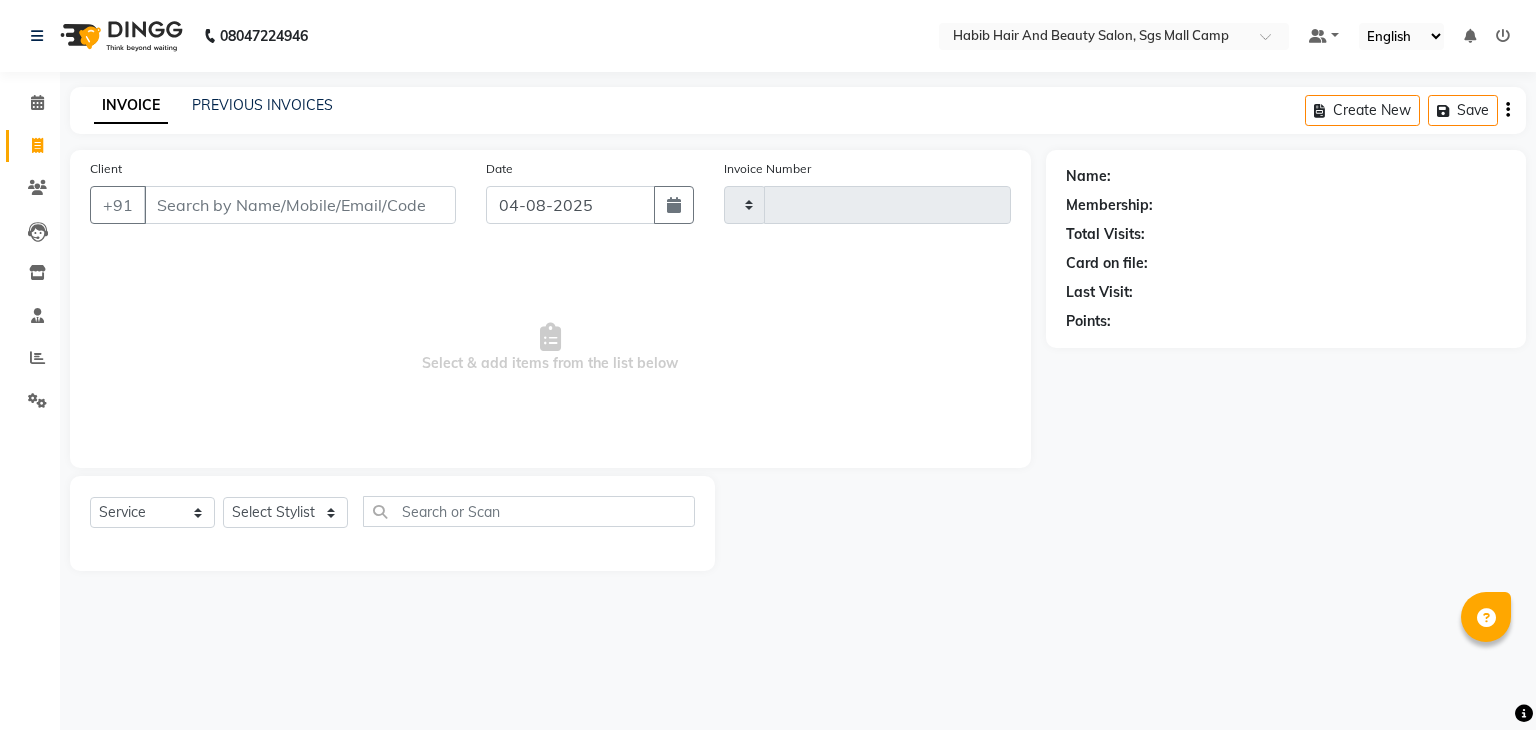 select on "service" 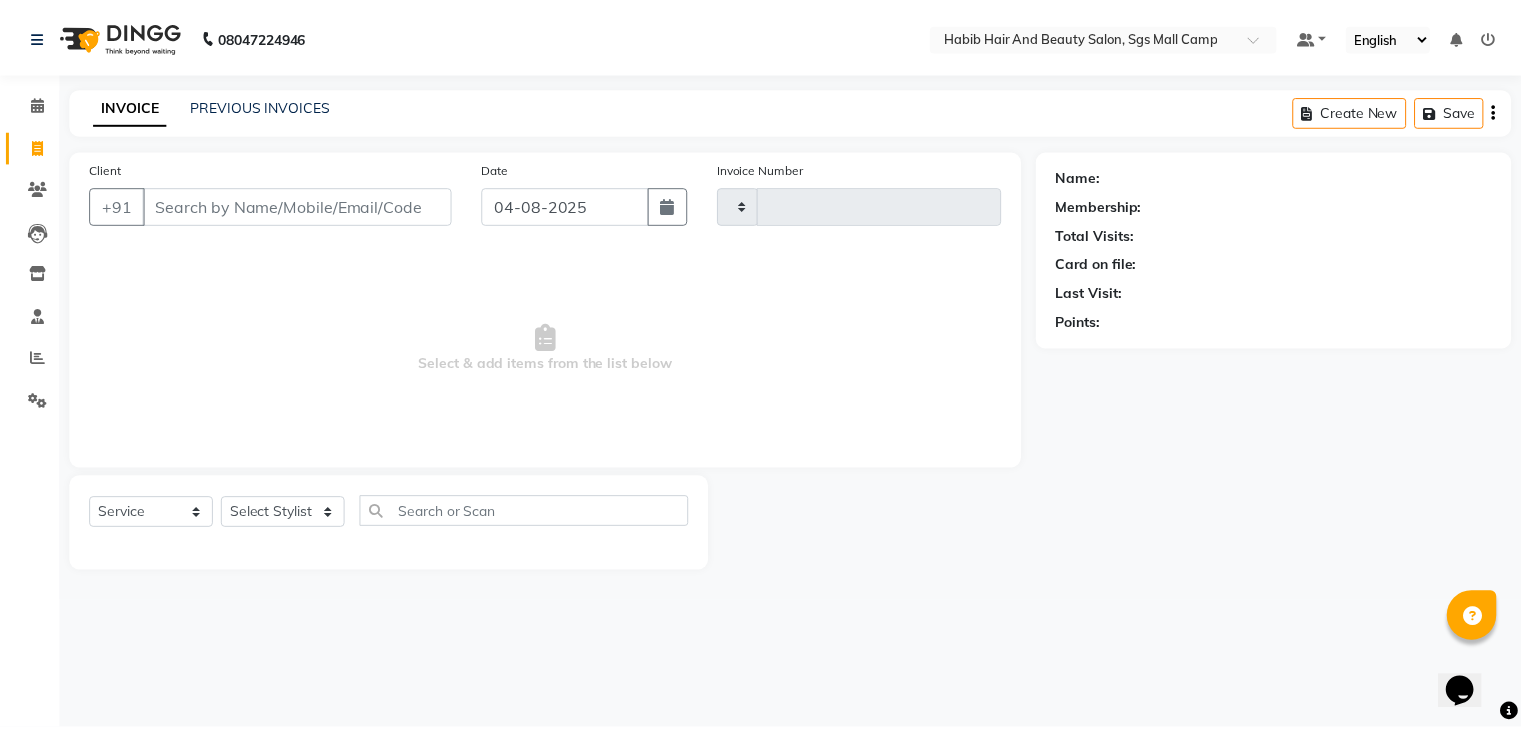 scroll, scrollTop: 0, scrollLeft: 0, axis: both 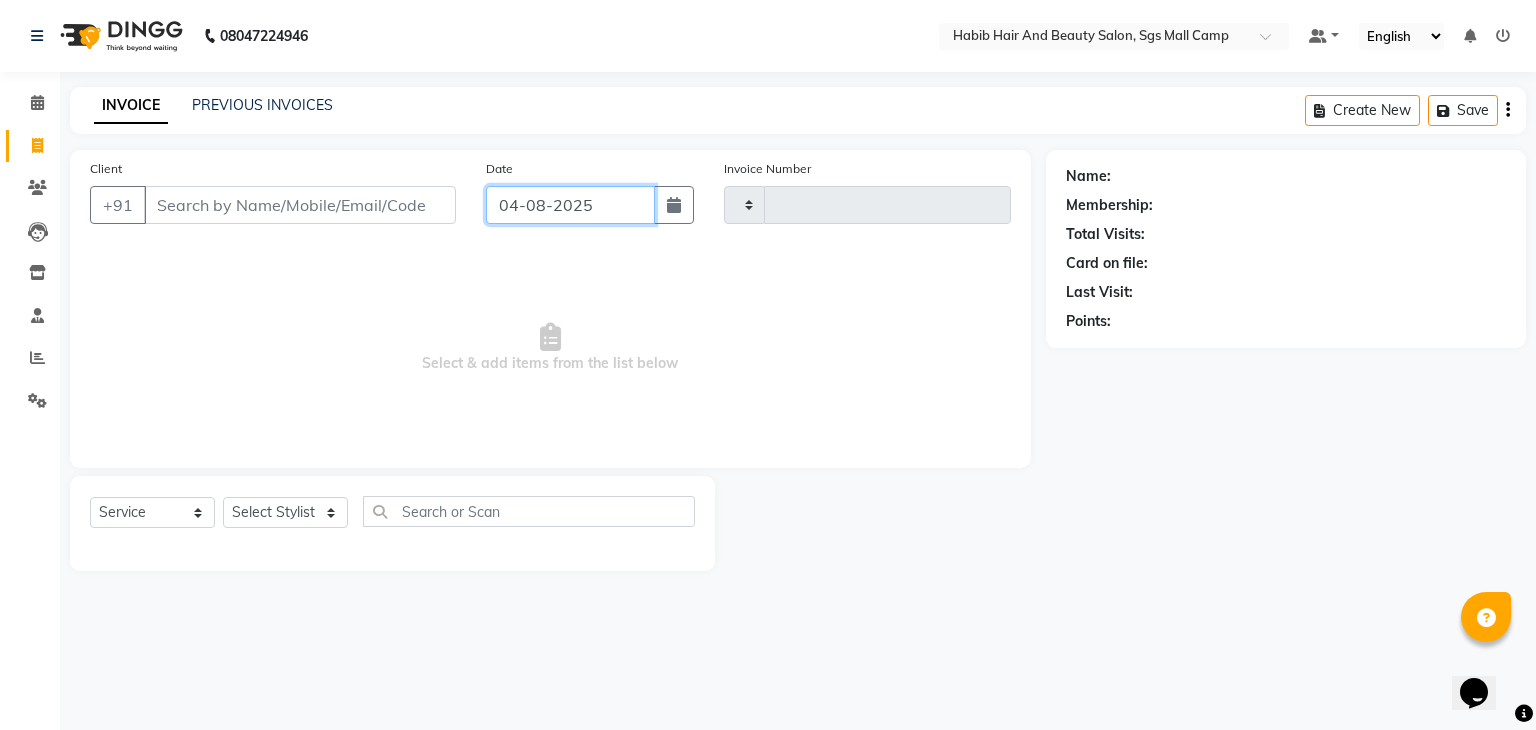 click on "04-08-2025" 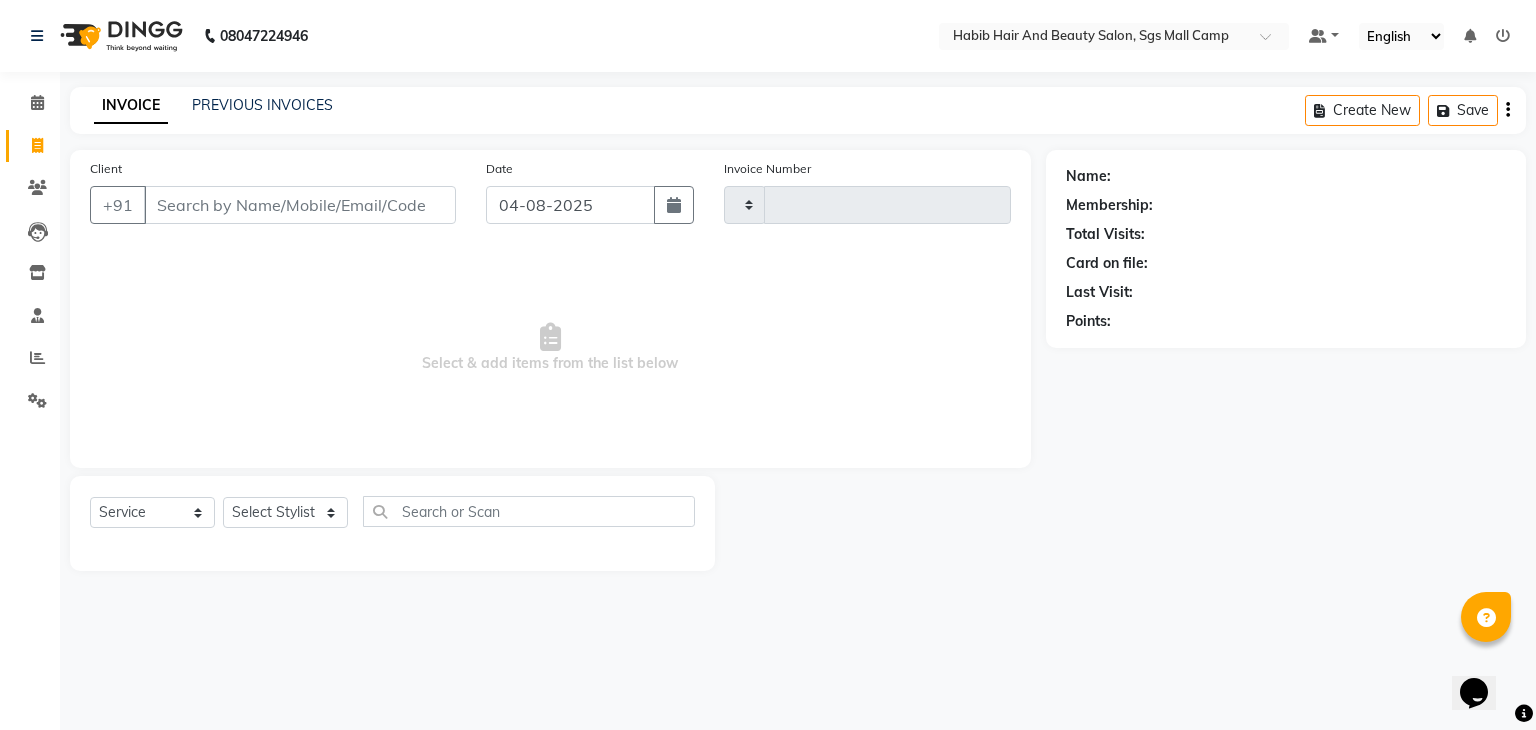select on "8" 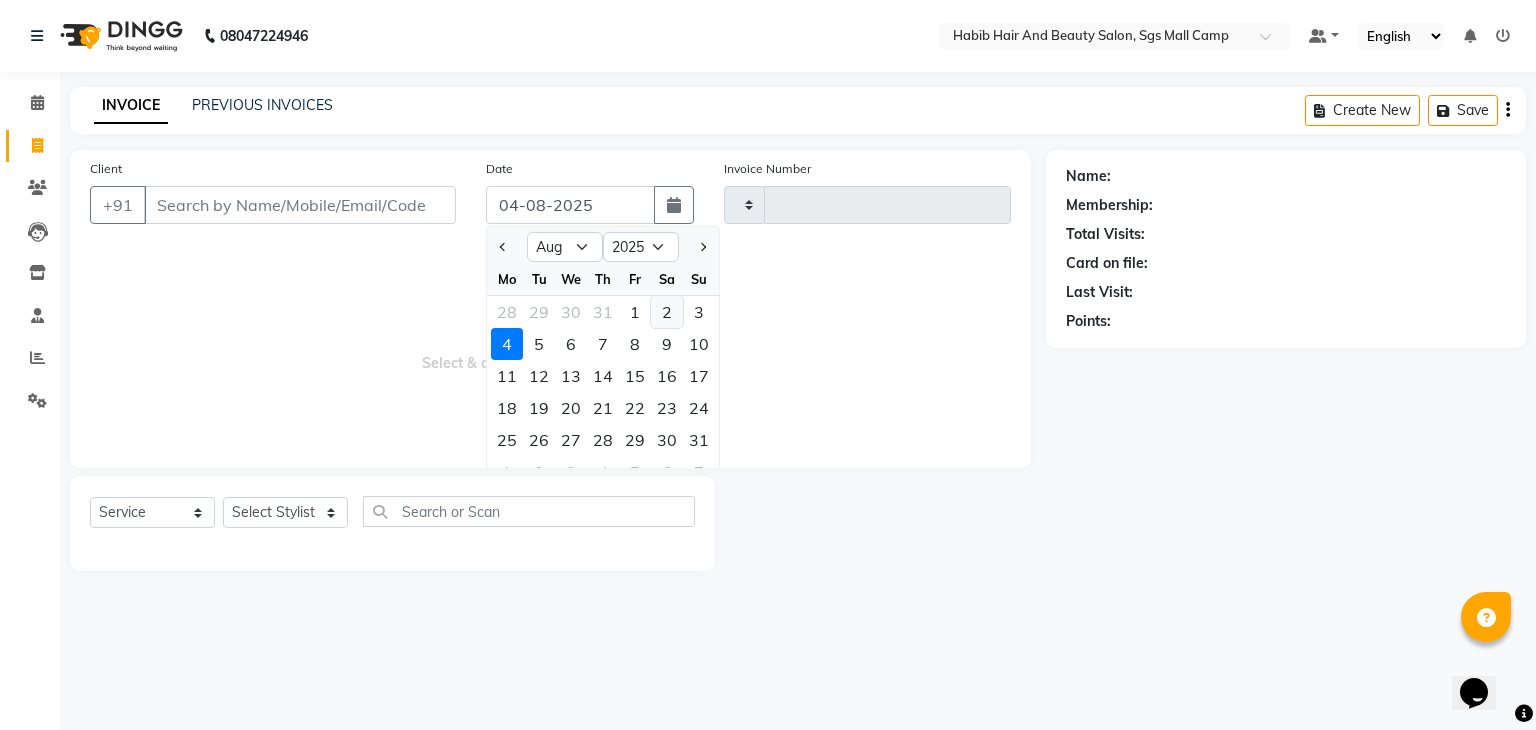 click on "2" 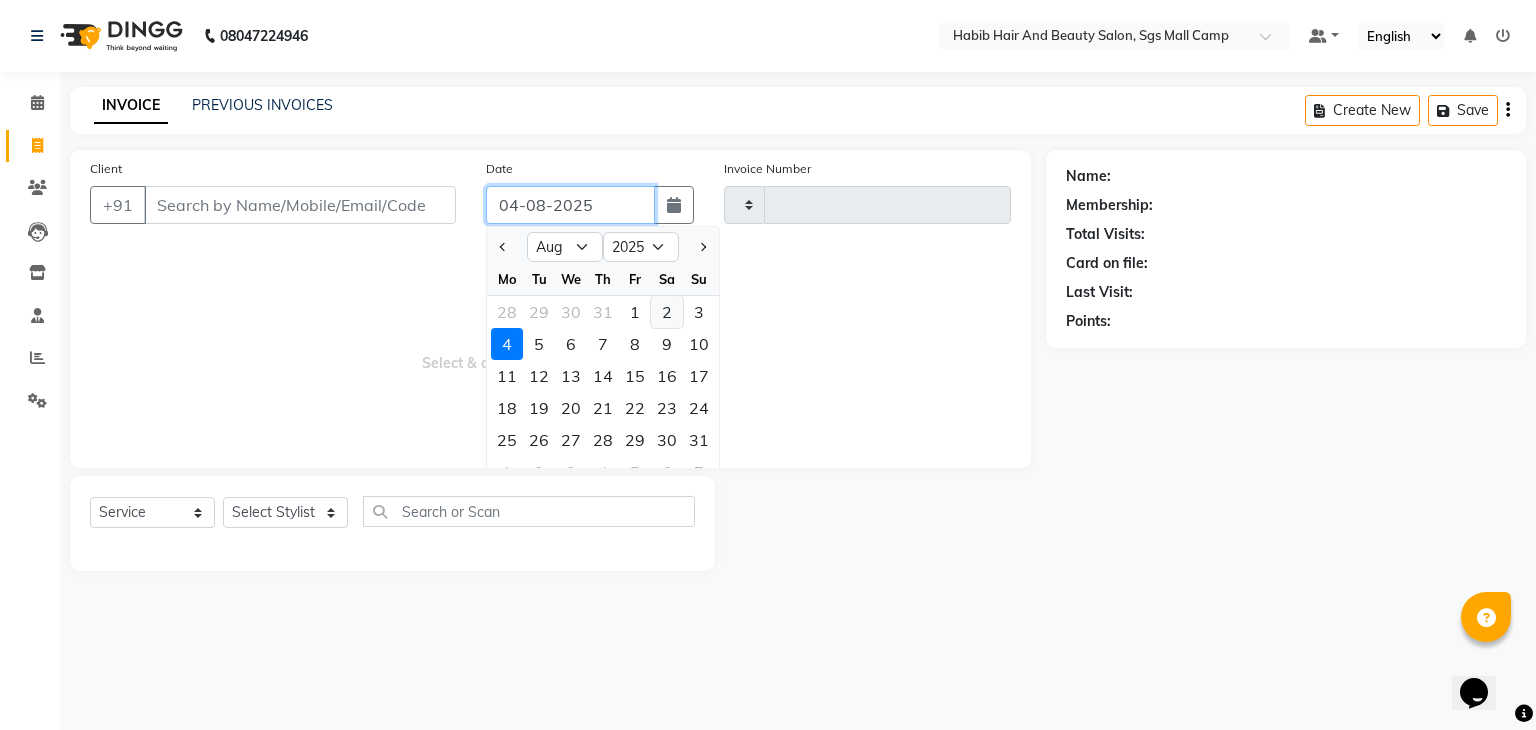 type on "02-08-2025" 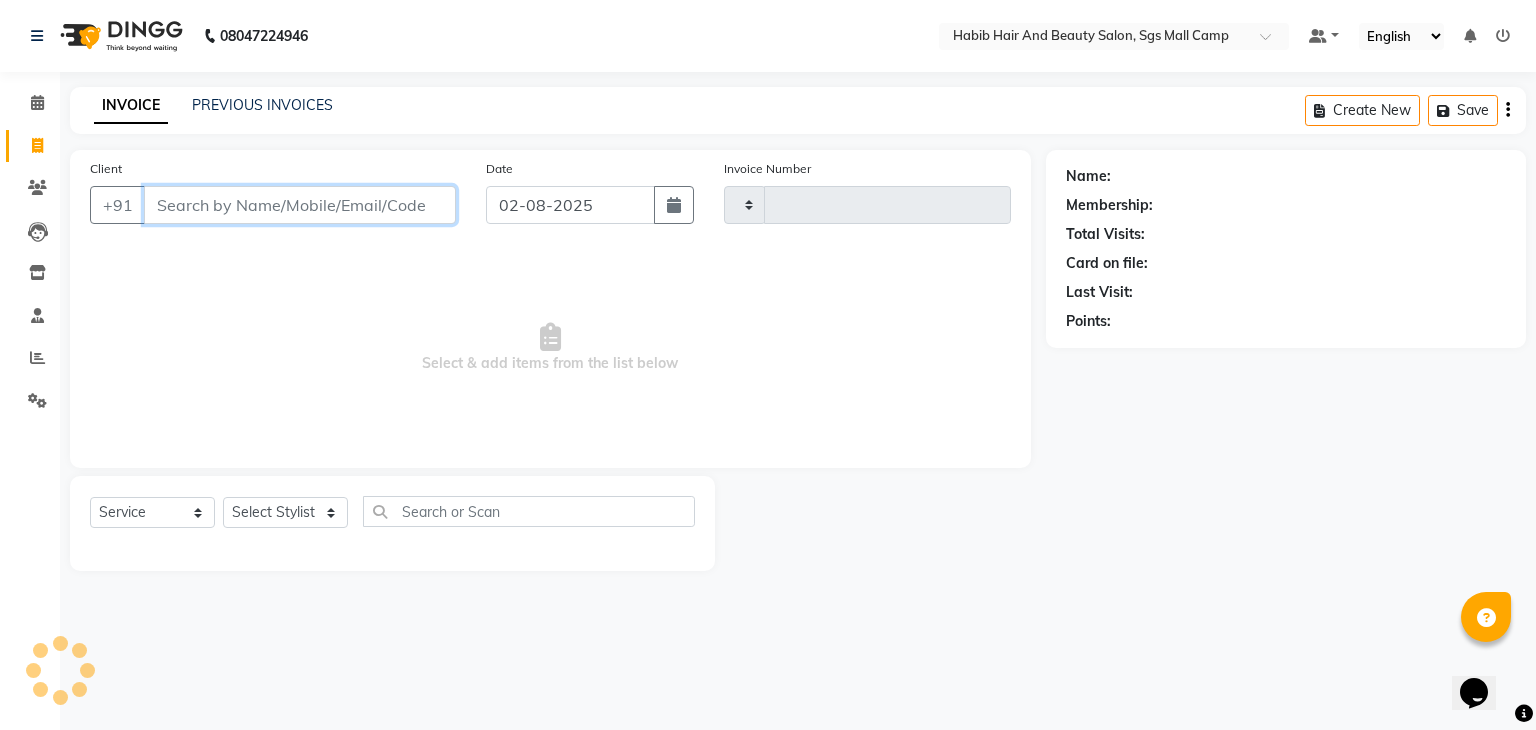 type on "2987" 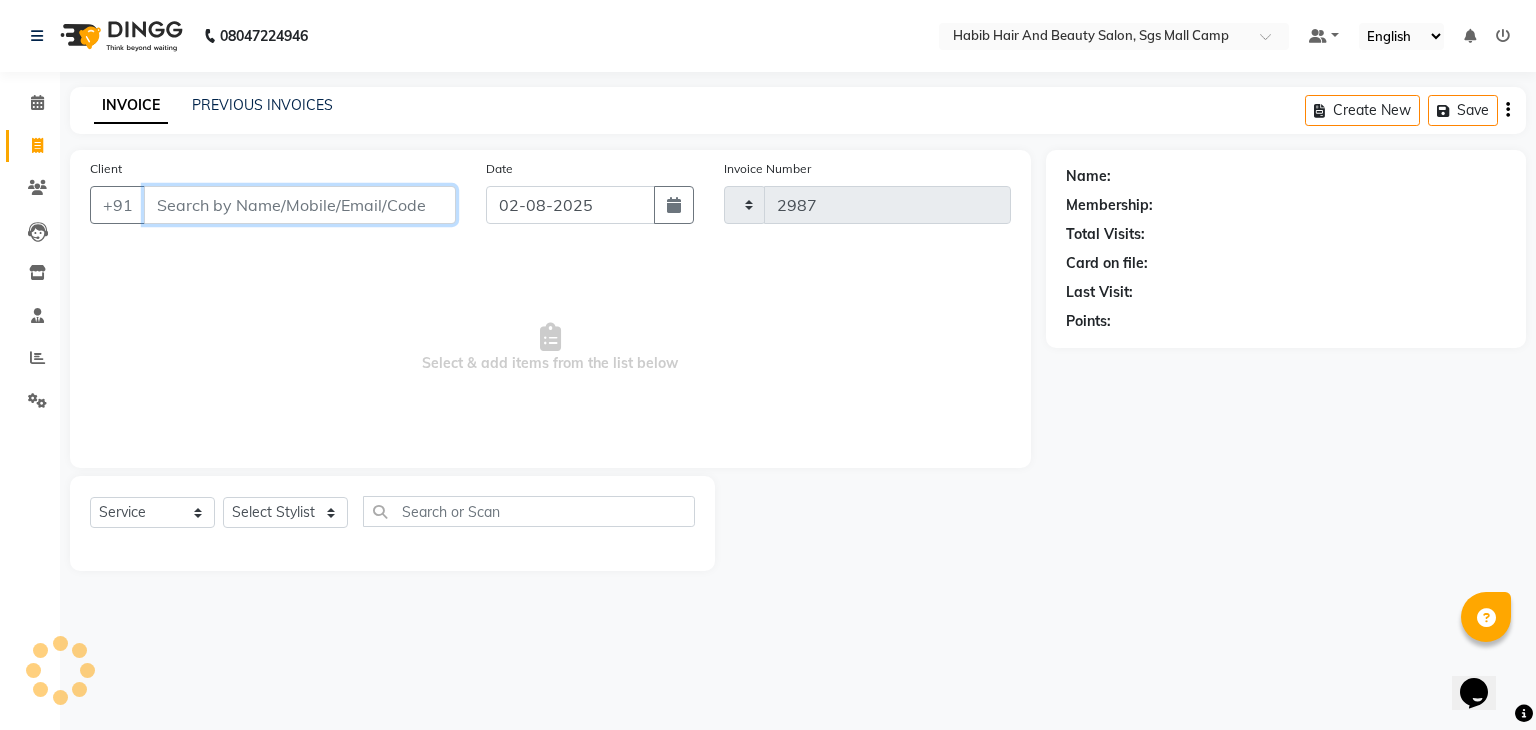 click on "Client" at bounding box center (300, 205) 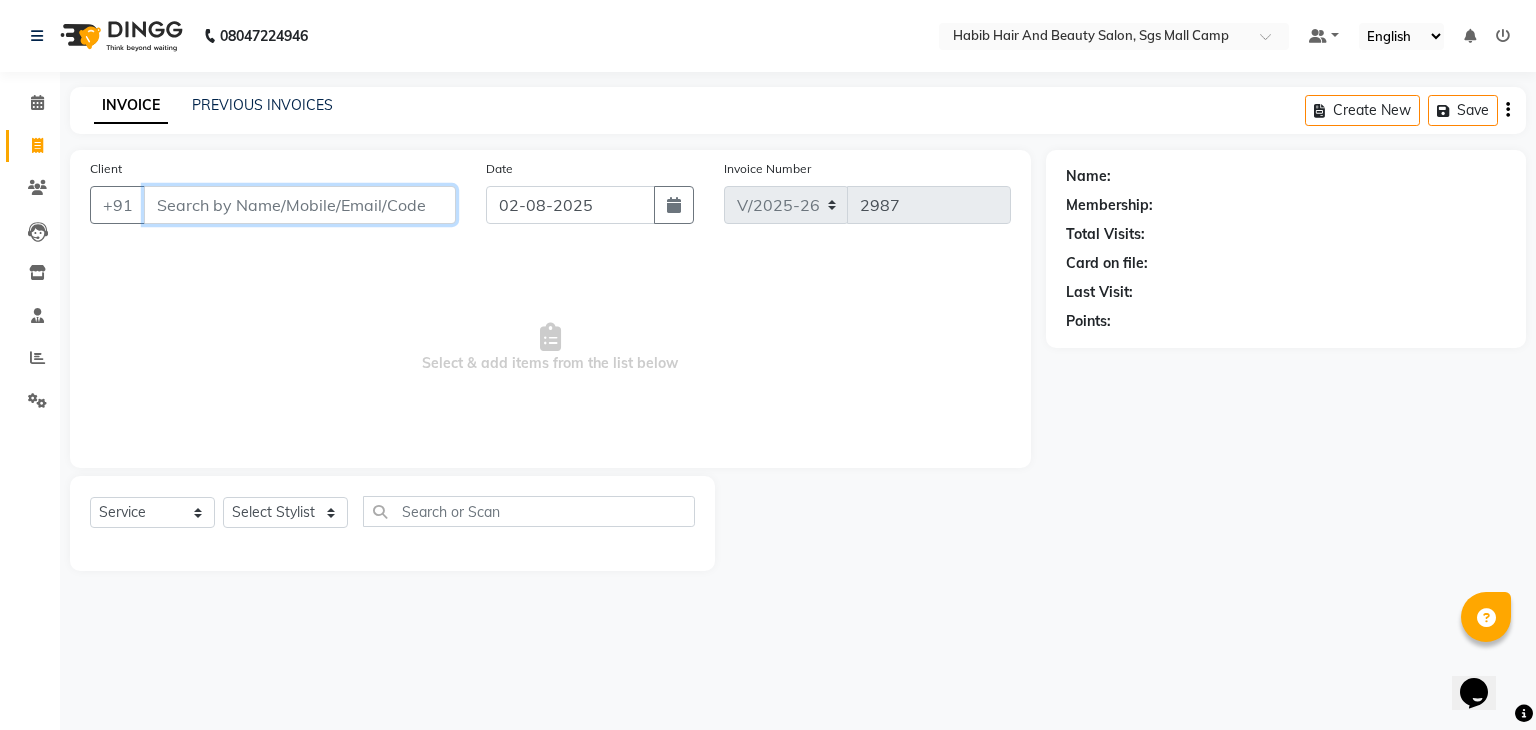 click on "Client" at bounding box center [300, 205] 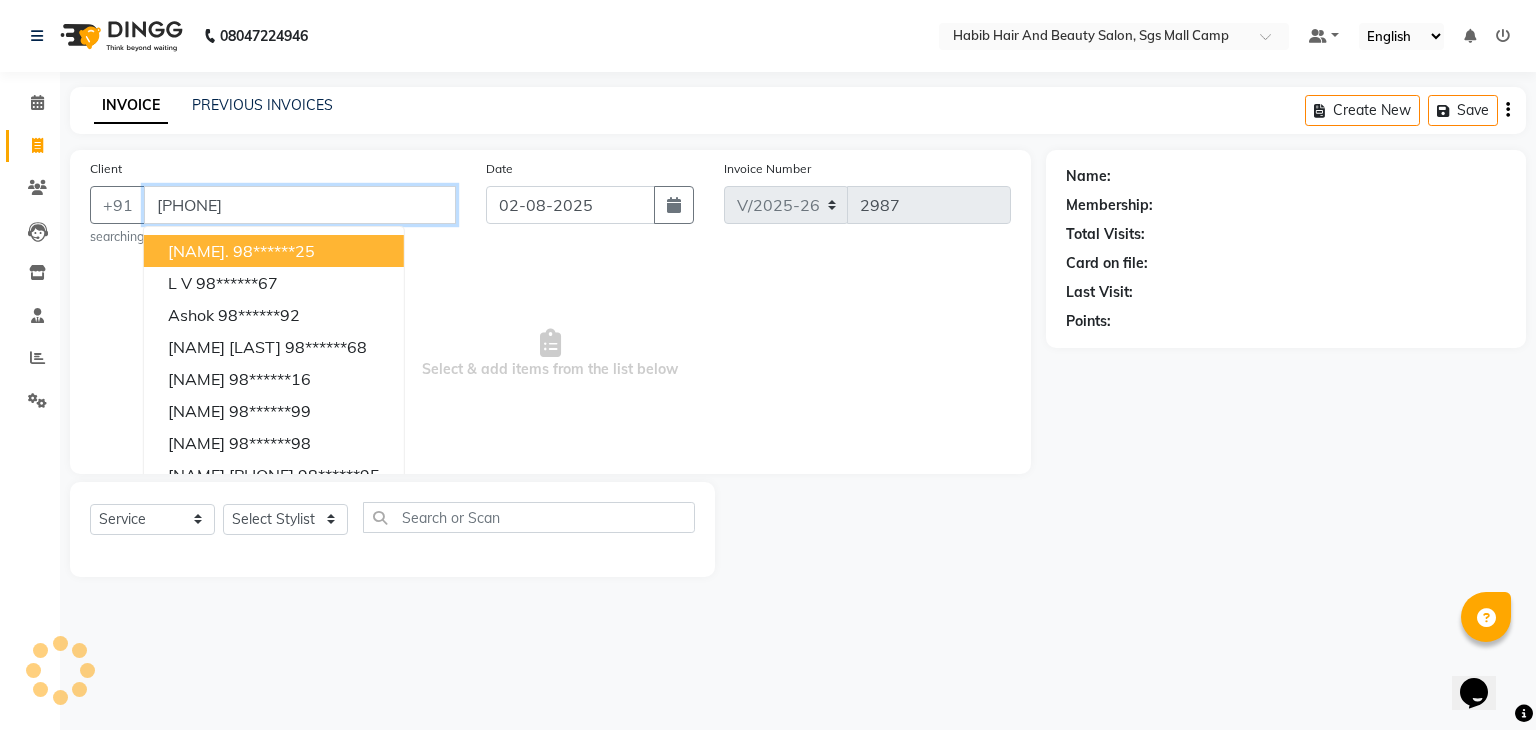 type on "[PHONE]" 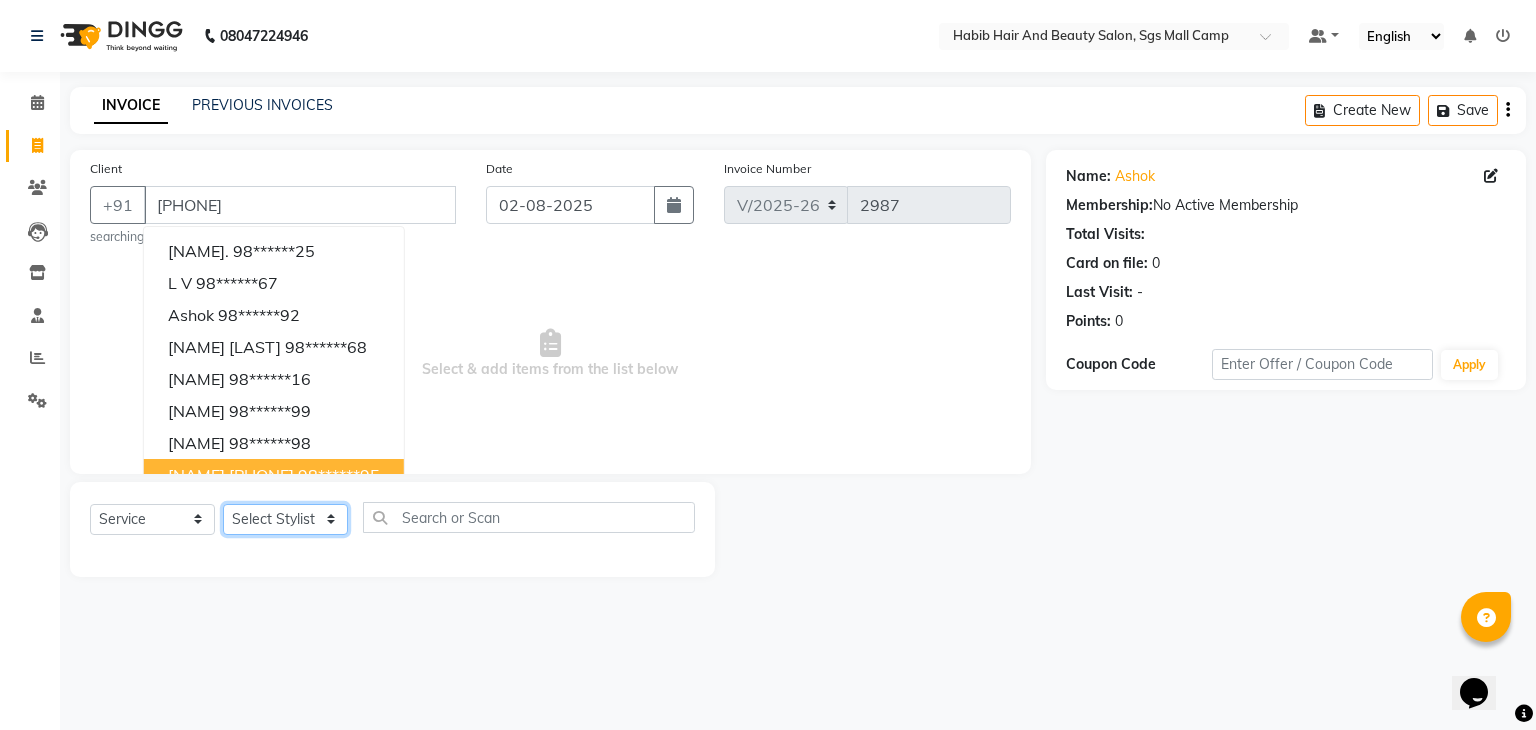 click on "Select Stylist [NAME] [NAME]  [NAME] Manager [NAME]  [NAME] [NAME] [NAME]  [NAME] [NAME]" 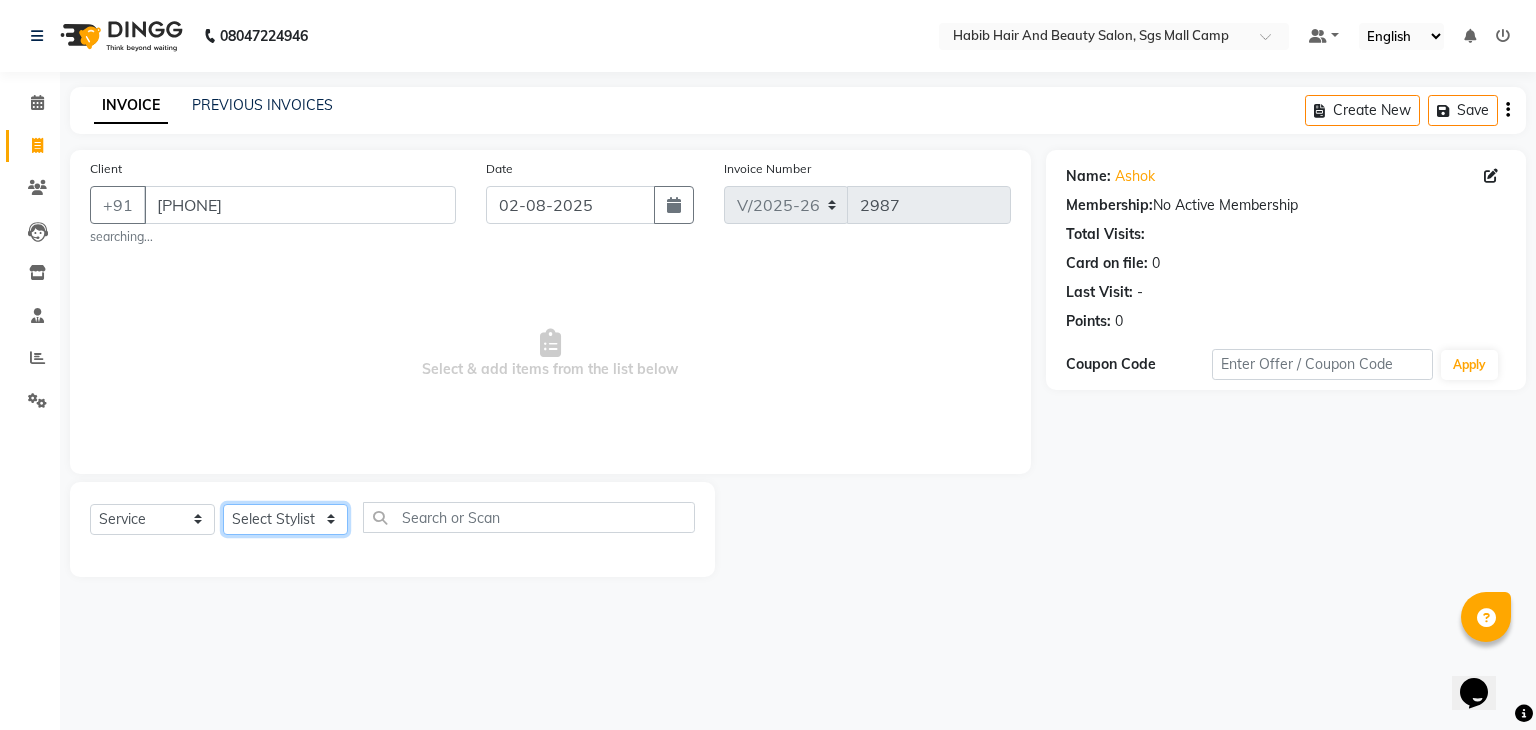 select on "87131" 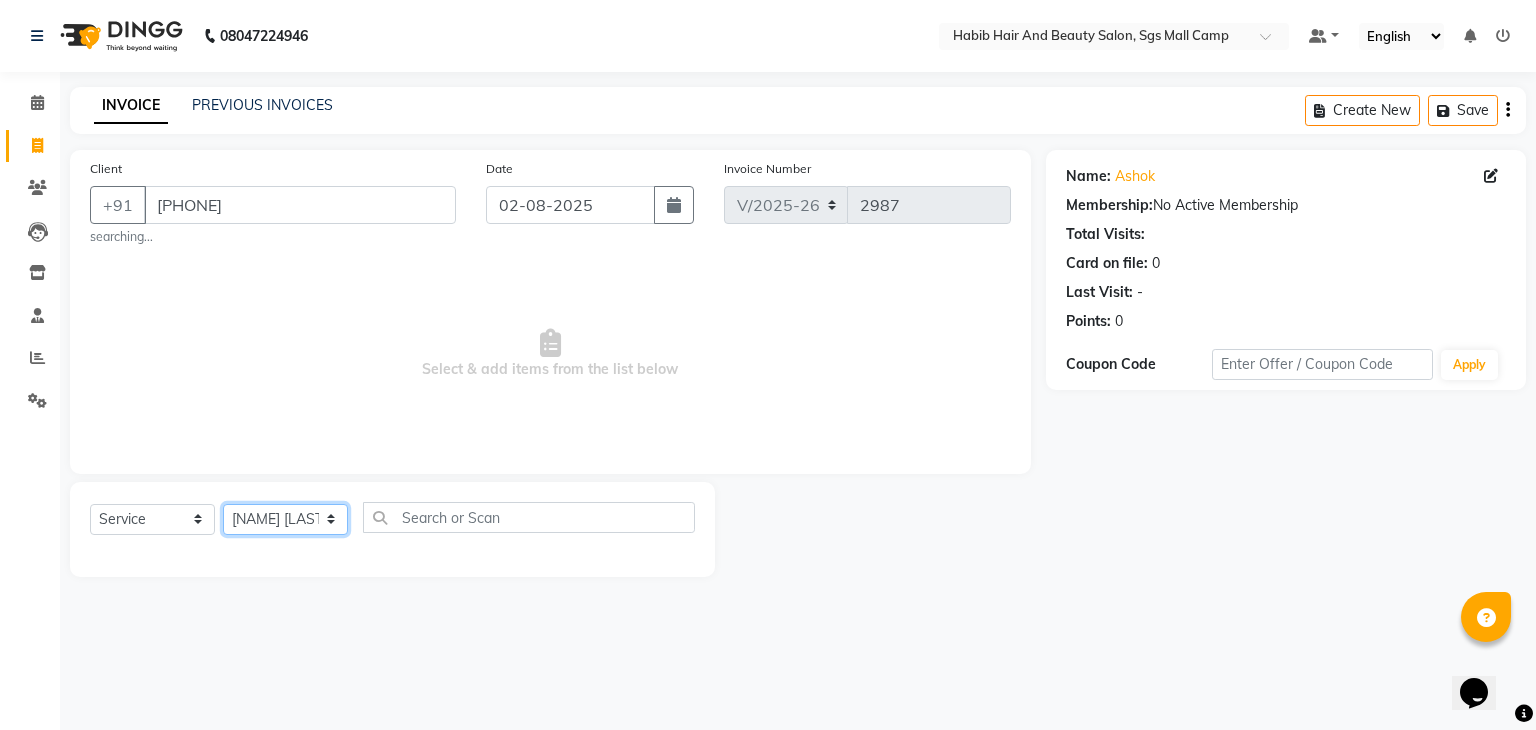 click on "Select Stylist [NAME] [NAME]  [NAME] Manager [NAME]  [NAME] [NAME] [NAME]  [NAME] [NAME]" 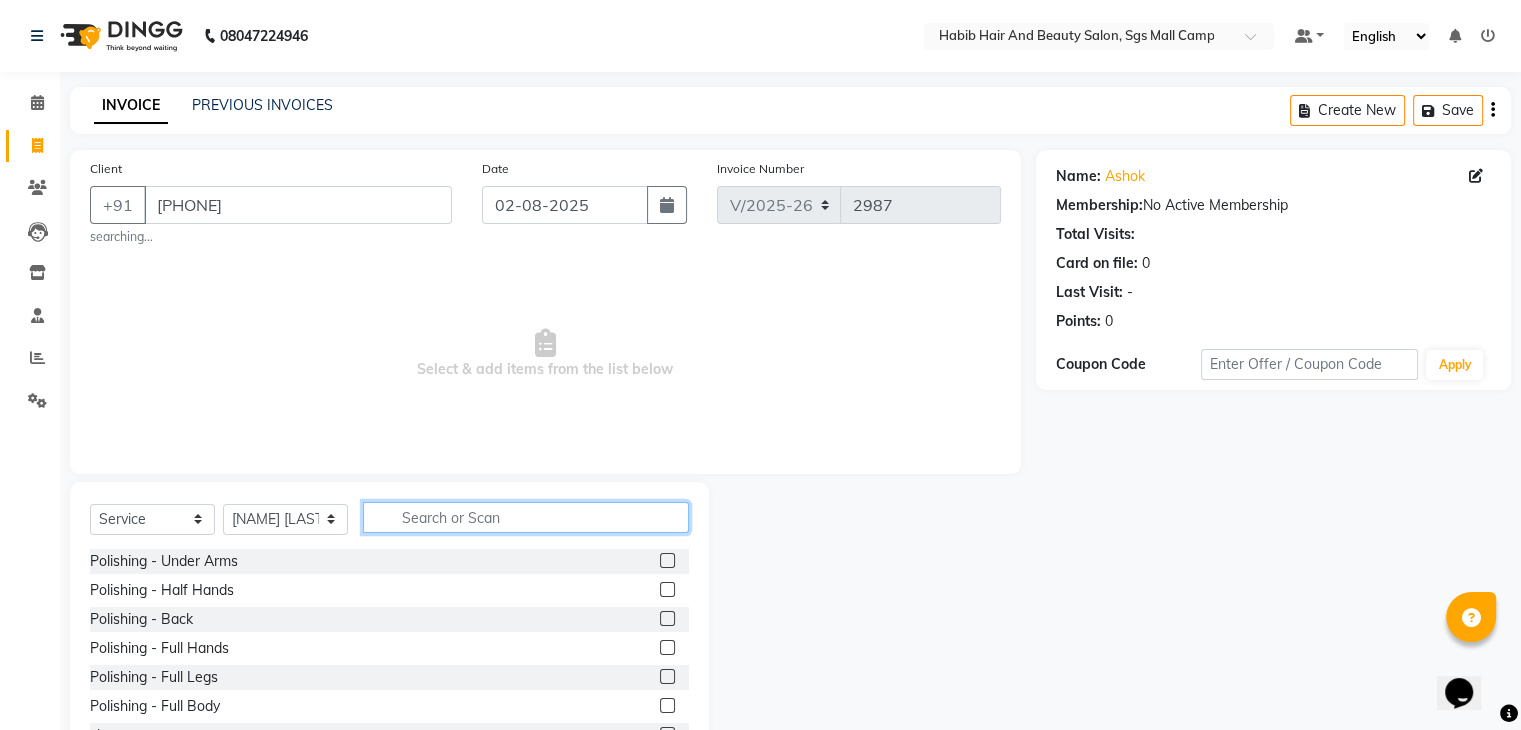 click 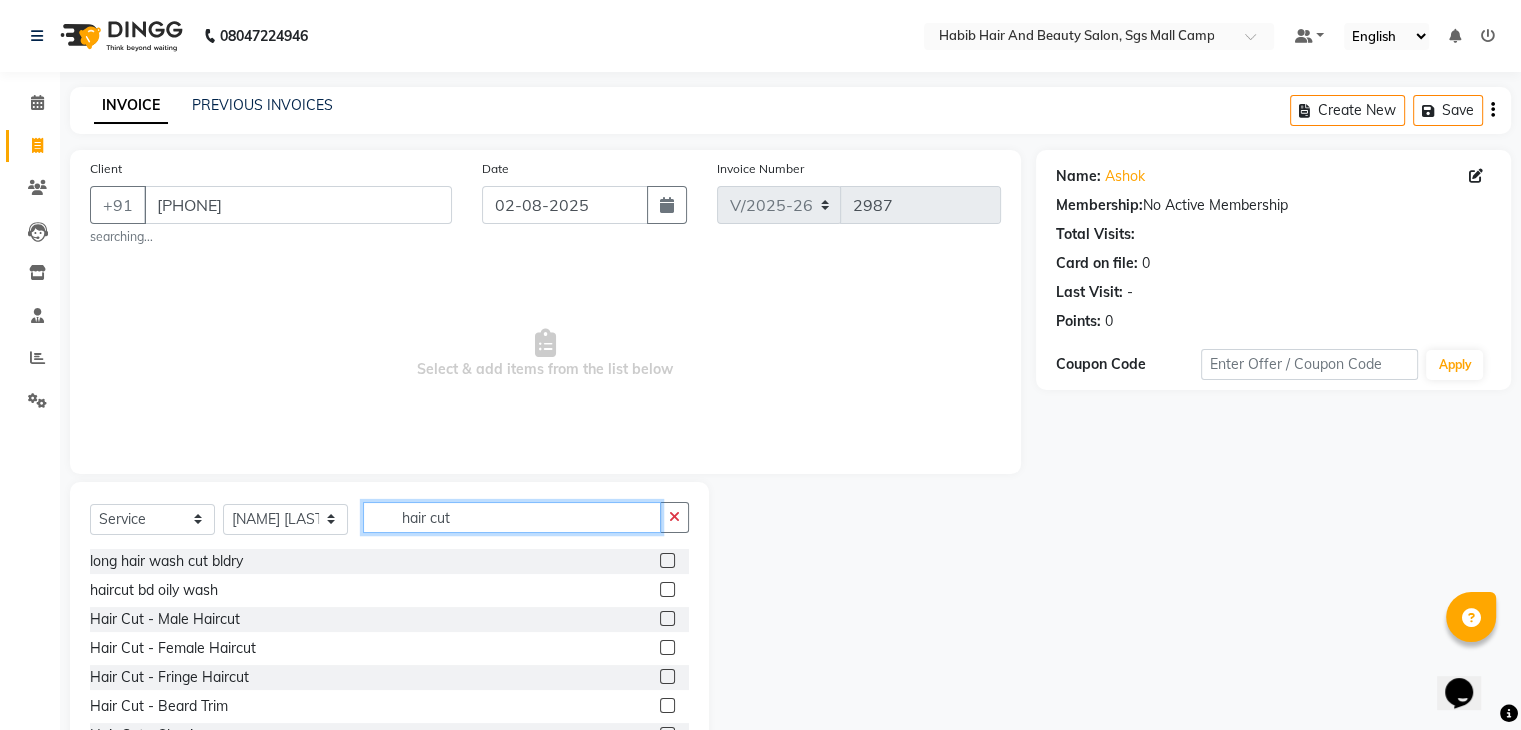 type on "hair cut" 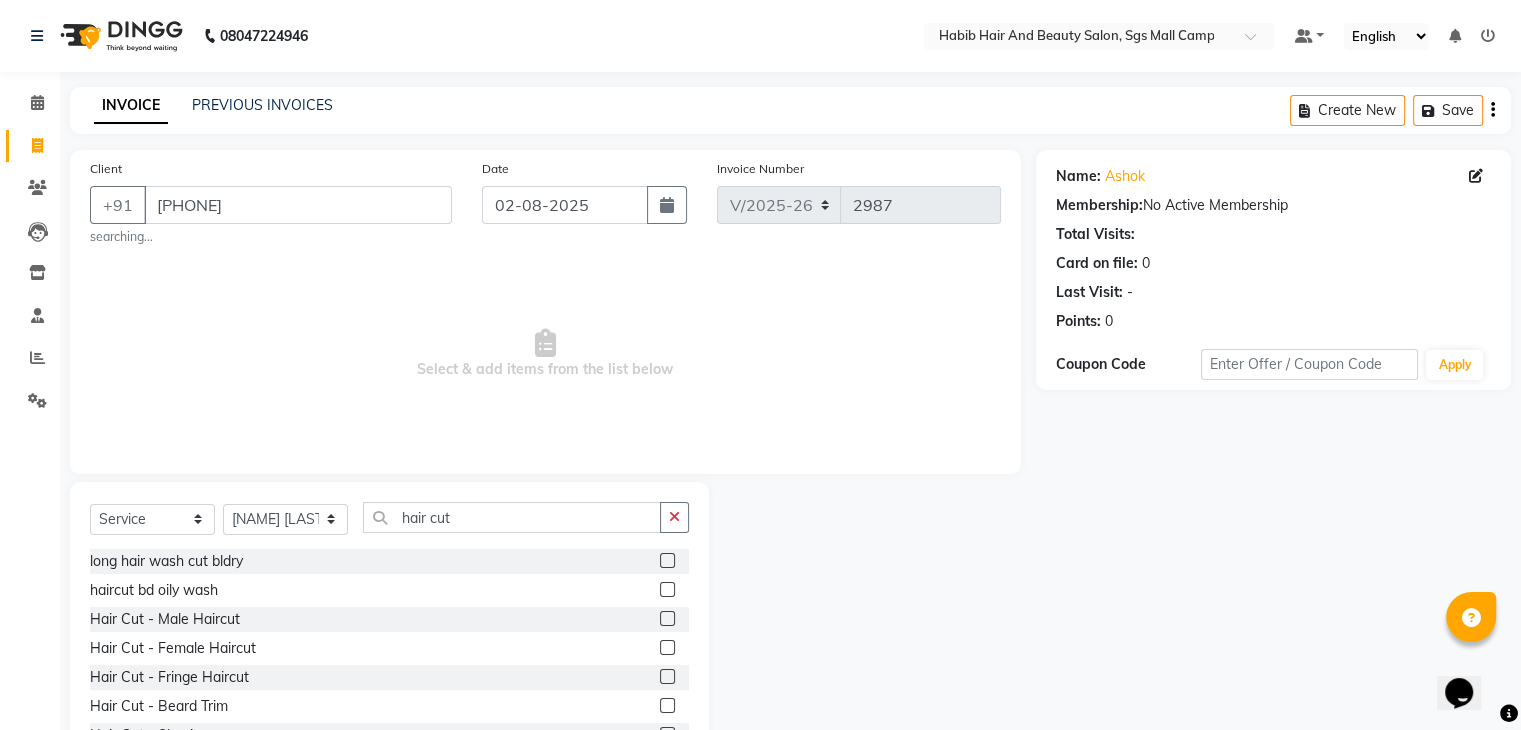 click 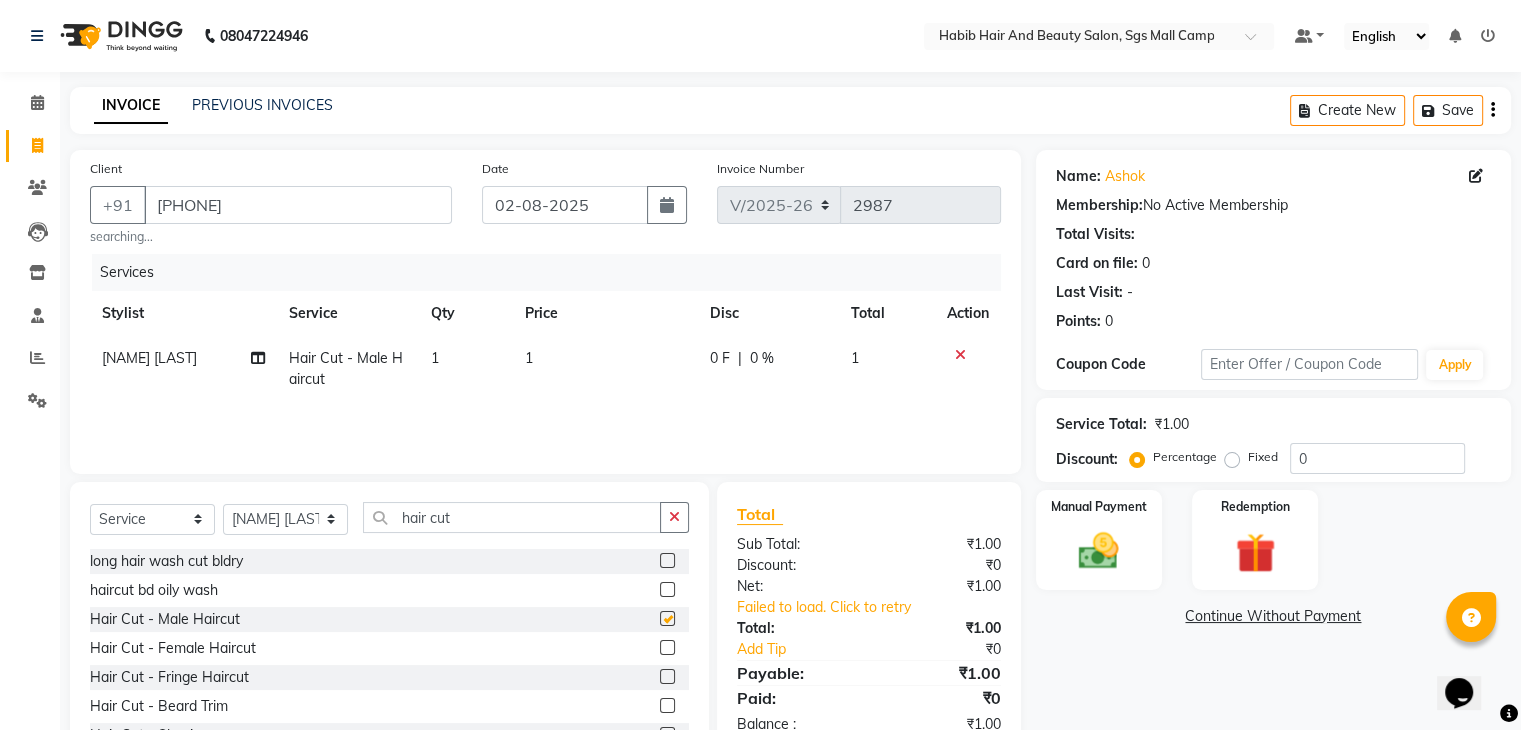 checkbox on "false" 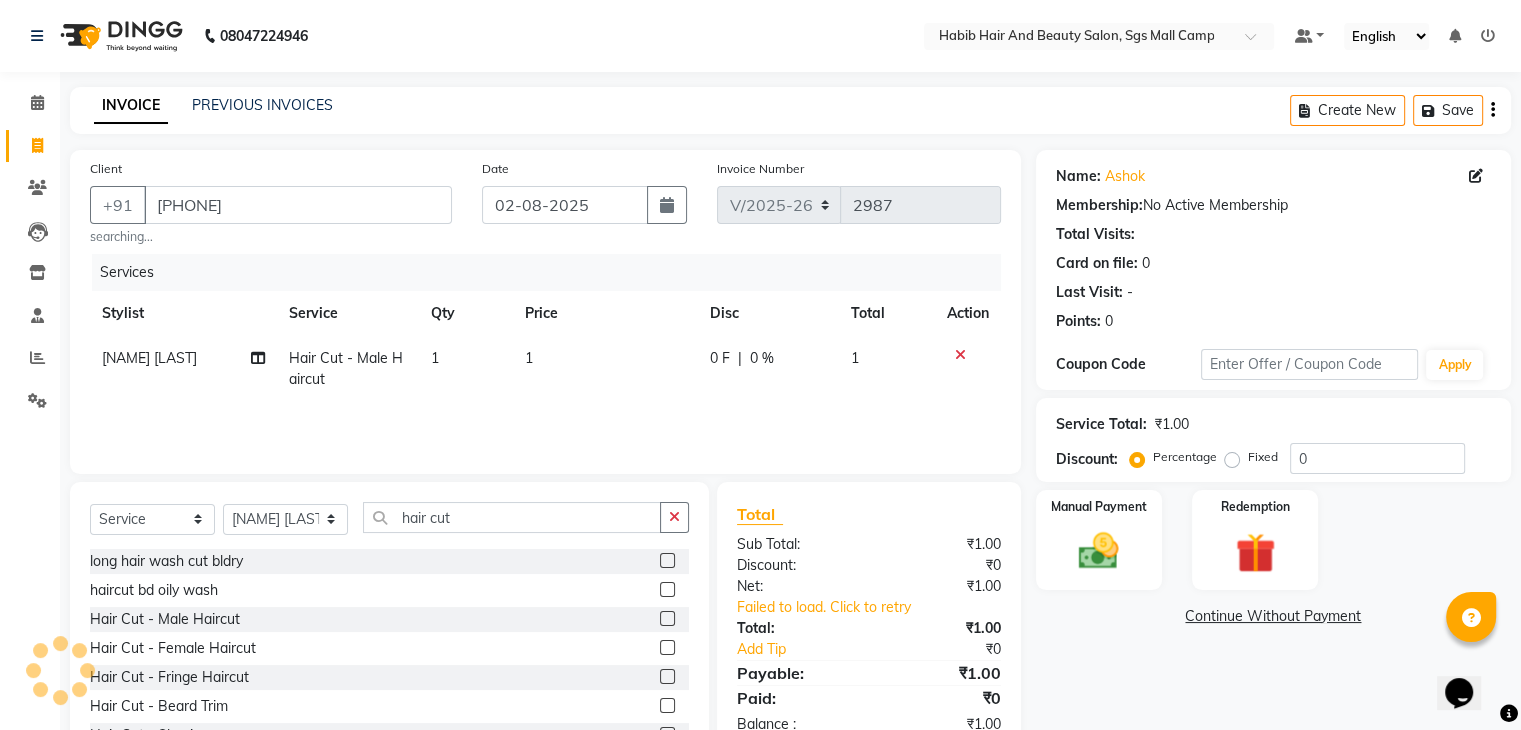 click on "1" 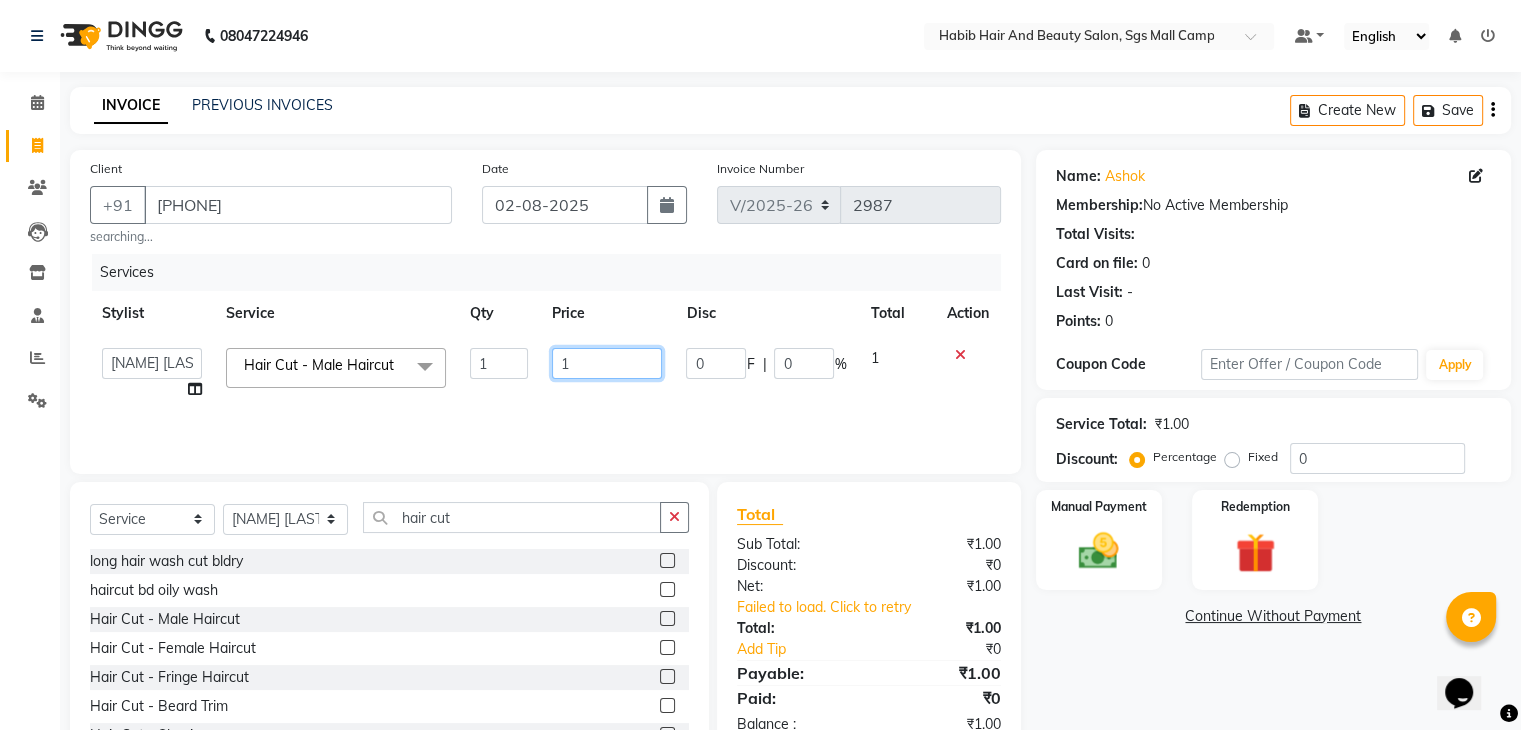 click on "1" 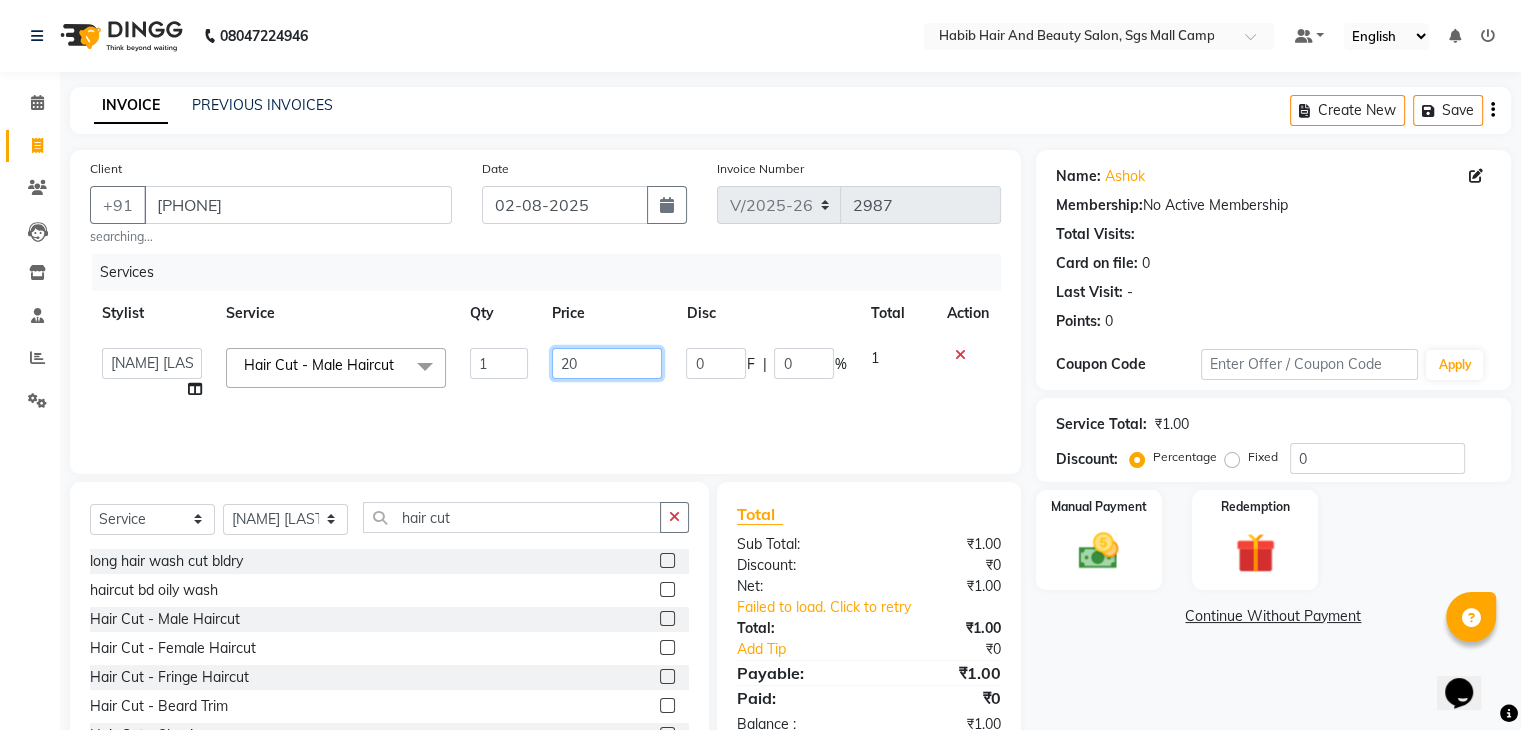 type on "200" 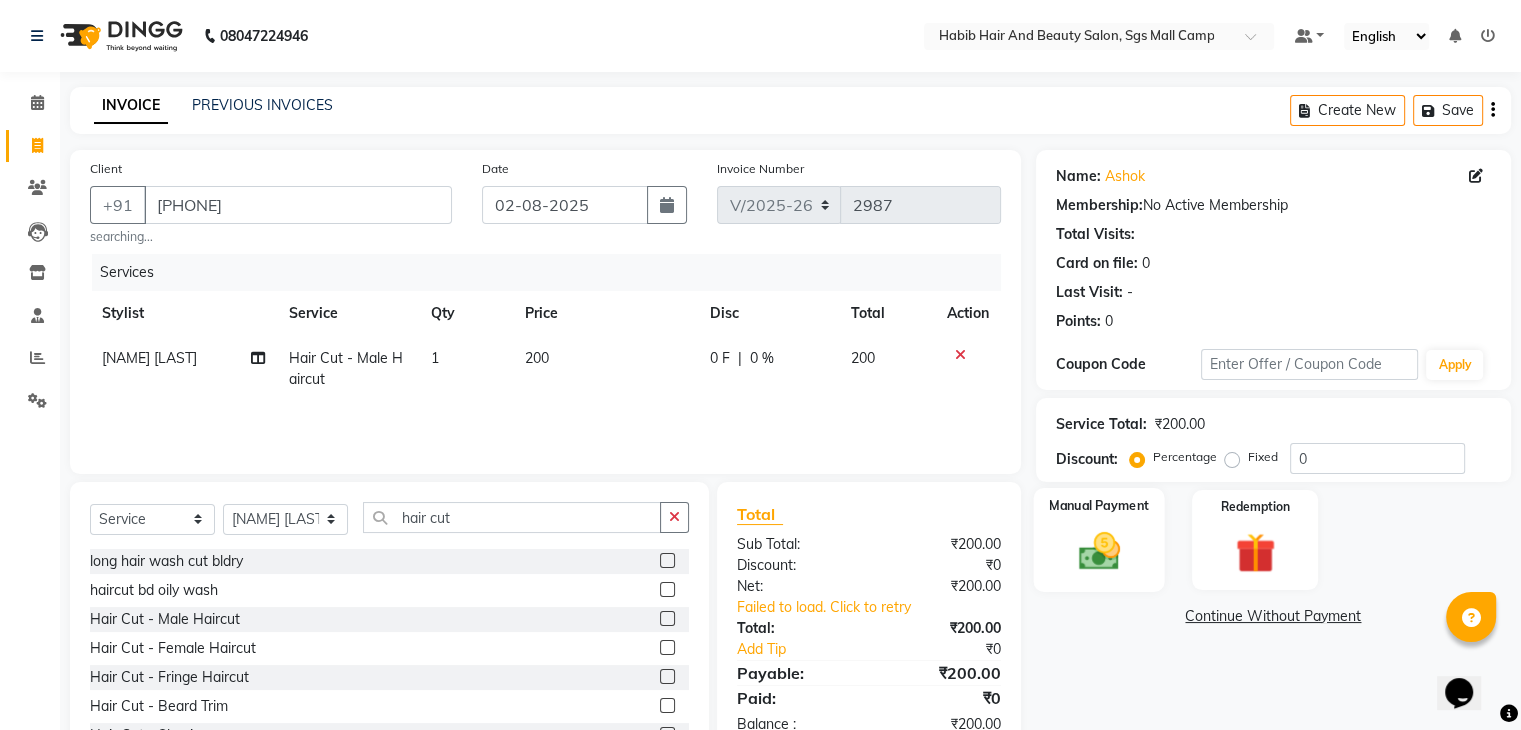 click 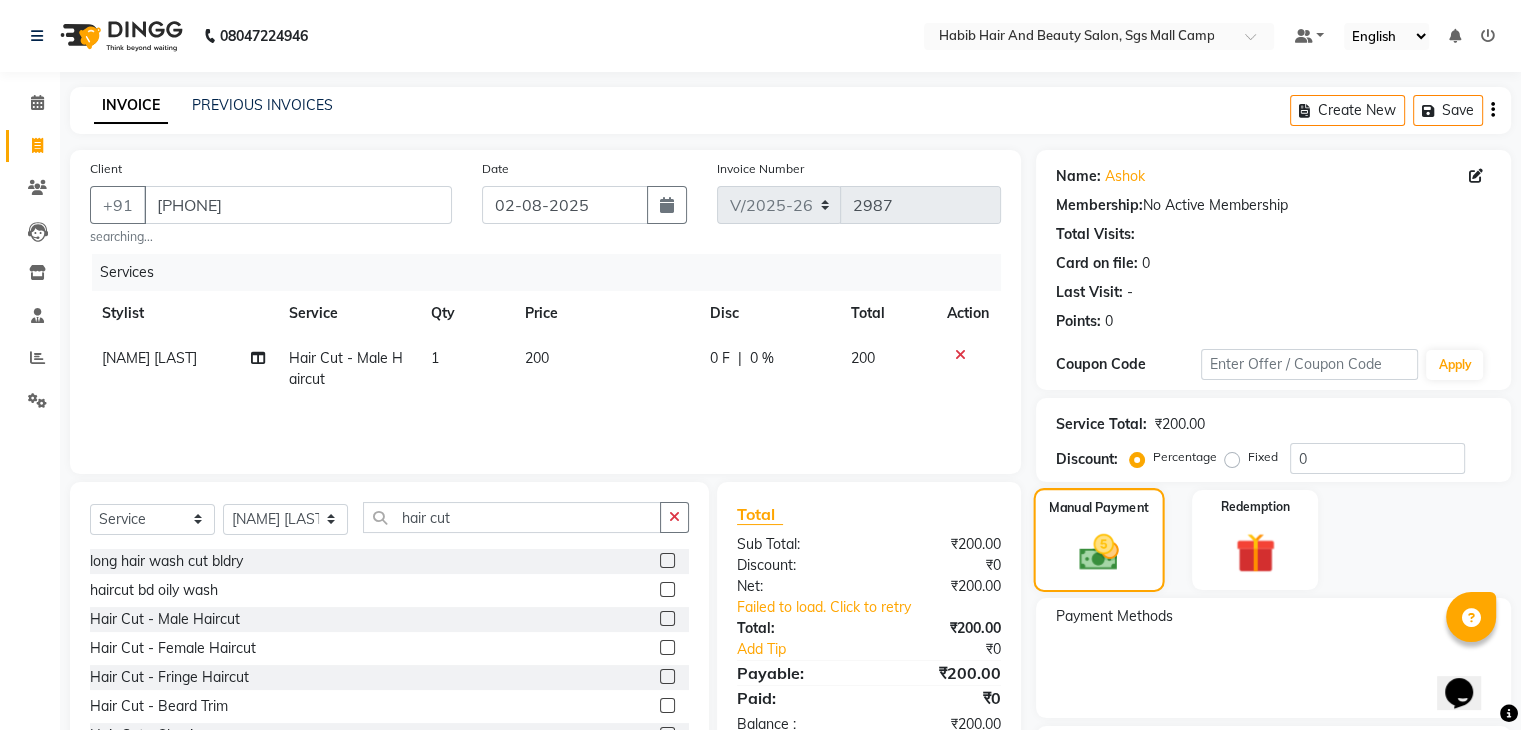 click 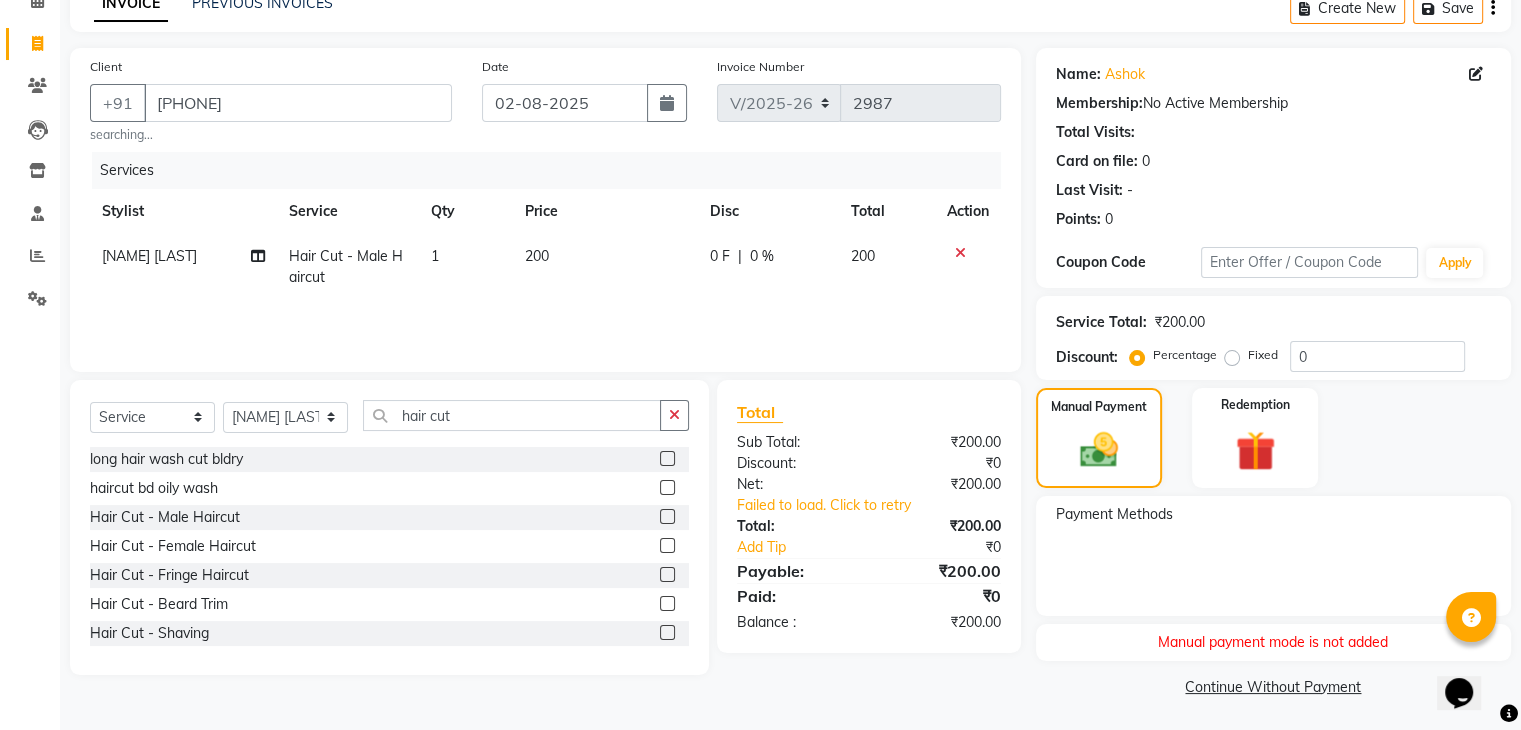 scroll, scrollTop: 104, scrollLeft: 0, axis: vertical 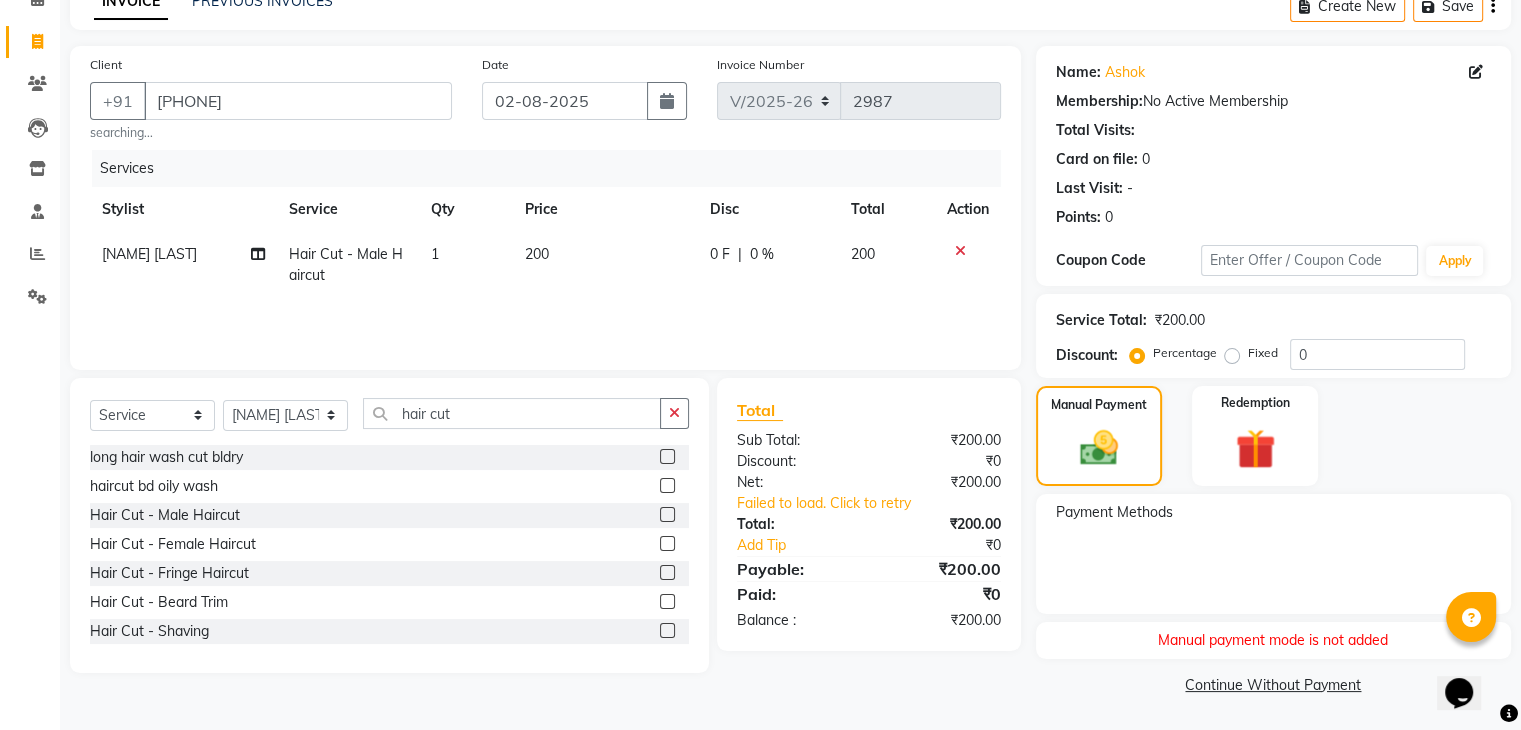 click on "Manual payment mode is not added" 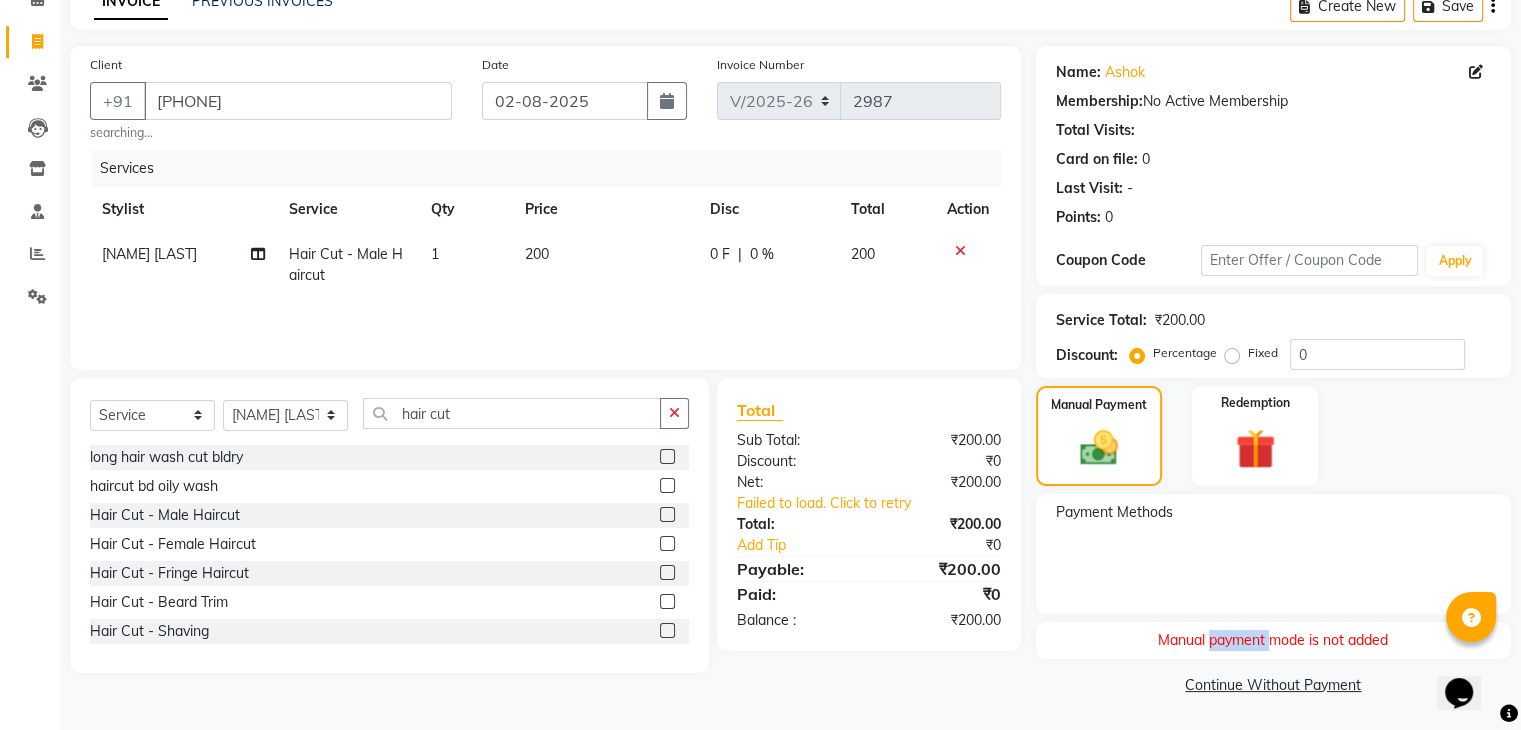 click on "Manual payment mode is not added" 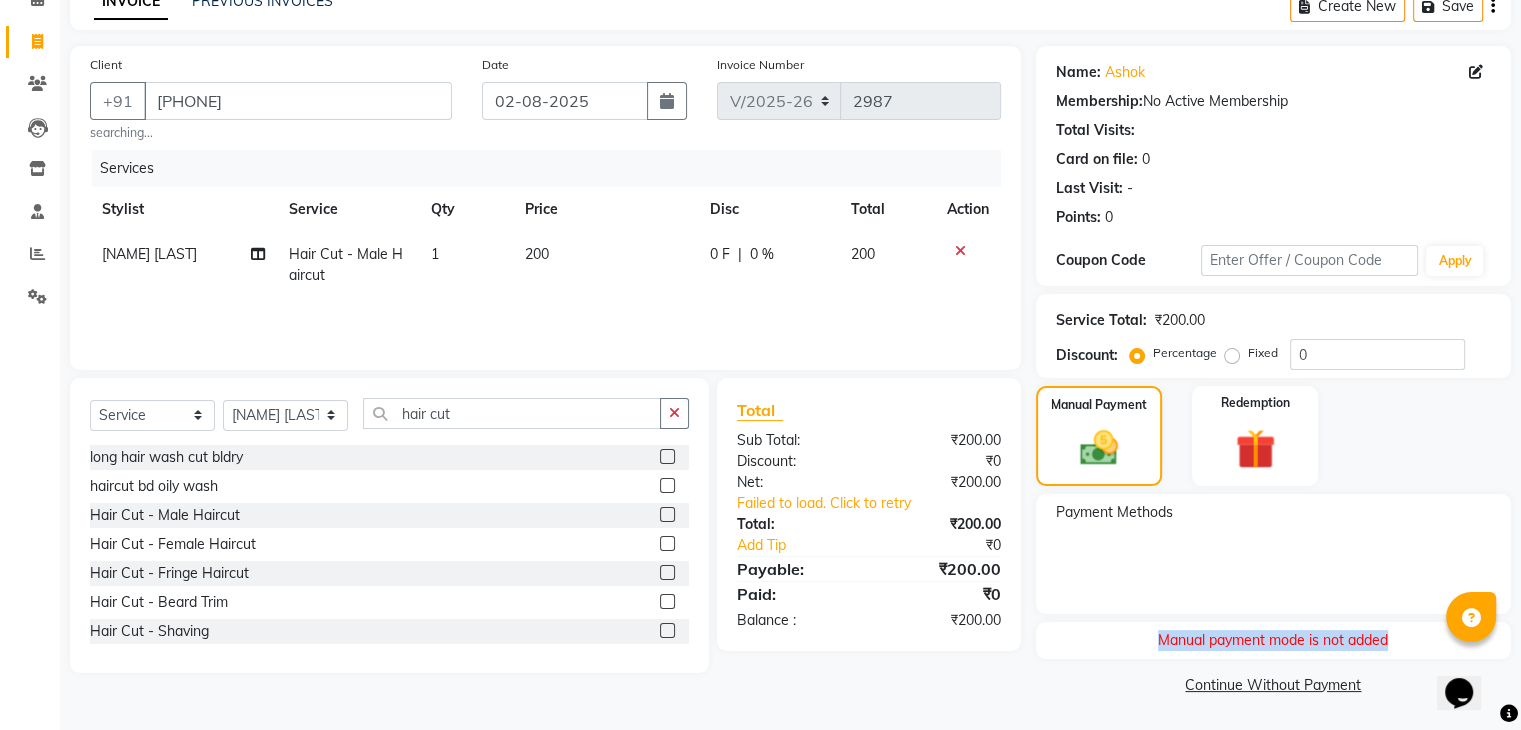 click on "Manual payment mode is not added" 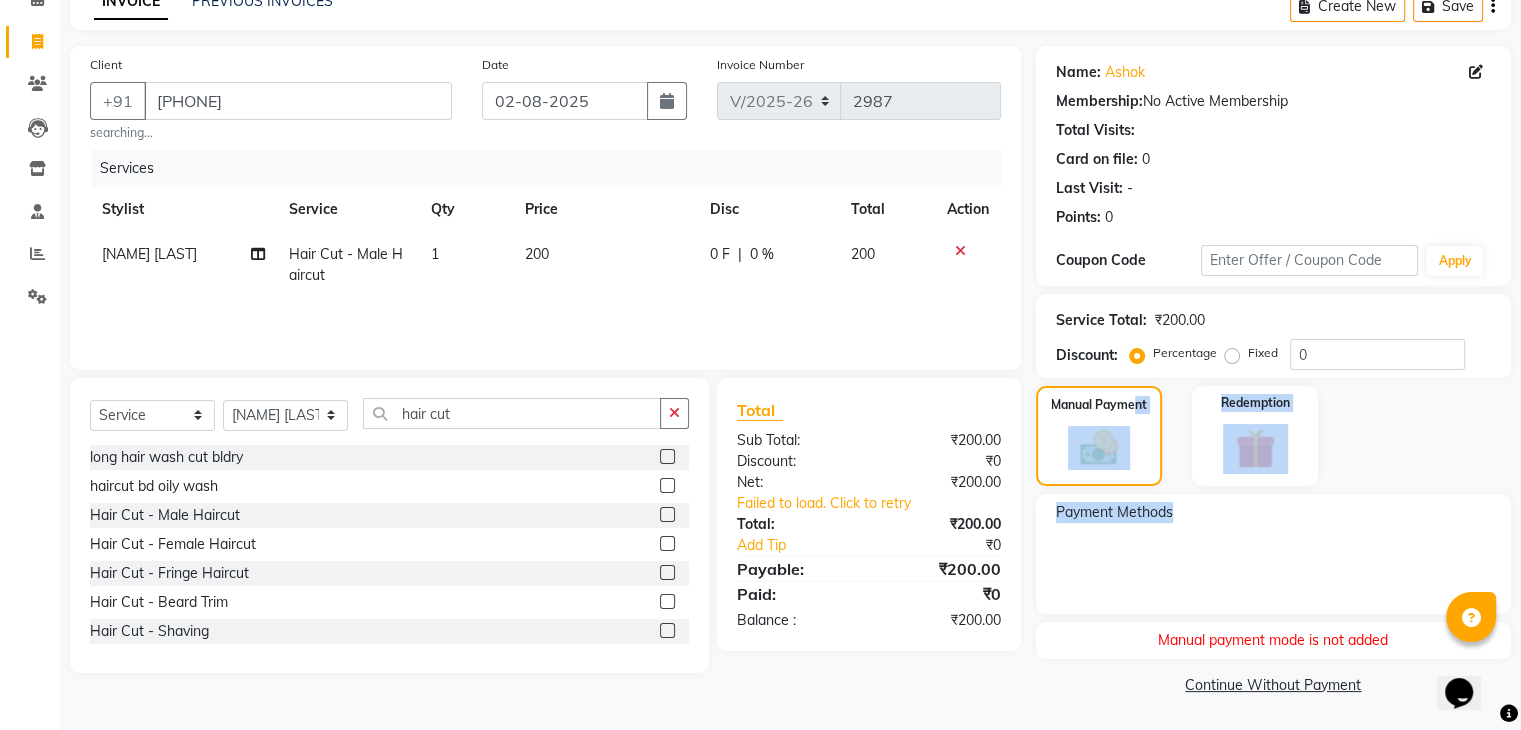 drag, startPoint x: 1133, startPoint y: 411, endPoint x: 1436, endPoint y: 517, distance: 321.00623 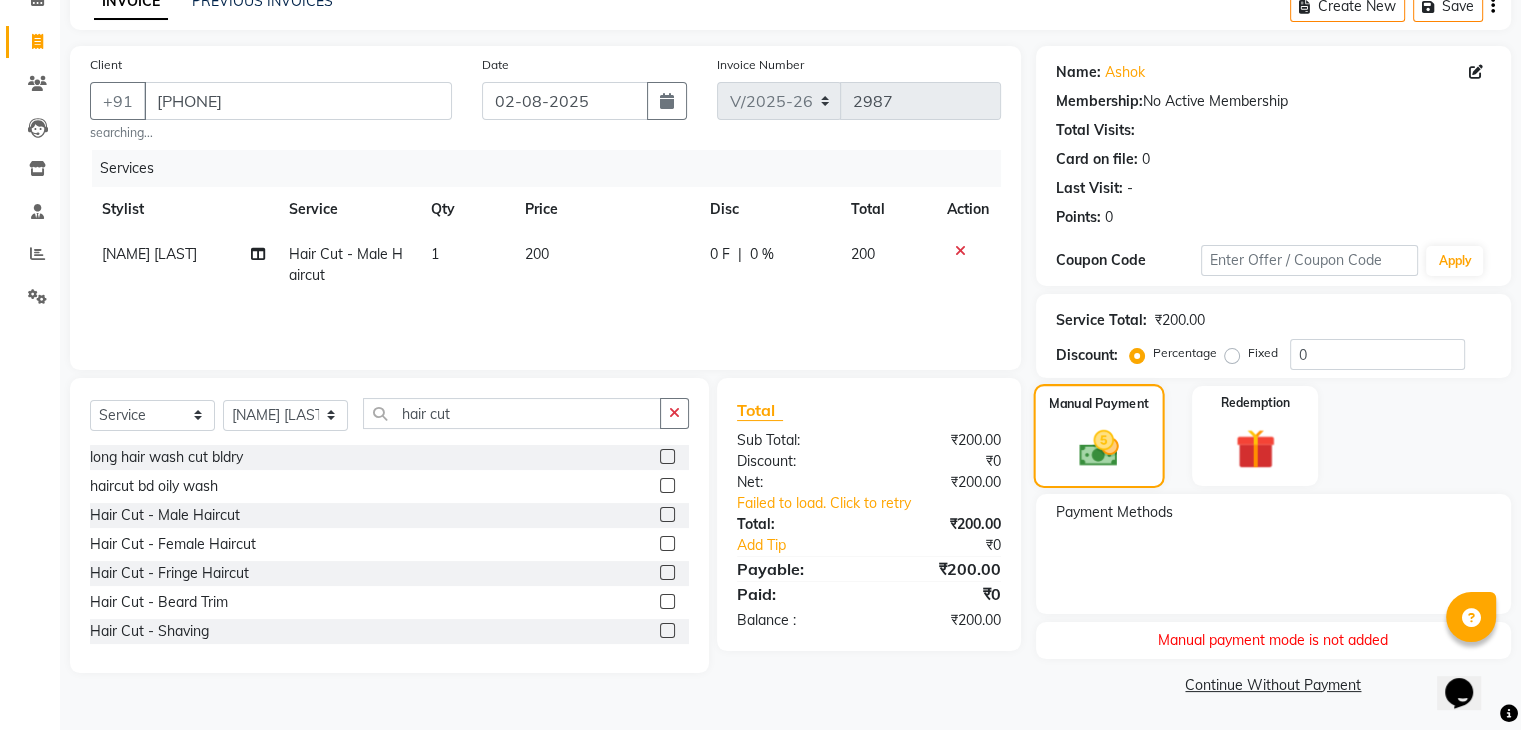 click on "Manual Payment" 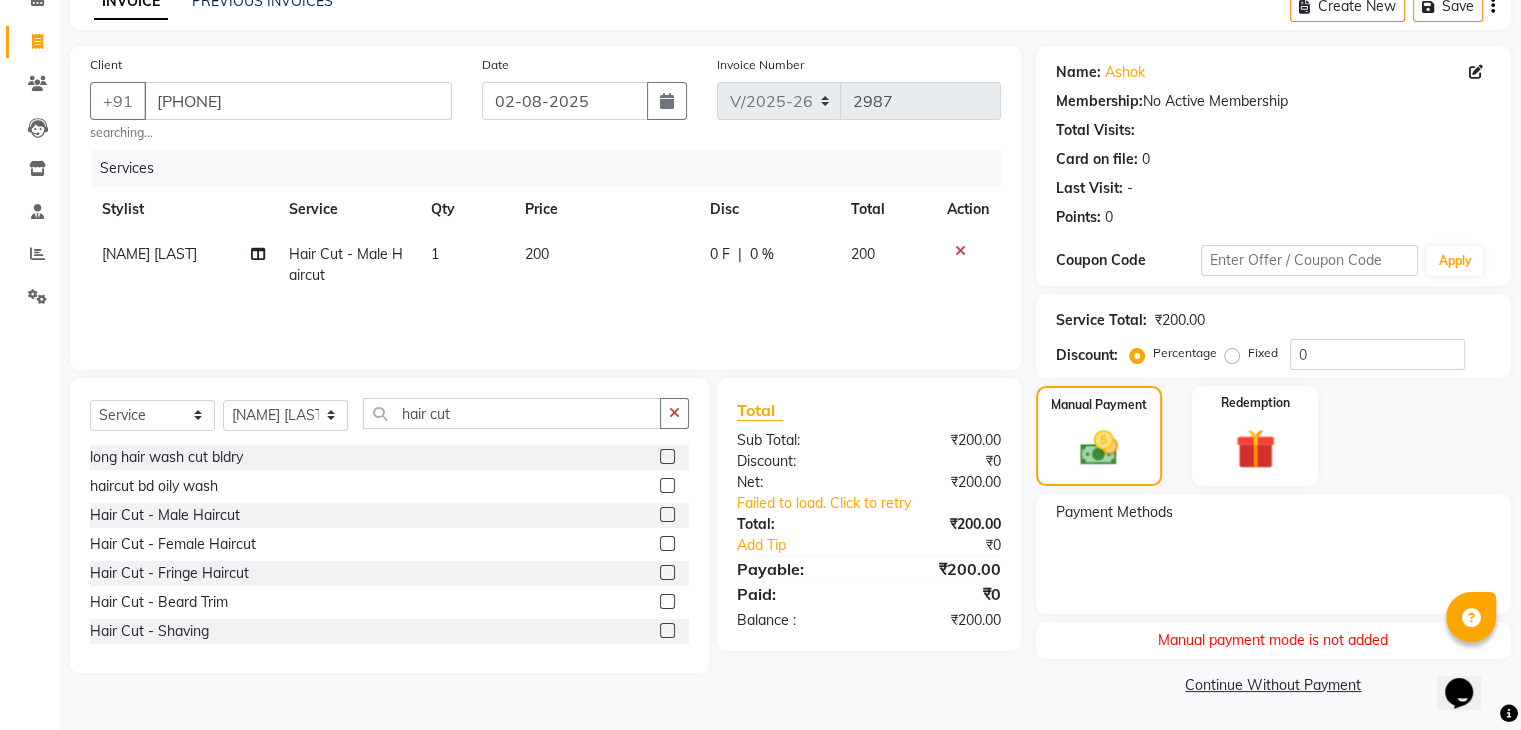 click 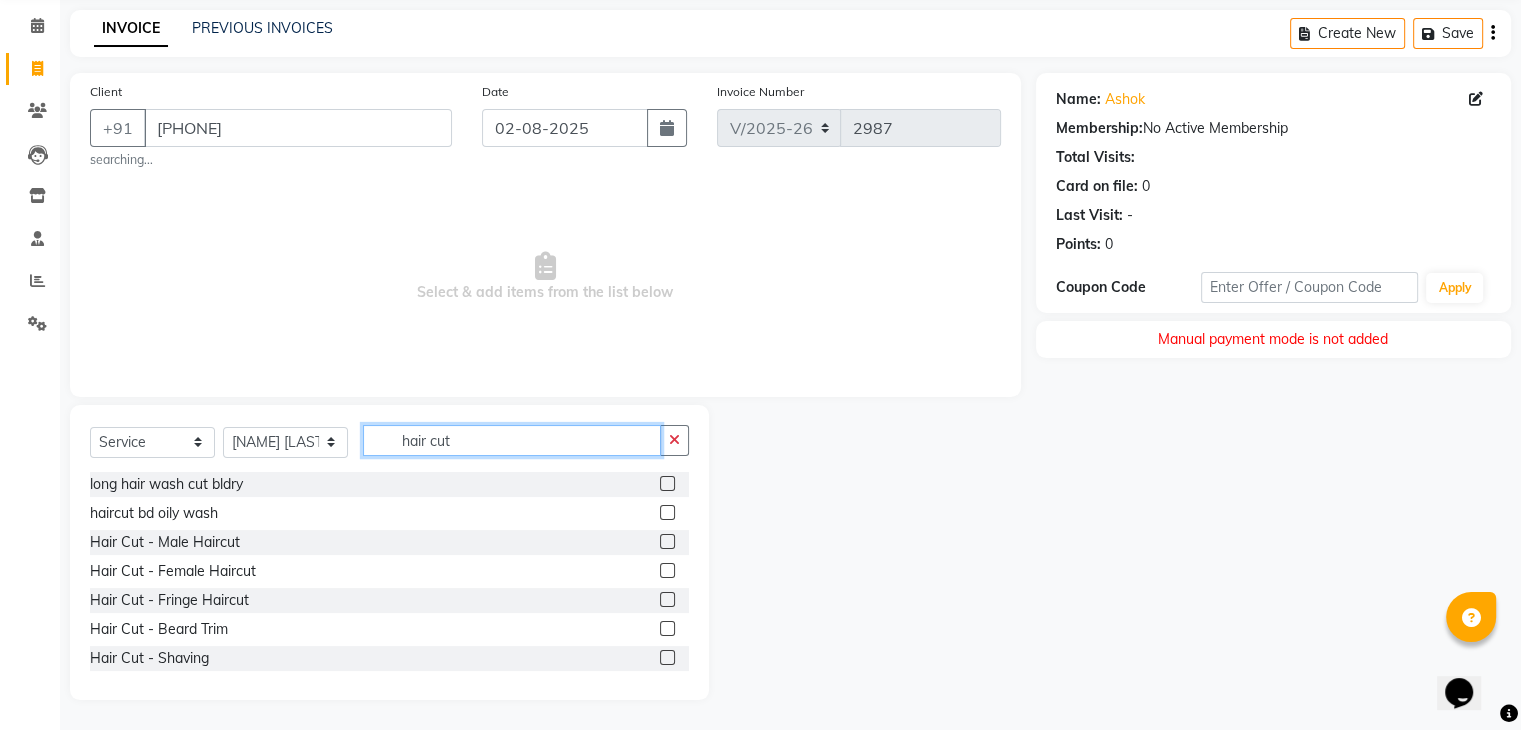 click on "hair cut" 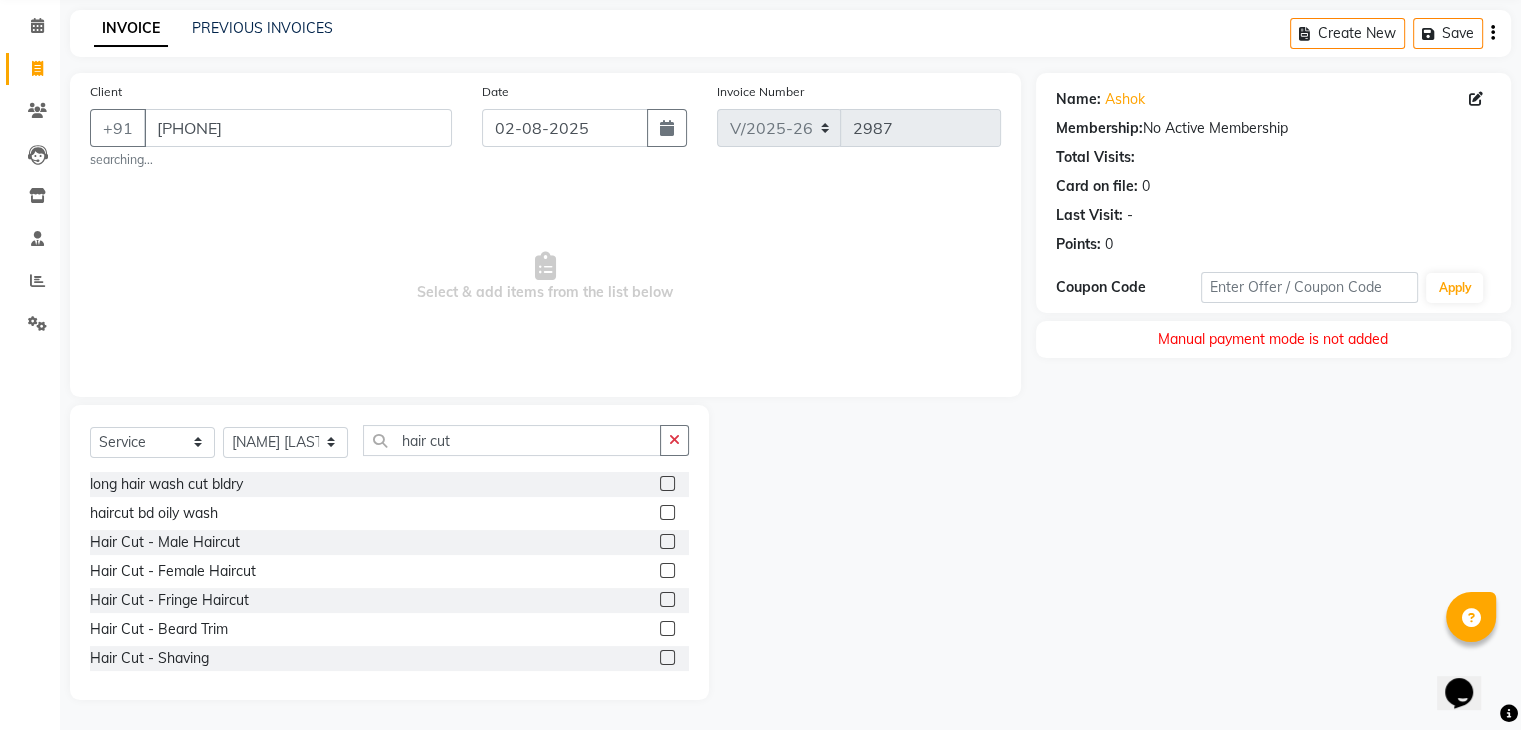 click 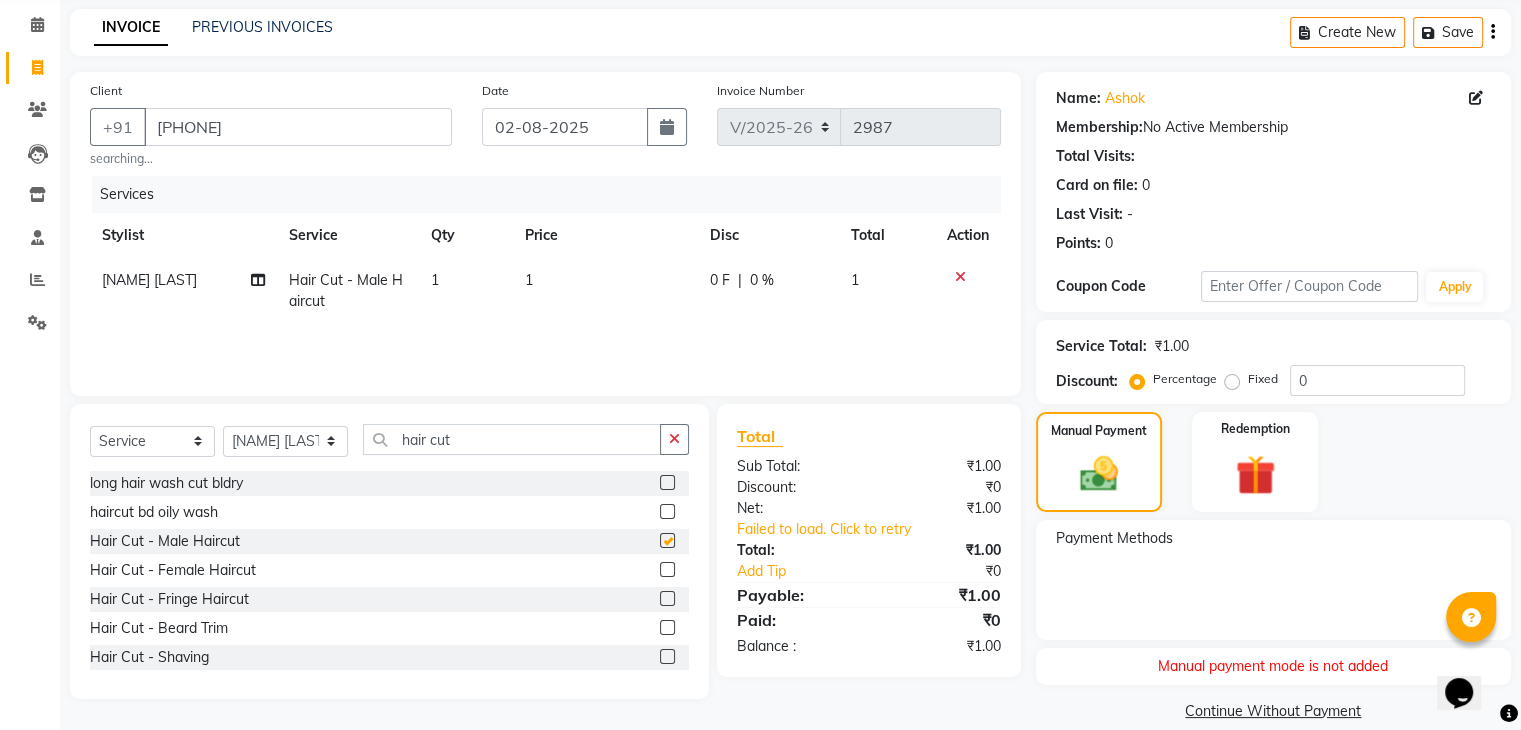checkbox on "false" 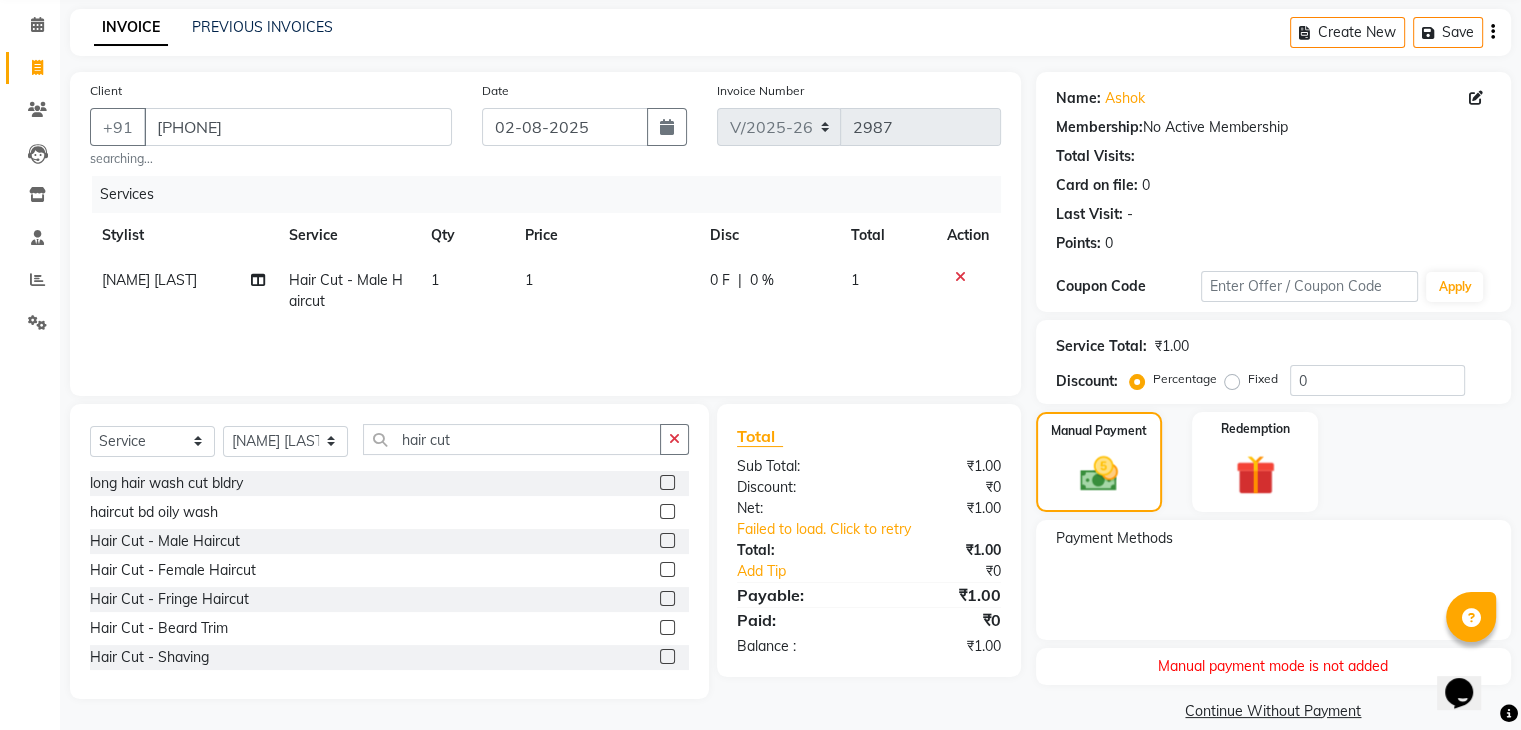 click on "1" 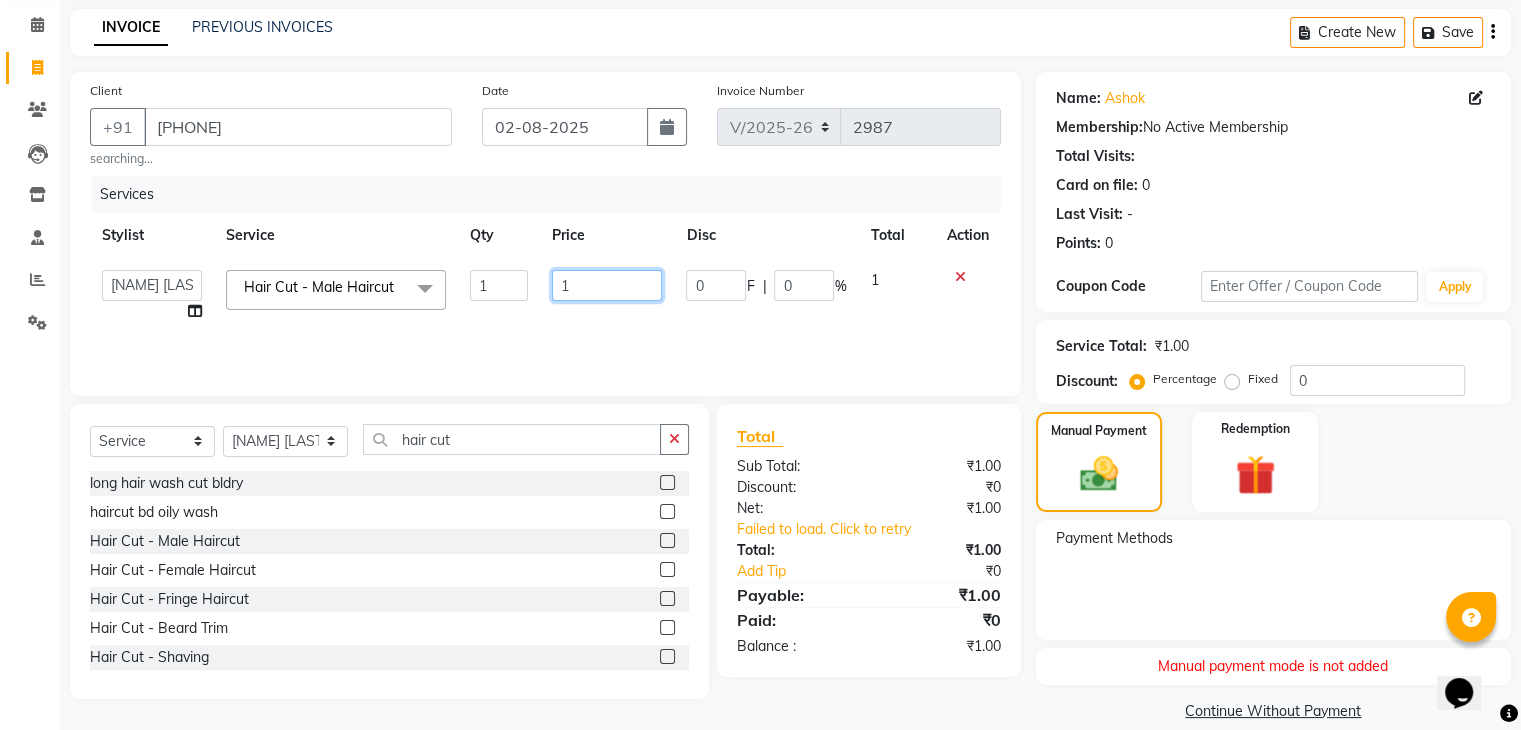 click on "1" 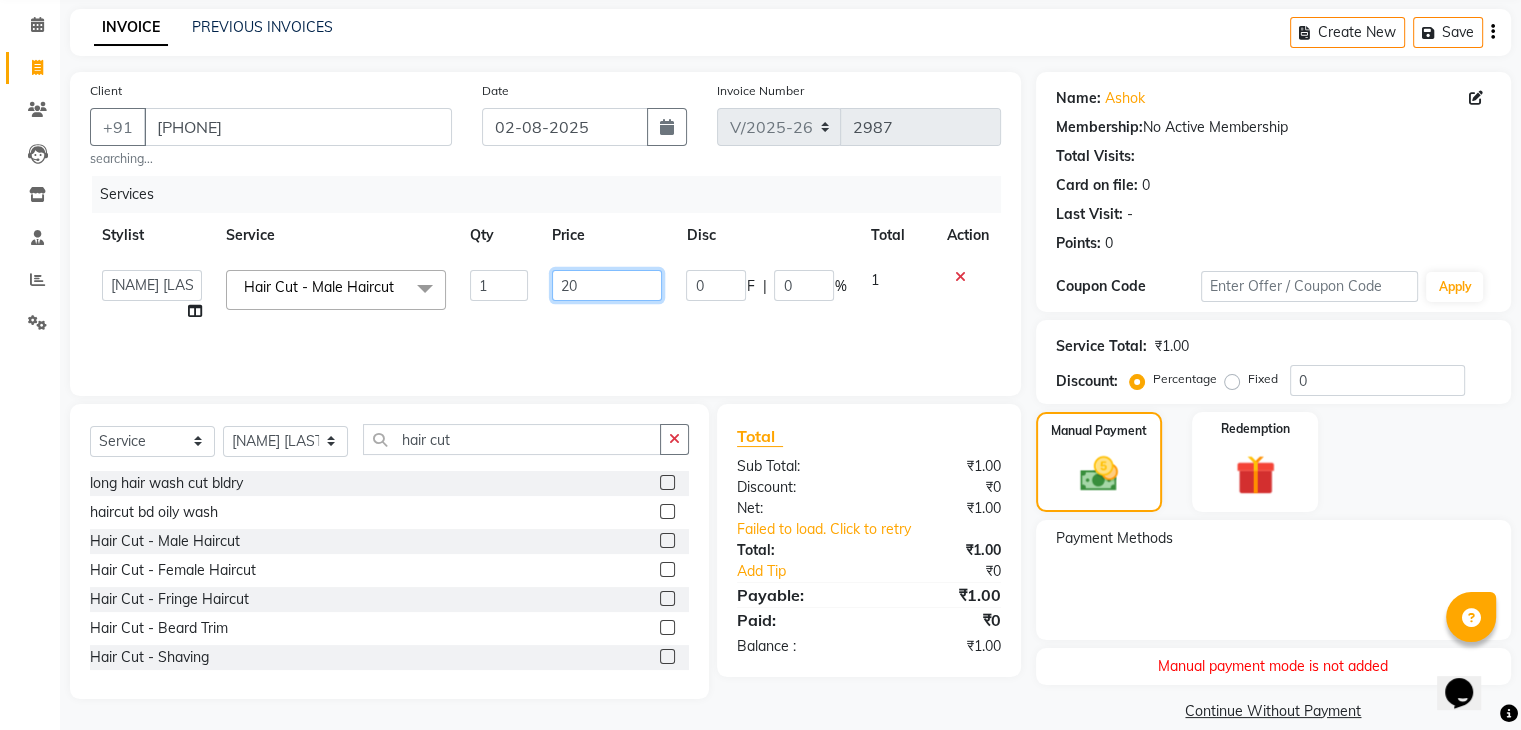 type on "200" 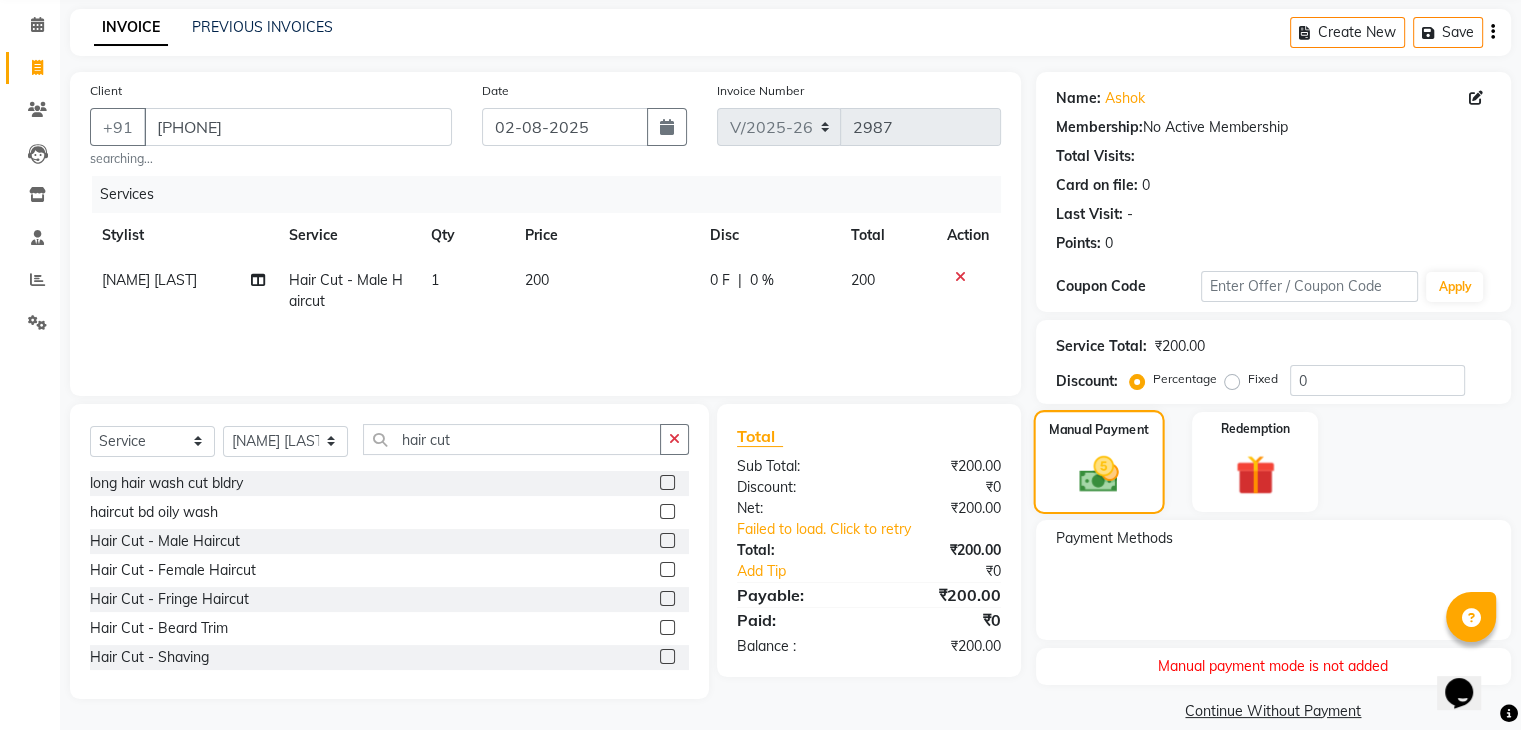 click 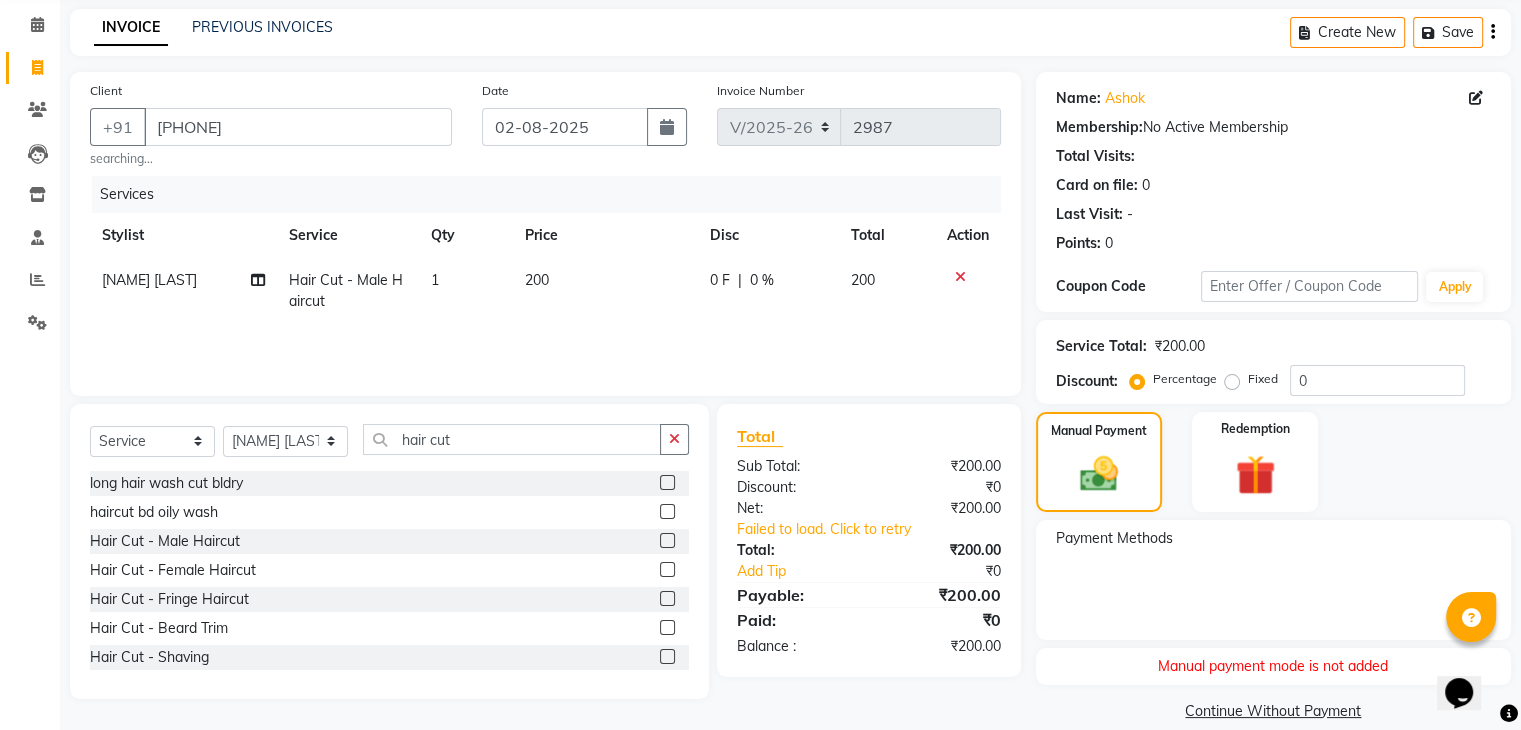 click on "Payment Methods" 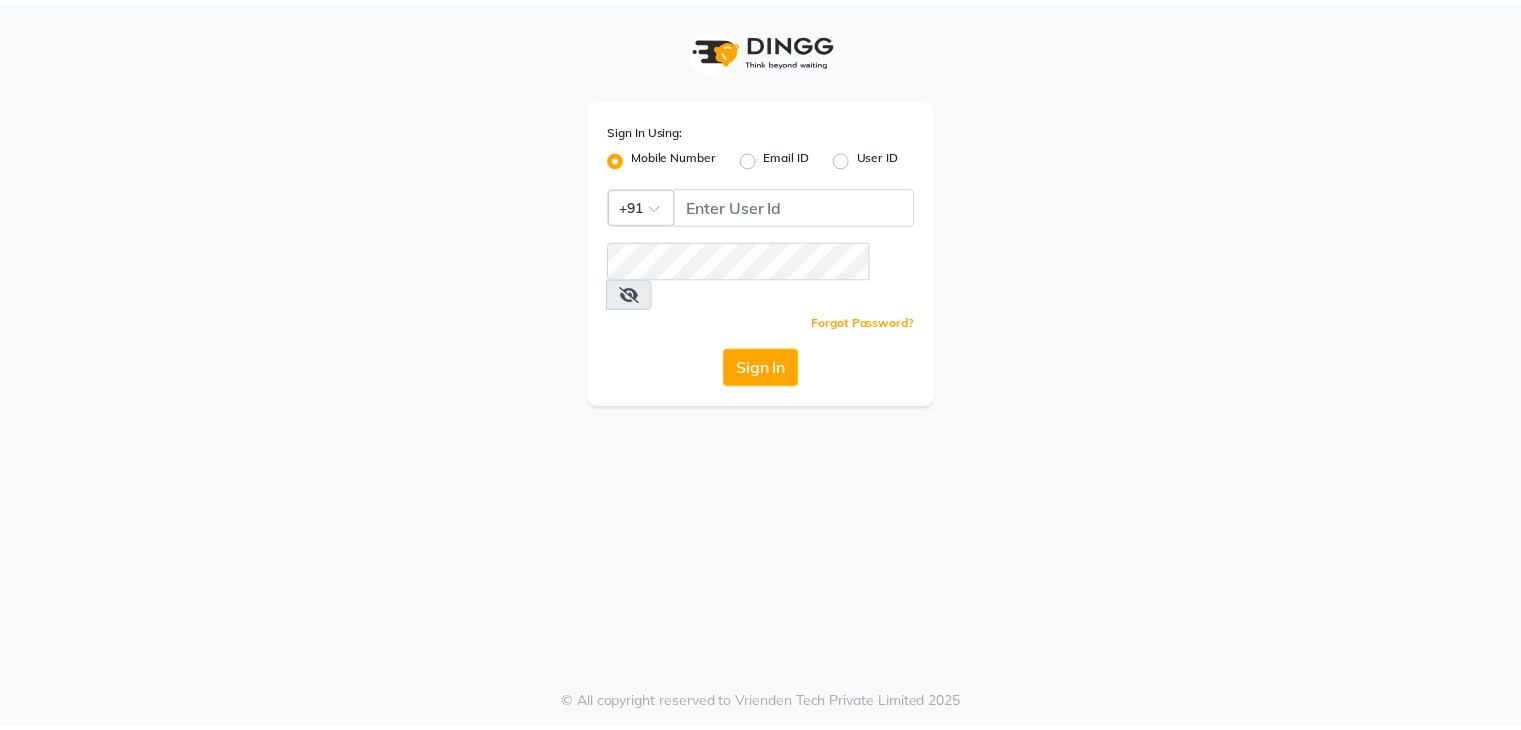 scroll, scrollTop: 0, scrollLeft: 0, axis: both 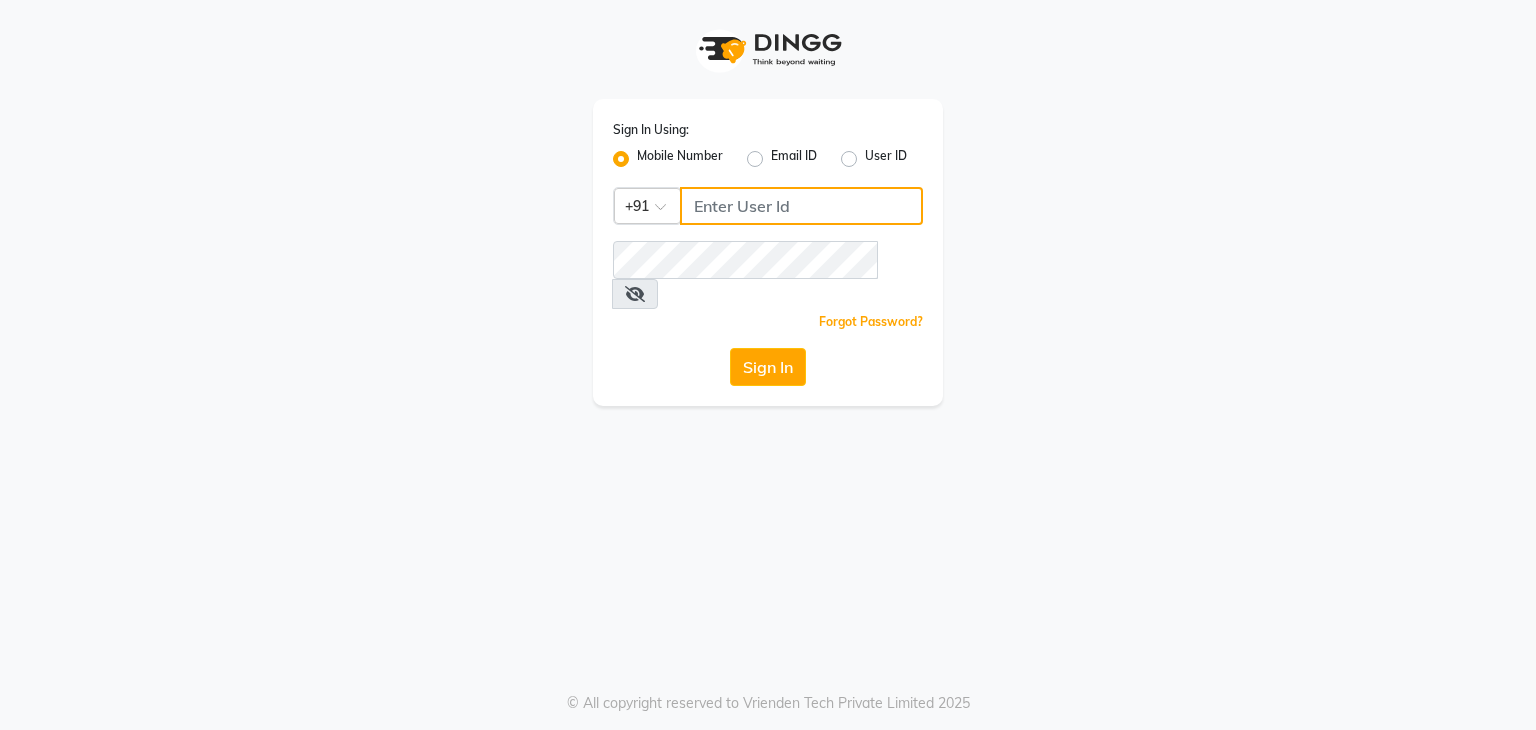 click 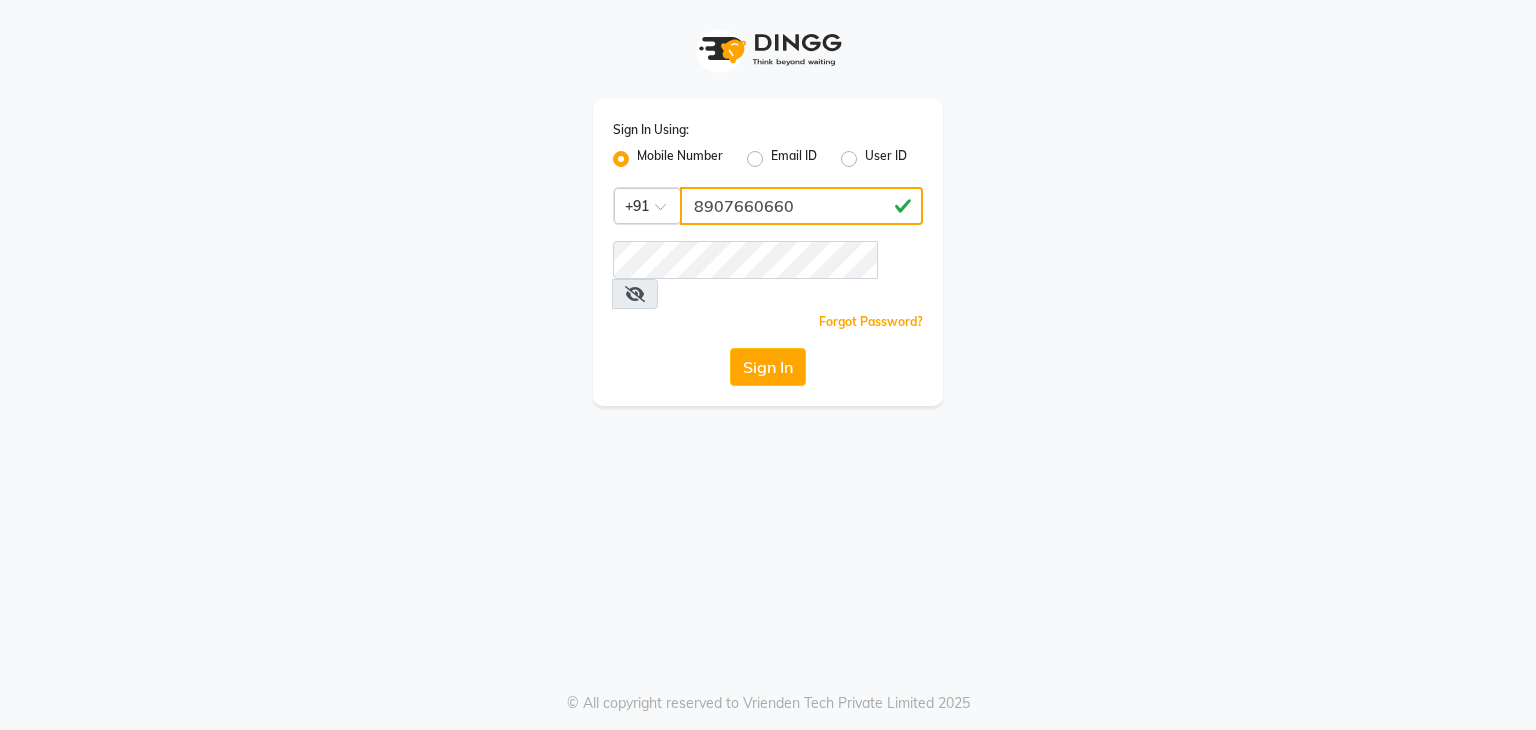 type on "8907660660" 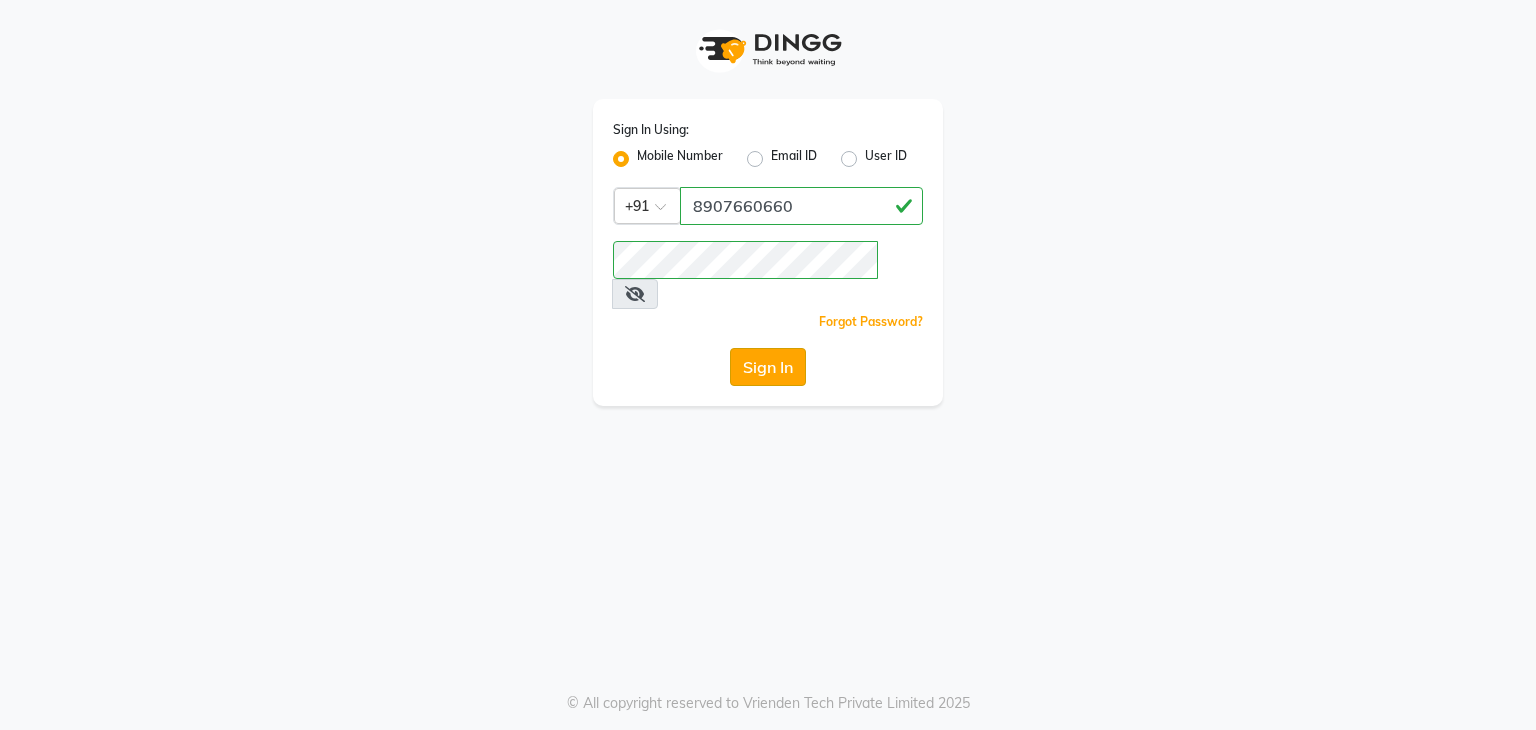 click on "Sign In" 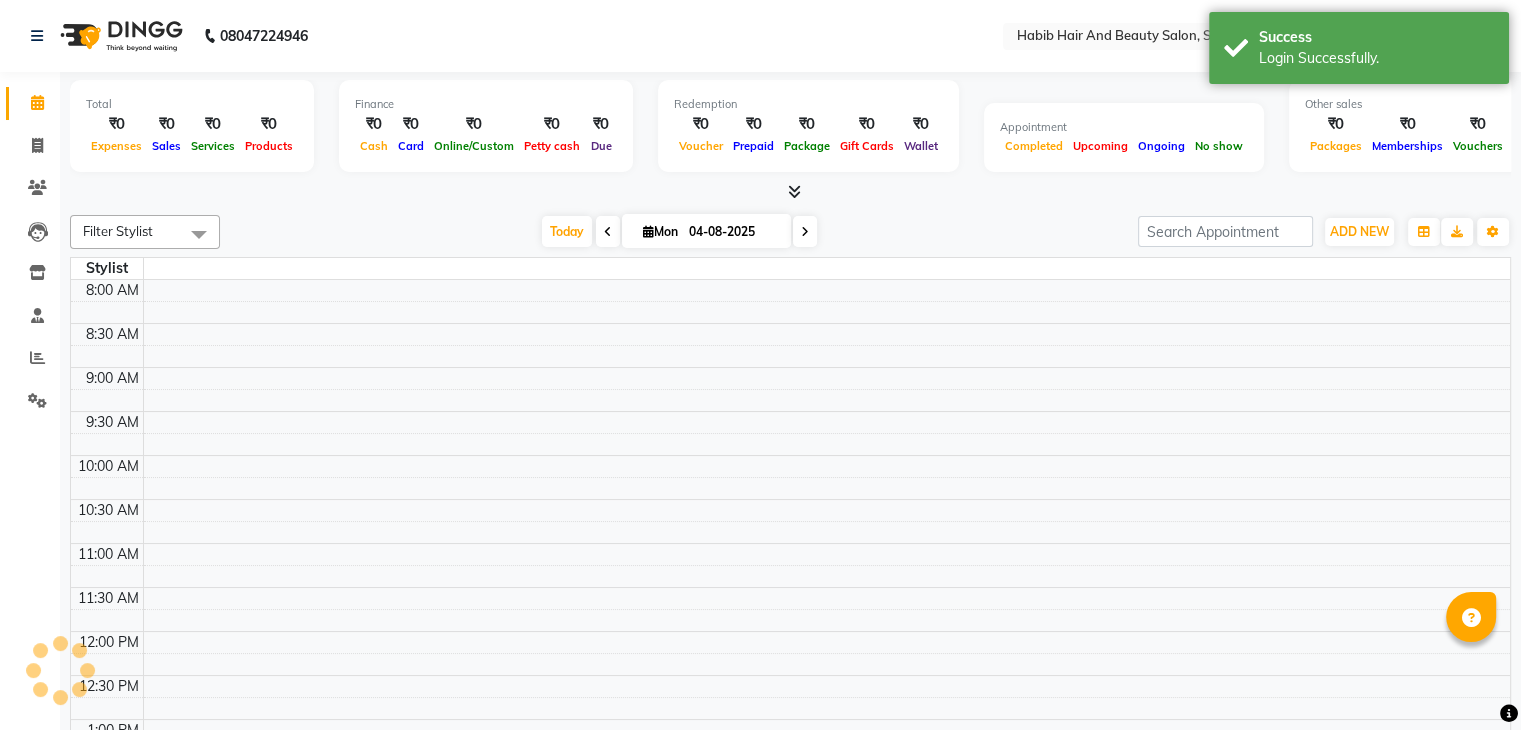 select on "en" 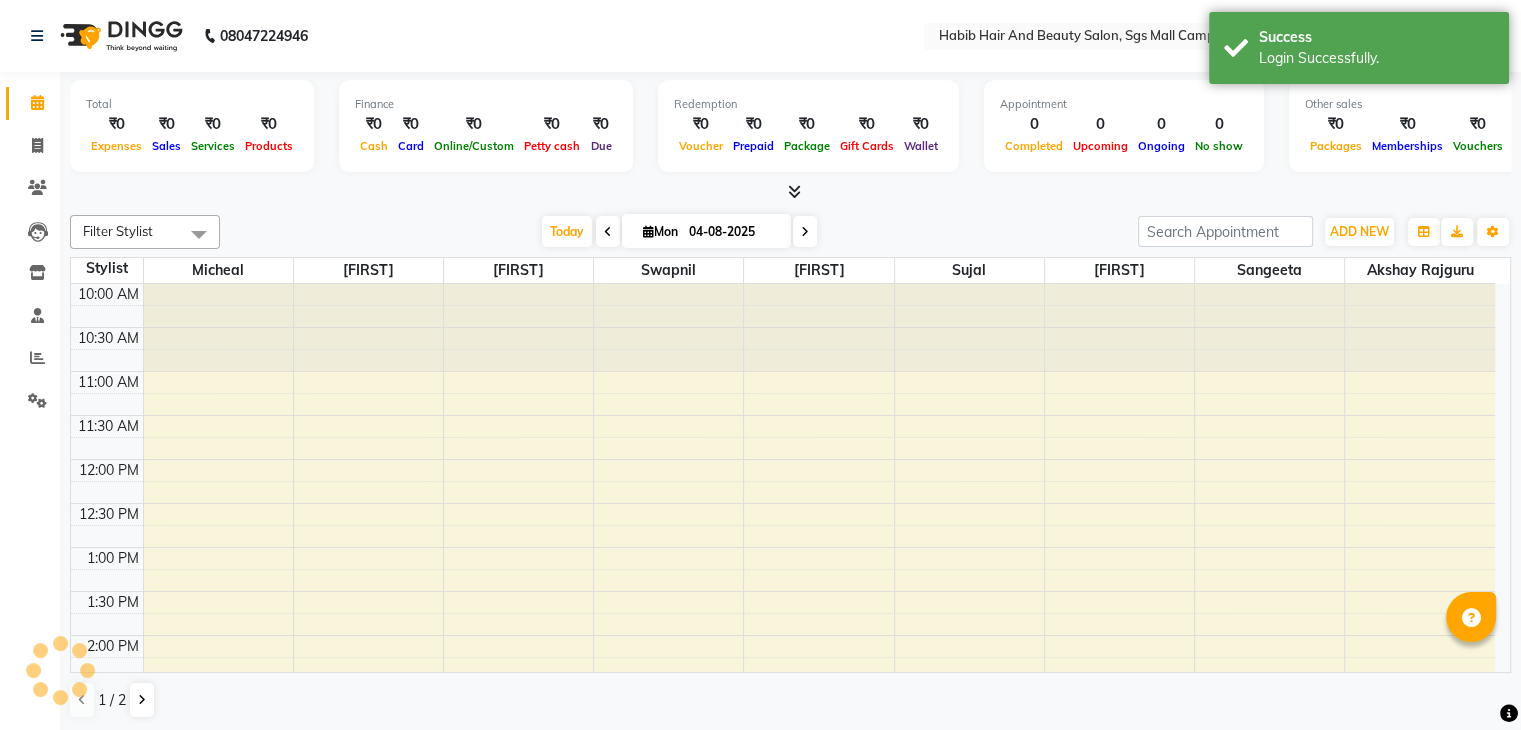 scroll, scrollTop: 0, scrollLeft: 0, axis: both 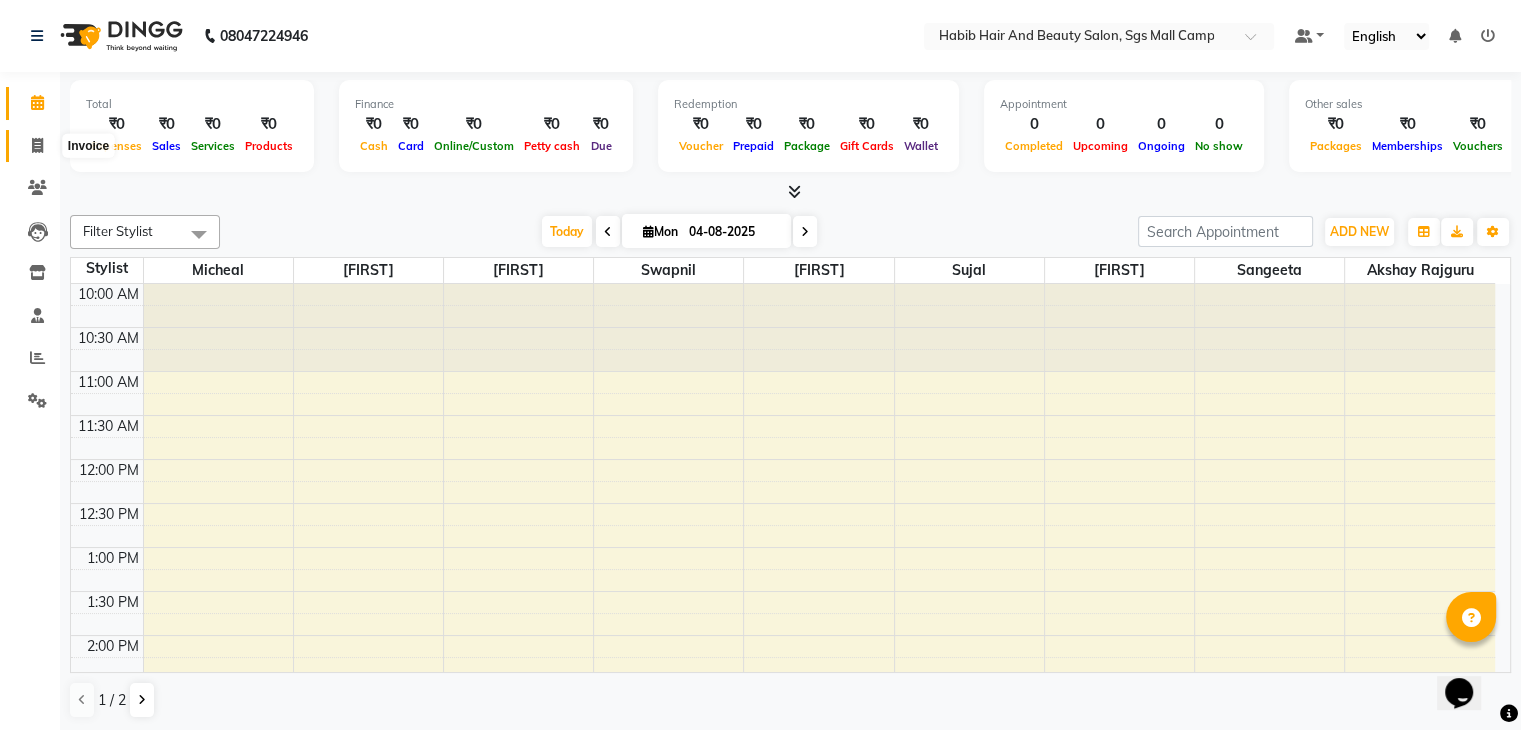 click 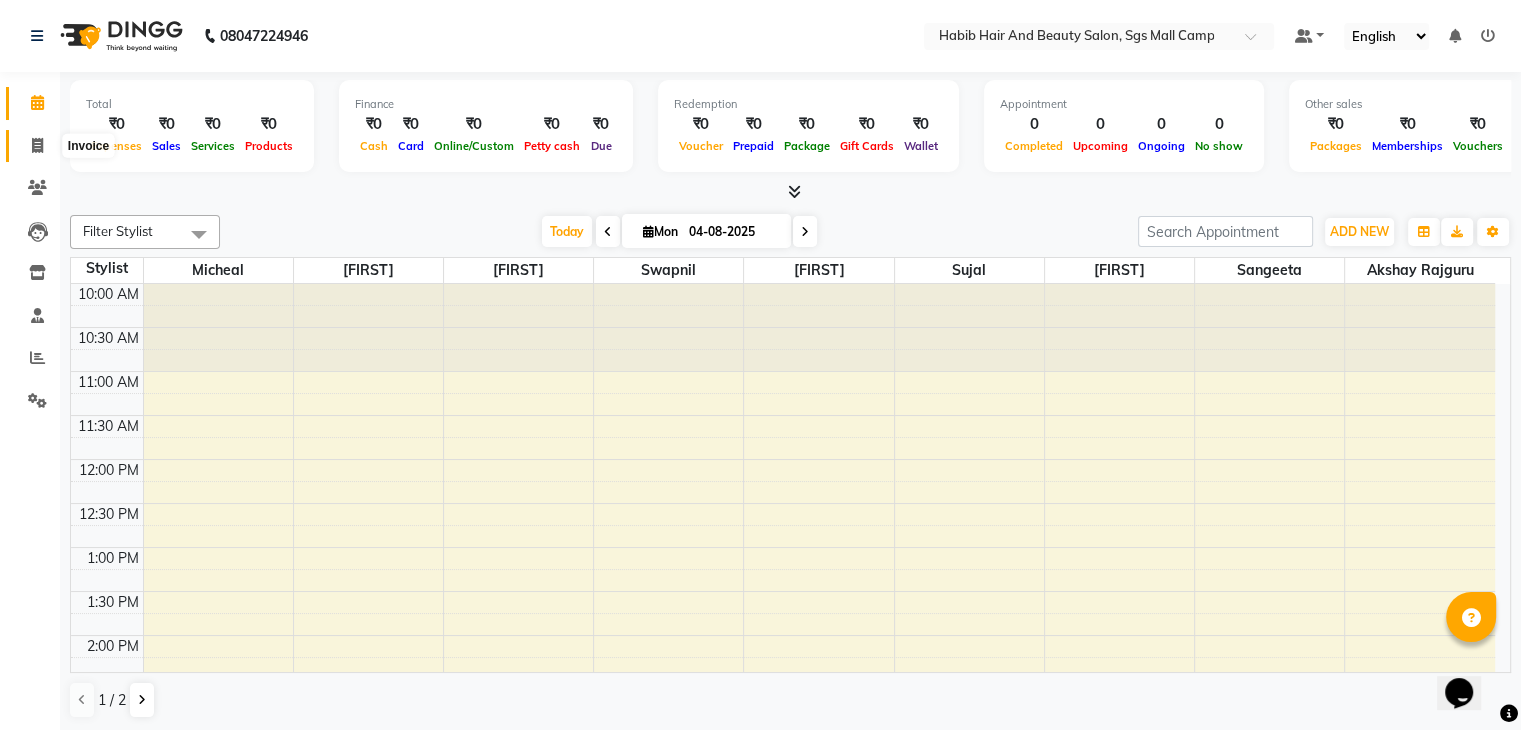 select on "service" 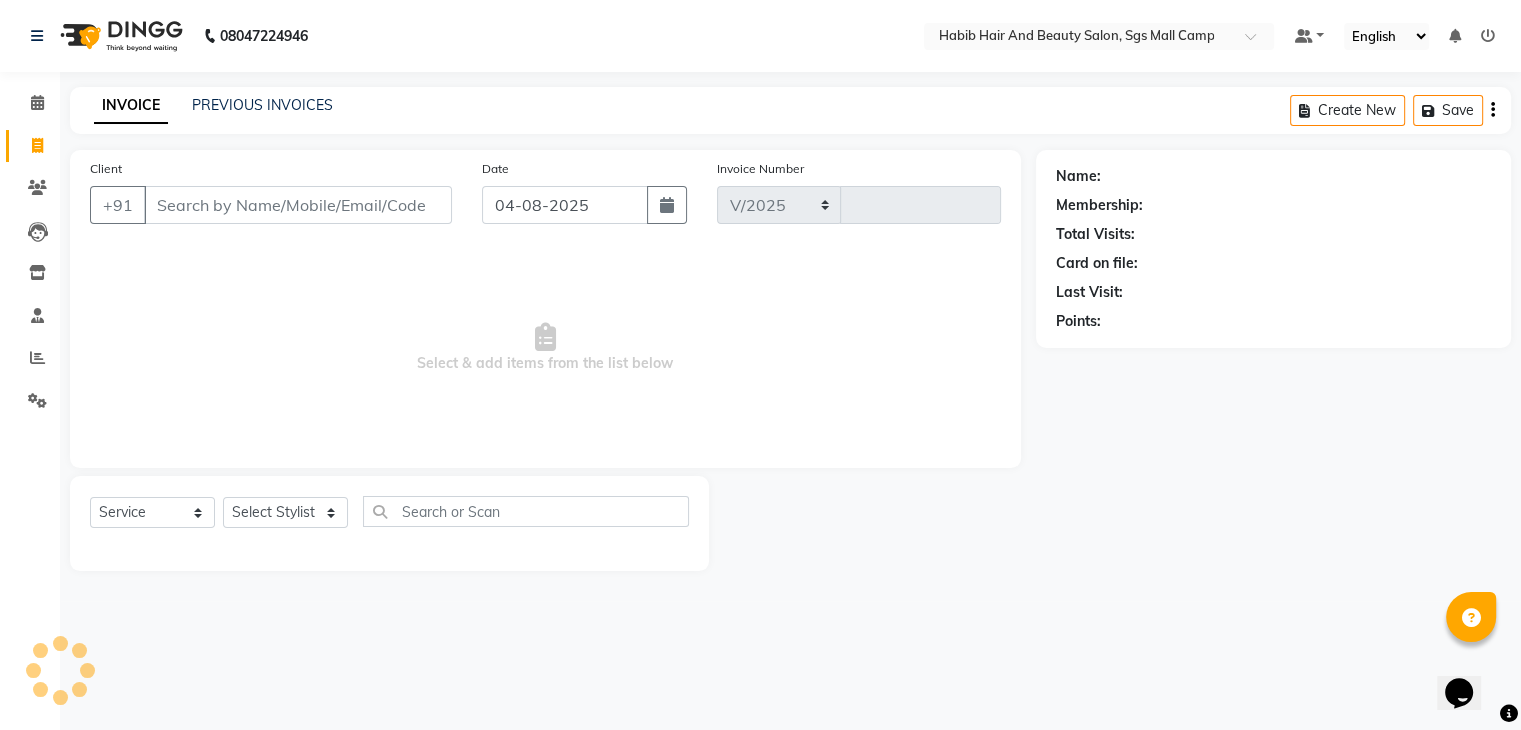 select on "8362" 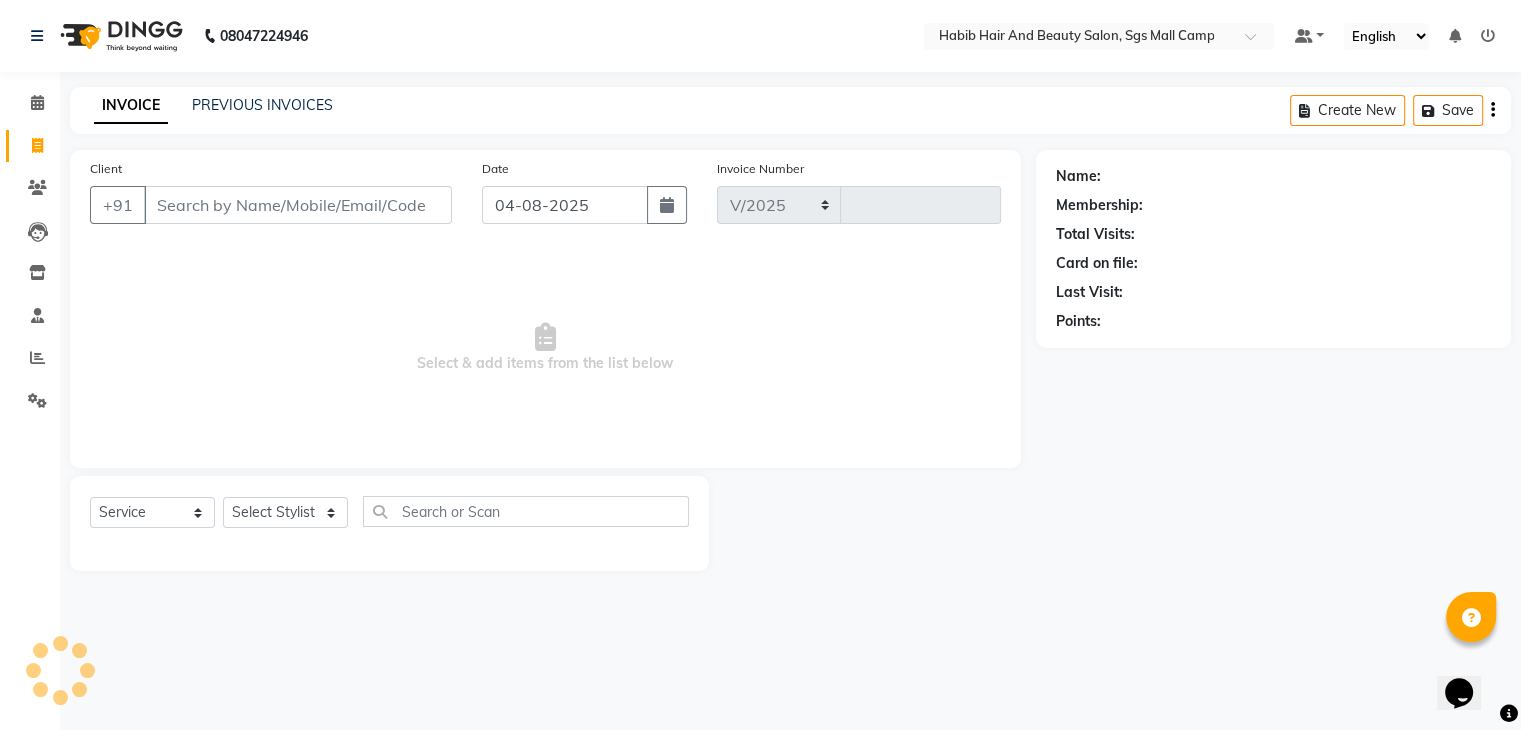 type on "2987" 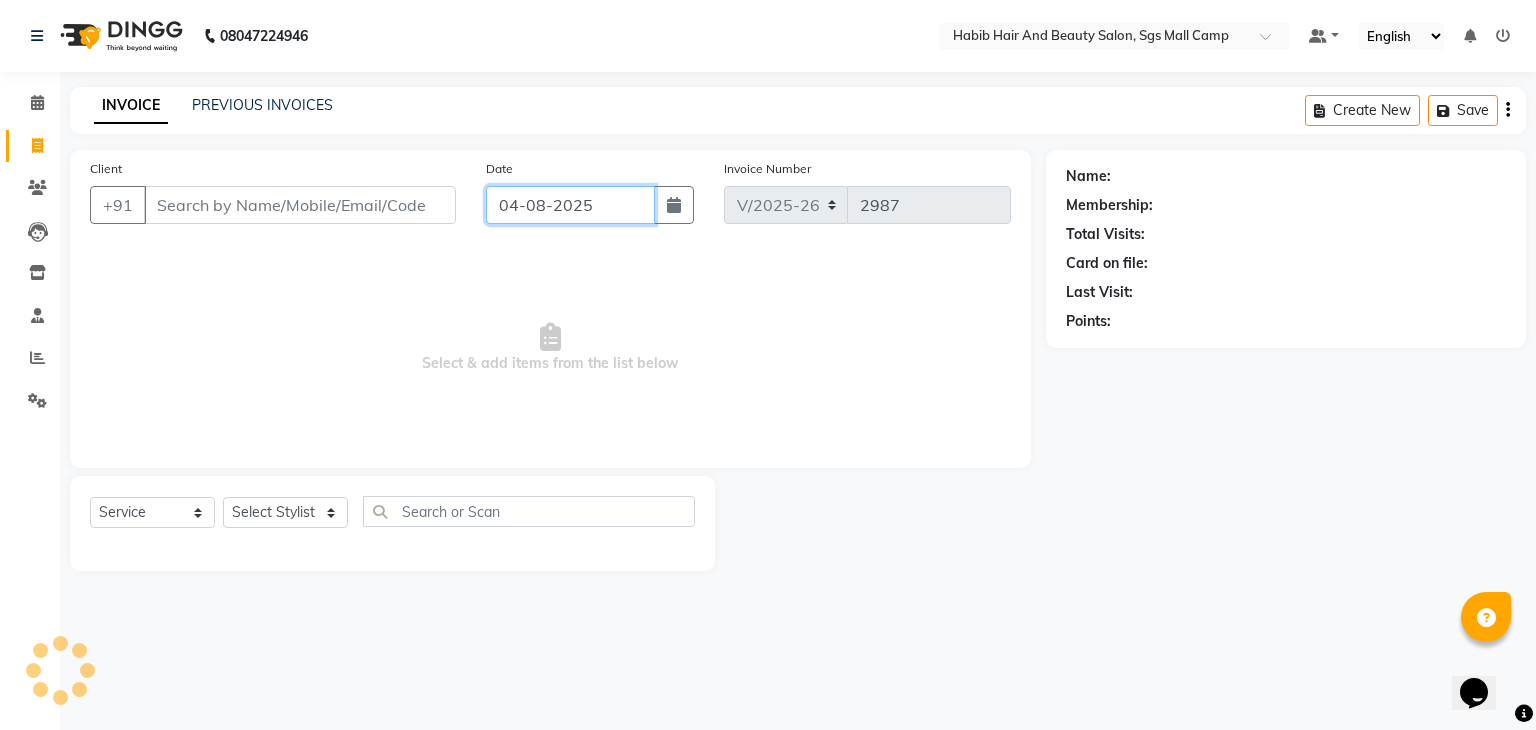 click on "04-08-2025" 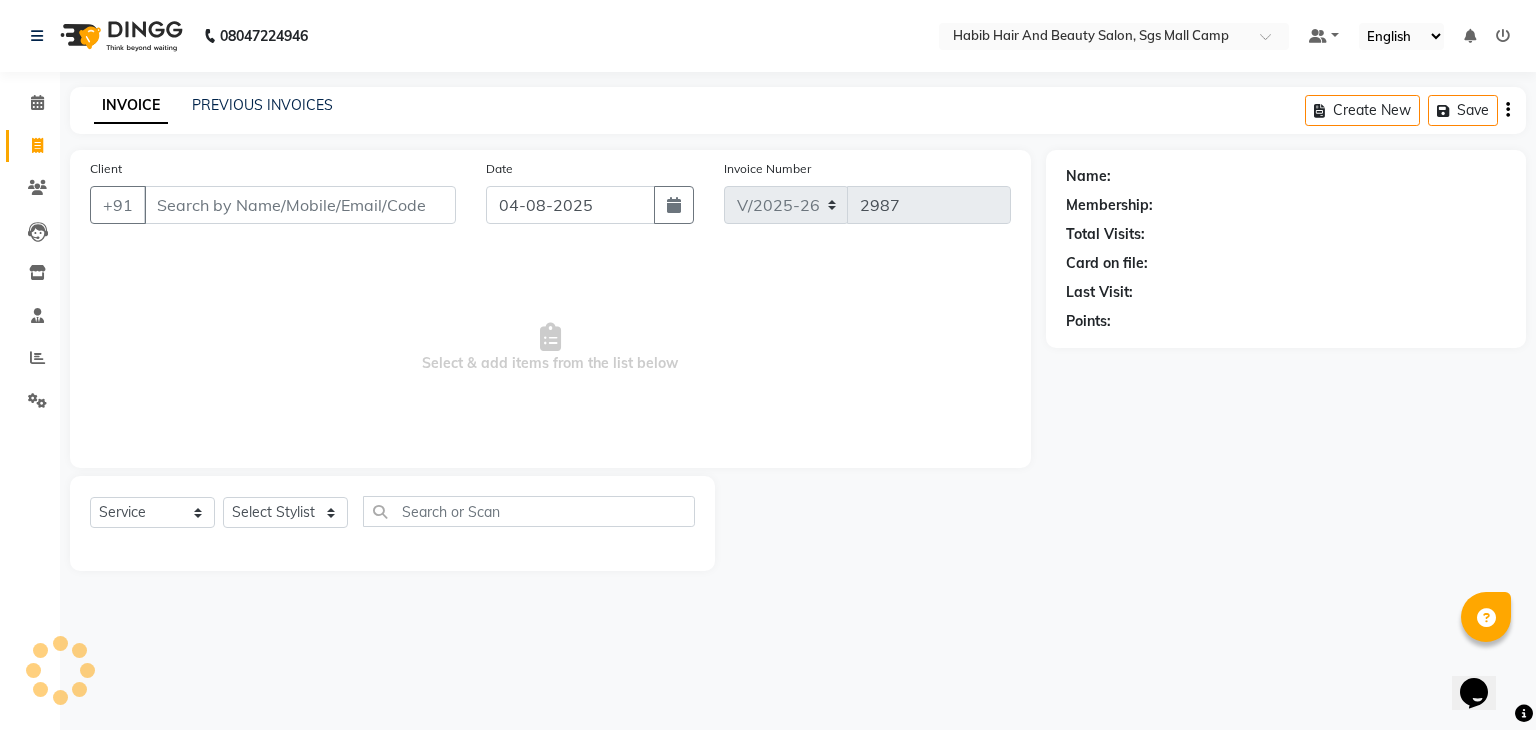 select on "8" 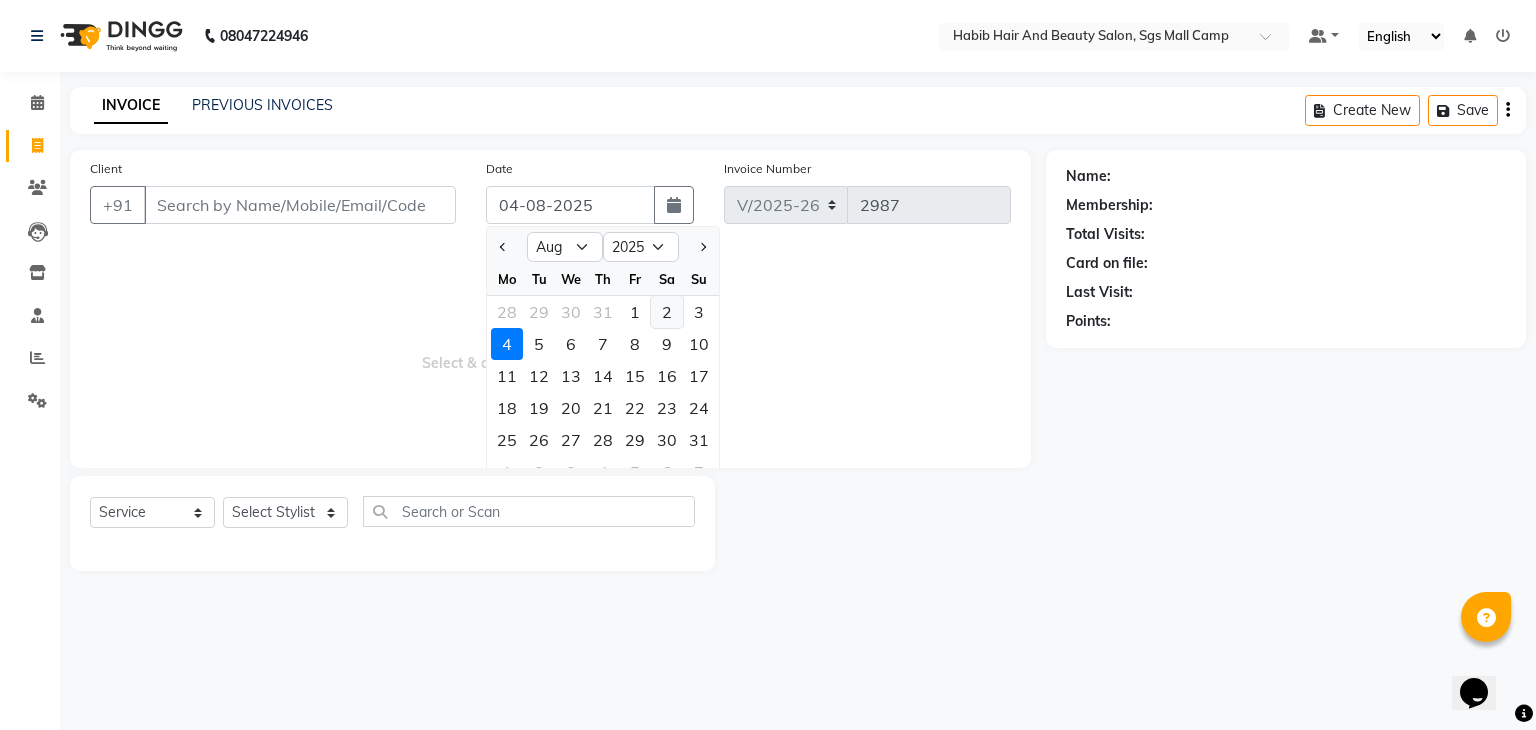 click on "2" 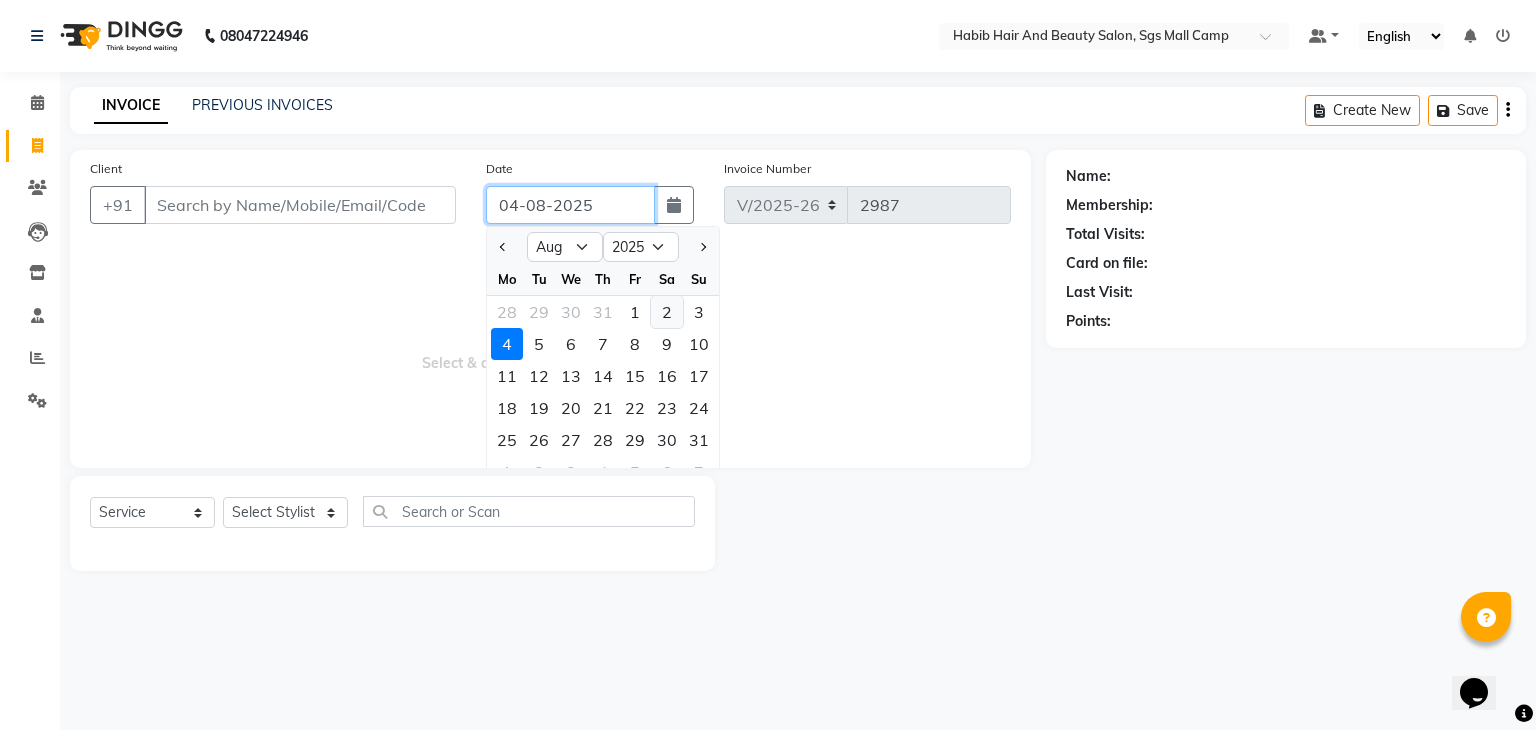 type on "02-08-2025" 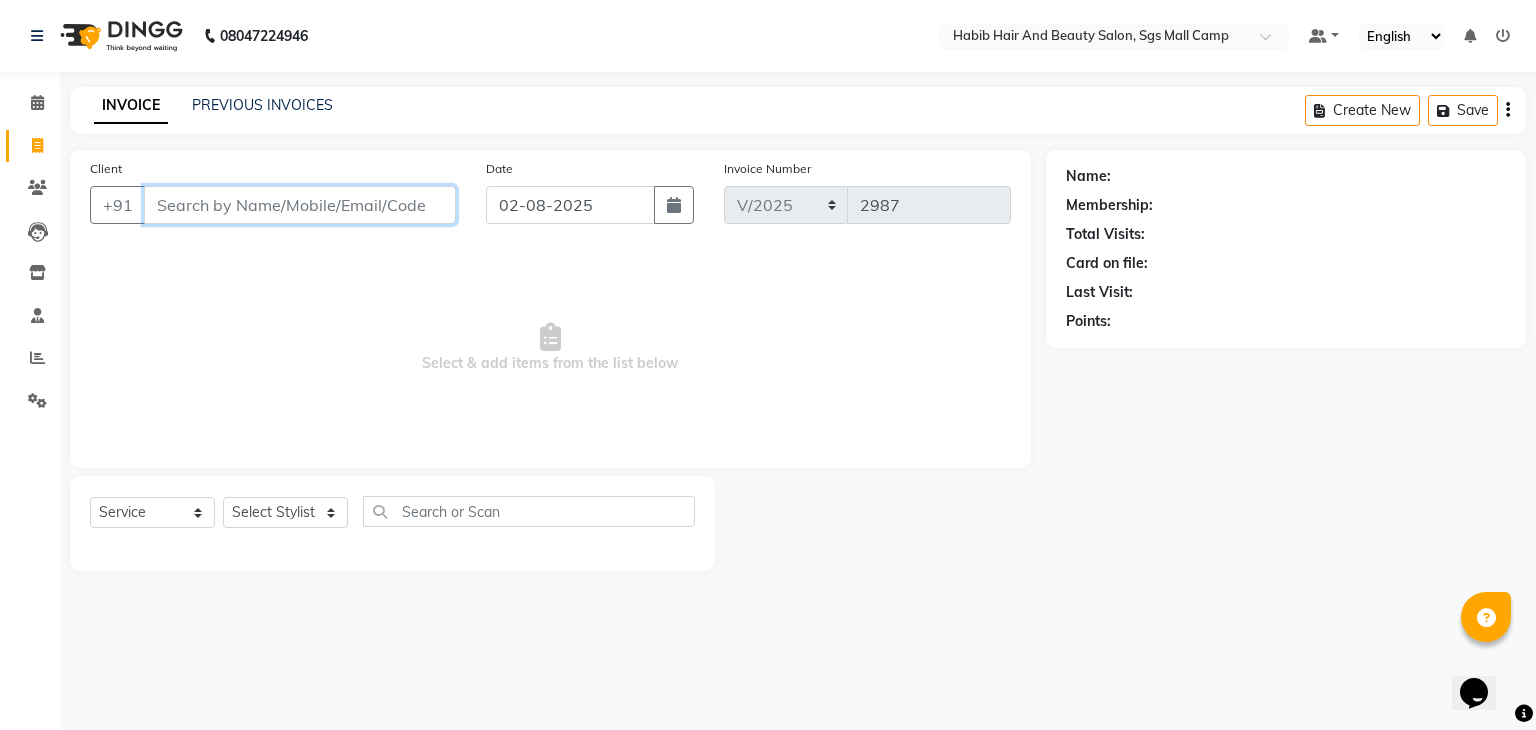 click on "Client" at bounding box center [300, 205] 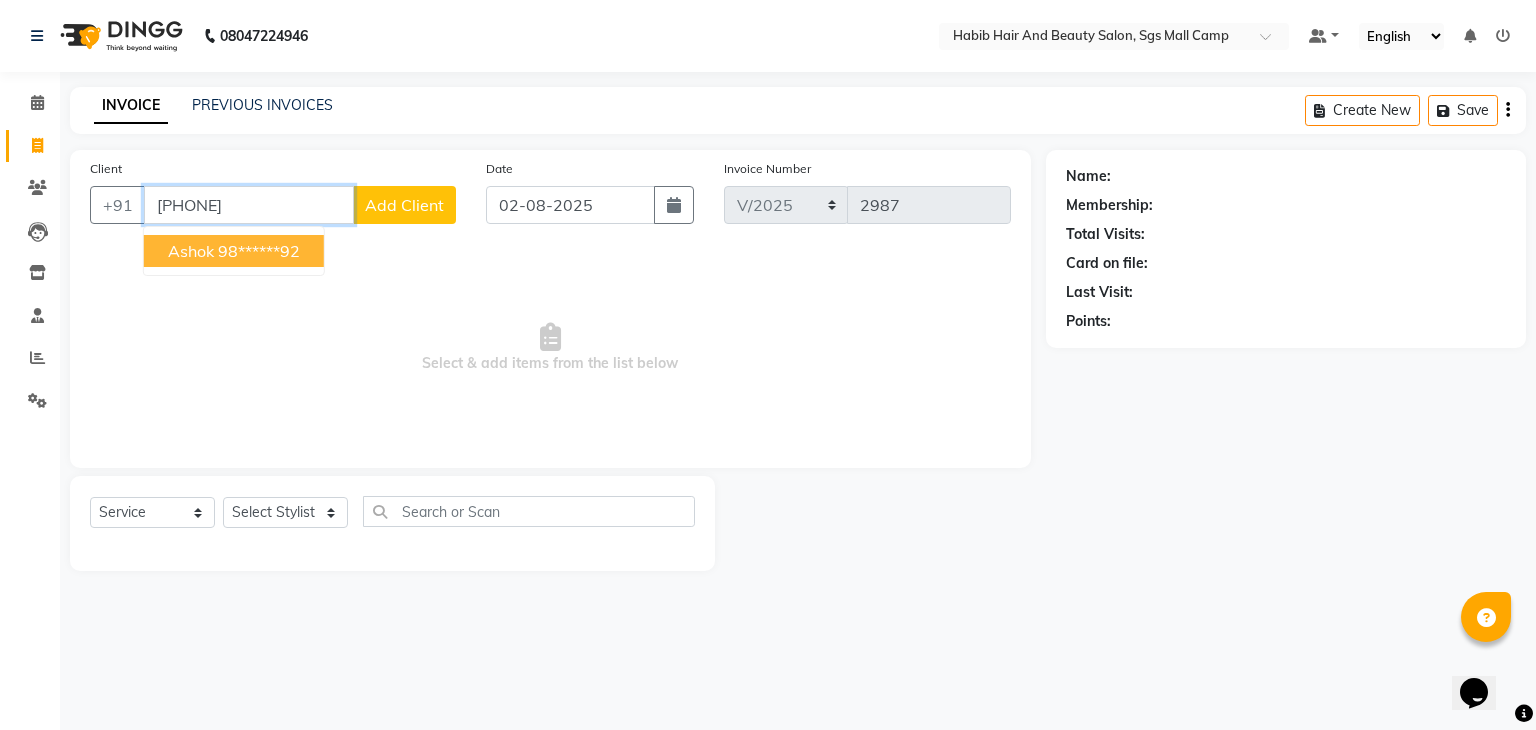 click on "98******92" at bounding box center [259, 251] 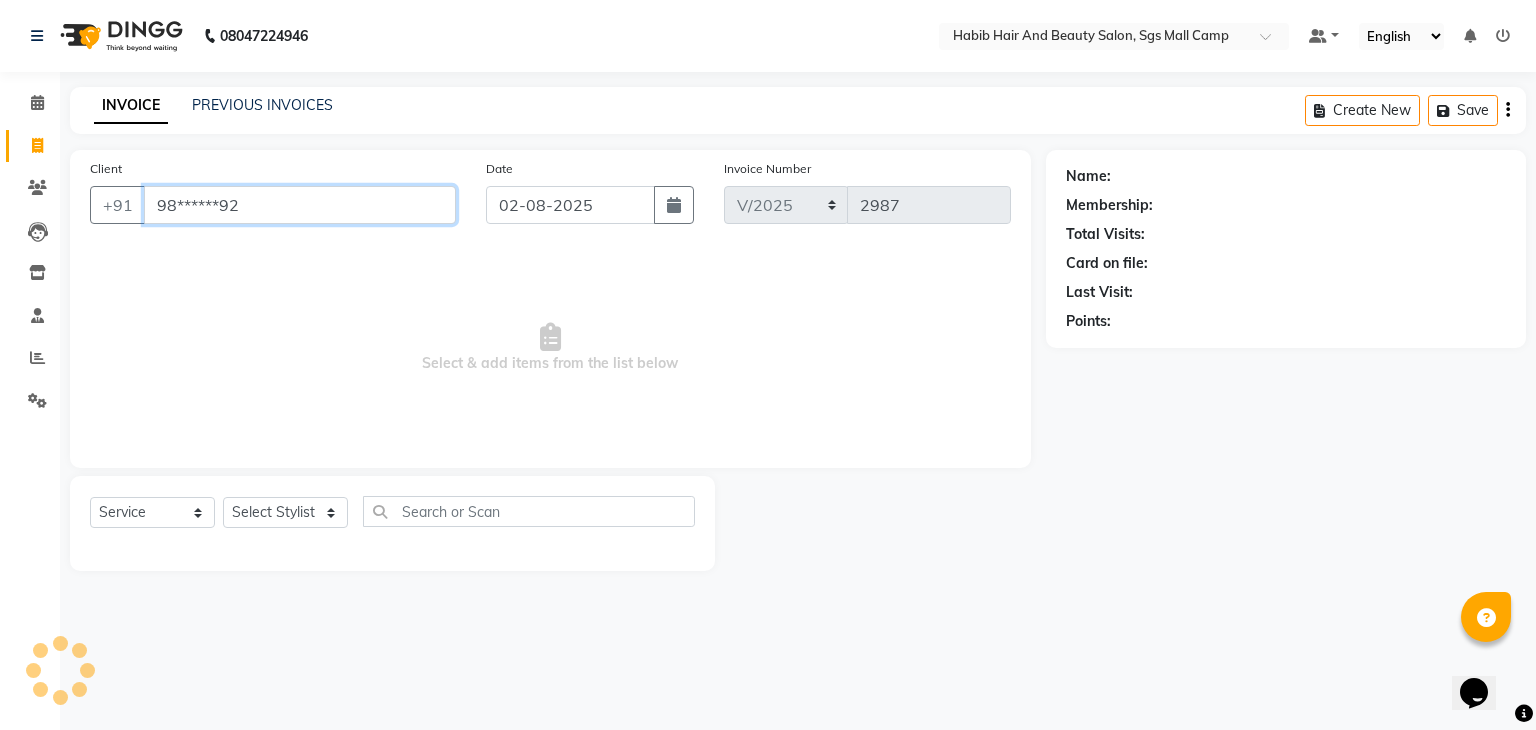 type on "98******92" 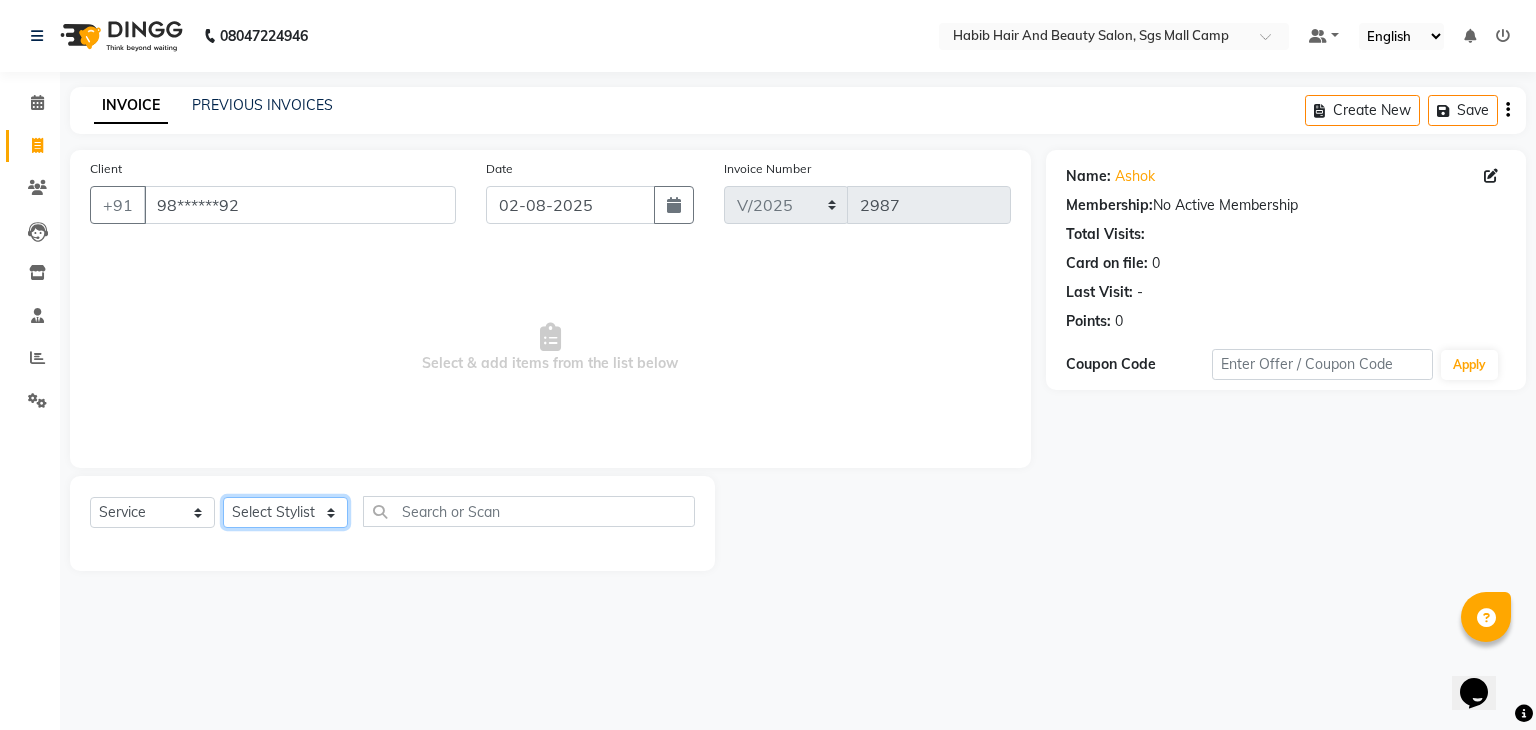 click on "Select Stylist [FIRST] [FIRST]  [FIRST] Manager [FIRST]  [FIRST] [FIRST]  [FIRST] [FIRST] [FIRST]" 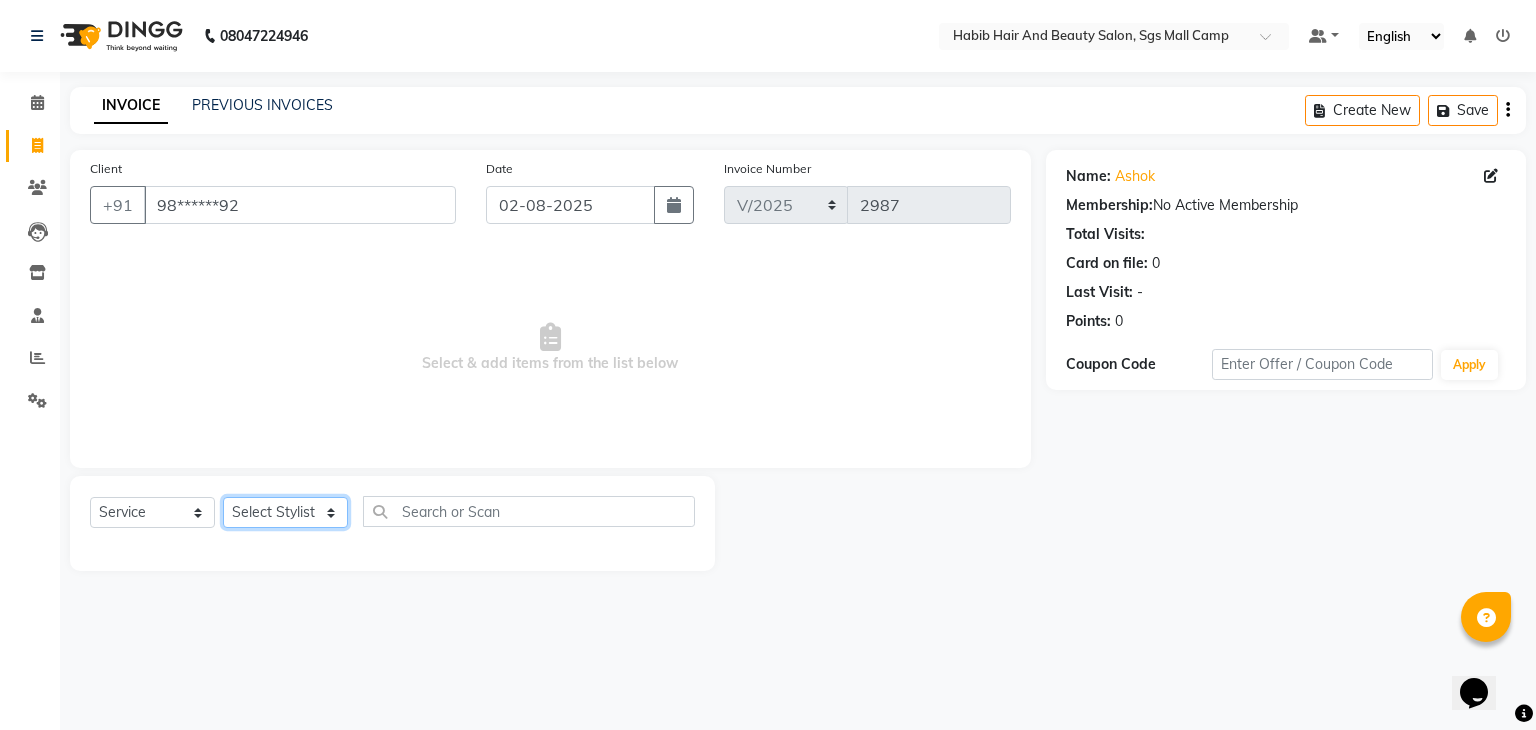 select on "87131" 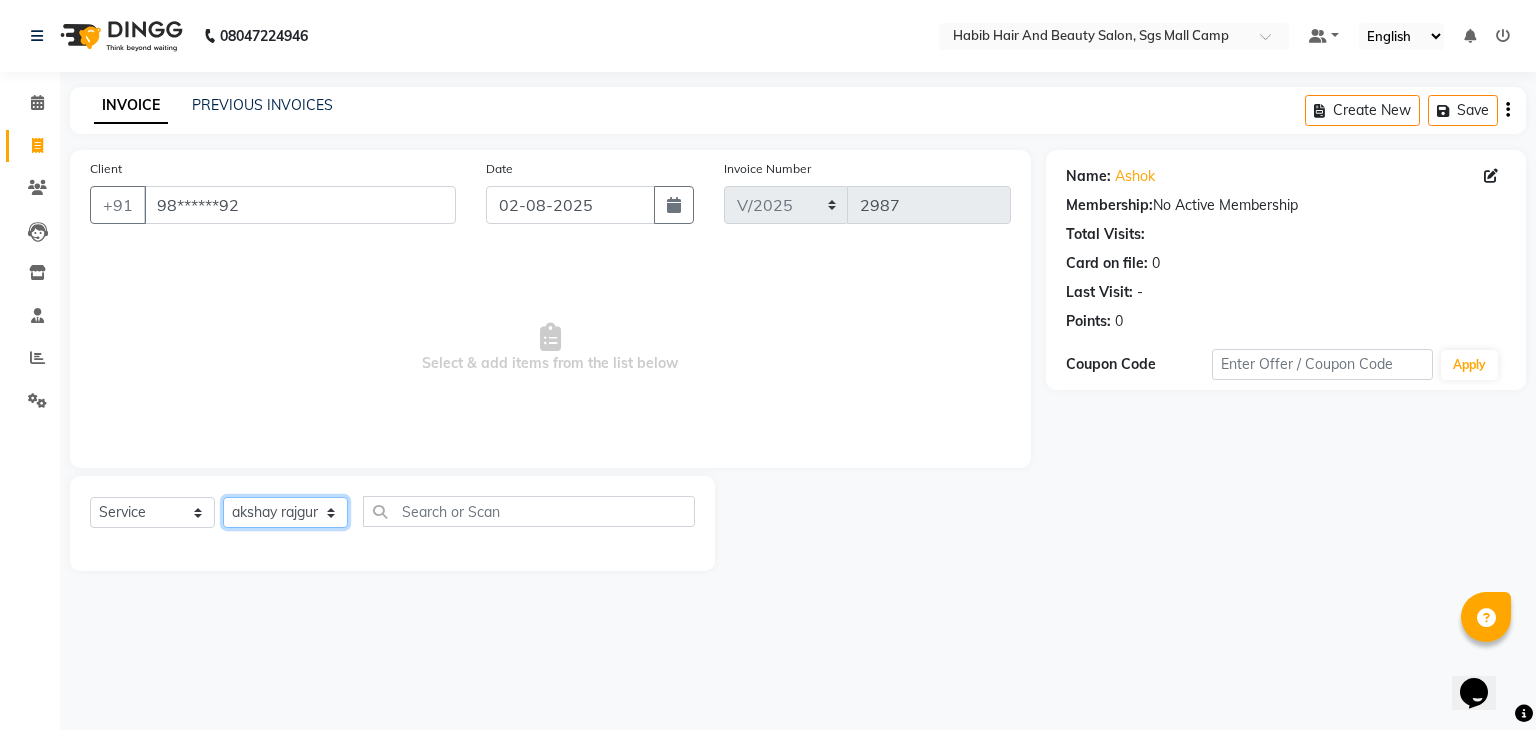 click on "Select Stylist [FIRST] [FIRST]  [FIRST] Manager [FIRST]  [FIRST] [FIRST]  [FIRST] [FIRST] [FIRST]" 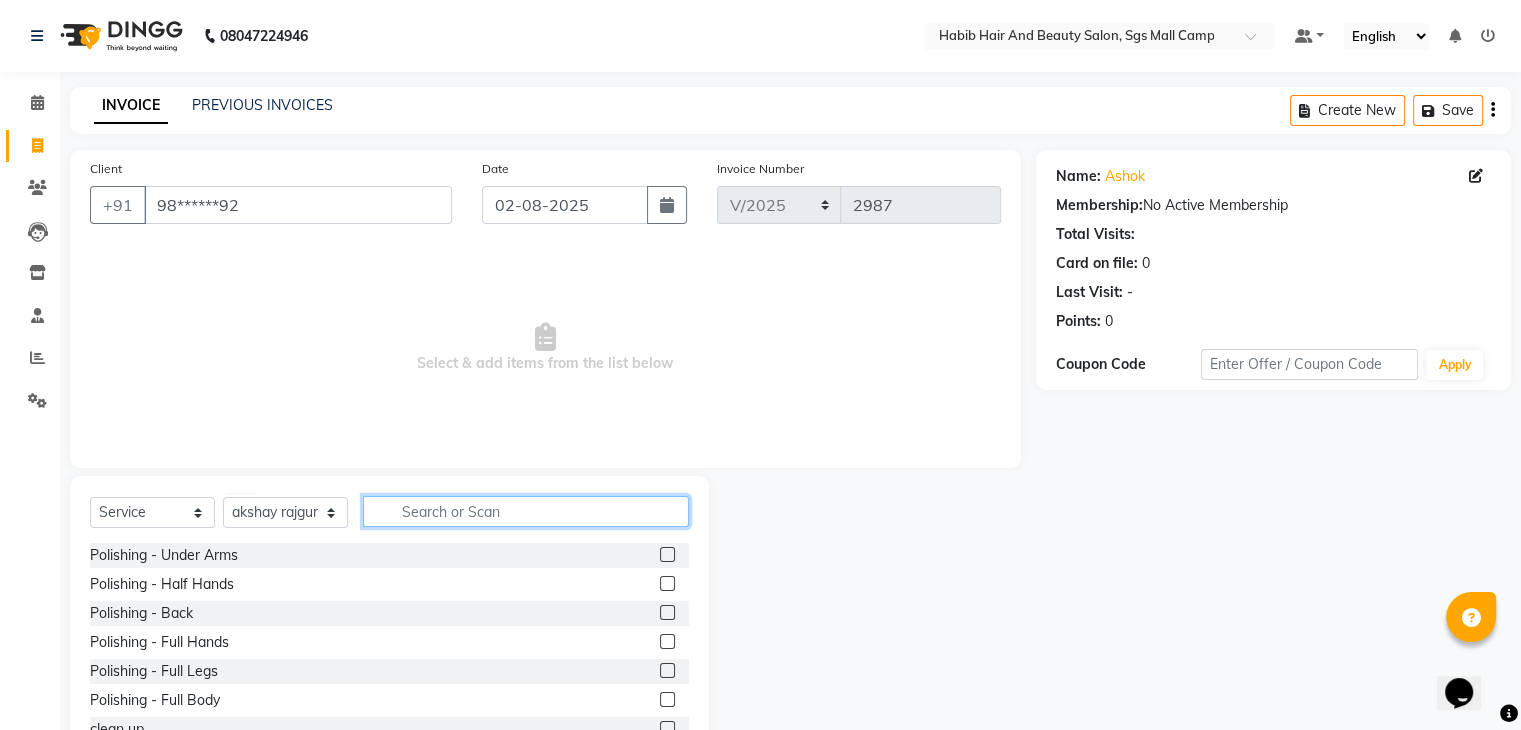 click 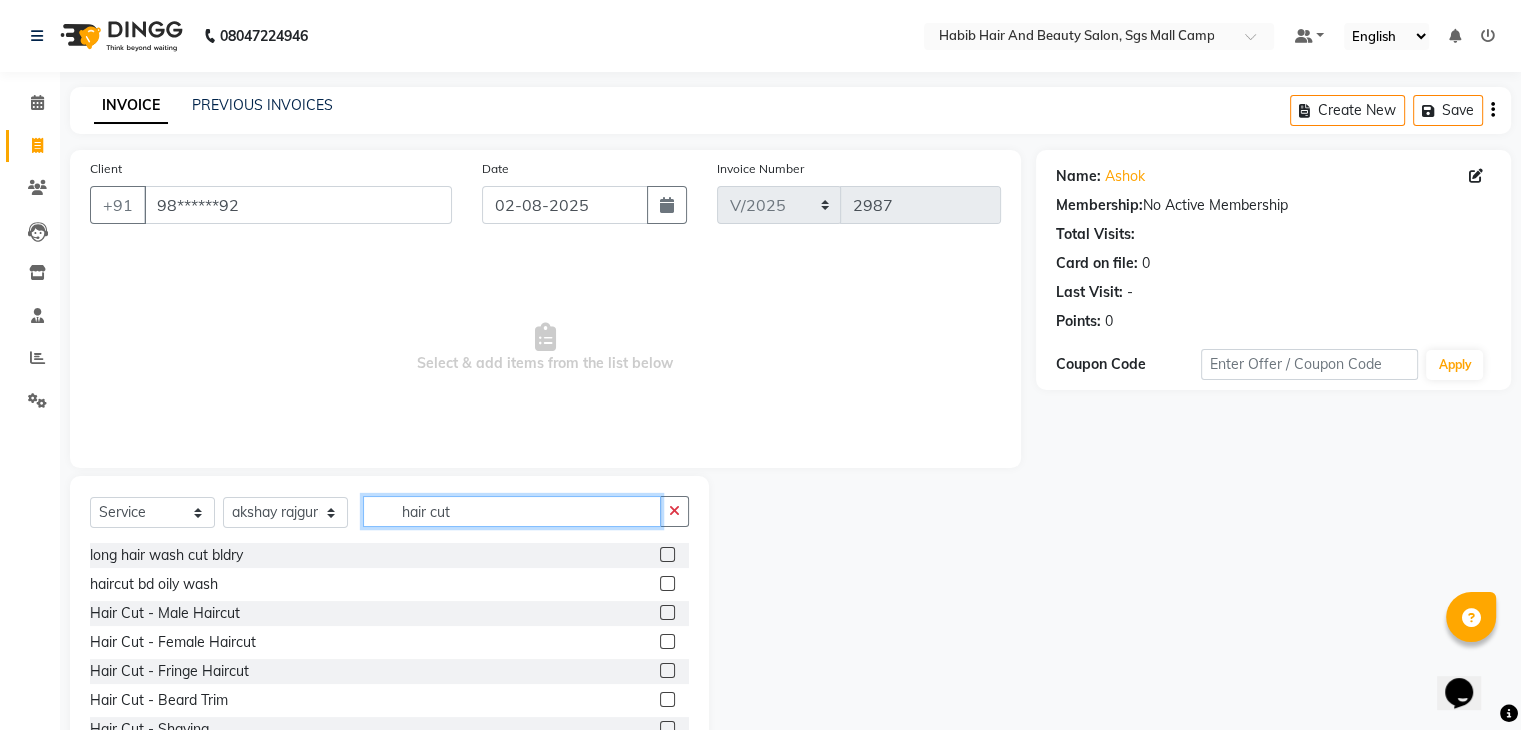 type on "hair cut" 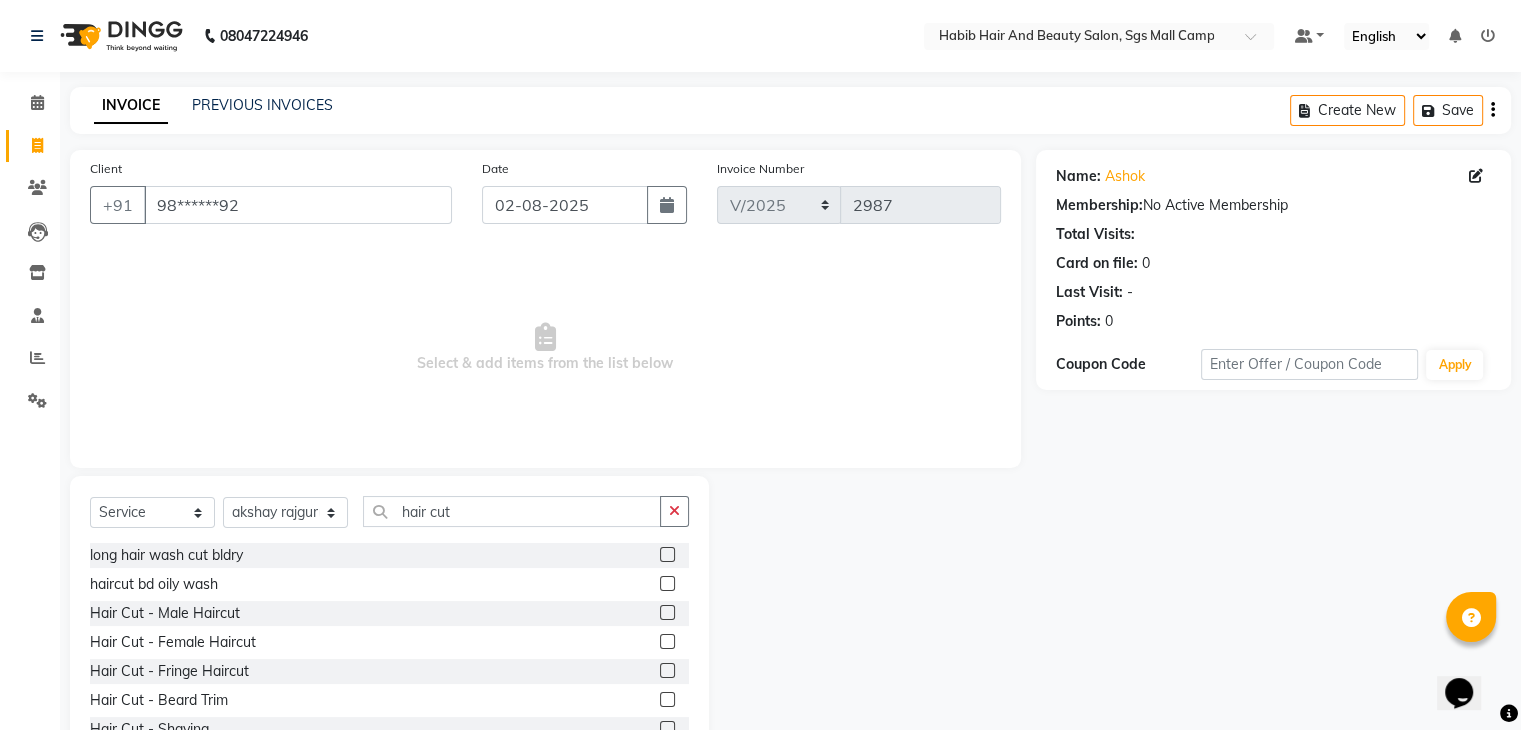 click 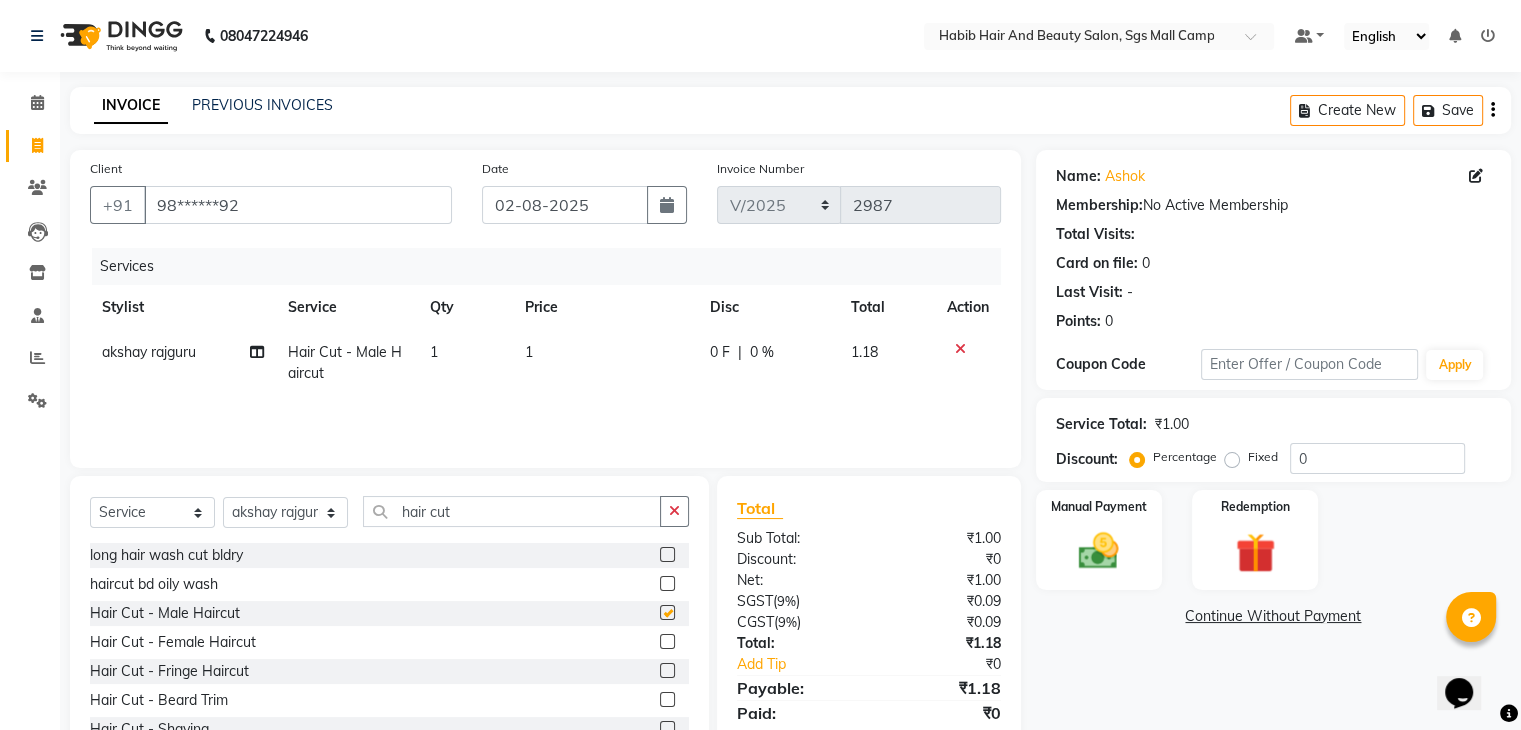 checkbox on "false" 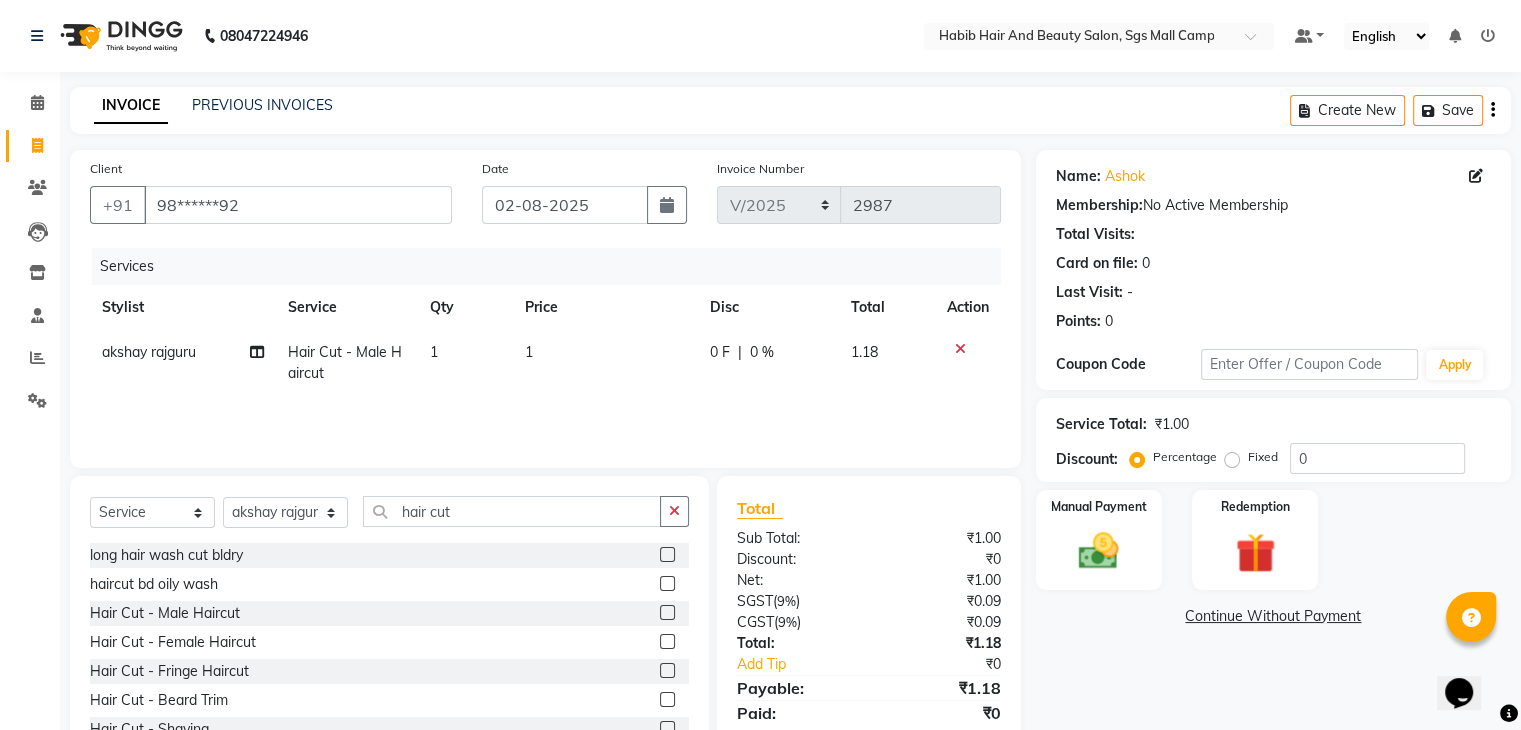 click on "1" 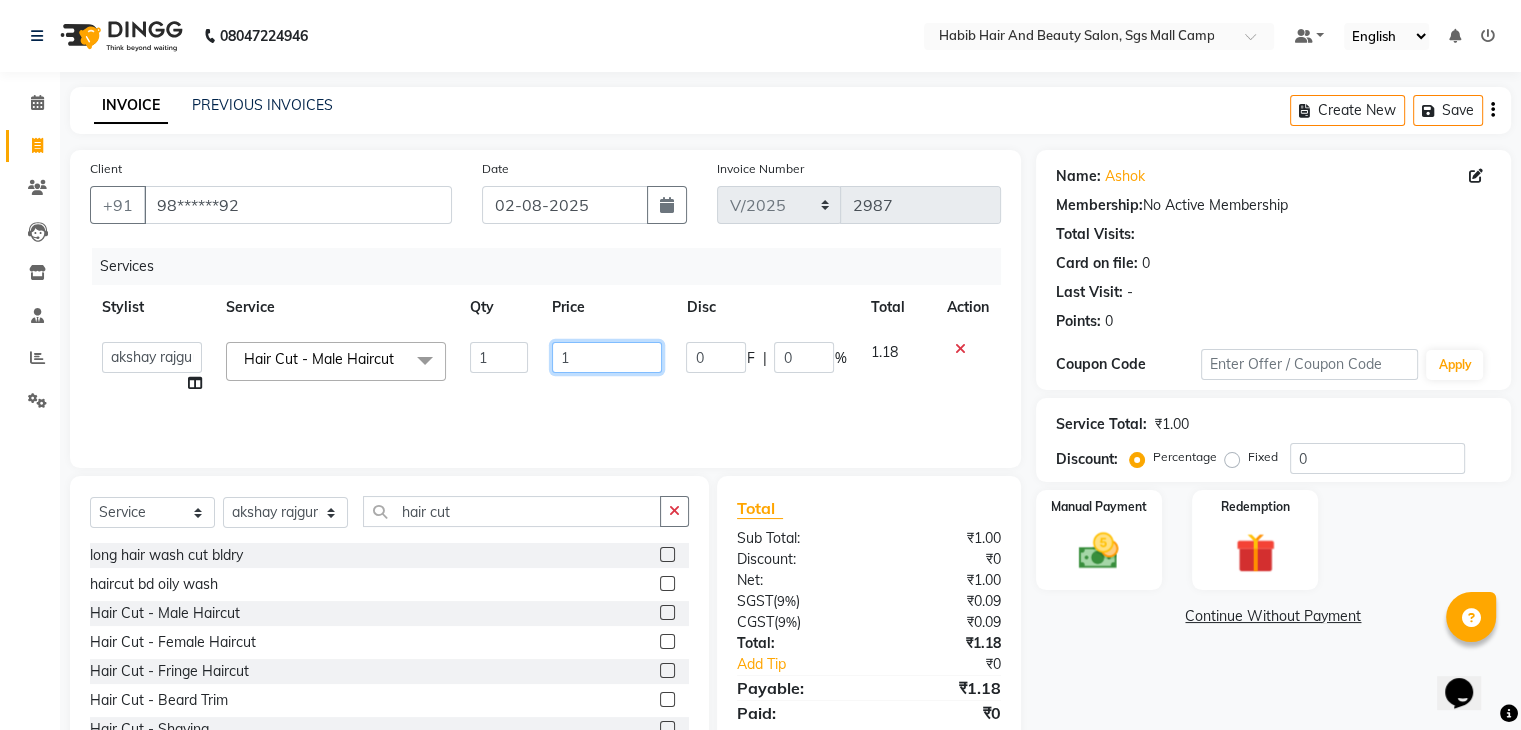 click on "1" 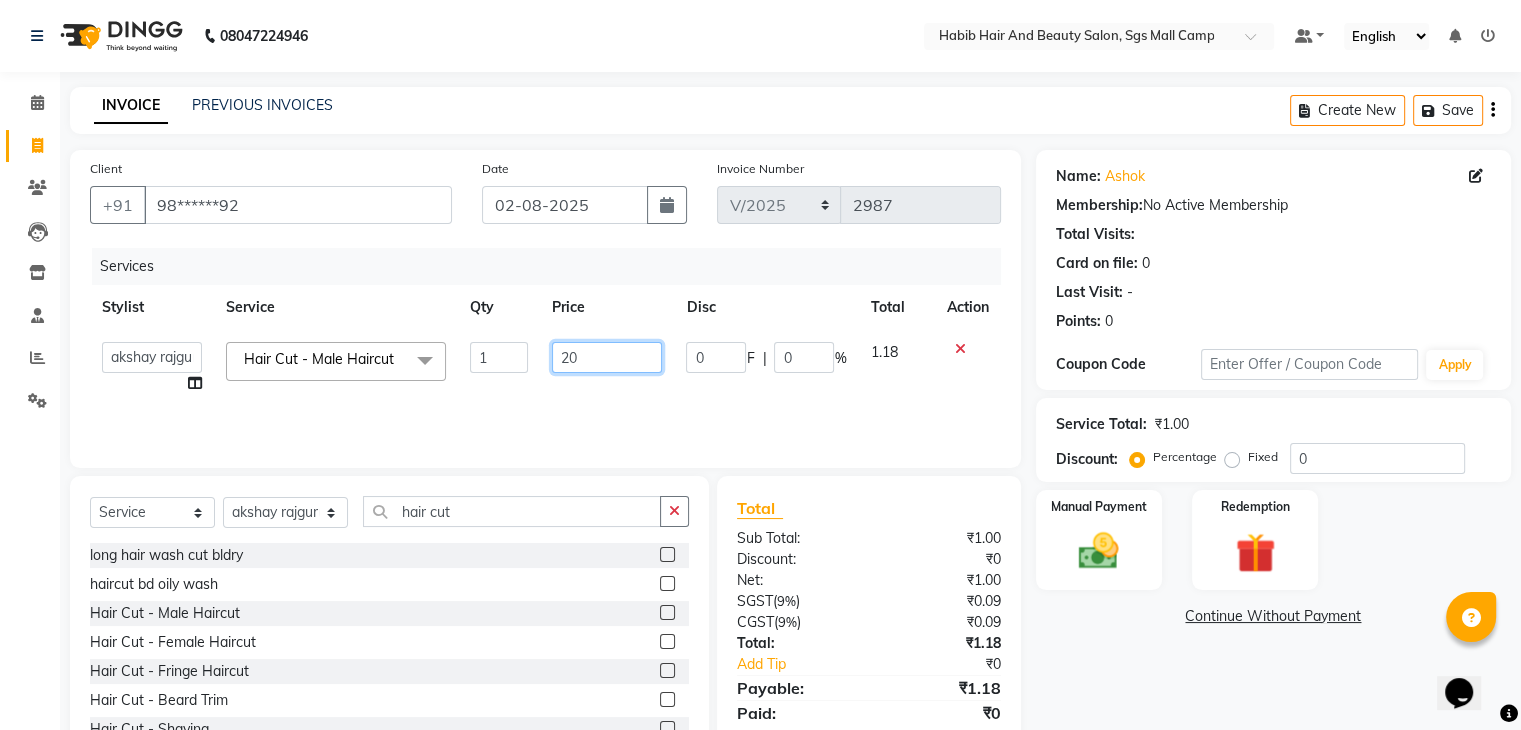 type on "200" 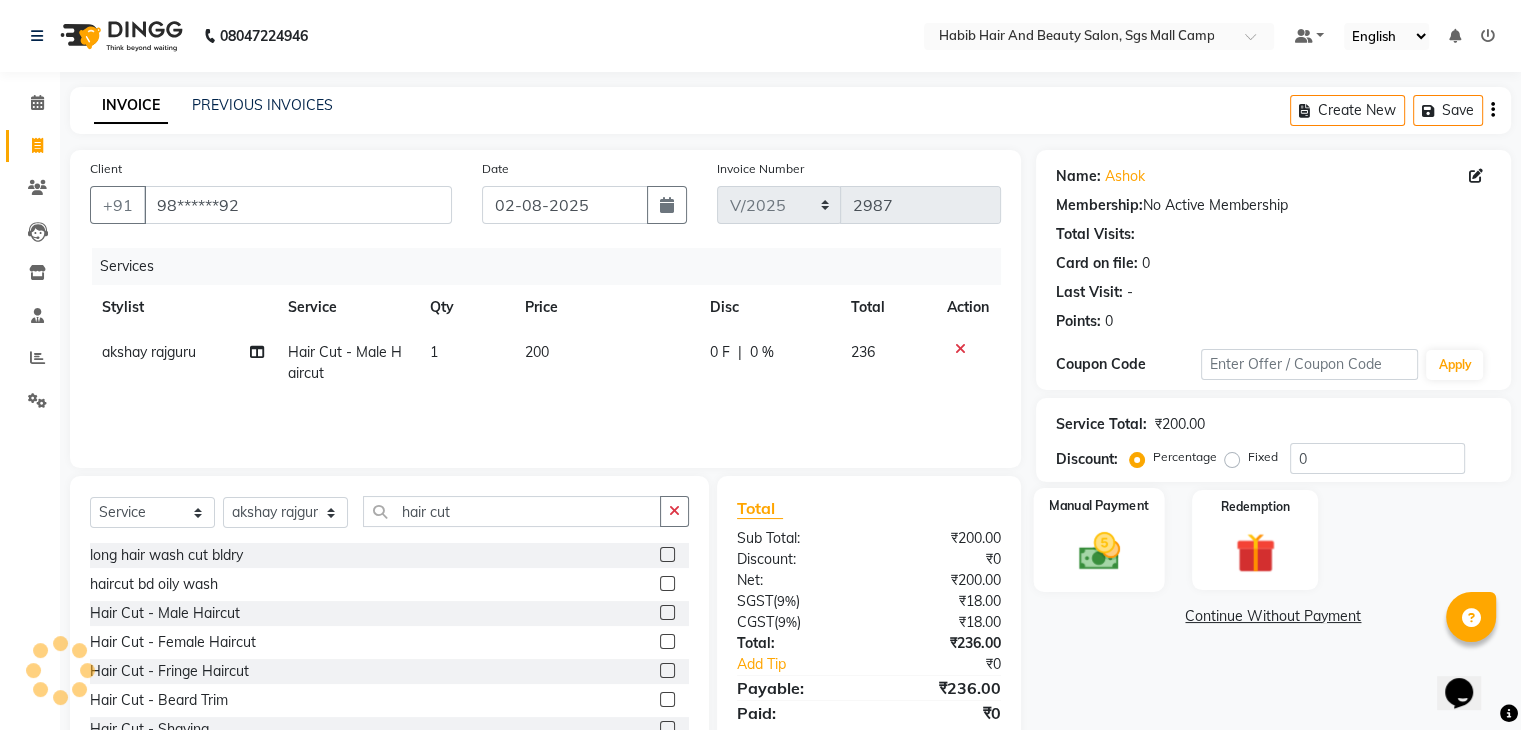 click 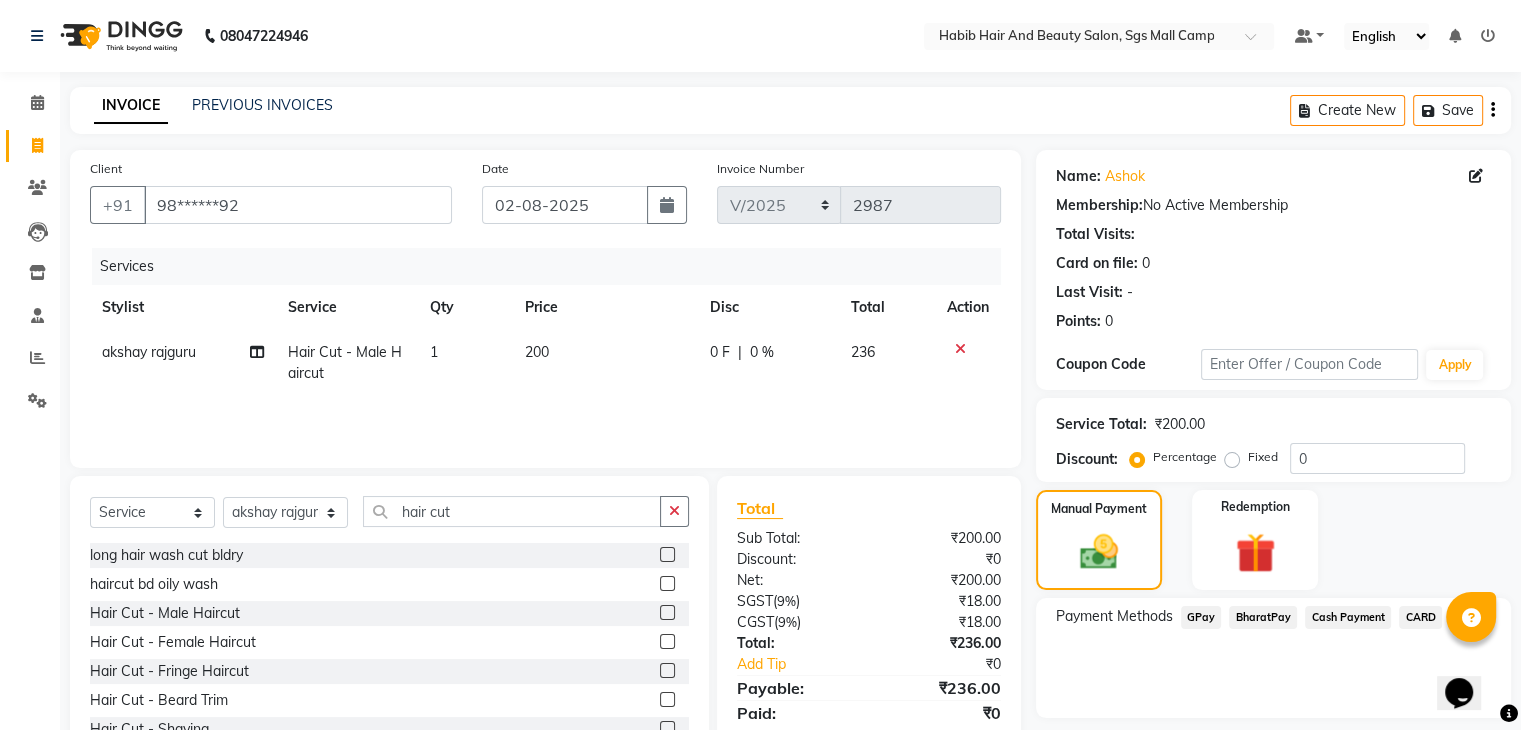 click on "BharatPay" 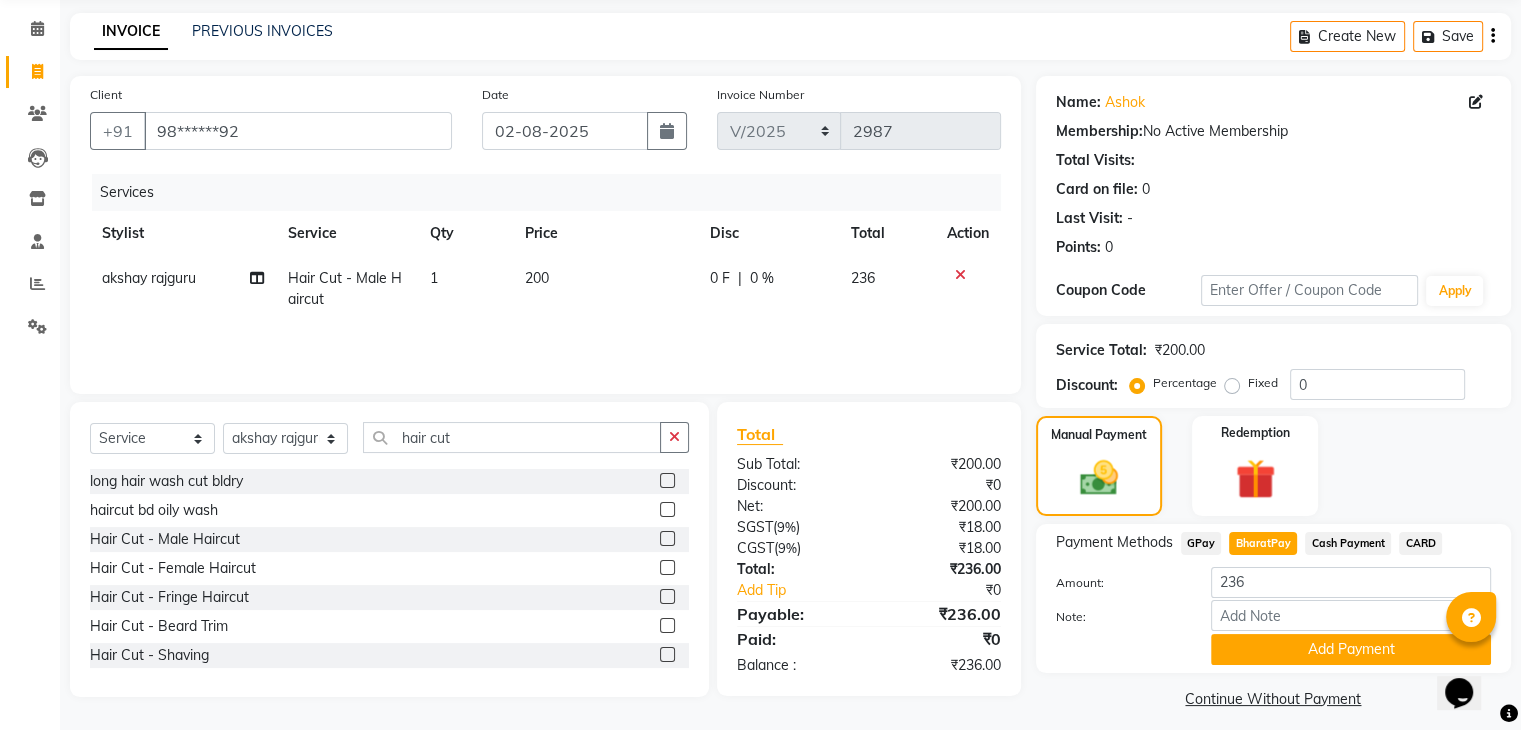 scroll, scrollTop: 89, scrollLeft: 0, axis: vertical 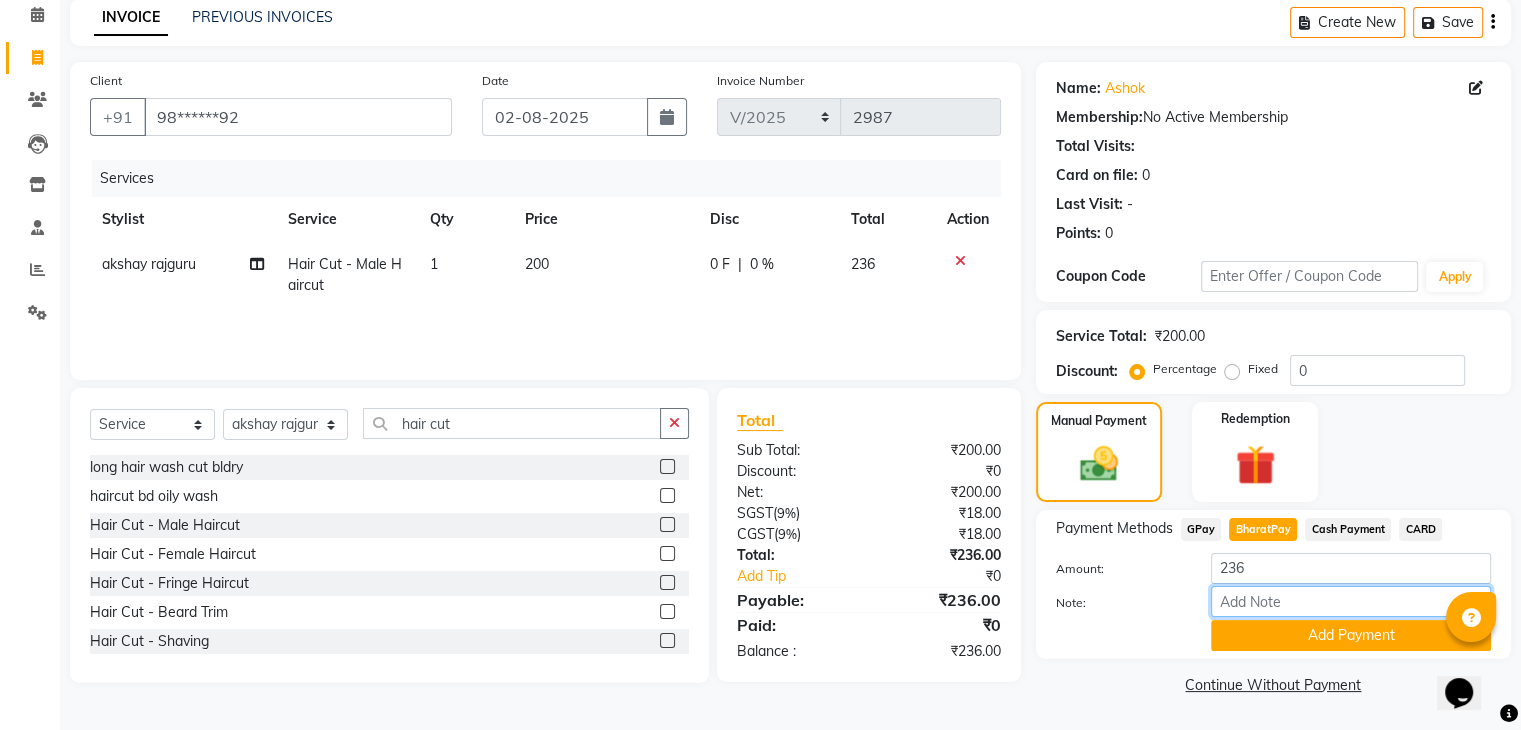 click on "Note:" at bounding box center (1351, 601) 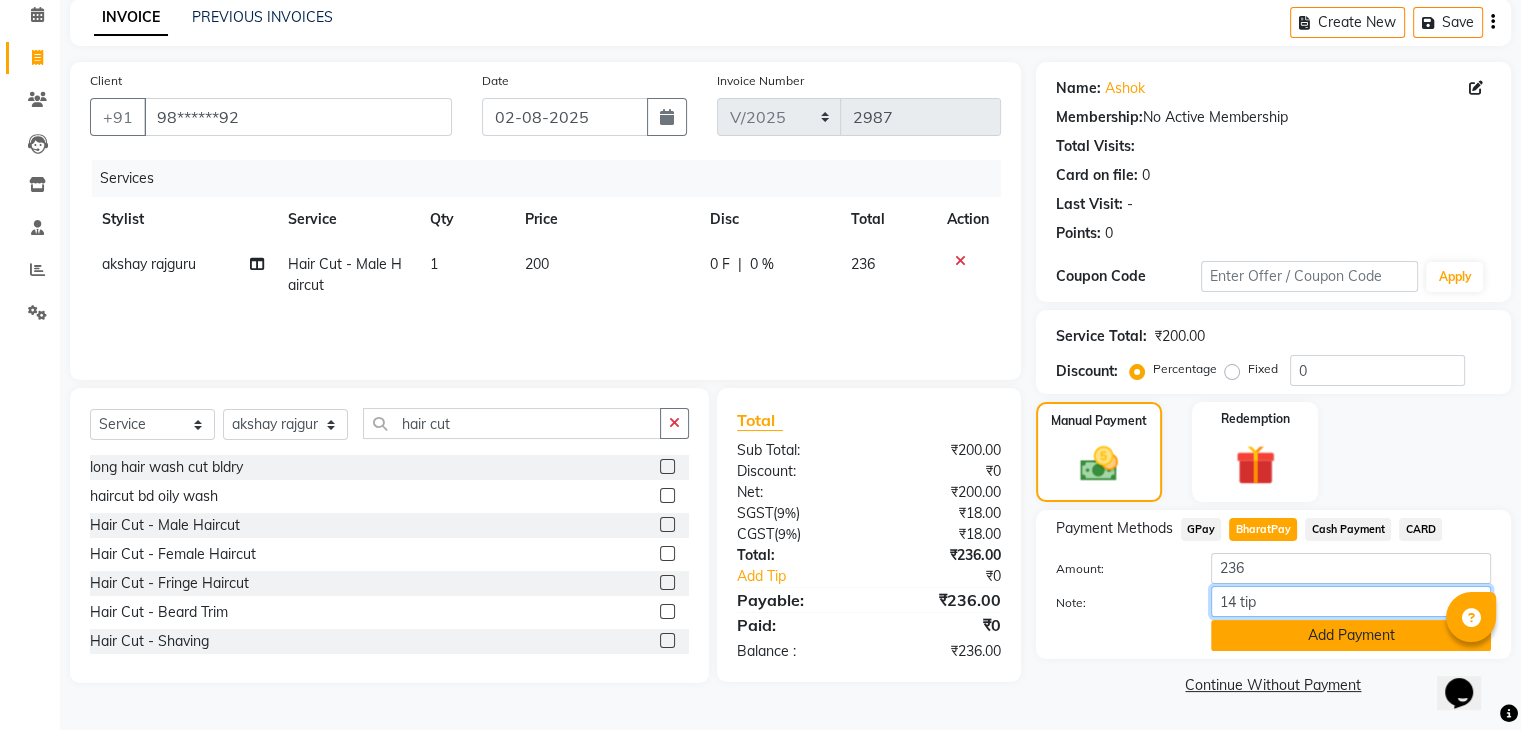 type on "14 tip" 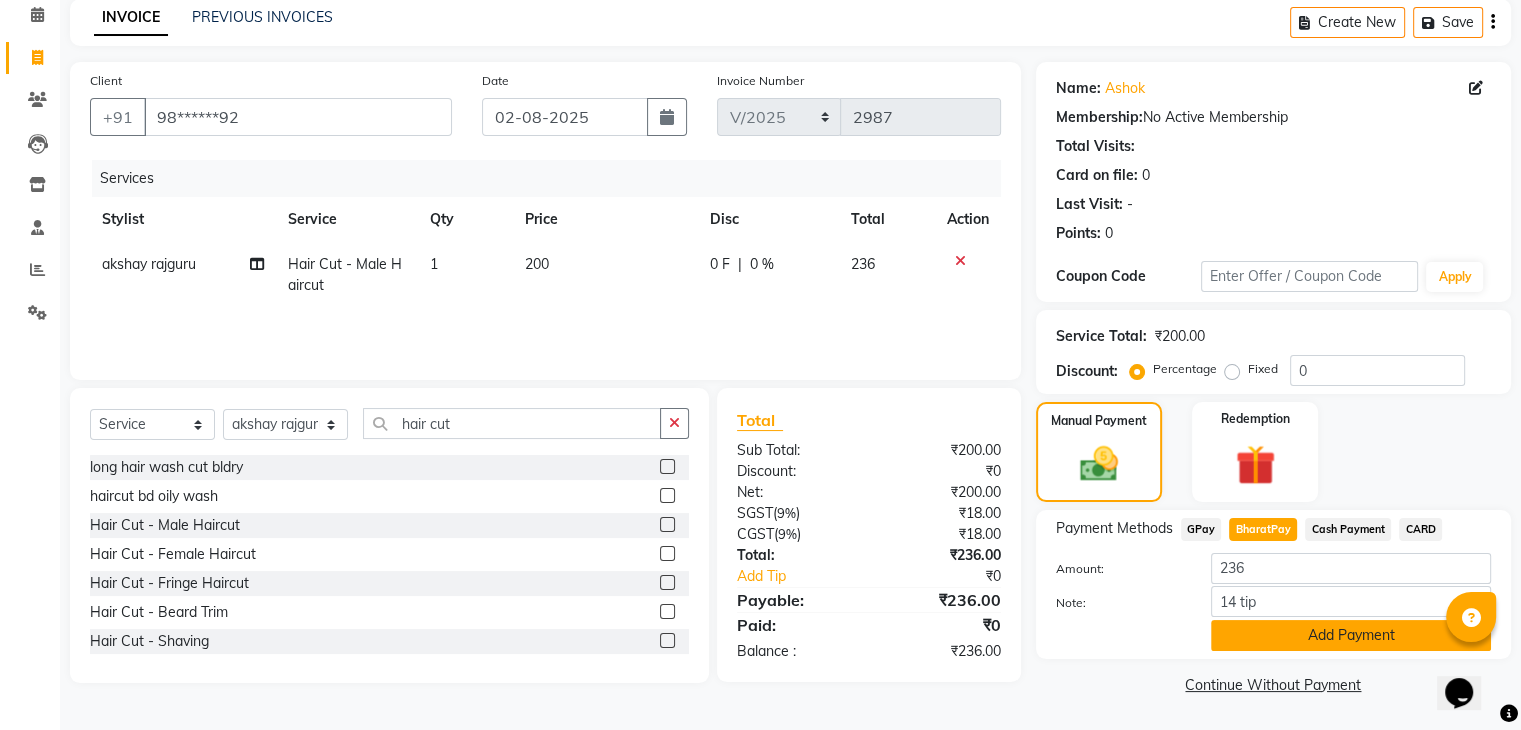 click on "Add Payment" 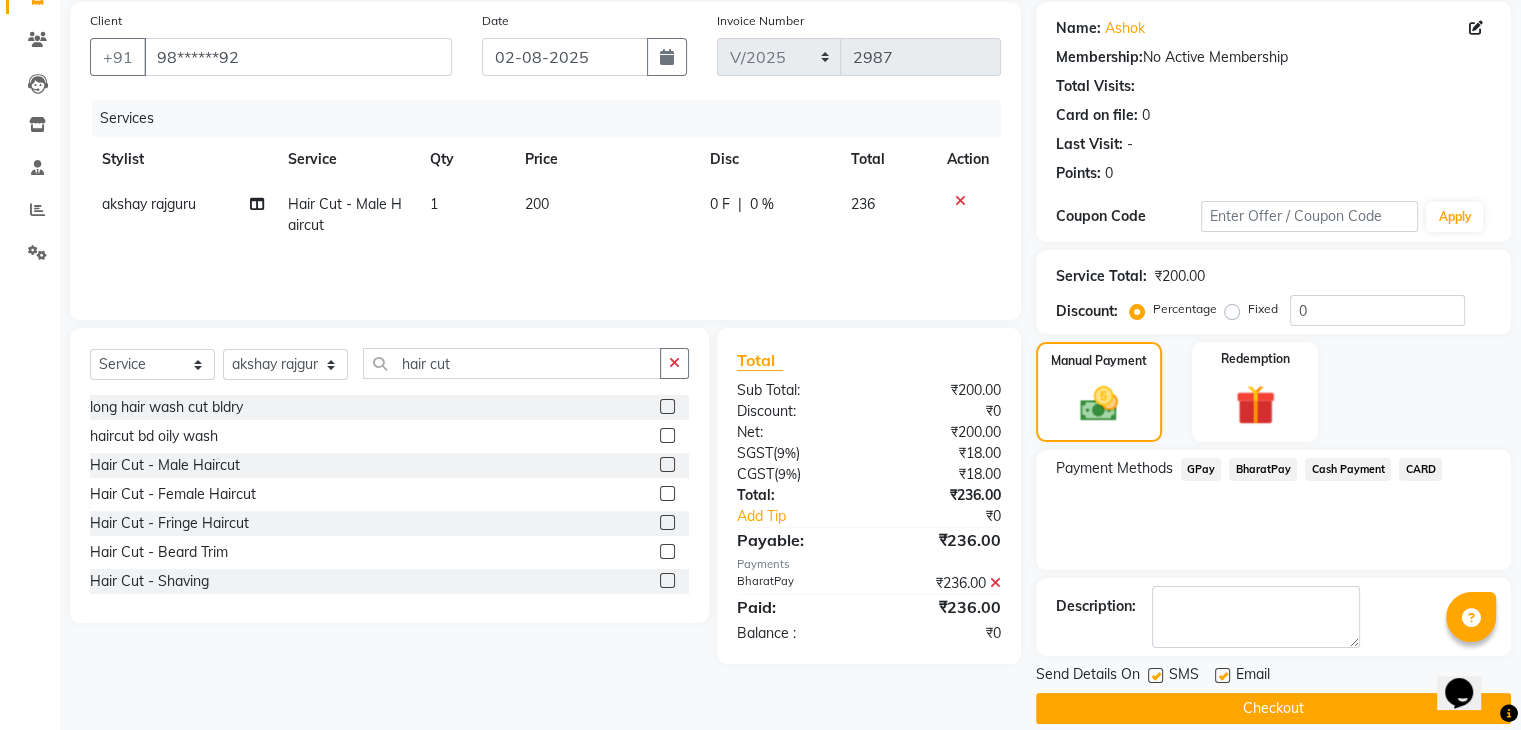 scroll, scrollTop: 171, scrollLeft: 0, axis: vertical 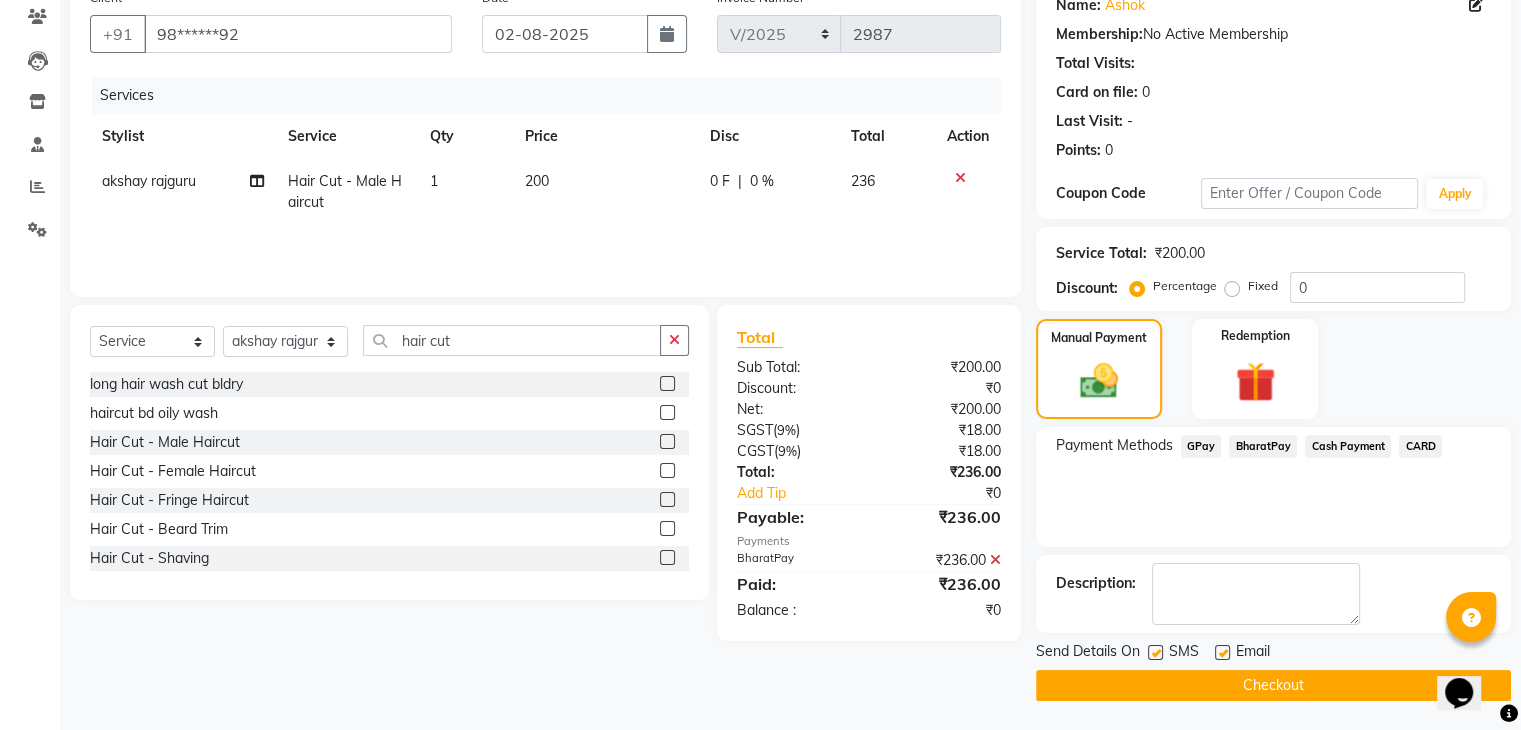 click on "Checkout" 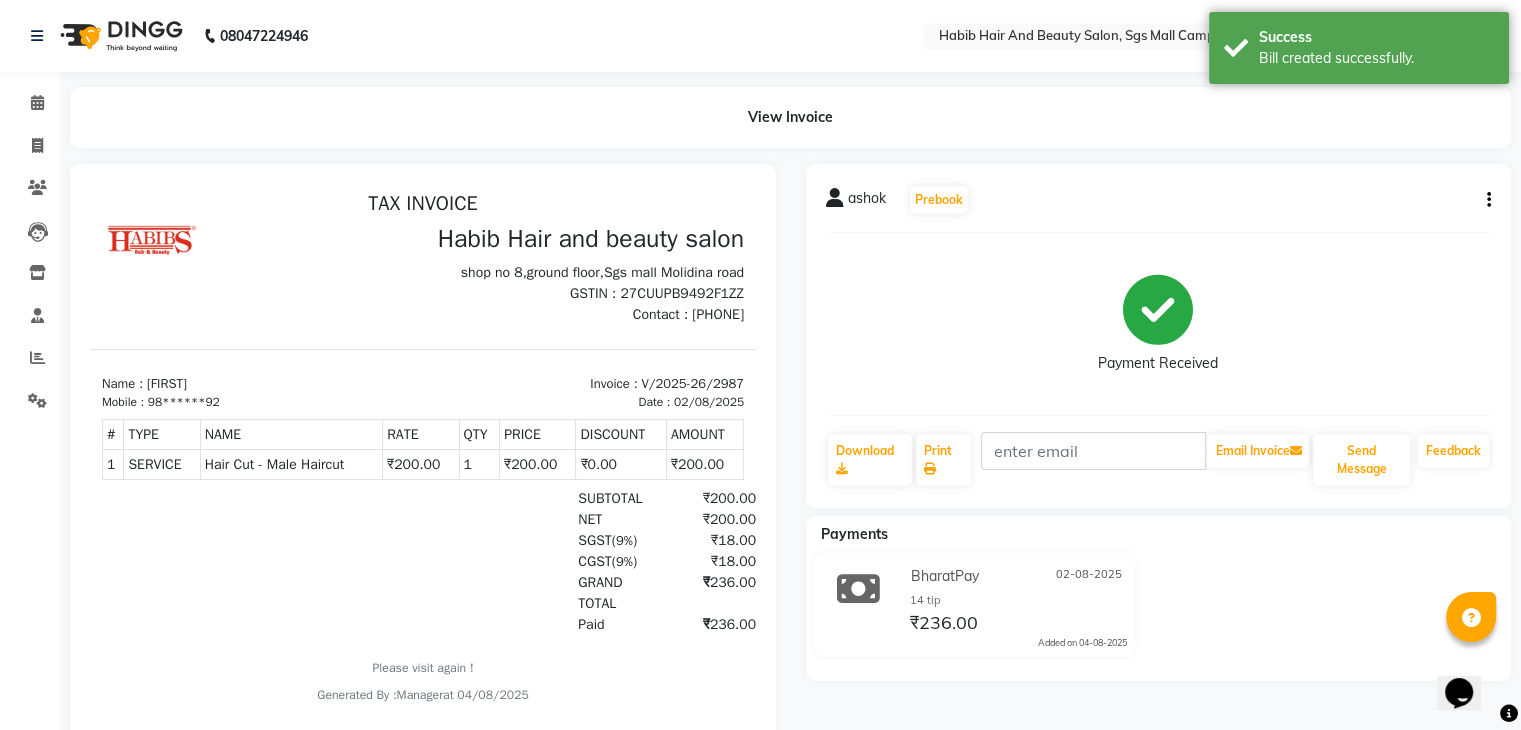 scroll, scrollTop: 0, scrollLeft: 0, axis: both 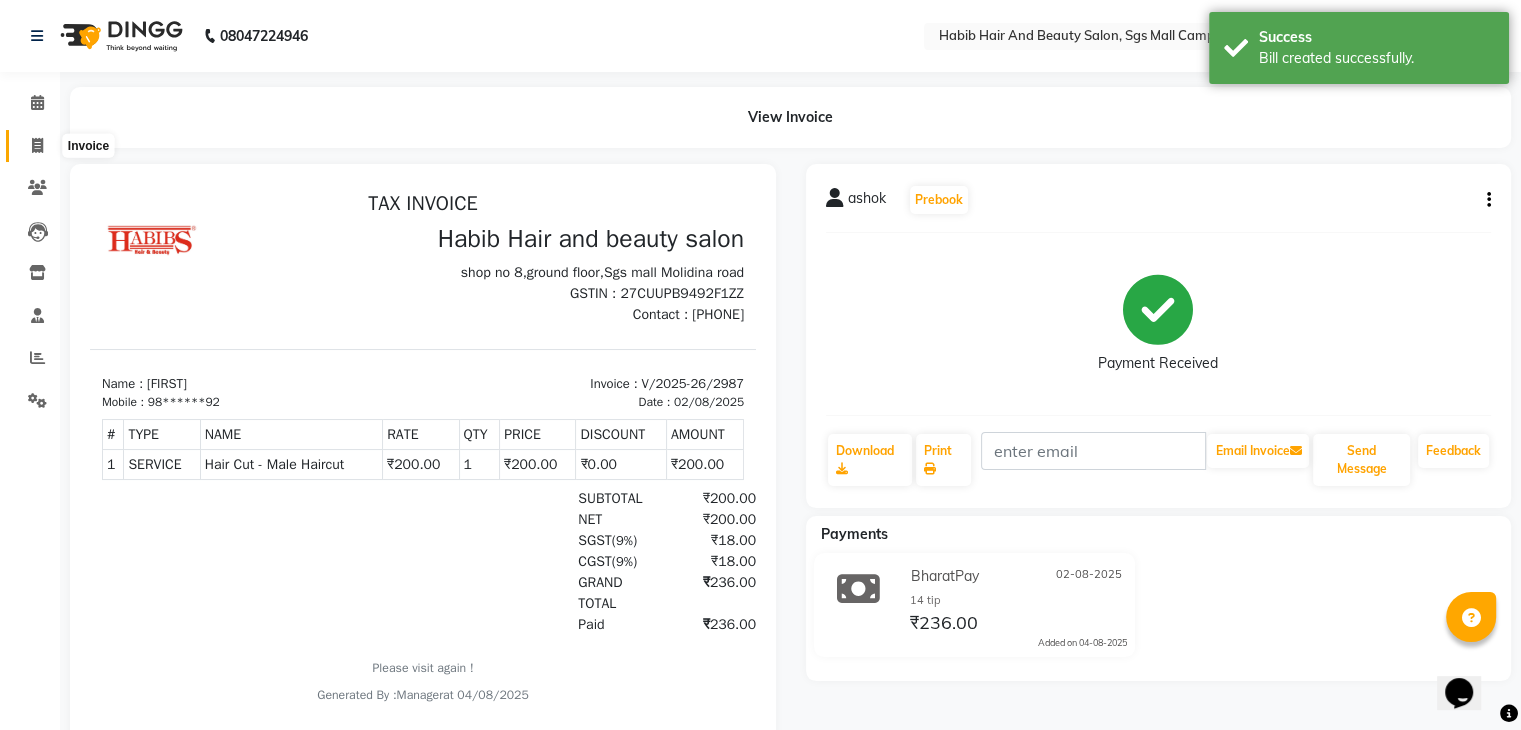 click 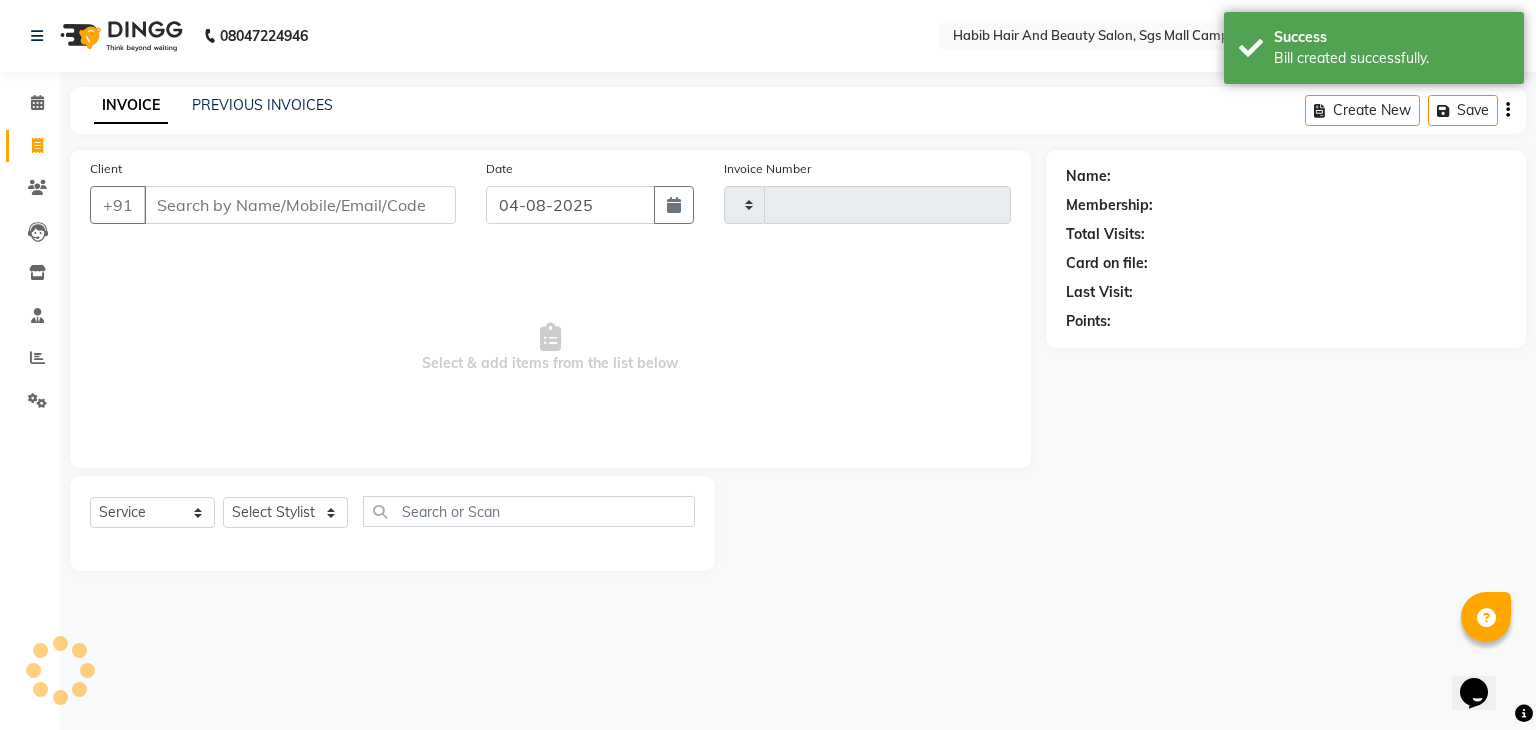 type on "2988" 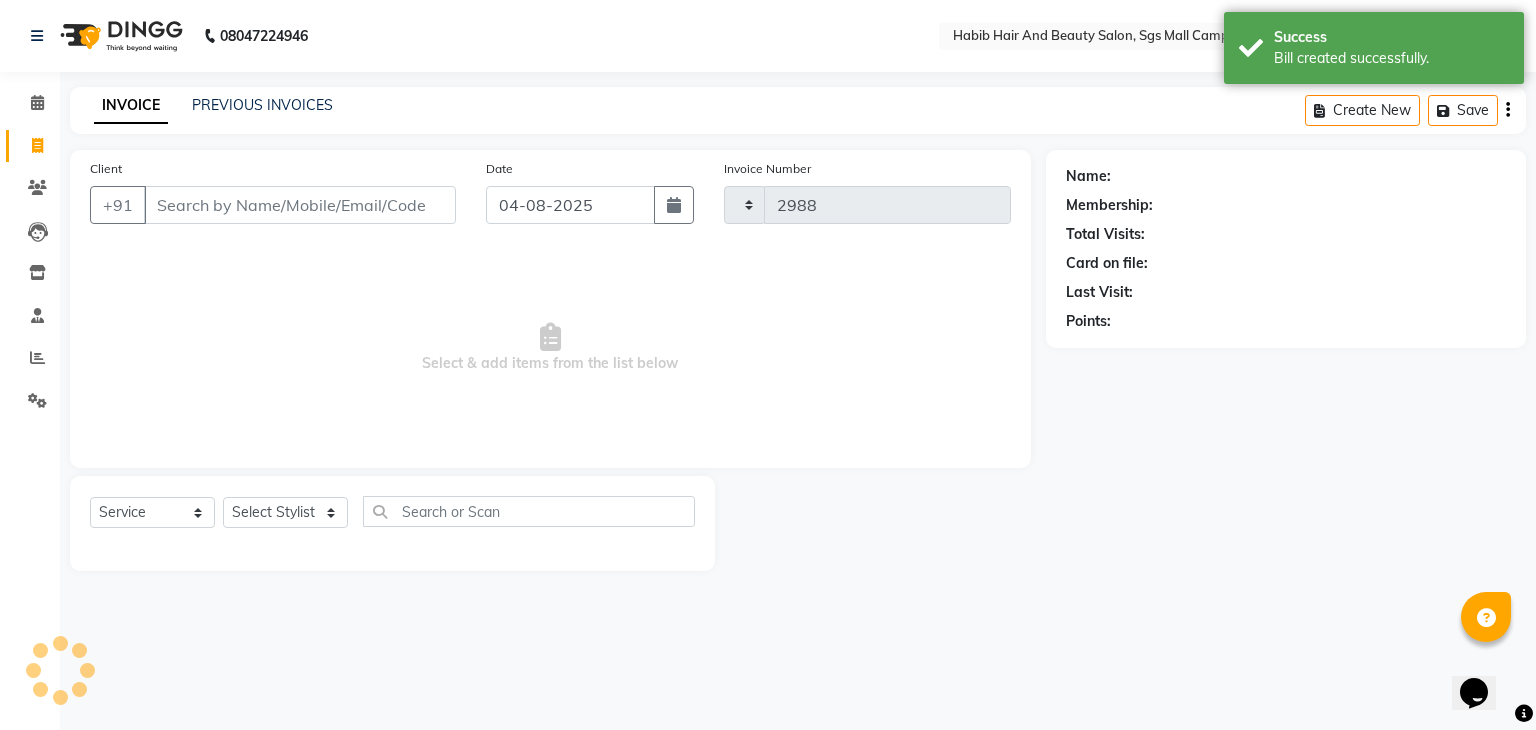 select on "8362" 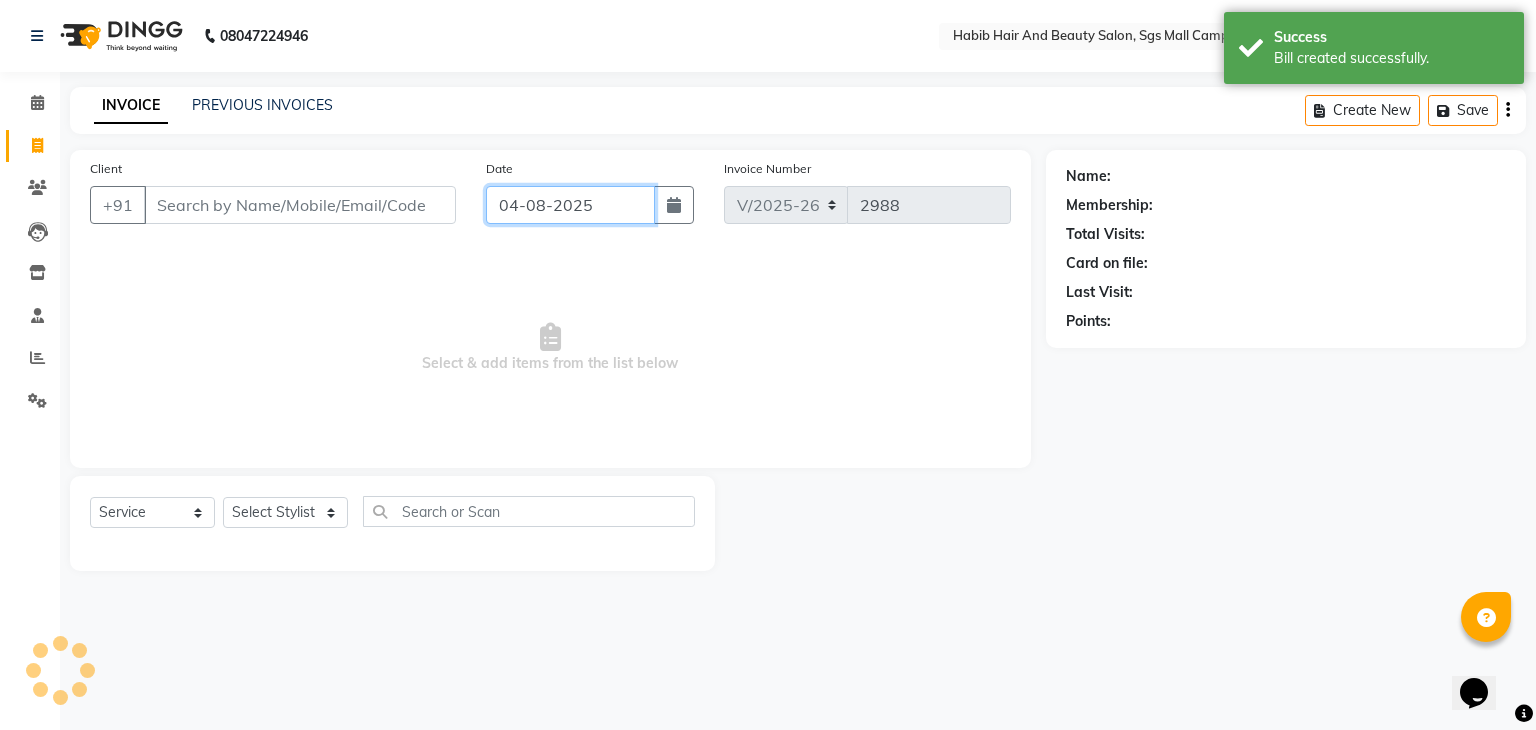 click on "04-08-2025" 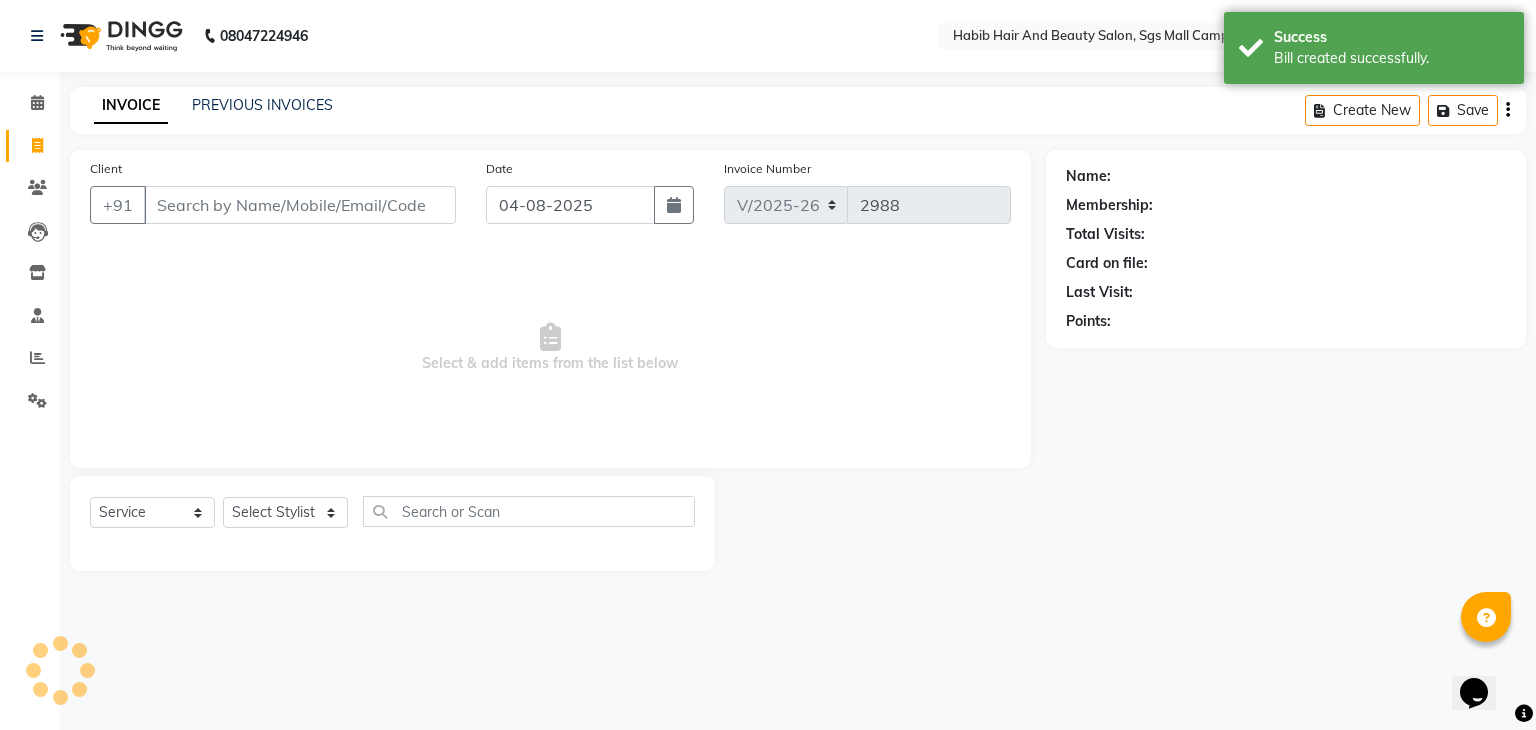 select on "8" 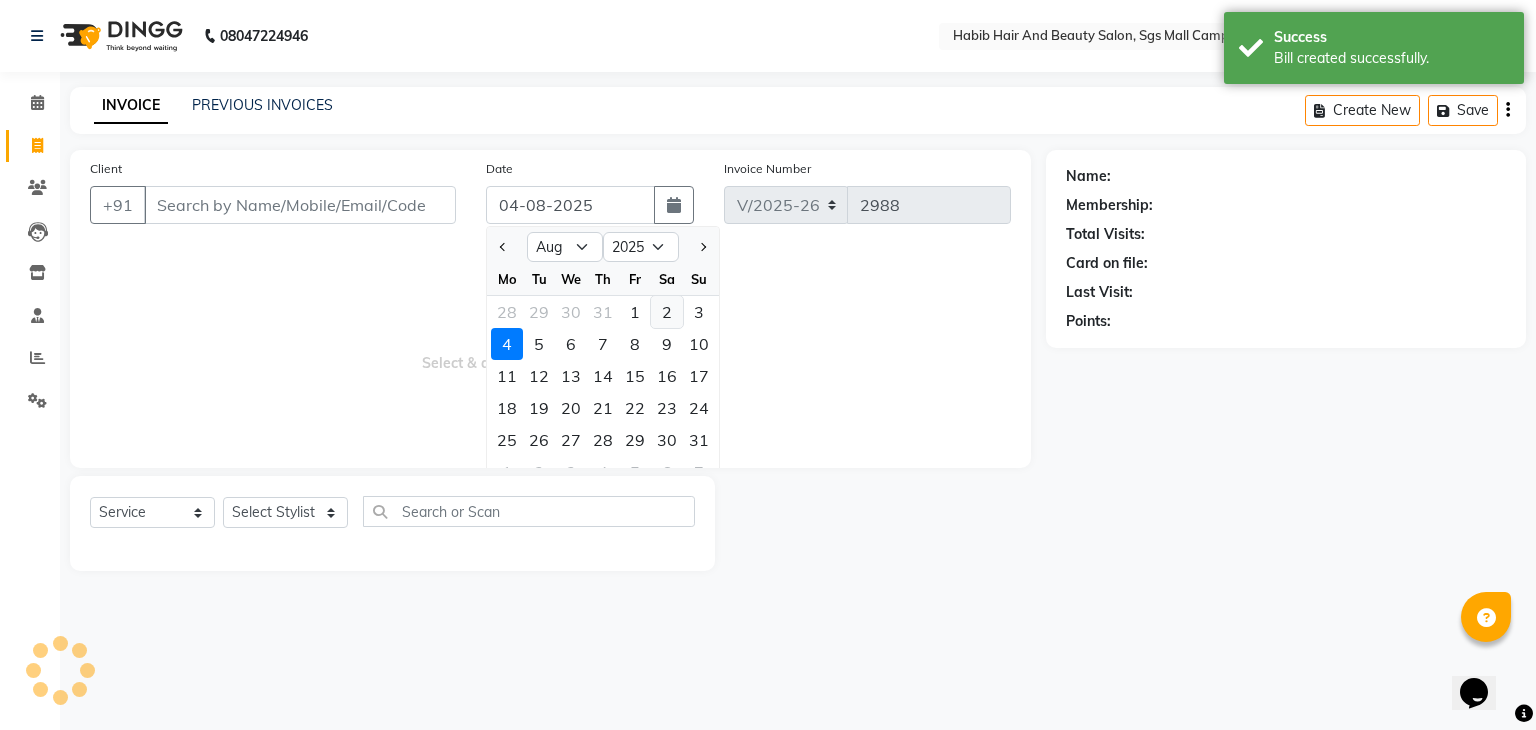 click on "2" 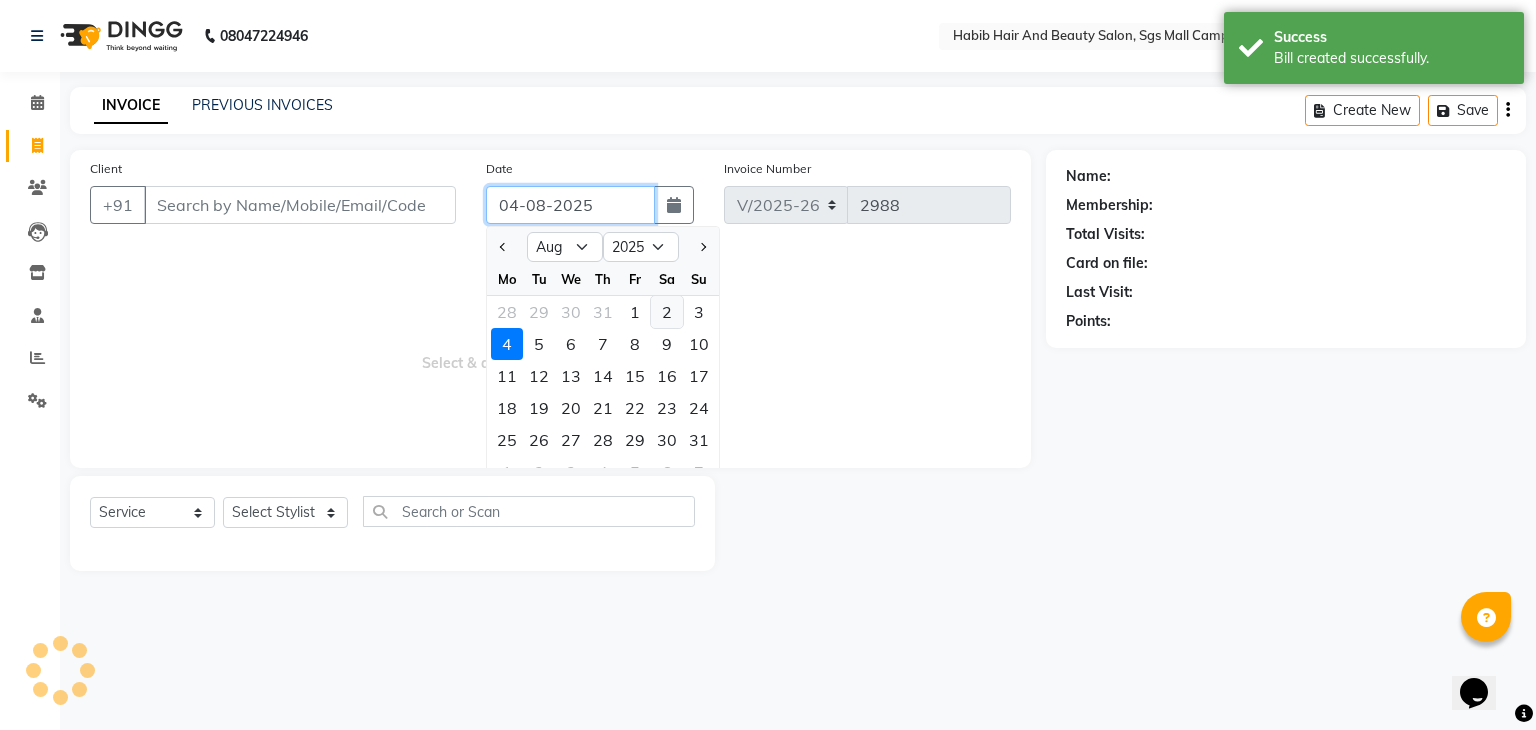 type on "02-08-2025" 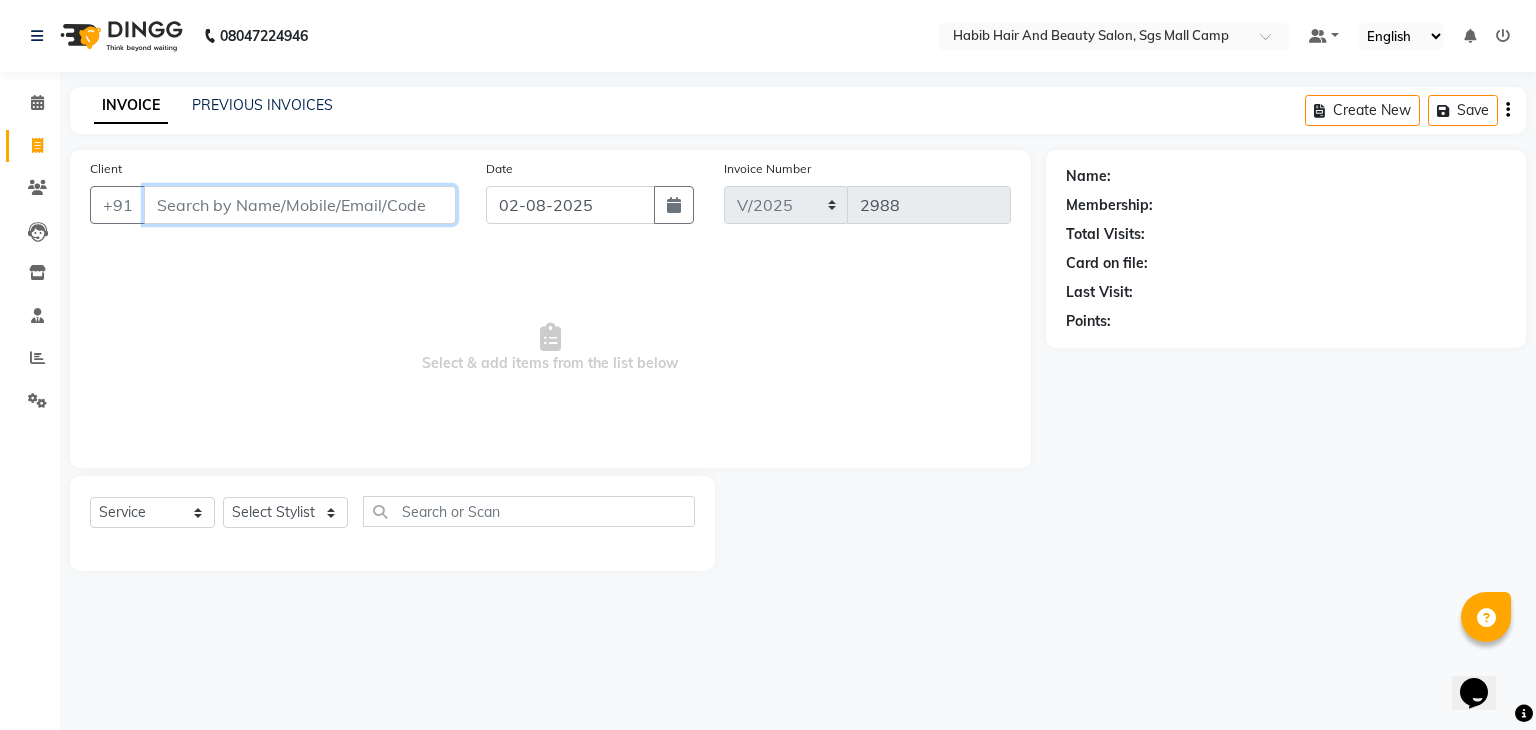 click on "Client" at bounding box center [300, 205] 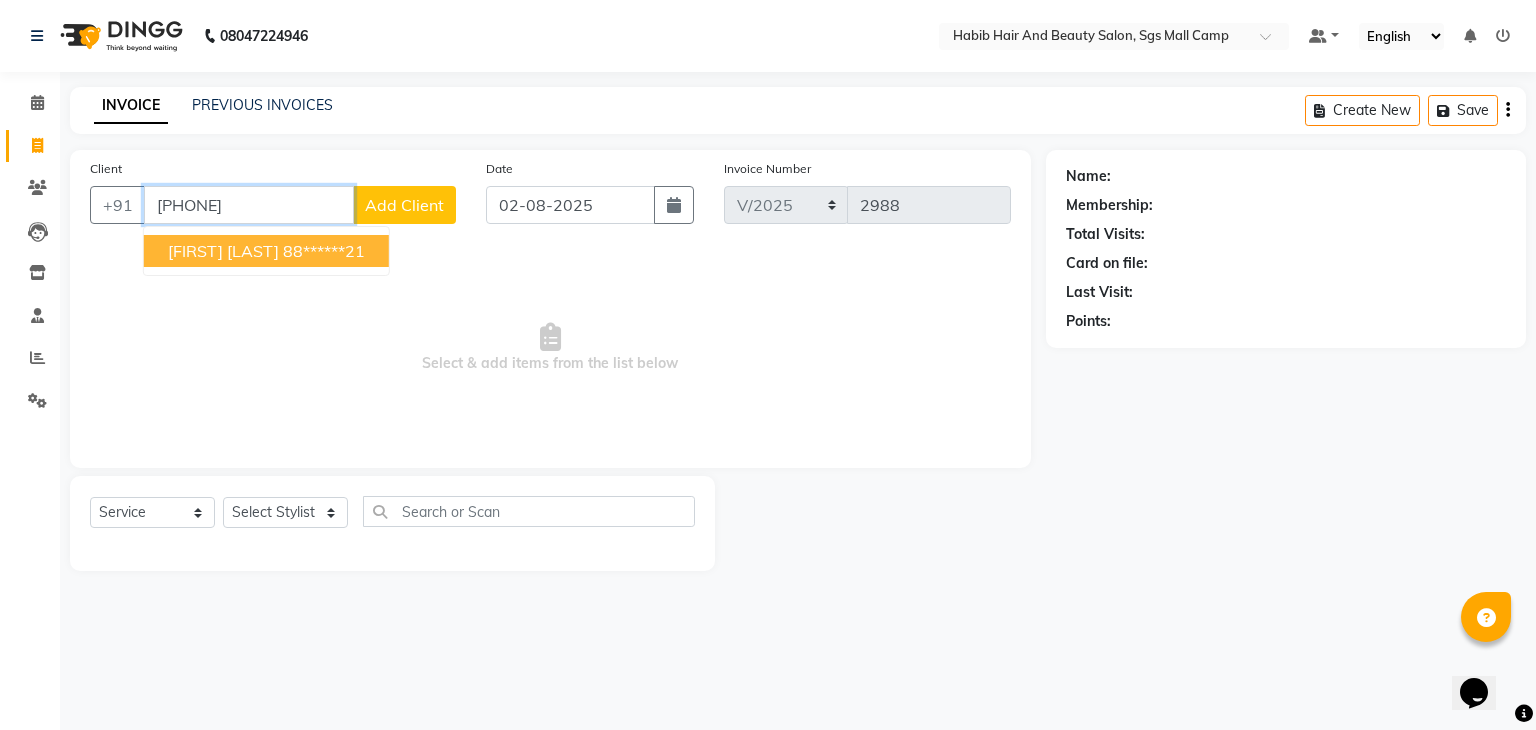 click on "[FIRST] [LAST]" at bounding box center [223, 251] 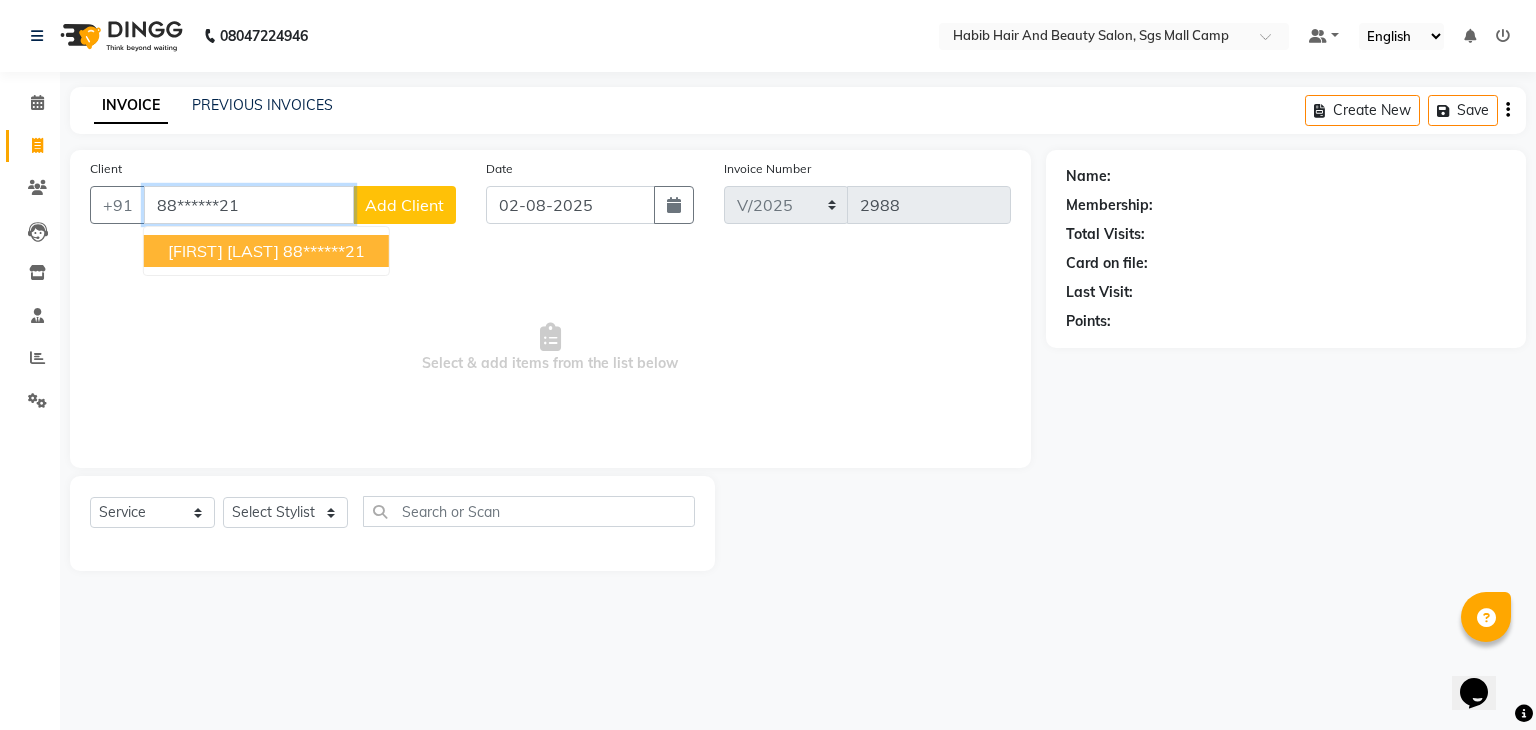 type on "88******21" 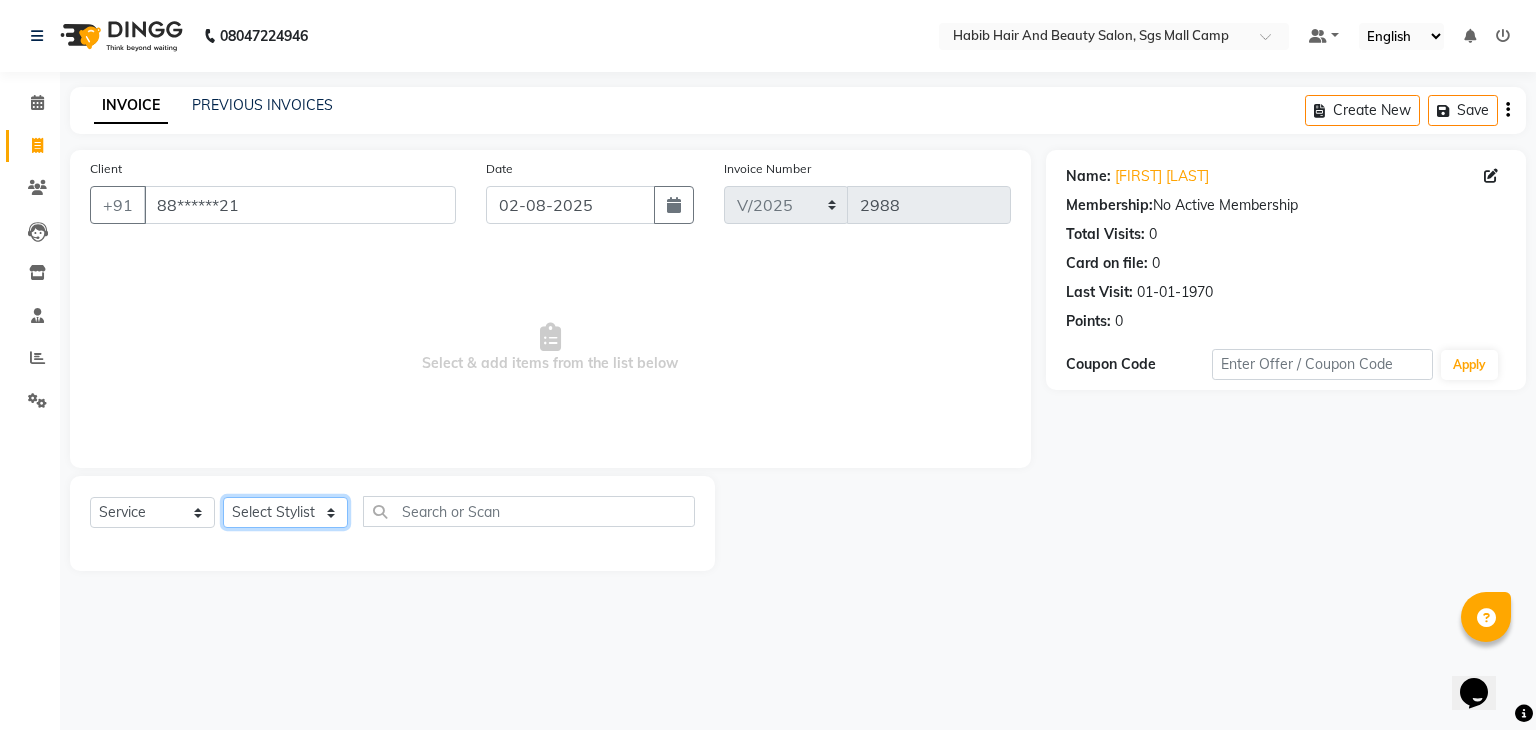 click on "Select Stylist [FIRST] [FIRST]  [FIRST] Manager [FIRST]  [FIRST] [FIRST]  [FIRST] [FIRST] [FIRST]" 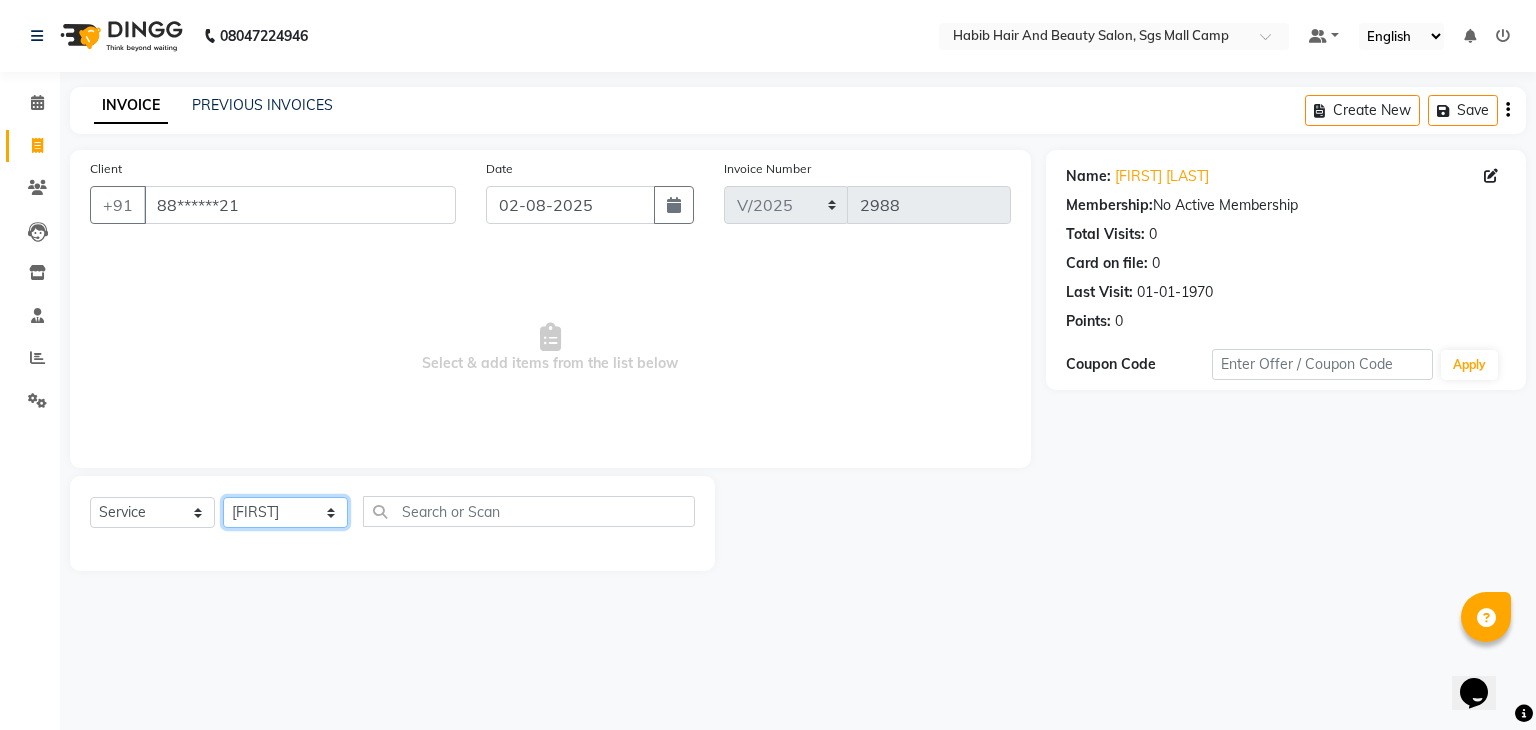 click on "Select Stylist [FIRST] [FIRST]  [FIRST] Manager [FIRST]  [FIRST] [FIRST]  [FIRST] [FIRST] [FIRST]" 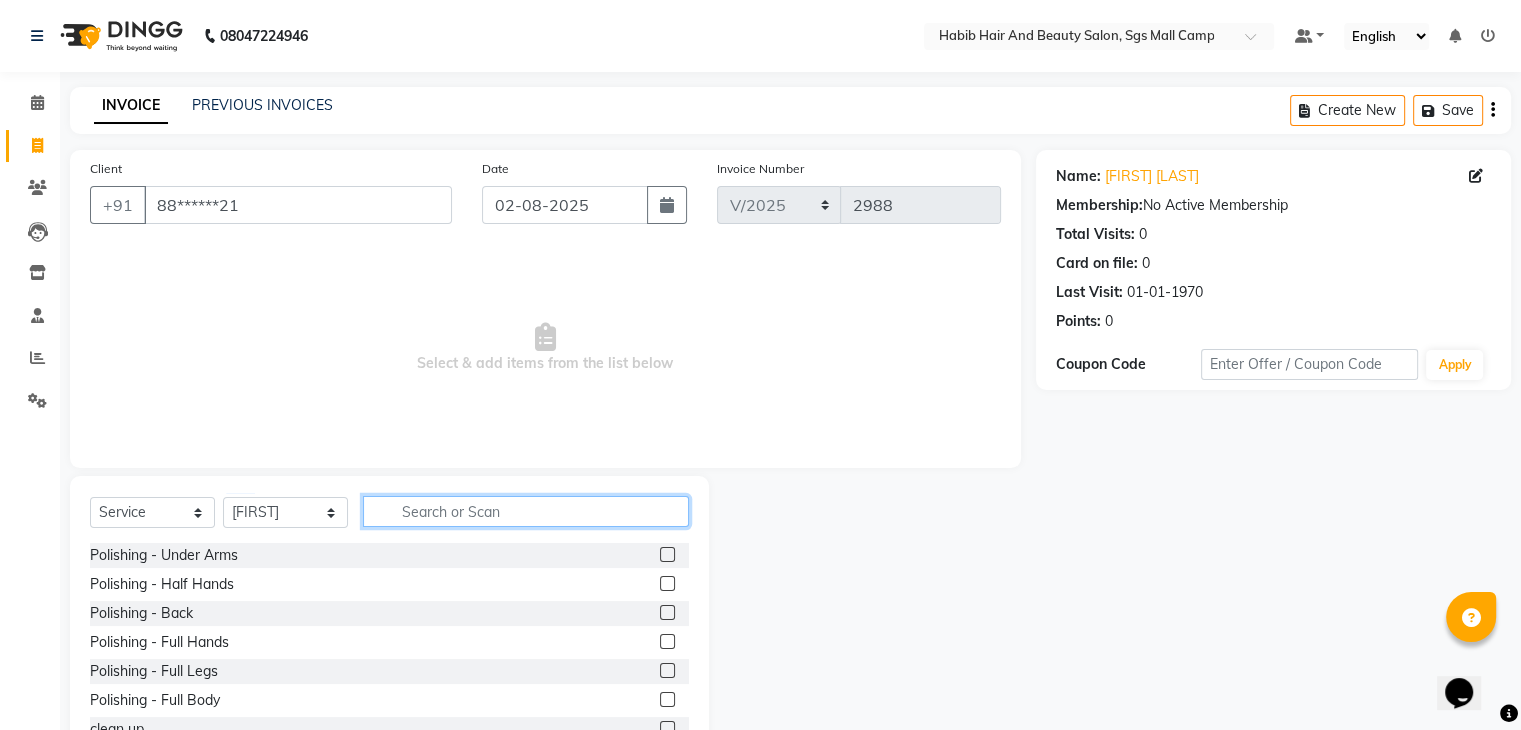click 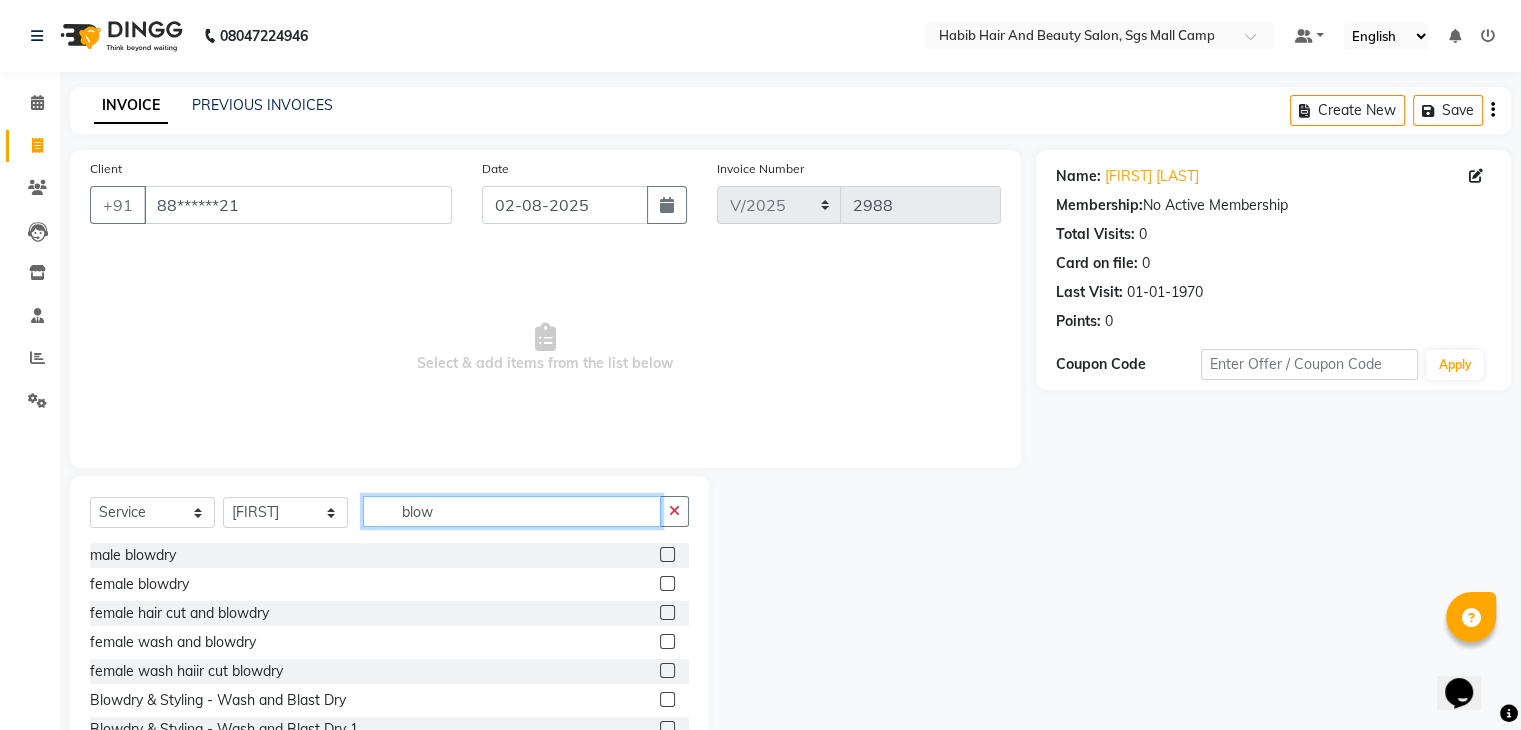 type on "blow" 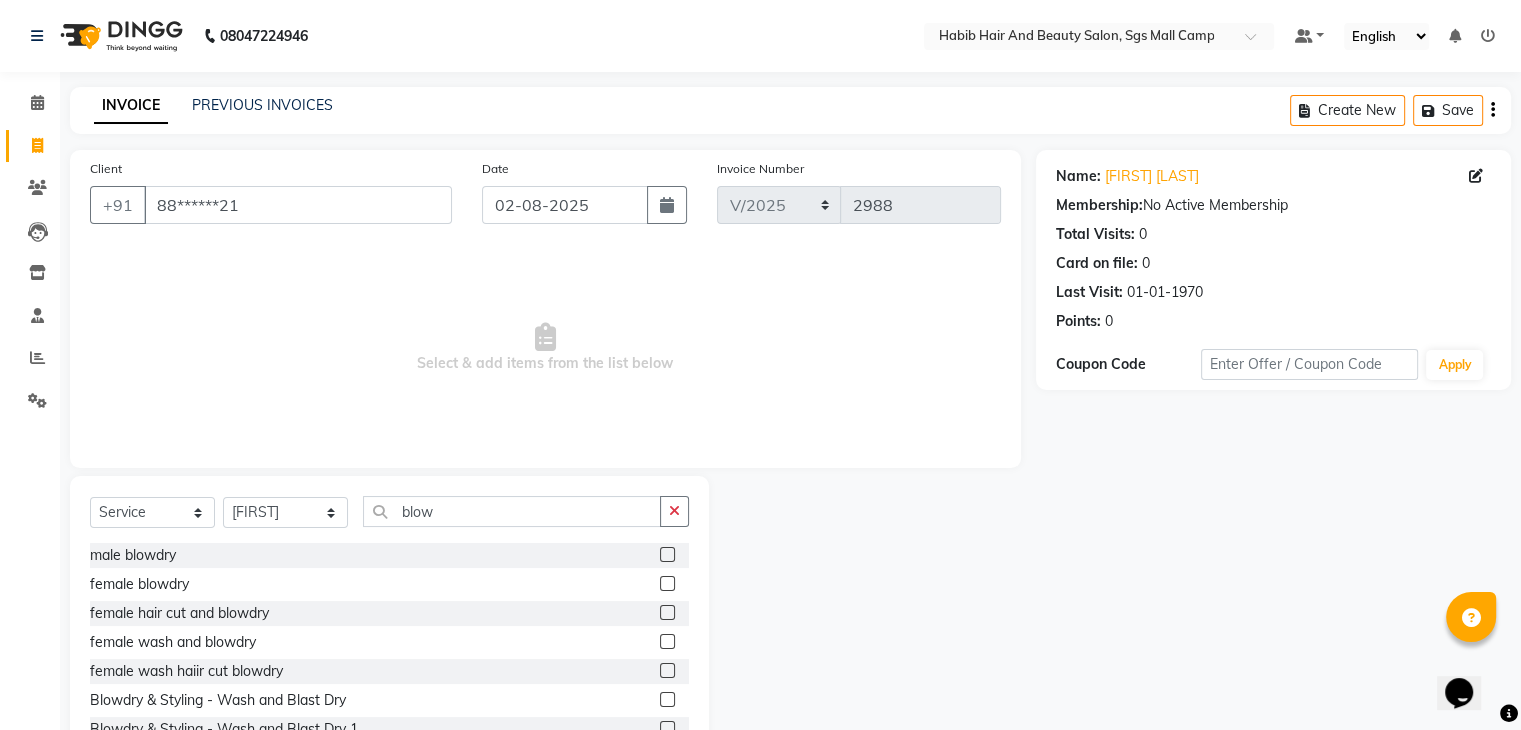 click 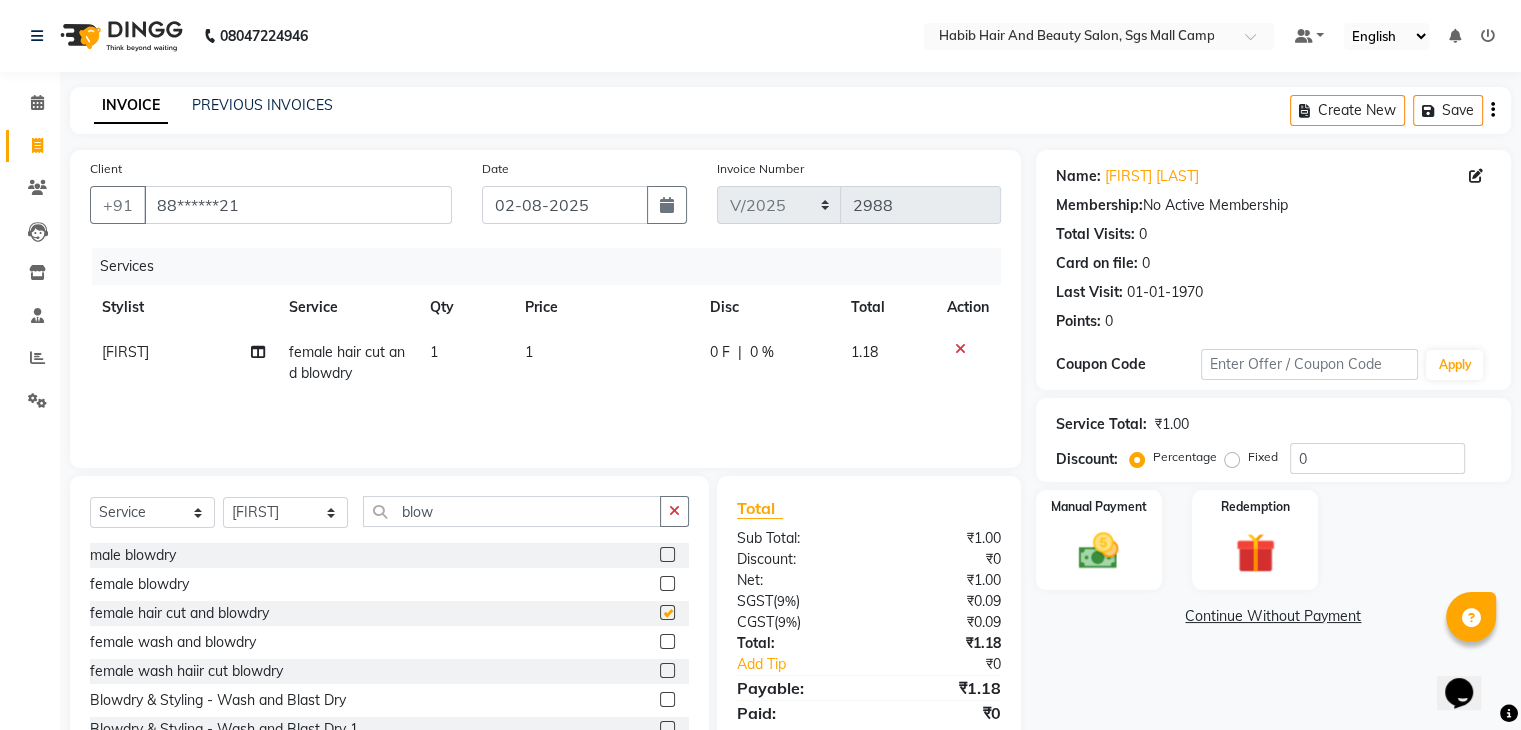 checkbox on "false" 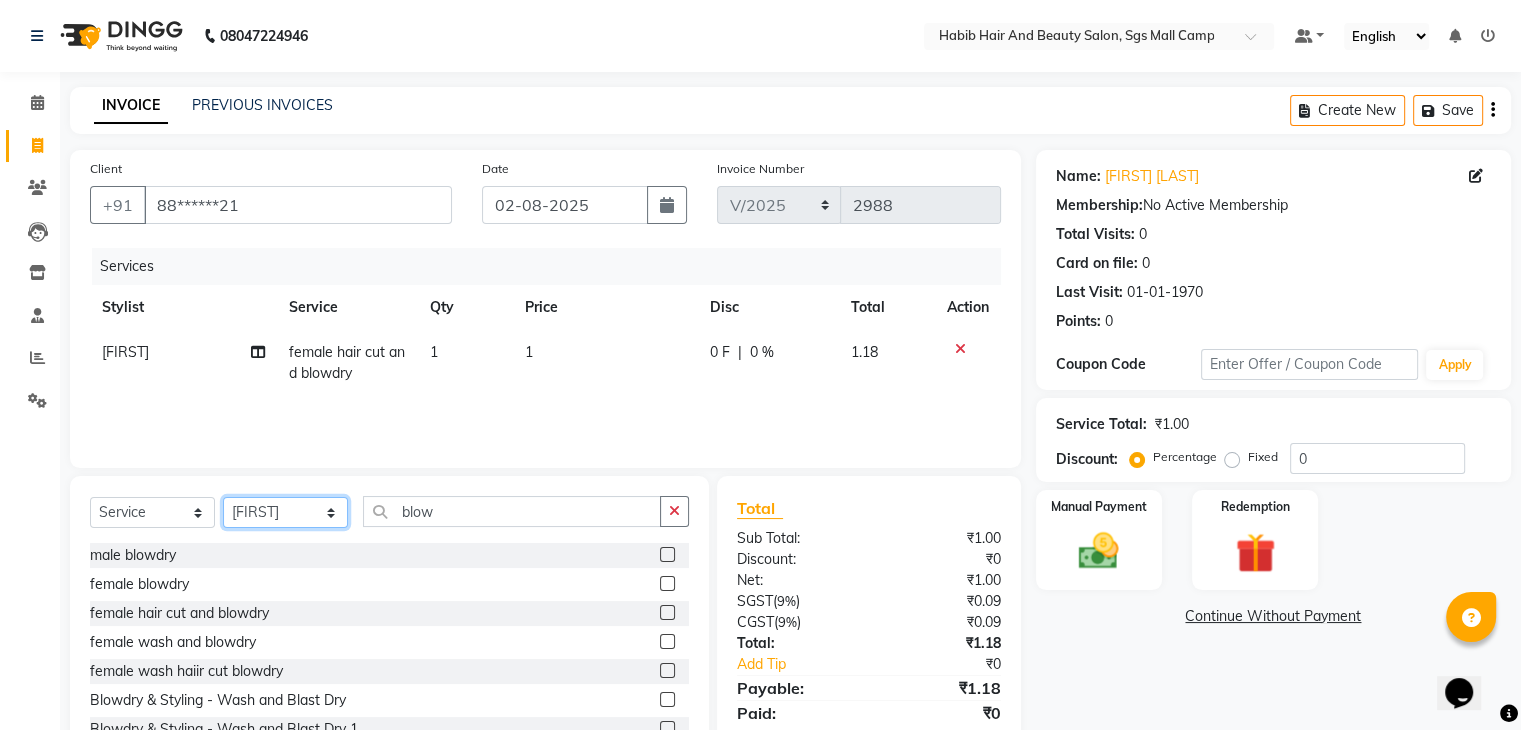 click on "Select Stylist [FIRST] [FIRST]  [FIRST] Manager [FIRST]  [FIRST] [FIRST]  [FIRST] [FIRST] [FIRST]" 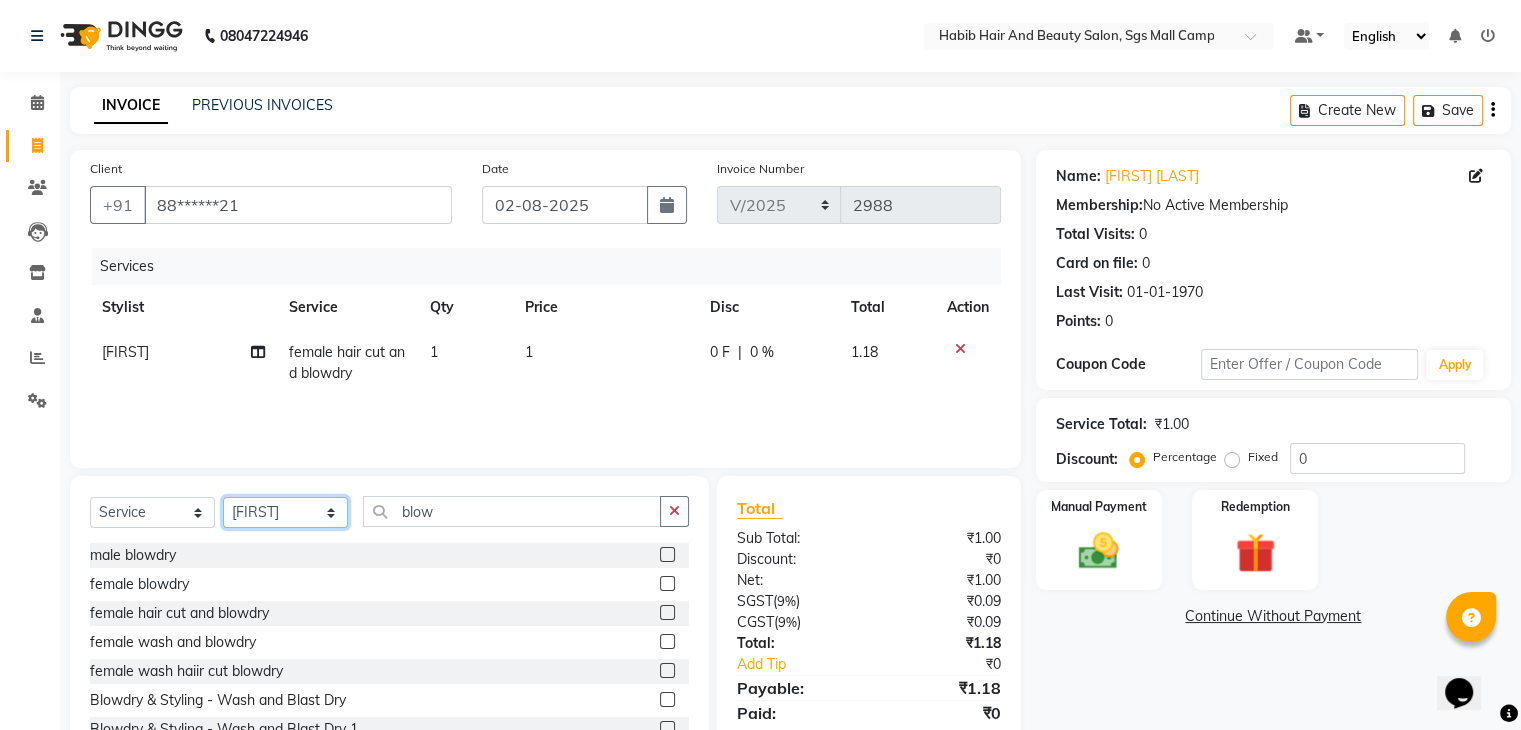 select on "81159" 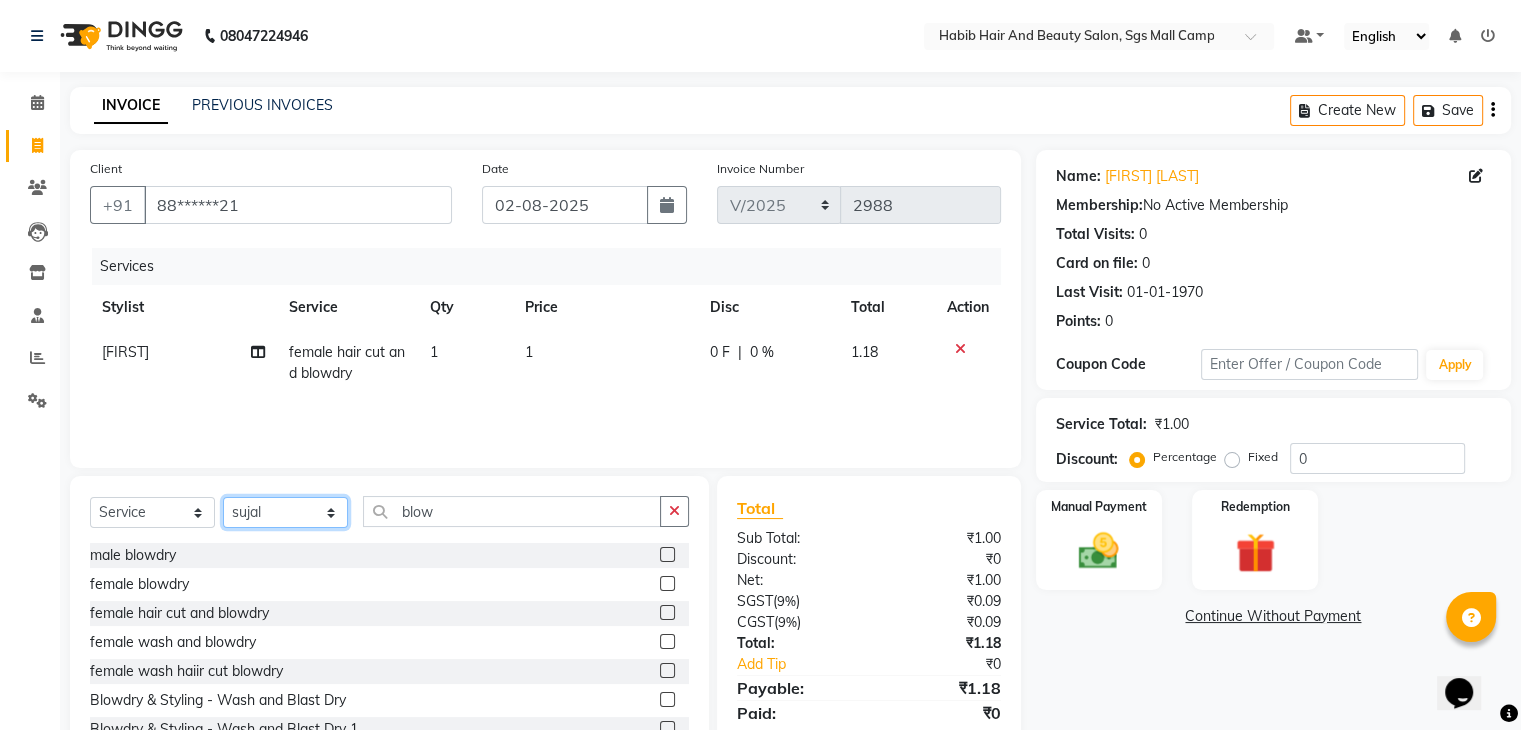 click on "Select Stylist [FIRST] [FIRST]  [FIRST] Manager [FIRST]  [FIRST] [FIRST]  [FIRST] [FIRST] [FIRST]" 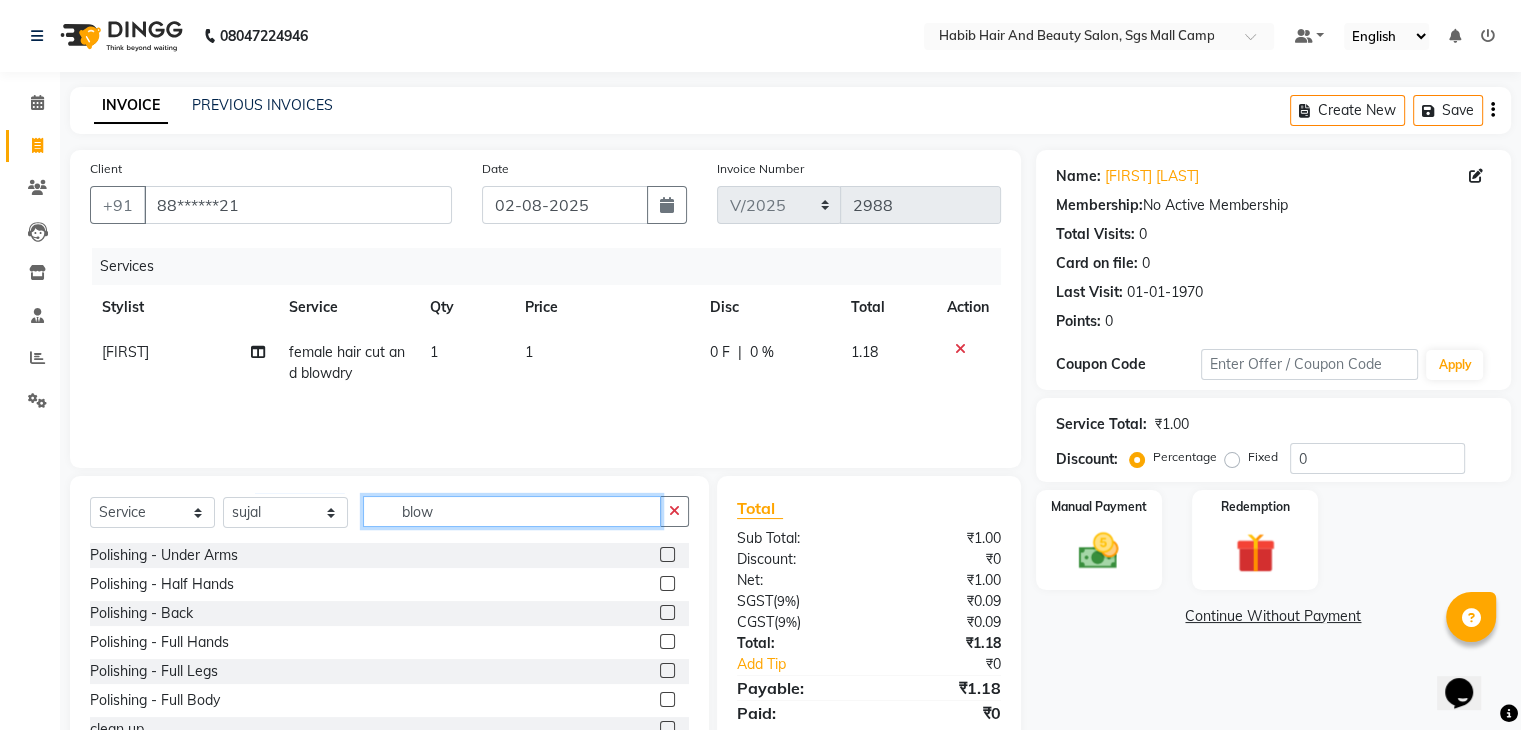 click on "blow" 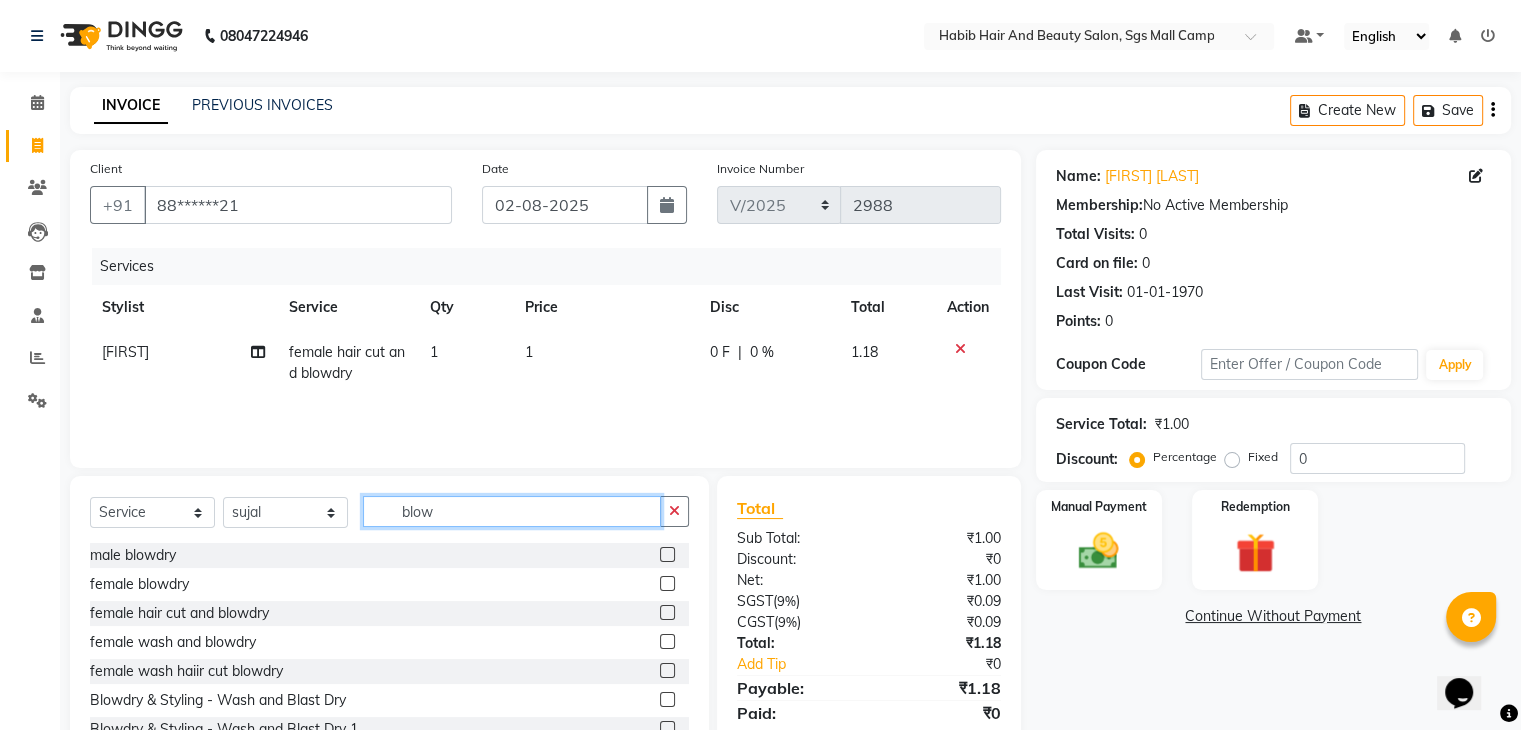type on "blow" 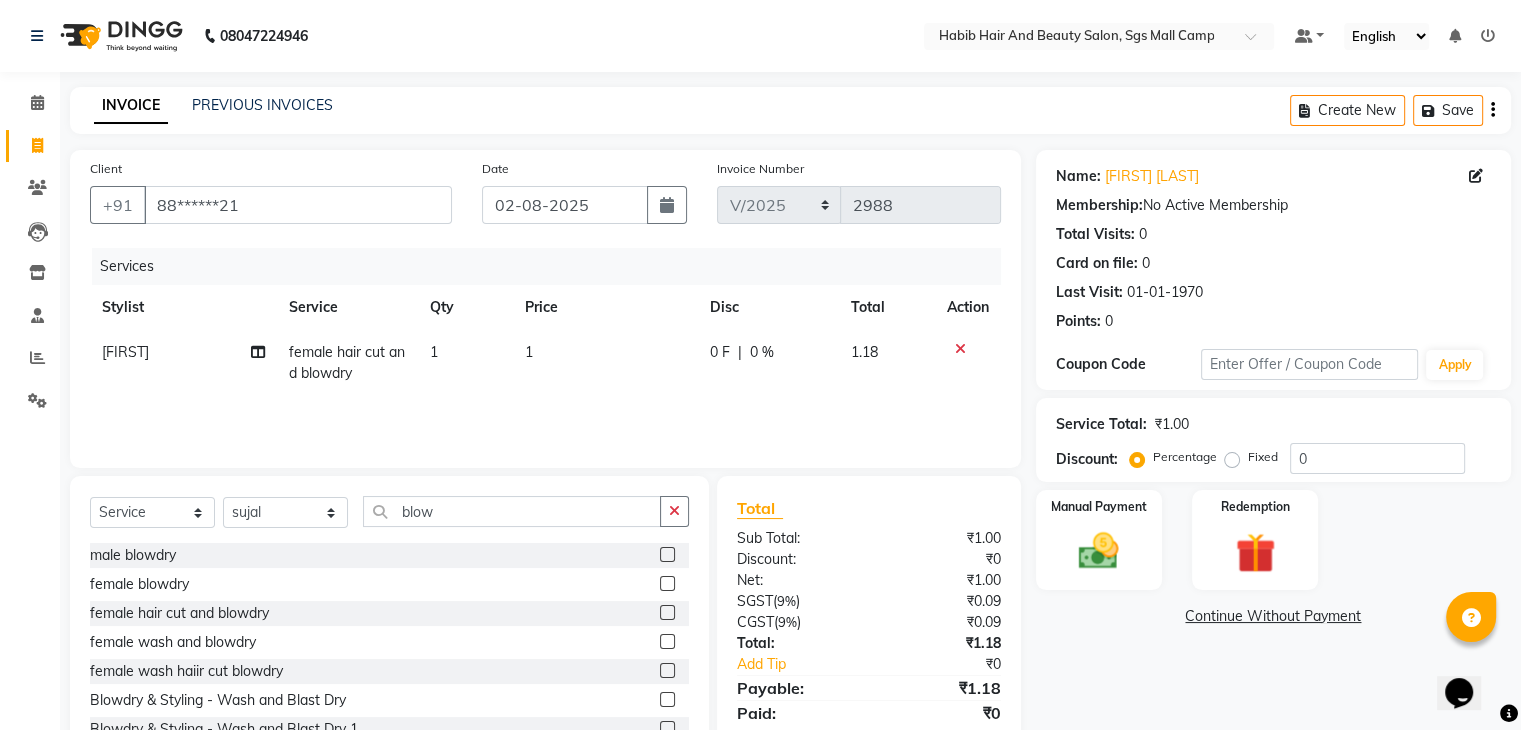 click 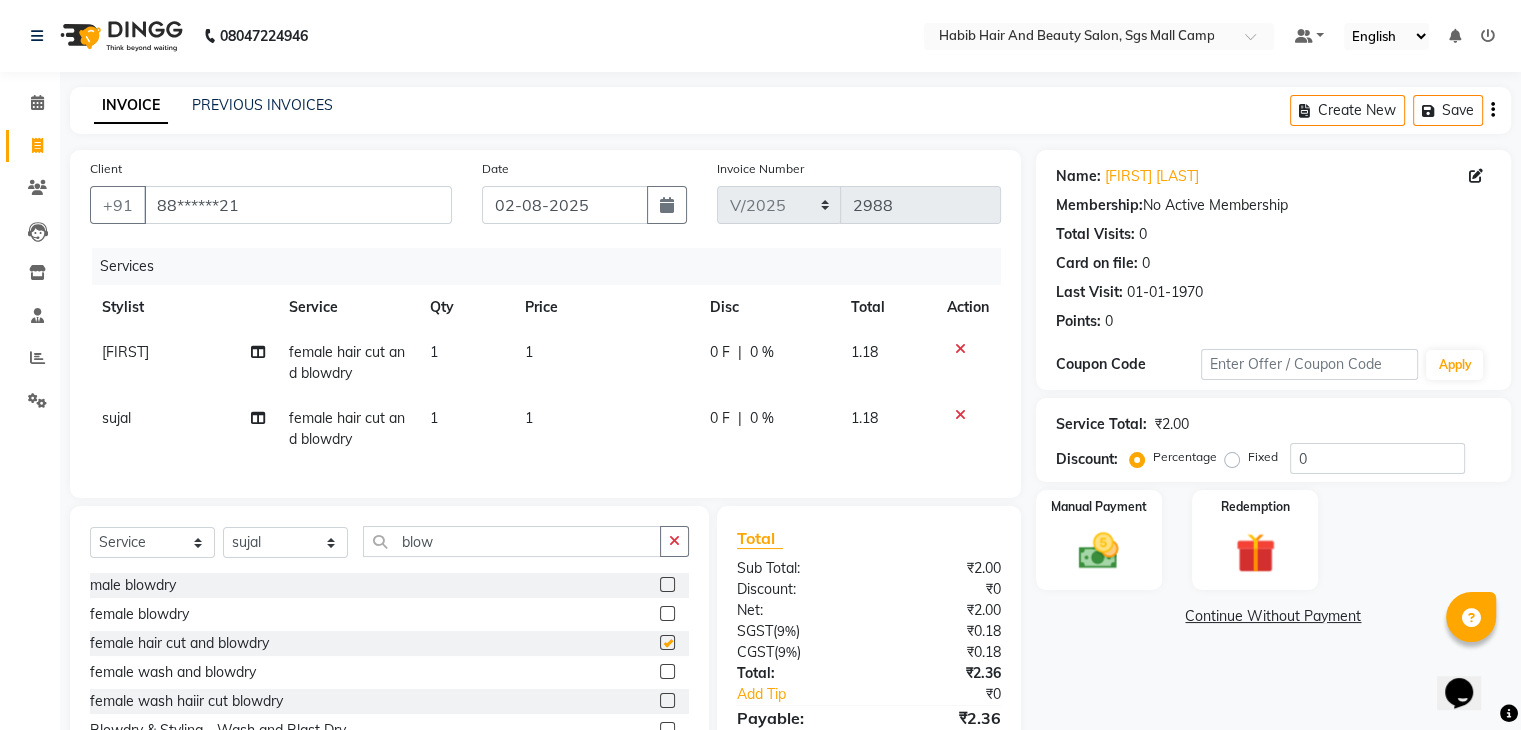 checkbox on "false" 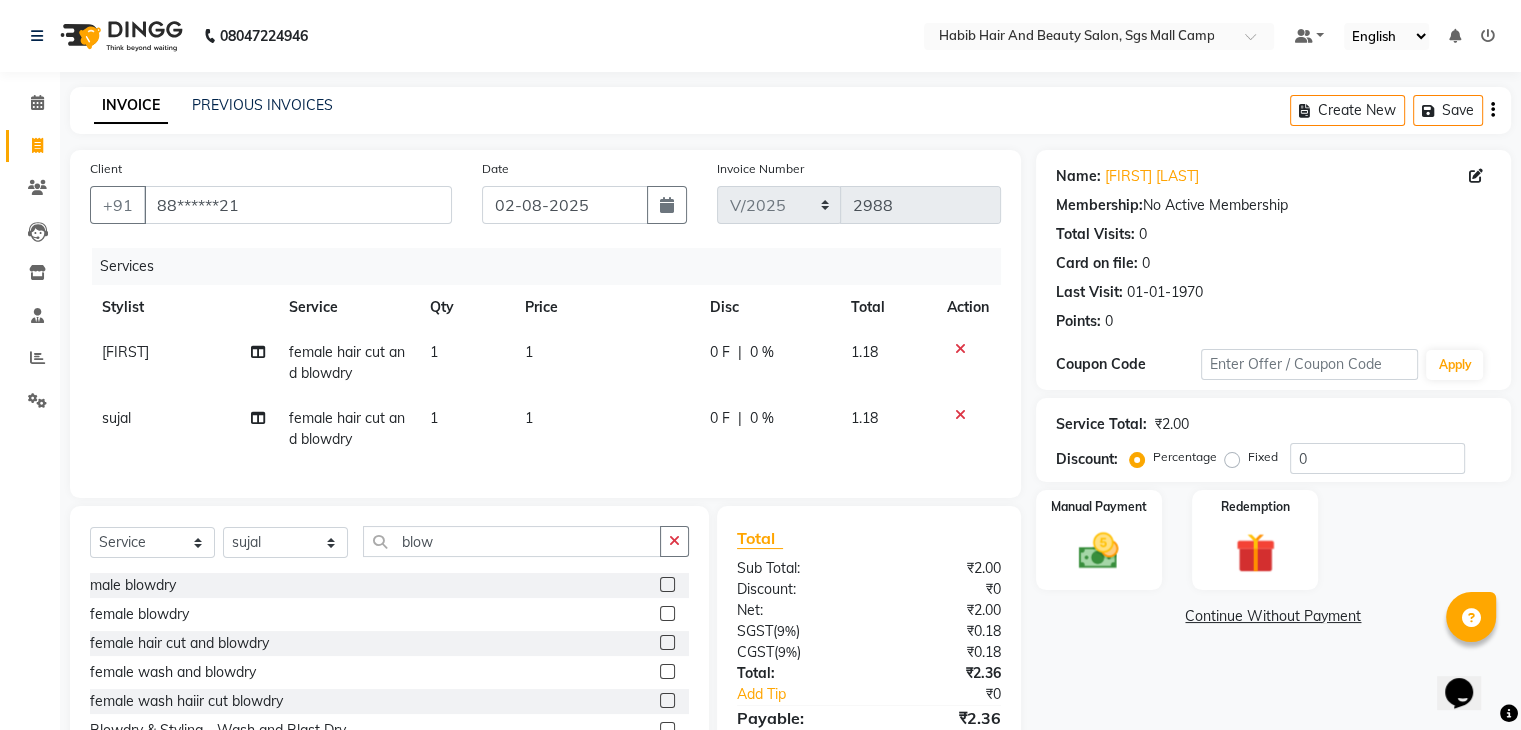 click on "1" 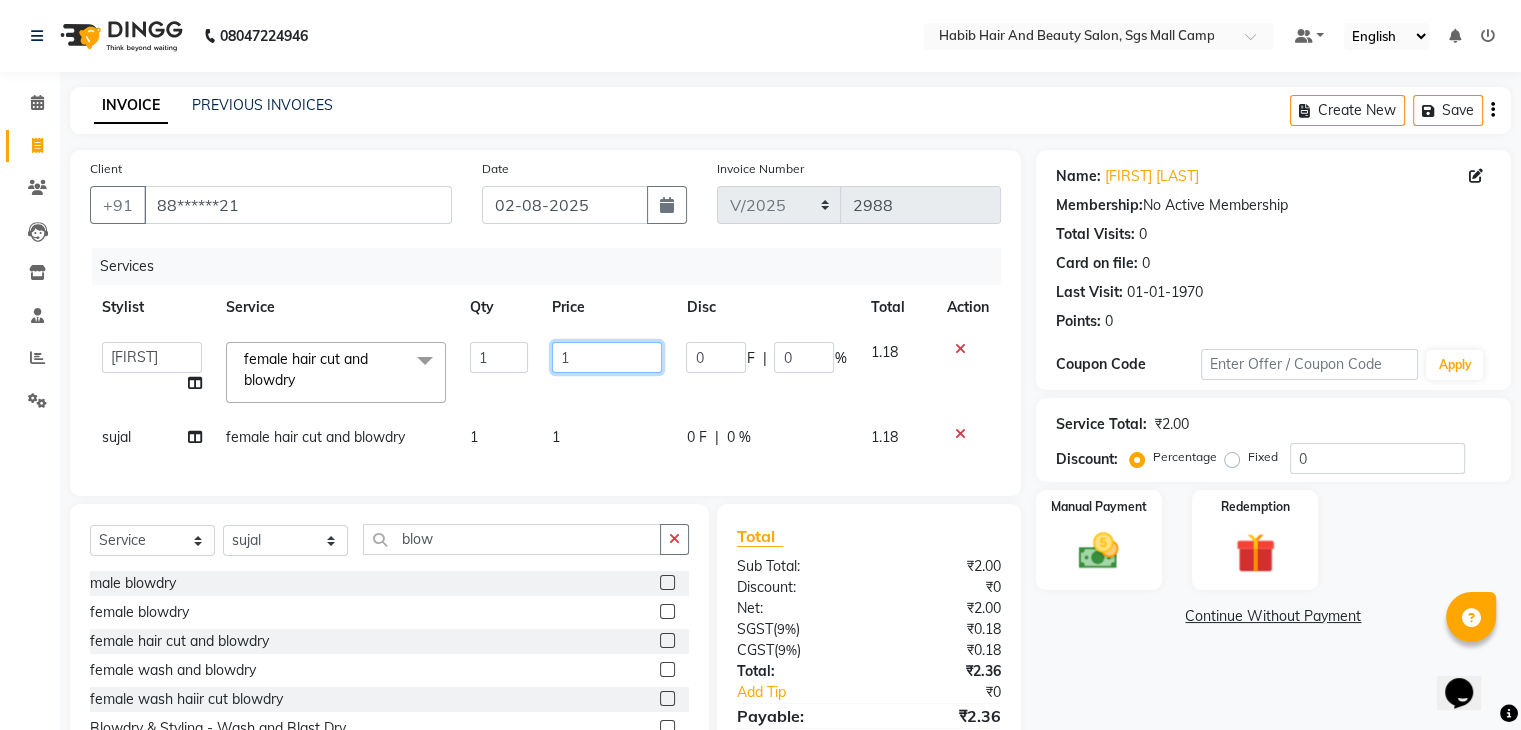 click on "1" 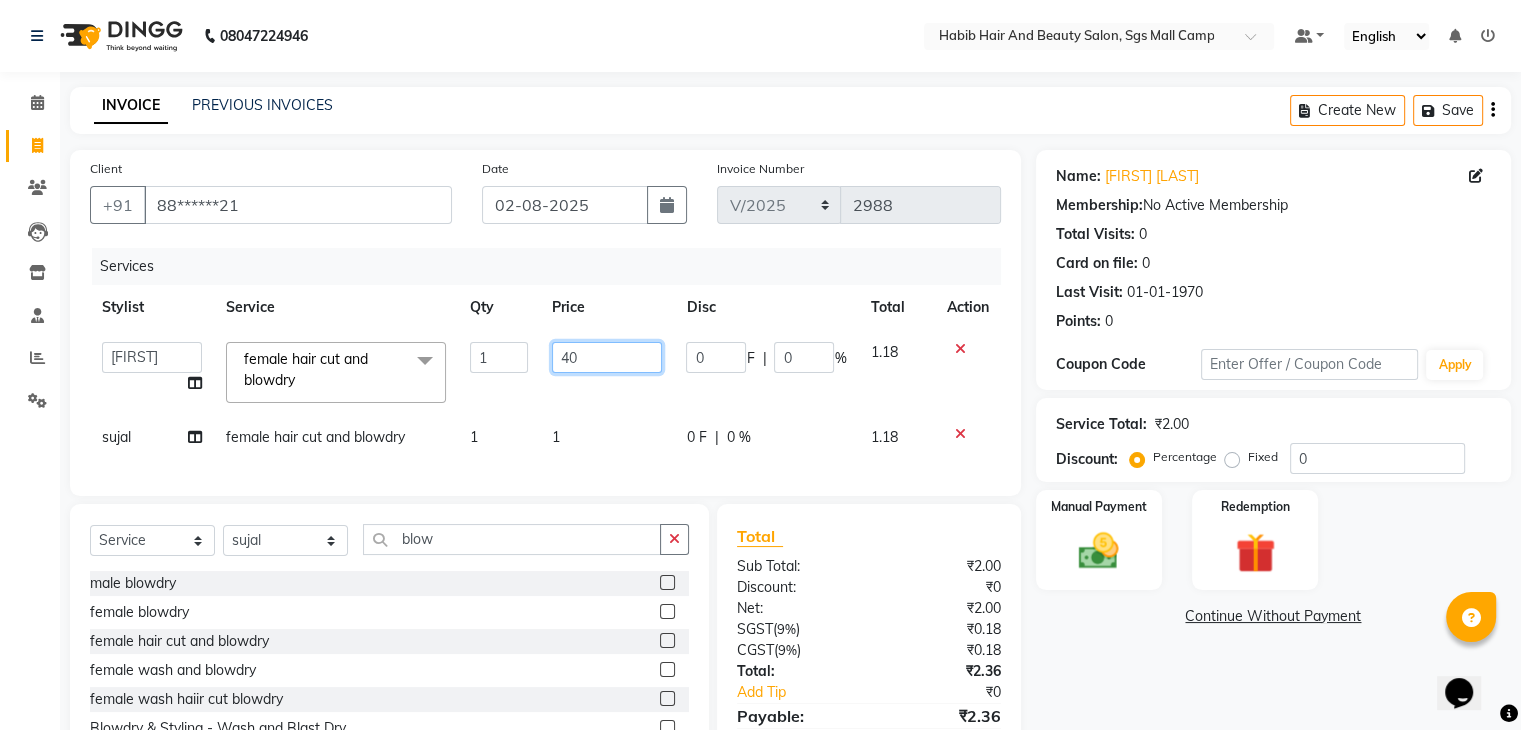 type on "400" 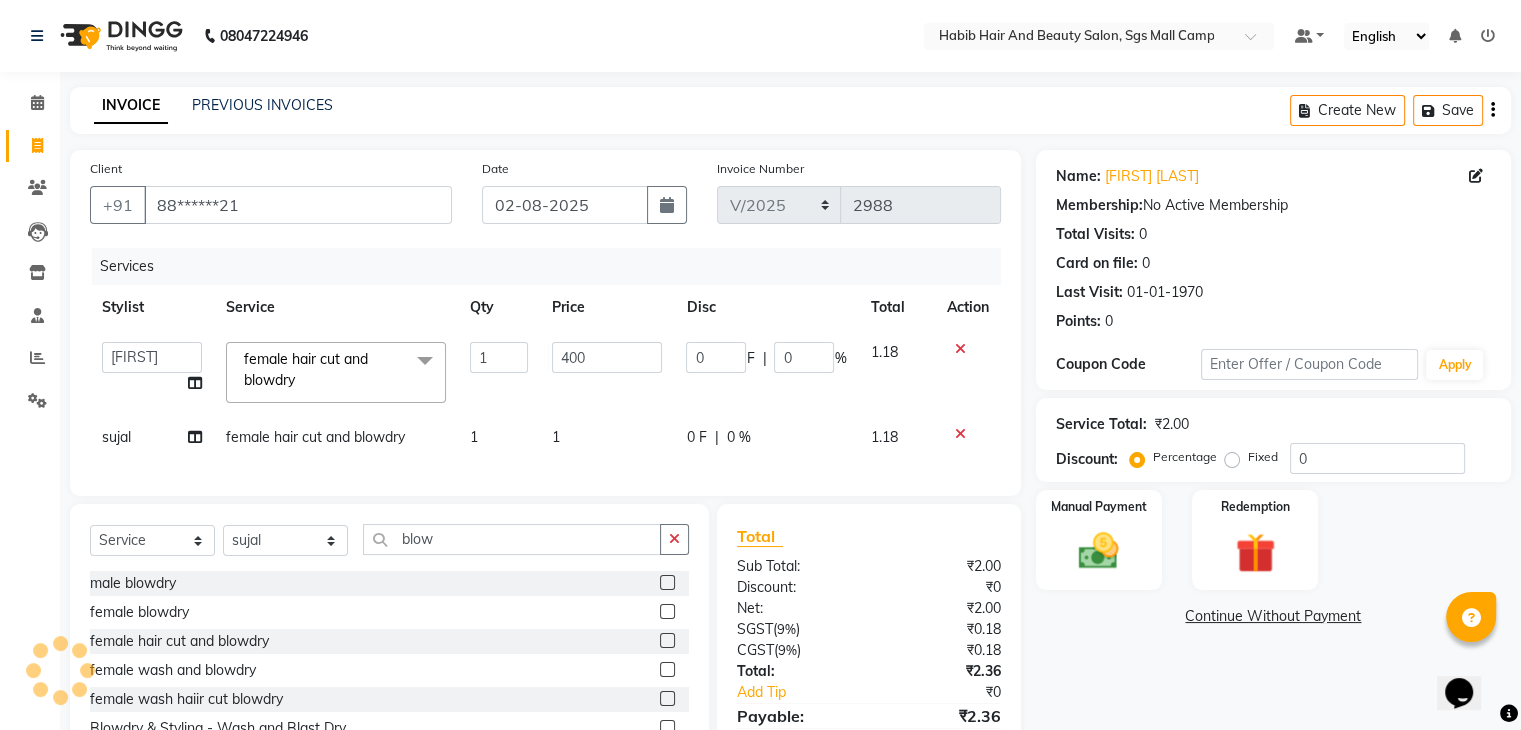 click on "1" 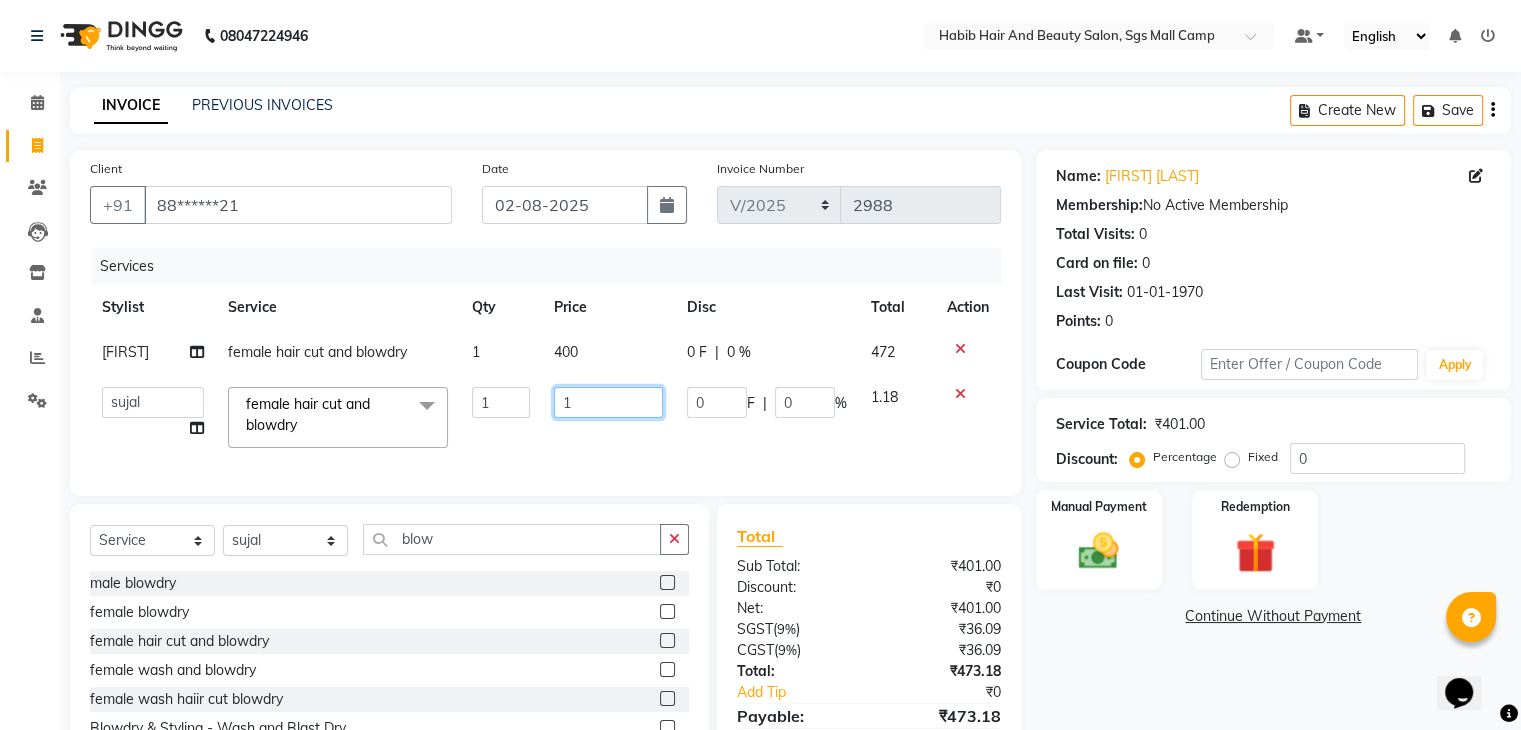 click on "1" 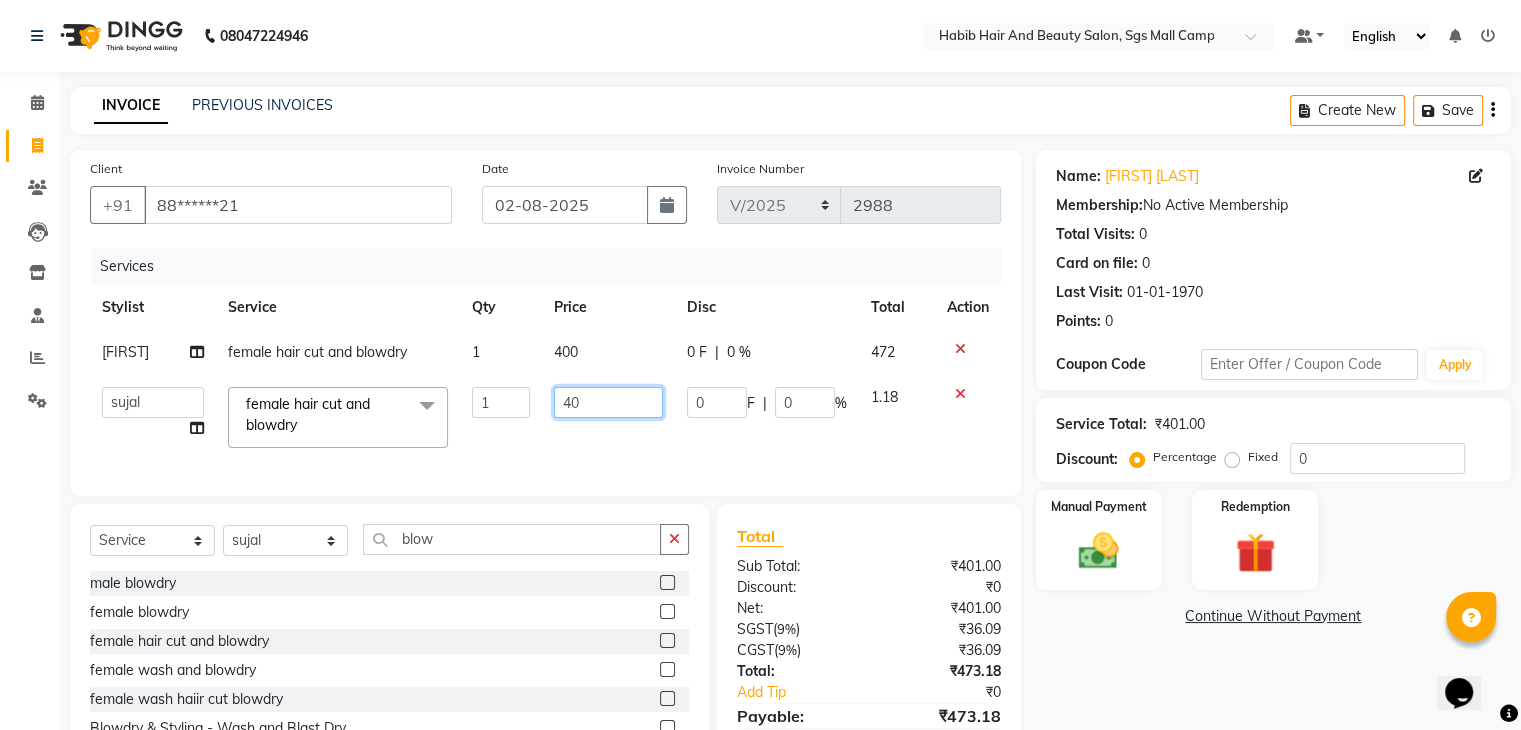 type on "400" 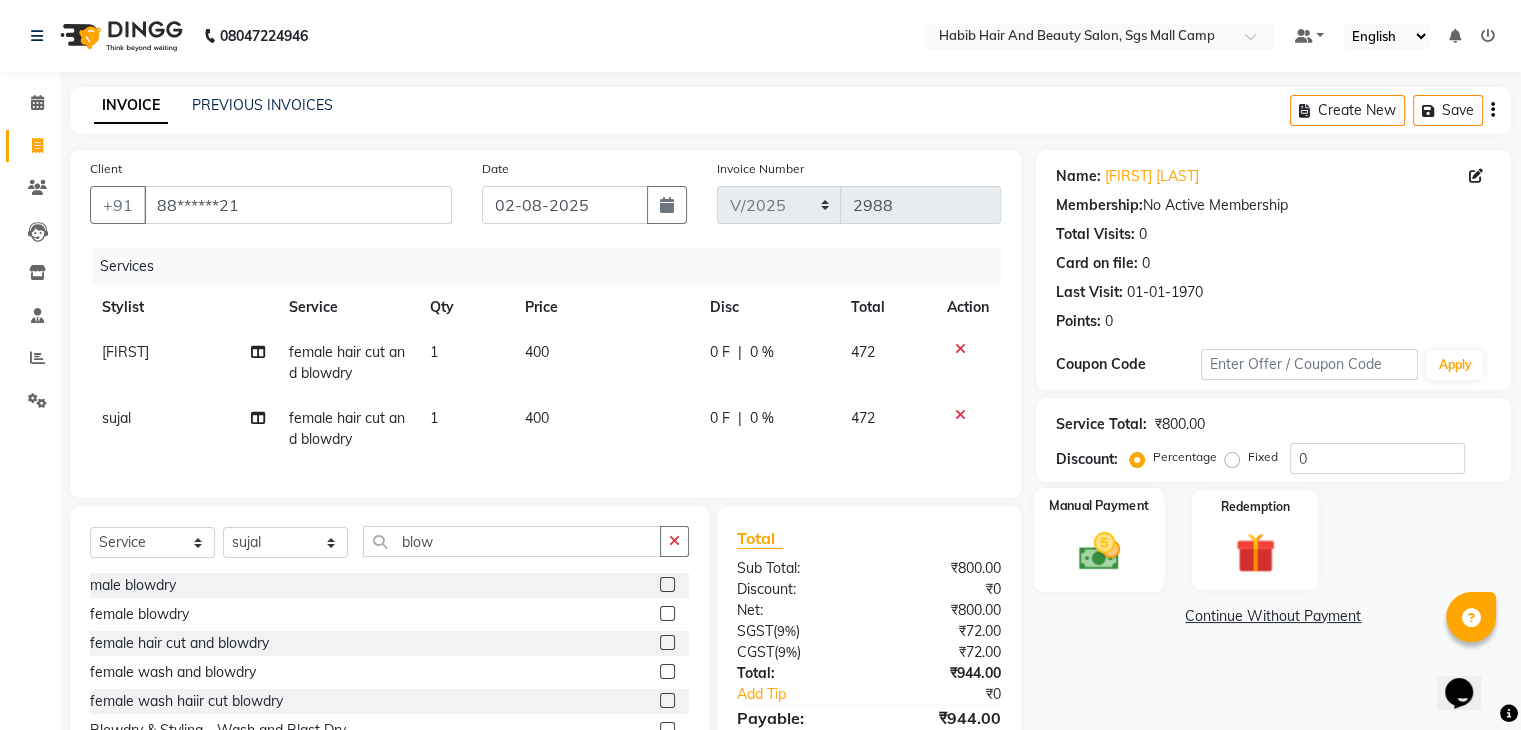 click 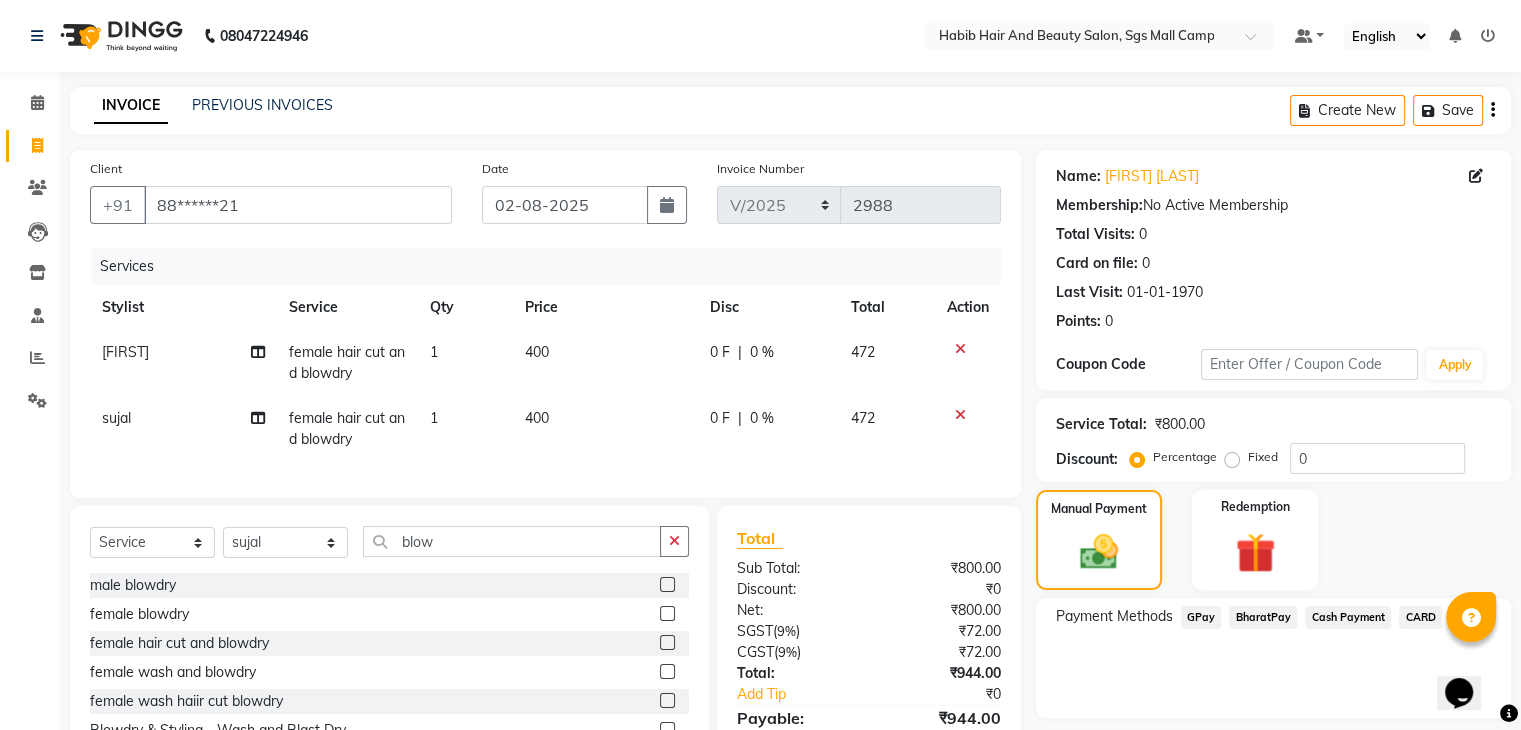 click on "Cash Payment" 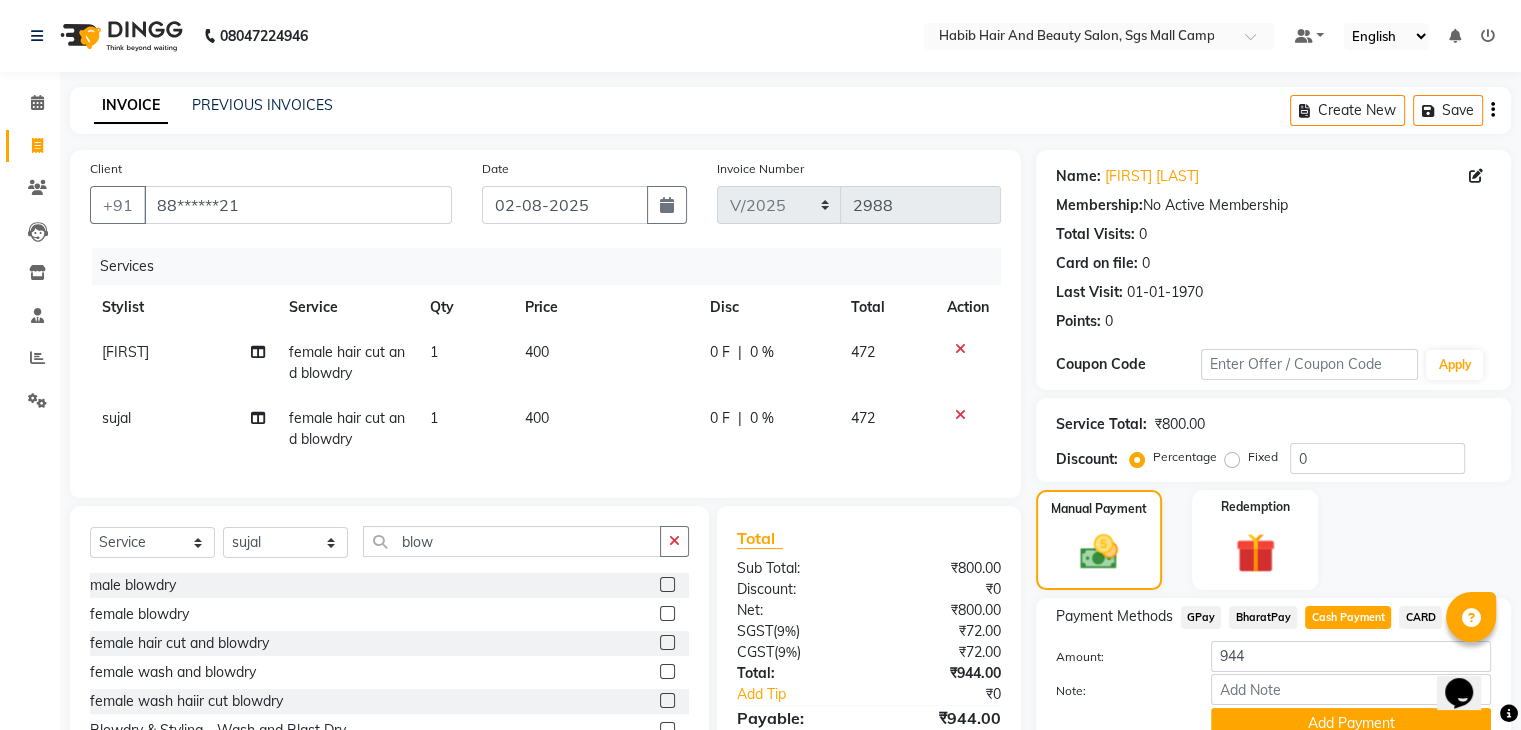 scroll, scrollTop: 117, scrollLeft: 0, axis: vertical 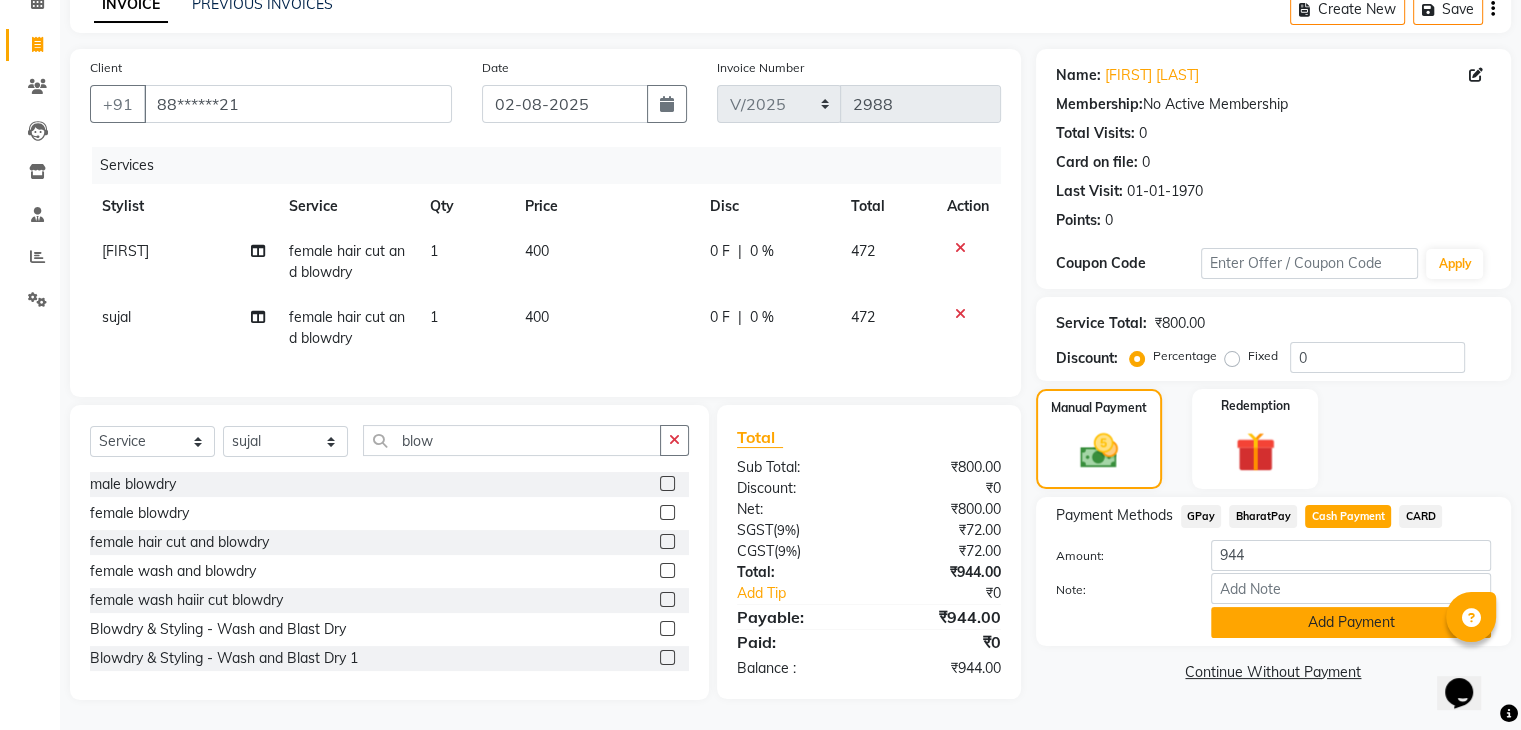 click on "Add Payment" 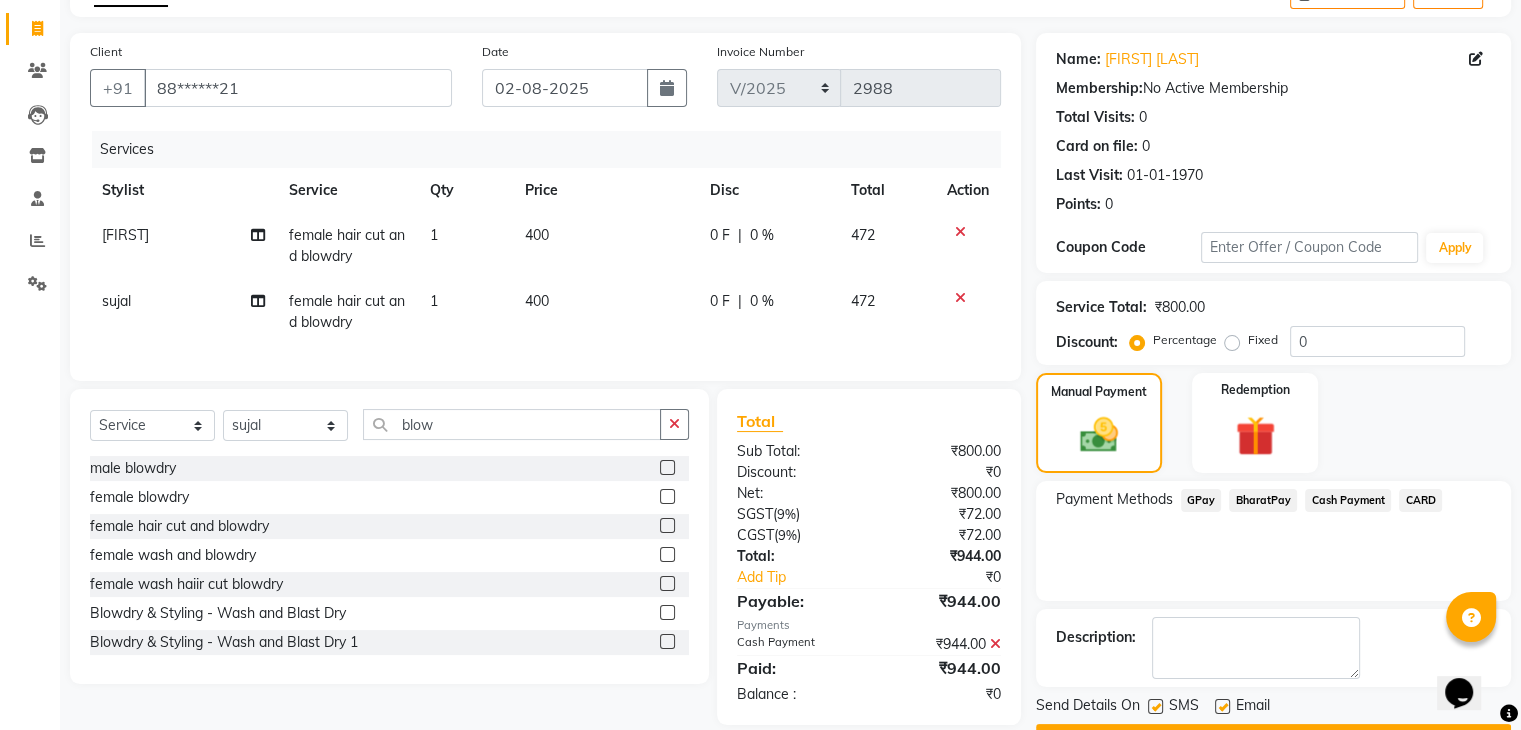 scroll, scrollTop: 171, scrollLeft: 0, axis: vertical 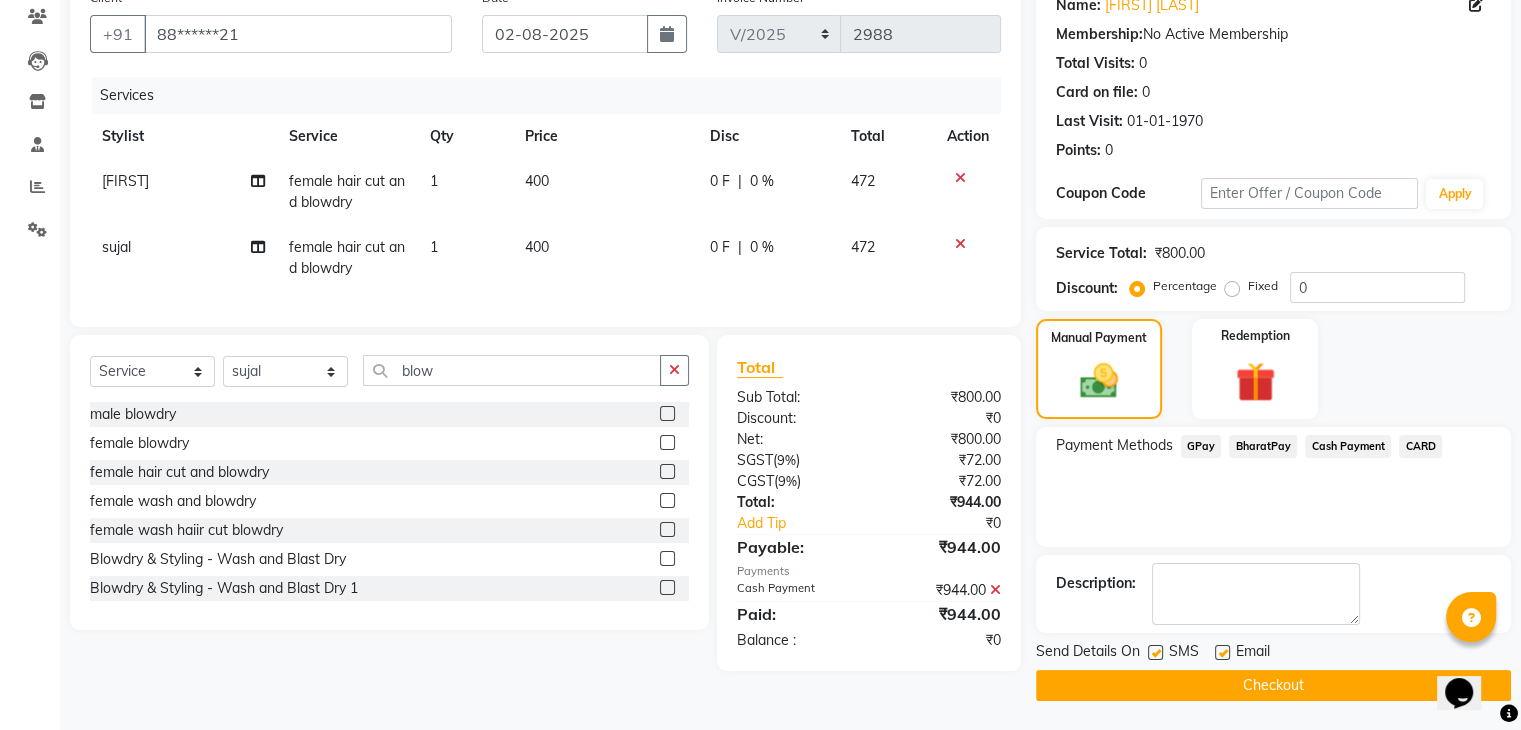 click on "Checkout" 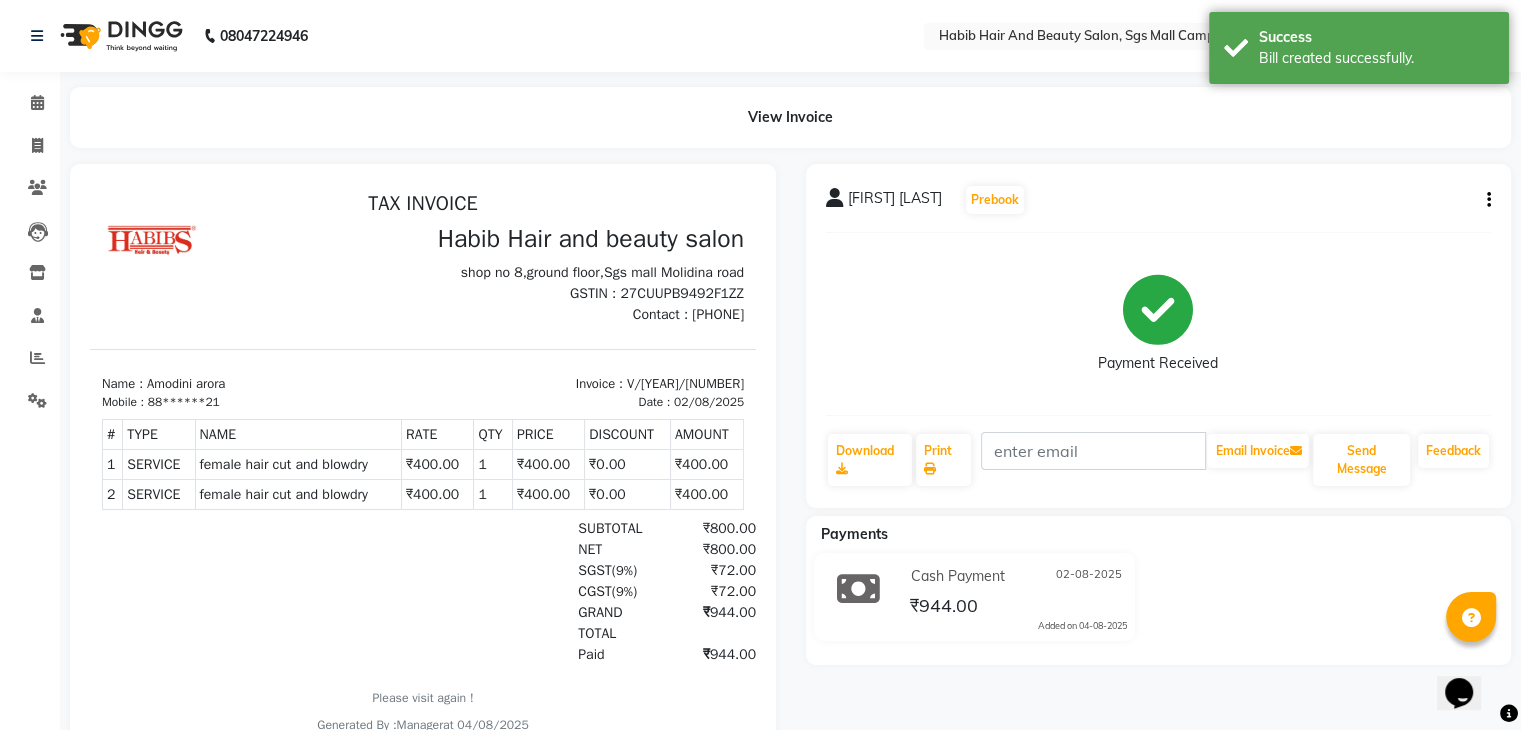 scroll, scrollTop: 0, scrollLeft: 0, axis: both 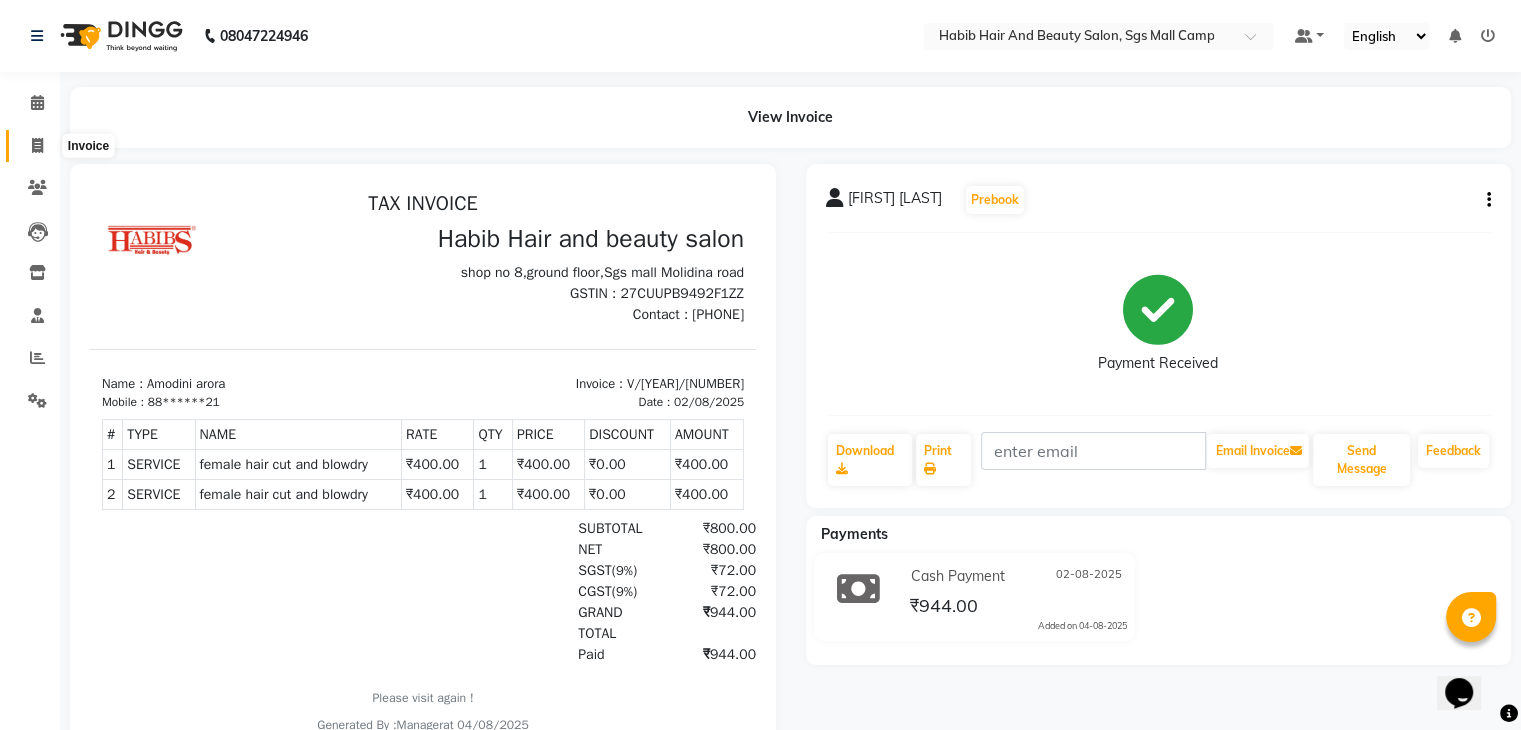 click 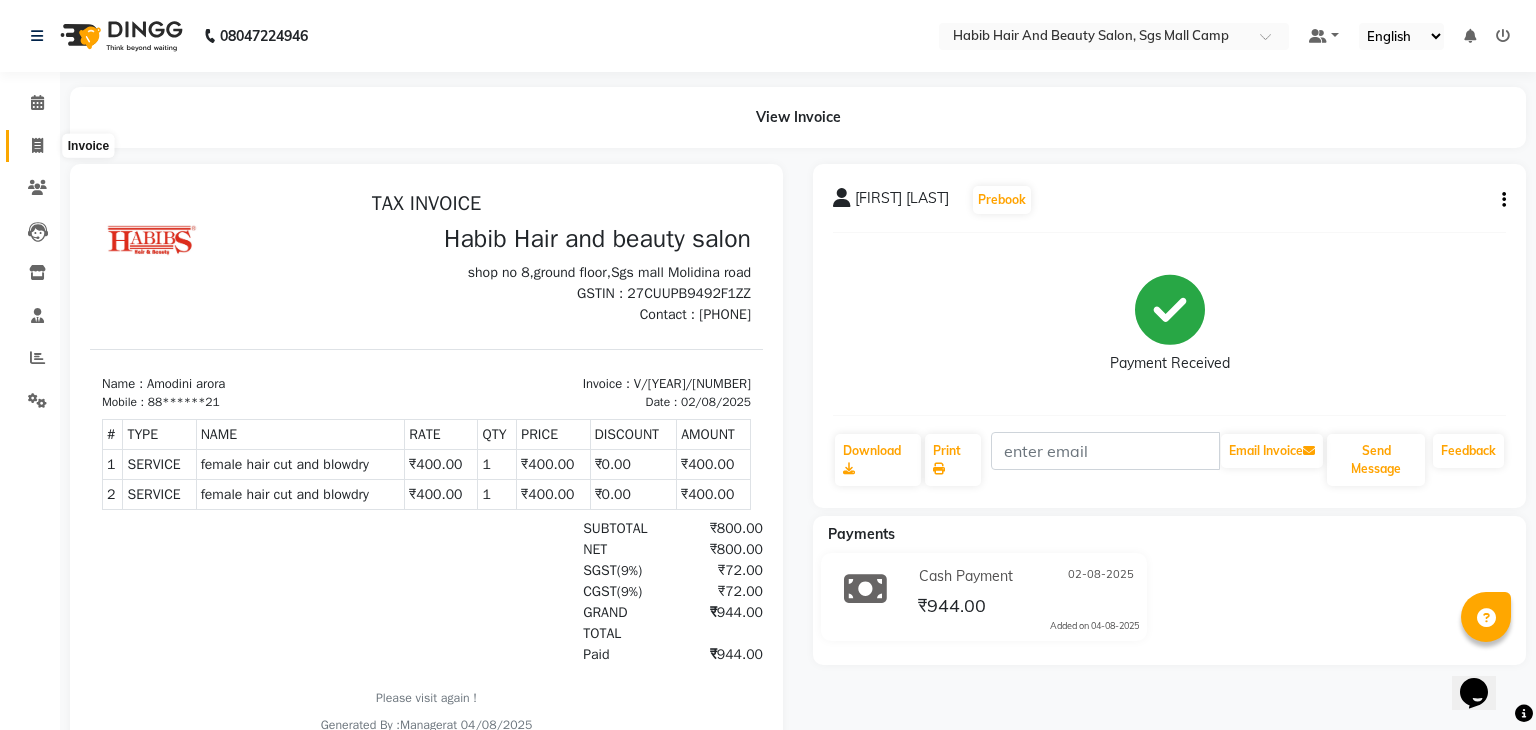 select on "service" 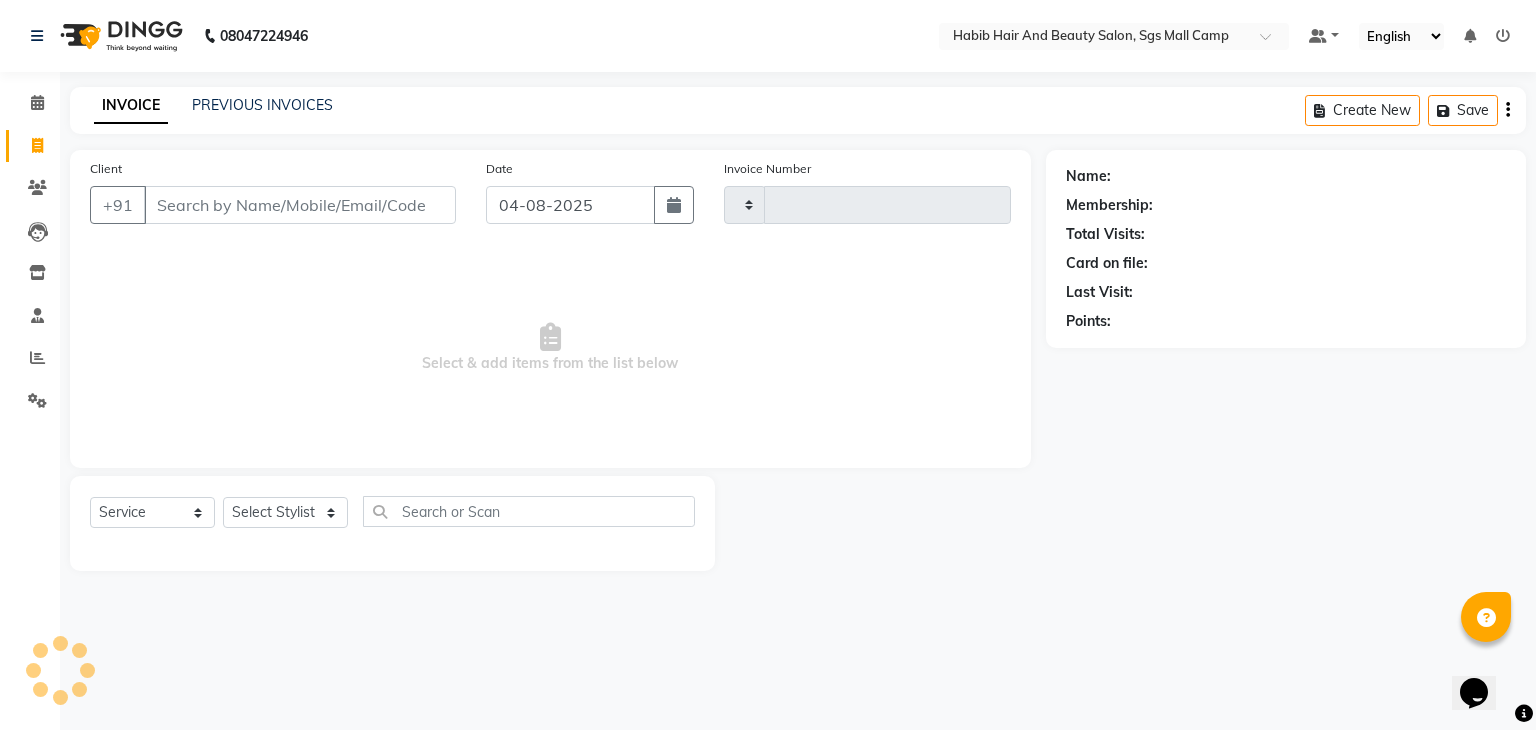type on "2989" 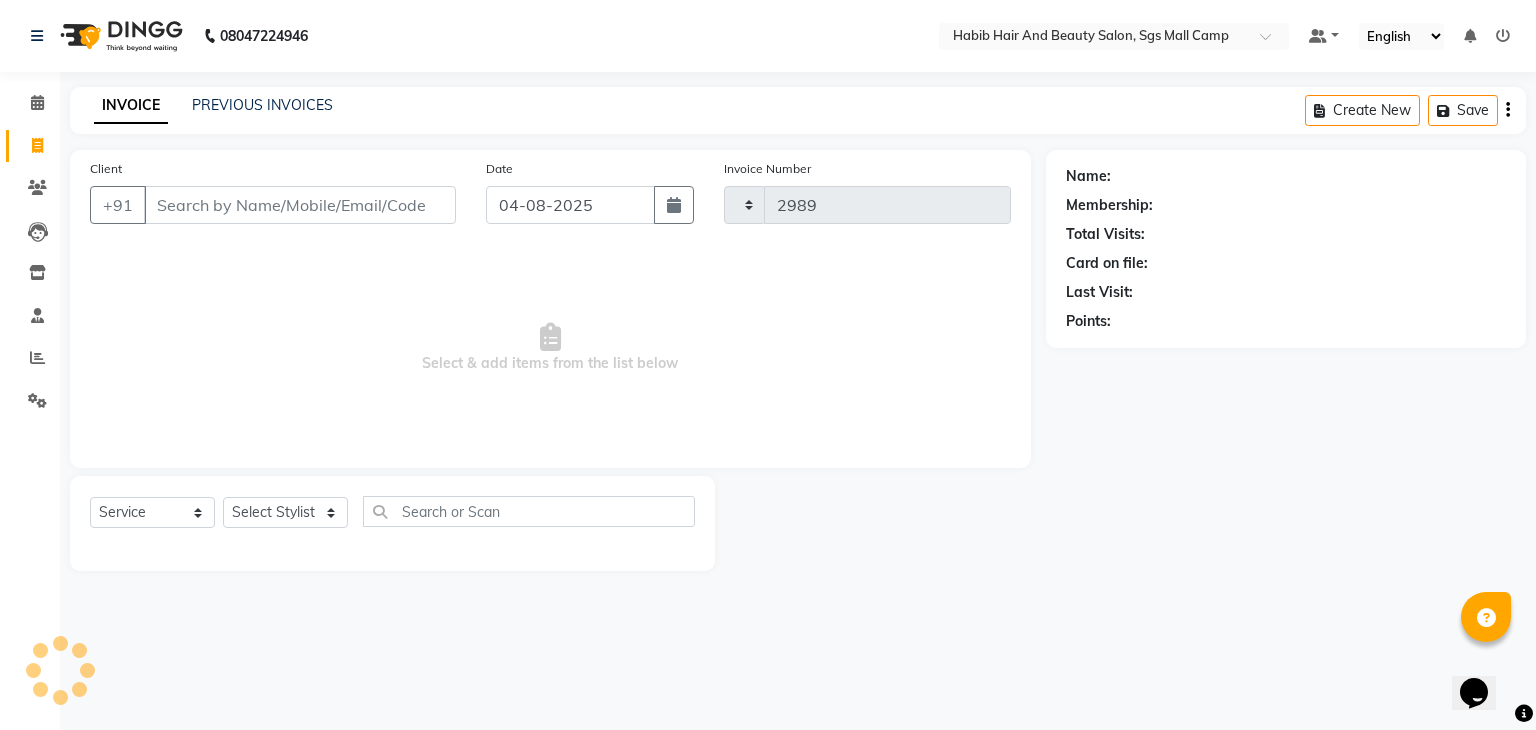 select on "8362" 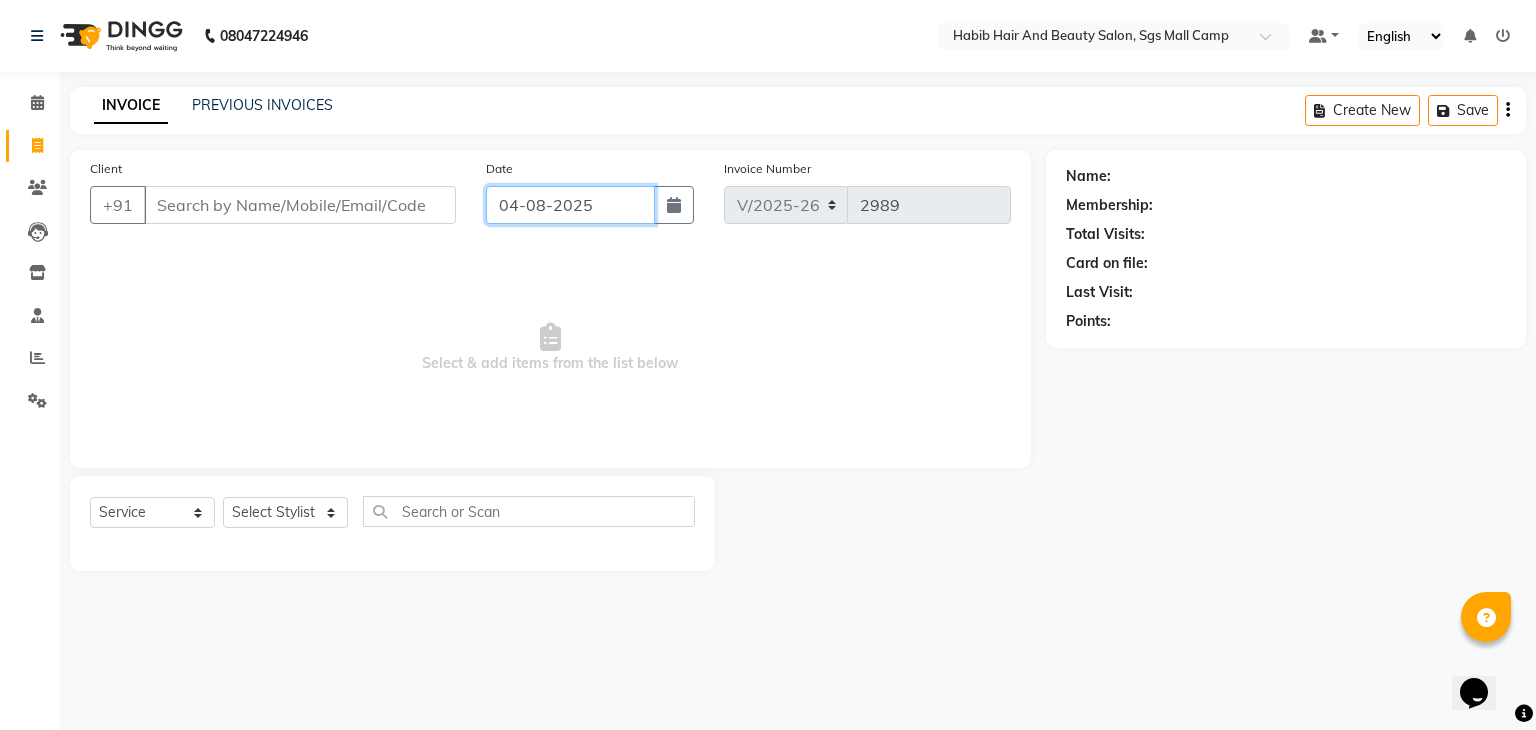 click on "04-08-2025" 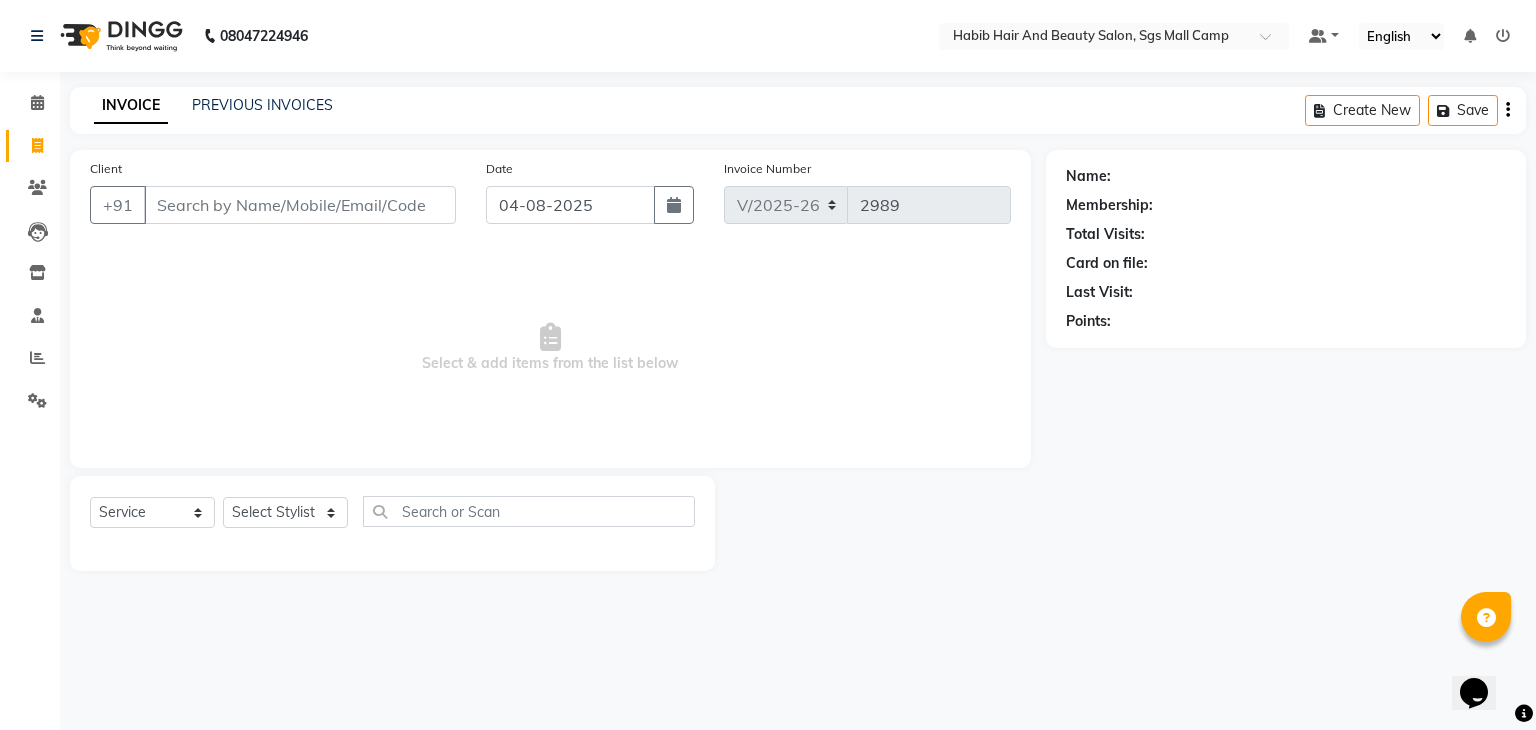 select on "8" 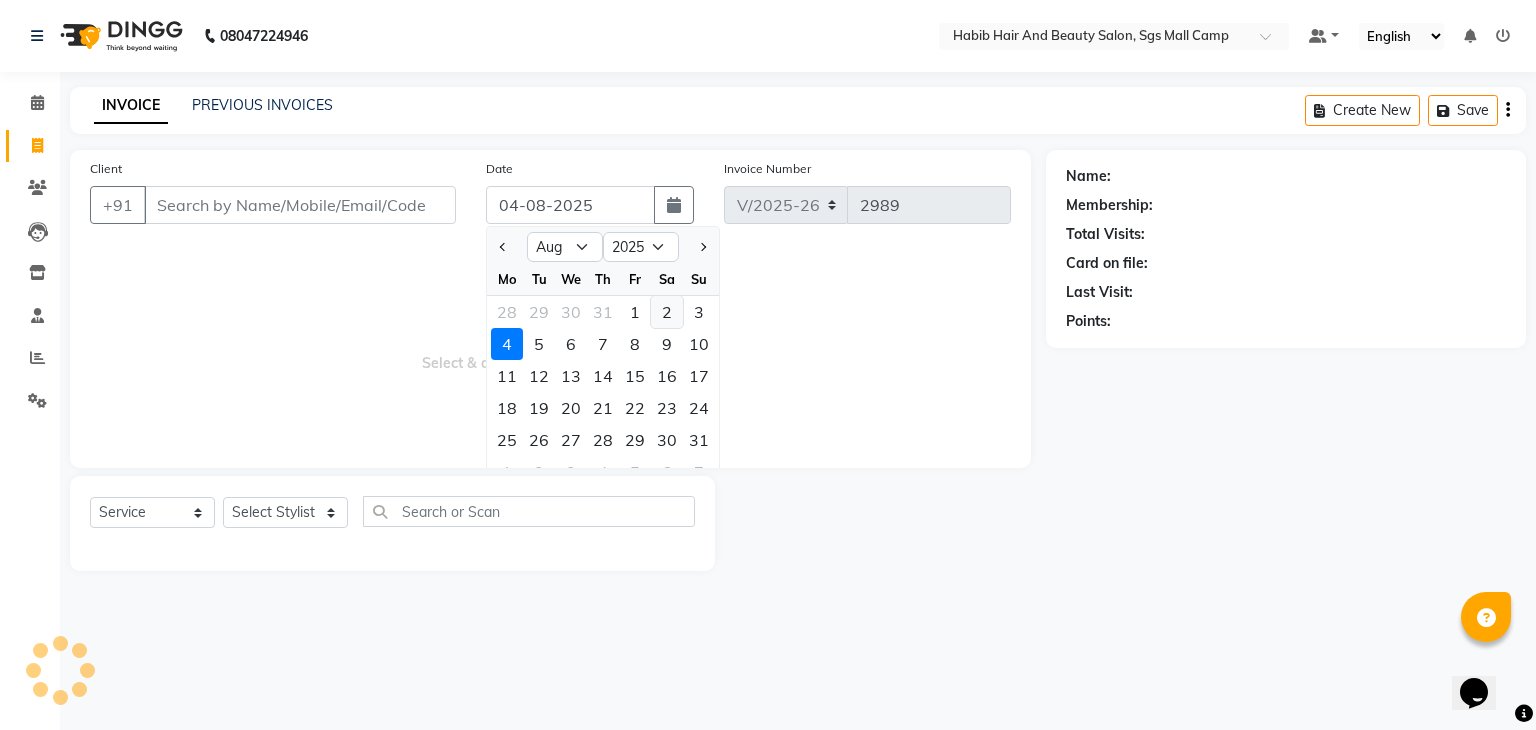 click on "2" 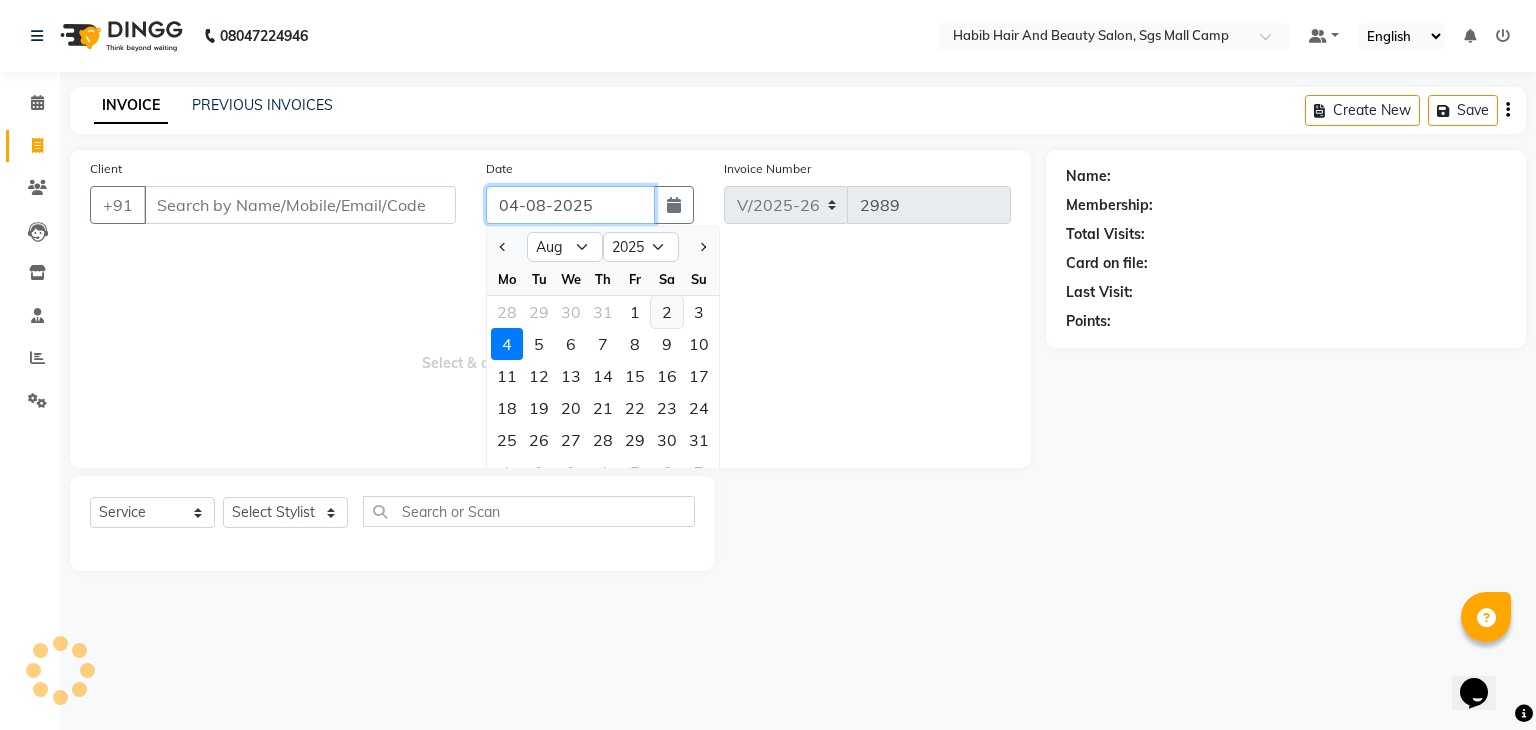 type on "02-08-2025" 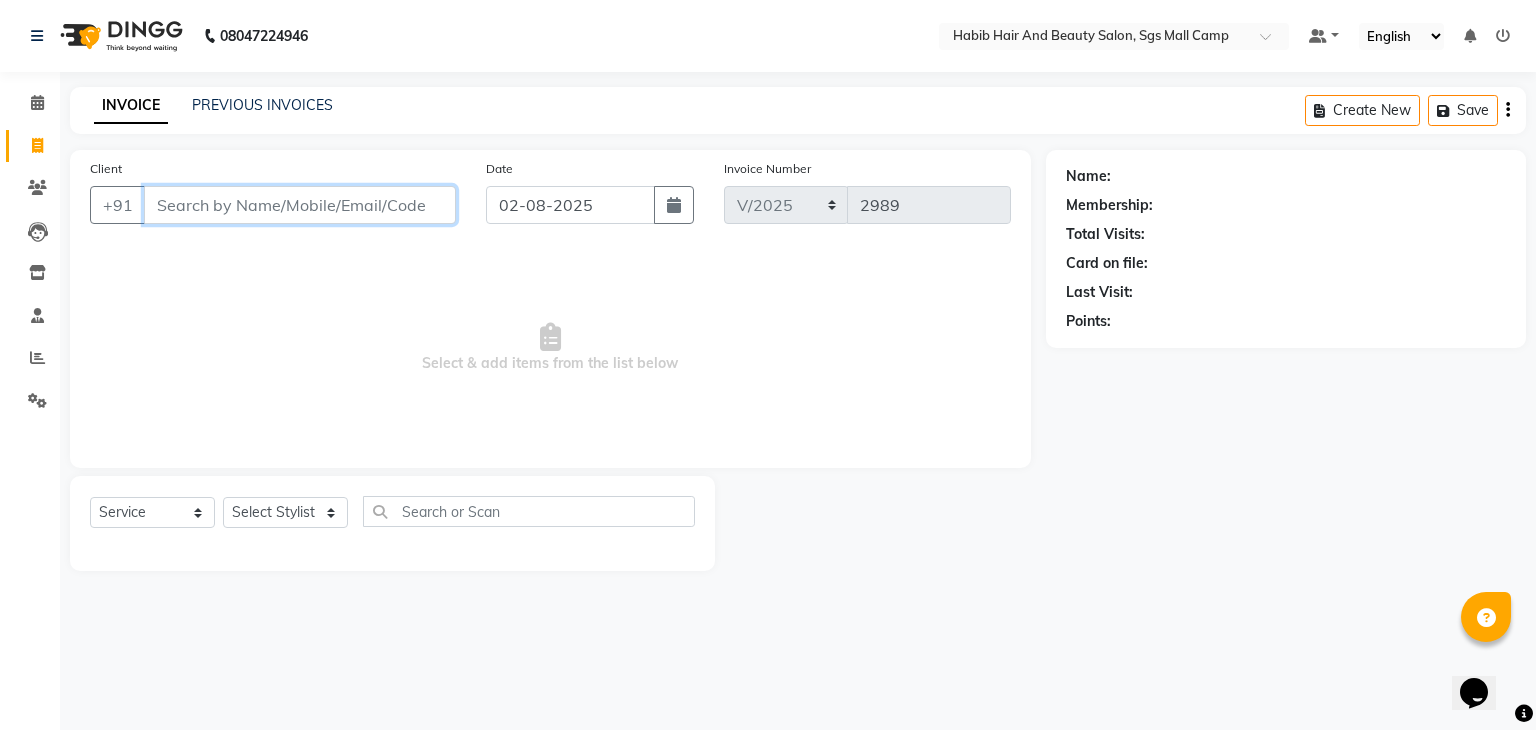 click on "Client" at bounding box center (300, 205) 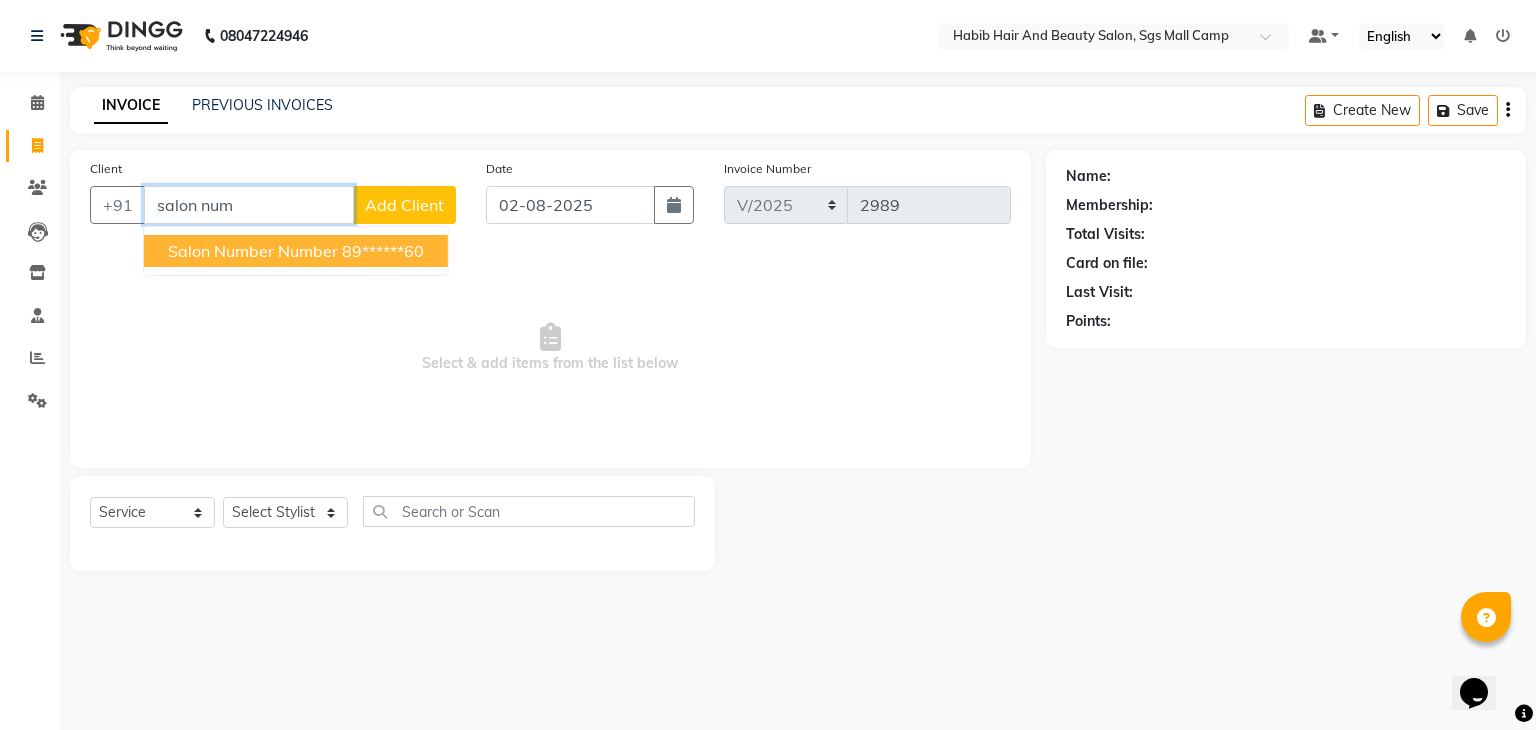 click on "salon number number" at bounding box center [253, 251] 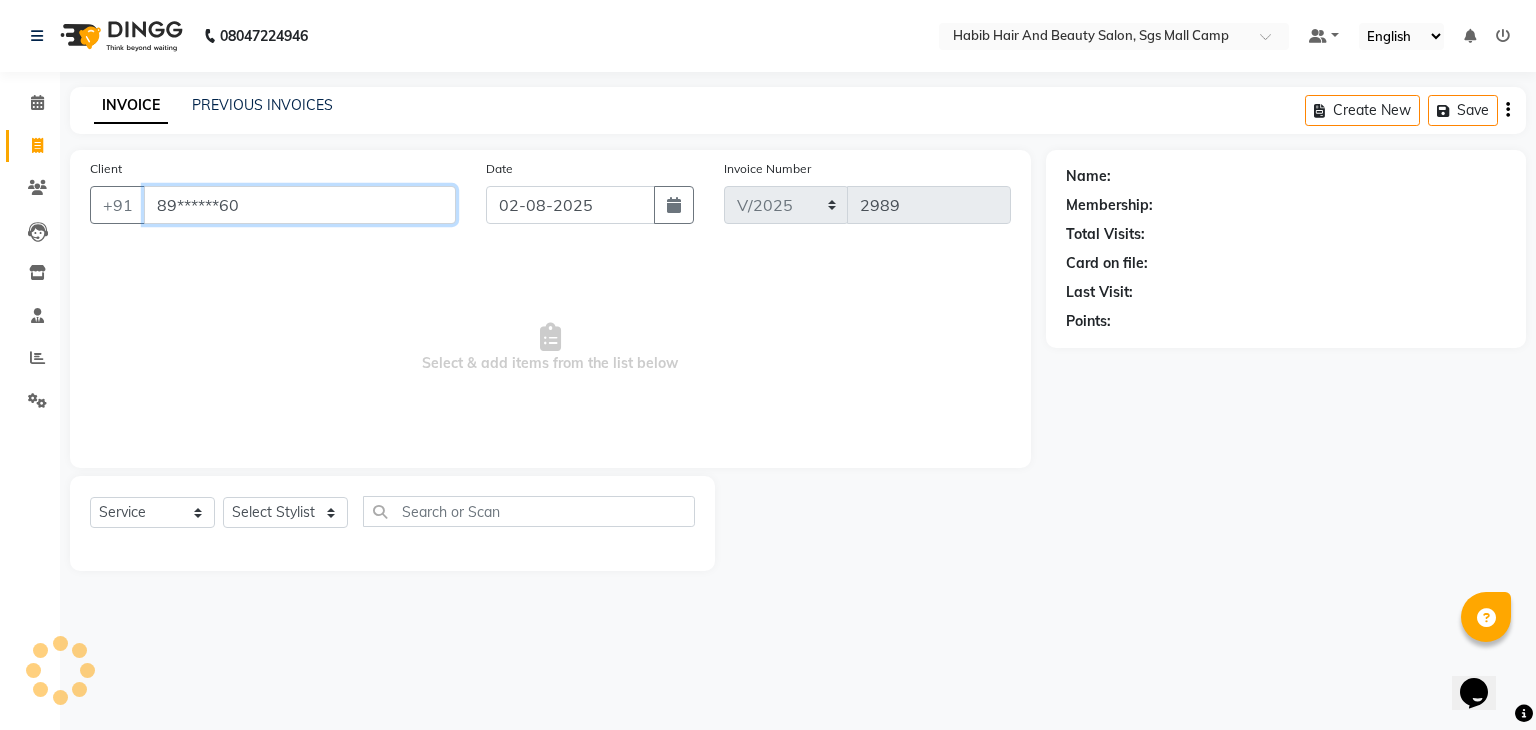 type on "89******60" 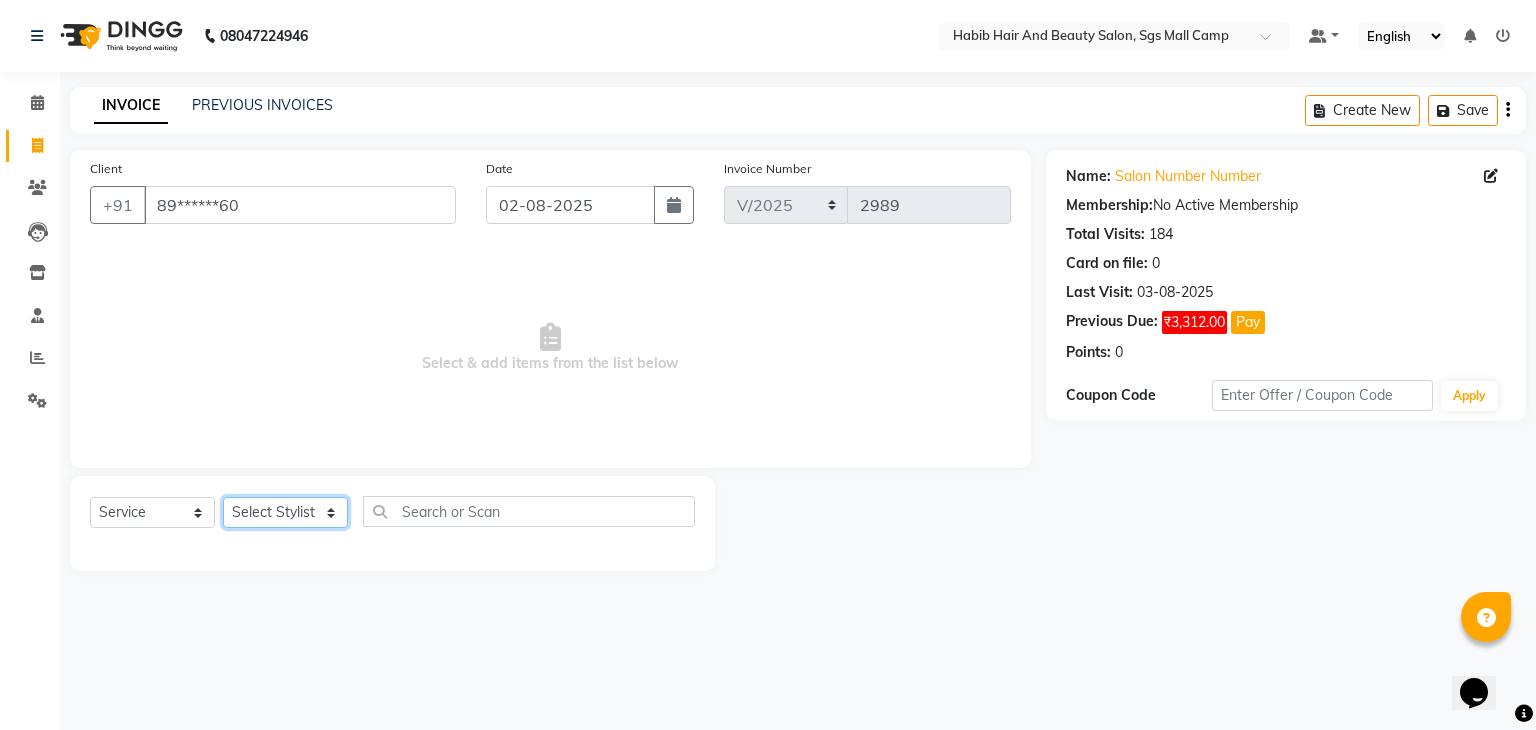 click on "Select Stylist [FIRST] [FIRST]  [FIRST] Manager [FIRST]  [FIRST] [FIRST]  [FIRST] [FIRST] [FIRST]" 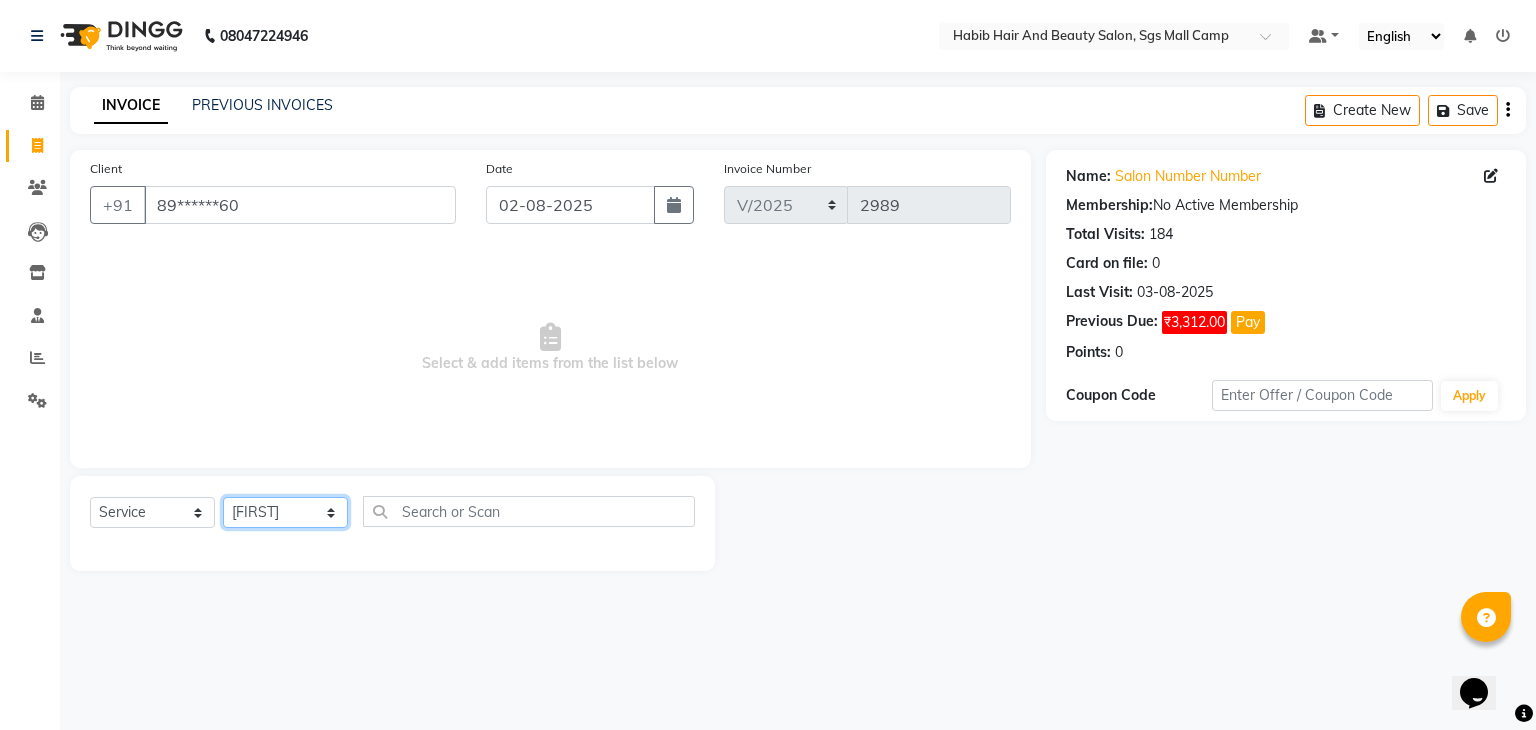 click on "Select Stylist [FIRST] [FIRST]  [FIRST] Manager [FIRST]  [FIRST] [FIRST]  [FIRST] [FIRST] [FIRST]" 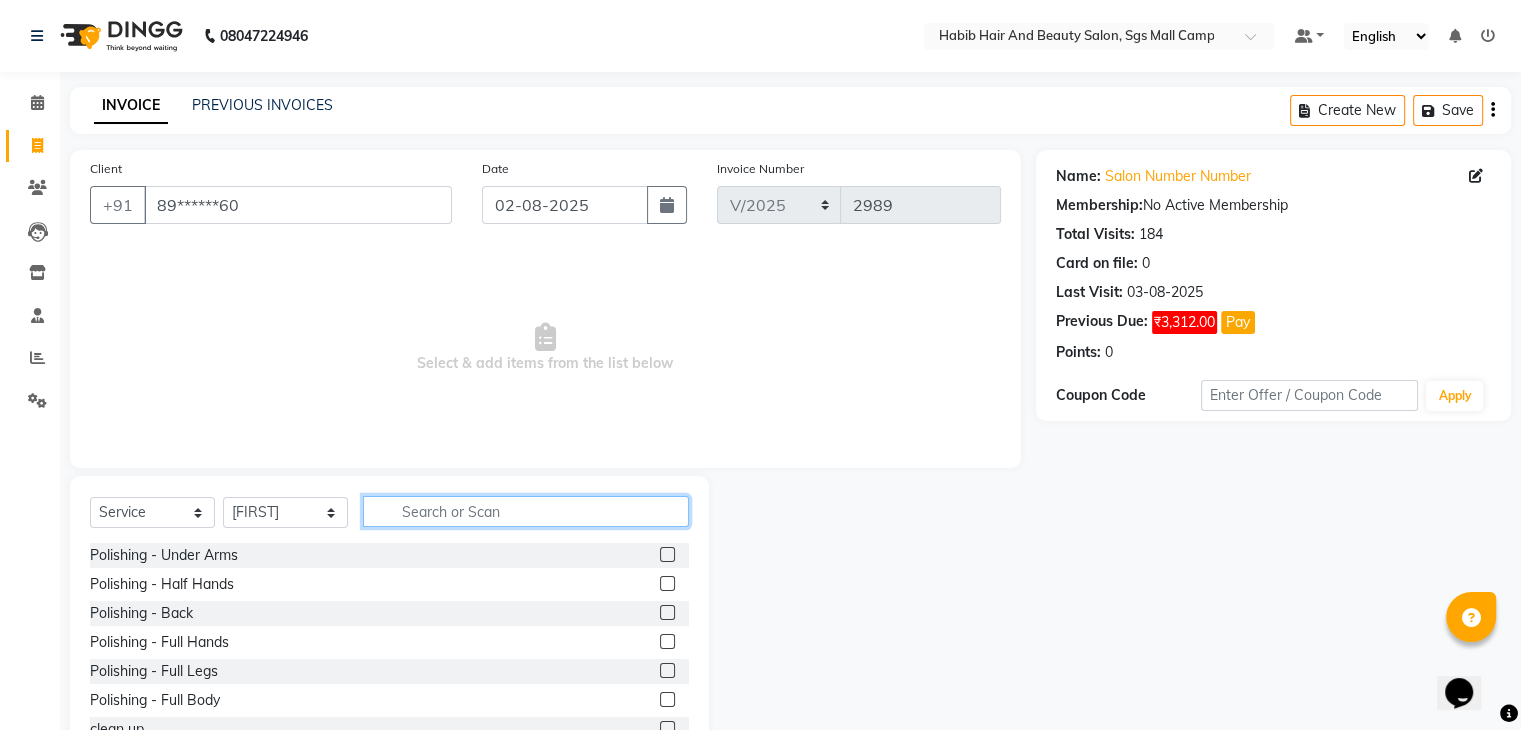 click 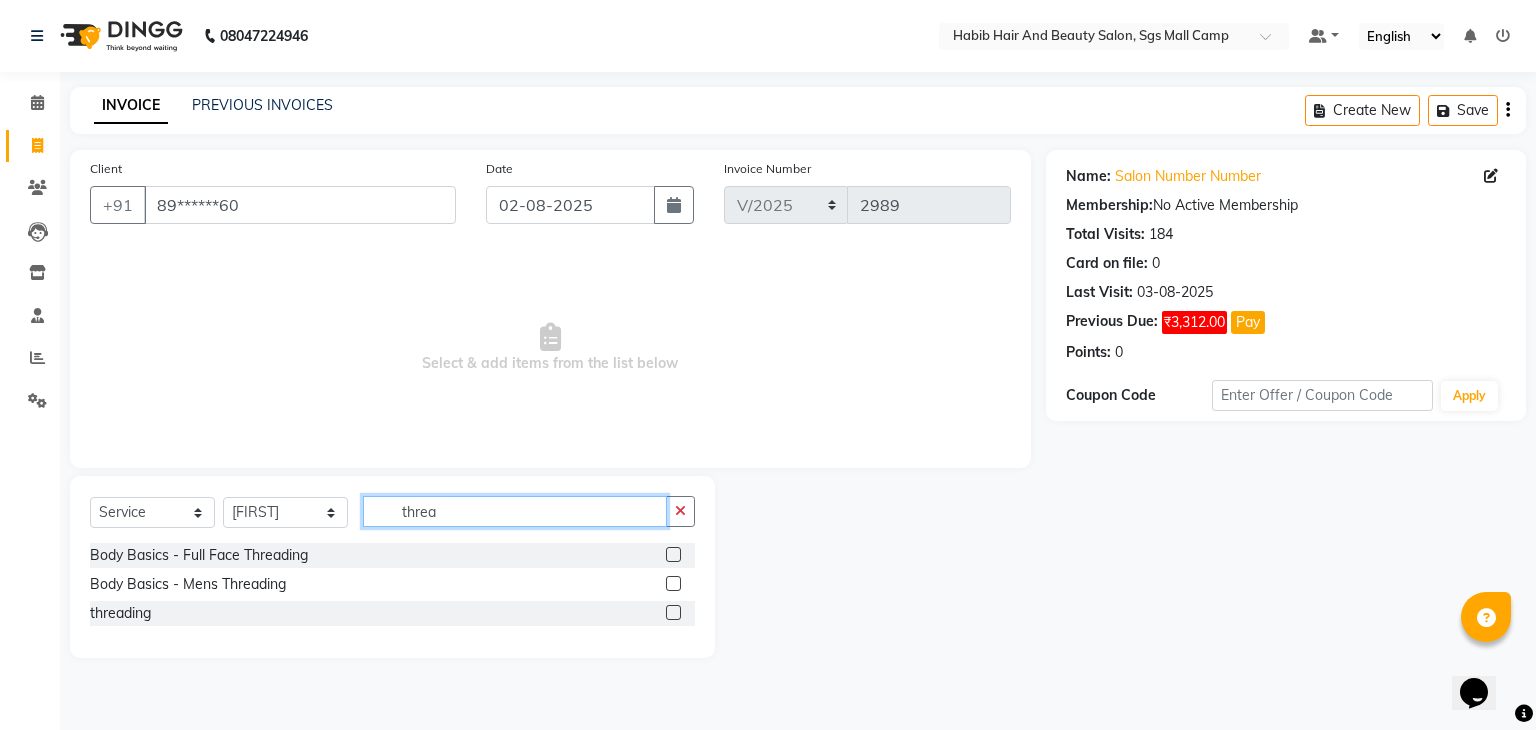 type on "threa" 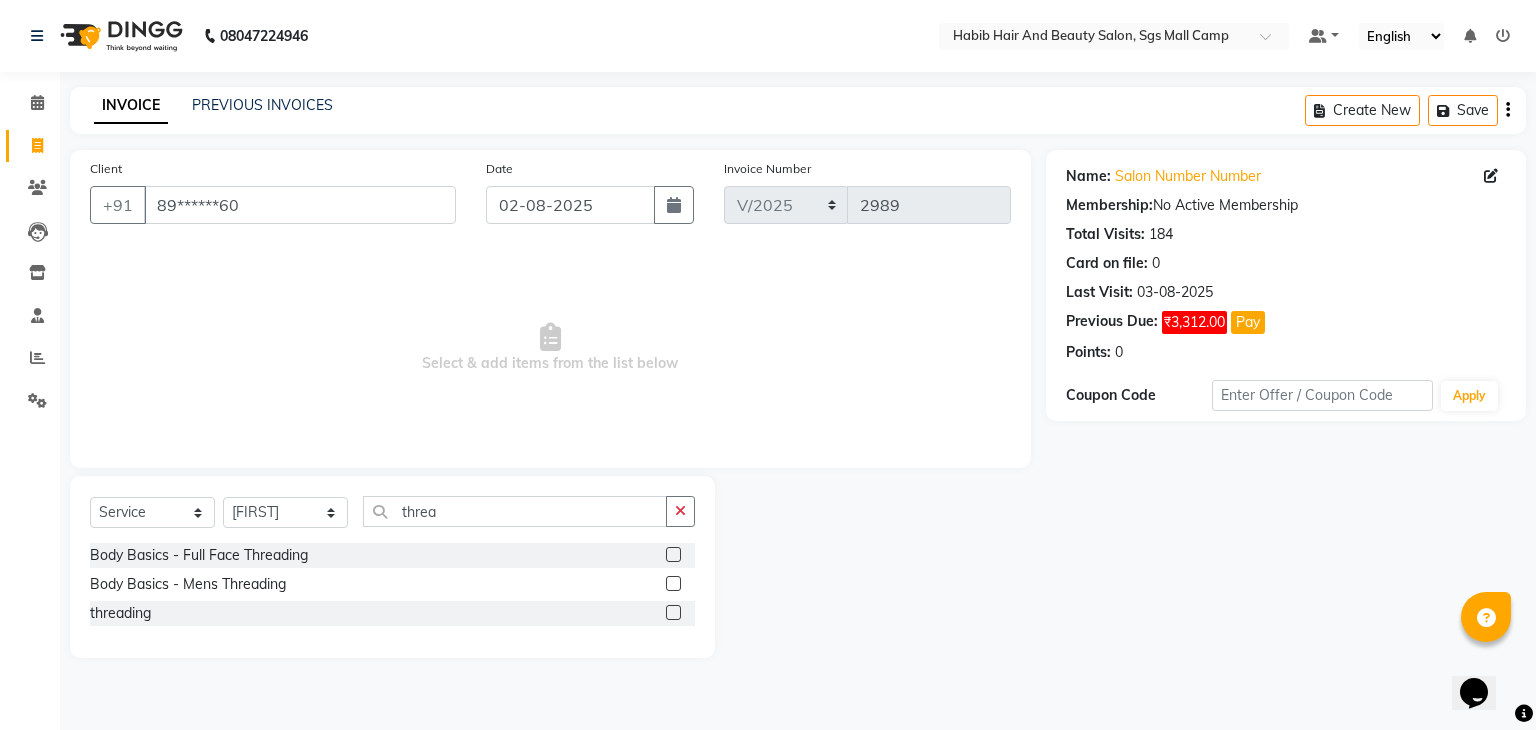 click 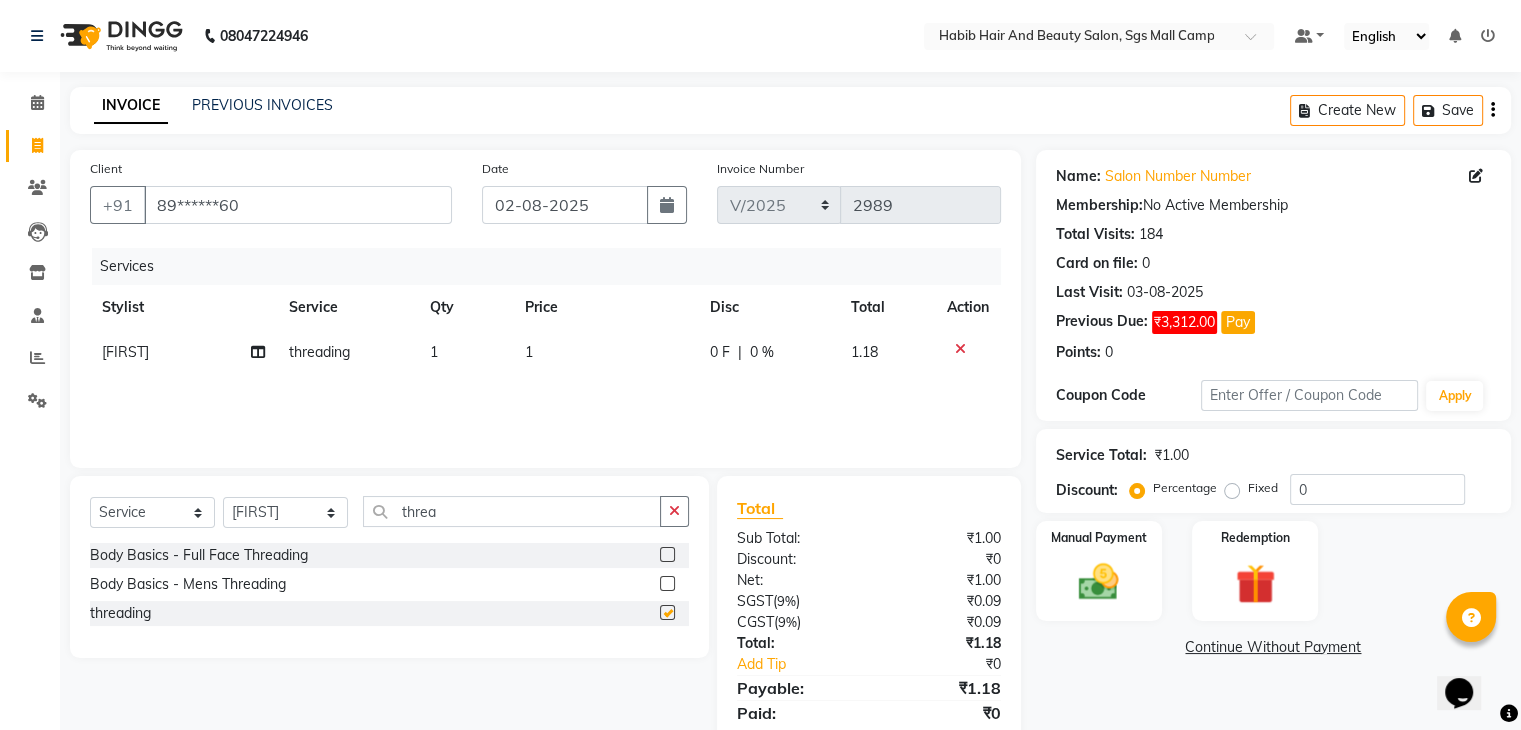 checkbox on "false" 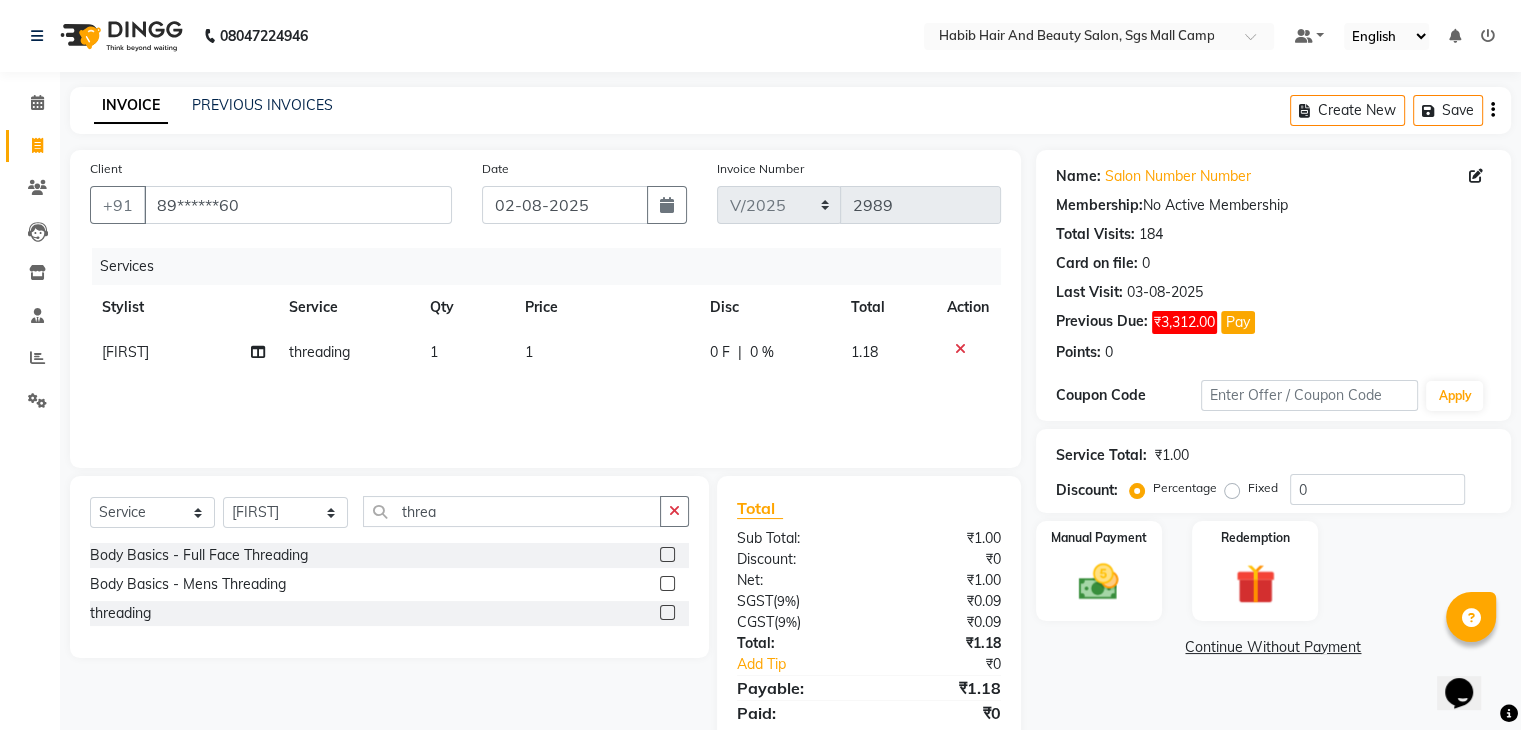 click on "1" 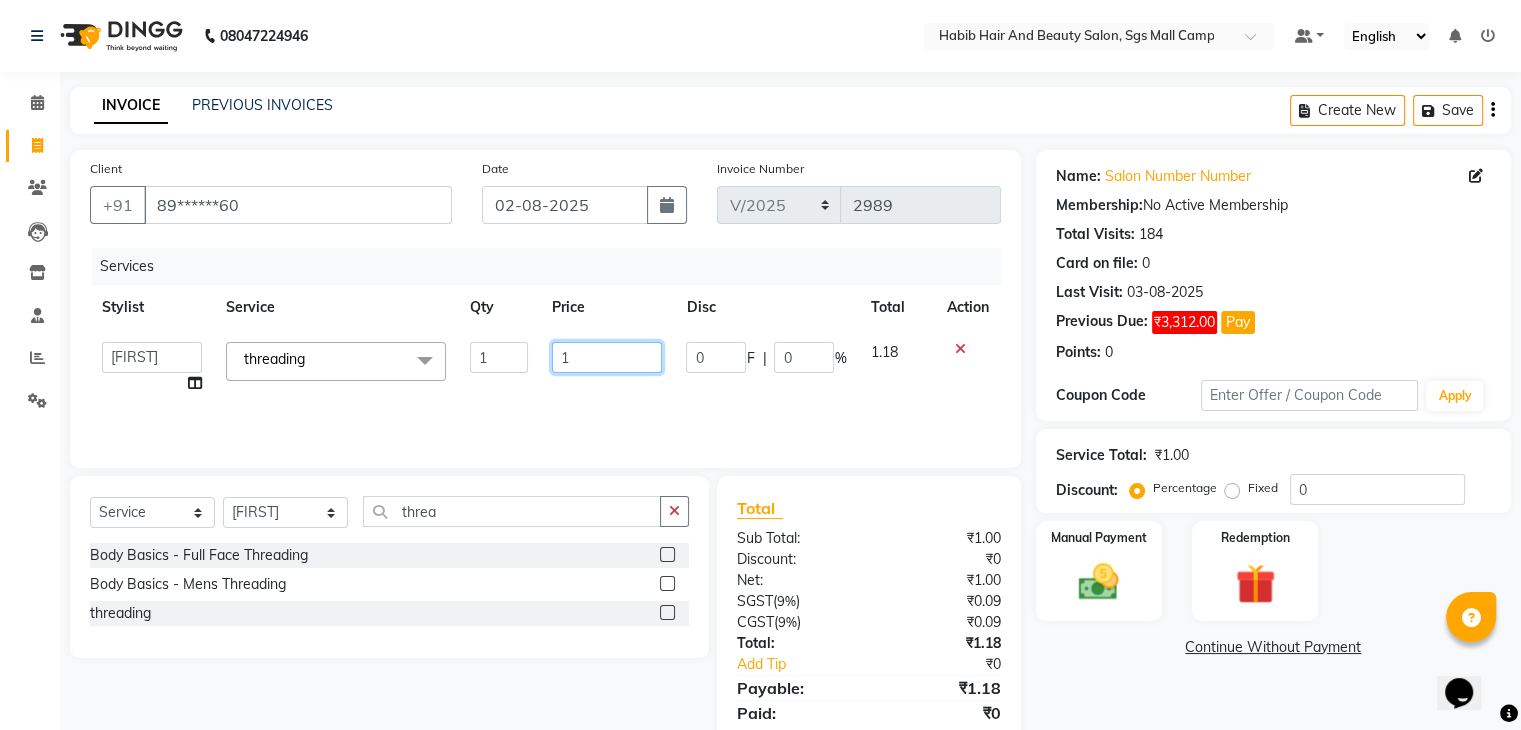 click on "1" 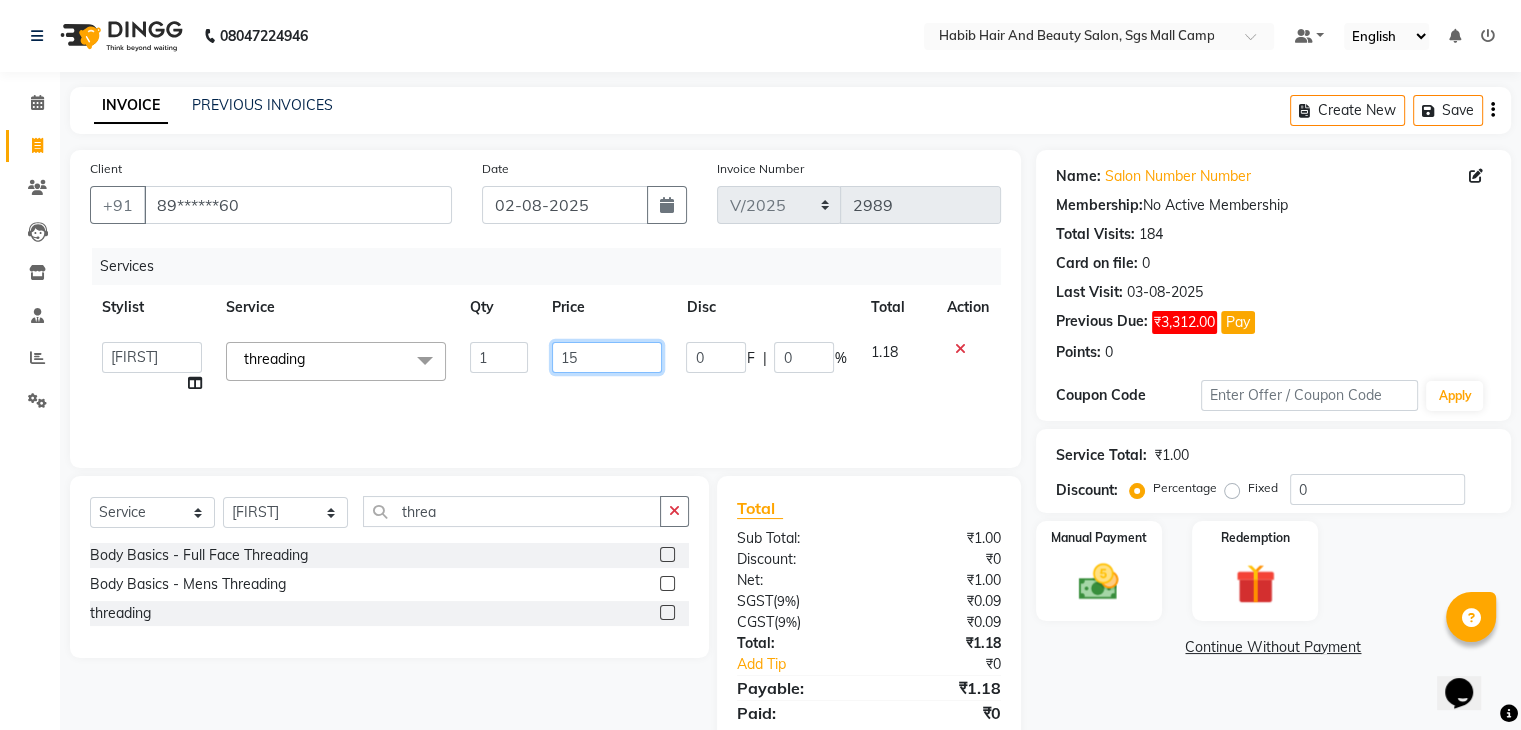type on "153" 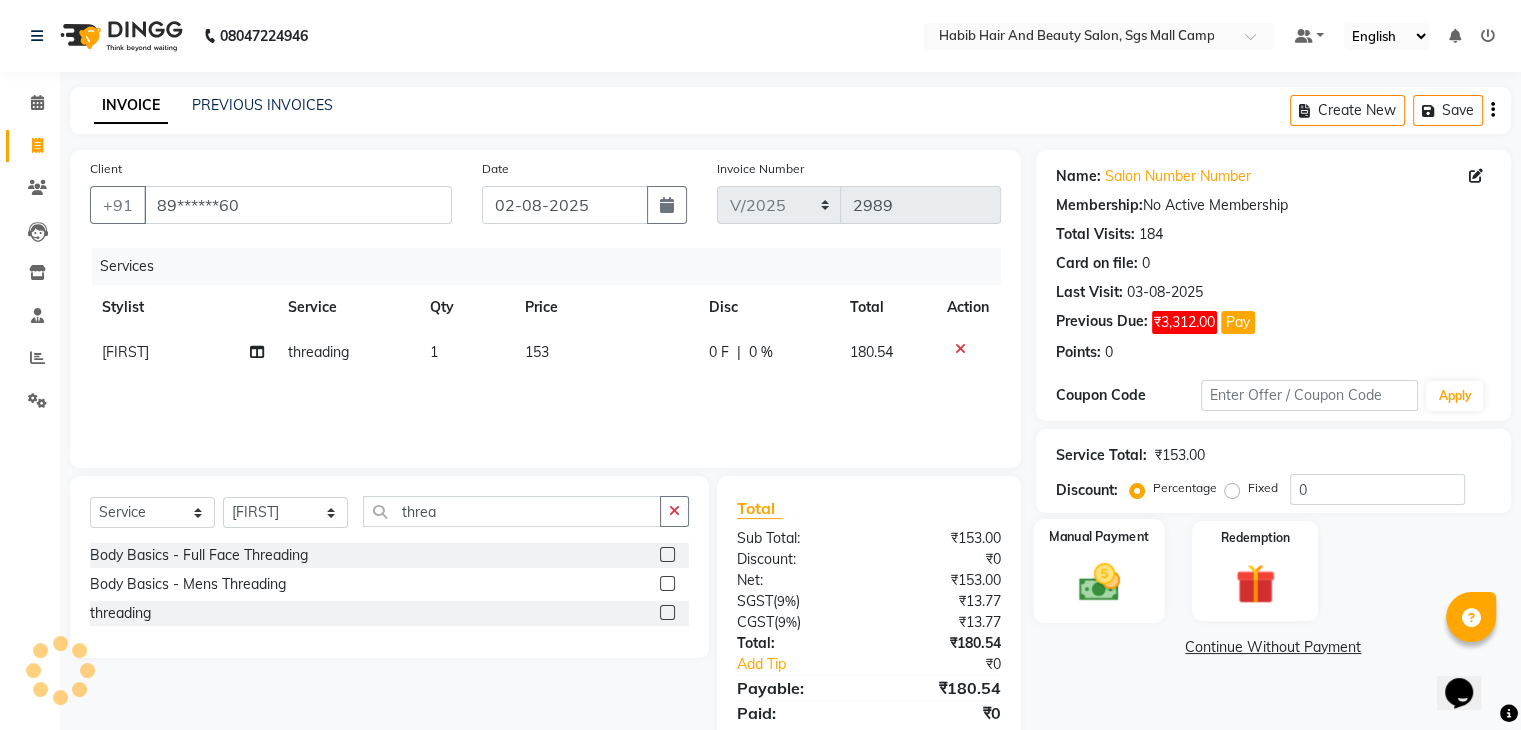click 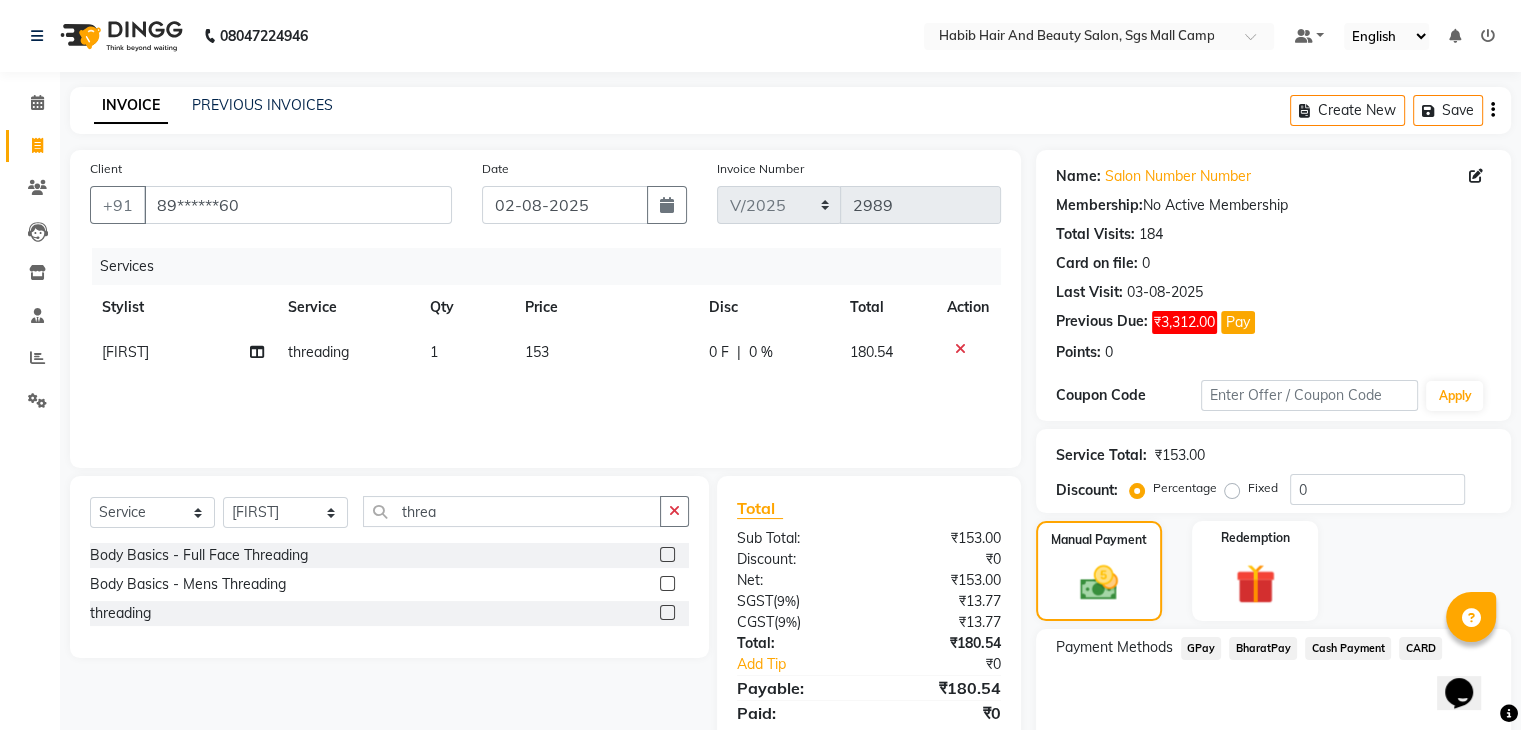 click on "BharatPay" 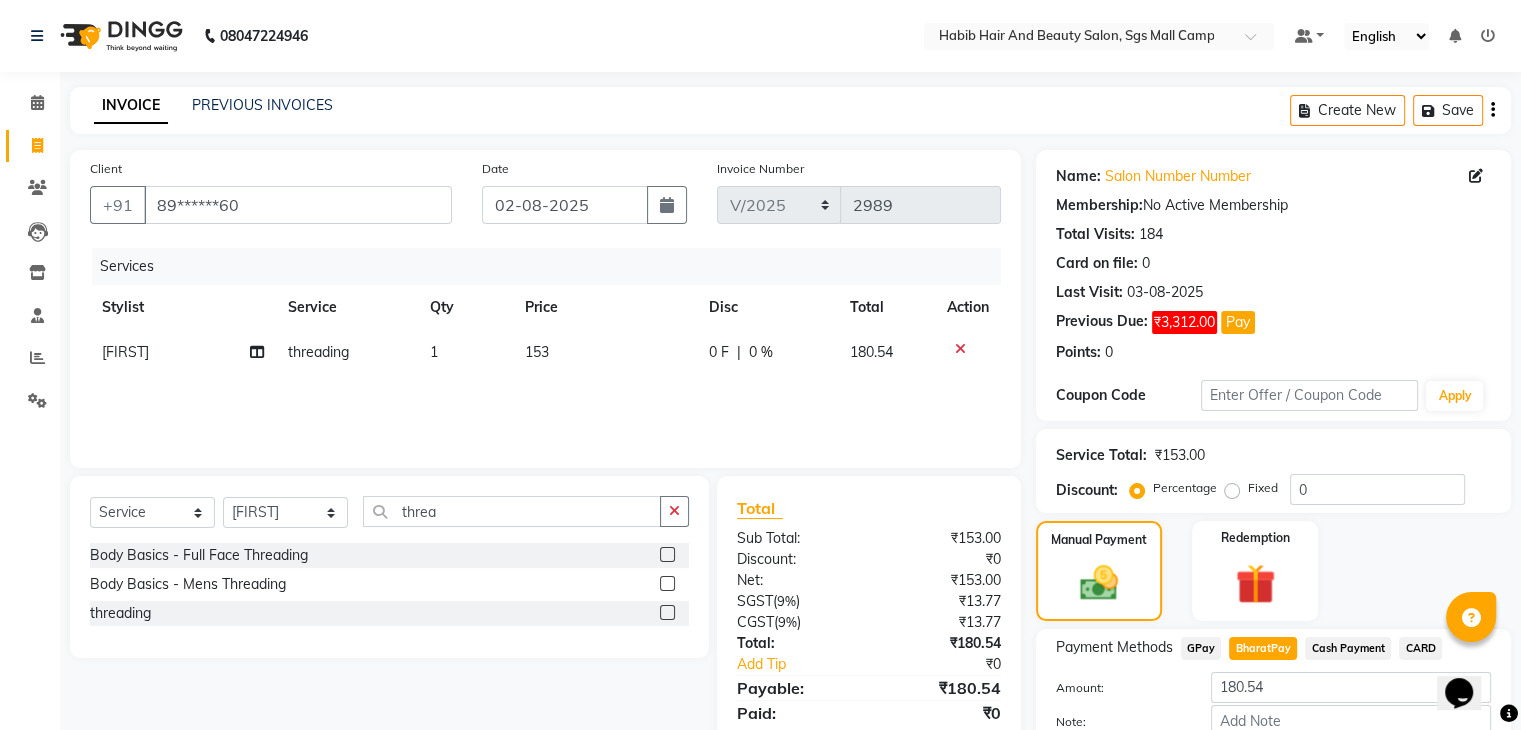 scroll, scrollTop: 120, scrollLeft: 0, axis: vertical 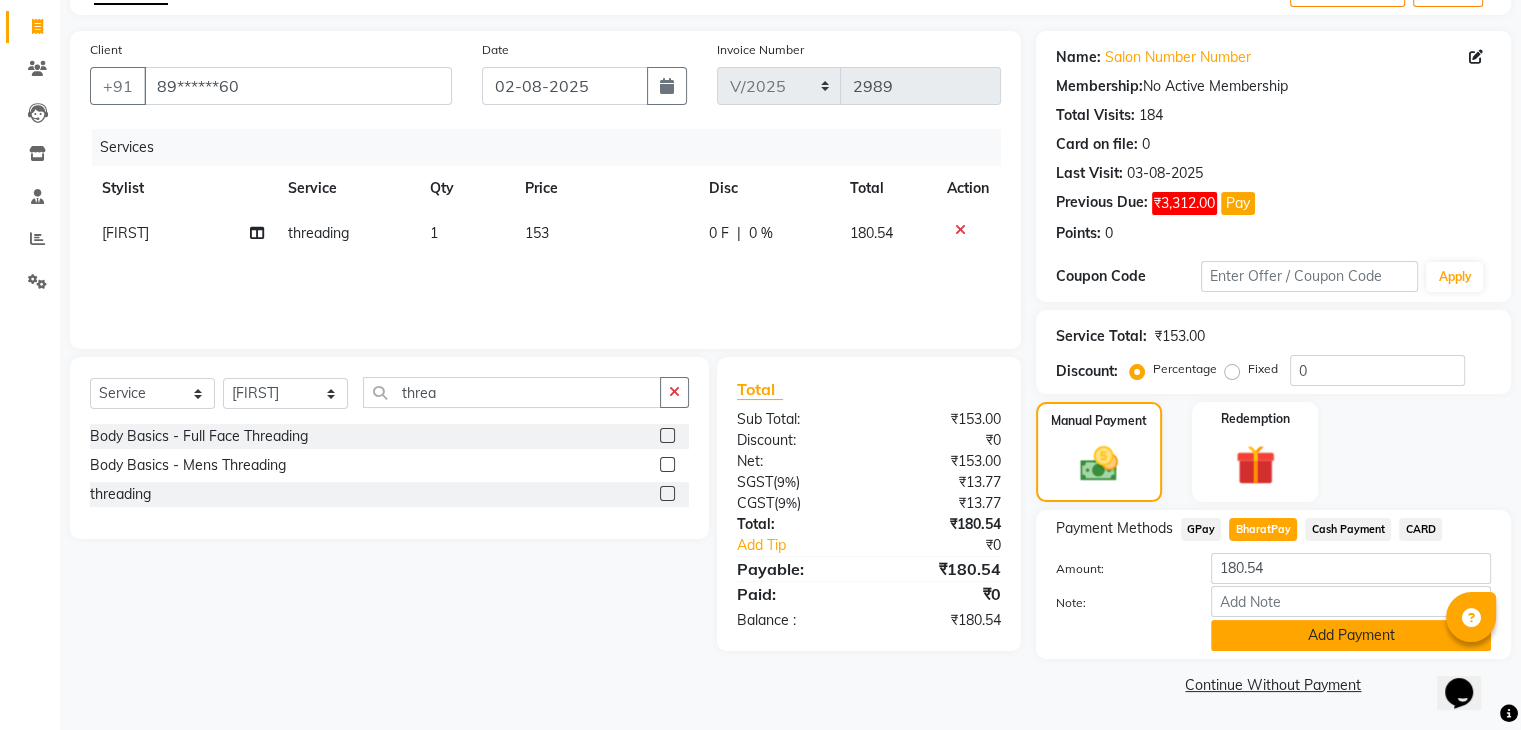 click on "Add Payment" 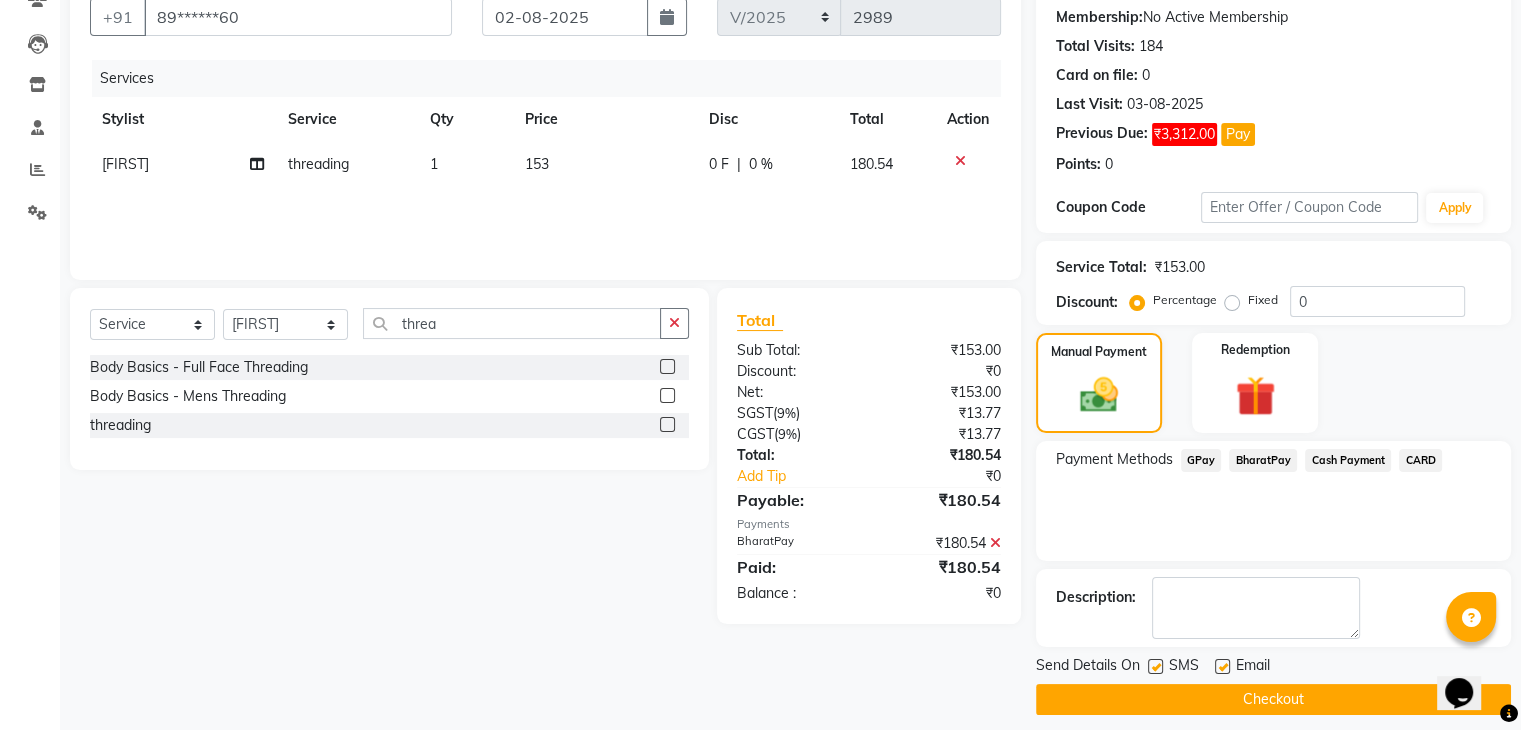 scroll, scrollTop: 201, scrollLeft: 0, axis: vertical 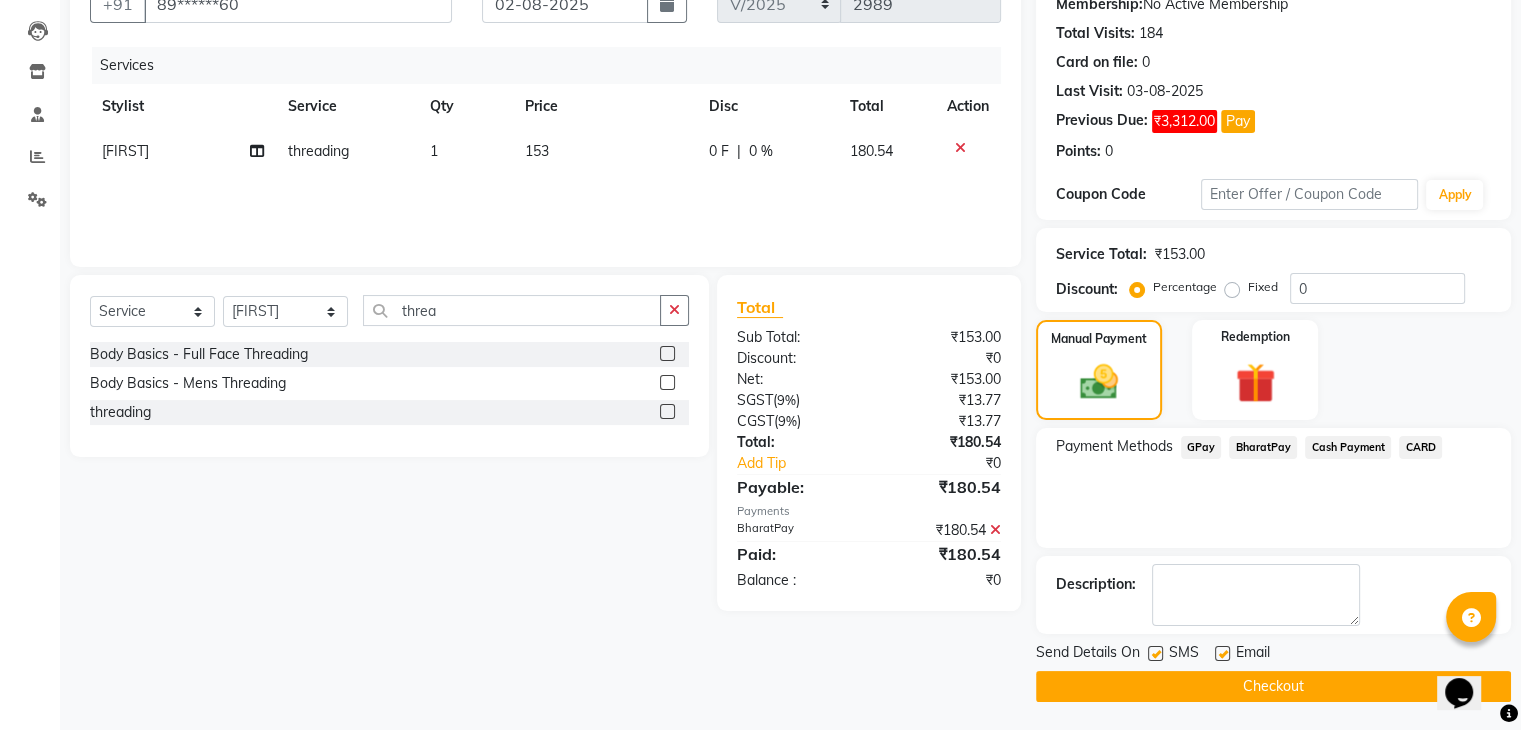 click on "Checkout" 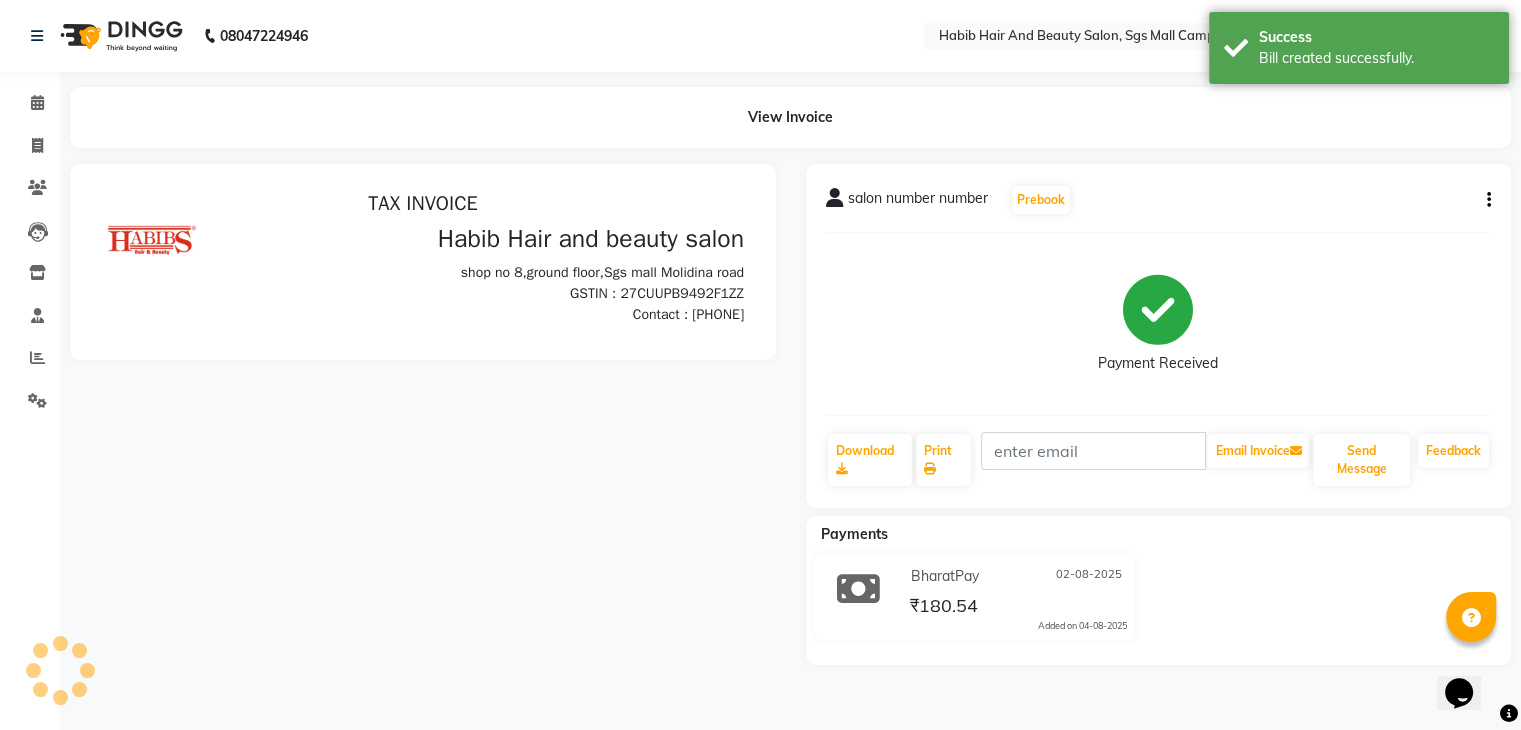 scroll, scrollTop: 0, scrollLeft: 0, axis: both 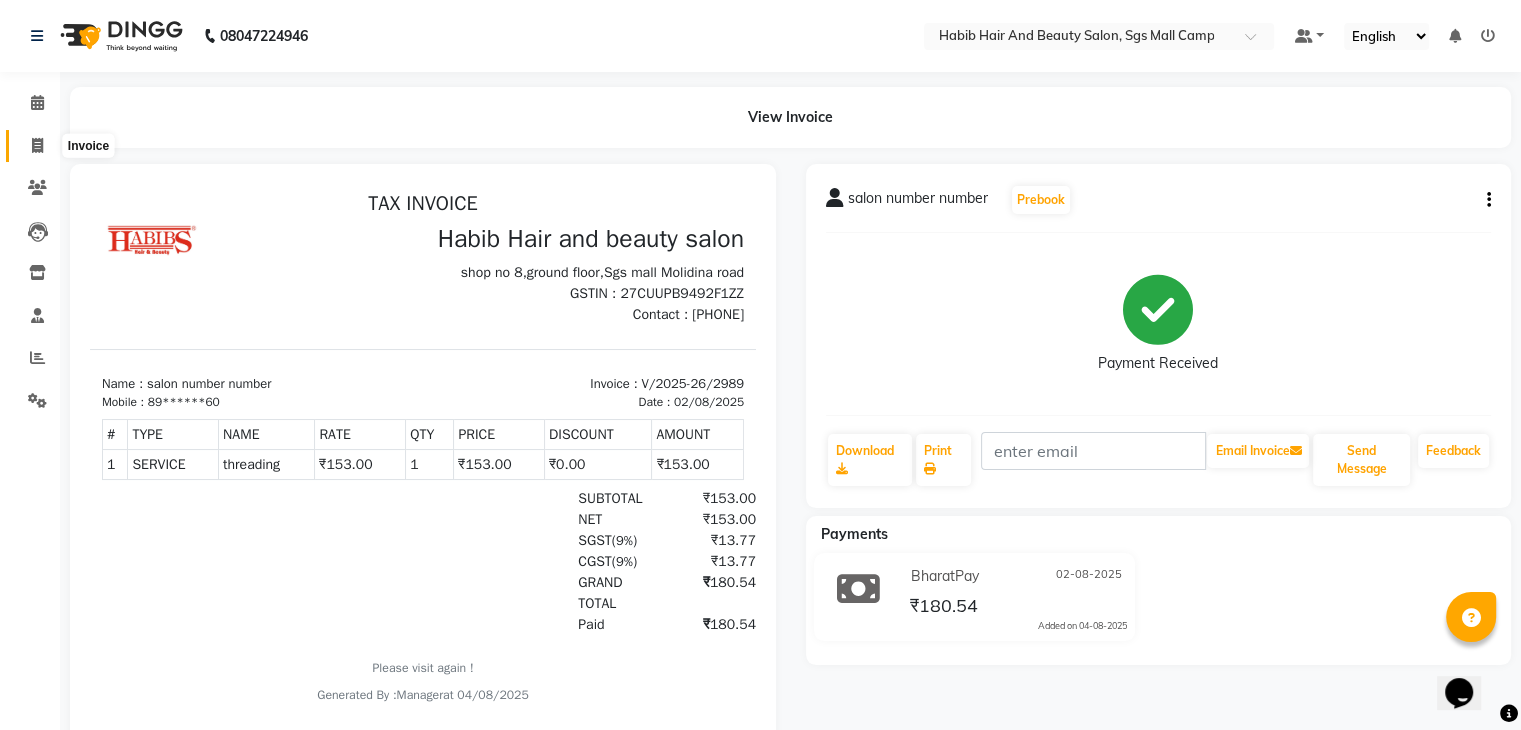 click 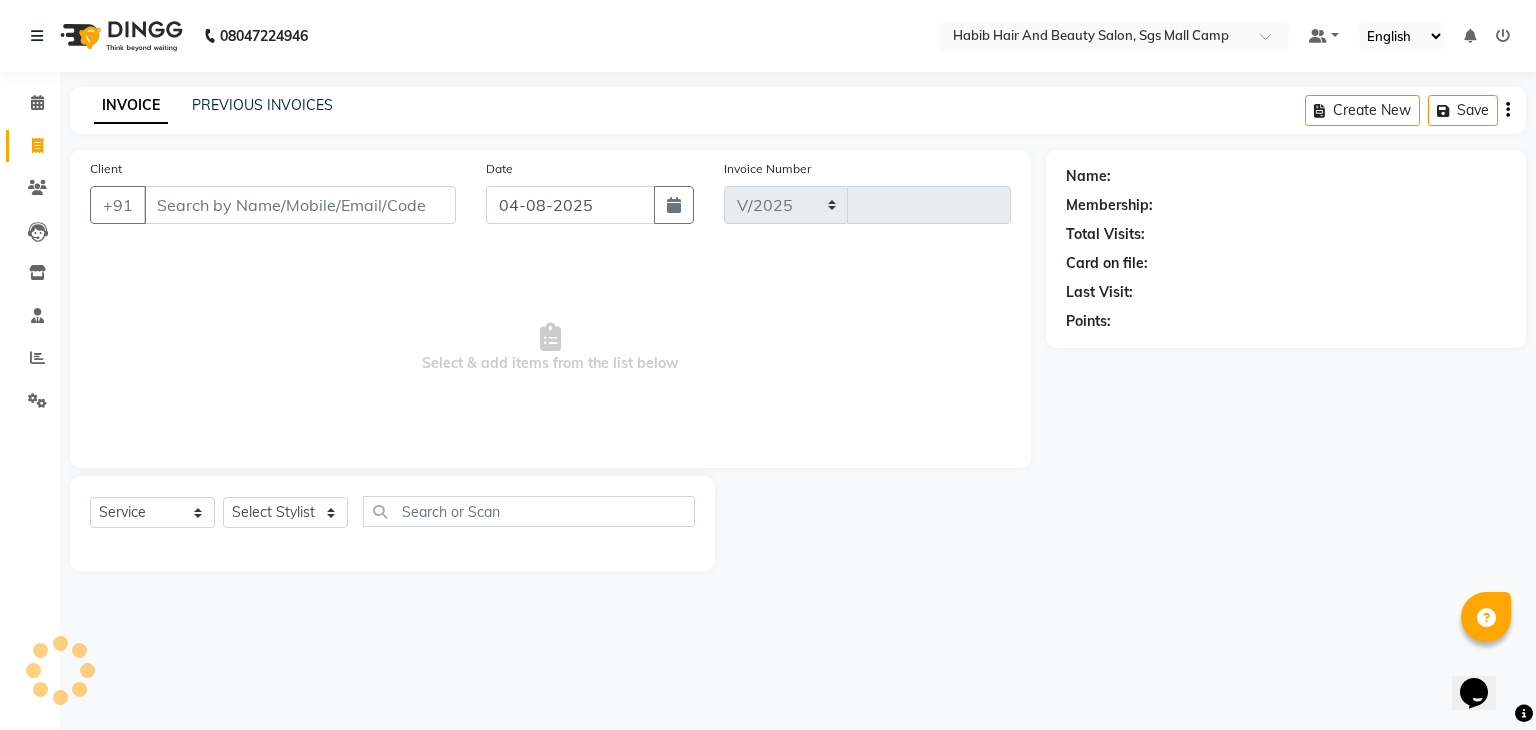 select on "8362" 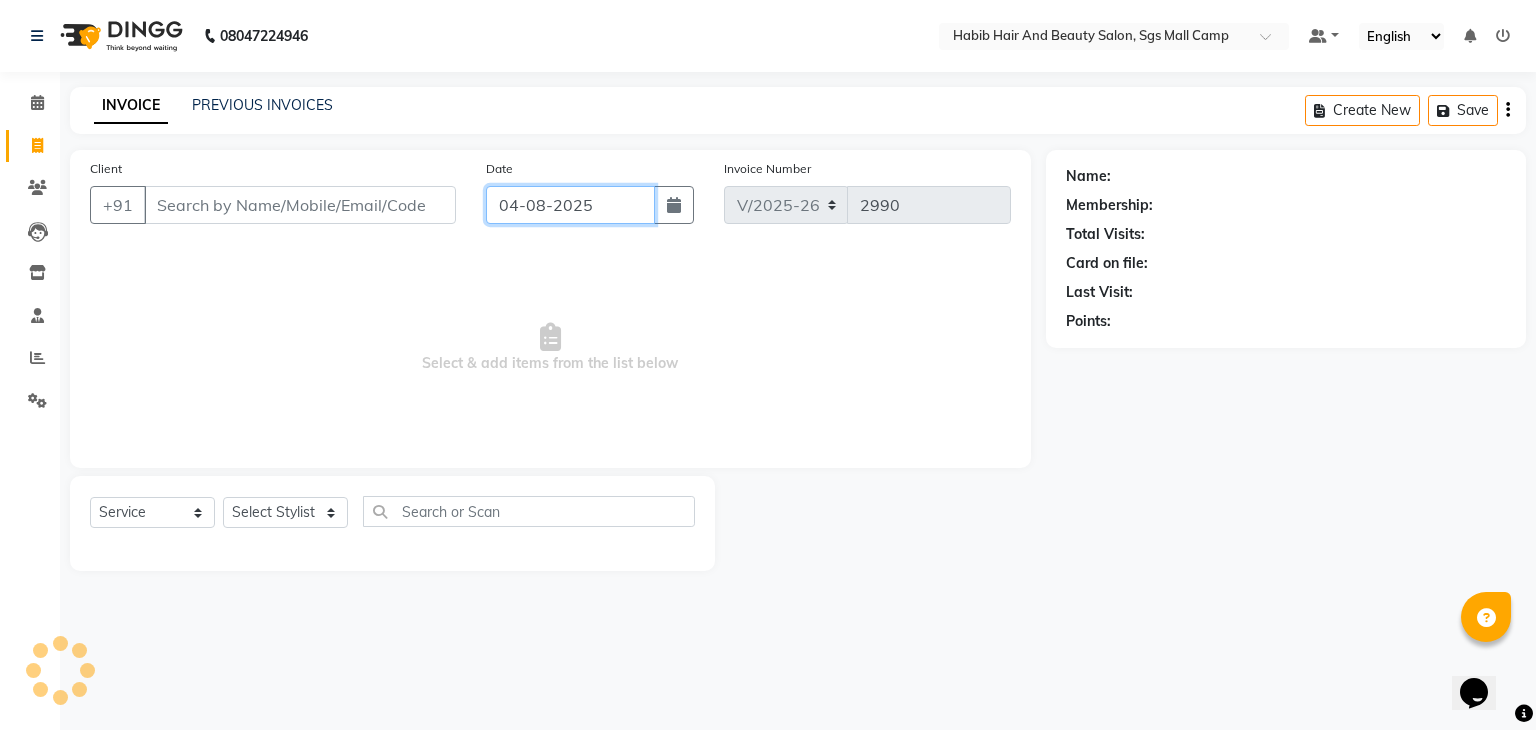 click on "04-08-2025" 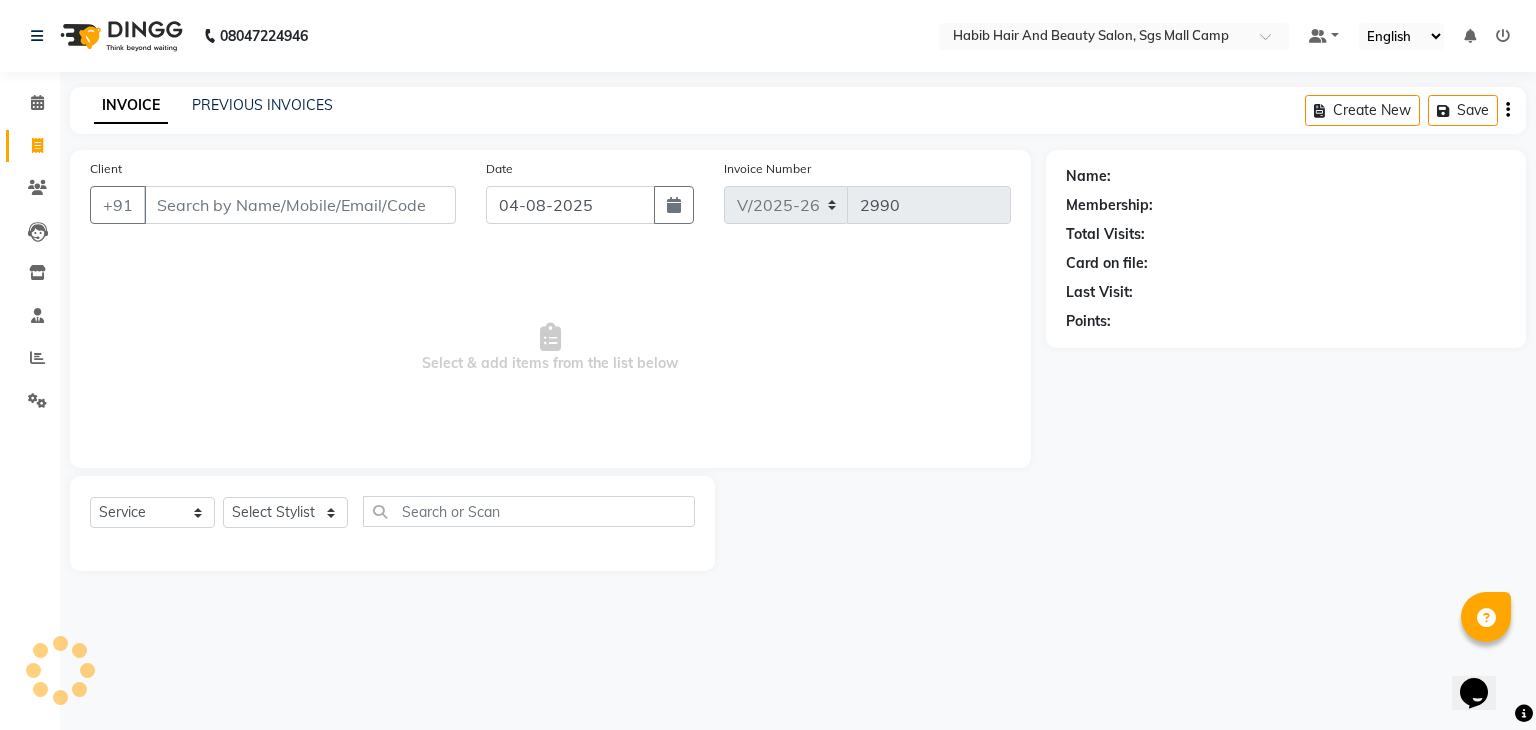 select on "8" 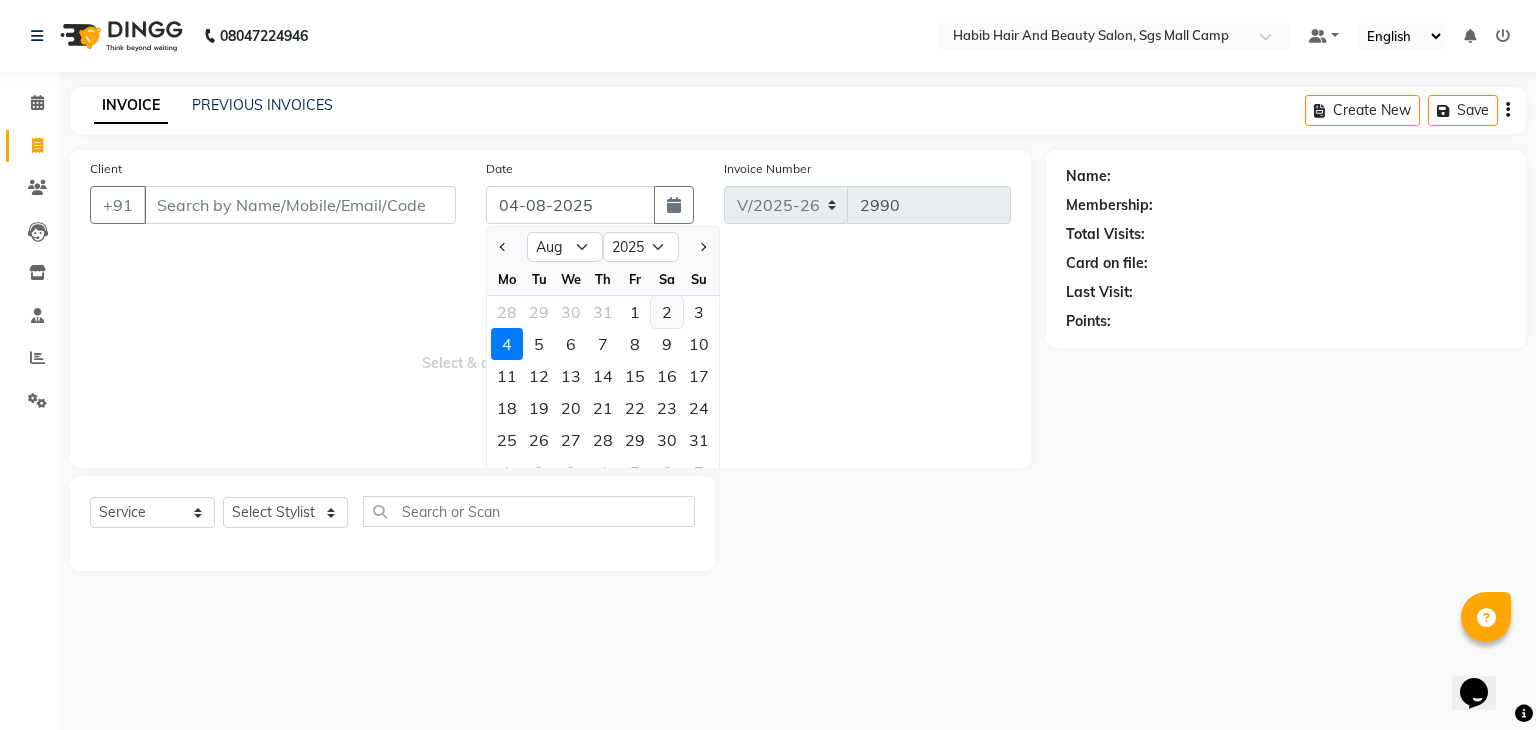 click on "2" 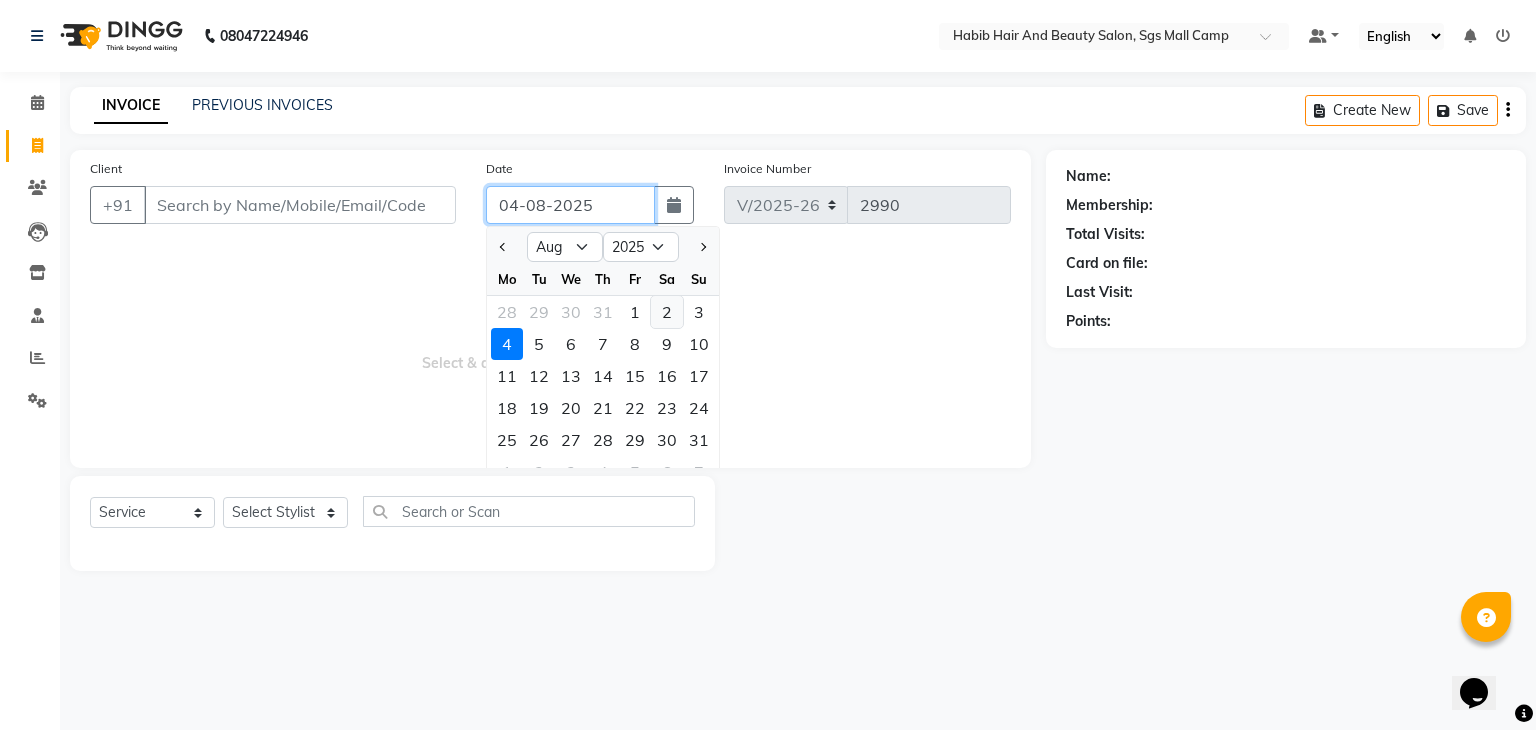 type on "02-08-2025" 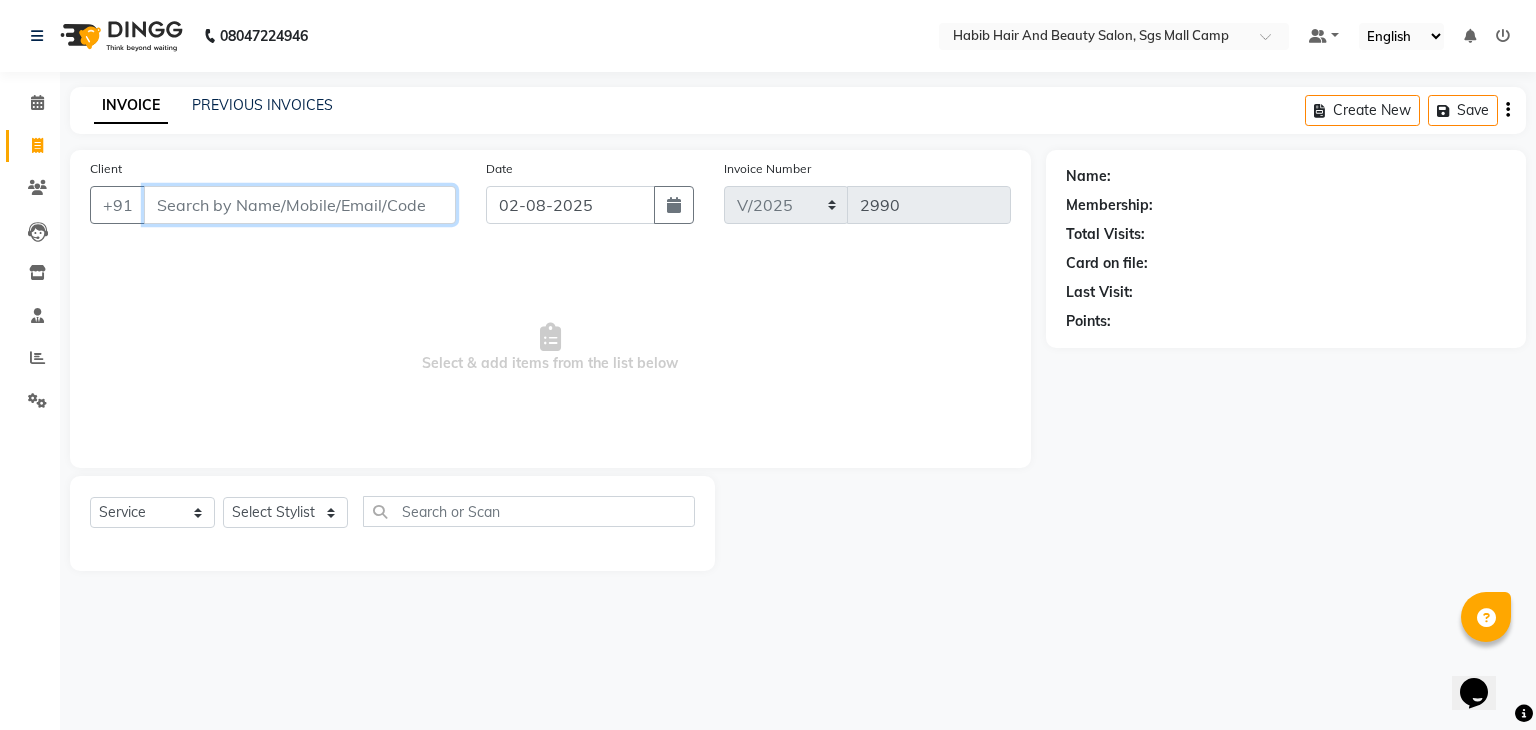 click on "Client" at bounding box center (300, 205) 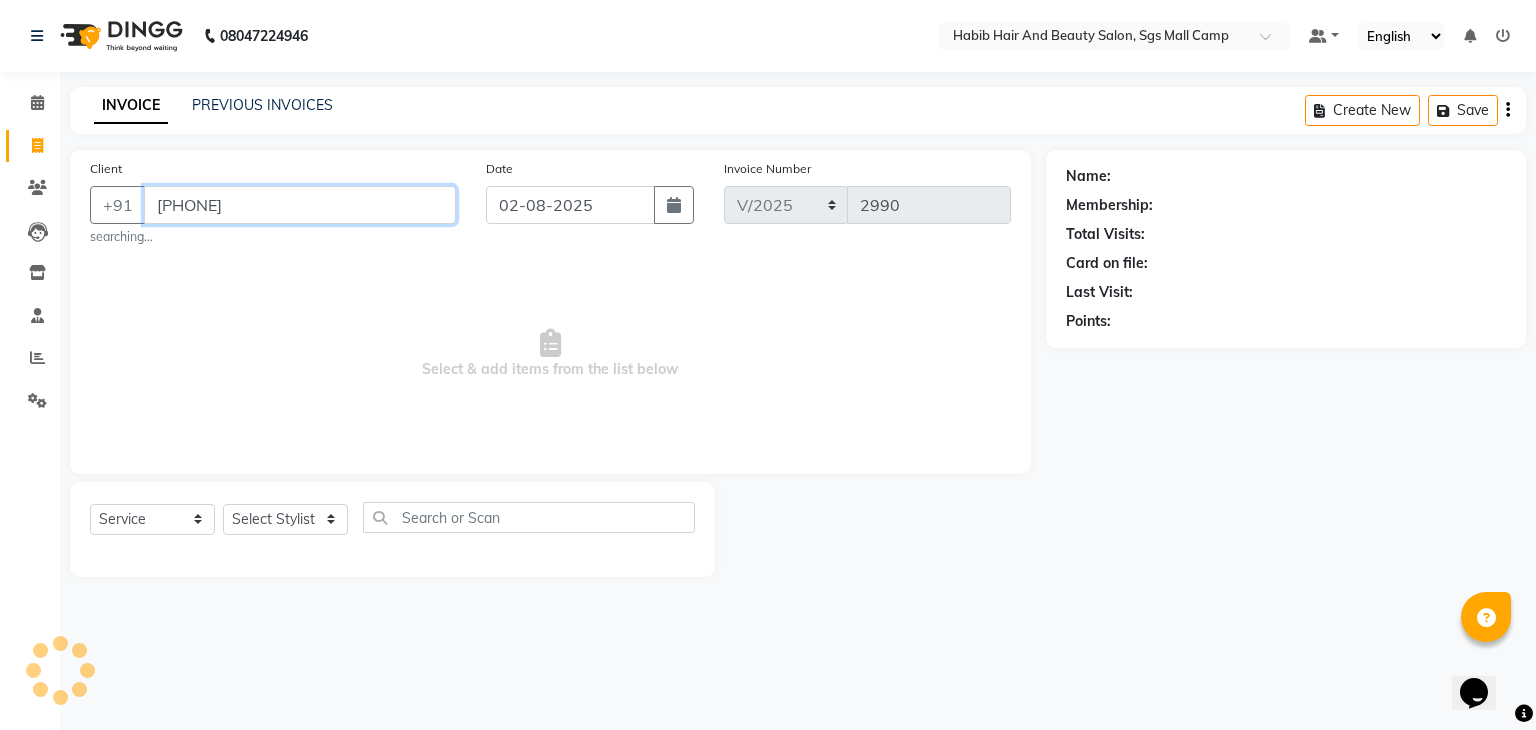 type on "[PHONE]" 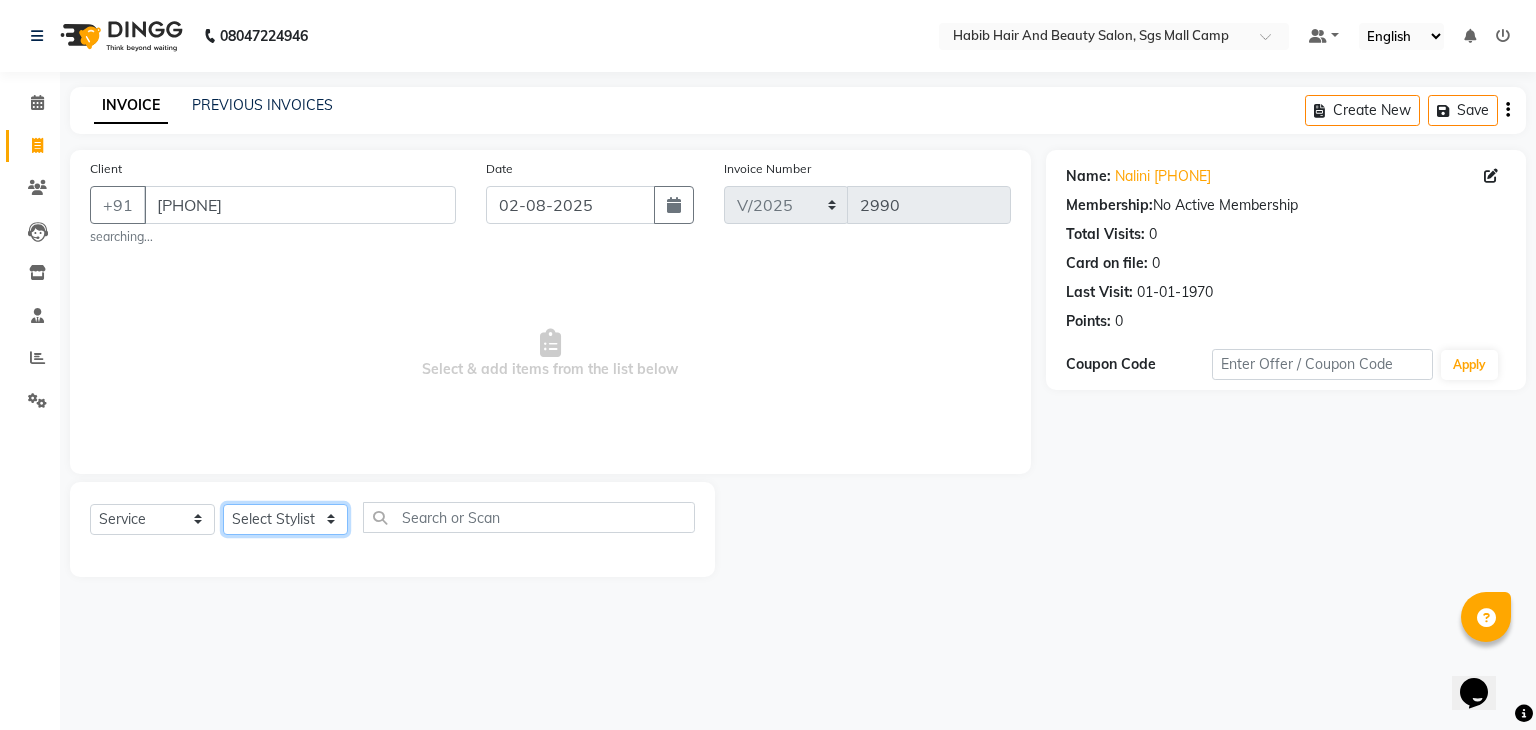 click on "Select Stylist [FIRST] [FIRST]  [FIRST] Manager [FIRST]  [FIRST] [FIRST]  [FIRST] [FIRST] [FIRST]" 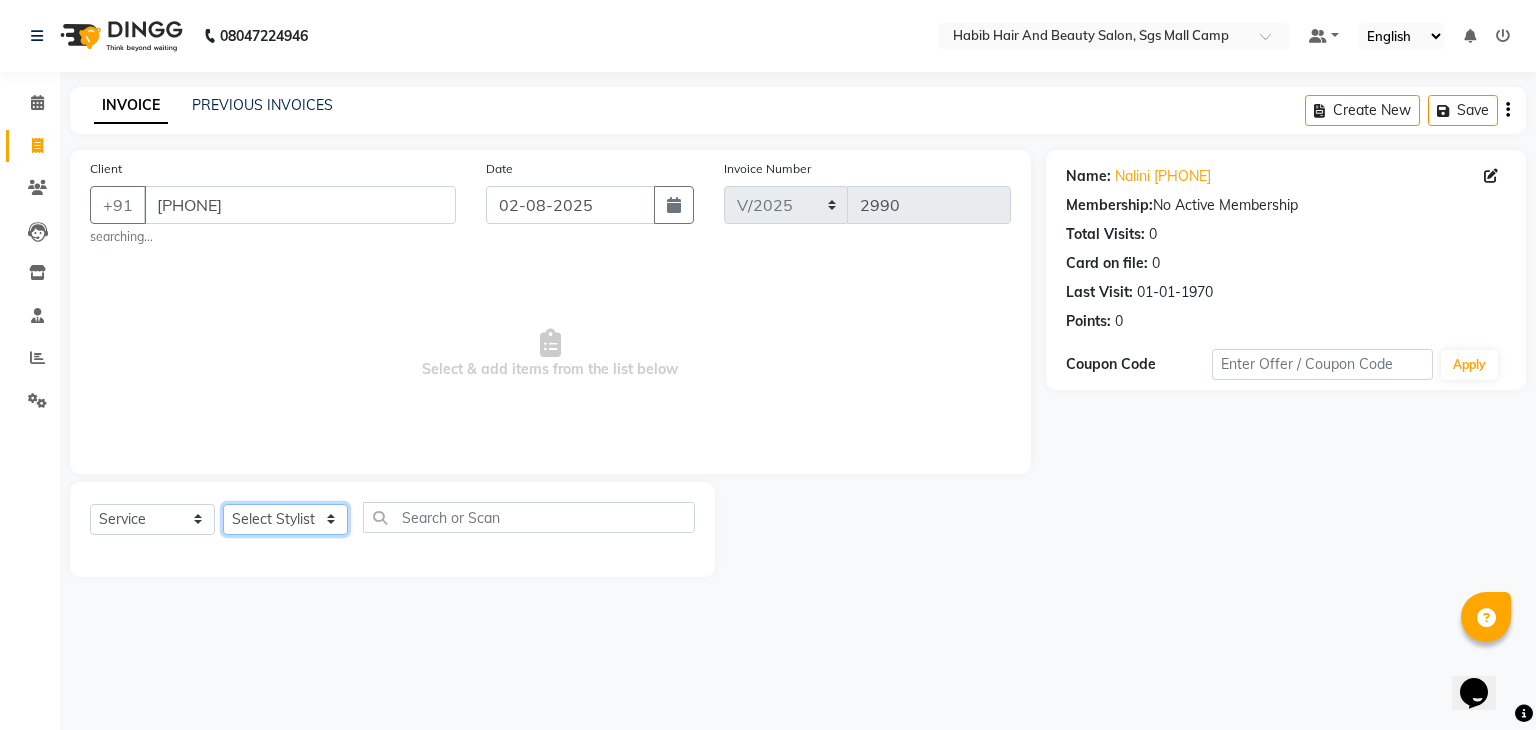 select on "81158" 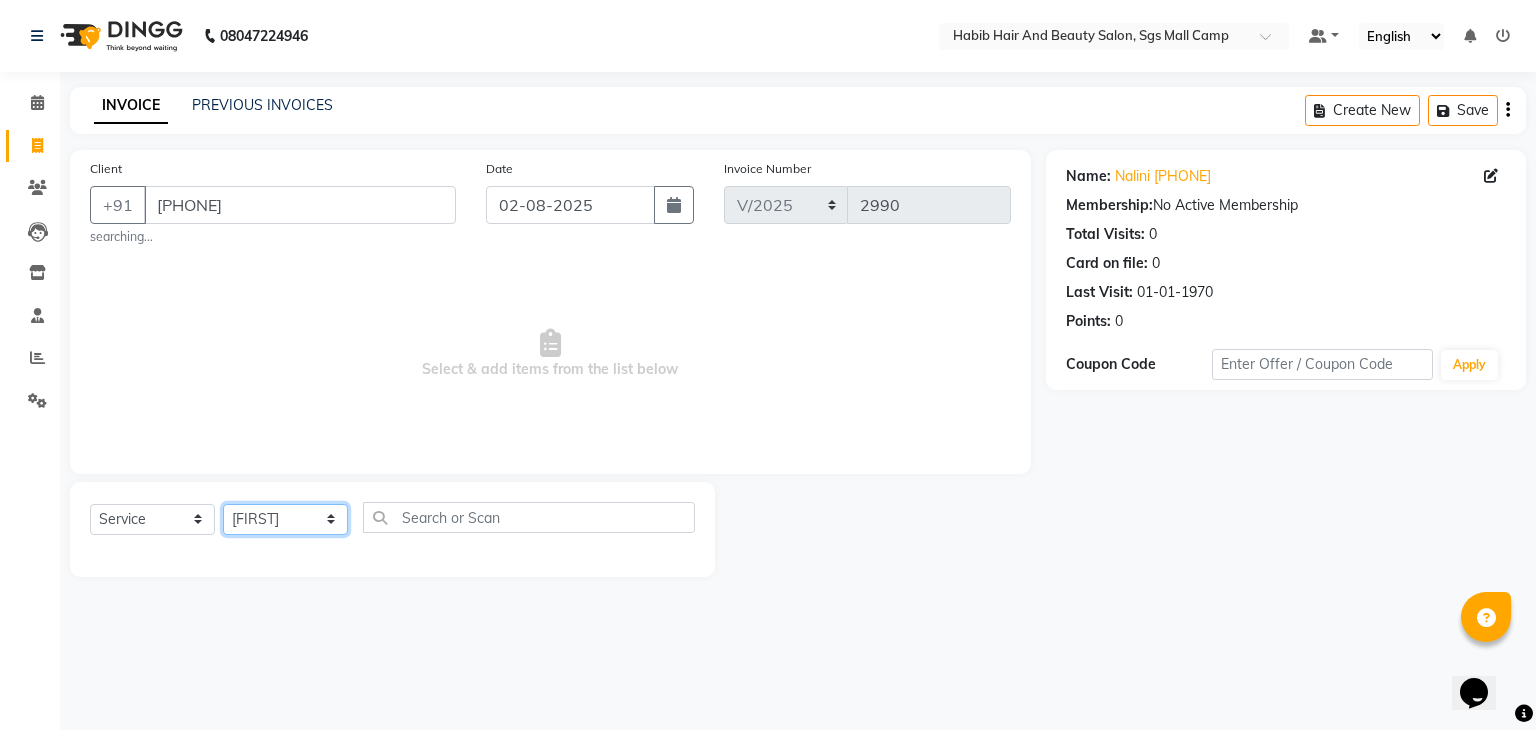 click on "Select Stylist [FIRST] [FIRST]  [FIRST] Manager [FIRST]  [FIRST] [FIRST]  [FIRST] [FIRST] [FIRST]" 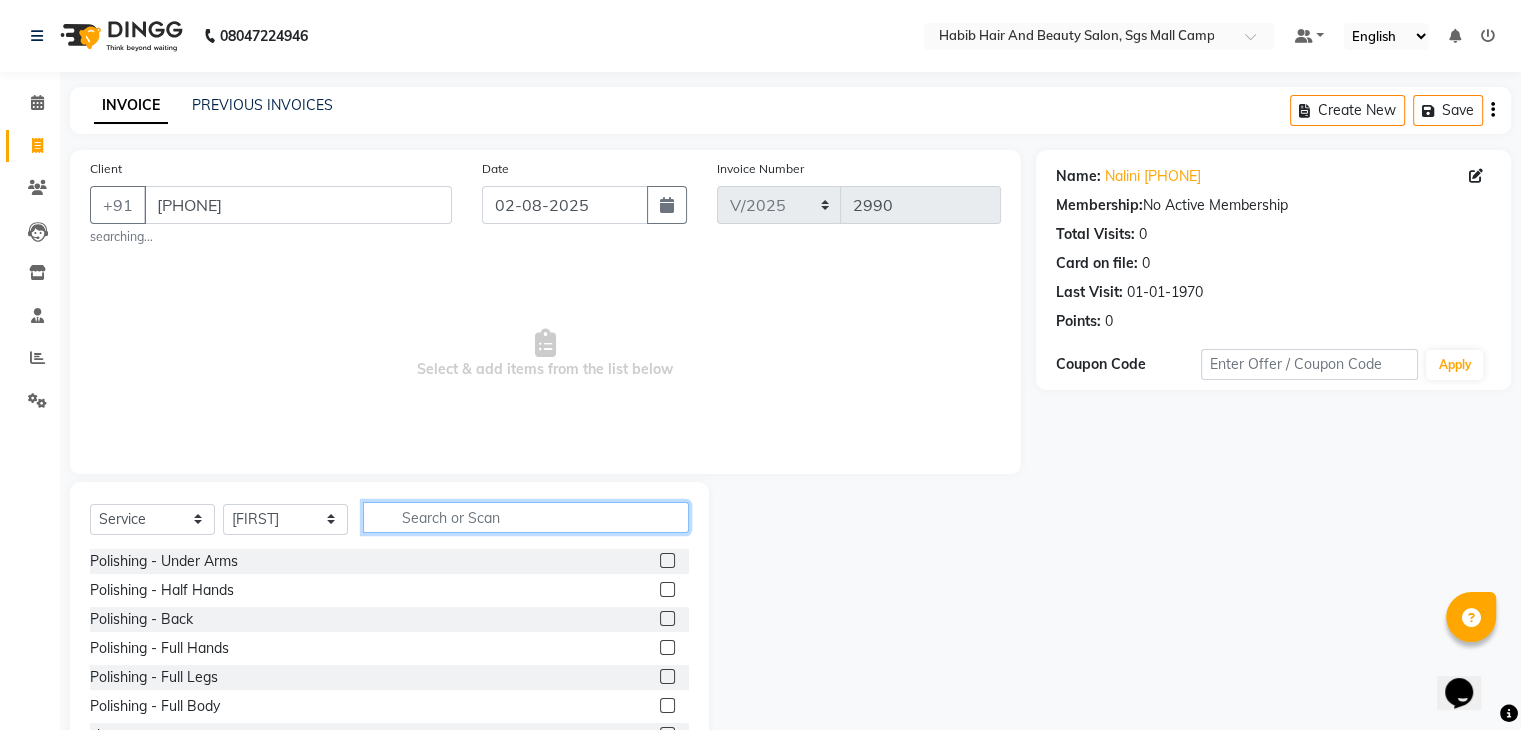 click 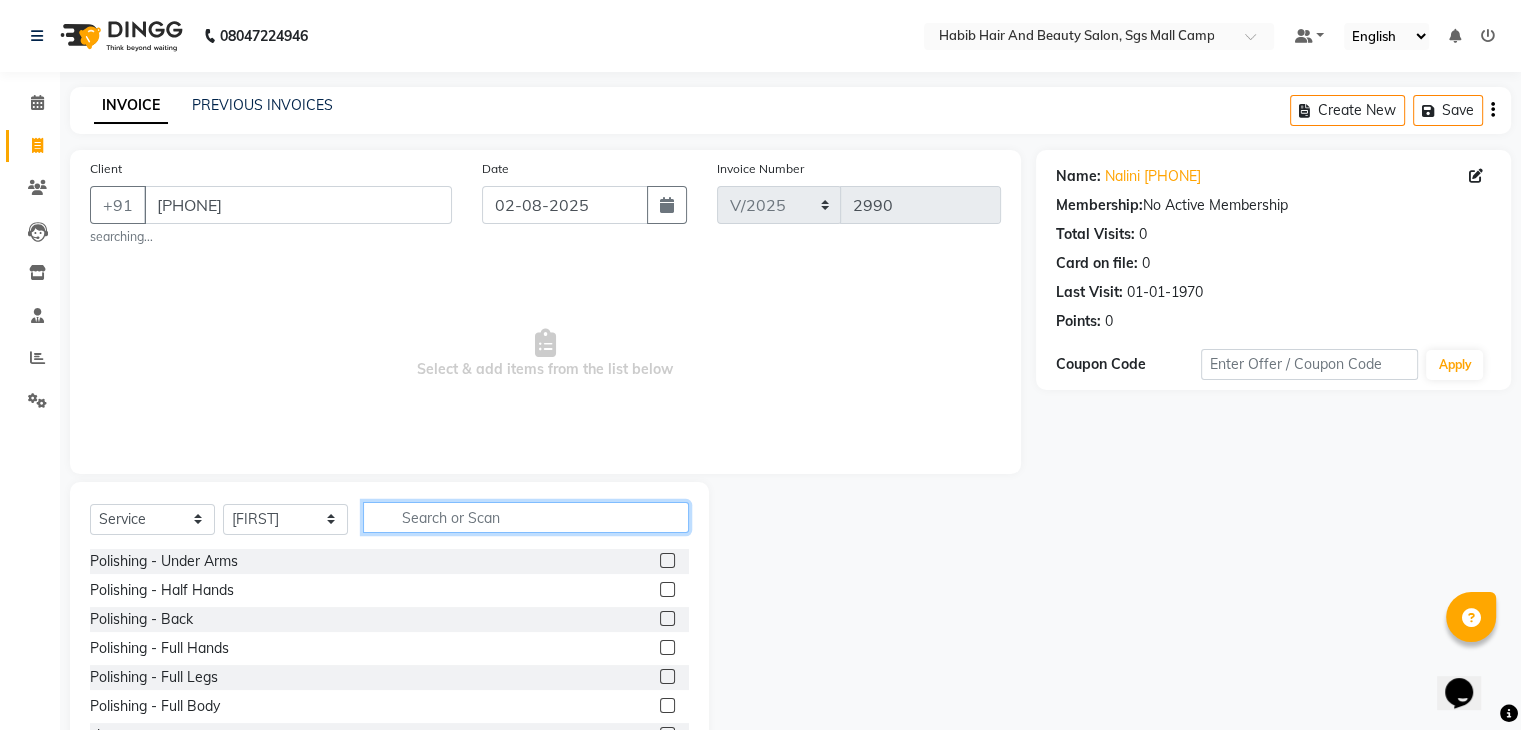 click 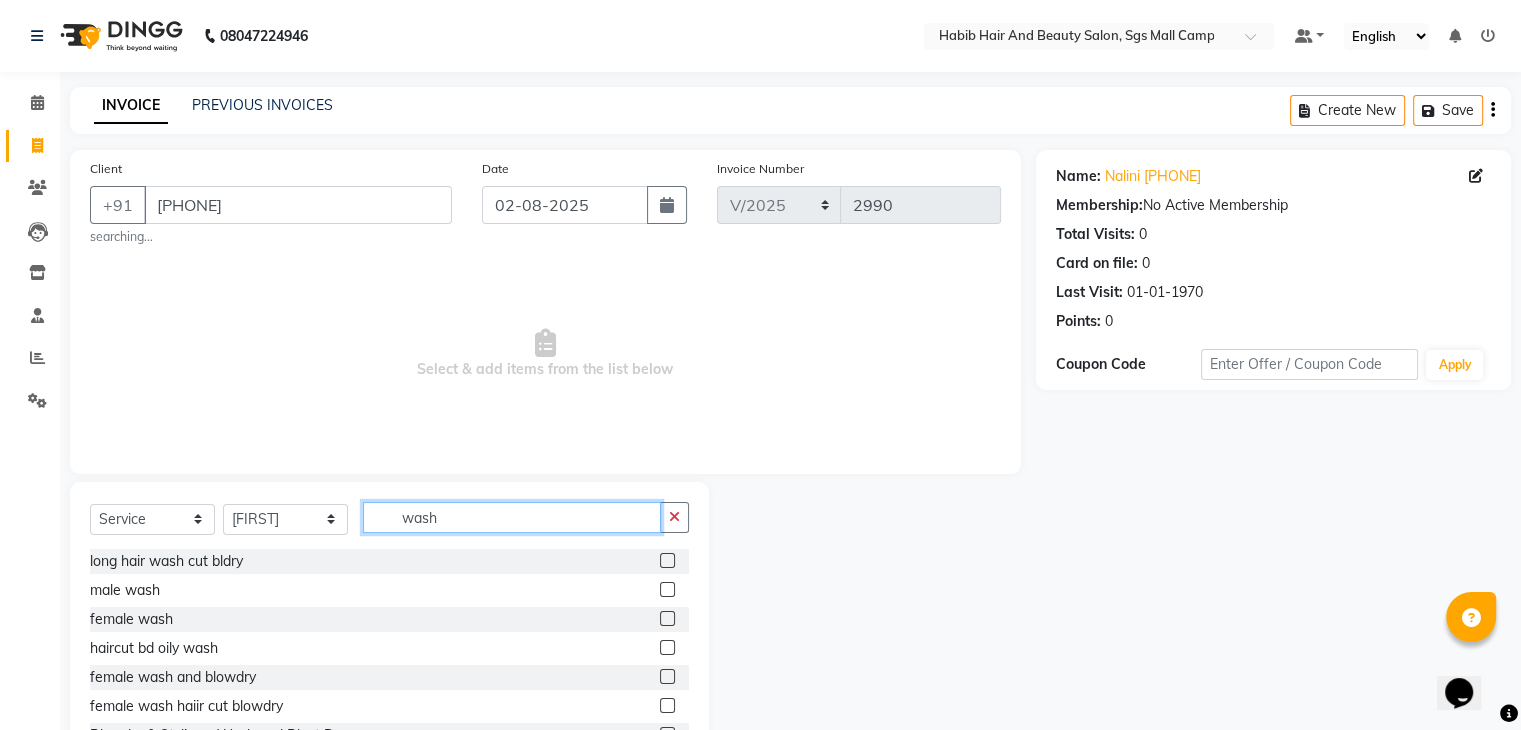 type on "wash" 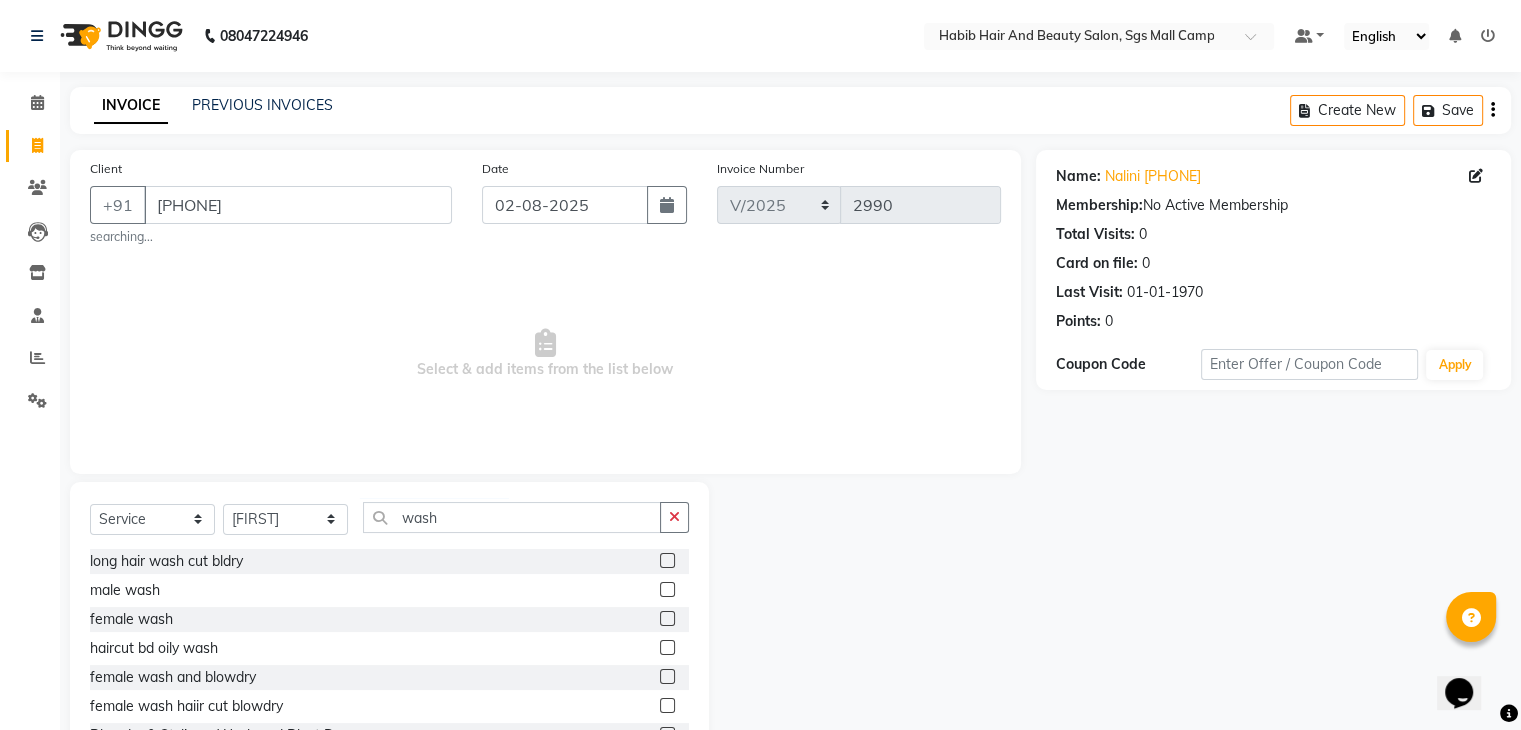 click 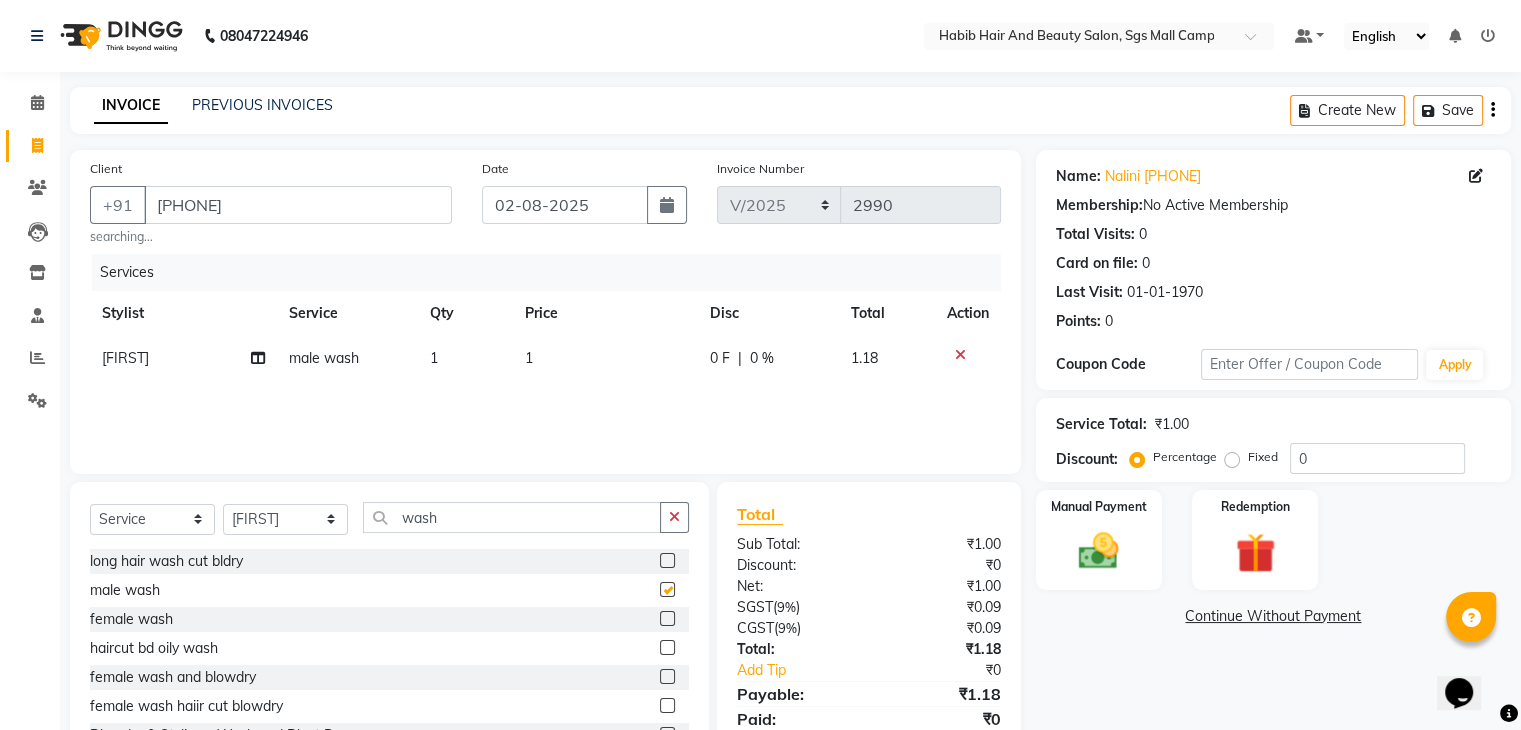 checkbox on "false" 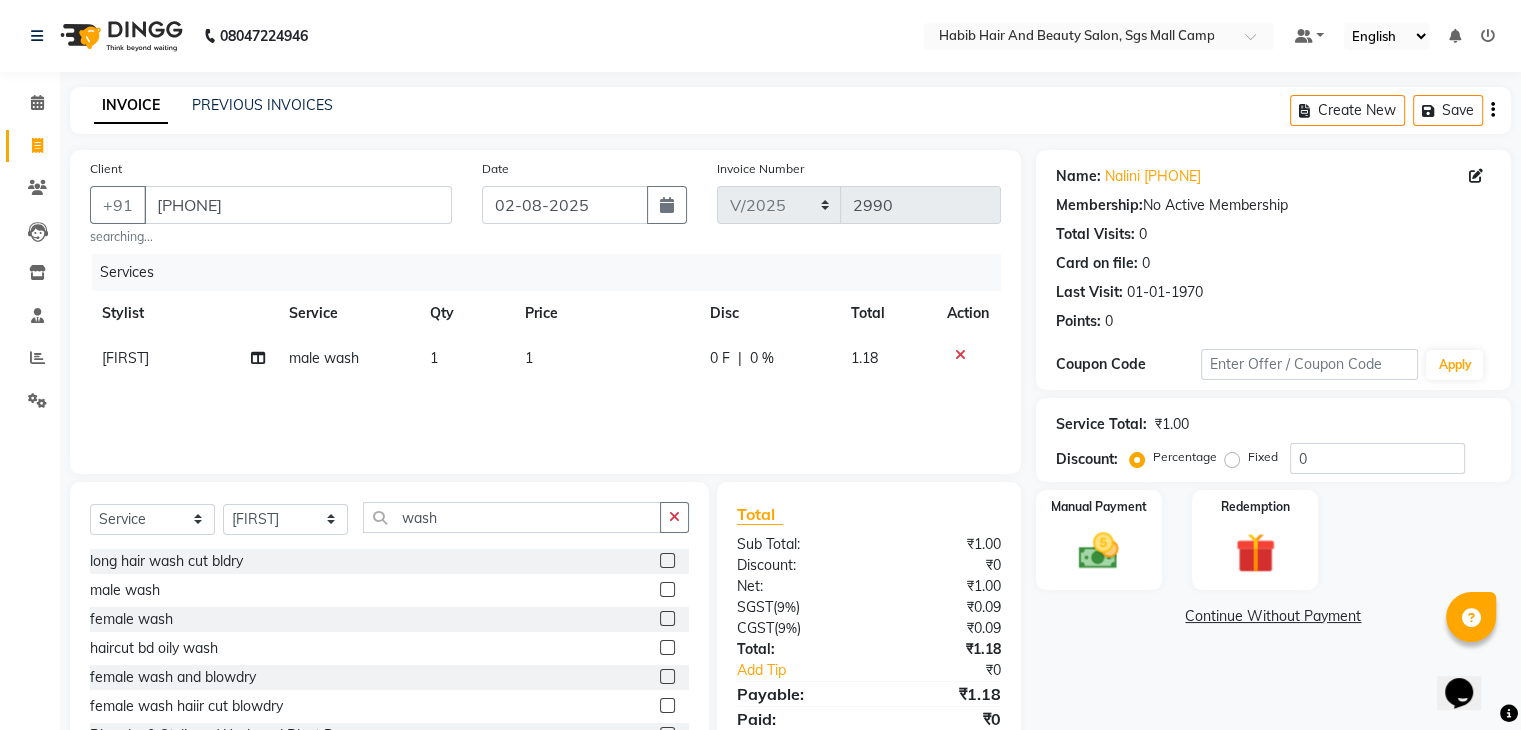 click on "1" 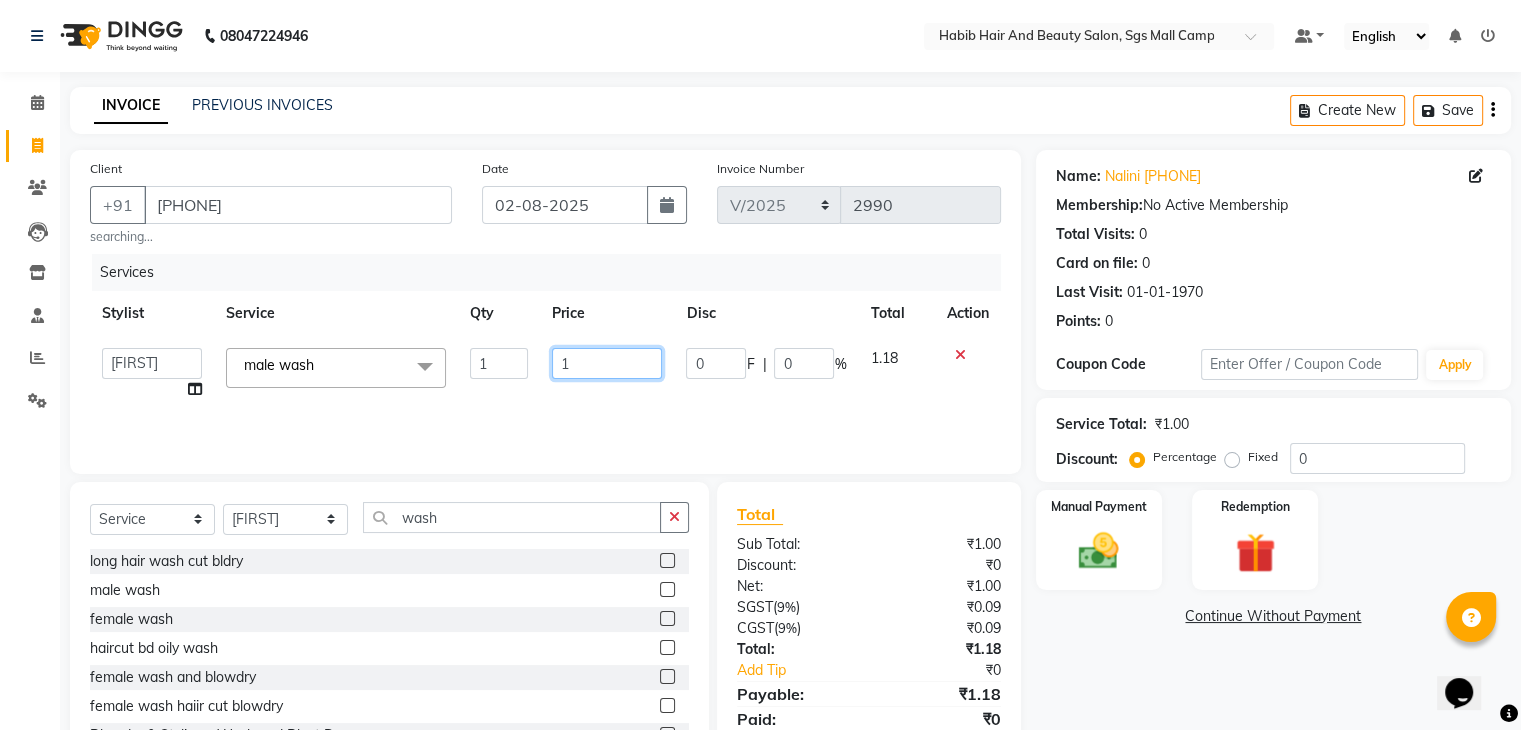 click on "1" 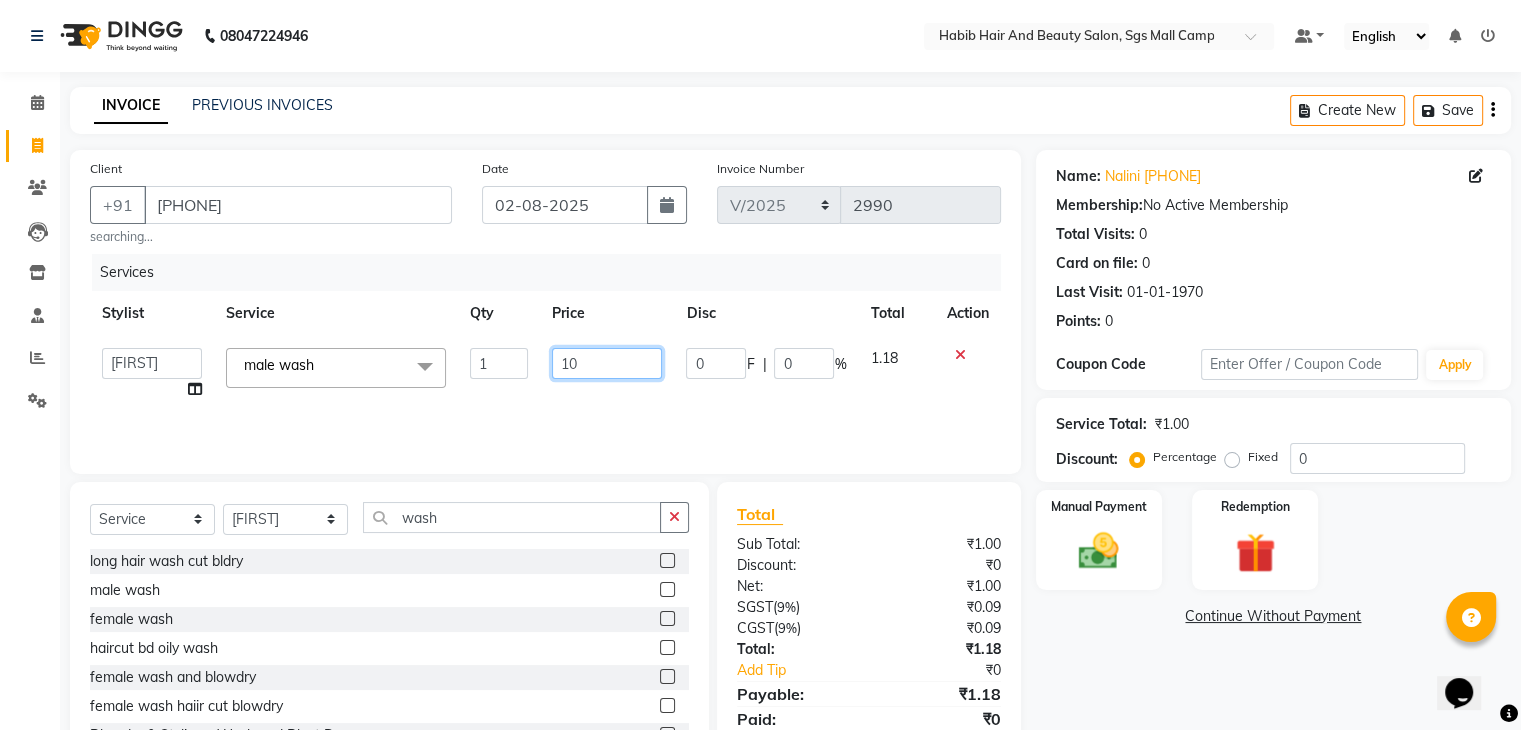type on "100" 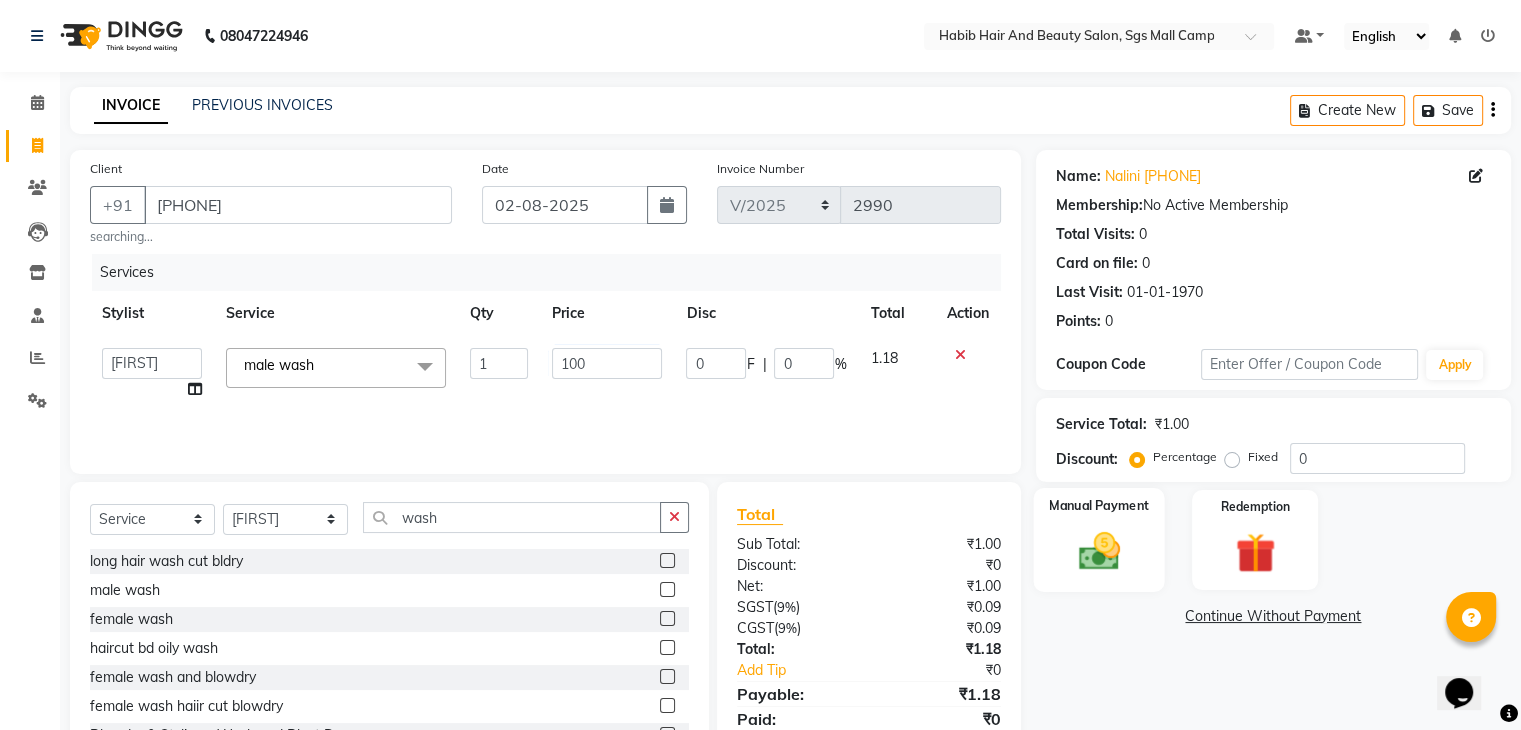 click 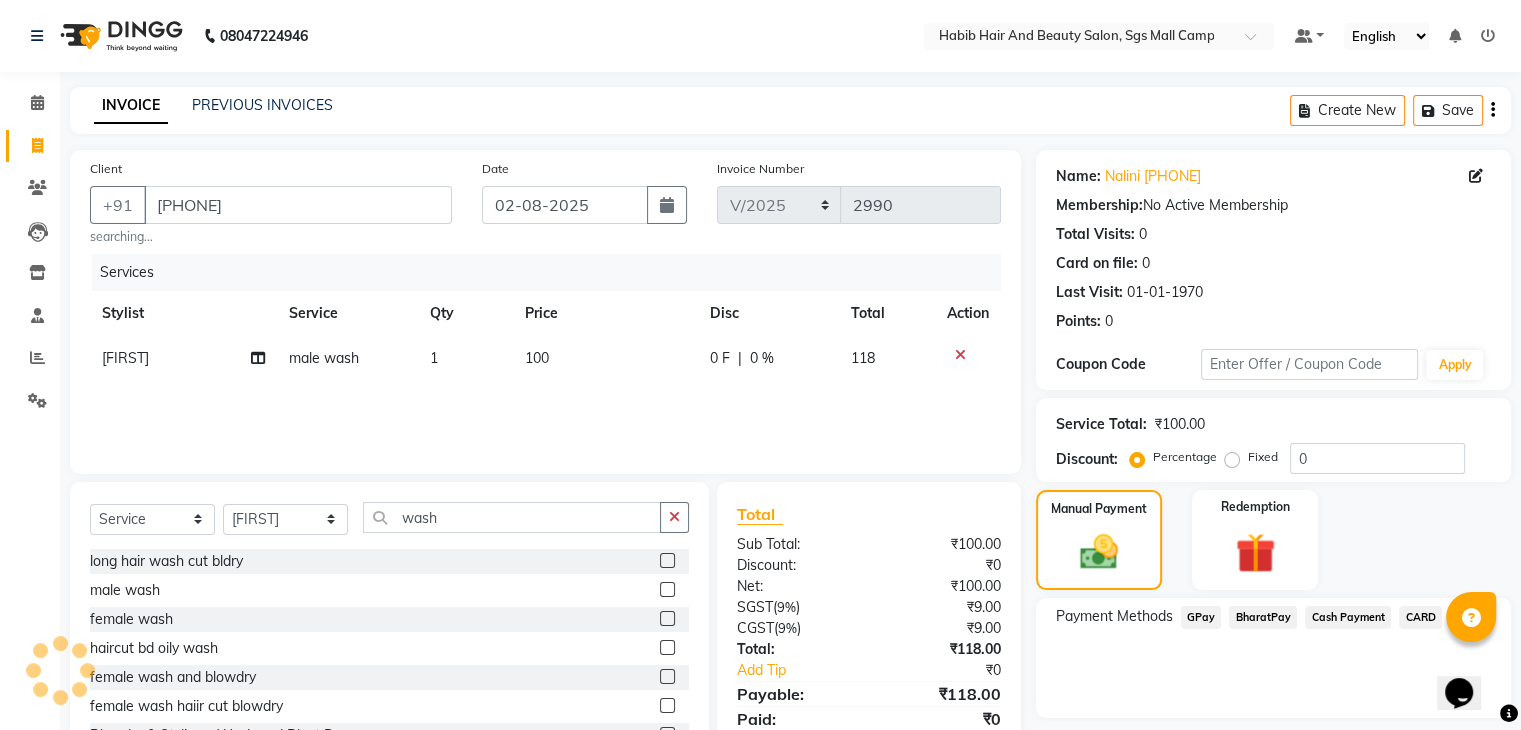 click on "BharatPay" 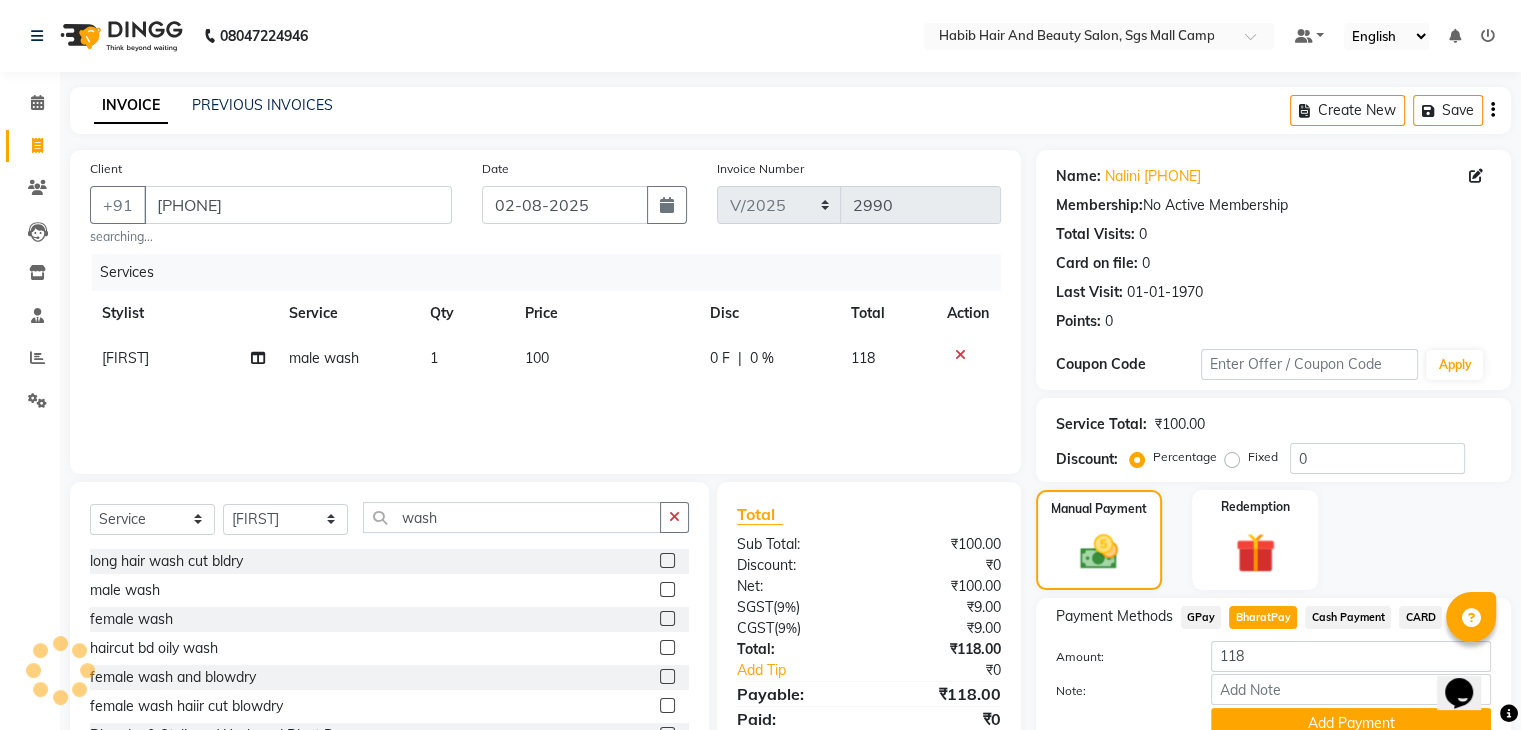 scroll, scrollTop: 89, scrollLeft: 0, axis: vertical 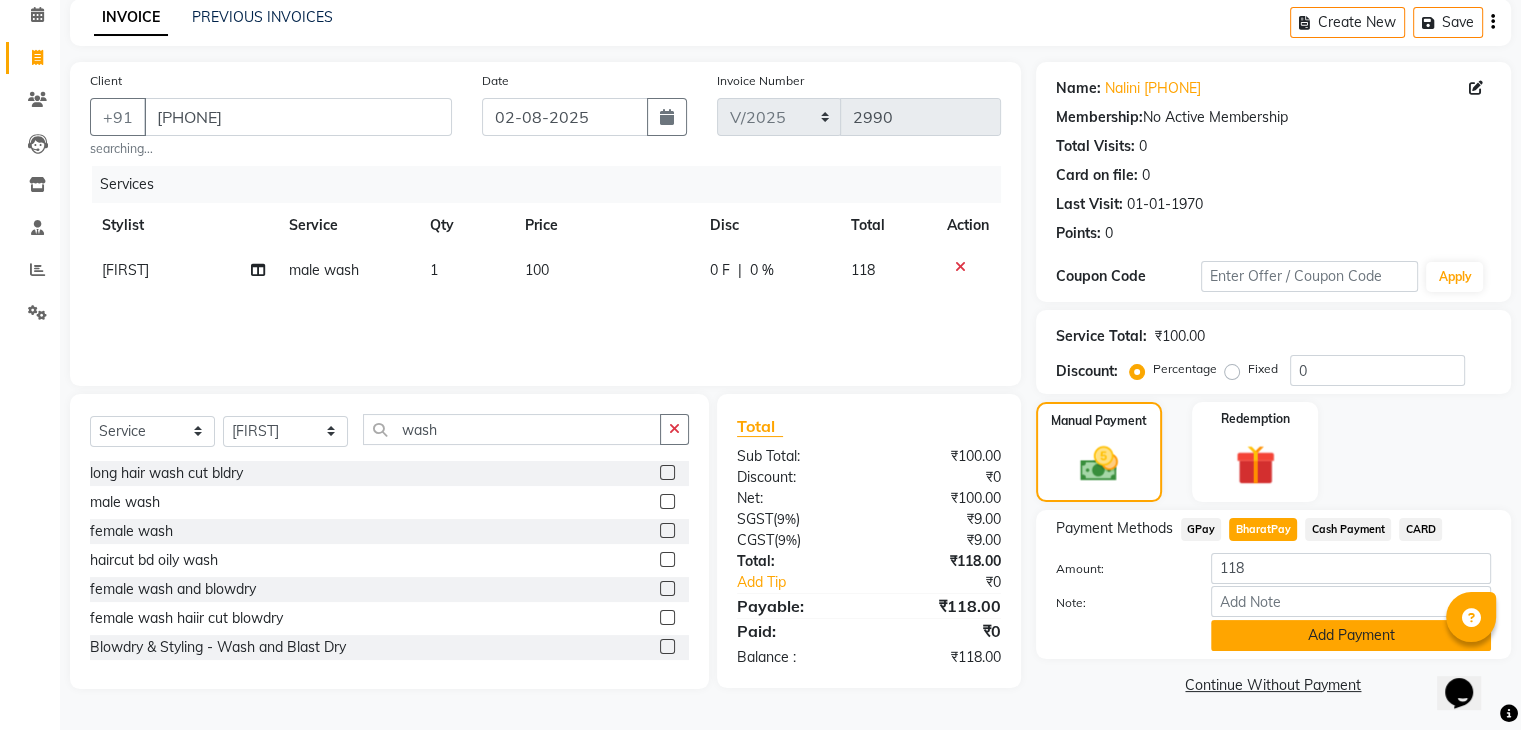 click on "Add Payment" 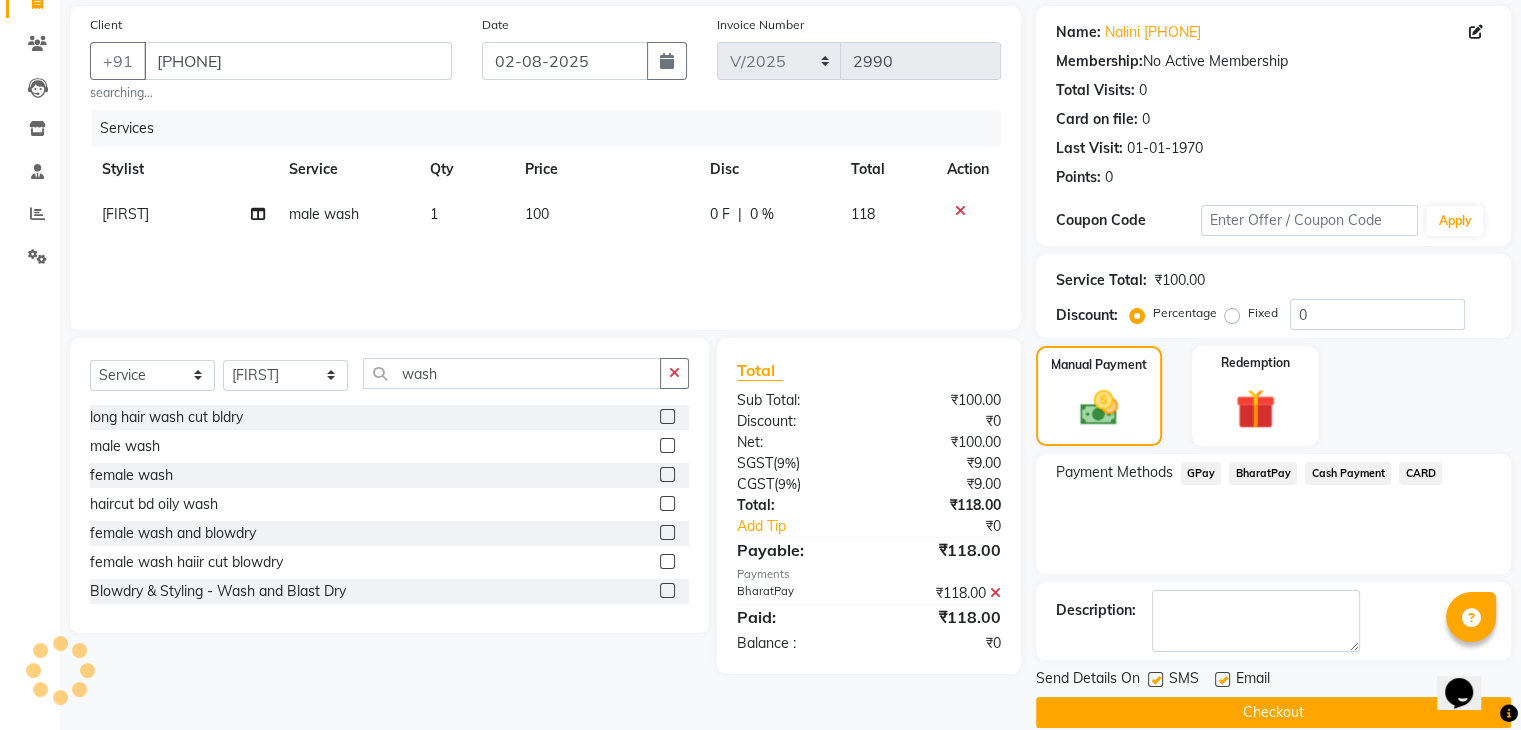 scroll, scrollTop: 171, scrollLeft: 0, axis: vertical 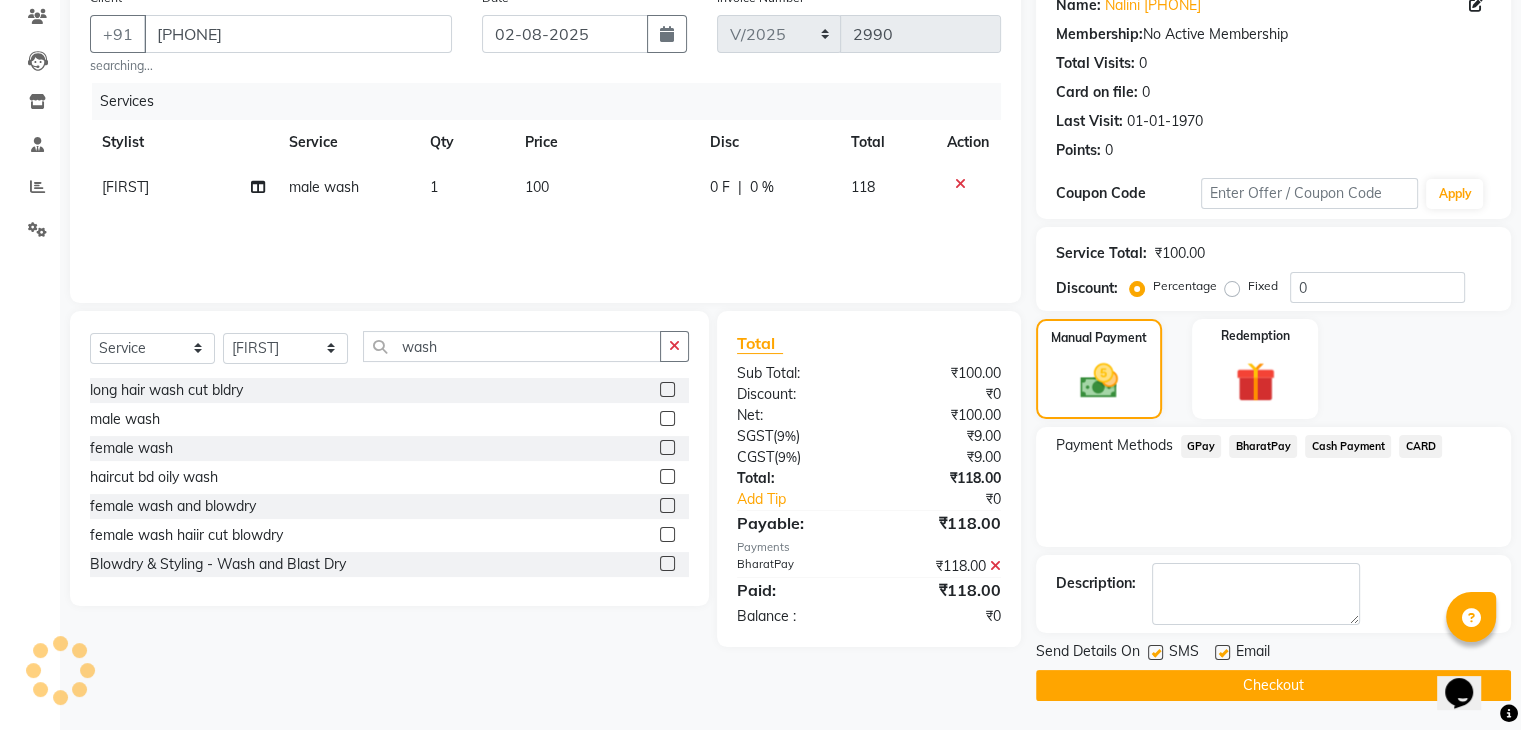 click on "Checkout" 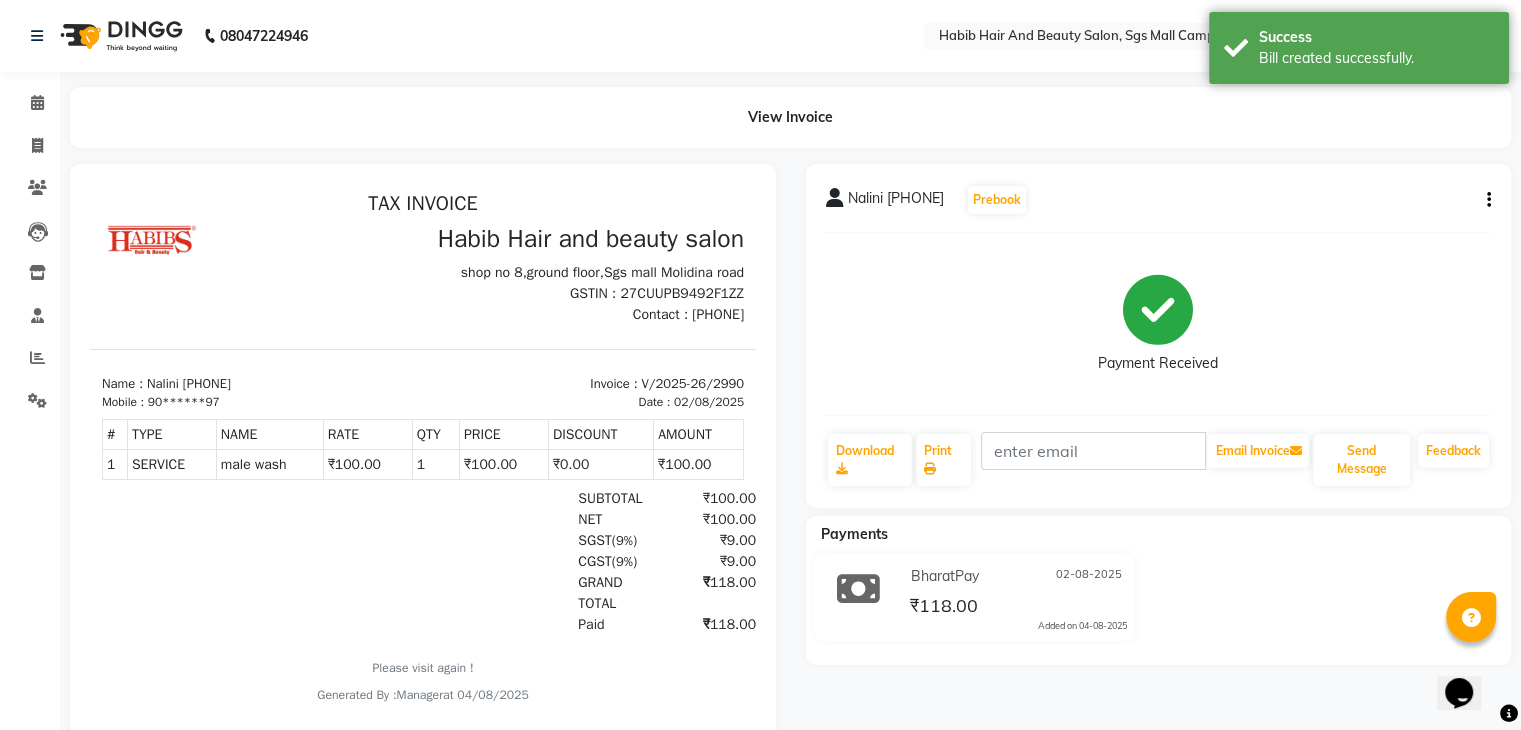 scroll, scrollTop: 0, scrollLeft: 0, axis: both 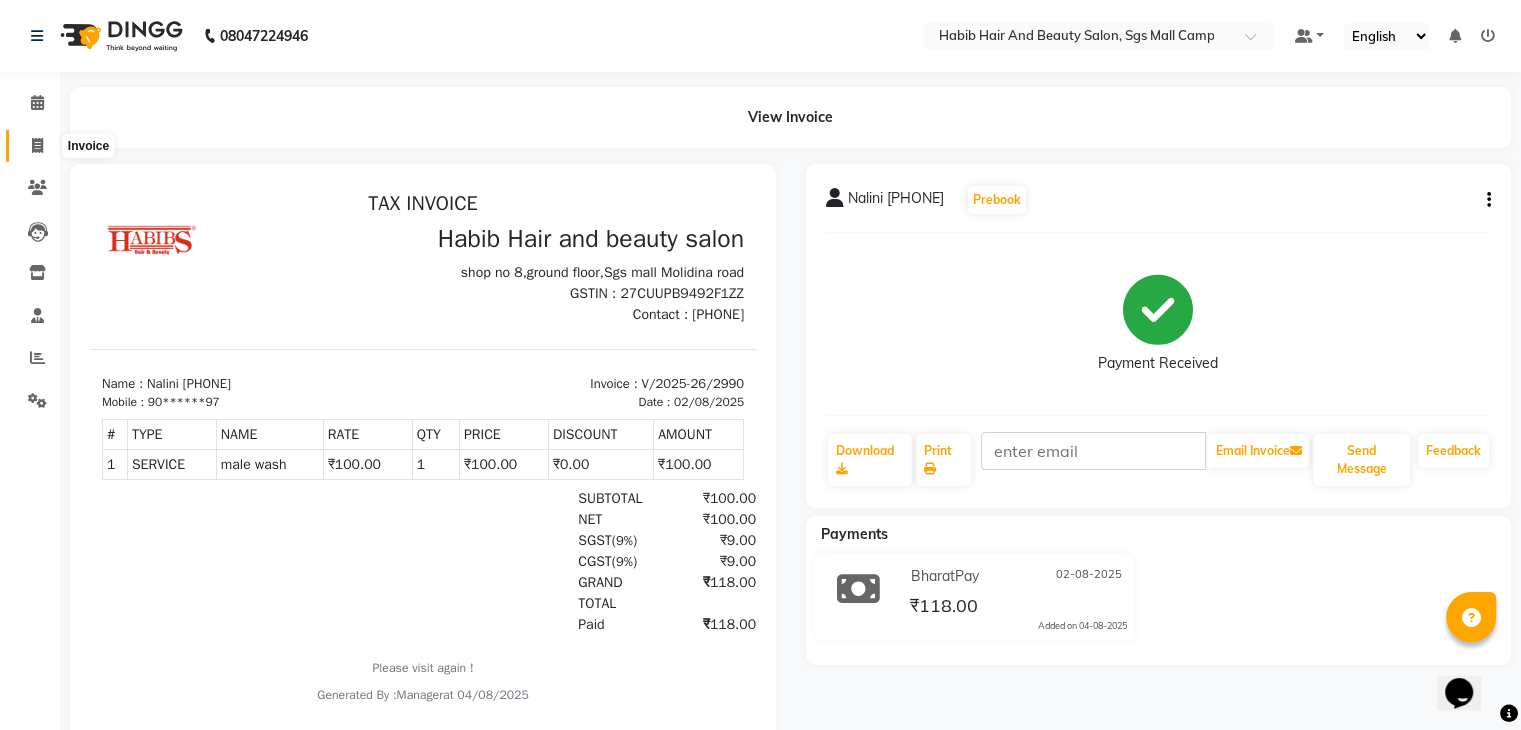 click 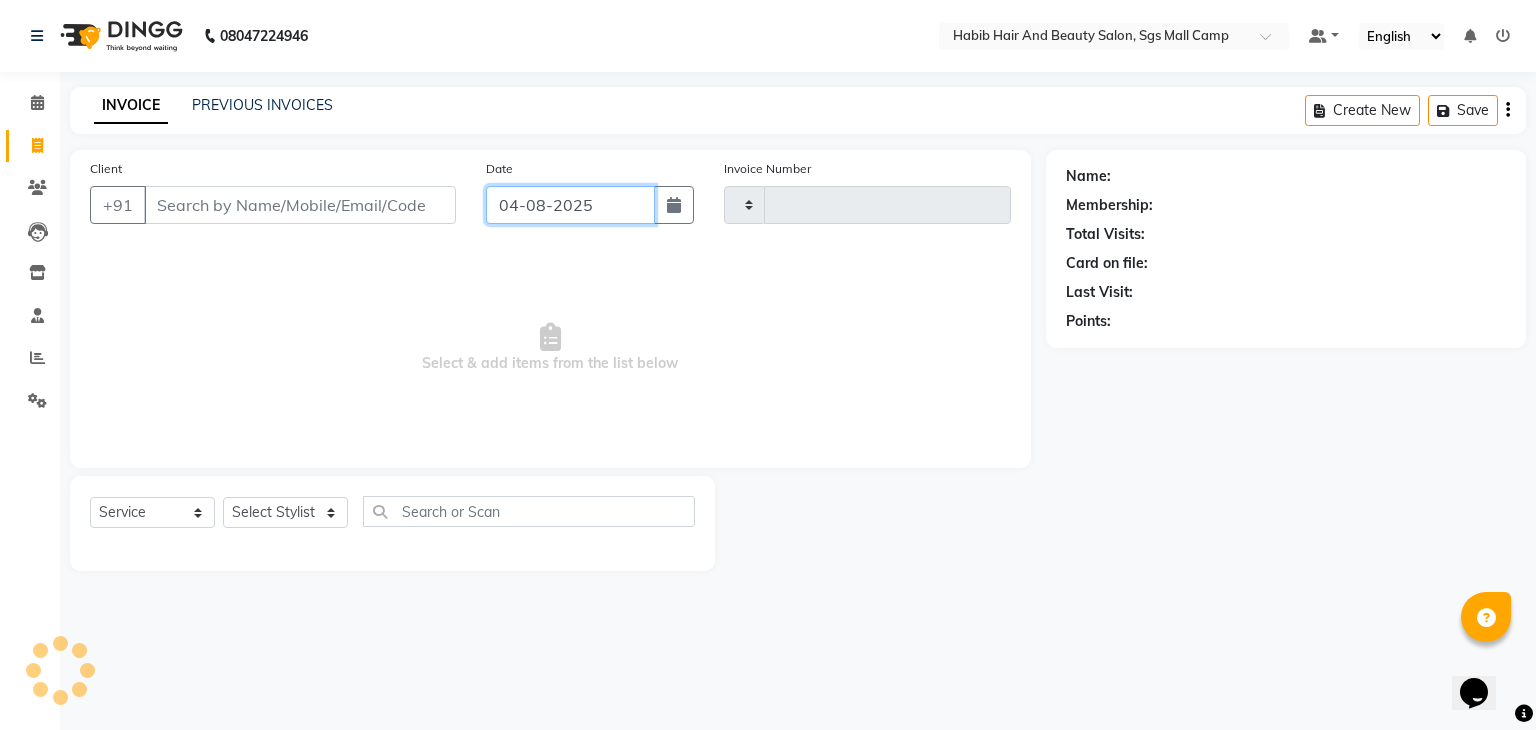 click on "04-08-2025" 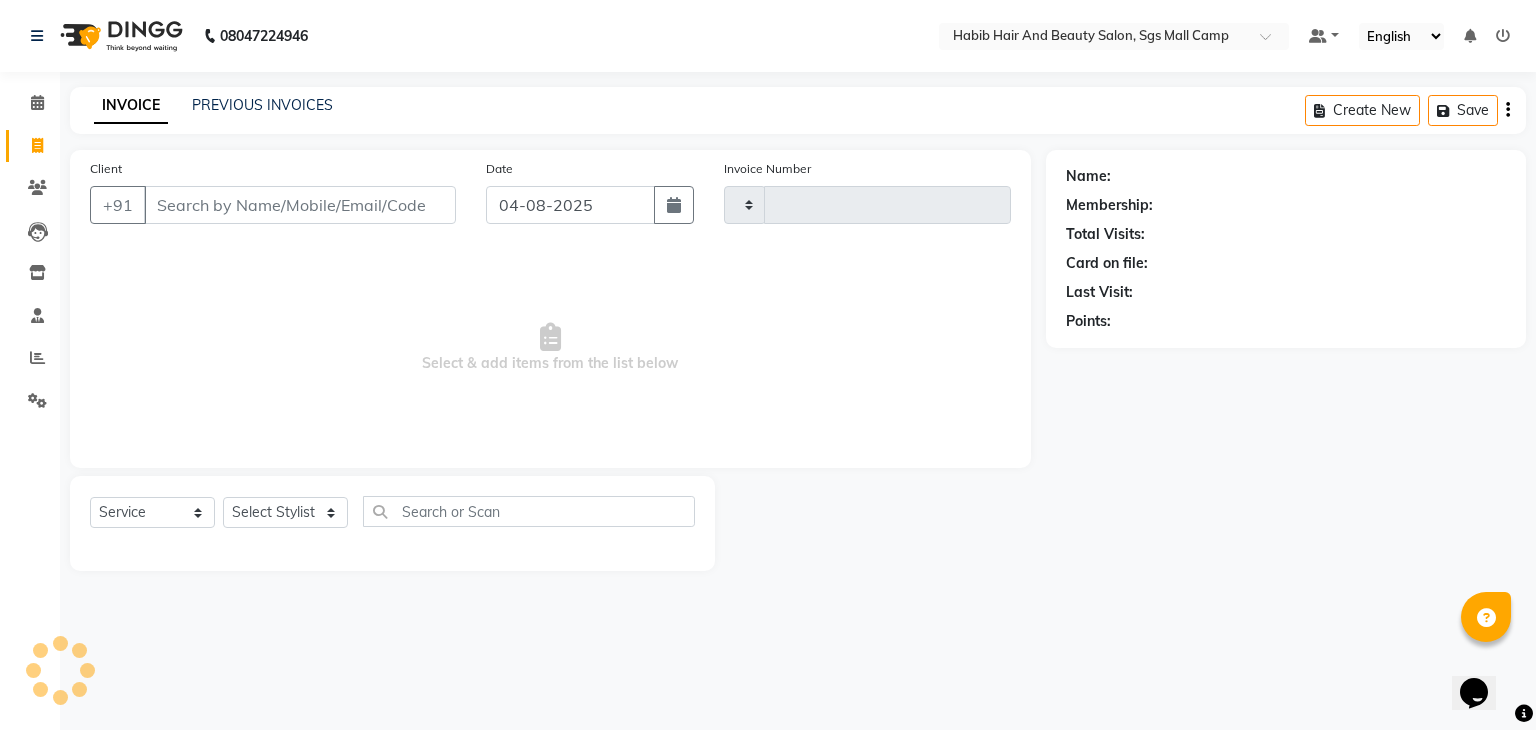 select on "8" 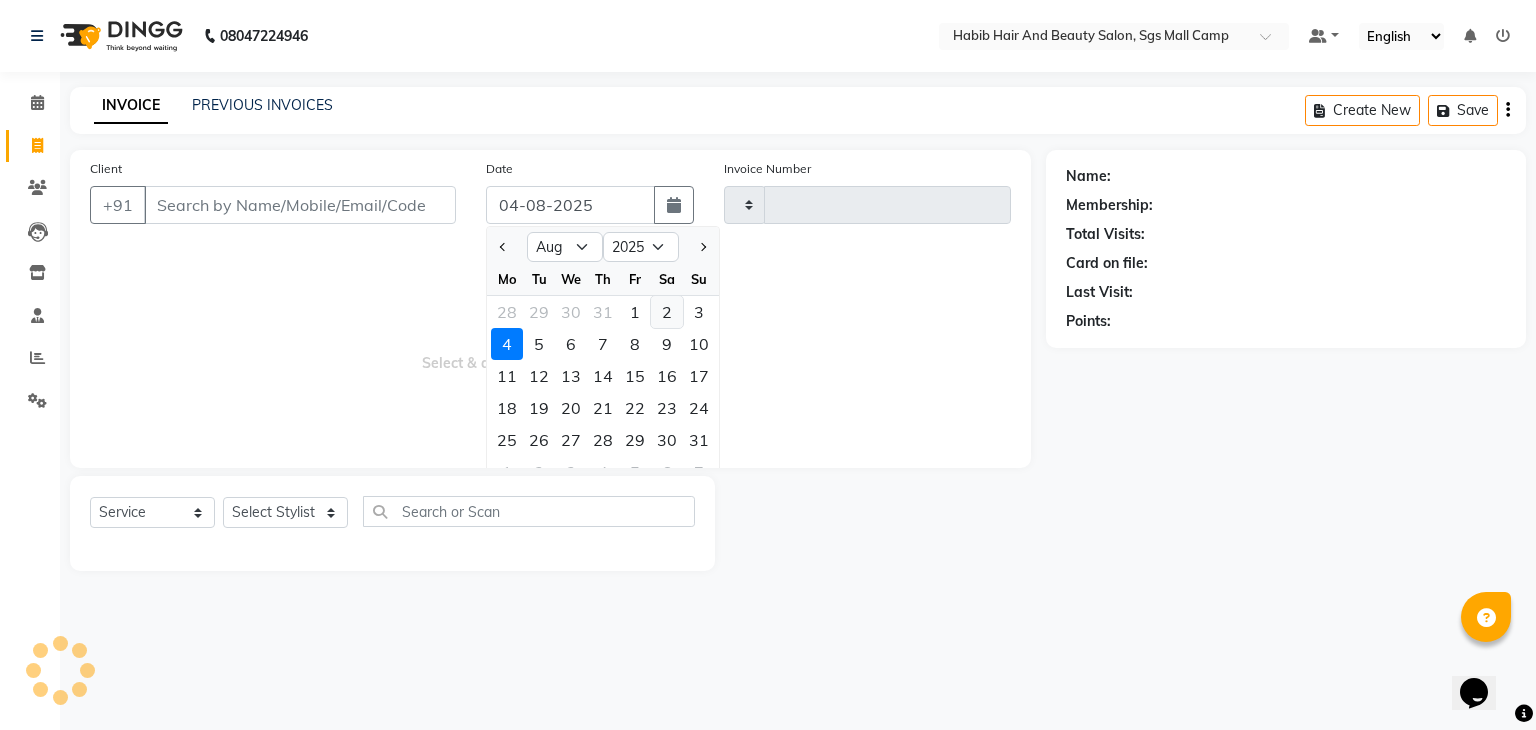 click on "2" 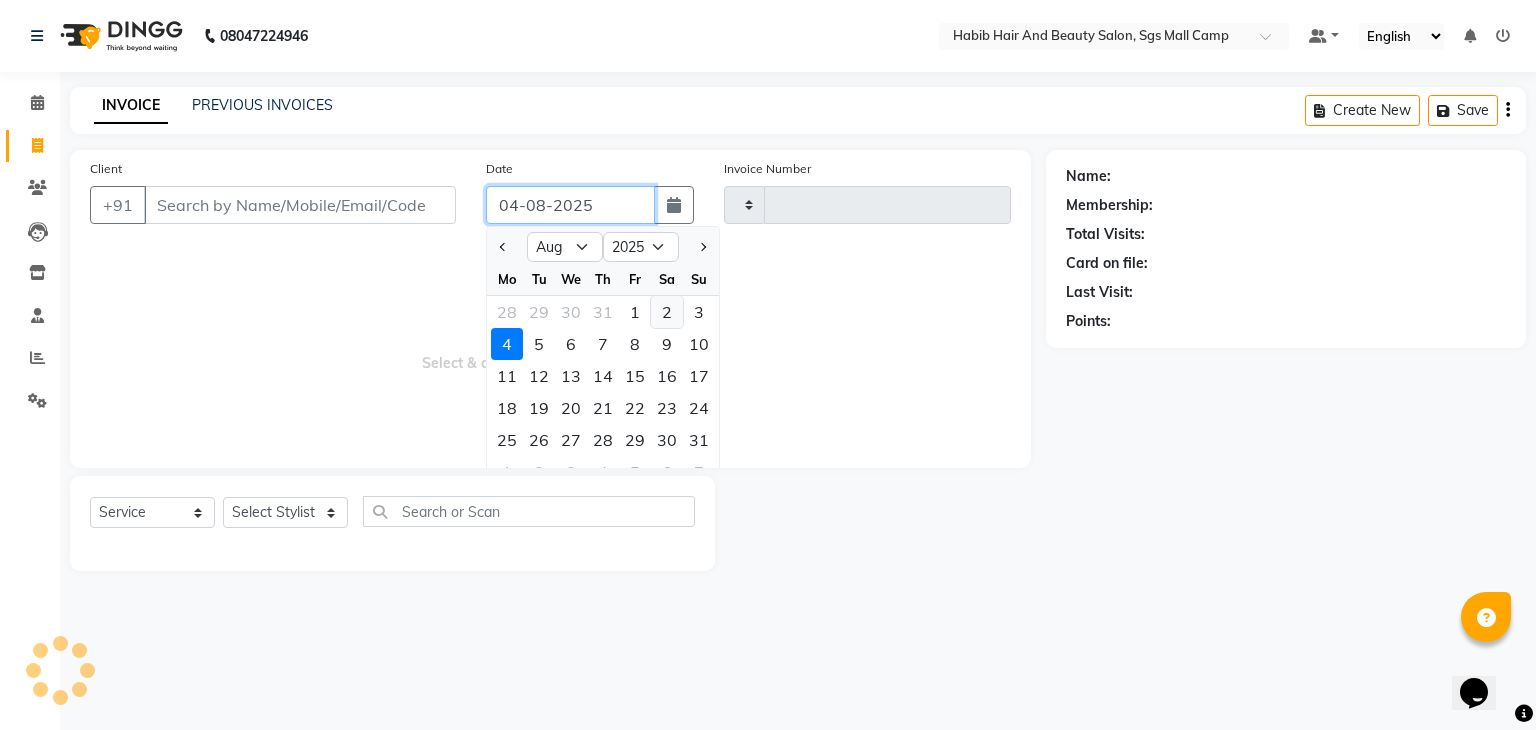 type on "02-08-2025" 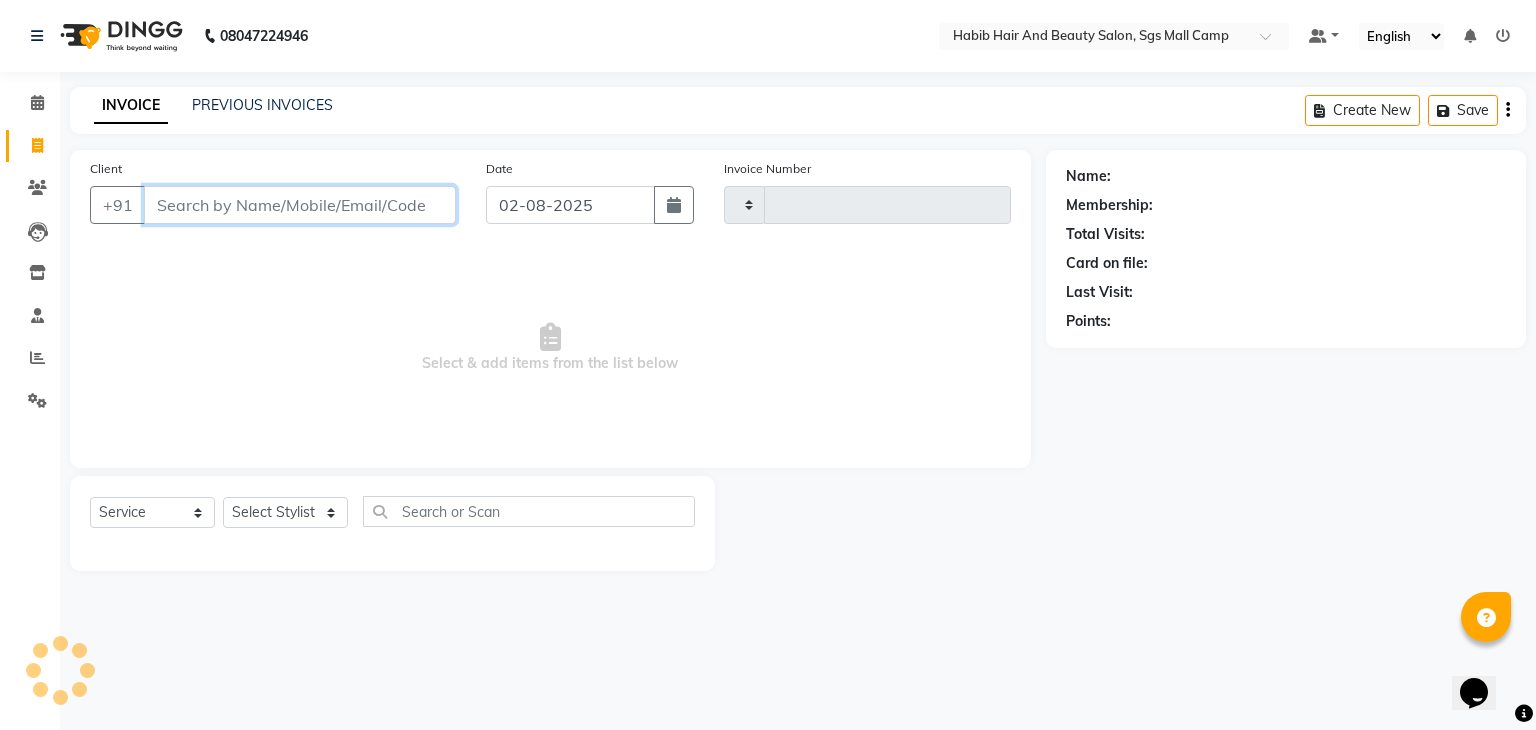 click on "Client" at bounding box center [300, 205] 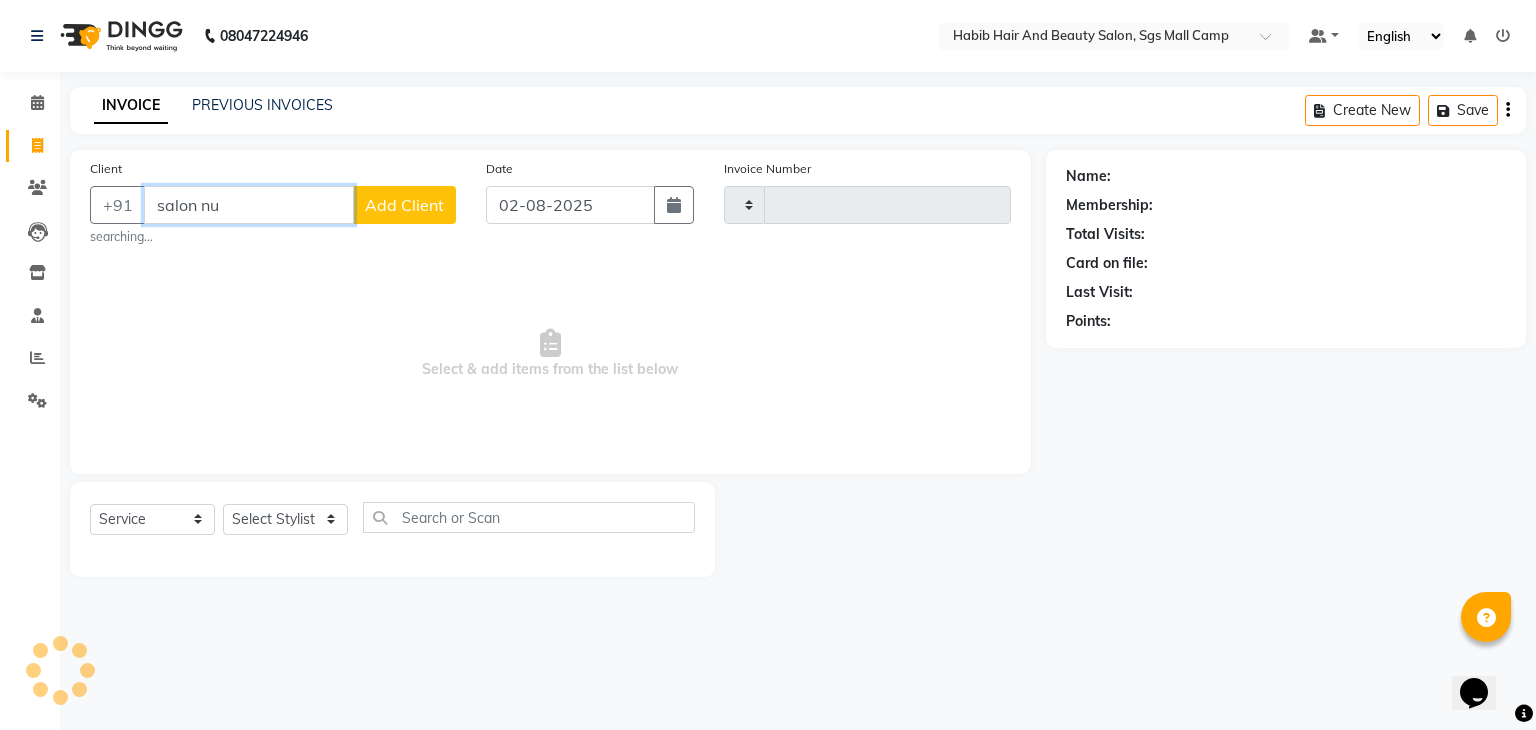type on "salon num" 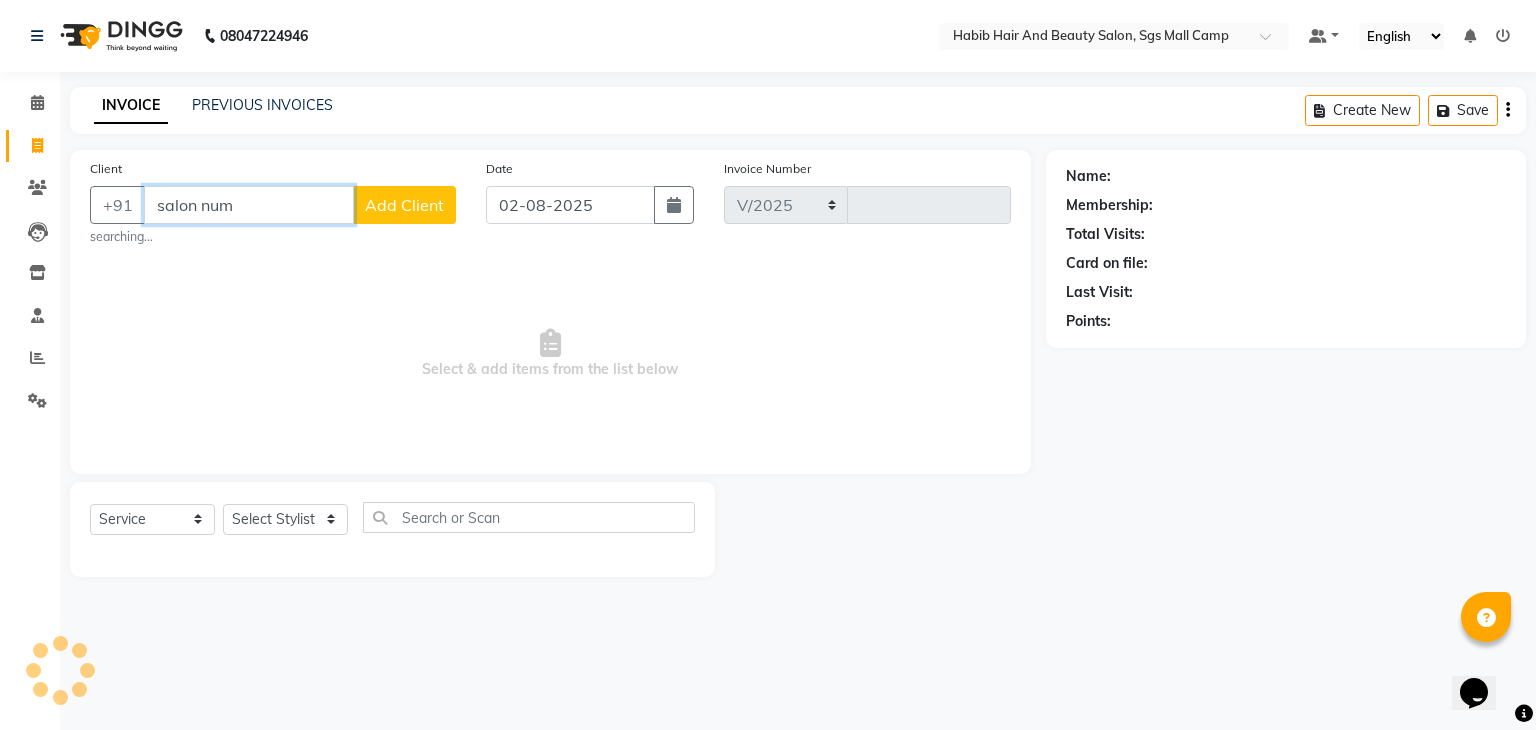 type on "2991" 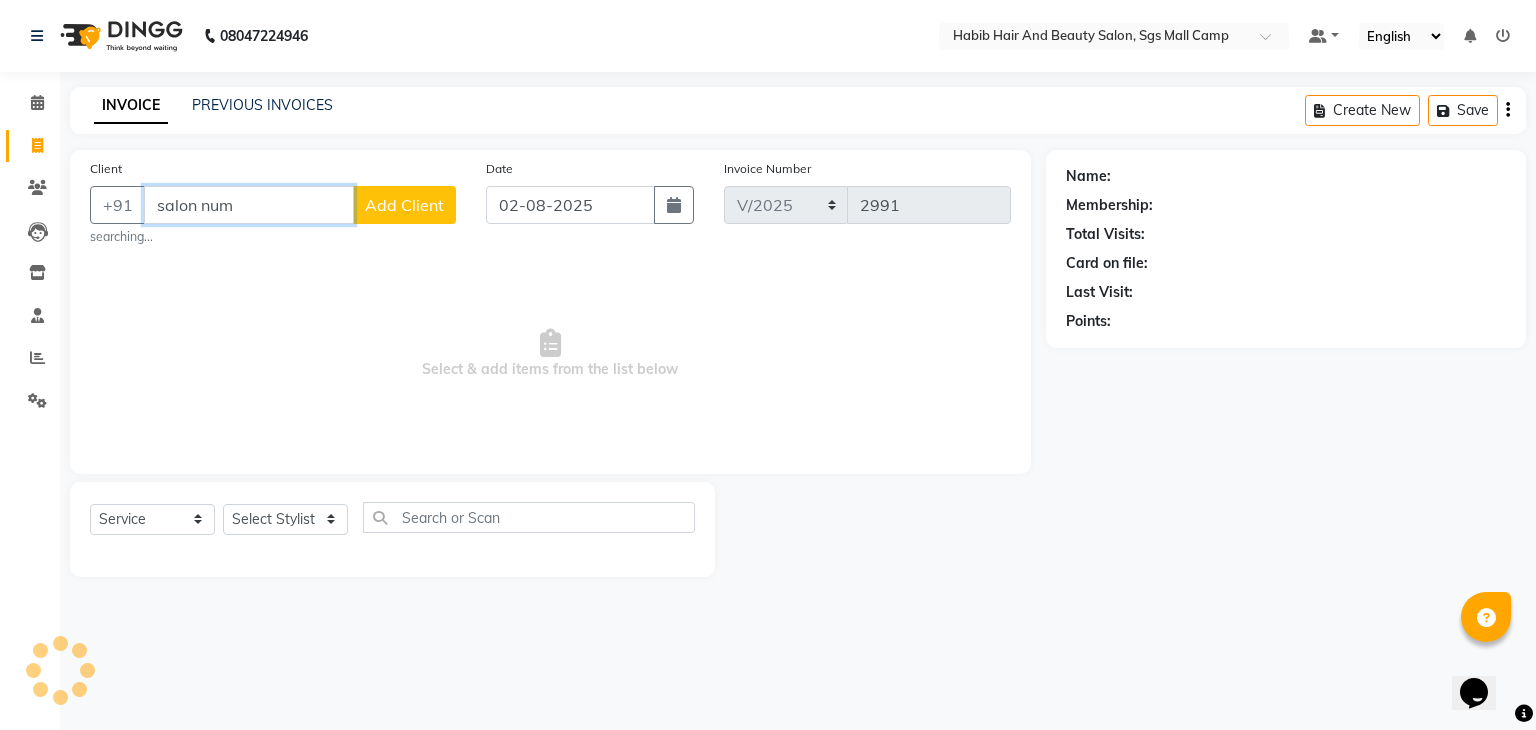 select on "8363" 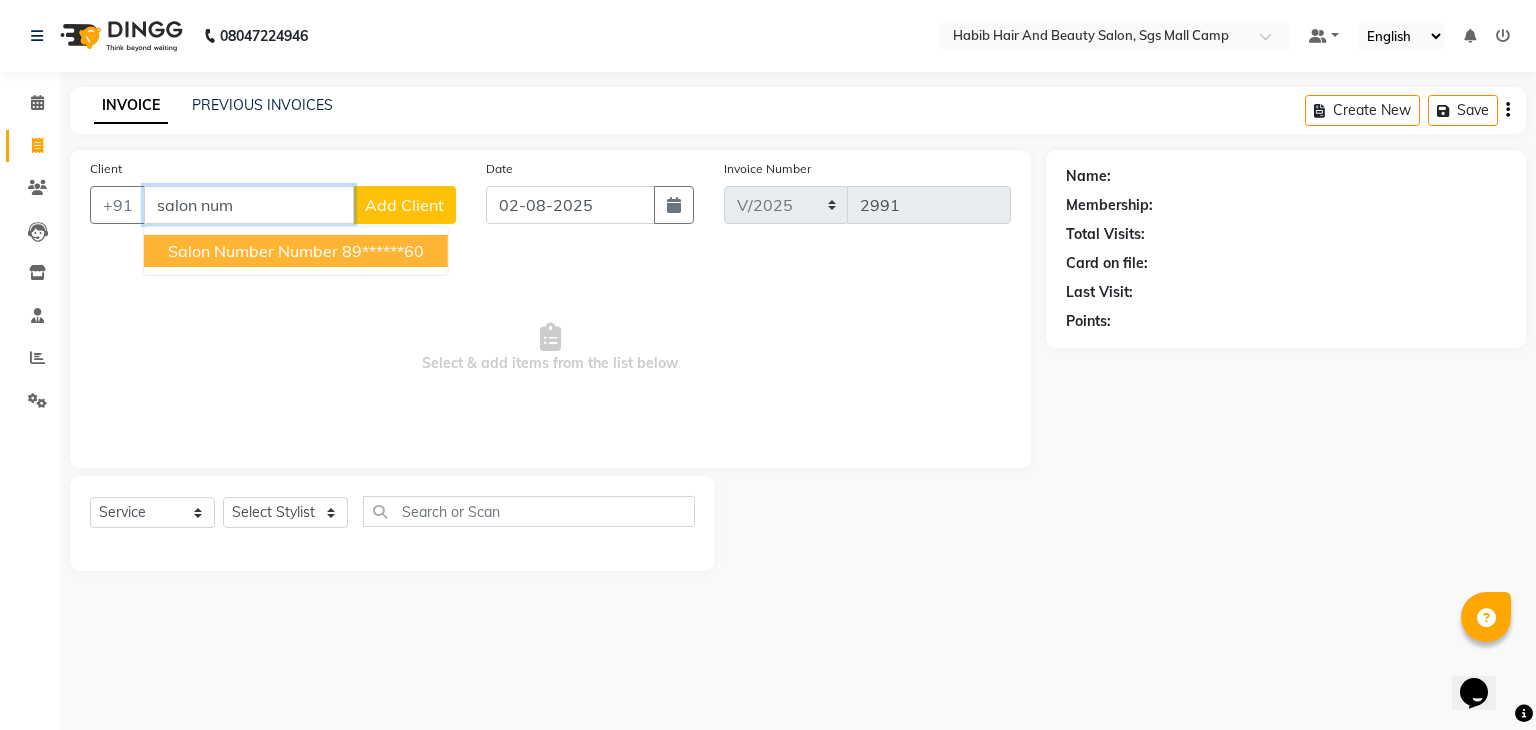 click on "salon number number" at bounding box center [253, 251] 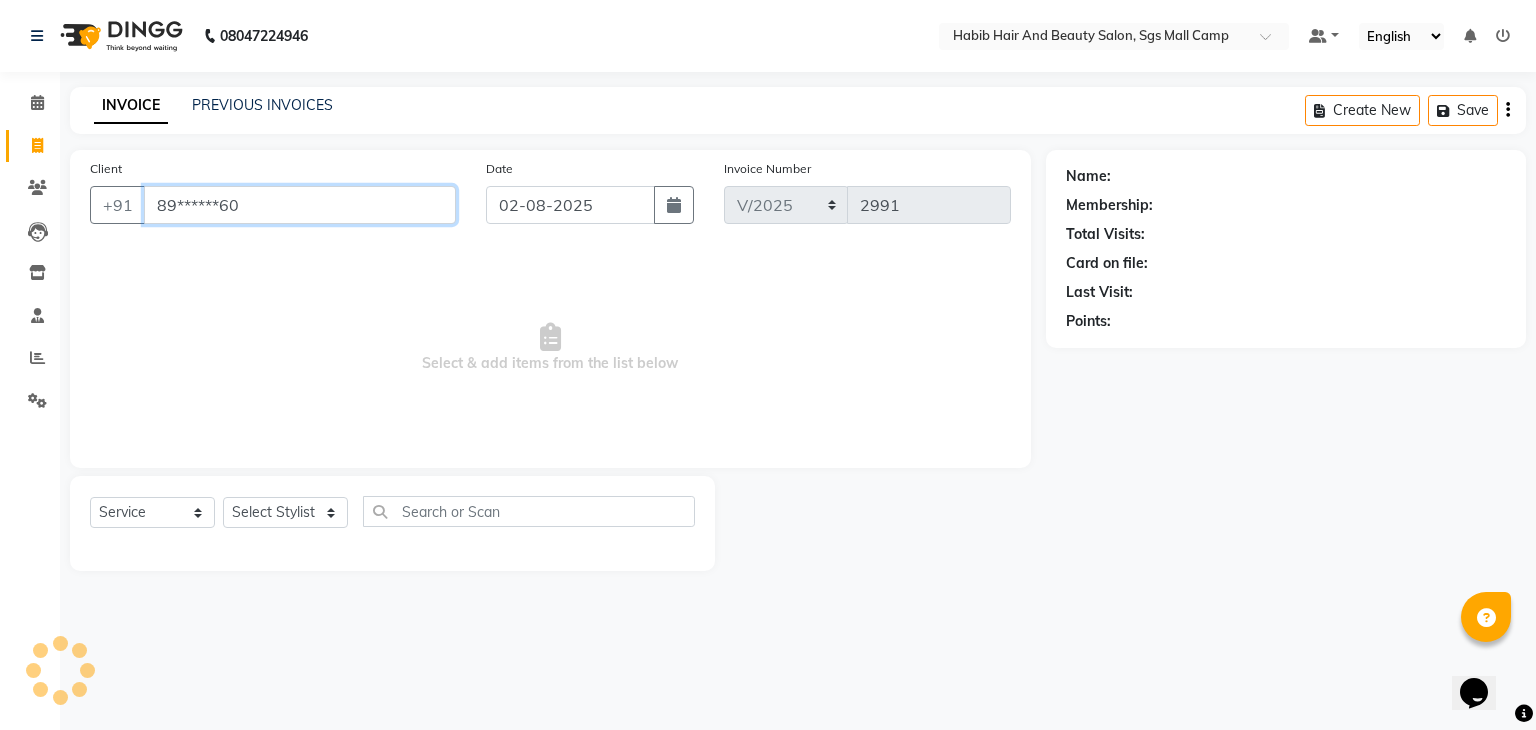 type on "89******60" 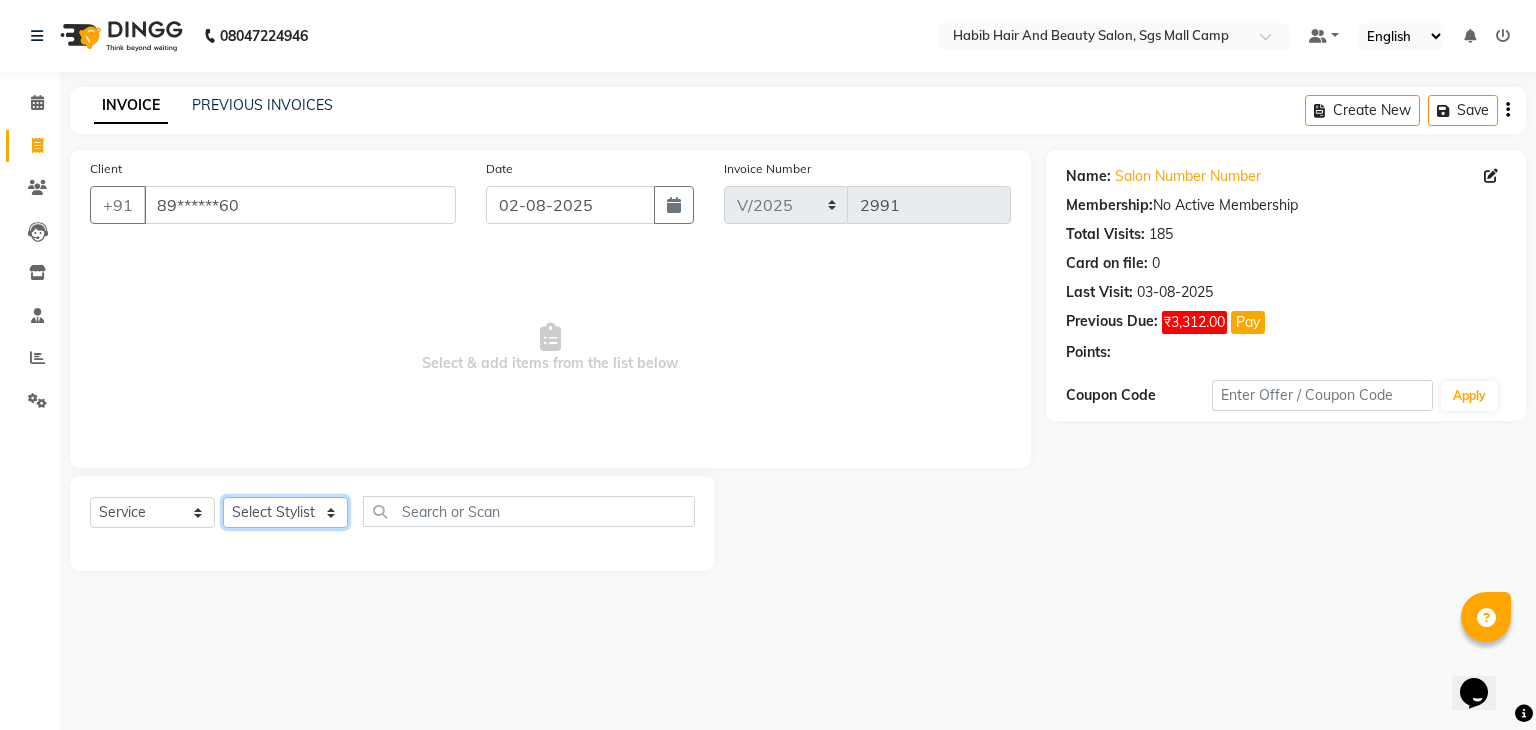 click on "Select Stylist [FIRST] [FIRST]  [FIRST] Manager [FIRST]  [FIRST] [FIRST]  [FIRST] [FIRST] [FIRST]" 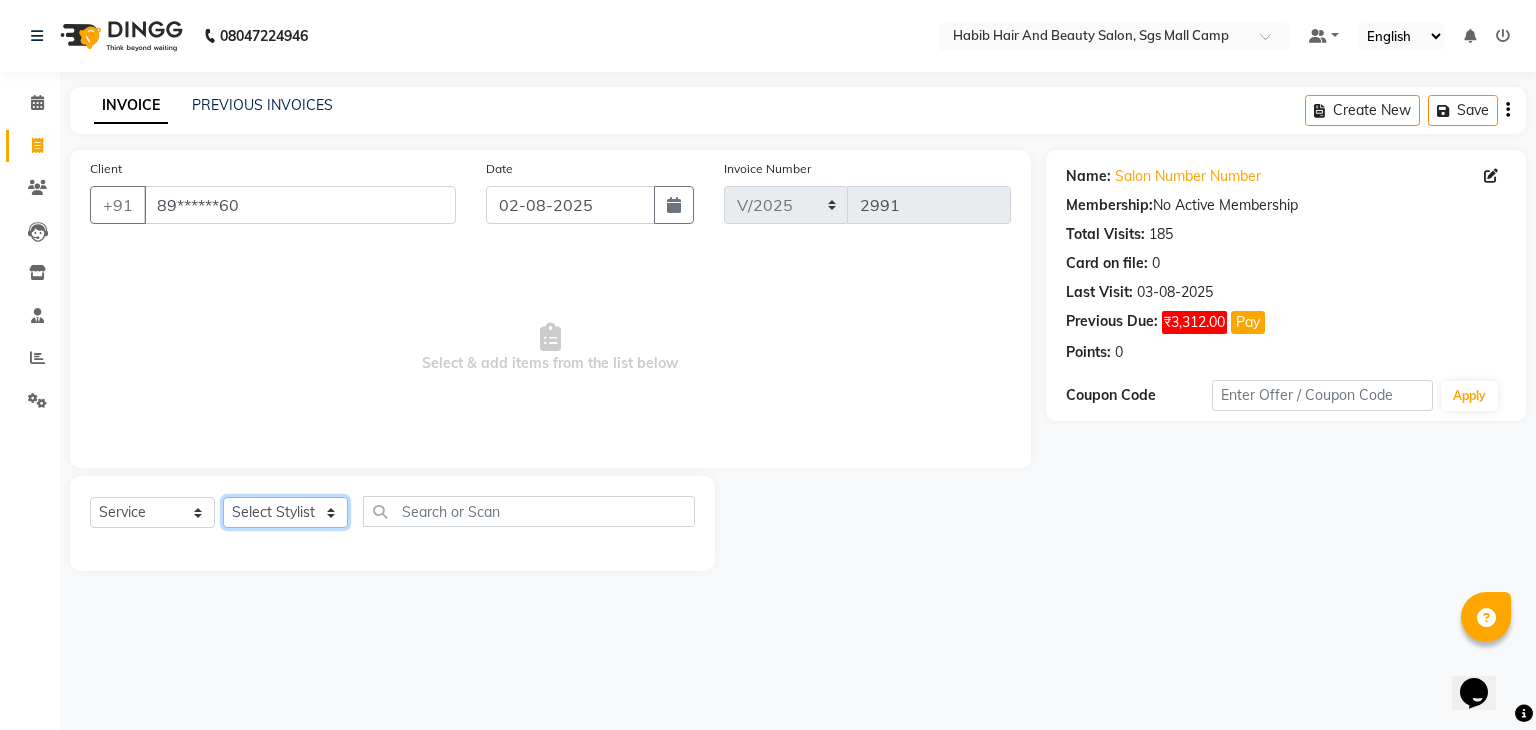 select on "81161" 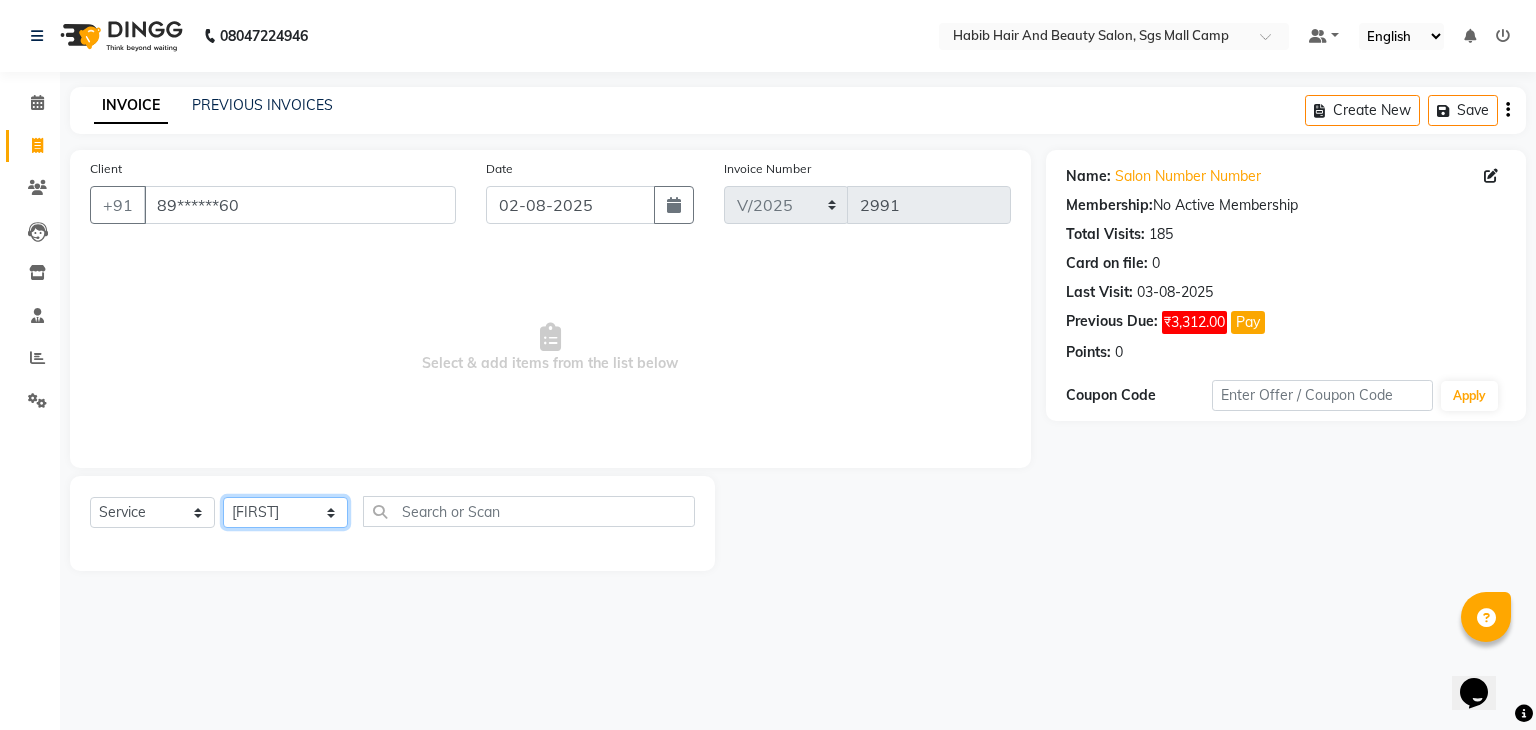 click on "Select Stylist [FIRST] [FIRST]  [FIRST] Manager [FIRST]  [FIRST] [FIRST]  [FIRST] [FIRST] [FIRST]" 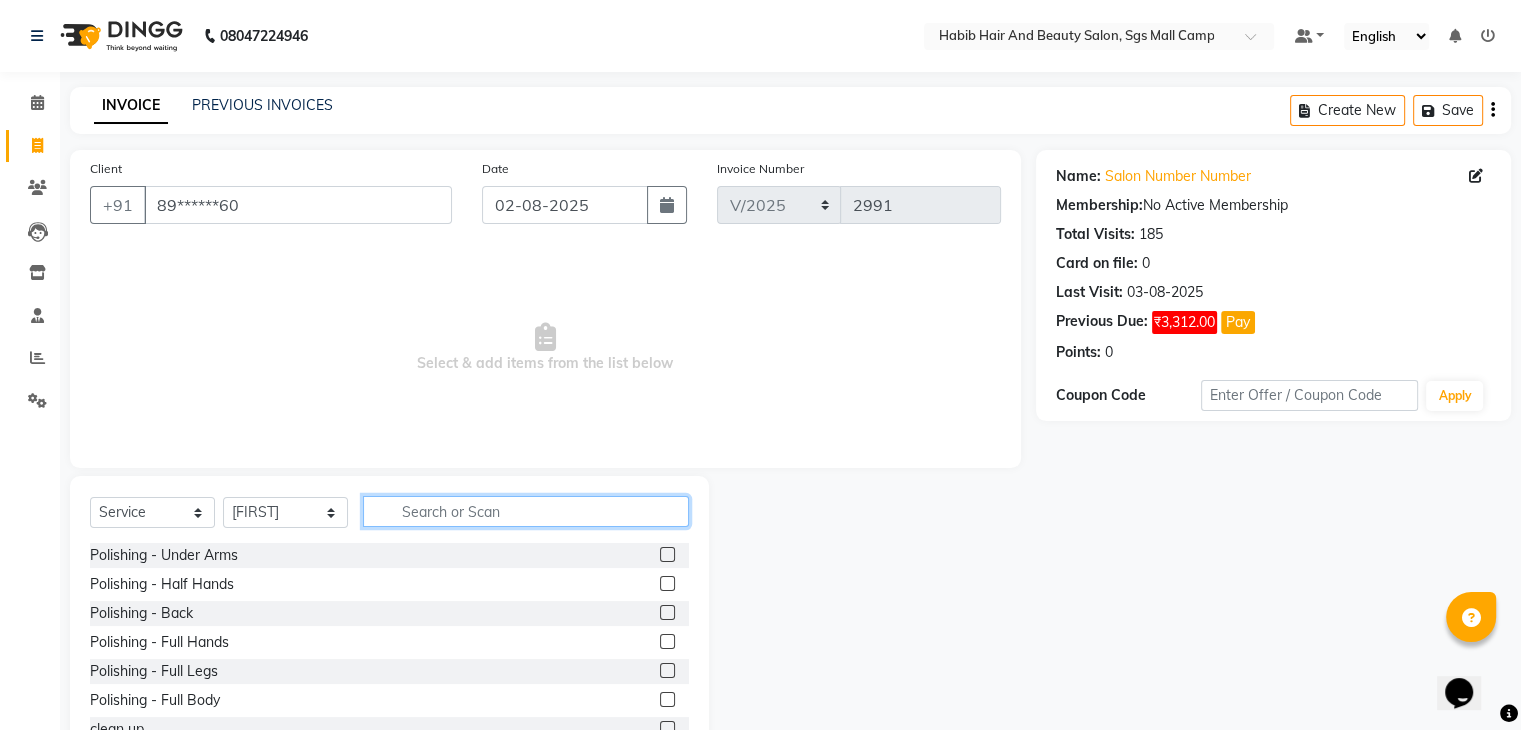 click 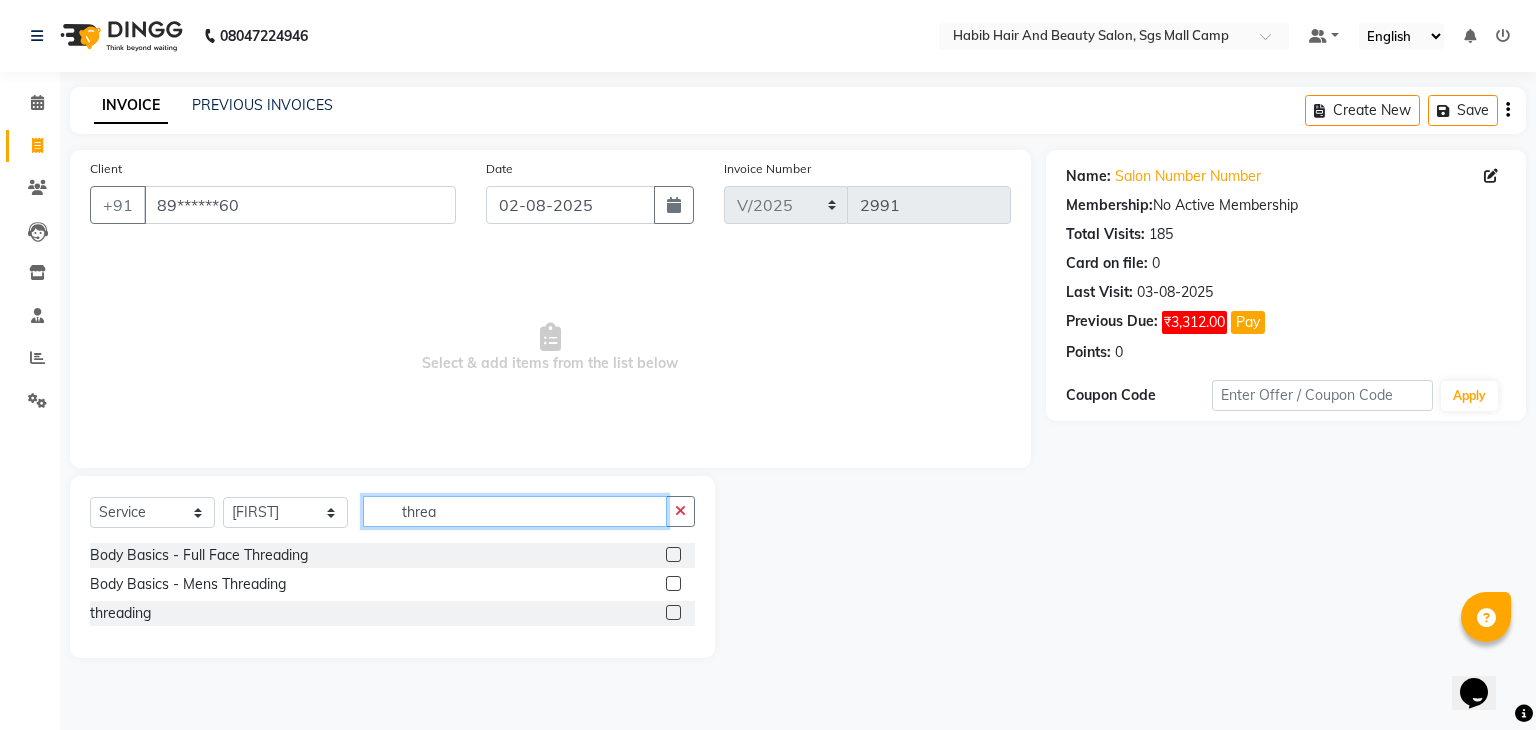 type on "threa" 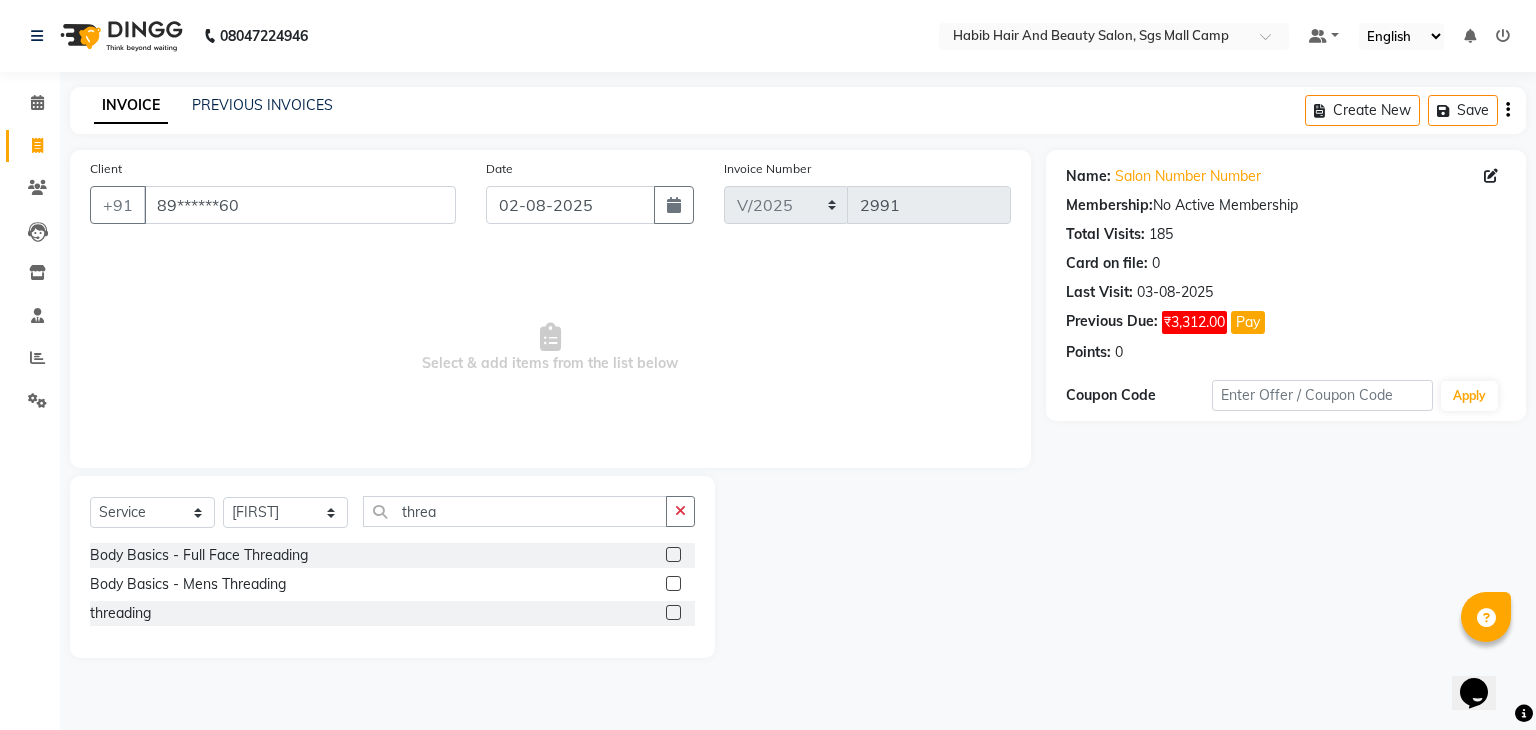 click 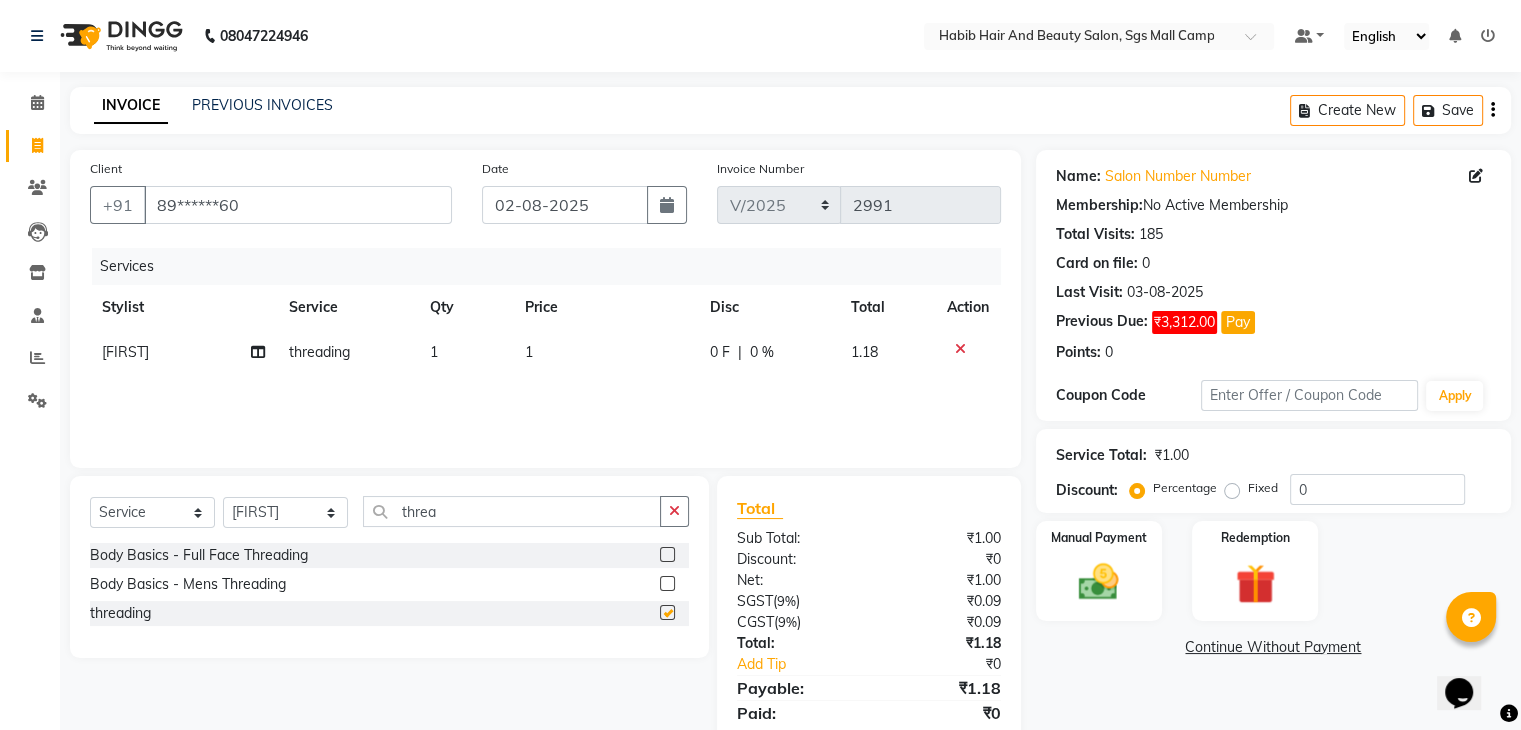 checkbox on "false" 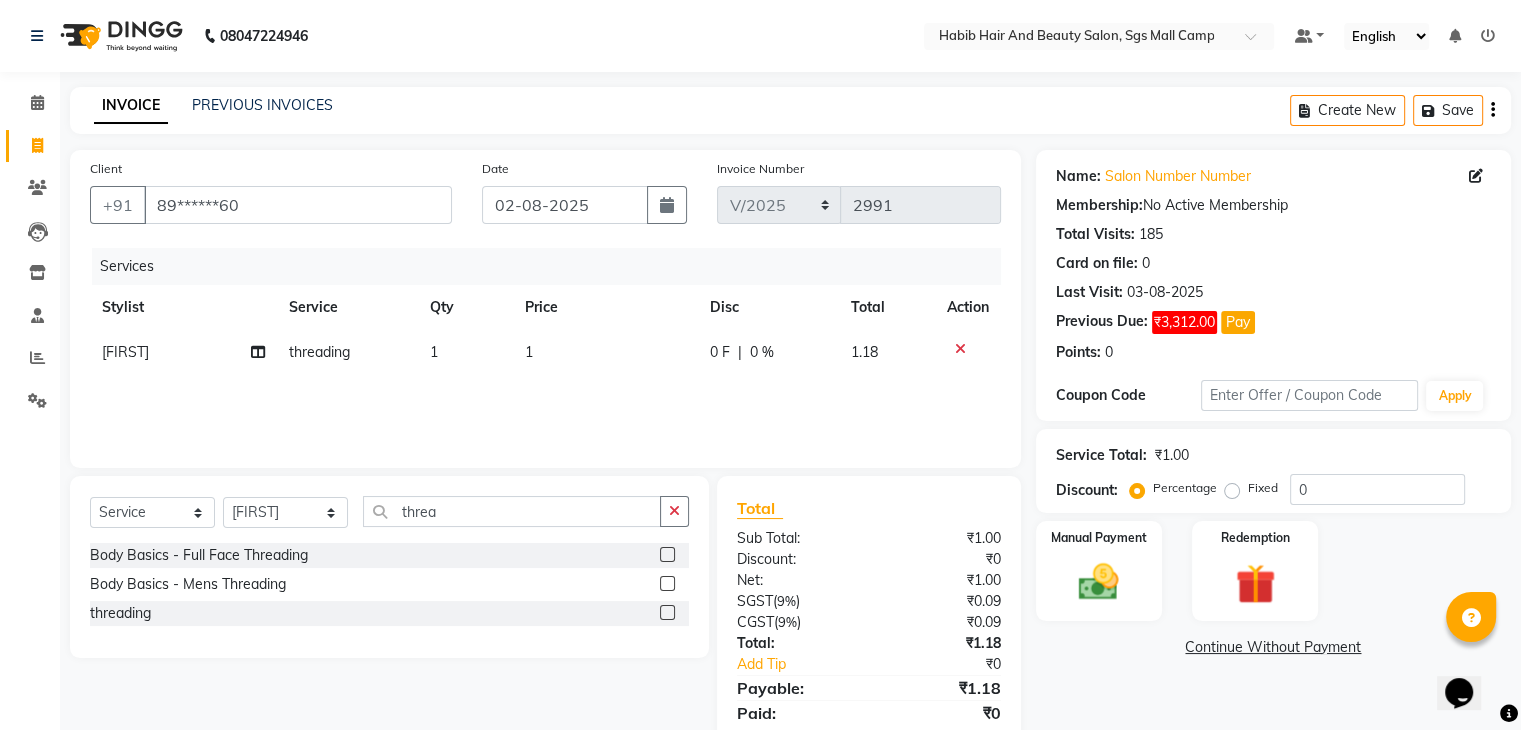 click on "1" 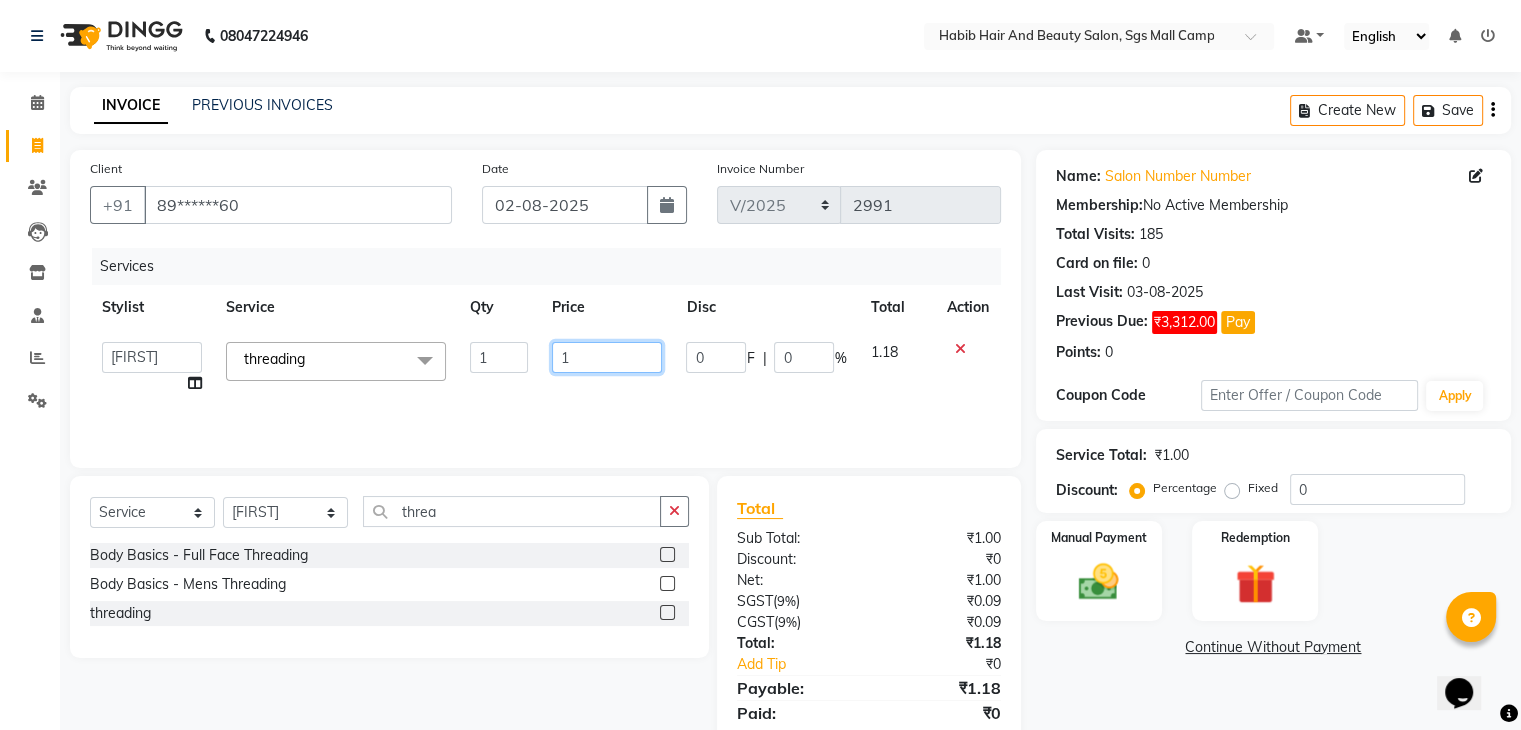 click on "1" 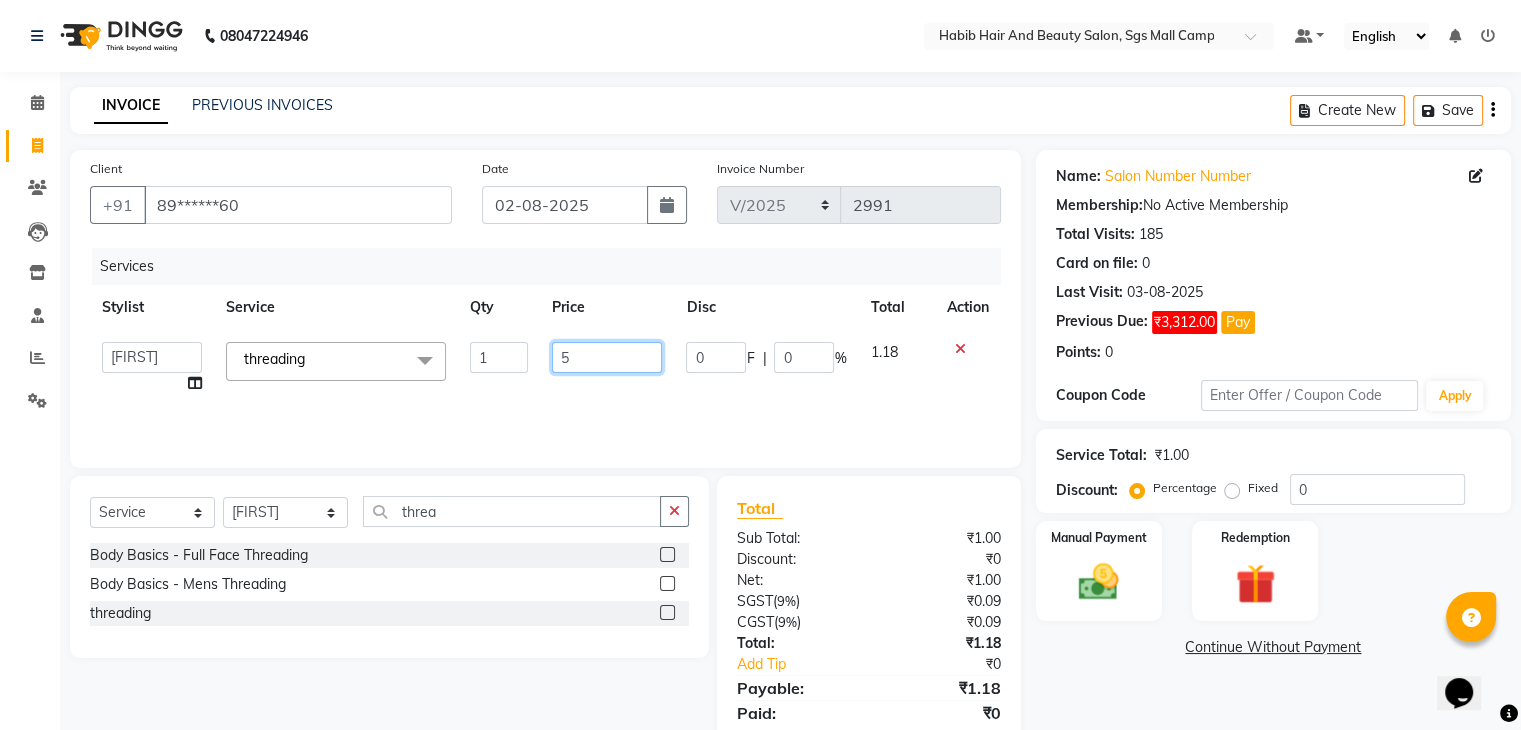 type on "51" 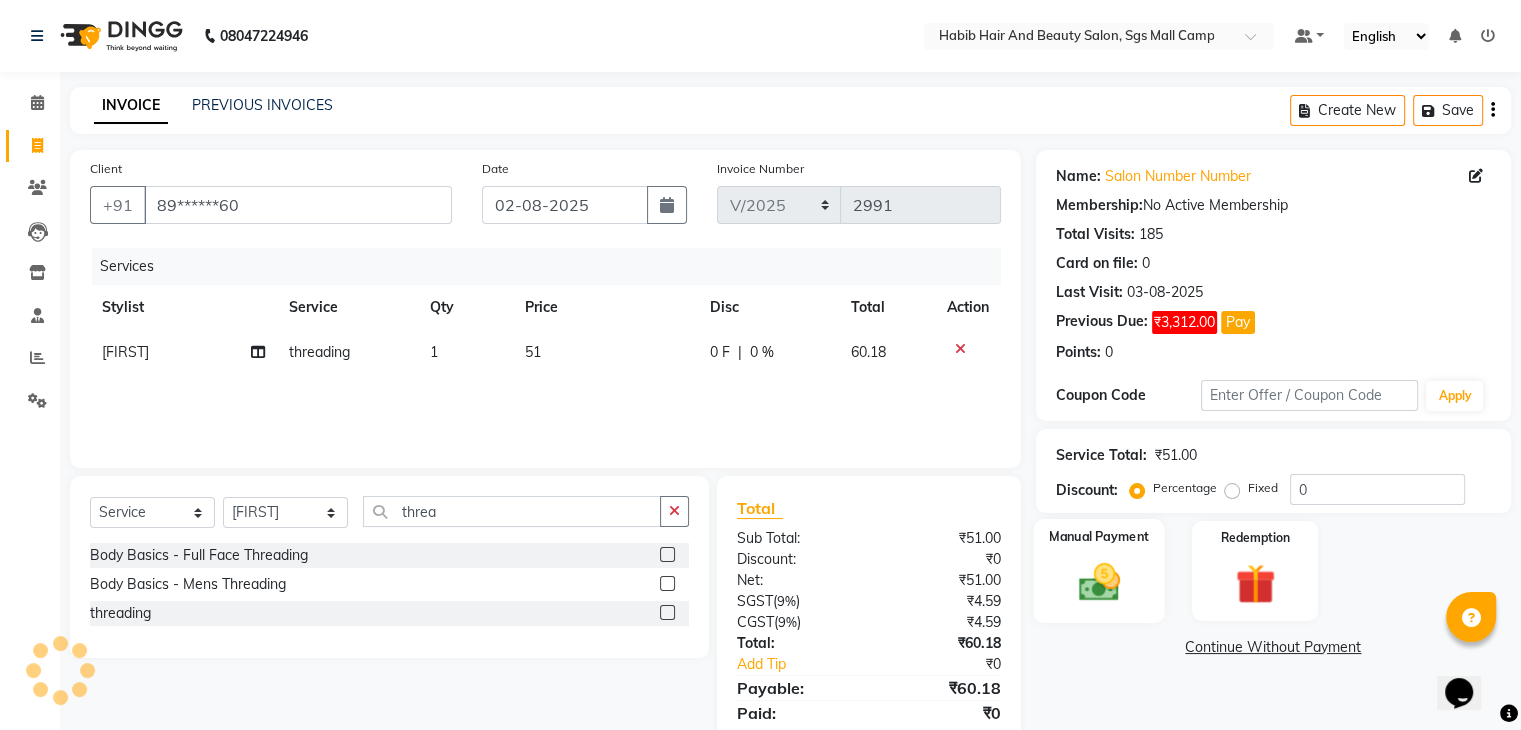 click 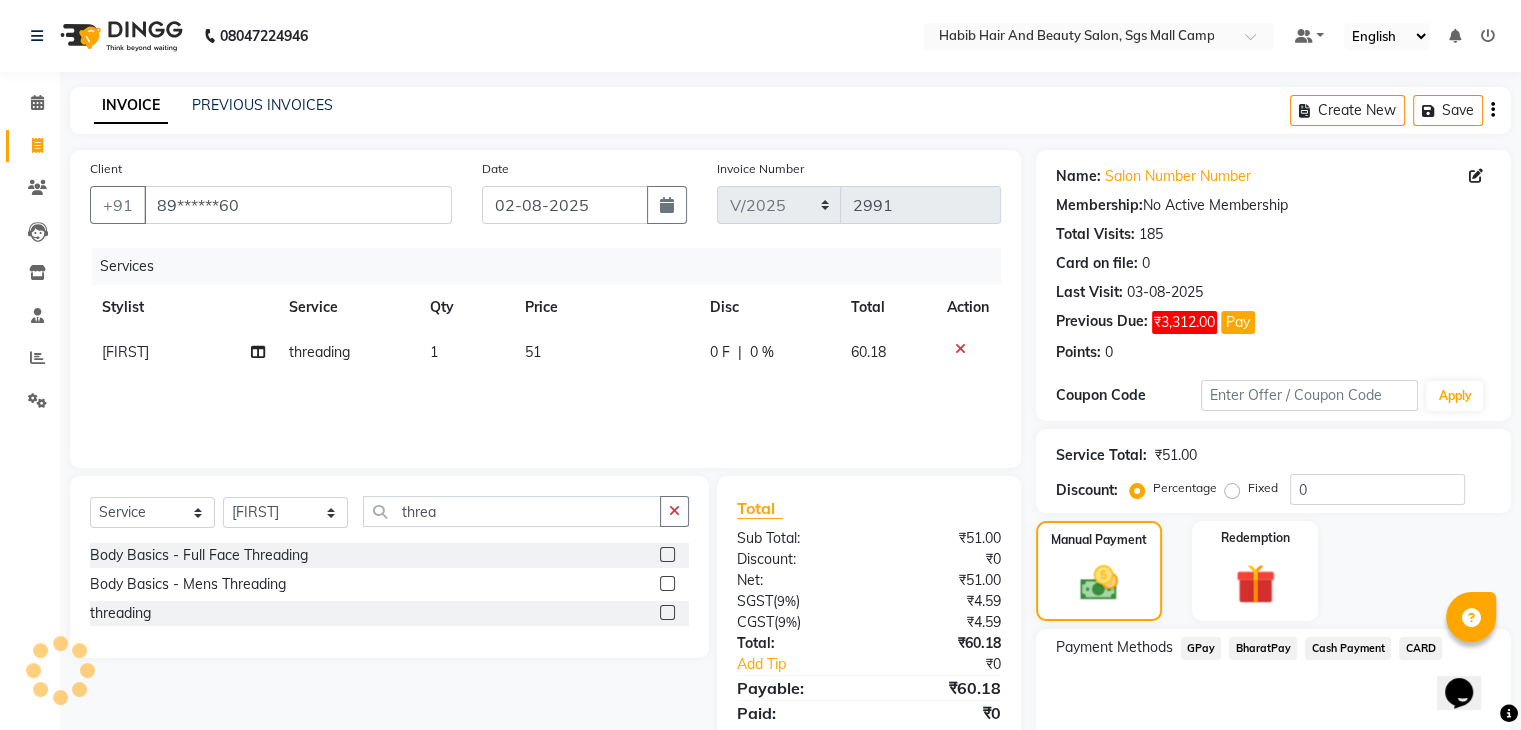 click on "BharatPay" 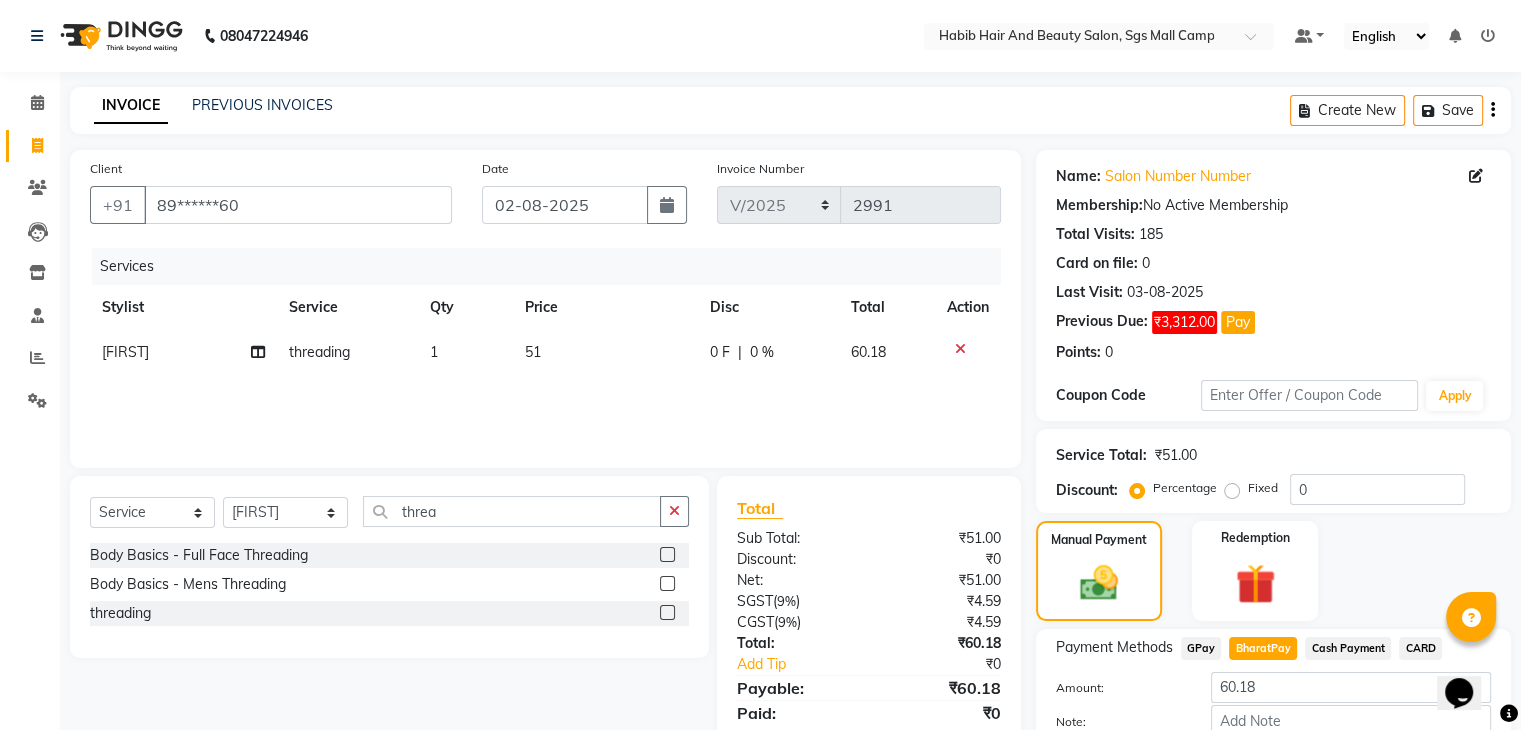 scroll, scrollTop: 120, scrollLeft: 0, axis: vertical 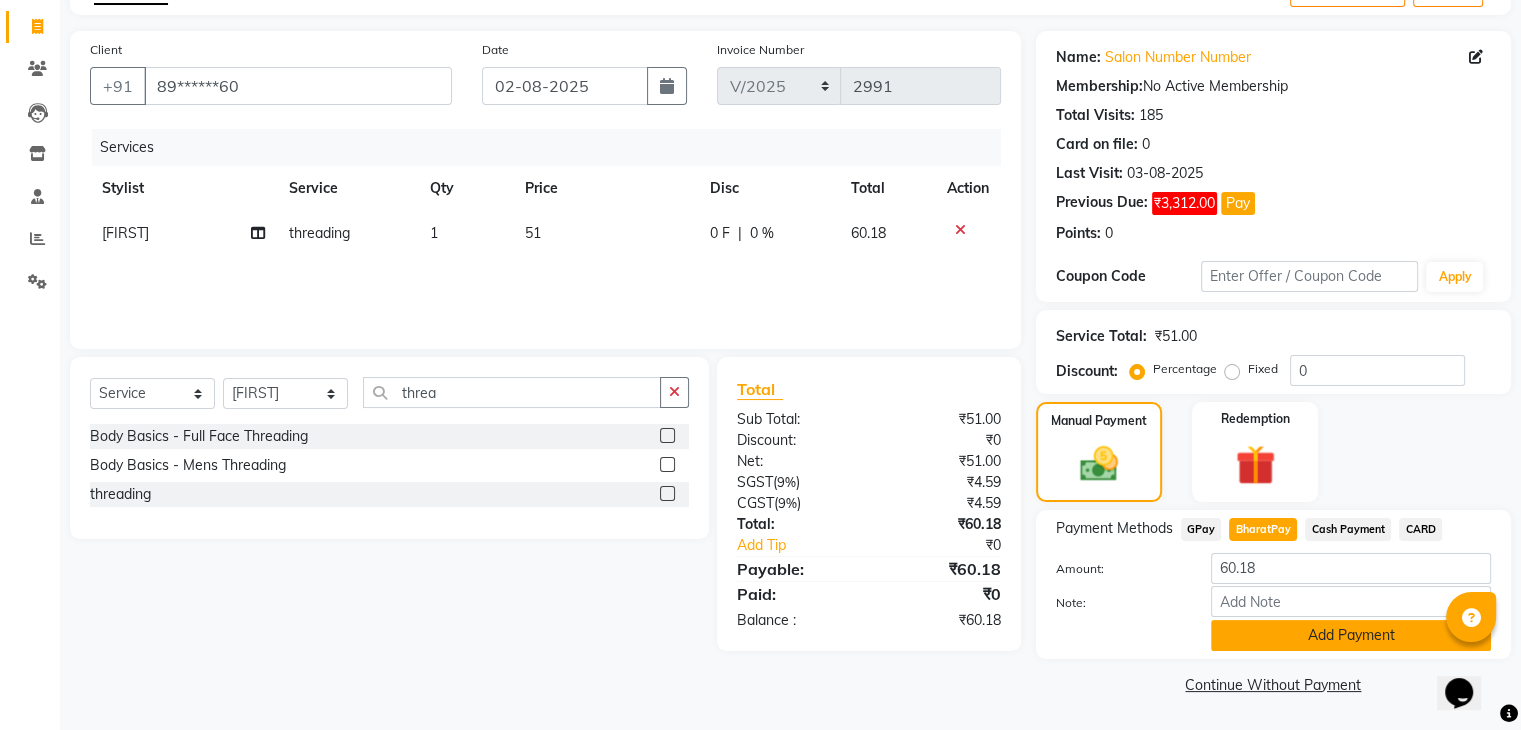 click on "Add Payment" 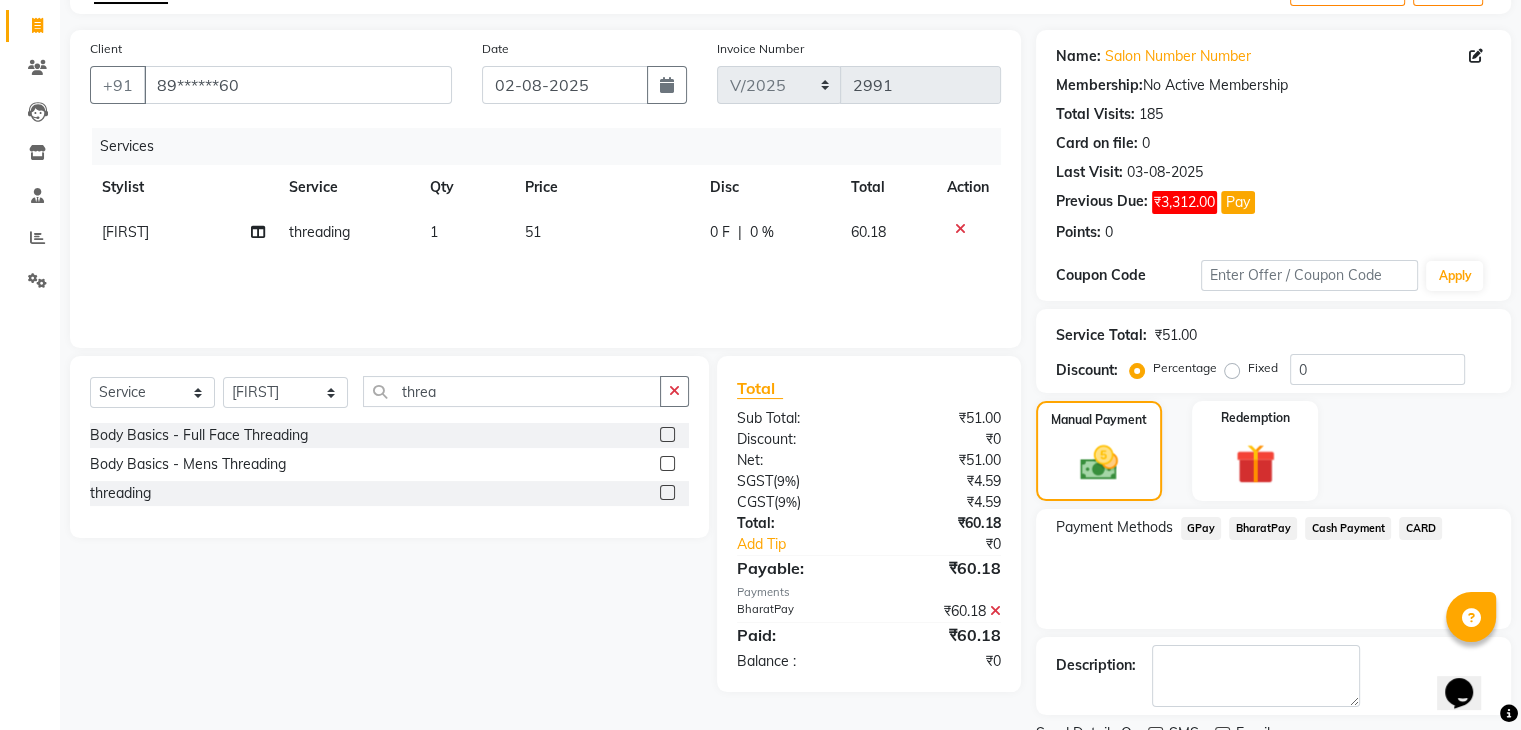 scroll, scrollTop: 201, scrollLeft: 0, axis: vertical 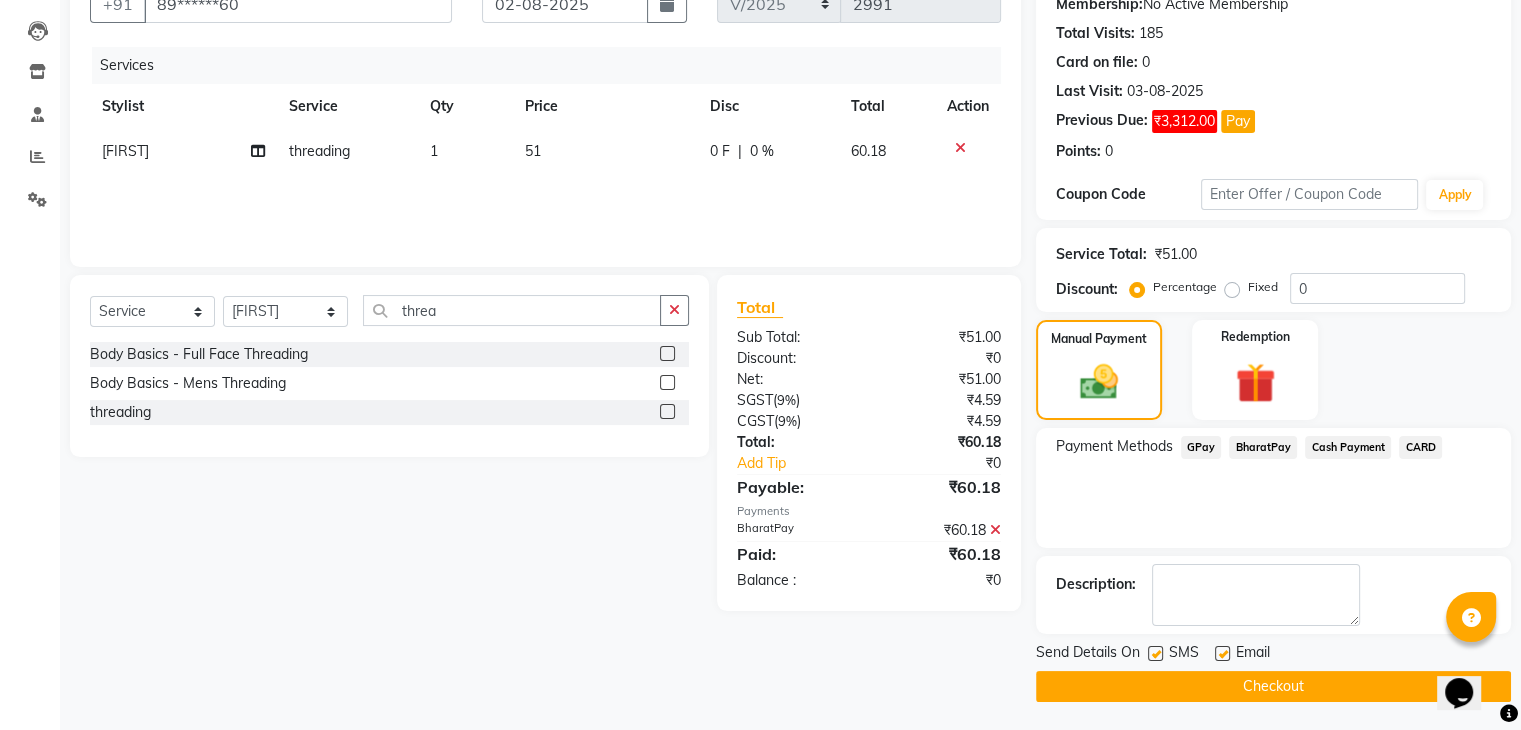 click on "Checkout" 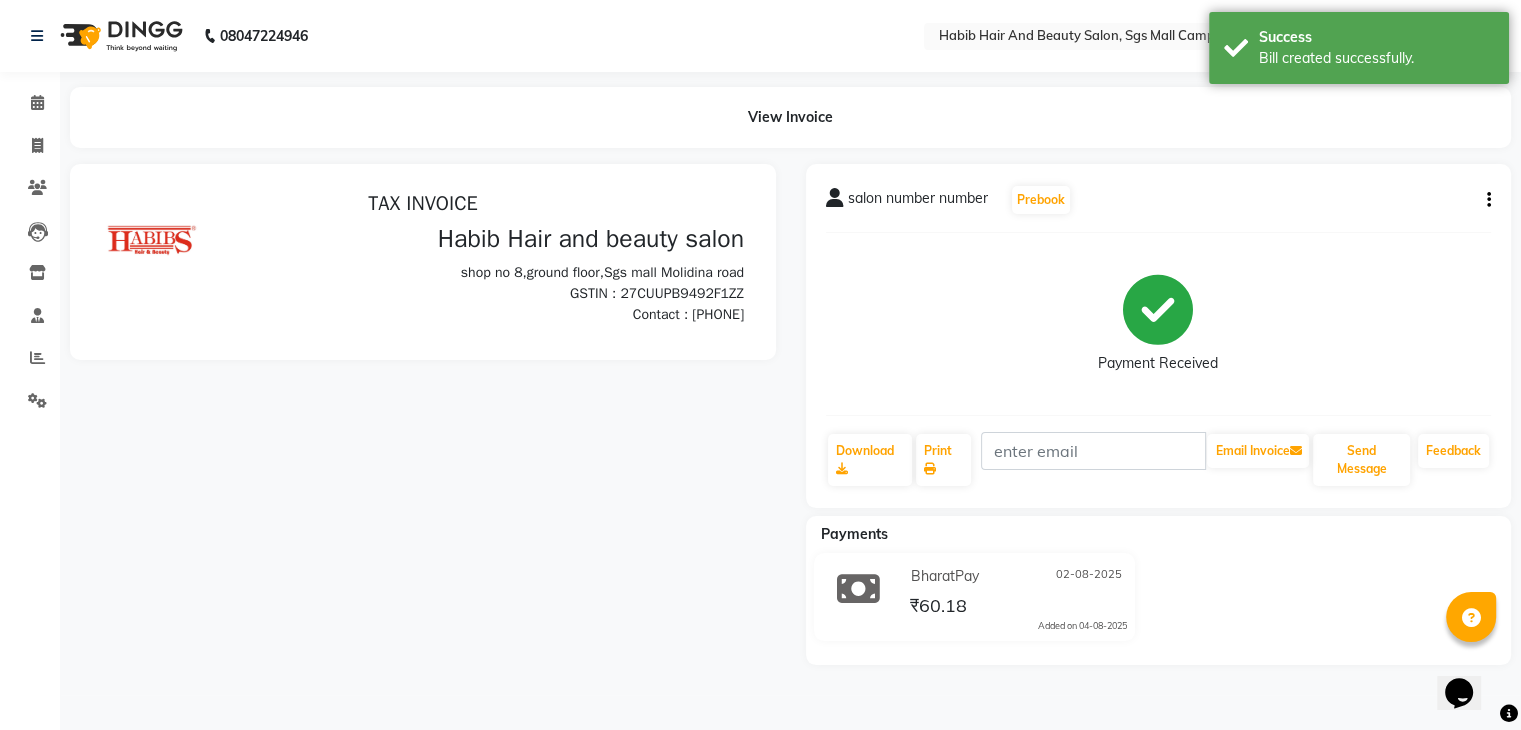 scroll, scrollTop: 0, scrollLeft: 0, axis: both 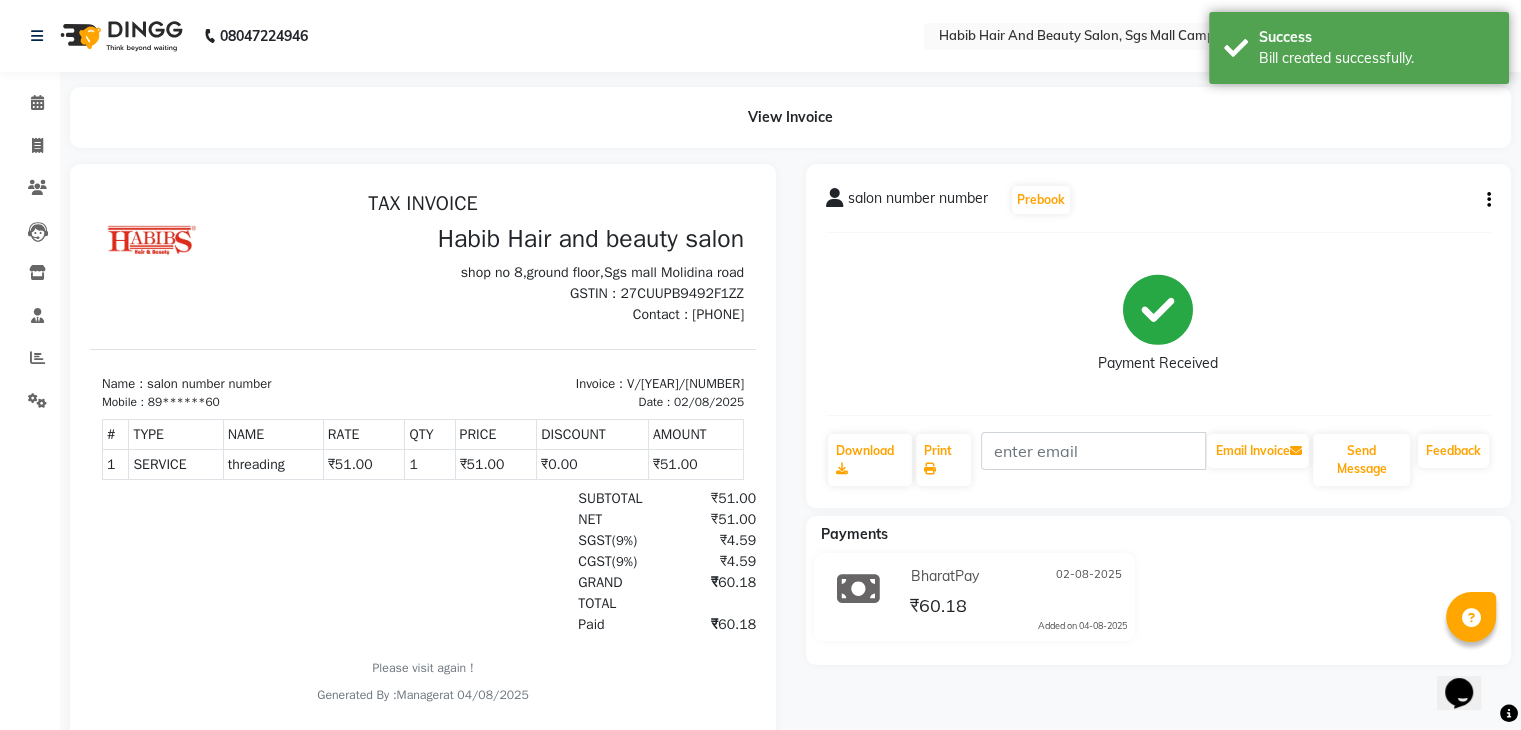 click on "salon number number  Prebook   Payment Received  Download  Print   Email Invoice   Send Message Feedback  Payments BharatPay 02-08-2025 ₹60.18  Added on 04-08-2025" 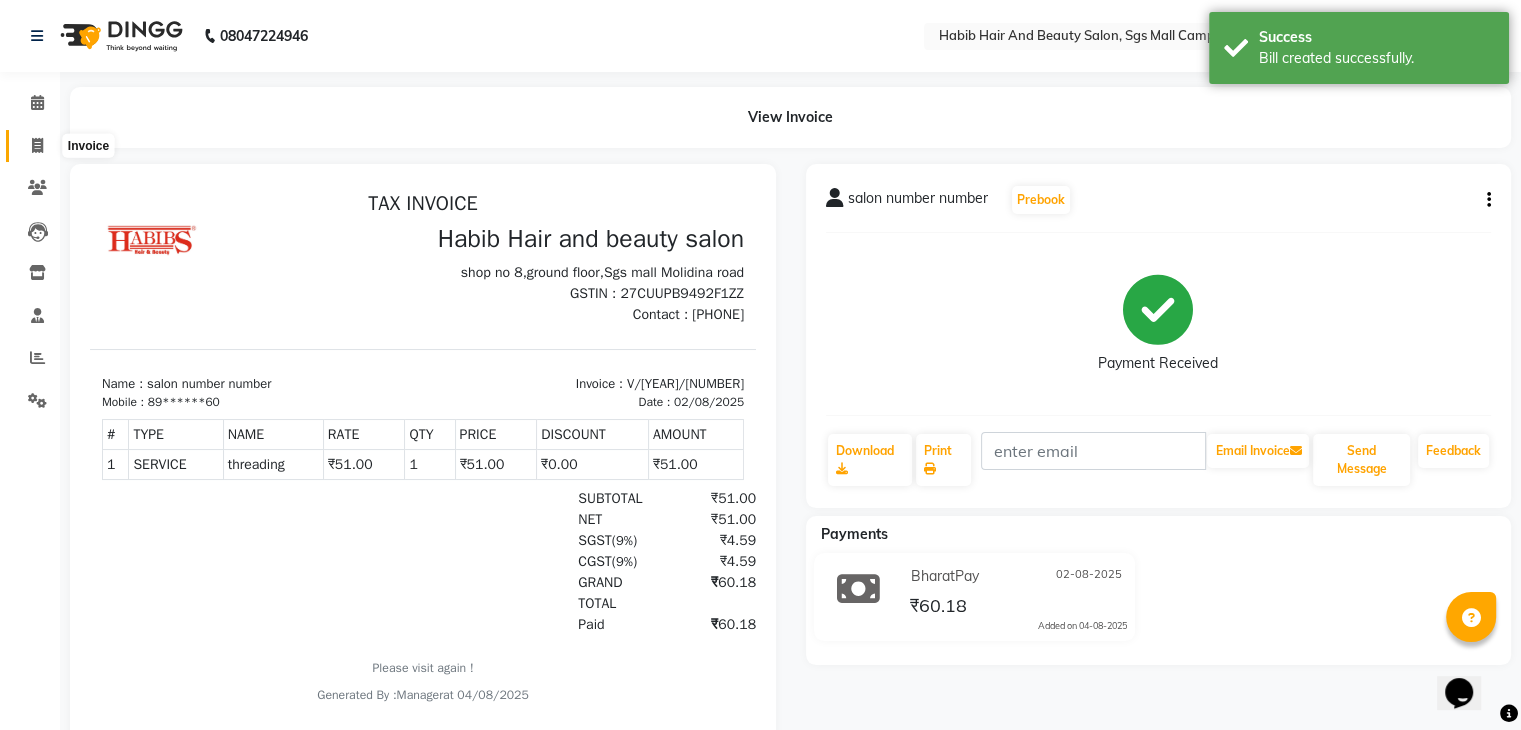 click 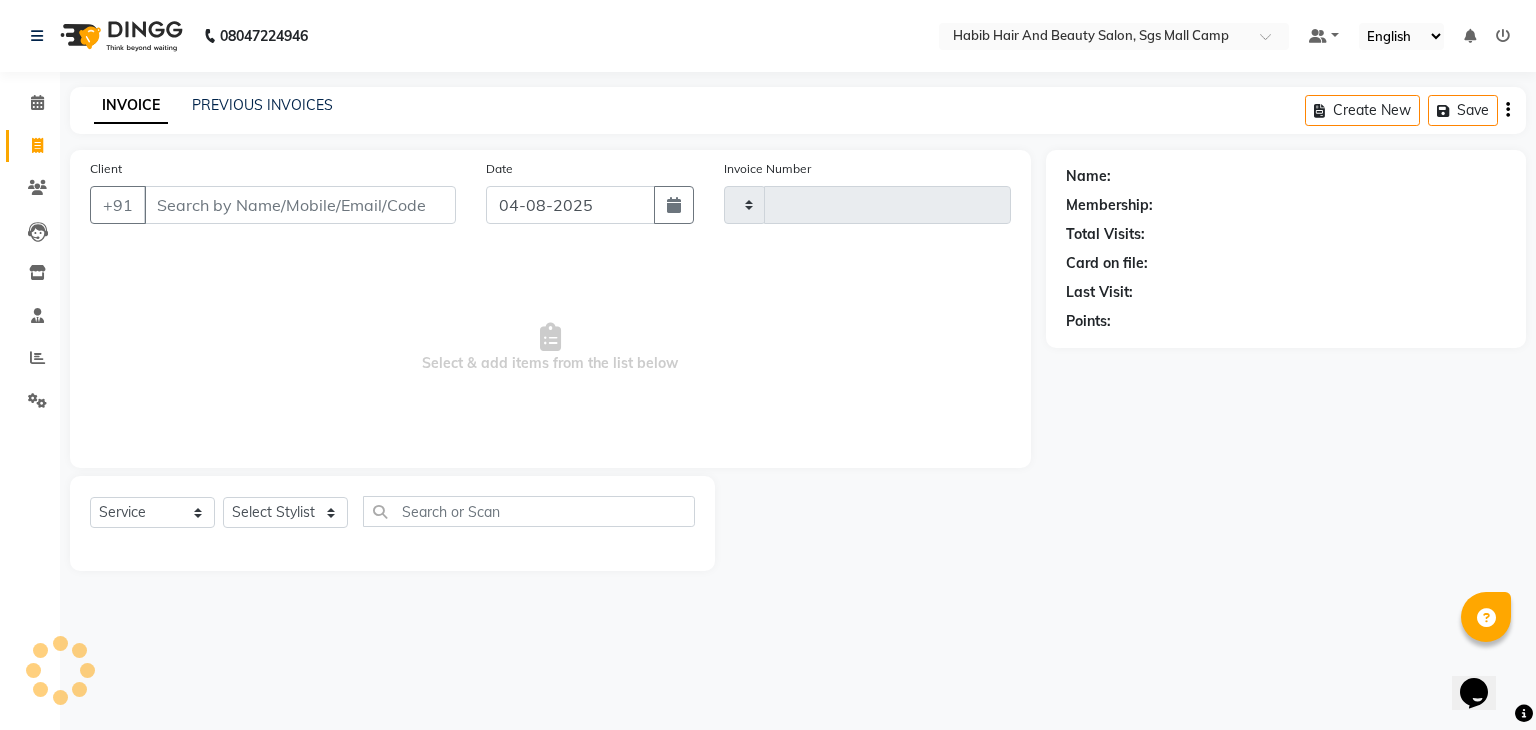 type on "2992" 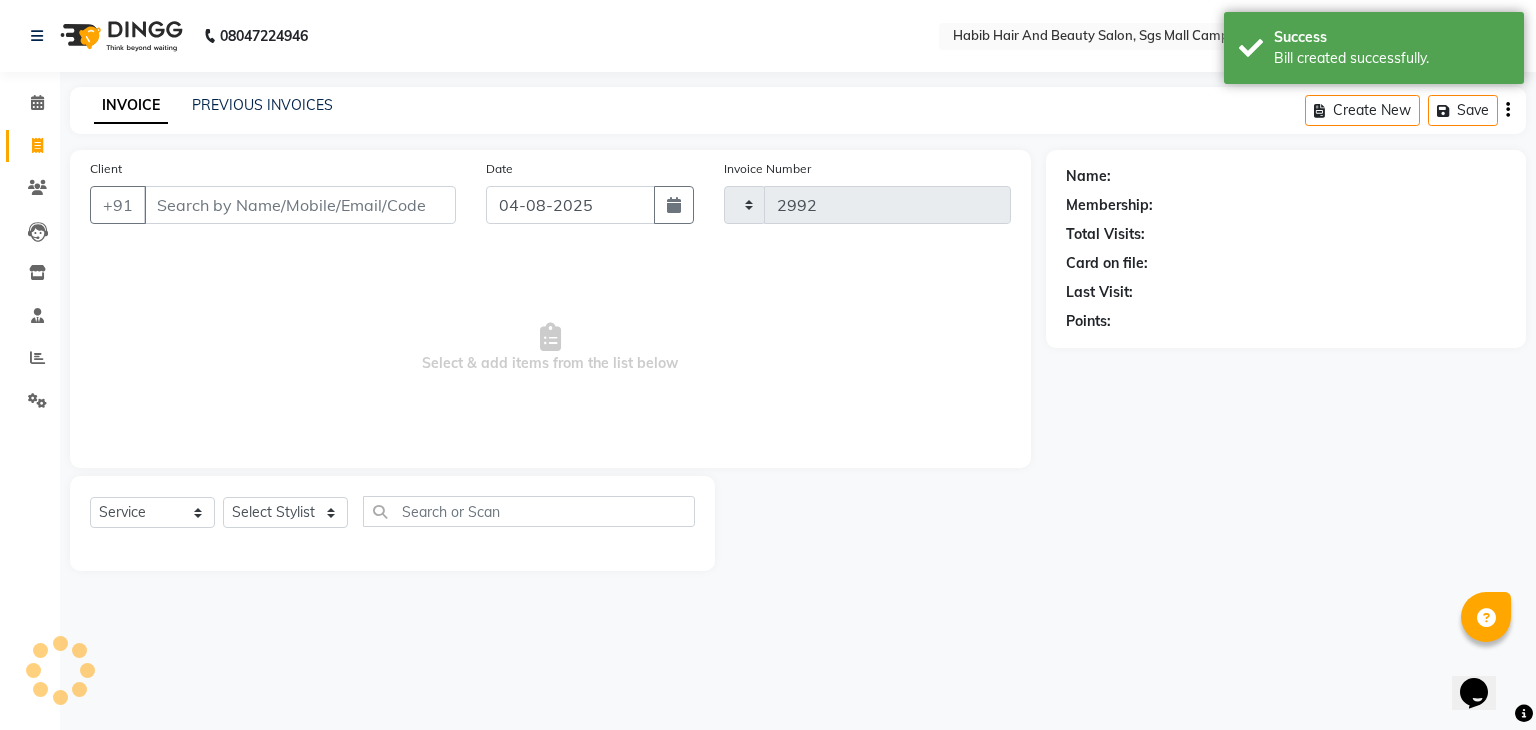 select on "8362" 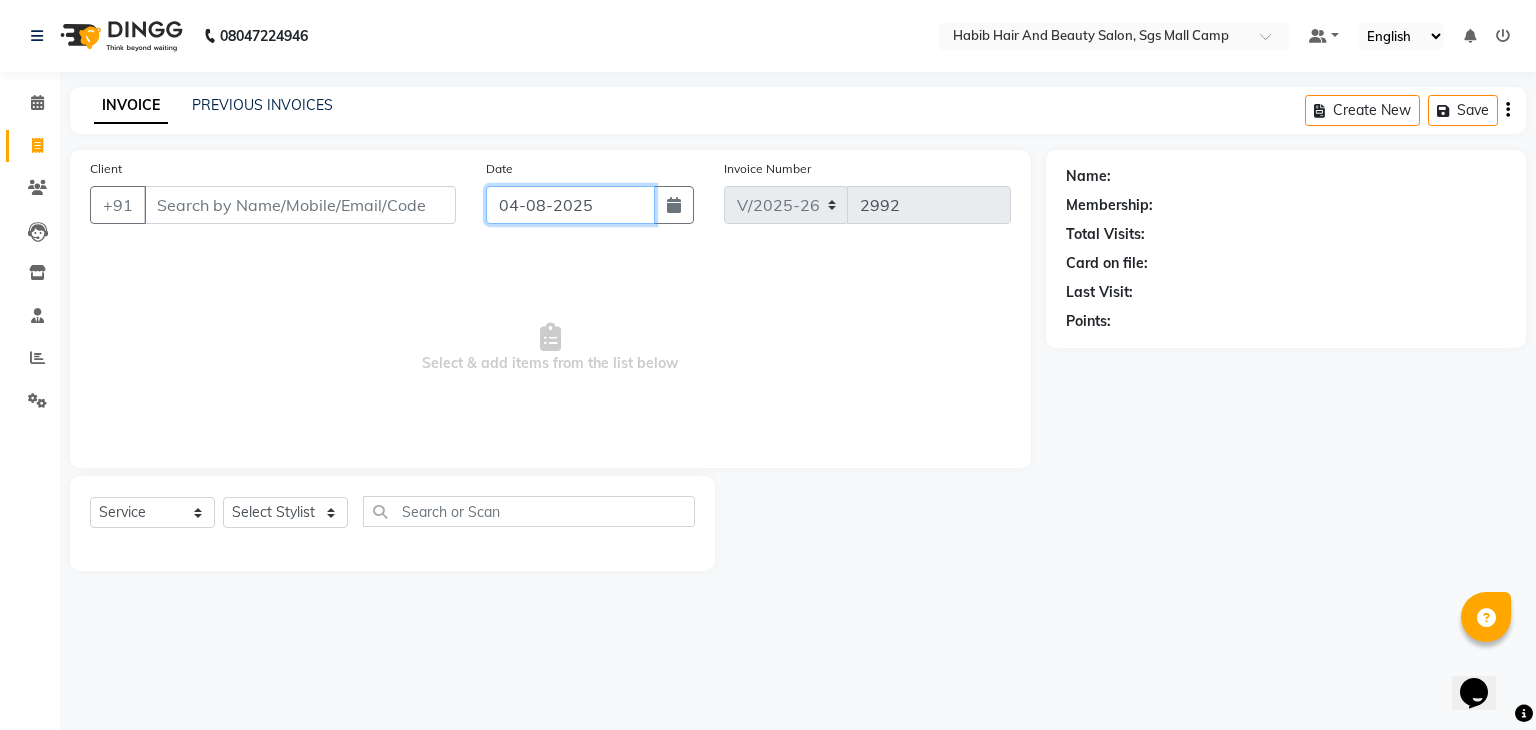 click on "04-08-2025" 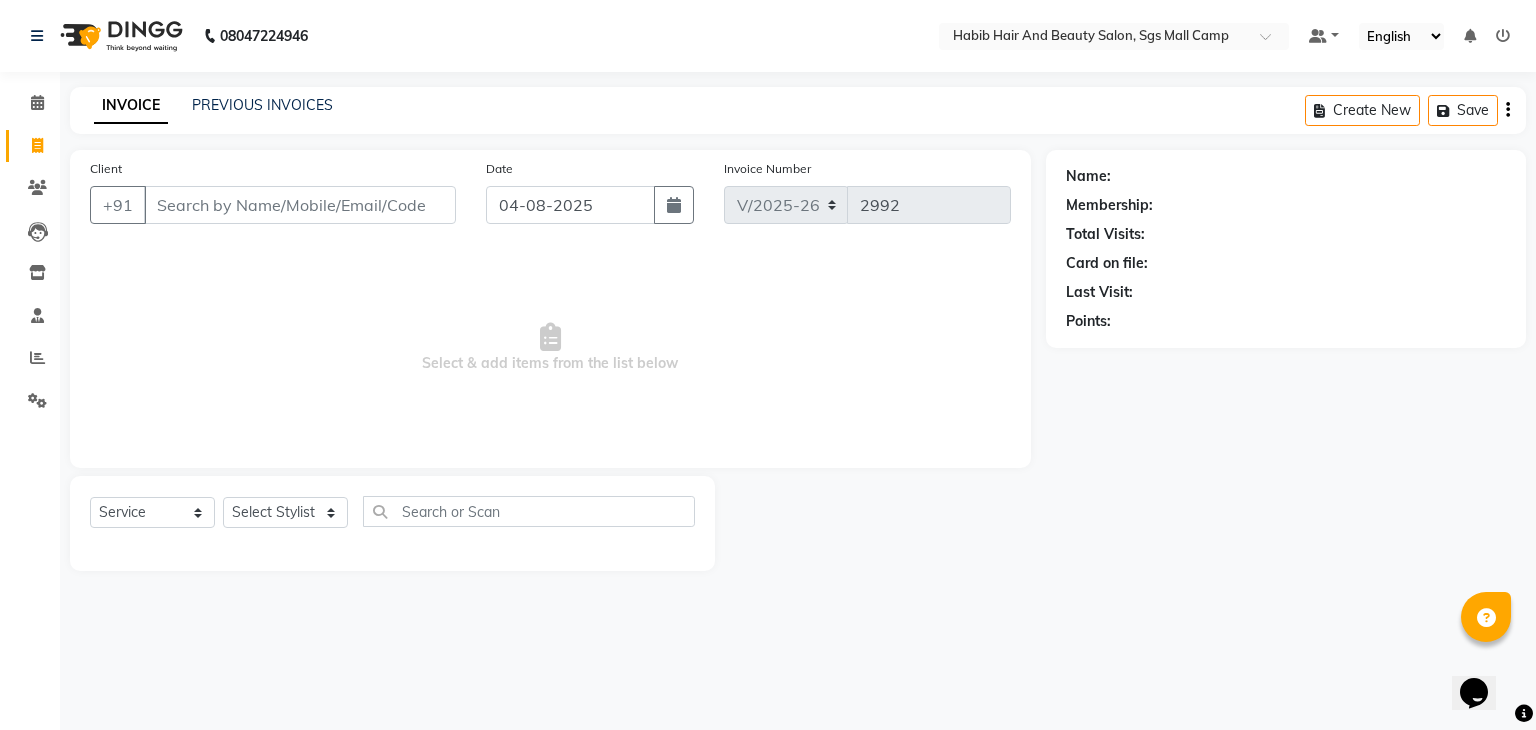 select on "8" 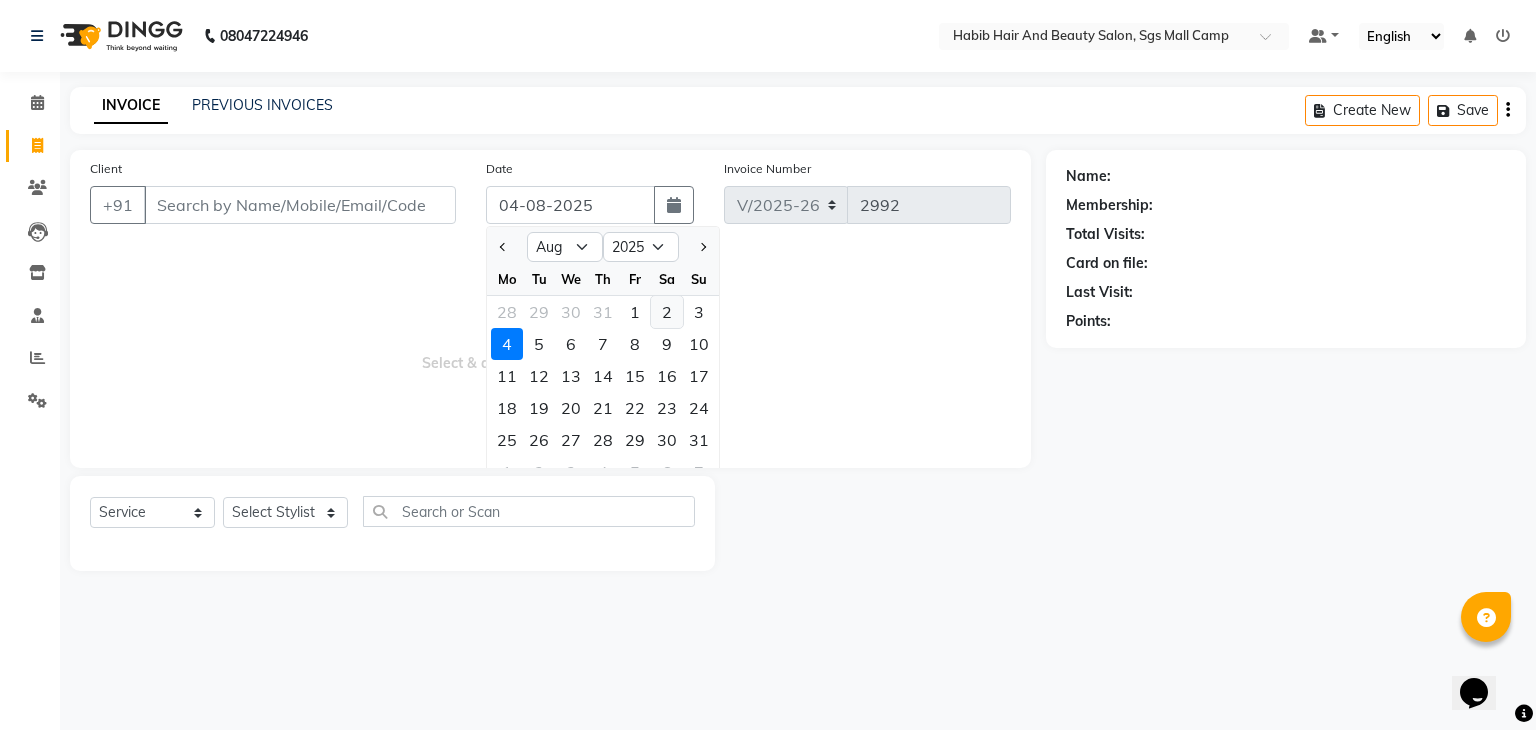 click on "2" 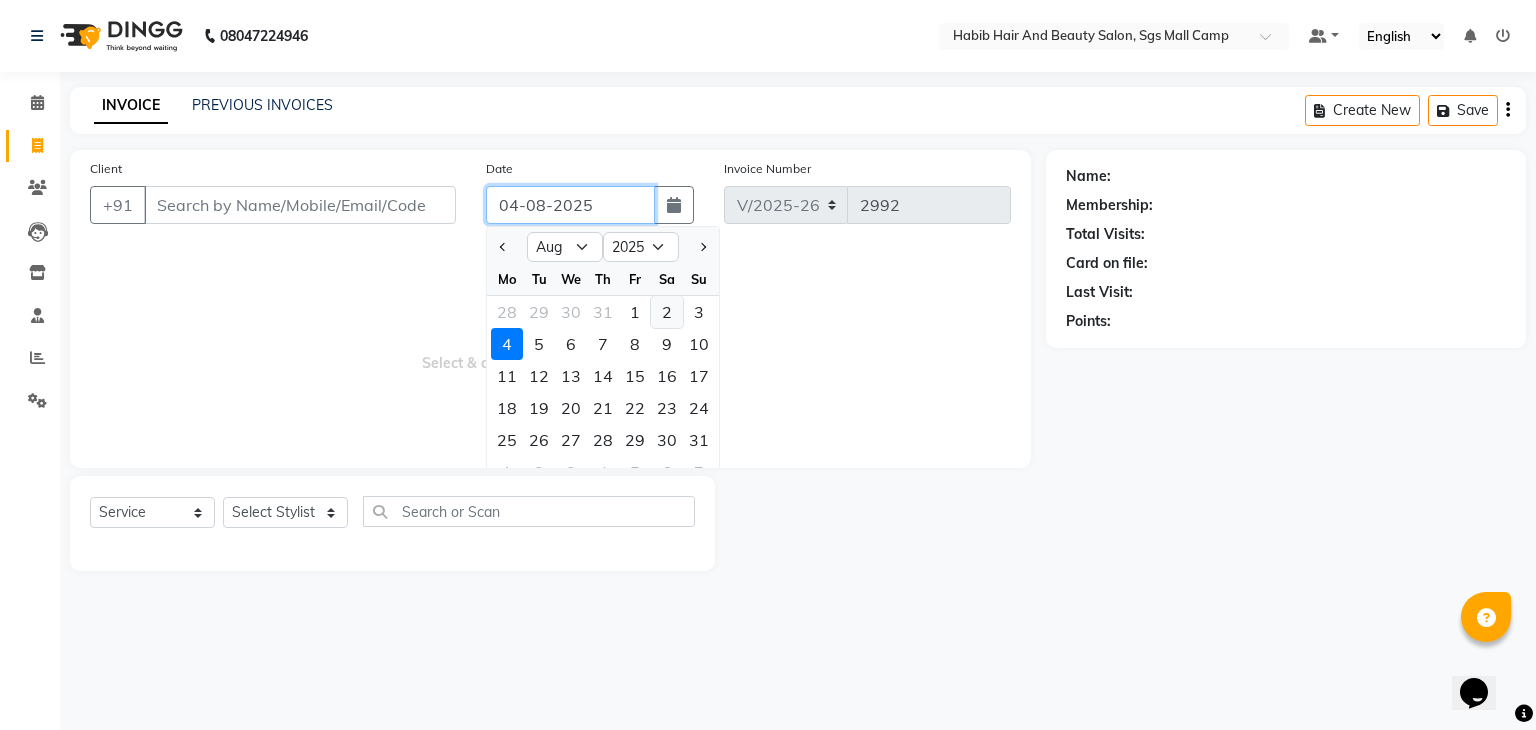 type on "02-08-2025" 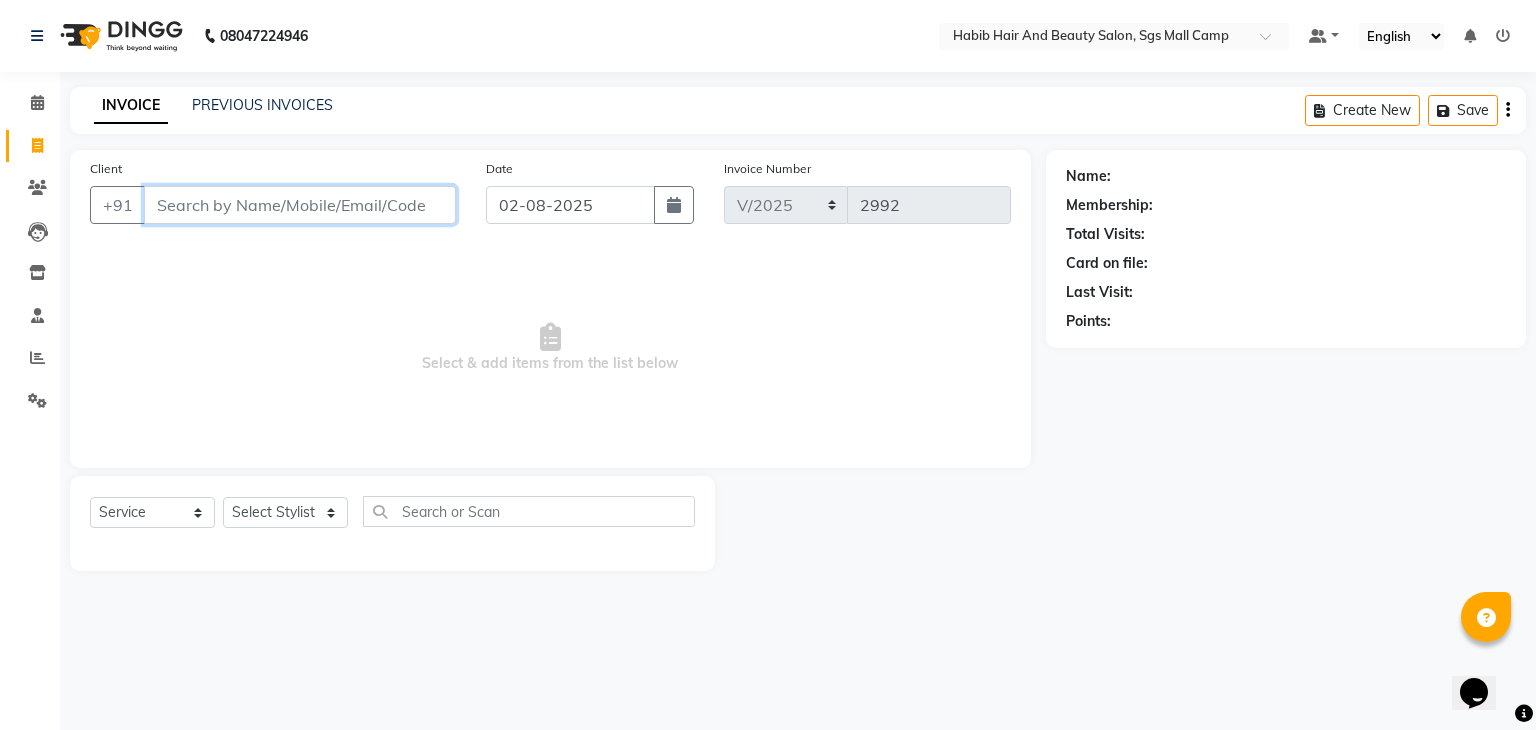 click on "Client" at bounding box center [300, 205] 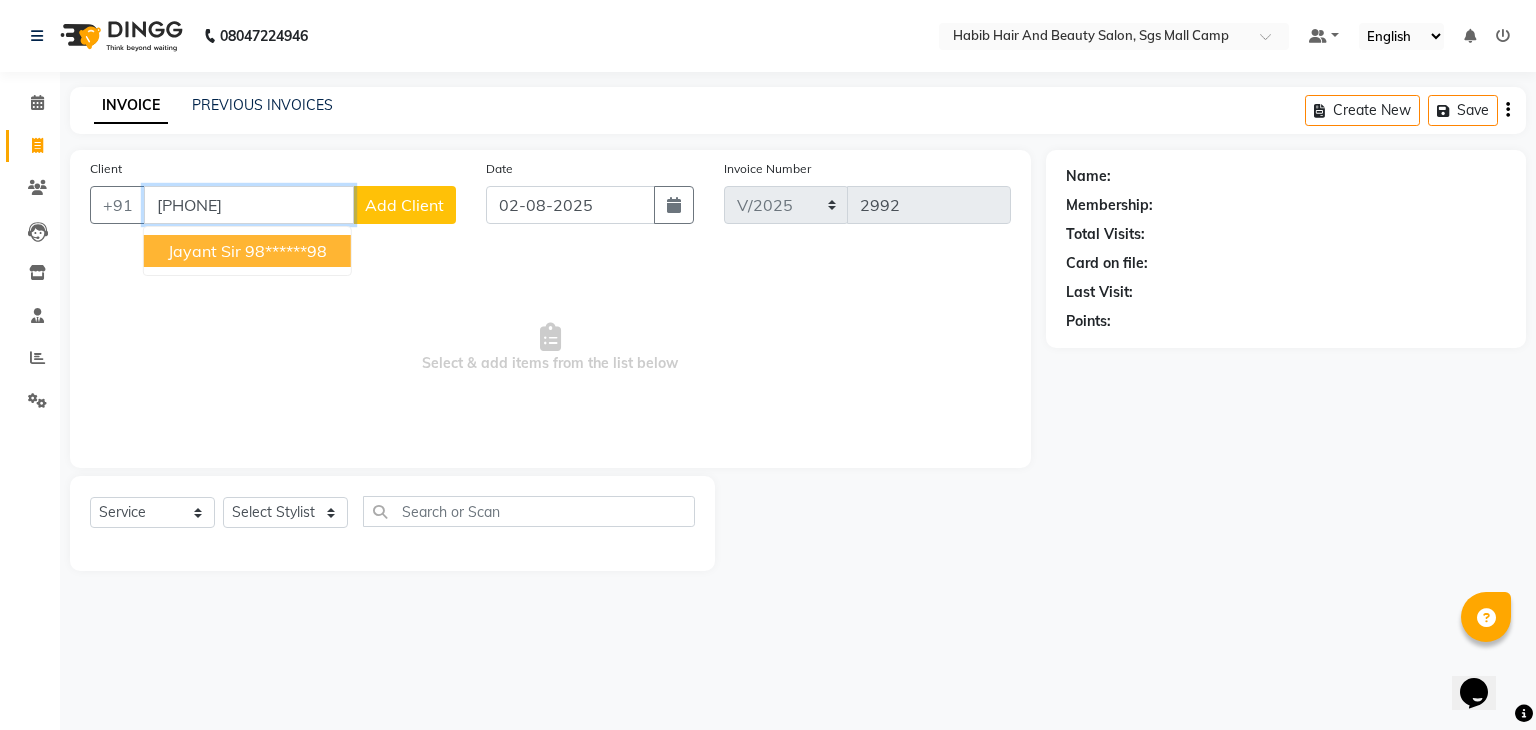 click on "Jayant sir" at bounding box center [204, 251] 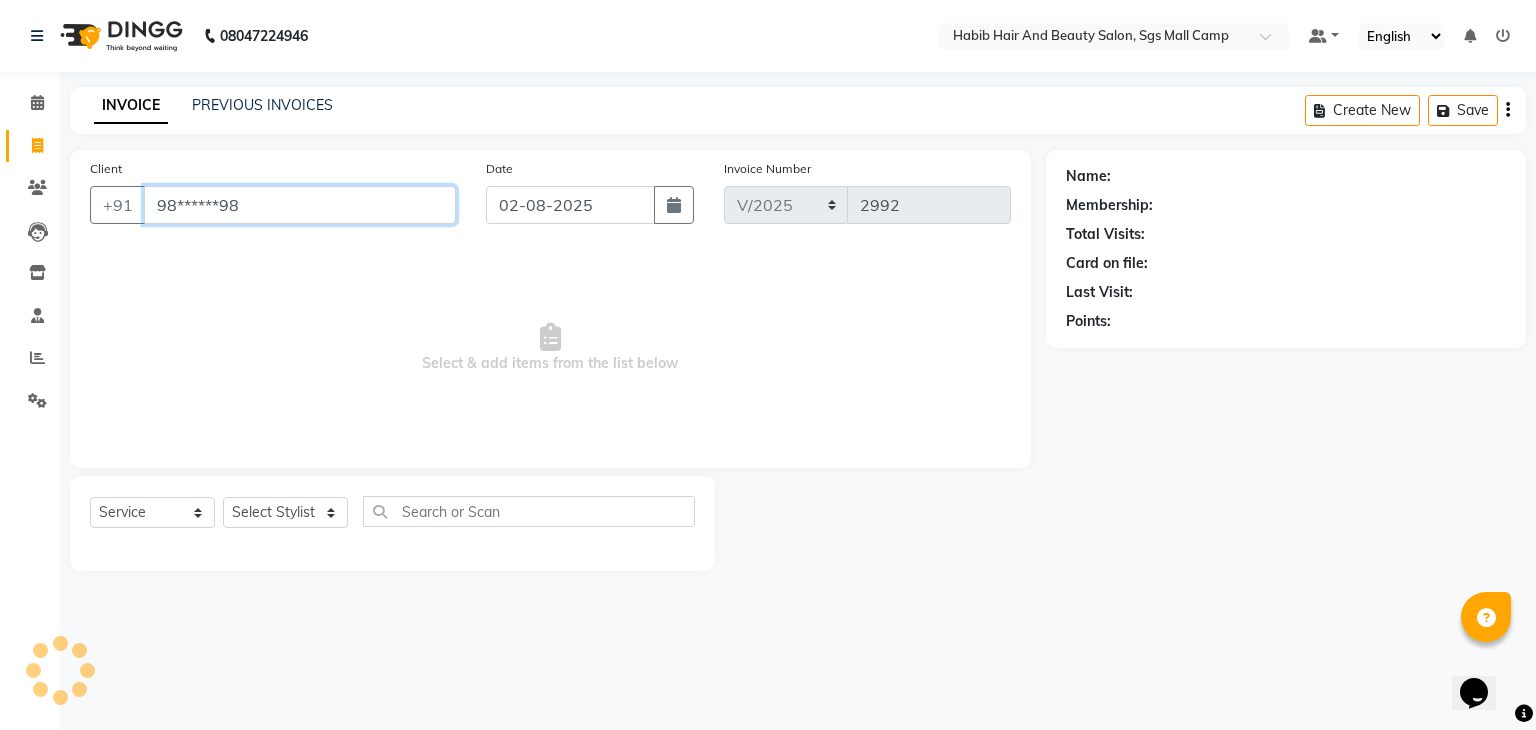 type on "98******98" 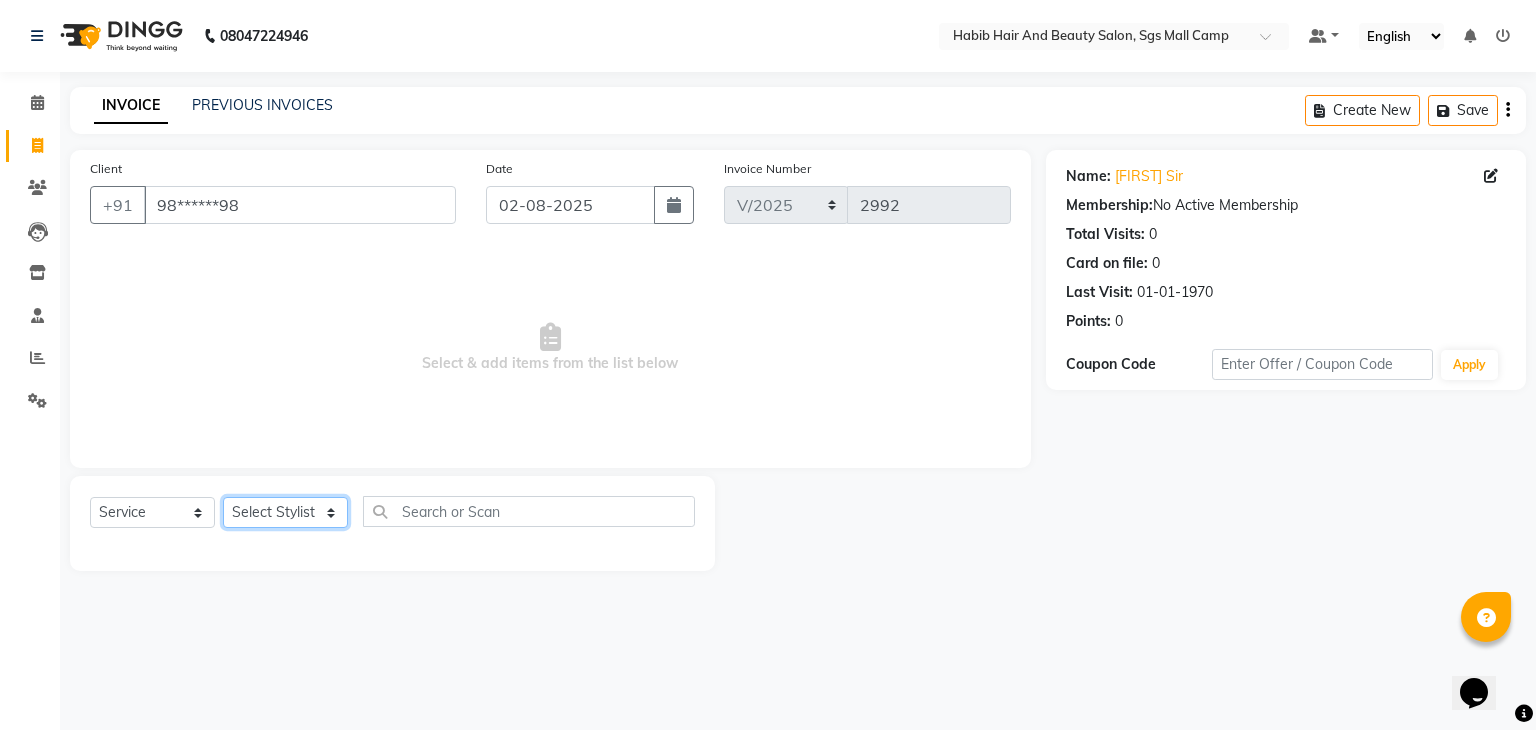 click on "Select Stylist [FIRST] [FIRST]  [FIRST] Manager [FIRST]  [FIRST] [FIRST]  [FIRST] [FIRST] [FIRST]" 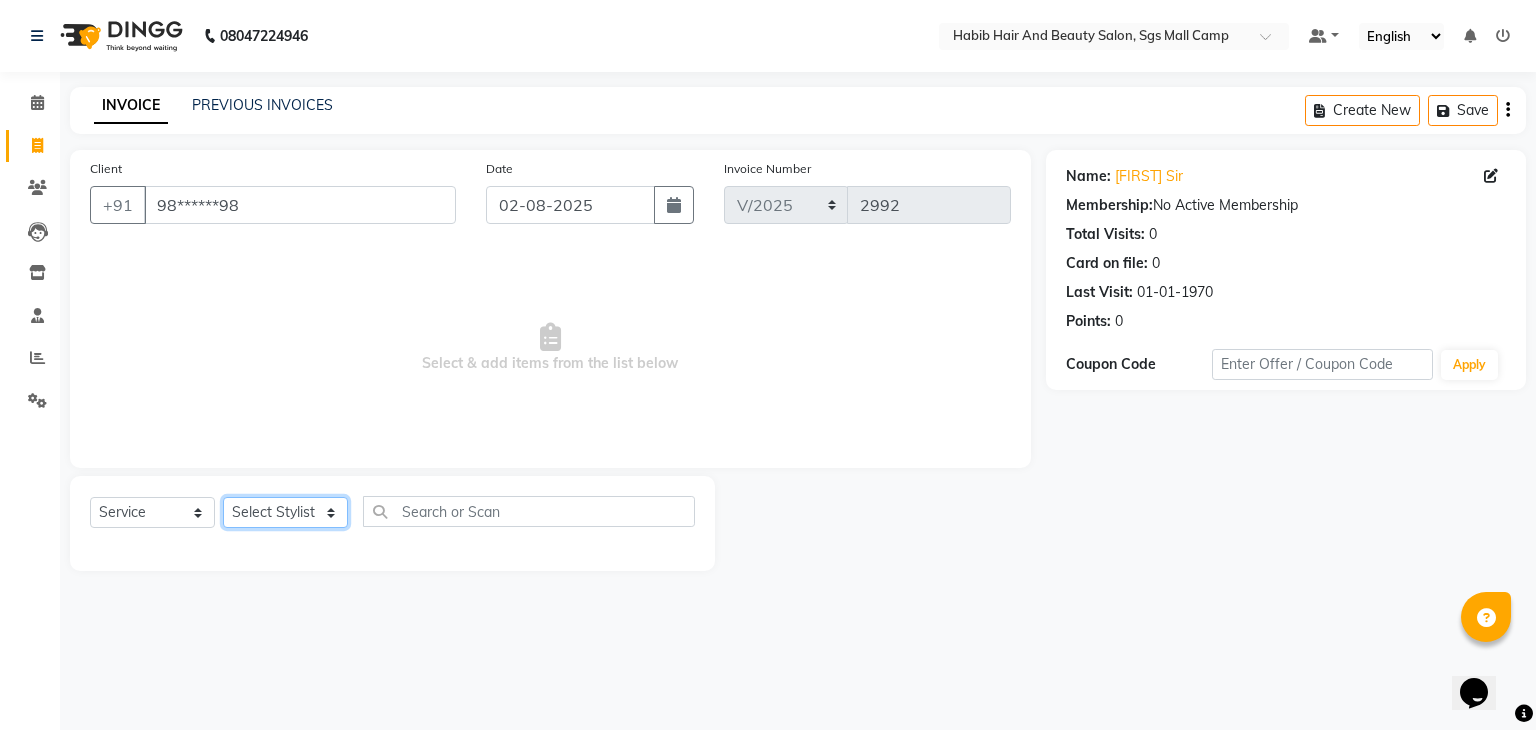 select on "81153" 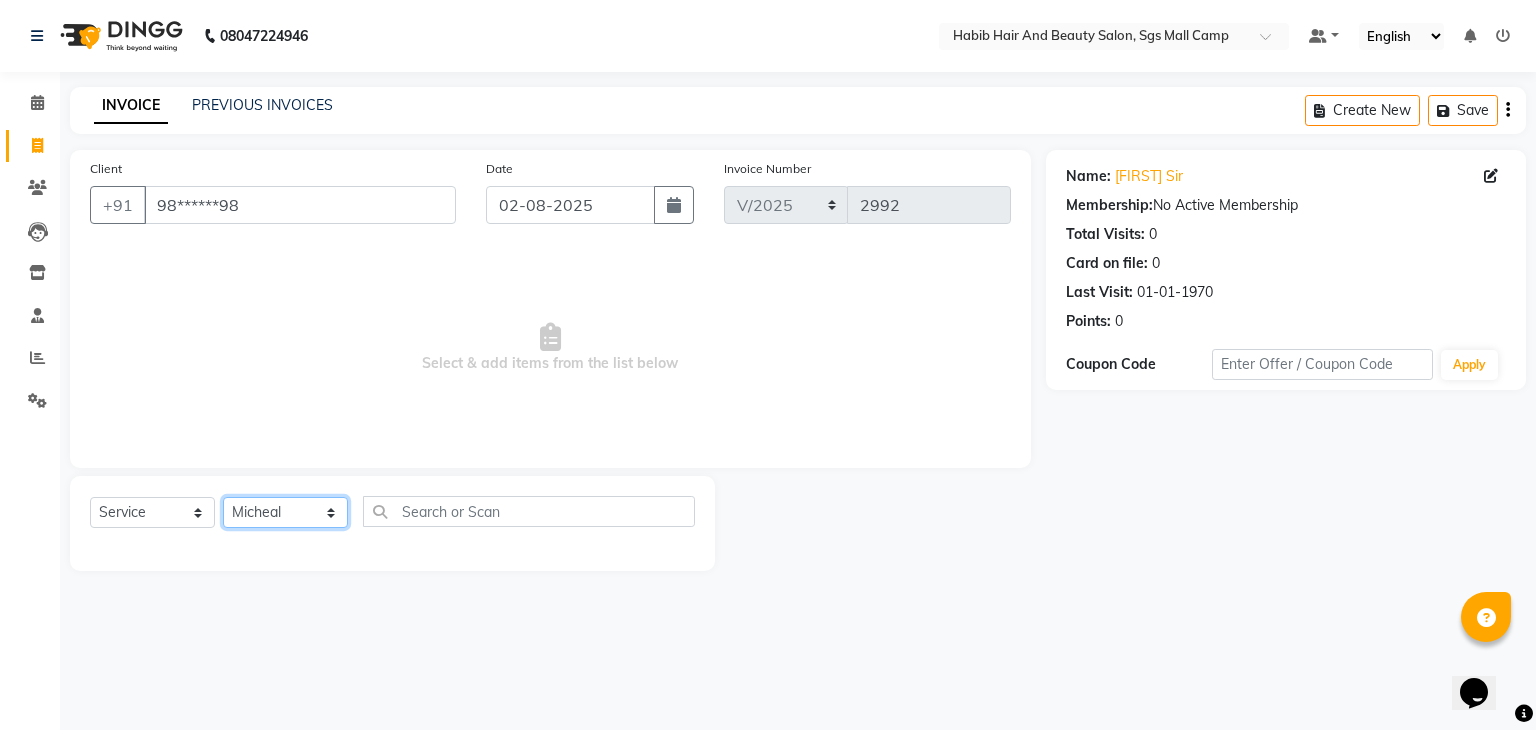 click on "Select Stylist [FIRST] [FIRST]  [FIRST] Manager [FIRST]  [FIRST] [FIRST]  [FIRST] [FIRST] [FIRST]" 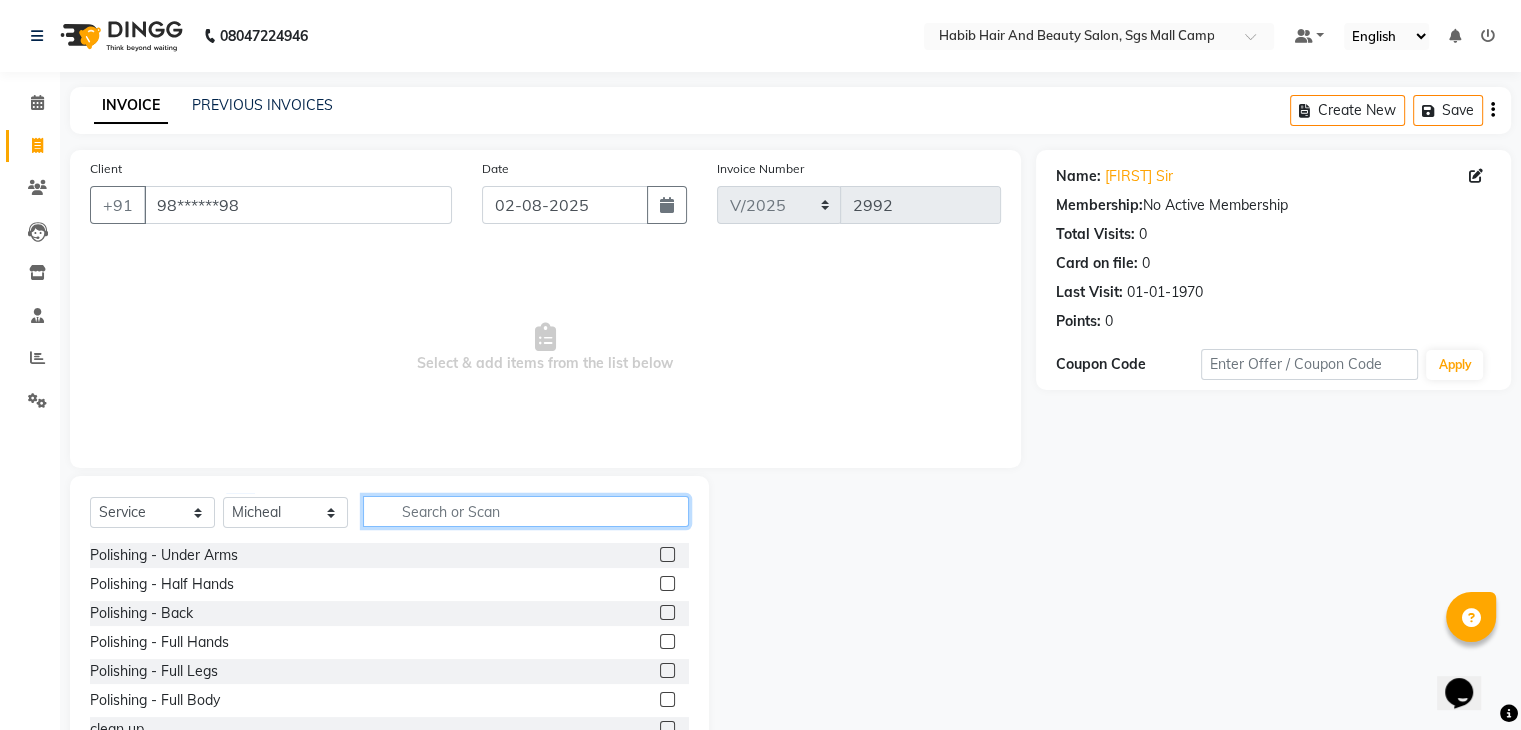 click 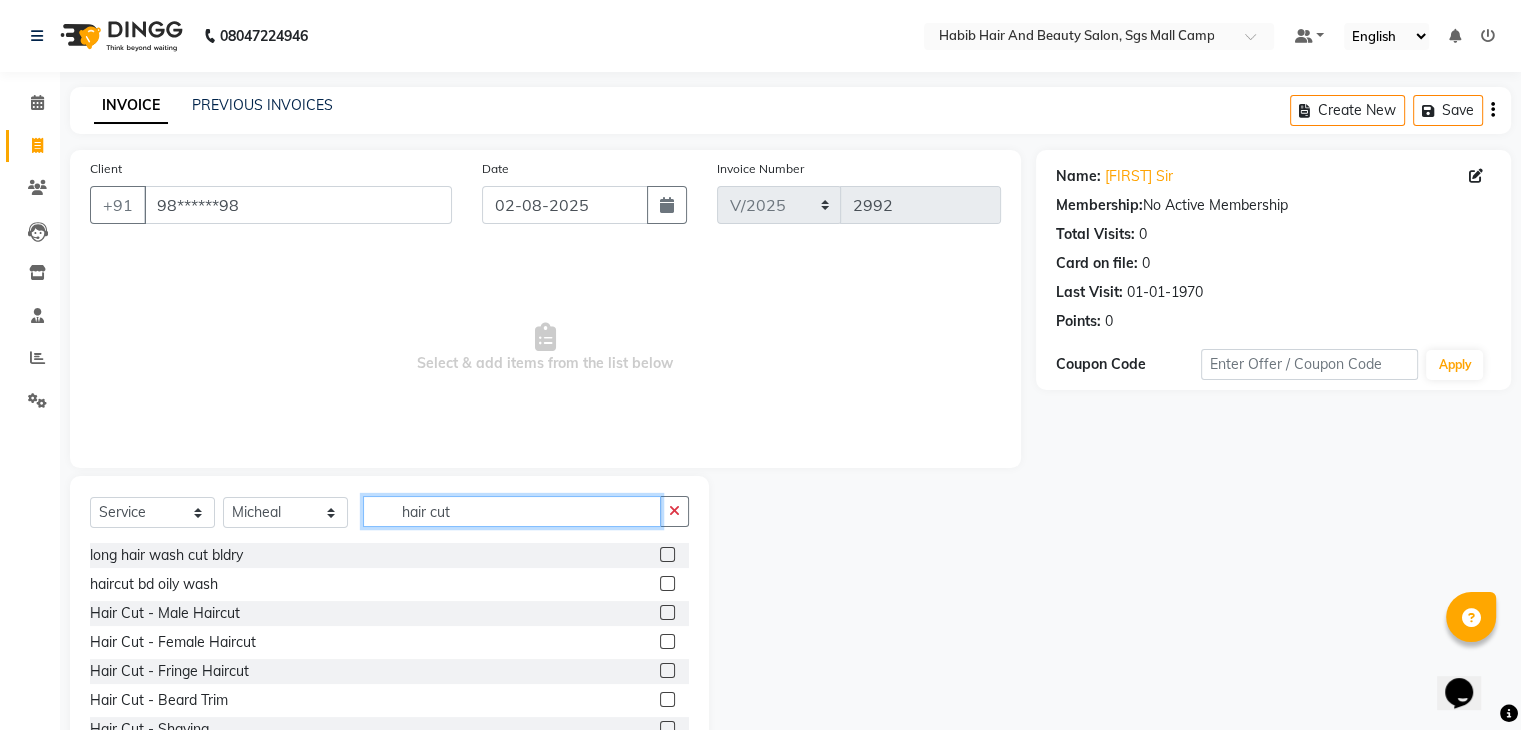 type on "hair cut" 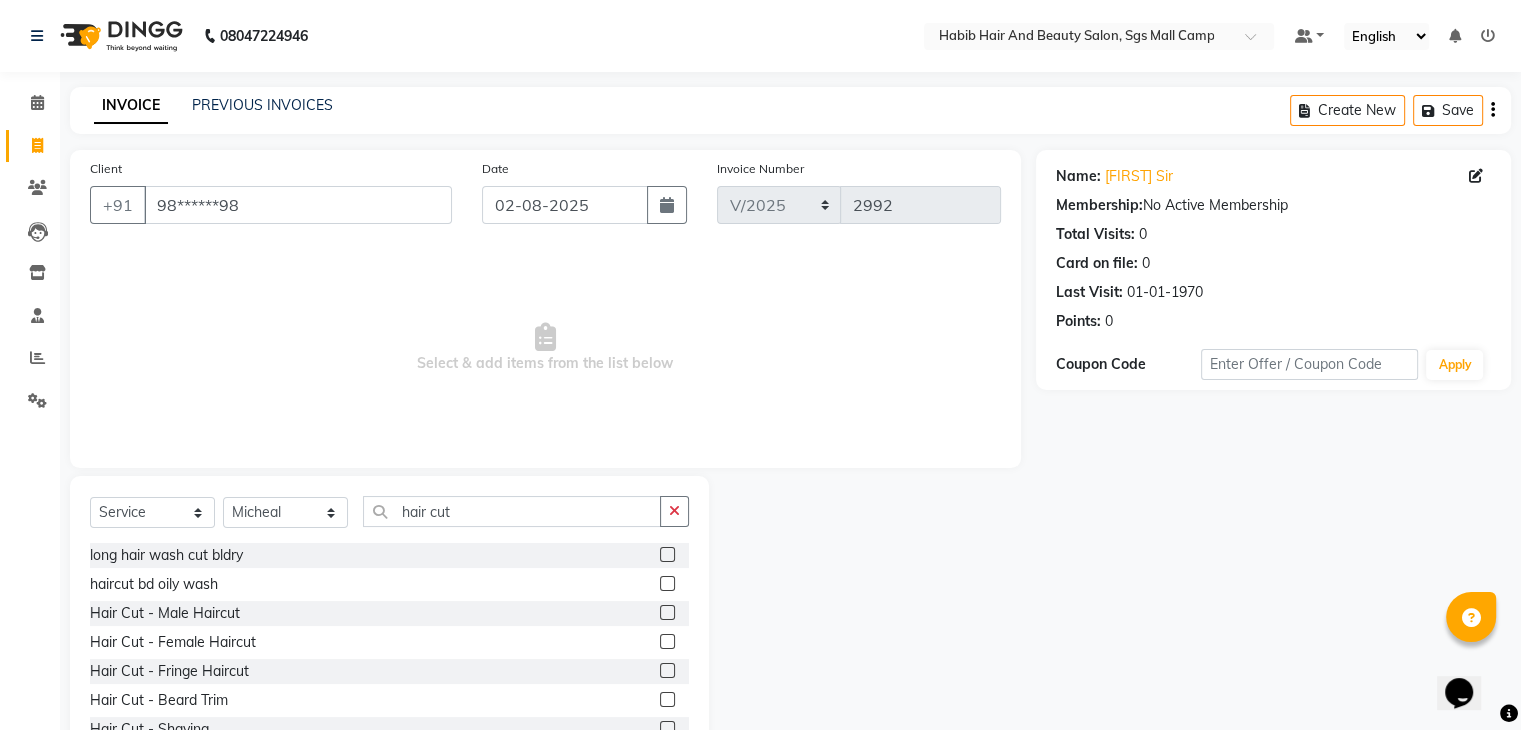 click 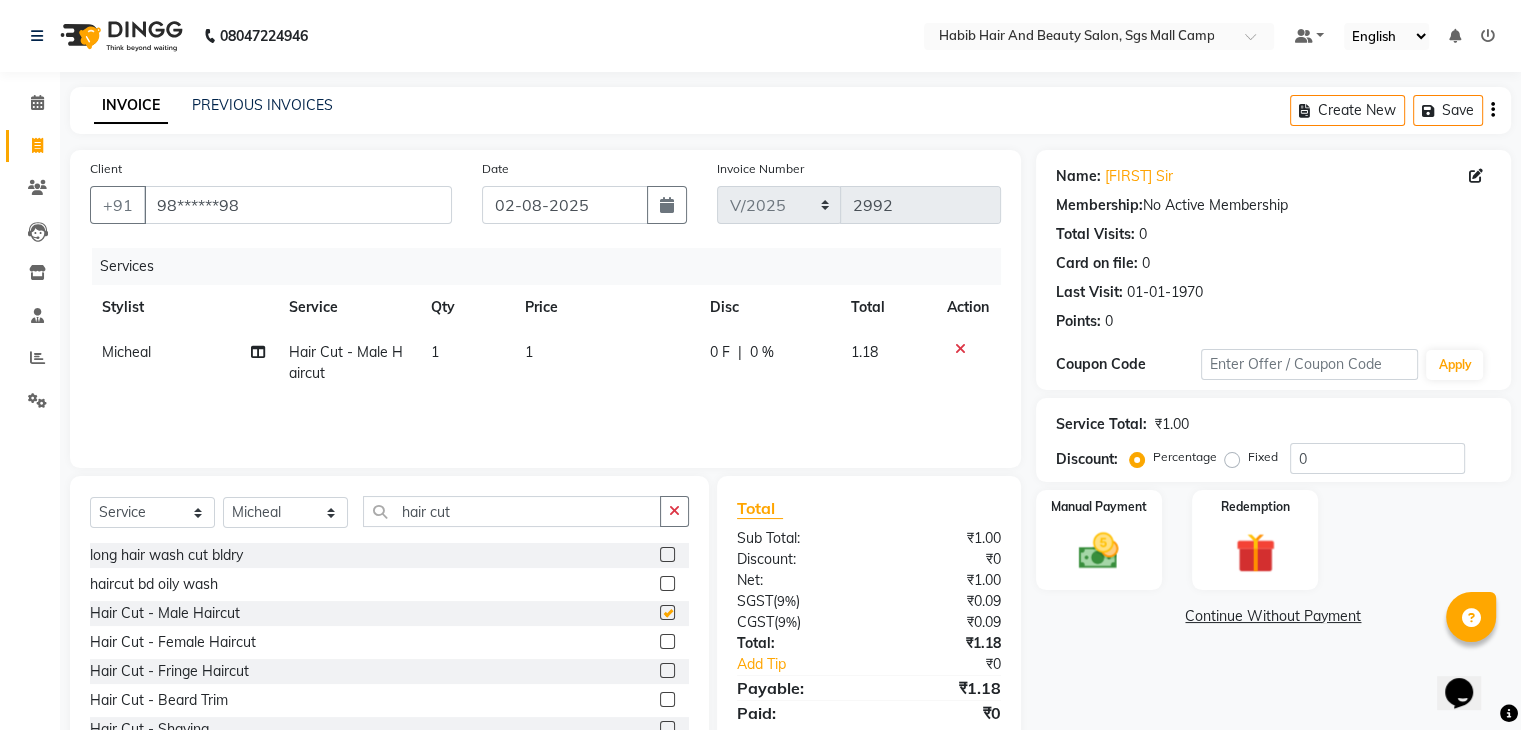 checkbox on "false" 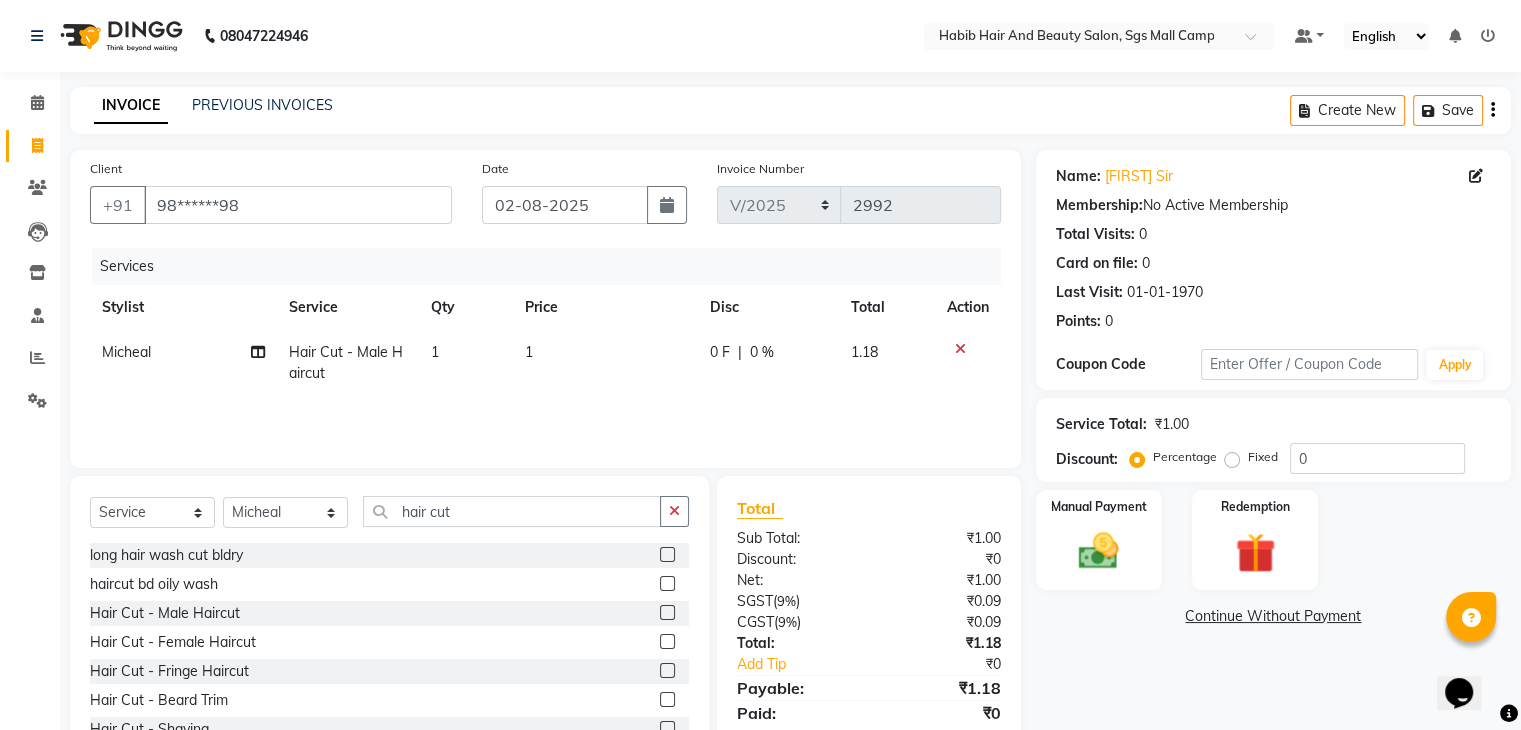 click on "1" 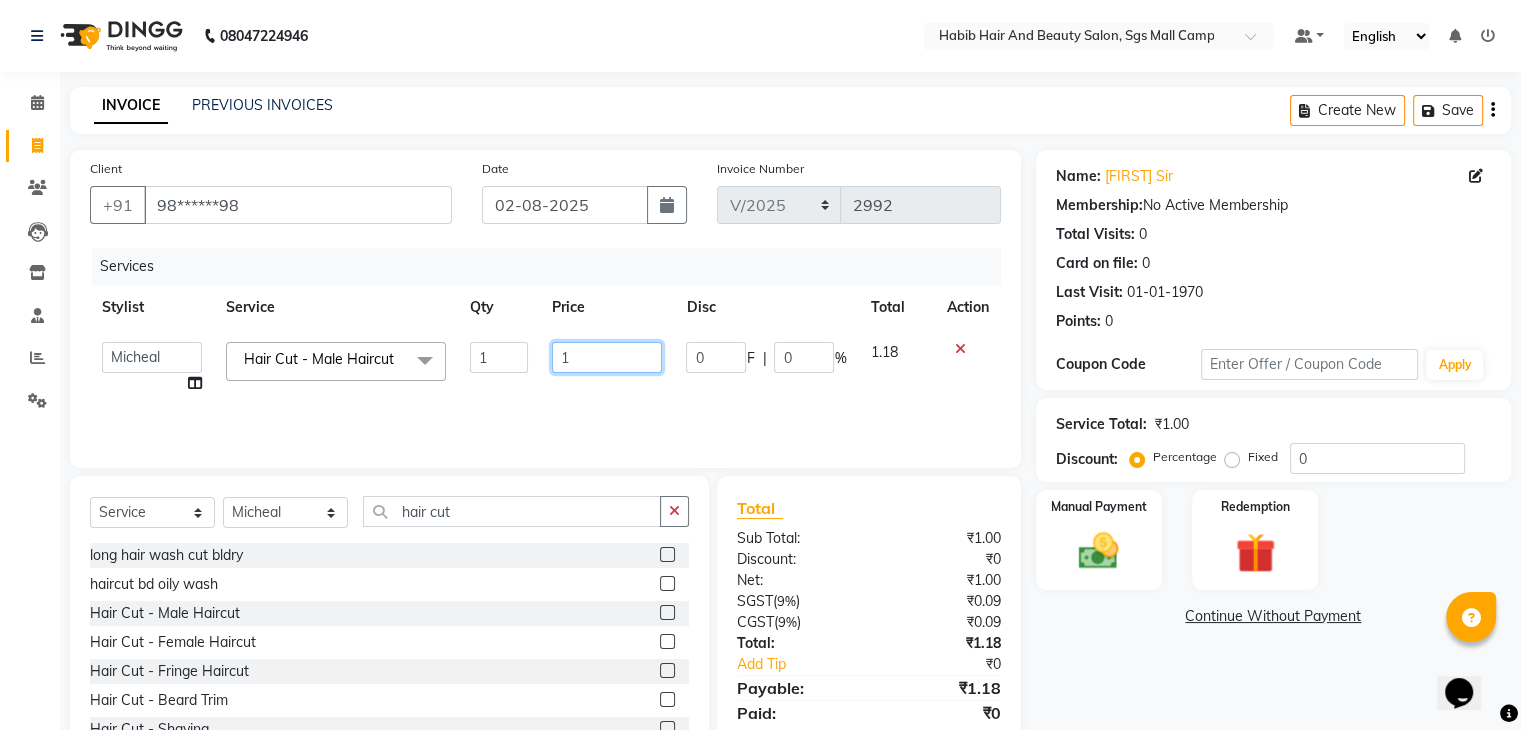 click on "1" 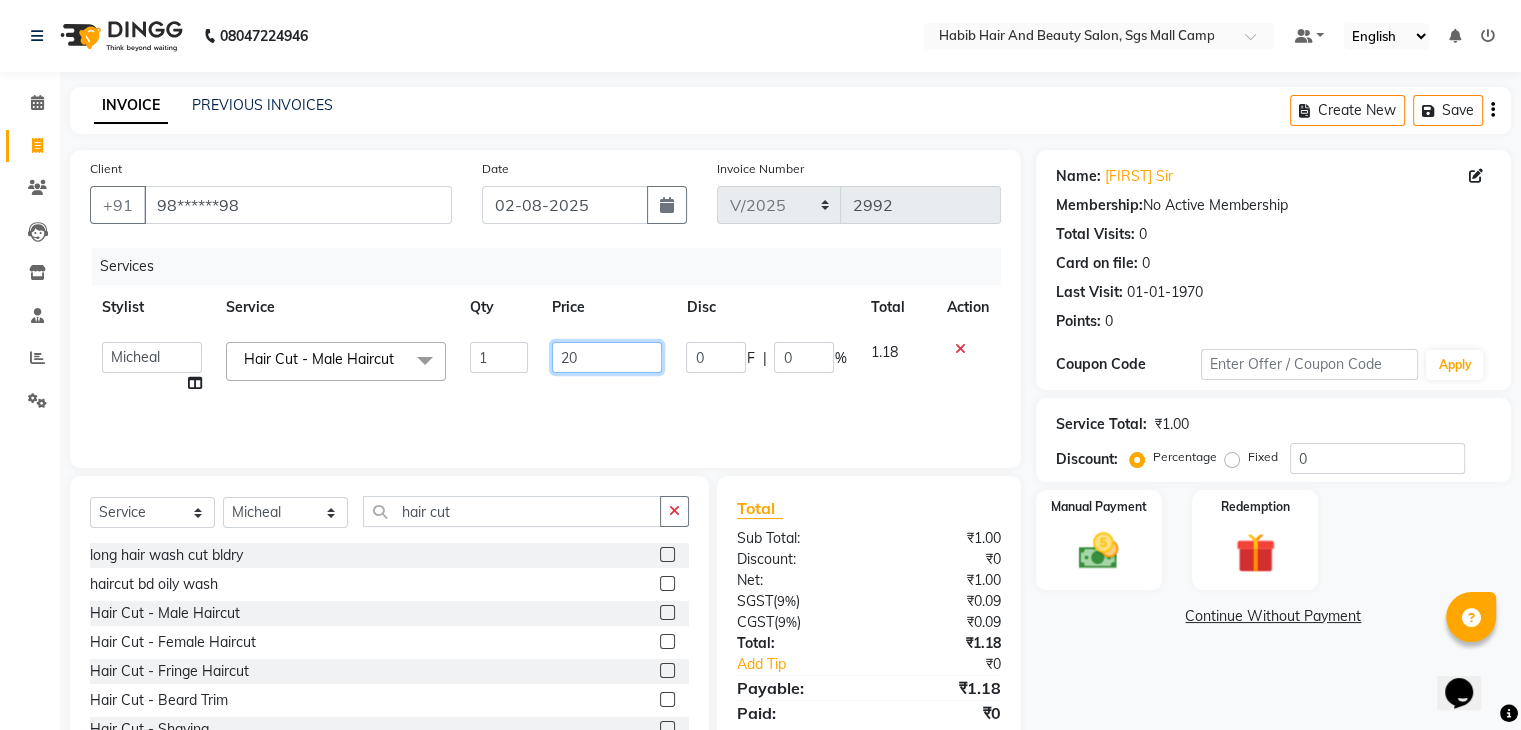 type on "200" 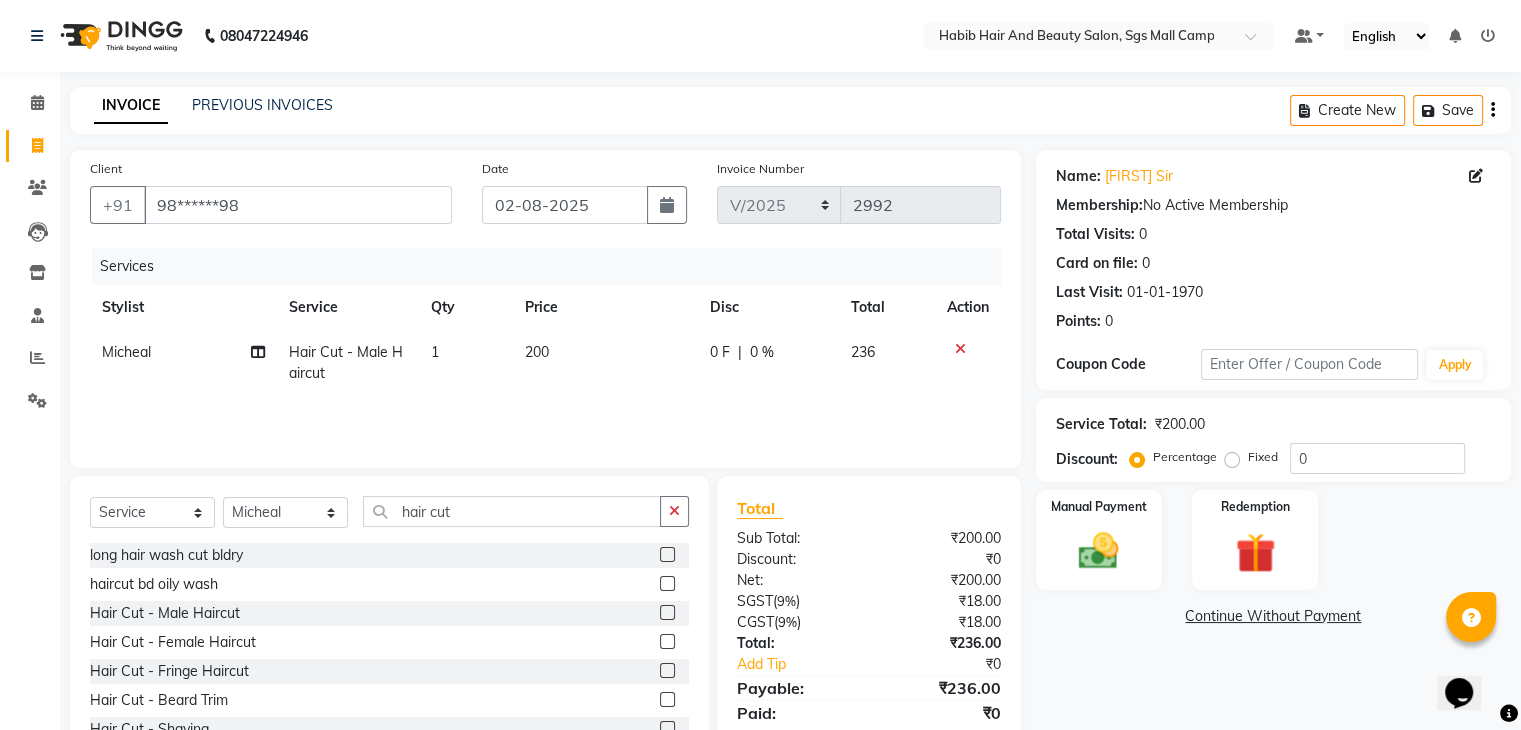 click on "1" 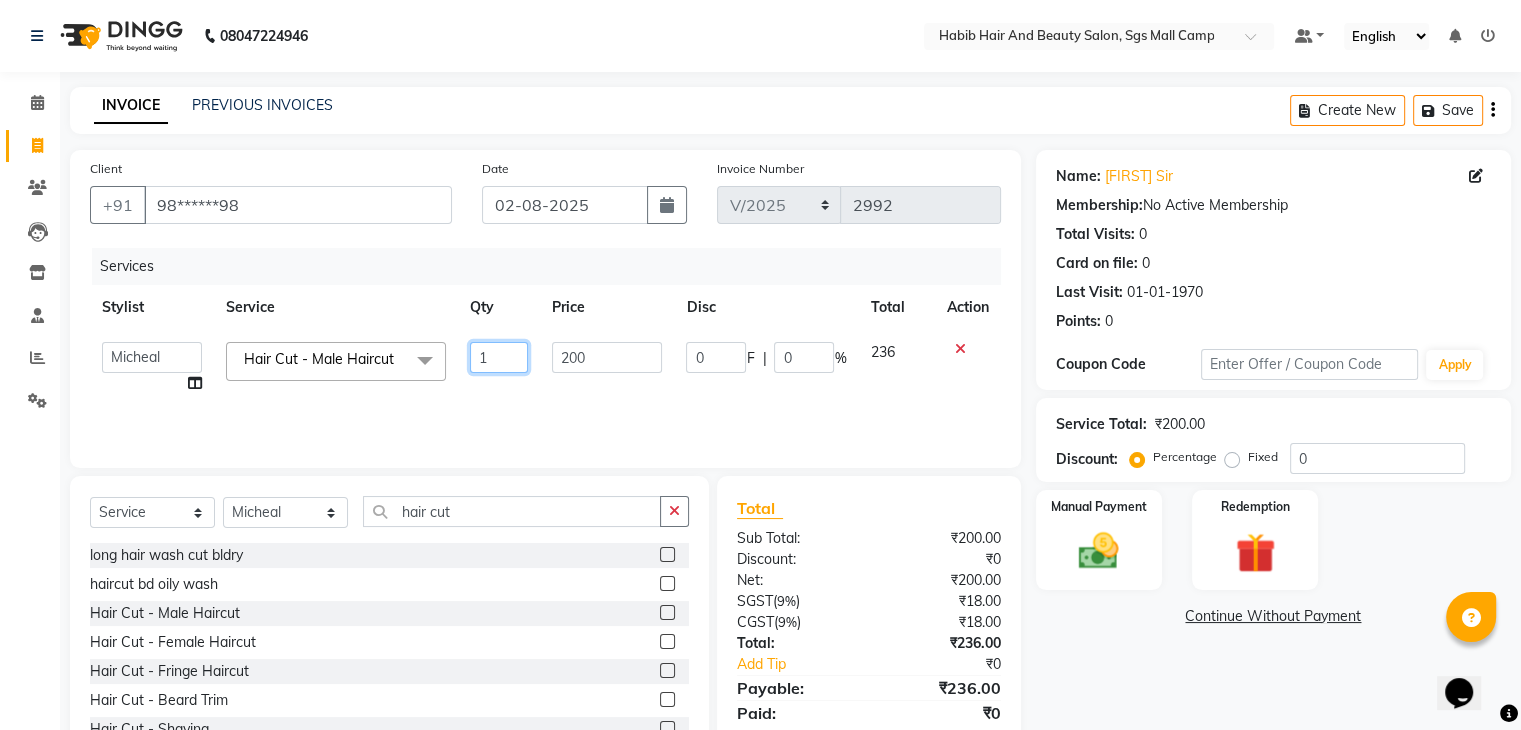 click on "1" 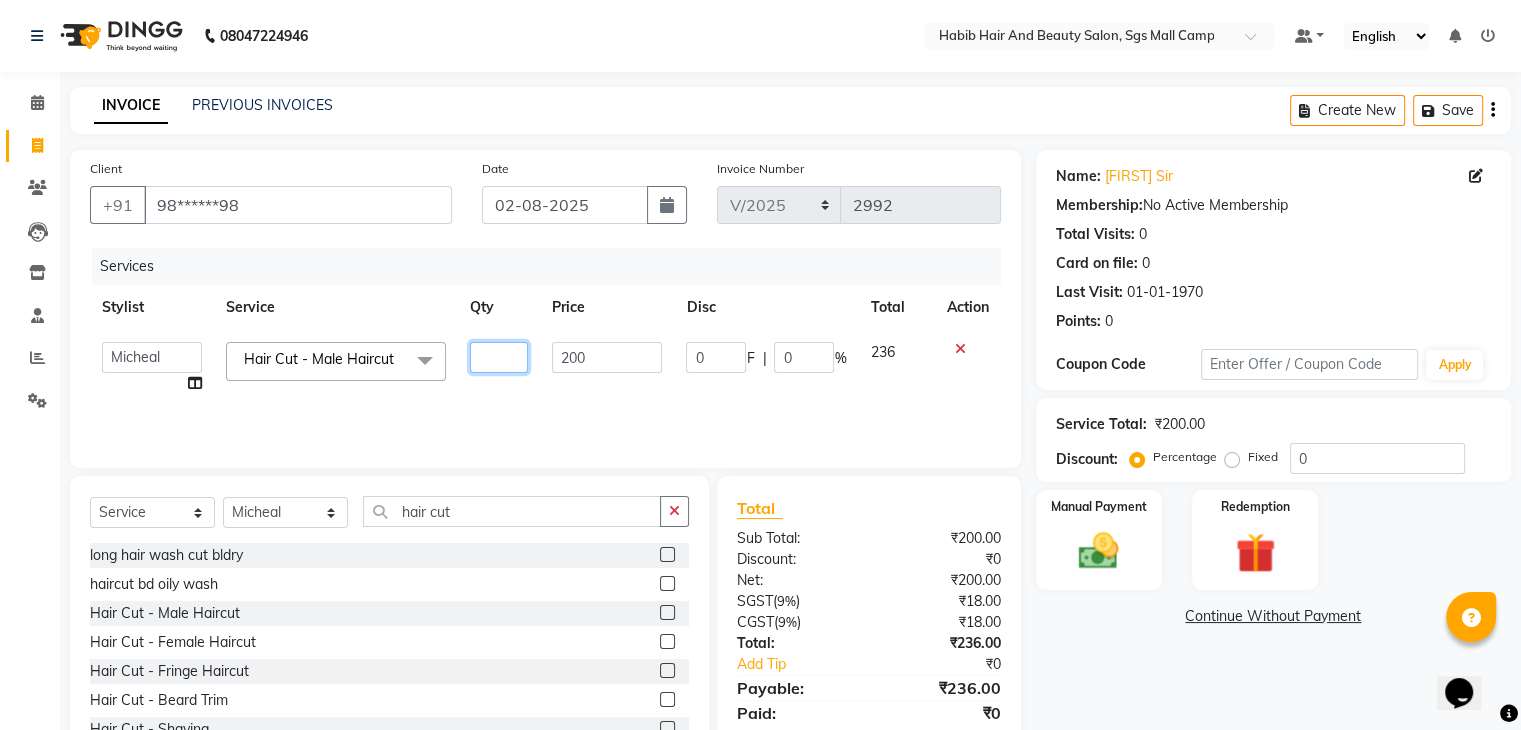 type on "2" 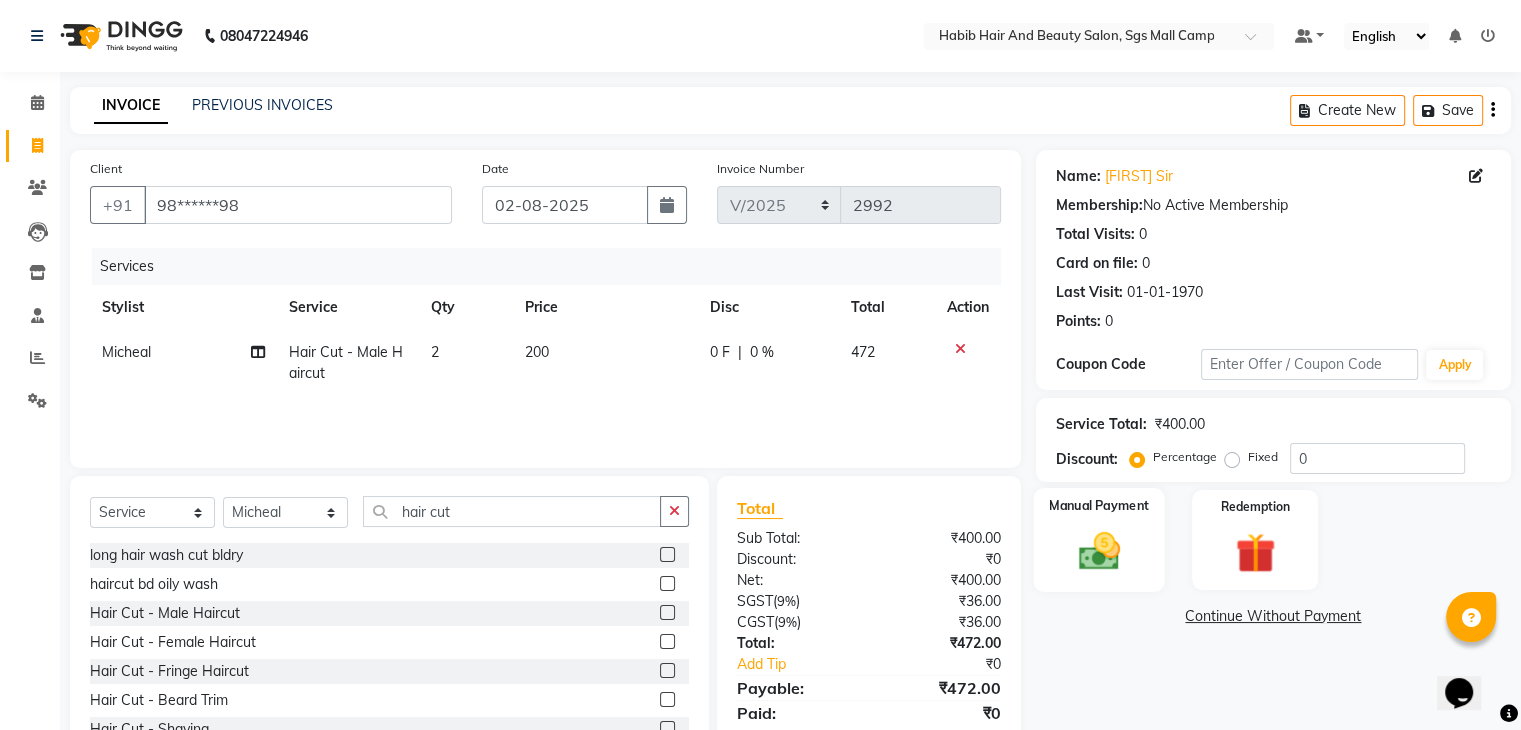 click 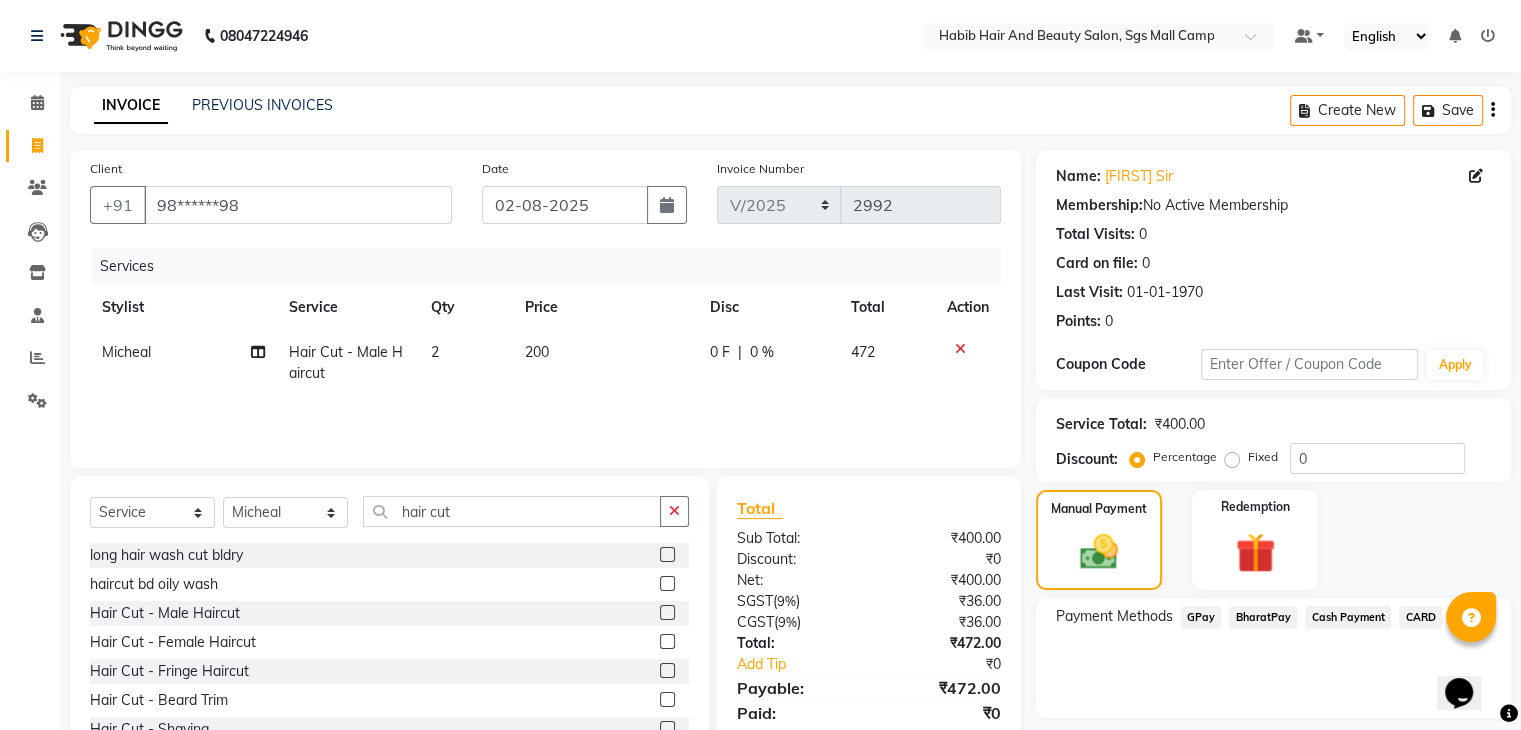 click on "BharatPay" 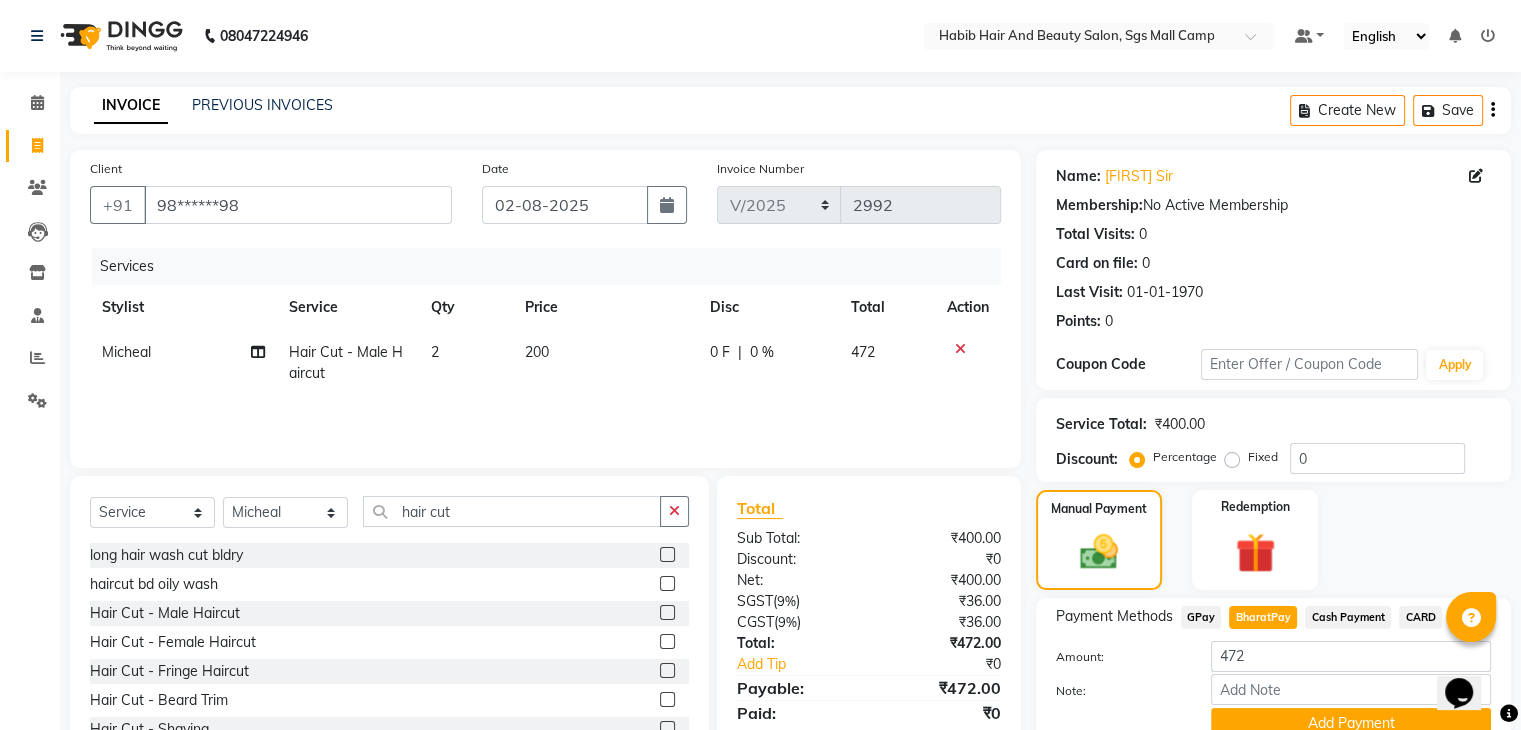 scroll, scrollTop: 89, scrollLeft: 0, axis: vertical 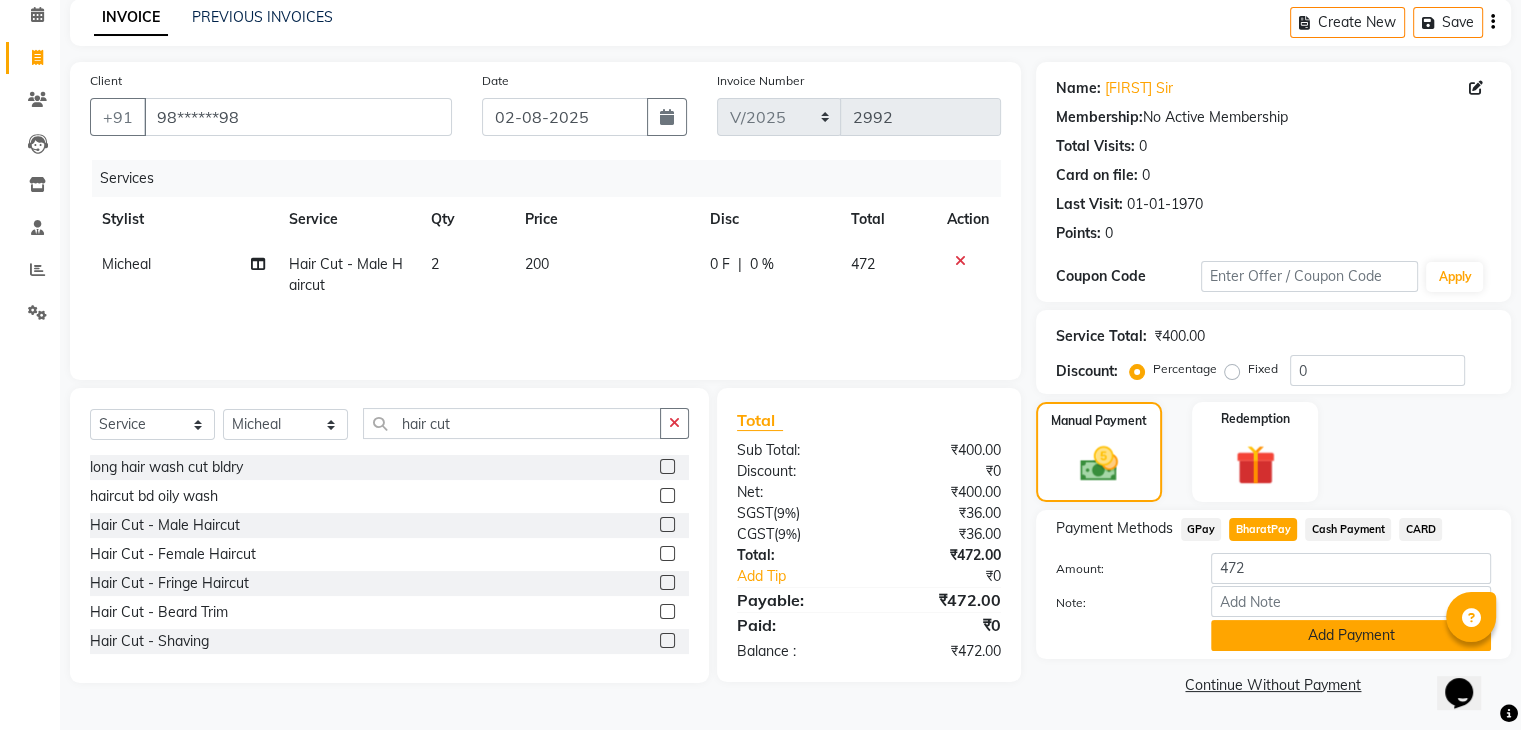 click on "Add Payment" 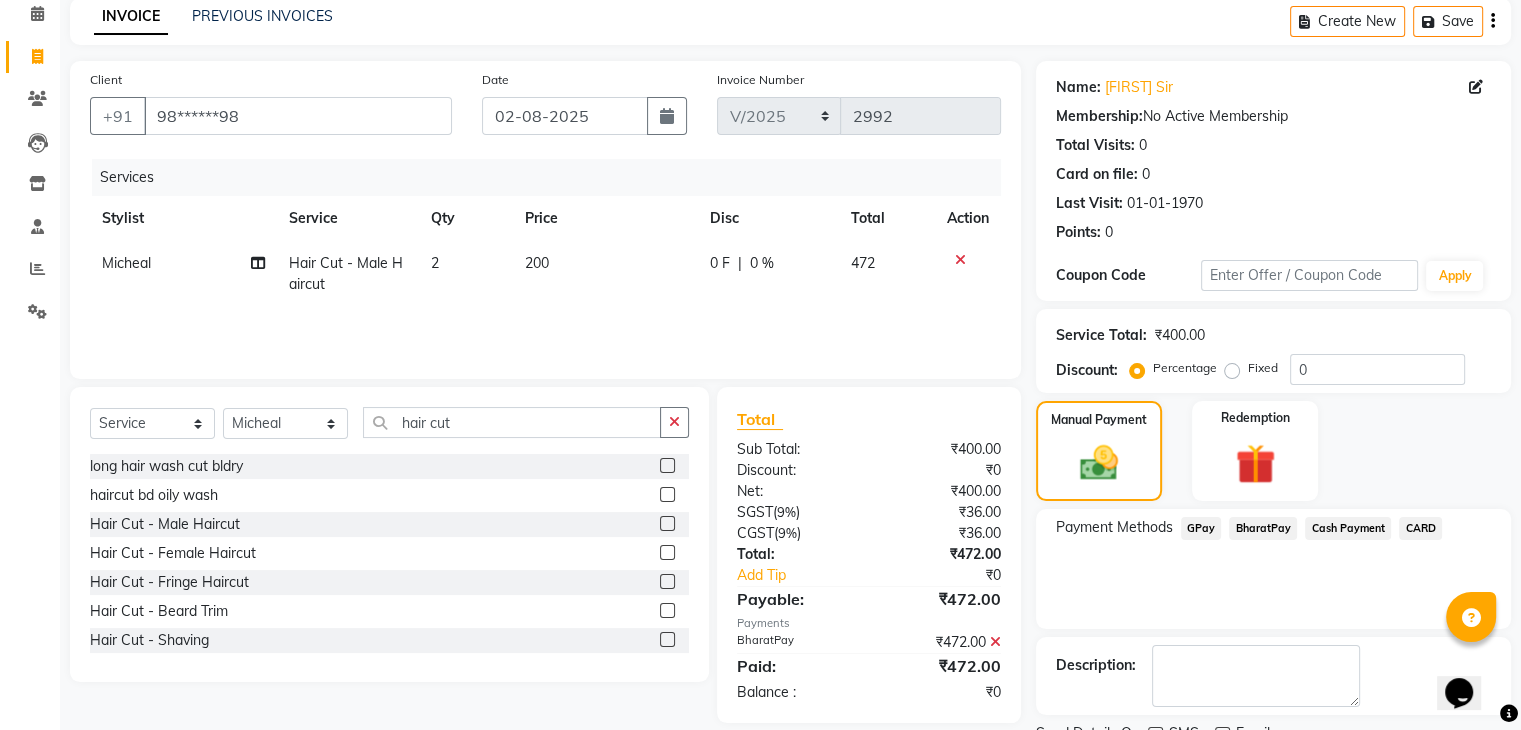 scroll, scrollTop: 171, scrollLeft: 0, axis: vertical 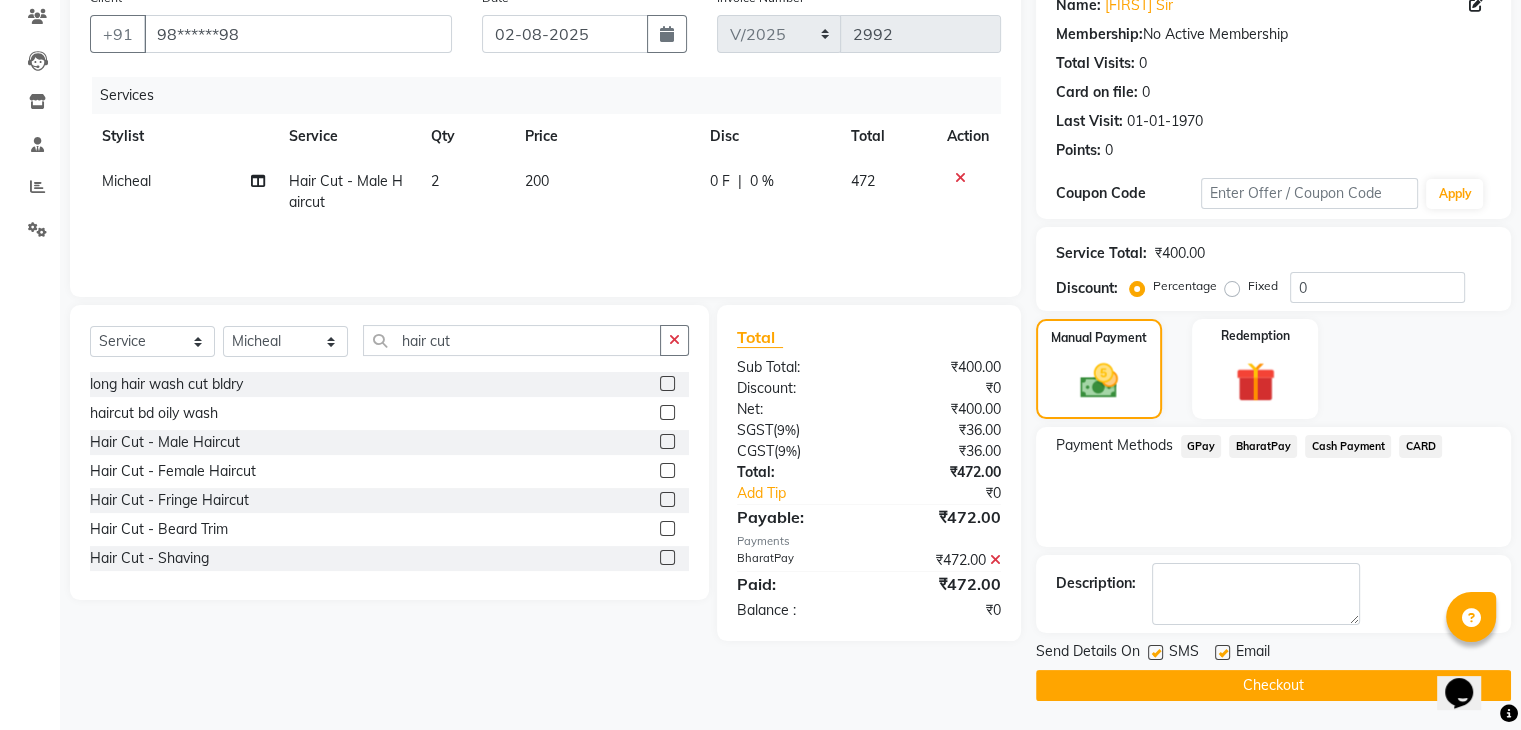 click on "Checkout" 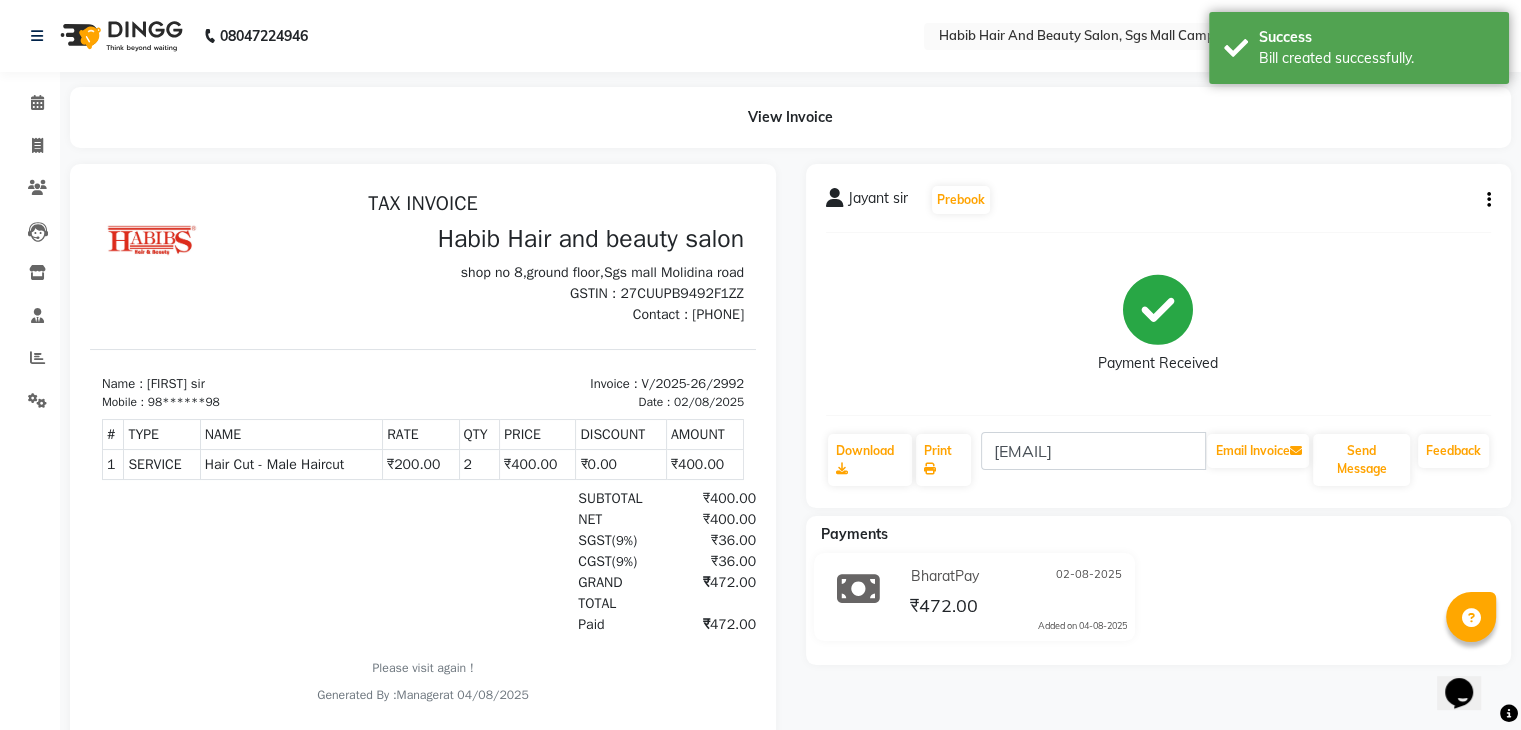 scroll, scrollTop: 0, scrollLeft: 0, axis: both 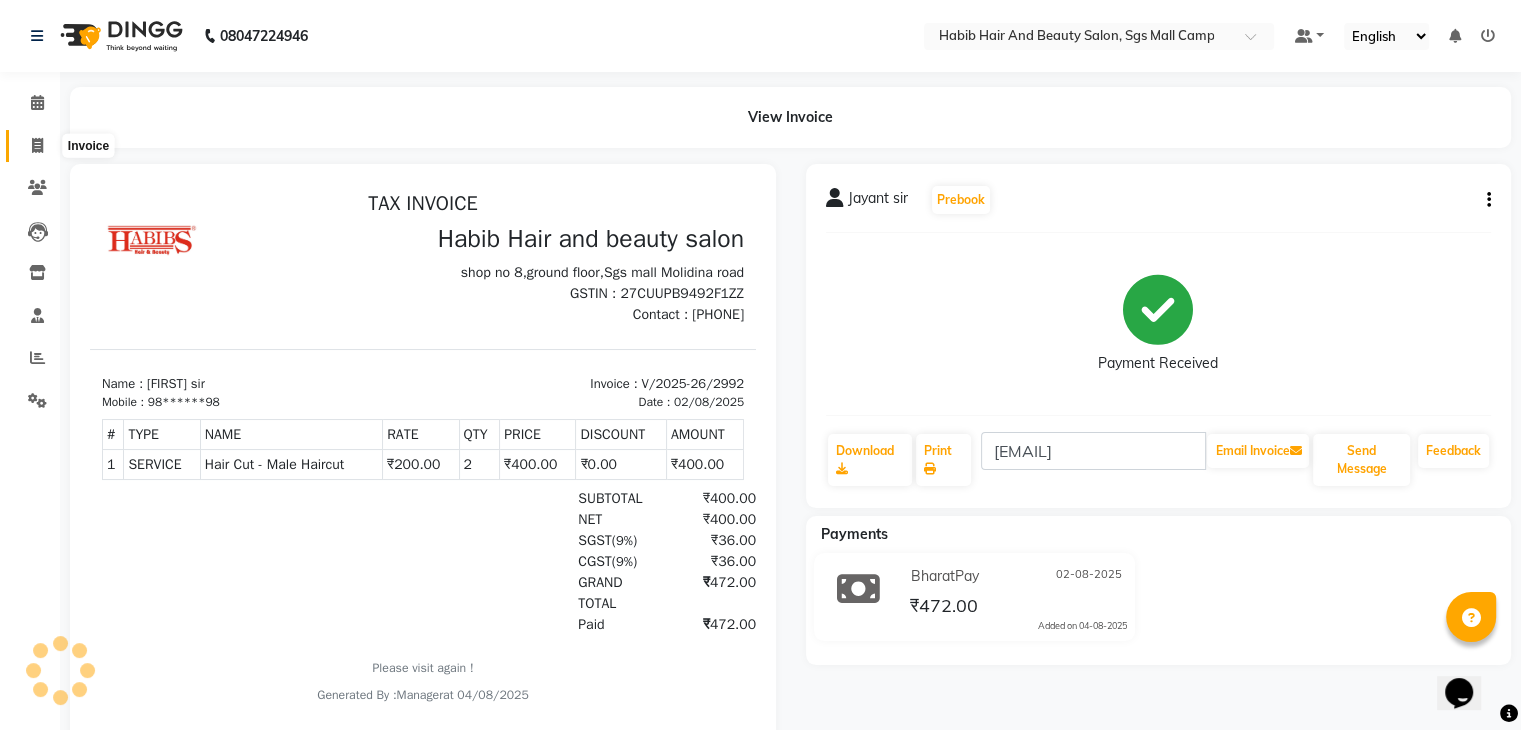 click 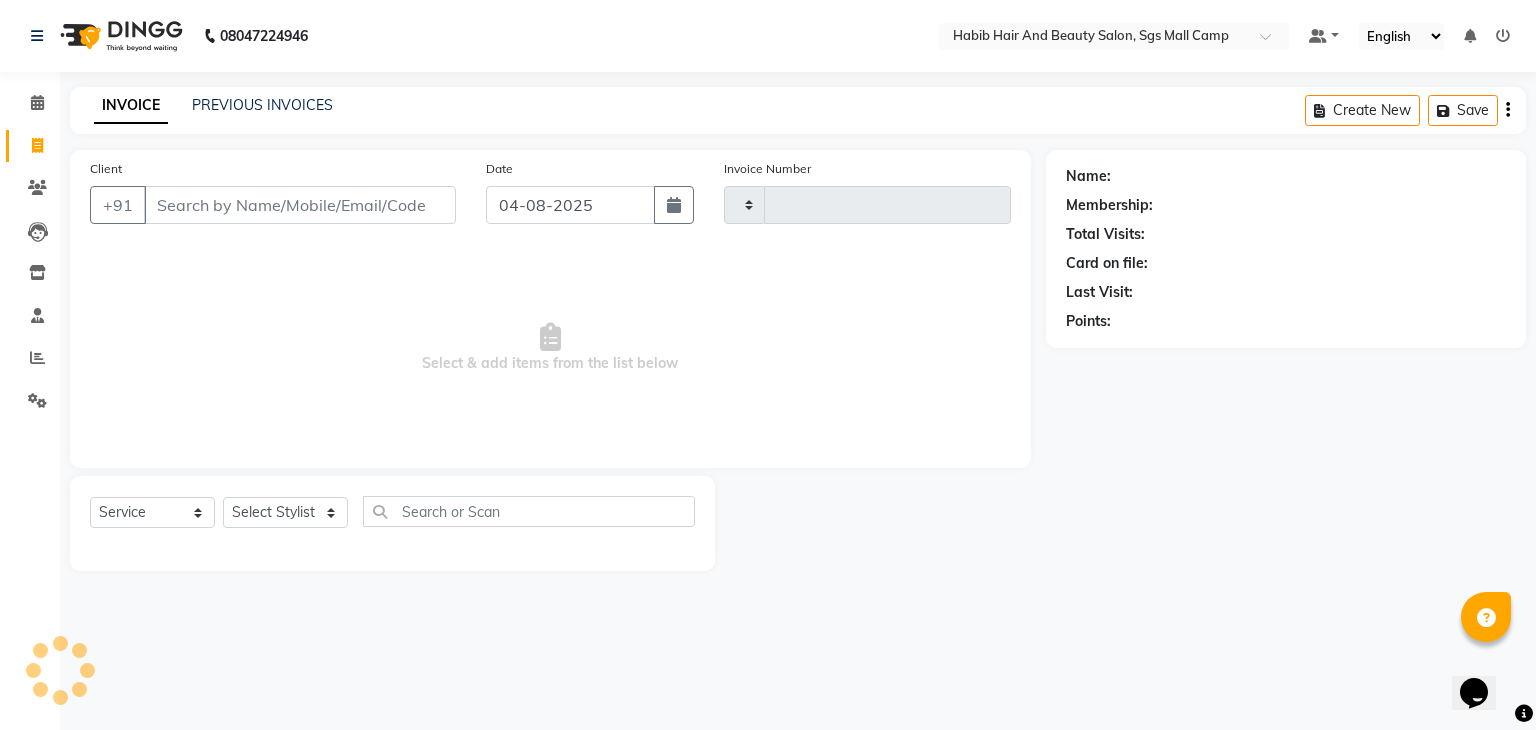 type on "2993" 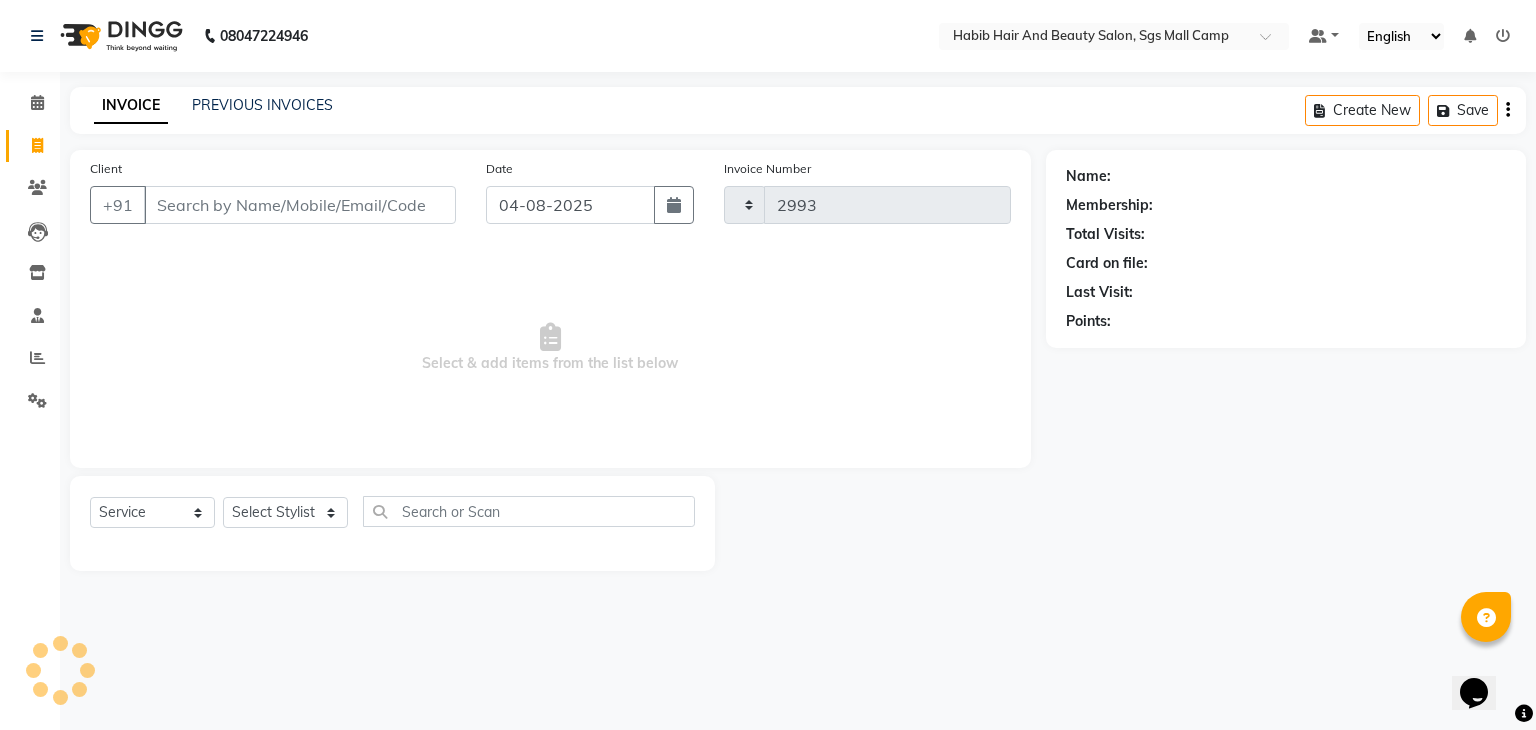 select on "8362" 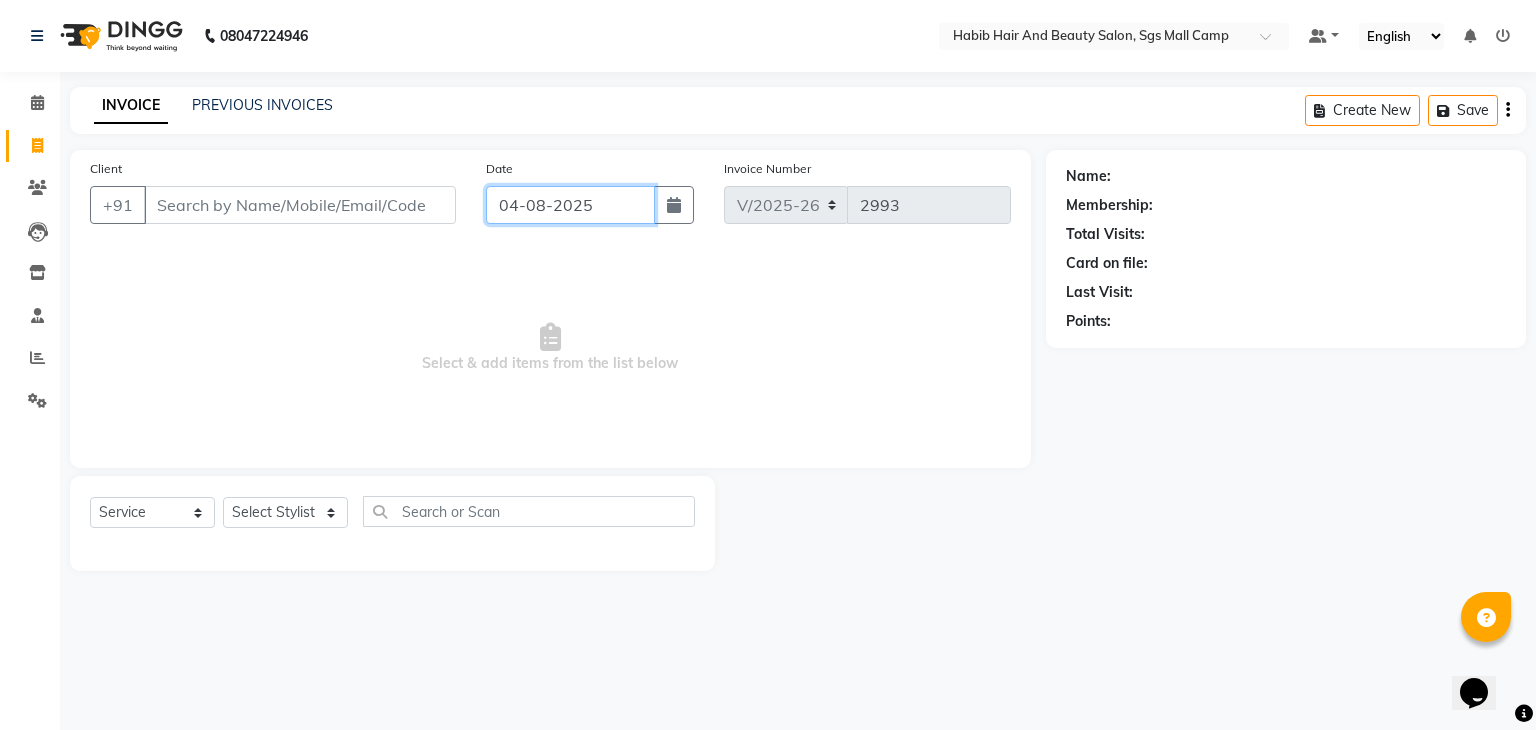 click on "04-08-2025" 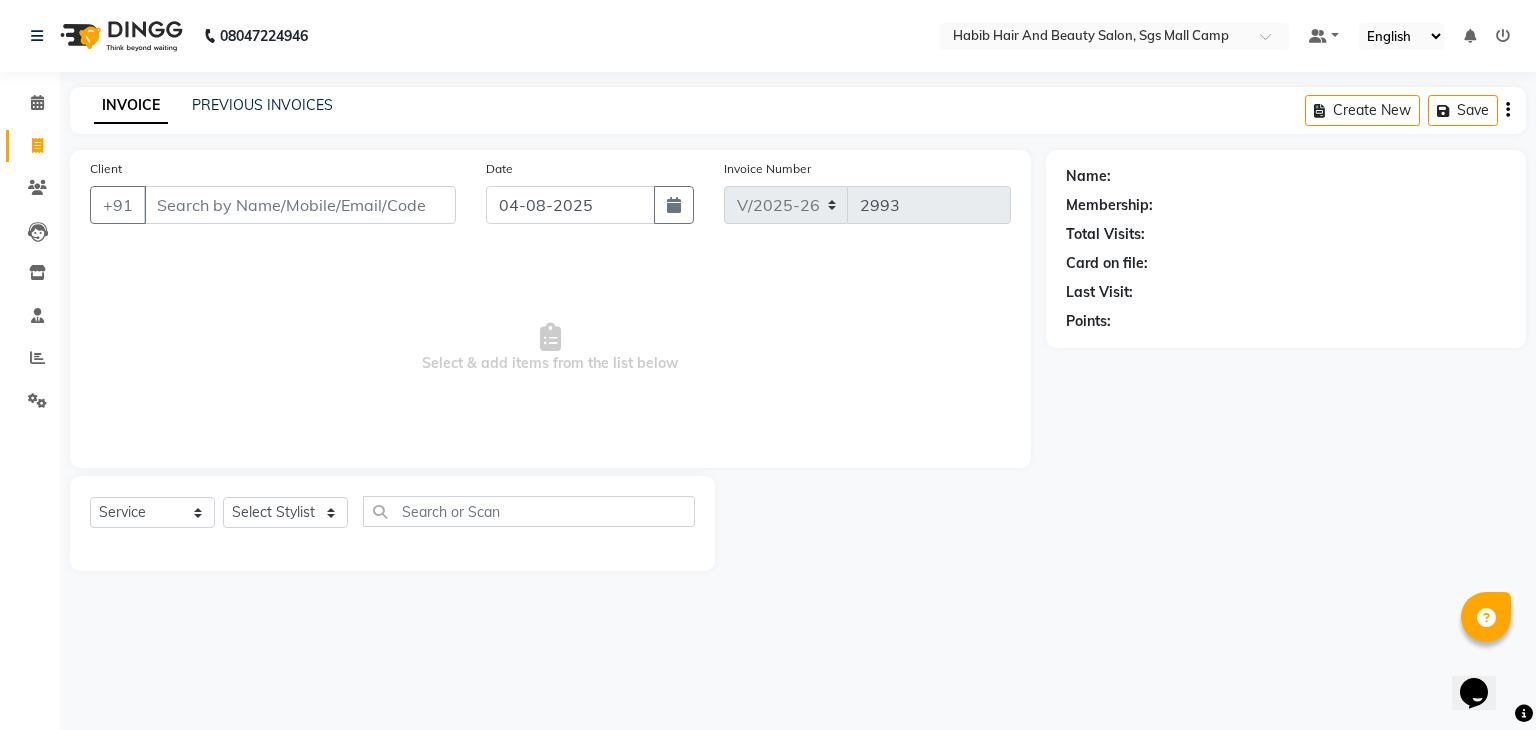 select on "8" 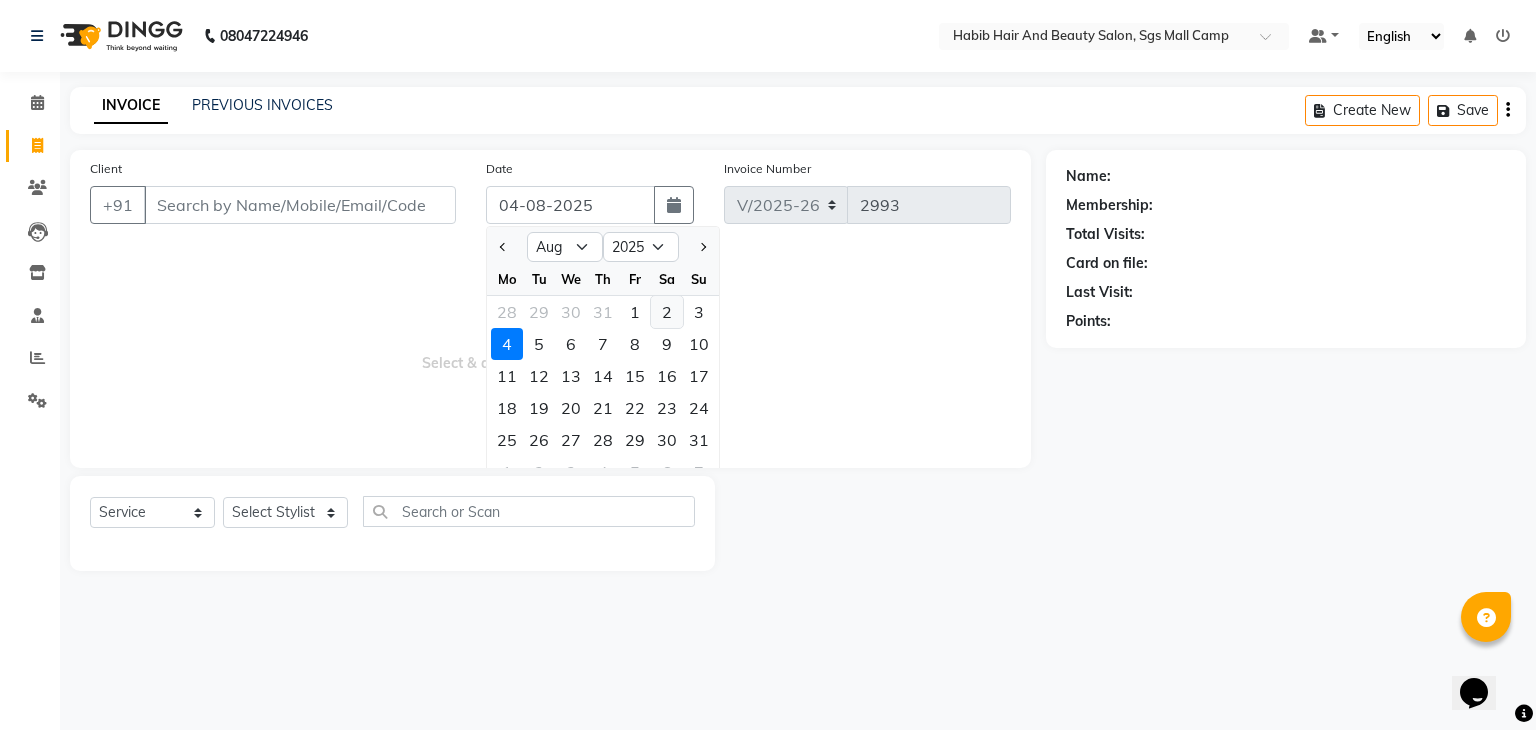 click on "2" 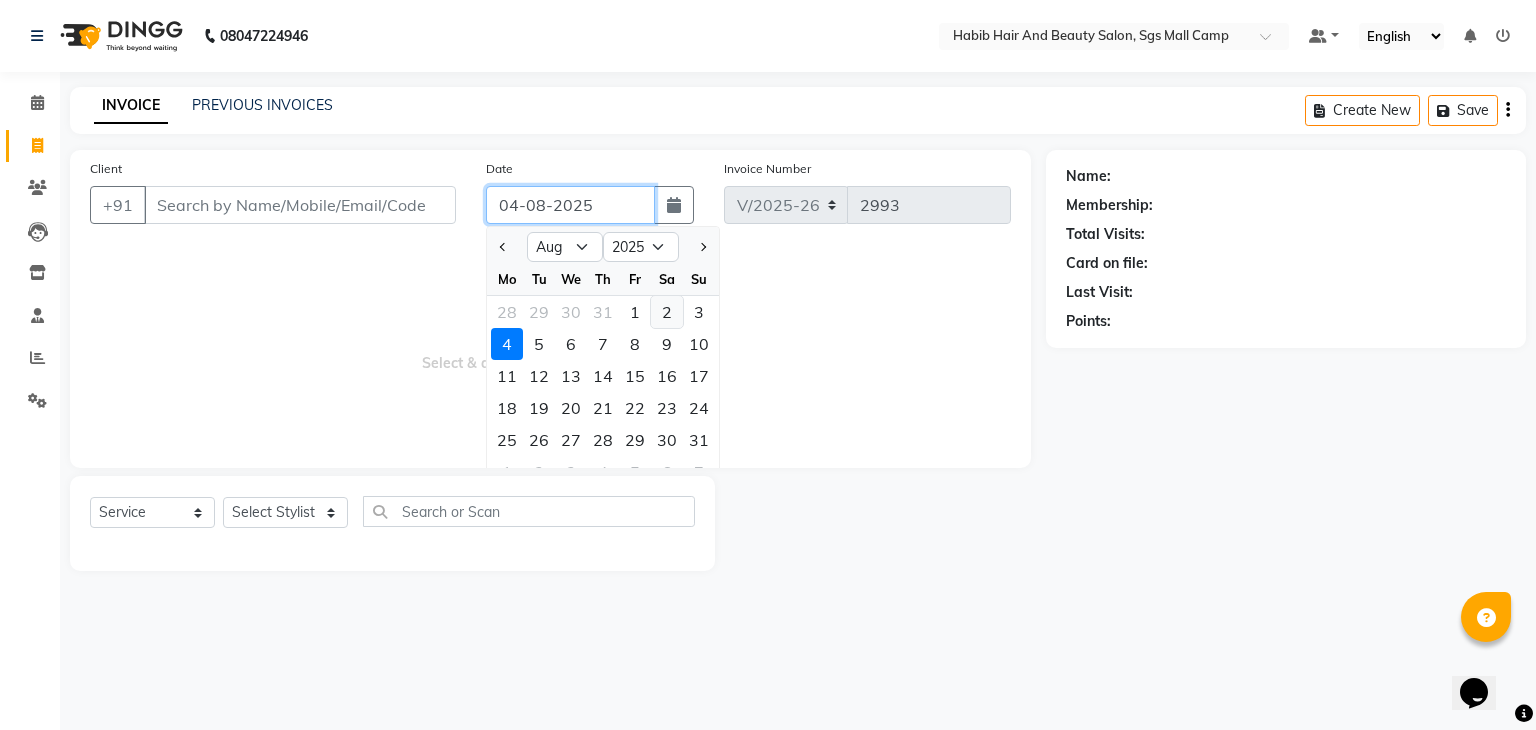 type on "02-08-2025" 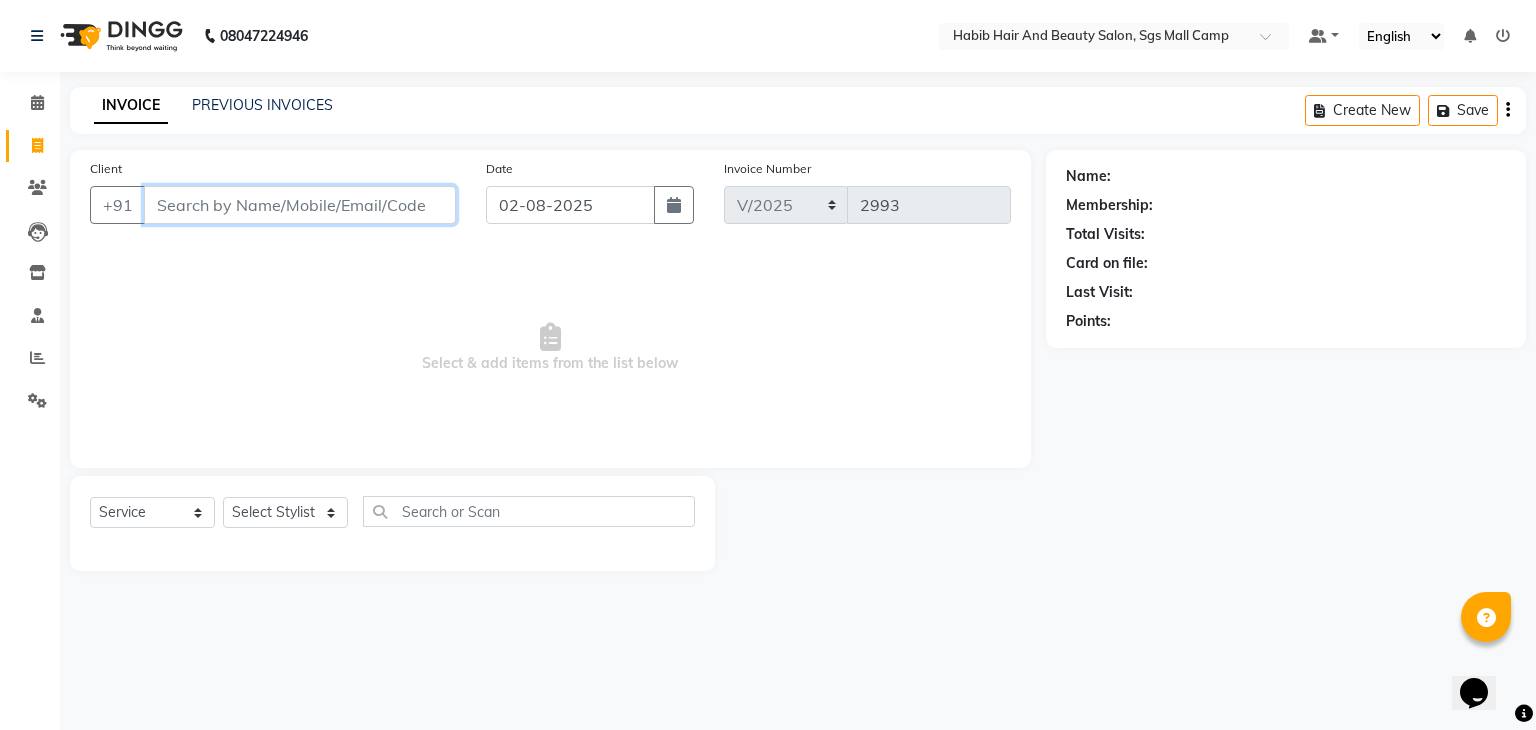 click on "Client" at bounding box center [300, 205] 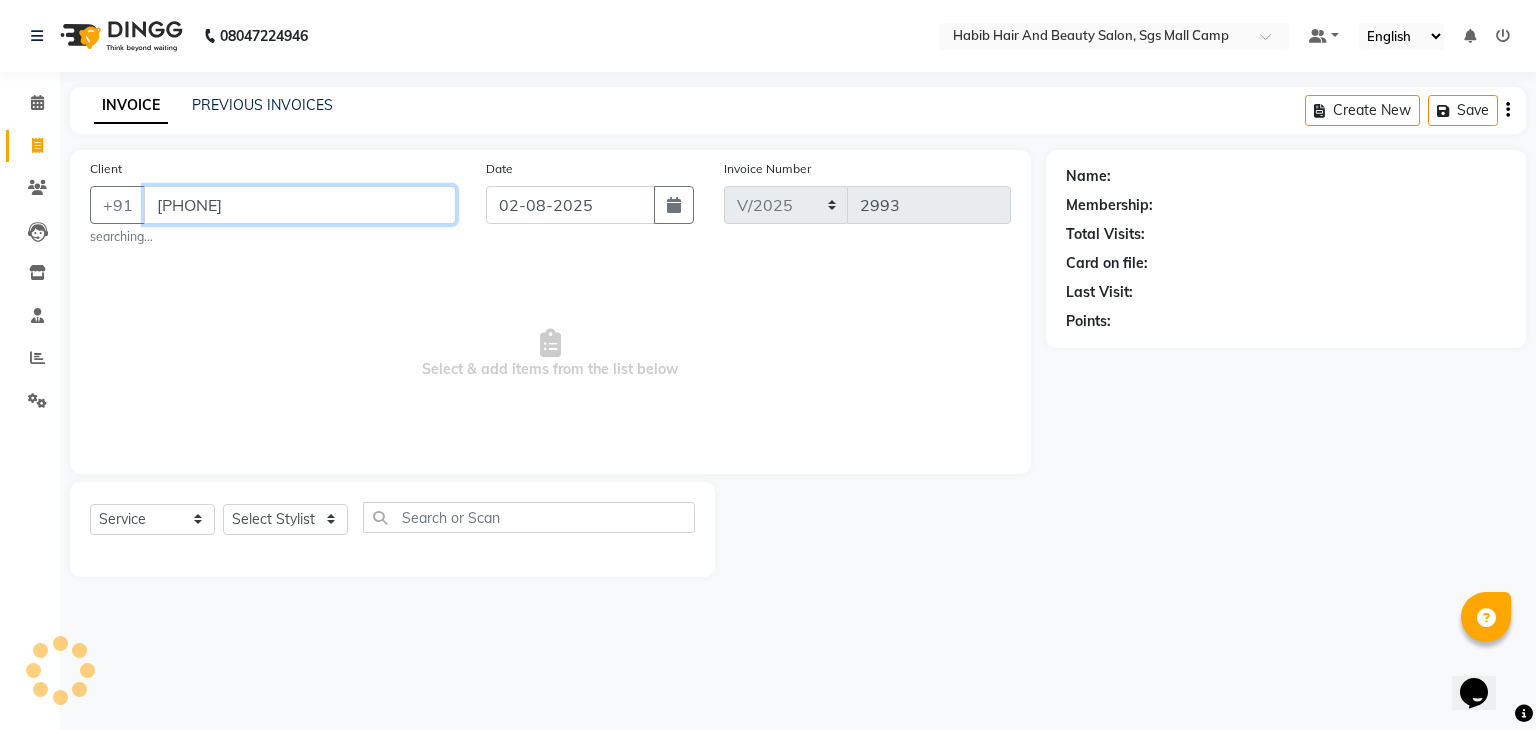 click on "[PHONE]" at bounding box center [300, 205] 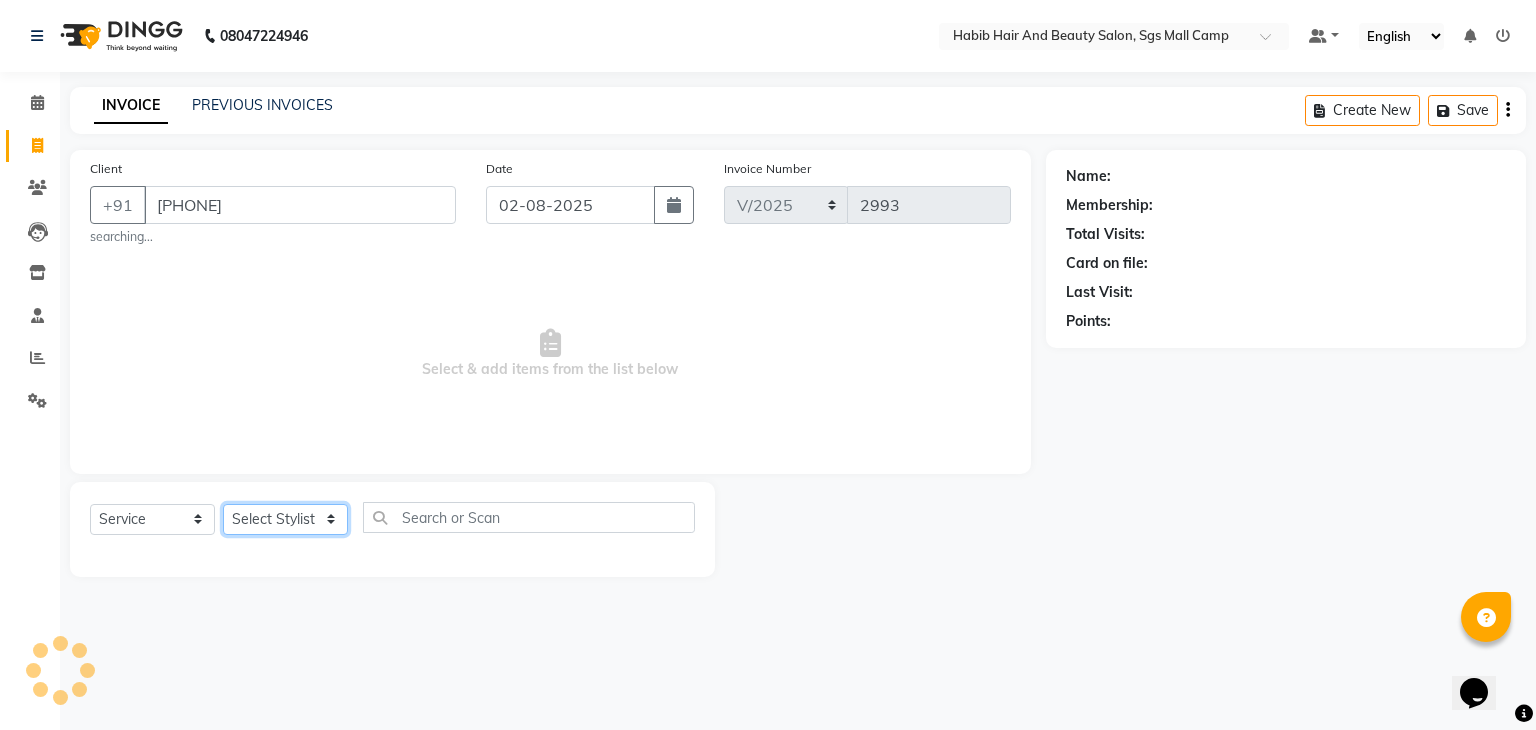 click on "Select Stylist [FIRST] [FIRST]  [FIRST] Manager [FIRST]  [FIRST] [FIRST]  [FIRST] [FIRST] [FIRST]" 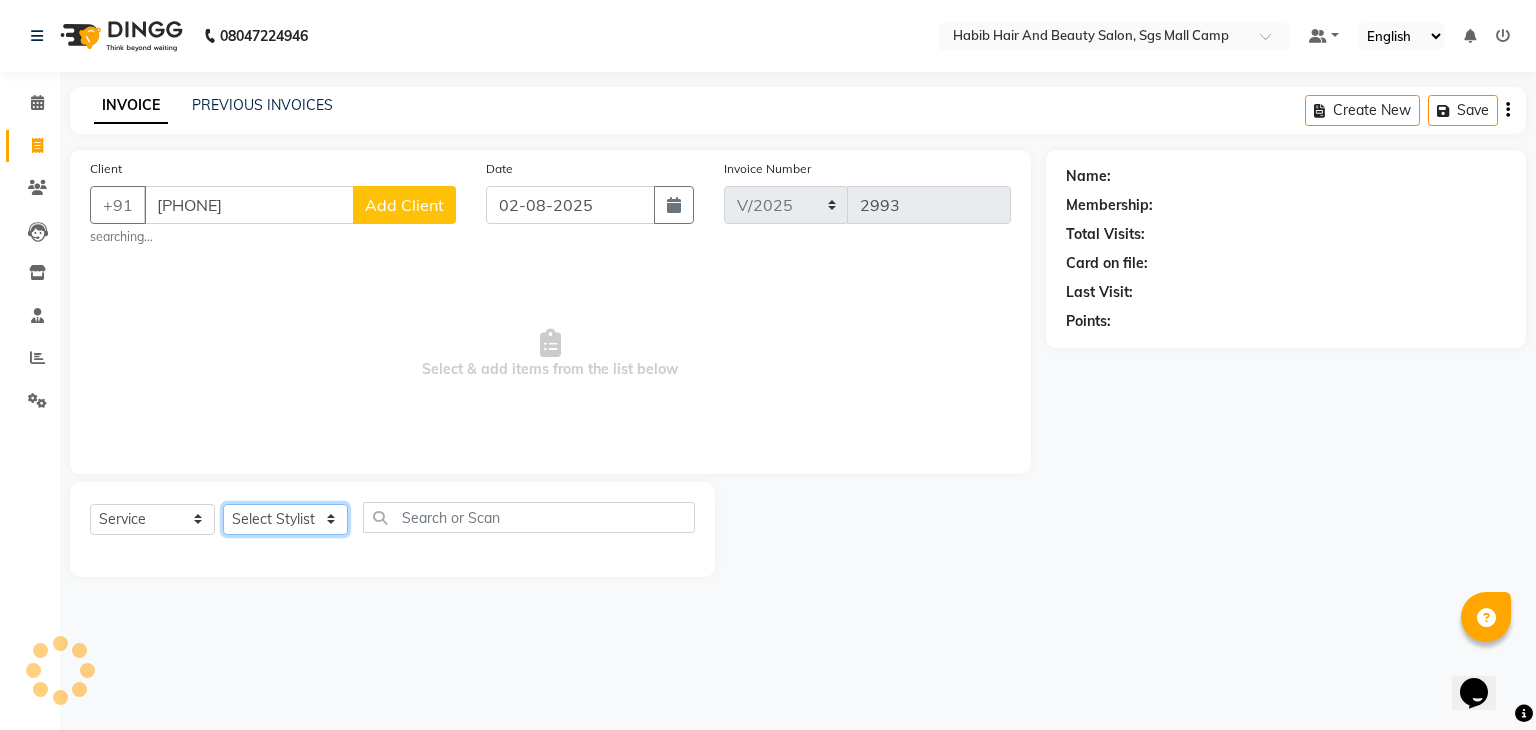 select on "81158" 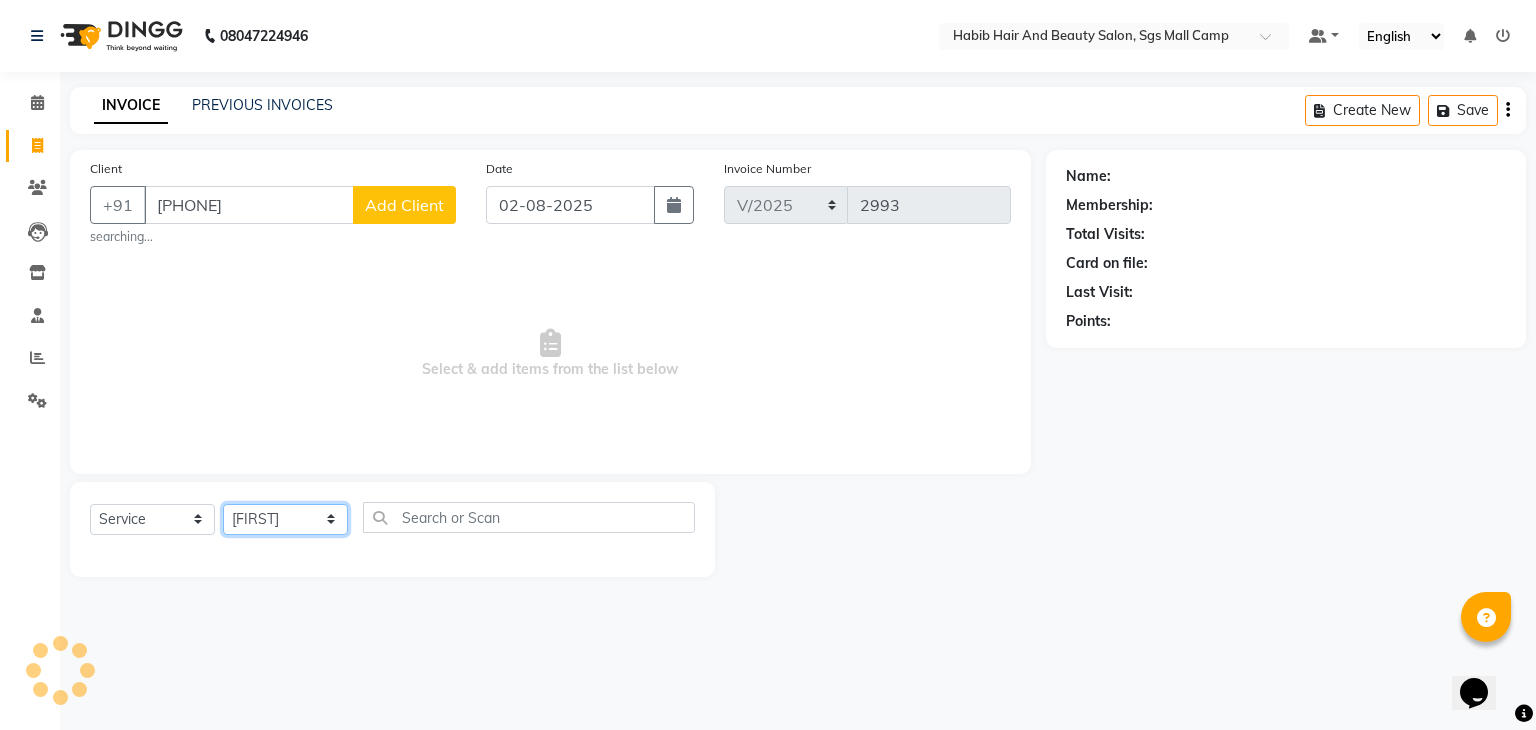 click on "Select Stylist [FIRST] [FIRST]  [FIRST] Manager [FIRST]  [FIRST] [FIRST]  [FIRST] [FIRST] [FIRST]" 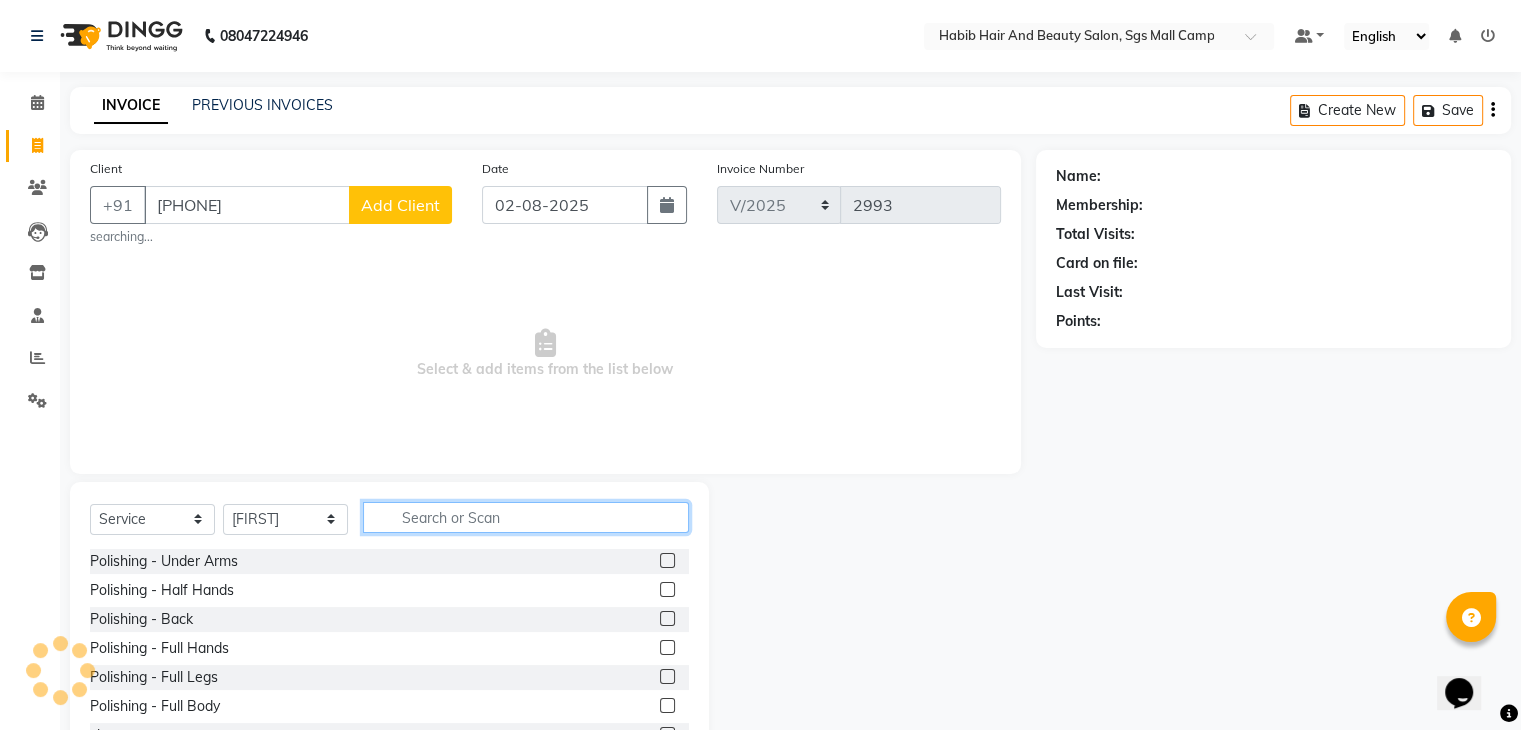 click 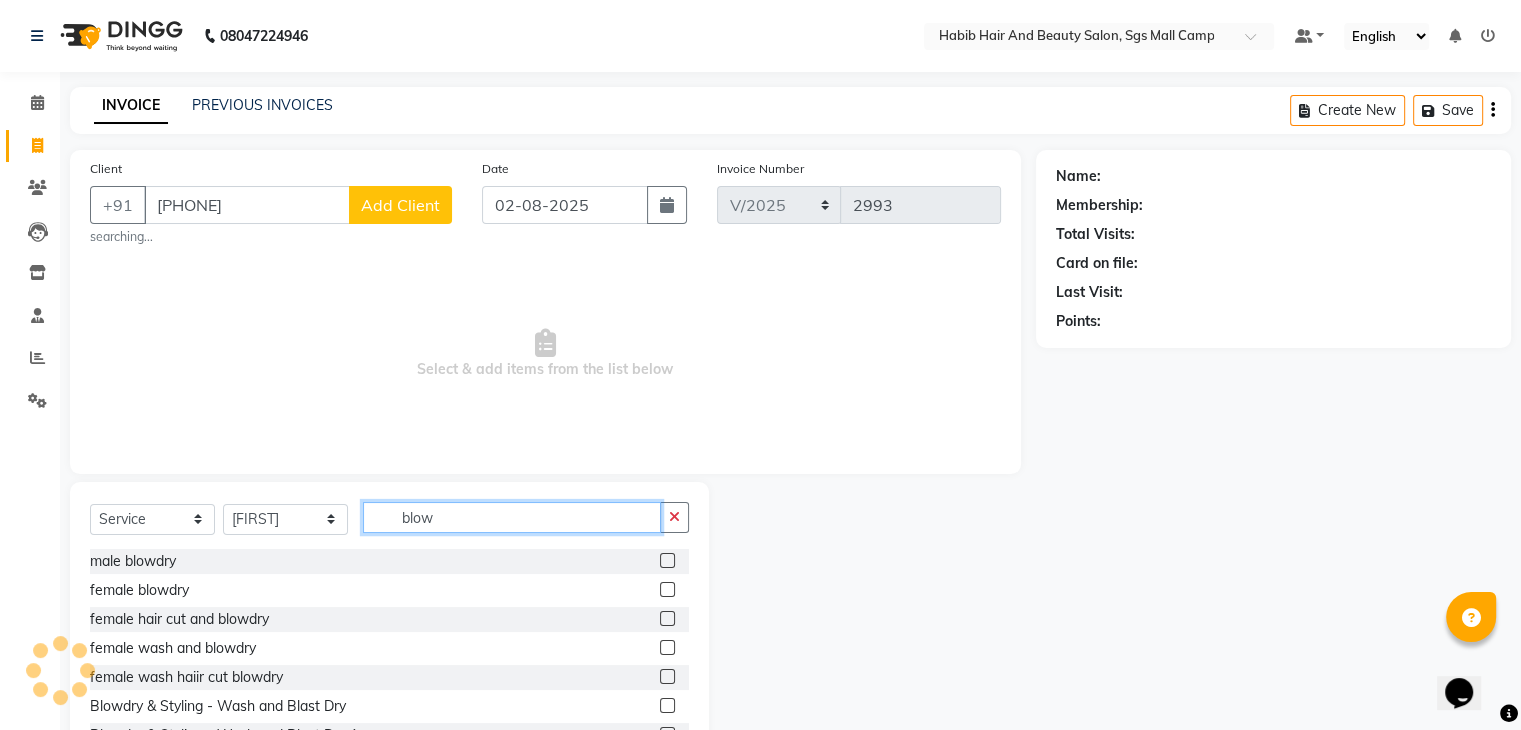 type on "blow" 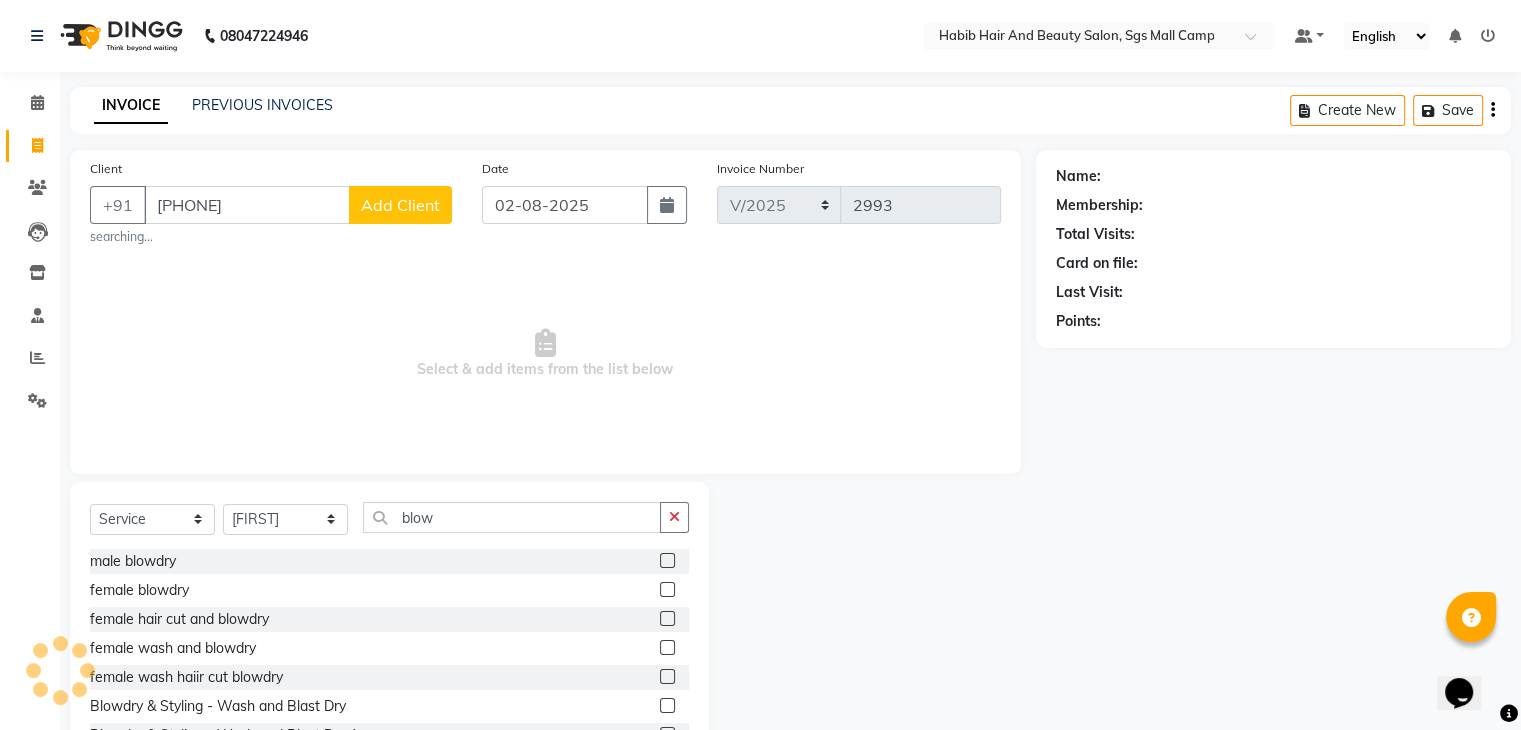 click 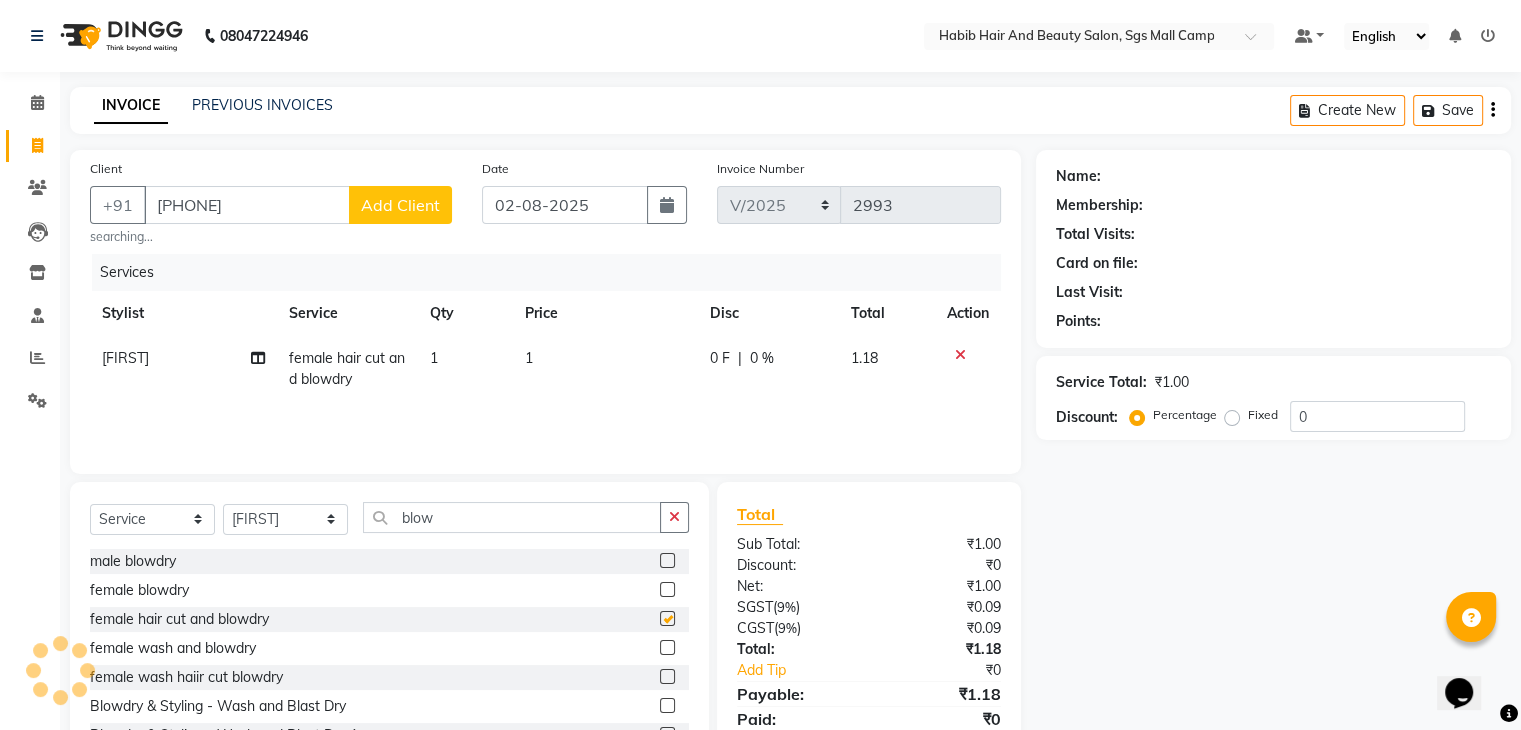 checkbox on "false" 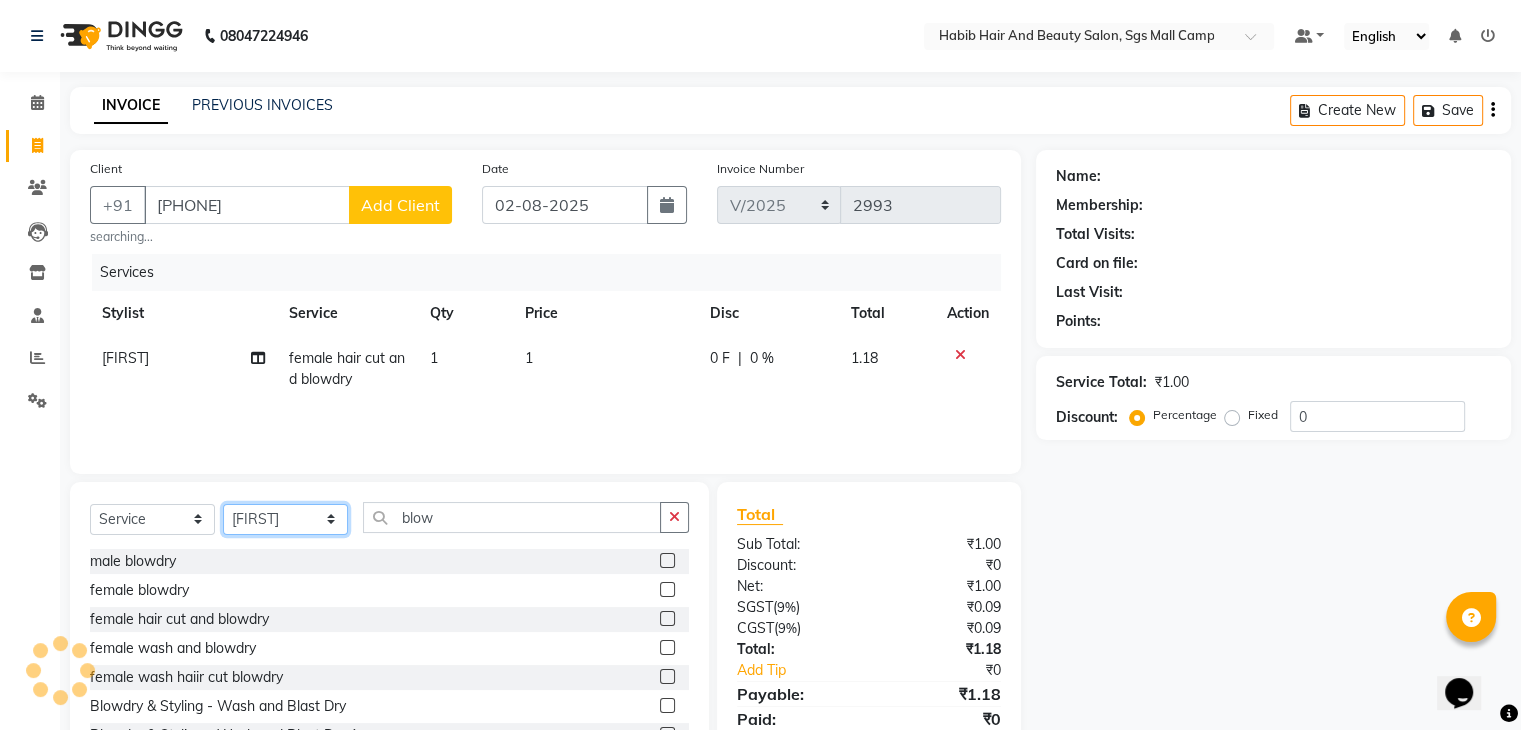 click on "Select Stylist [FIRST] [FIRST]  [FIRST] Manager [FIRST]  [FIRST] [FIRST]  [FIRST] [FIRST] [FIRST]" 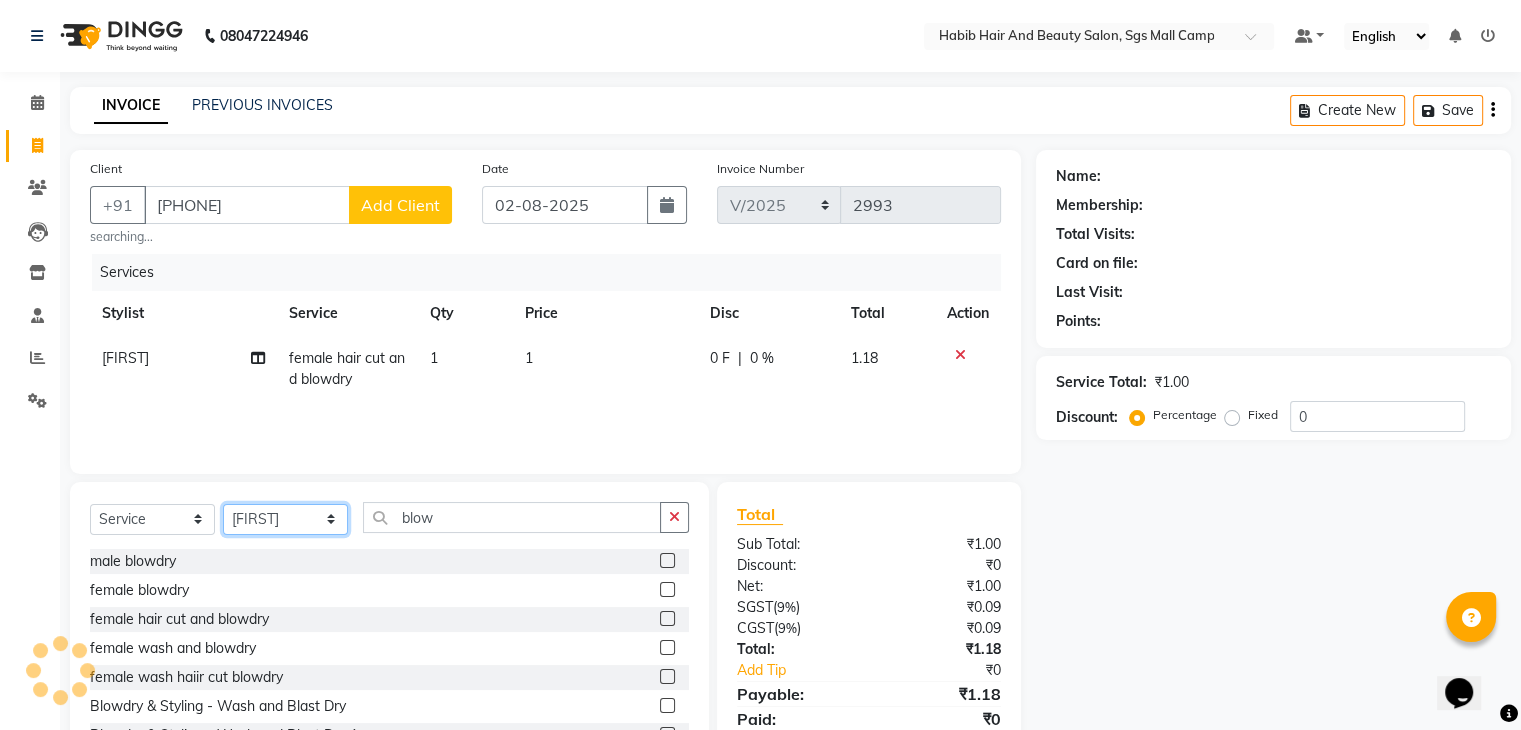 select on "81154" 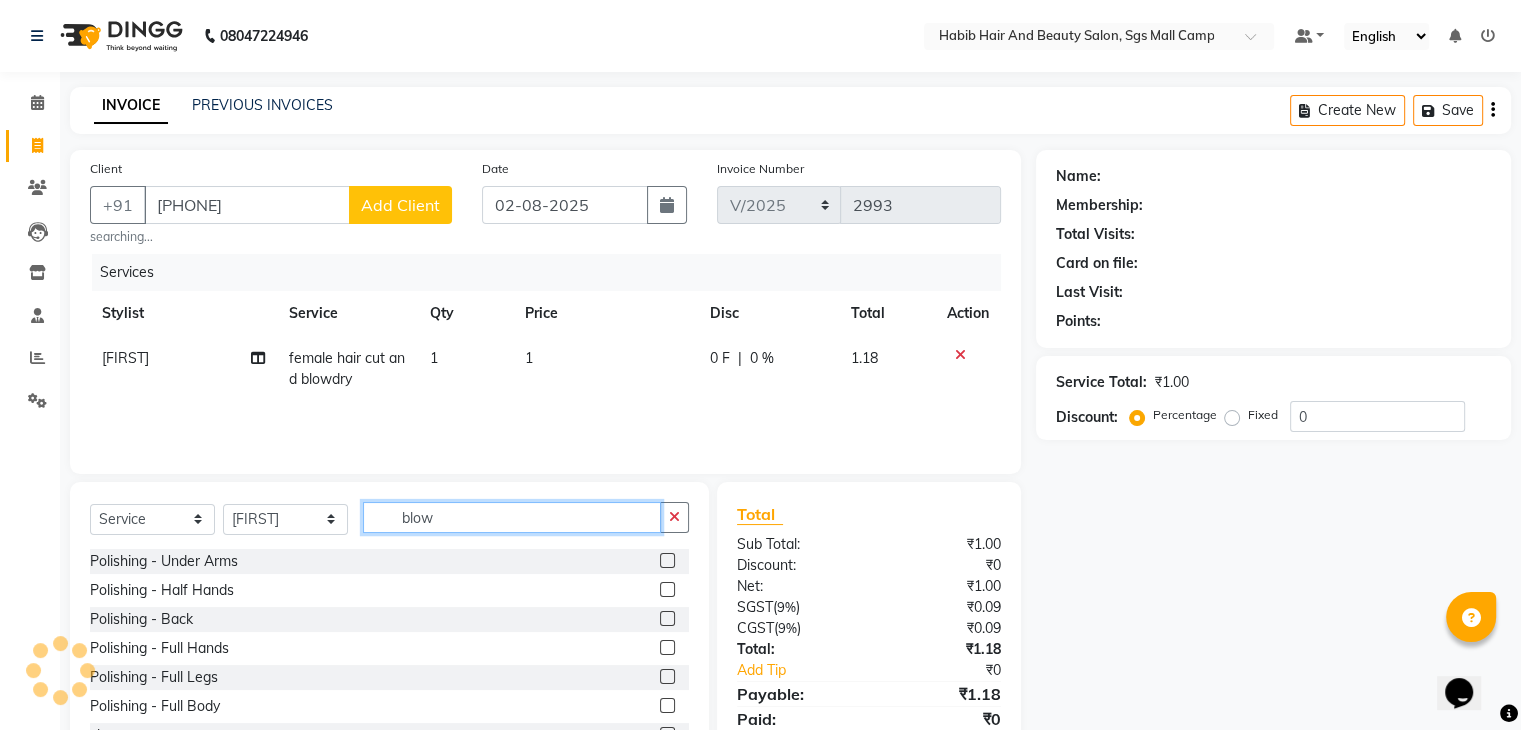 click on "blow" 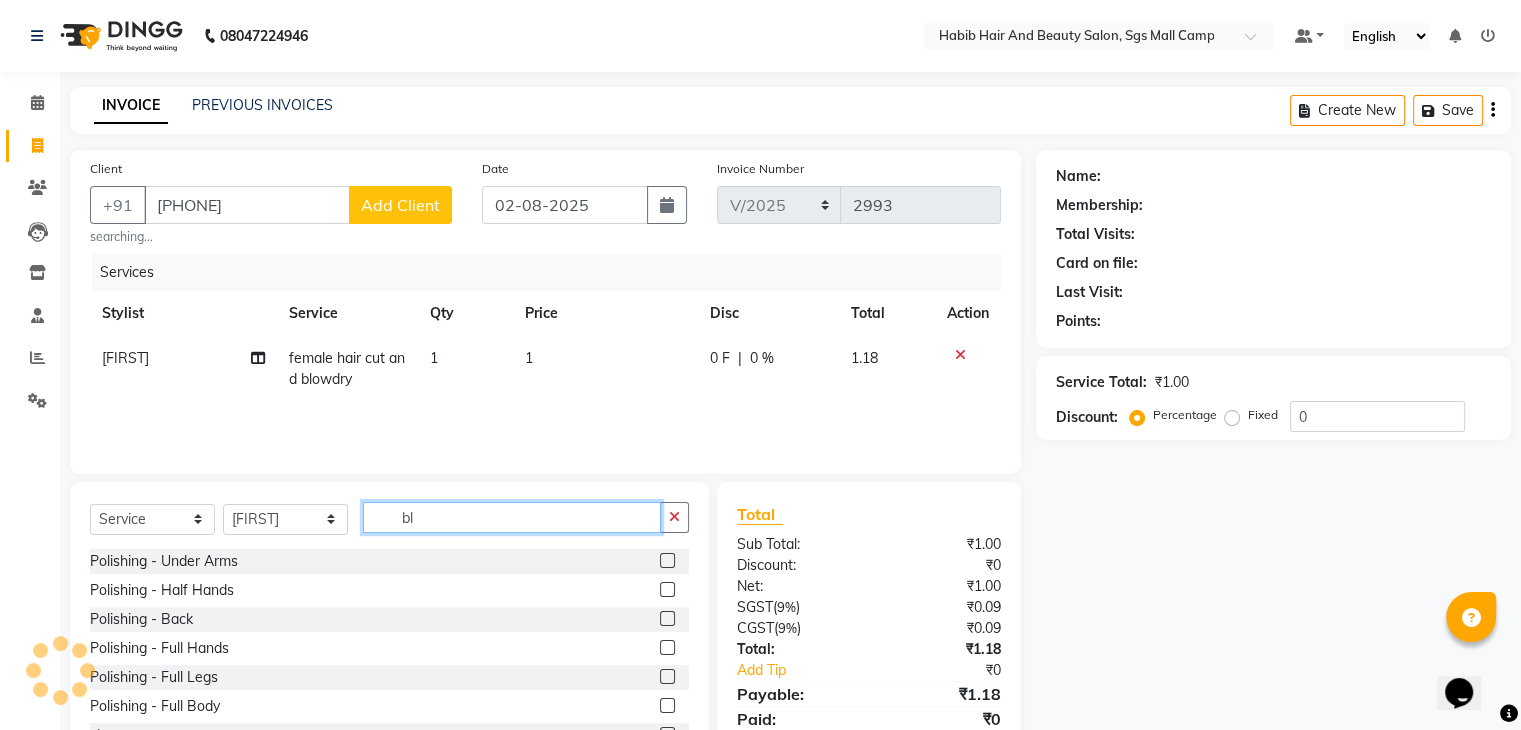 type on "b" 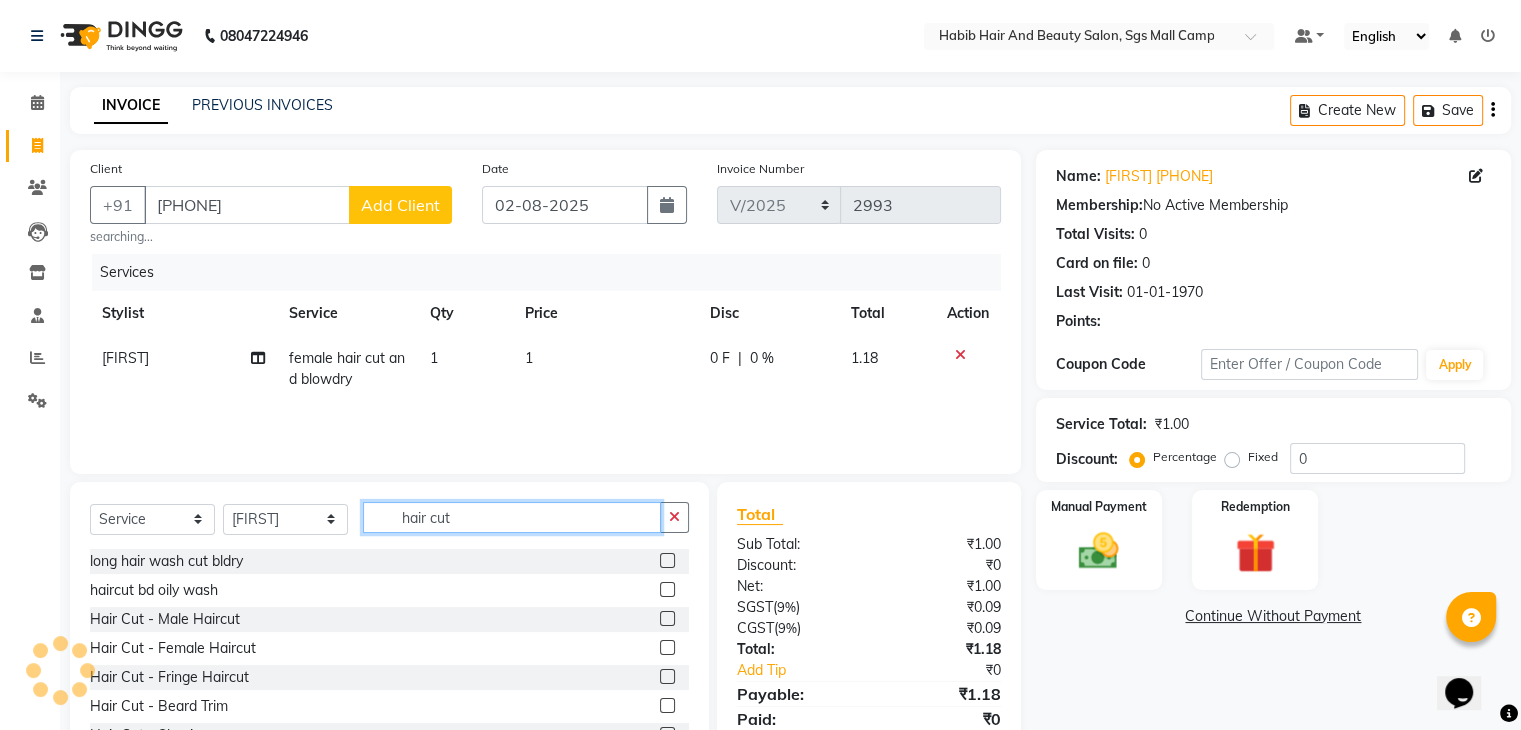 type on "hair cut" 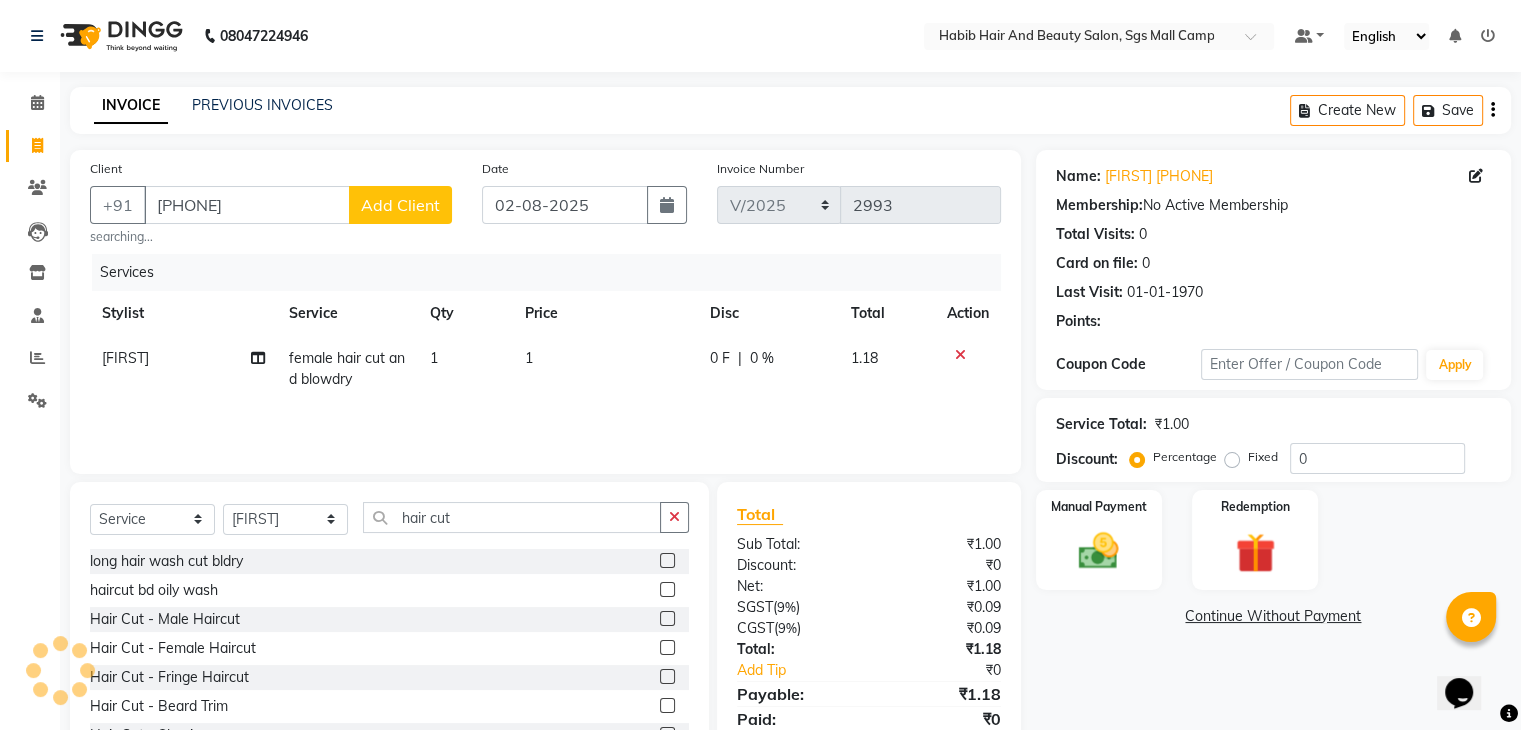 click 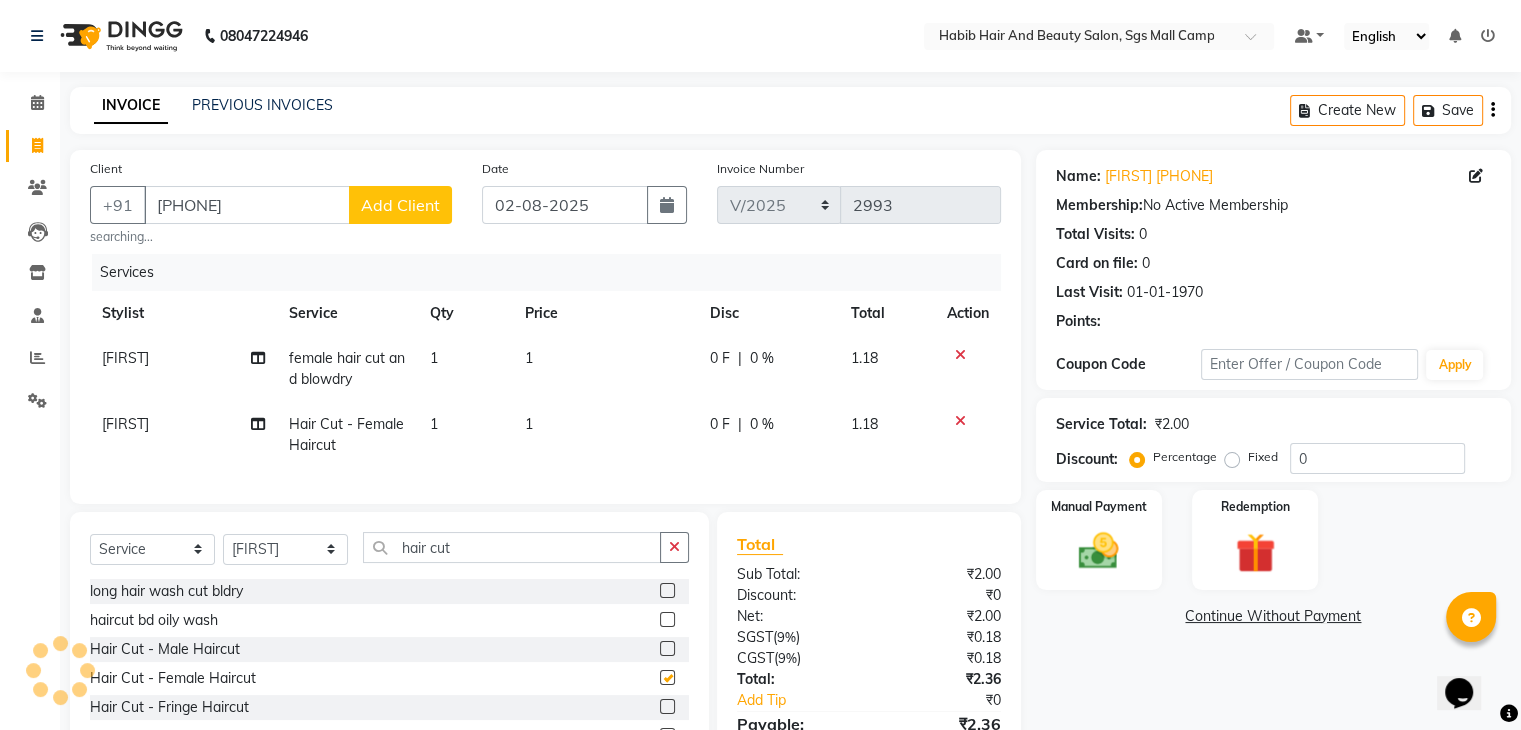 checkbox on "false" 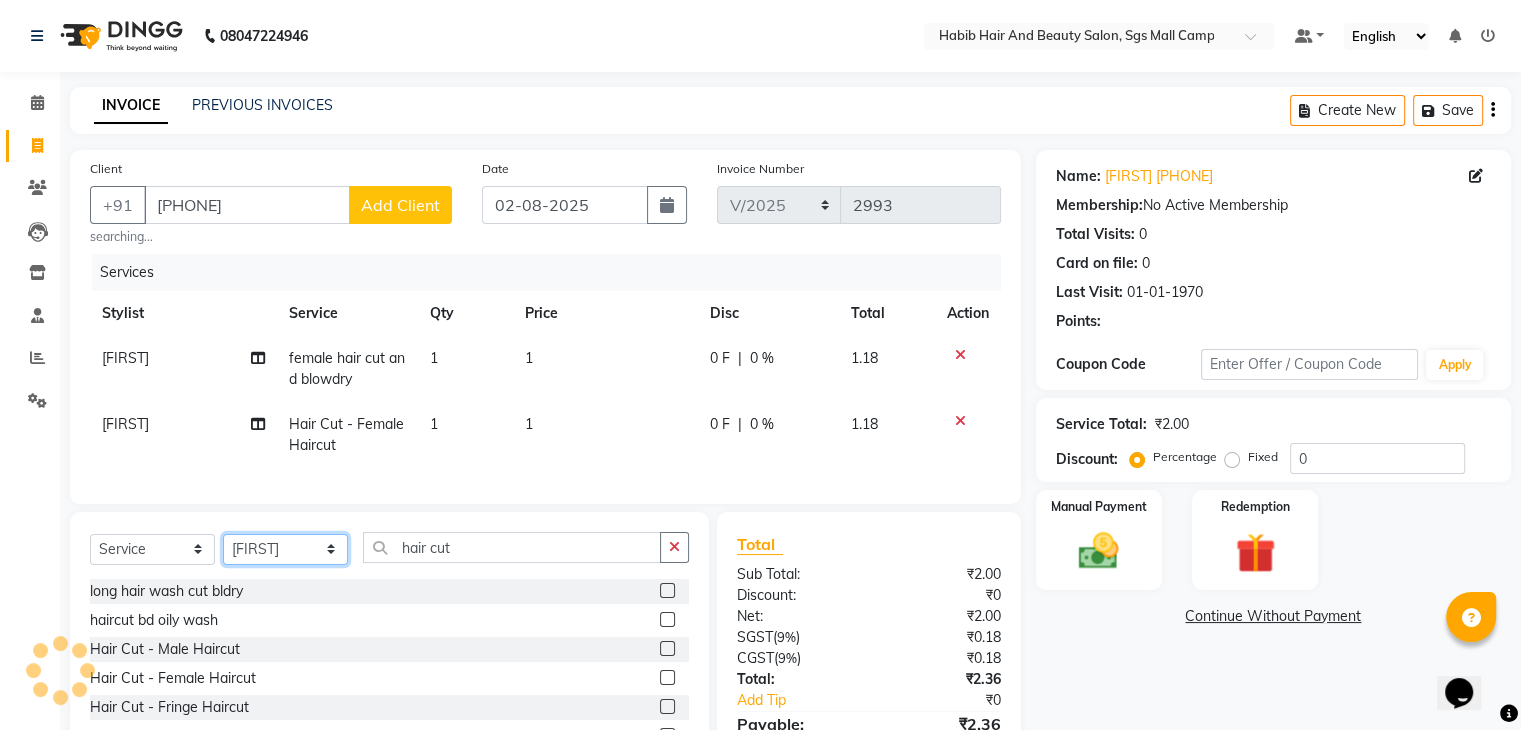 click on "Select Stylist [FIRST] [FIRST]  [FIRST] Manager [FIRST]  [FIRST] [FIRST]  [FIRST] [FIRST] [FIRST]" 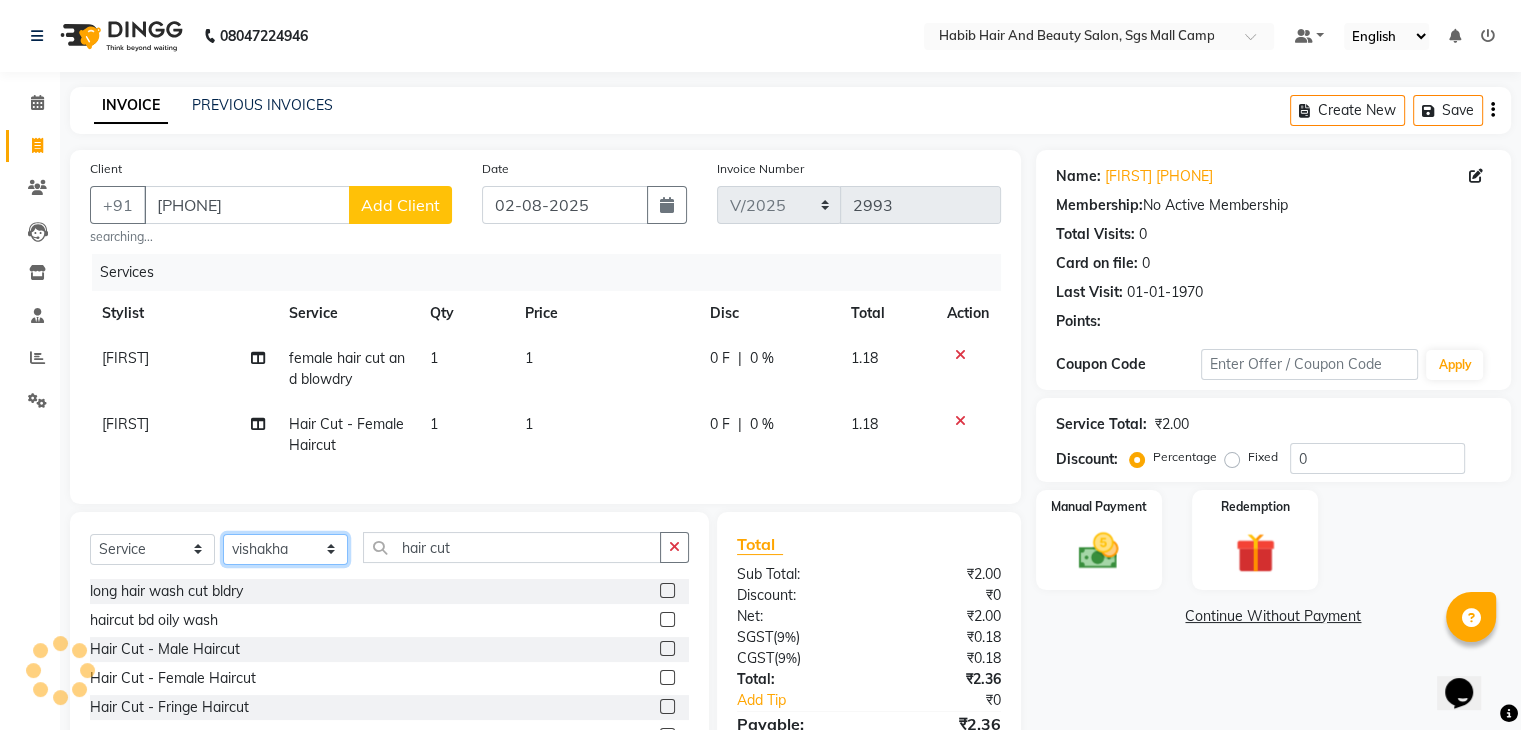 click on "Select Stylist [FIRST] [FIRST]  [FIRST] Manager [FIRST]  [FIRST] [FIRST]  [FIRST] [FIRST] [FIRST]" 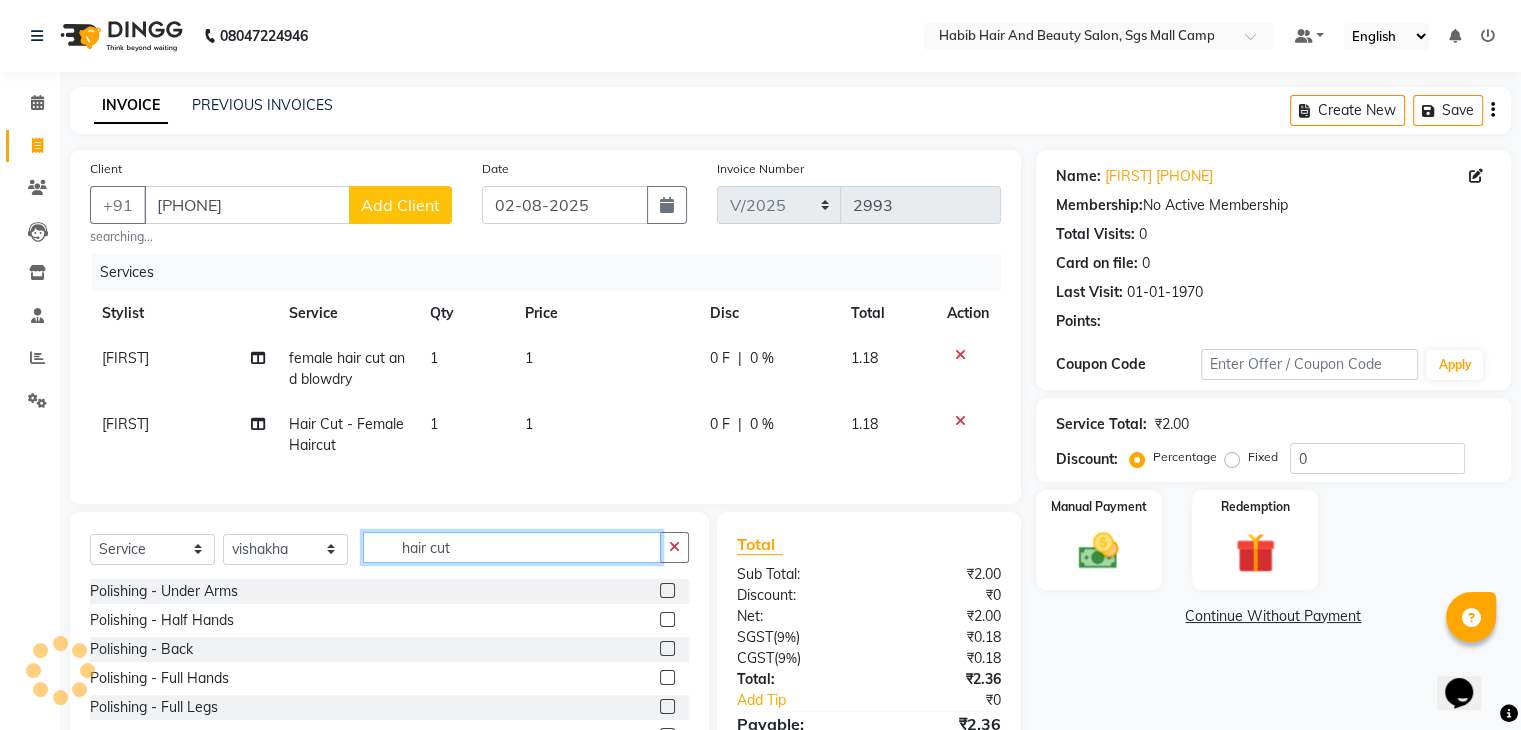 click on "hair cut" 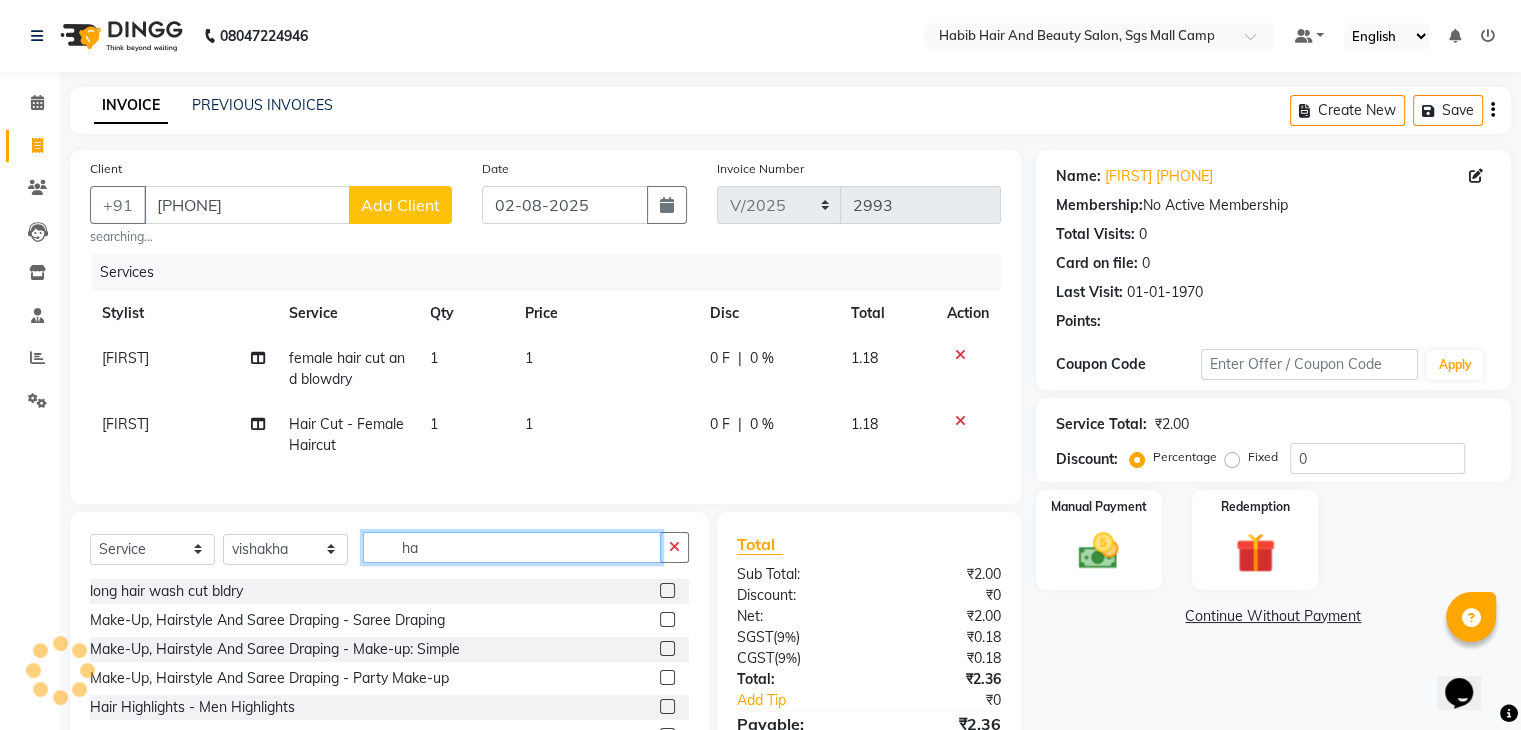 type on "h" 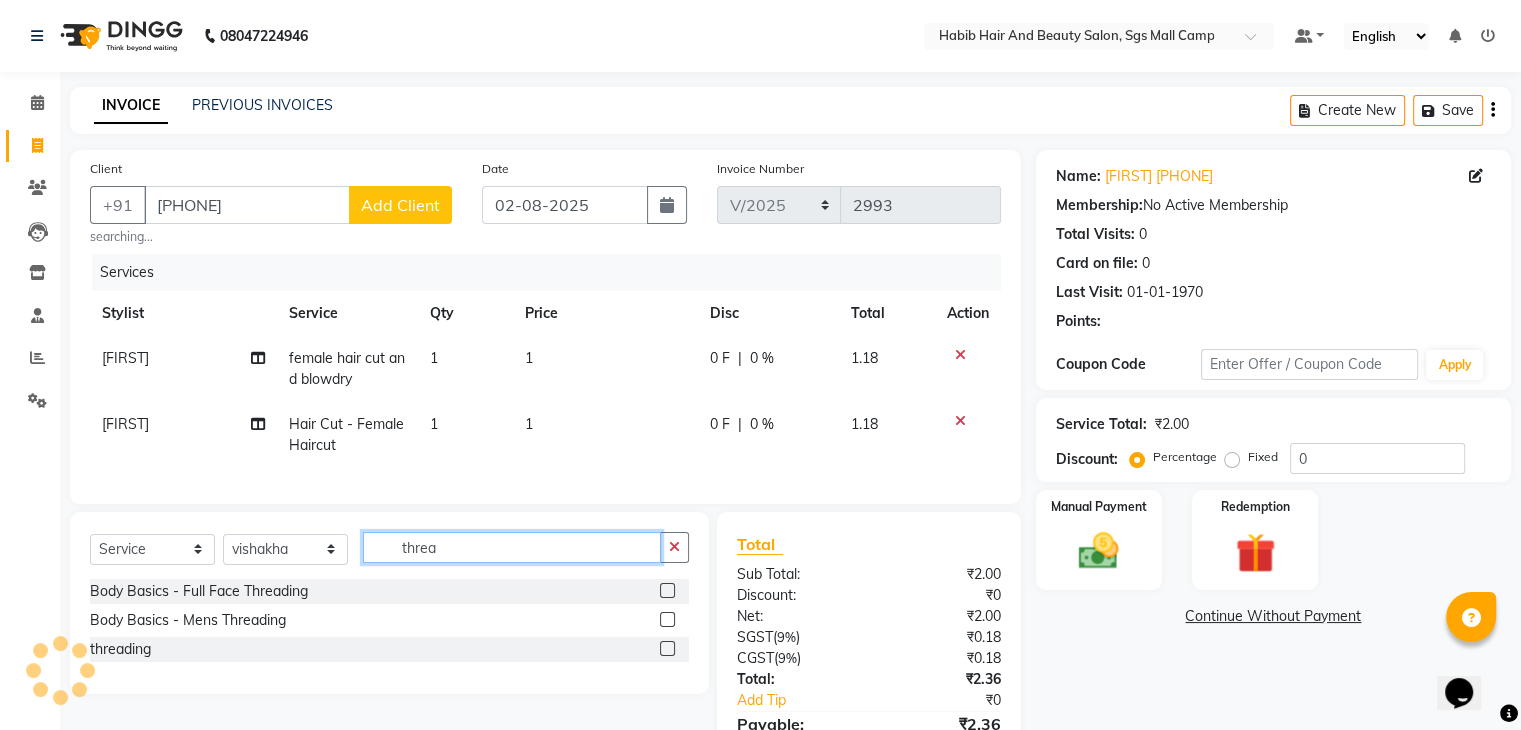 type on "threa" 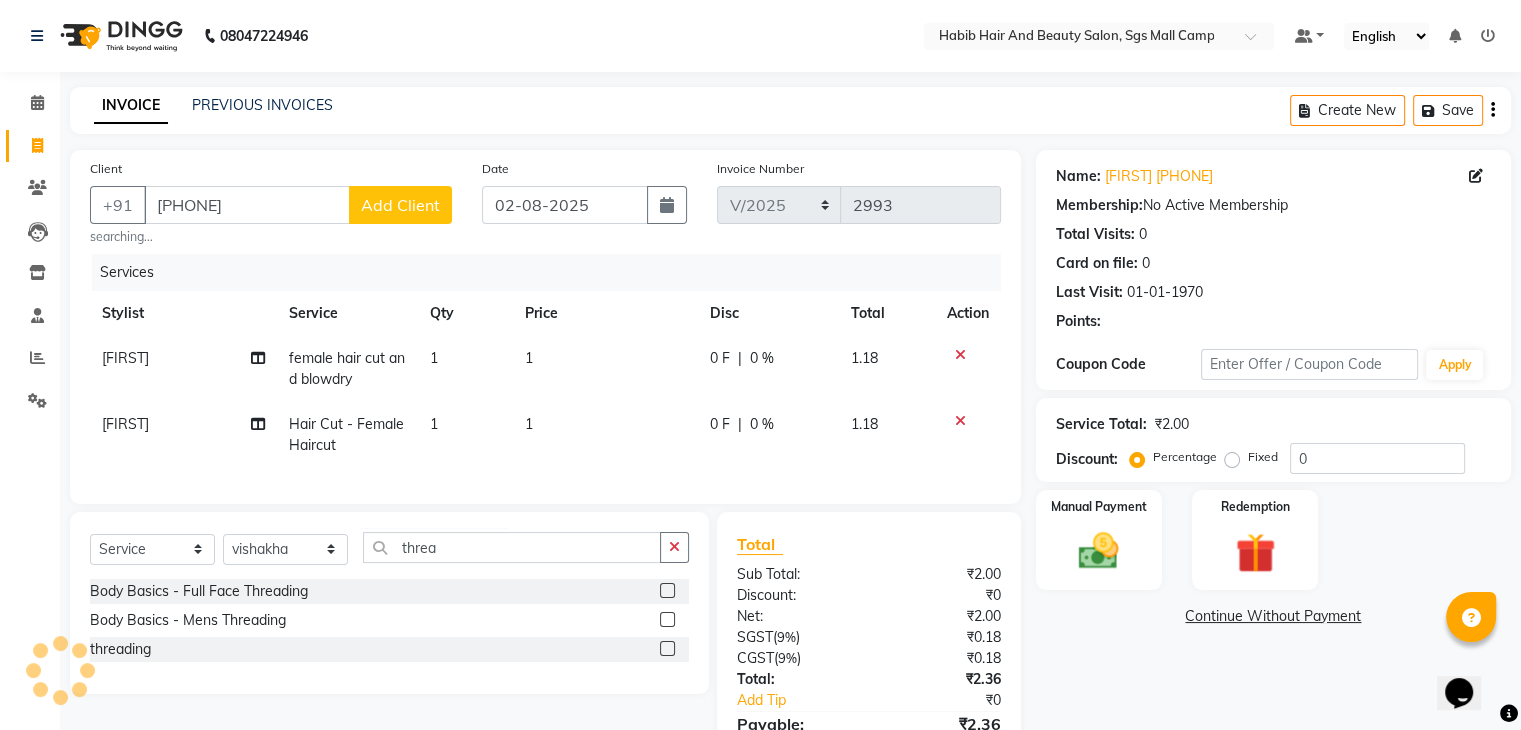 click 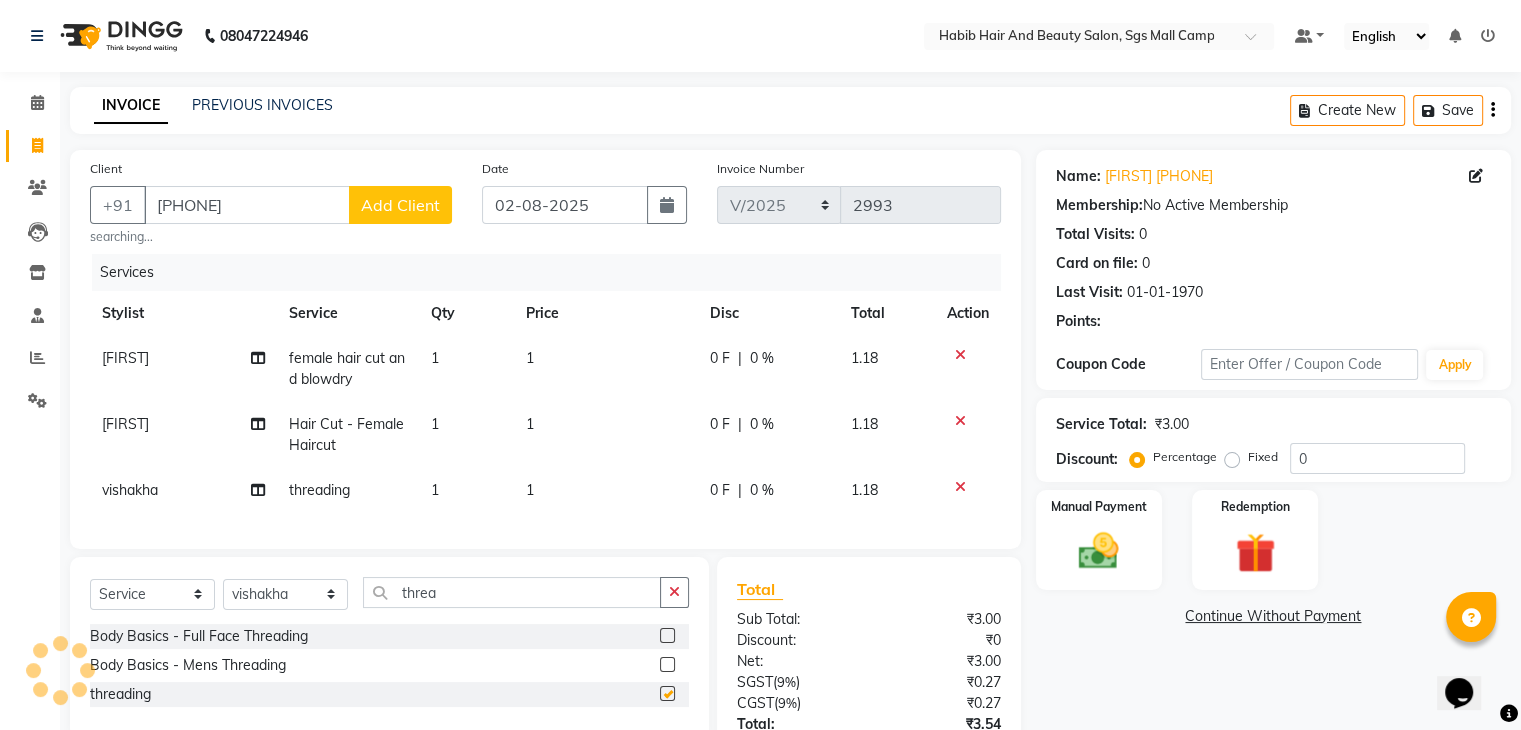 checkbox on "false" 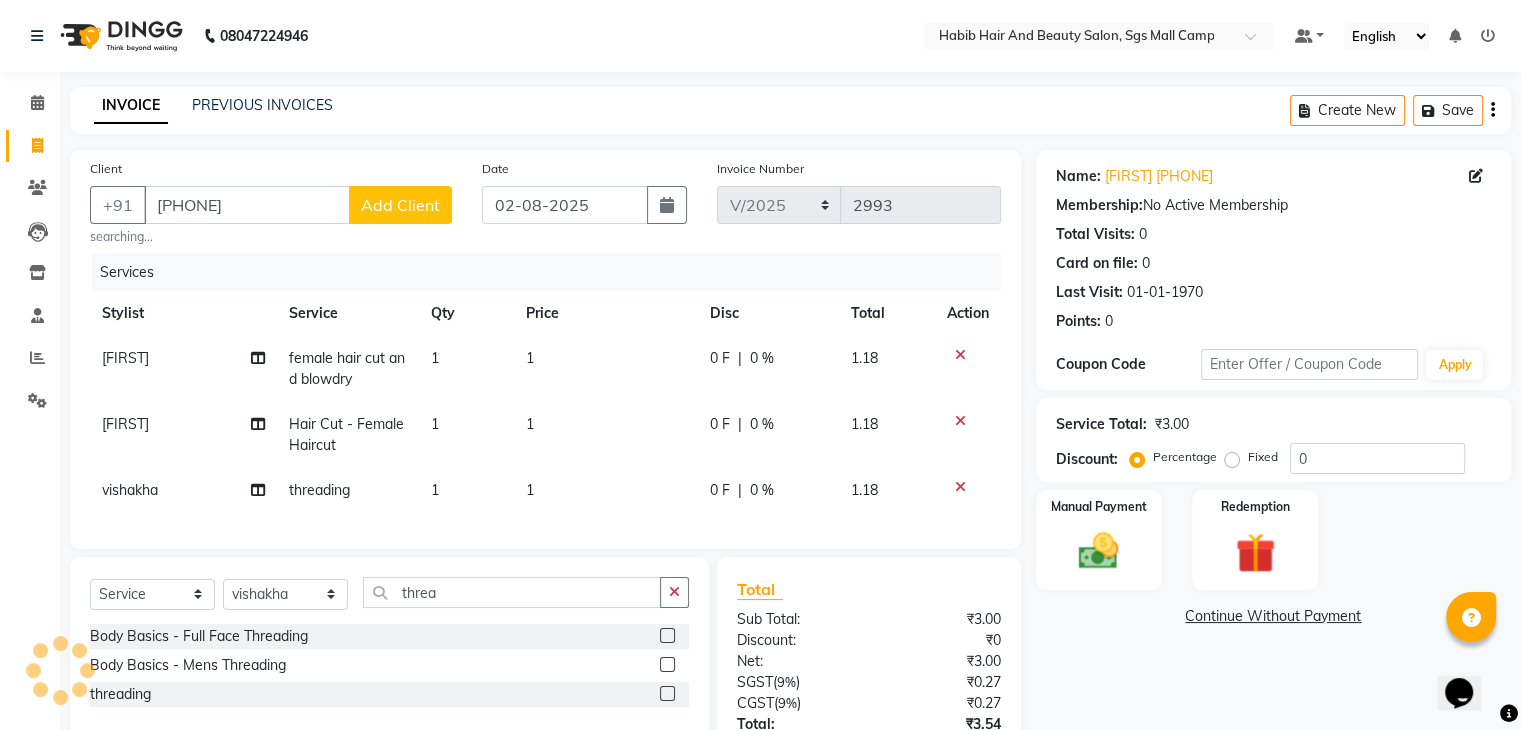 click on "1" 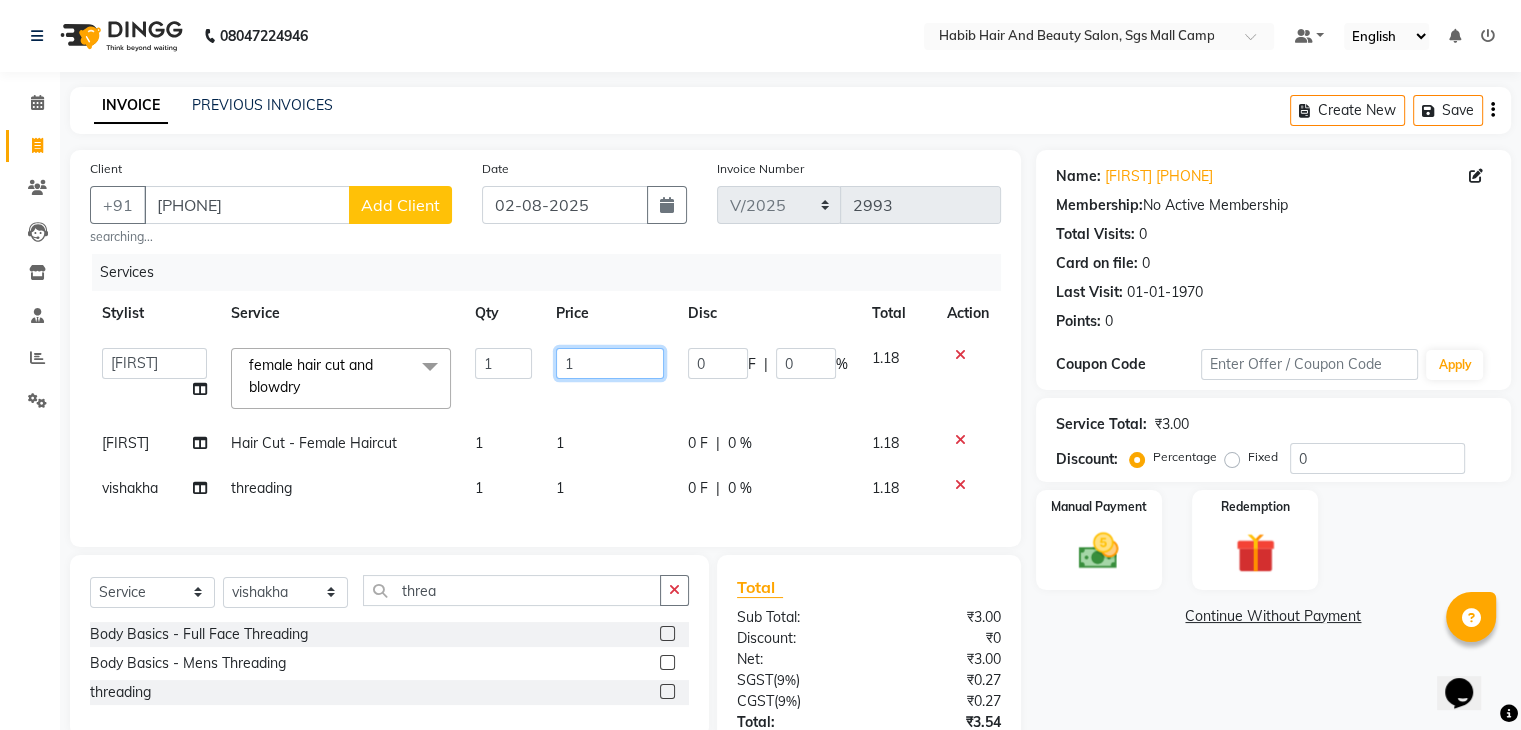 click on "1" 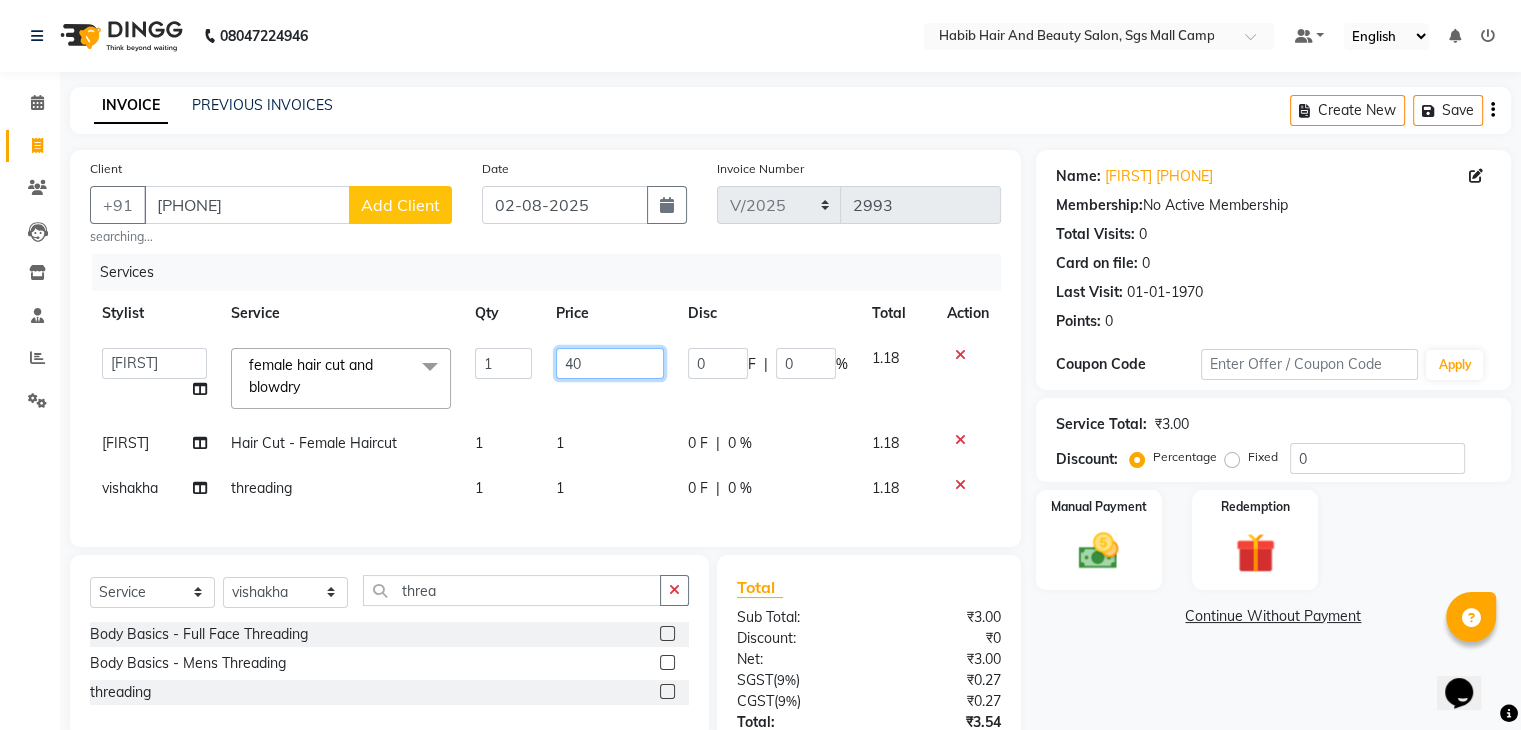 type on "400" 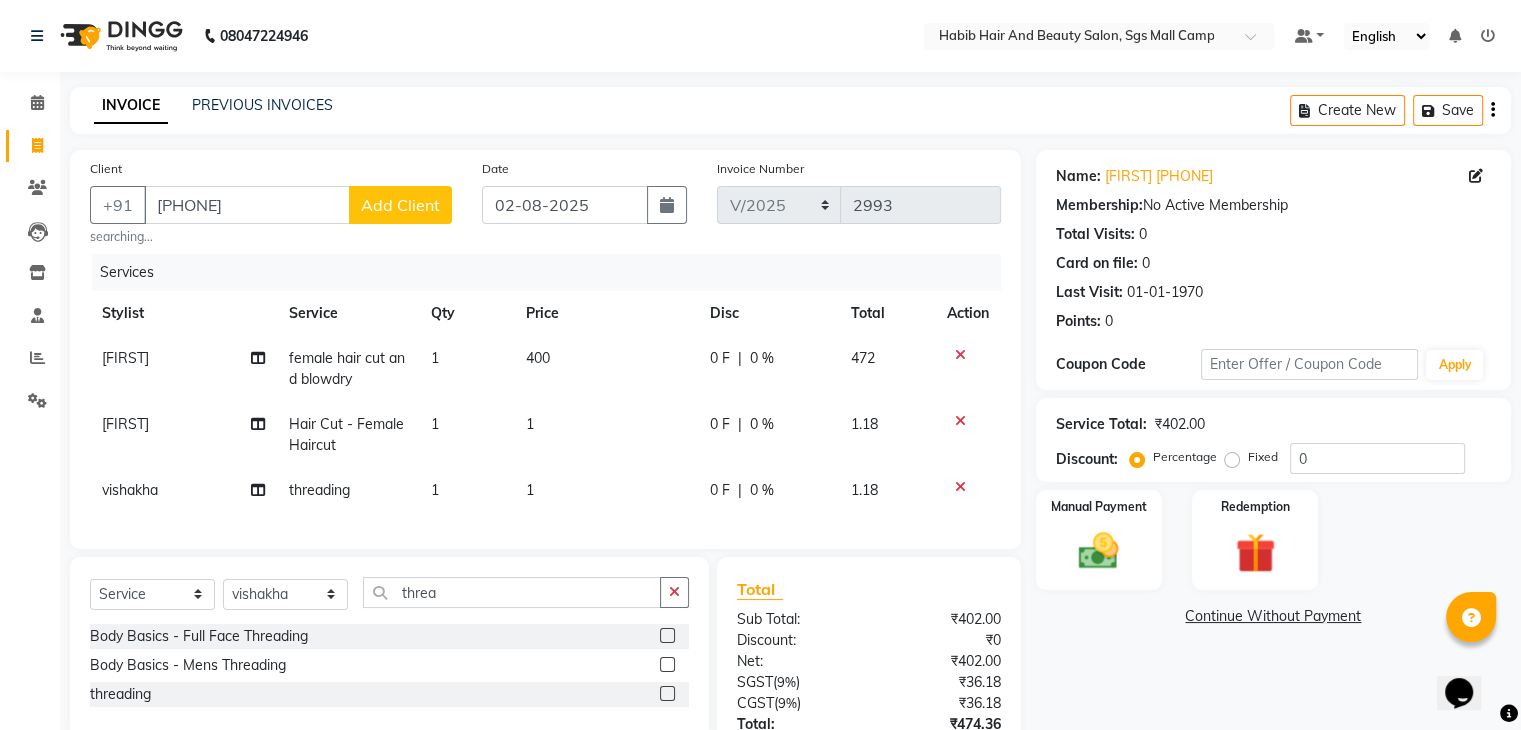 click on "1" 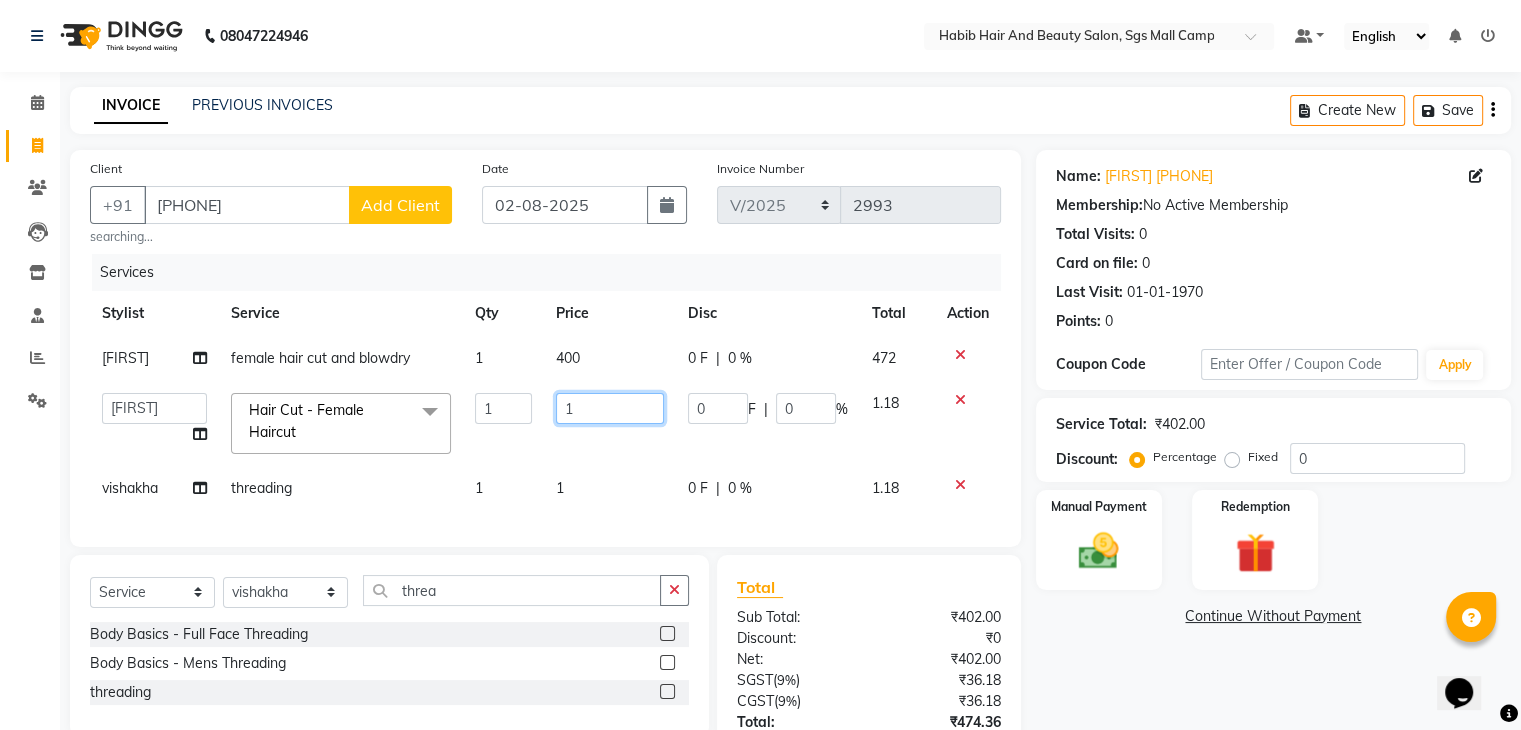 click on "1" 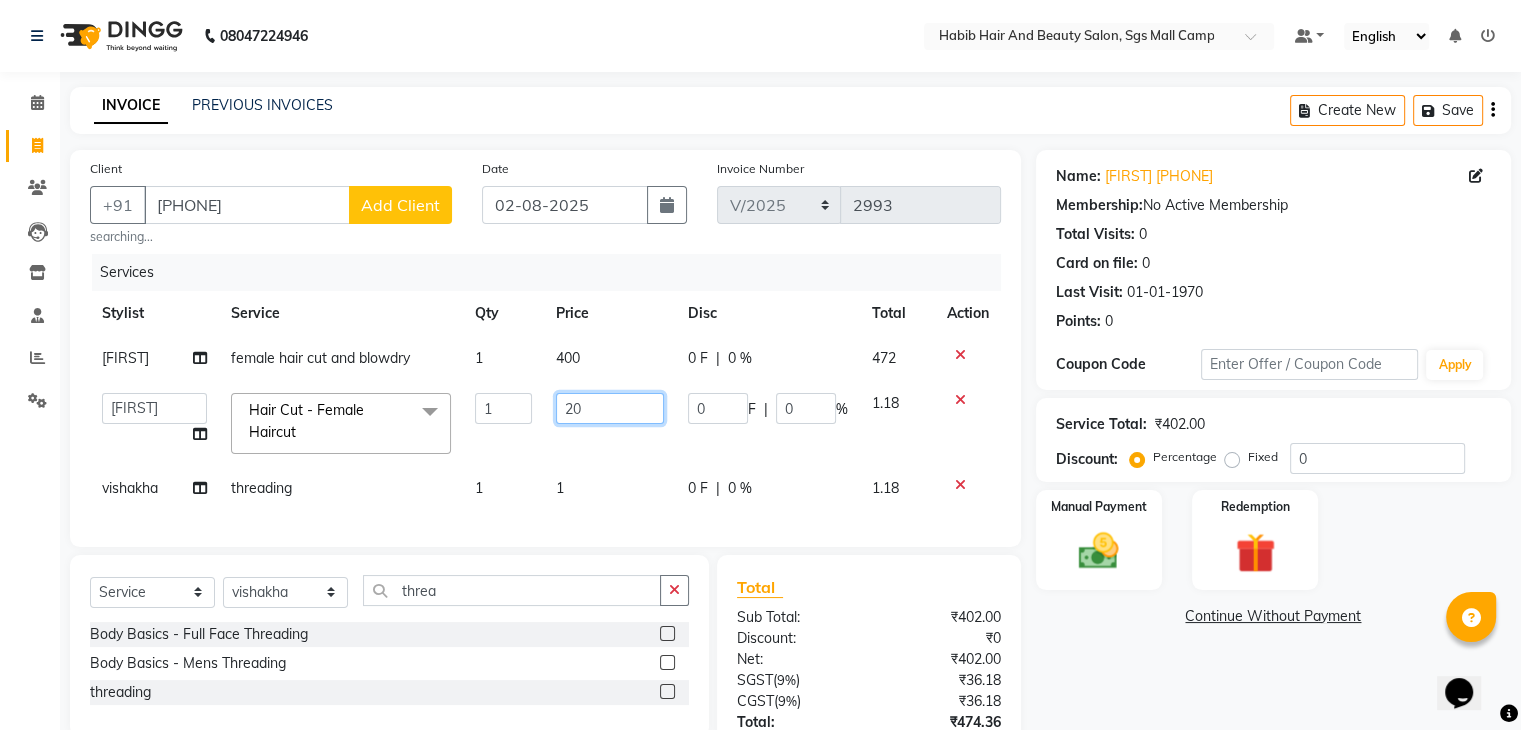 type on "200" 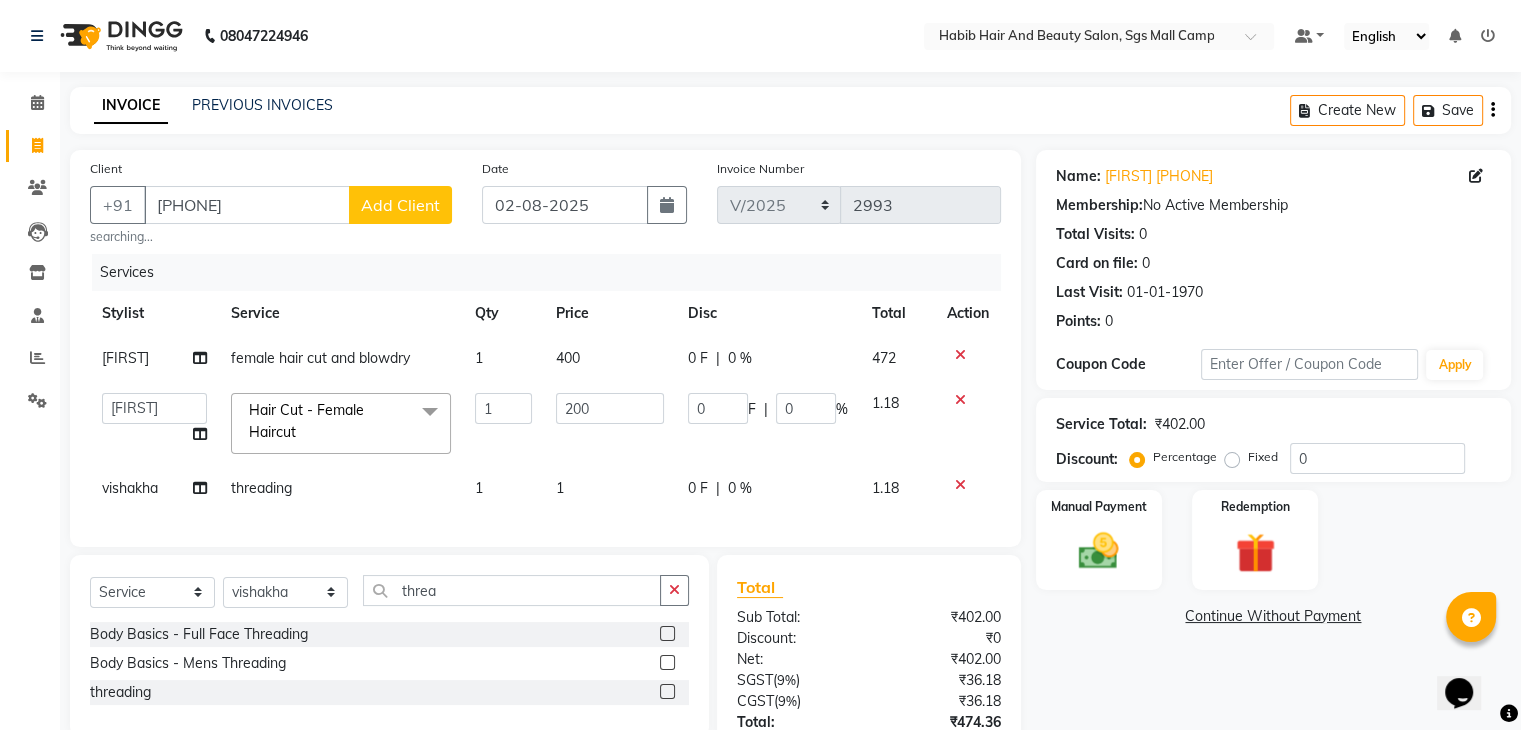 click on "1" 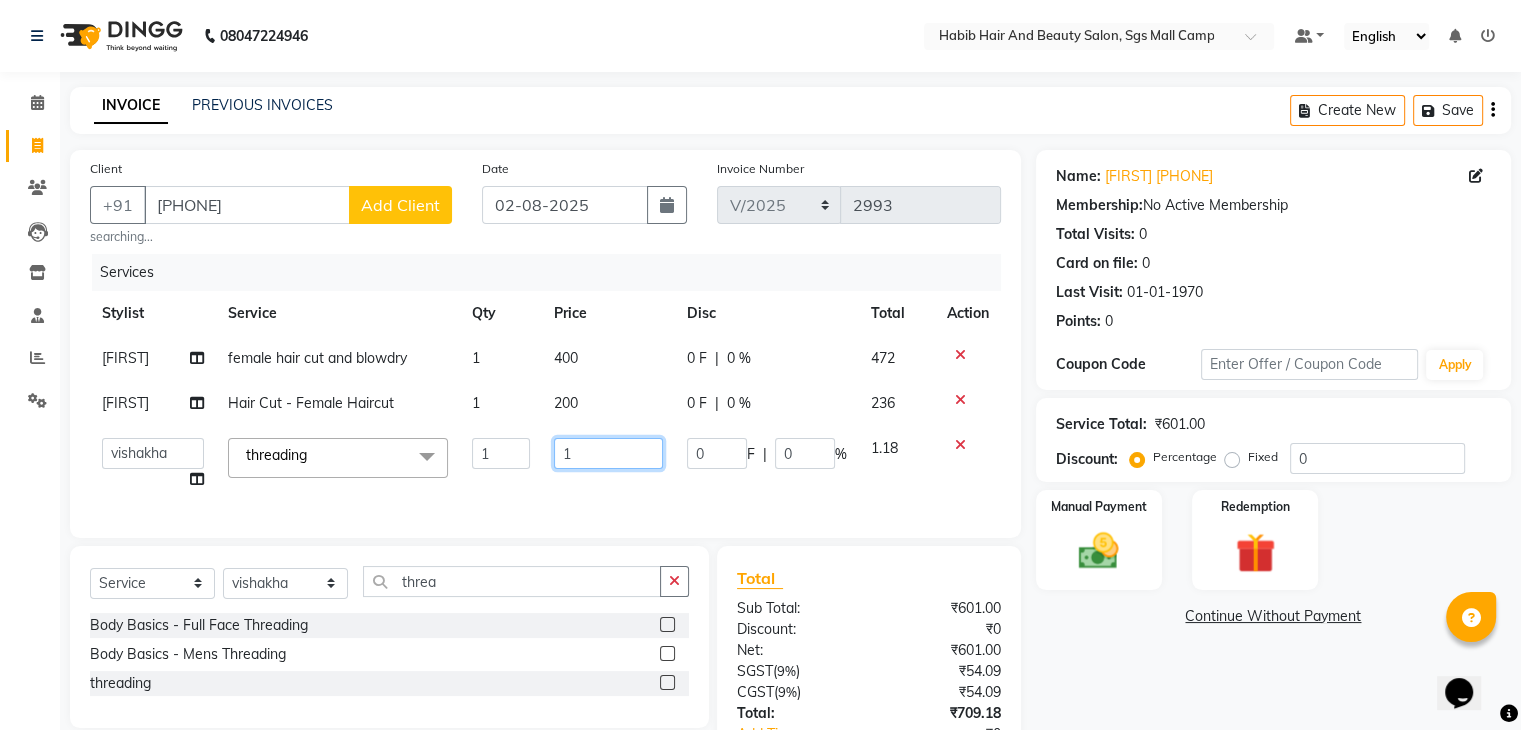 click on "1" 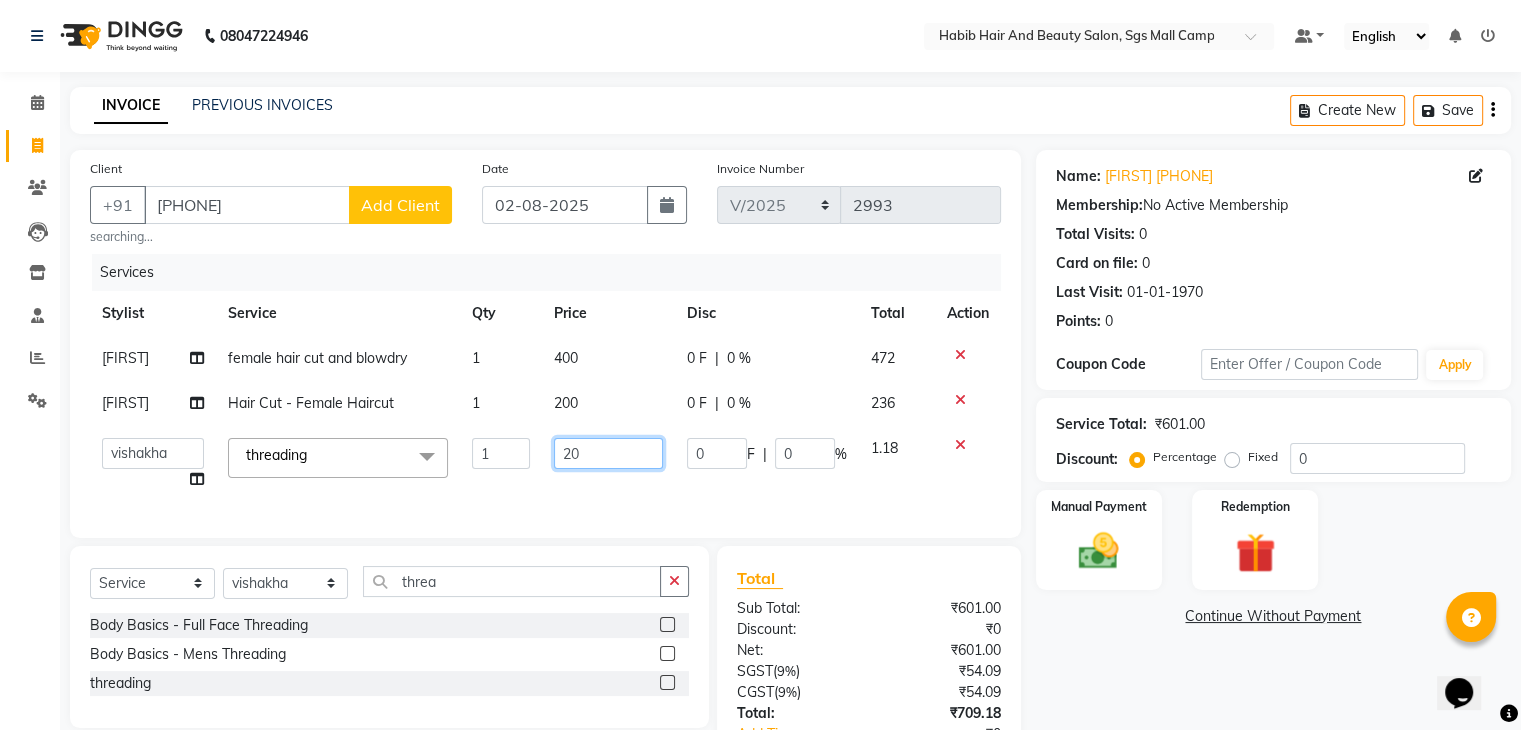 type on "200" 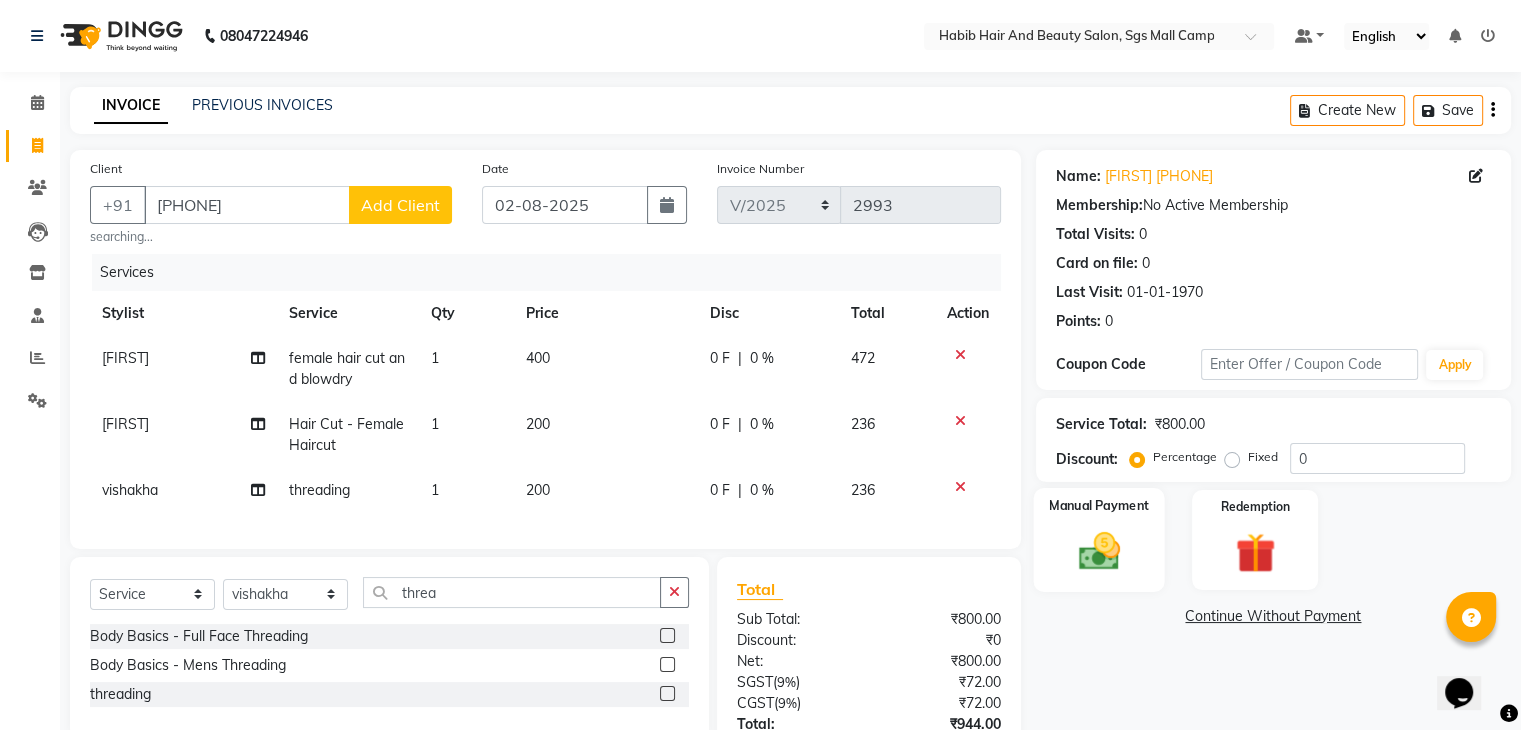 click 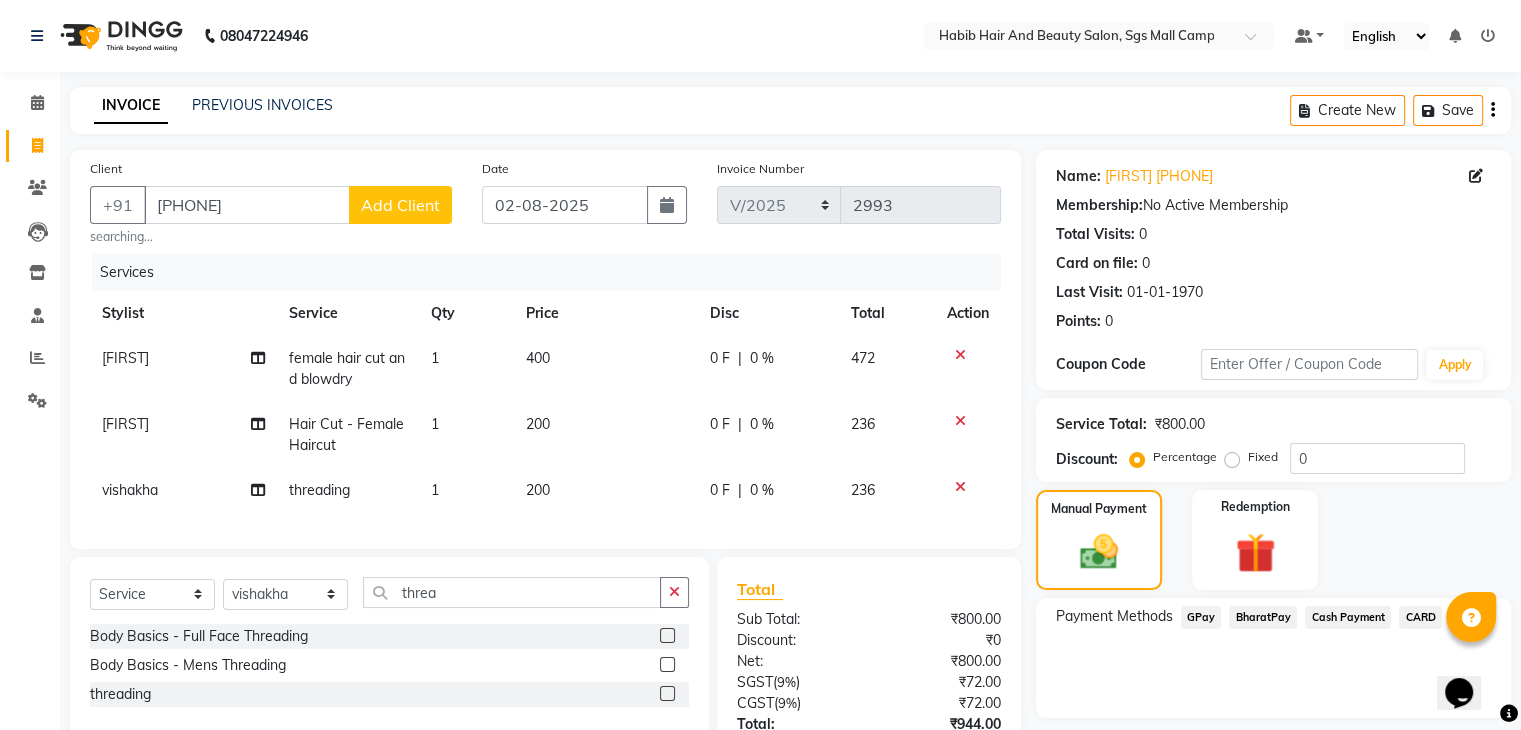 click on "BharatPay" 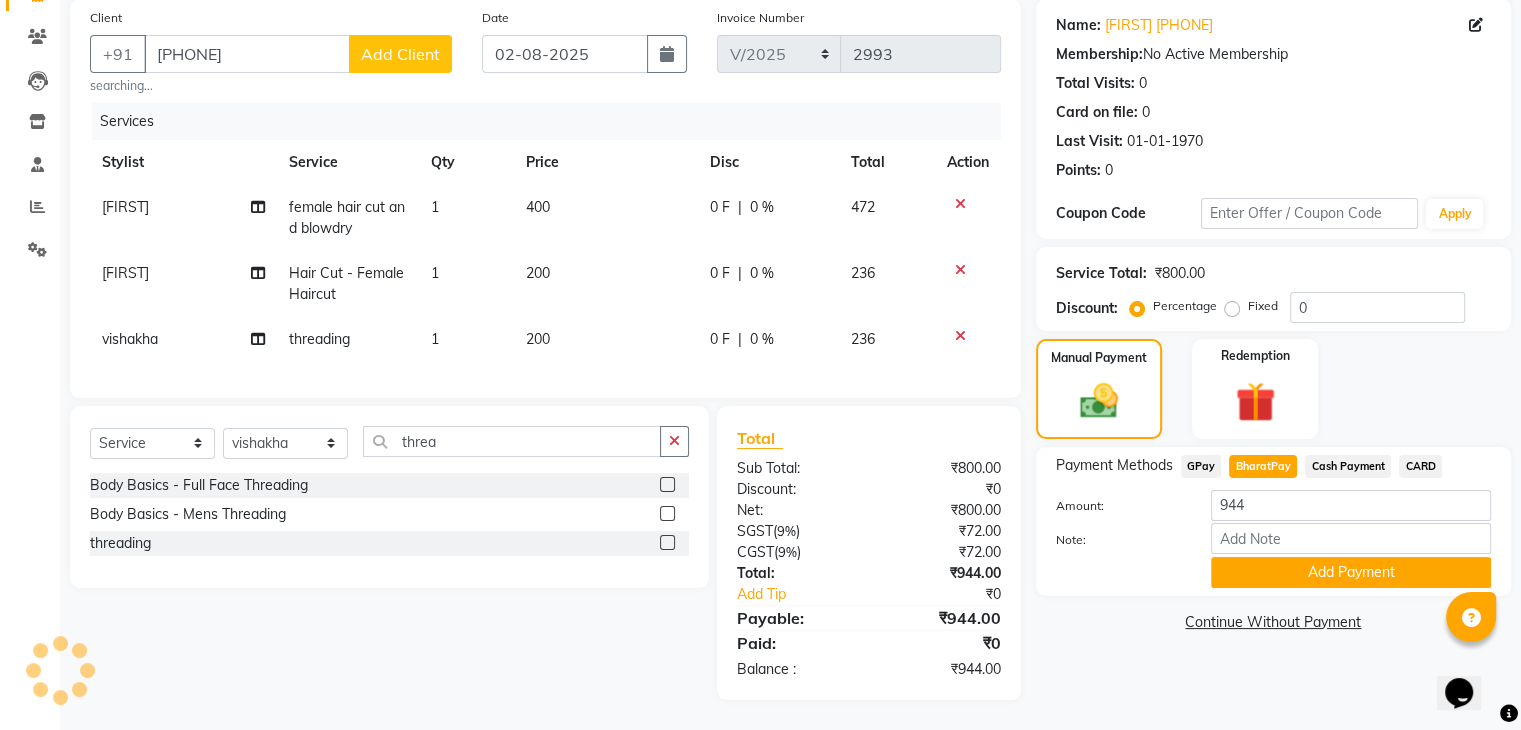 scroll, scrollTop: 167, scrollLeft: 0, axis: vertical 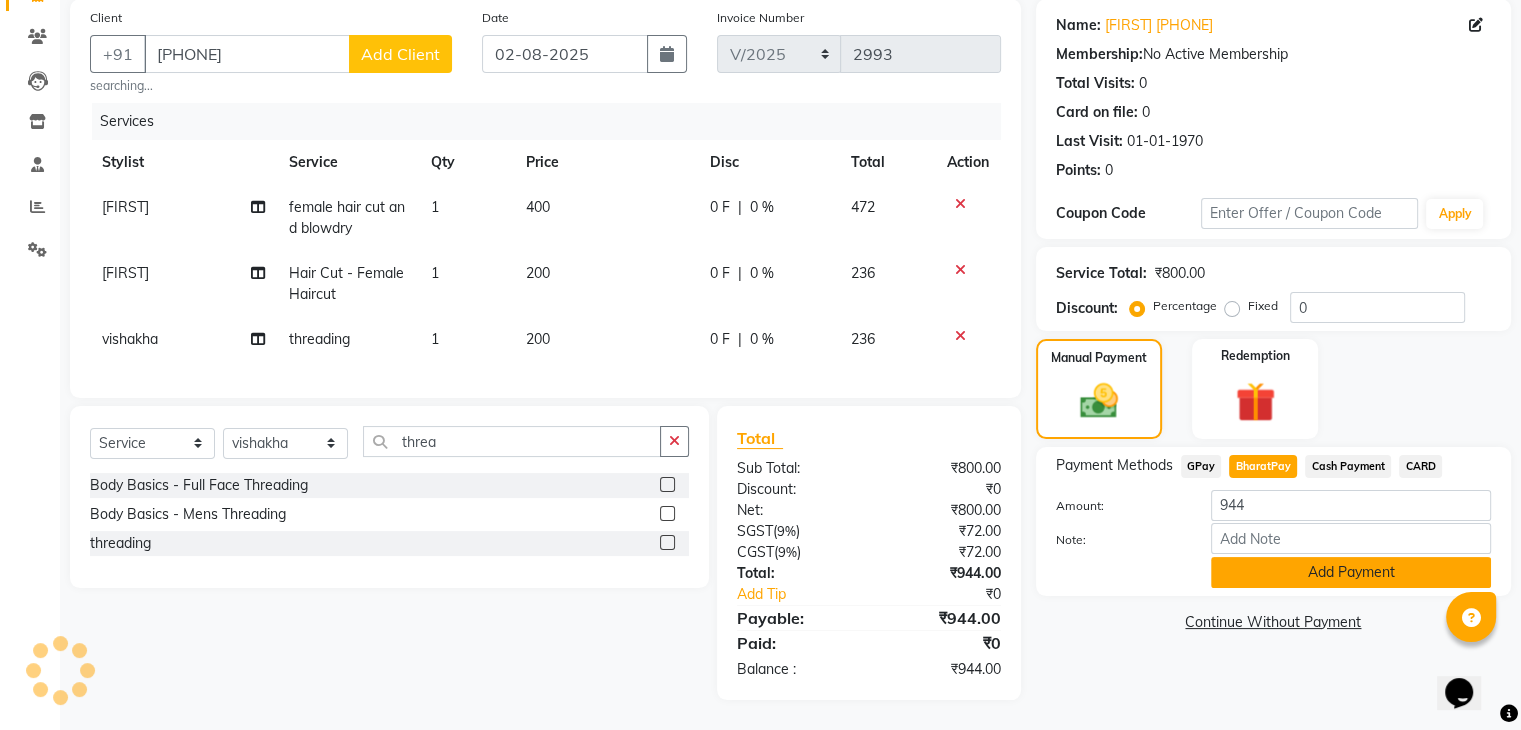 click on "Add Payment" 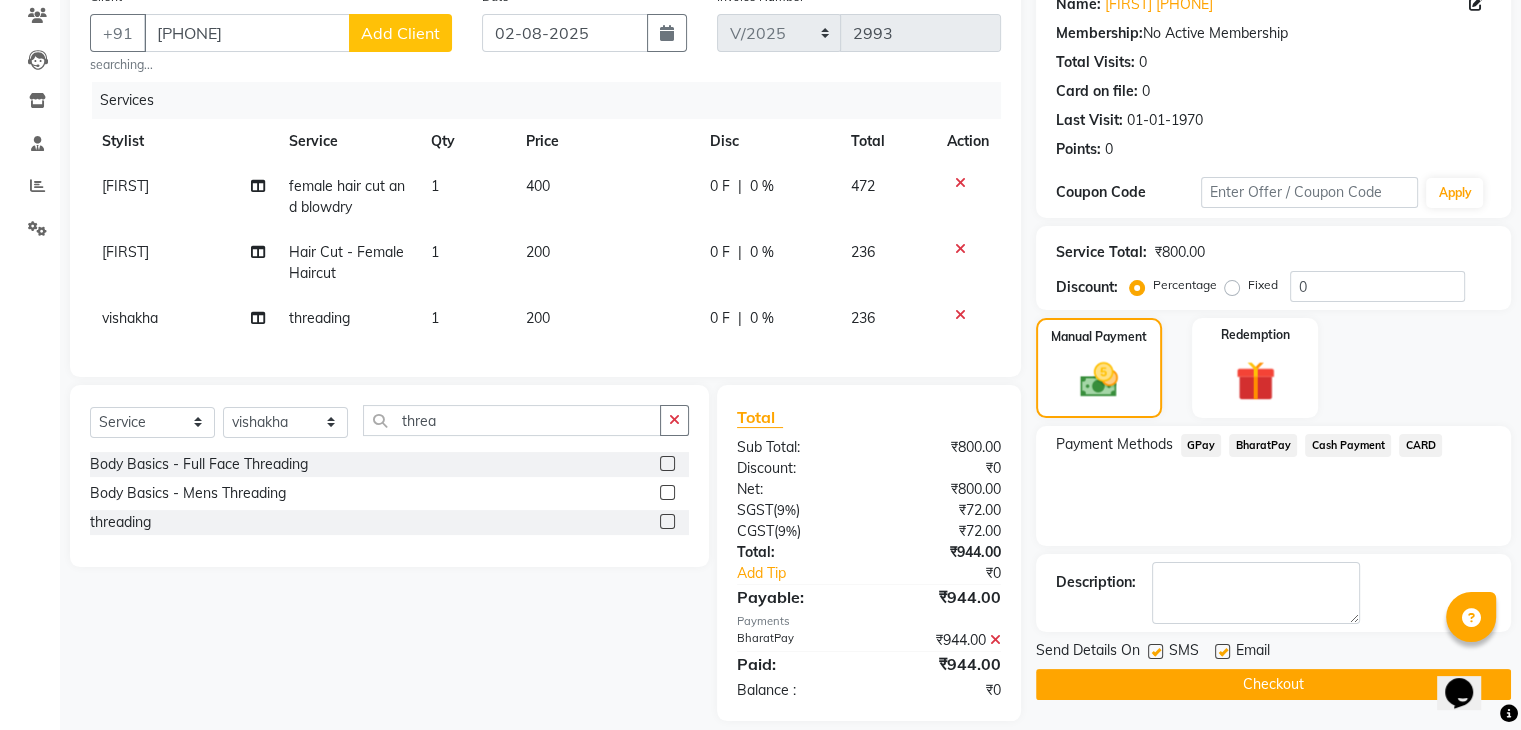 scroll, scrollTop: 169, scrollLeft: 0, axis: vertical 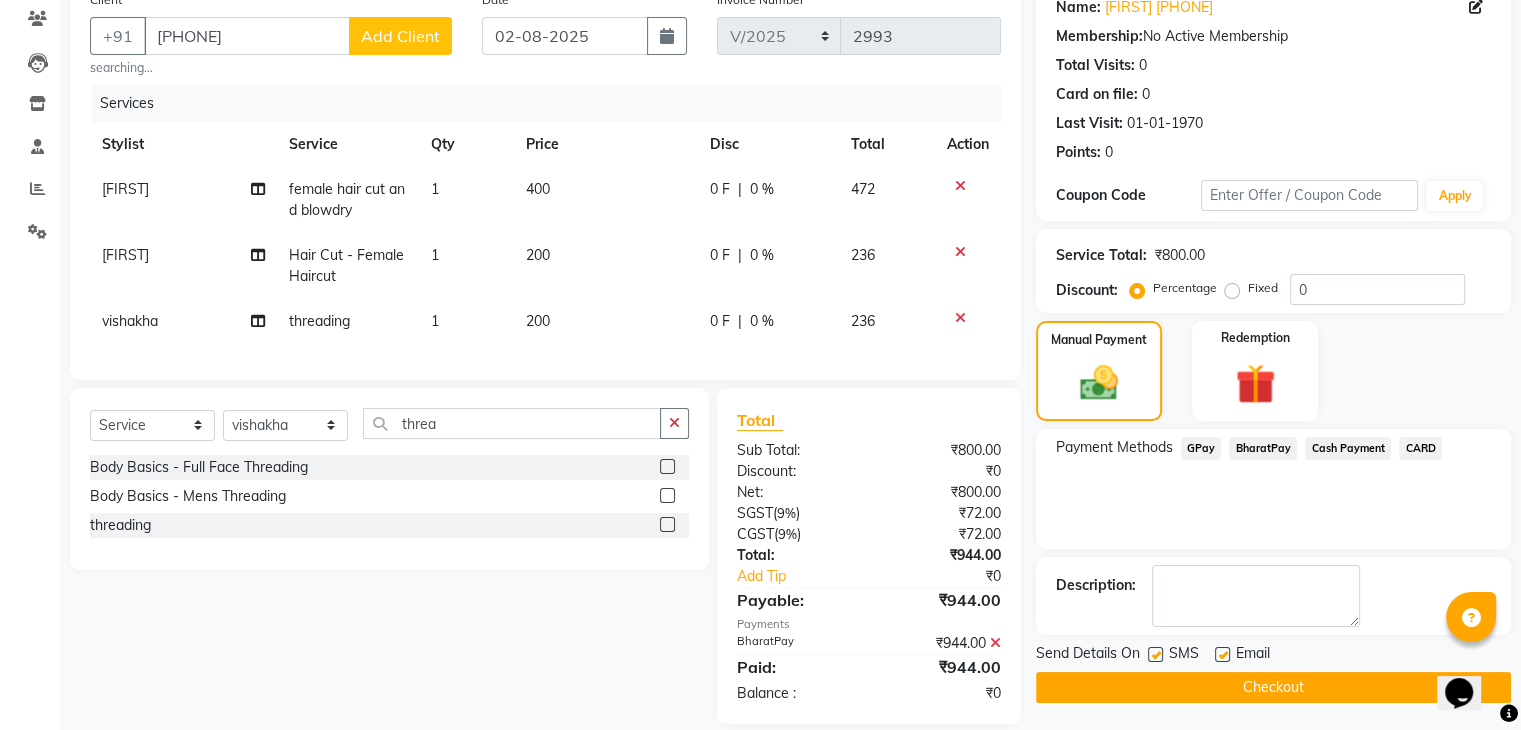 click on "Checkout" 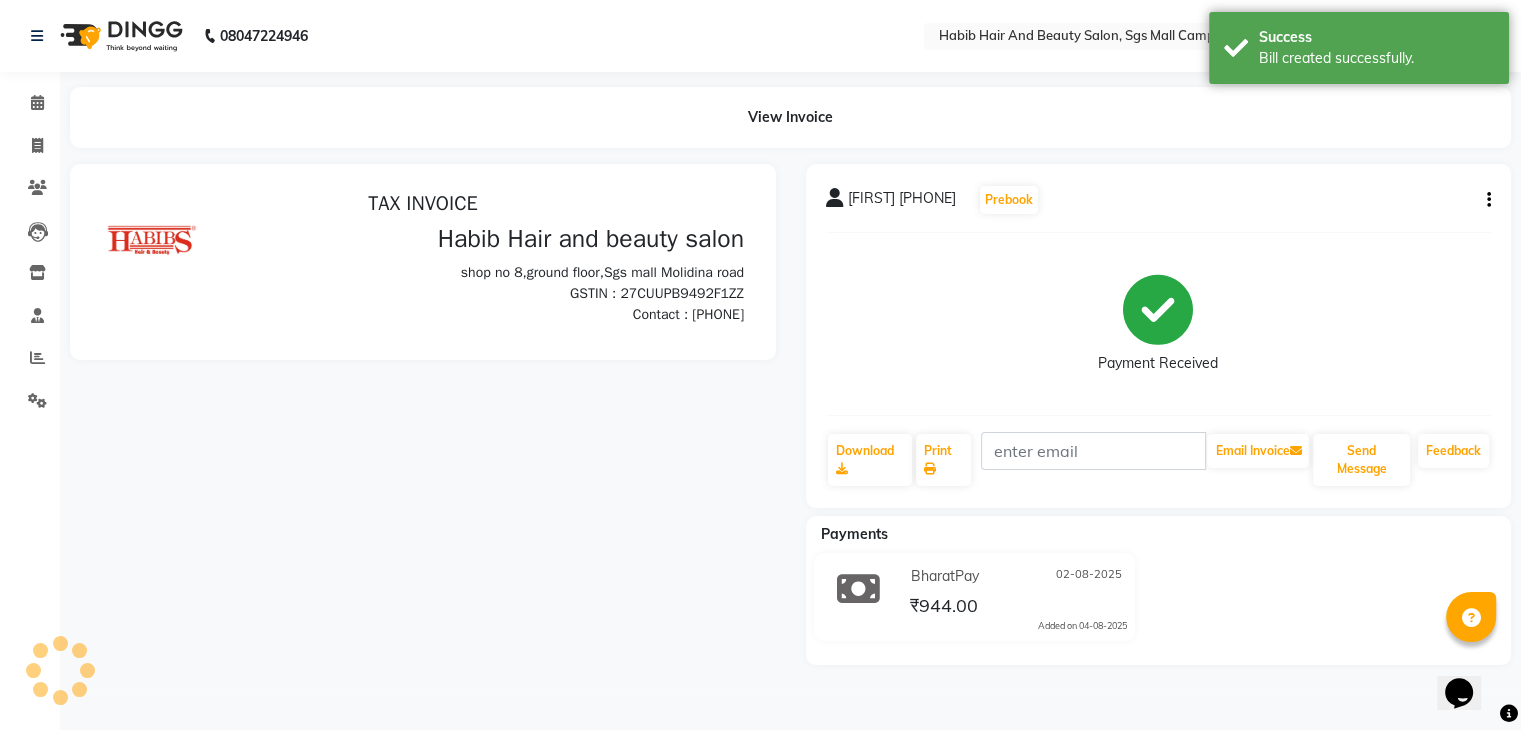 scroll, scrollTop: 0, scrollLeft: 0, axis: both 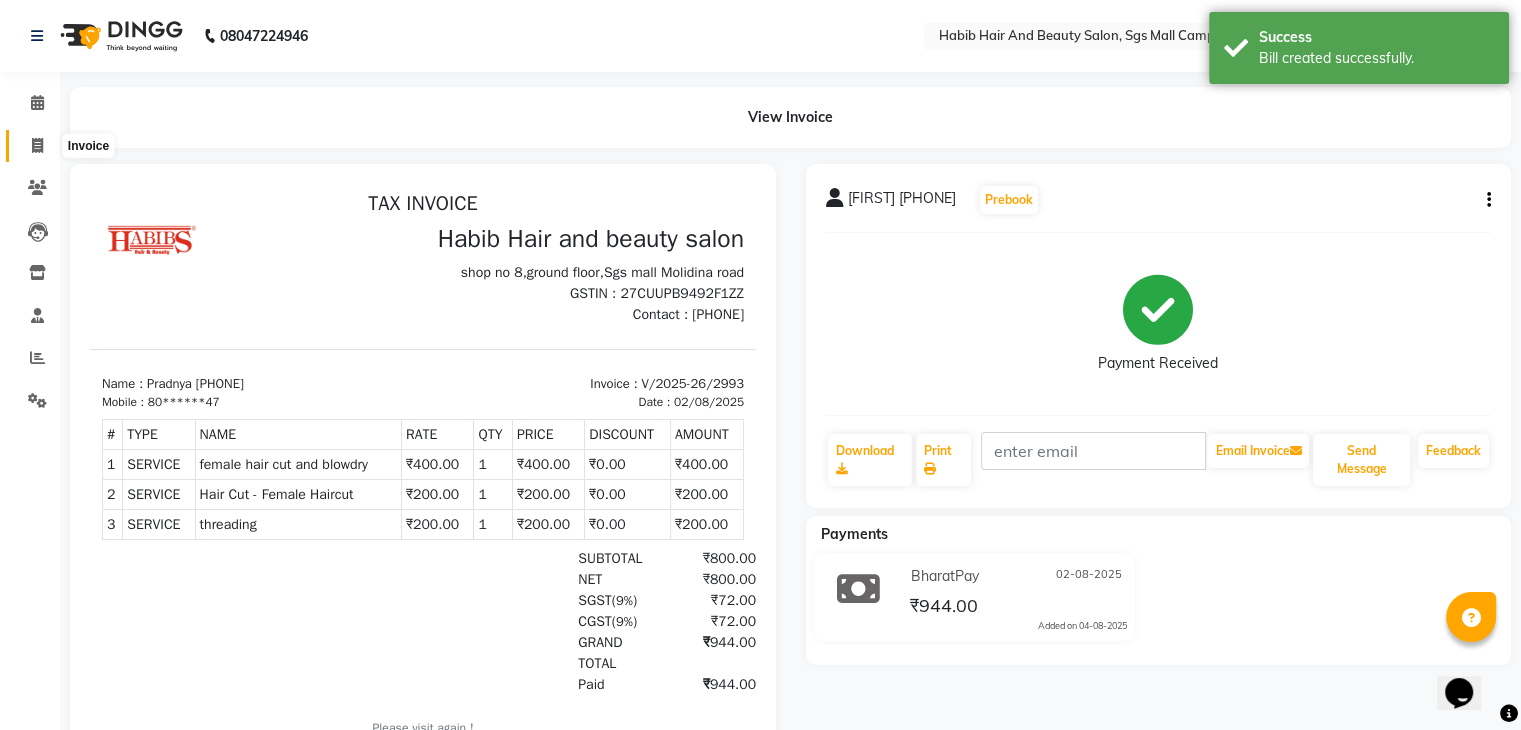 click 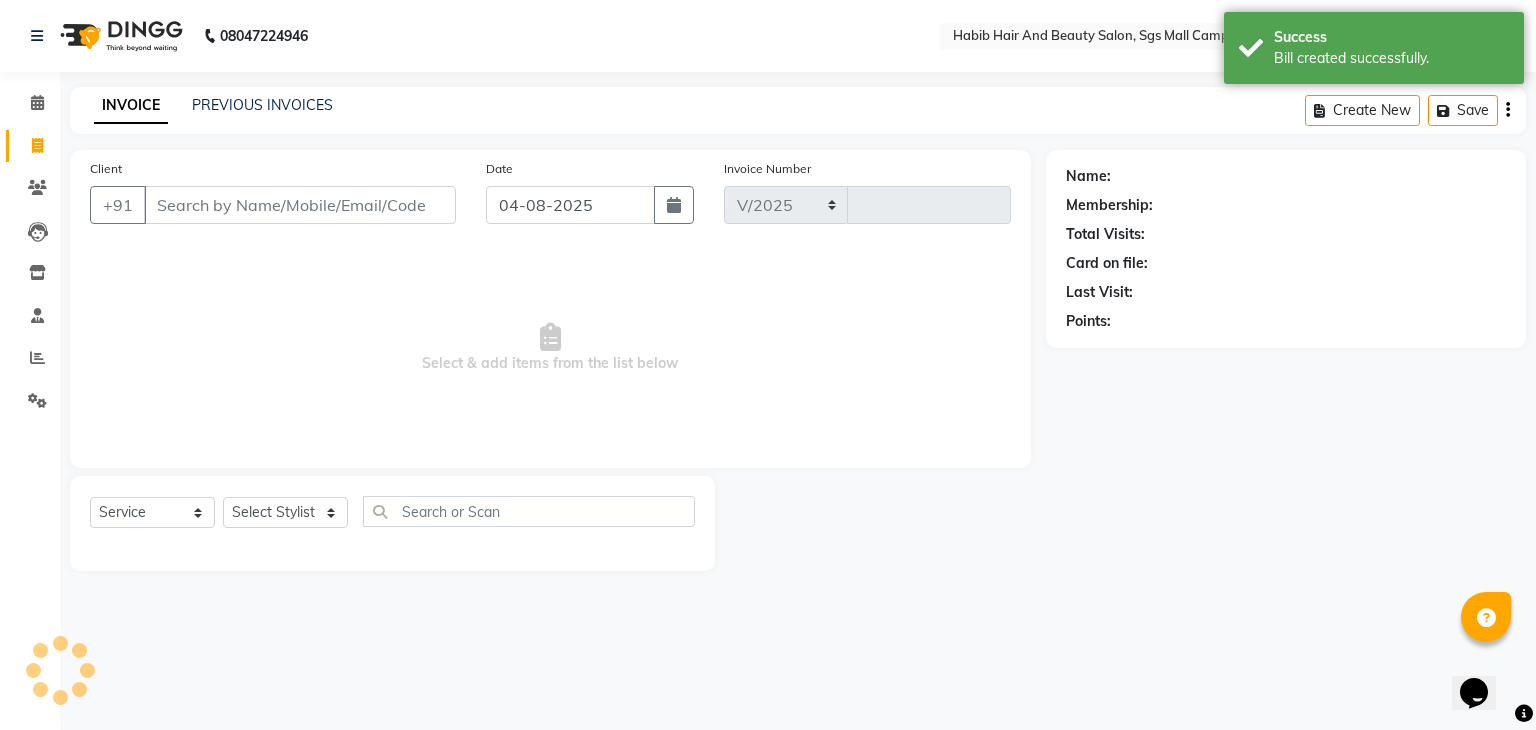 select on "8362" 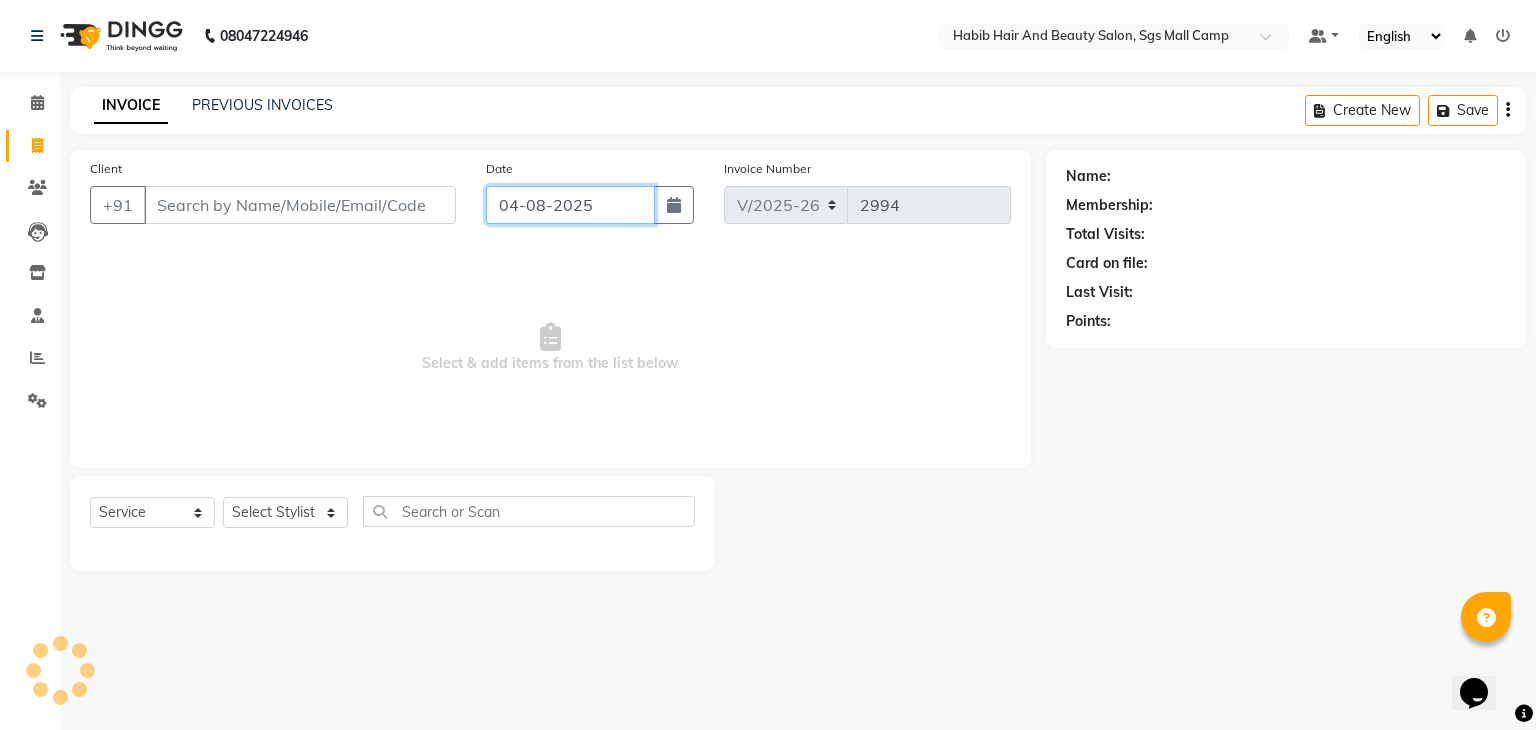 click on "04-08-2025" 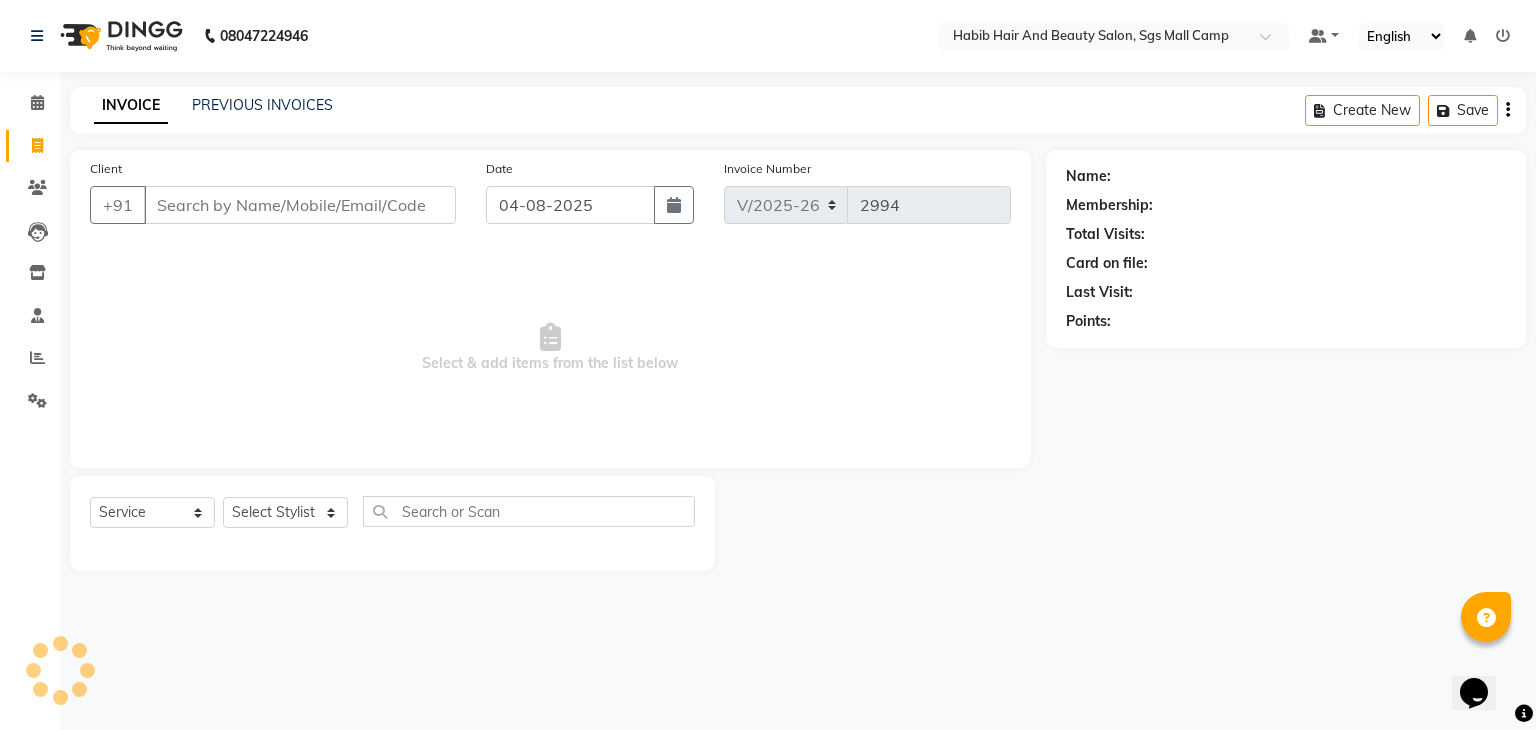 select on "8" 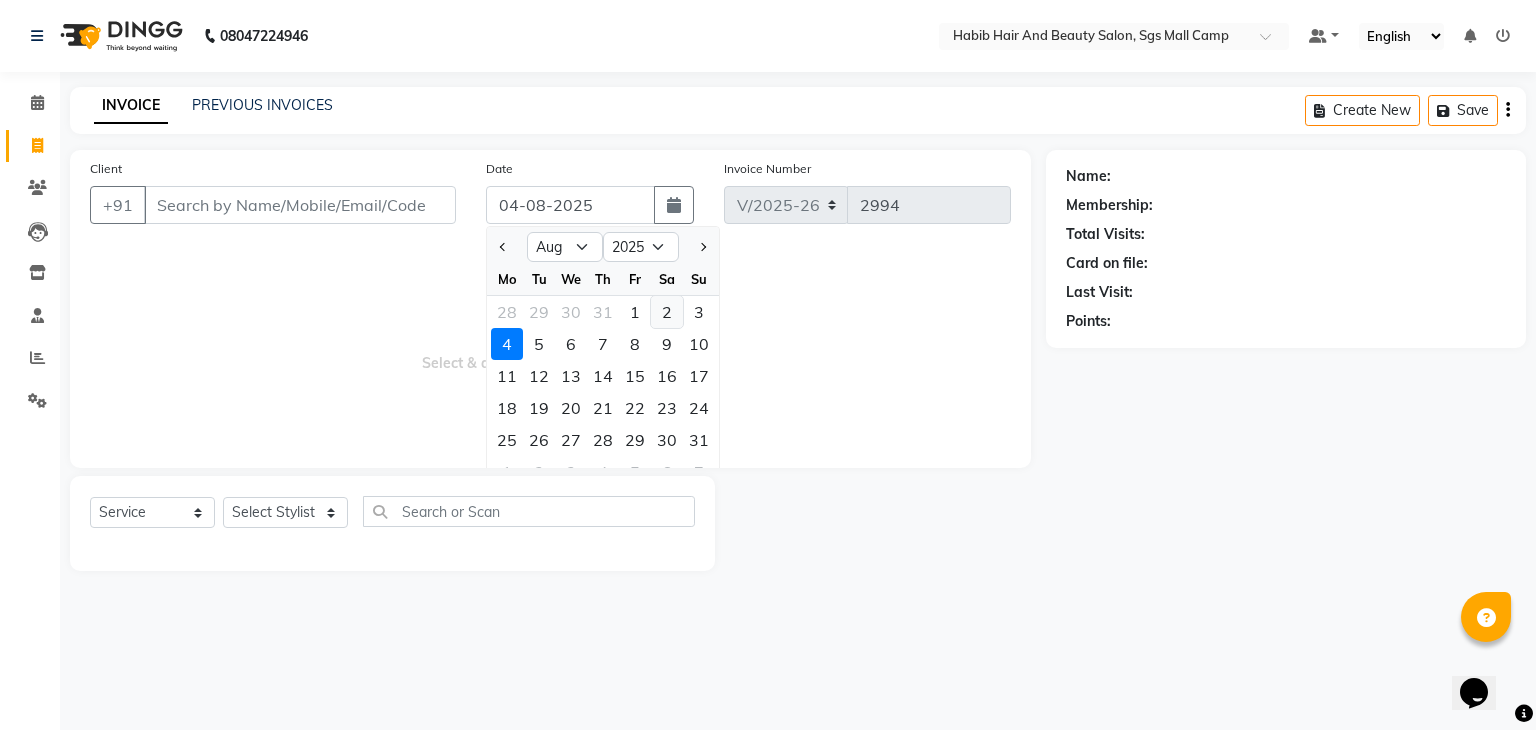 click on "2" 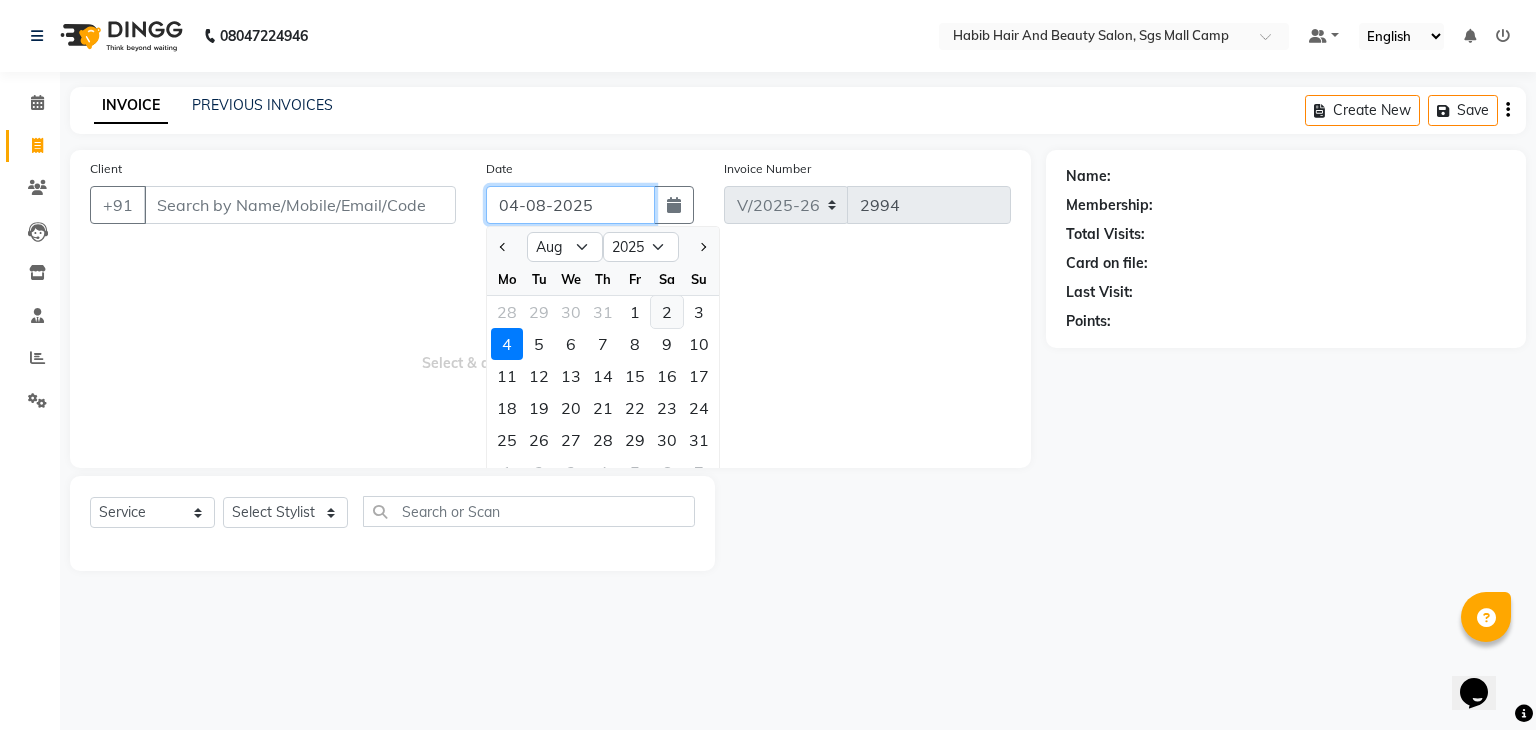 type on "02-08-2025" 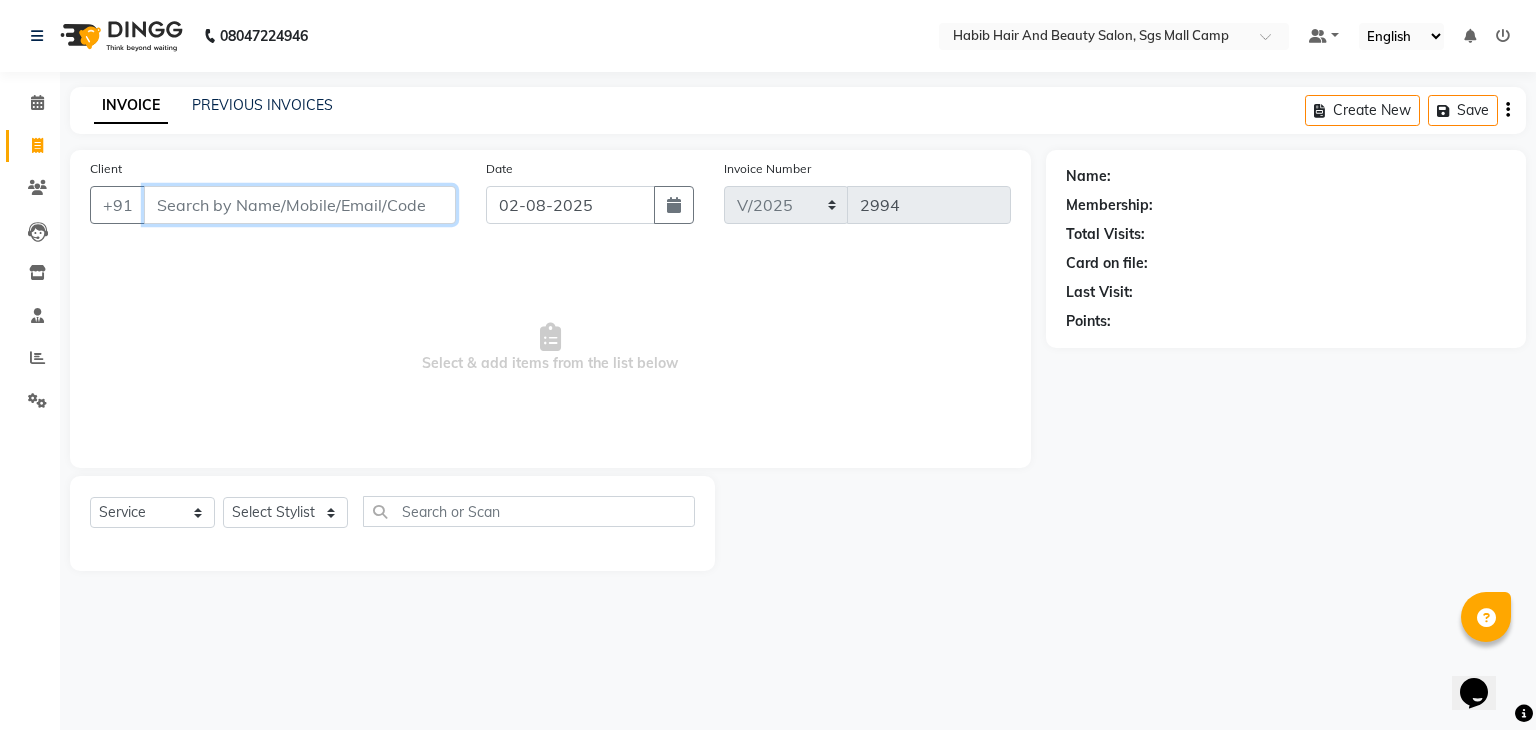 click on "Client" at bounding box center [300, 205] 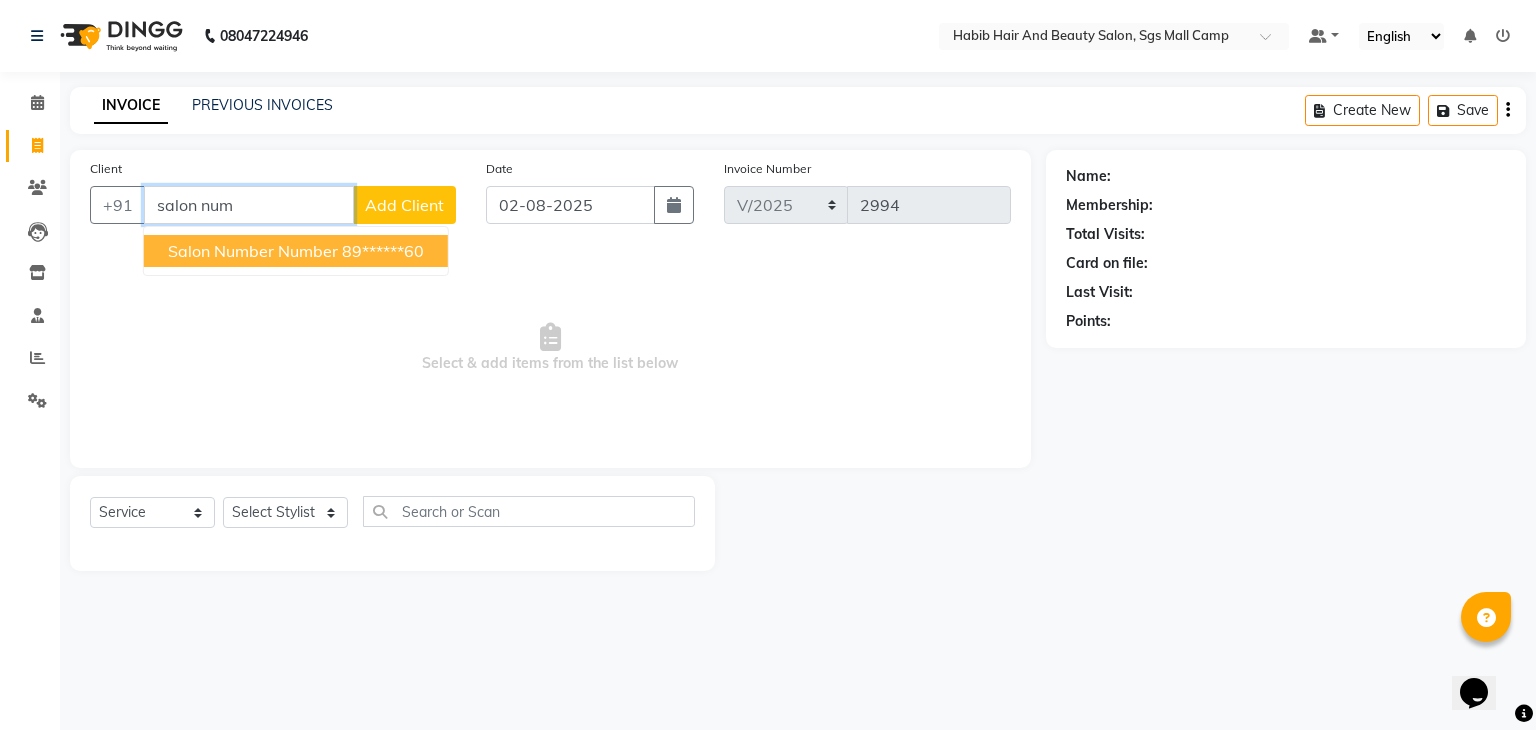 click on "salon number number" at bounding box center [253, 251] 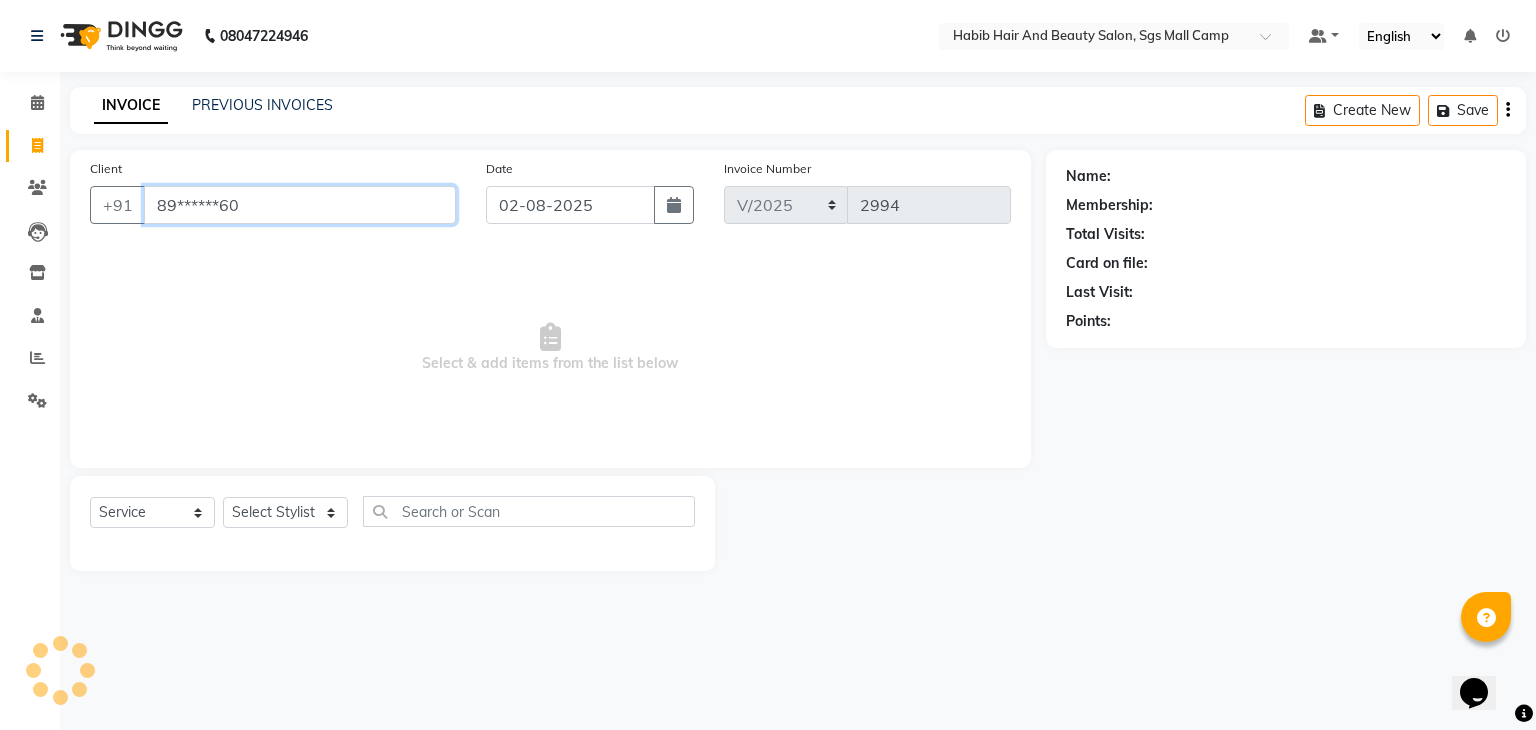 type on "89******60" 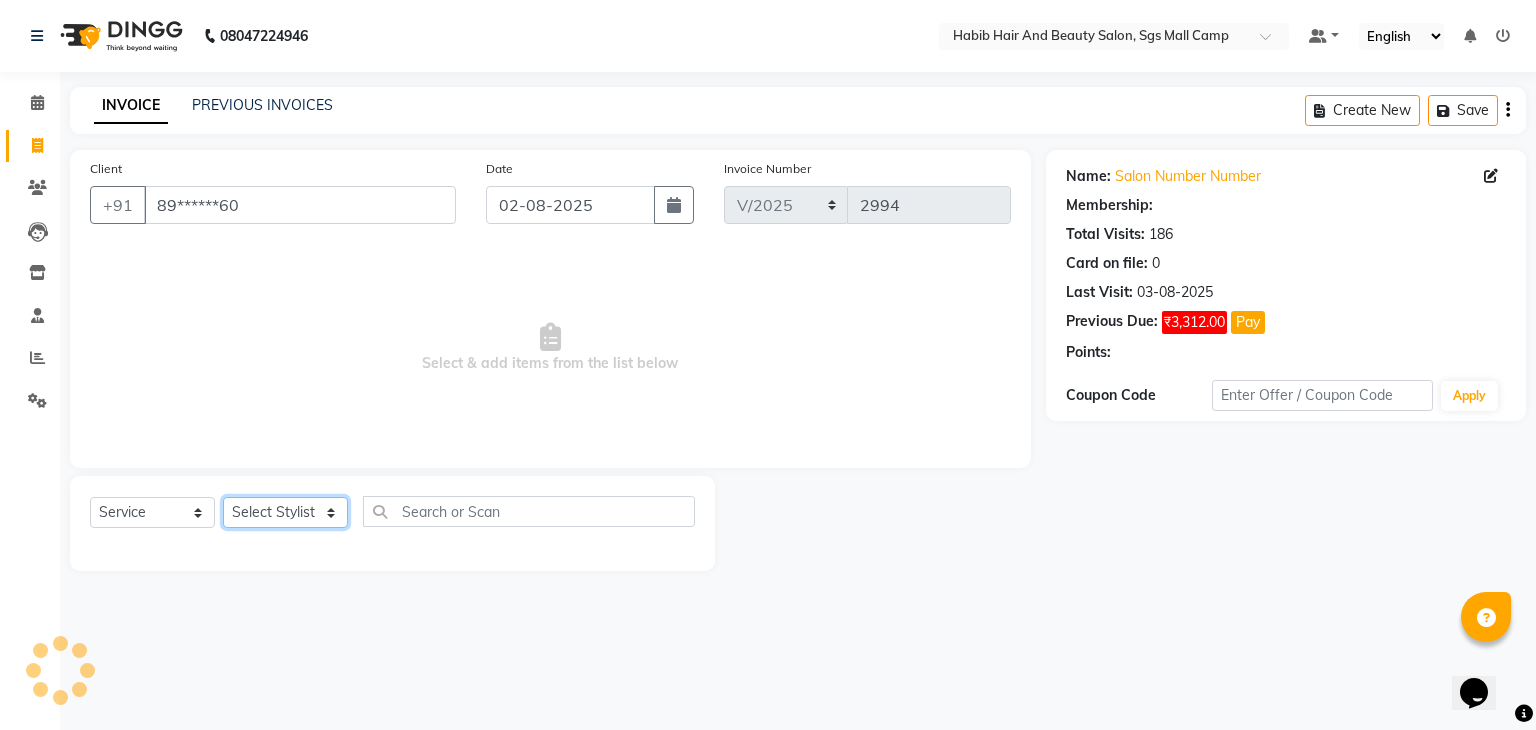 click on "Select Stylist [FIRST] [FIRST]  [FIRST] Manager [FIRST]  [FIRST] [FIRST]  [FIRST] [FIRST] [FIRST]" 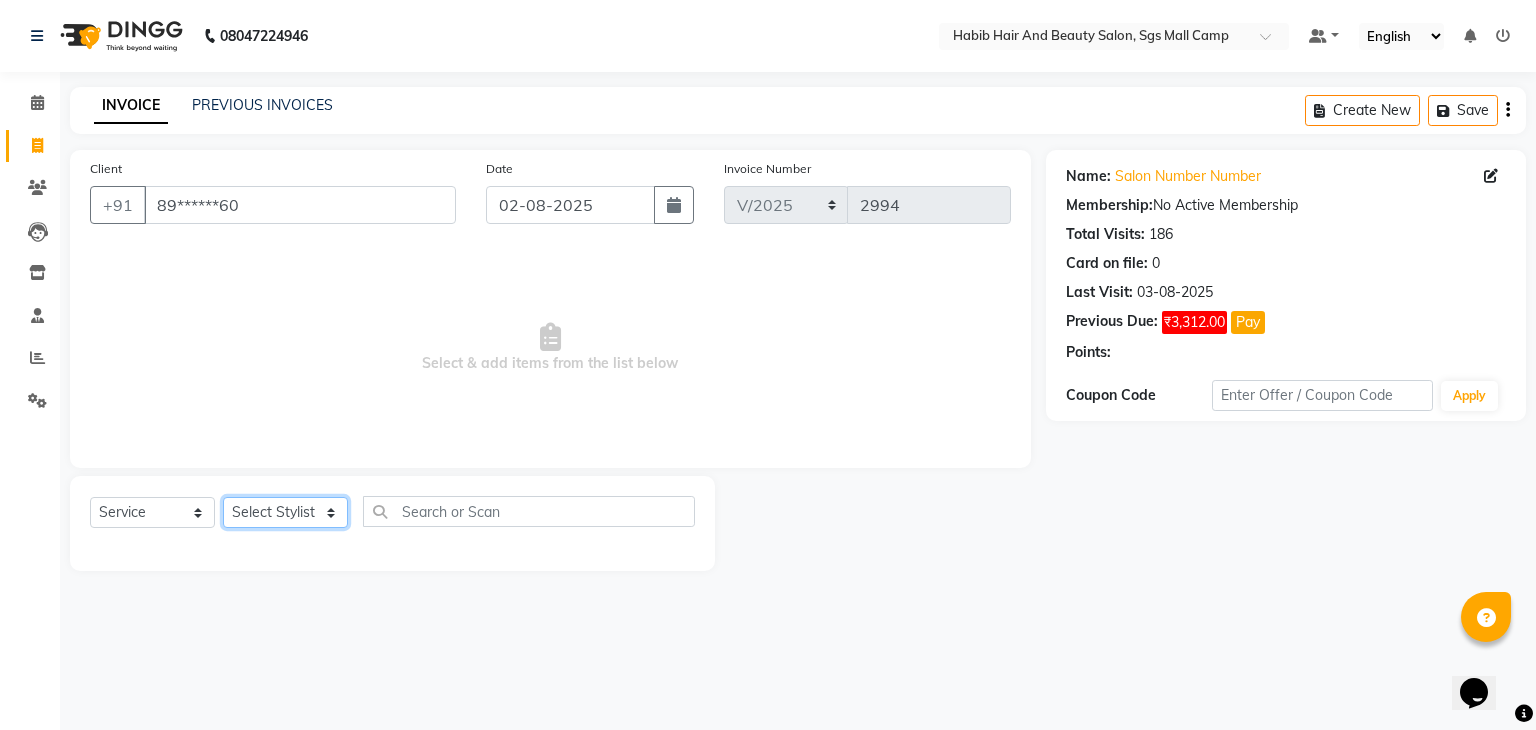 select on "81154" 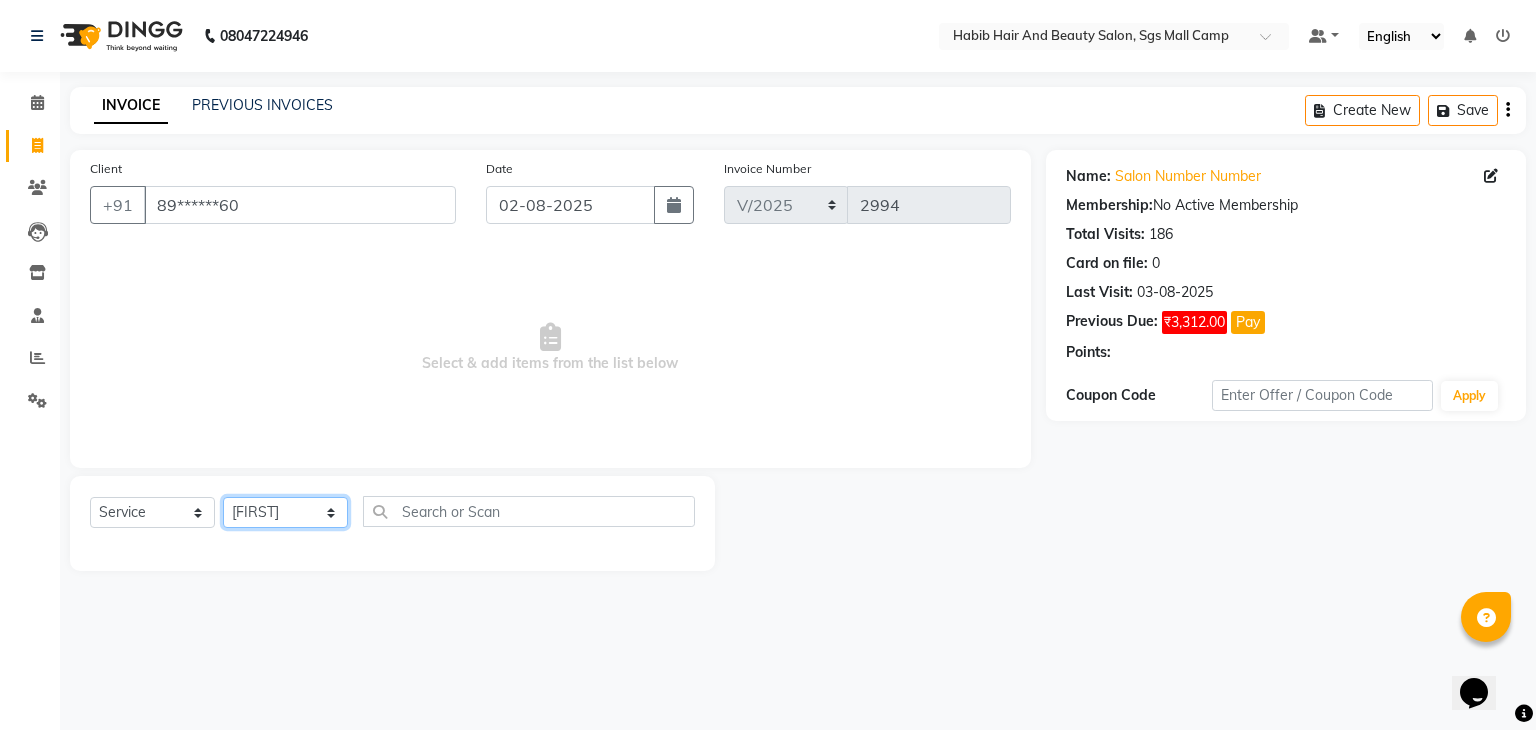 click on "Select Stylist [FIRST] [FIRST]  [FIRST] Manager [FIRST]  [FIRST] [FIRST]  [FIRST] [FIRST] [FIRST]" 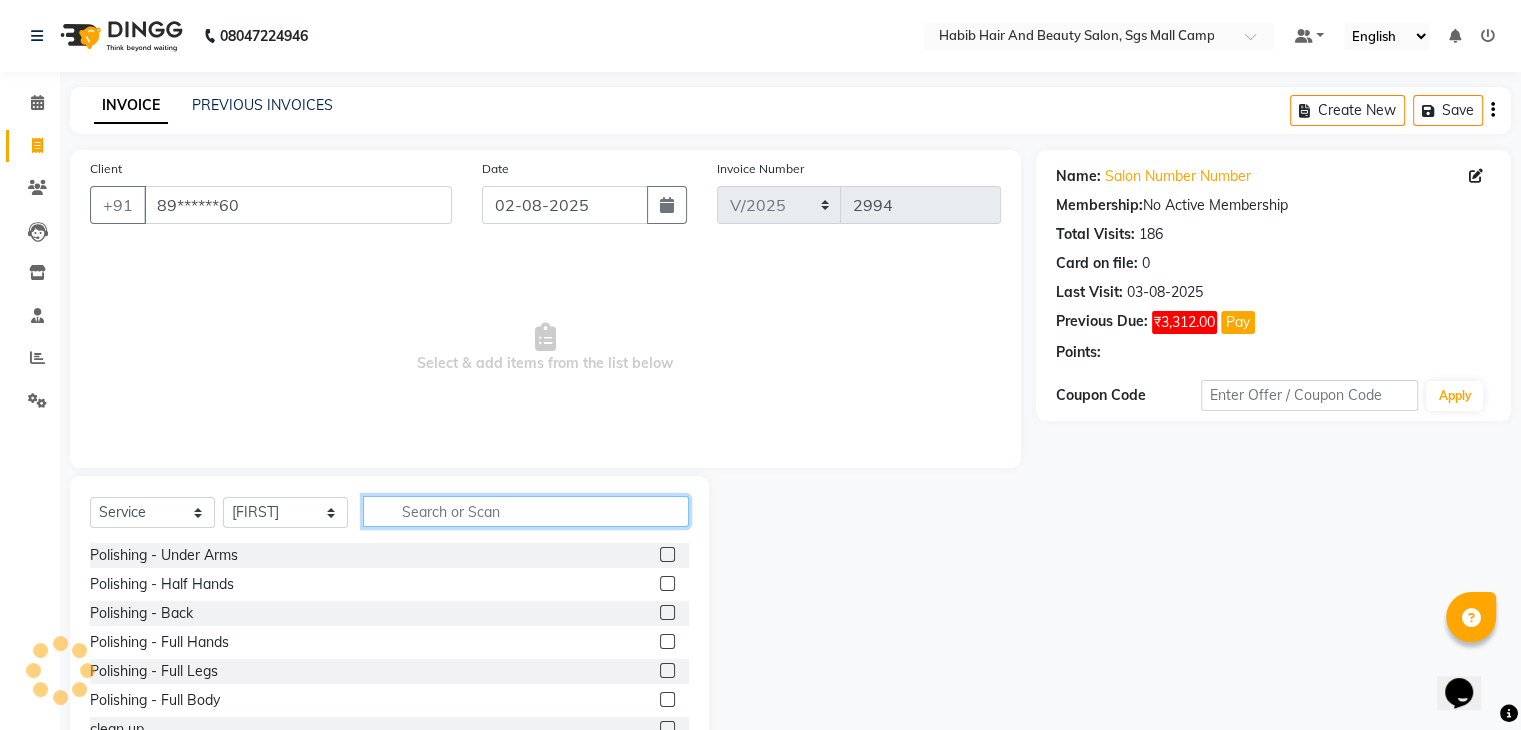 click 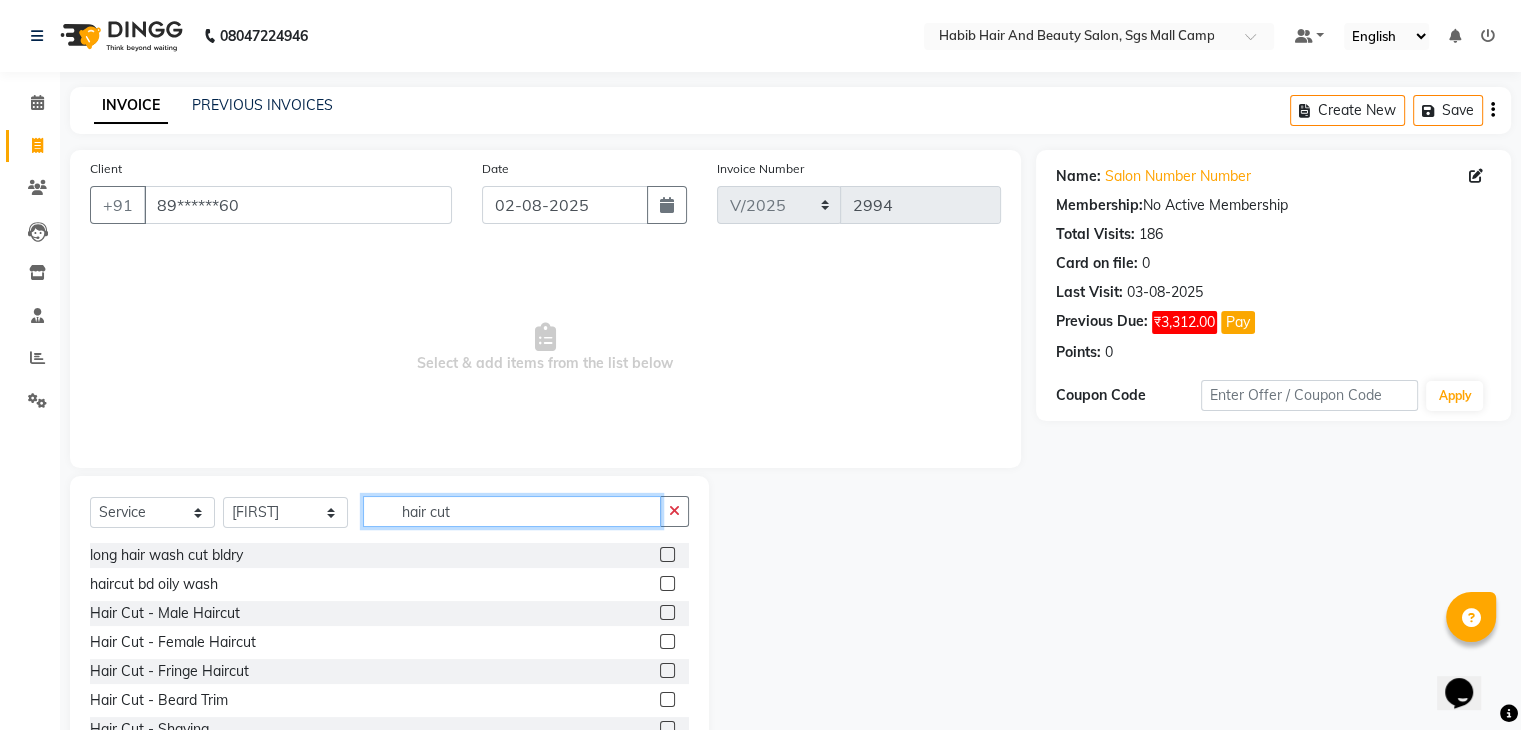 type on "hair cut" 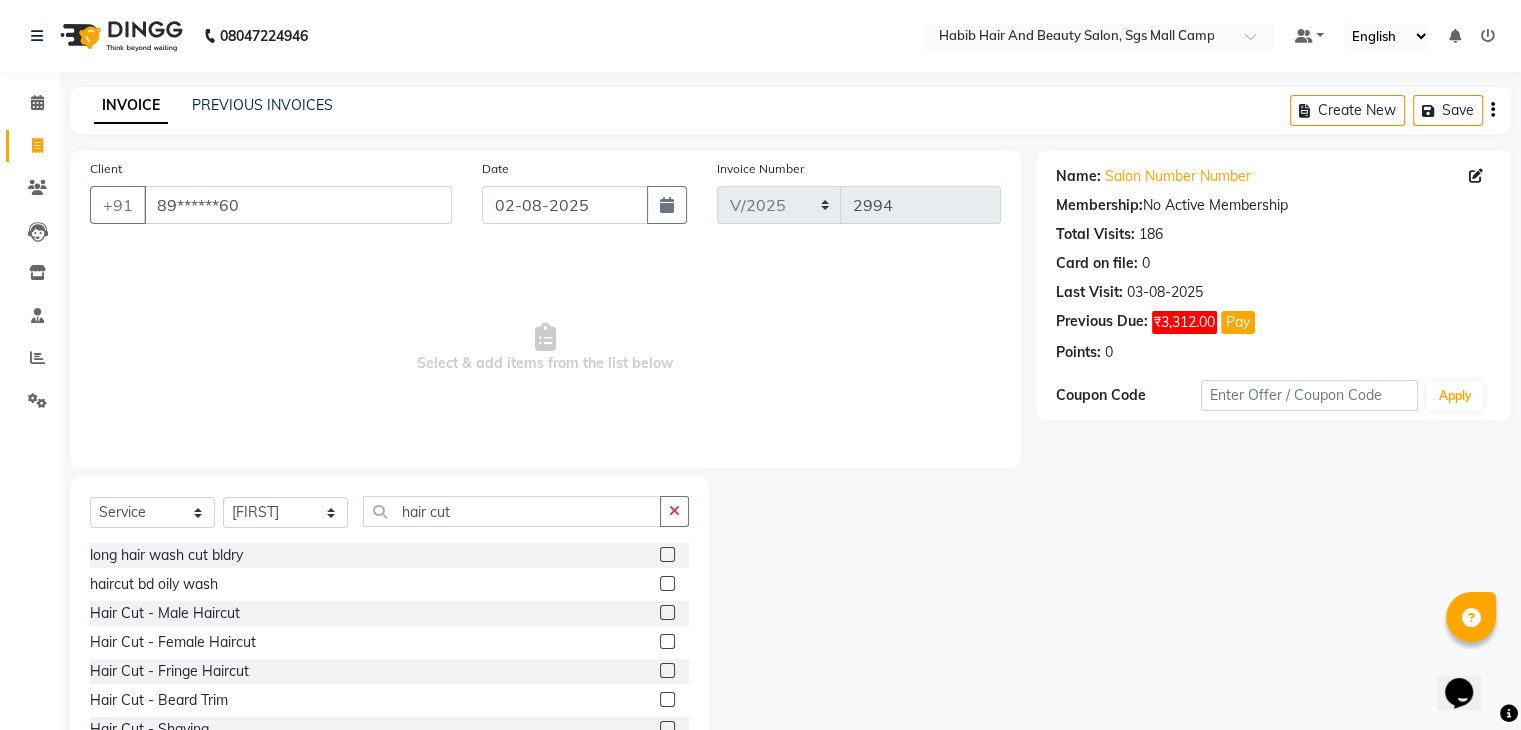 click 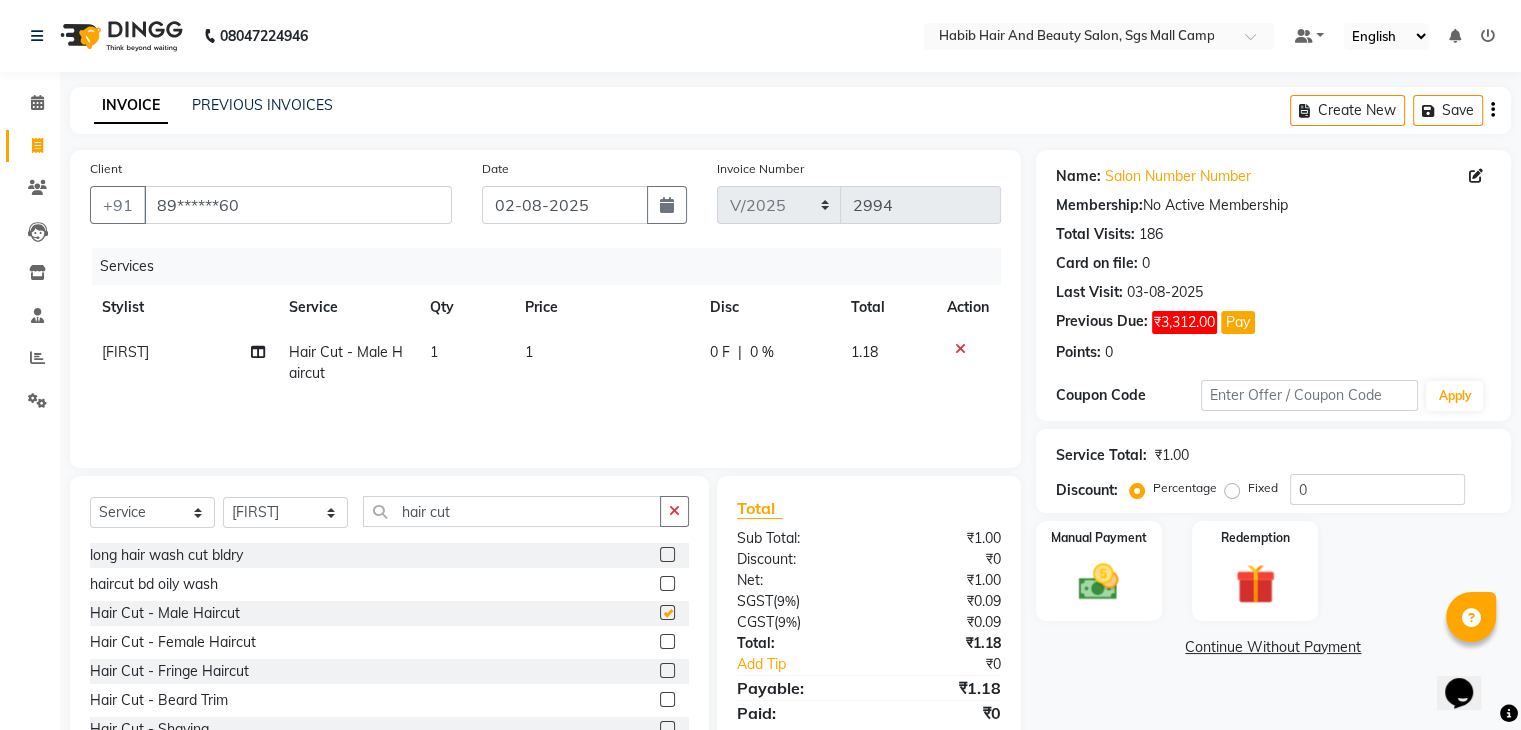 checkbox on "false" 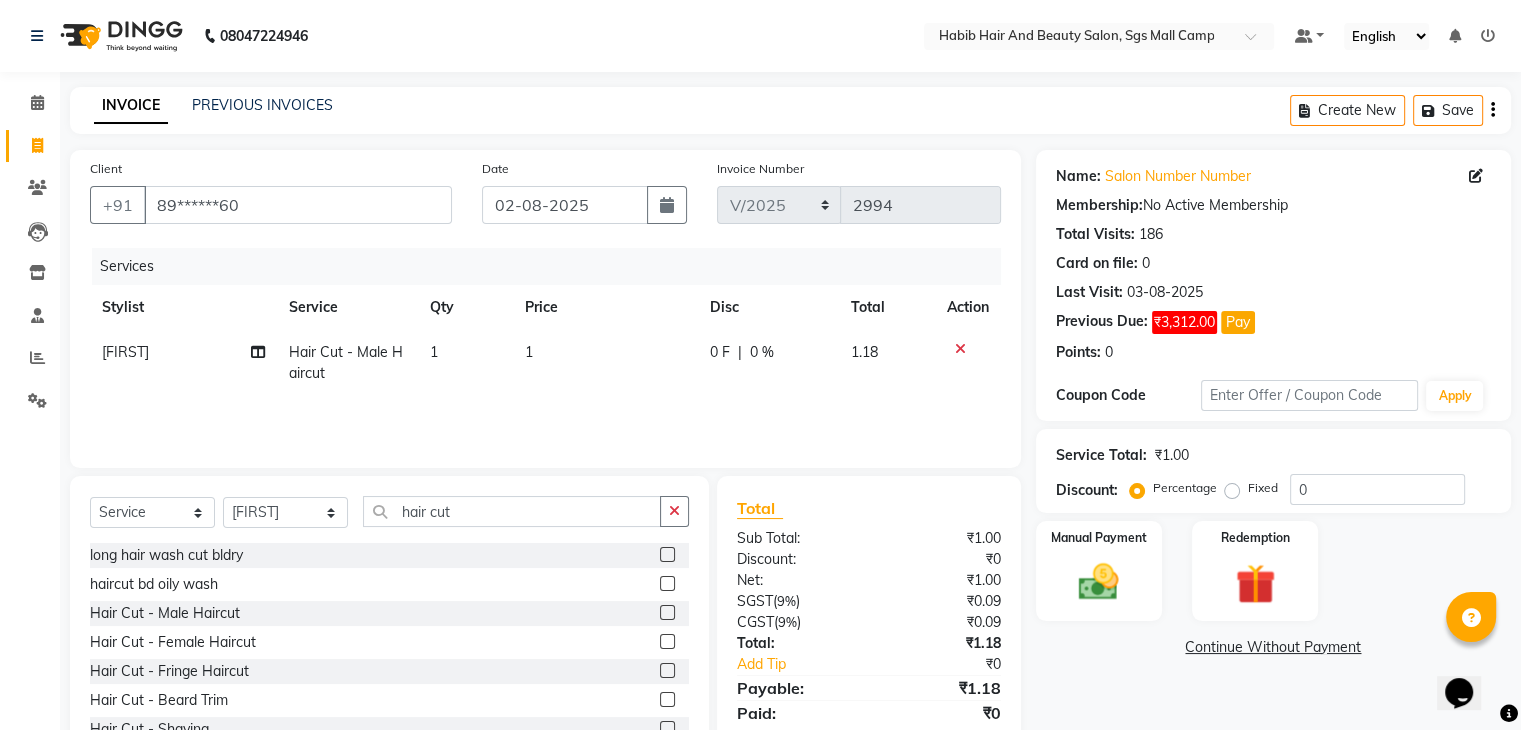 click on "1" 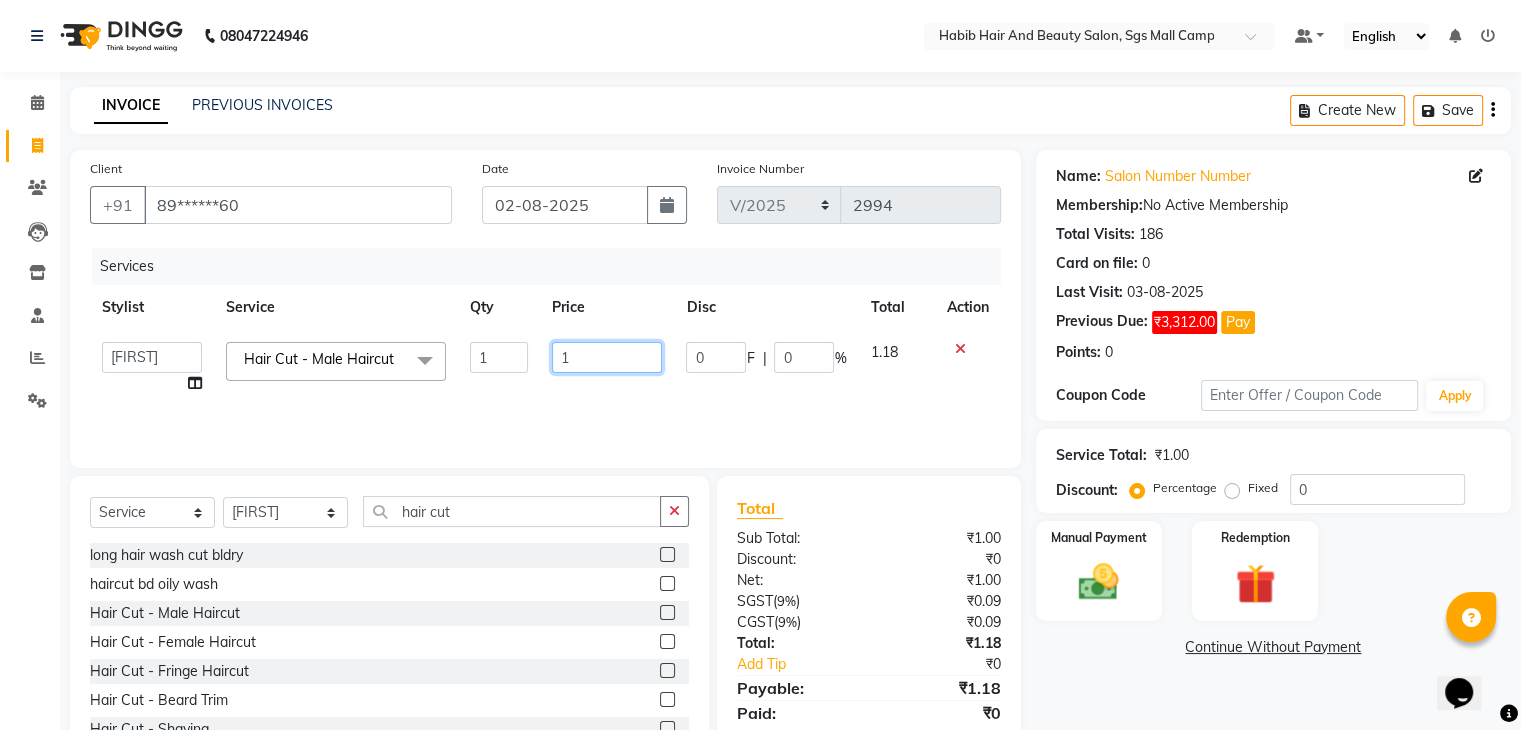 click on "1" 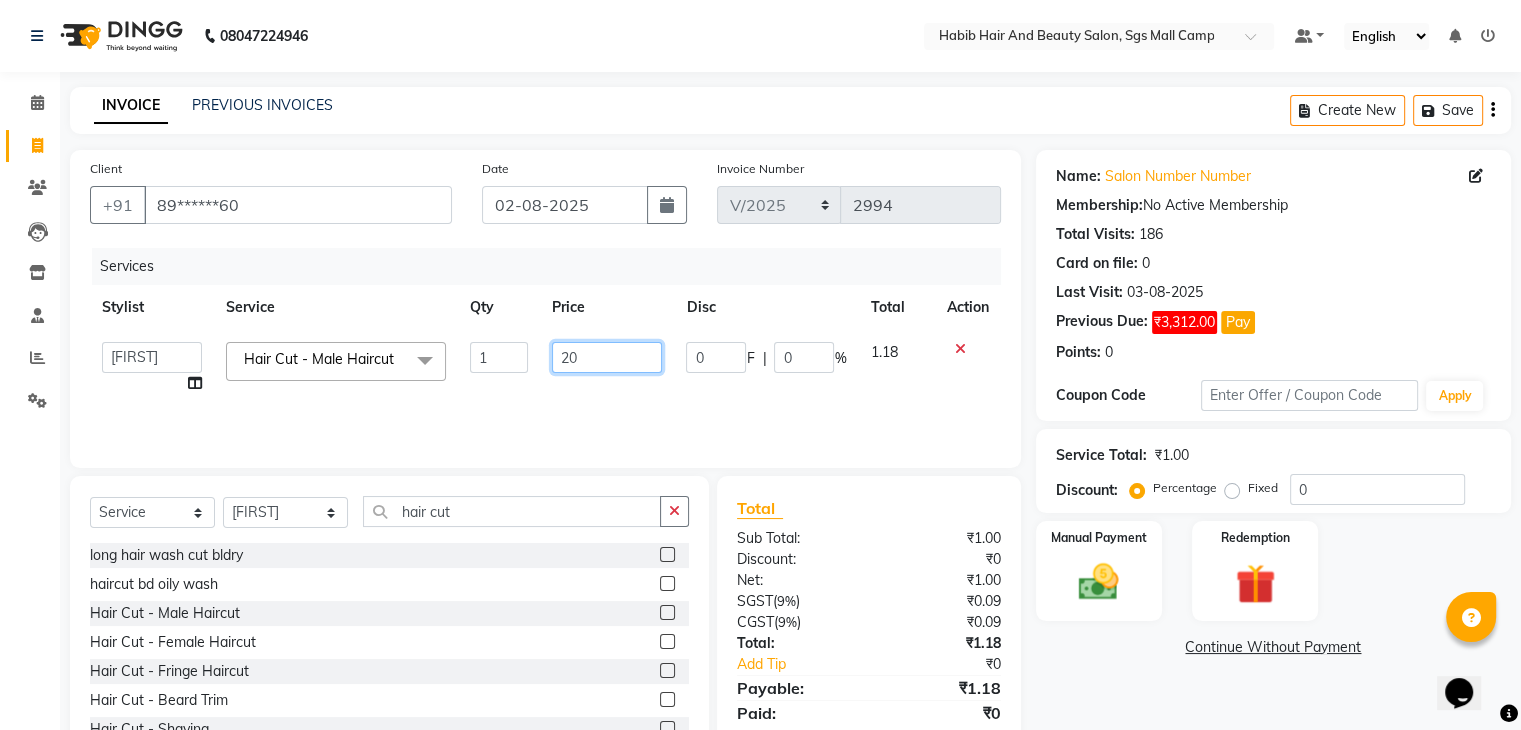 type on "200" 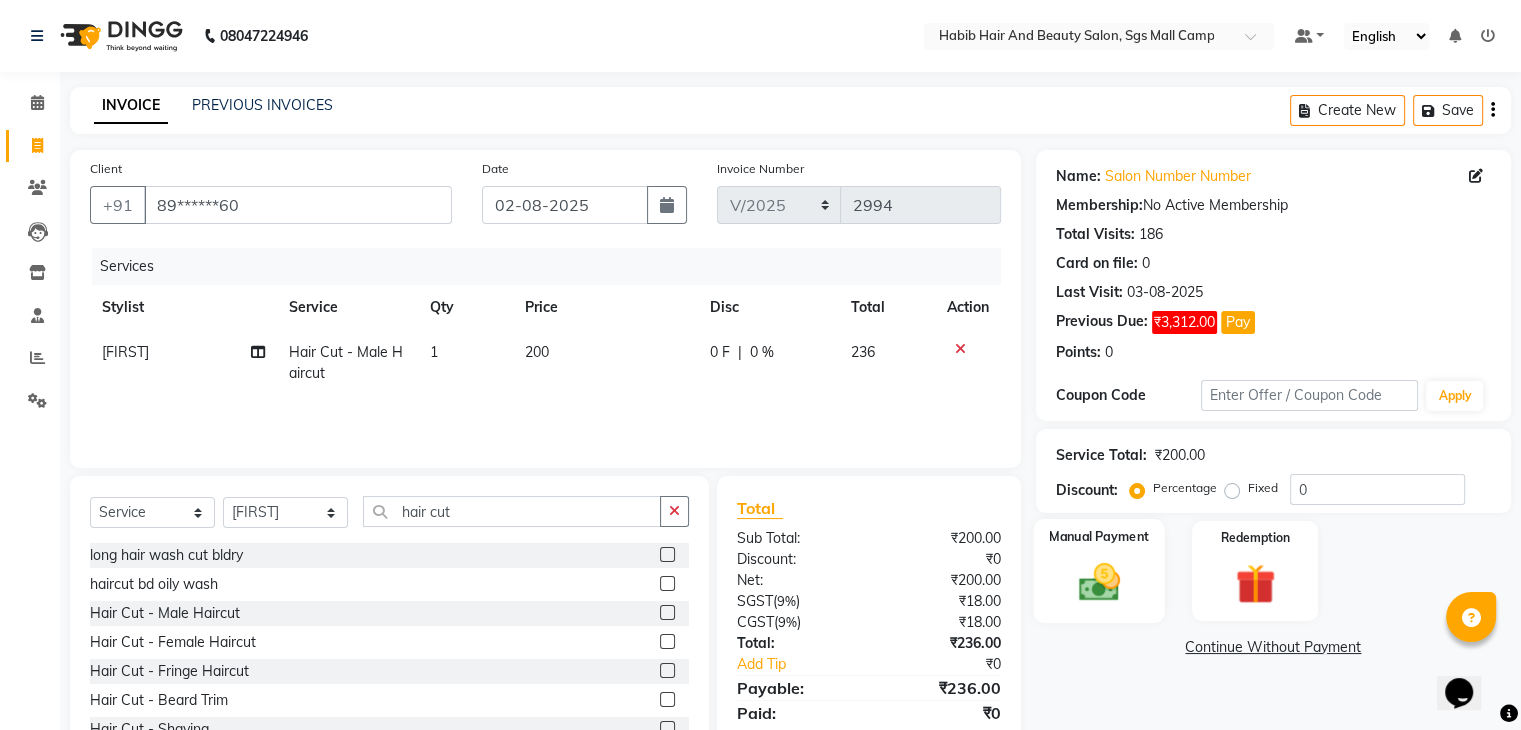 click 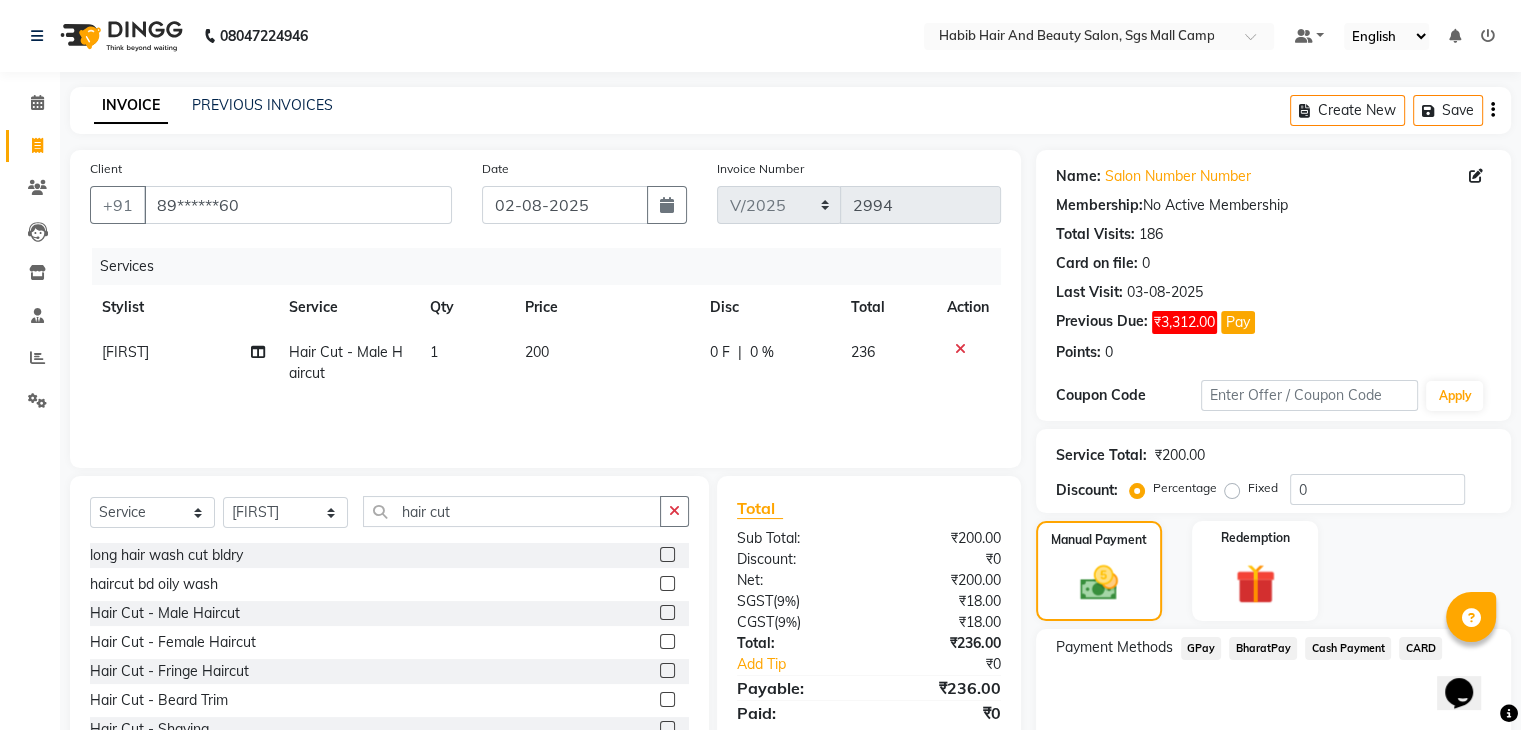 click on "BharatPay" 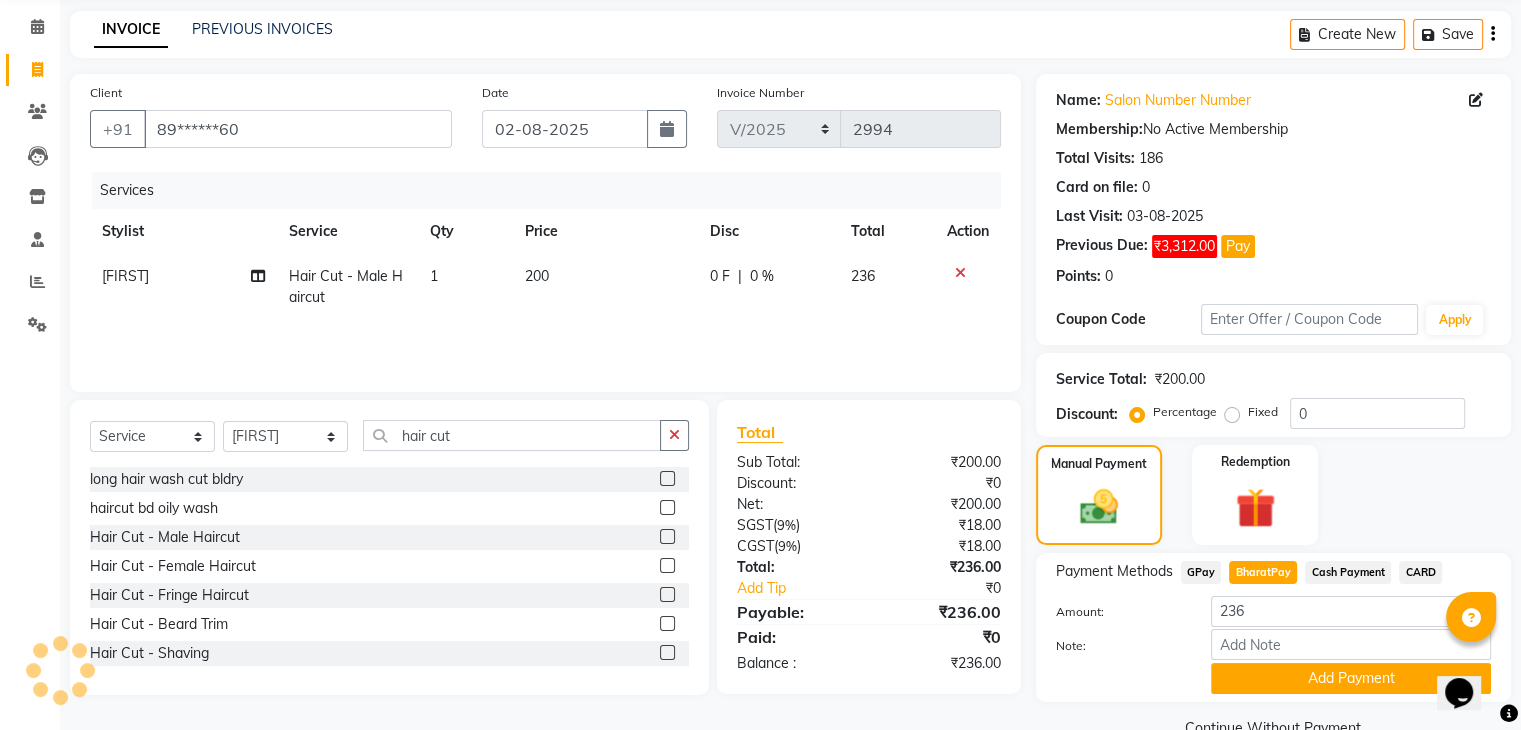 scroll, scrollTop: 120, scrollLeft: 0, axis: vertical 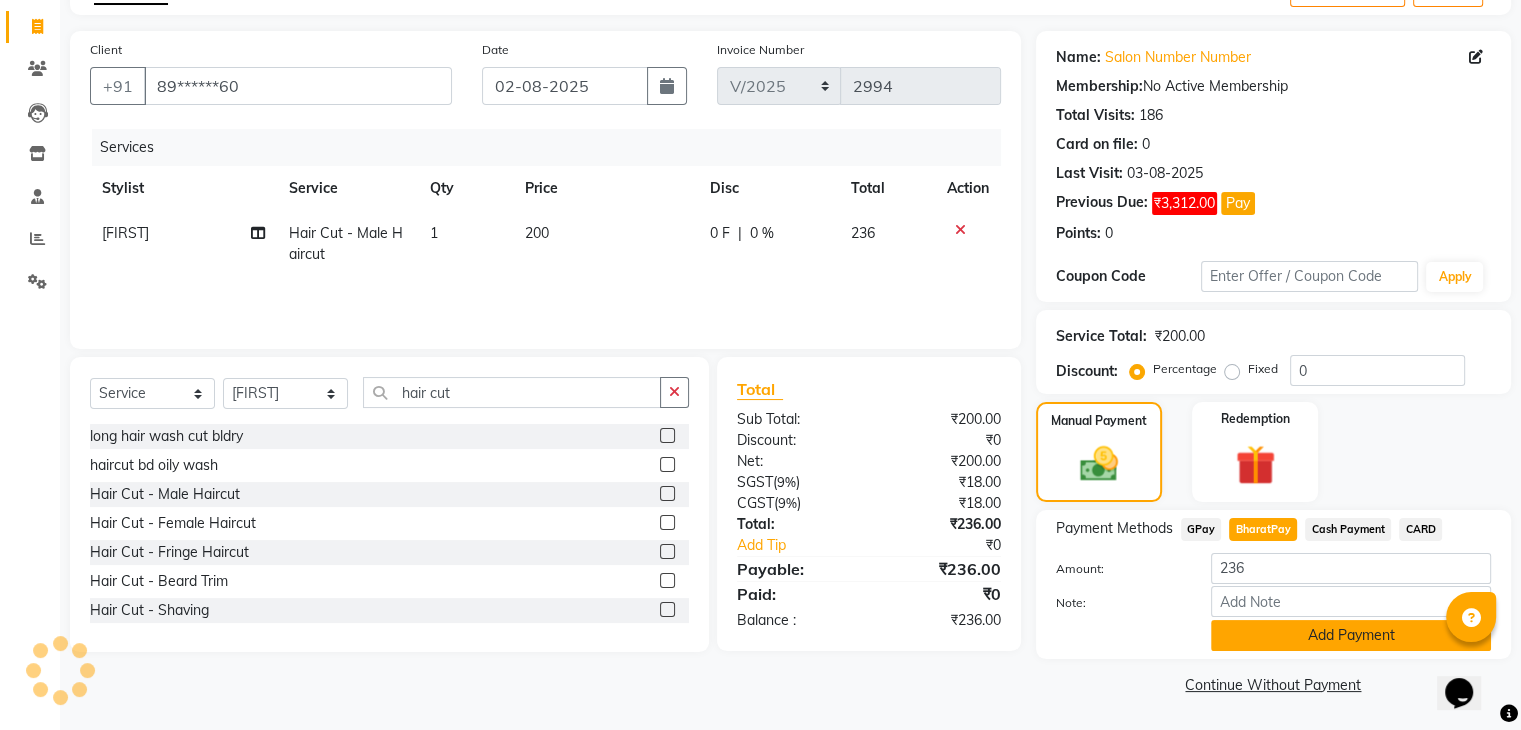 click on "Add Payment" 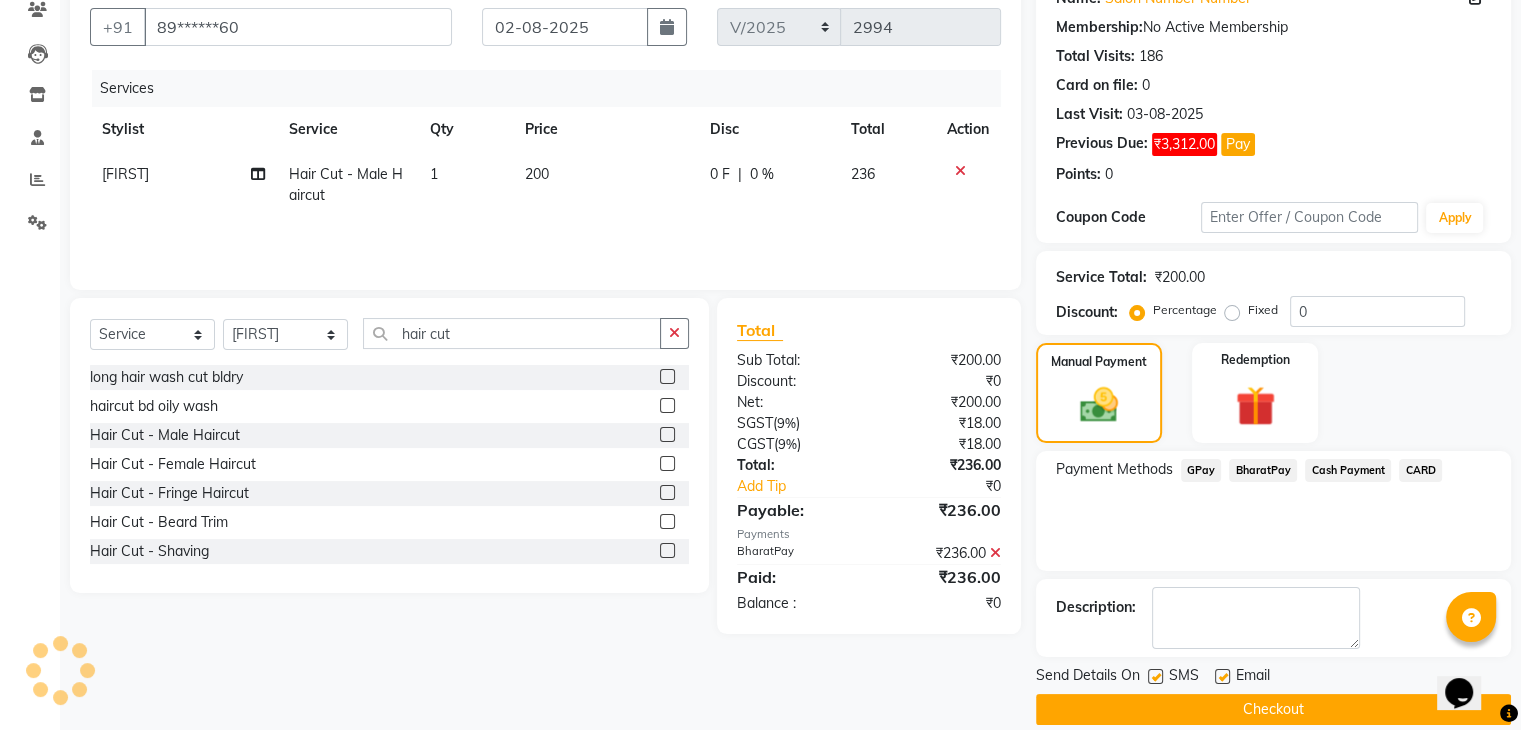 scroll, scrollTop: 201, scrollLeft: 0, axis: vertical 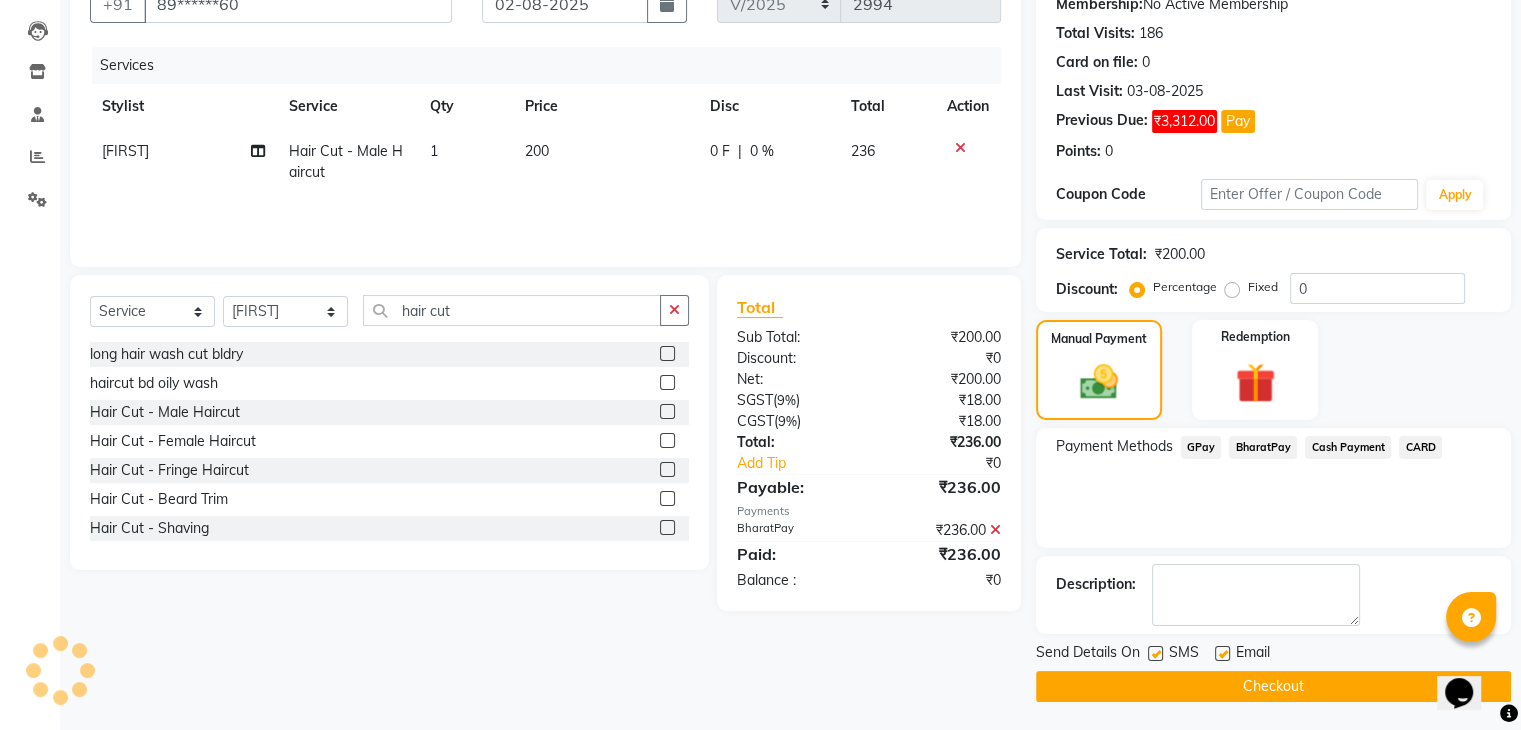 click on "Checkout" 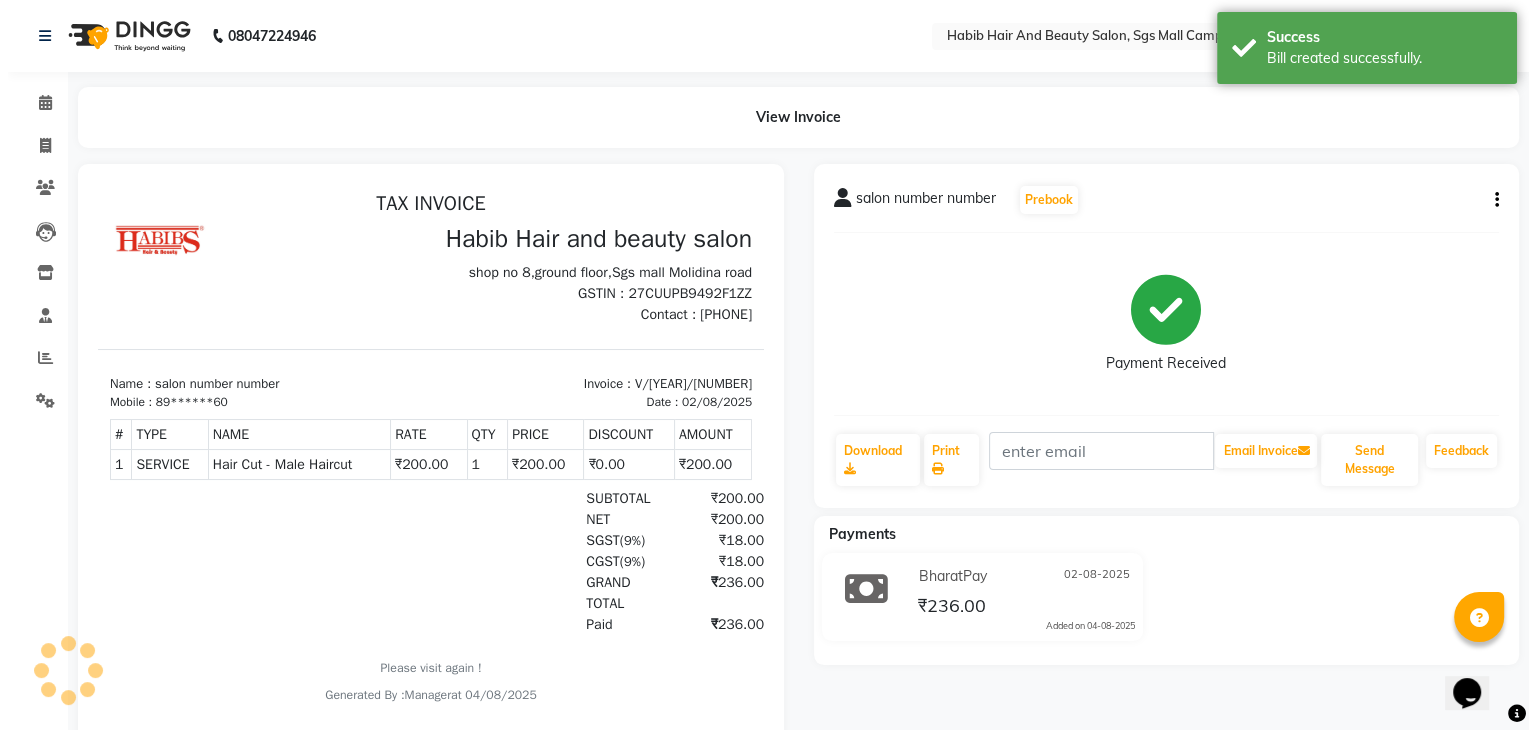 scroll, scrollTop: 0, scrollLeft: 0, axis: both 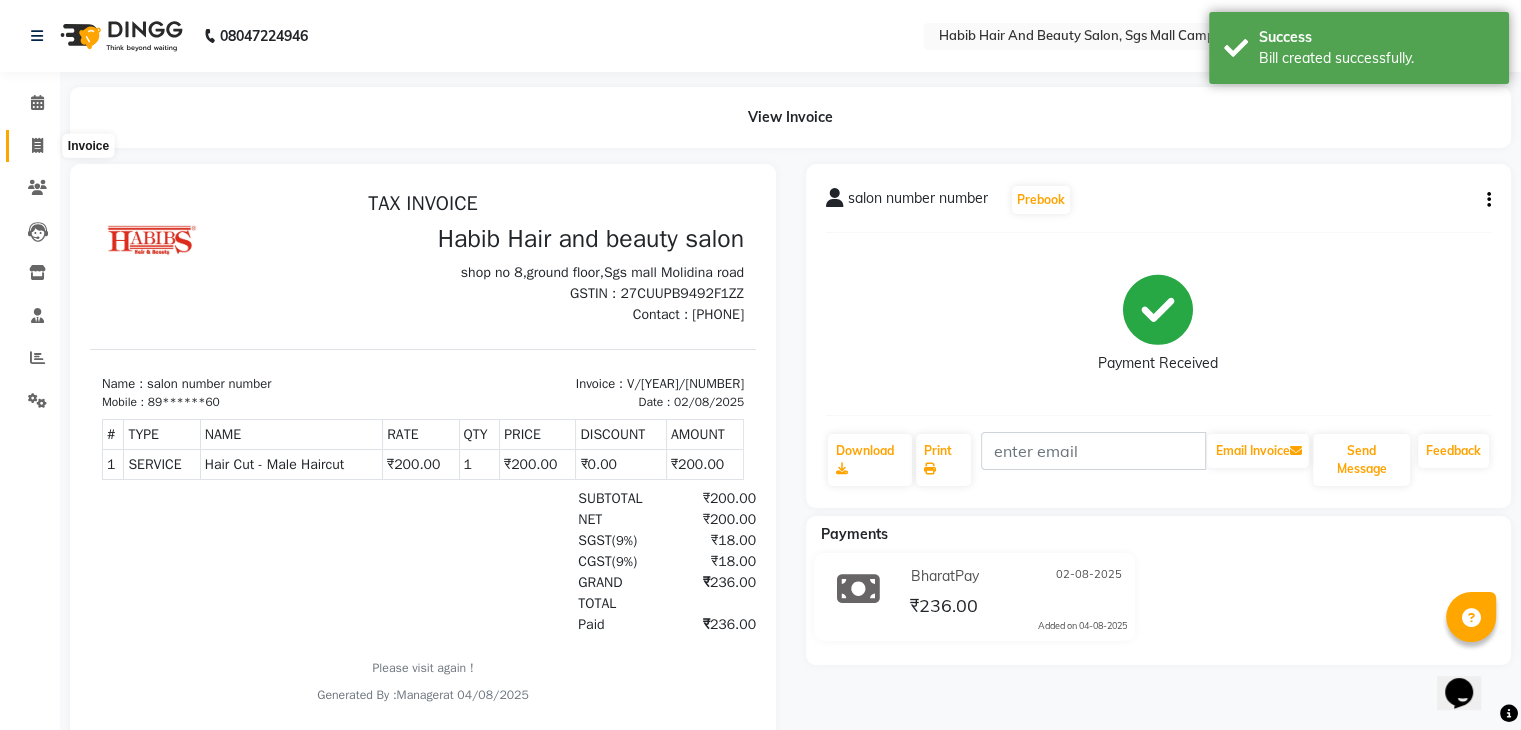 click 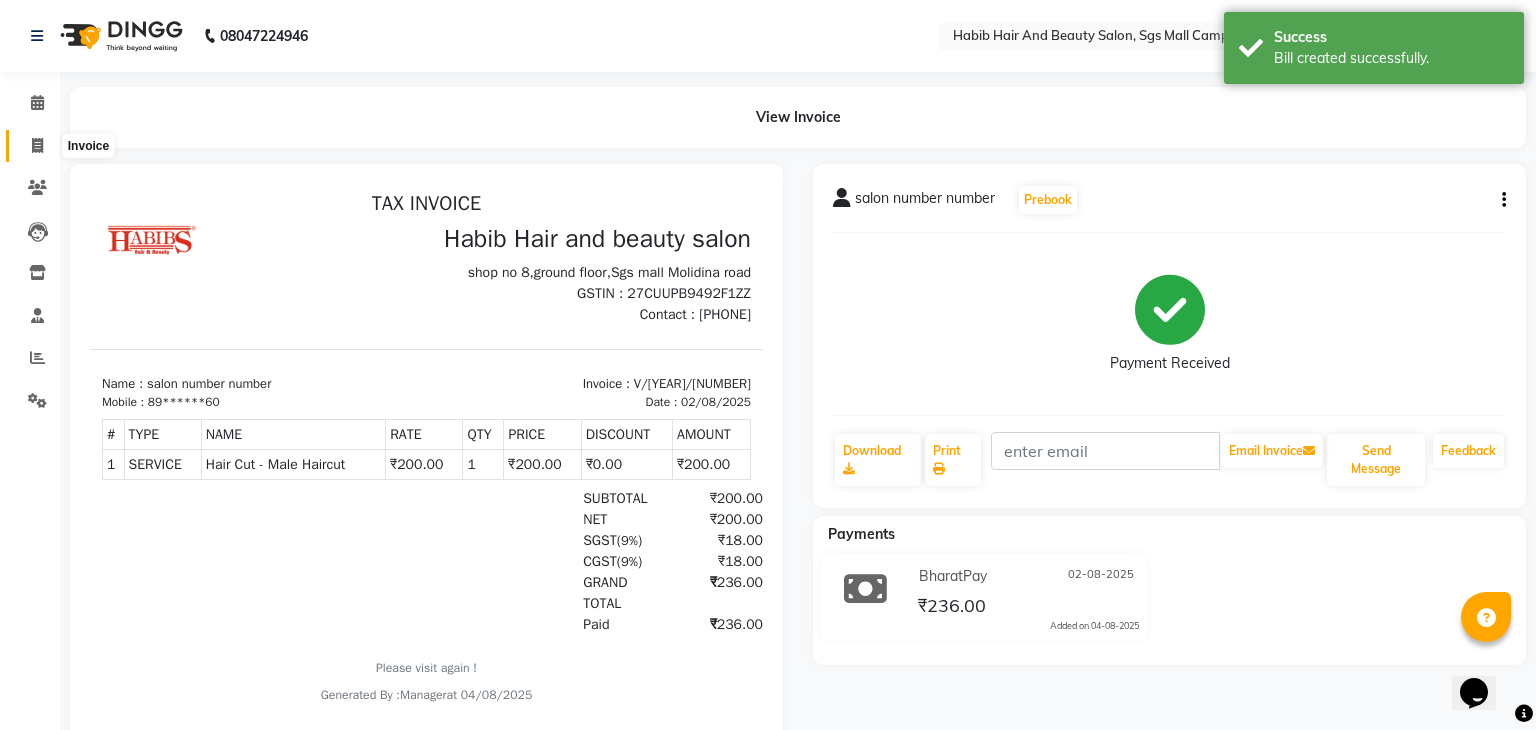 select on "service" 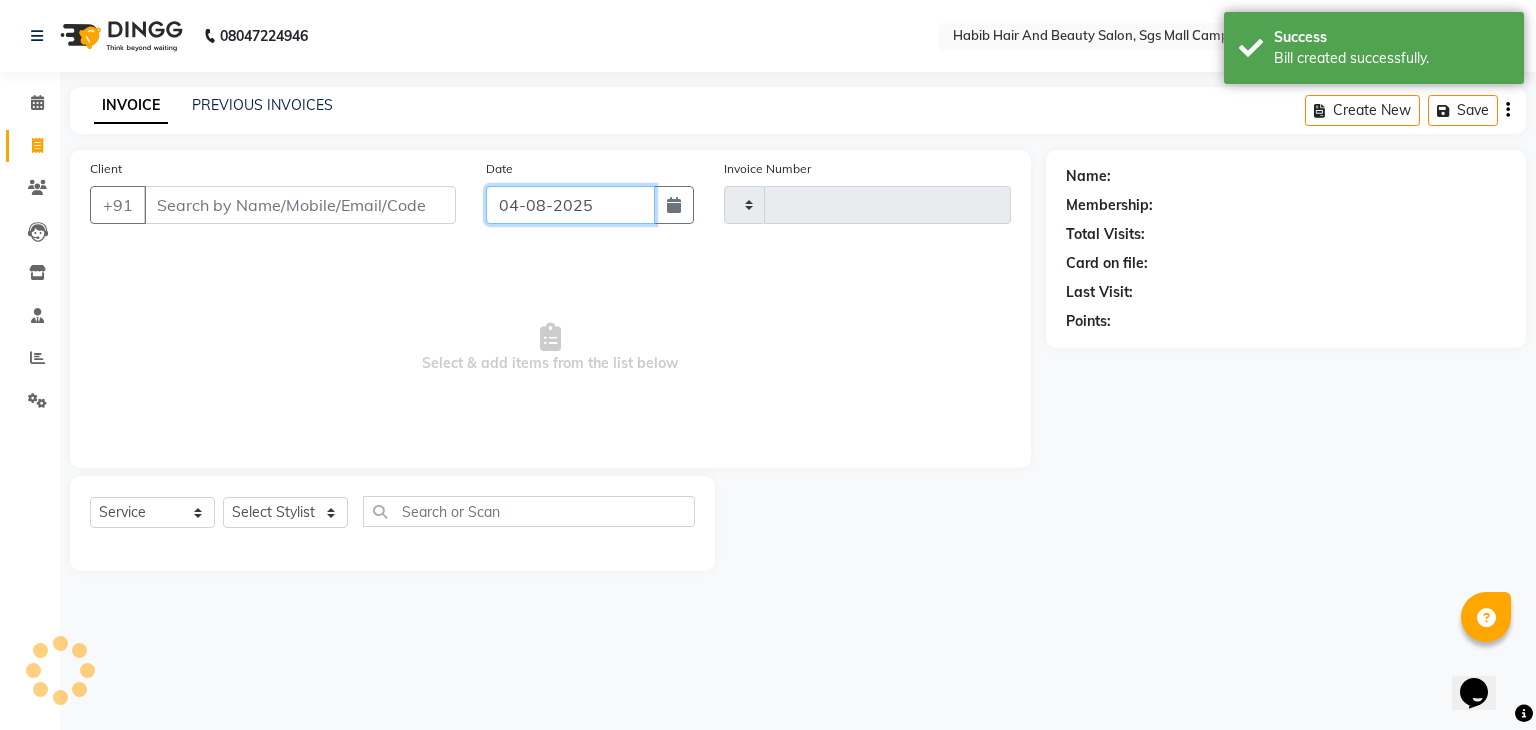 click on "04-08-2025" 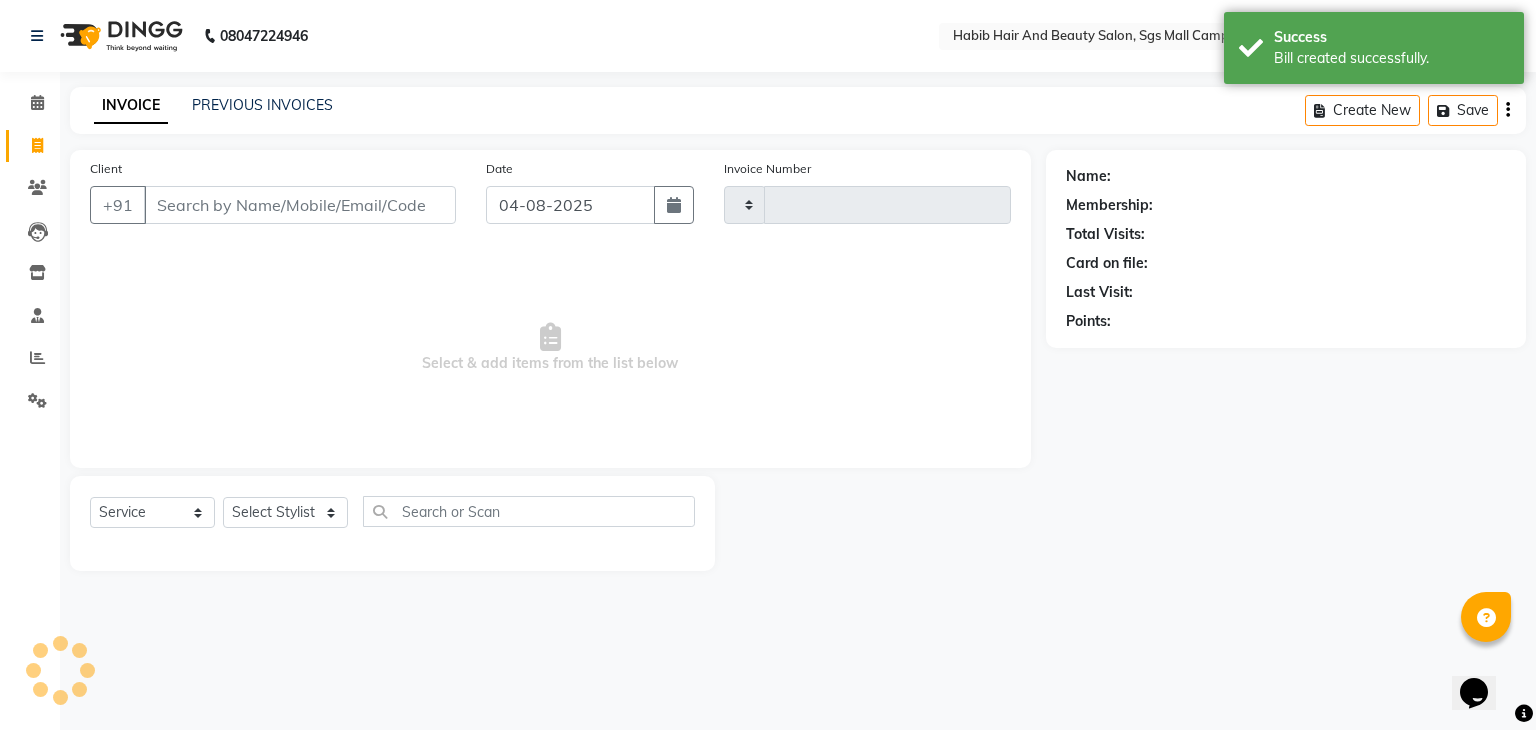 select on "8" 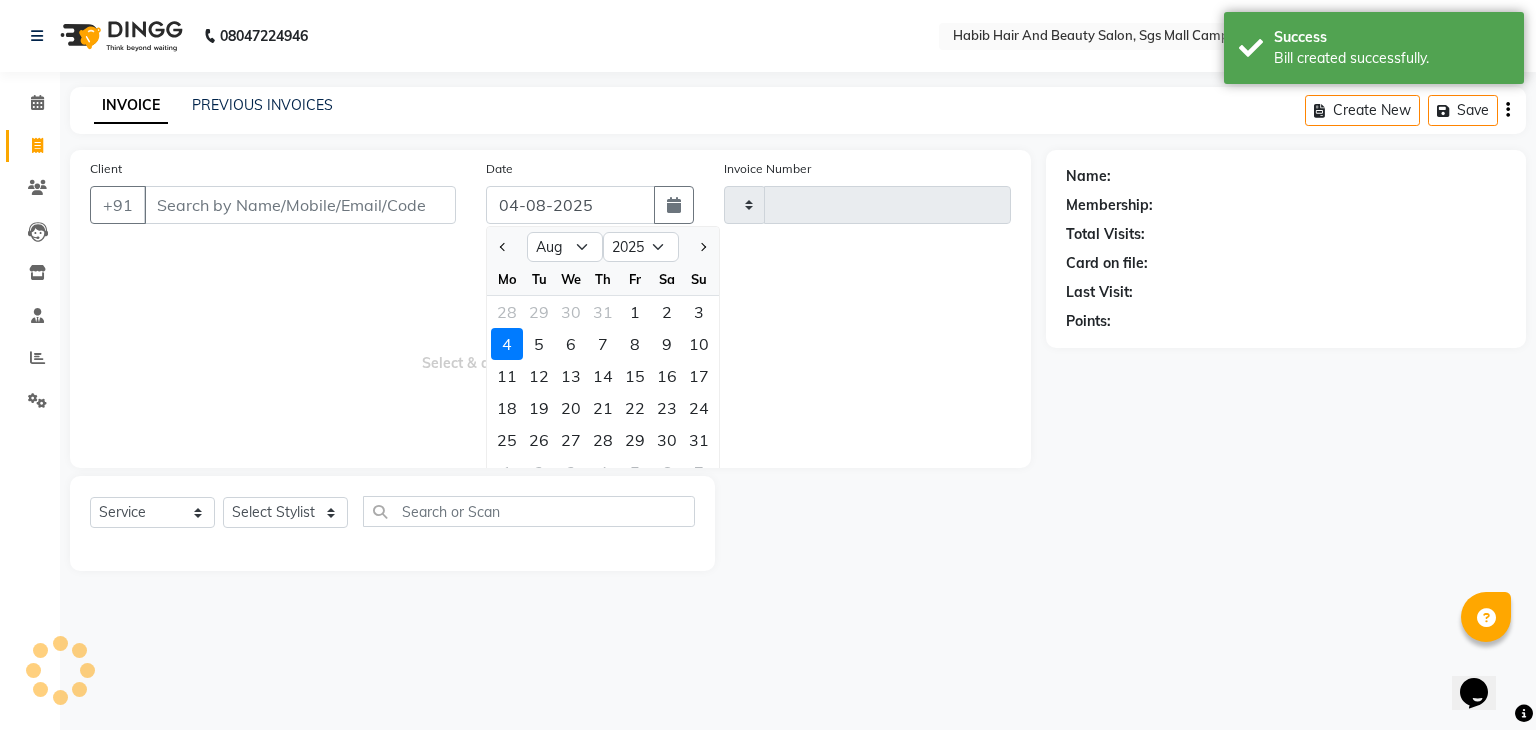type on "2995" 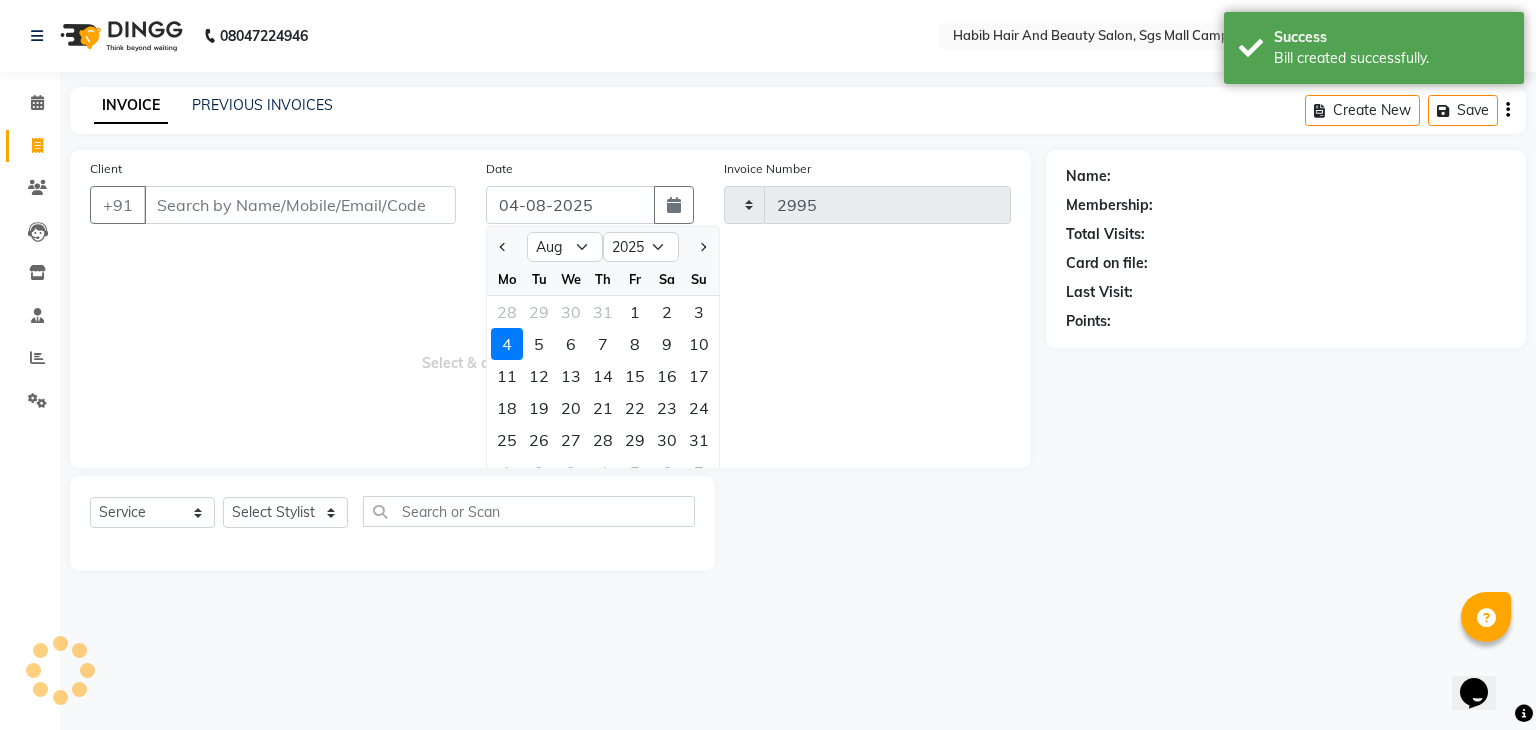 select on "8362" 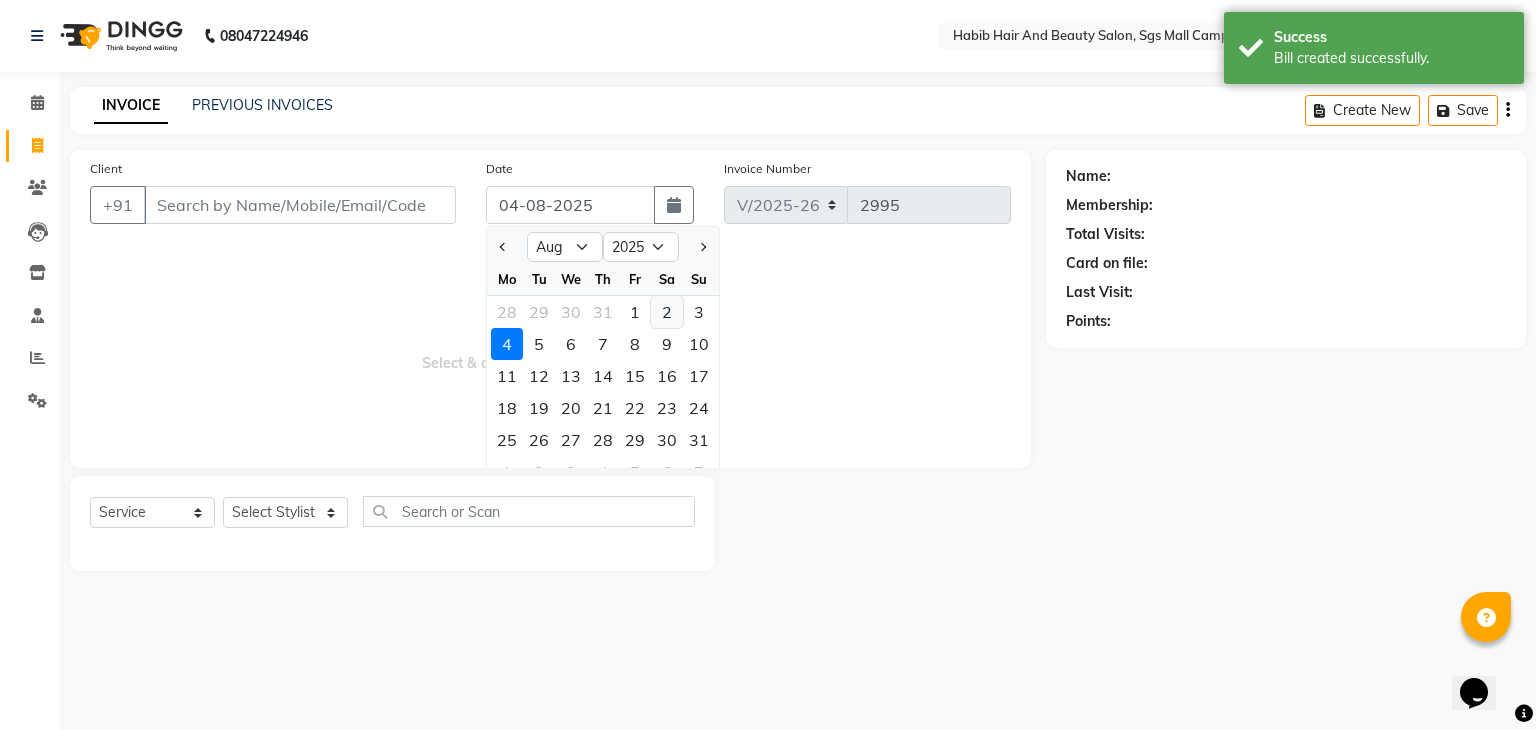 click on "2" 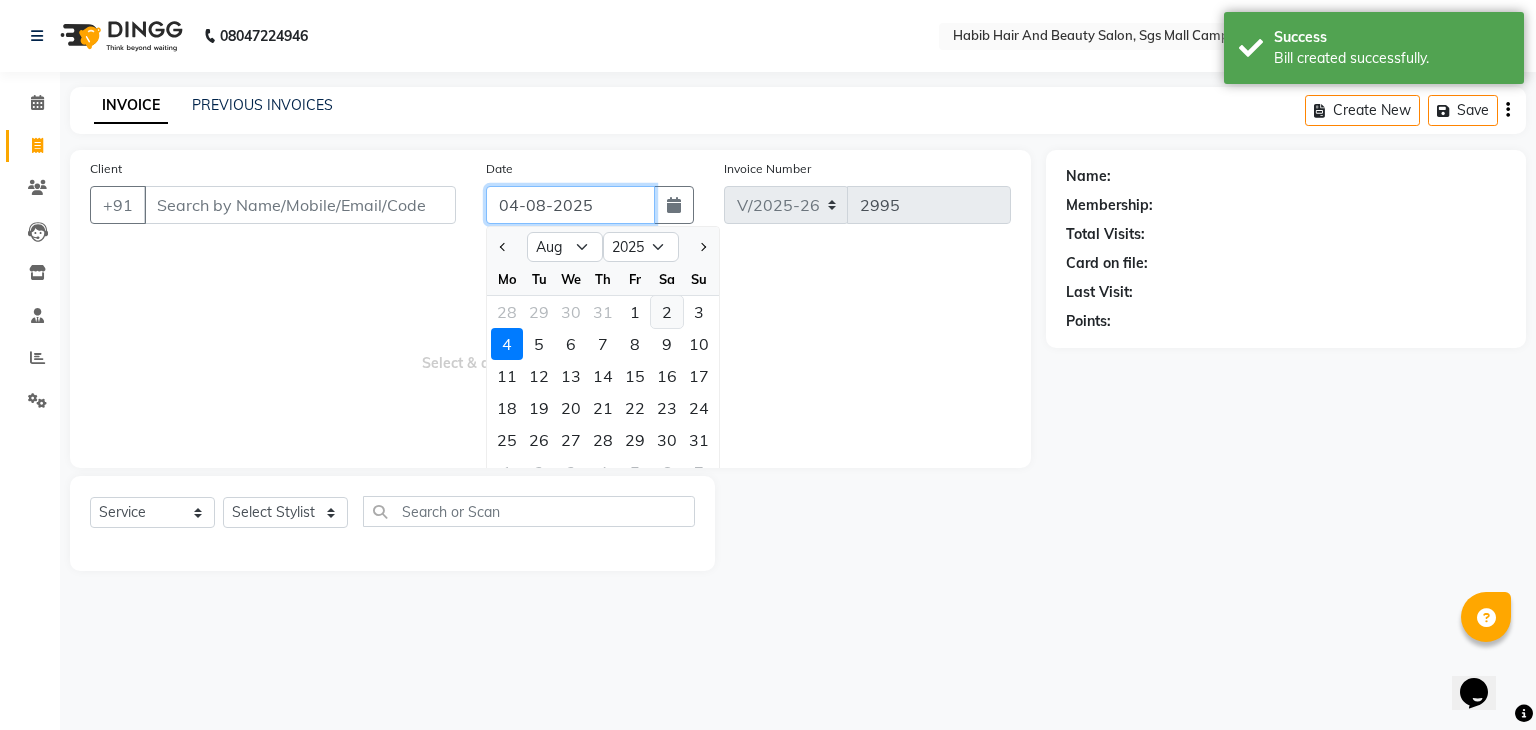 type on "02-08-2025" 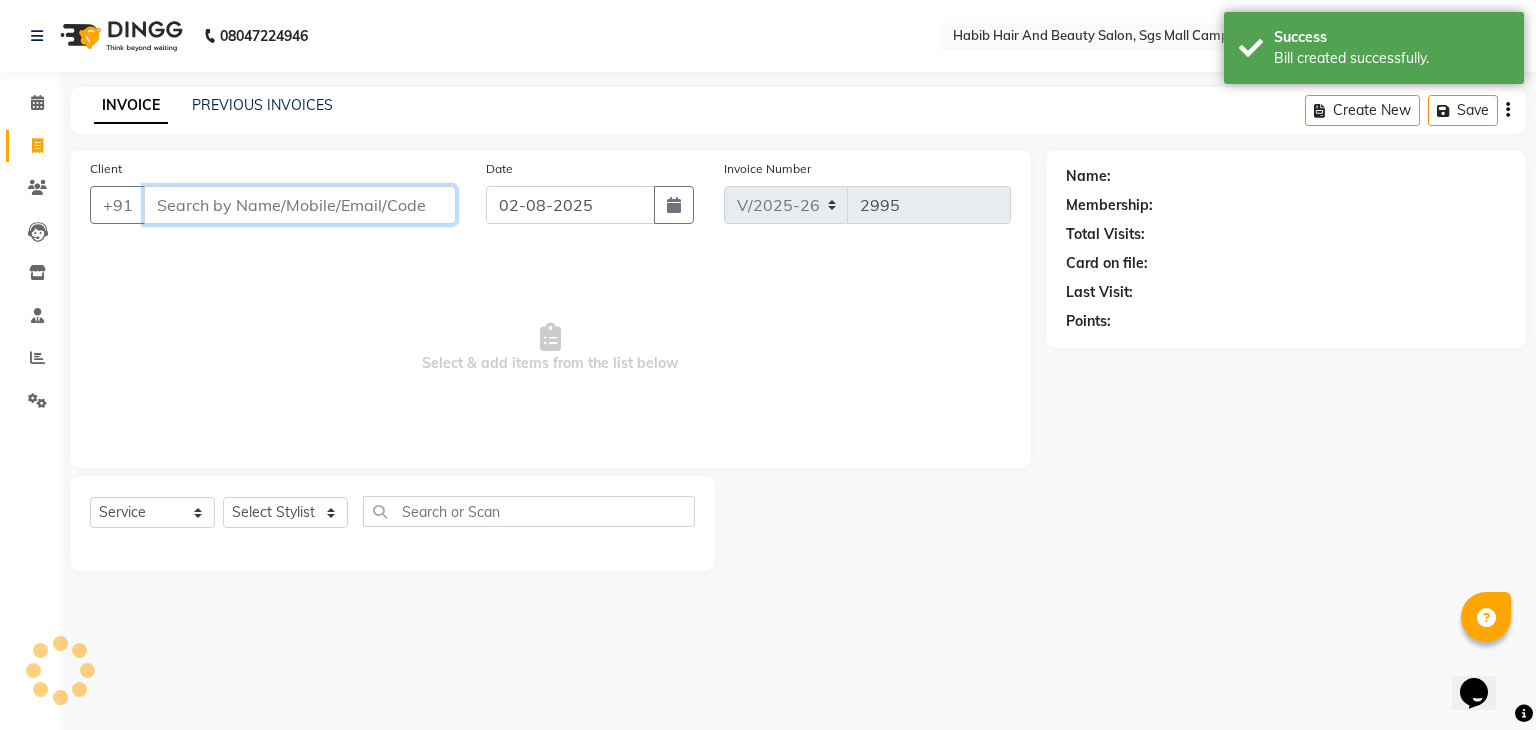 click on "Client" at bounding box center (300, 205) 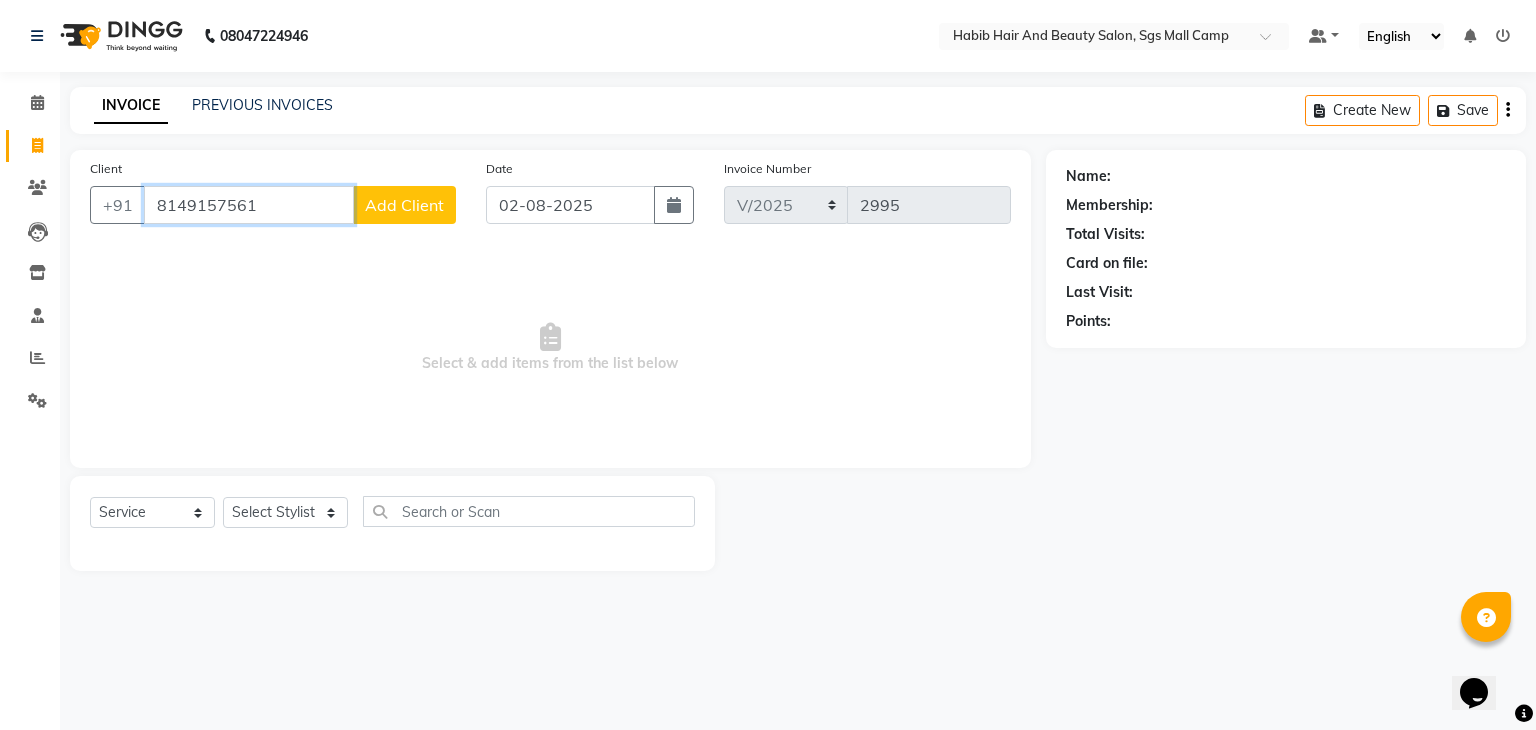 type on "8149157561" 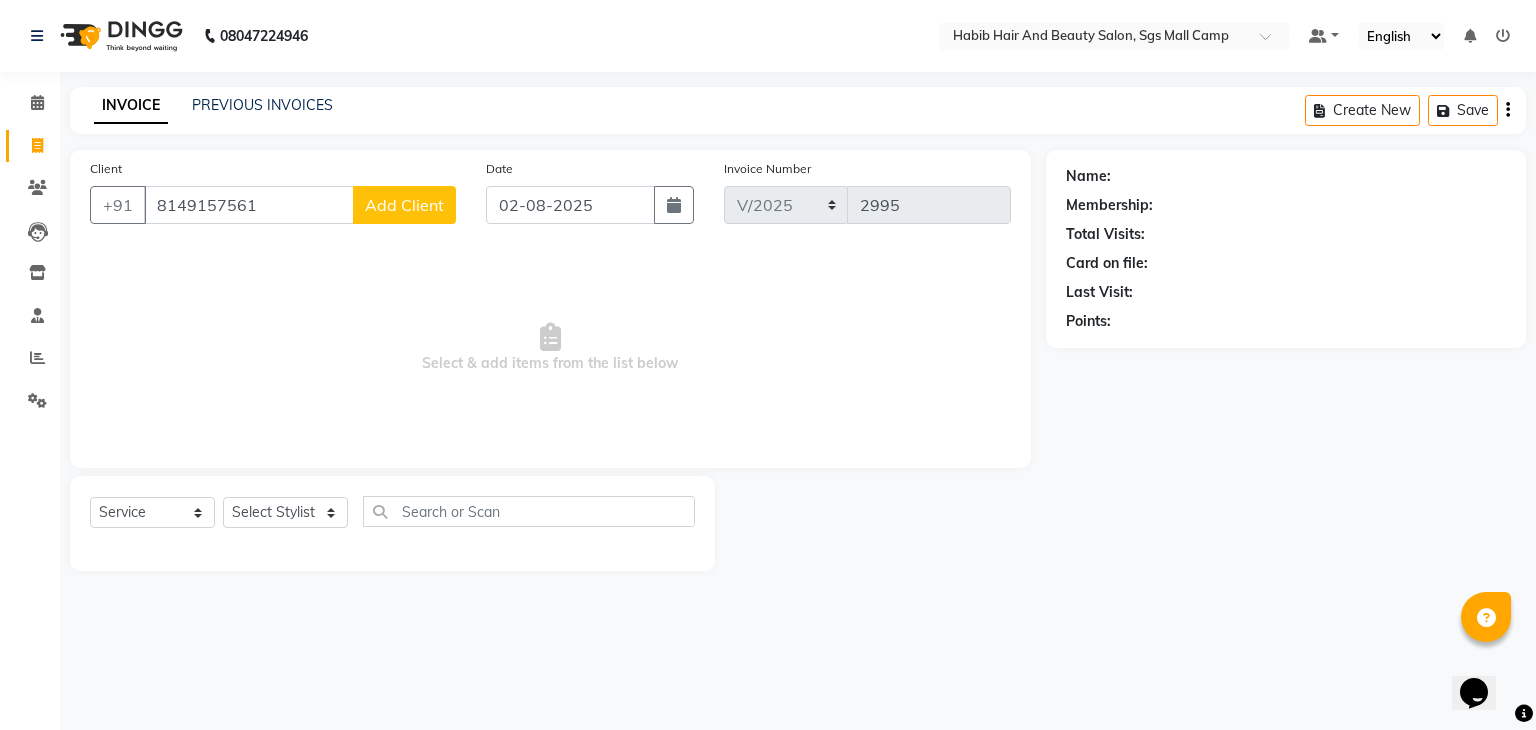 click on "Add Client" 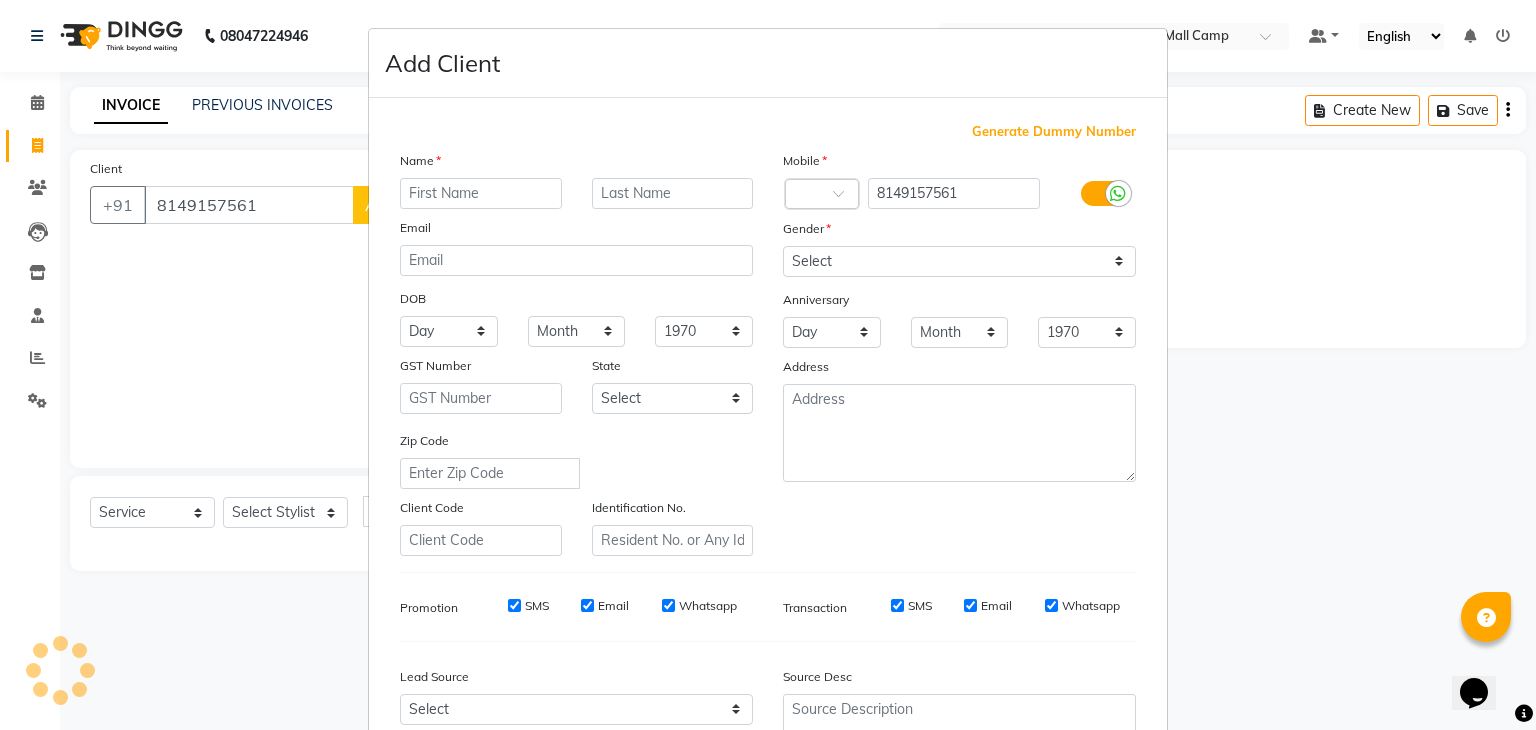 click on "Name" at bounding box center [576, 164] 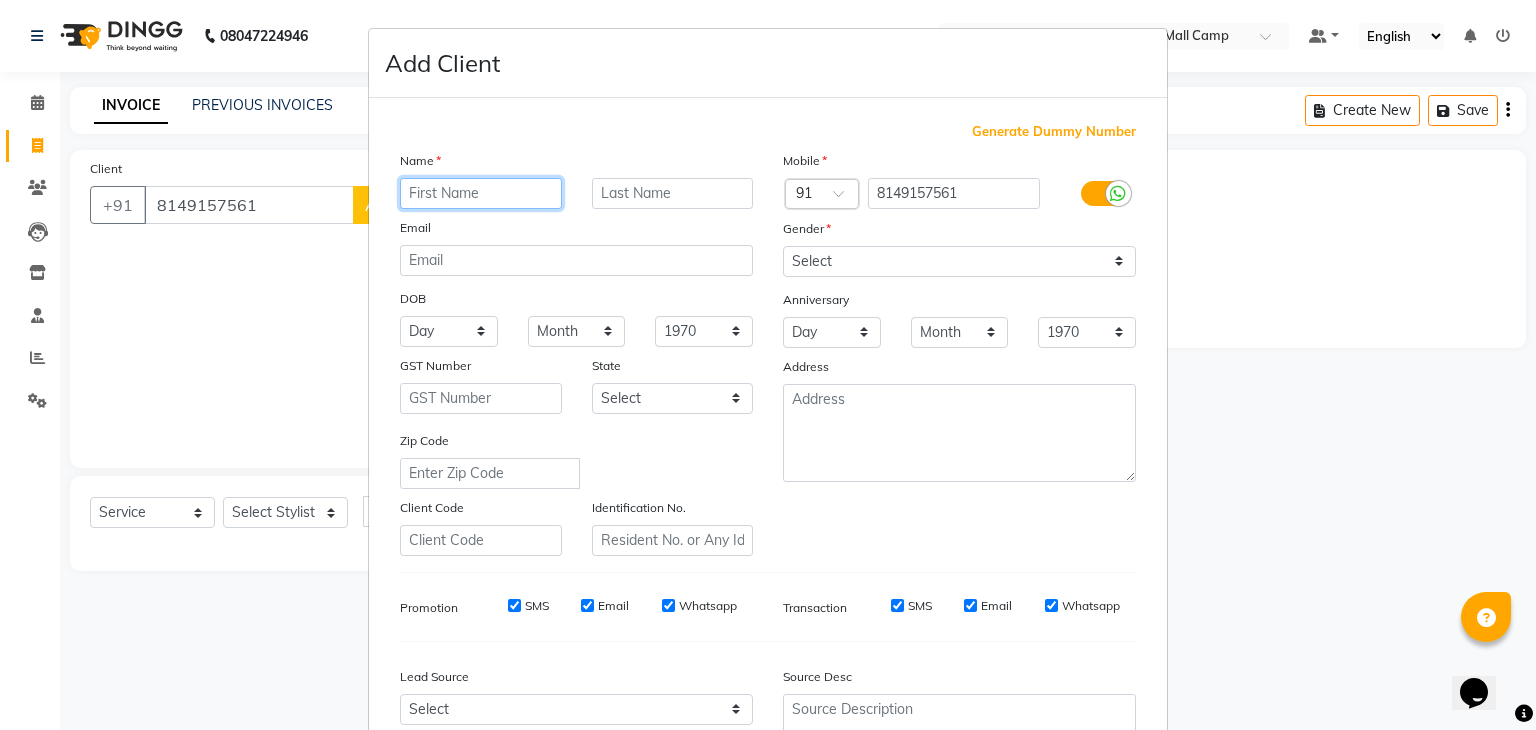 click at bounding box center [481, 193] 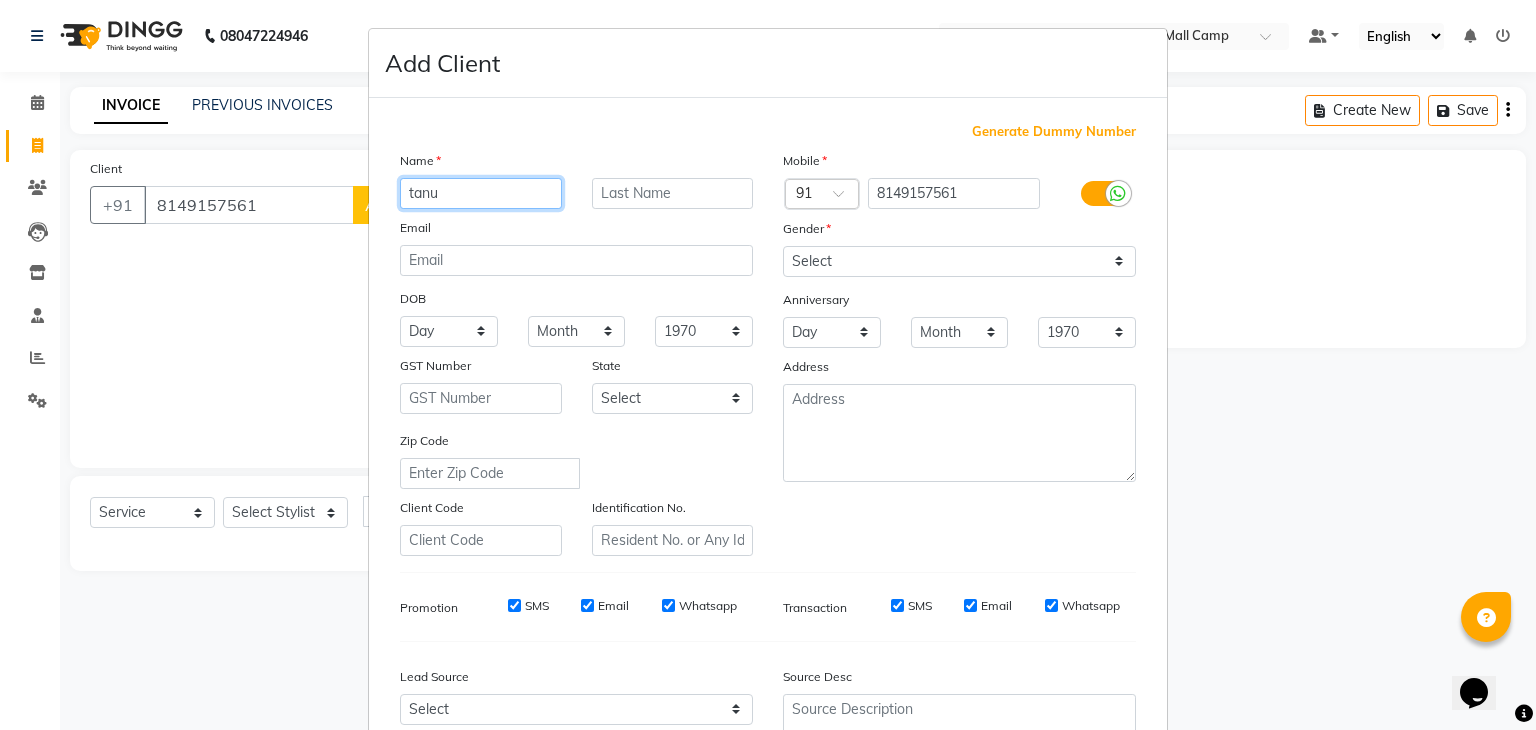 type on "tanu" 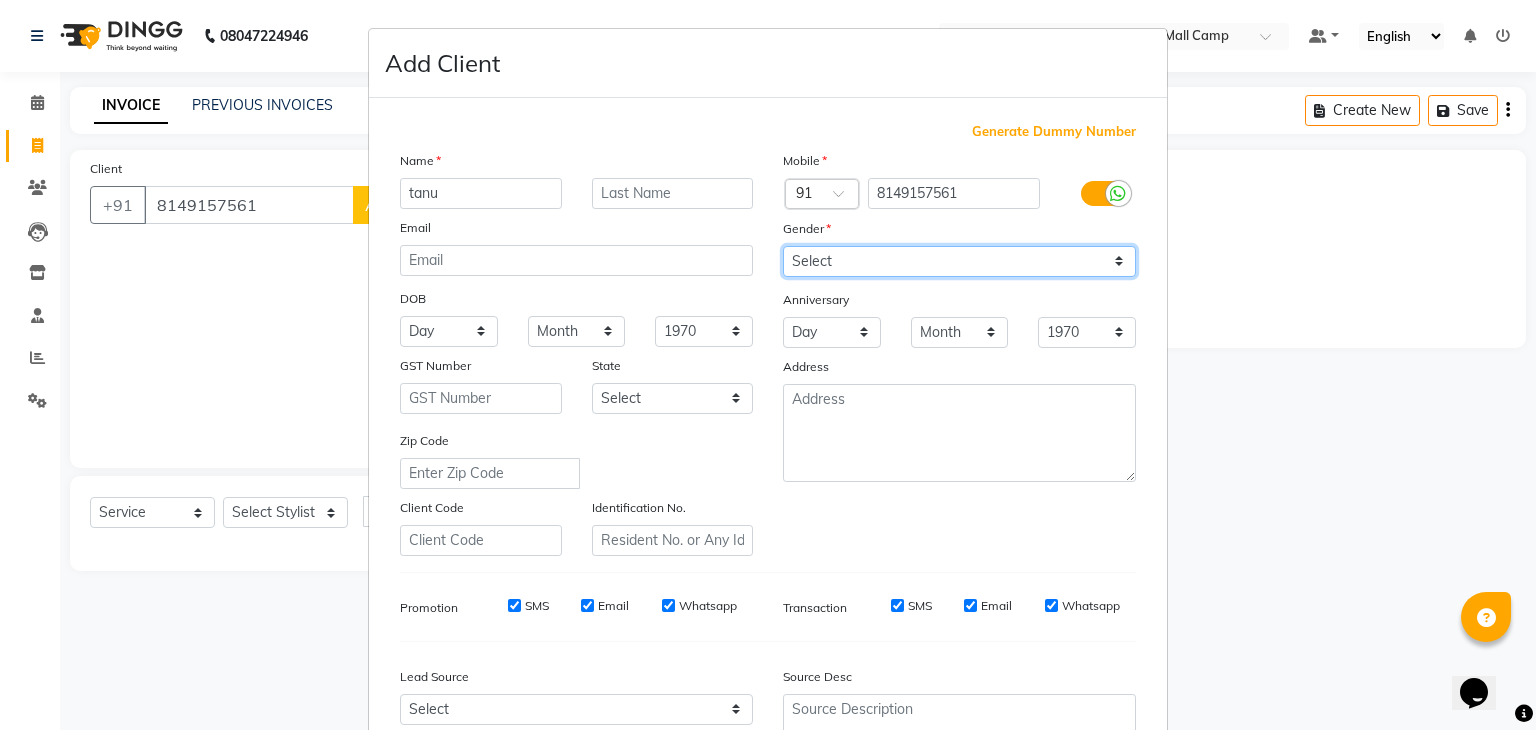 click on "Select Male Female Other Prefer Not To Say" at bounding box center (959, 261) 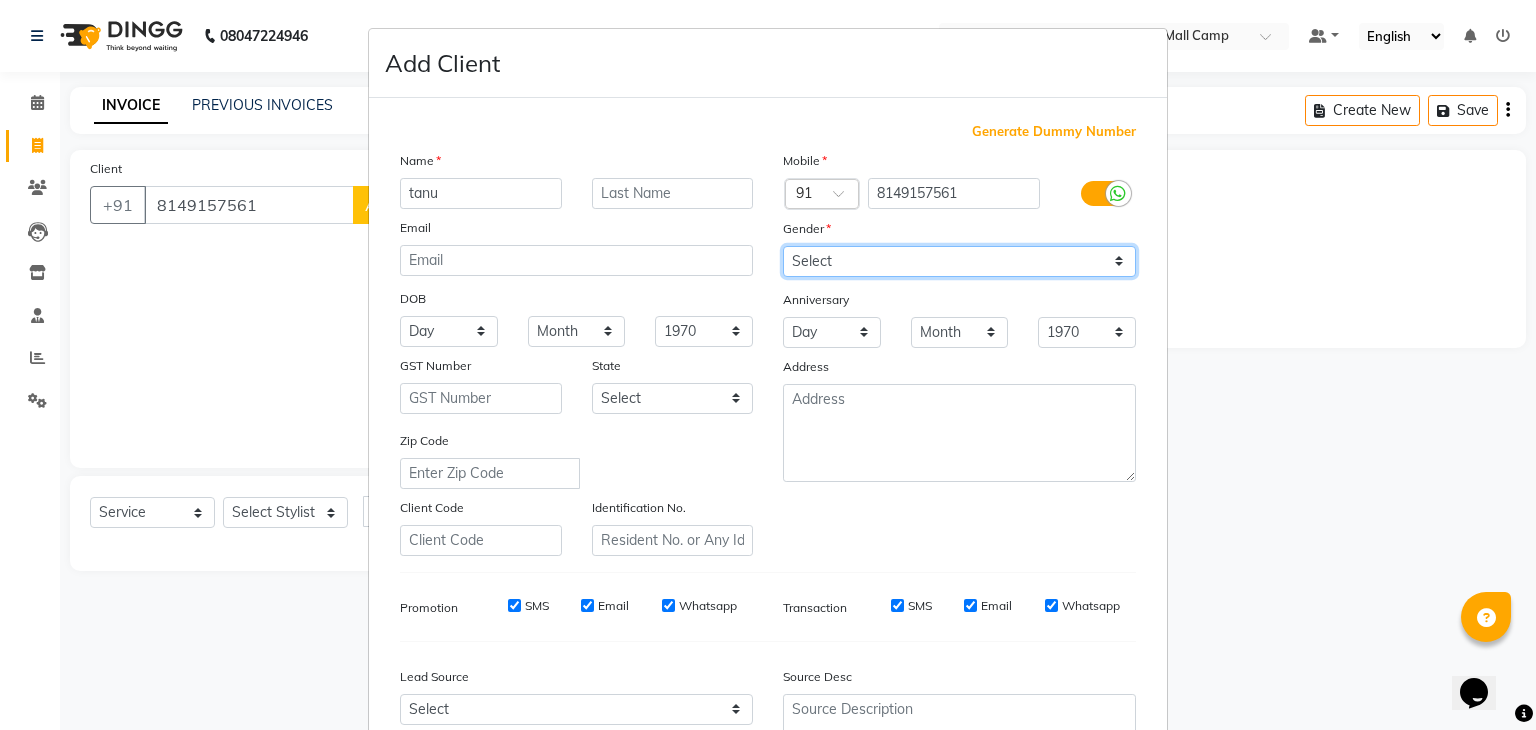 select on "female" 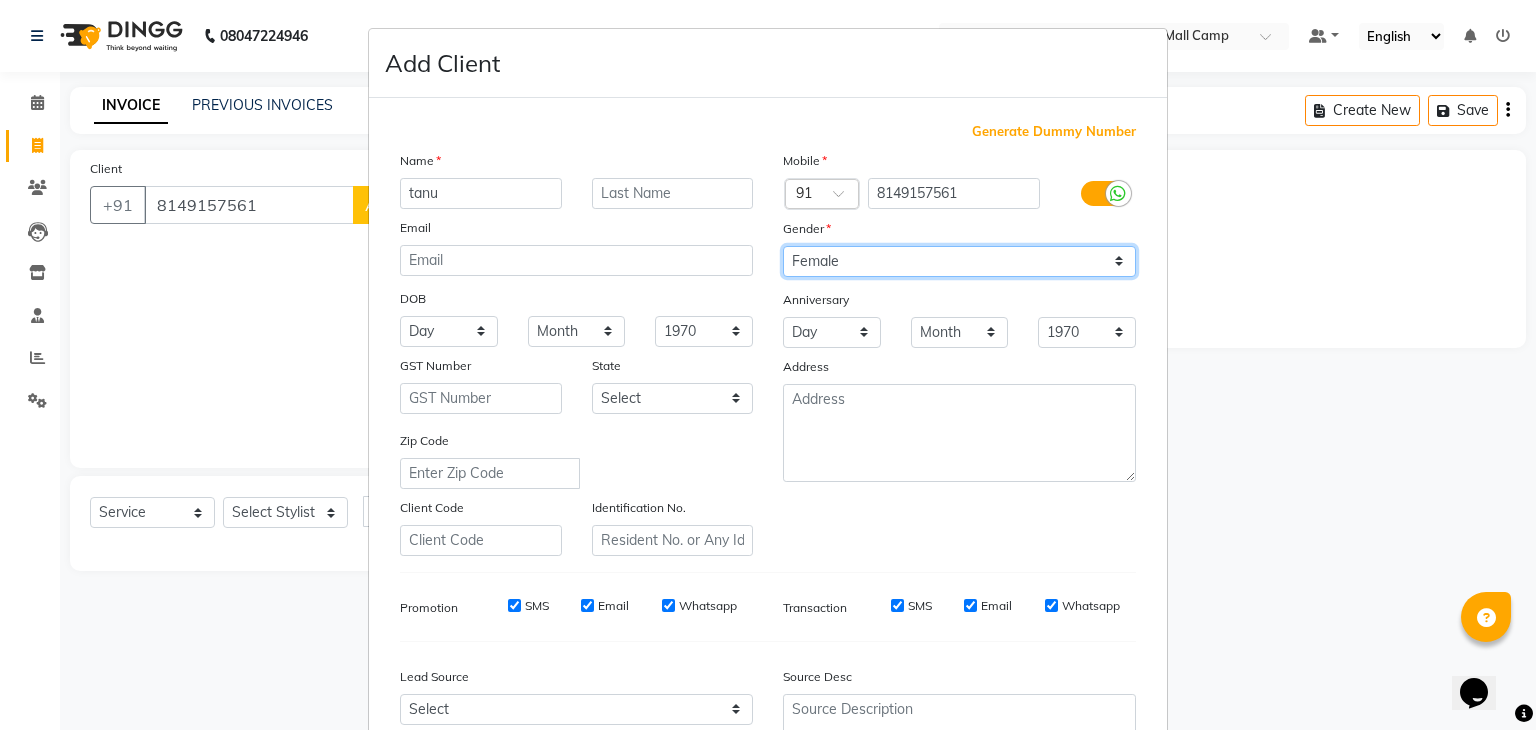 click on "Select Male Female Other Prefer Not To Say" at bounding box center [959, 261] 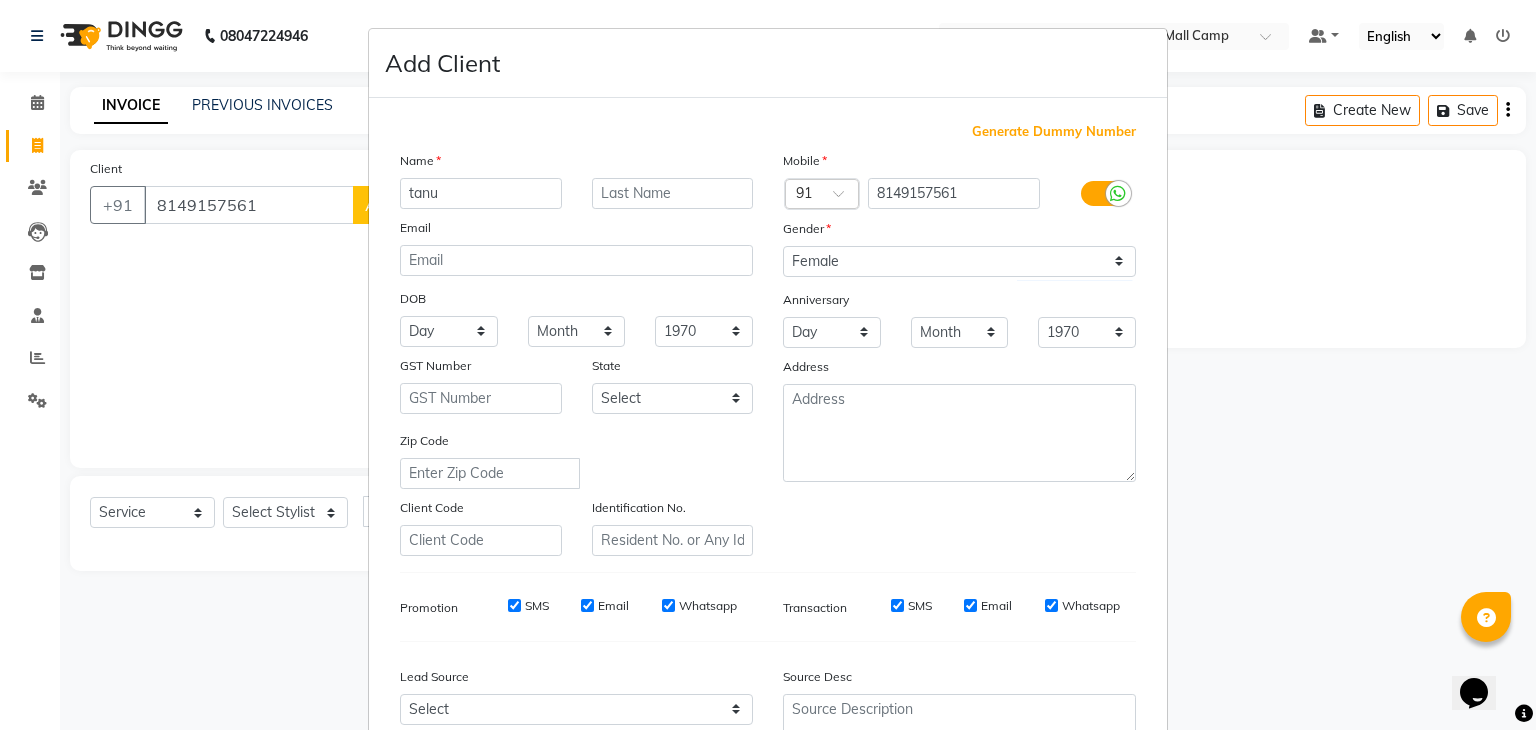 click on "Zip Code" at bounding box center [576, 459] 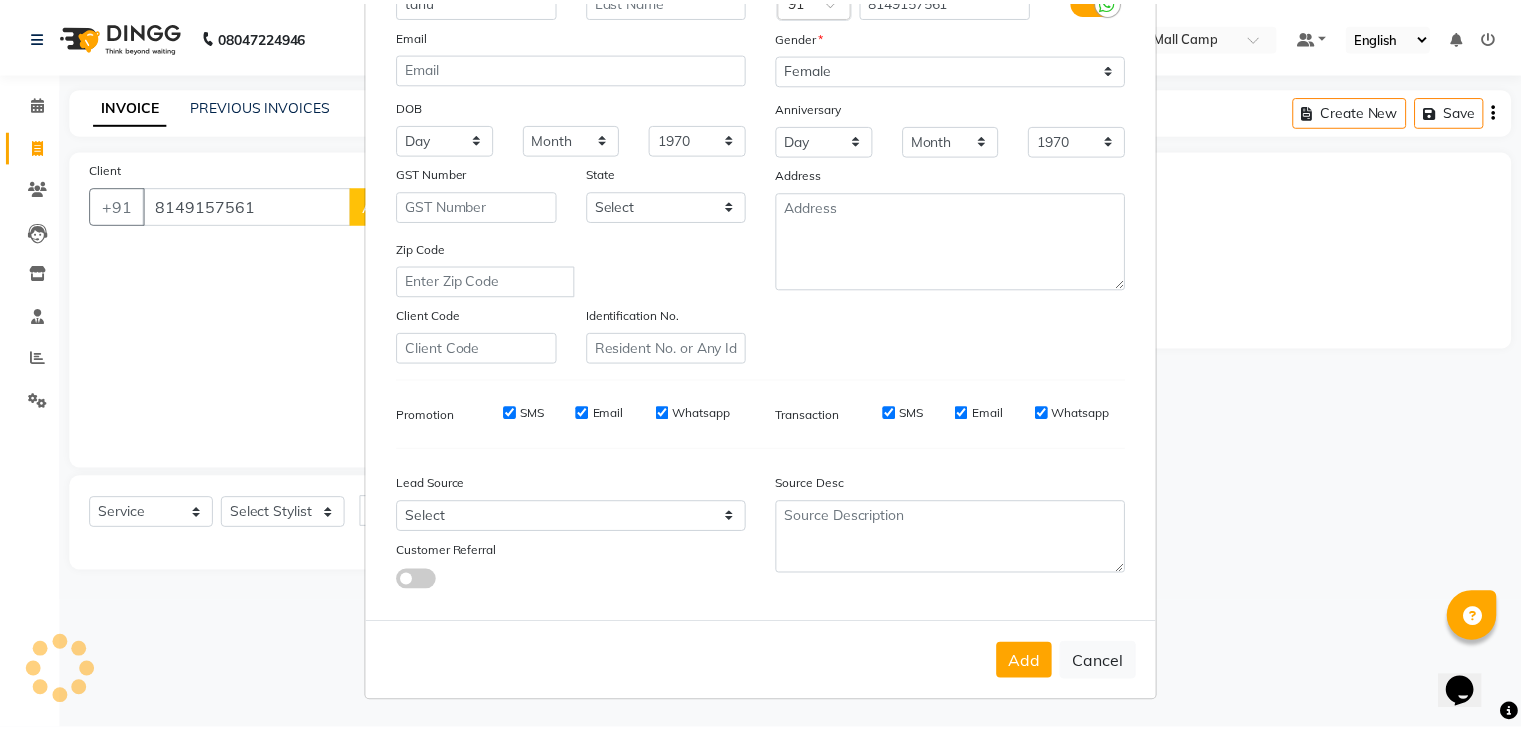 scroll, scrollTop: 203, scrollLeft: 0, axis: vertical 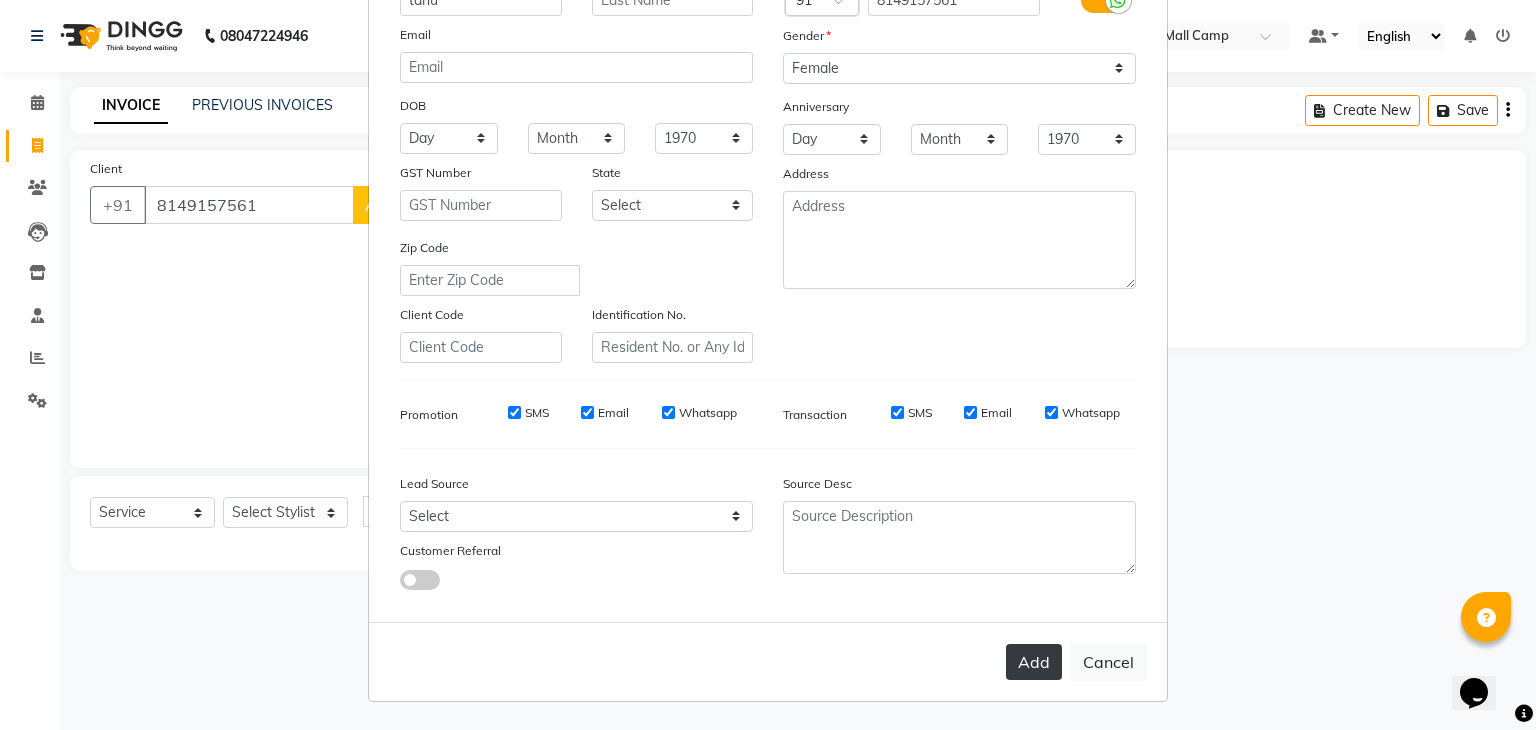 click on "Add" at bounding box center (1034, 662) 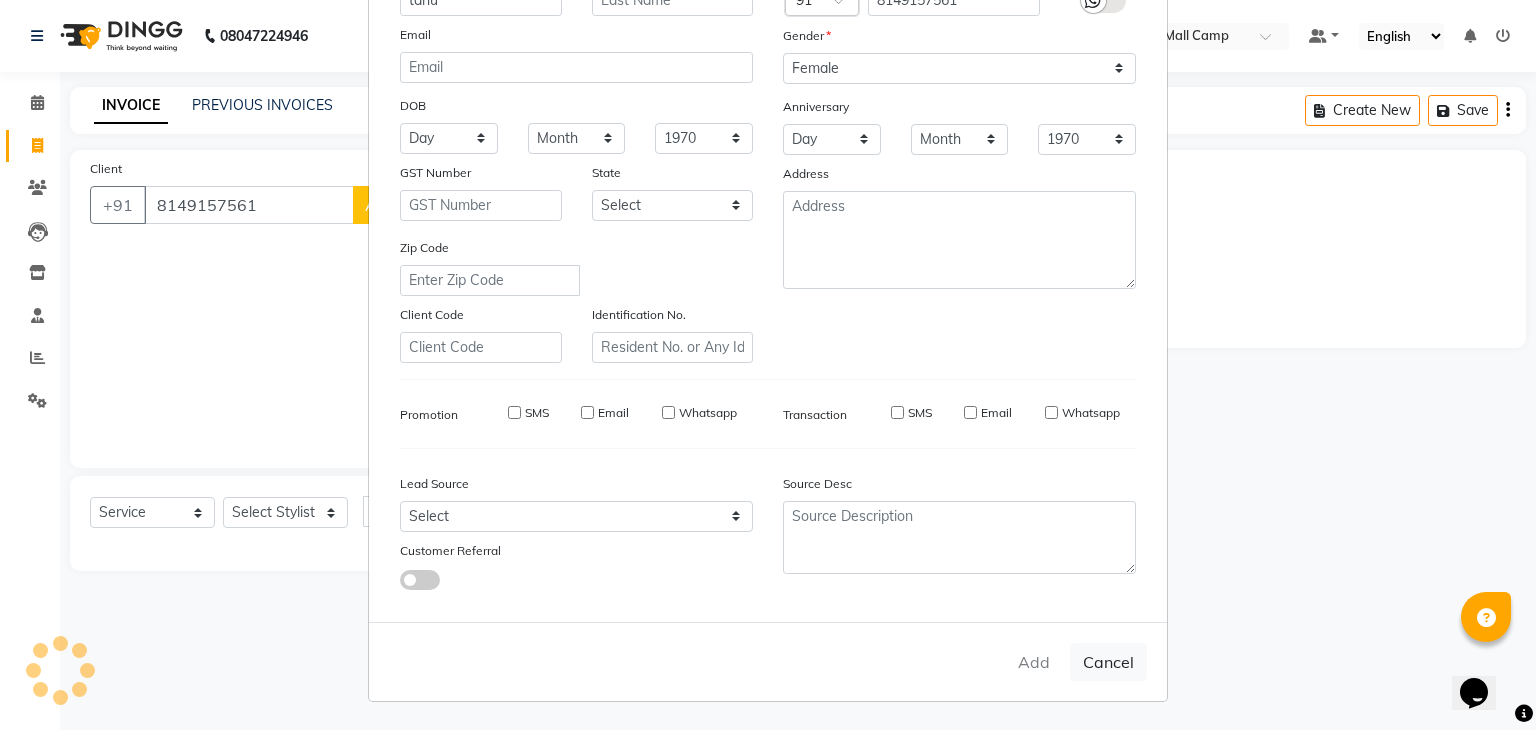 type on "81******61" 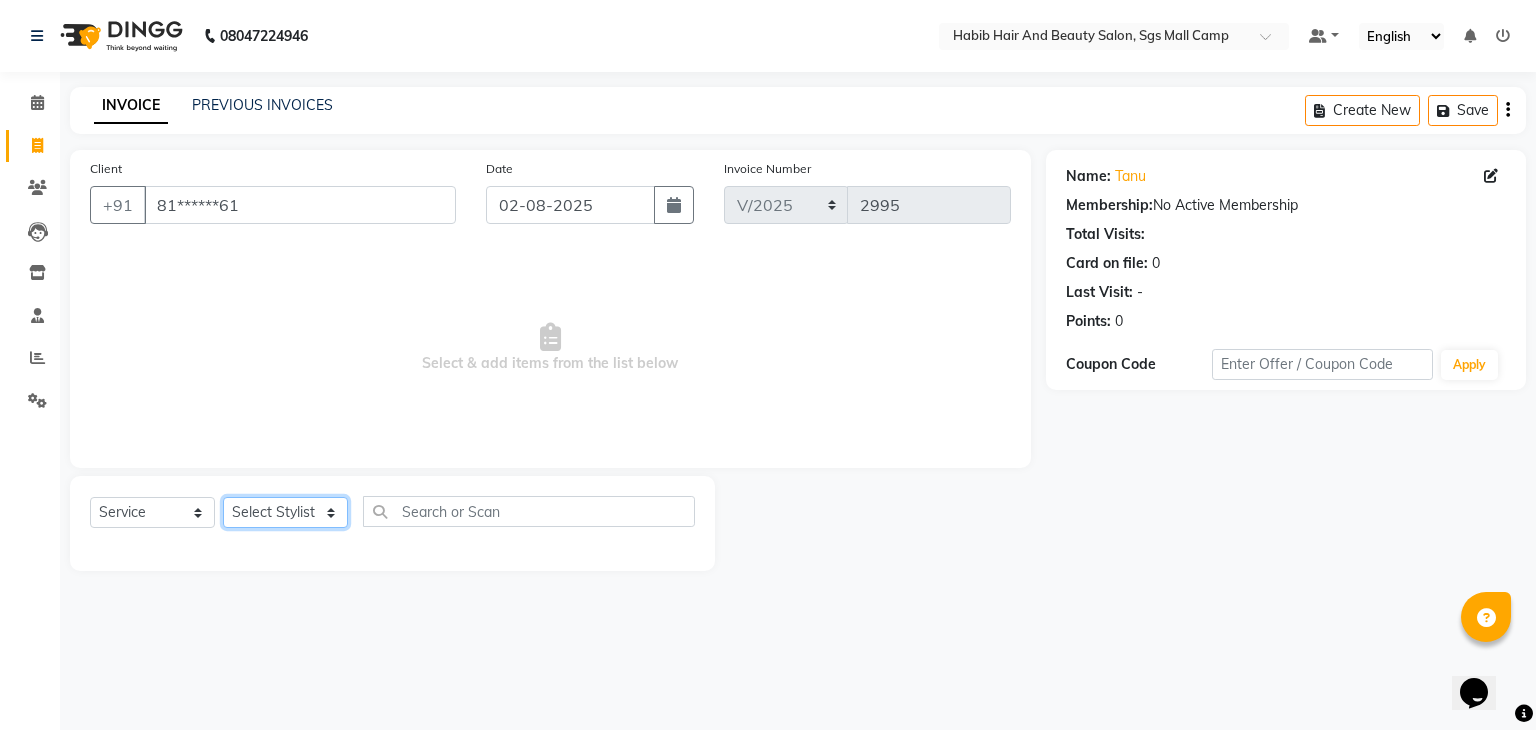 click on "Select Stylist [FIRST] [FIRST]  [FIRST] Manager [FIRST]  [FIRST] [FIRST]  [FIRST] [FIRST] [FIRST]" 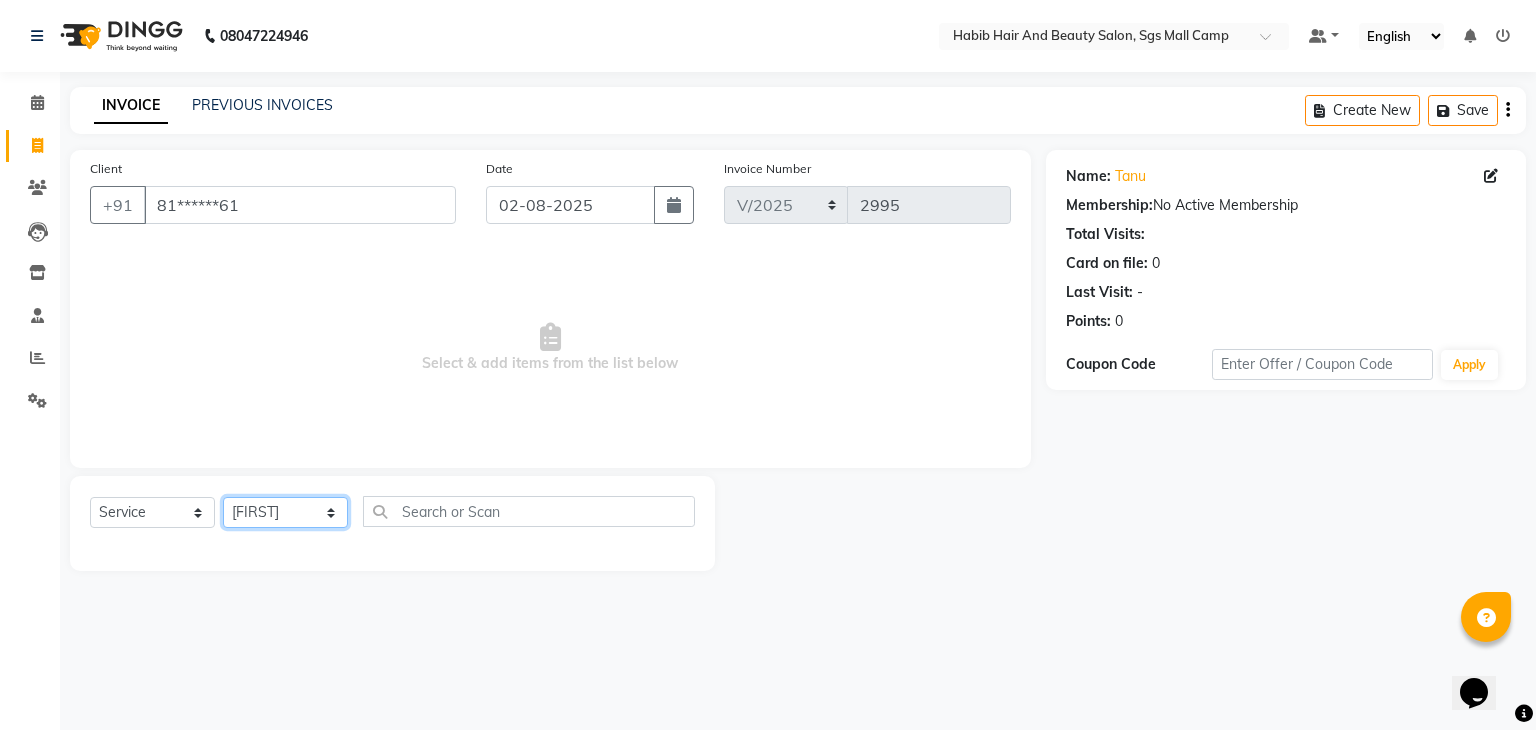 click on "Select Stylist [FIRST] [FIRST]  [FIRST] Manager [FIRST]  [FIRST] [FIRST]  [FIRST] [FIRST] [FIRST]" 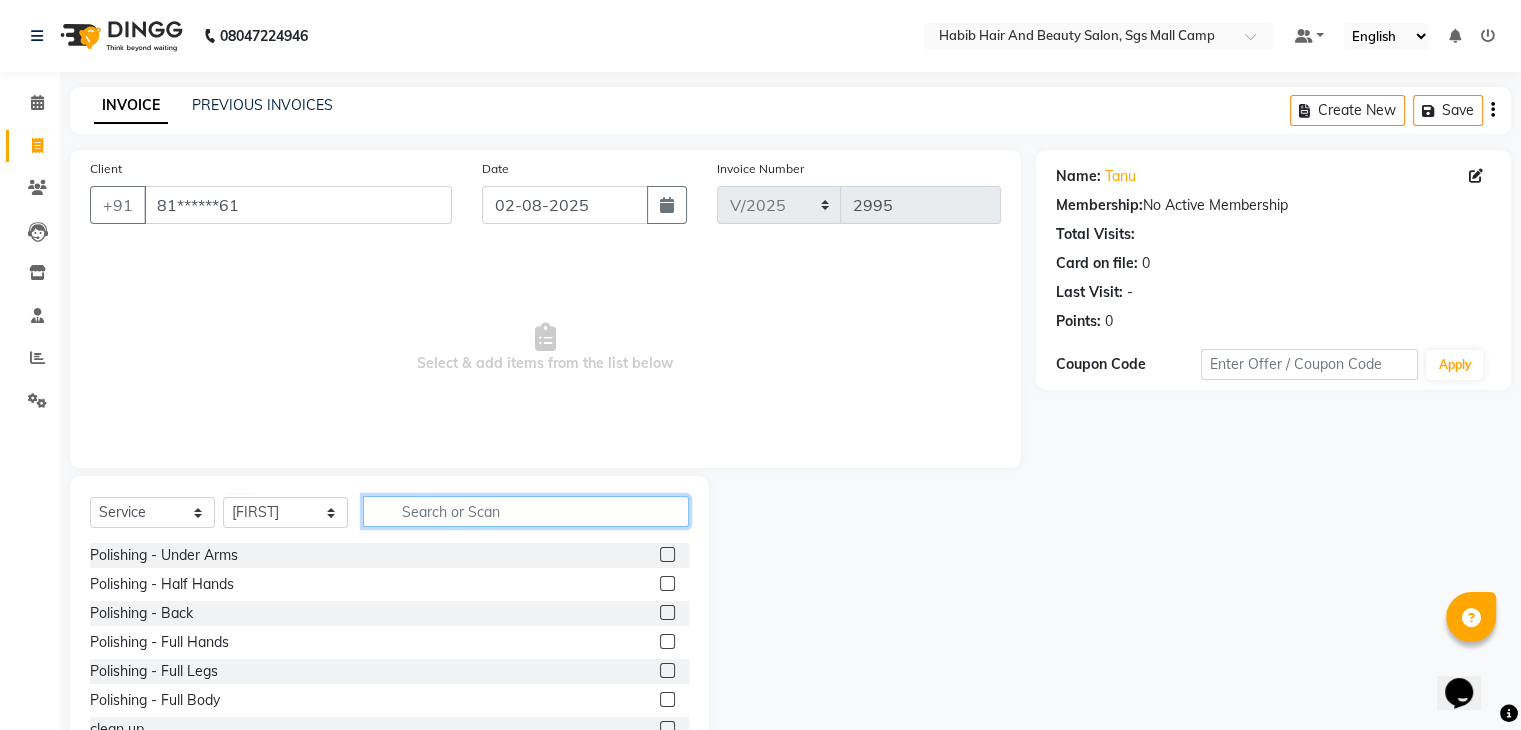 click 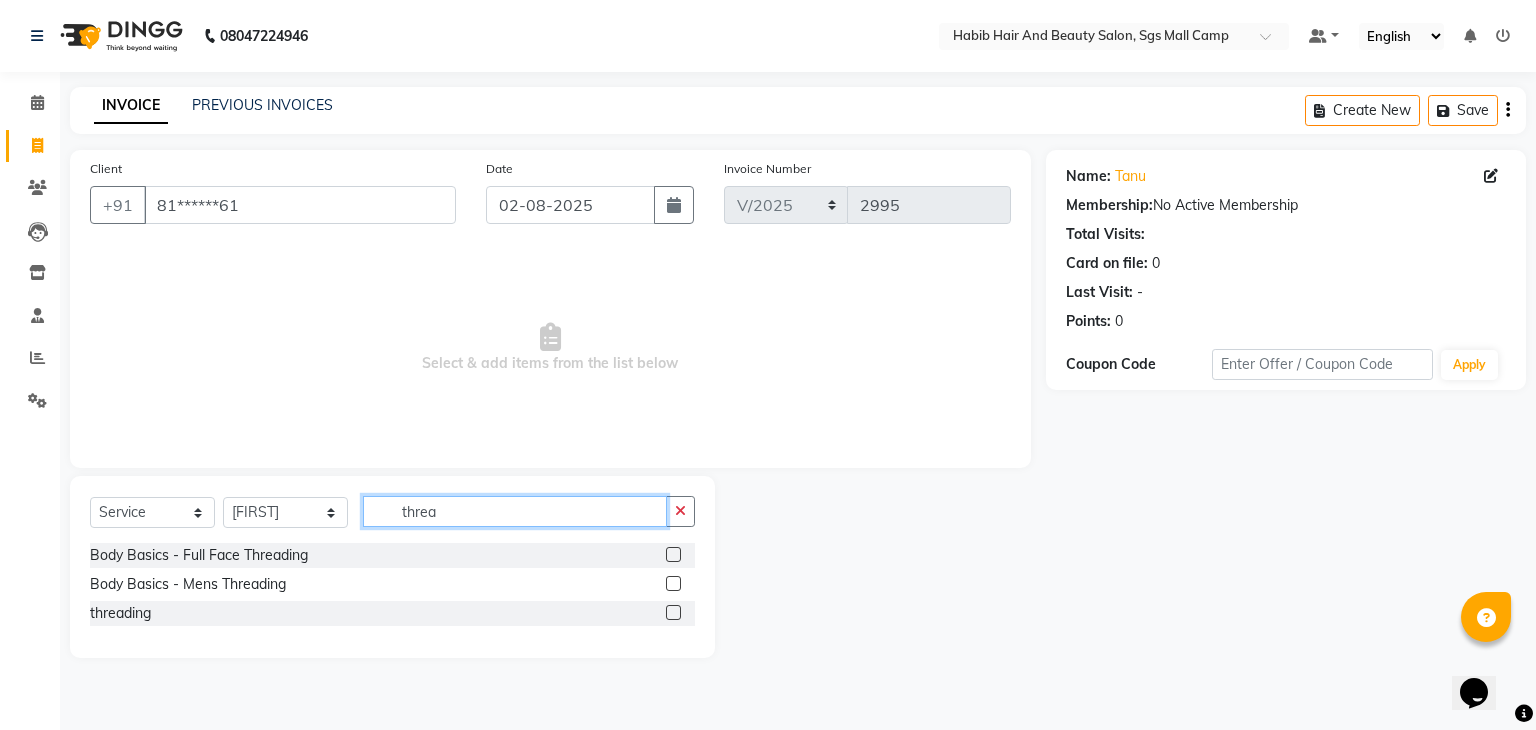 type on "threa" 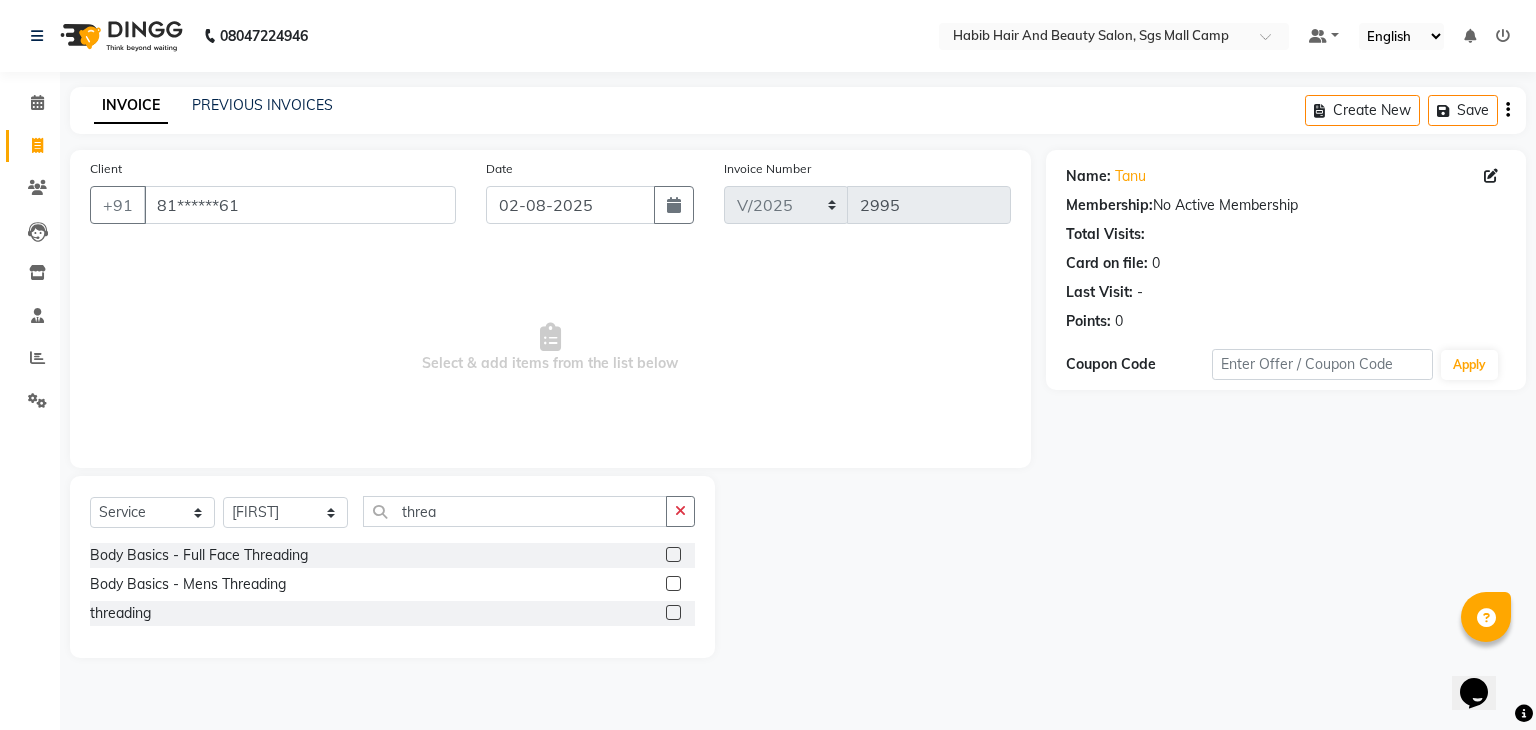 click 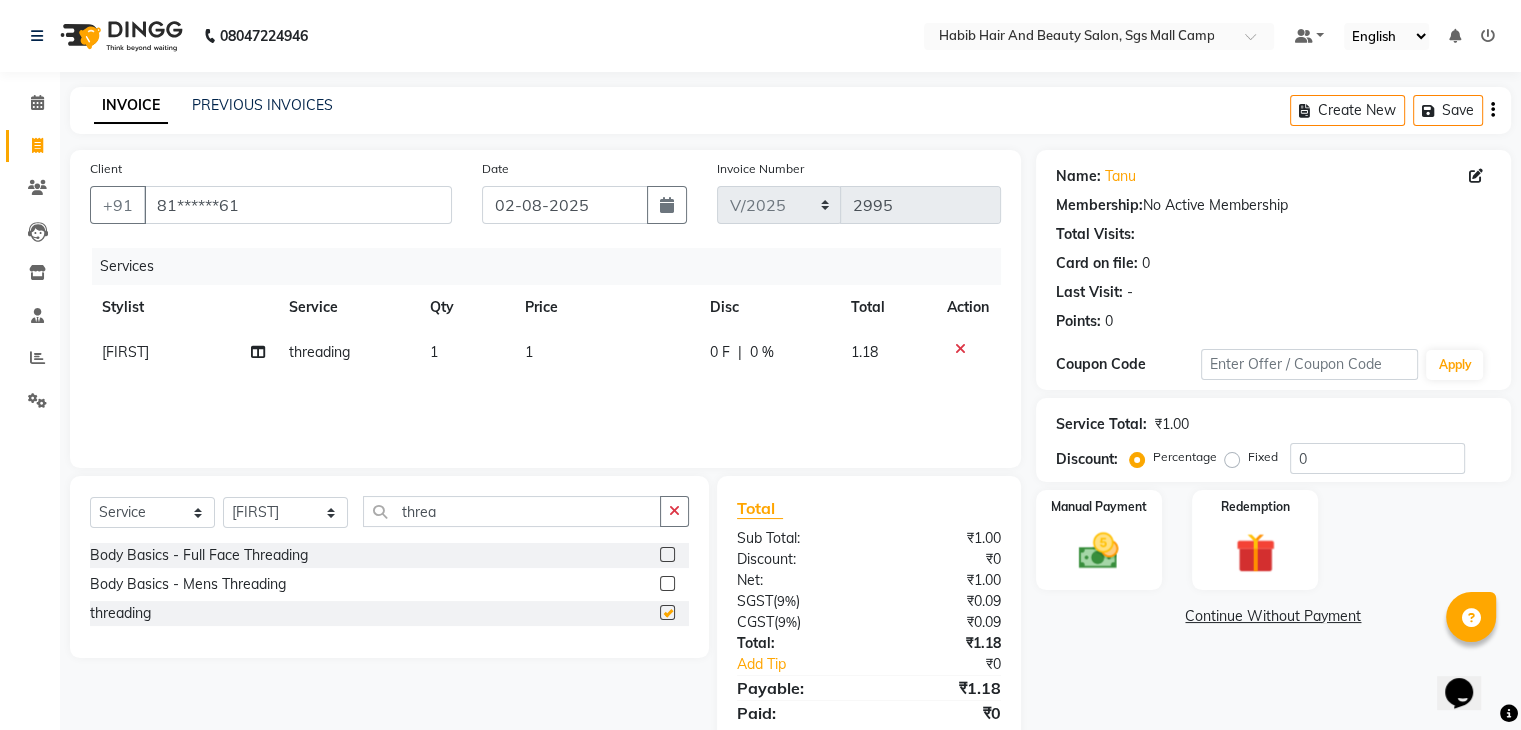 checkbox on "false" 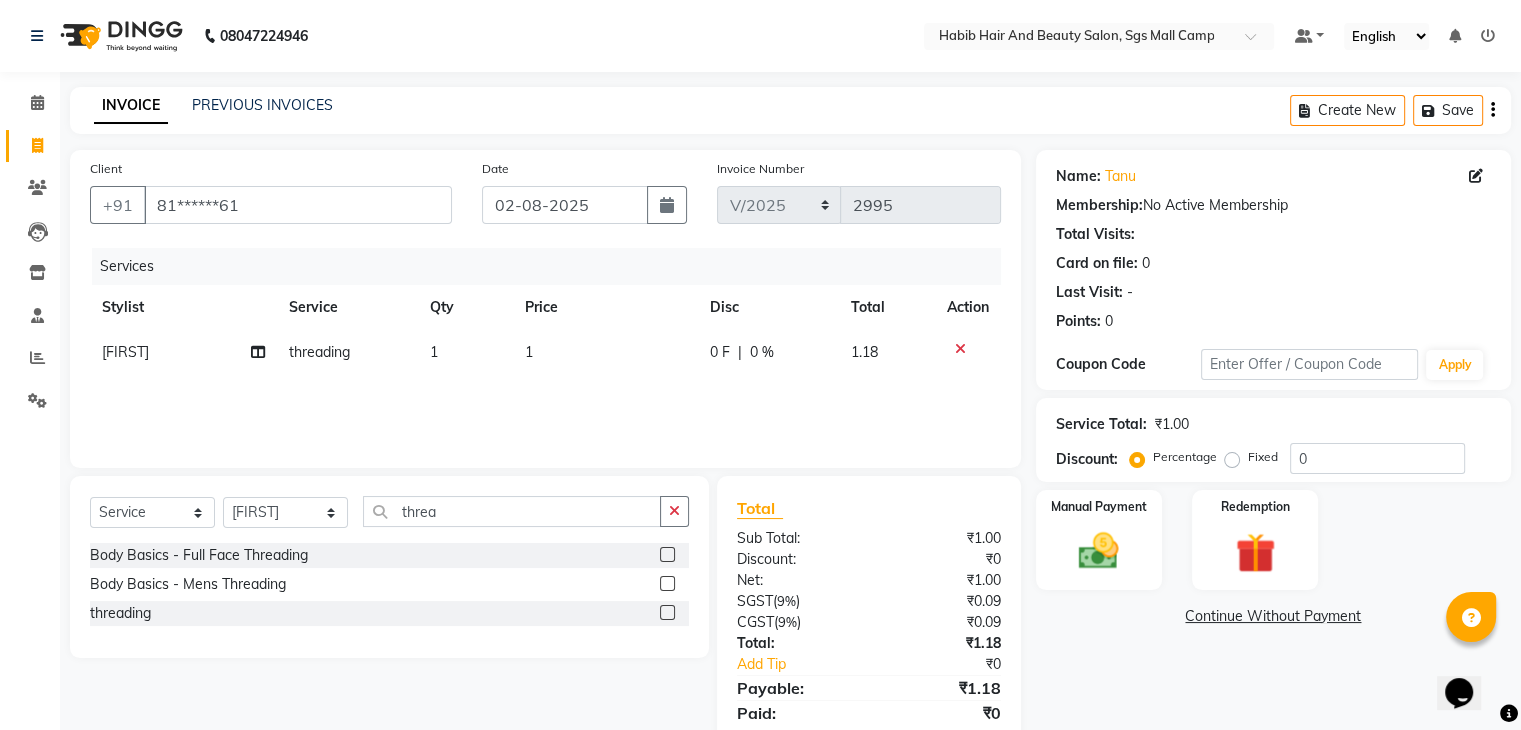 click on "1" 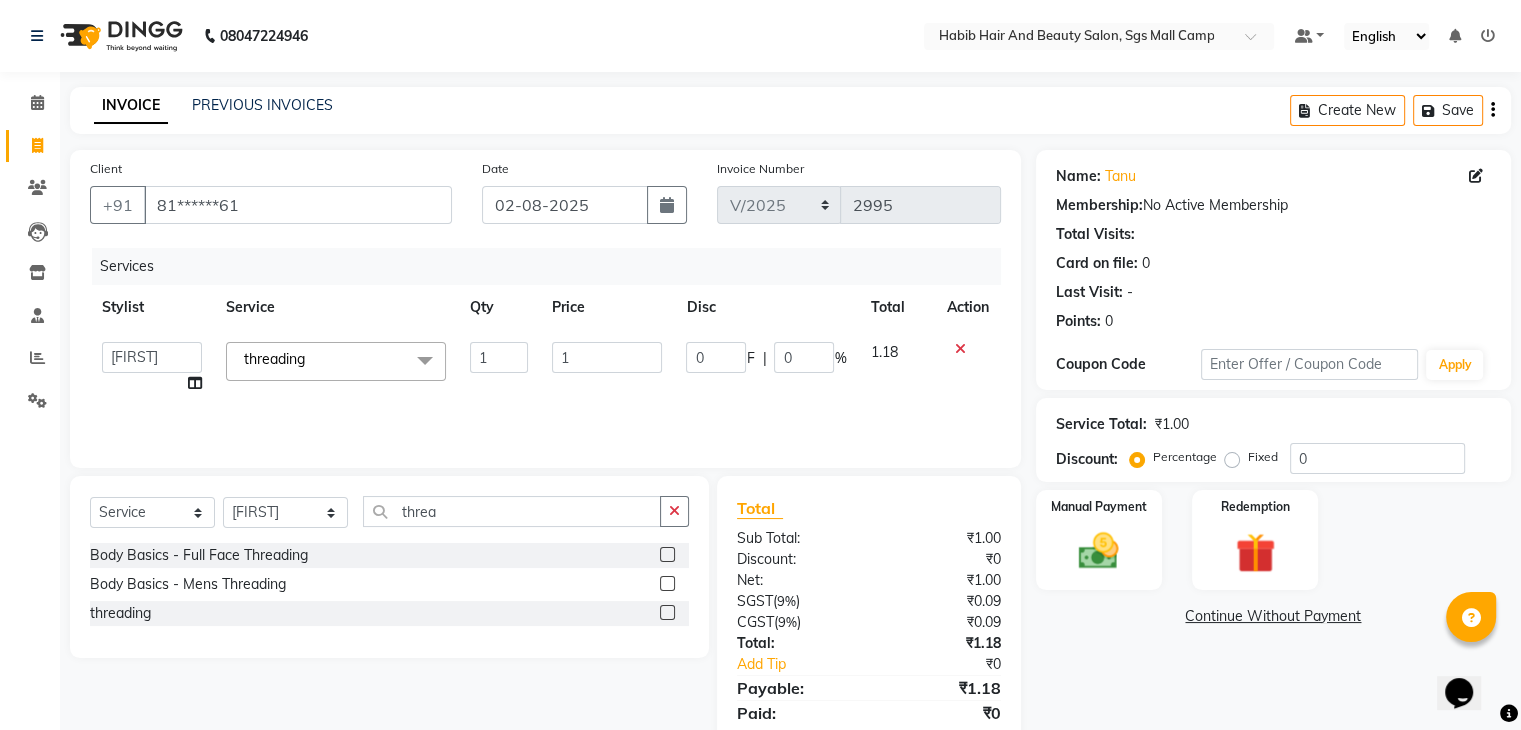 click on "1" 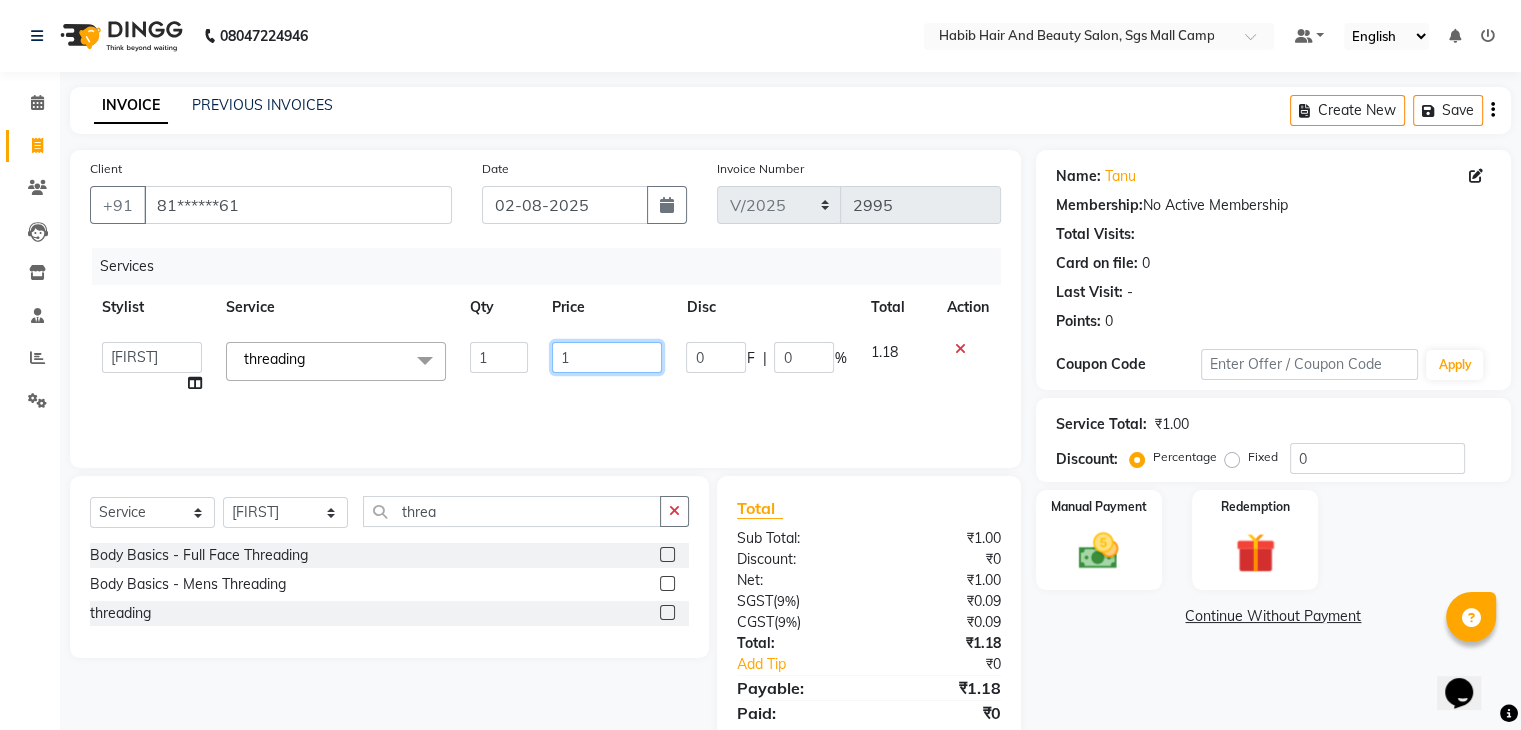 click on "1" 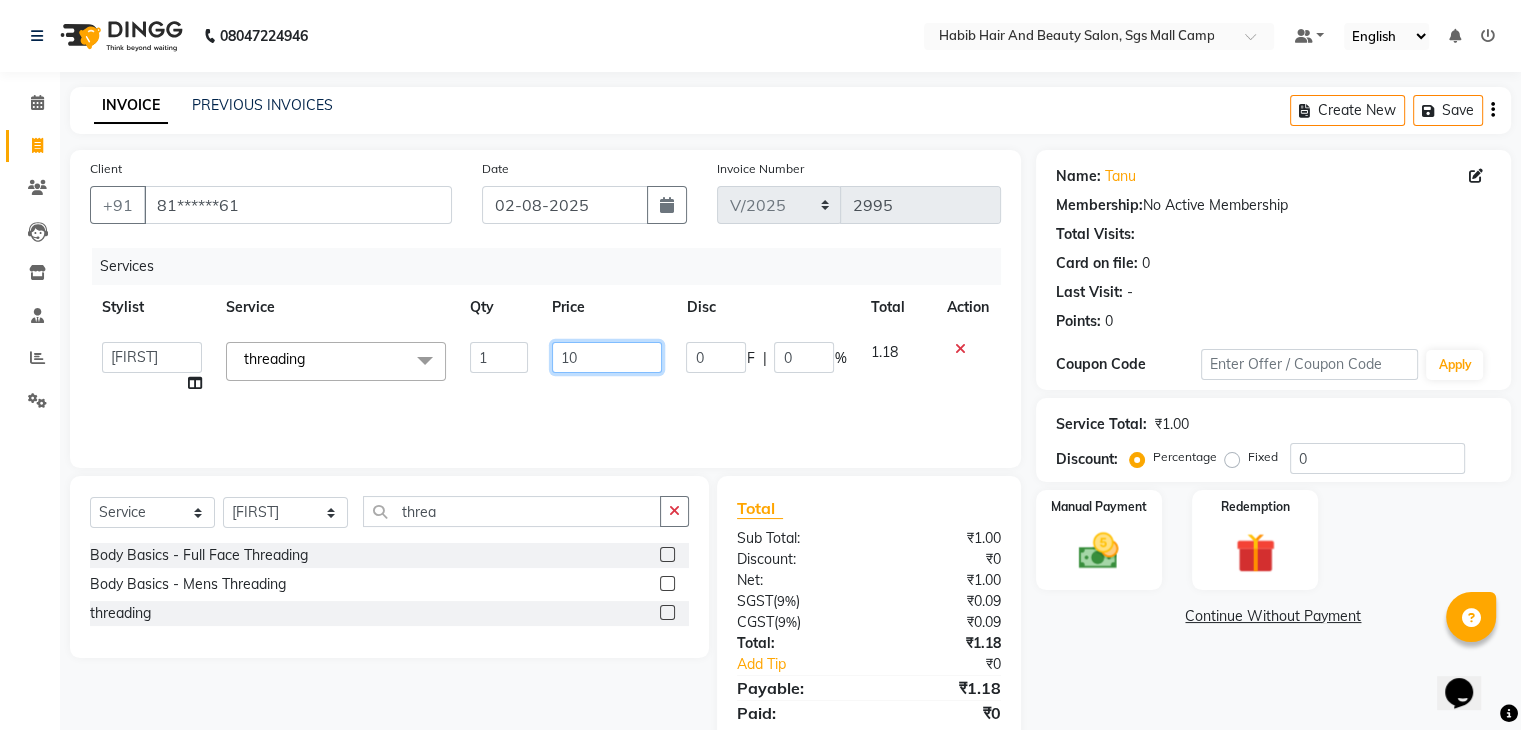 type on "102" 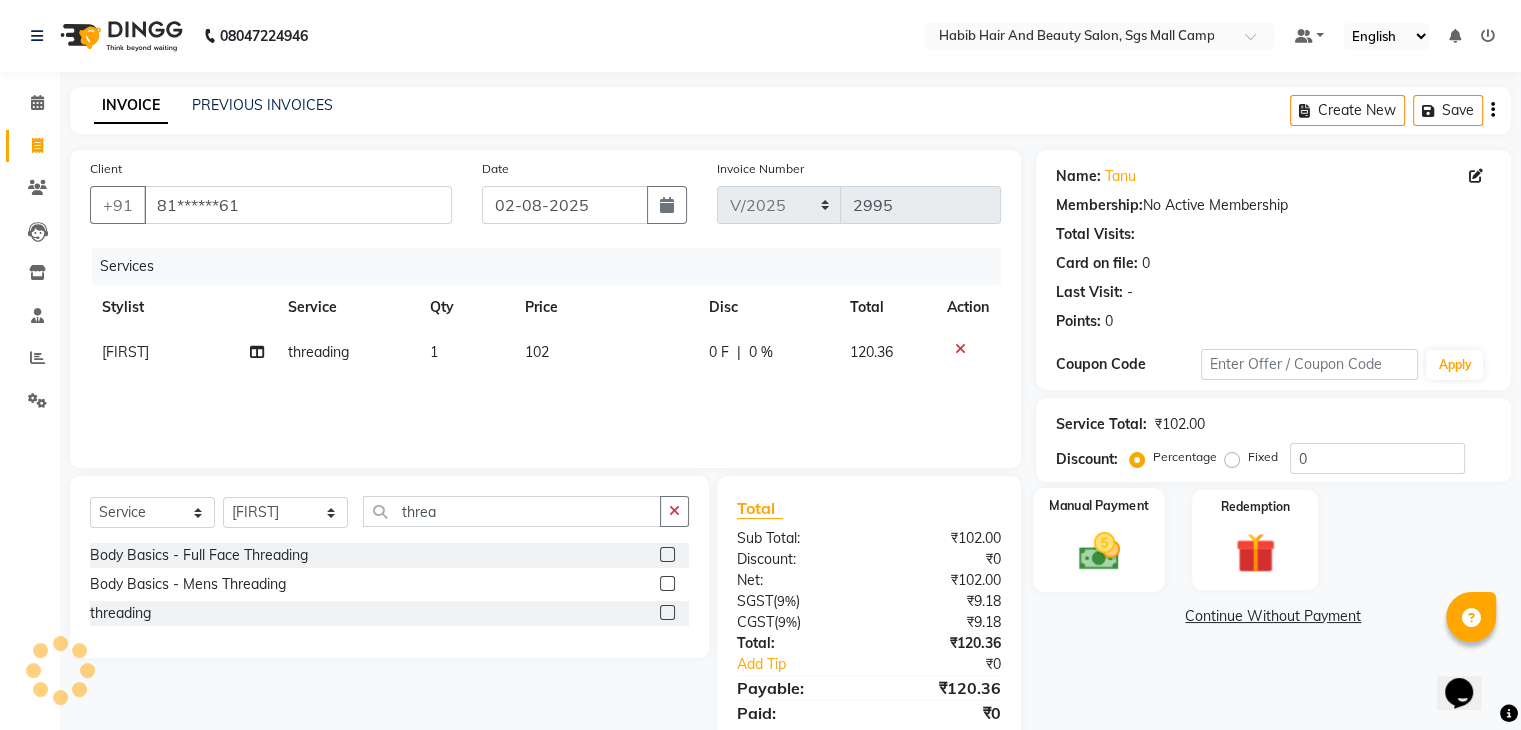 click on "Manual Payment" 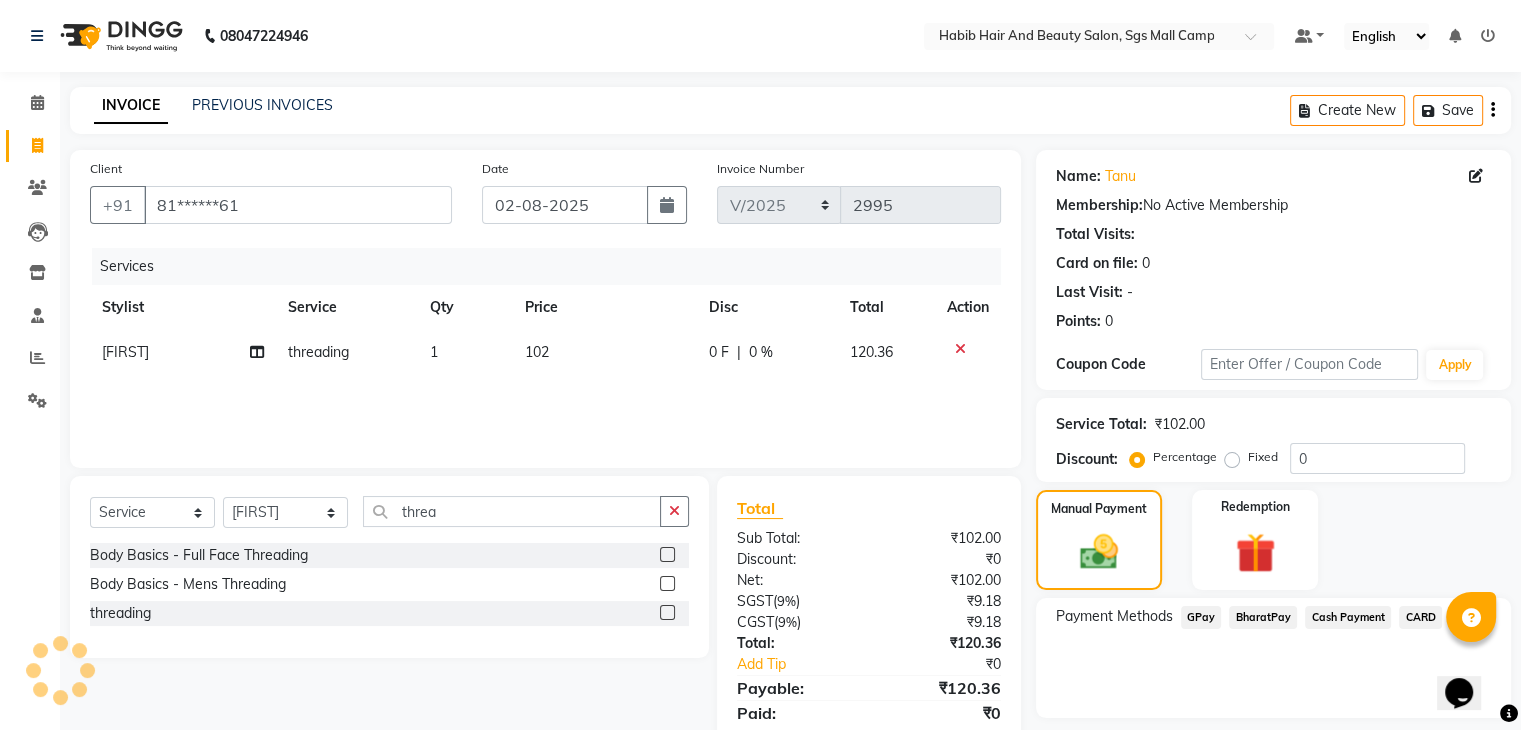 click on "BharatPay" 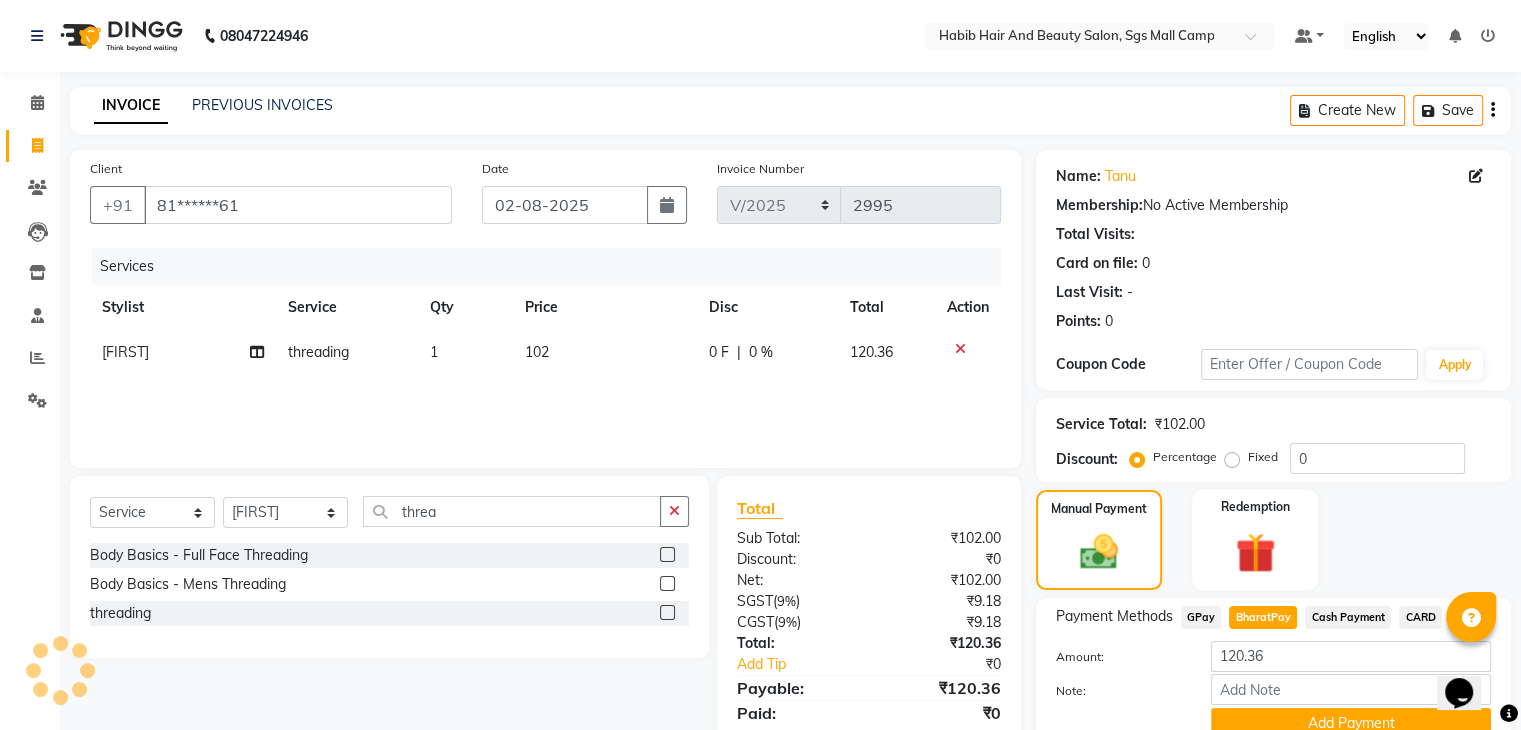 scroll, scrollTop: 89, scrollLeft: 0, axis: vertical 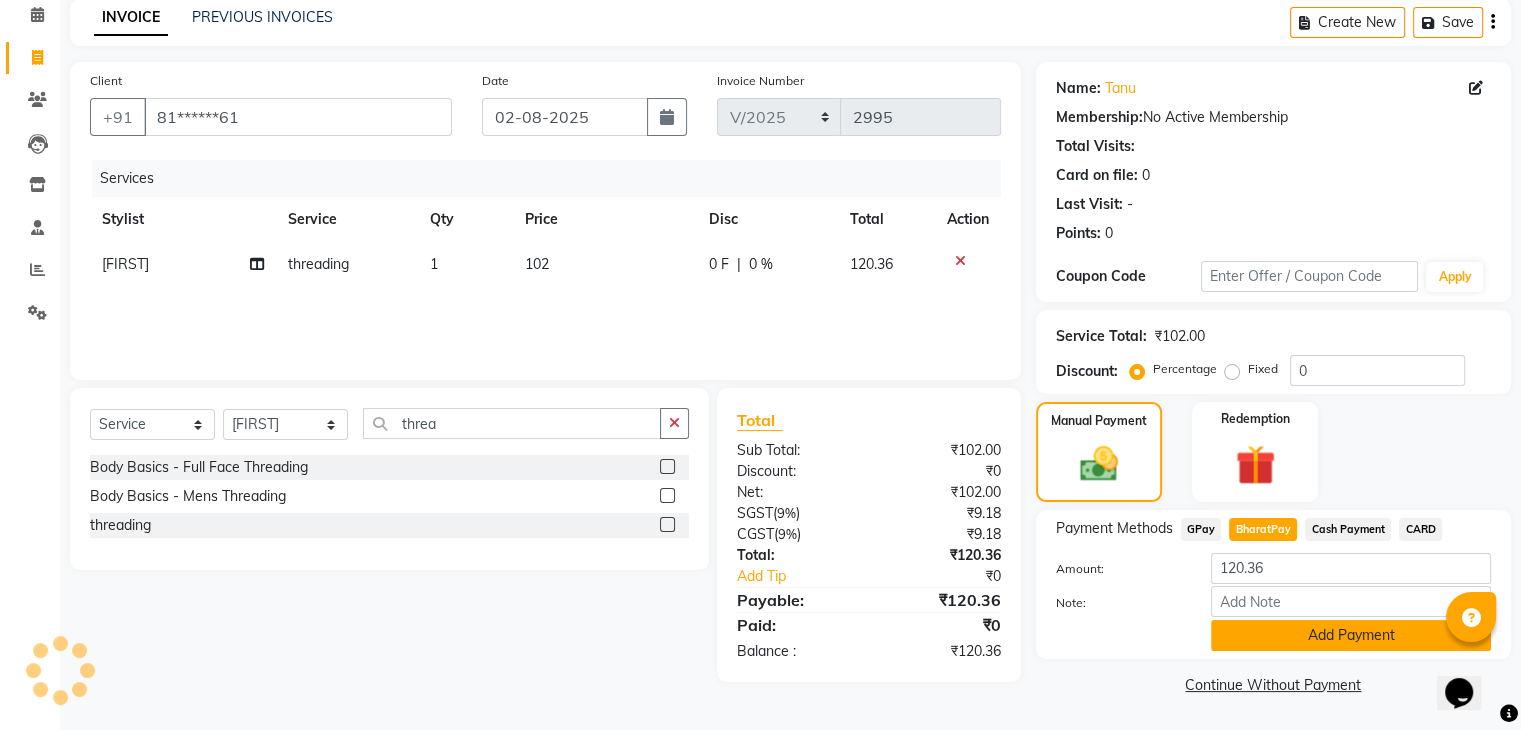 click on "Add Payment" 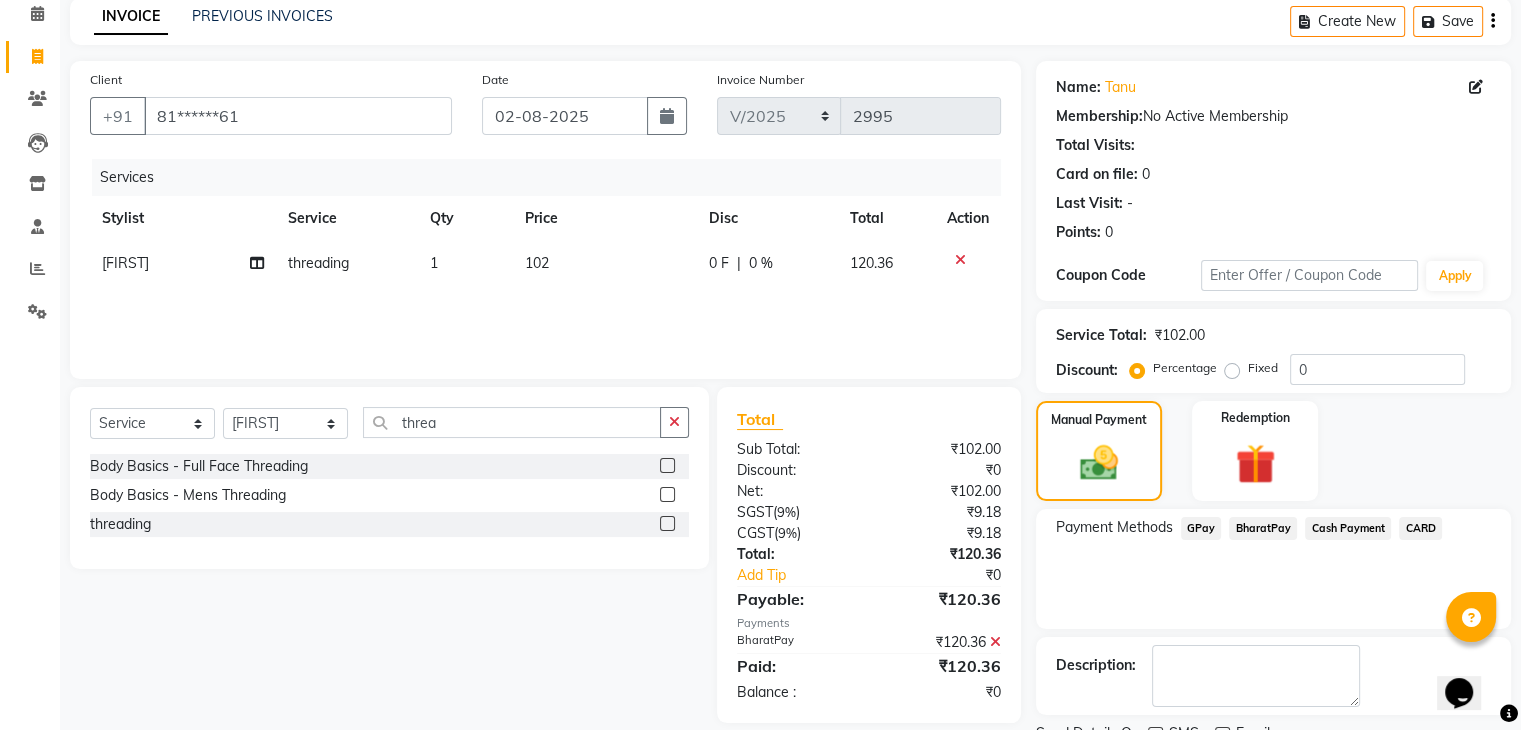 scroll, scrollTop: 171, scrollLeft: 0, axis: vertical 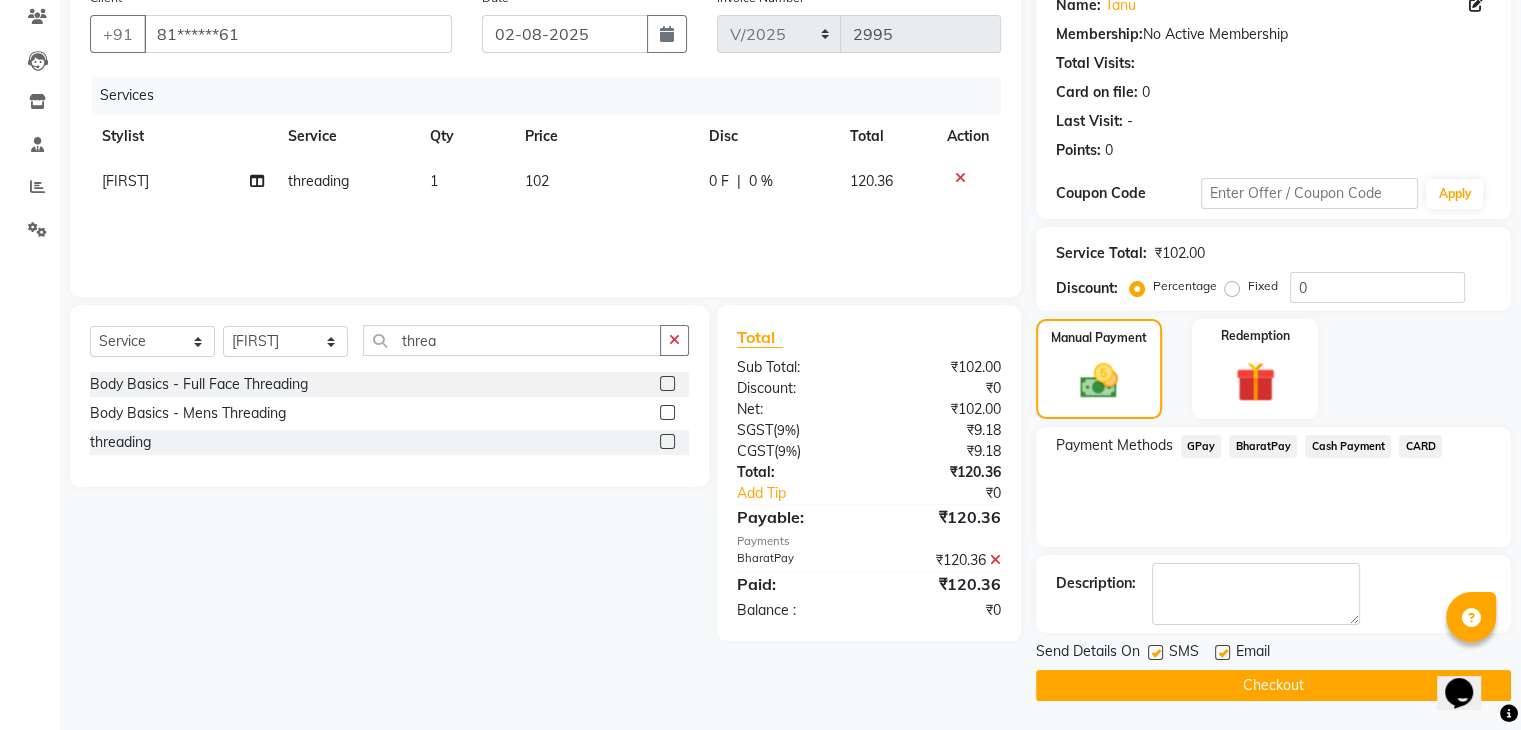 click on "Checkout" 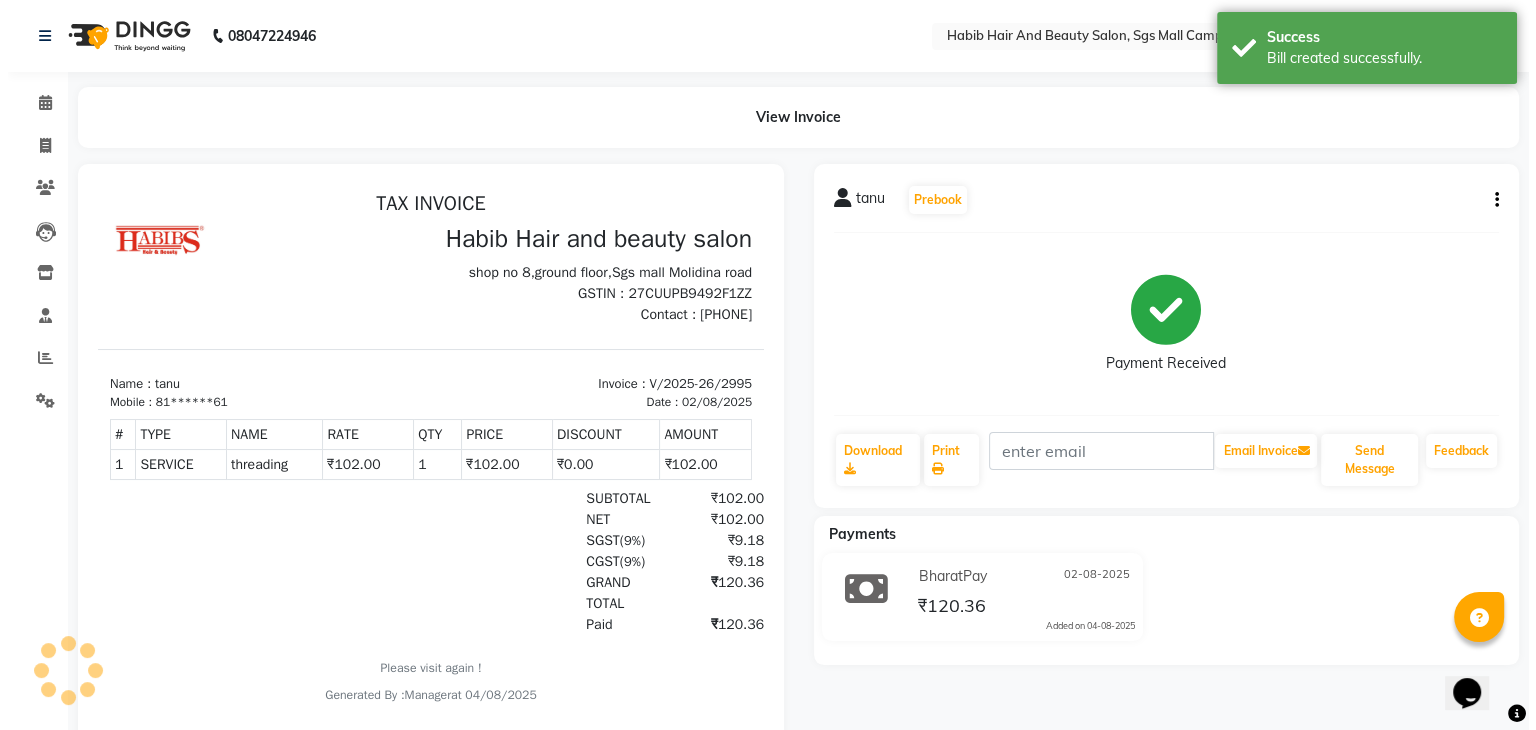scroll, scrollTop: 0, scrollLeft: 0, axis: both 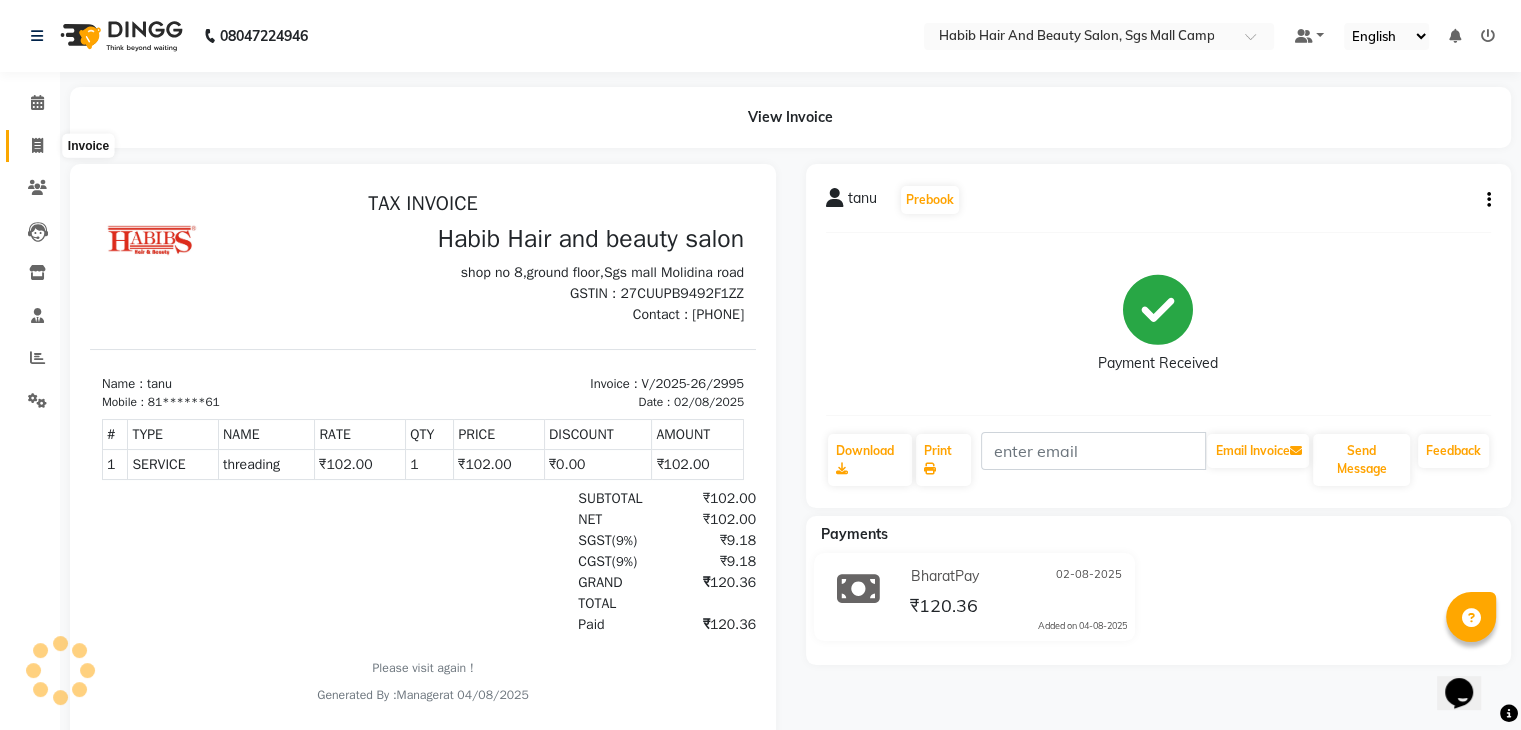 click 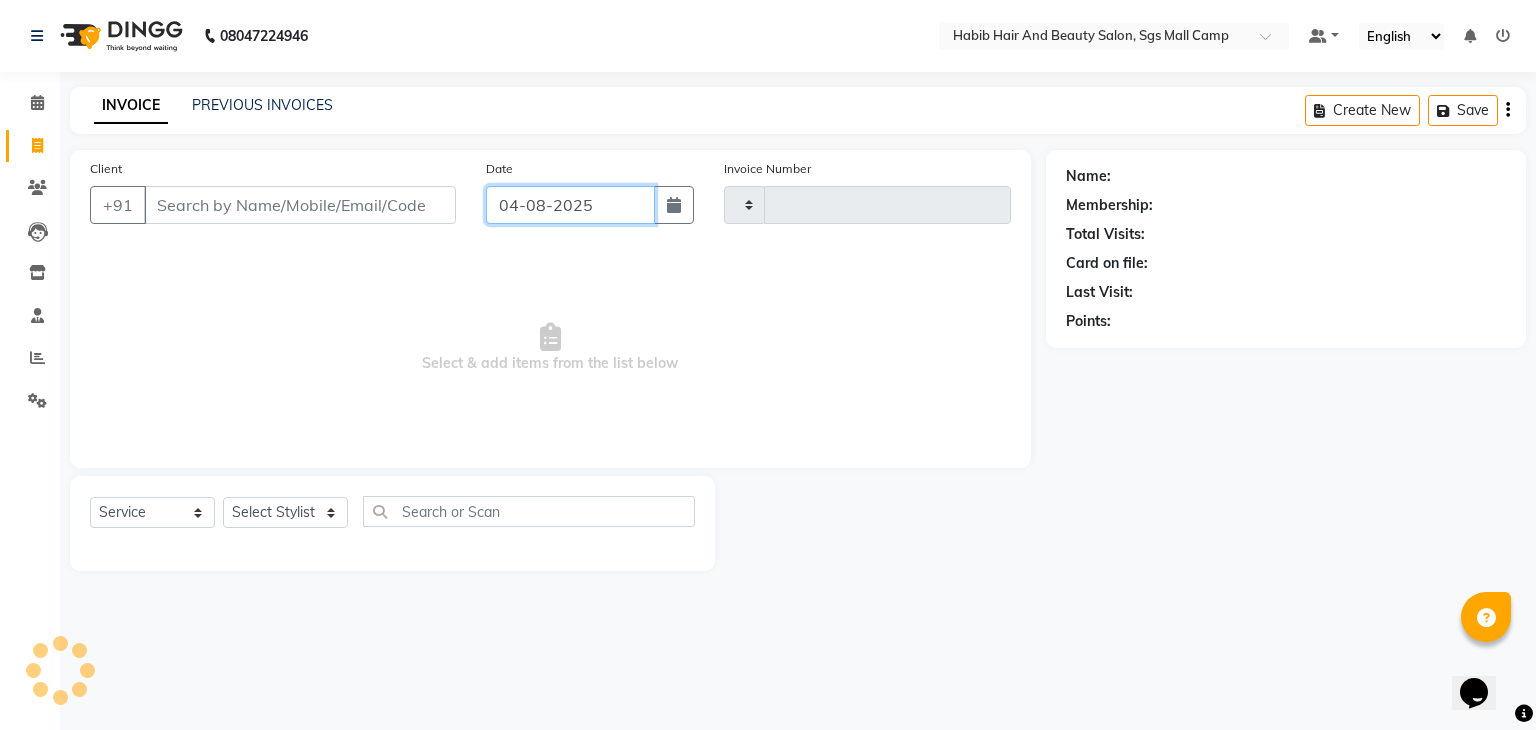 click on "04-08-2025" 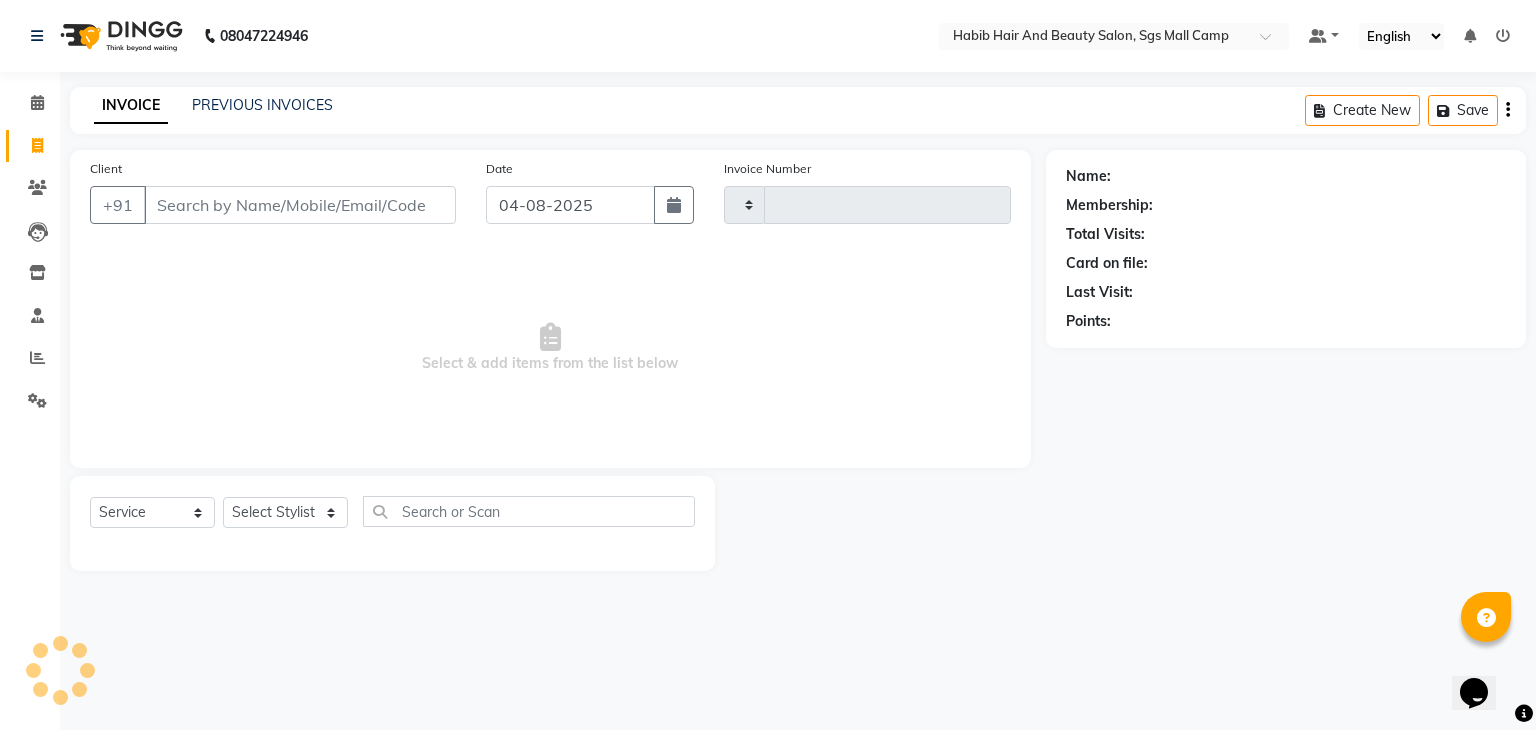 select on "8" 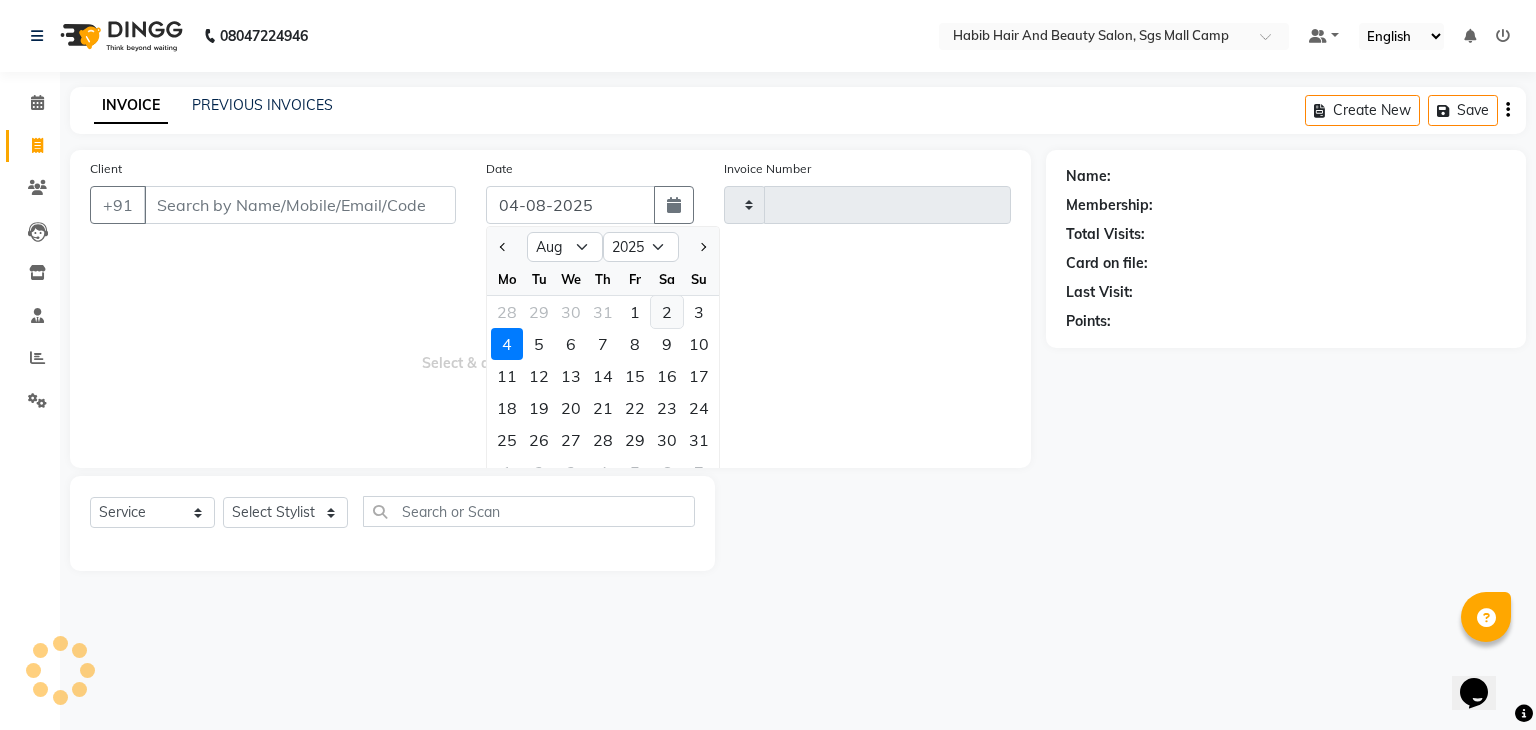 click on "2" 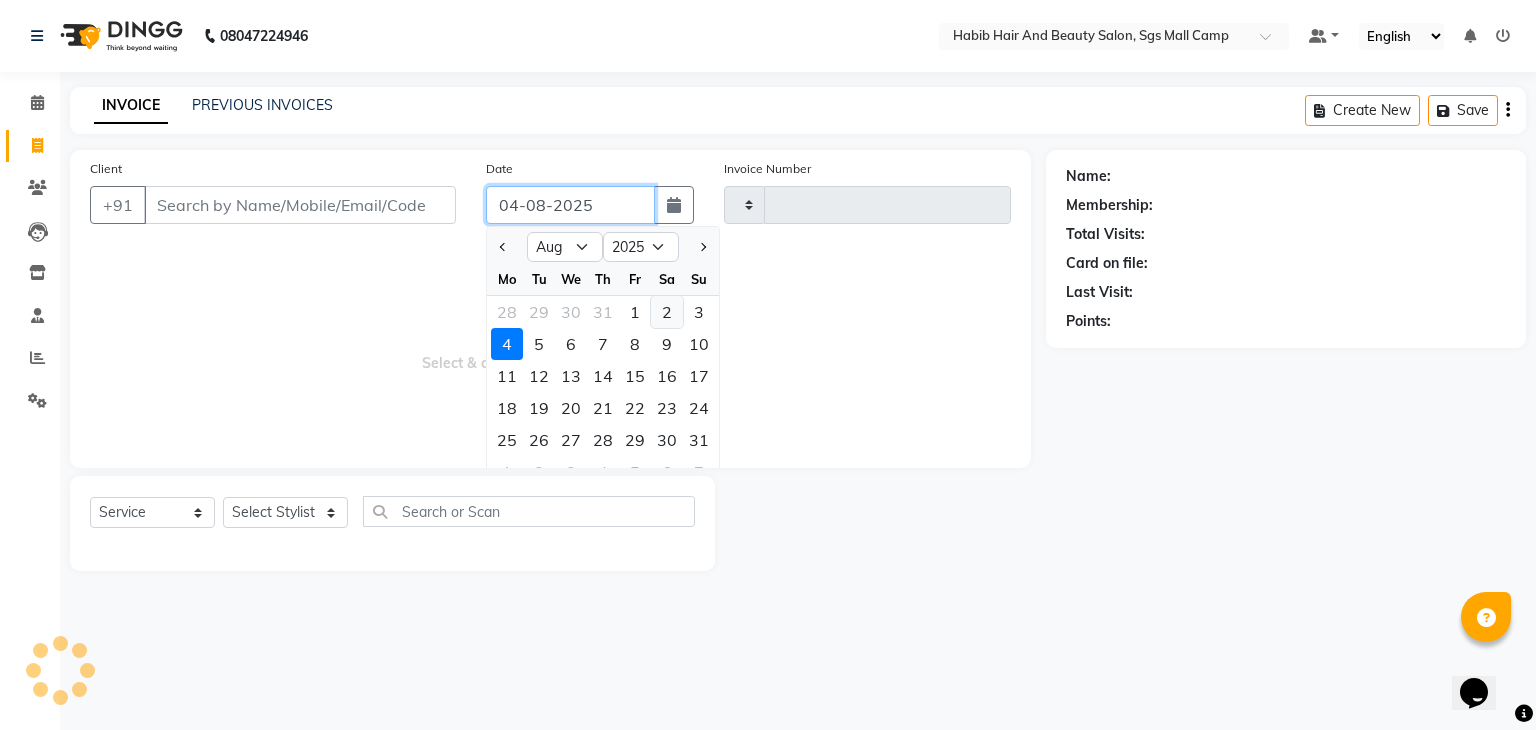 type on "02-08-2025" 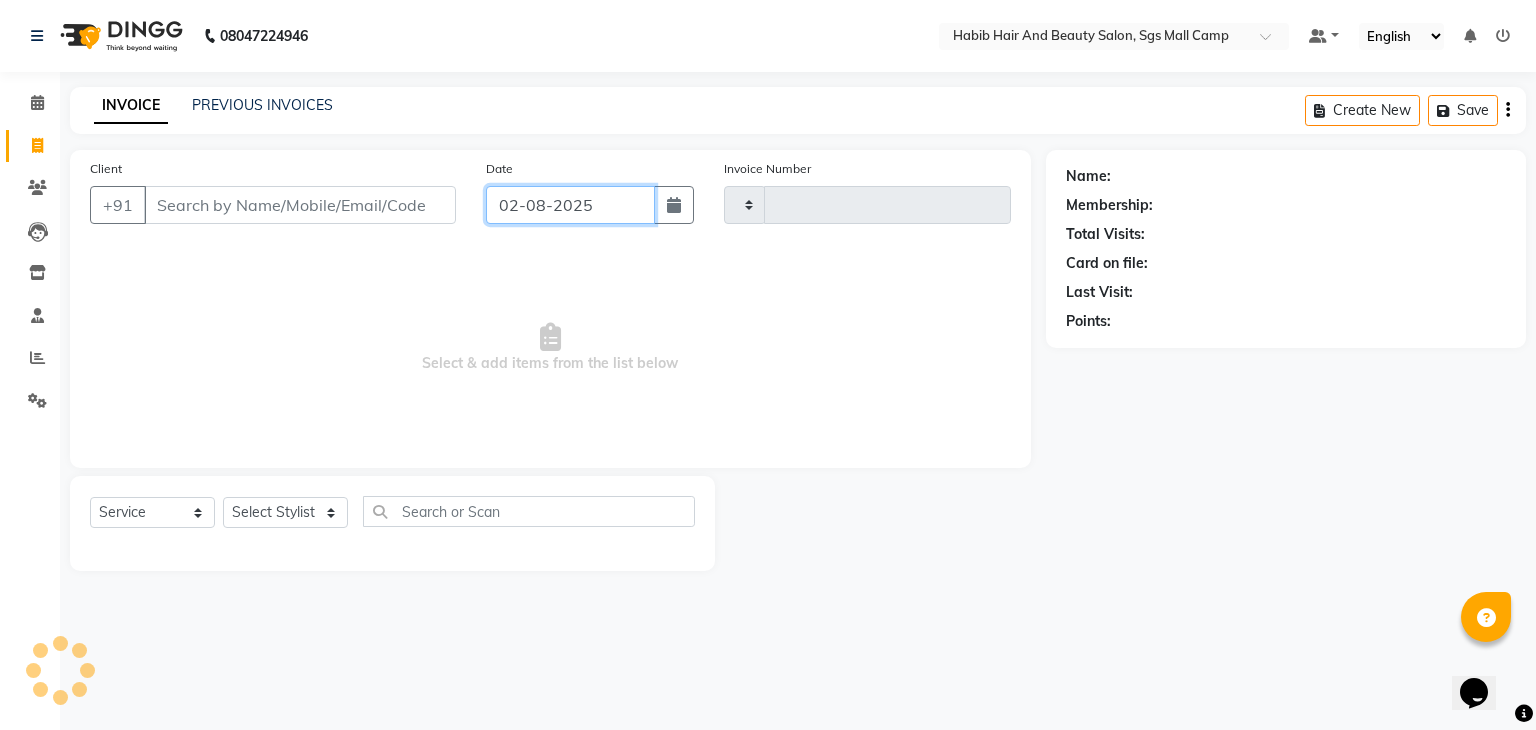 type on "2996" 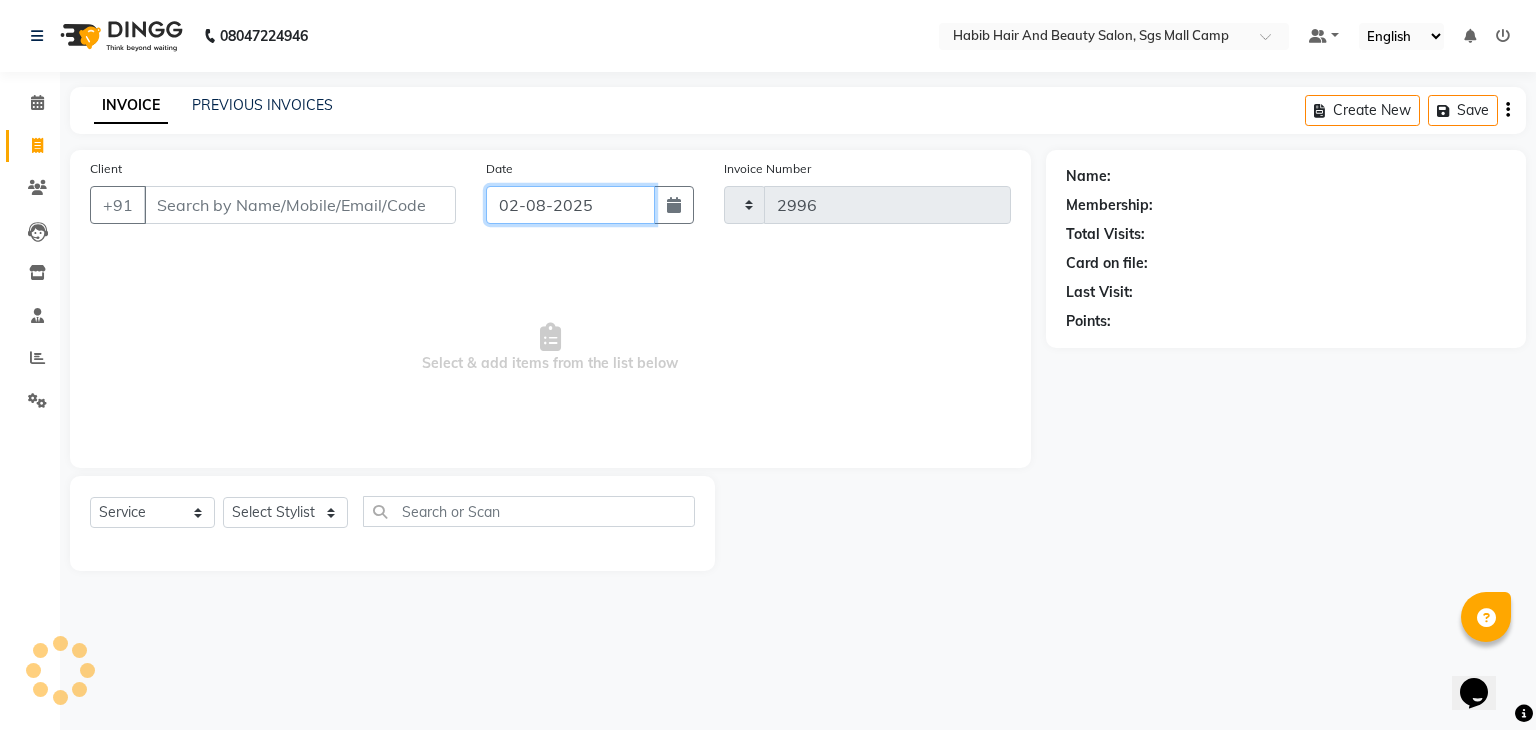 select on "8363" 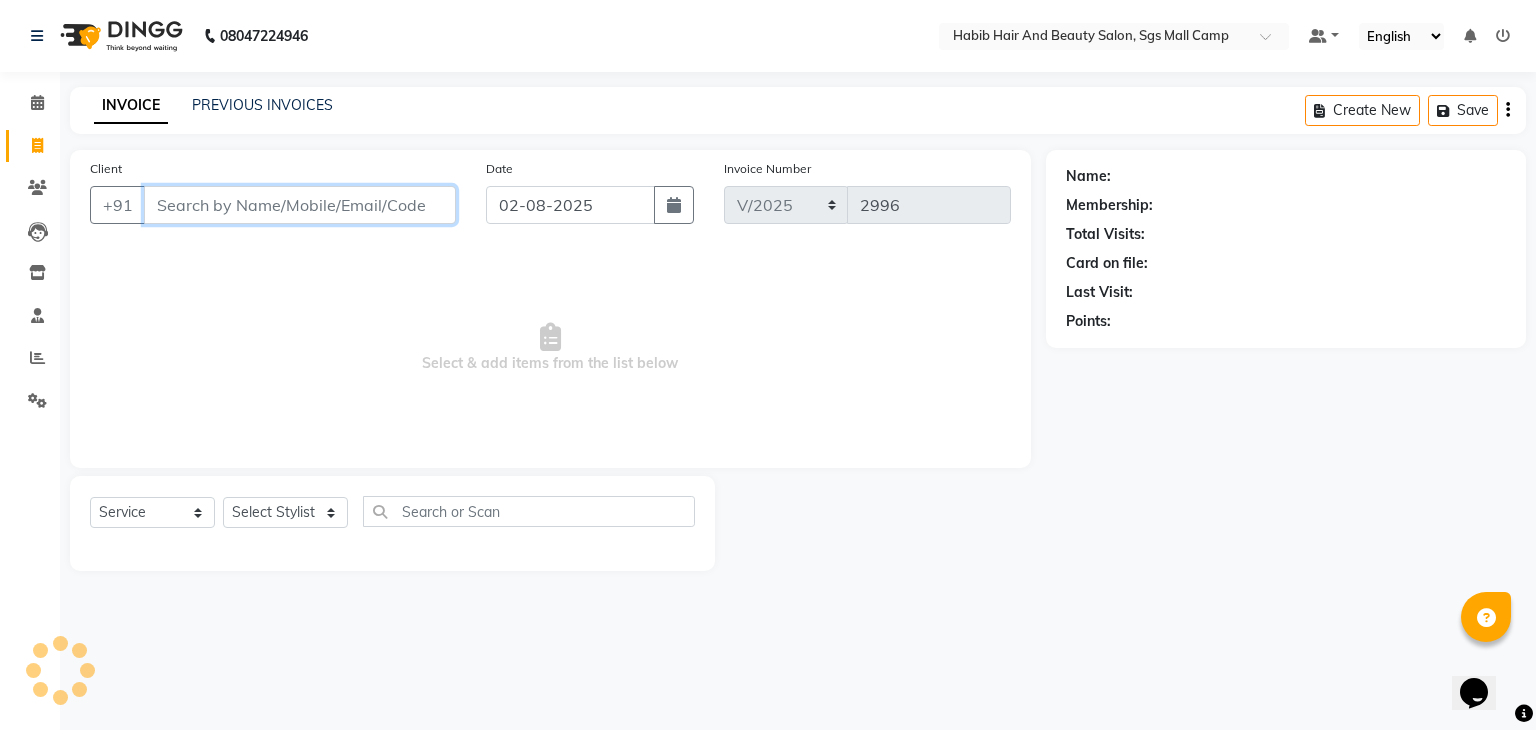 click on "Client" at bounding box center (300, 205) 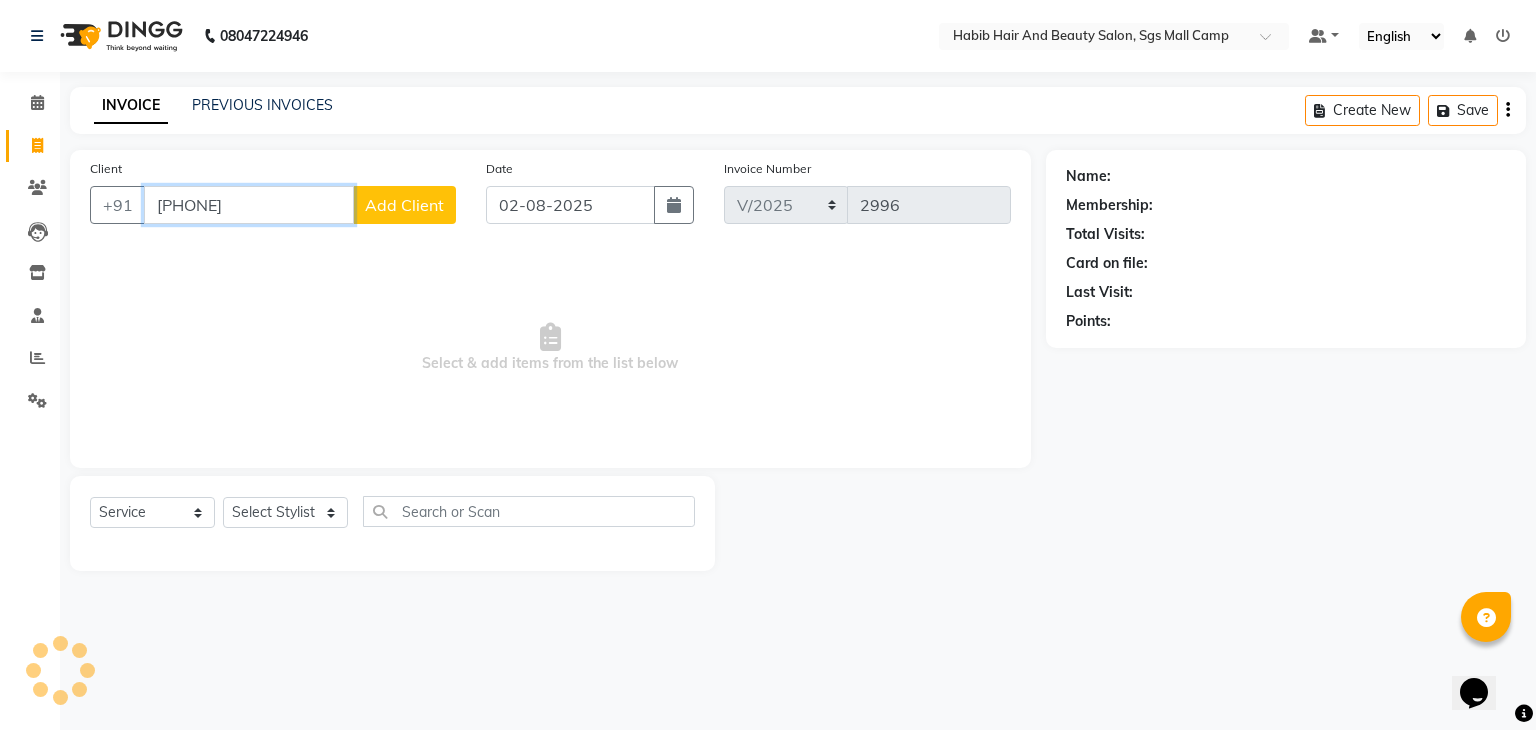 type on "[PHONE]" 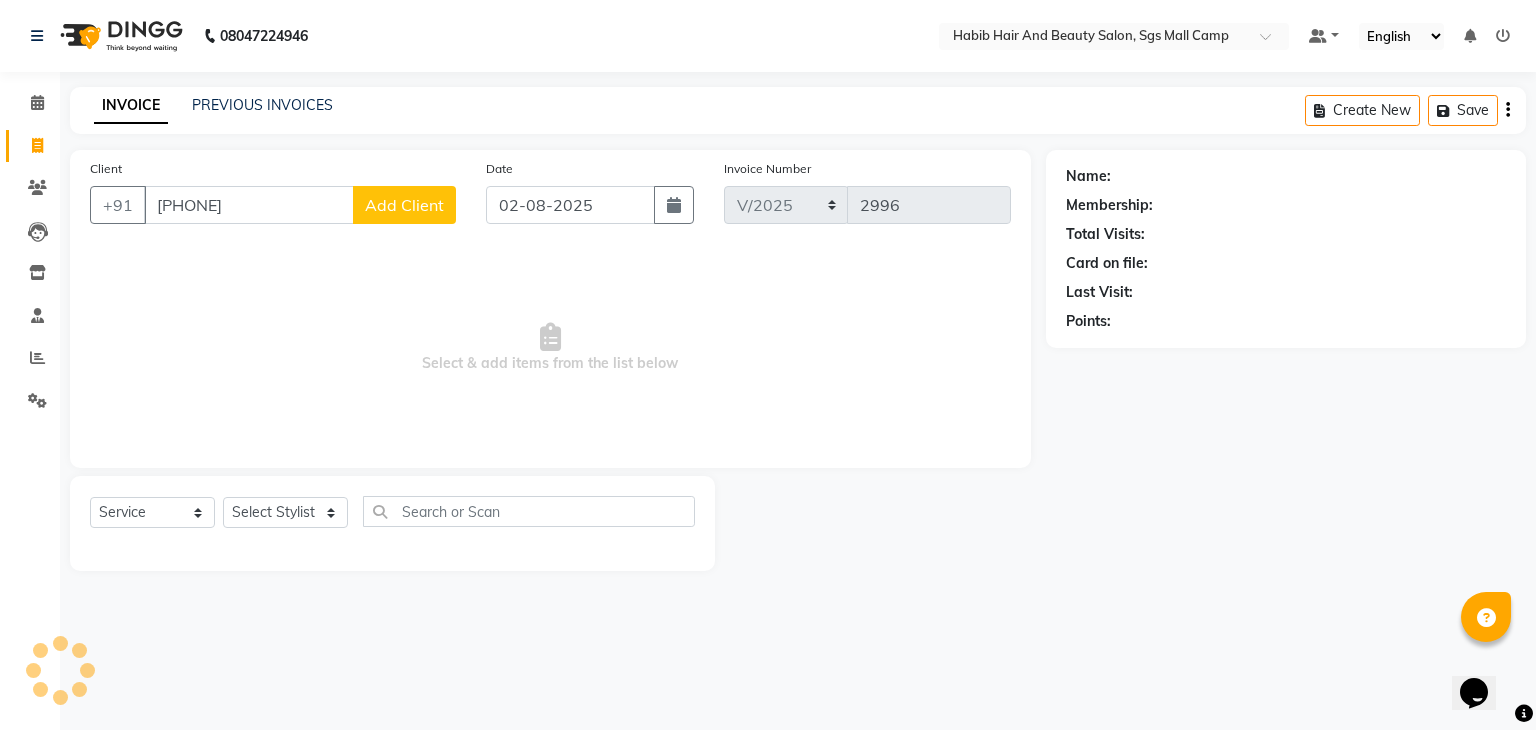 click on "Add Client" 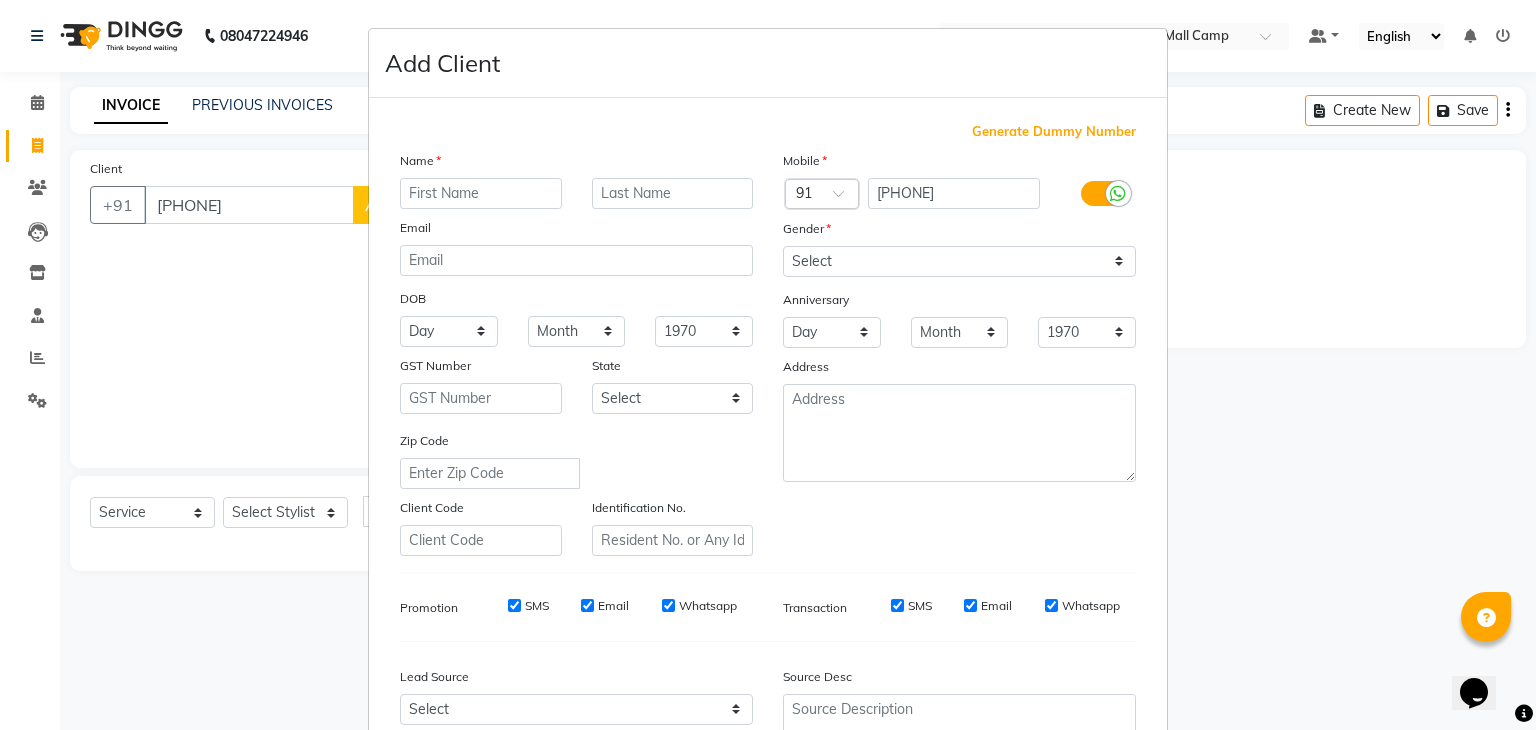 click at bounding box center [481, 193] 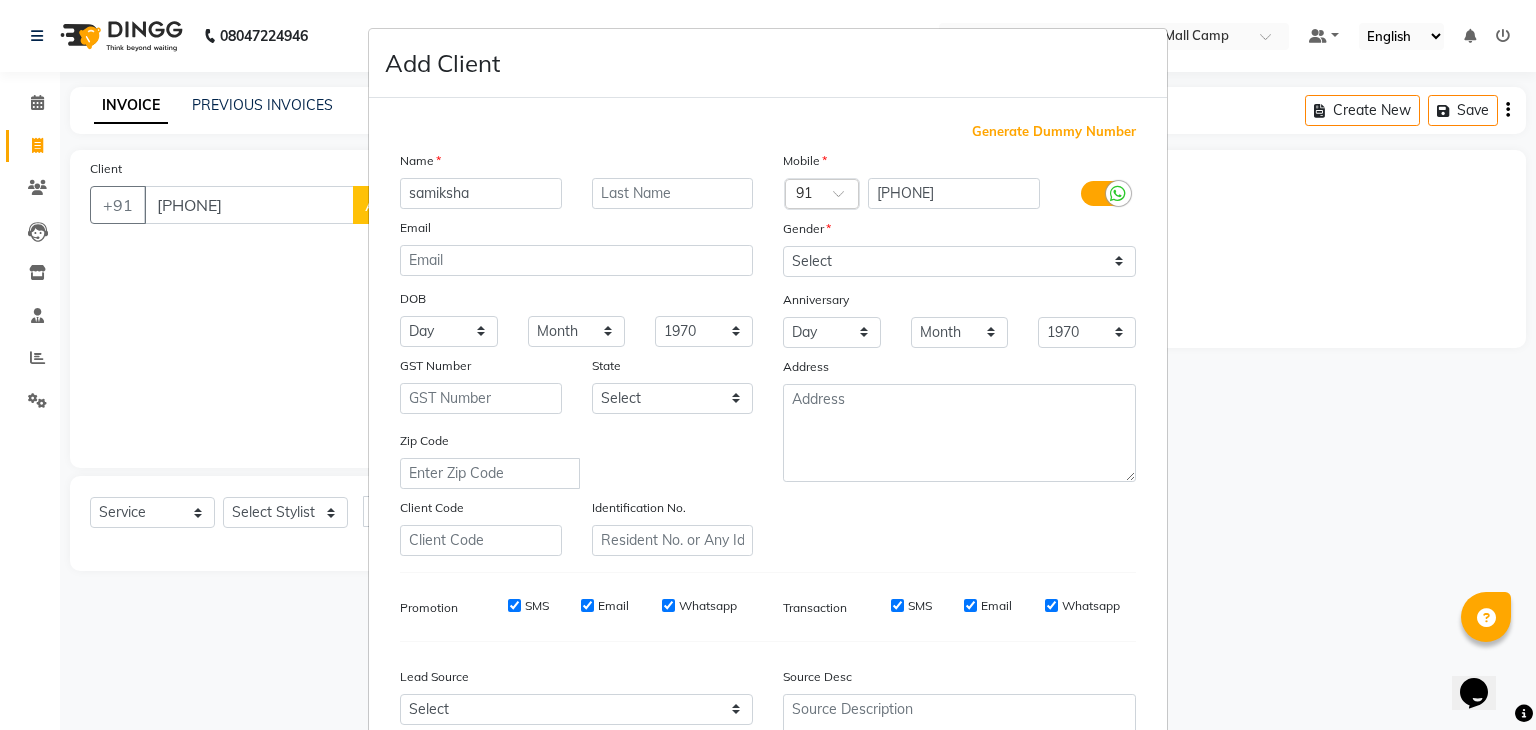 type on "samiksha" 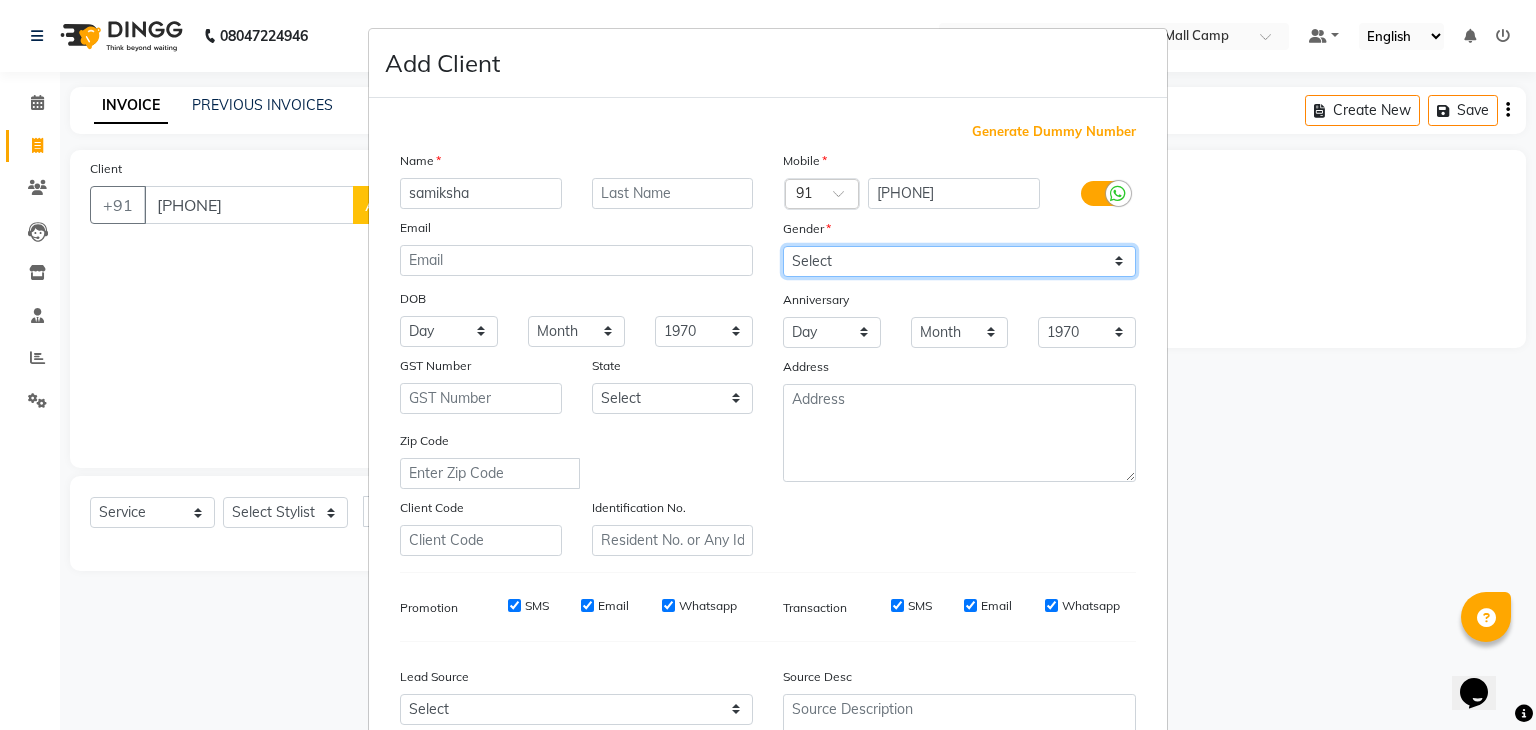 click on "Select Male Female Other Prefer Not To Say" at bounding box center [959, 261] 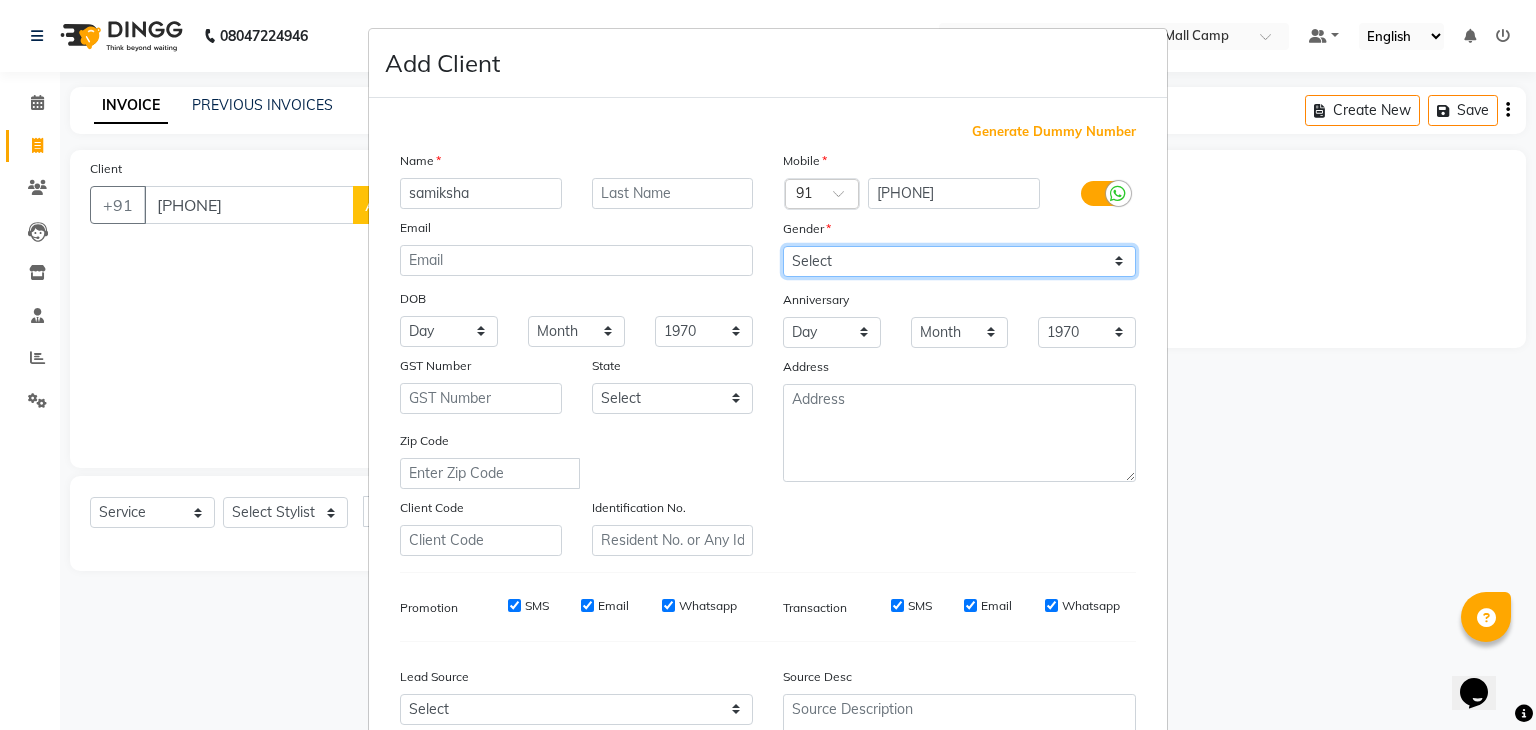 select on "female" 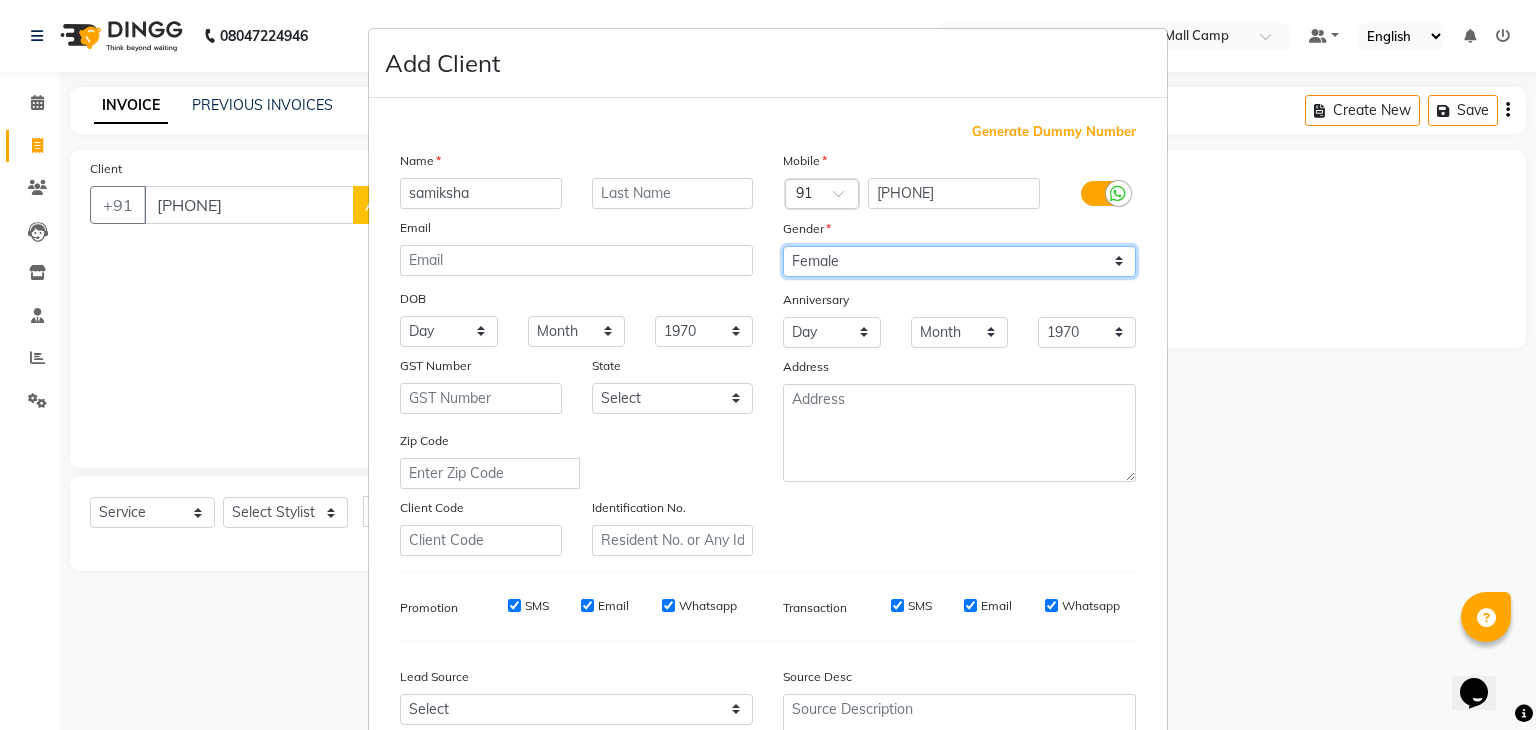 click on "Select Male Female Other Prefer Not To Say" at bounding box center (959, 261) 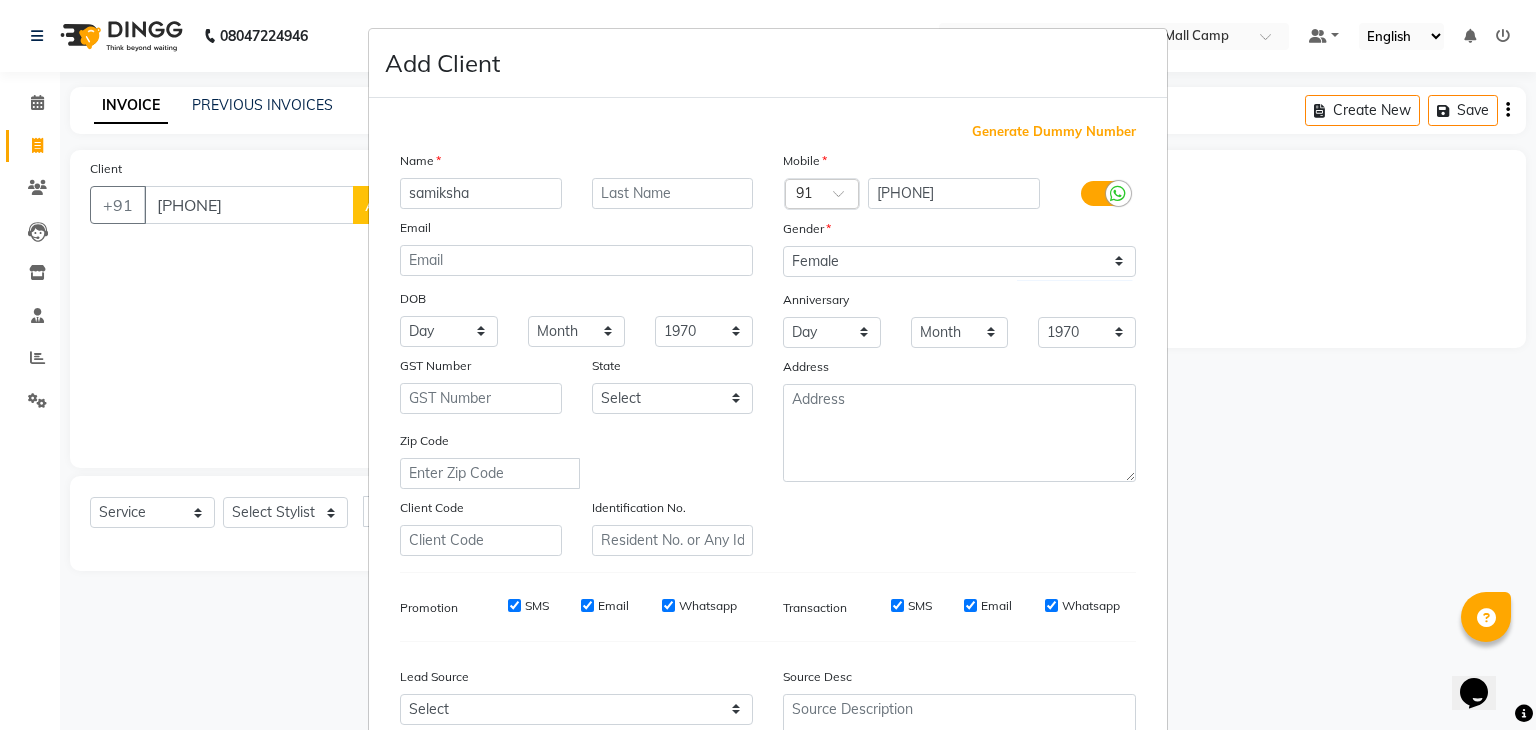 click at bounding box center [959, 433] 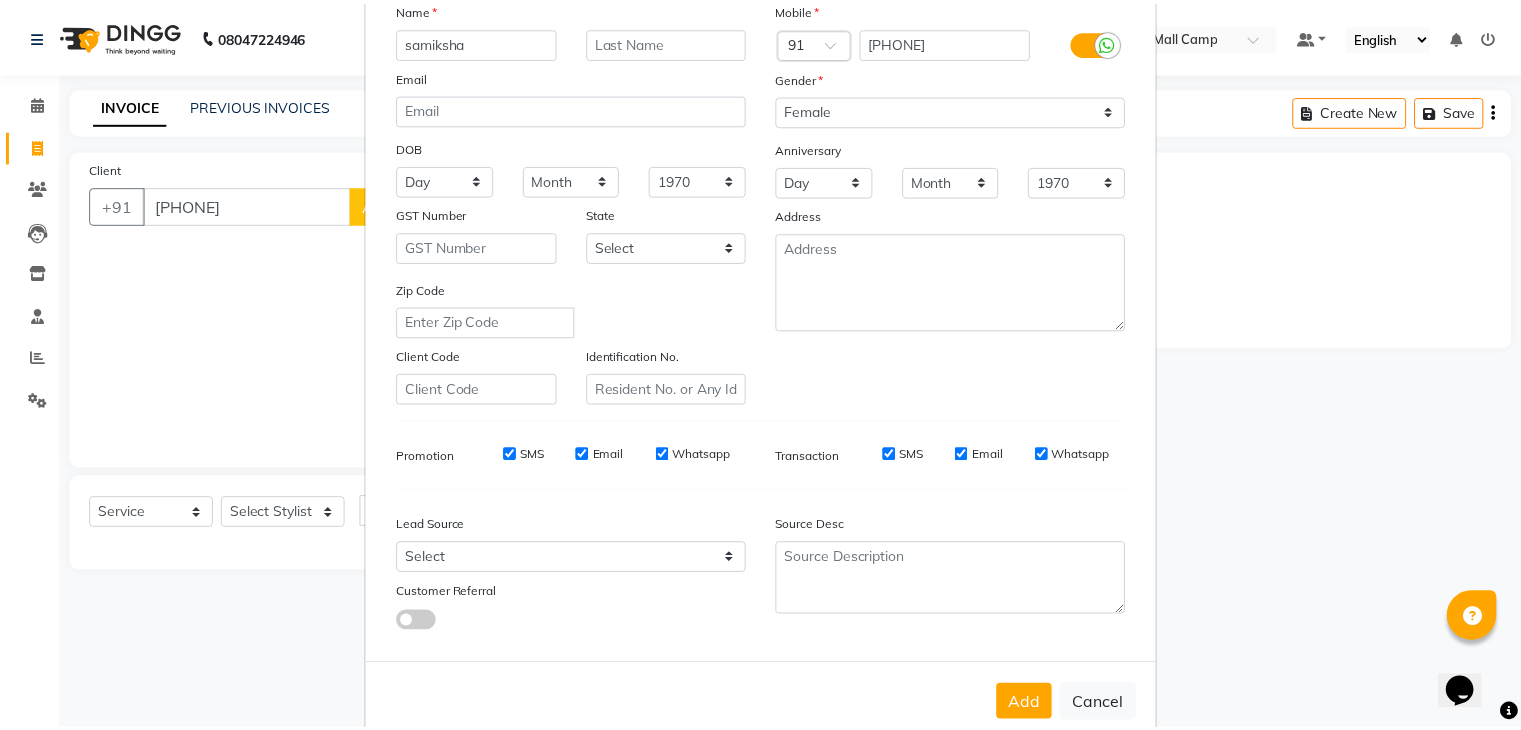 scroll, scrollTop: 203, scrollLeft: 0, axis: vertical 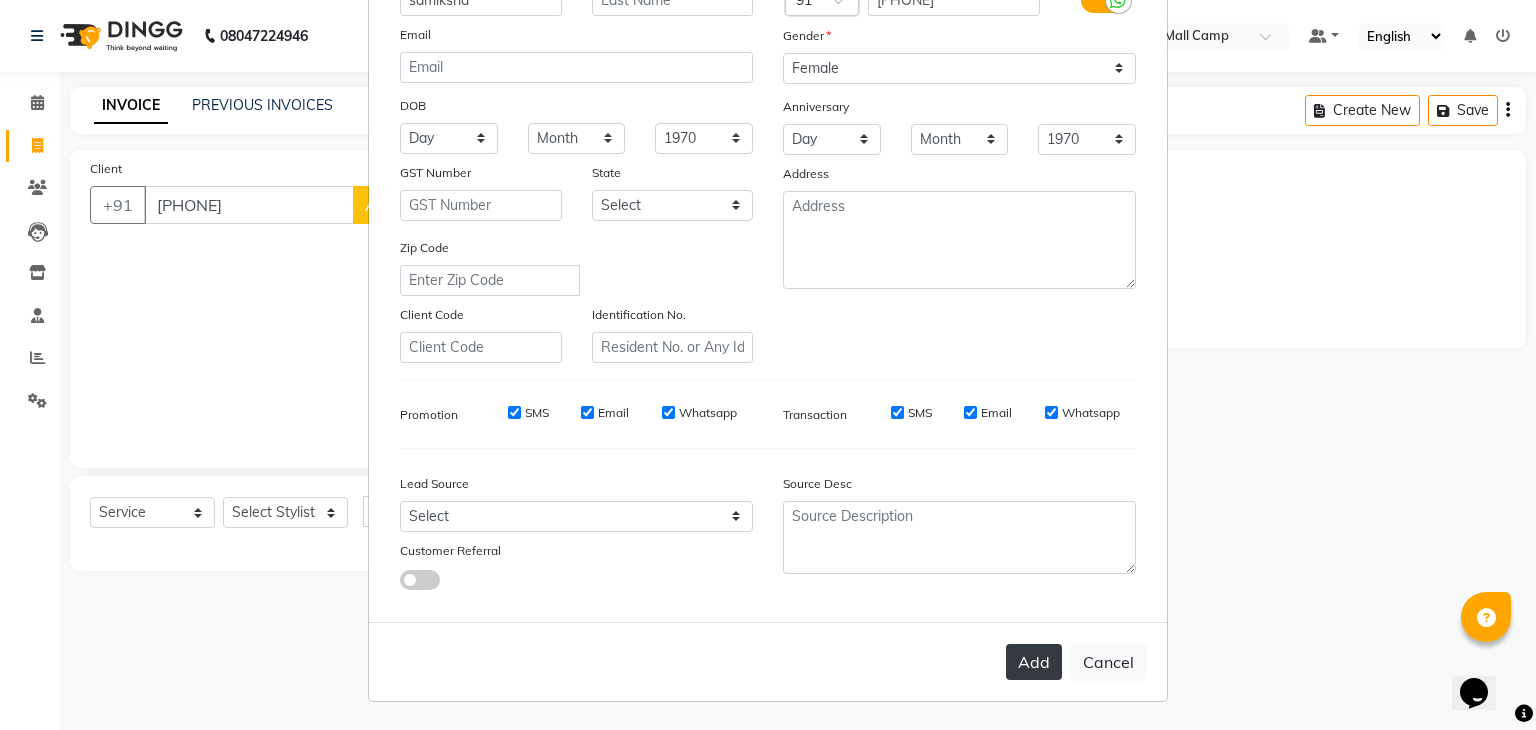 click on "Add" at bounding box center (1034, 662) 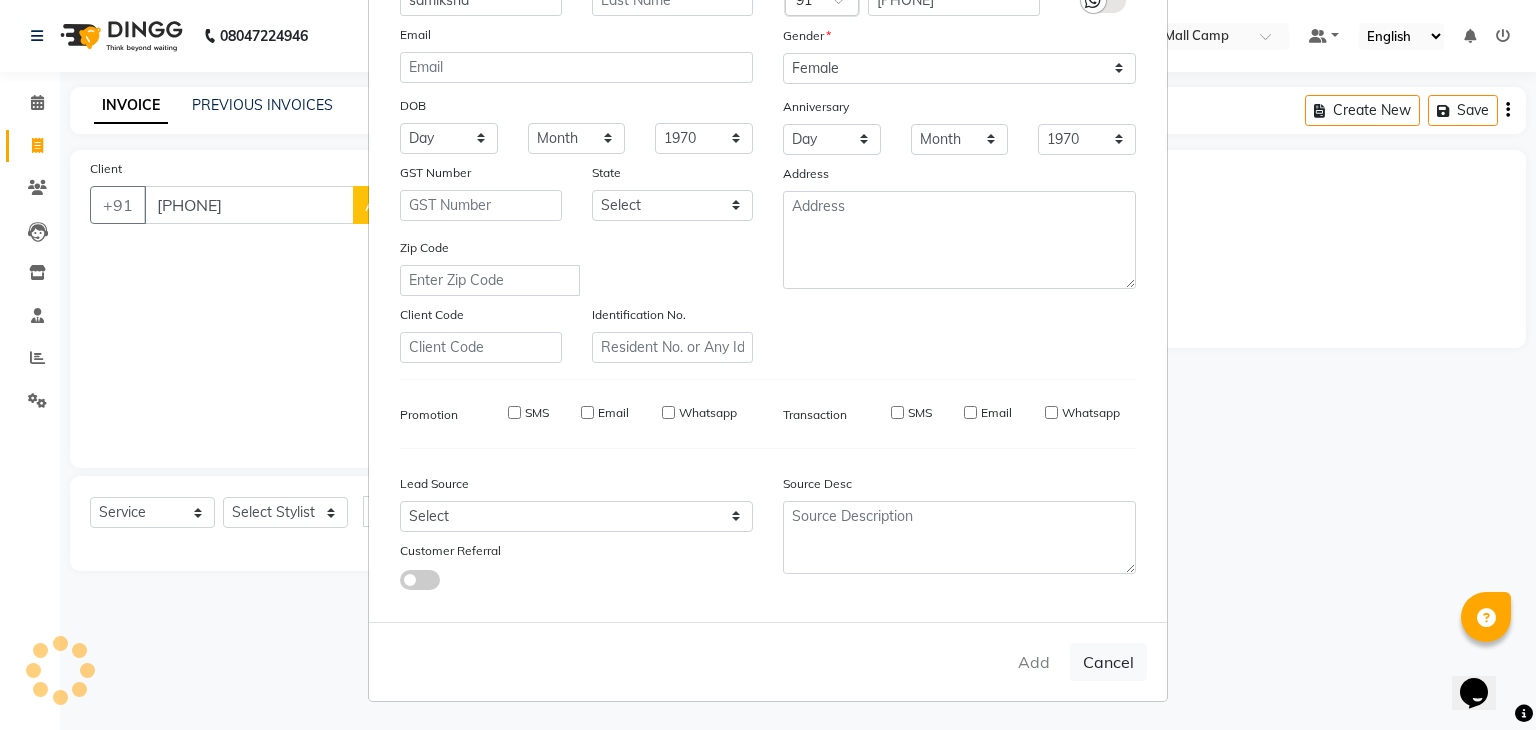 type on "70******22" 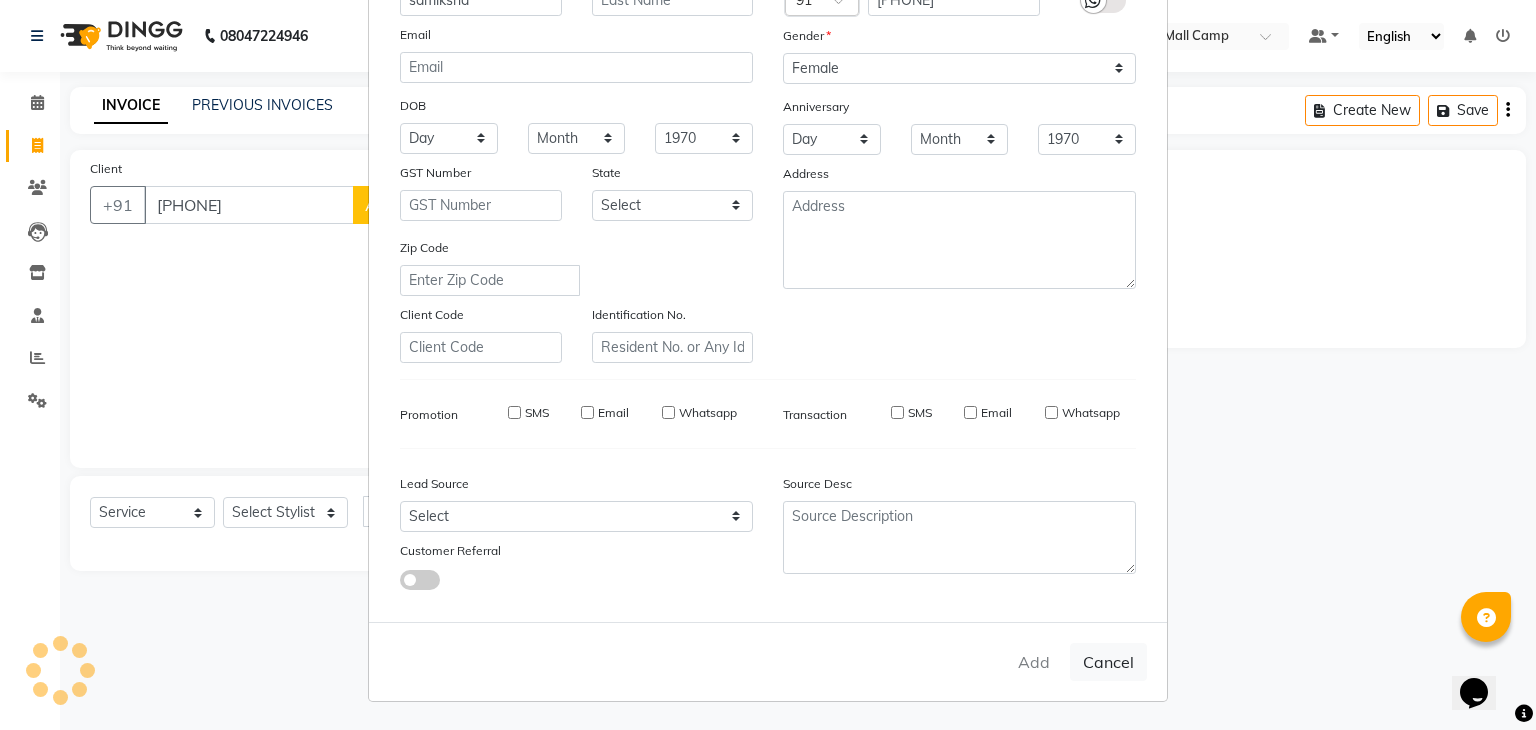 type 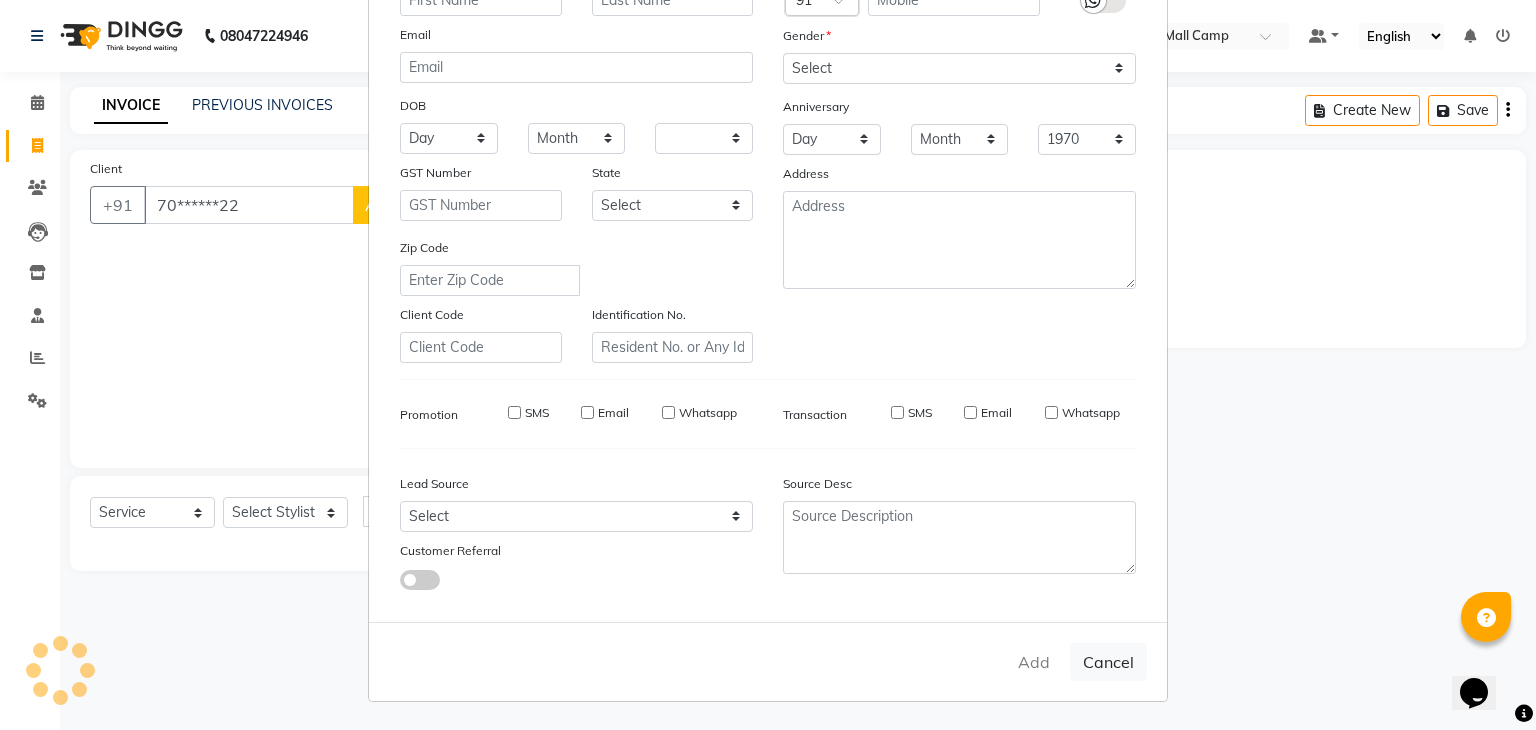 select 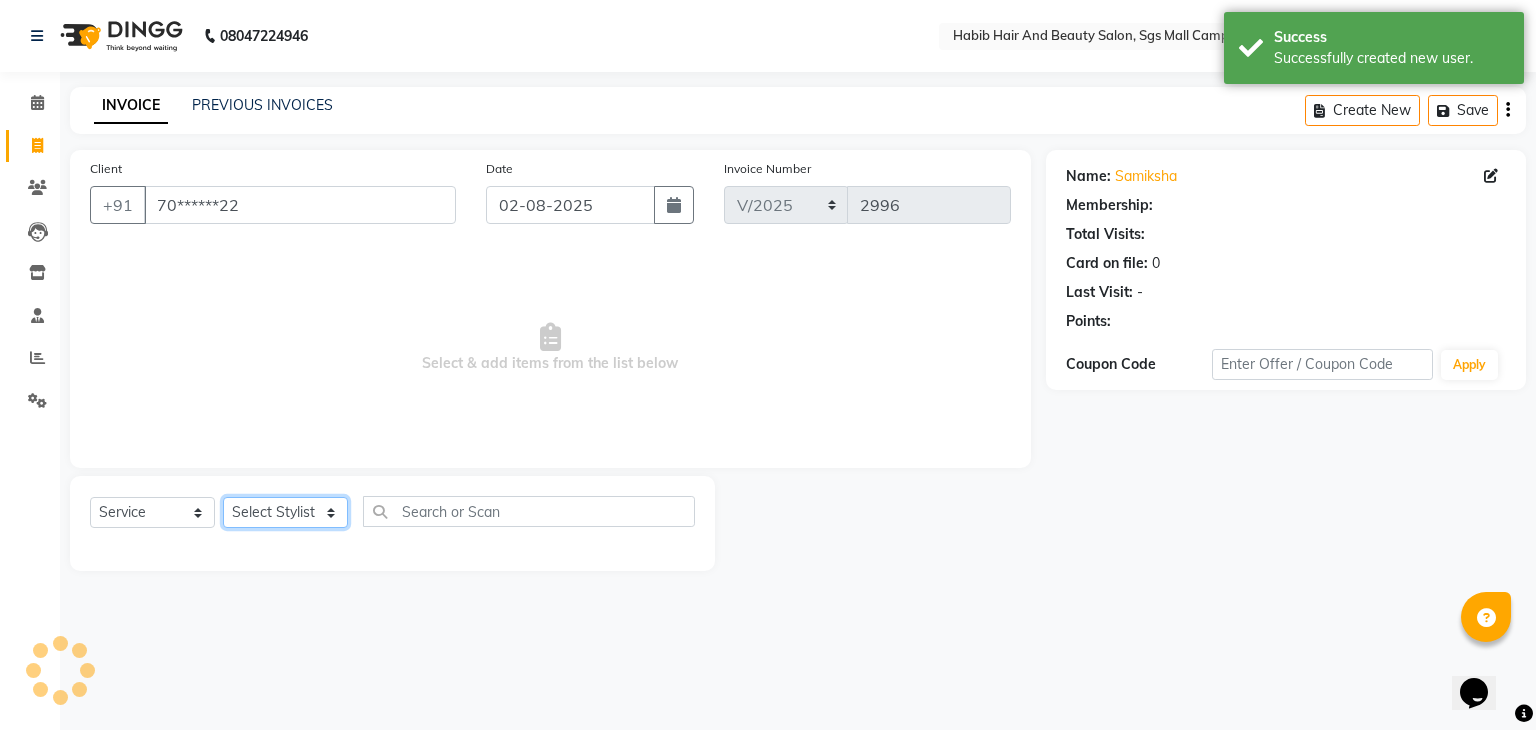 click on "Select Stylist [FIRST] [FIRST]  [FIRST] Manager [FIRST]  [FIRST] [FIRST]  [FIRST] [FIRST] [FIRST]" 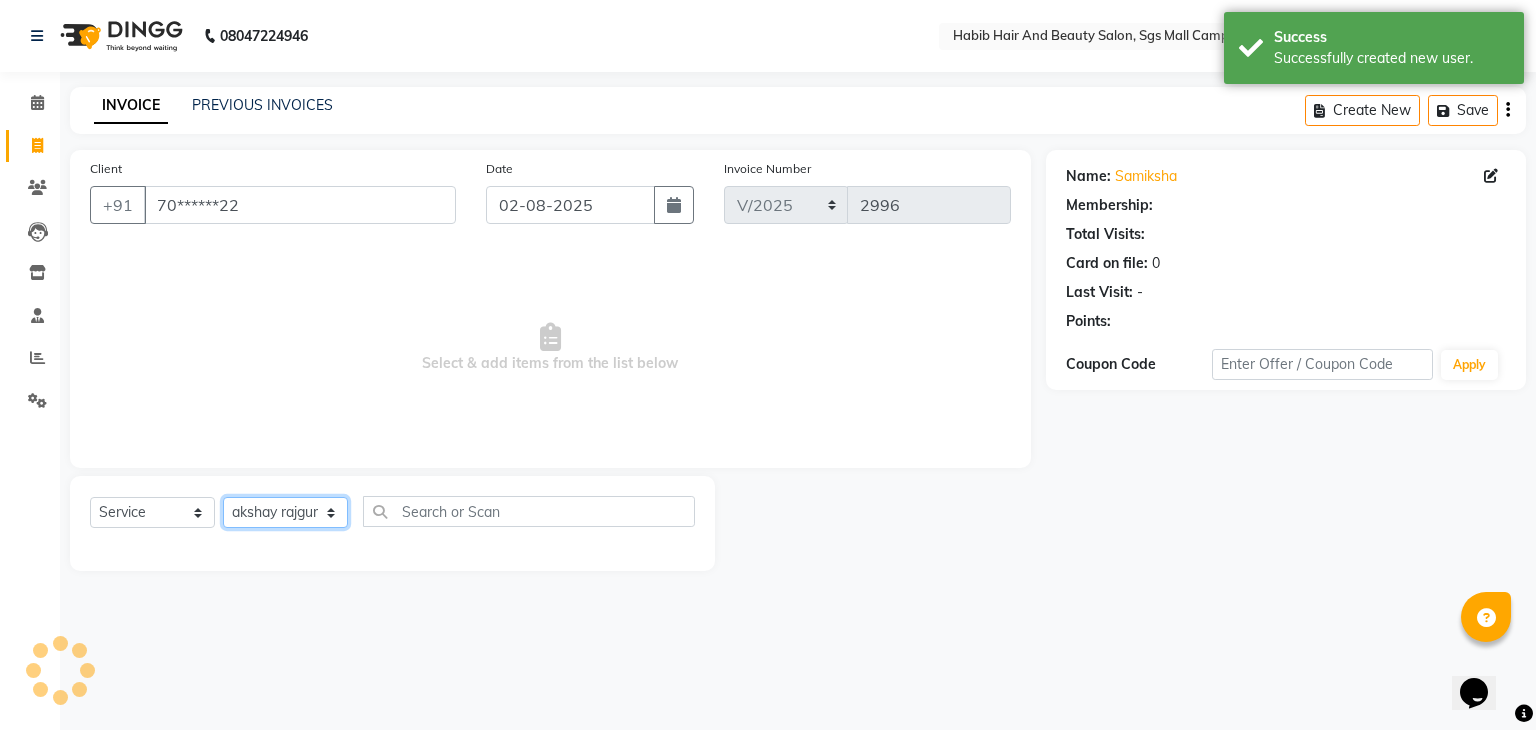click on "Select Stylist [FIRST] [FIRST]  [FIRST] Manager [FIRST]  [FIRST] [FIRST]  [FIRST] [FIRST] [FIRST]" 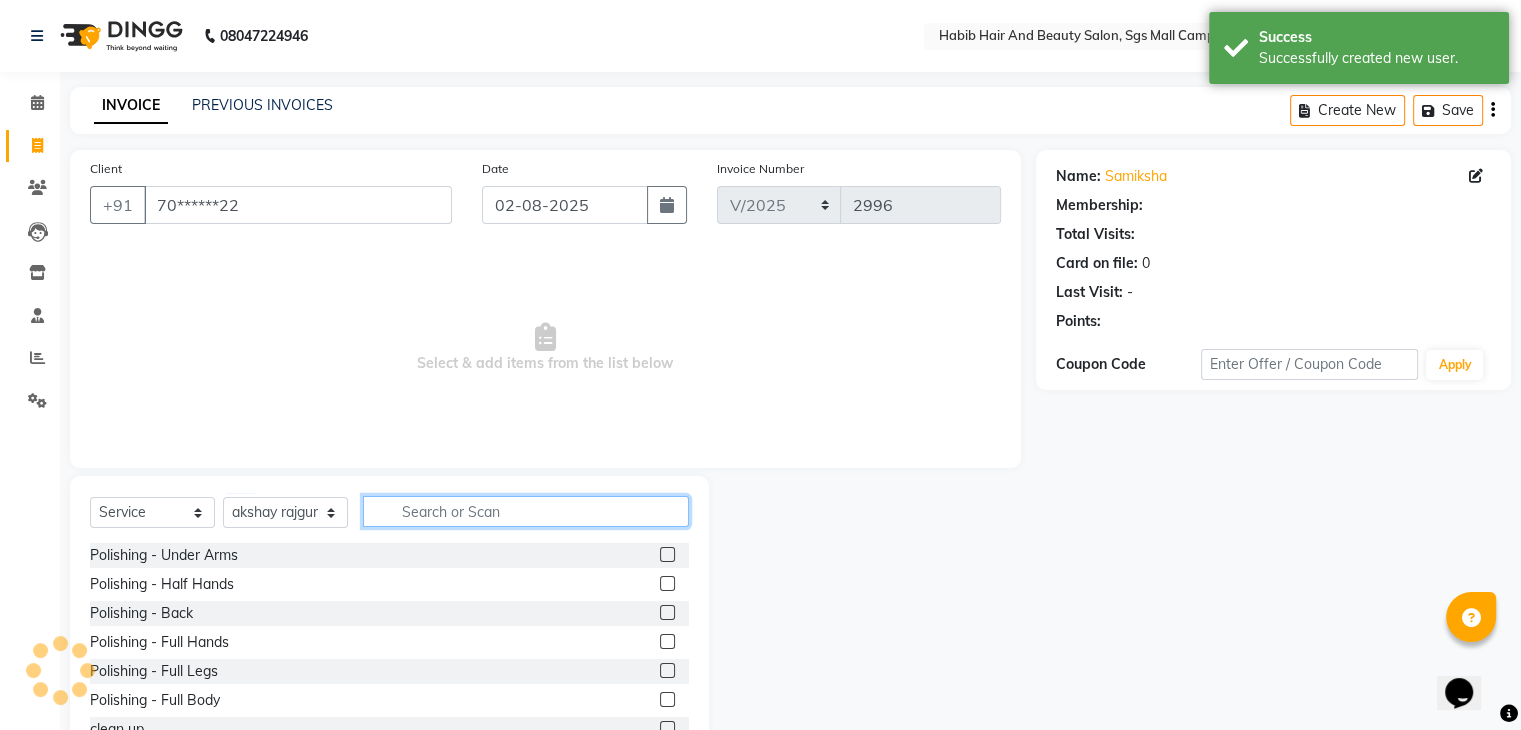 click 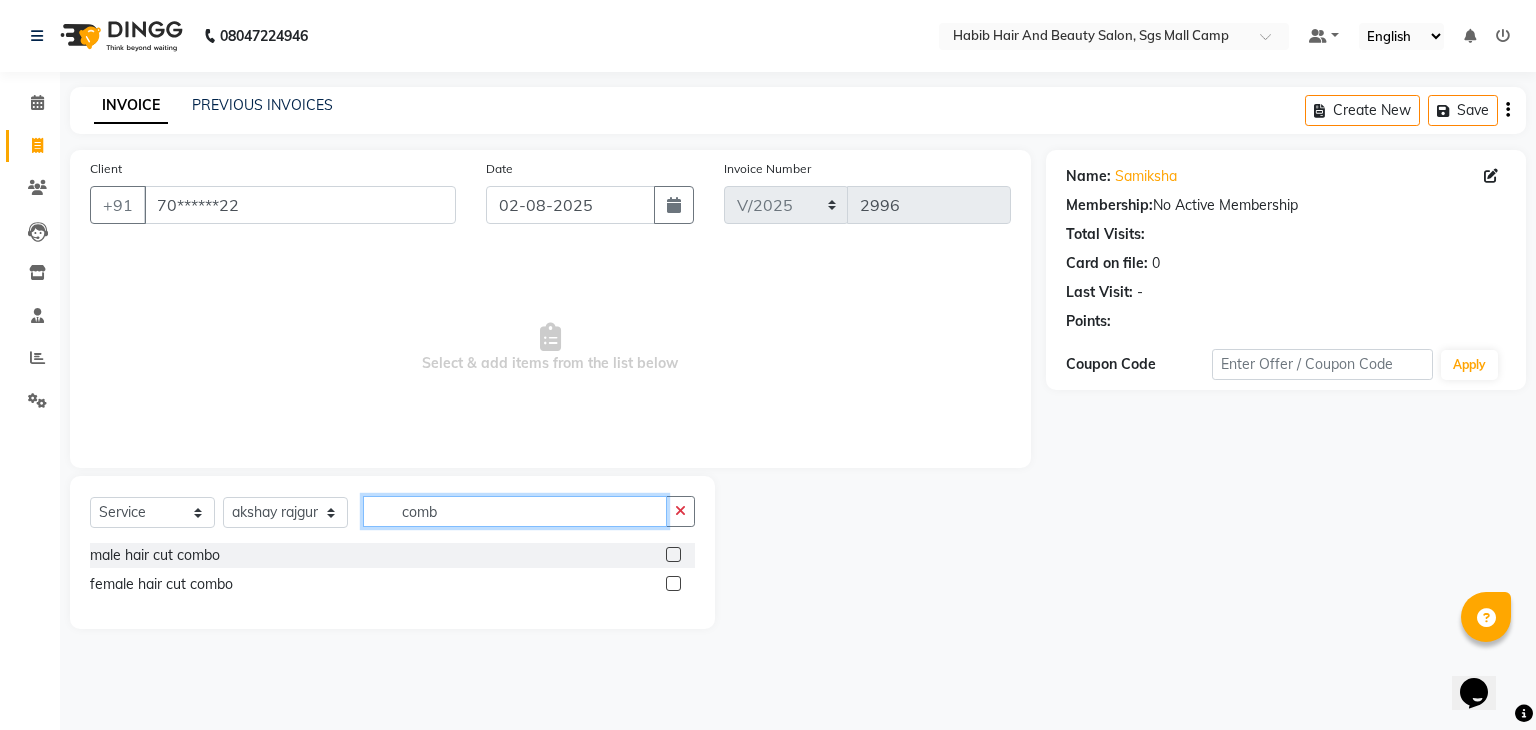 type on "comb" 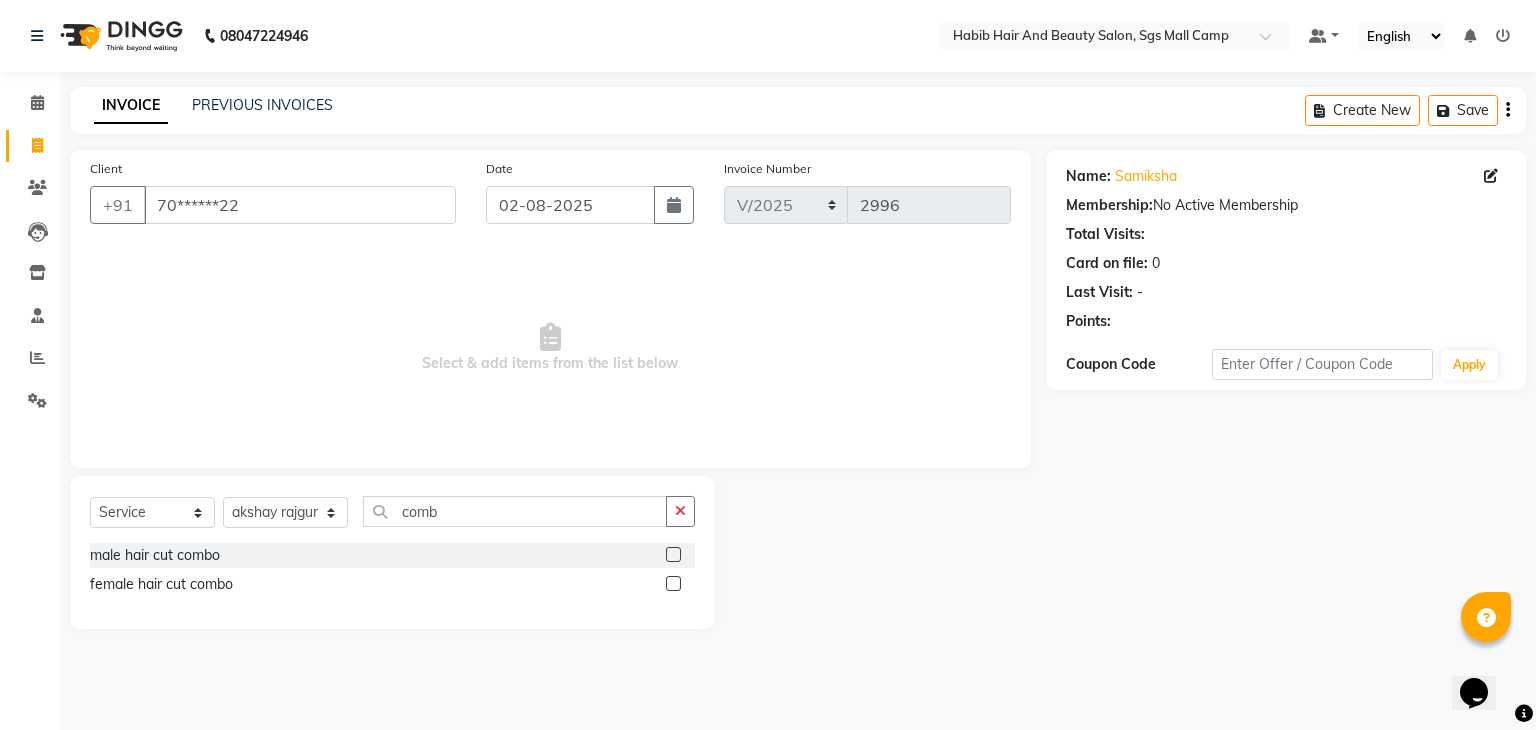 click 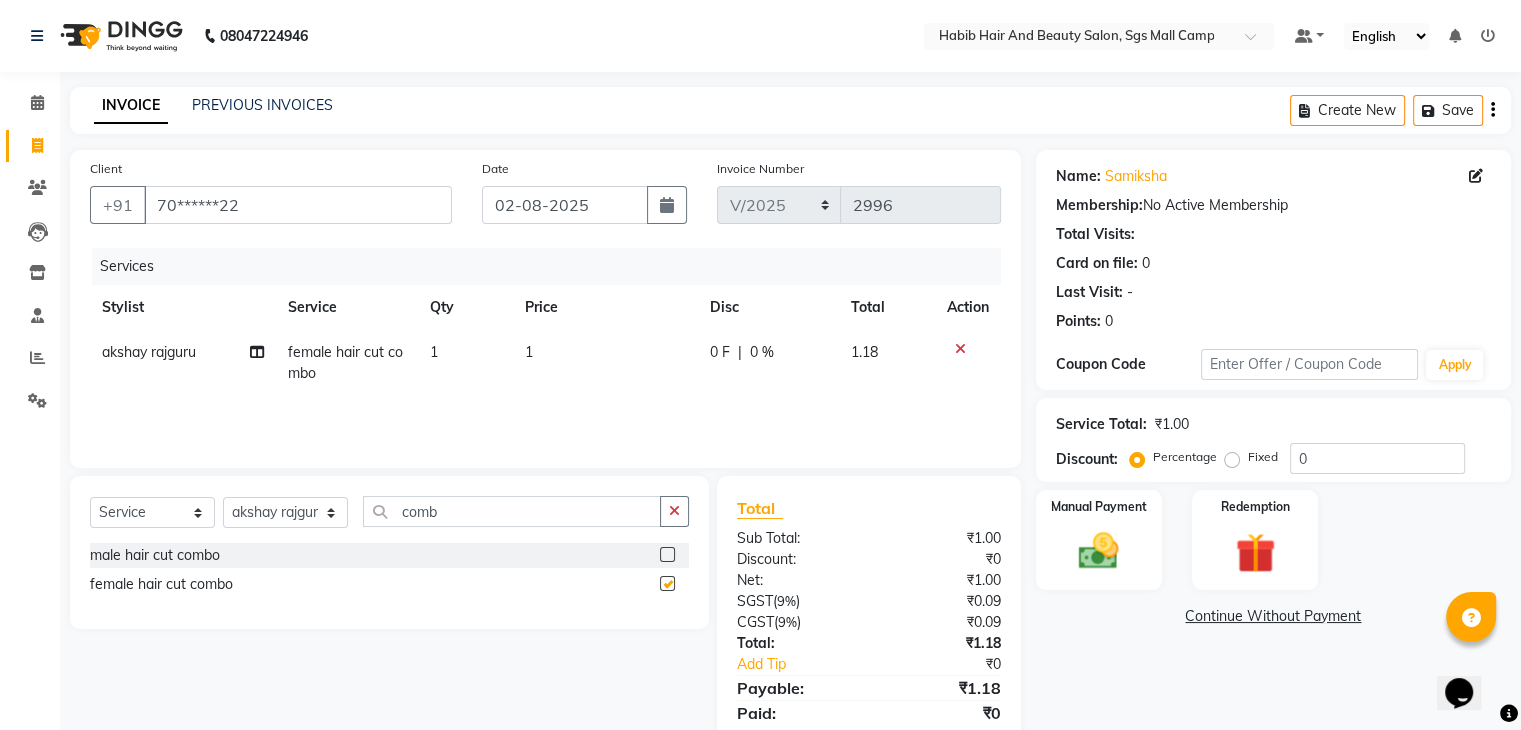 checkbox on "false" 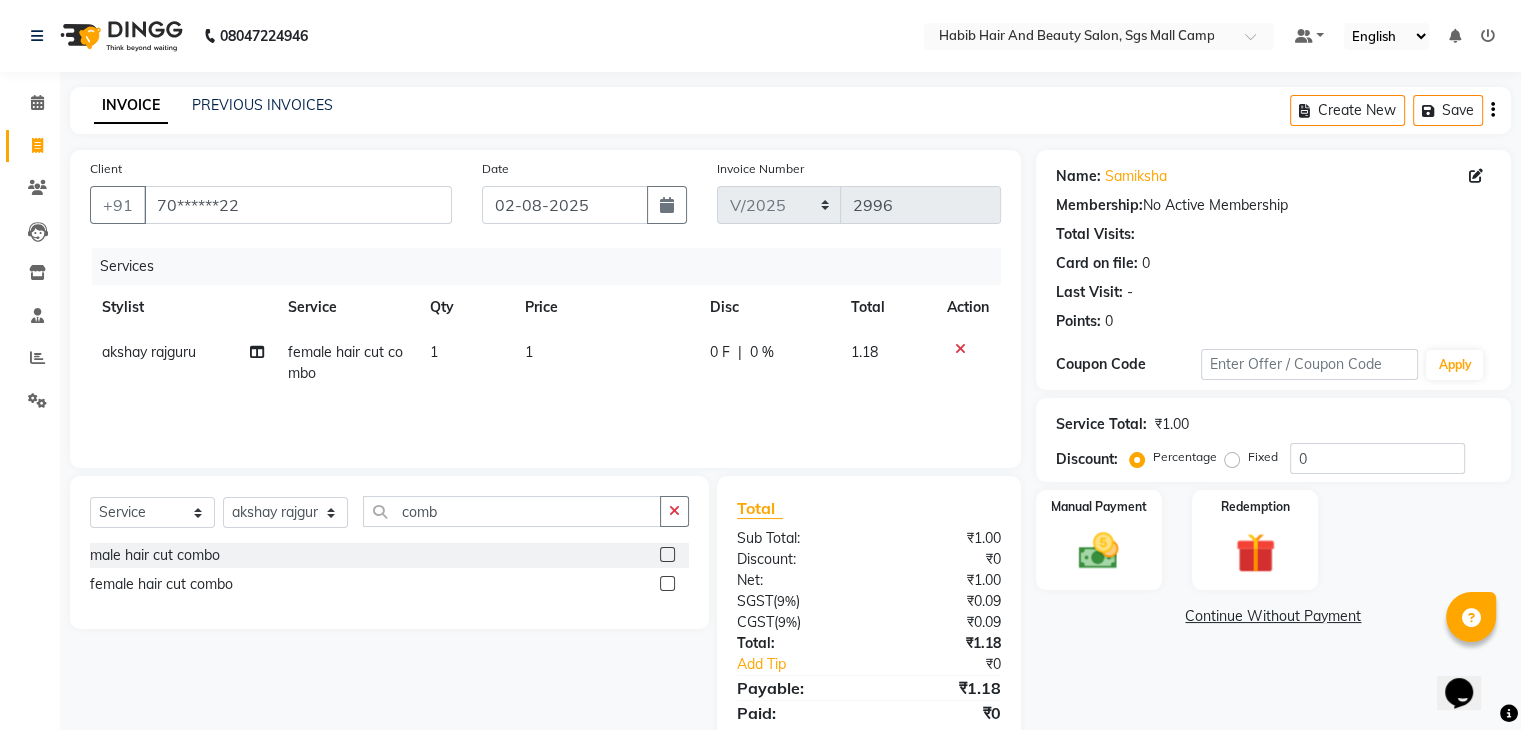 click on "1" 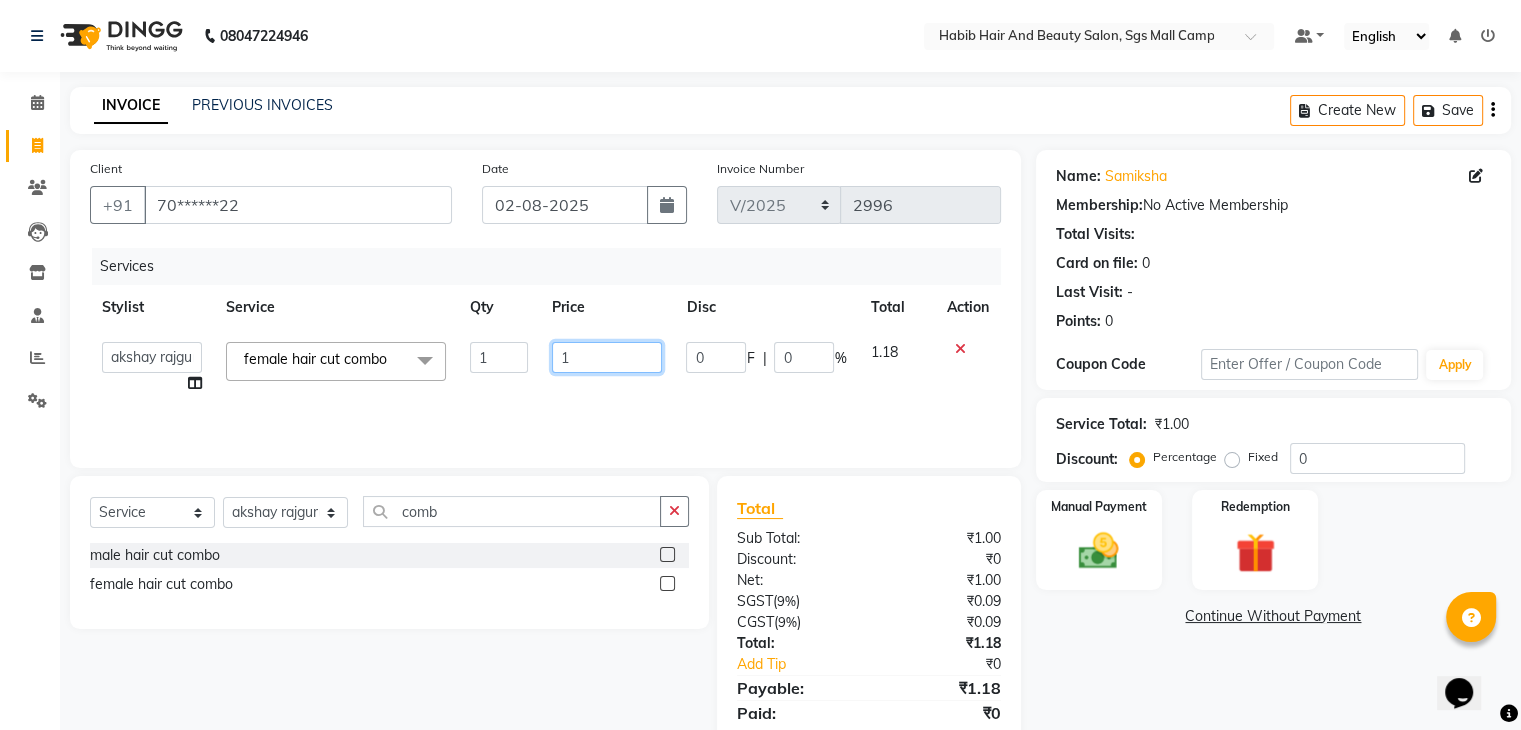 click on "1" 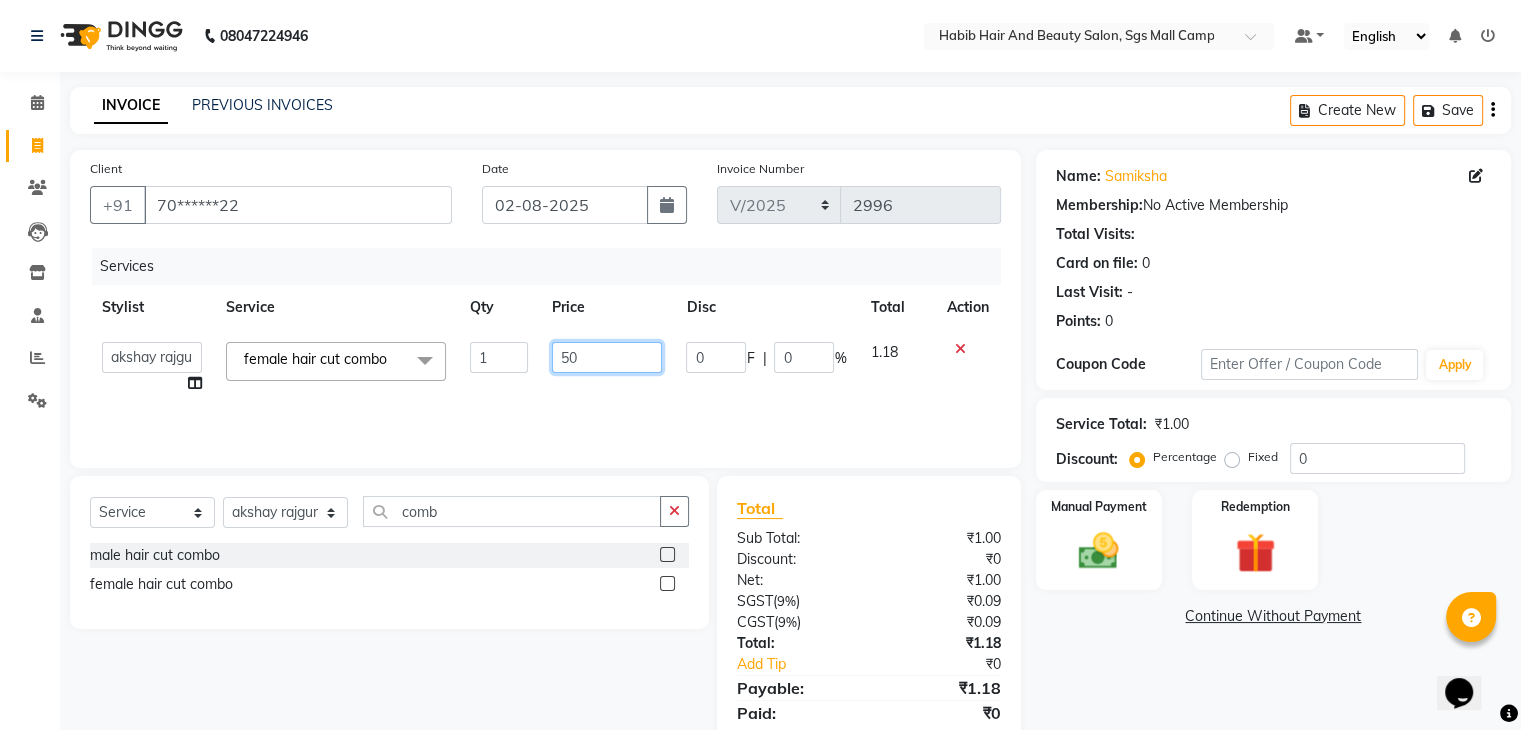 type on "500" 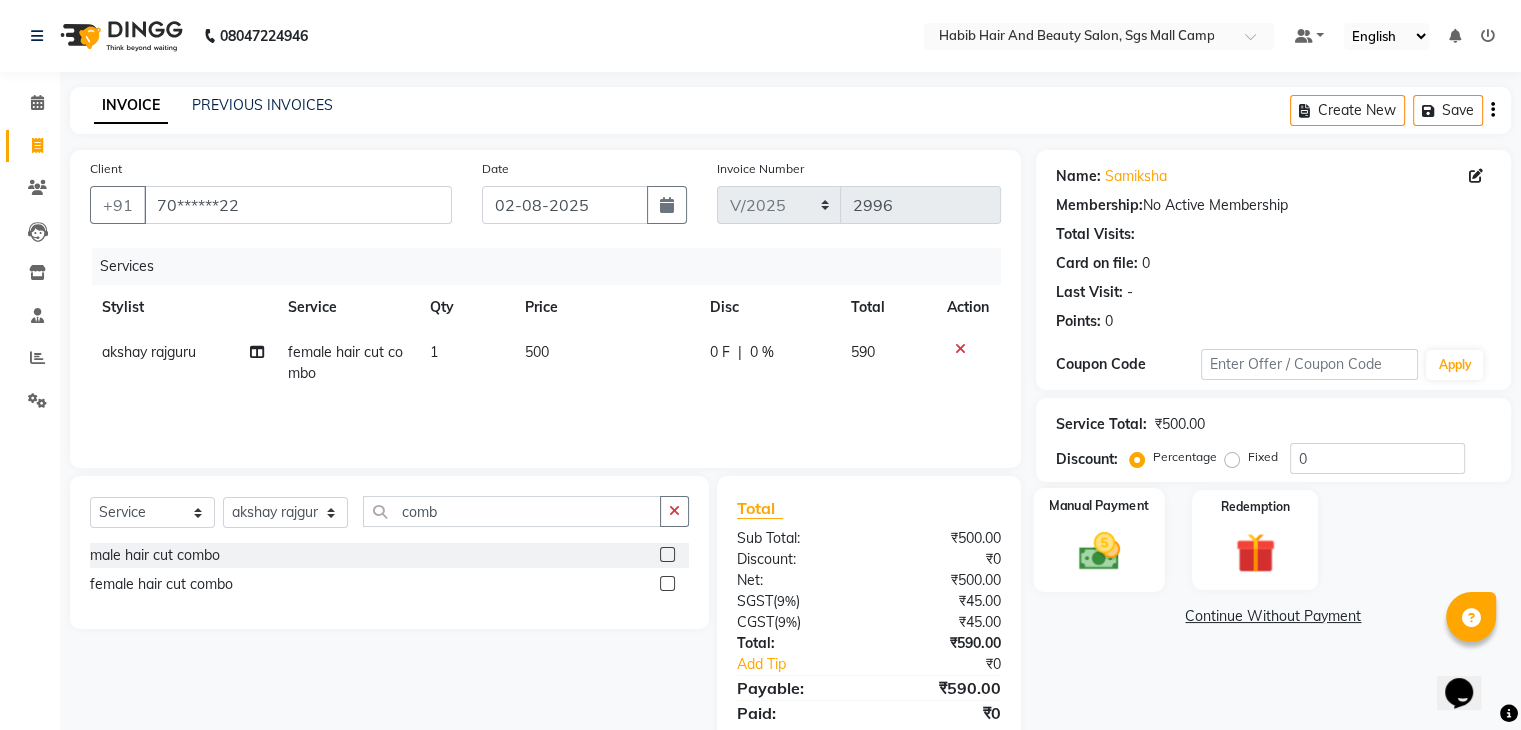click 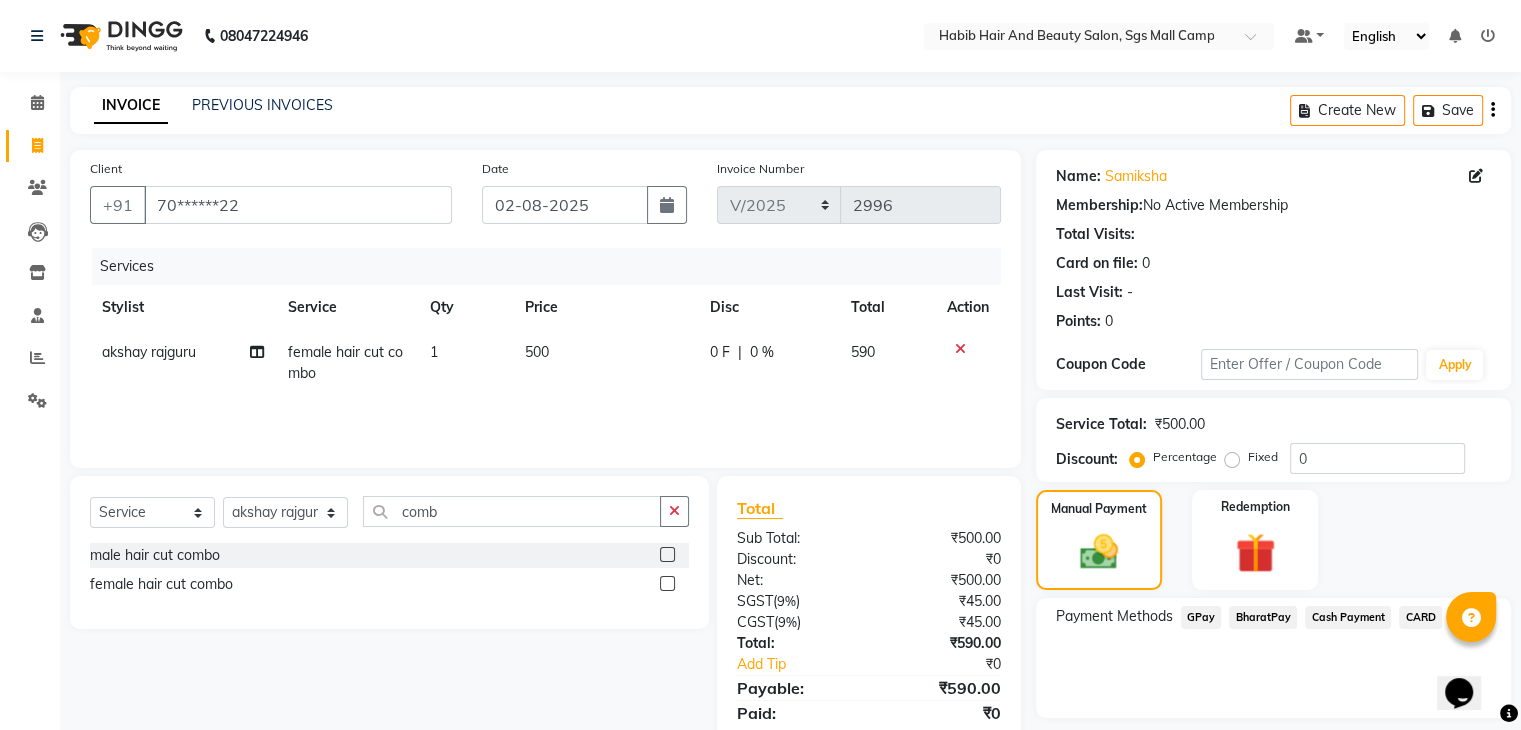 click on "BharatPay" 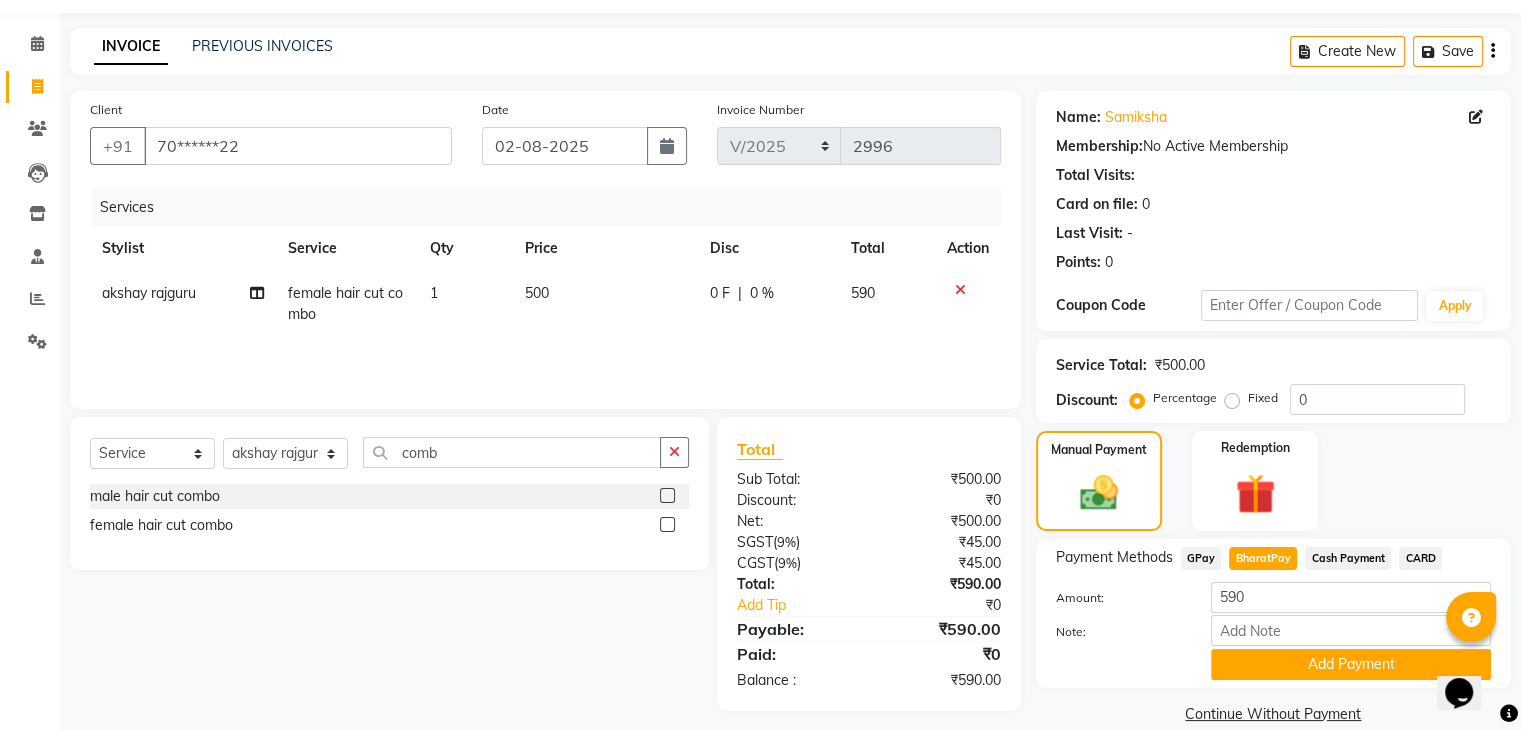 scroll, scrollTop: 89, scrollLeft: 0, axis: vertical 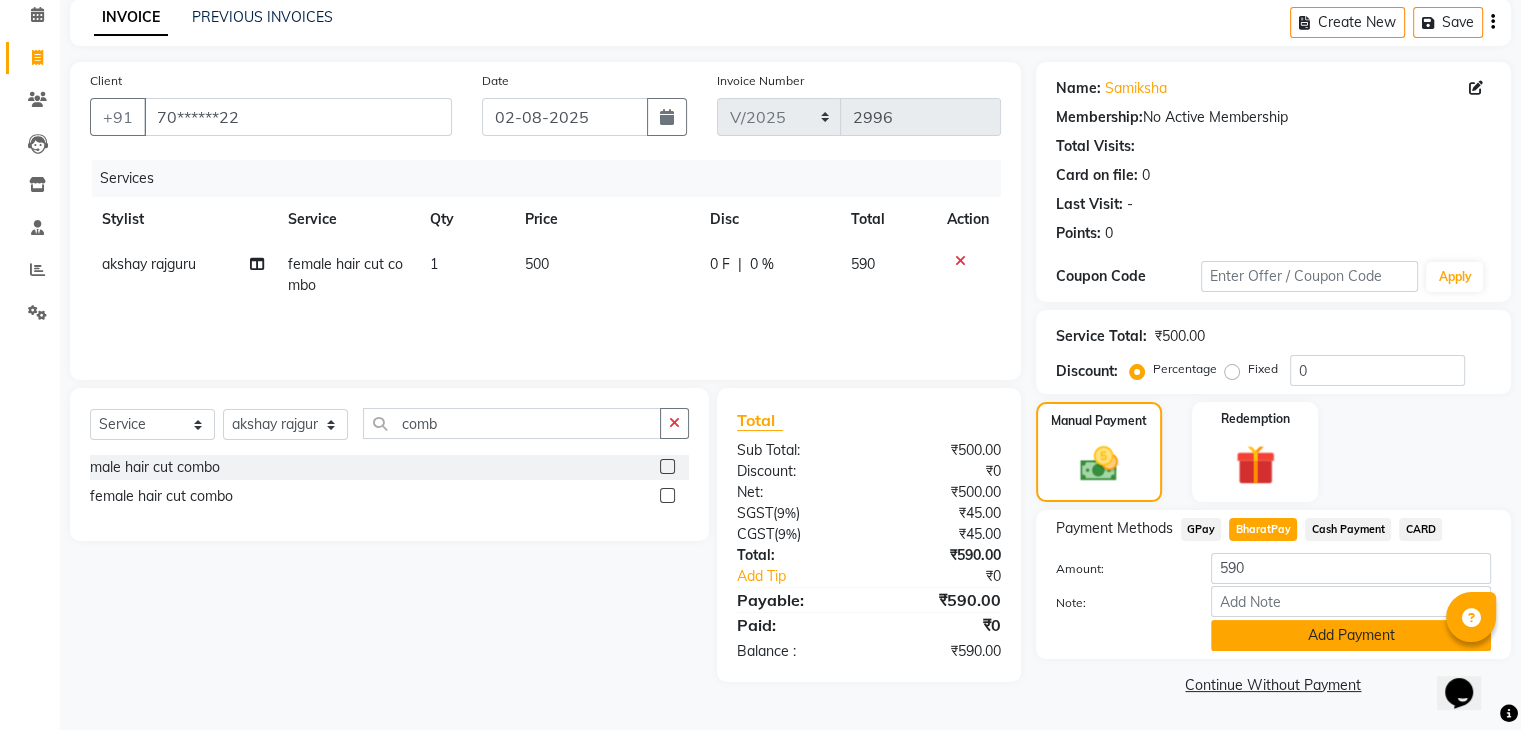click on "Add Payment" 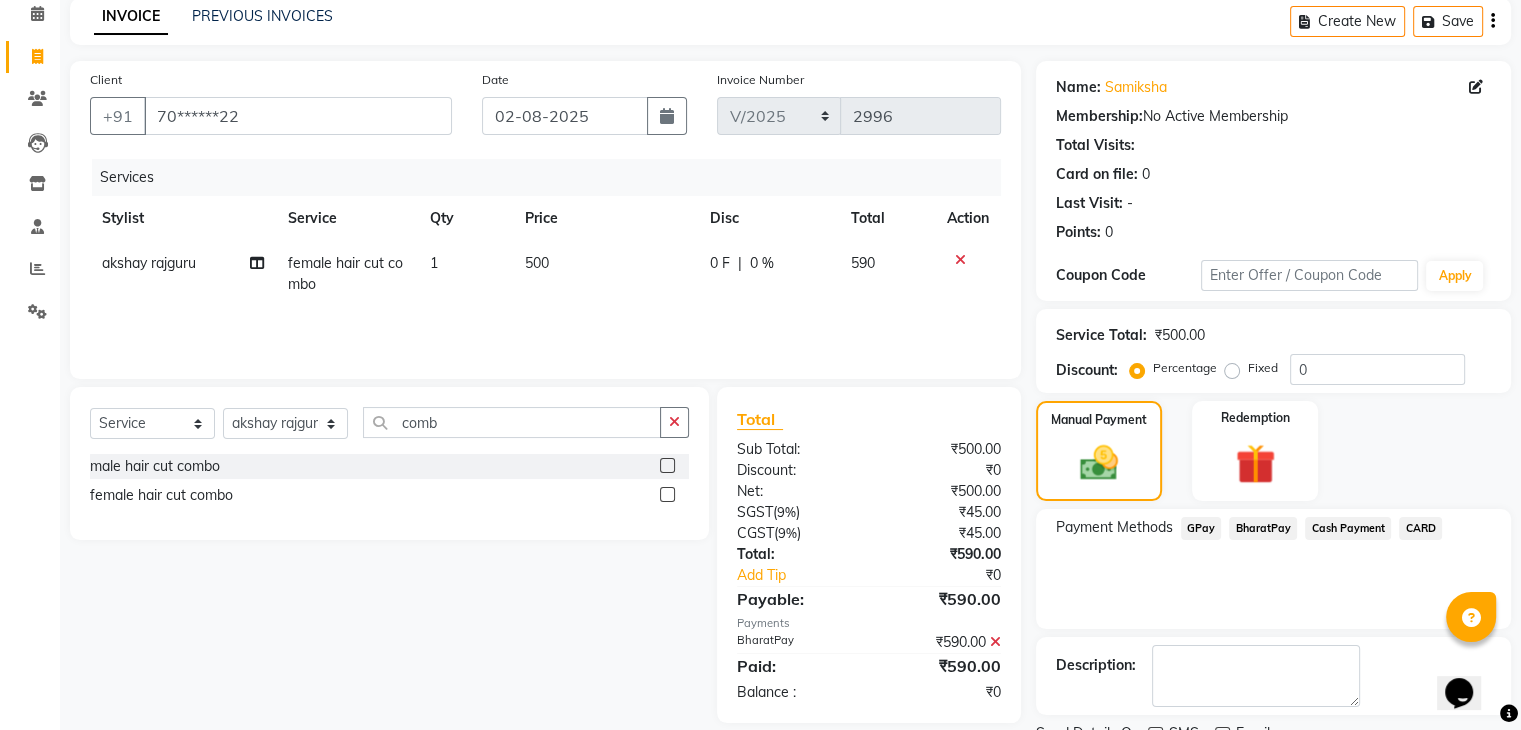 scroll, scrollTop: 171, scrollLeft: 0, axis: vertical 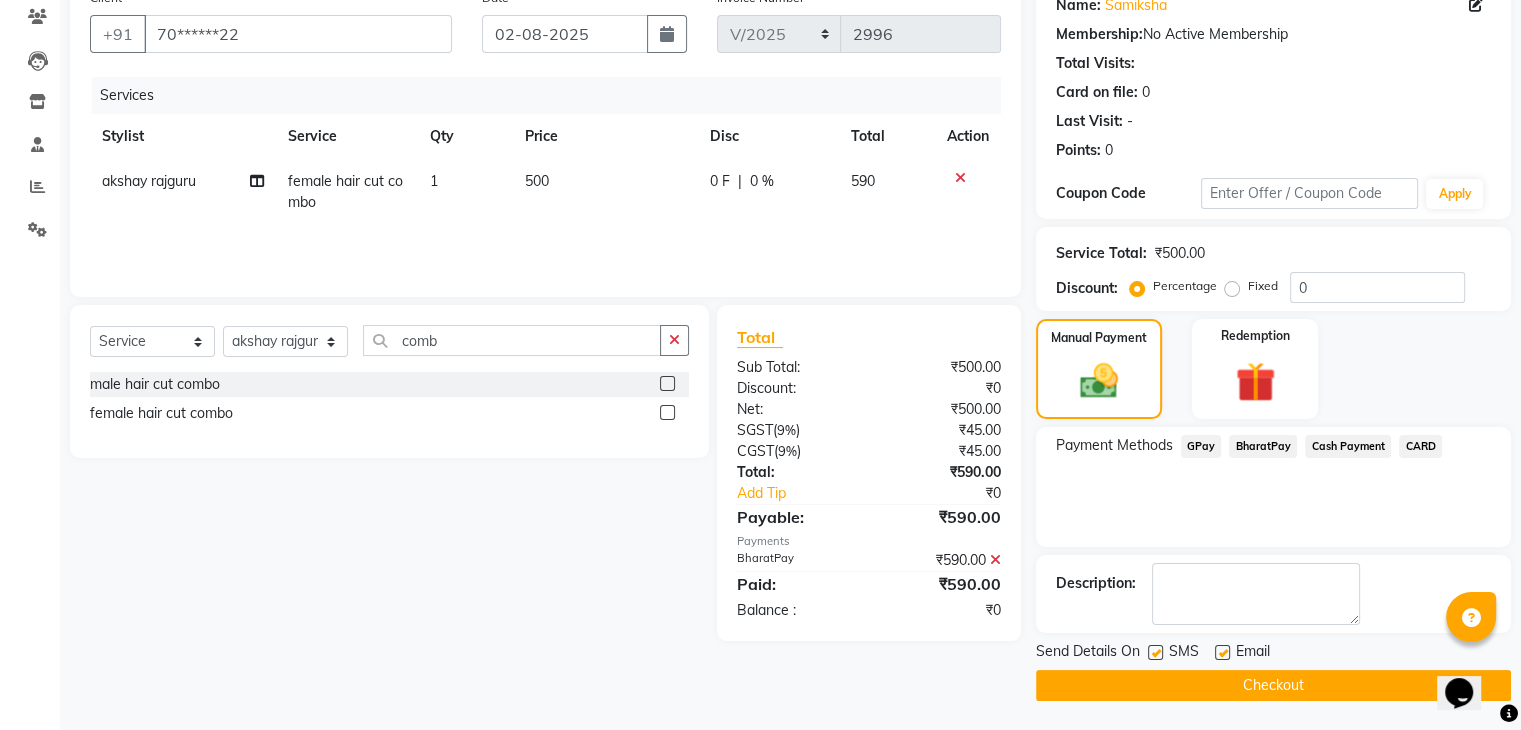click on "Checkout" 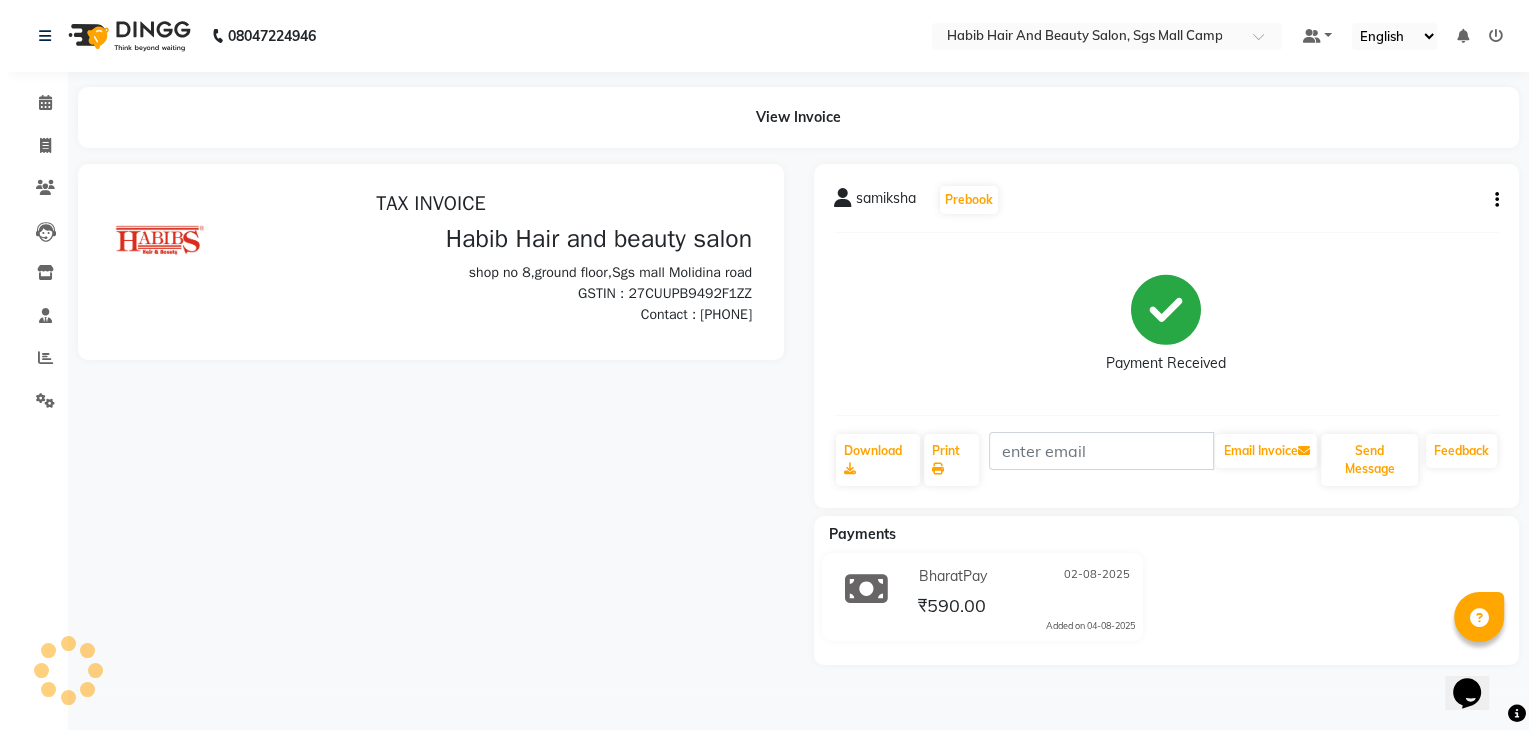 scroll, scrollTop: 0, scrollLeft: 0, axis: both 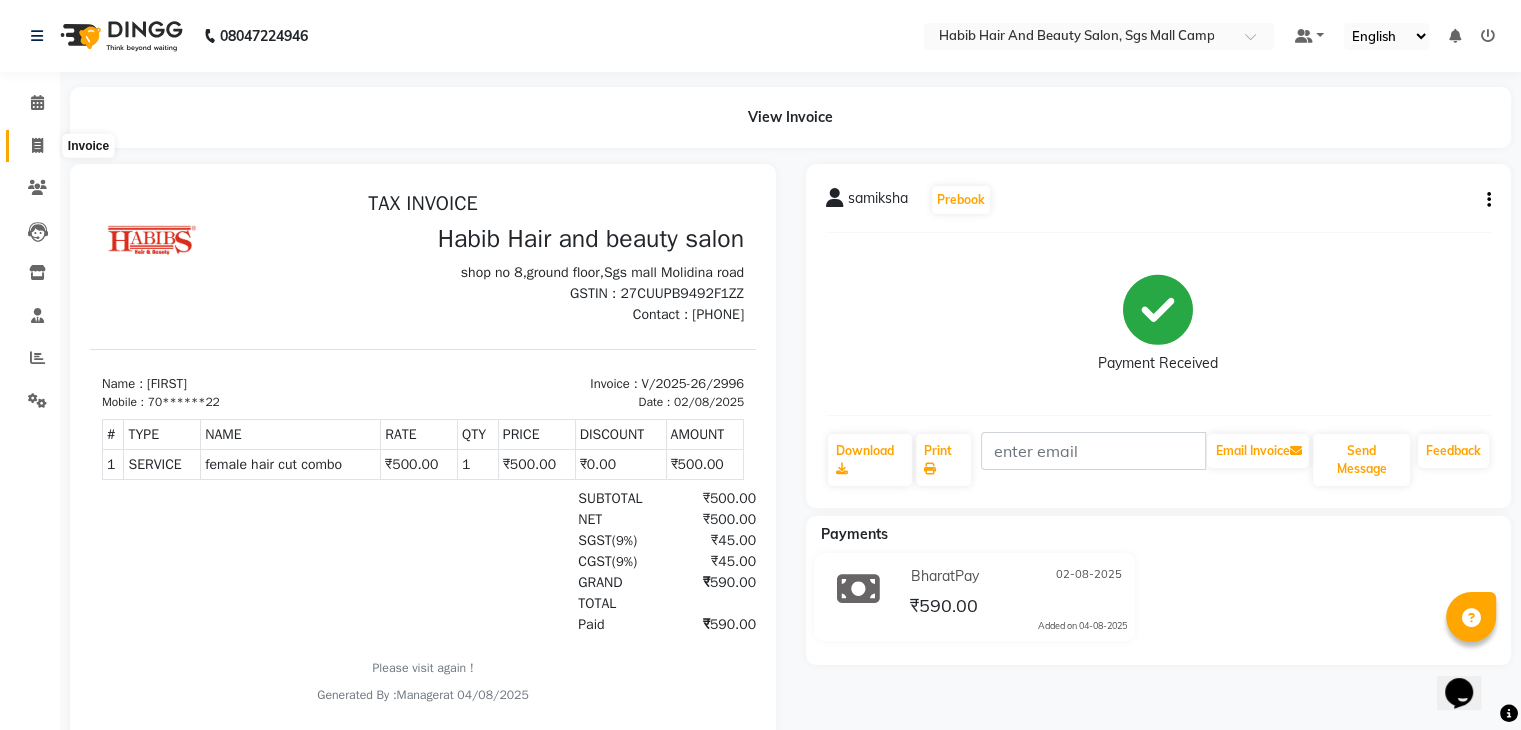 click 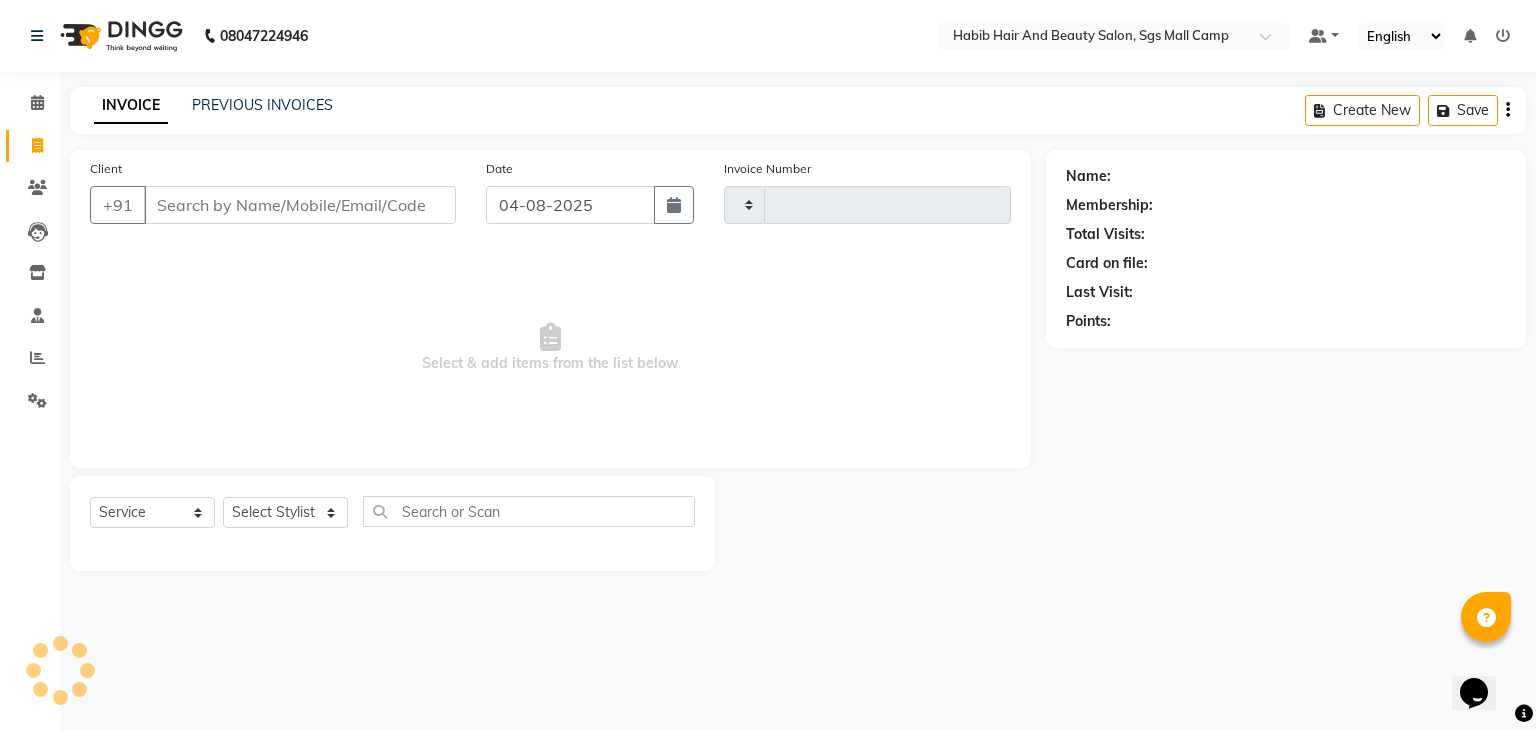 type on "2997" 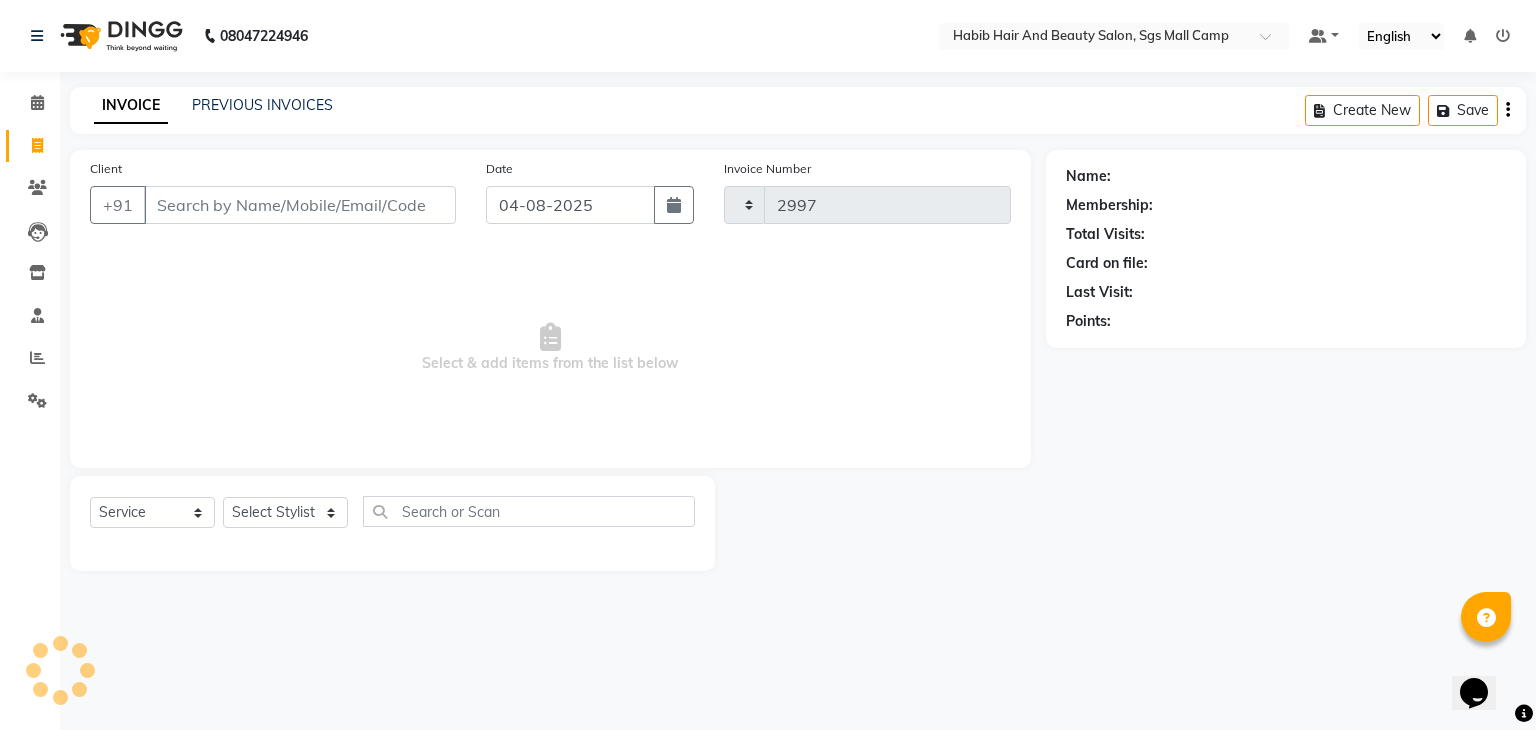 select on "8362" 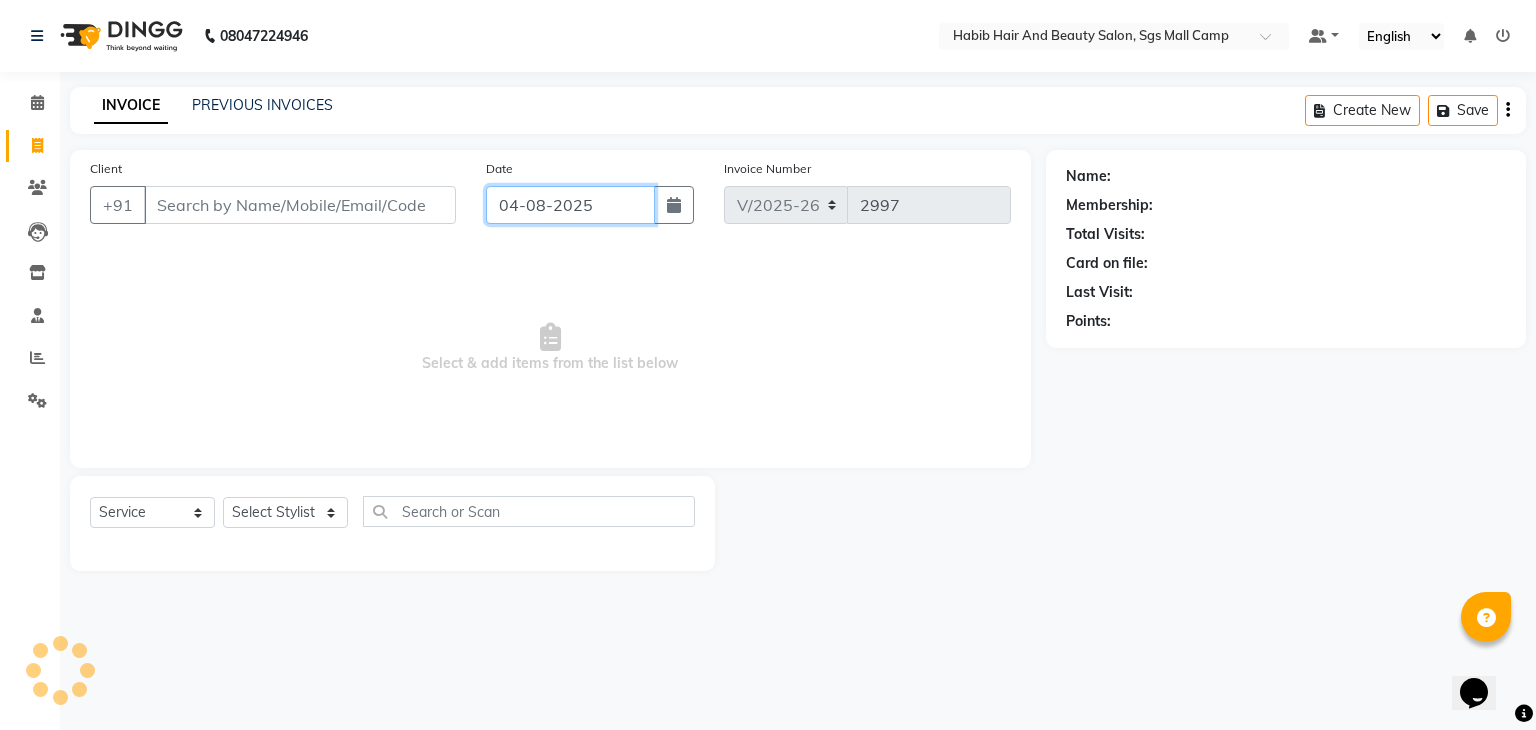 click on "04-08-2025" 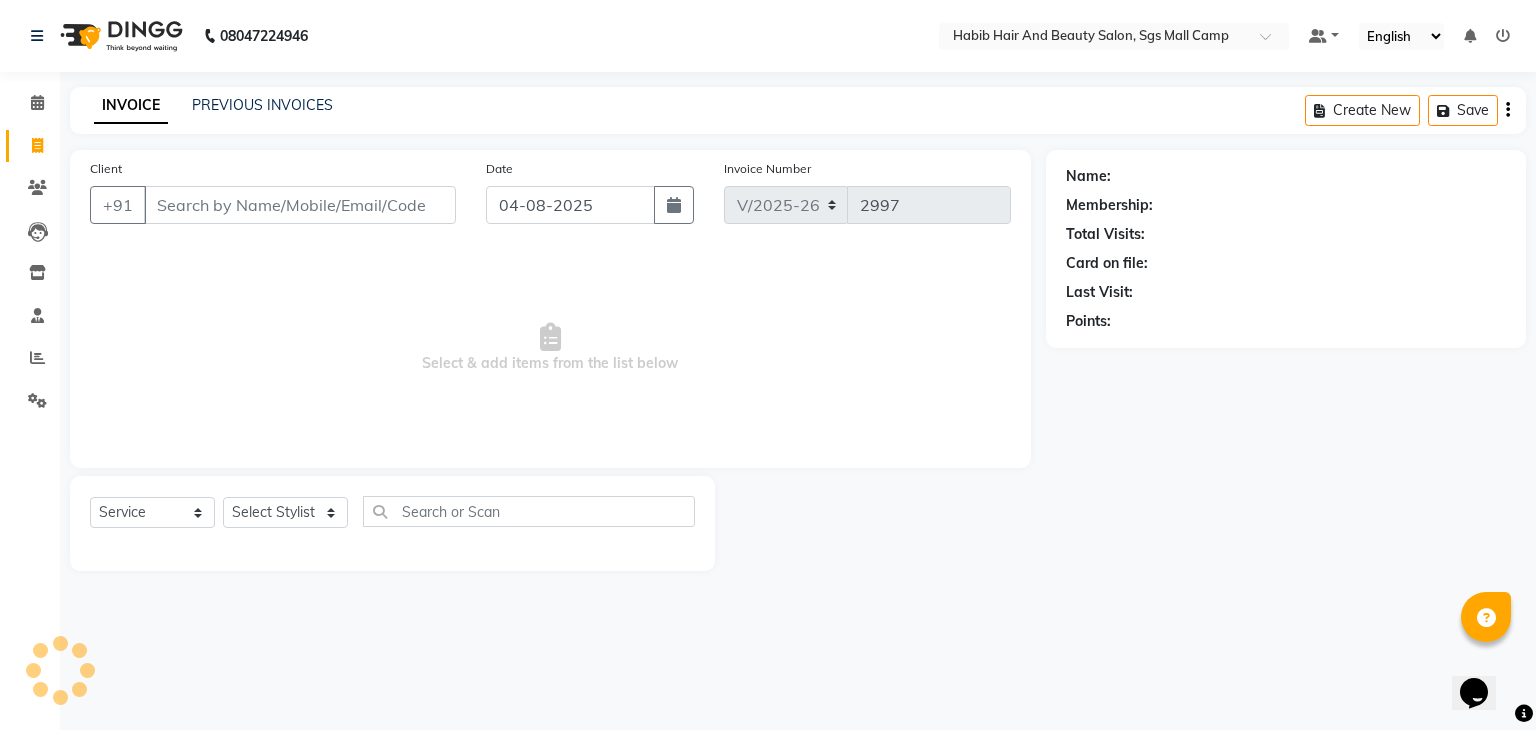 select on "8" 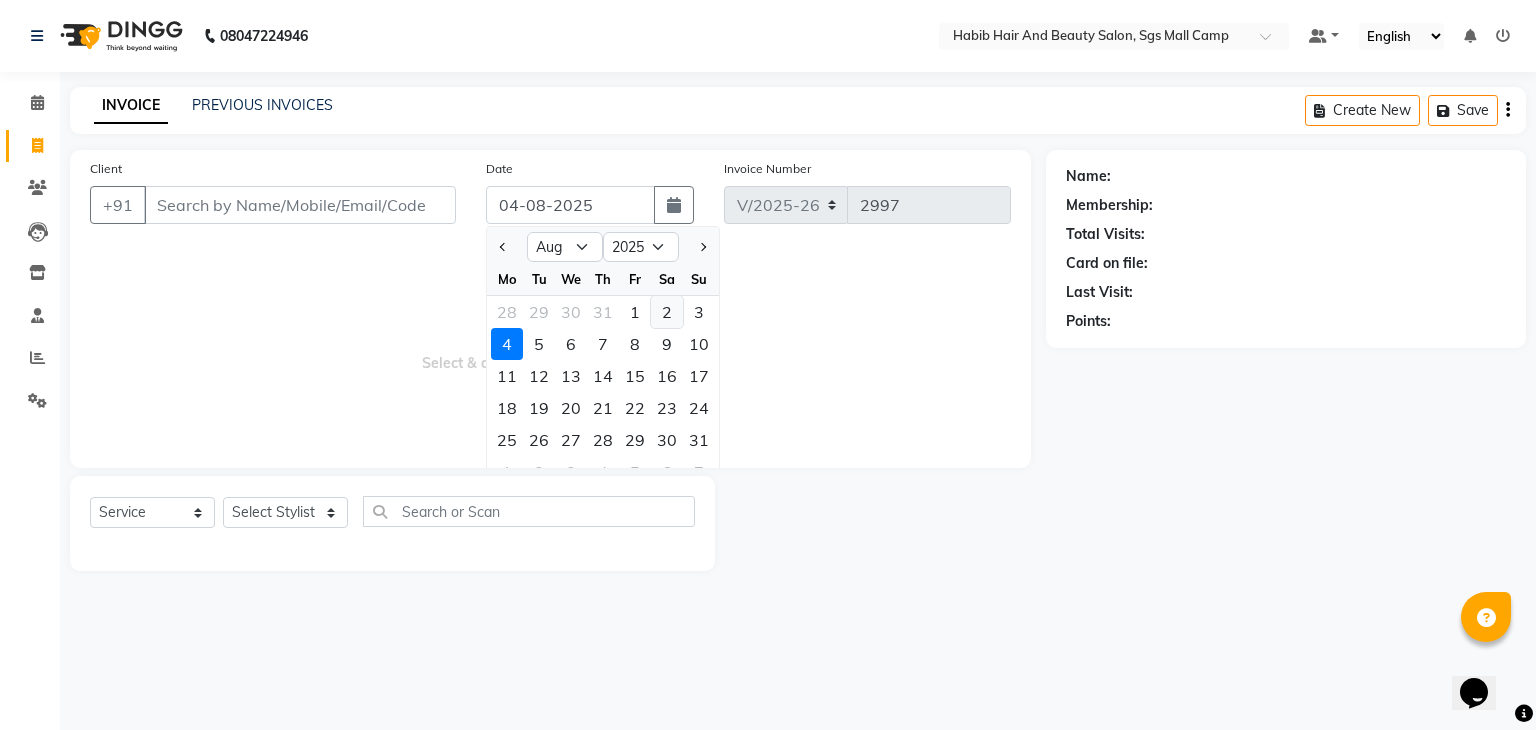 click on "2" 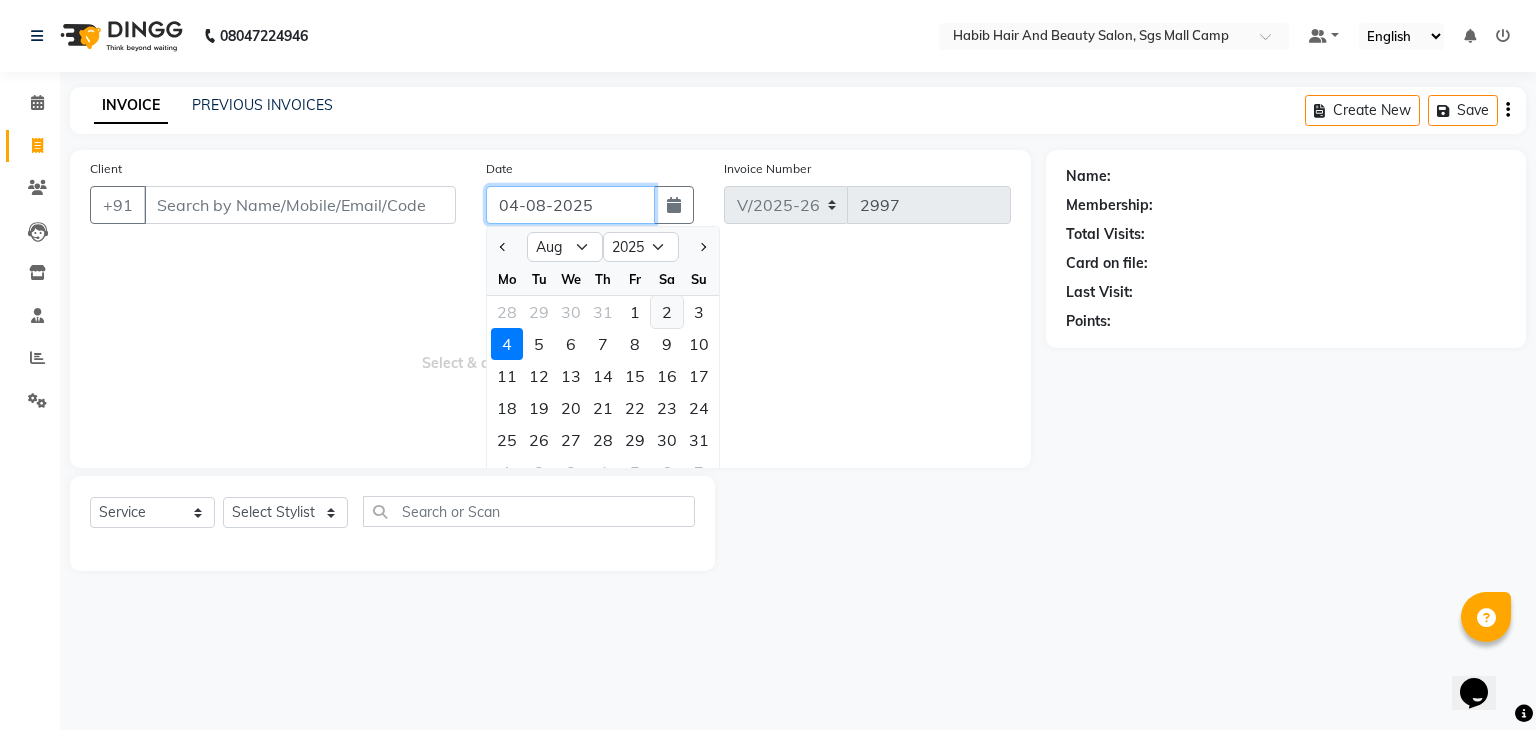 type on "02-08-2025" 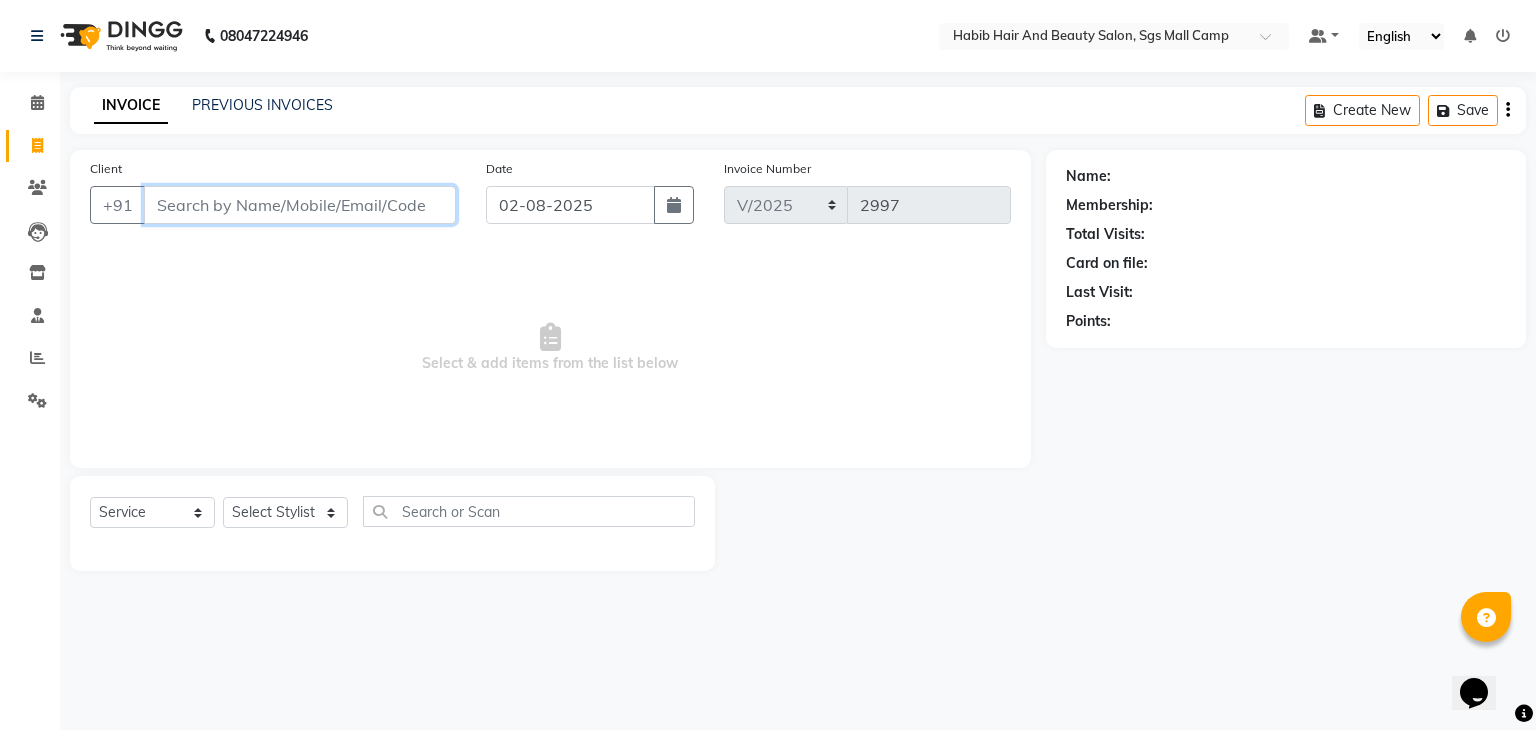 click on "Client" at bounding box center (300, 205) 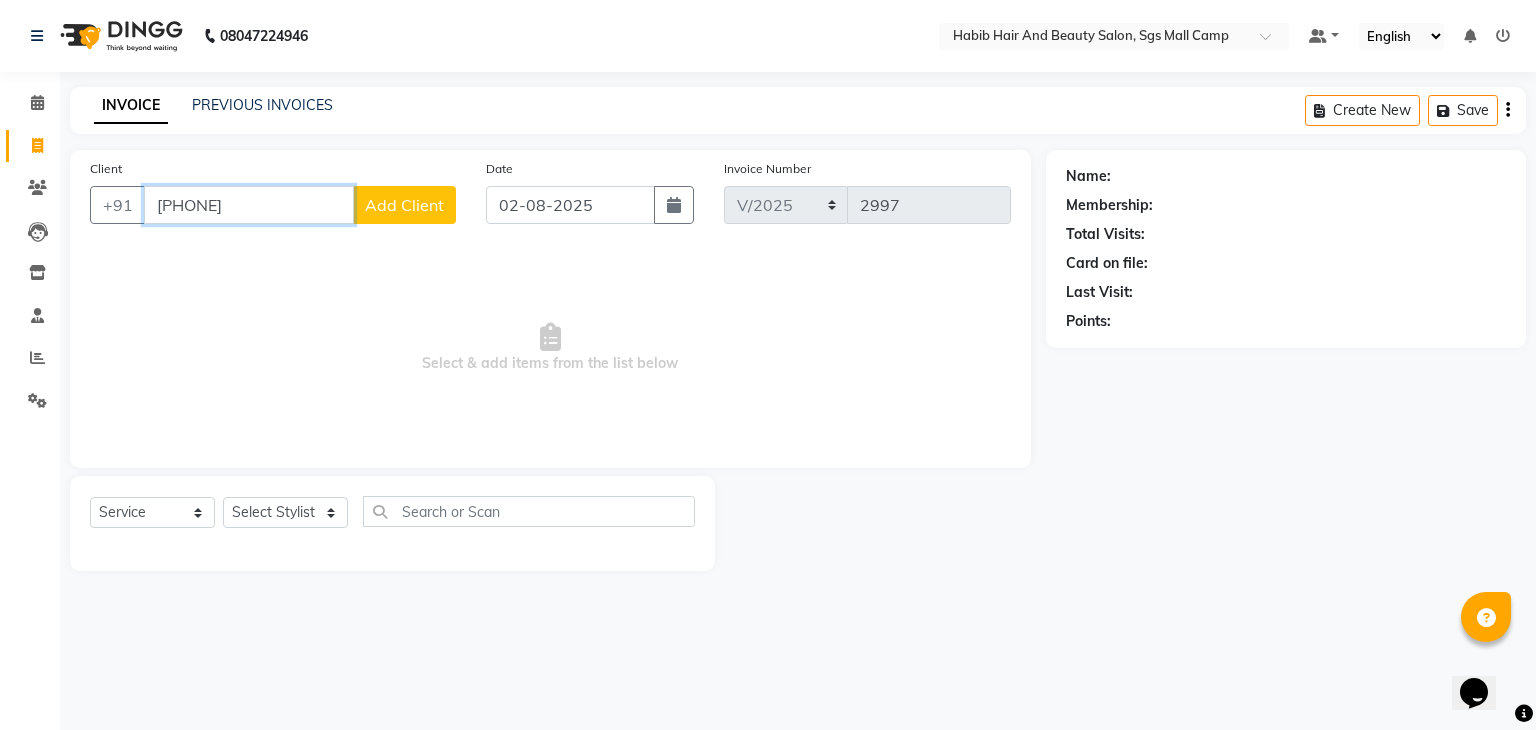 type on "[PHONE]" 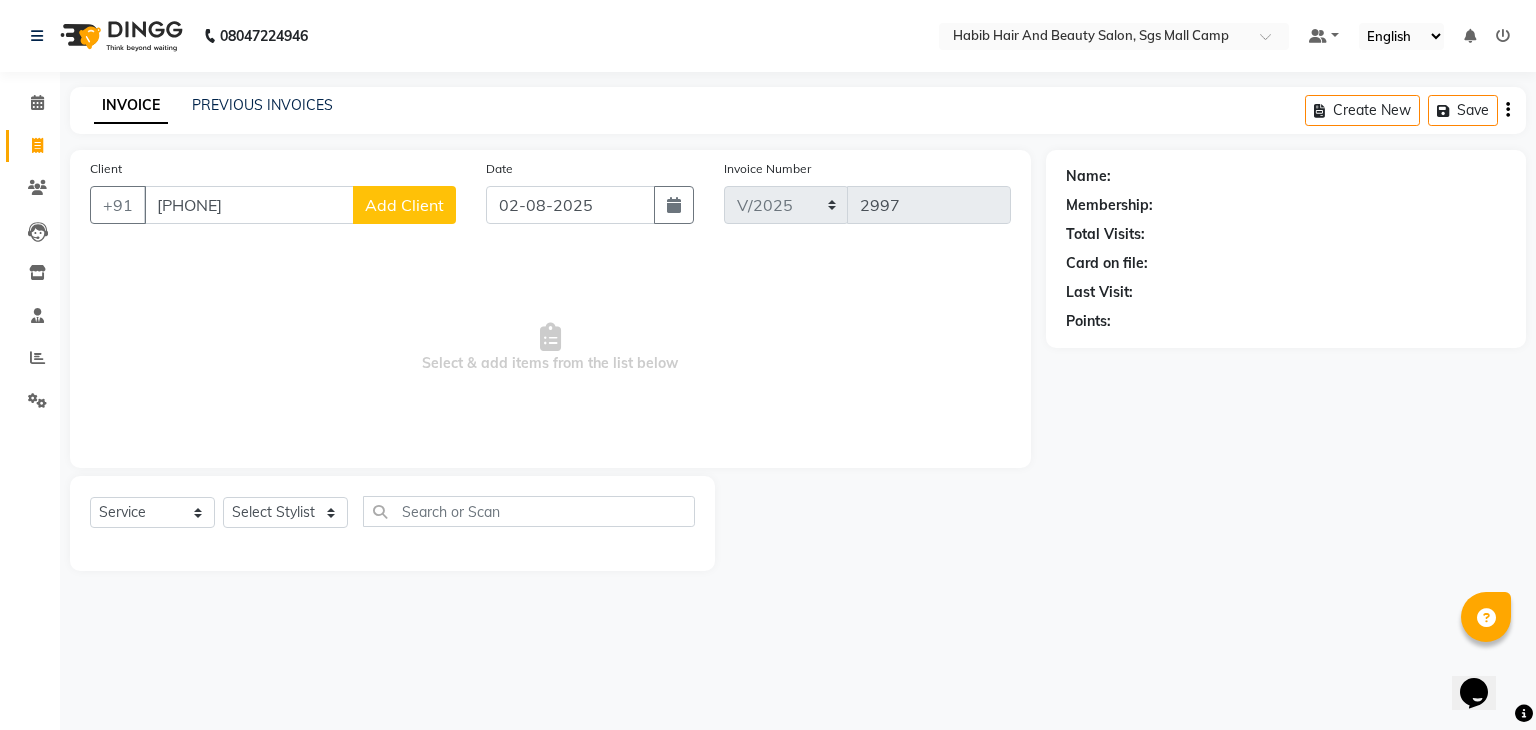 click on "Add Client" 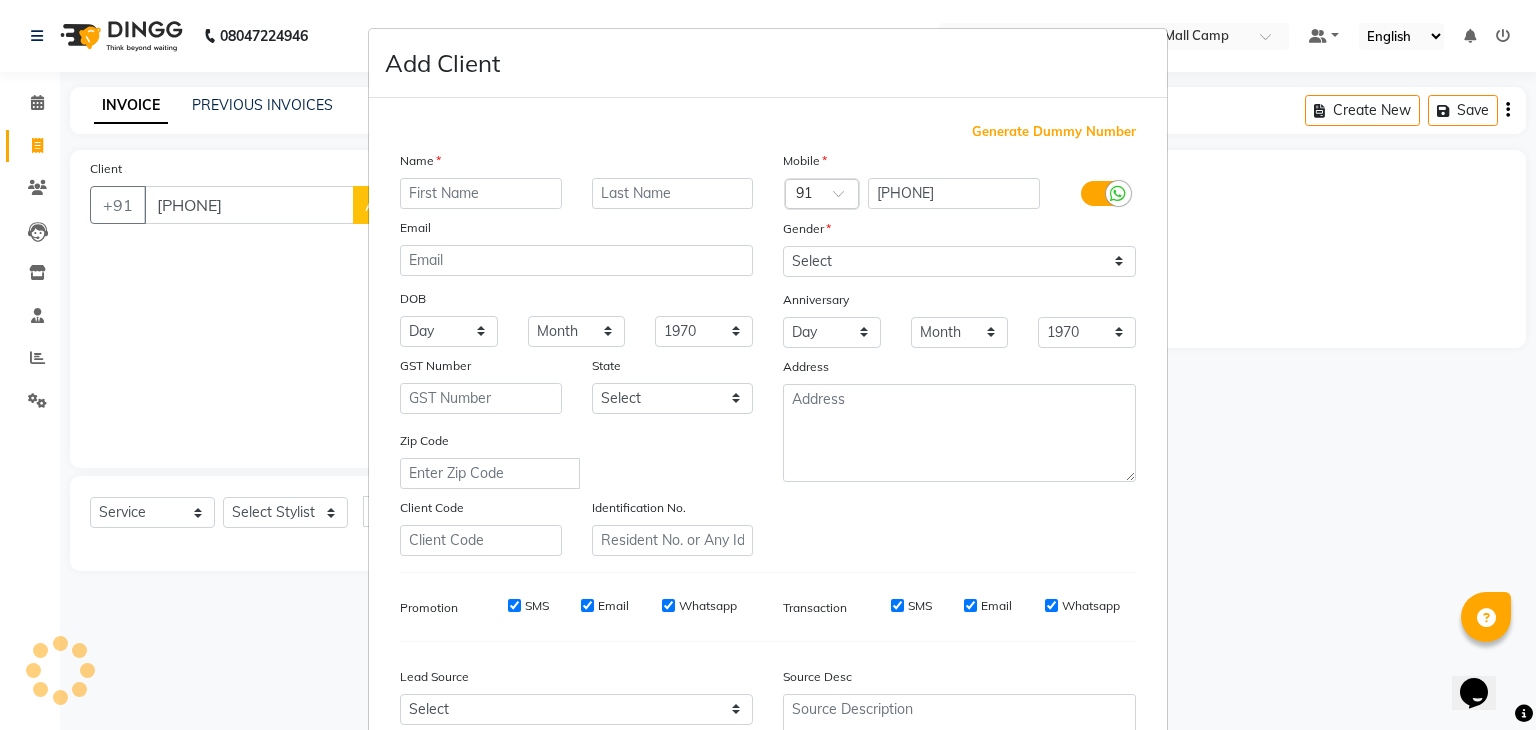 click at bounding box center (481, 193) 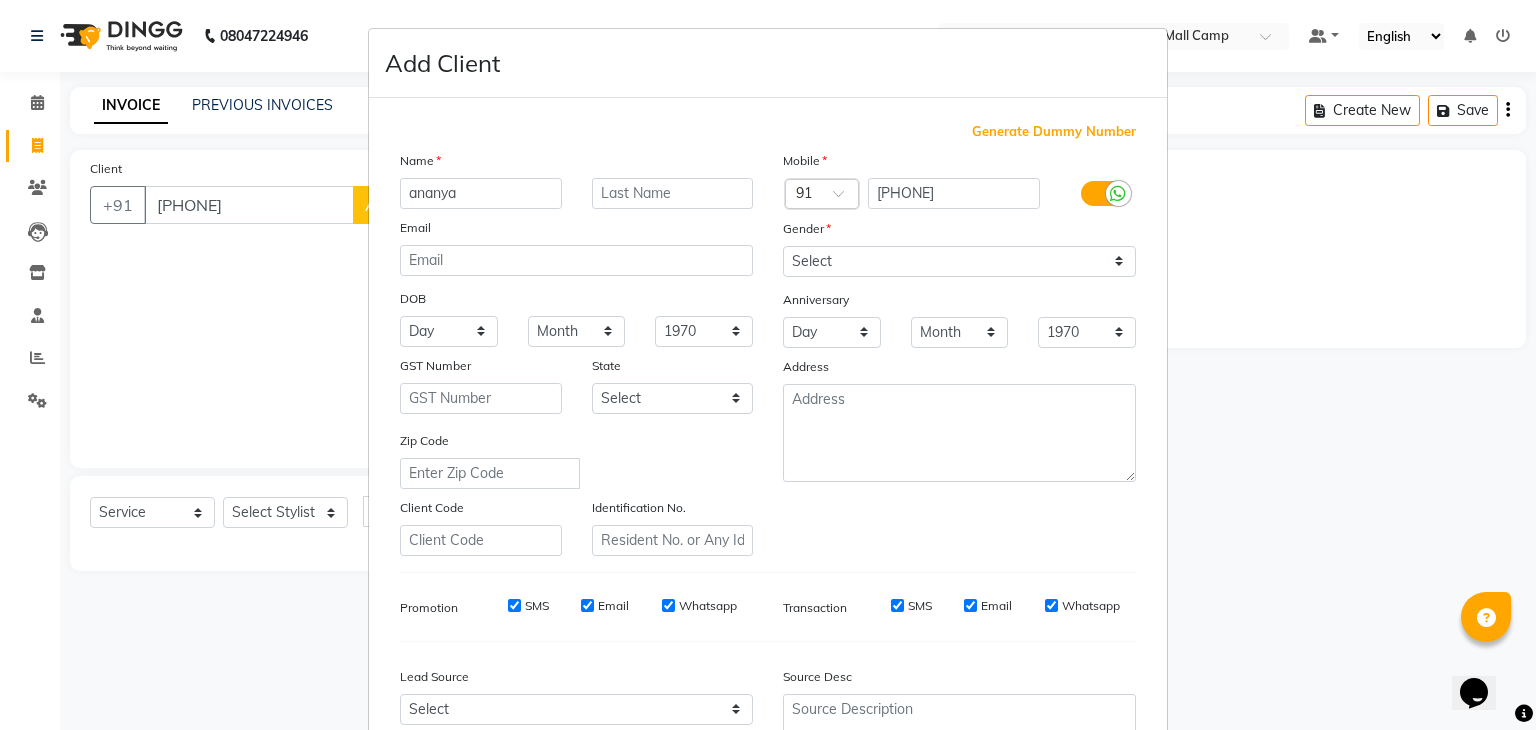 type on "ananya" 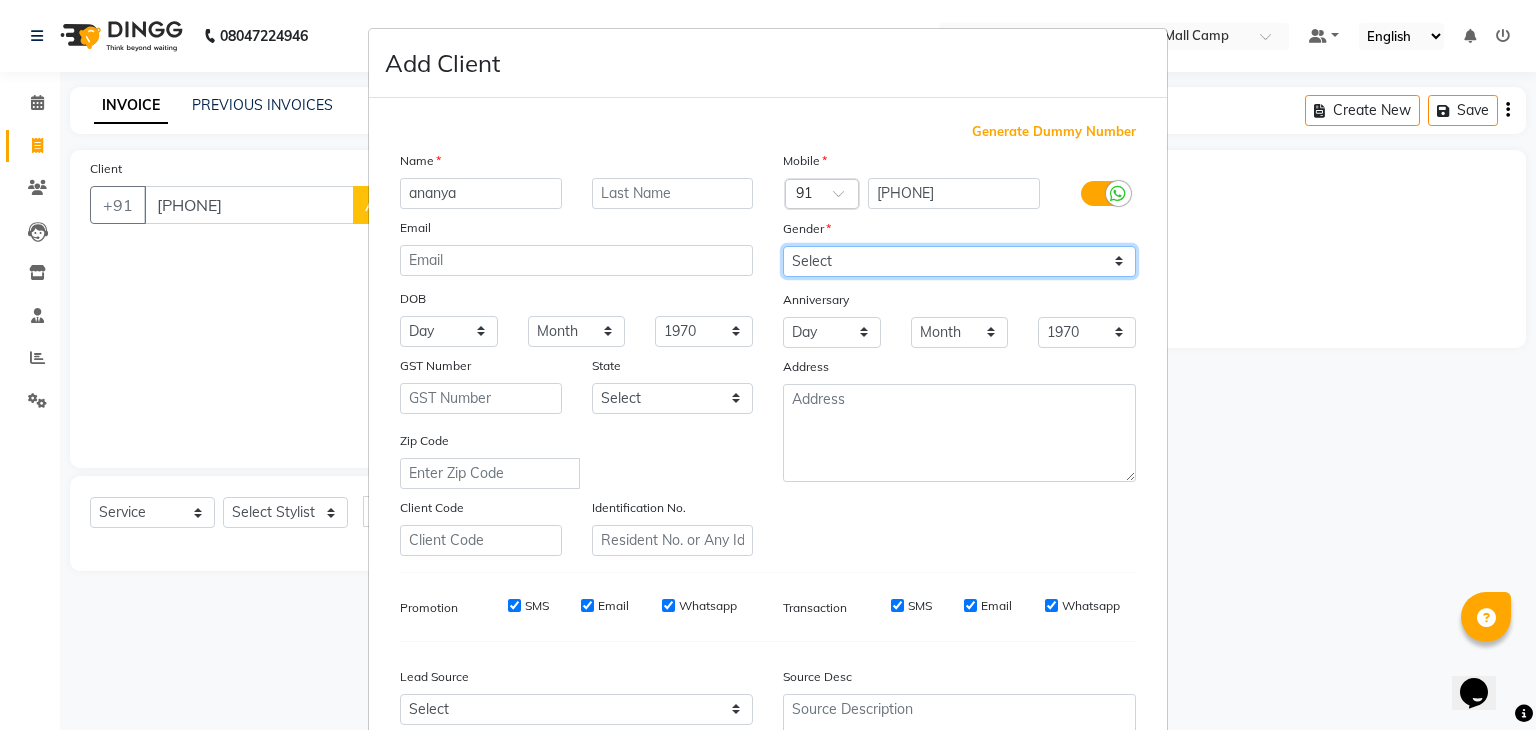 click on "Select Male Female Other Prefer Not To Say" at bounding box center (959, 261) 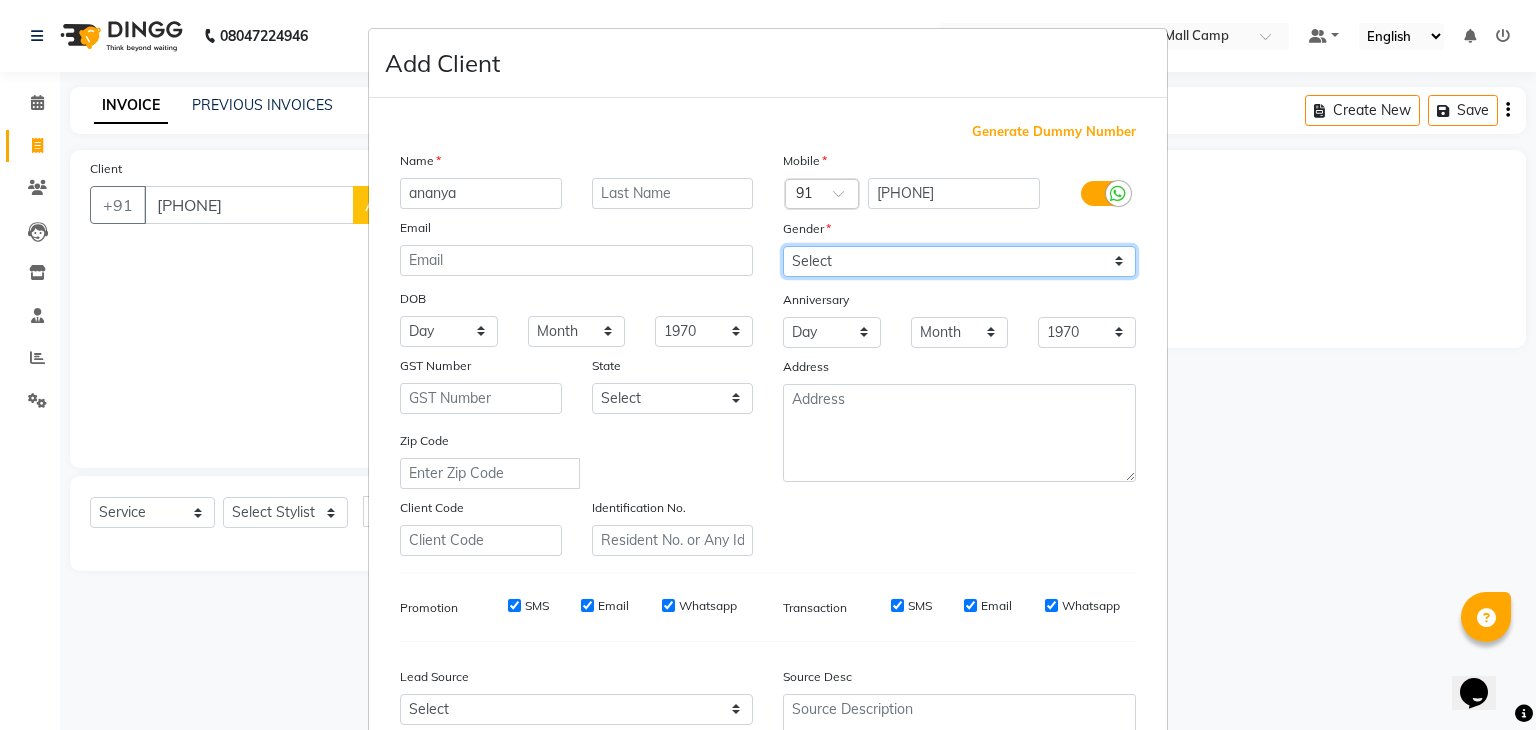select on "female" 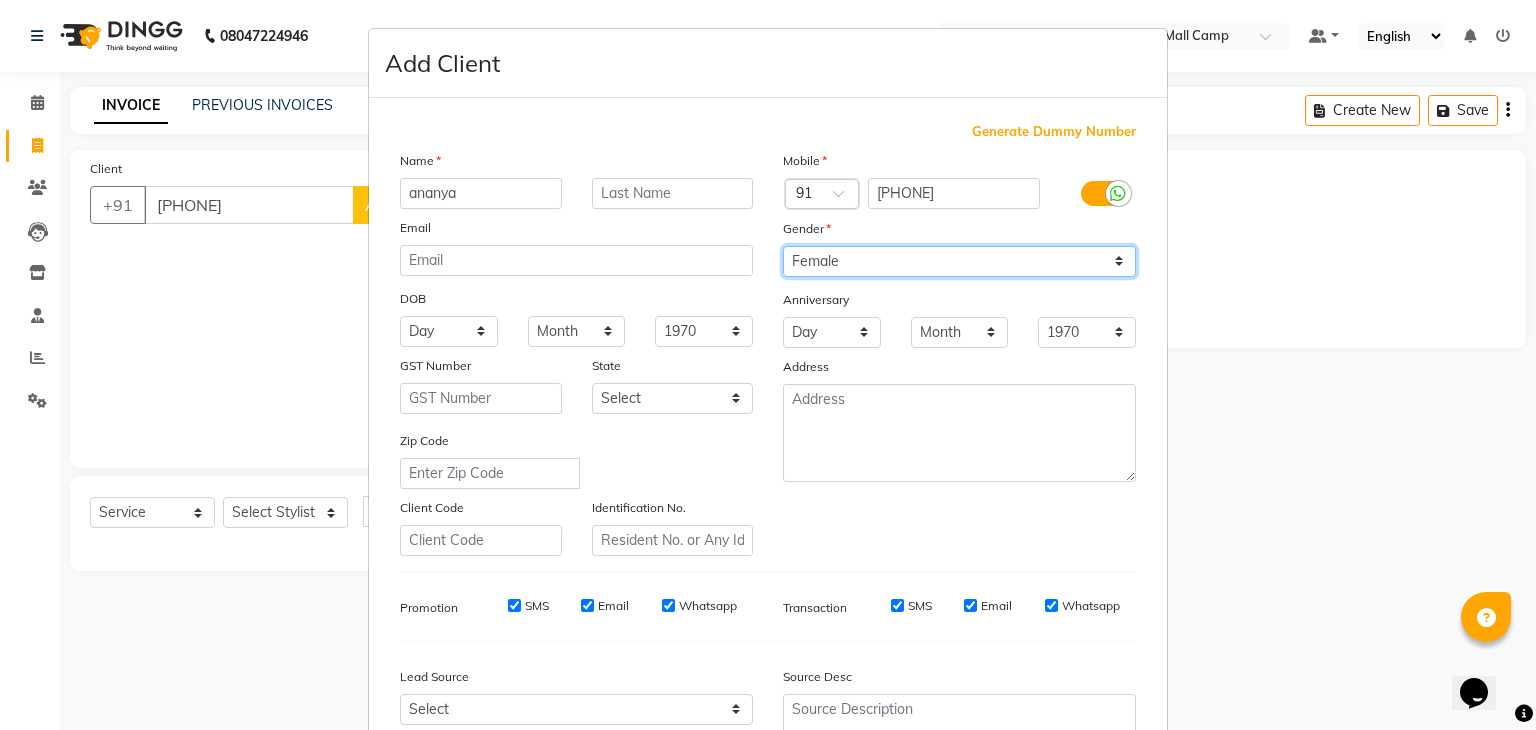 click on "Select Male Female Other Prefer Not To Say" at bounding box center [959, 261] 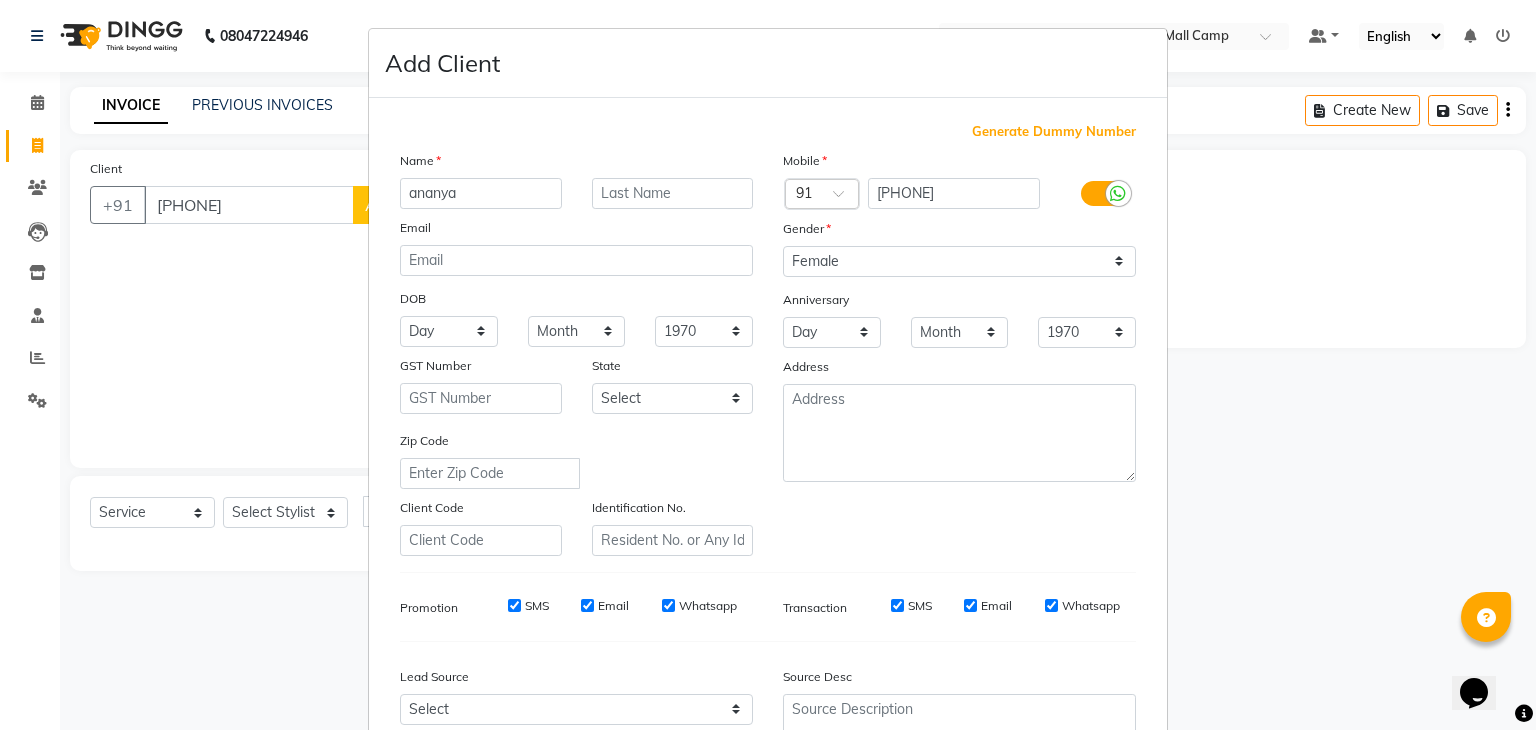 click on "Zip Code" at bounding box center [576, 459] 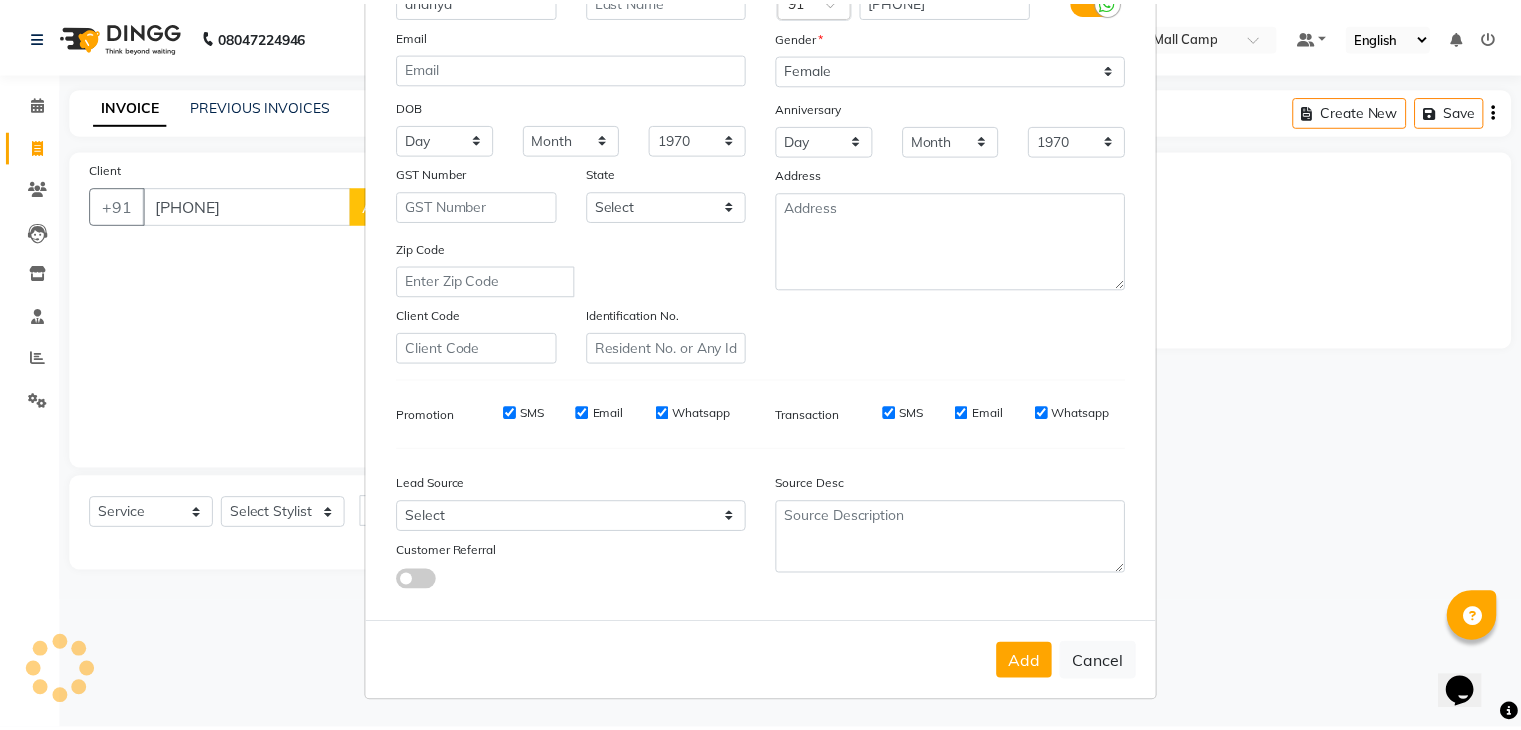 scroll, scrollTop: 203, scrollLeft: 0, axis: vertical 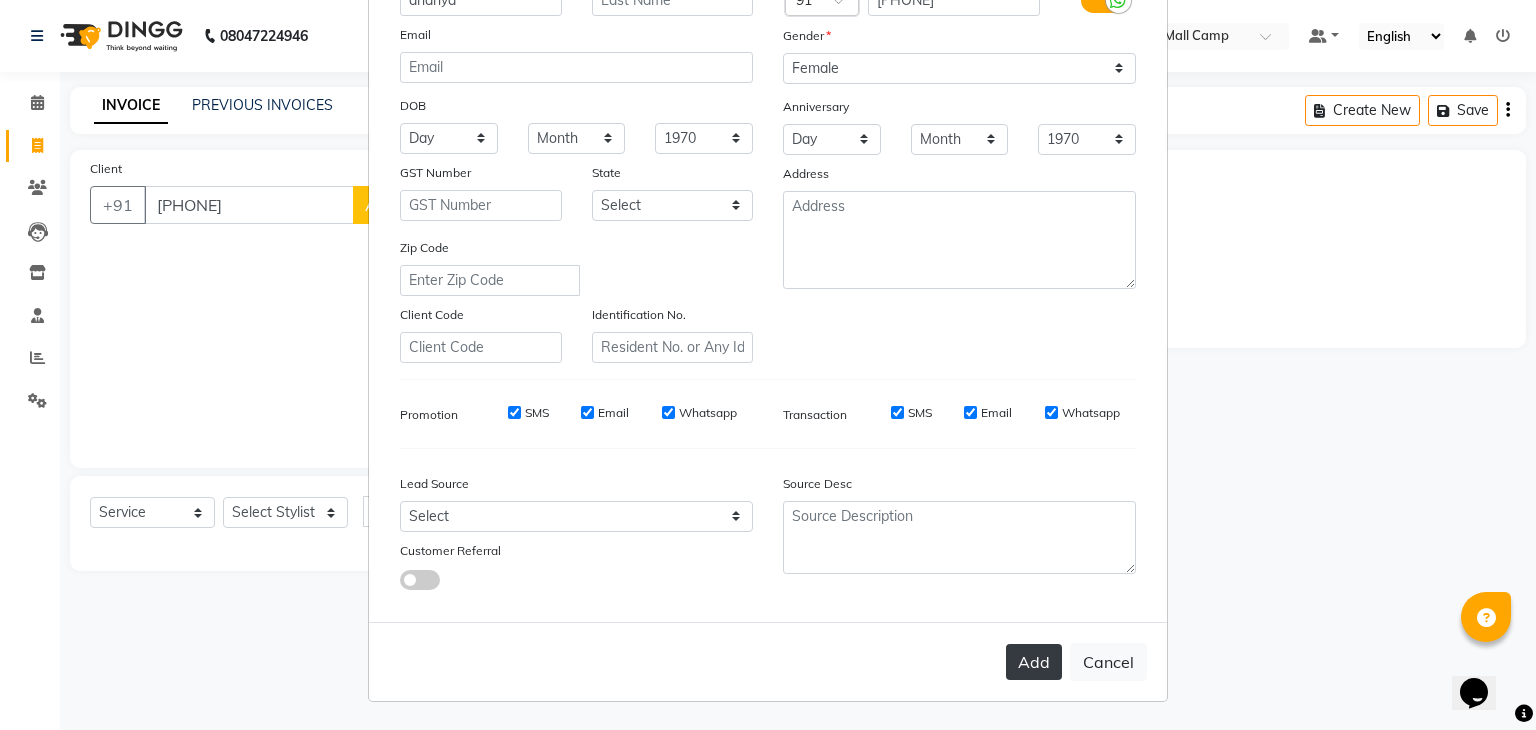 click on "Add" at bounding box center (1034, 662) 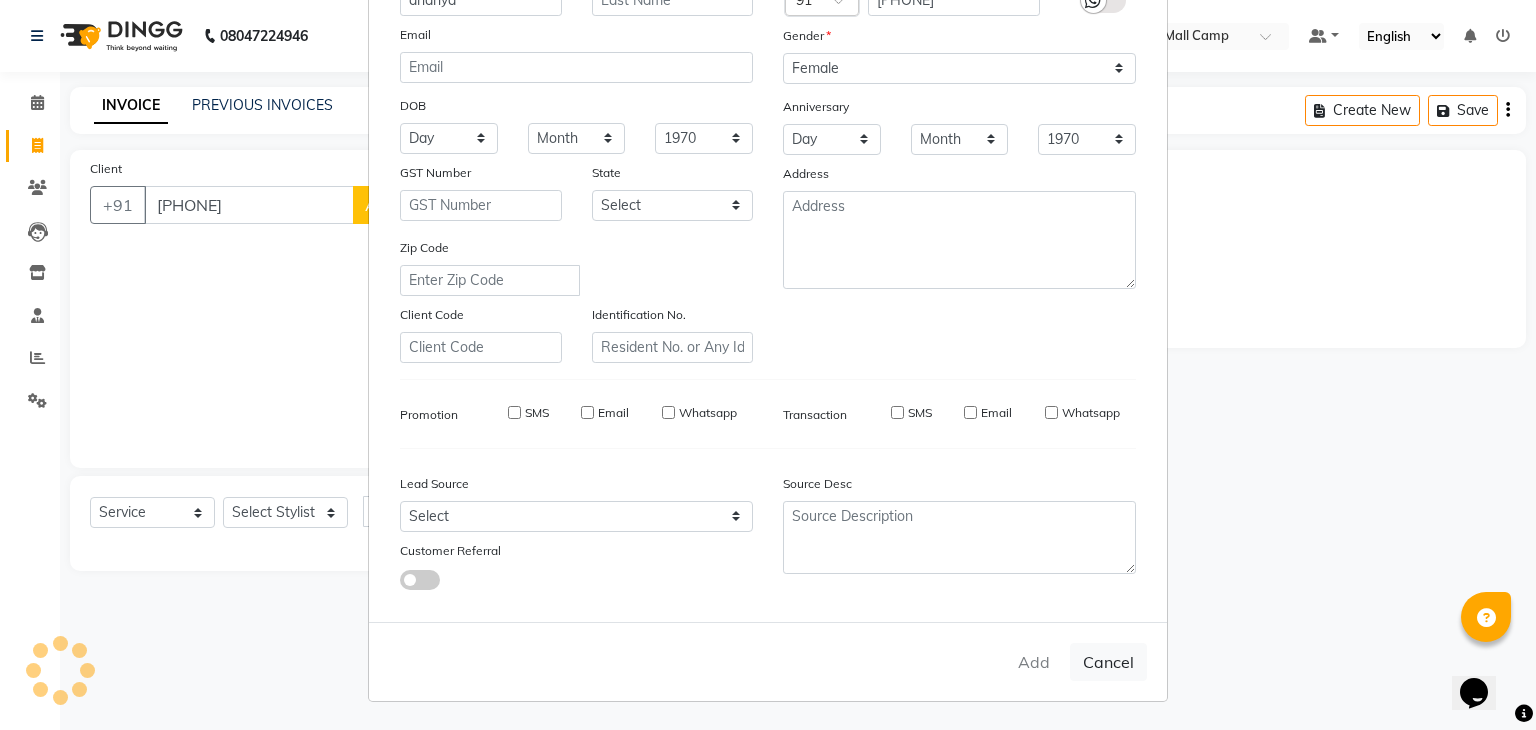 type on "80******40" 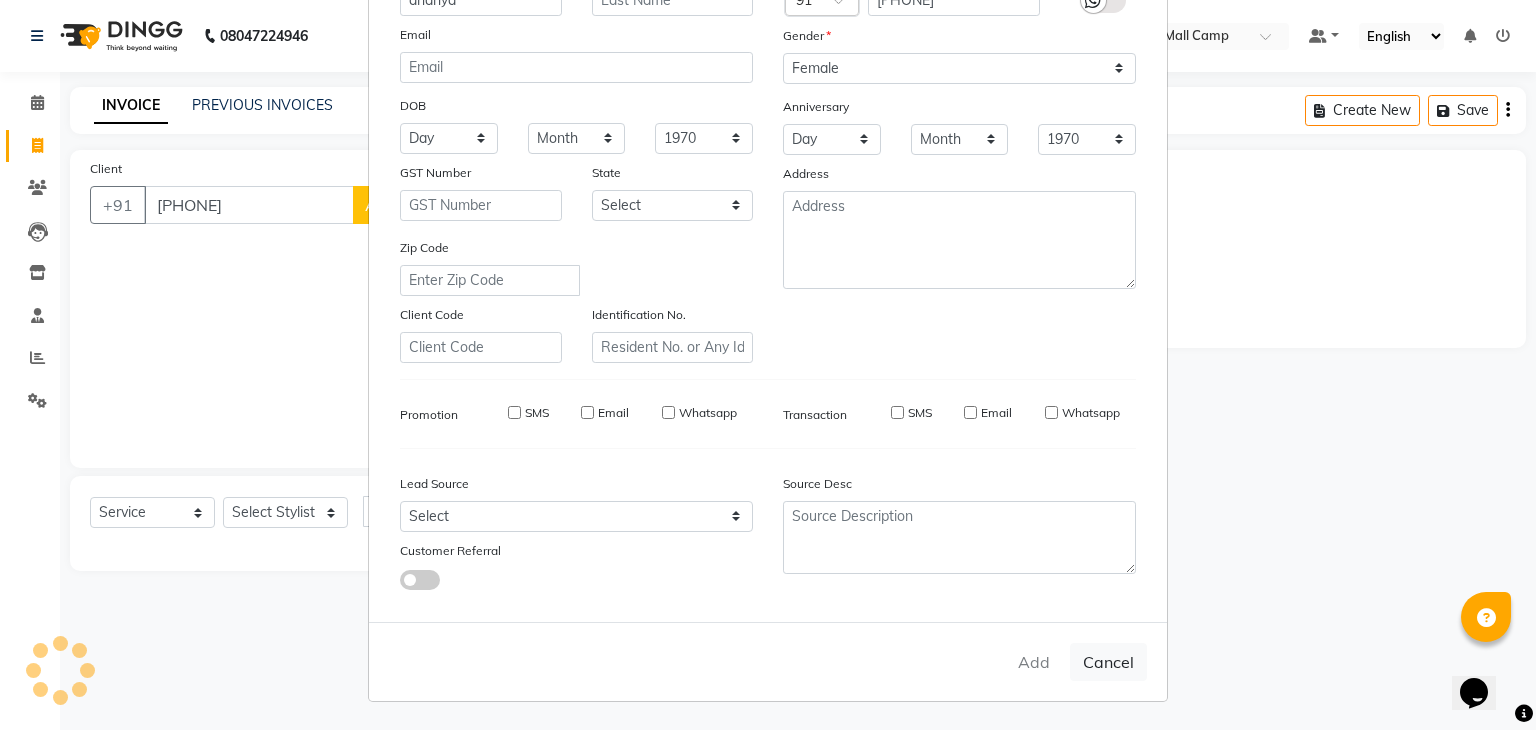 type 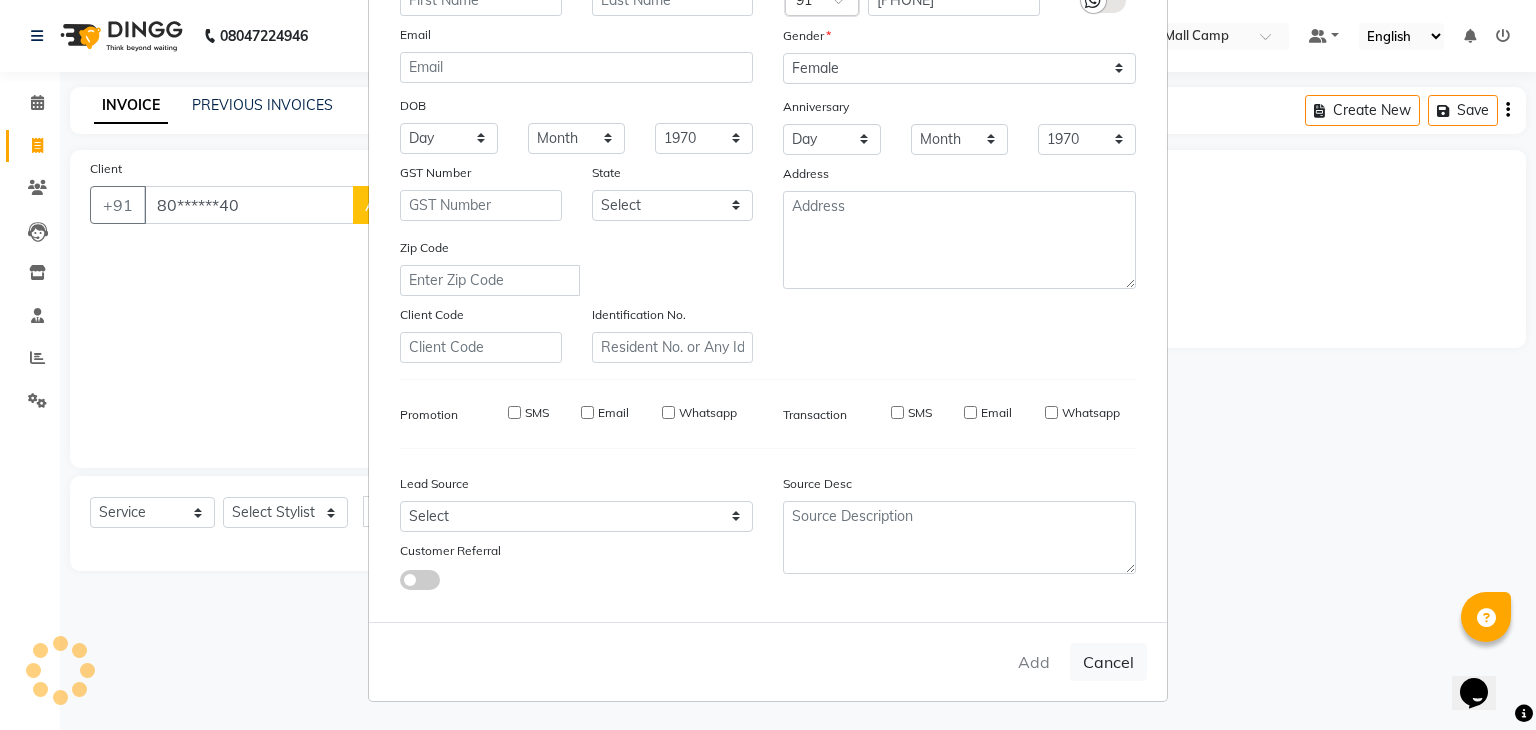 select 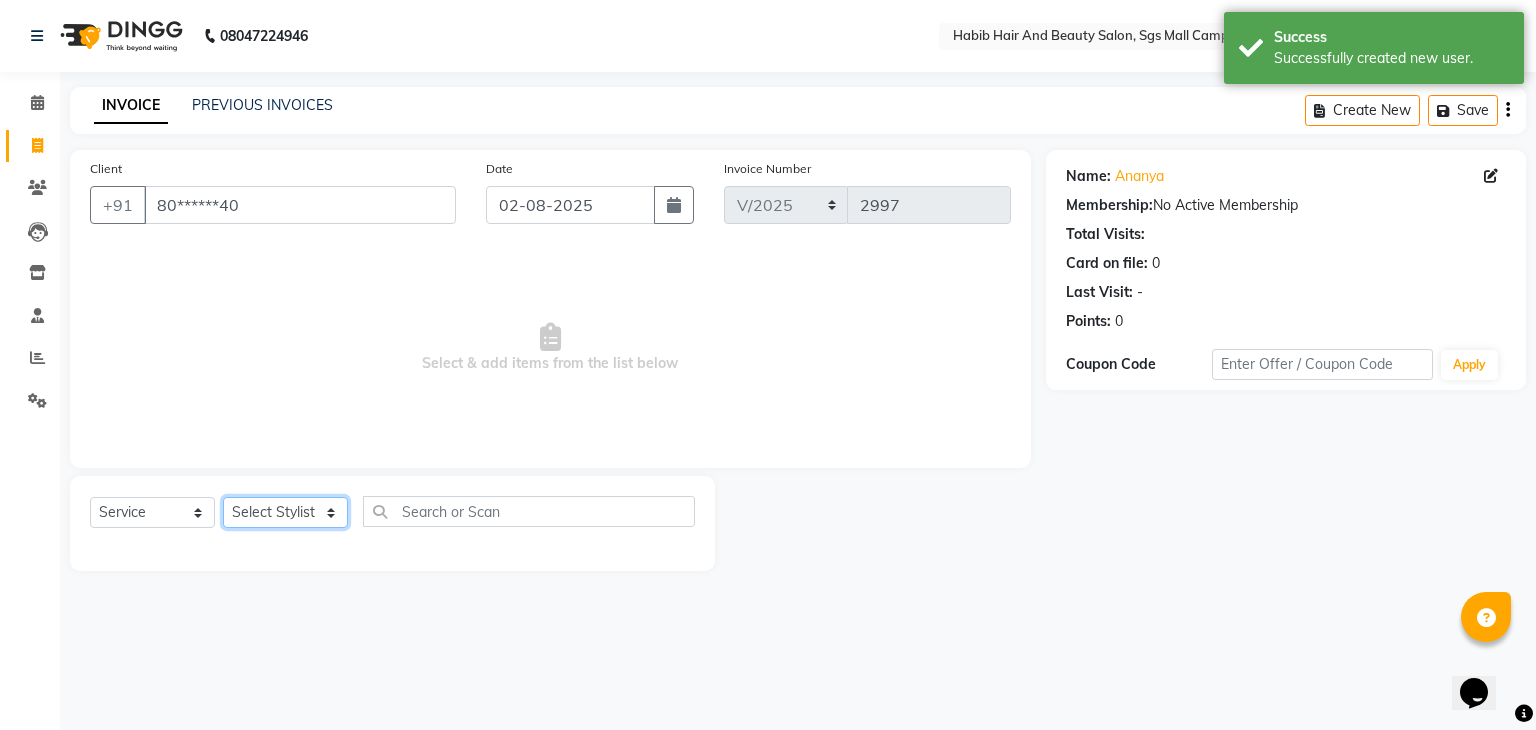 click on "Select Stylist [FIRST] [FIRST]  [FIRST] Manager [FIRST]  [FIRST] [FIRST]  [FIRST] [FIRST] [FIRST]" 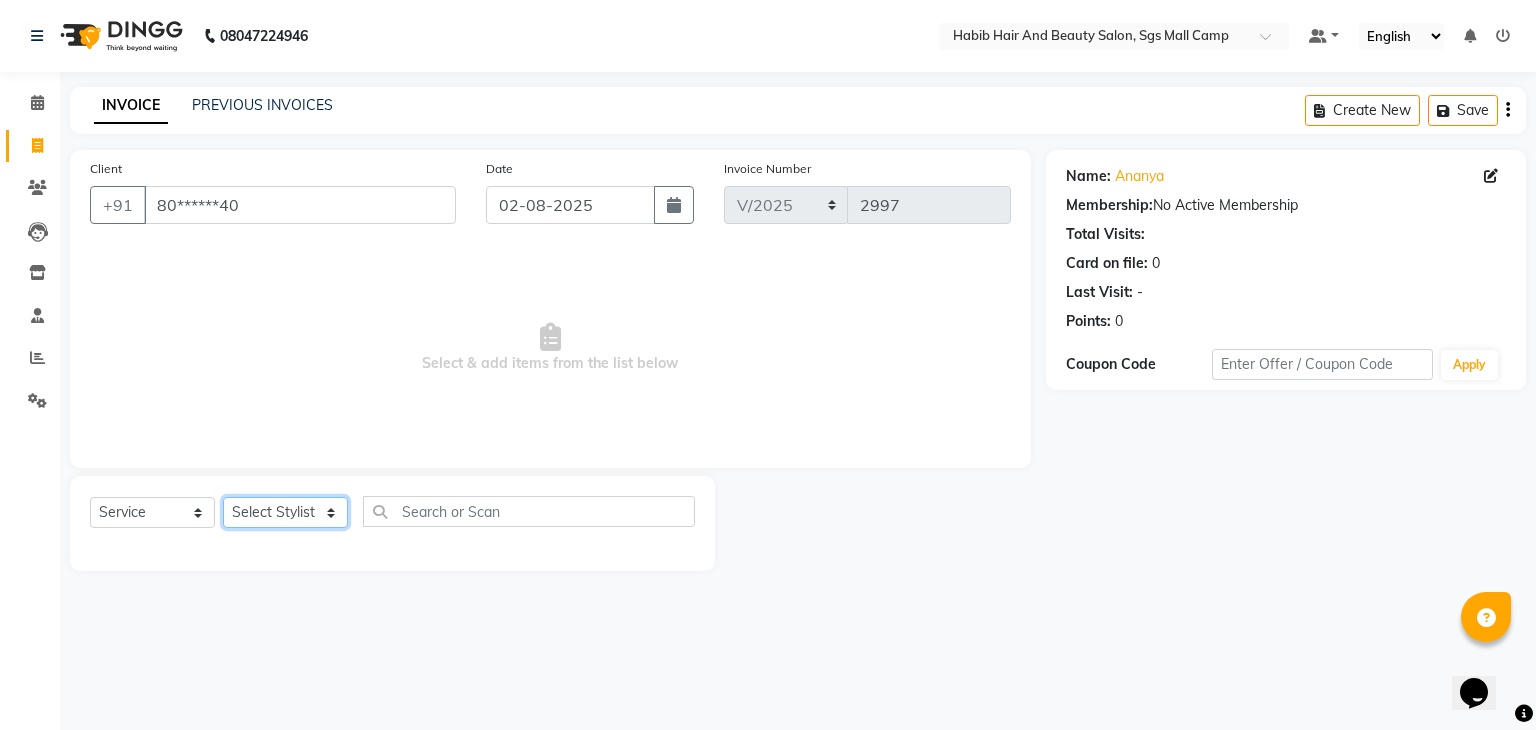 select on "81159" 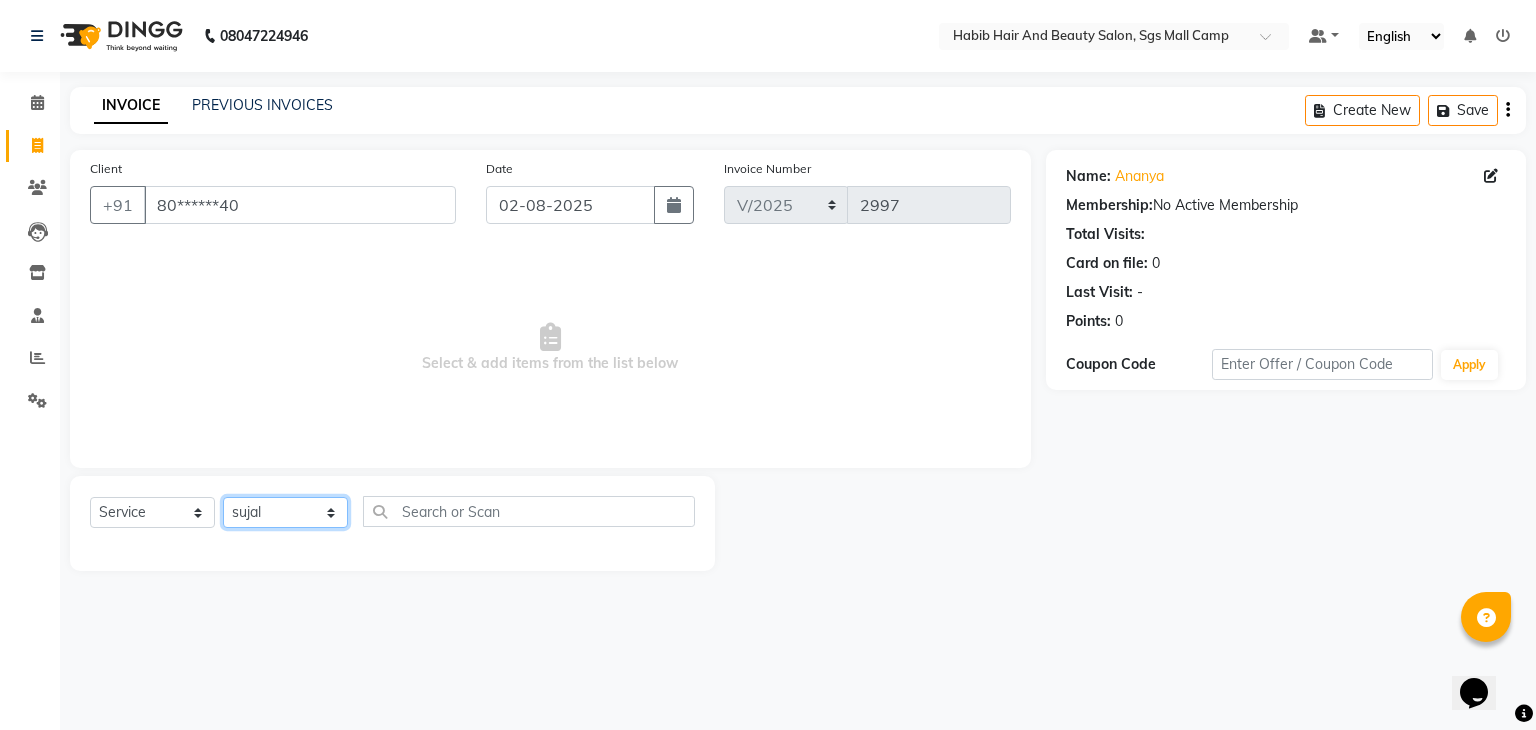click on "Select Stylist [FIRST] [FIRST]  [FIRST] Manager [FIRST]  [FIRST] [FIRST]  [FIRST] [FIRST] [FIRST]" 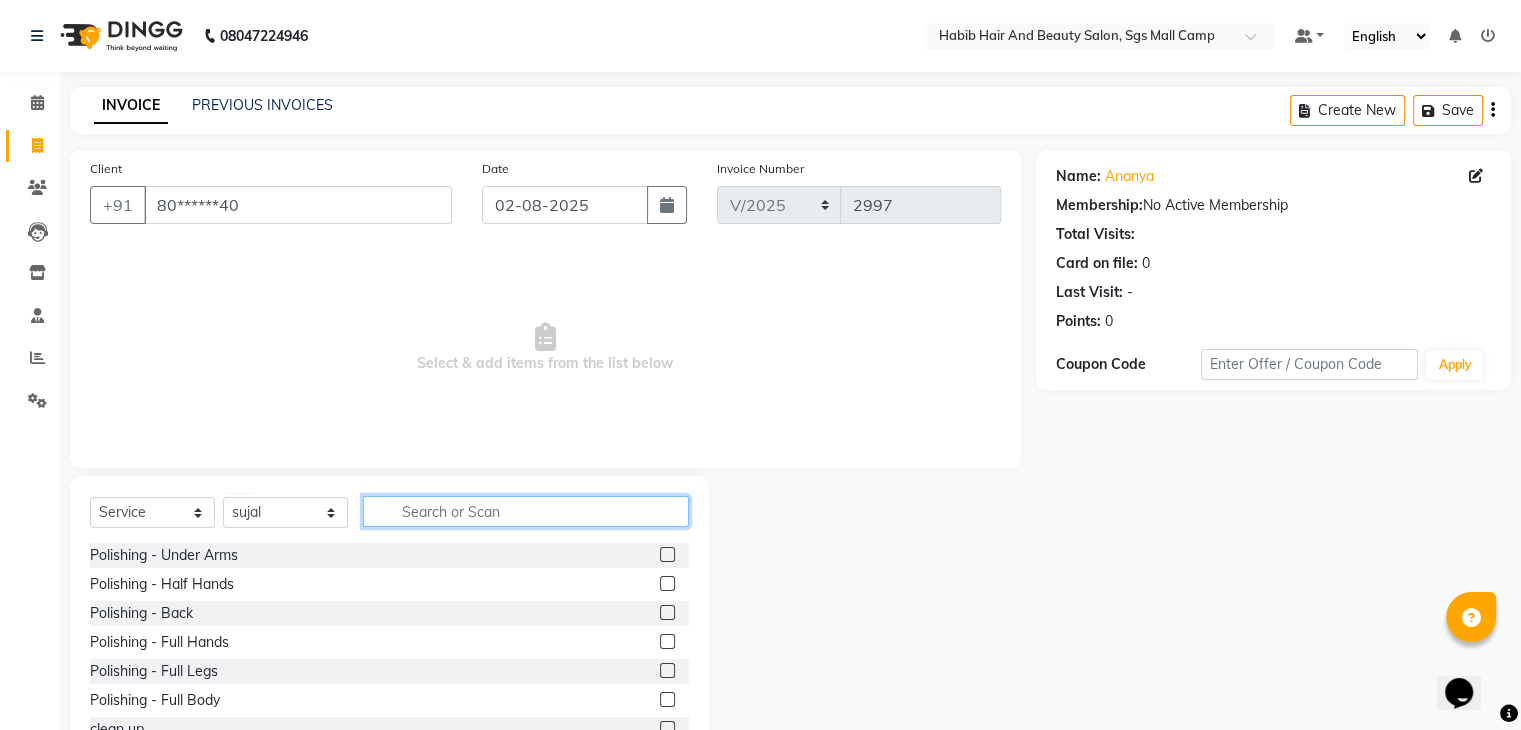 click 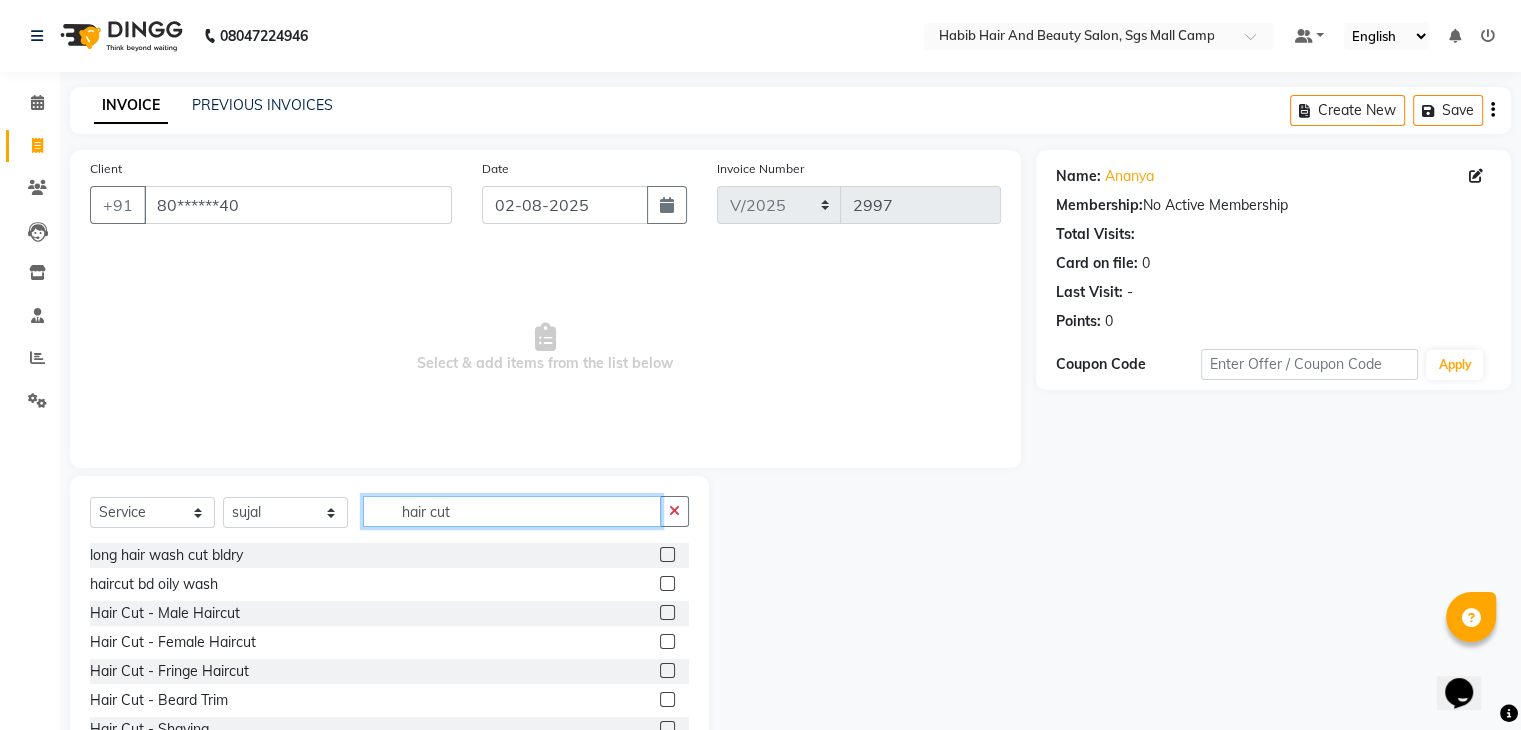 type on "hair cut" 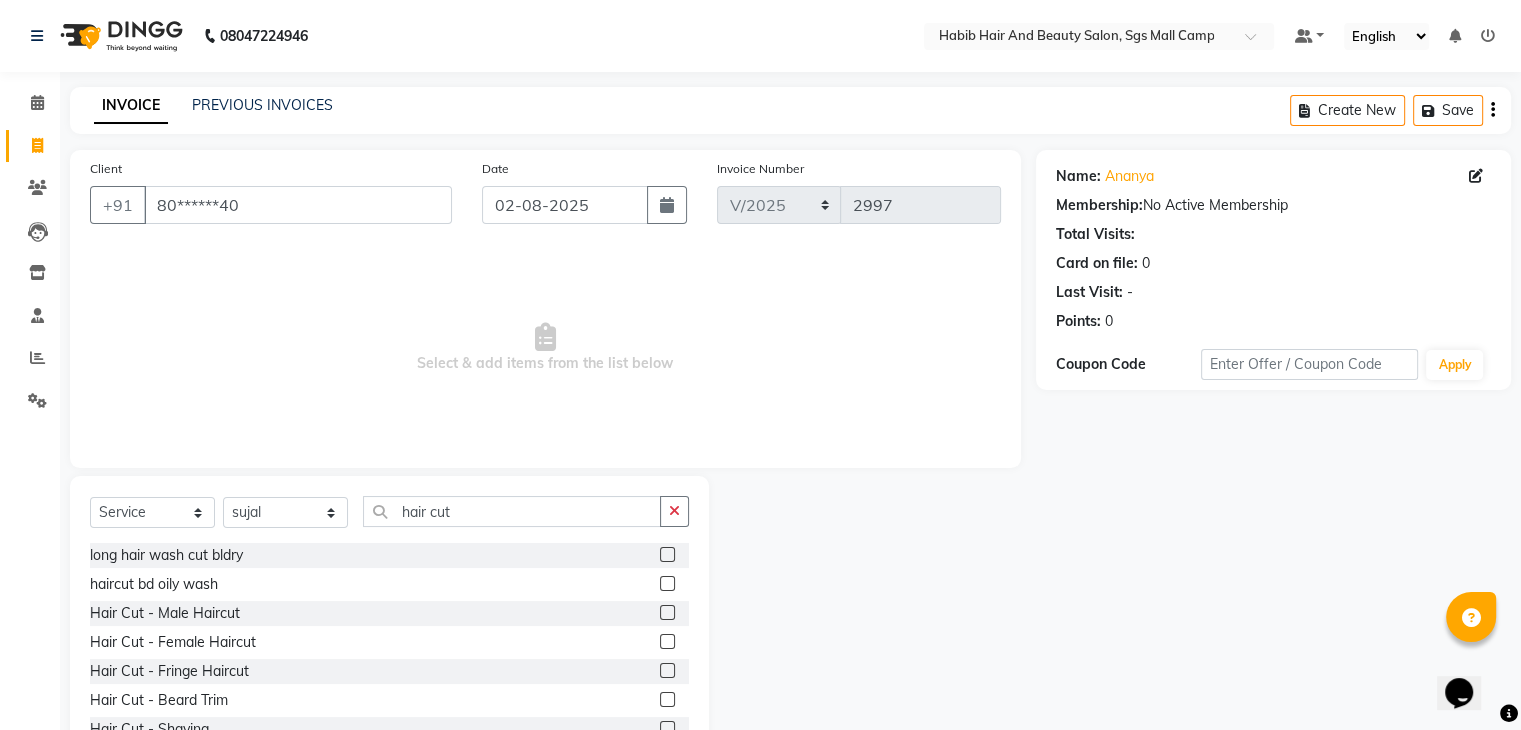 click 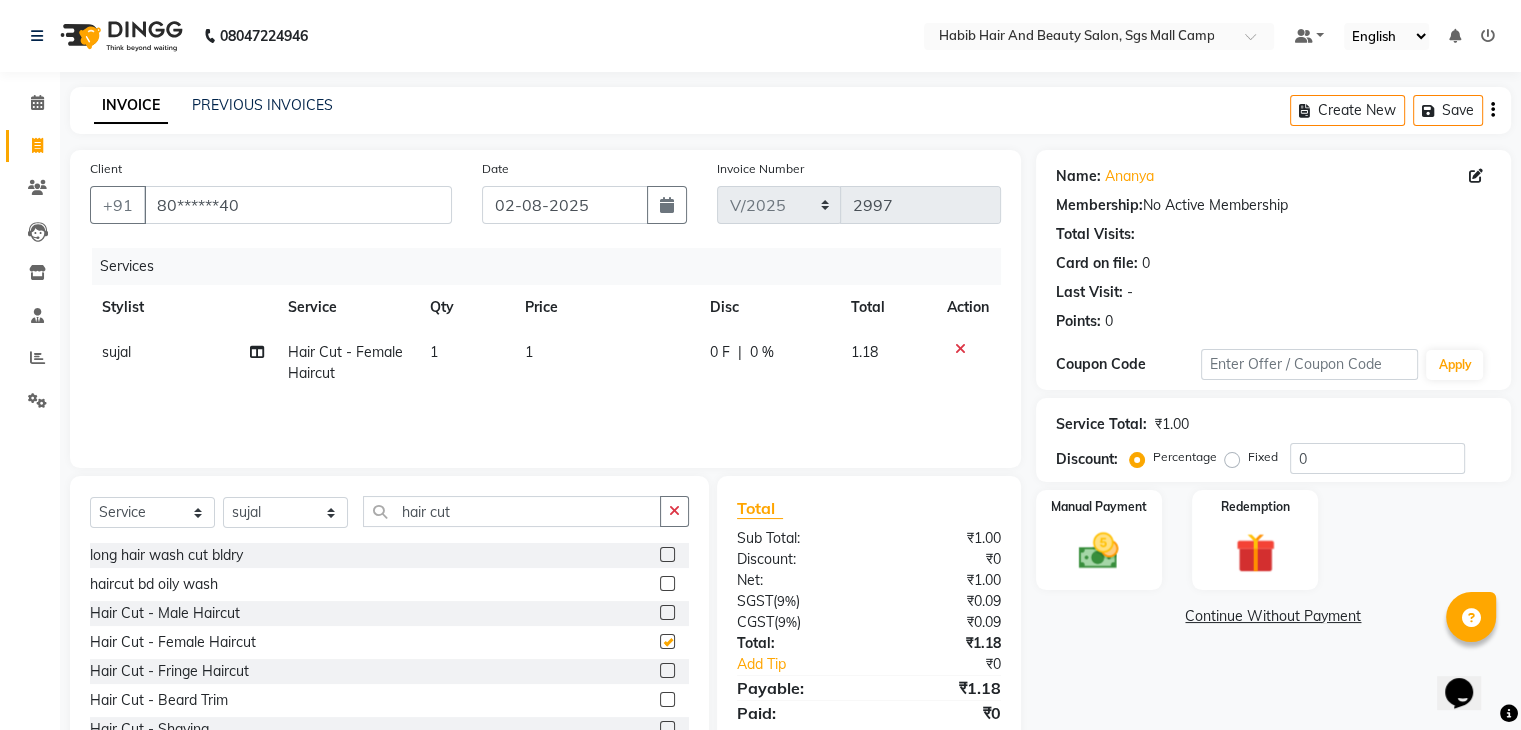 checkbox on "false" 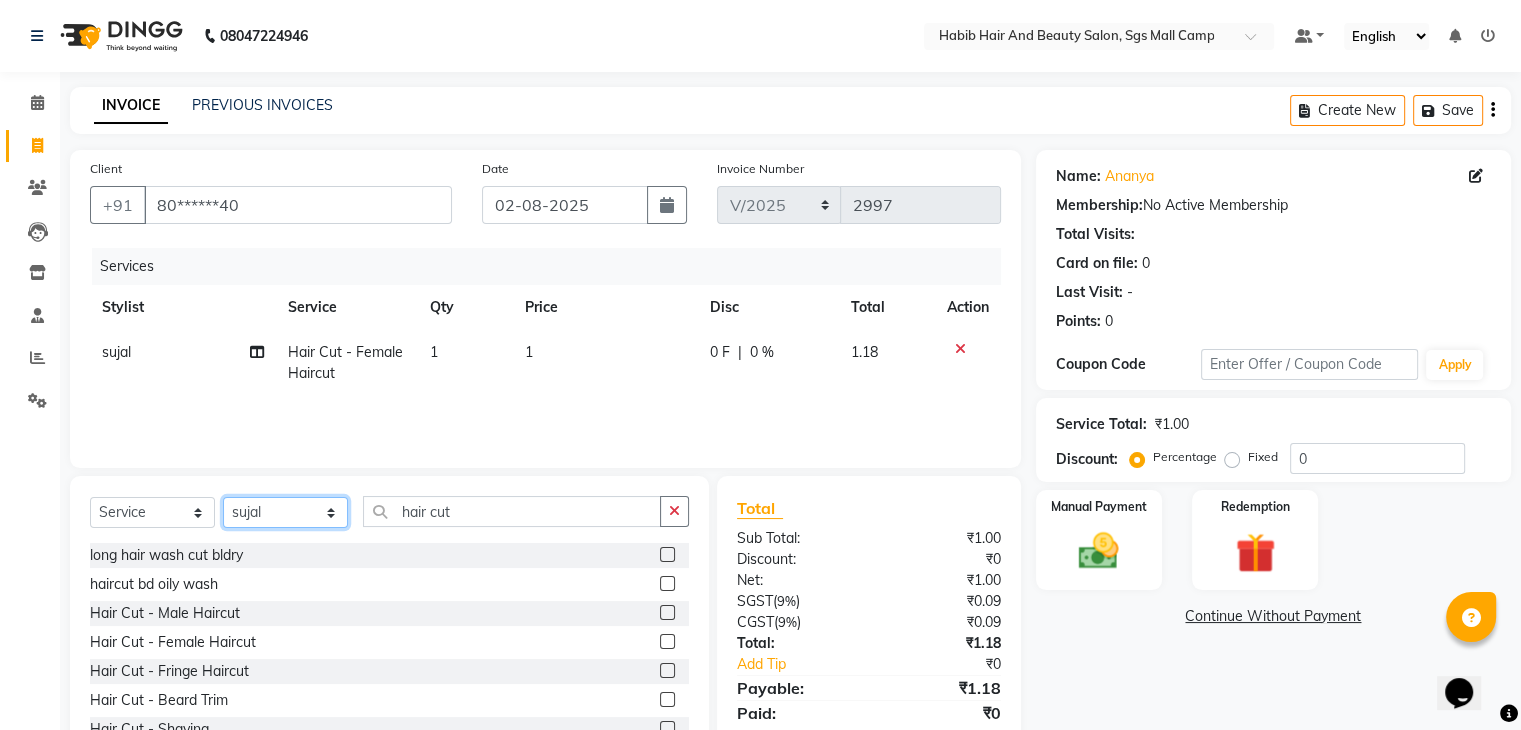 click on "Select Stylist [FIRST] [FIRST]  [FIRST] Manager [FIRST]  [FIRST] [FIRST]  [FIRST] [FIRST] [FIRST]" 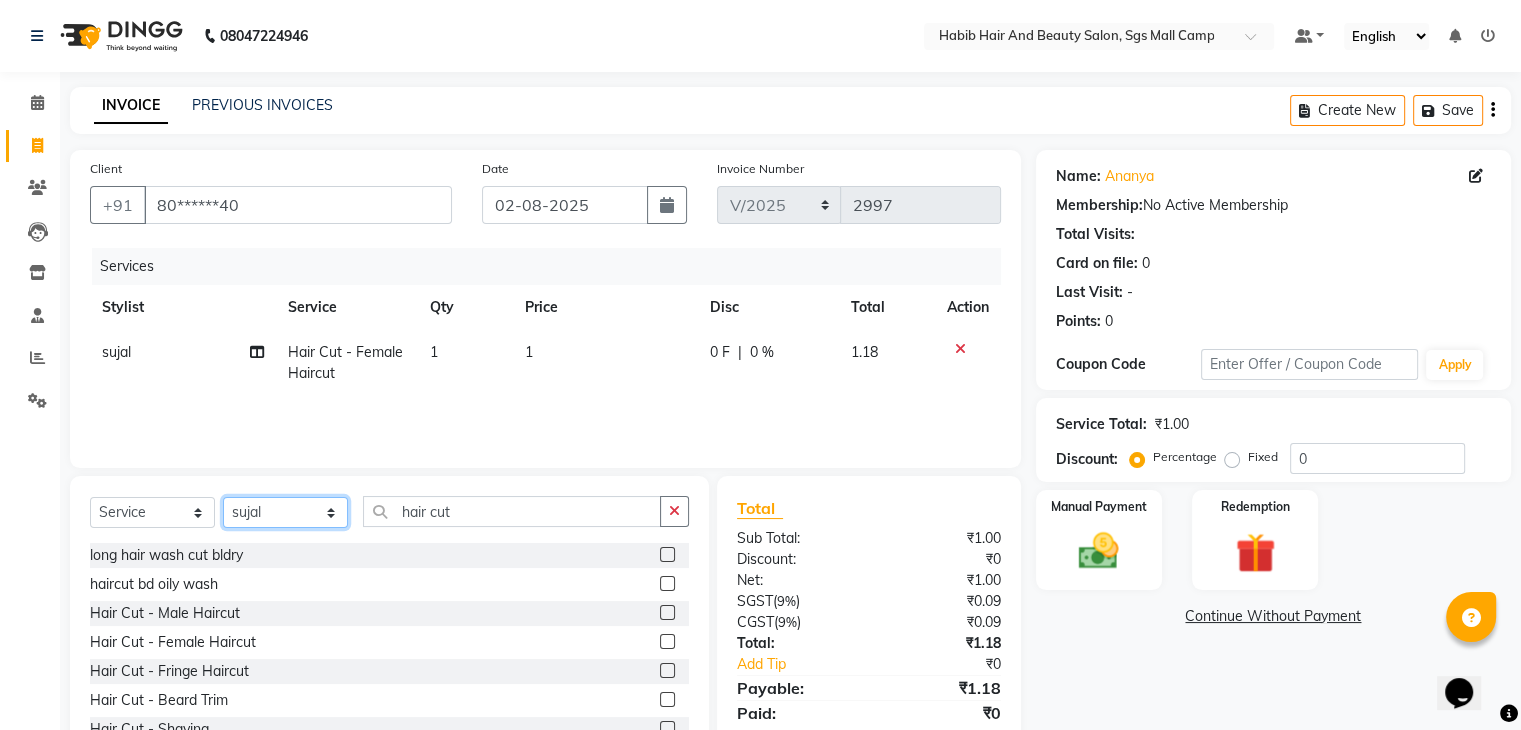 select on "81160" 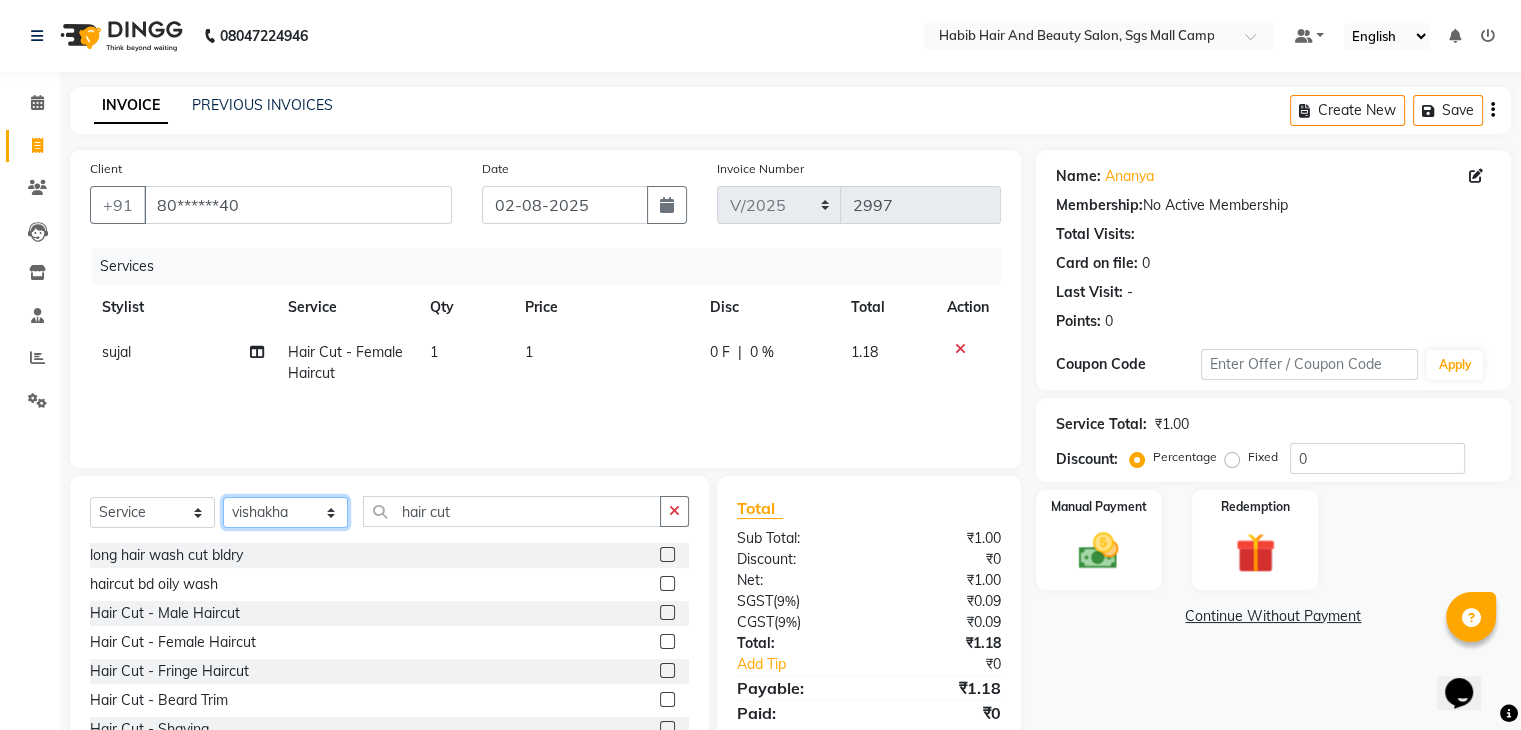 click on "Select Stylist [FIRST] [FIRST]  [FIRST] Manager [FIRST]  [FIRST] [FIRST]  [FIRST] [FIRST] [FIRST]" 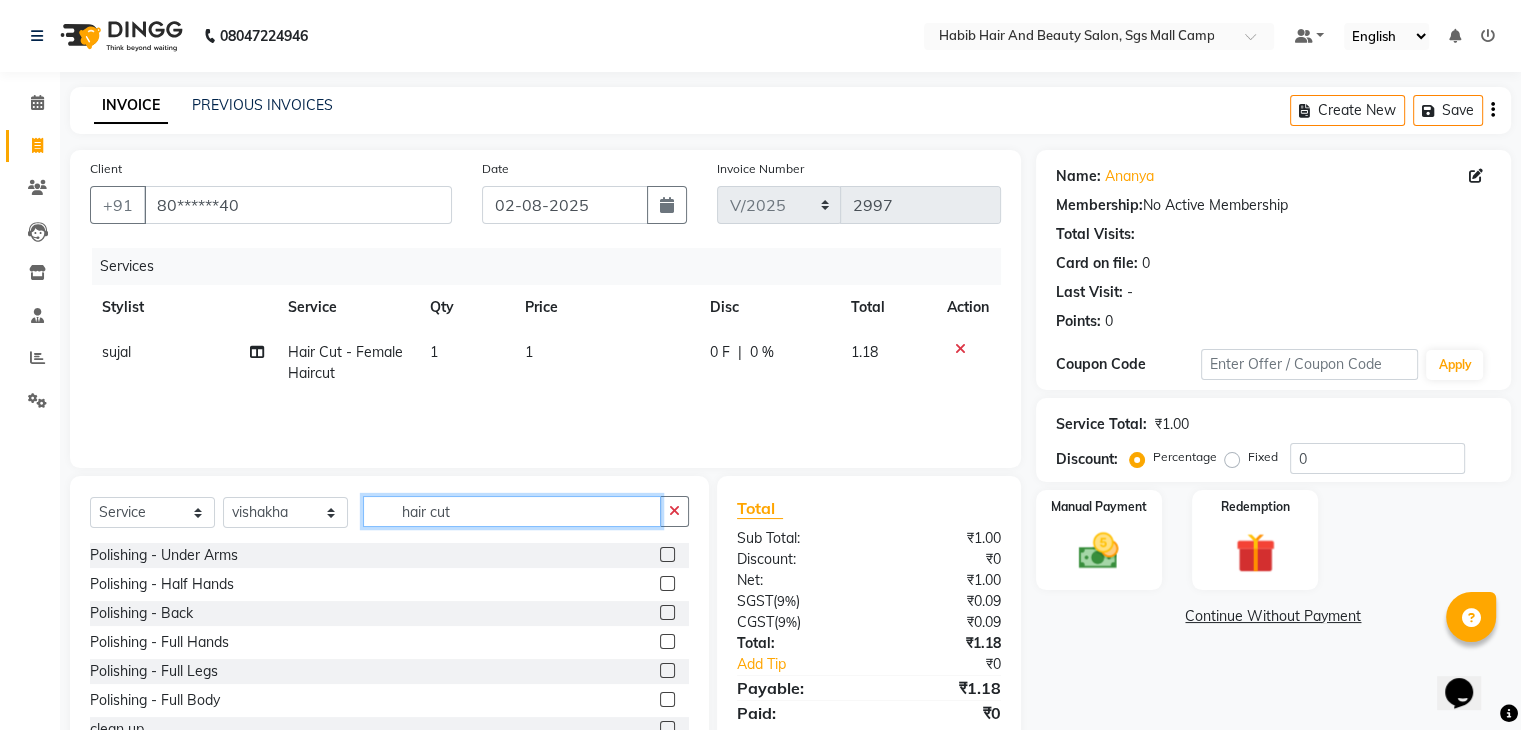 click on "hair cut" 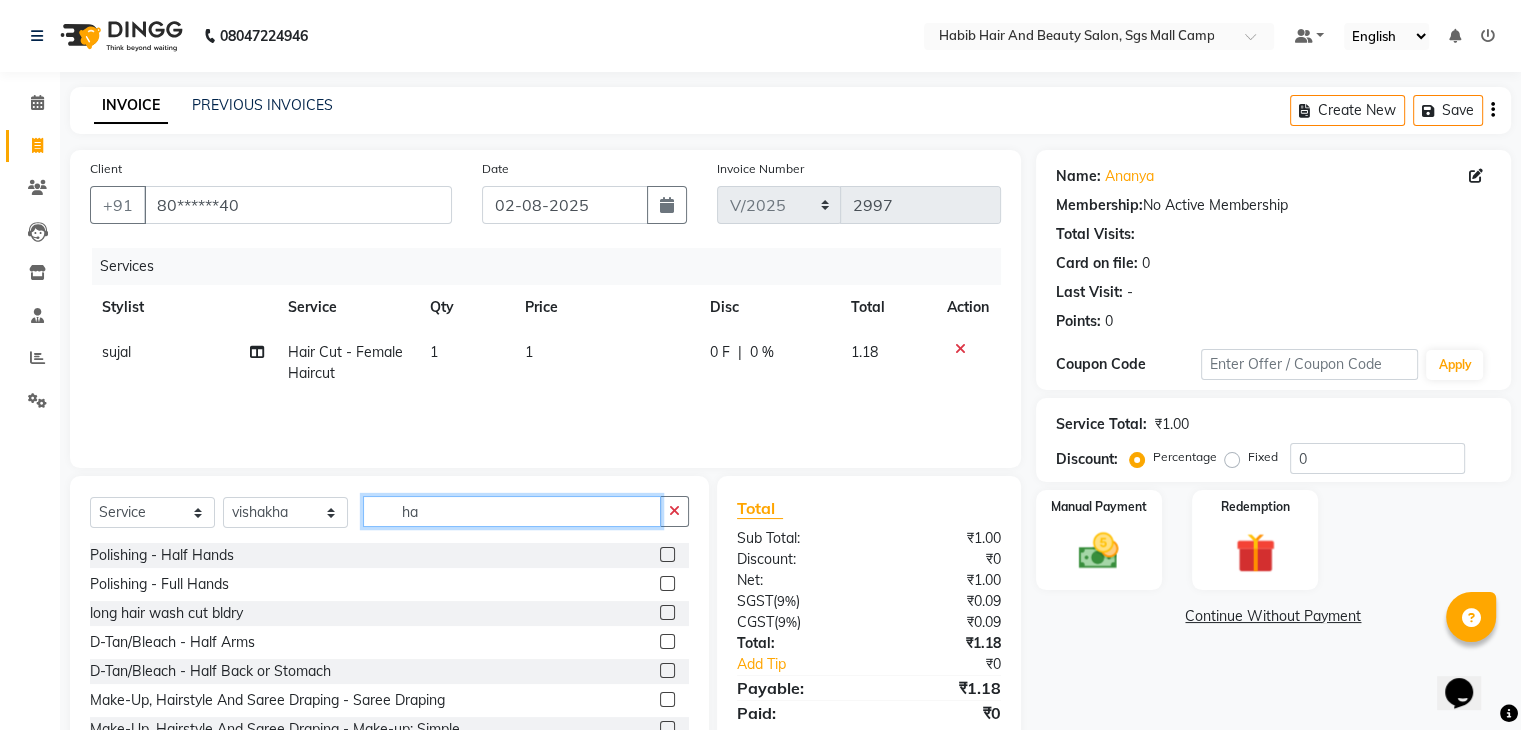 type on "h" 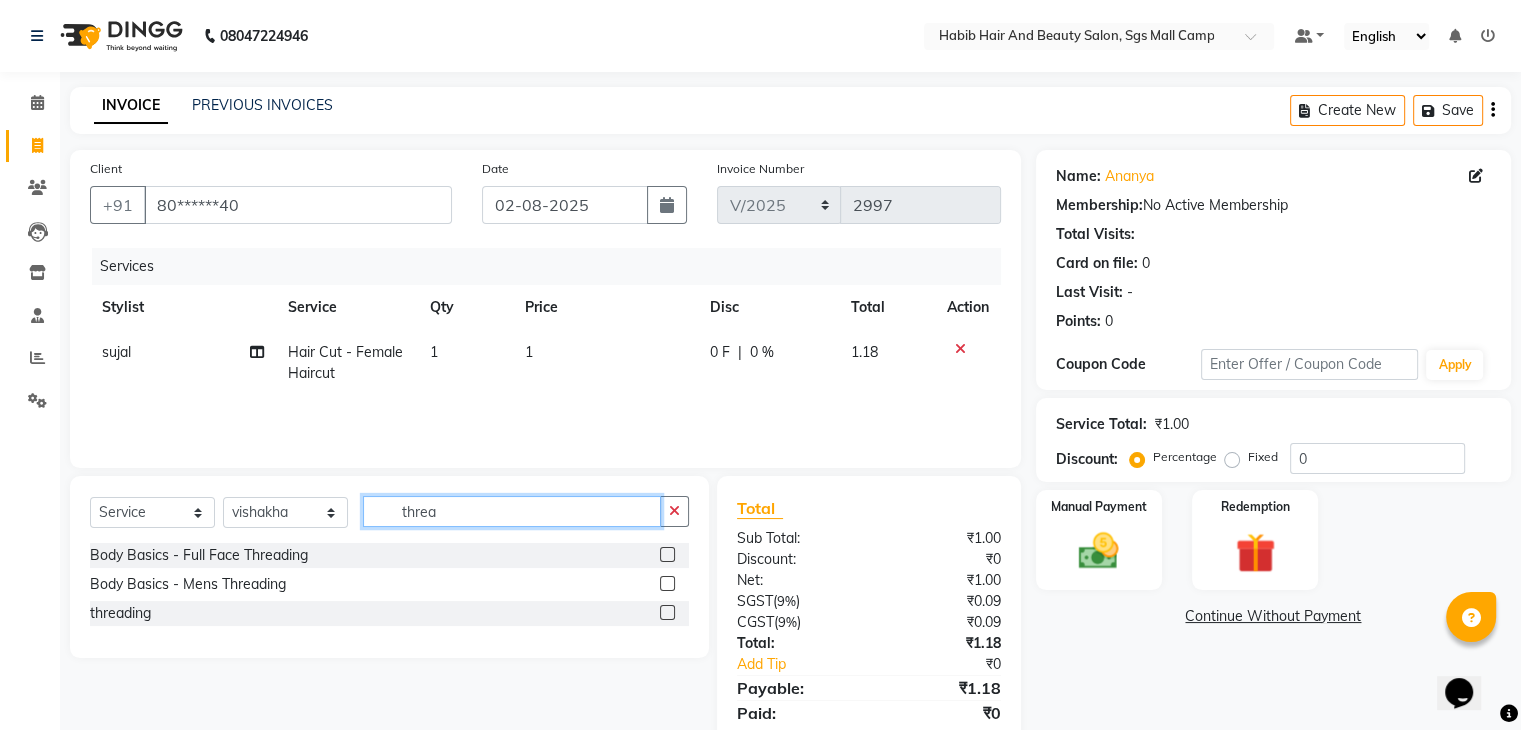 type on "threa" 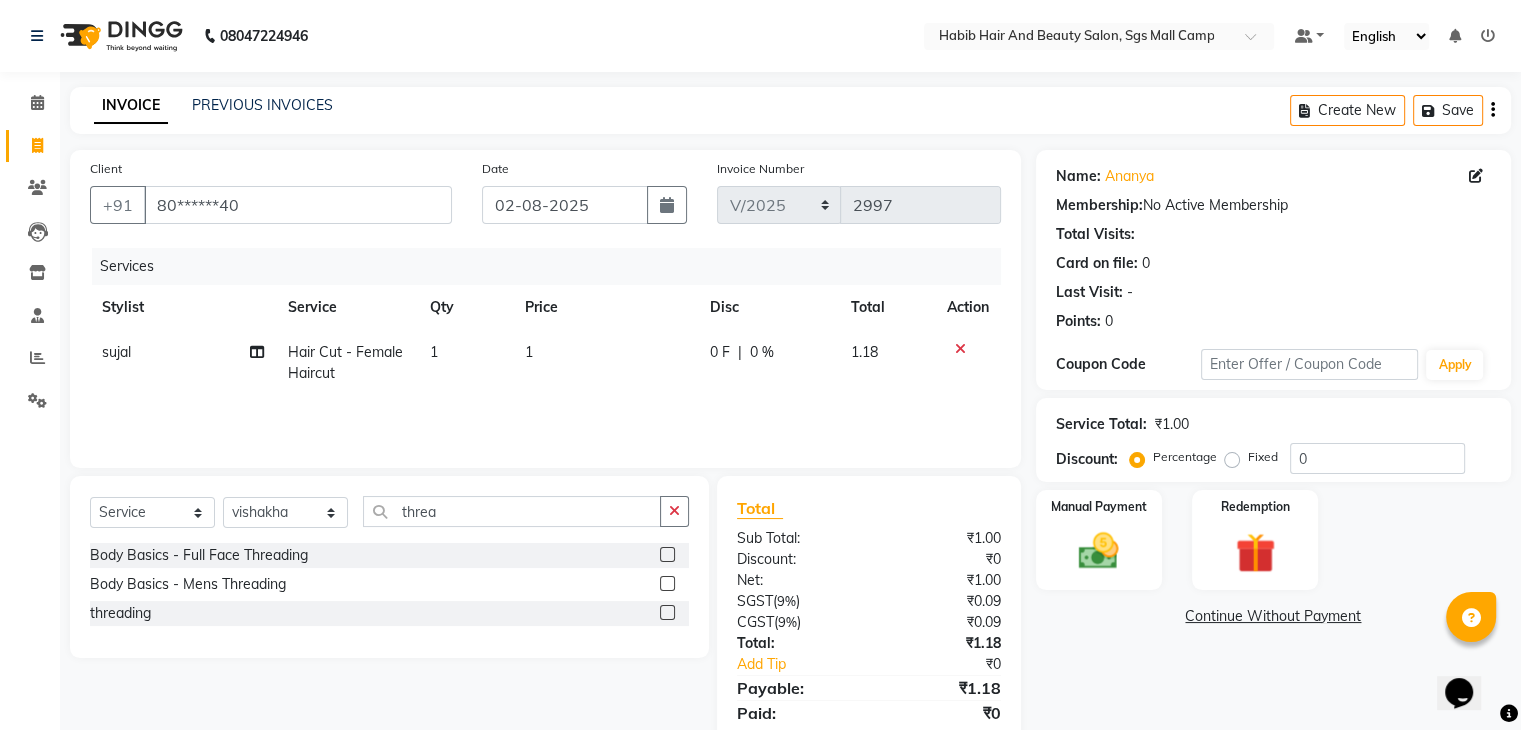 click 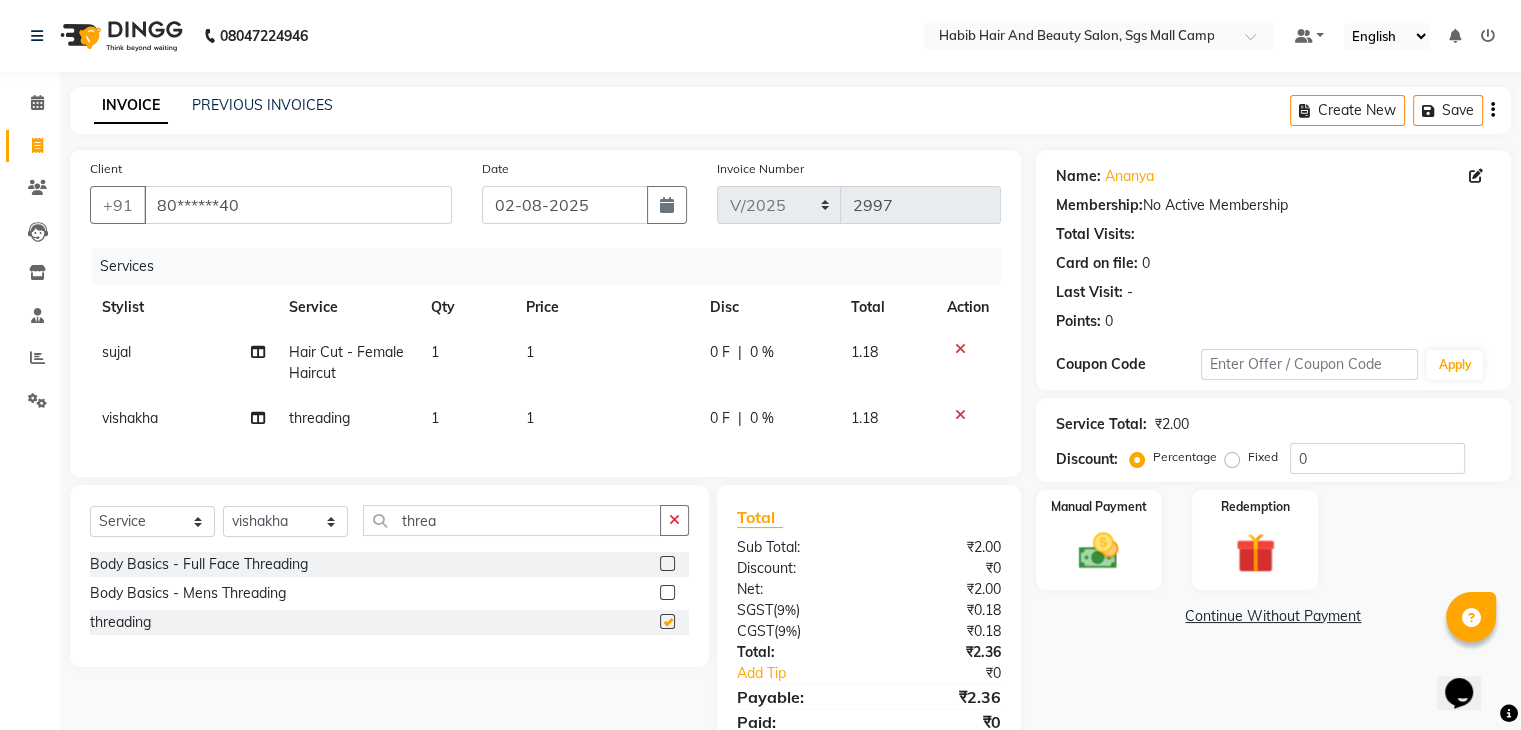 checkbox on "false" 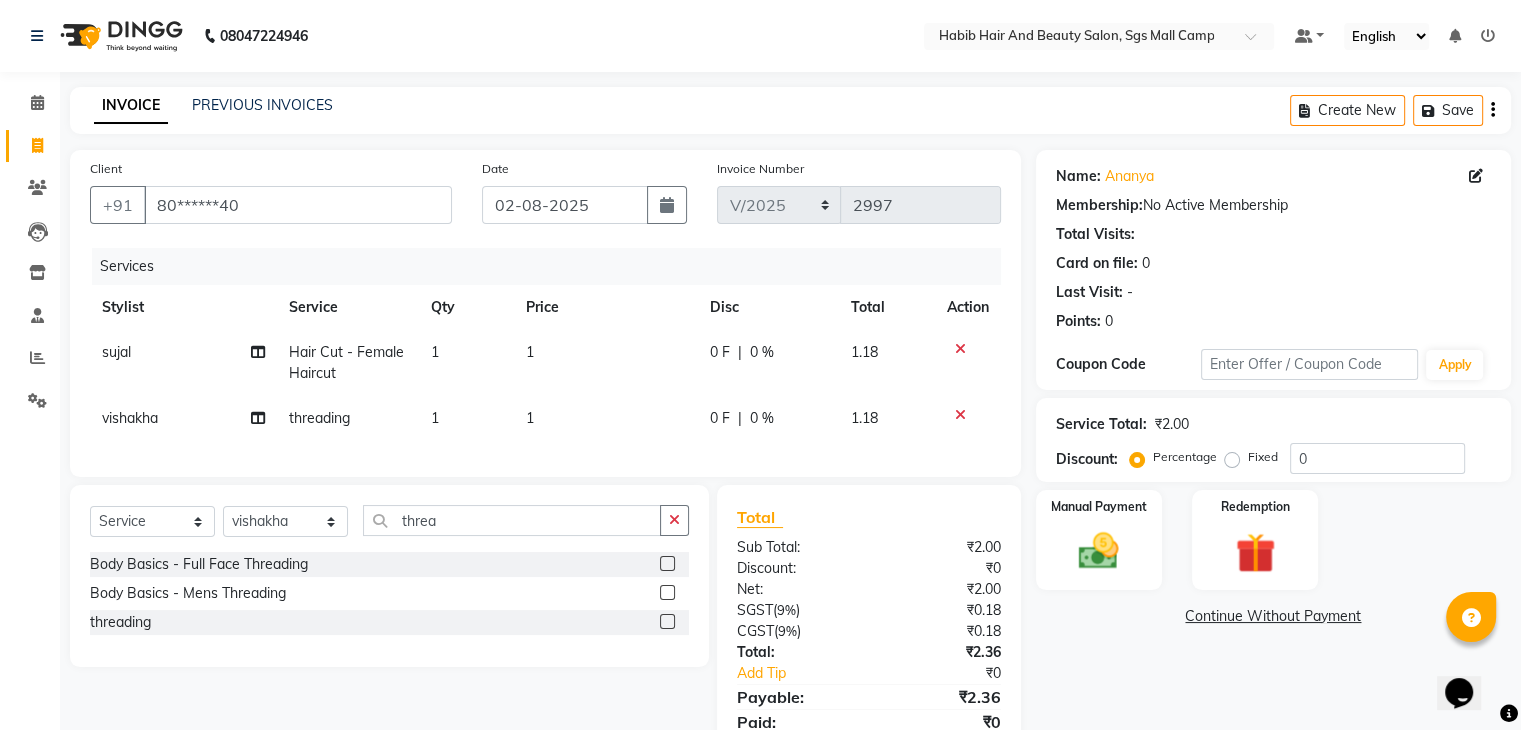 click on "1" 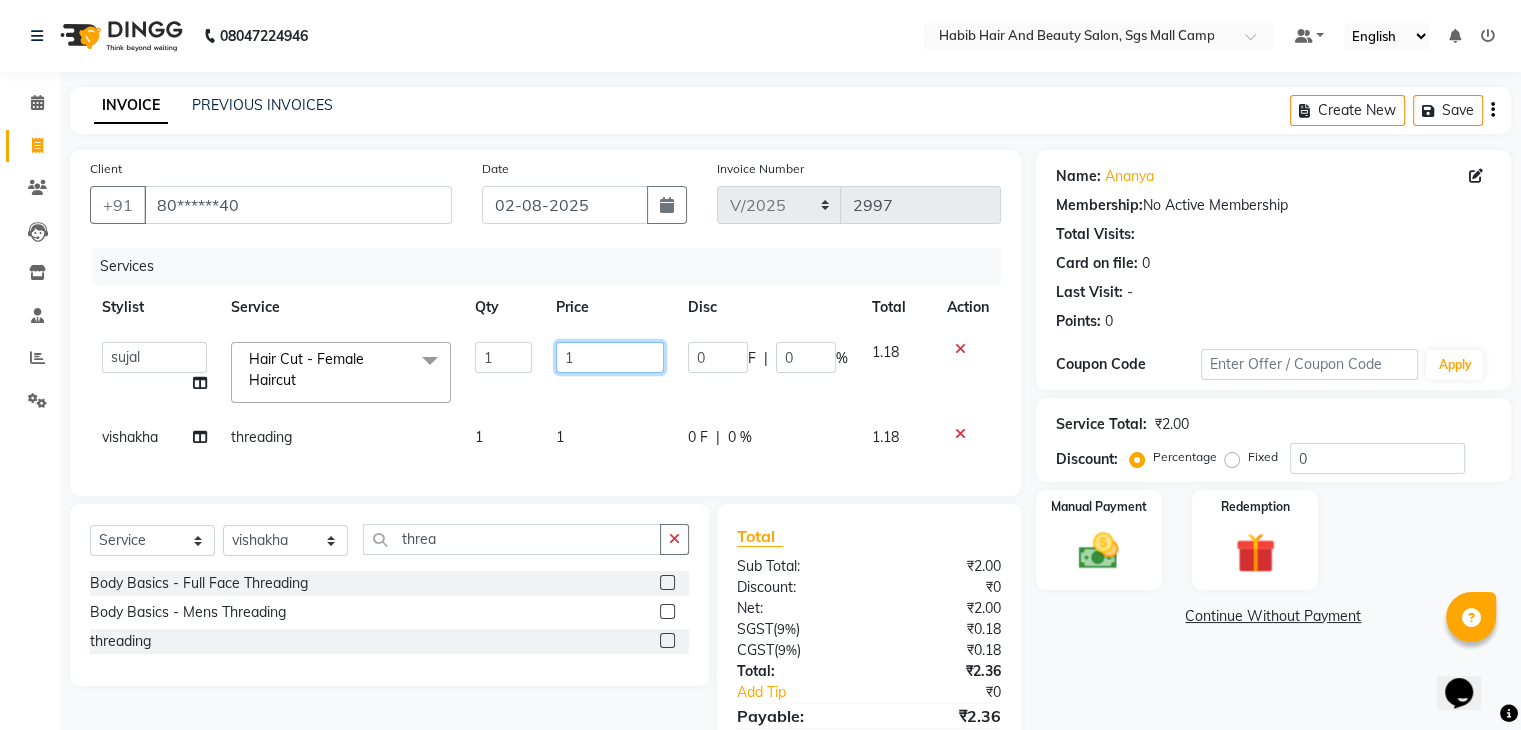 click on "1" 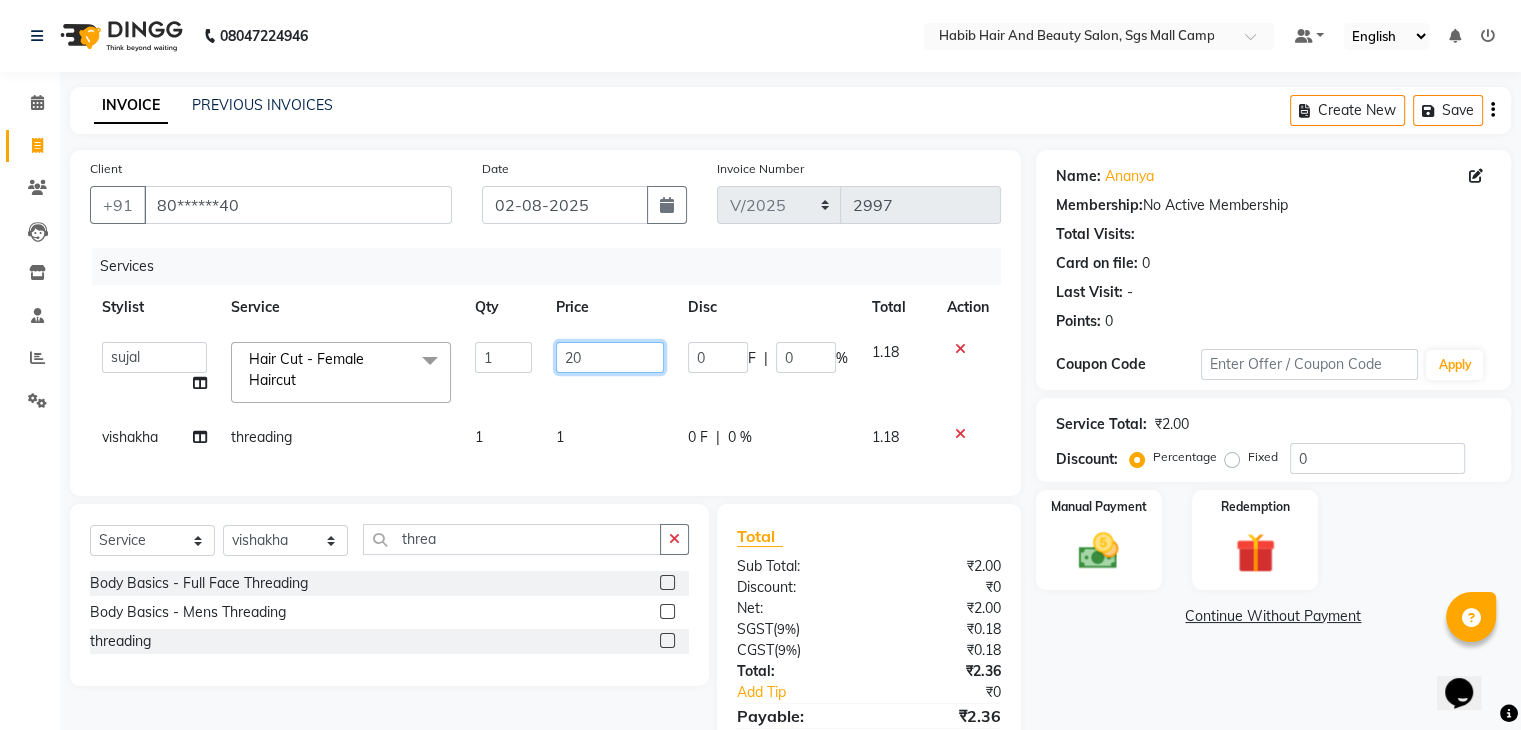 type on "200" 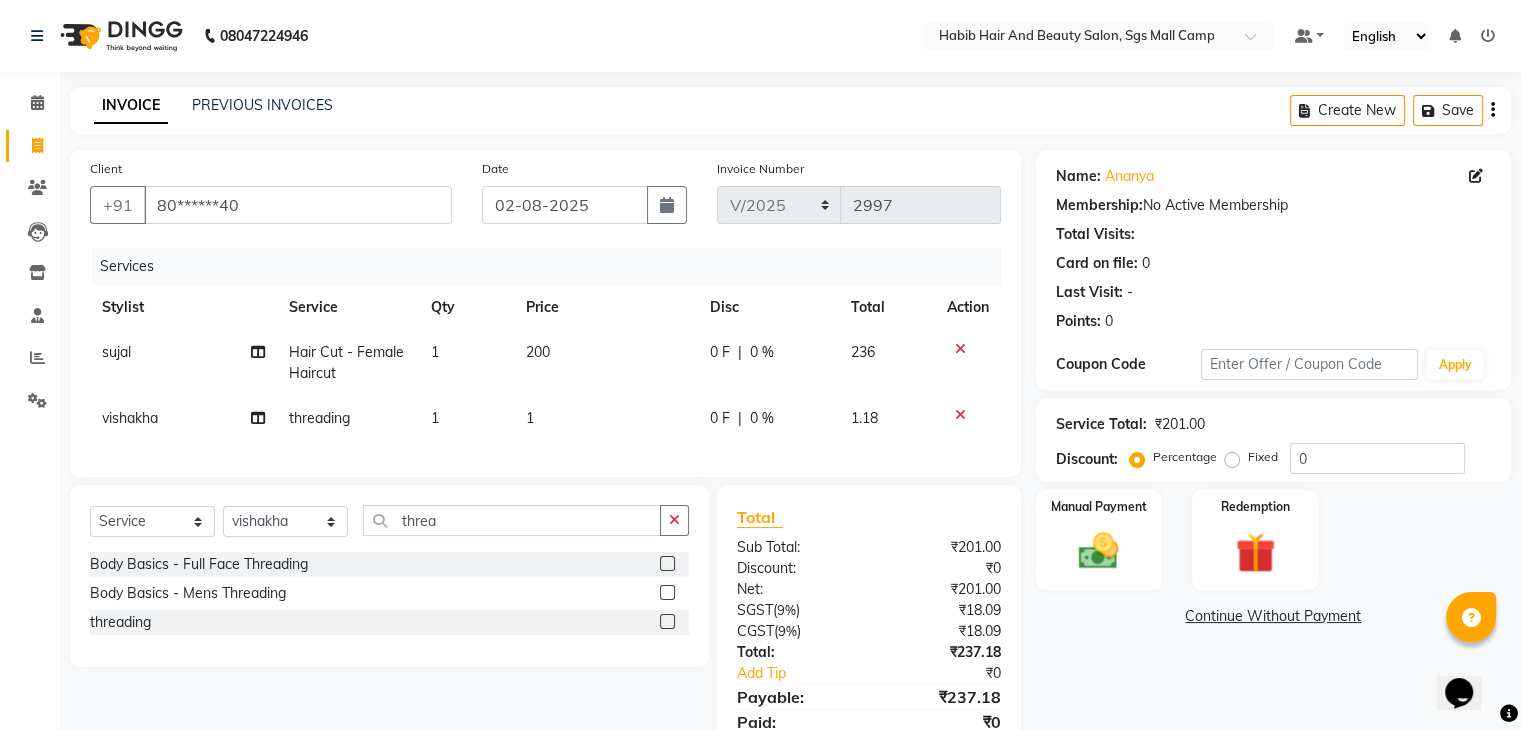 click on "1" 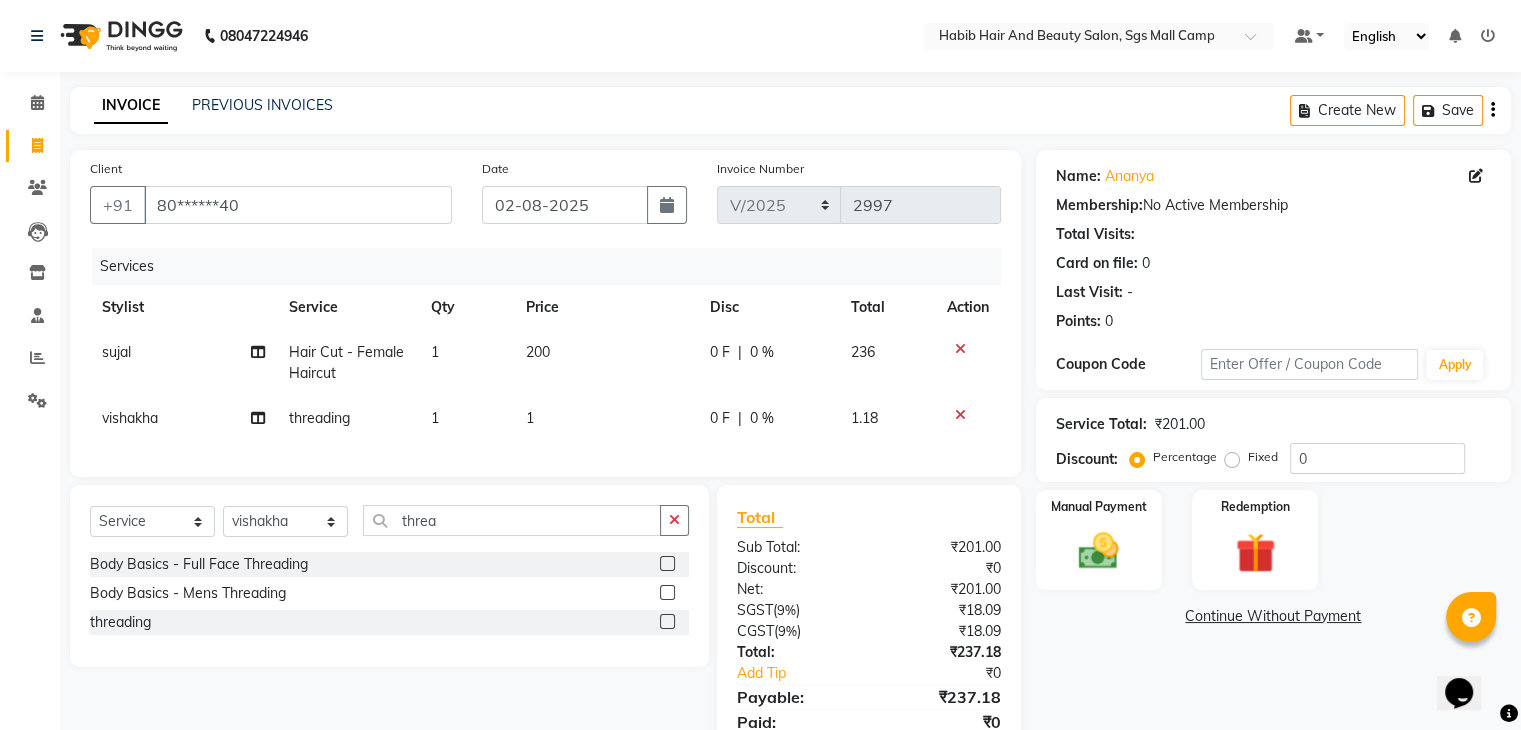 select on "81160" 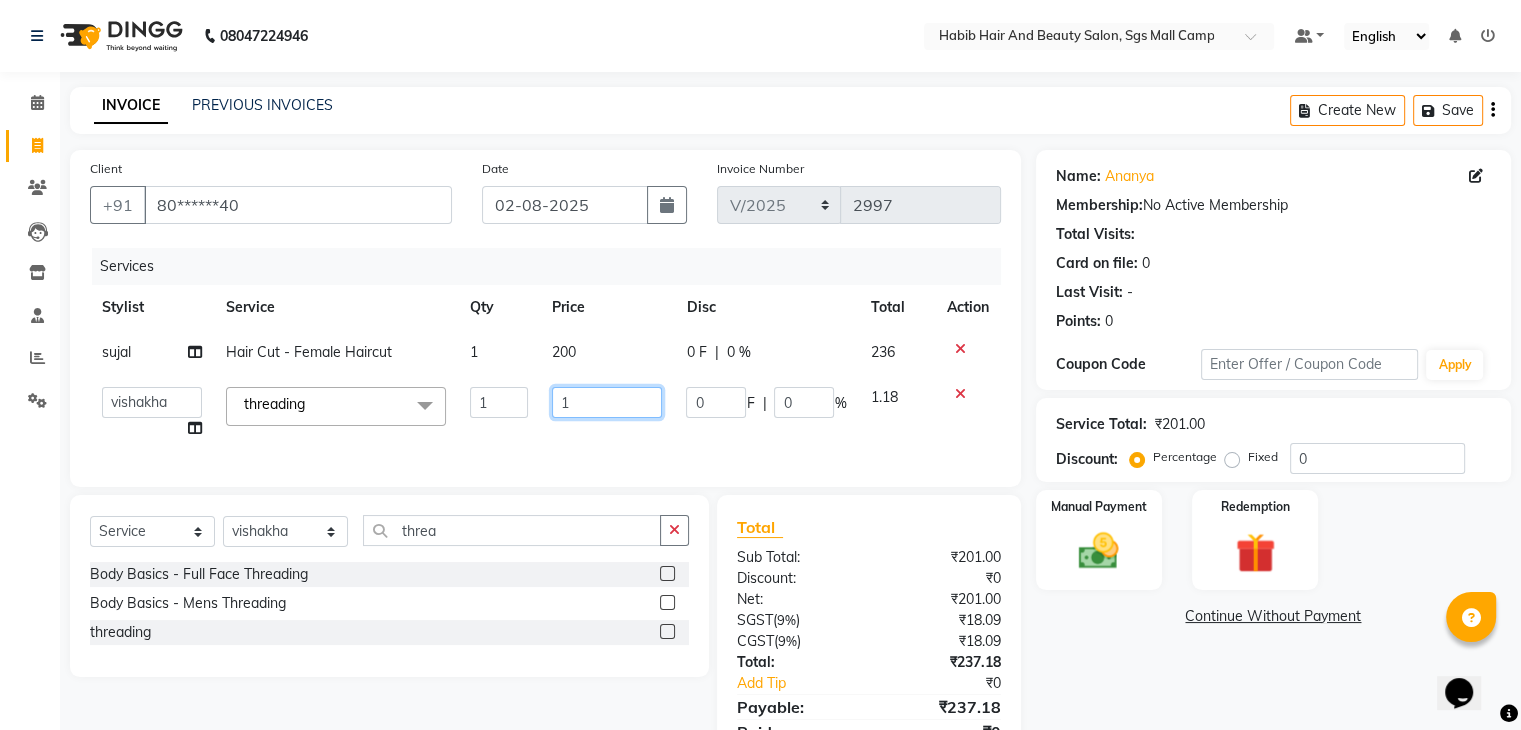 click on "1" 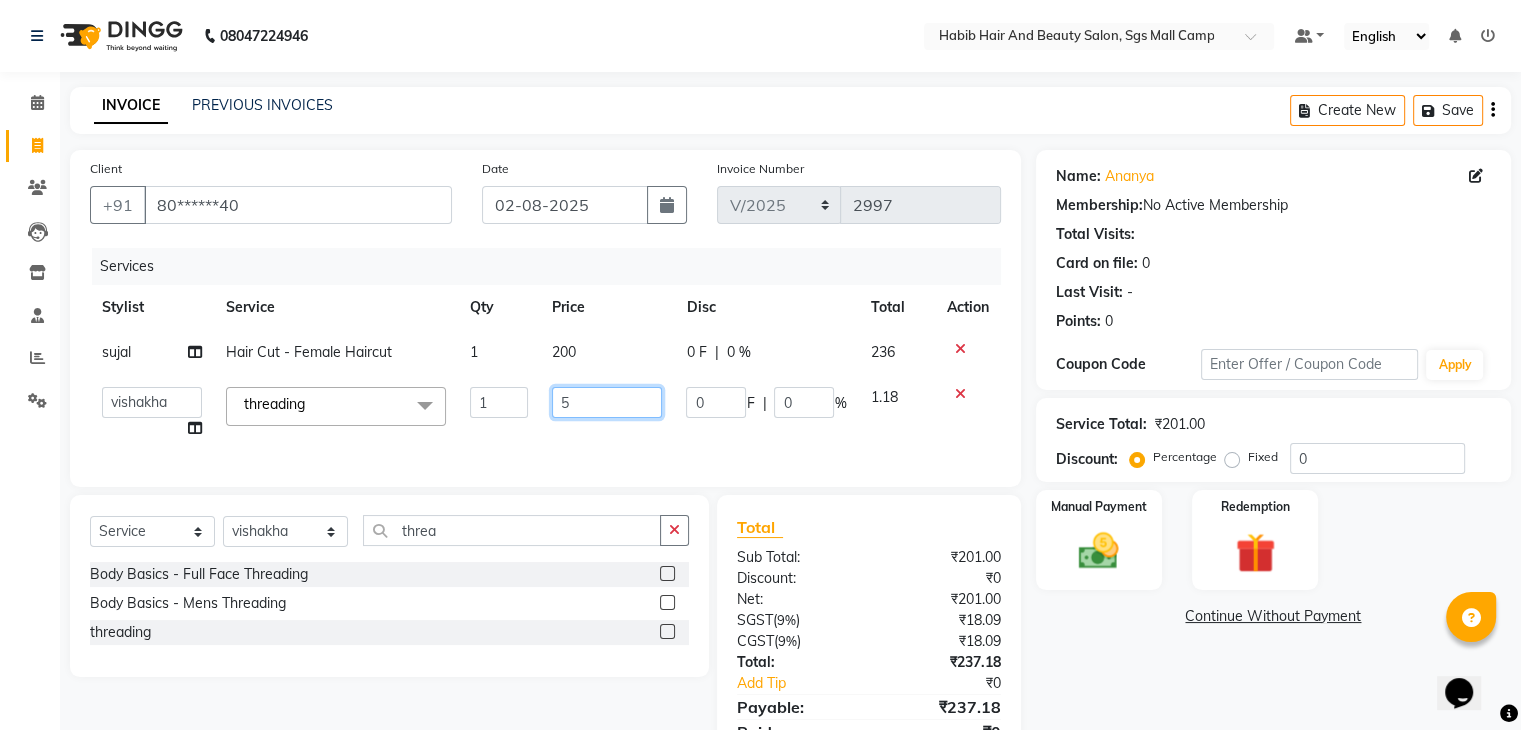type on "51" 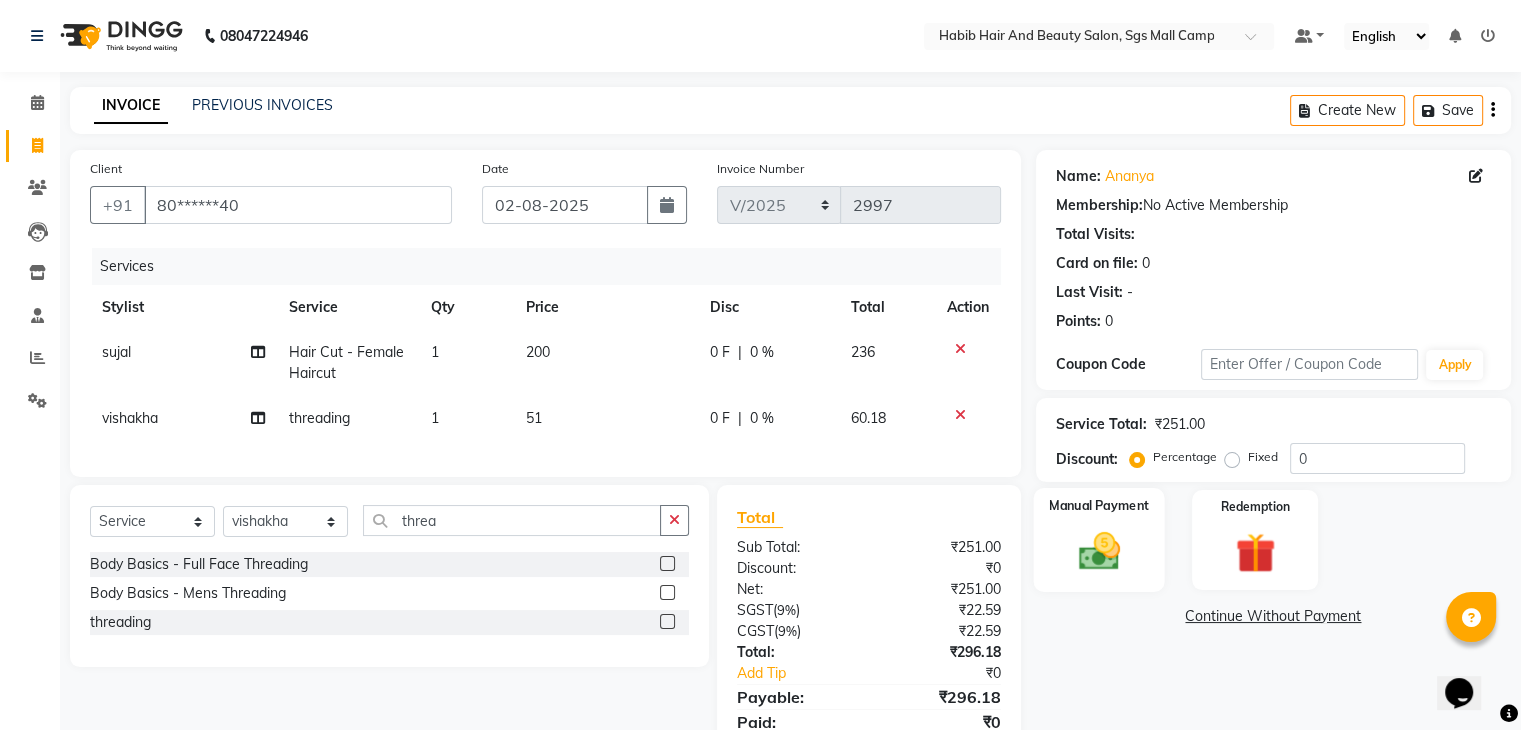 click 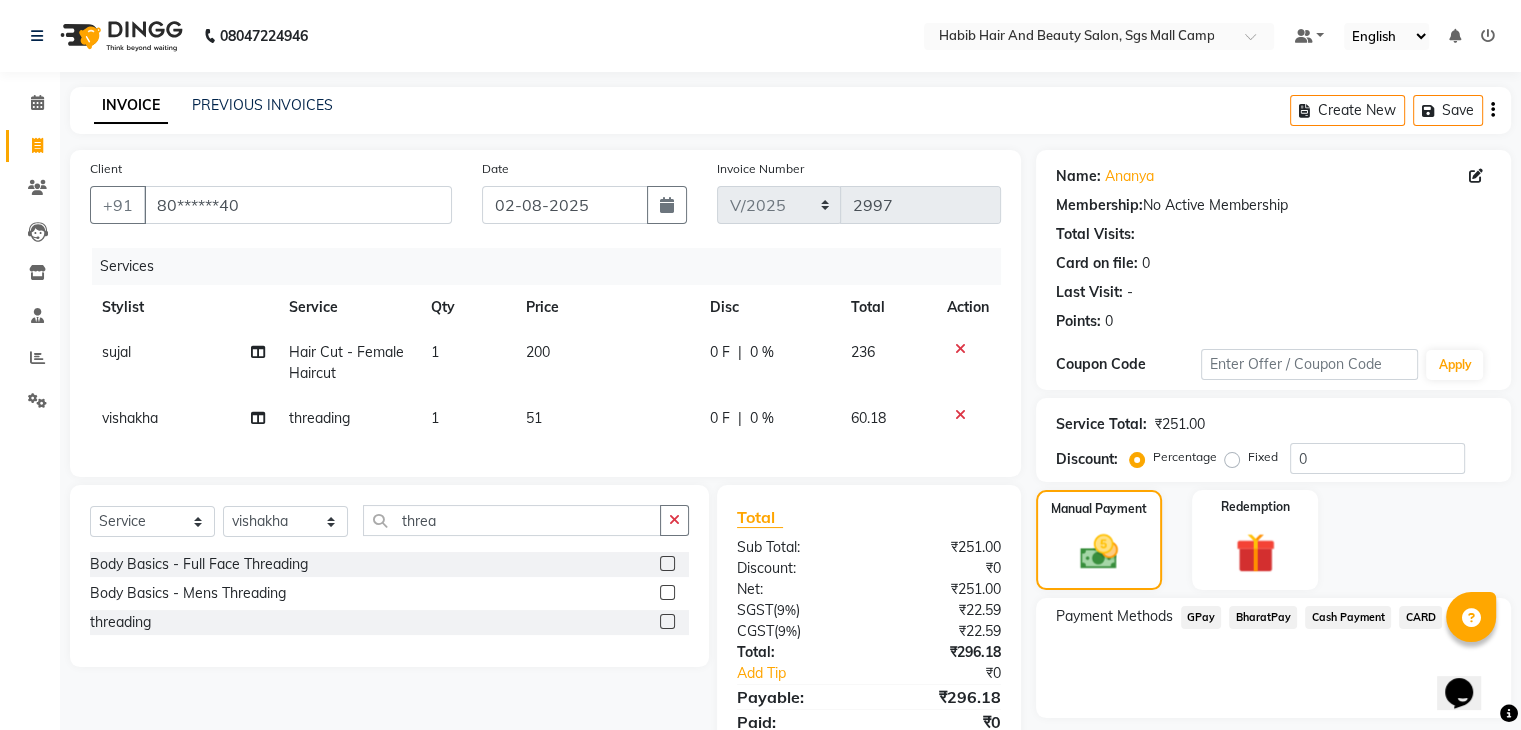 click on "BharatPay" 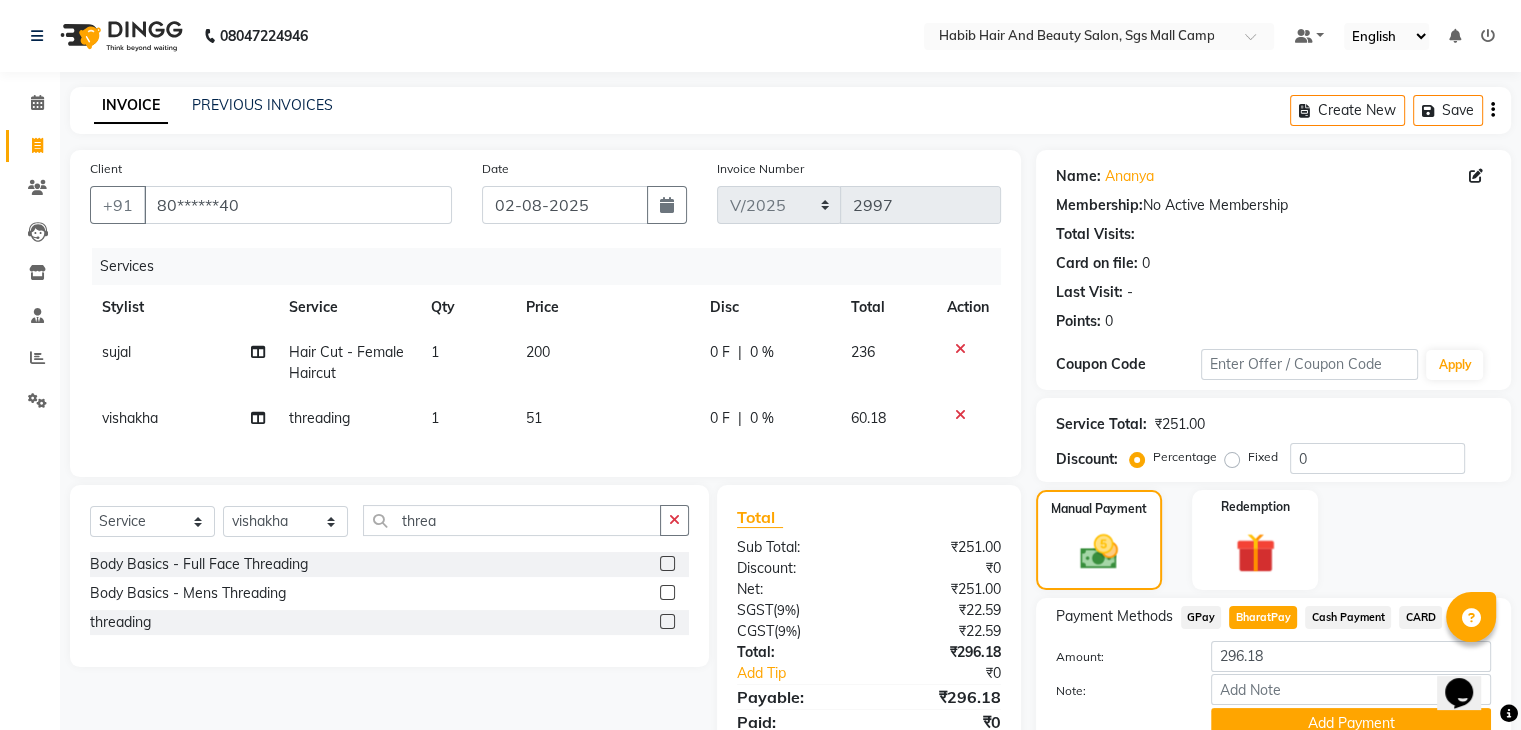 scroll, scrollTop: 95, scrollLeft: 0, axis: vertical 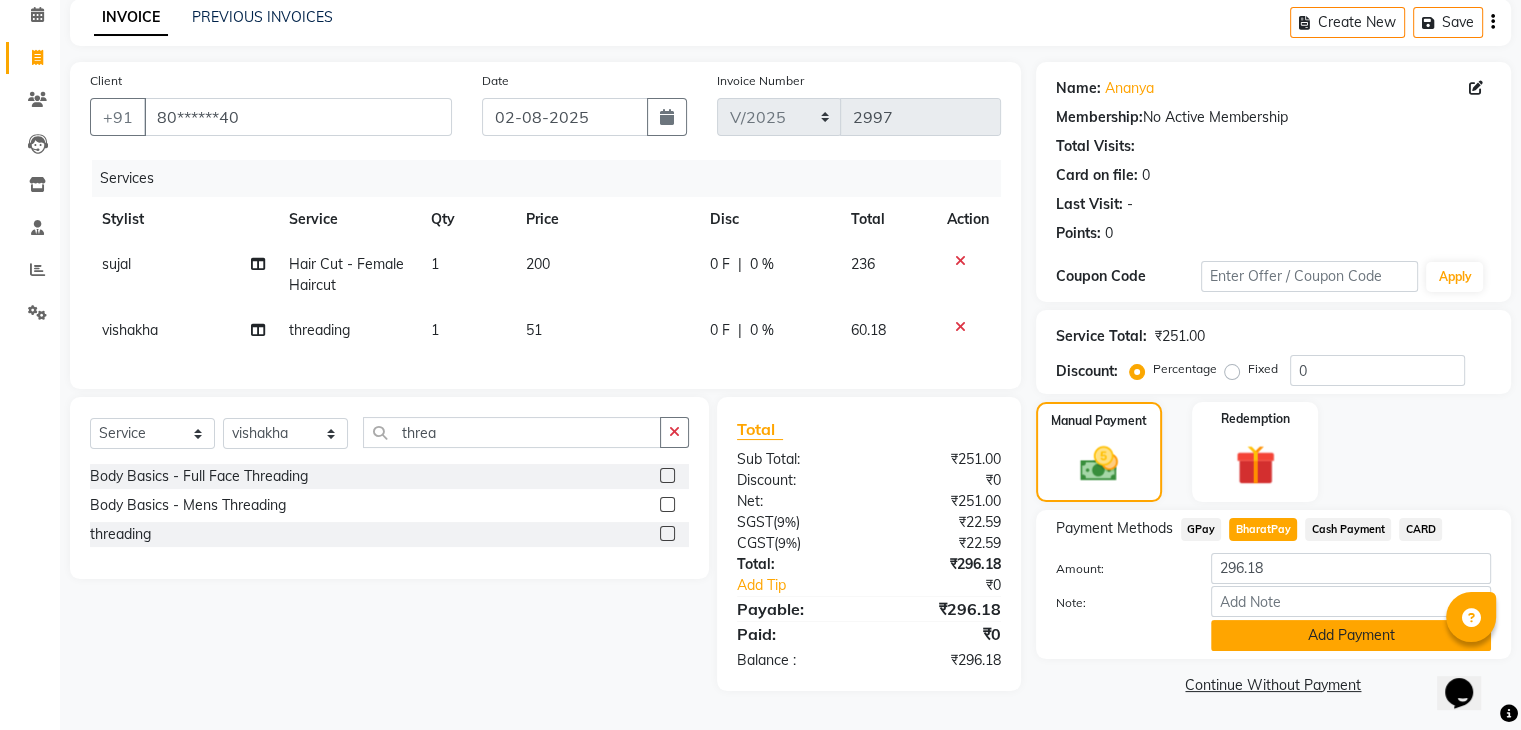 click on "Add Payment" 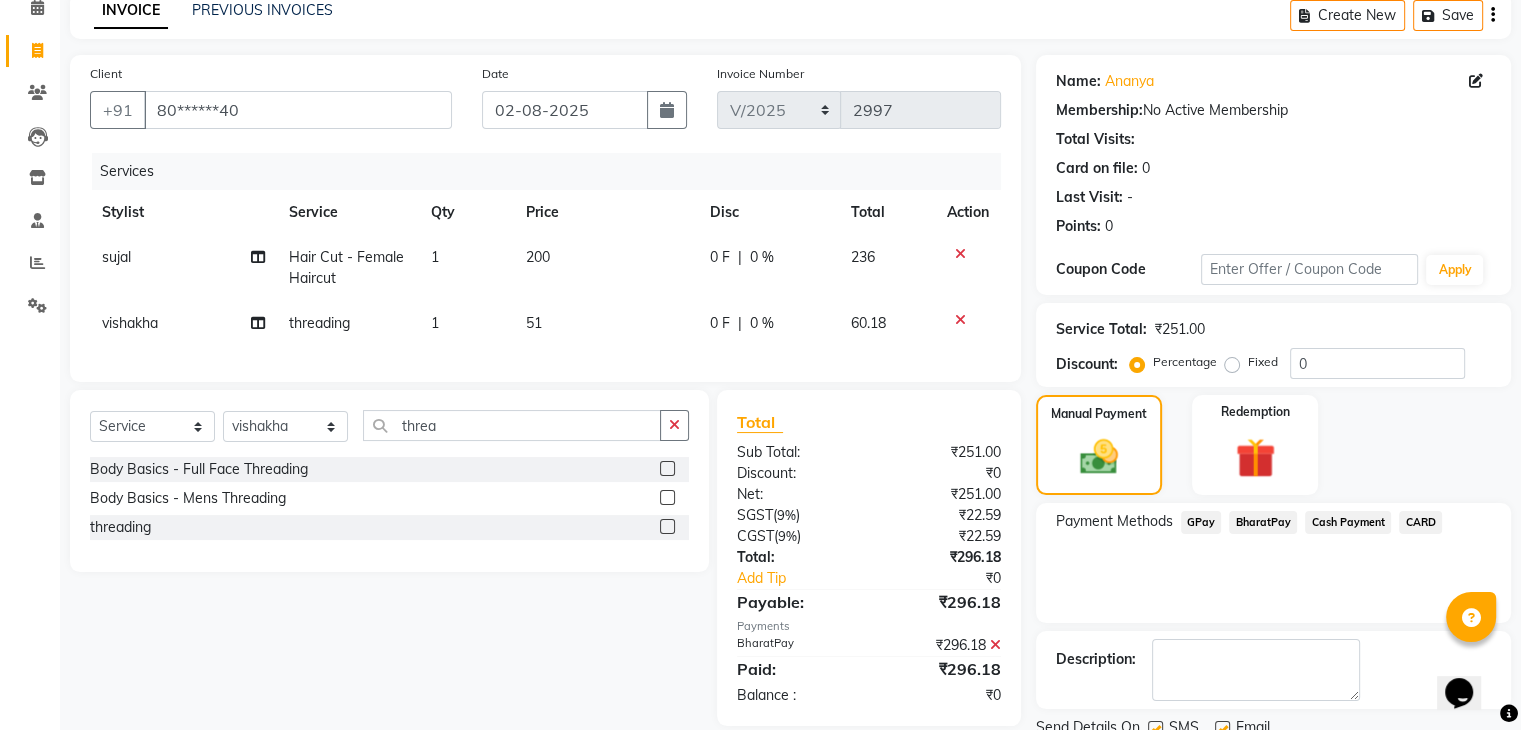 scroll, scrollTop: 171, scrollLeft: 0, axis: vertical 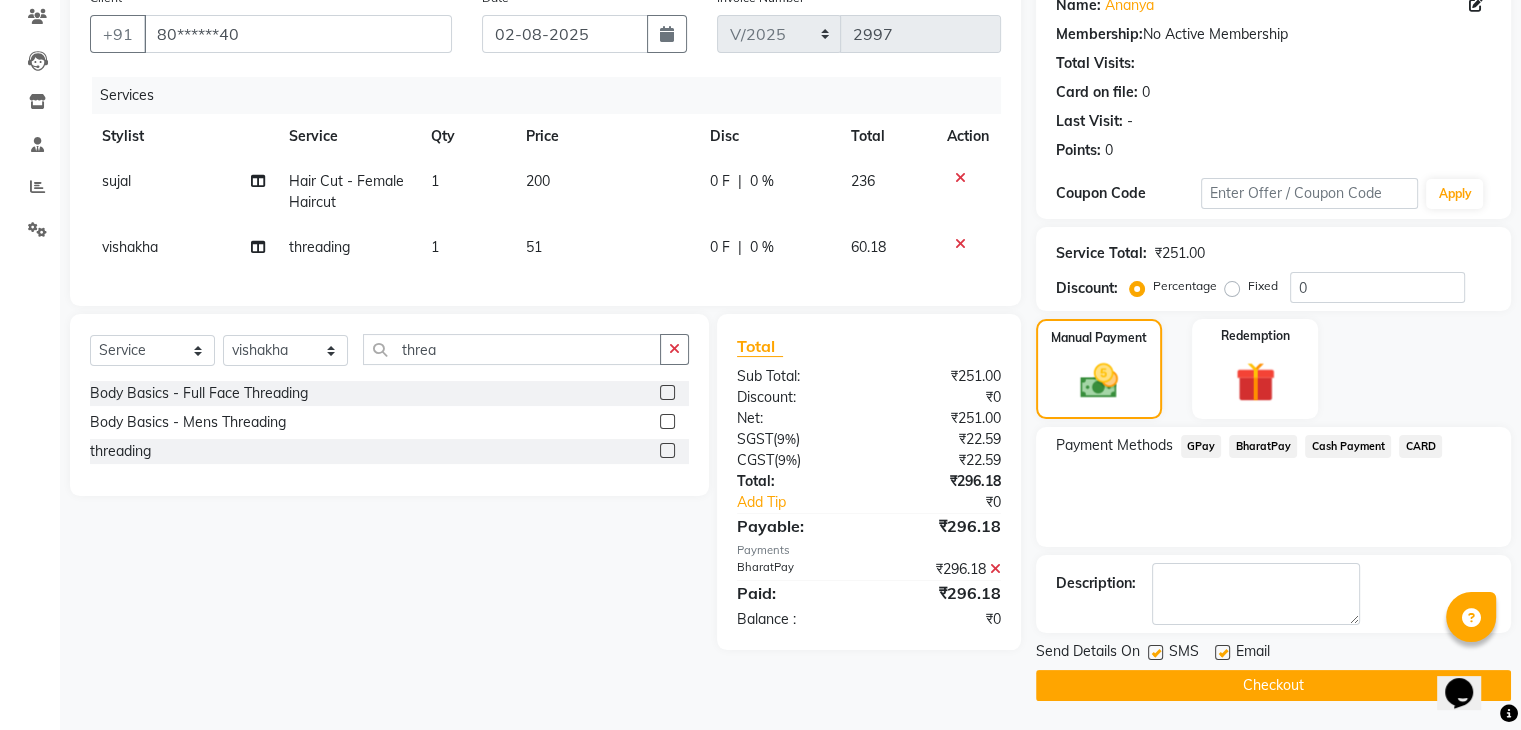 click on "Checkout" 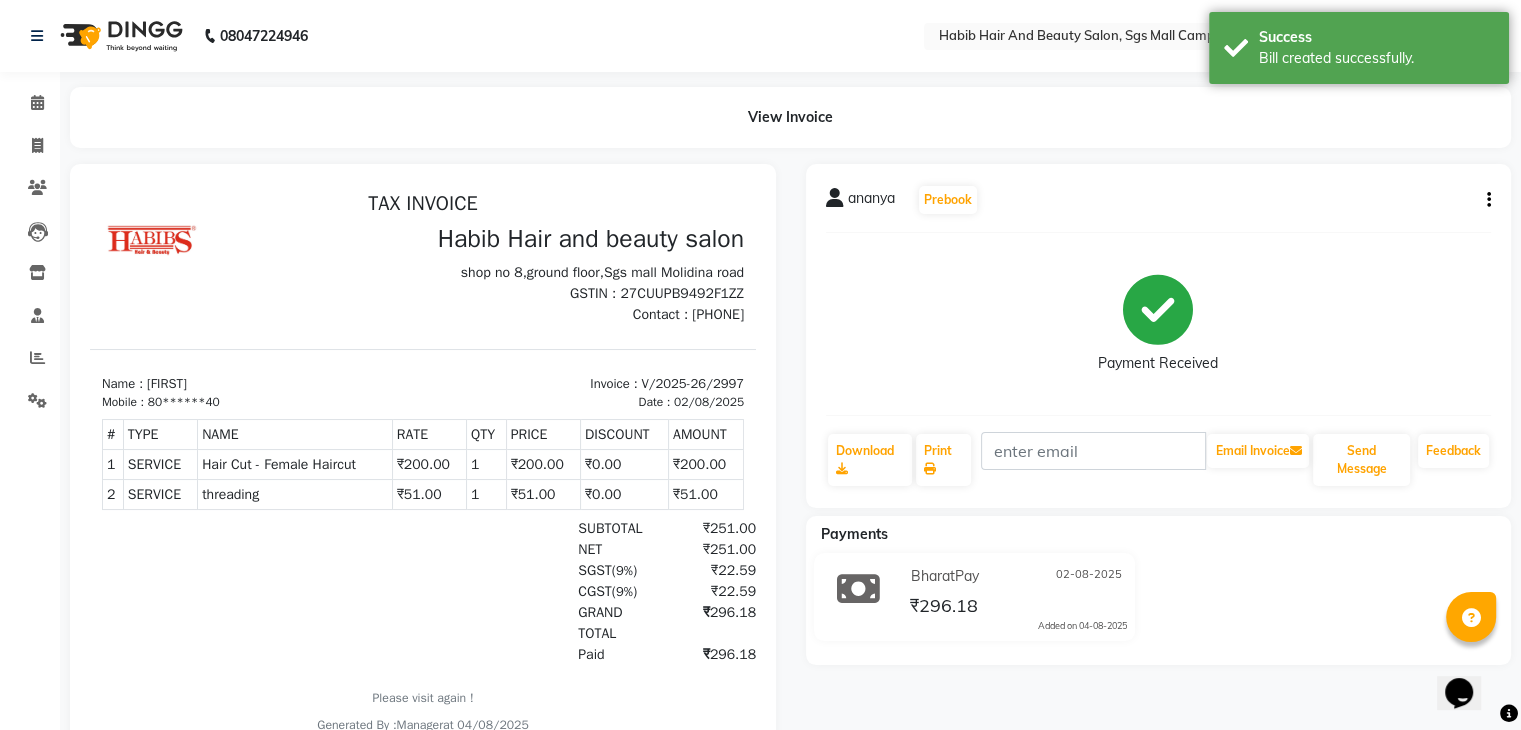 scroll, scrollTop: 0, scrollLeft: 0, axis: both 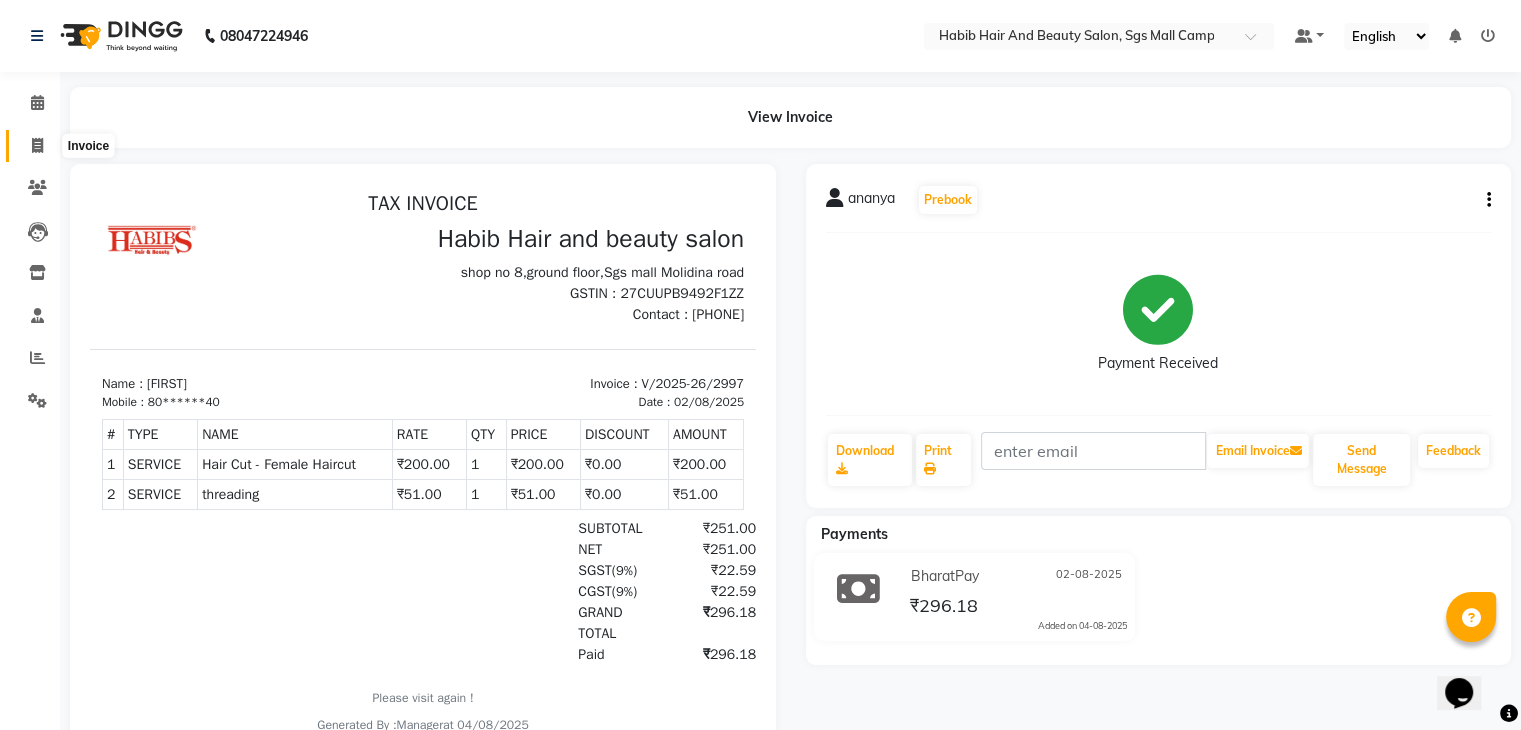 click 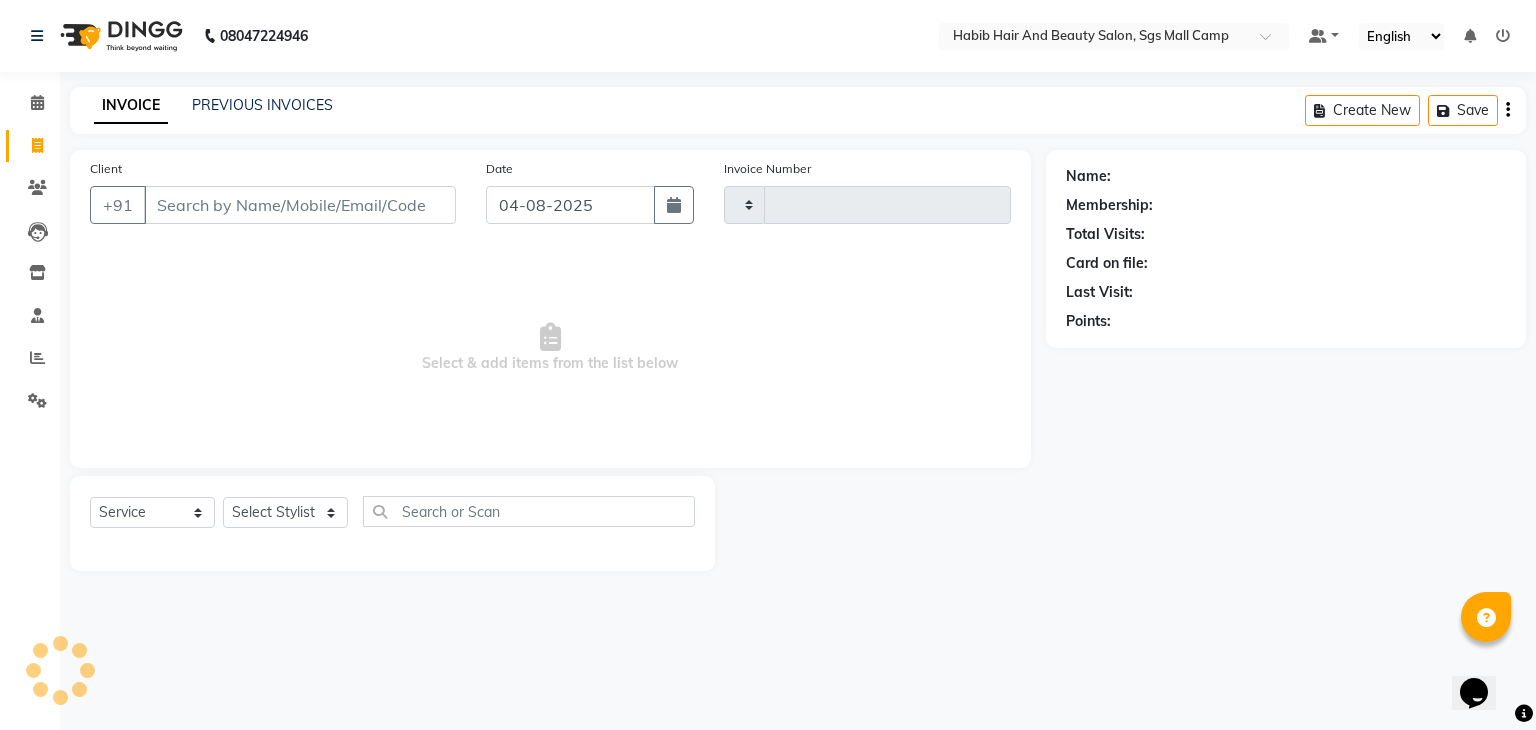 type on "2998" 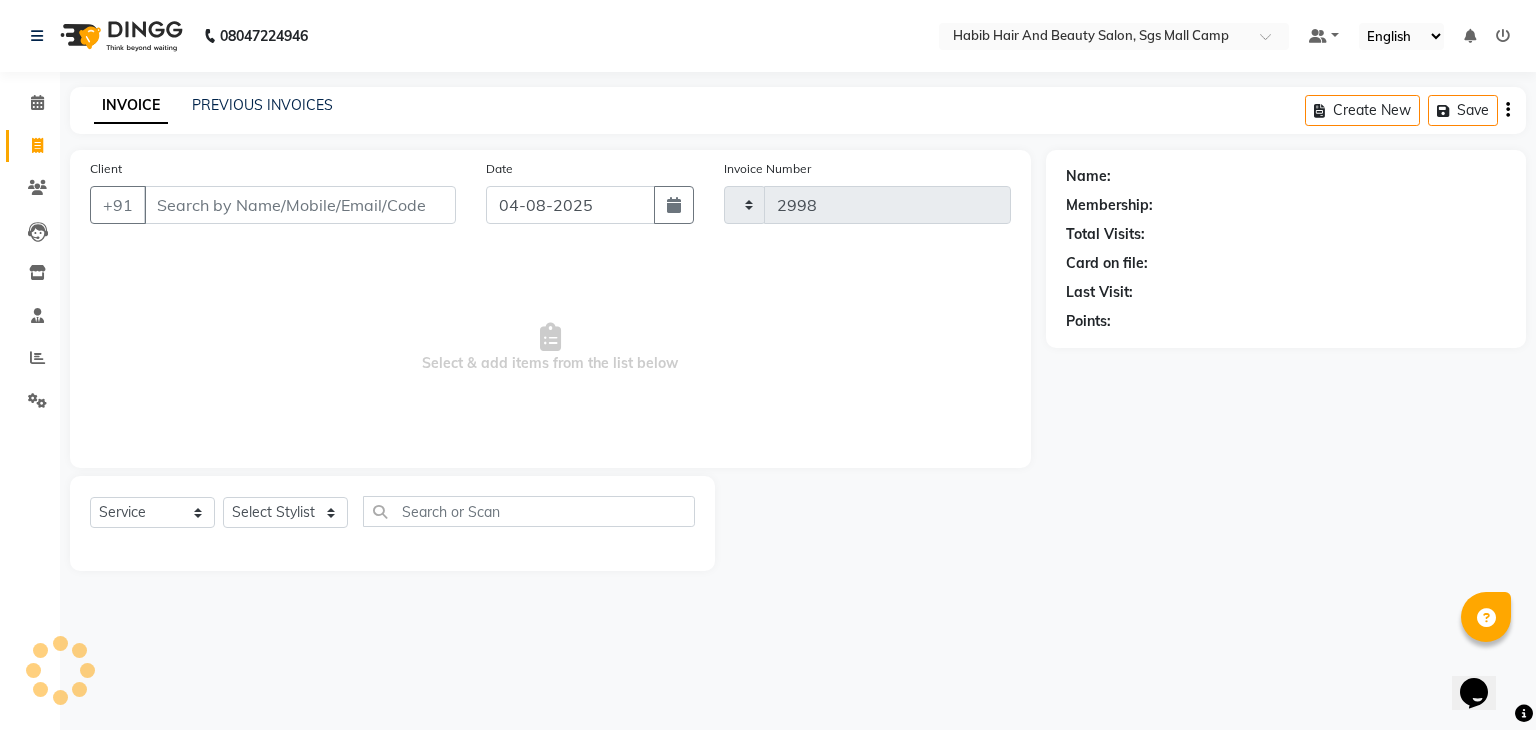 select on "8362" 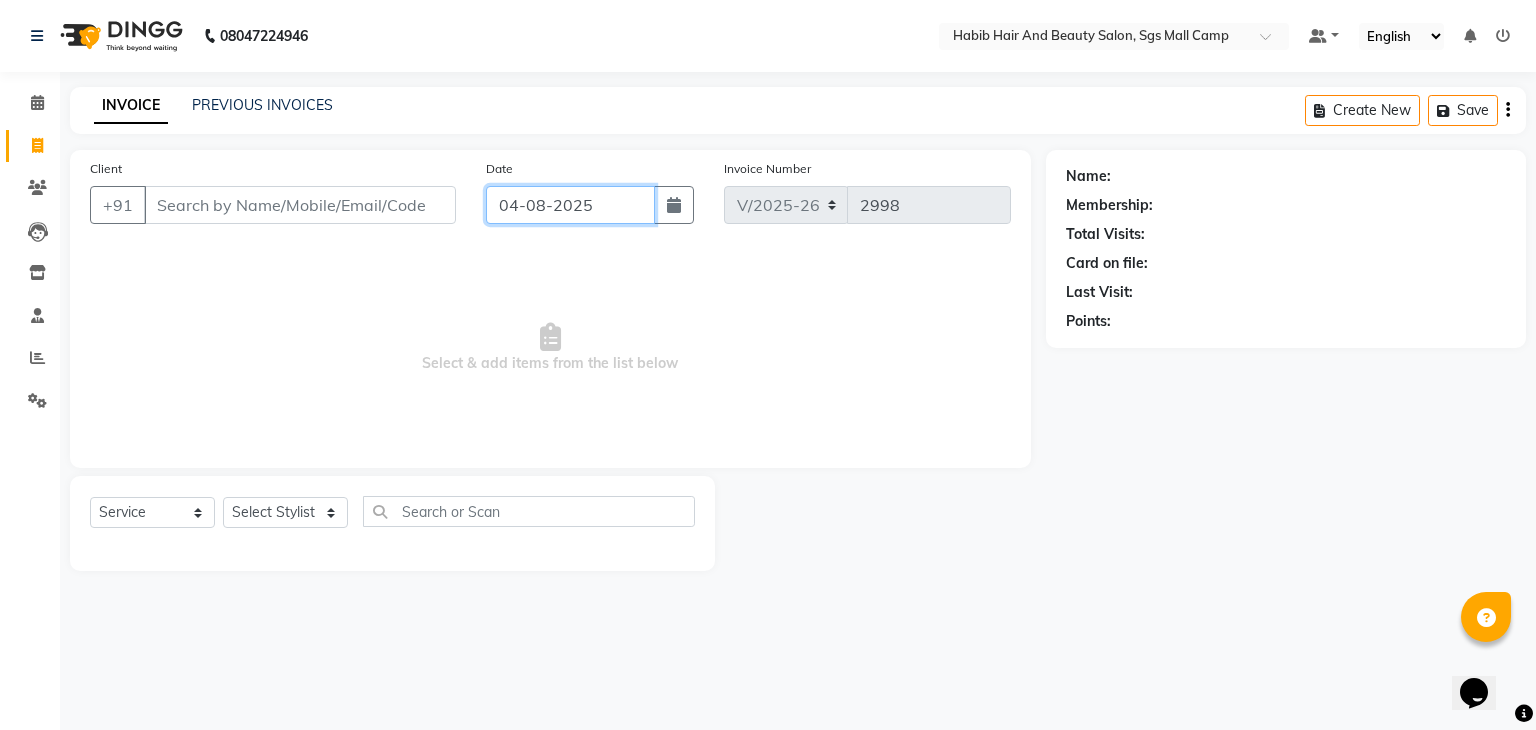 click on "04-08-2025" 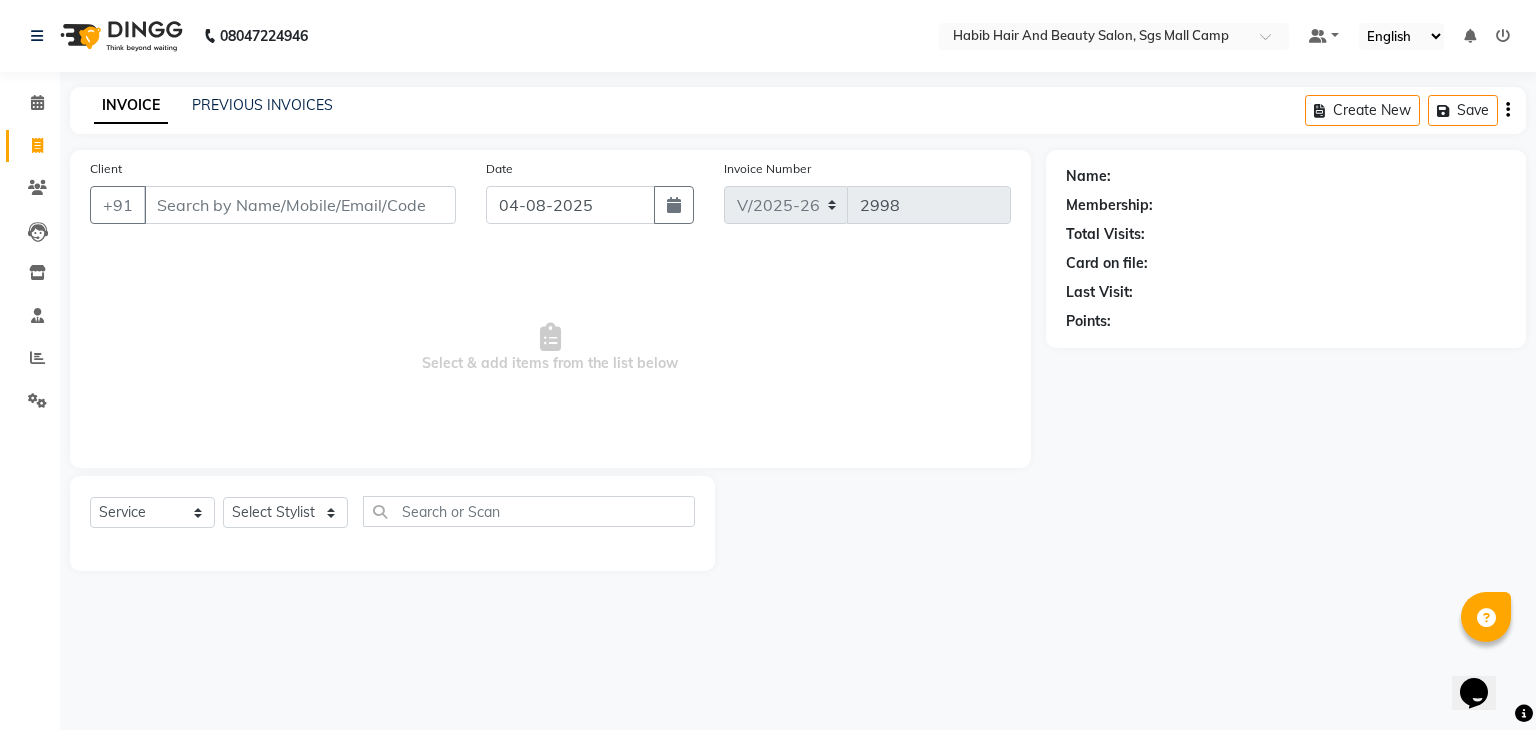 select on "8" 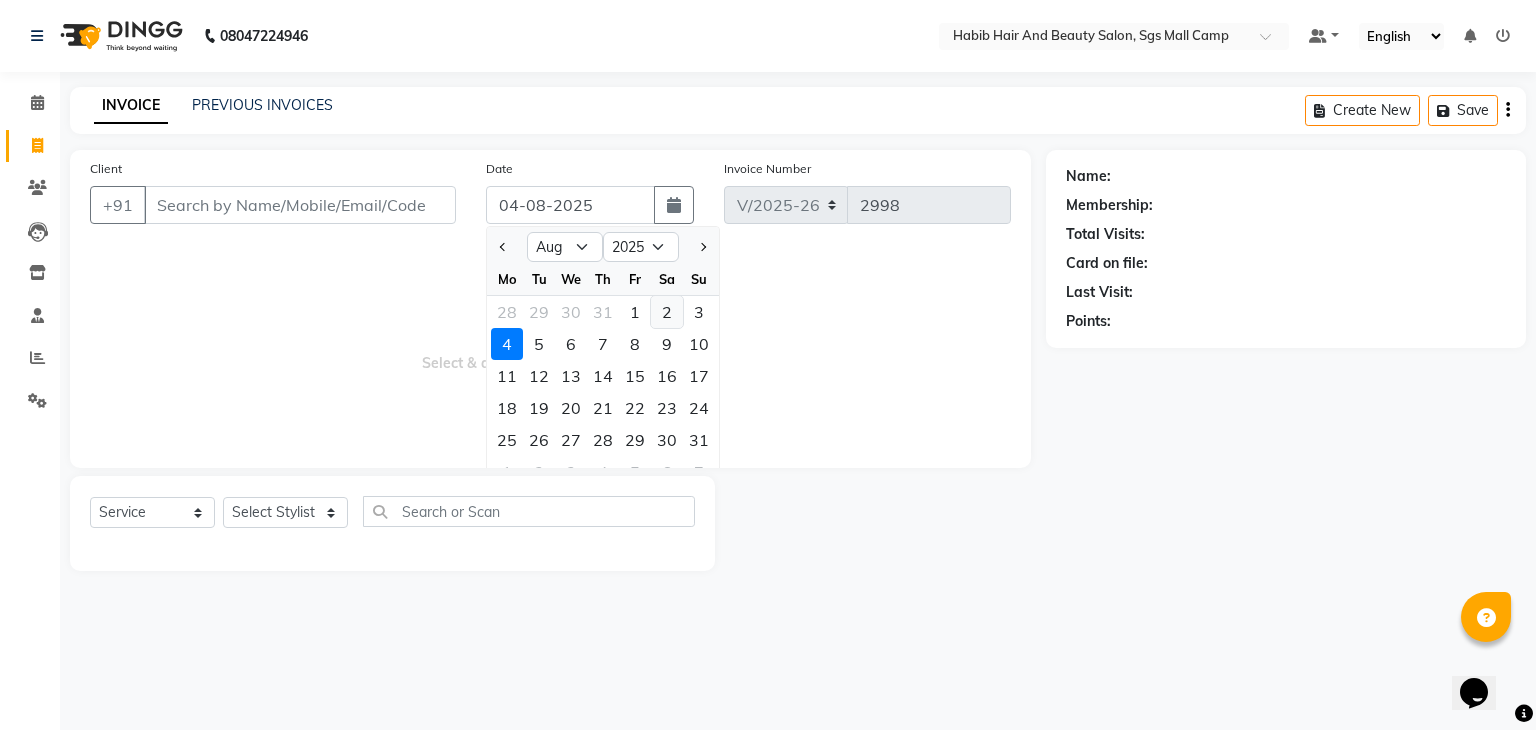 click on "2" 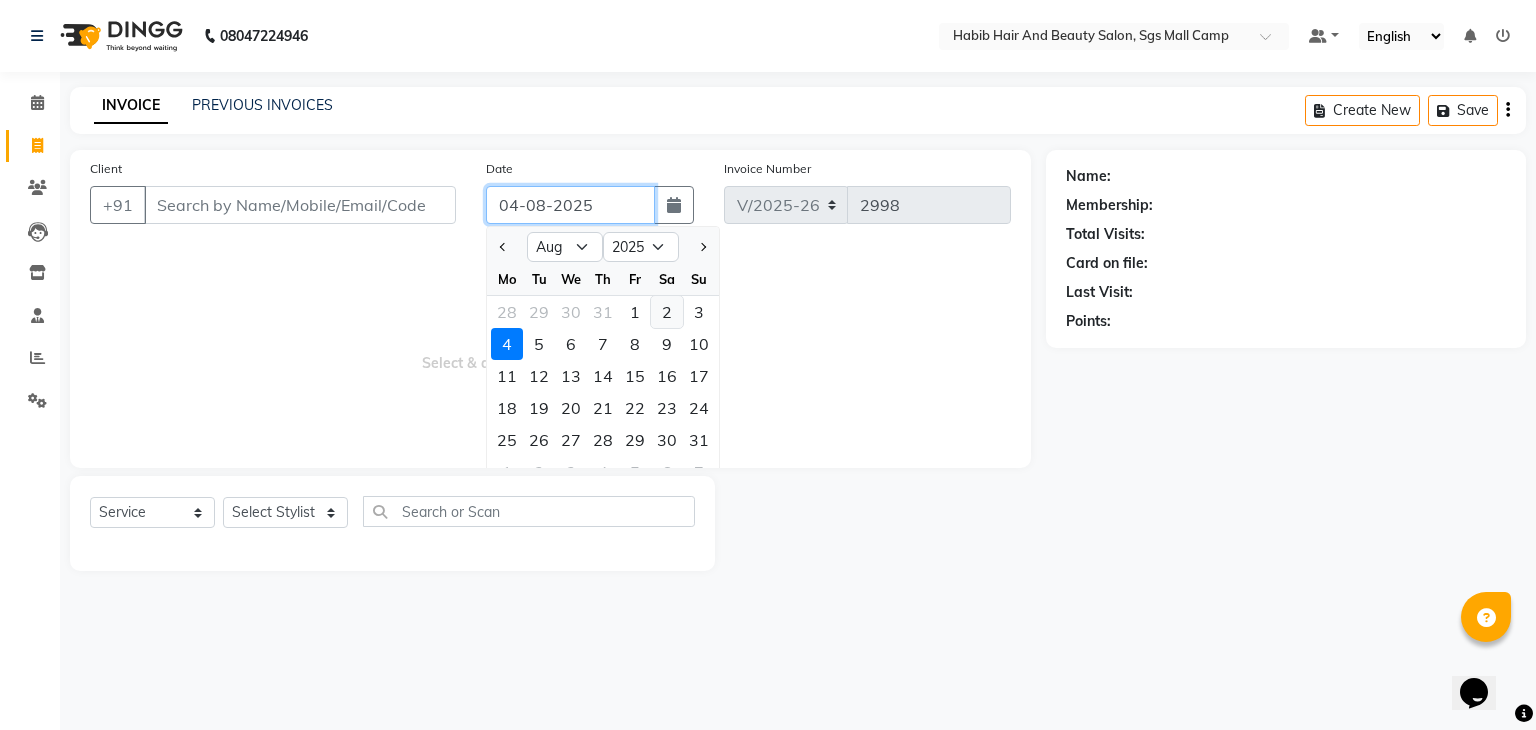 type on "02-08-2025" 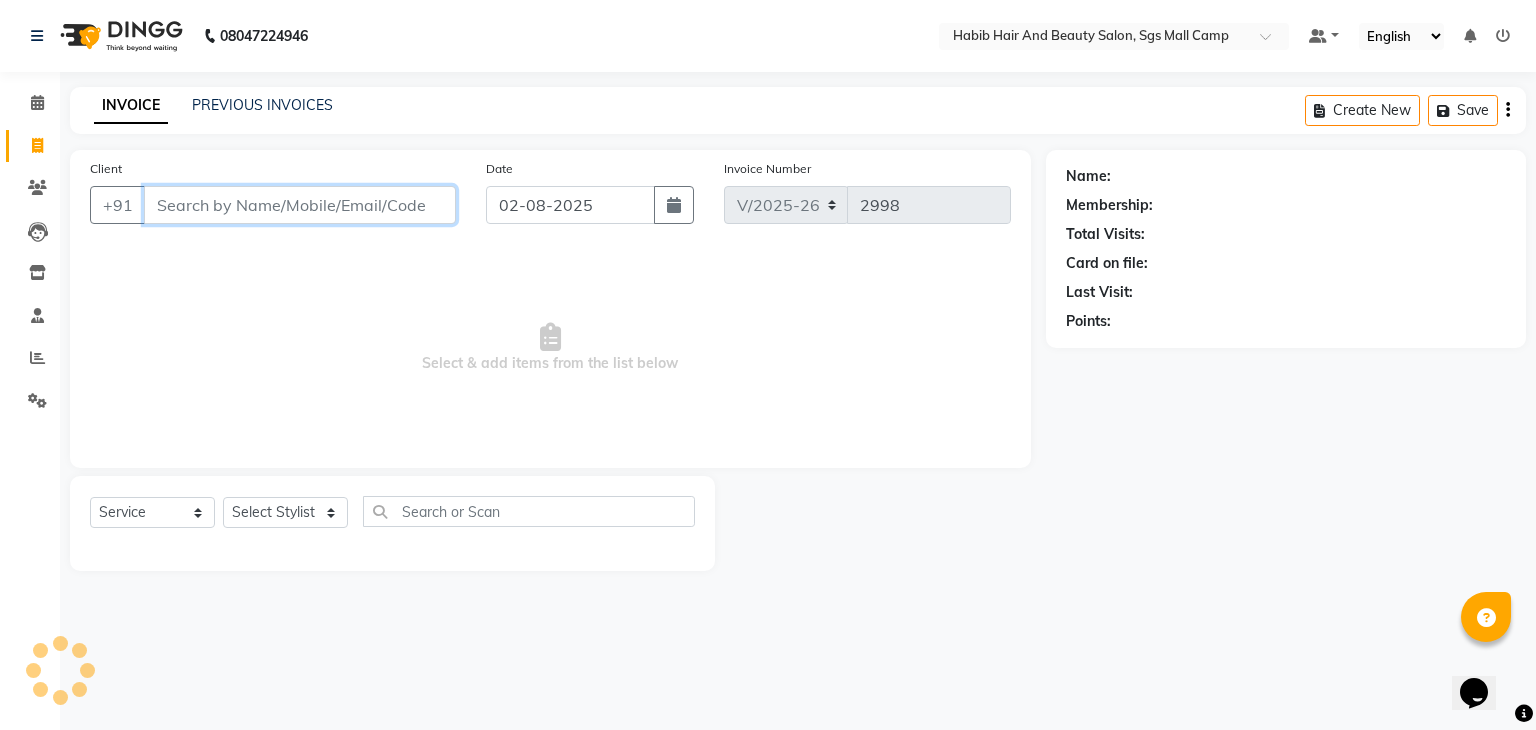 click on "Client" at bounding box center (300, 205) 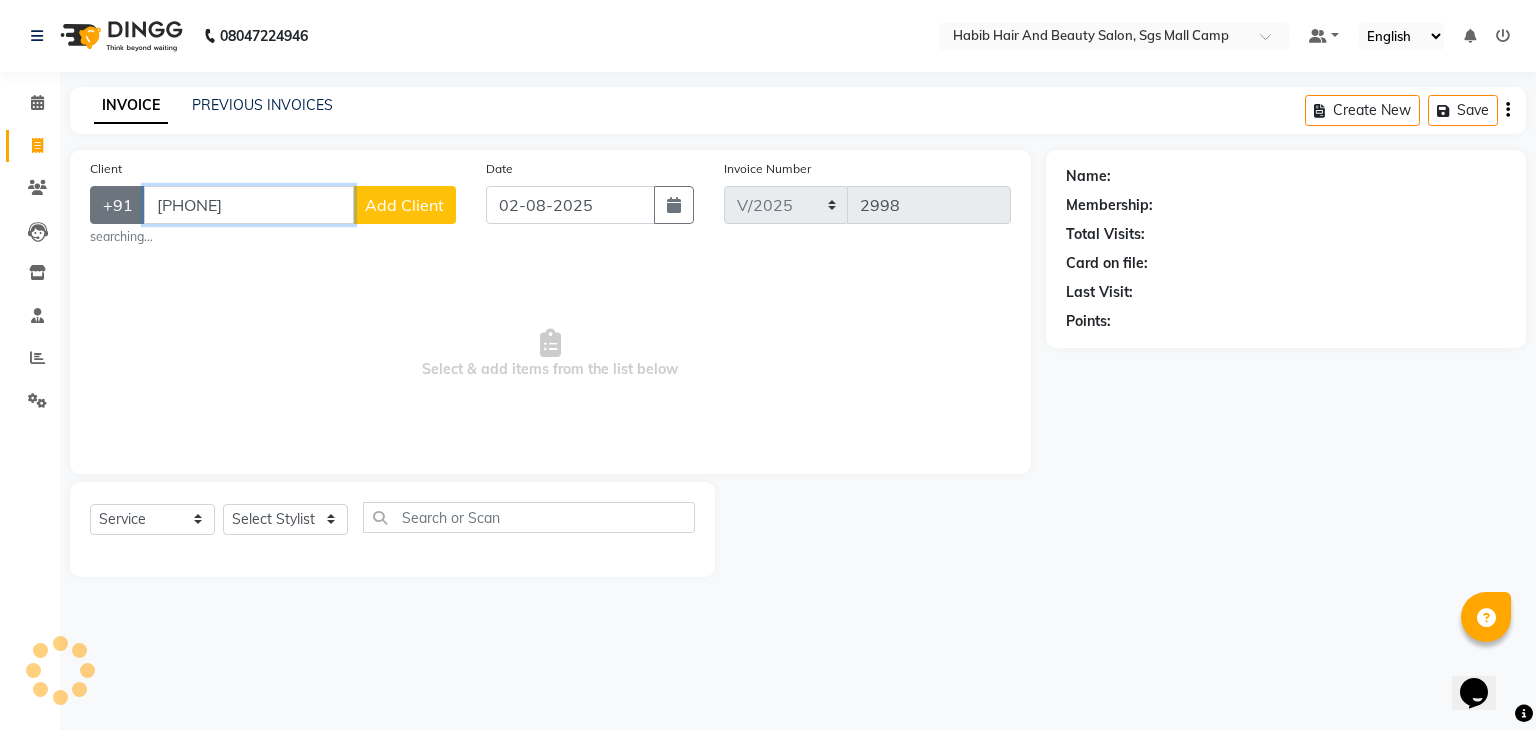 type 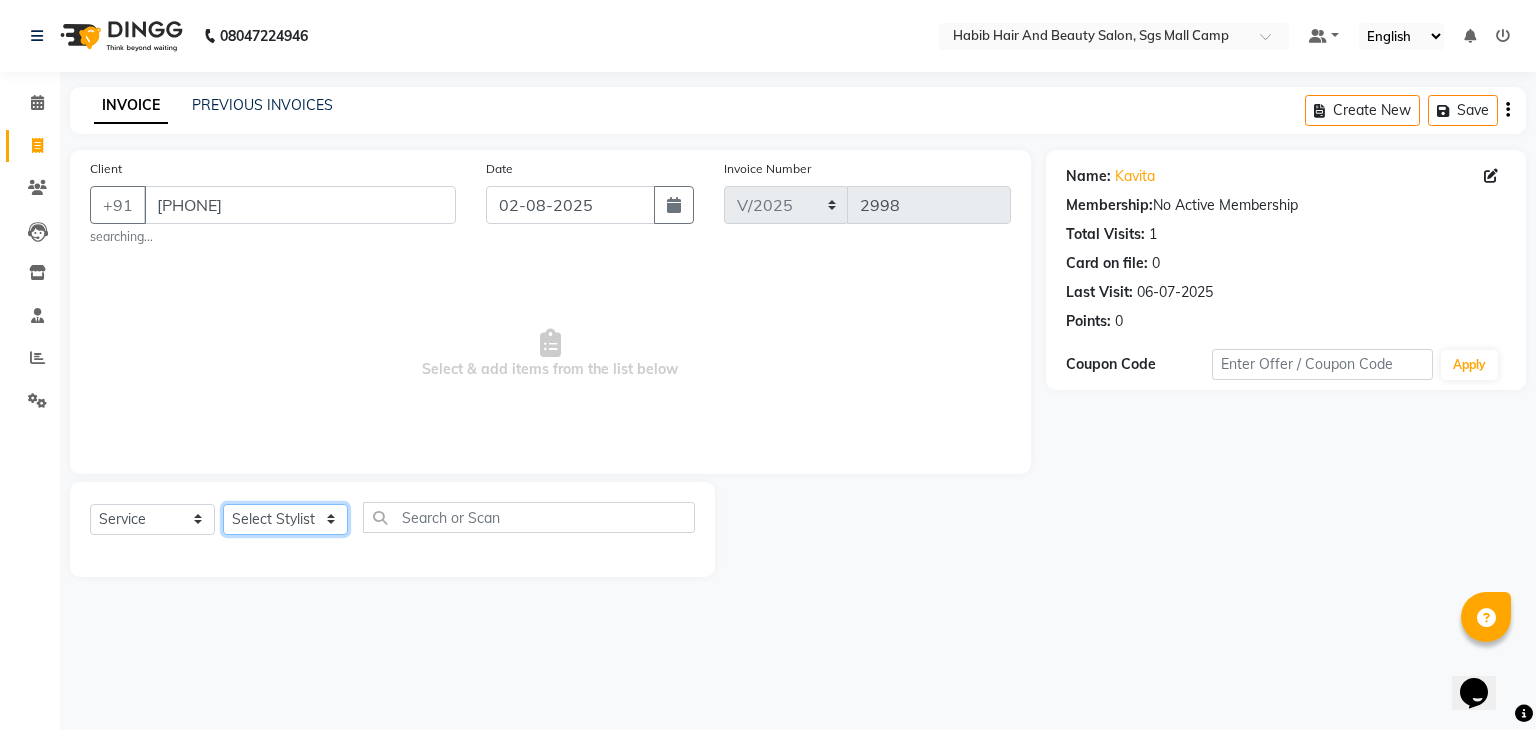 click on "Select Stylist [FIRST] [FIRST]  [FIRST] Manager [FIRST]  [FIRST] [FIRST]  [FIRST] [FIRST] [FIRST]" 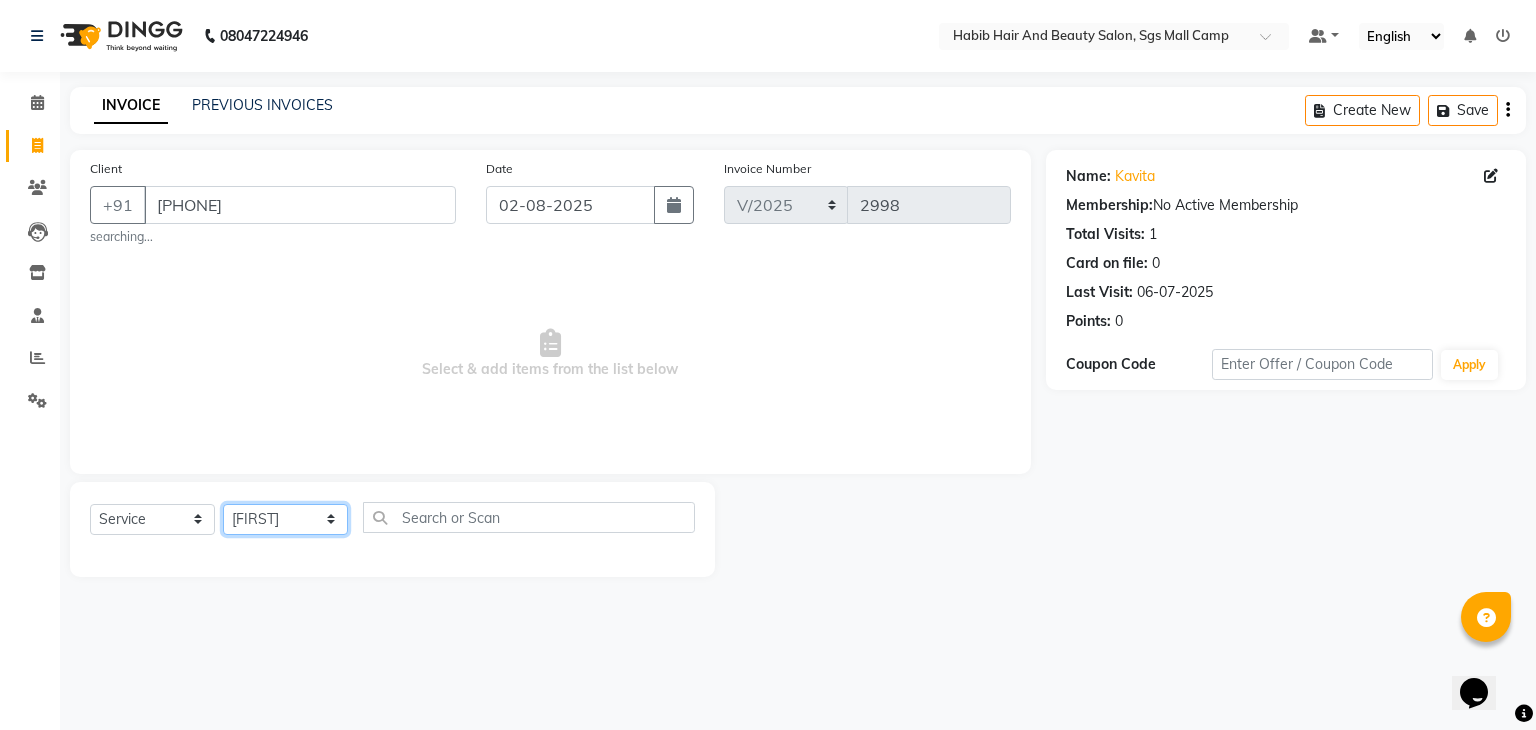 click on "Select Stylist [FIRST] [FIRST]  [FIRST] Manager [FIRST]  [FIRST] [FIRST]  [FIRST] [FIRST] [FIRST]" 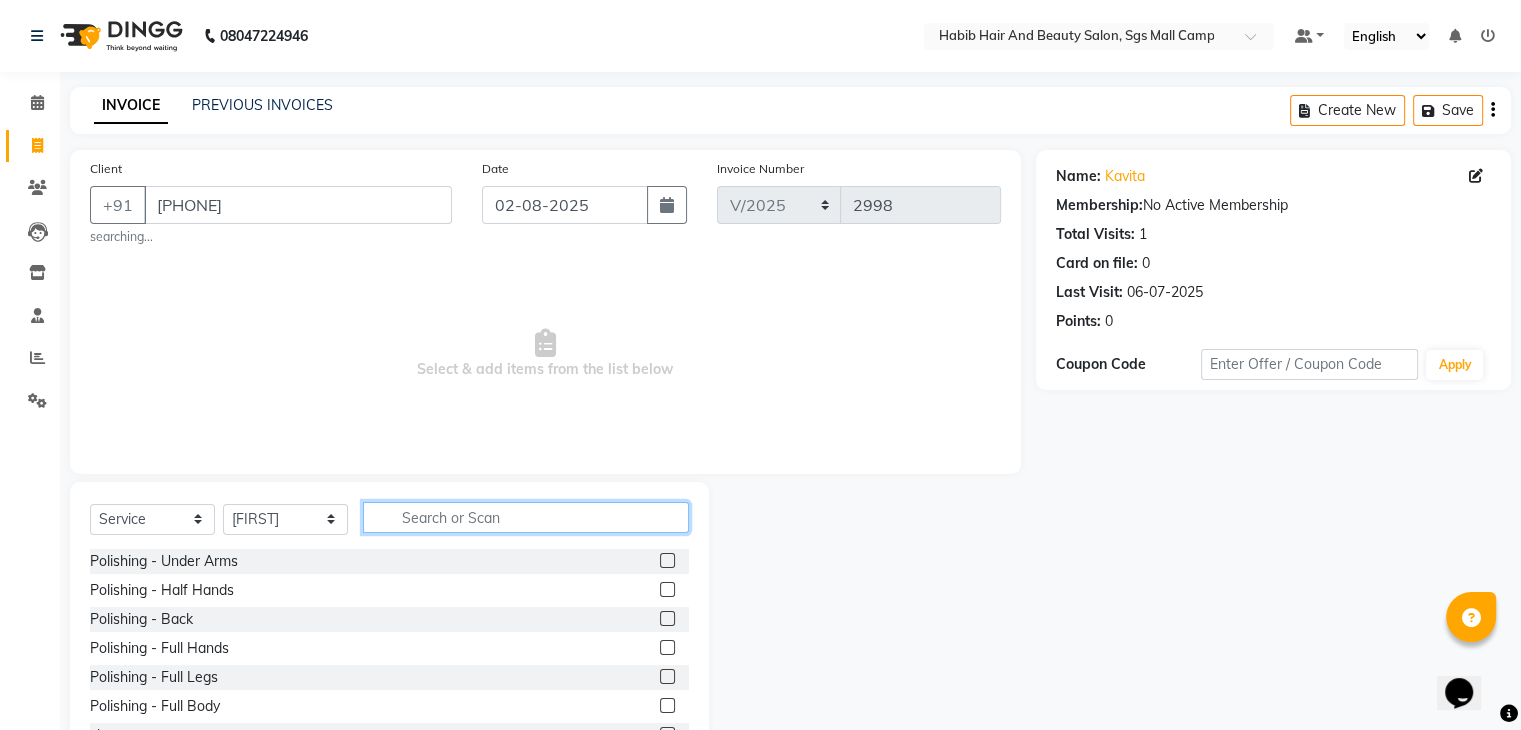 click 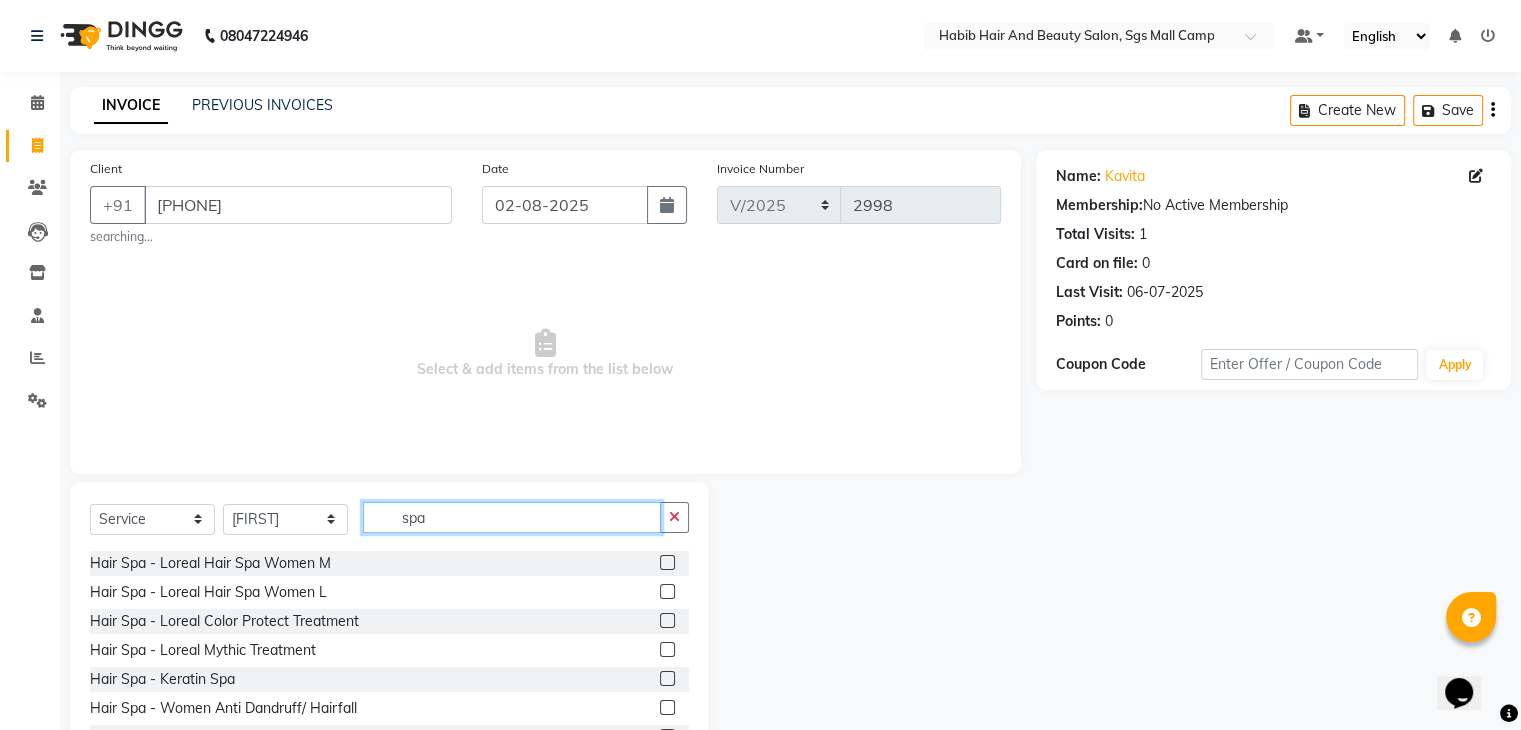 scroll, scrollTop: 174, scrollLeft: 0, axis: vertical 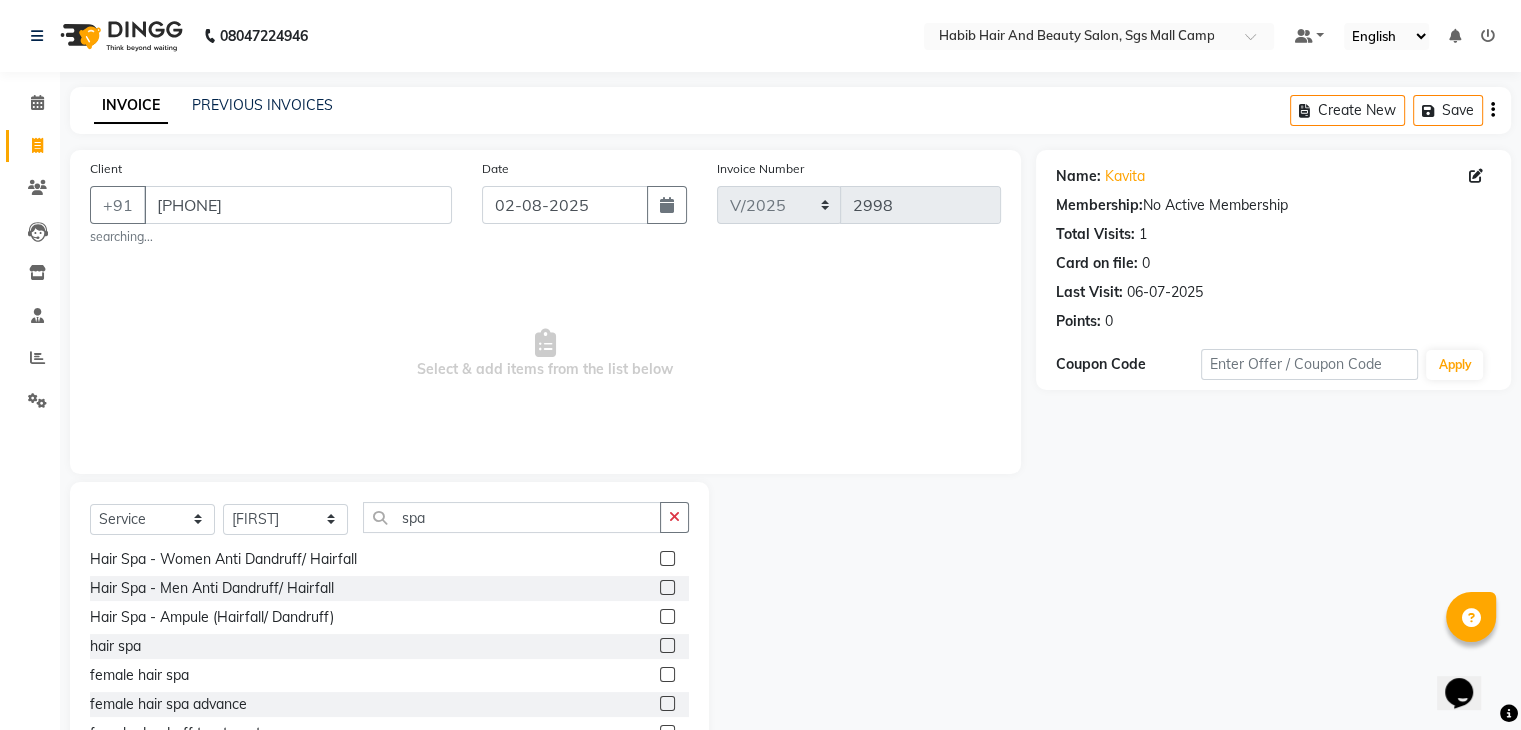 click 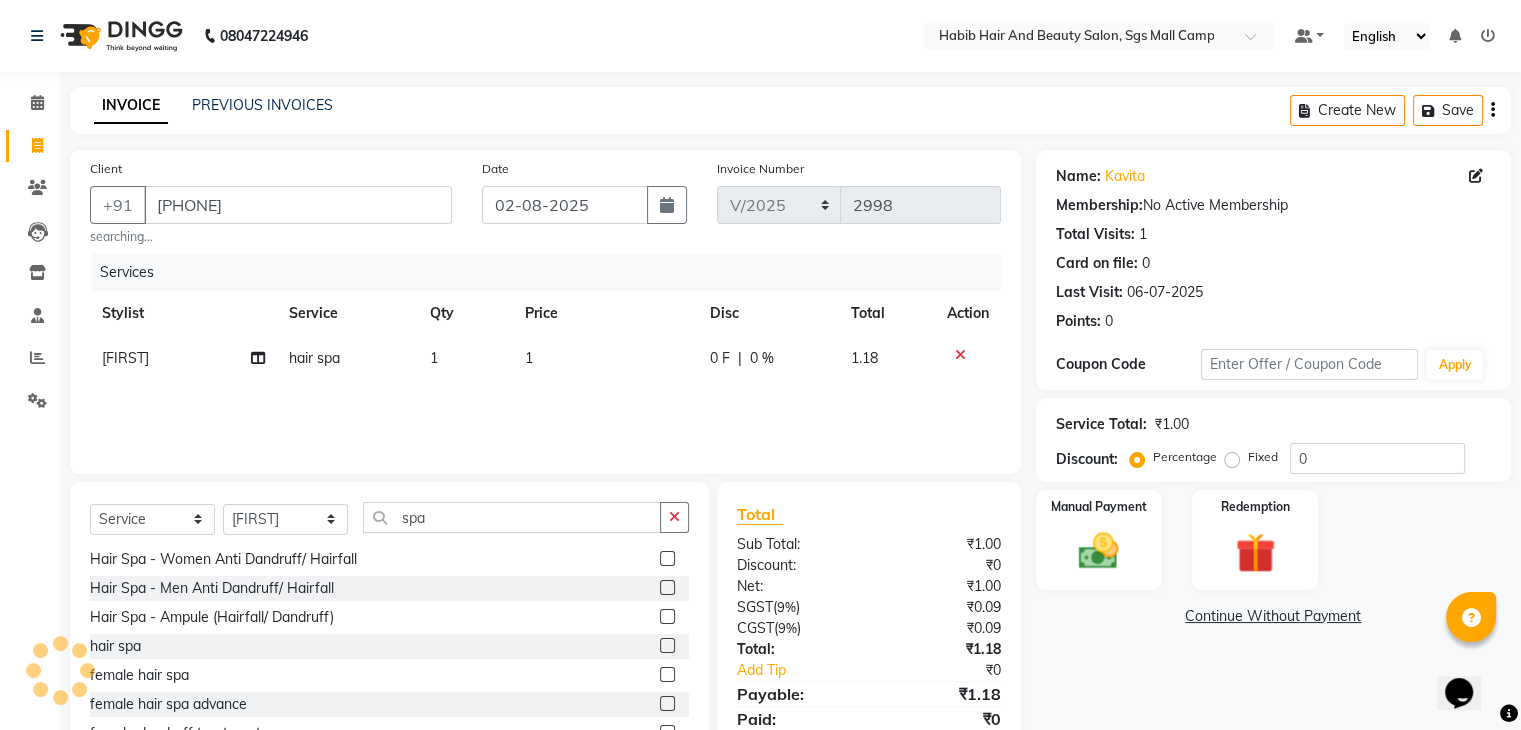 click on "1" 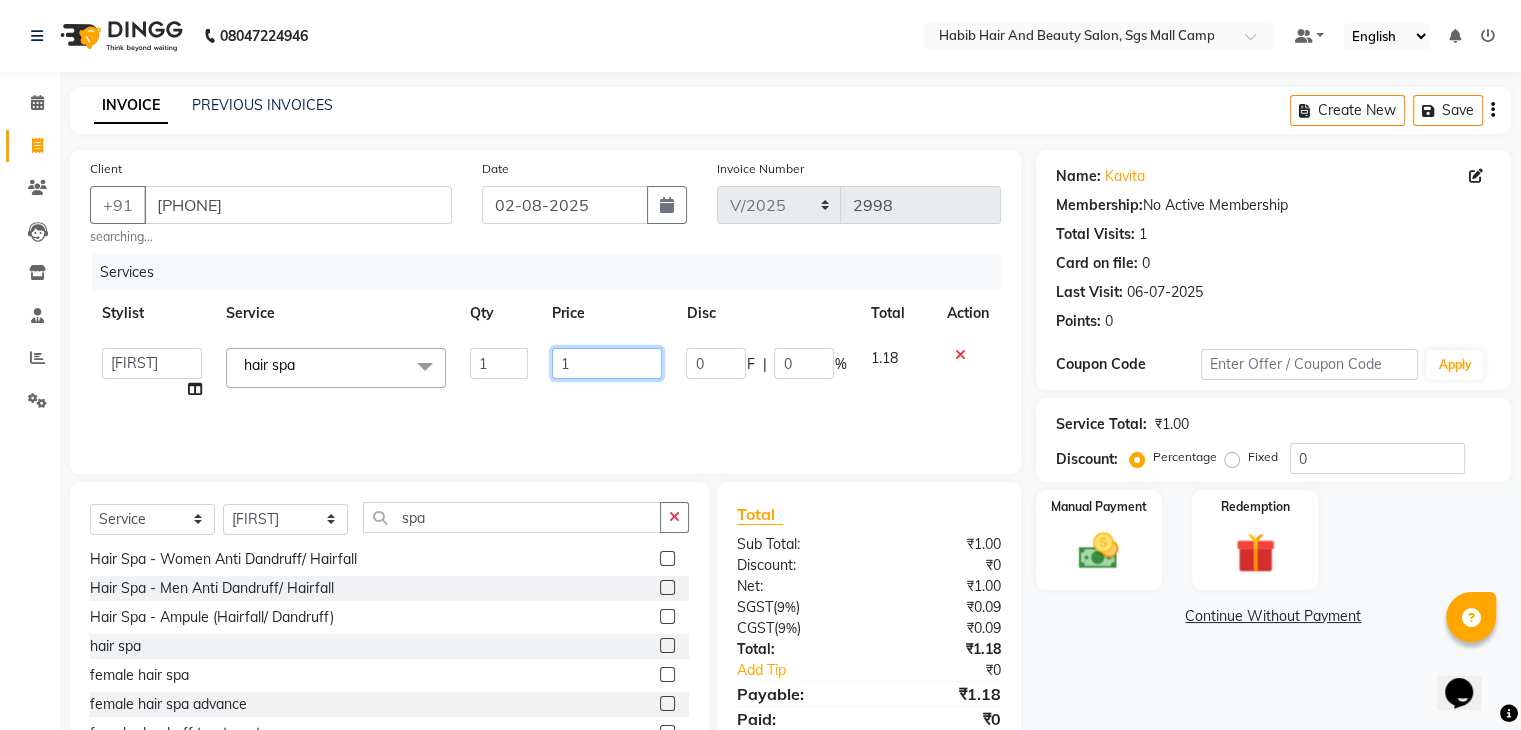 click on "1" 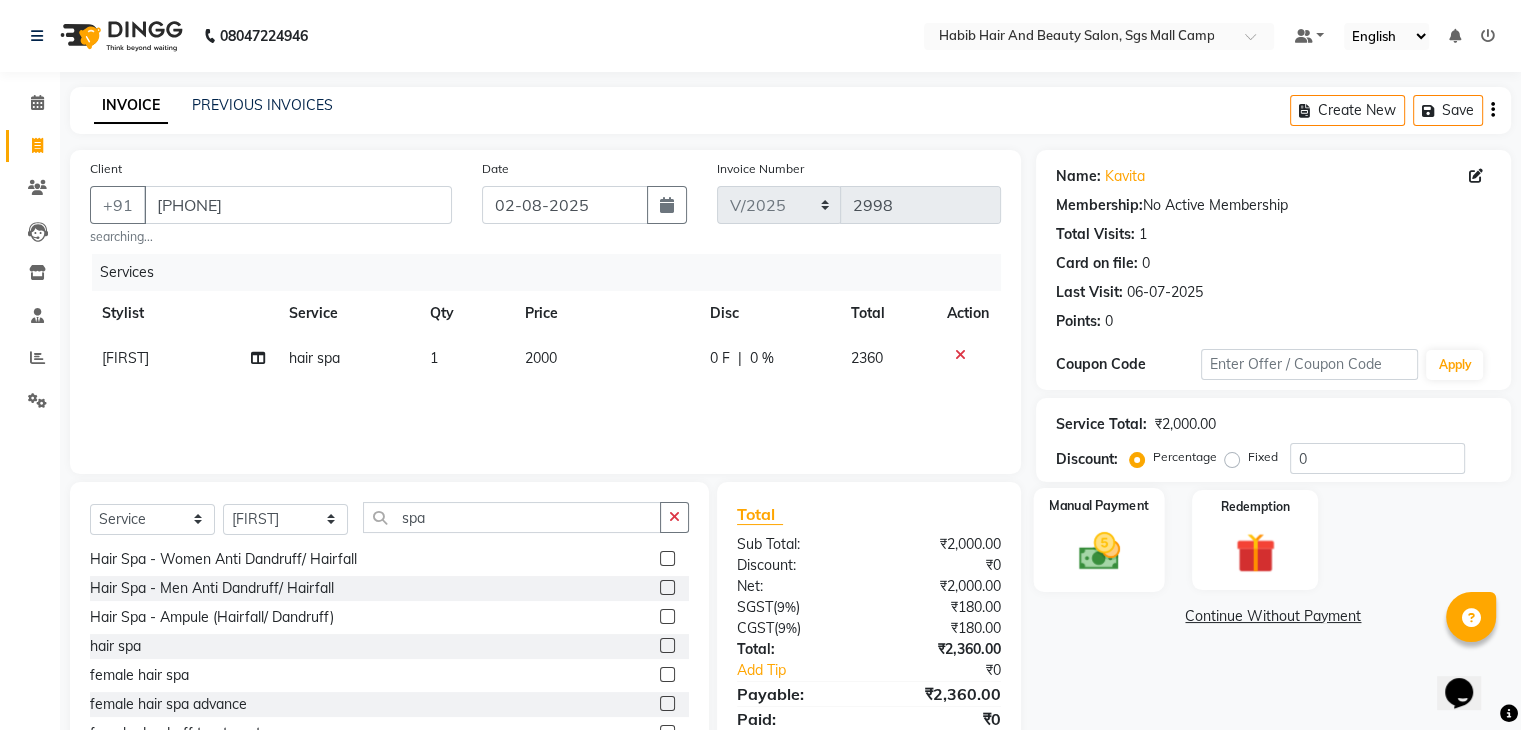 click on "Manual Payment" 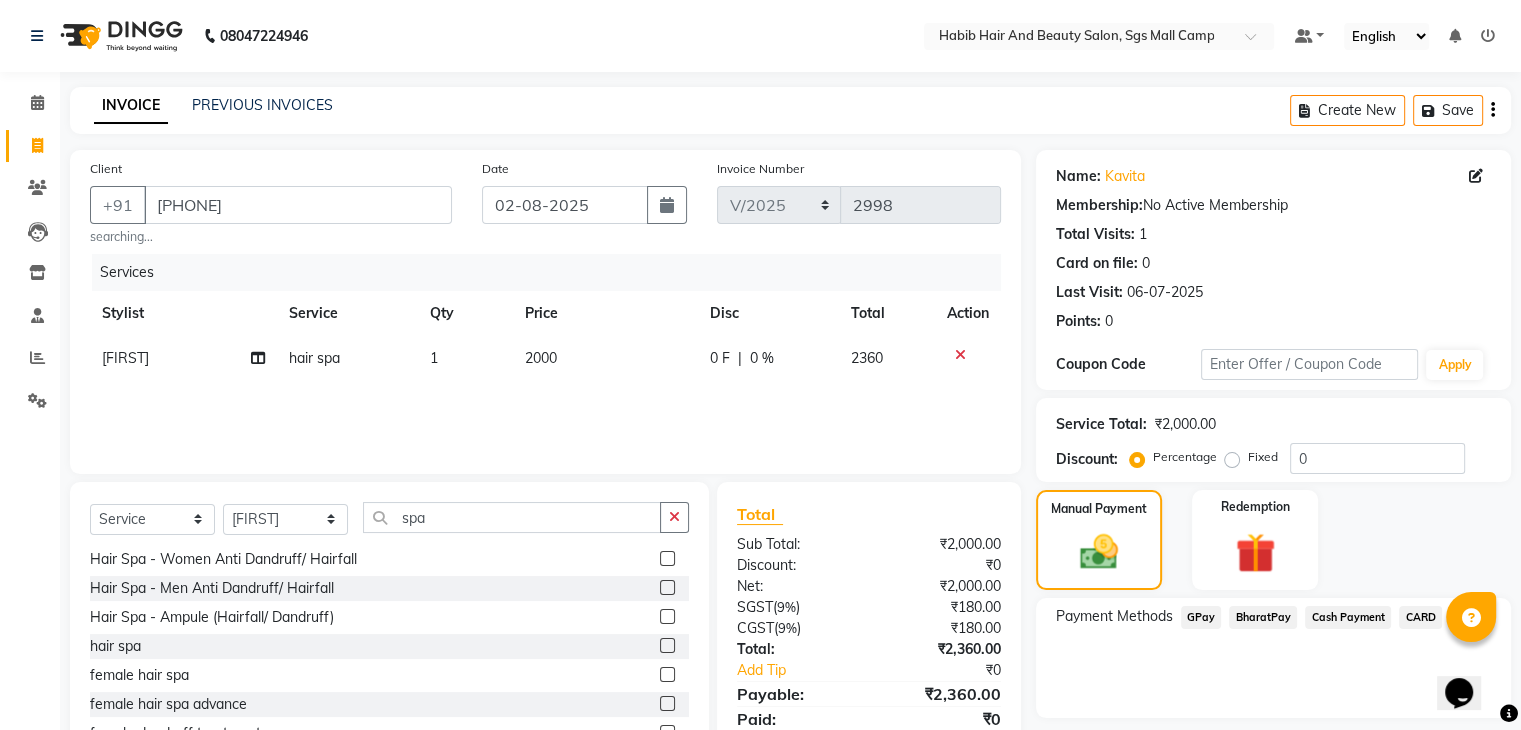 click on "BharatPay" 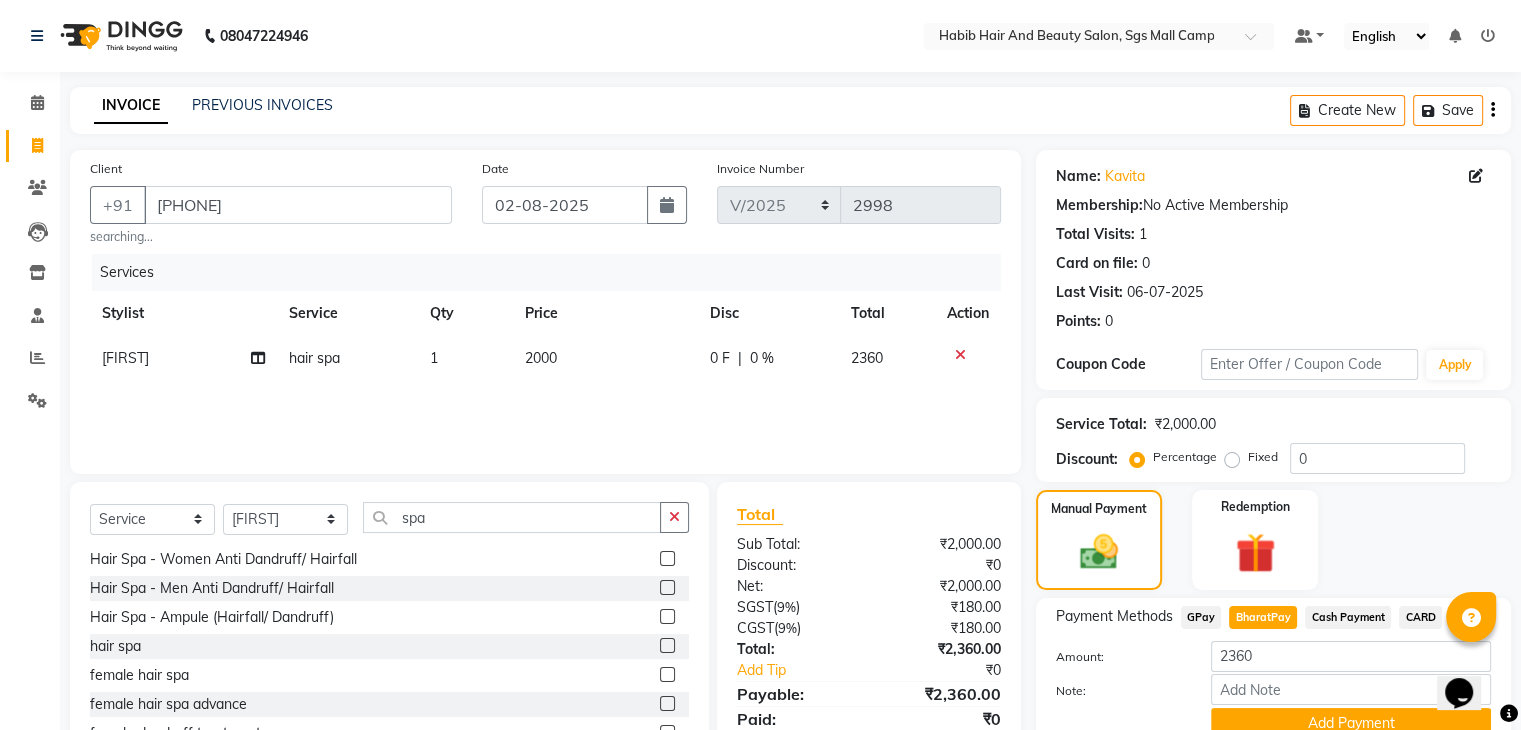 scroll, scrollTop: 89, scrollLeft: 0, axis: vertical 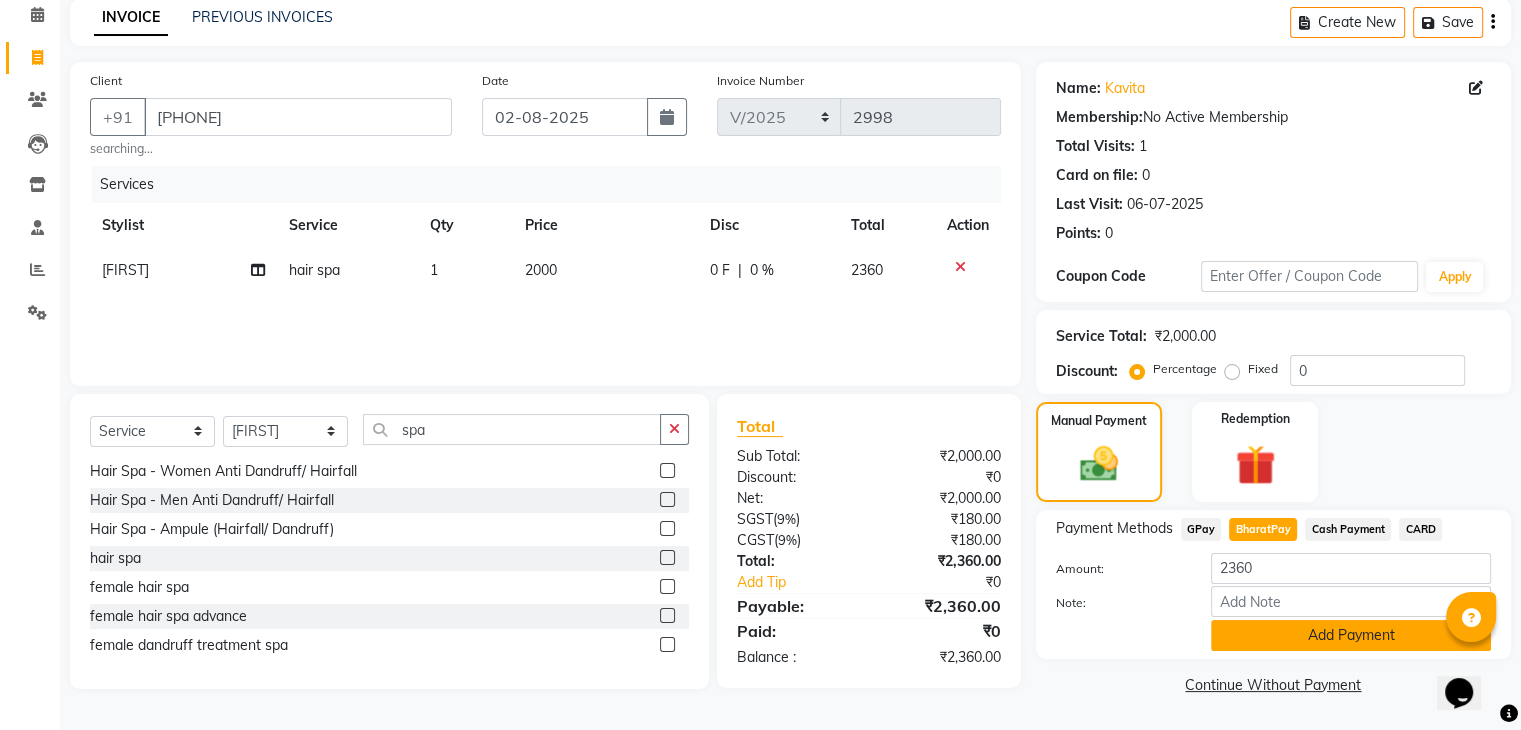 click on "Add Payment" 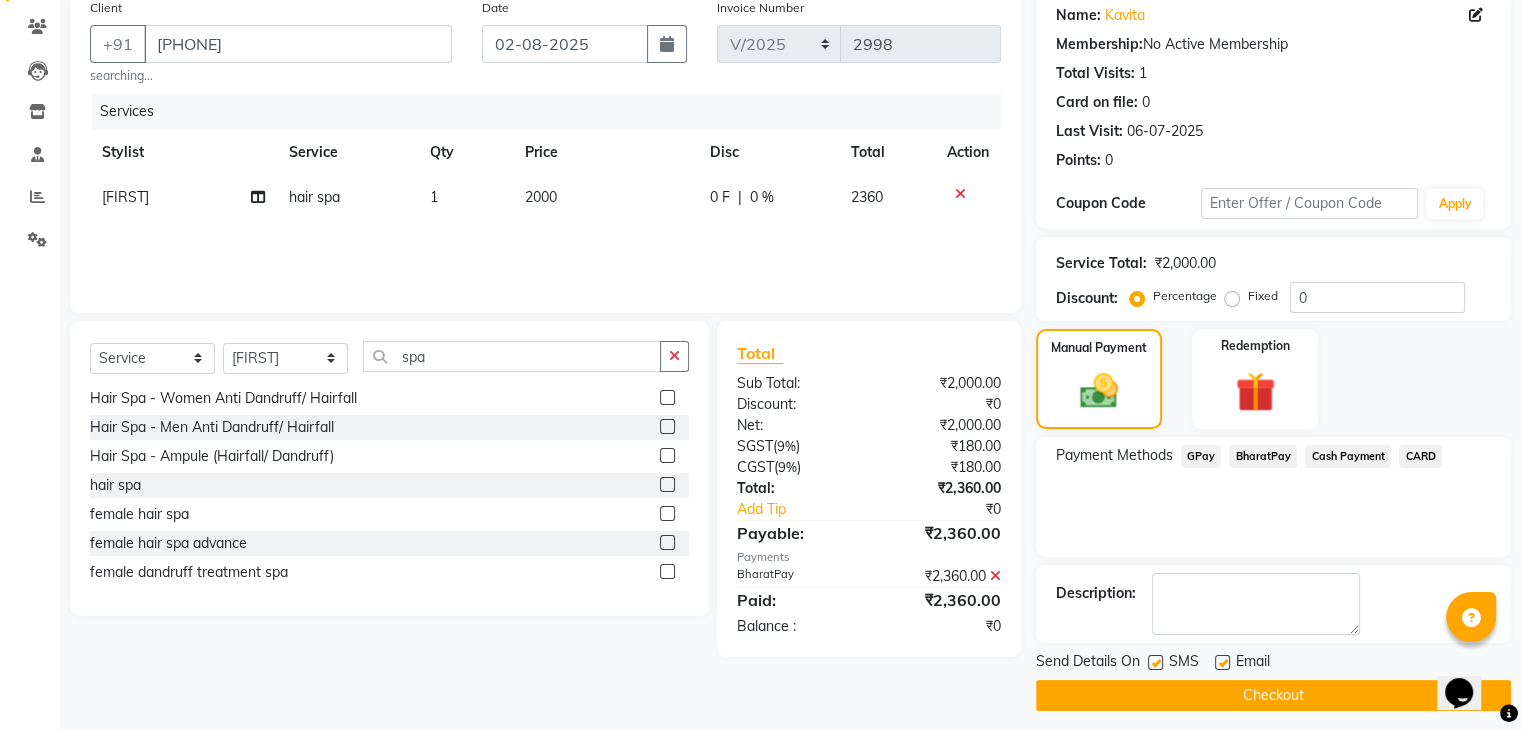scroll, scrollTop: 171, scrollLeft: 0, axis: vertical 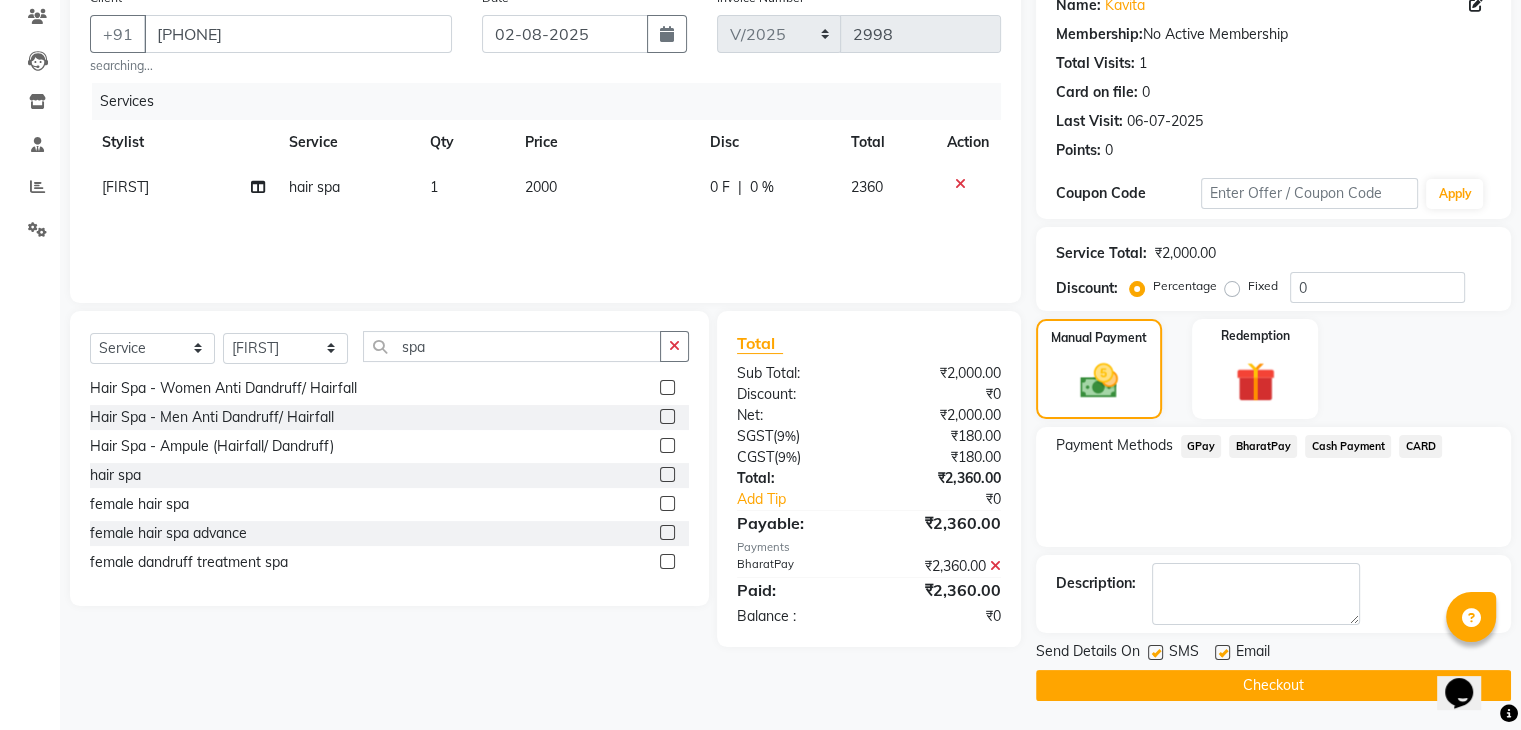 click on "Checkout" 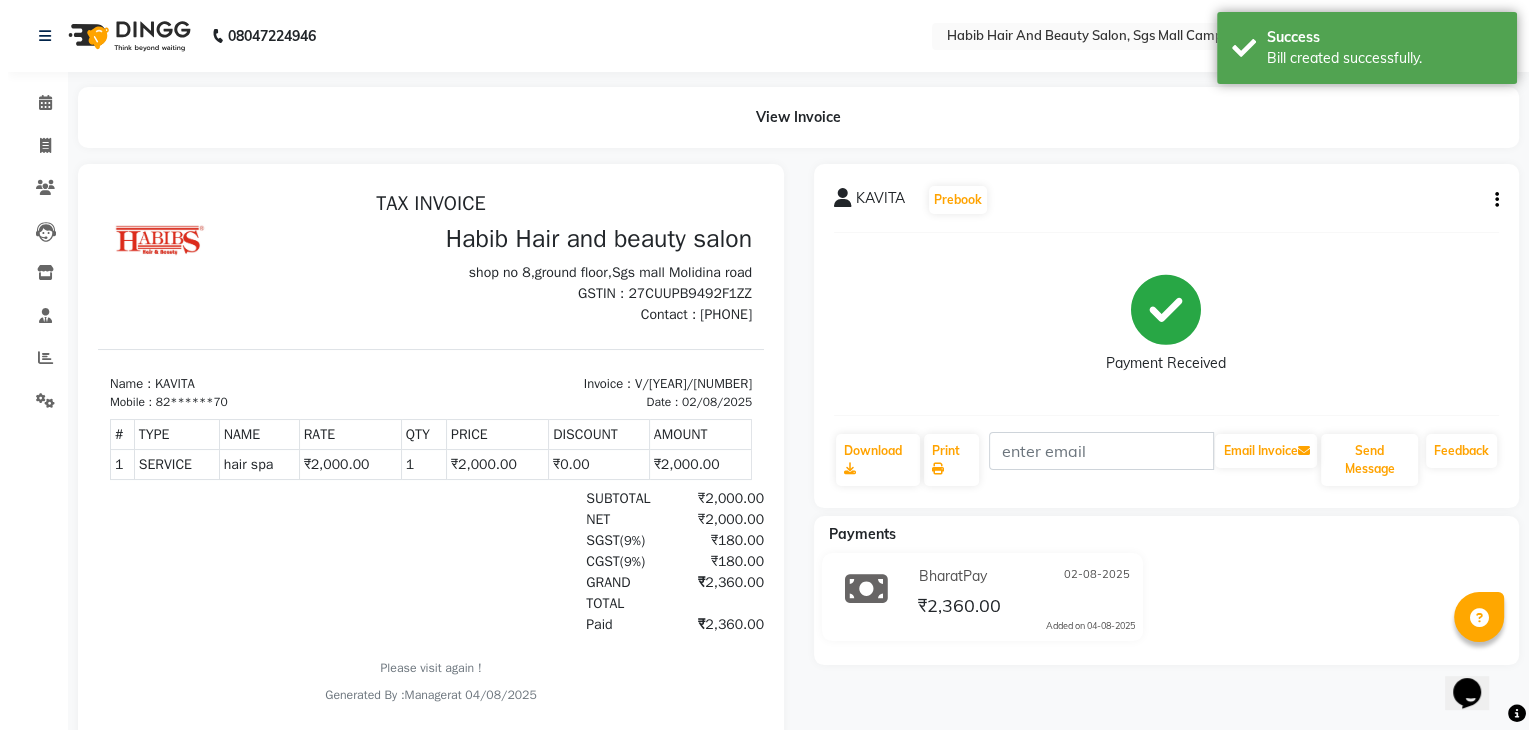 scroll, scrollTop: 0, scrollLeft: 0, axis: both 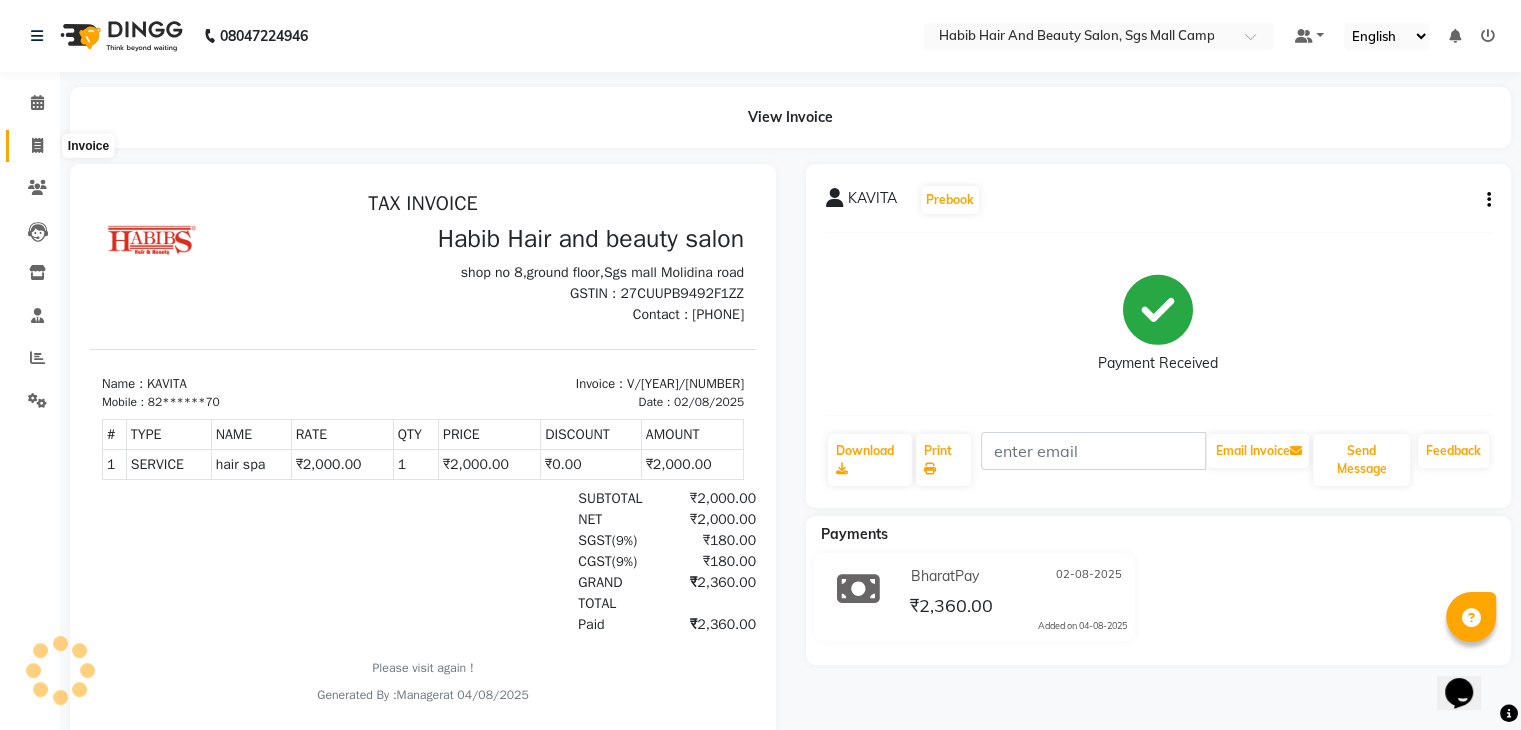 click 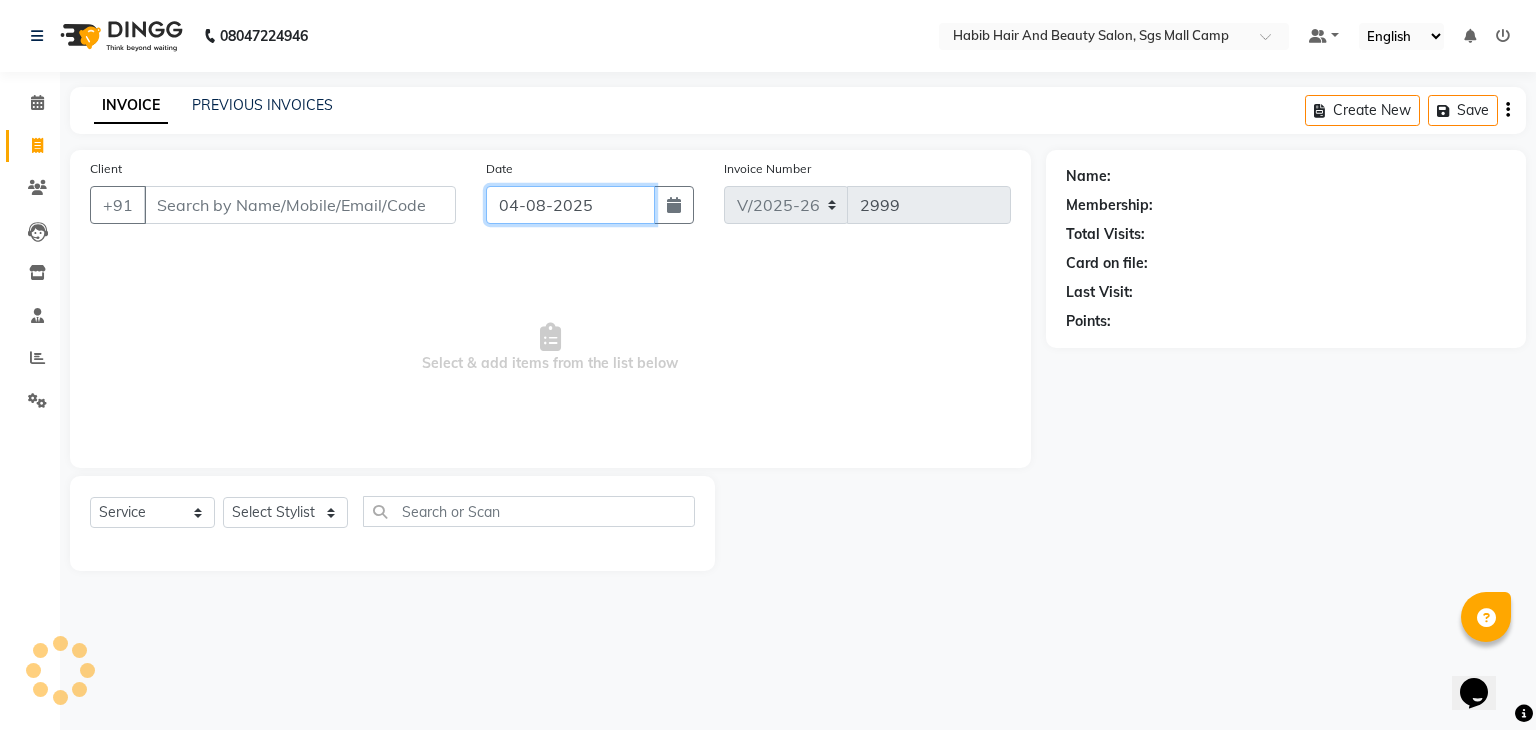 click on "04-08-2025" 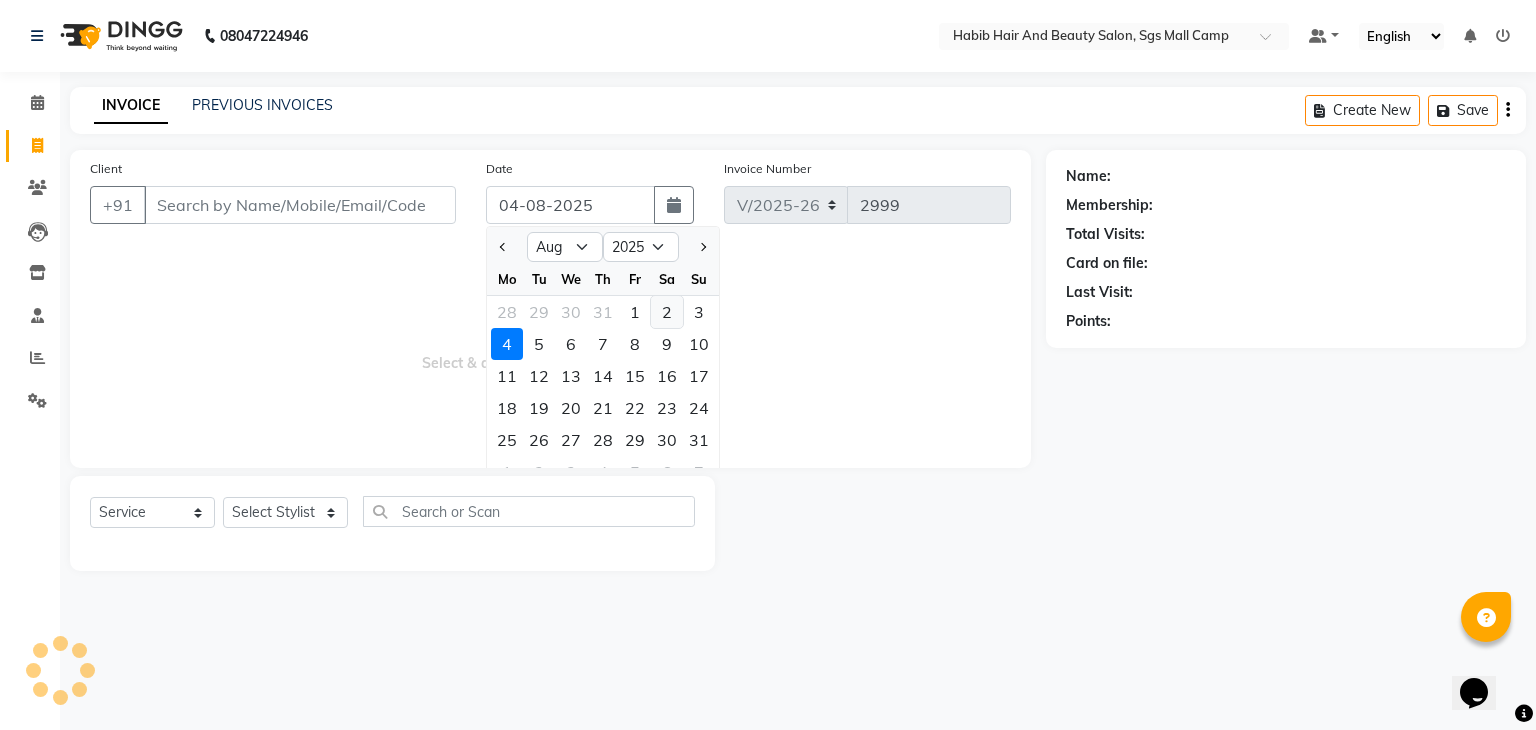 click on "2" 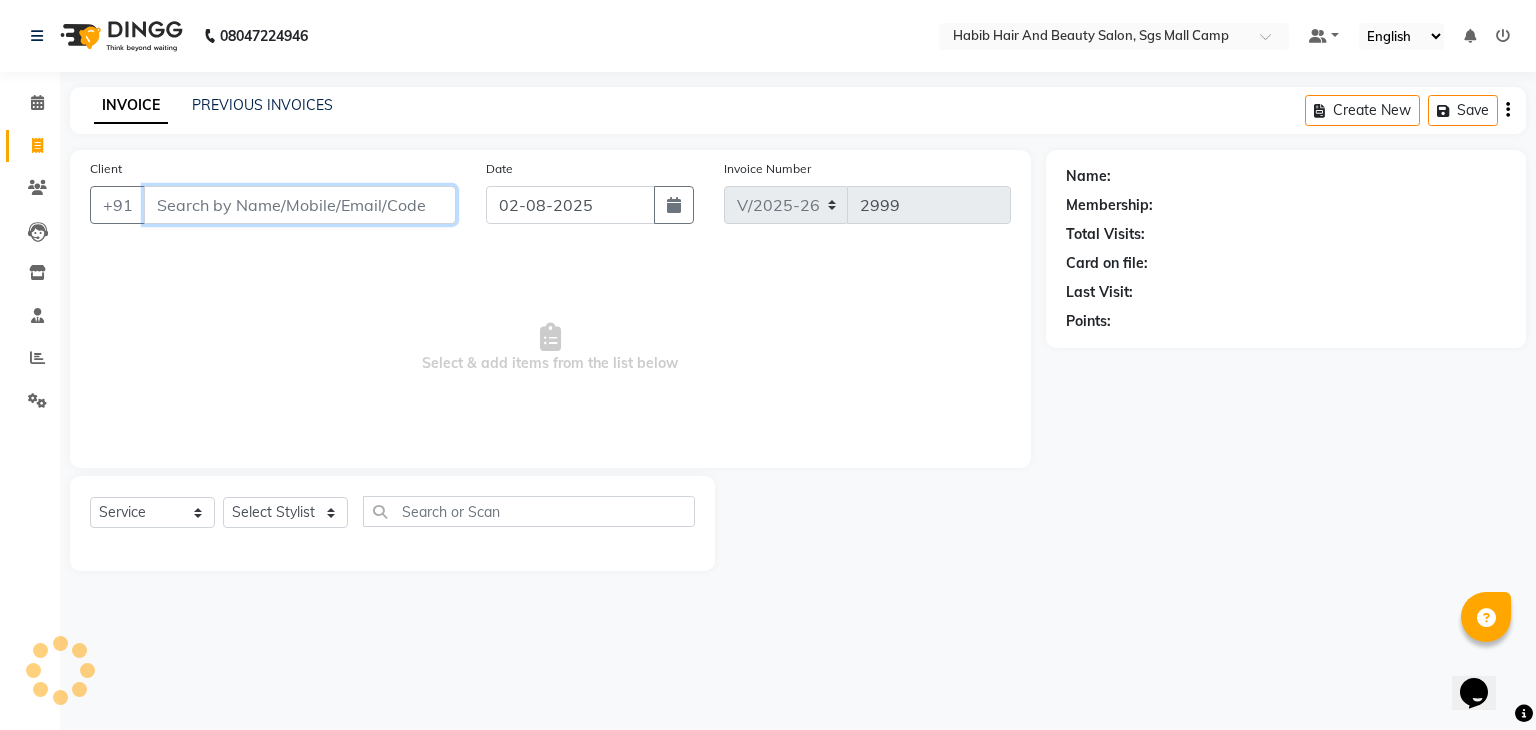 click on "Client" at bounding box center [300, 205] 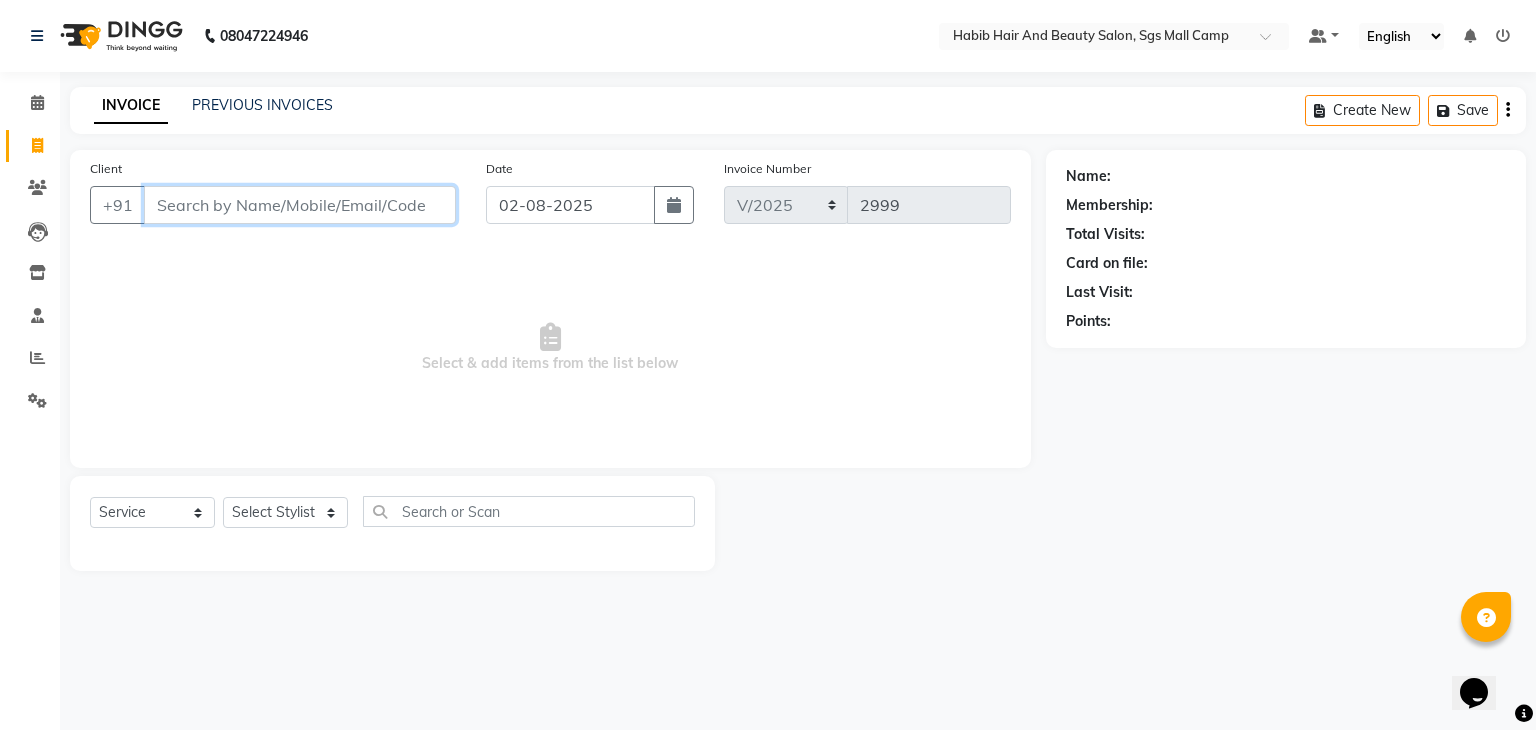 click on "Client" at bounding box center (300, 205) 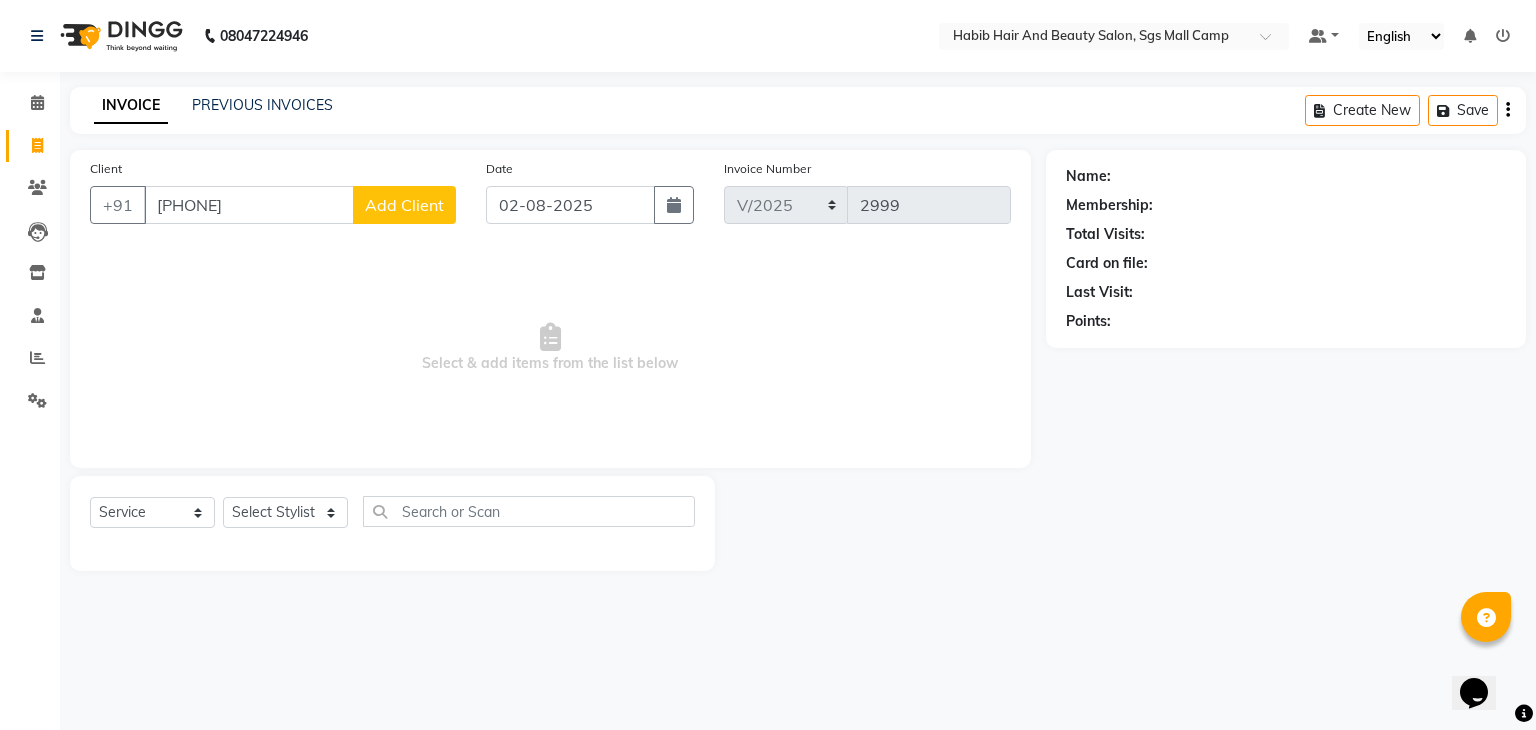 click on "Add Client" 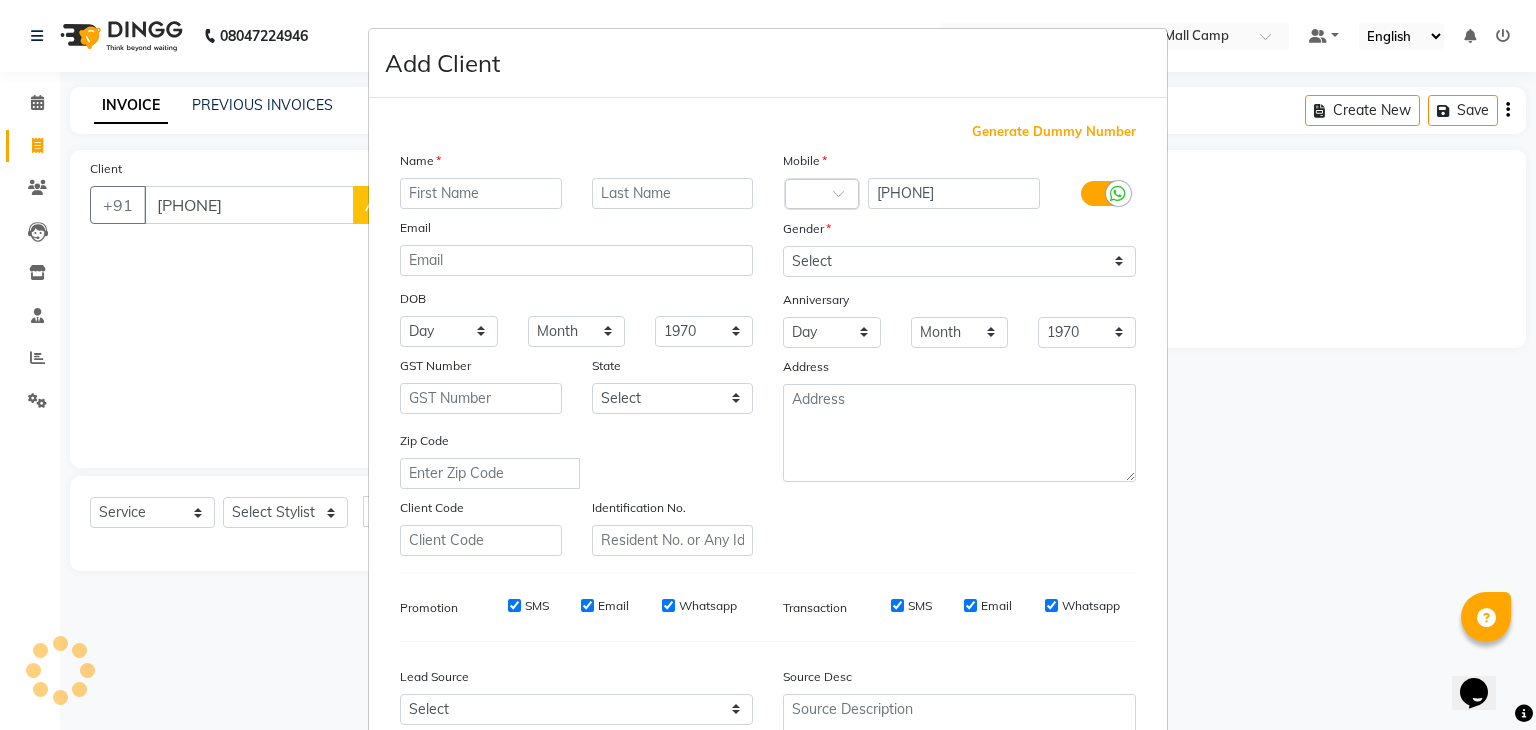 click at bounding box center (481, 193) 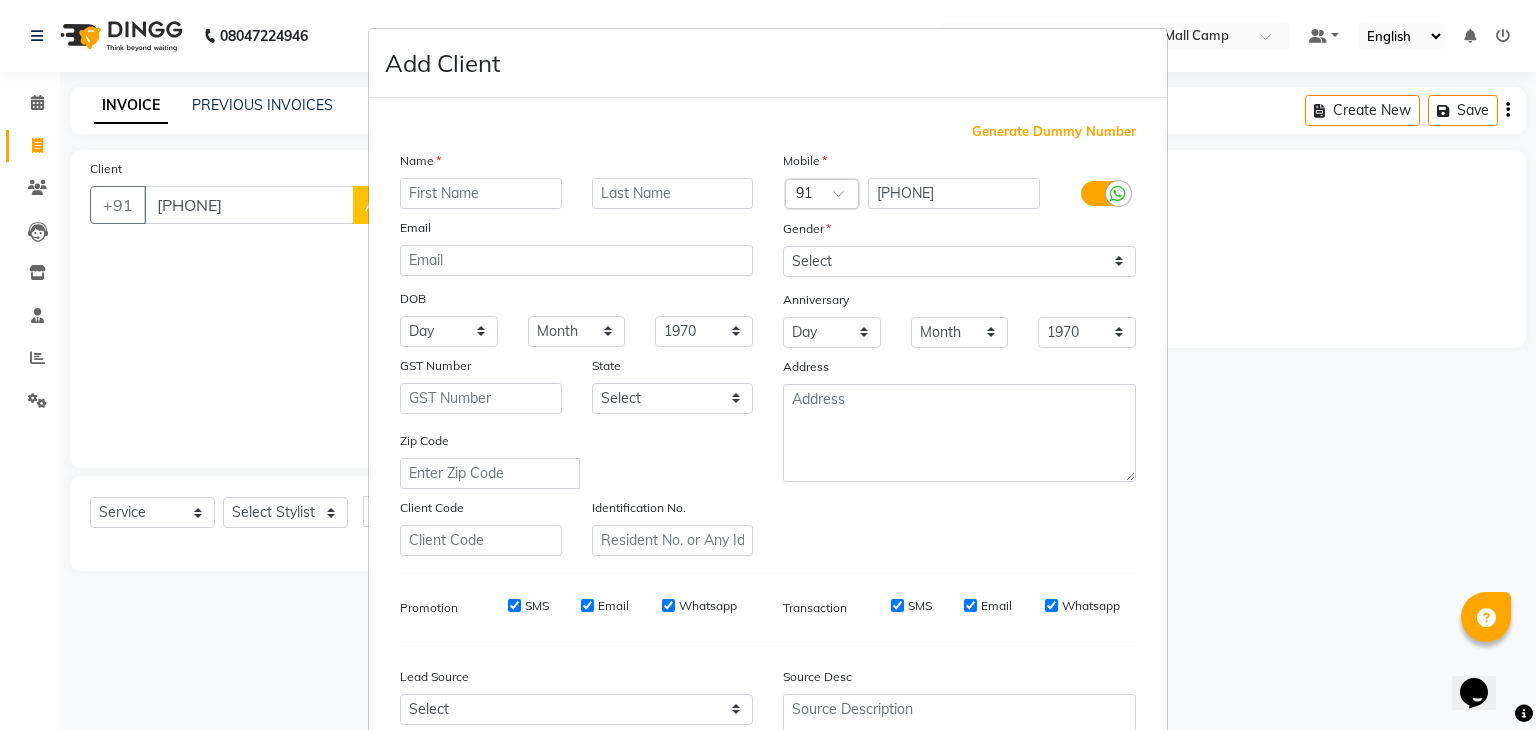 click at bounding box center (481, 193) 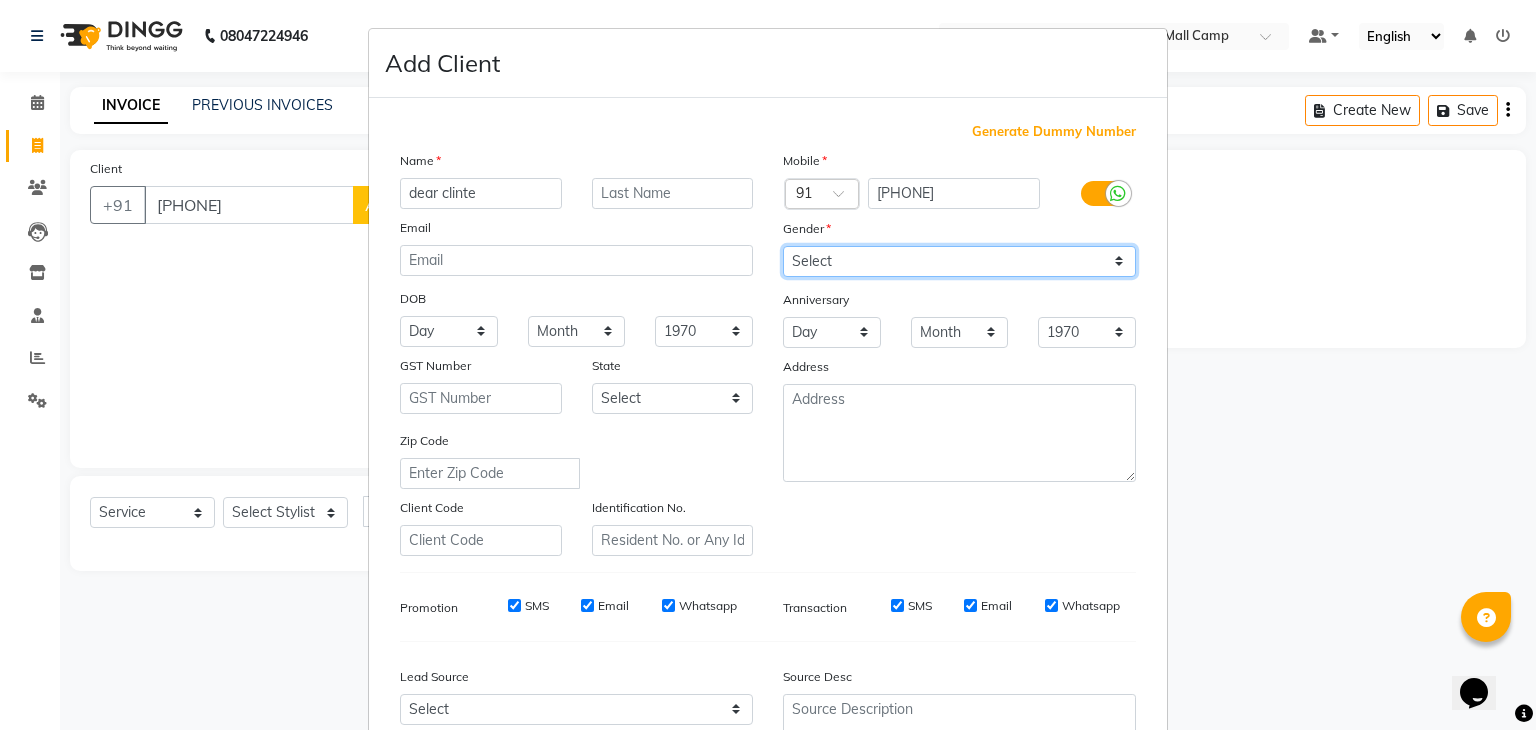 click on "Select Male Female Other Prefer Not To Say" at bounding box center (959, 261) 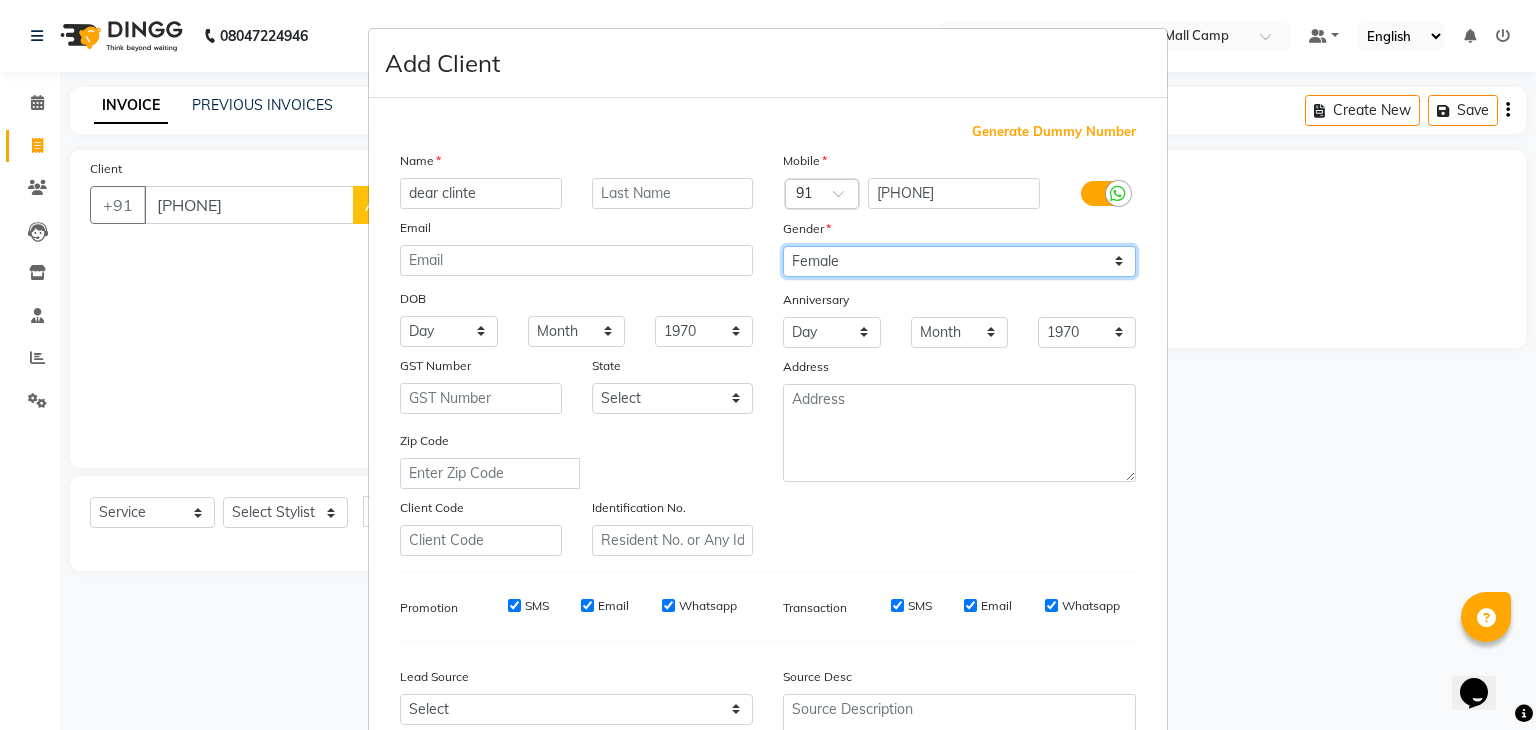 click on "Select Male Female Other Prefer Not To Say" at bounding box center (959, 261) 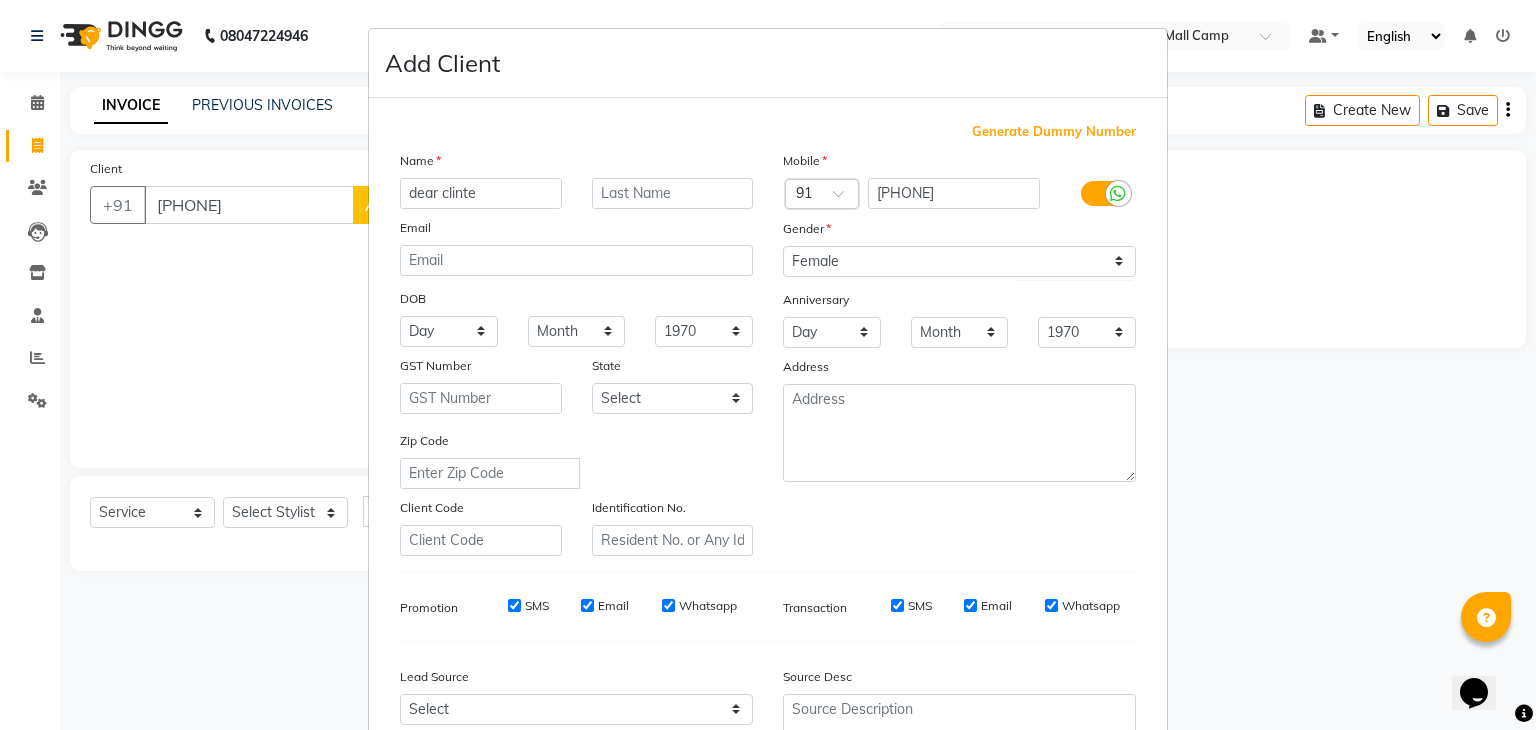 click on "Zip Code" at bounding box center [576, 459] 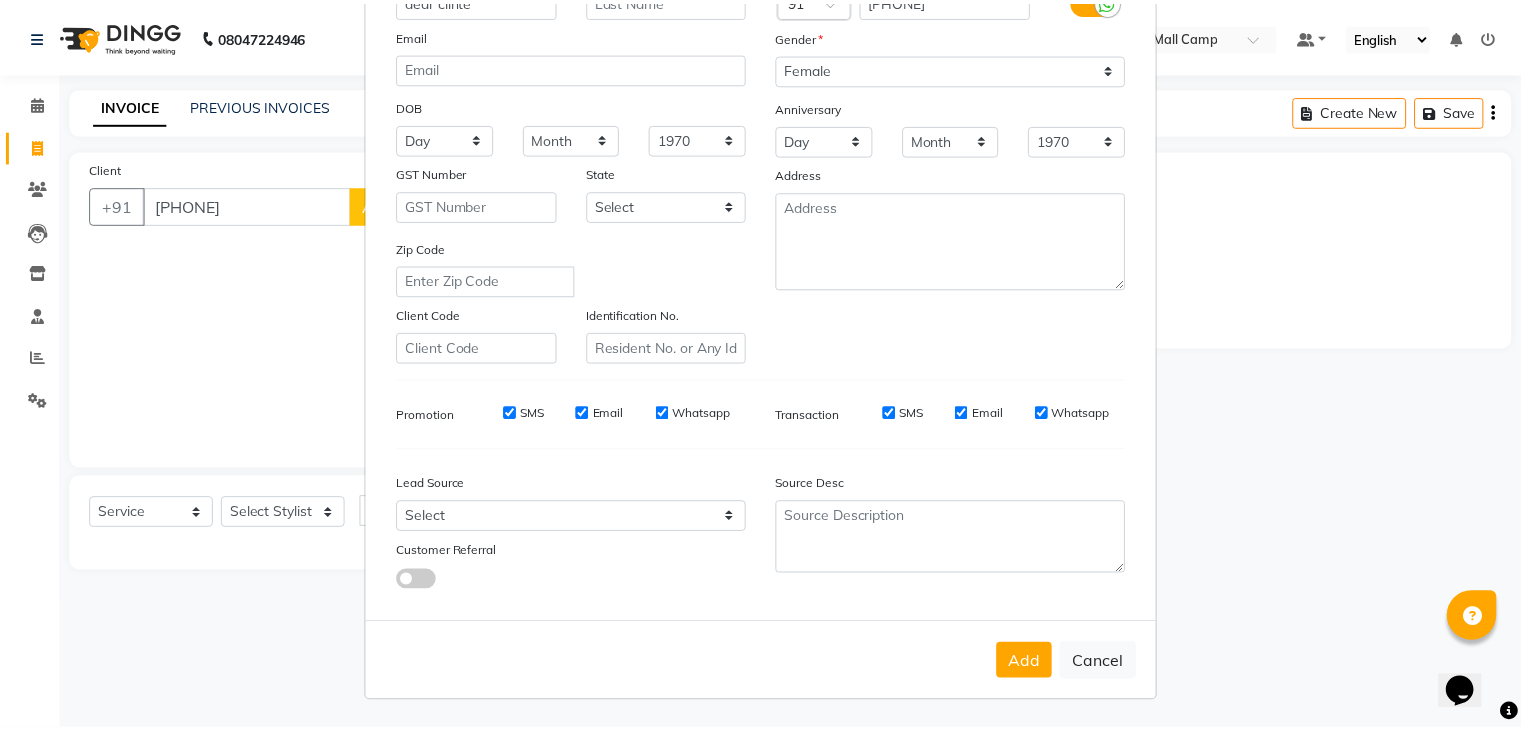 scroll, scrollTop: 203, scrollLeft: 0, axis: vertical 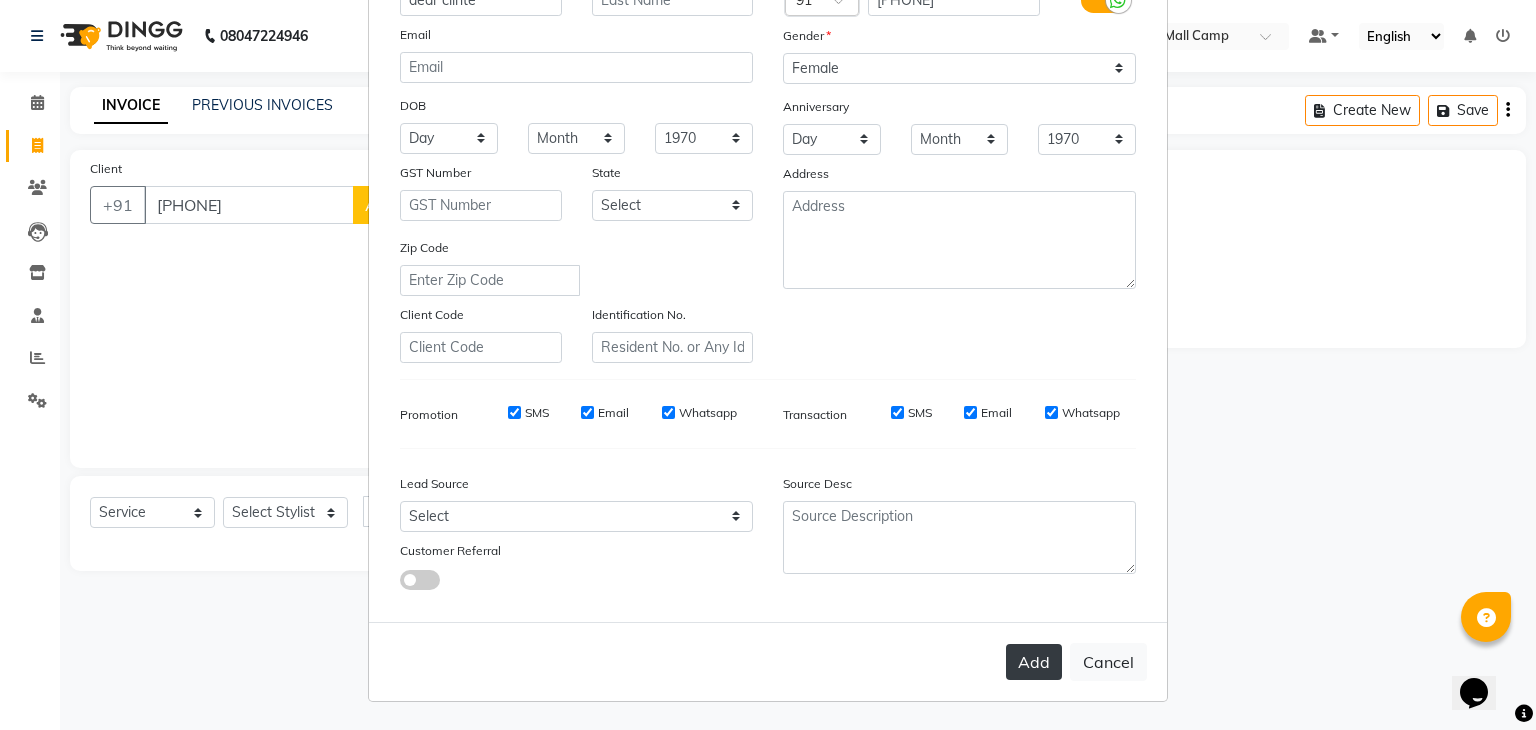 click on "Add" at bounding box center (1034, 662) 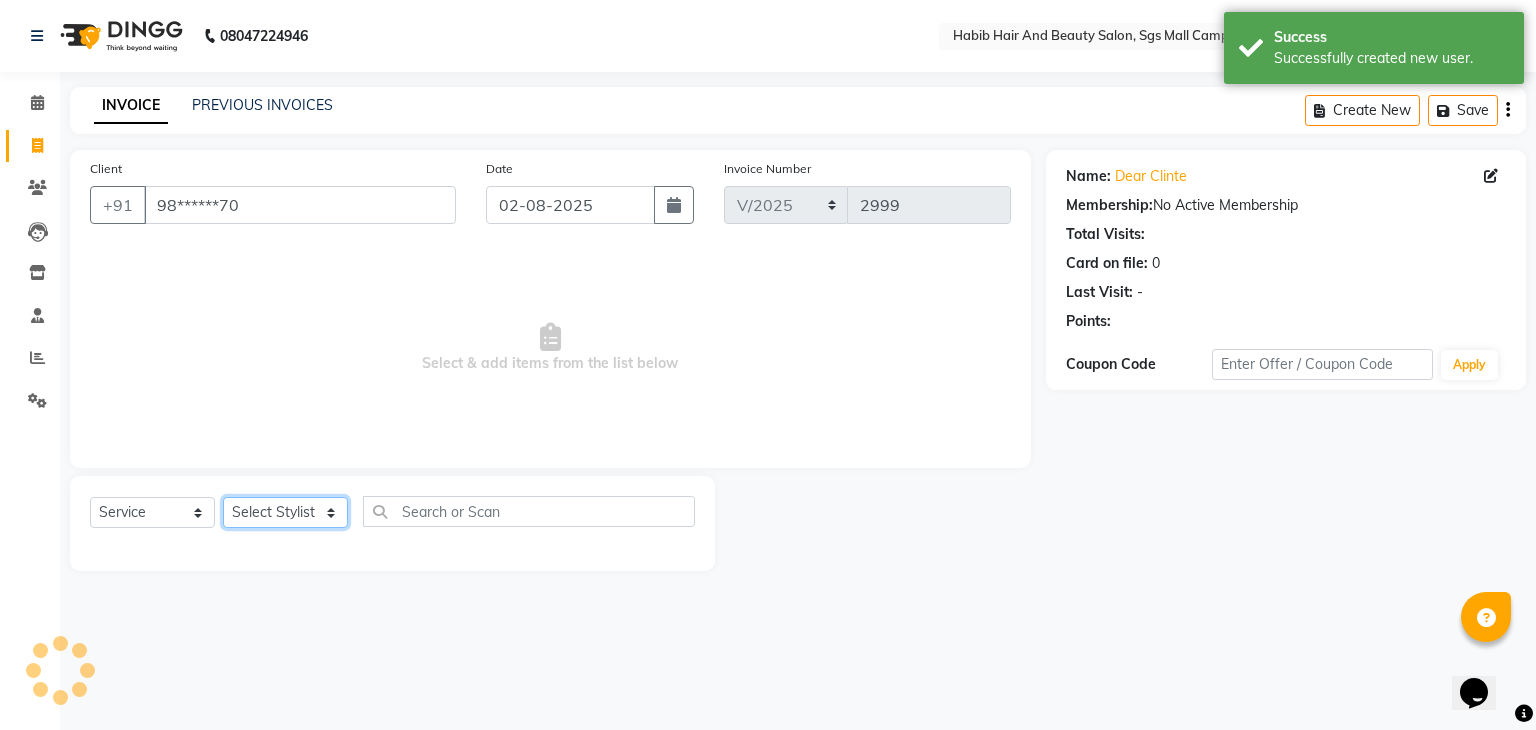 click on "Select Stylist [FIRST] [FIRST]  [FIRST] Manager [FIRST]  [FIRST] [FIRST]  [FIRST] [FIRST] [FIRST]" 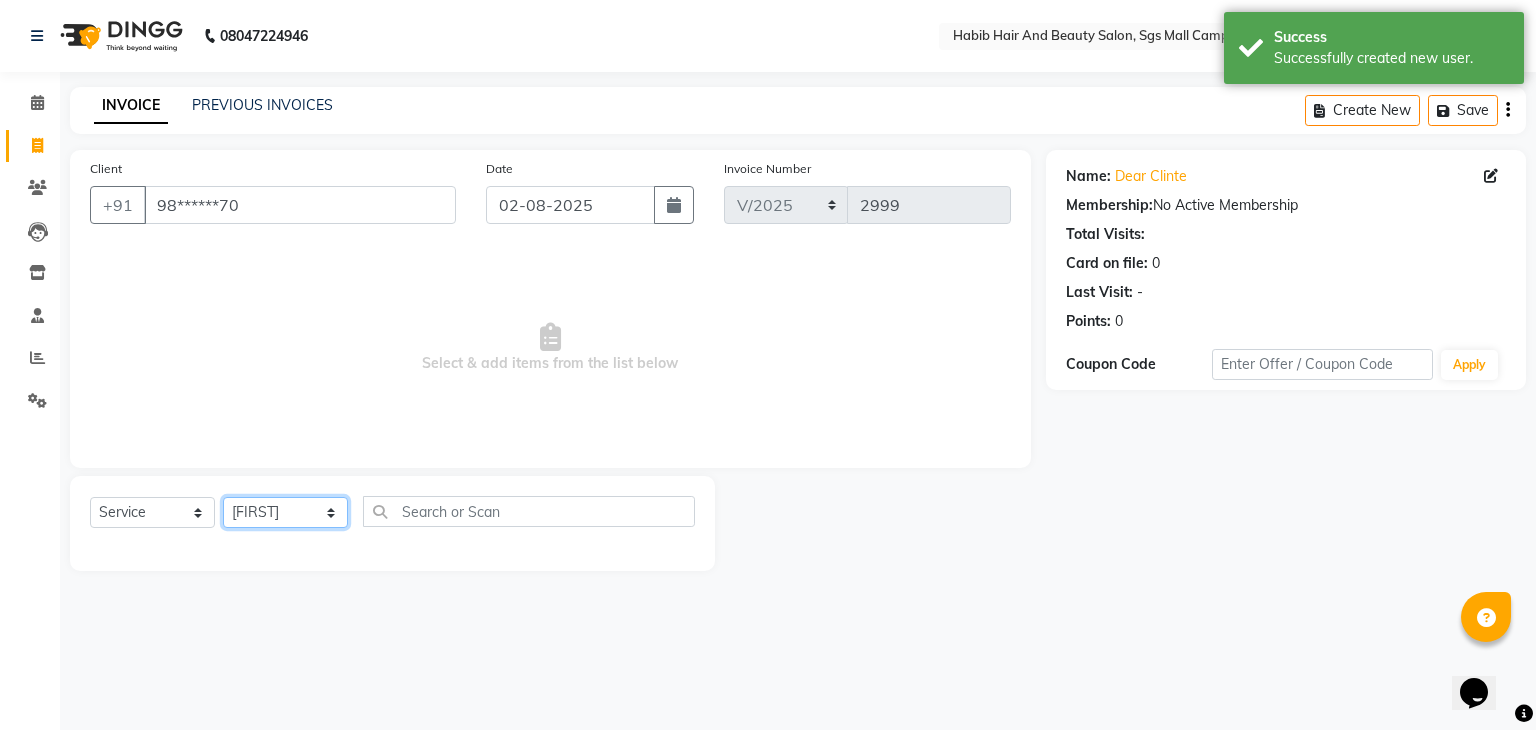 click on "Select Stylist [FIRST] [FIRST]  [FIRST] Manager [FIRST]  [FIRST] [FIRST]  [FIRST] [FIRST] [FIRST]" 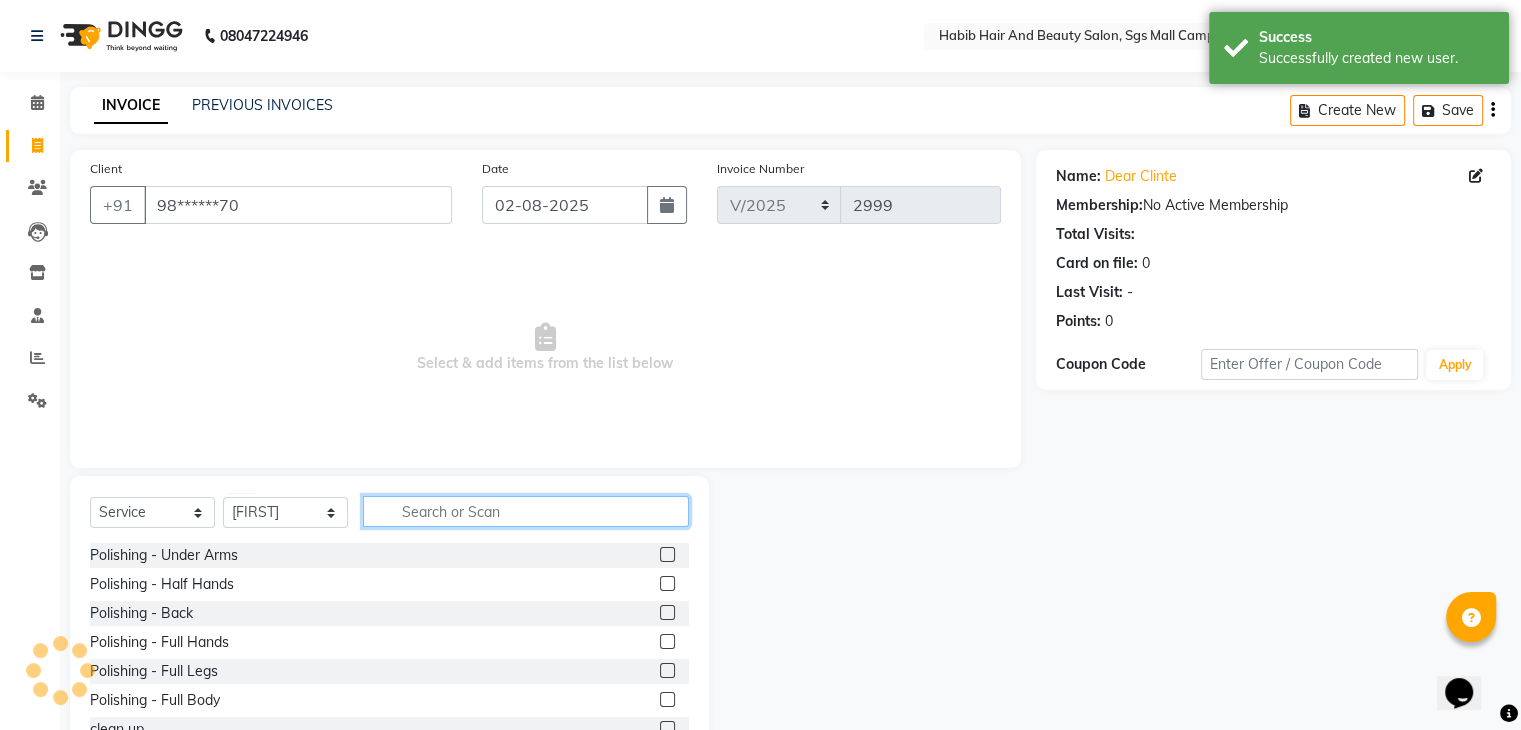 click 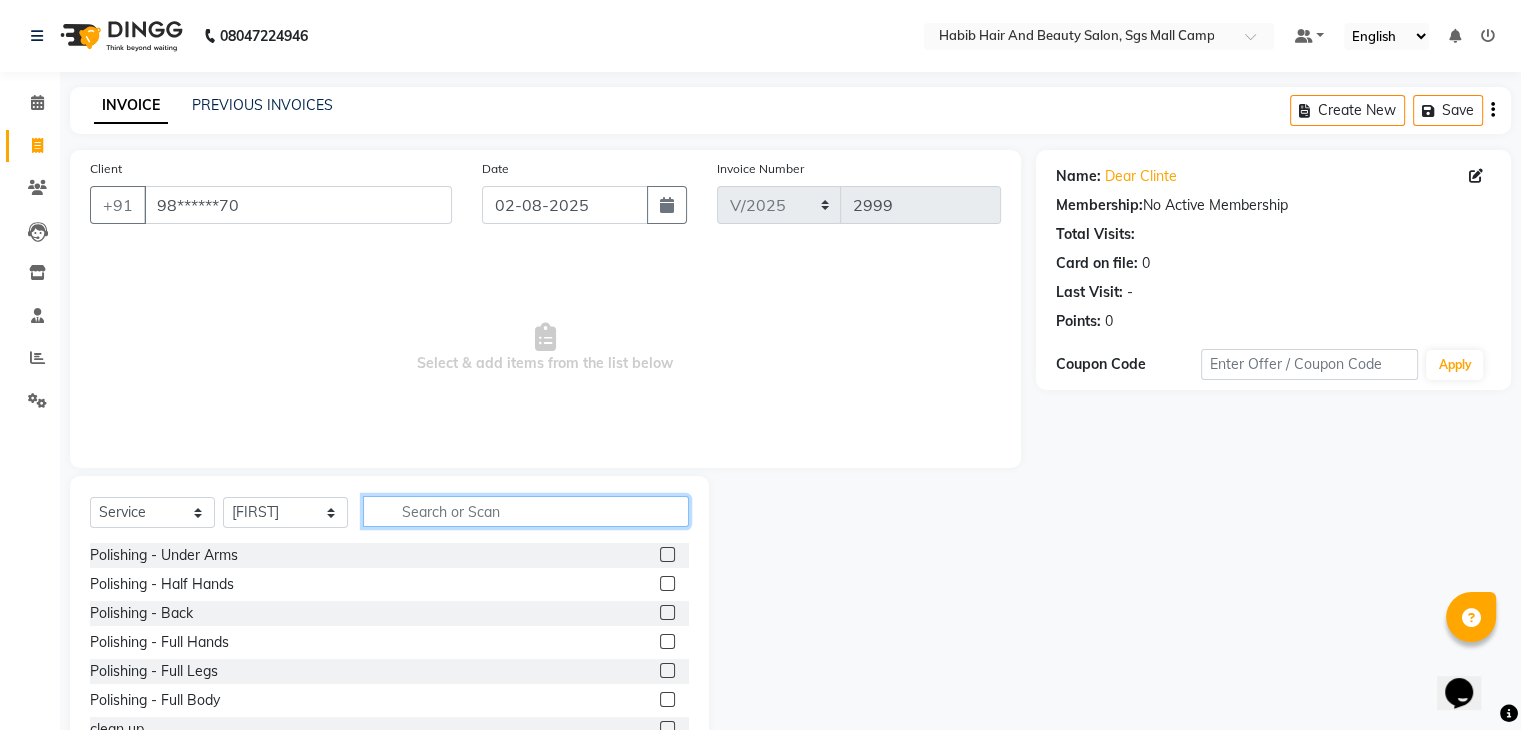 click 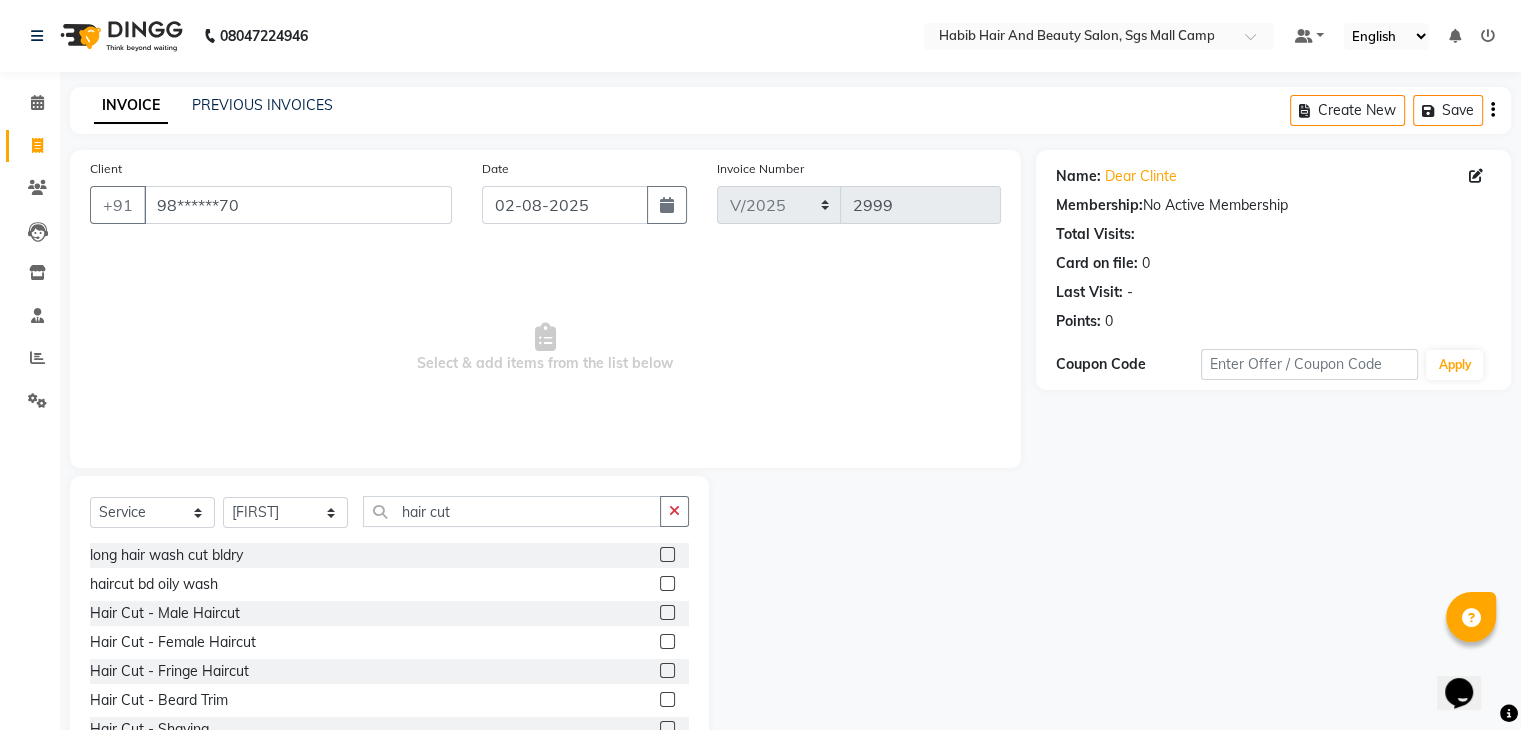 click 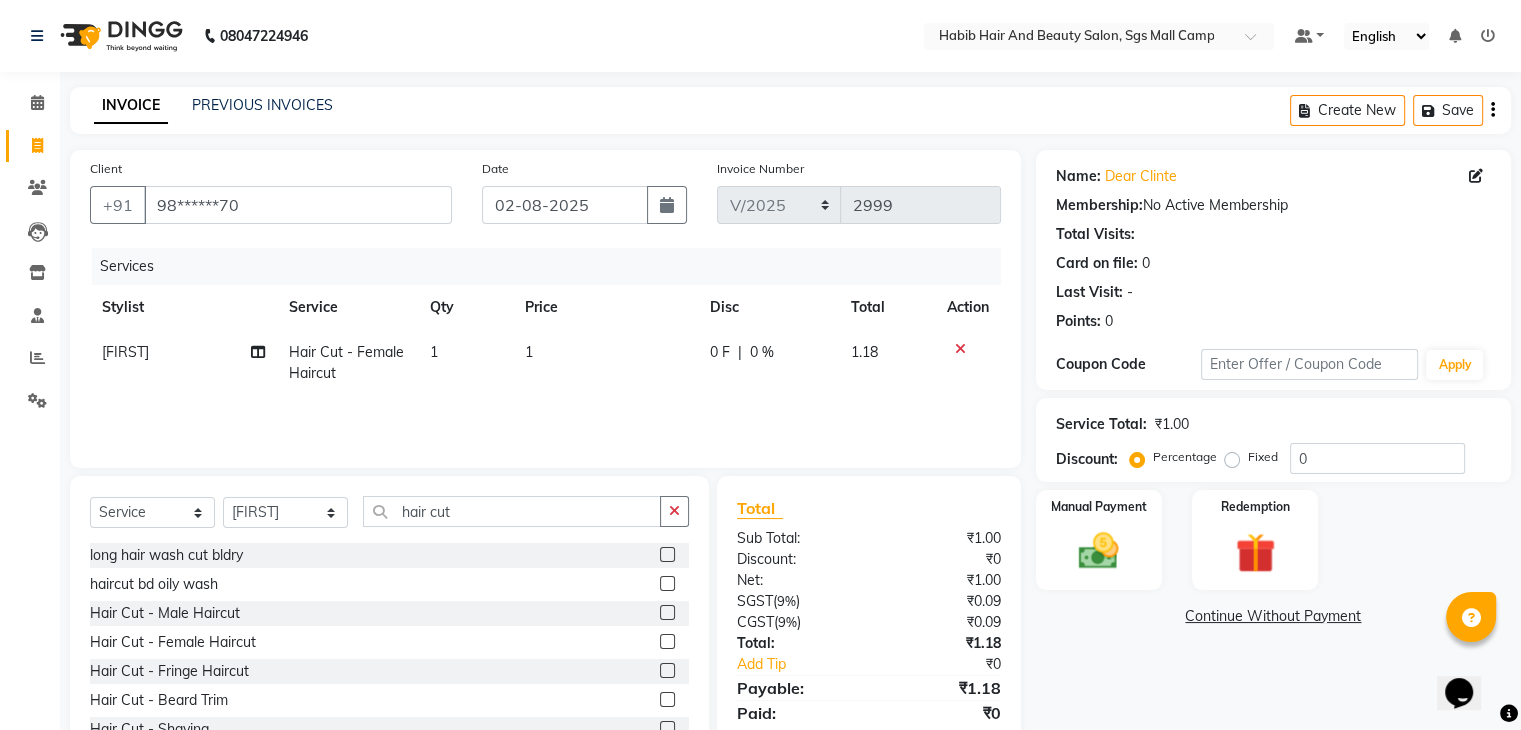 click on "1" 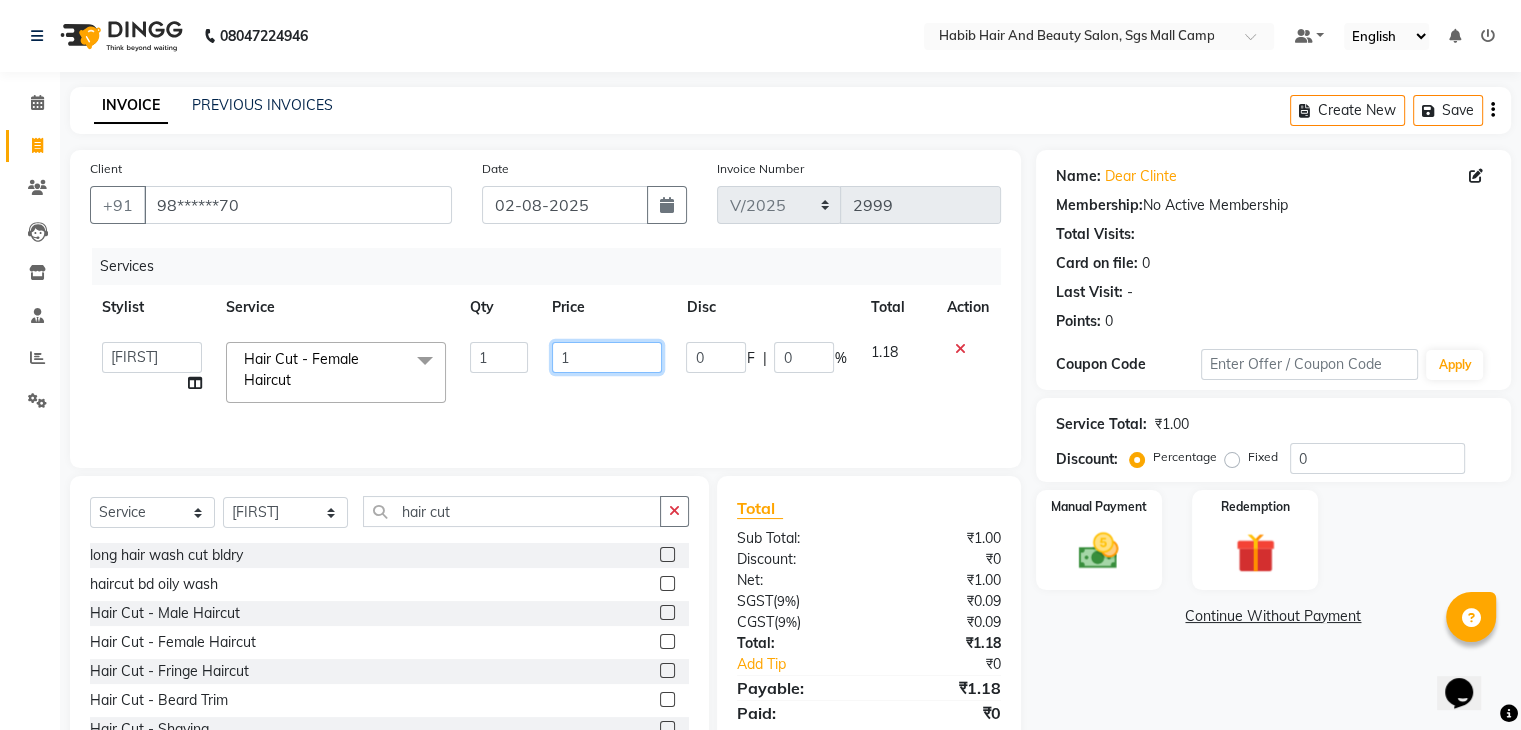 click on "1" 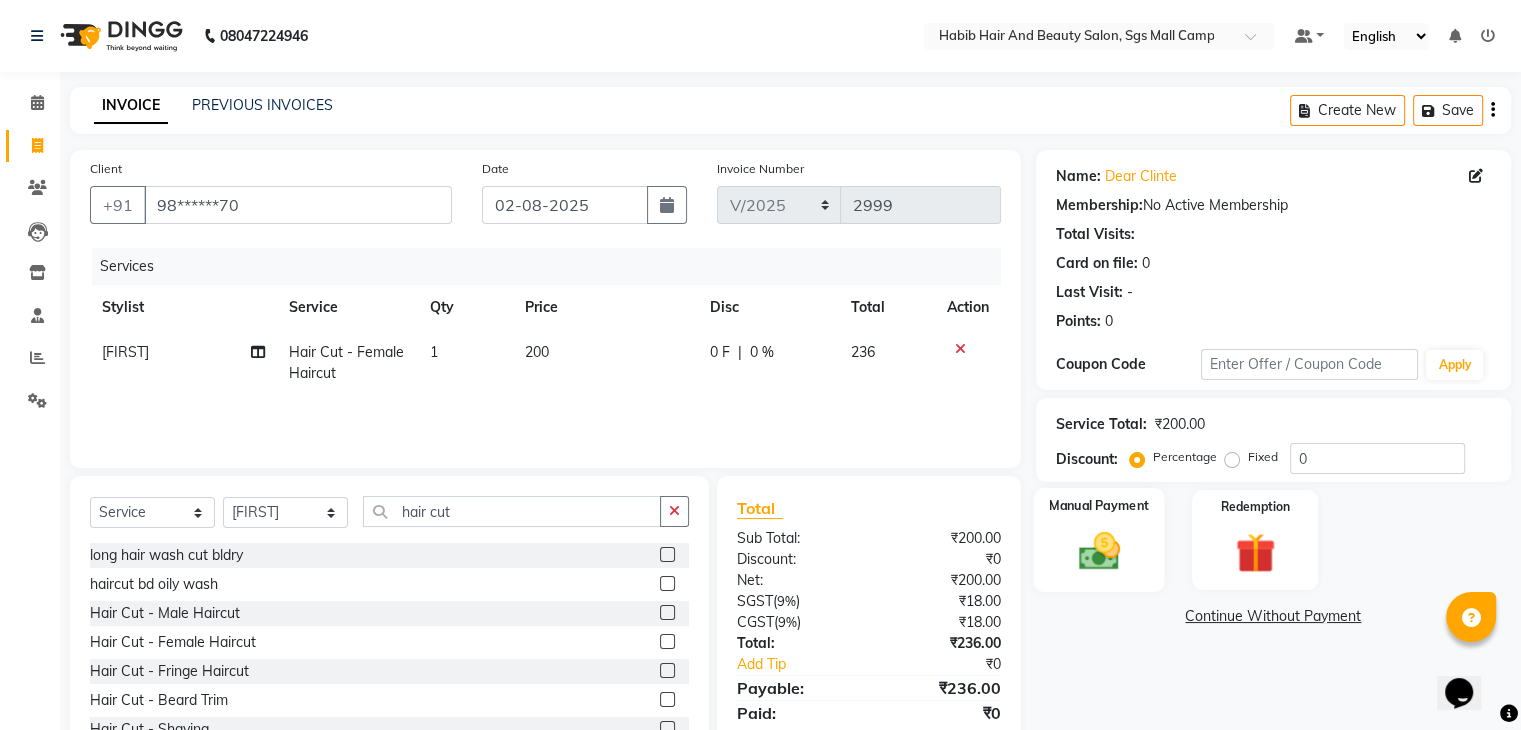 click on "Manual Payment" 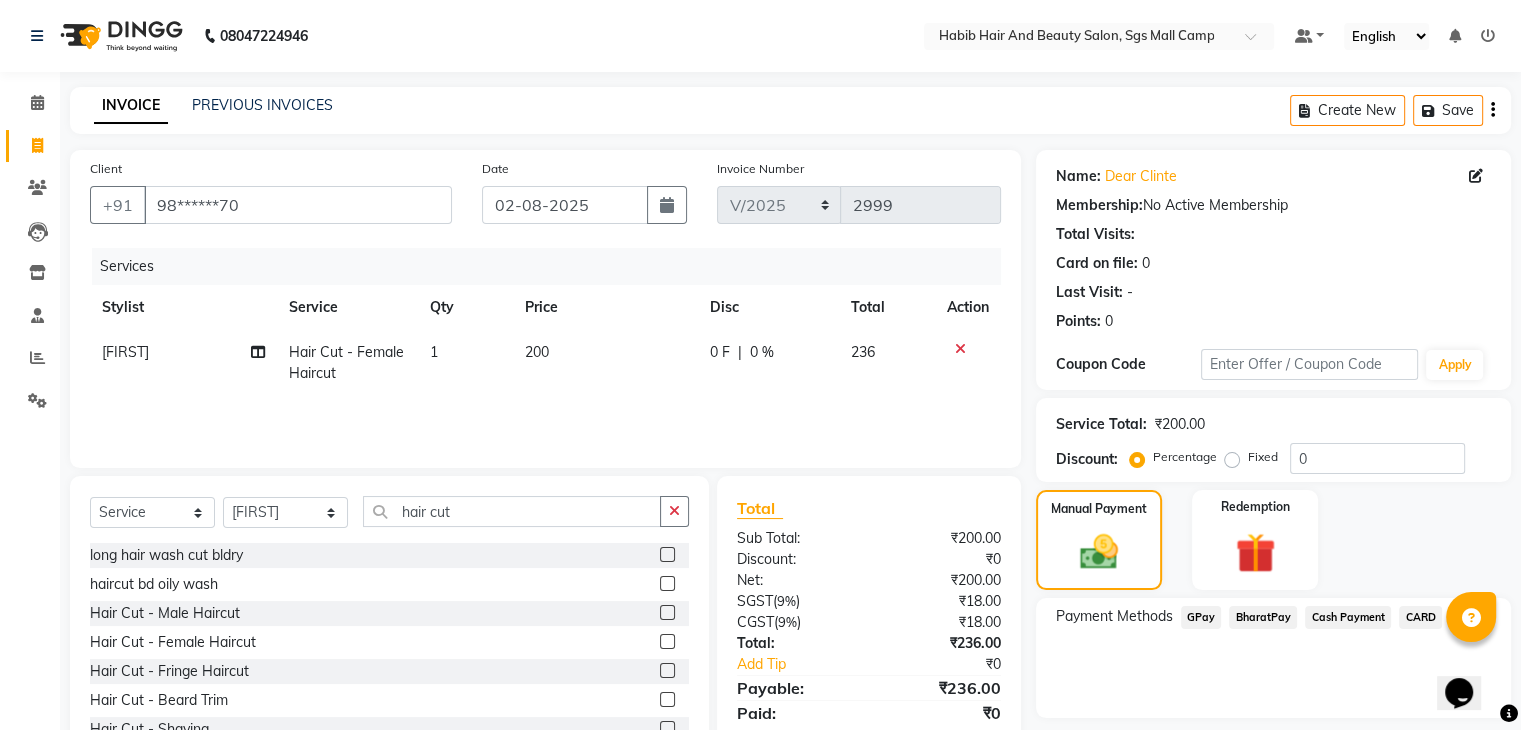 click on "BharatPay" 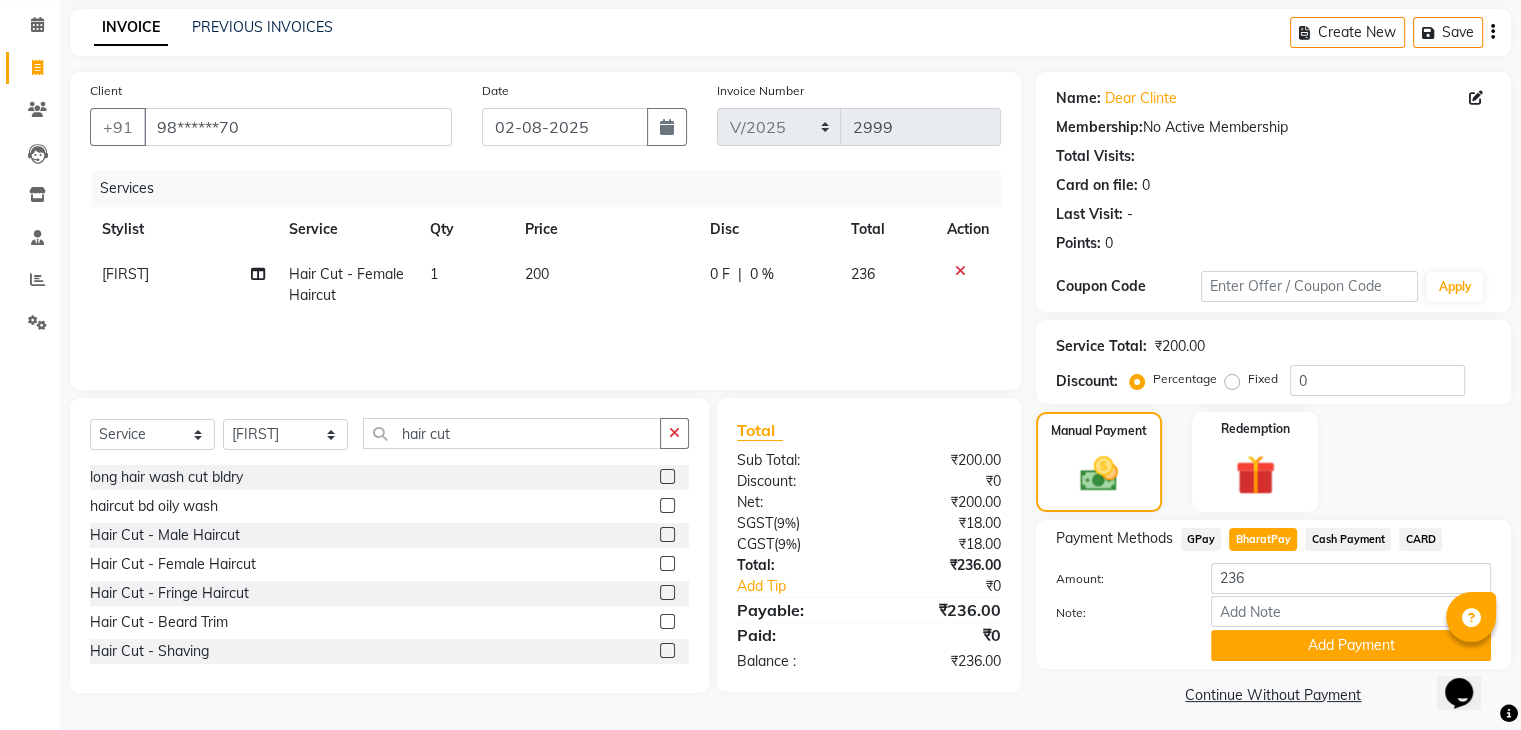 scroll, scrollTop: 89, scrollLeft: 0, axis: vertical 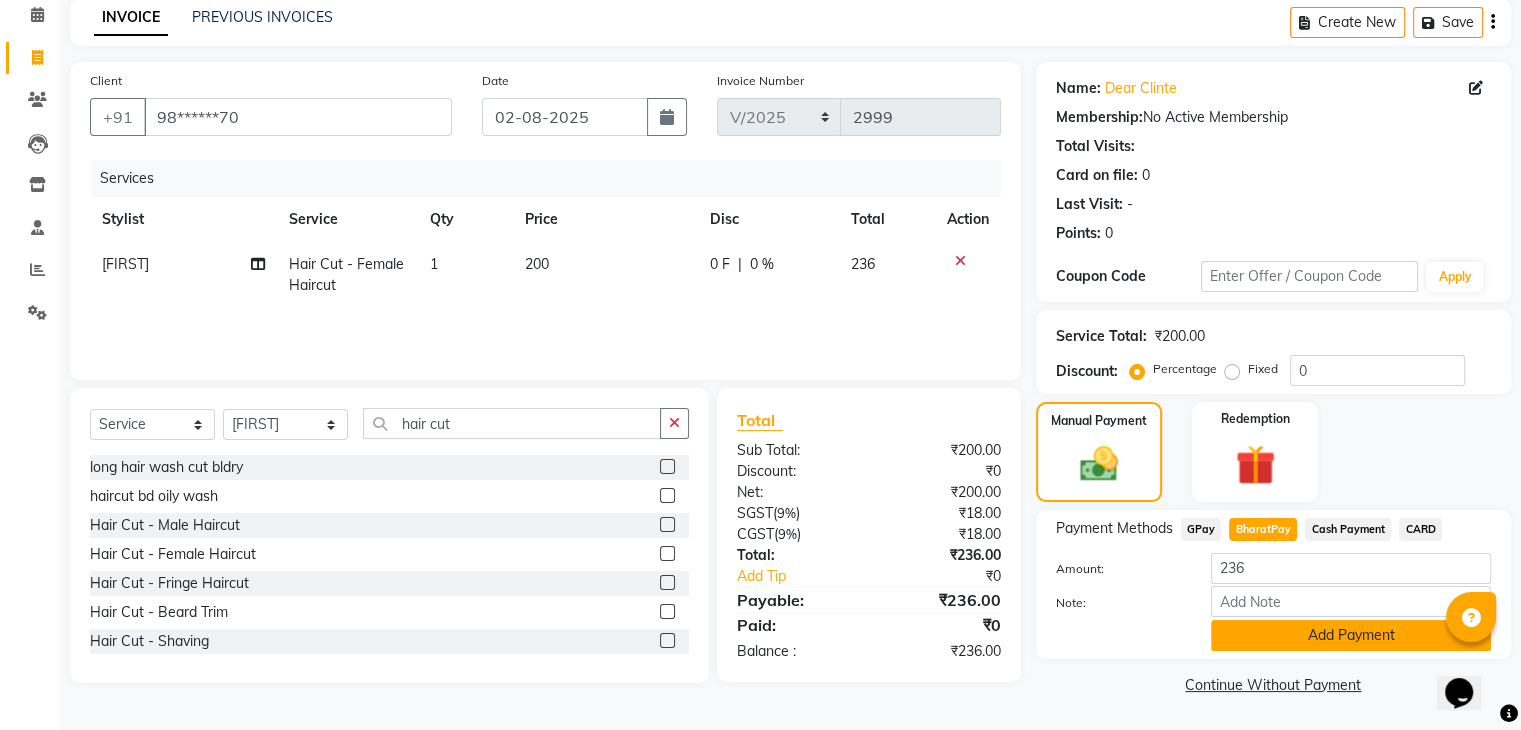 click on "Add Payment" 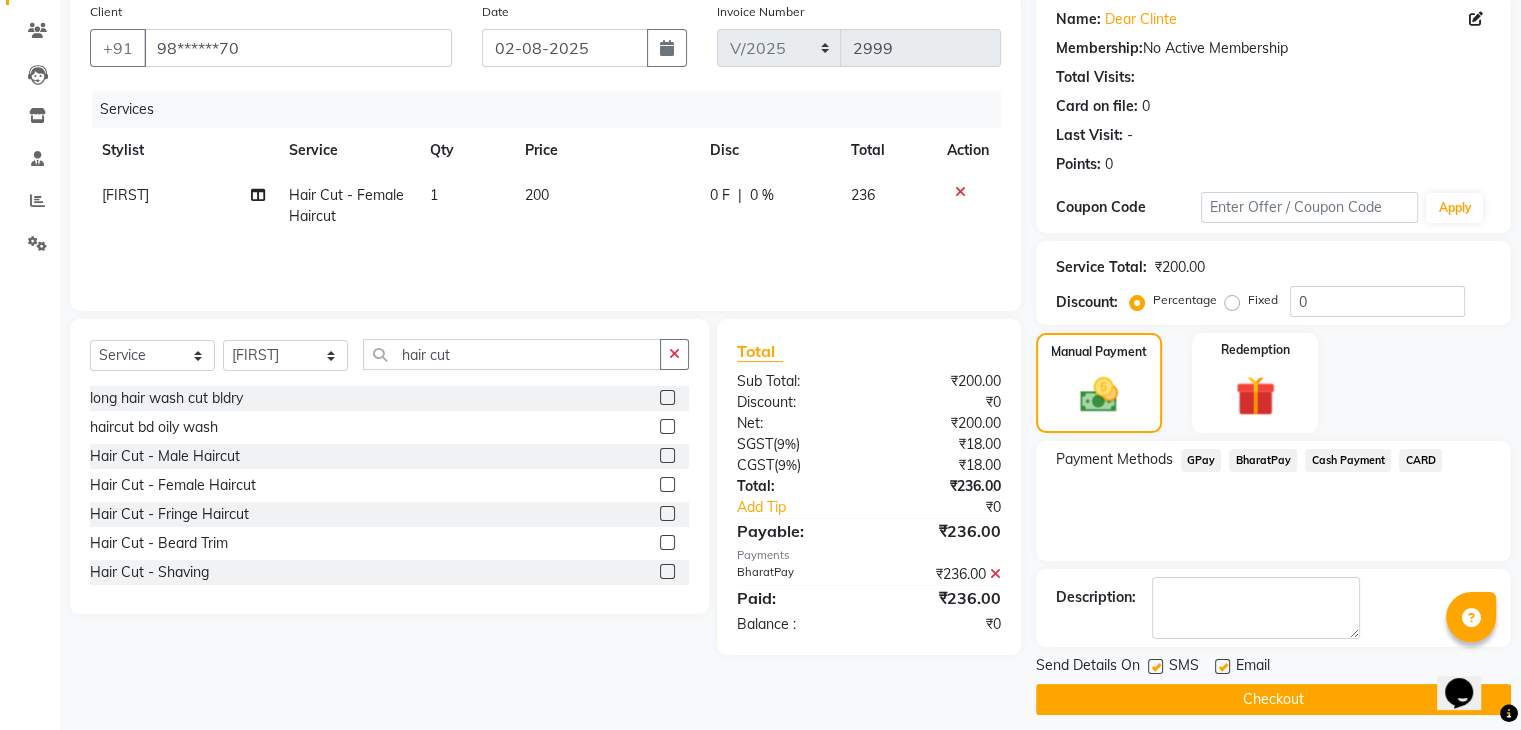 scroll, scrollTop: 171, scrollLeft: 0, axis: vertical 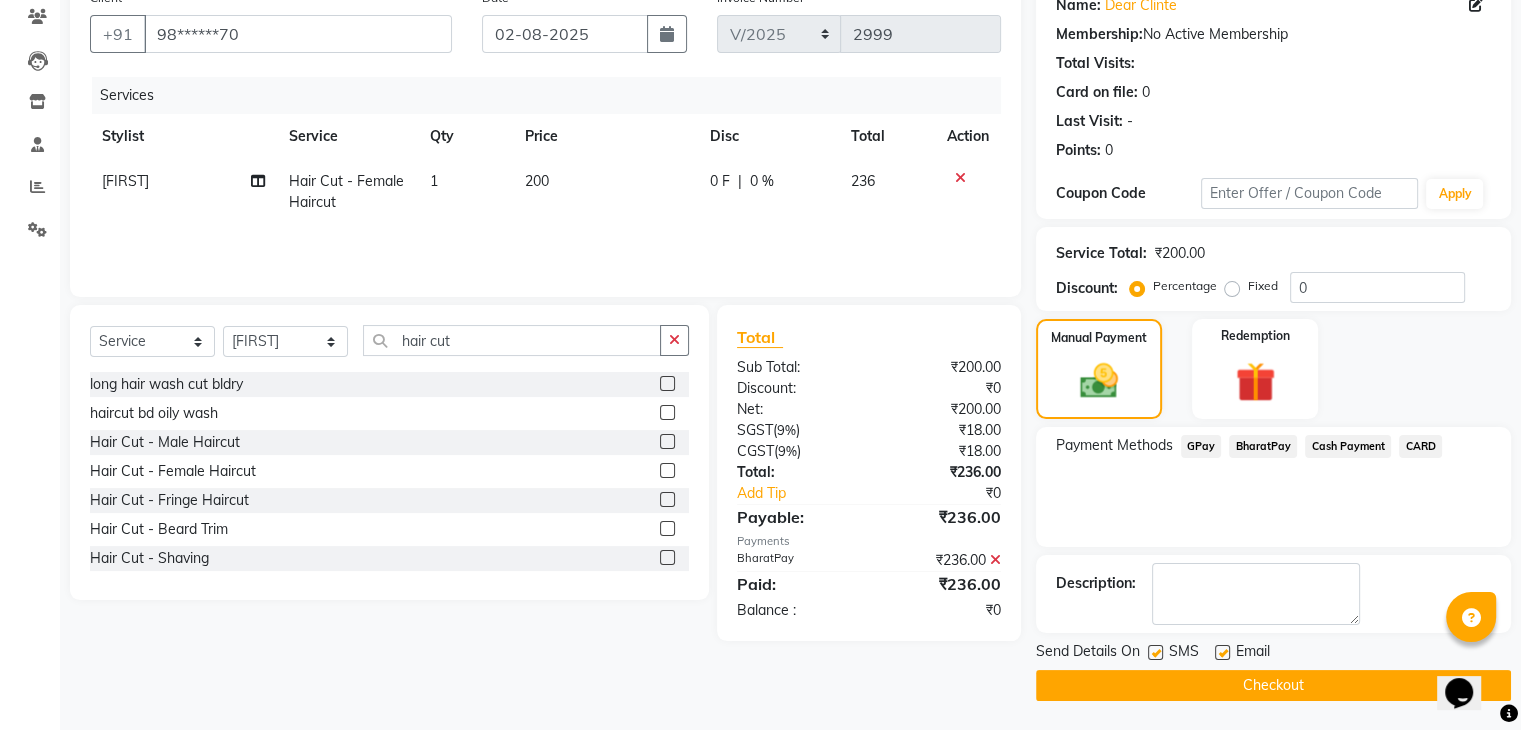 click on "Checkout" 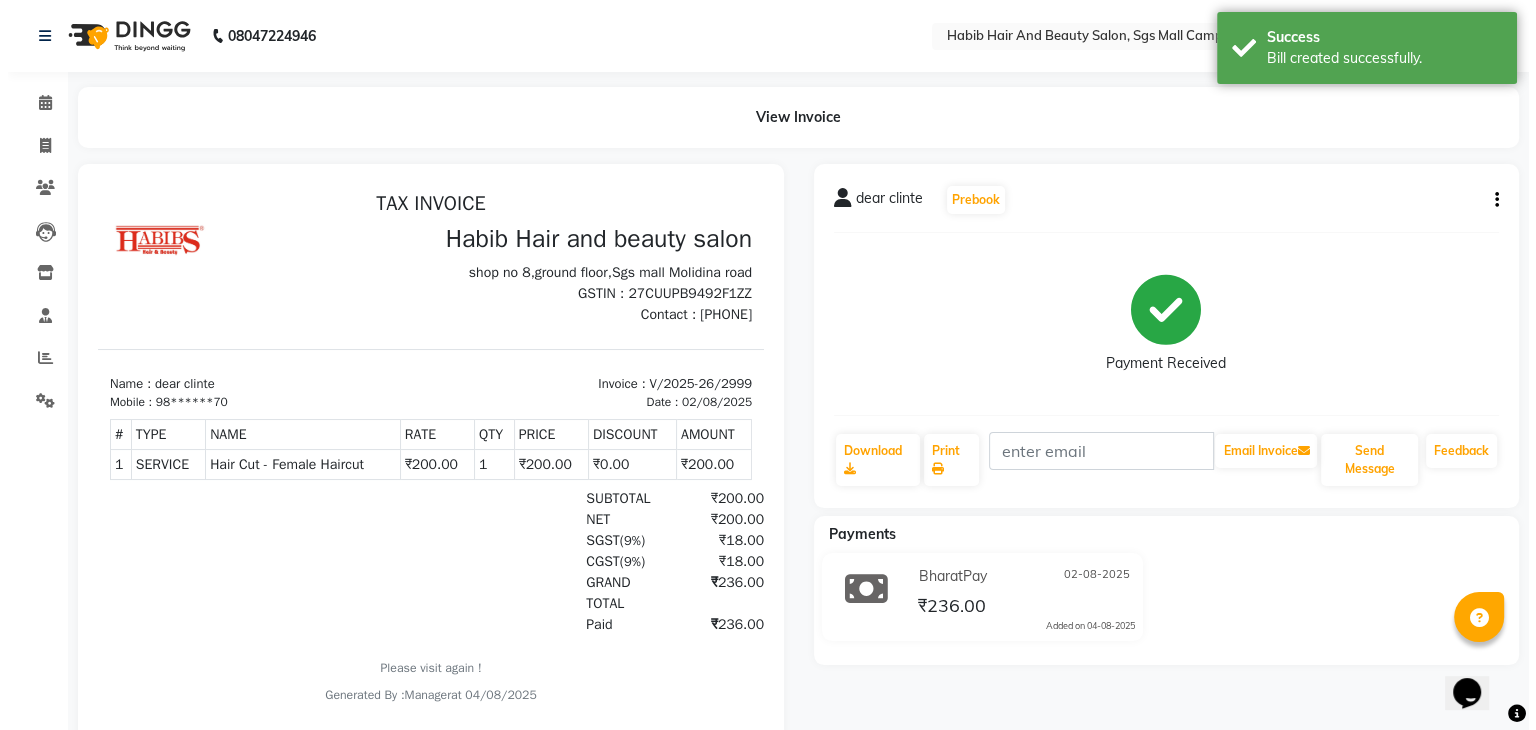 scroll, scrollTop: 0, scrollLeft: 0, axis: both 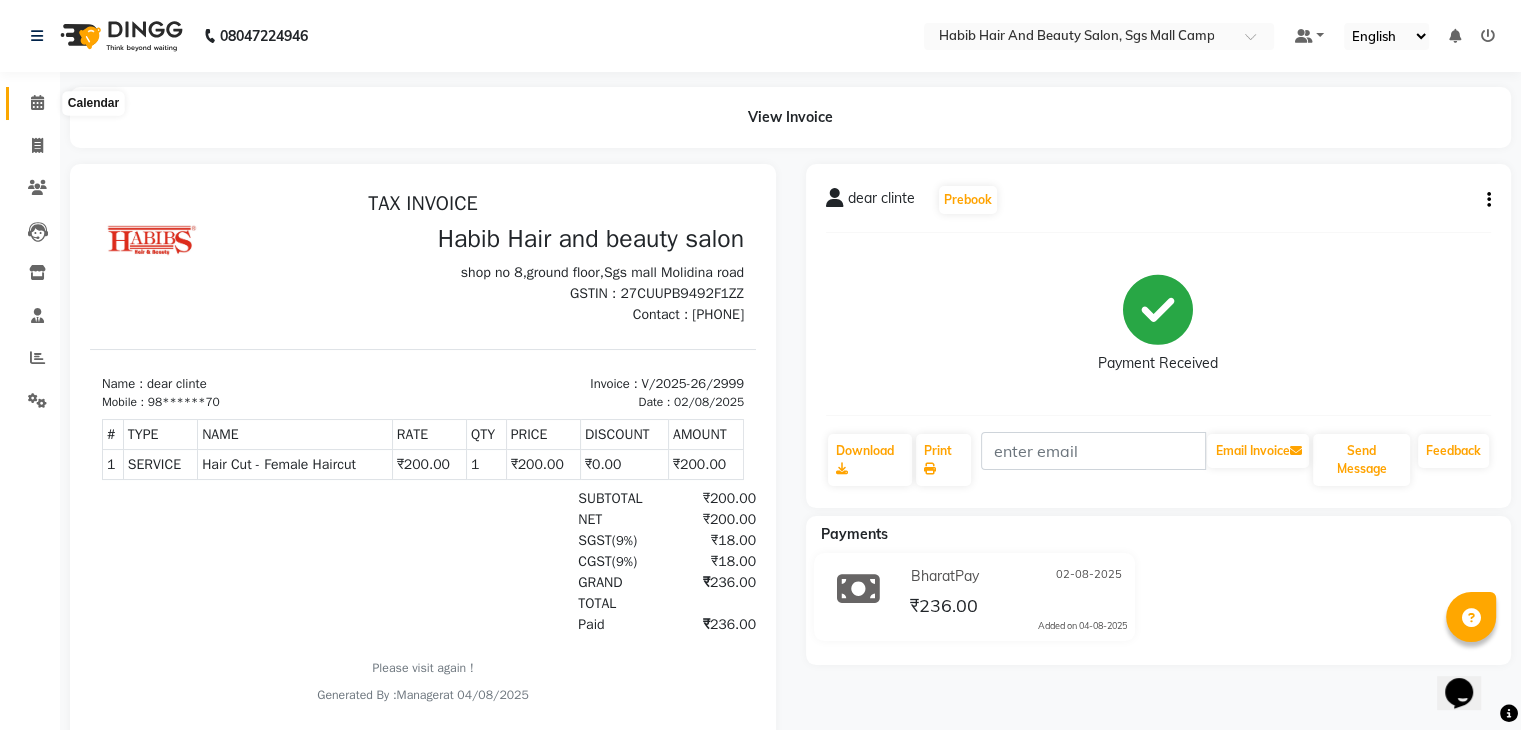 click 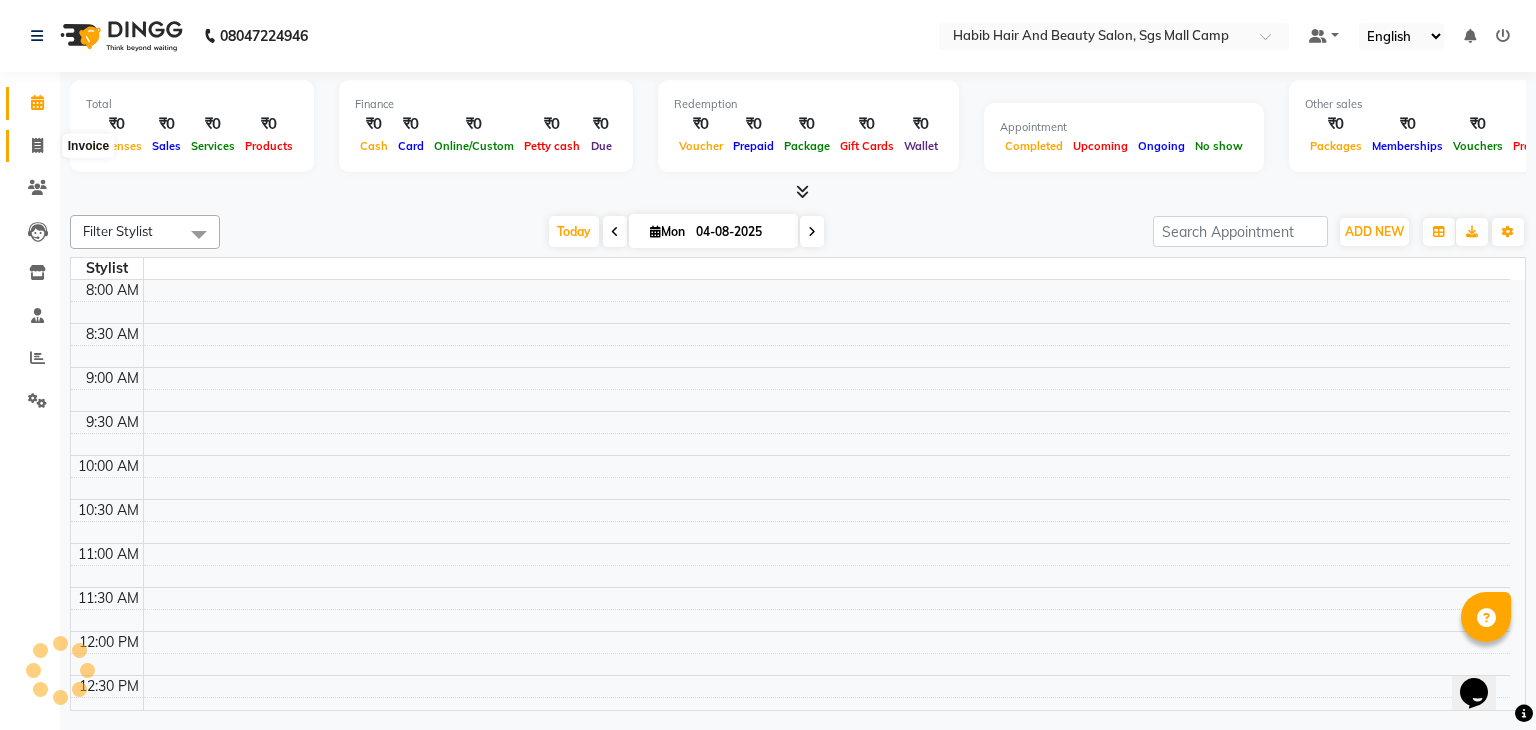 click 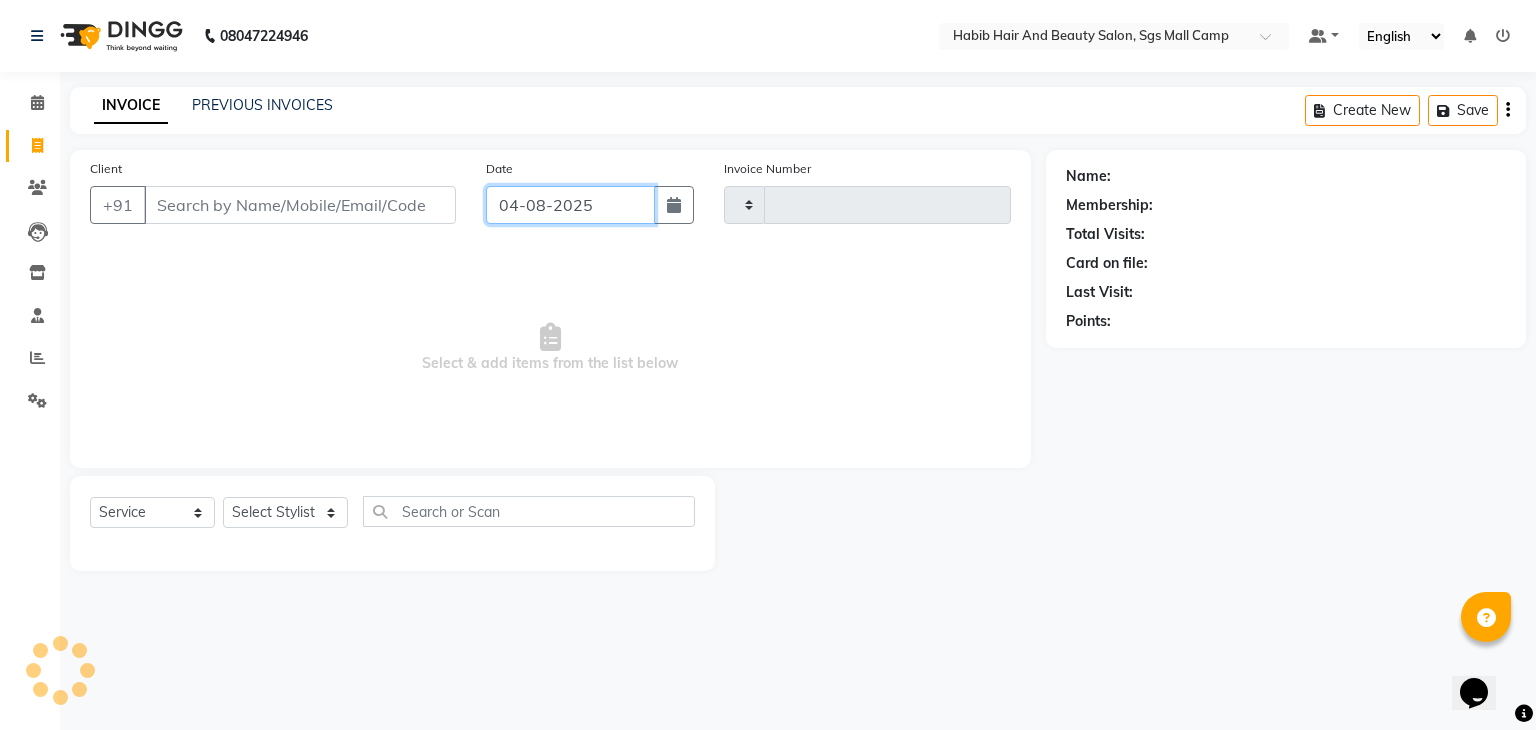 click on "04-08-2025" 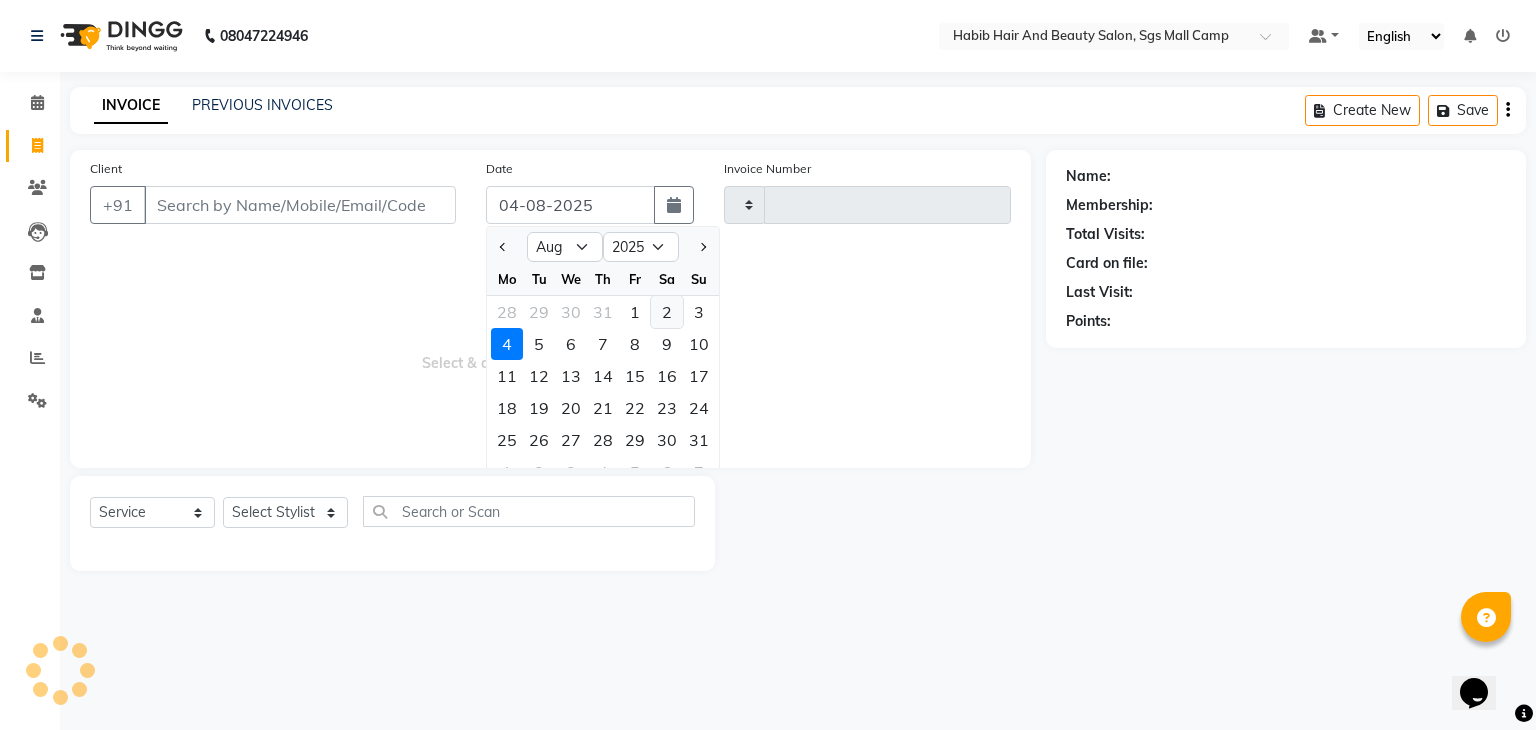 click on "2" 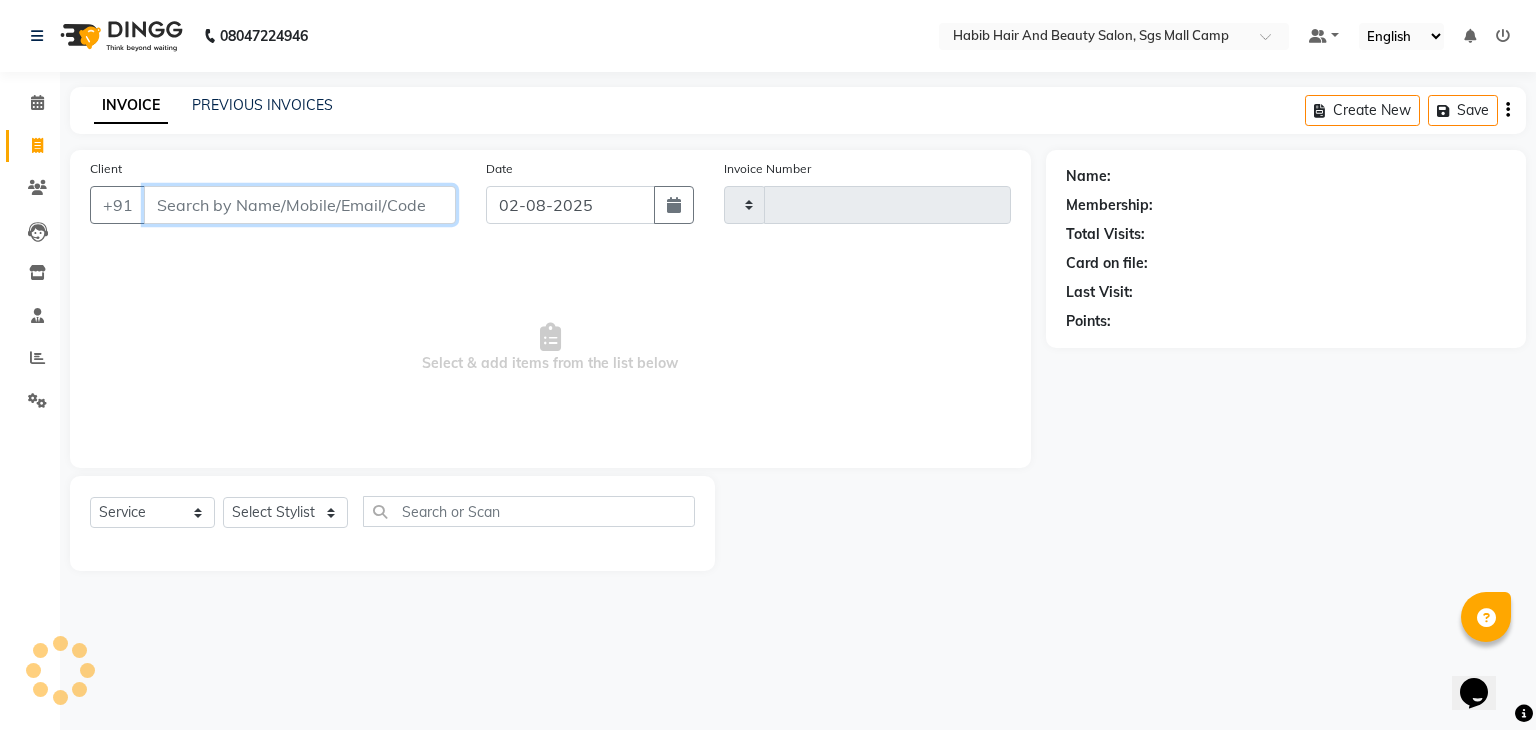 click on "Client" at bounding box center [300, 205] 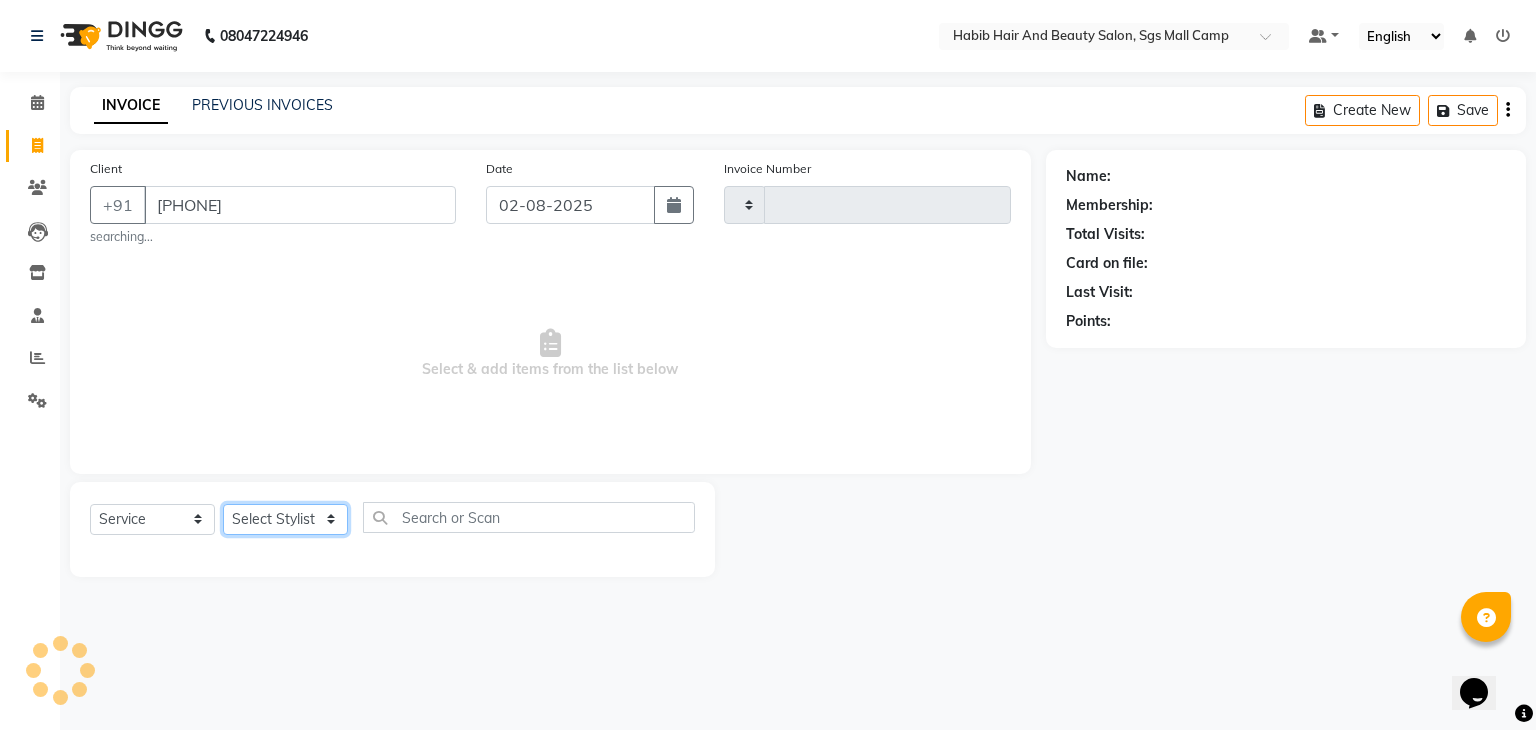 click on "Select Stylist" 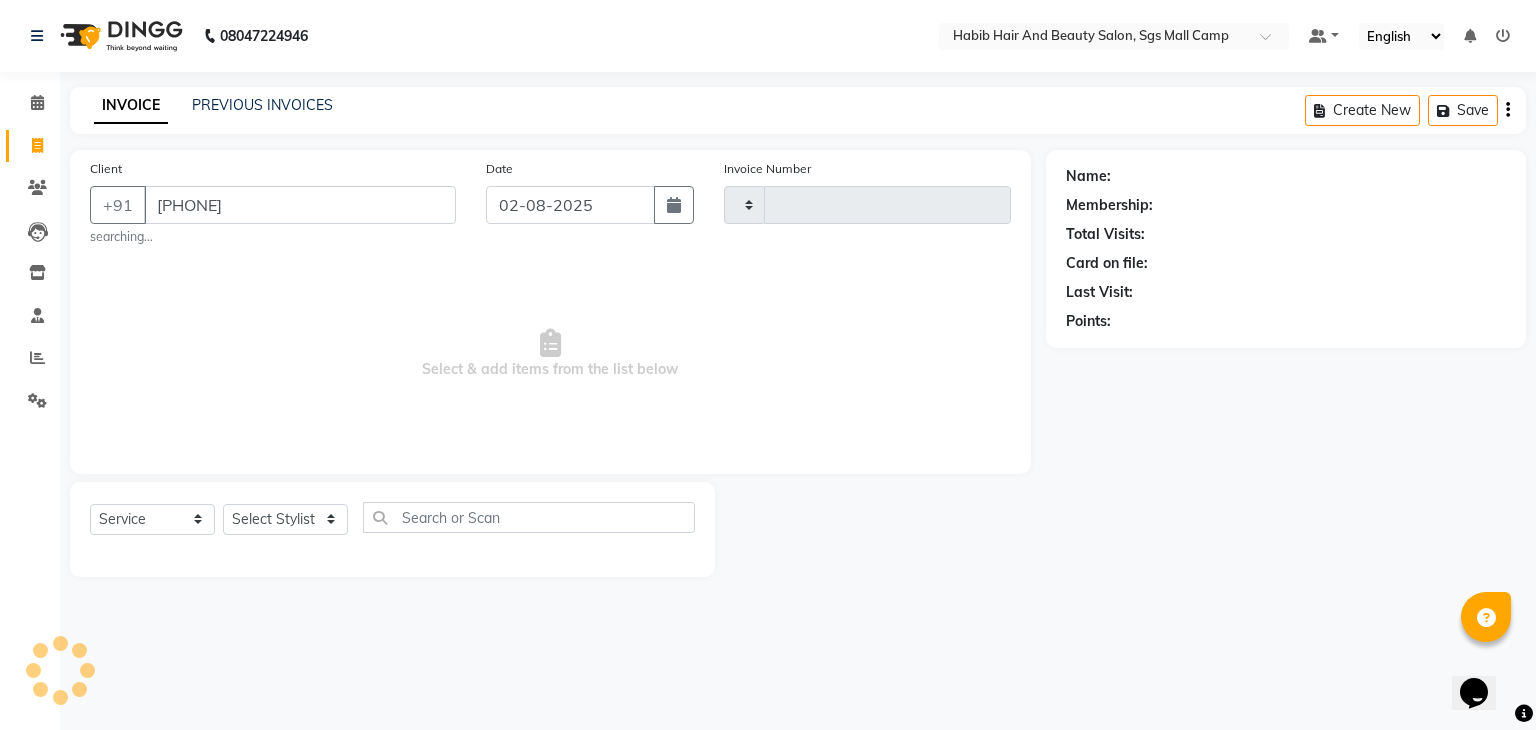 click on "Select & add items from the list below" at bounding box center (550, 354) 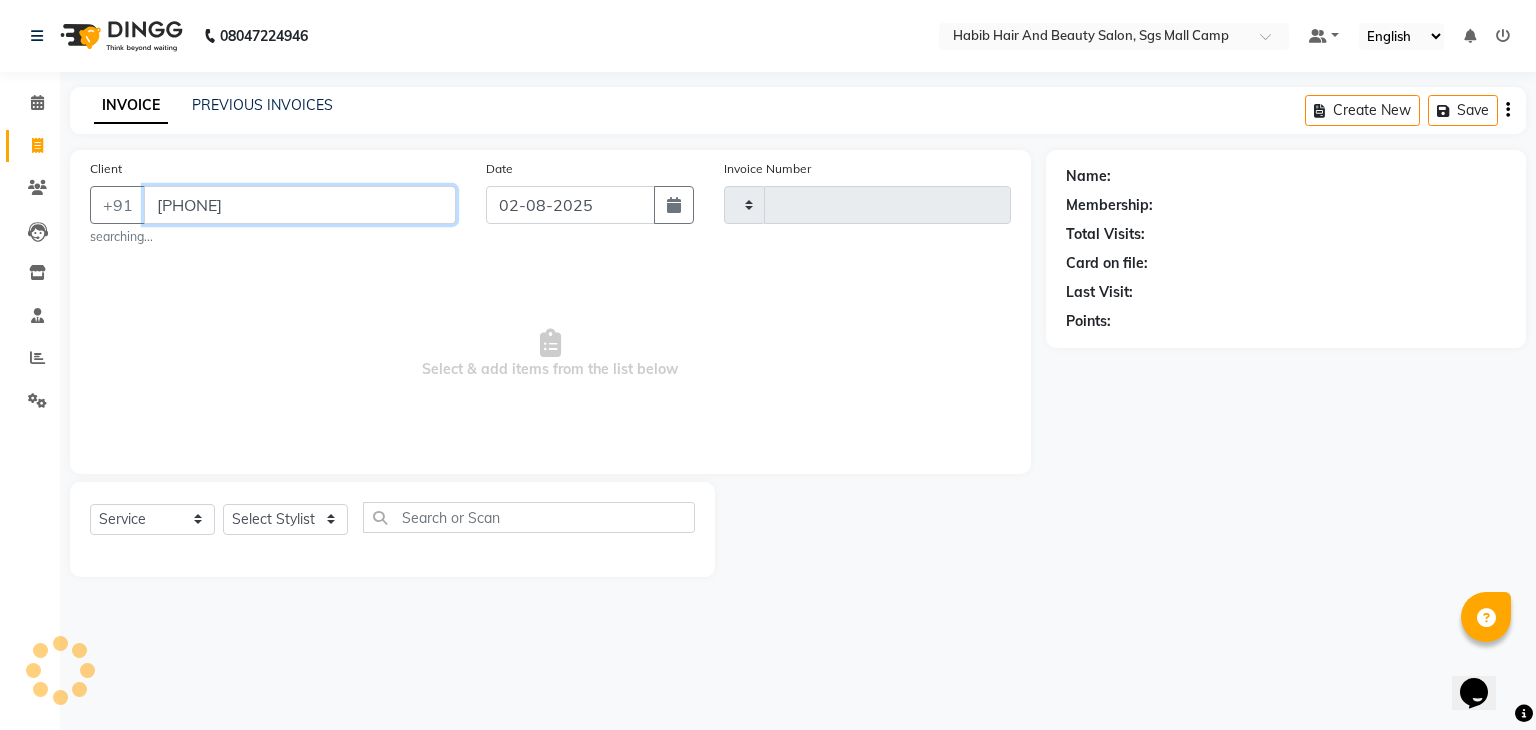 click on "[PHONE]" at bounding box center (300, 205) 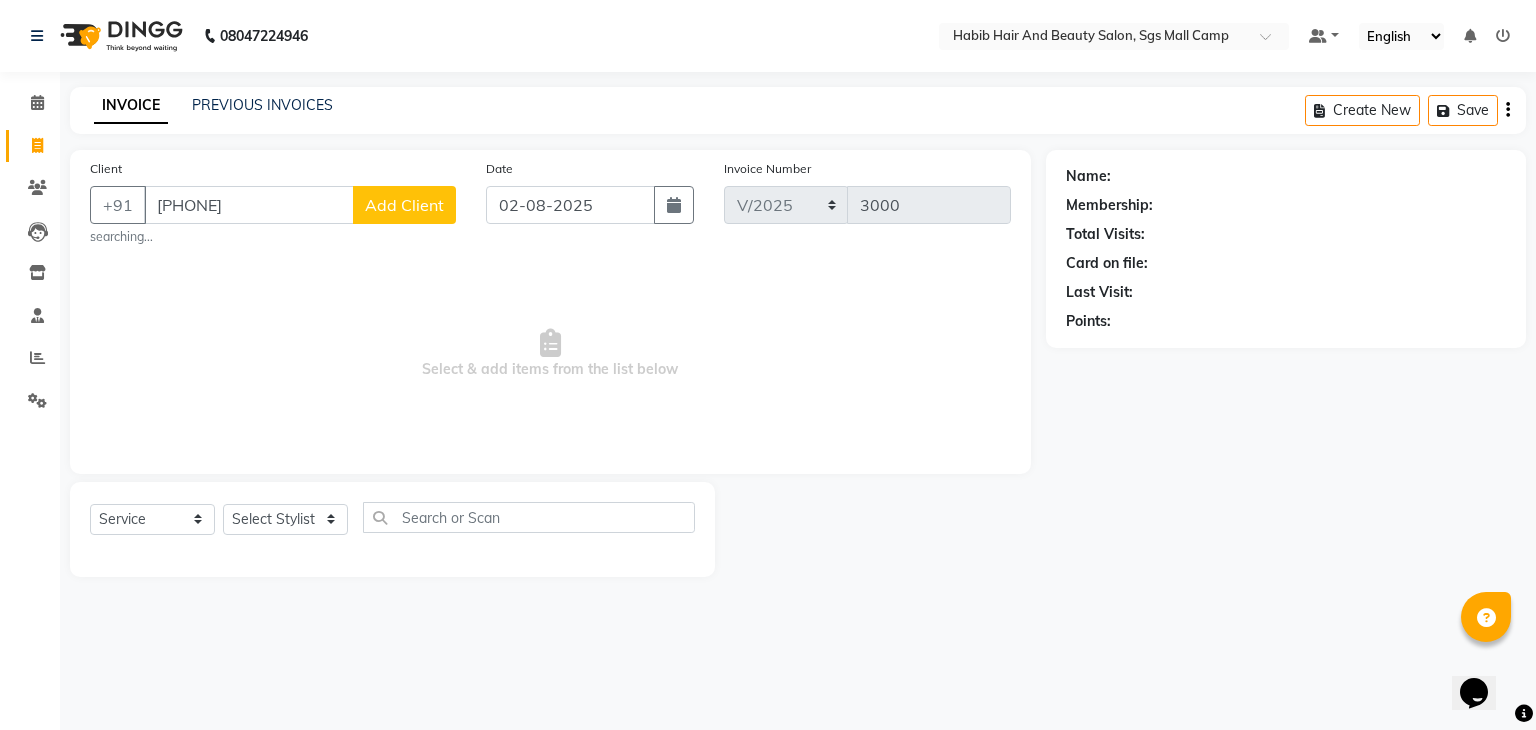 click on "Add Client" 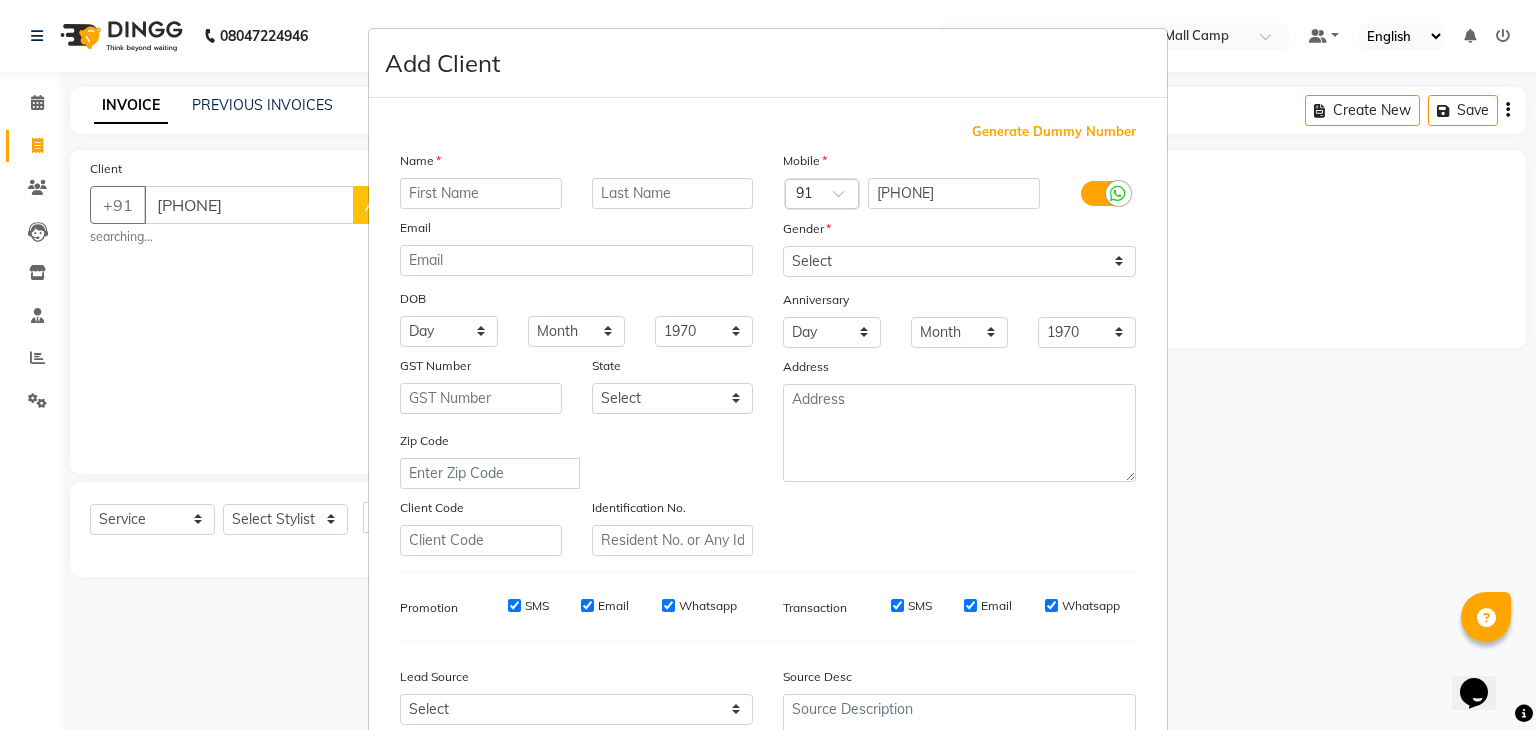 click at bounding box center (481, 193) 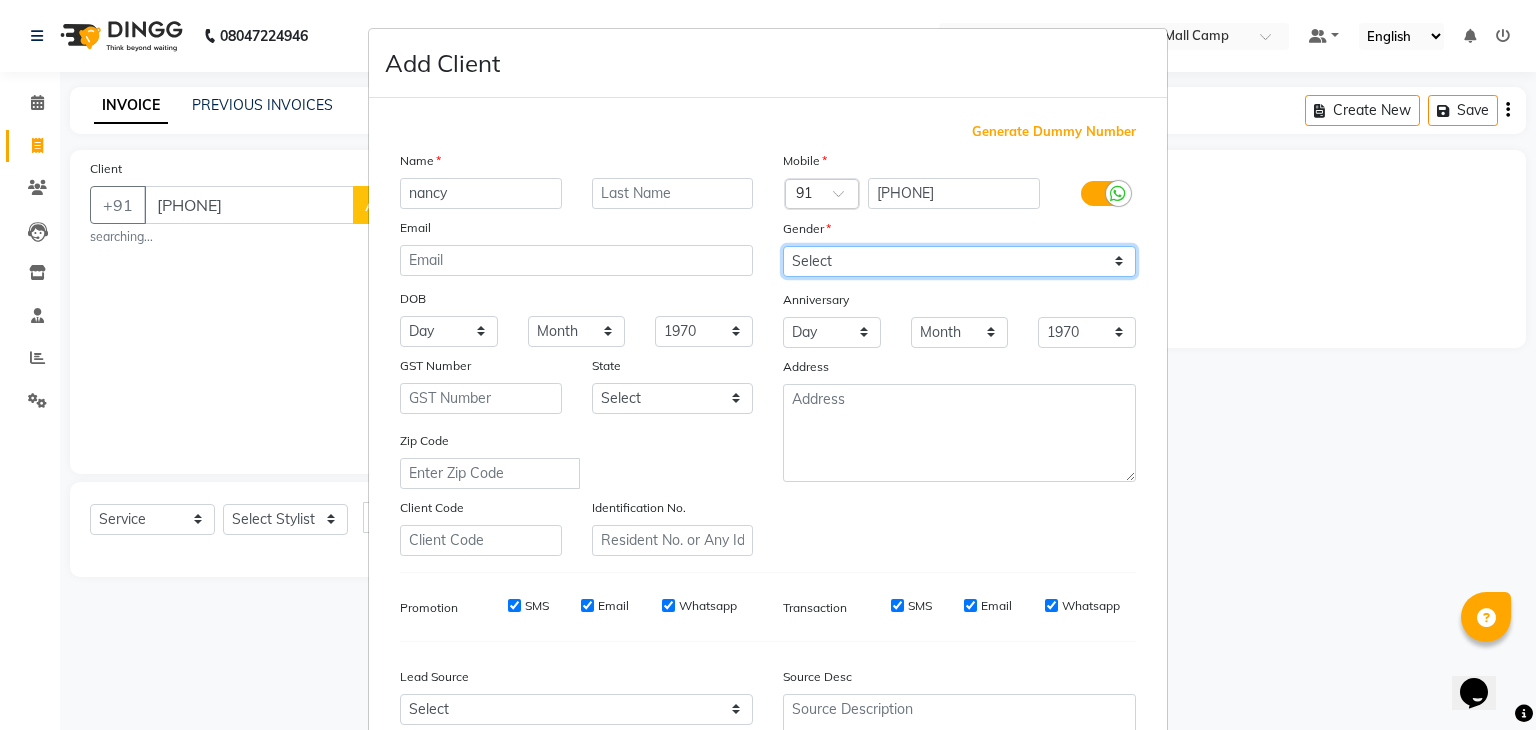 click on "Select Male Female Other Prefer Not To Say" at bounding box center [959, 261] 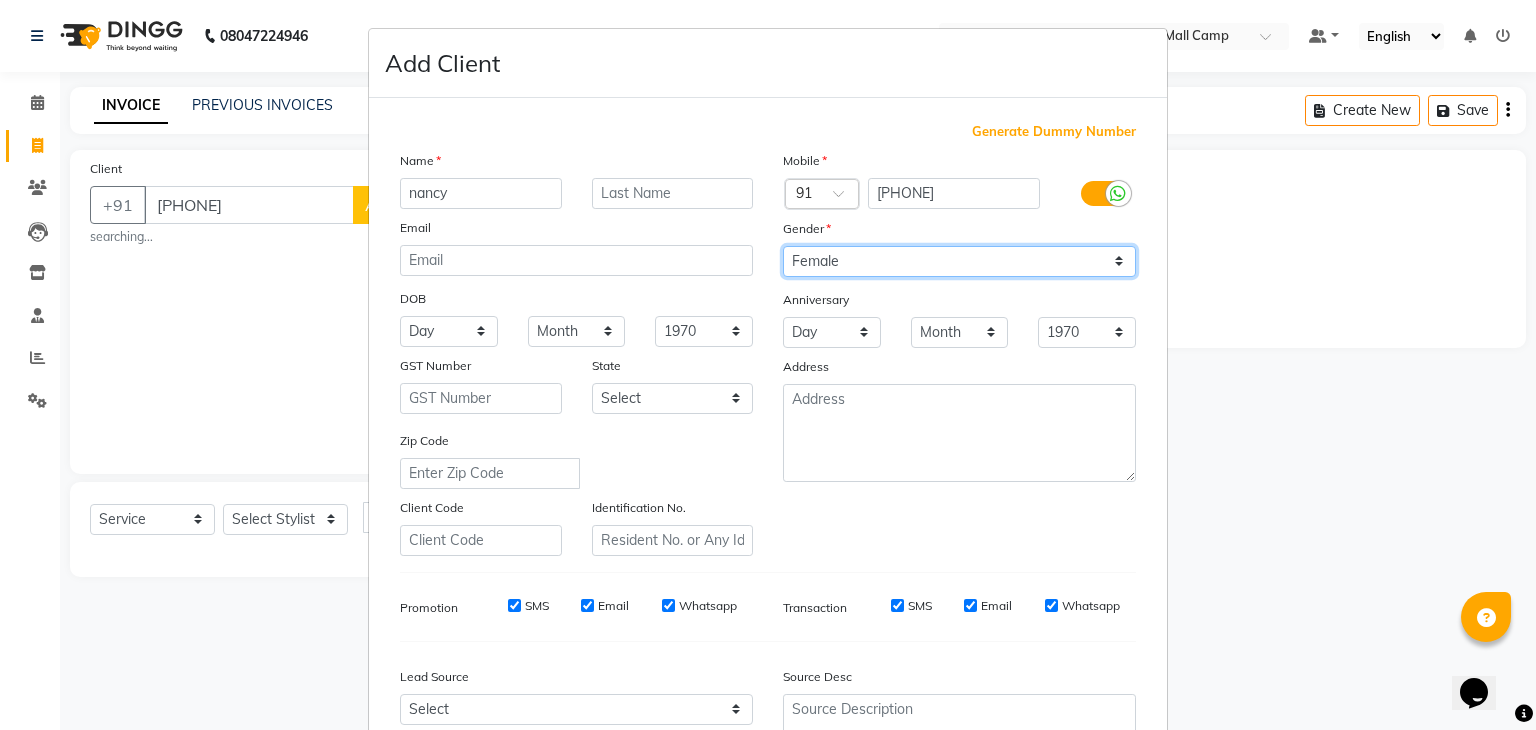click on "Select Male Female Other Prefer Not To Say" at bounding box center (959, 261) 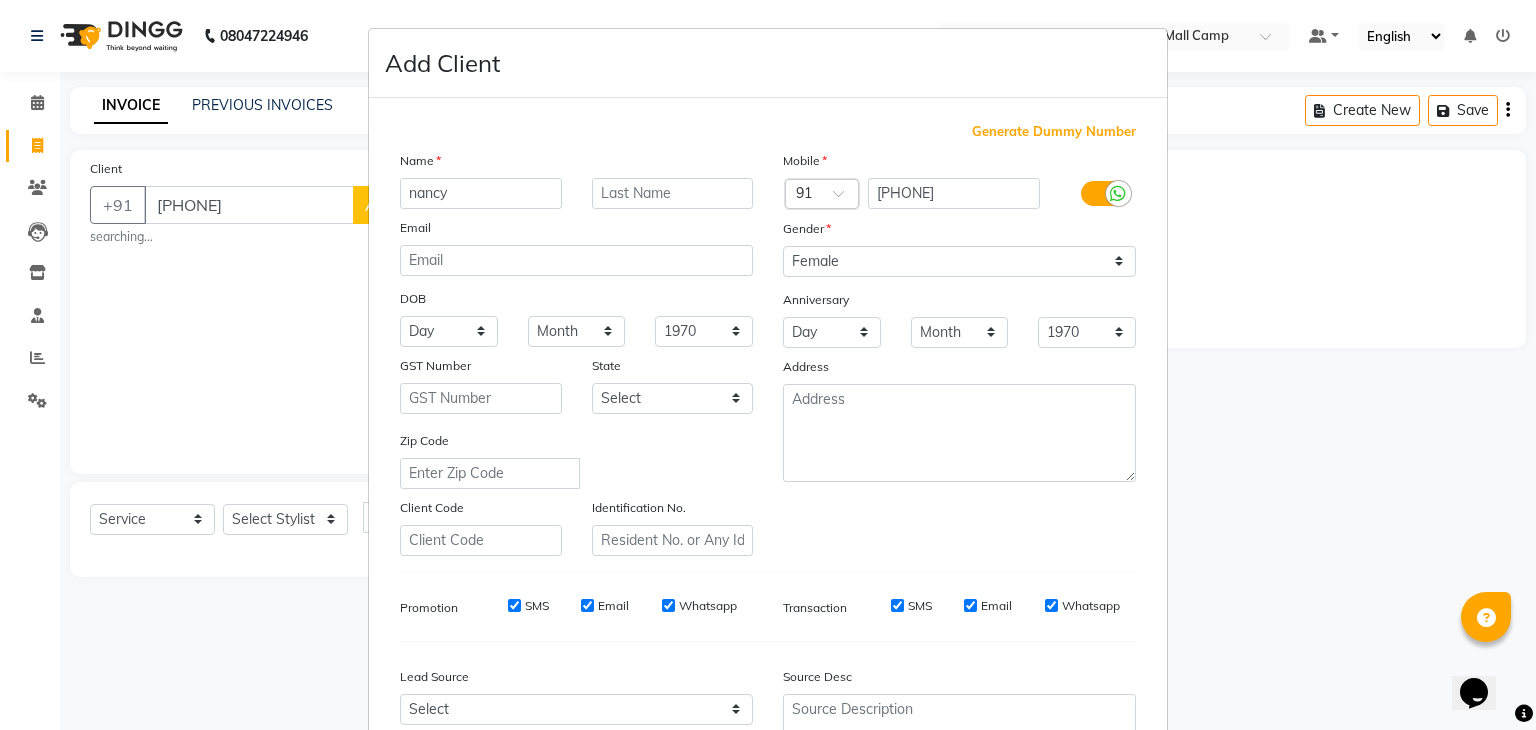 click on "Zip Code" at bounding box center (576, 459) 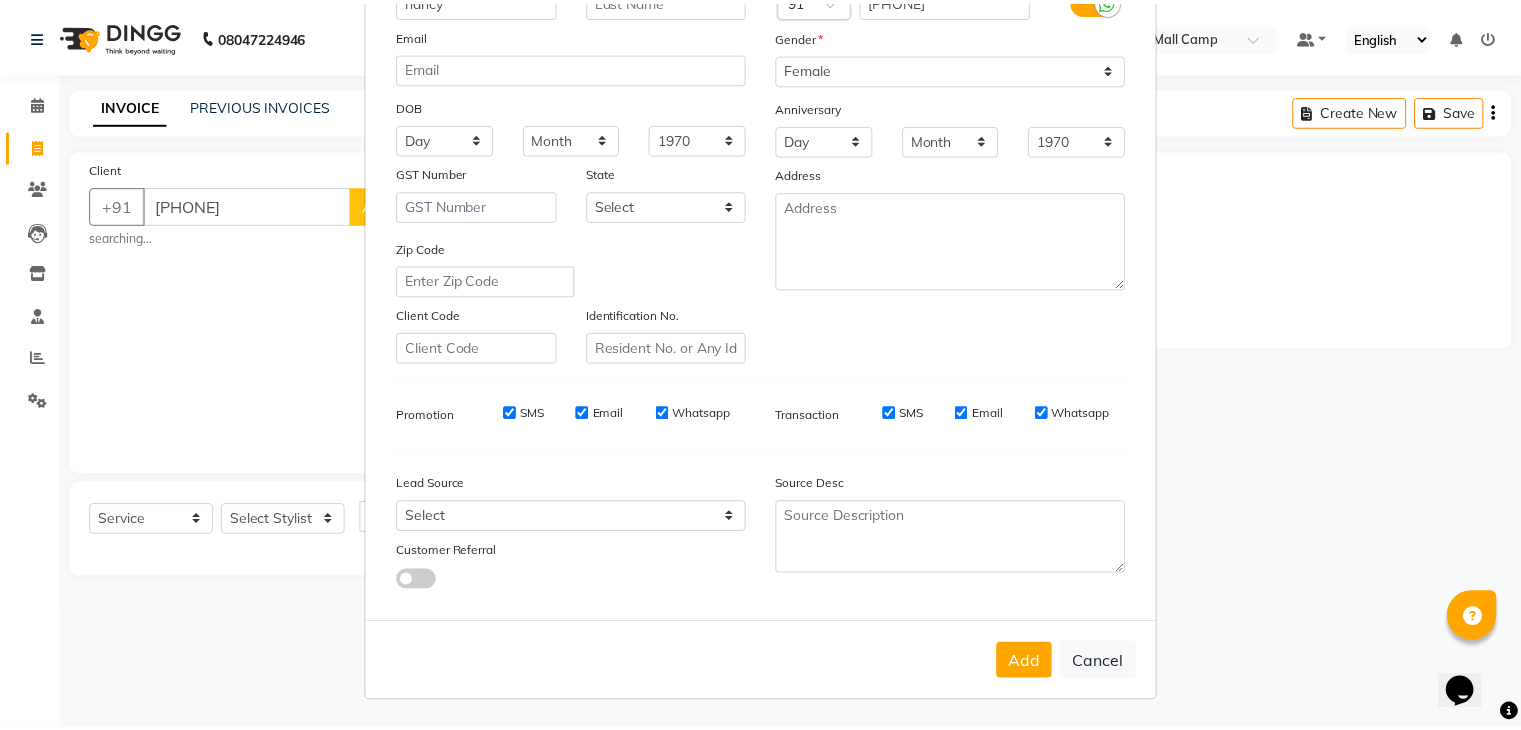 scroll, scrollTop: 203, scrollLeft: 0, axis: vertical 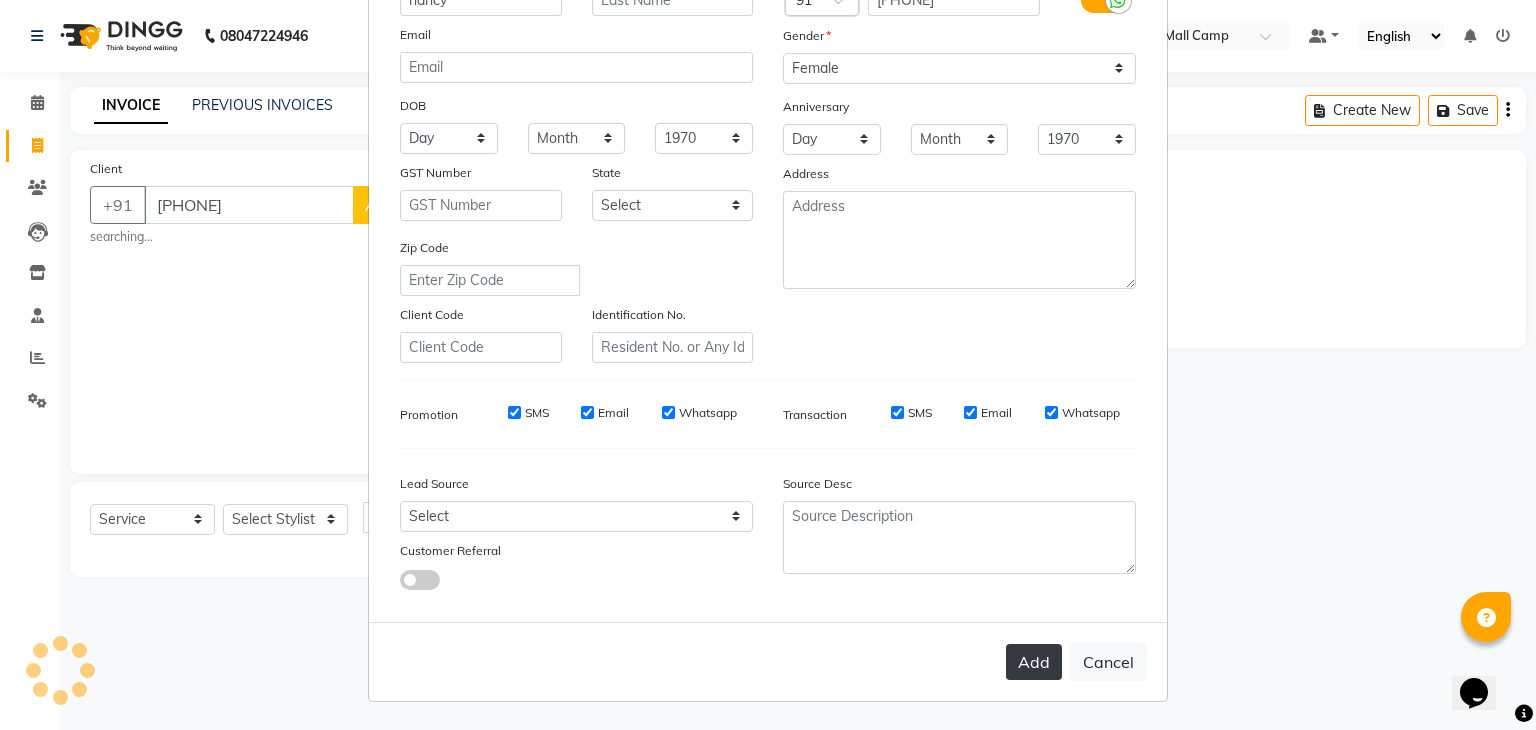 click on "Add" at bounding box center [1034, 662] 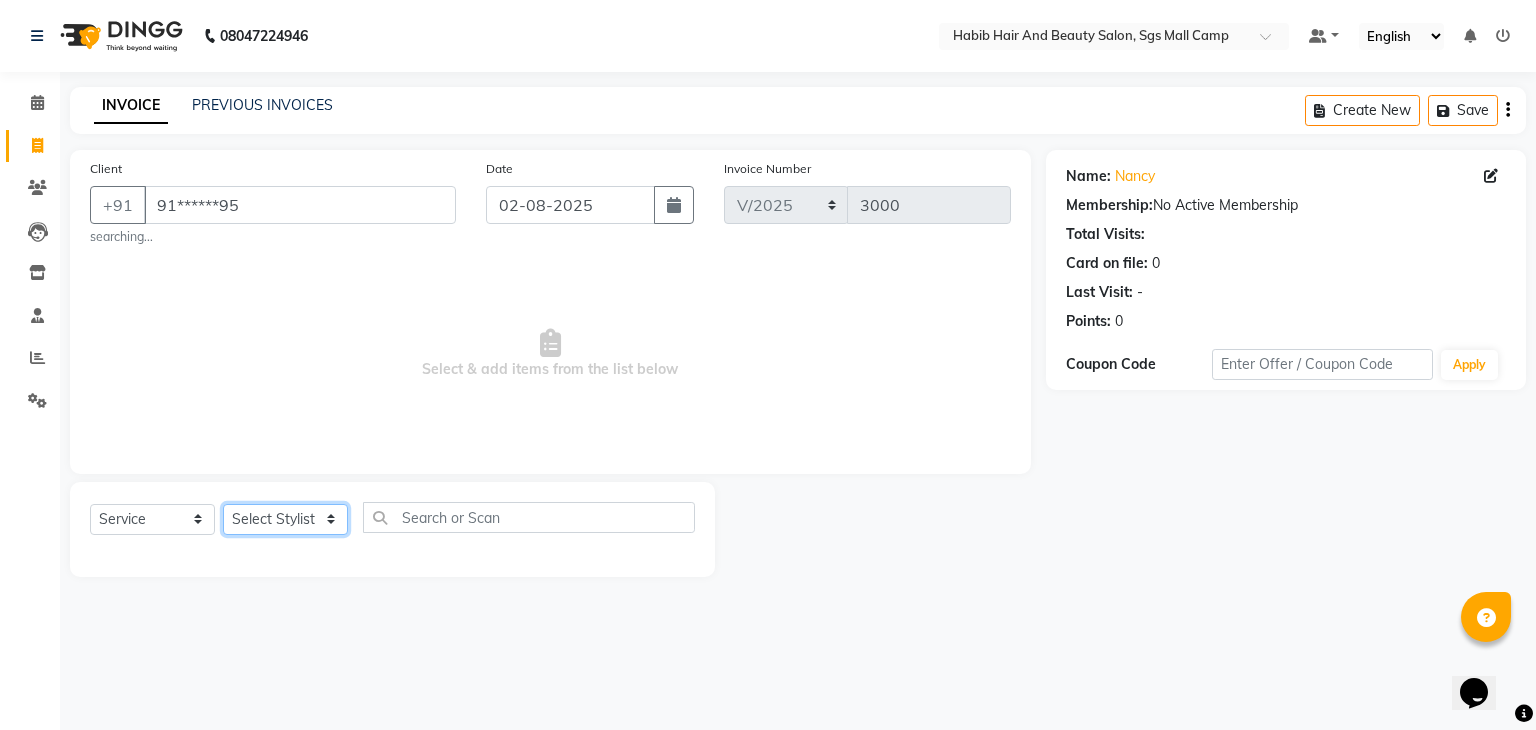click on "Select Stylist [FIRST] [FIRST]  [FIRST] Manager [FIRST]  [FIRST] [FIRST]  [FIRST] [FIRST] [FIRST]" 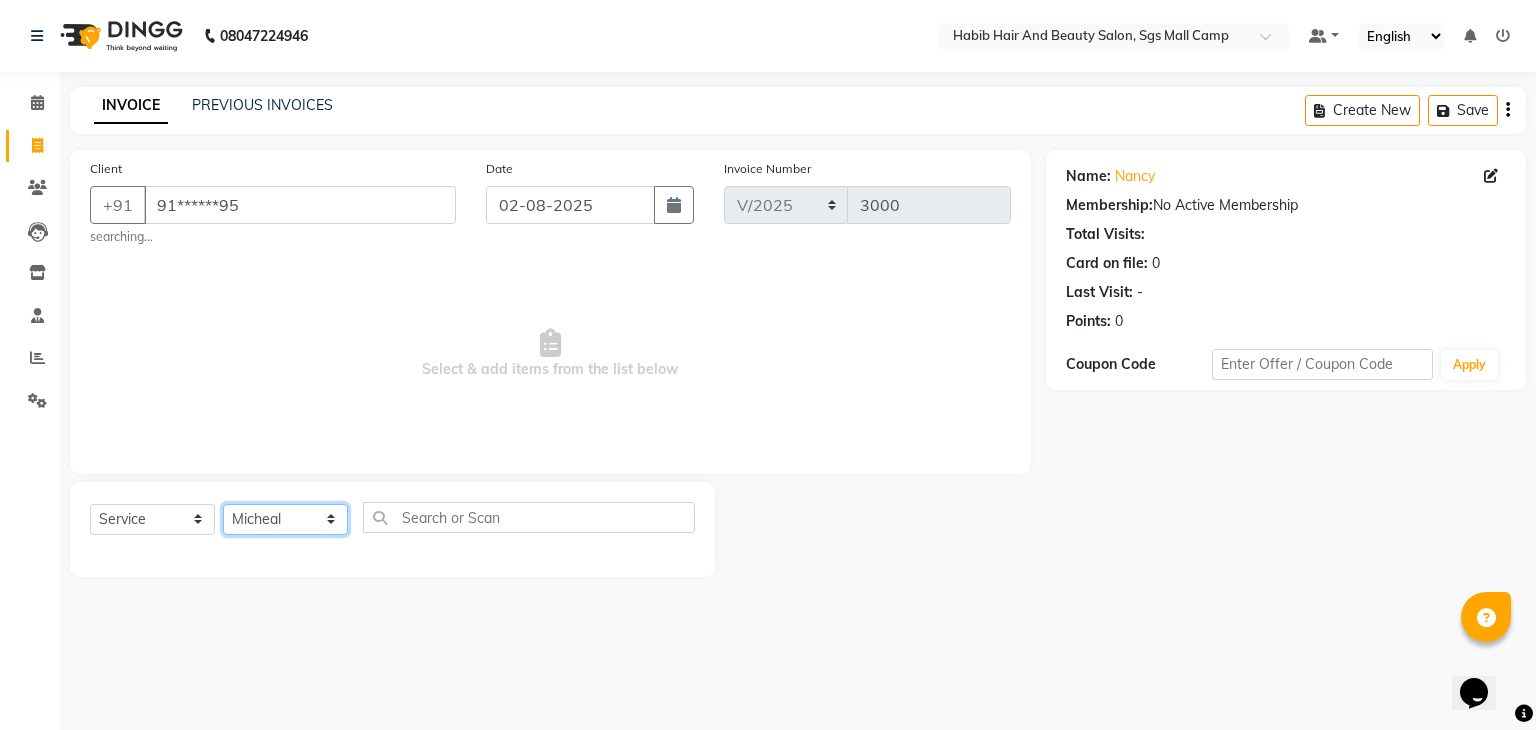 click on "Select Stylist [FIRST] [FIRST]  [FIRST] Manager [FIRST]  [FIRST] [FIRST]  [FIRST] [FIRST] [FIRST]" 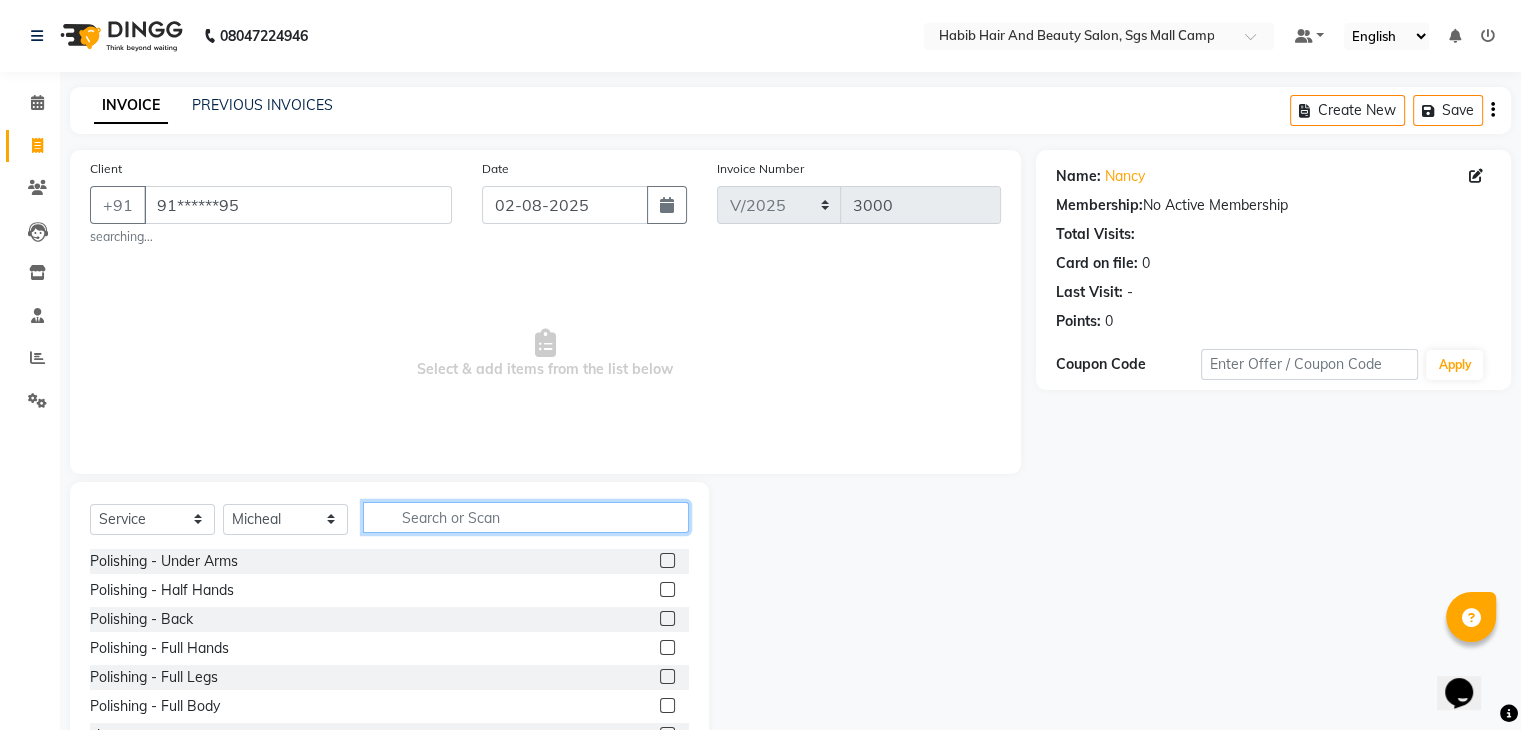 click 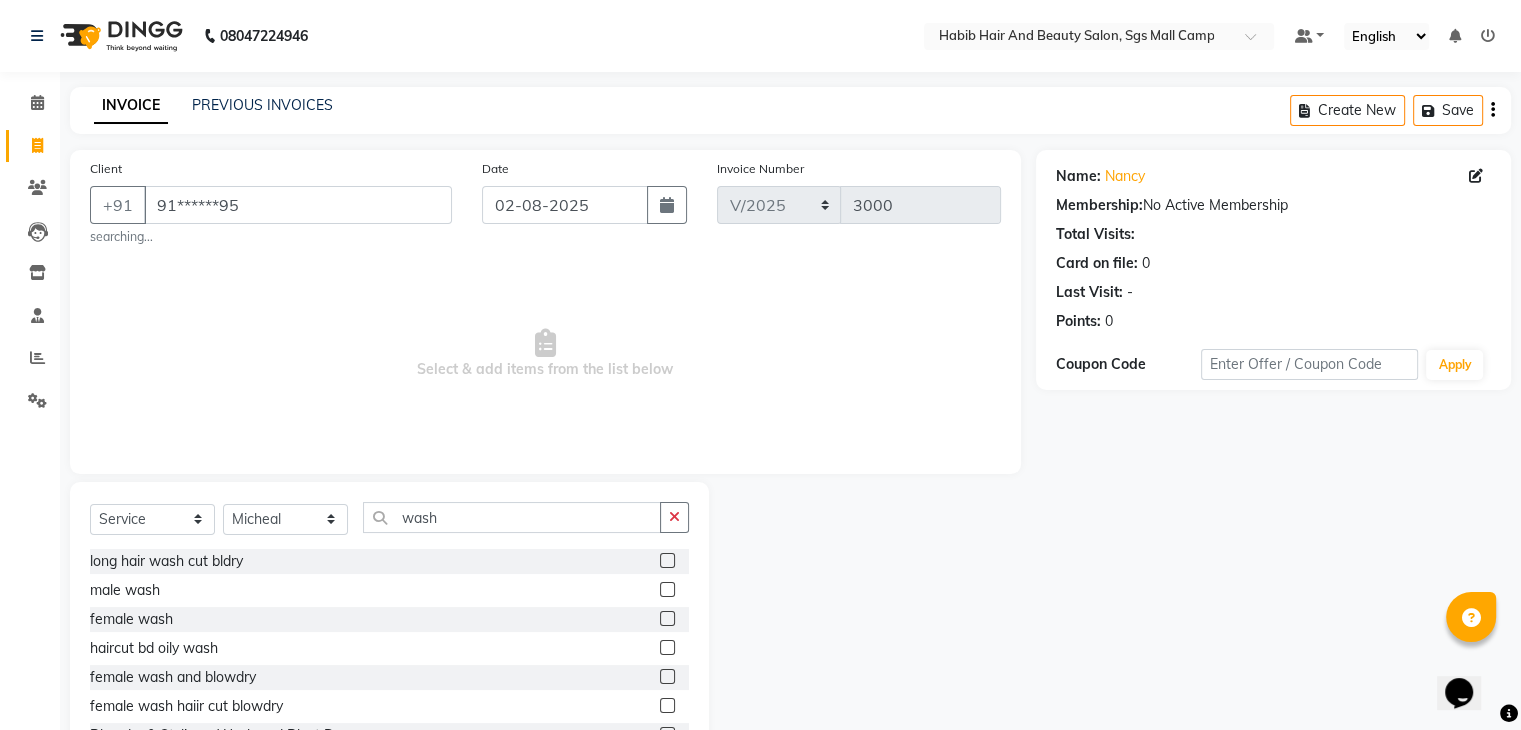 click 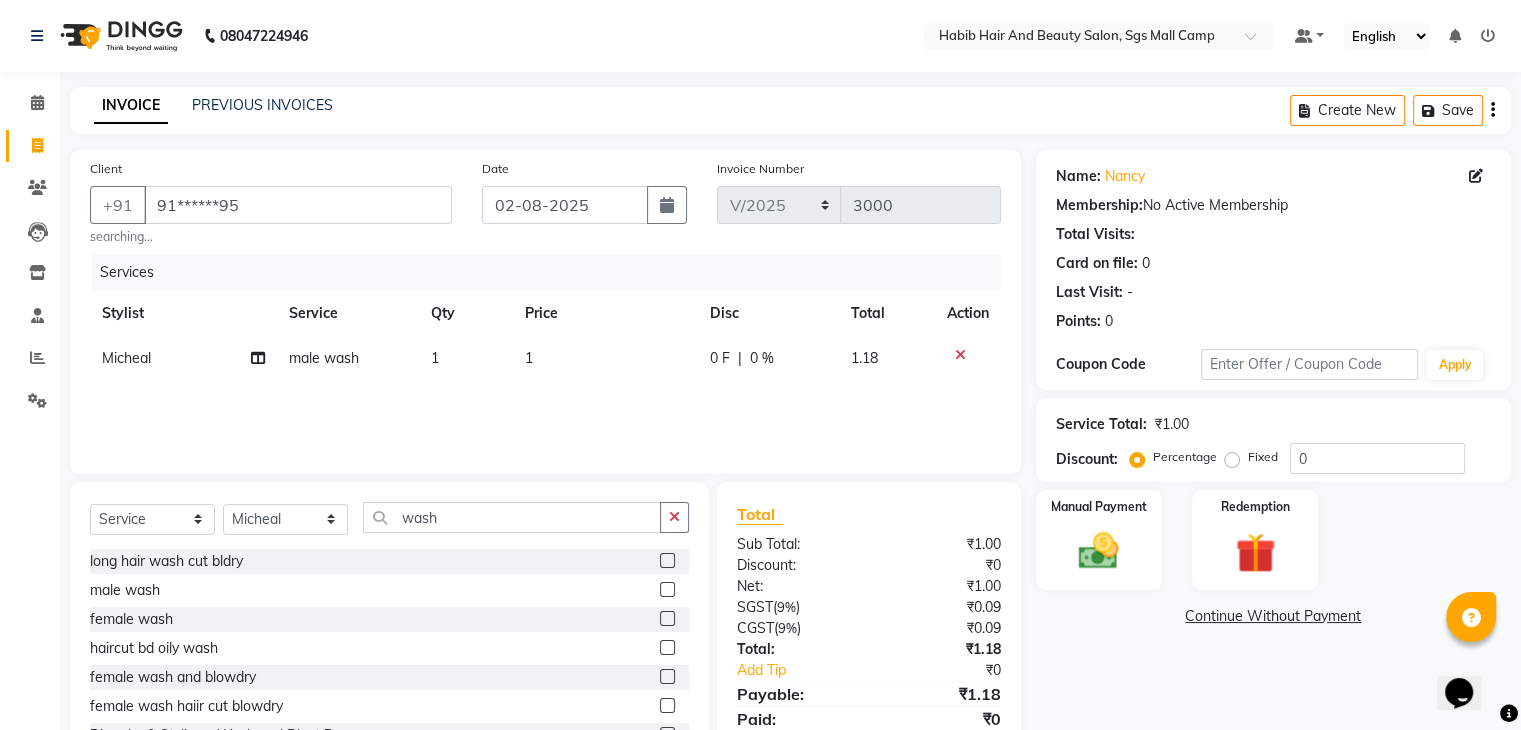click on "1" 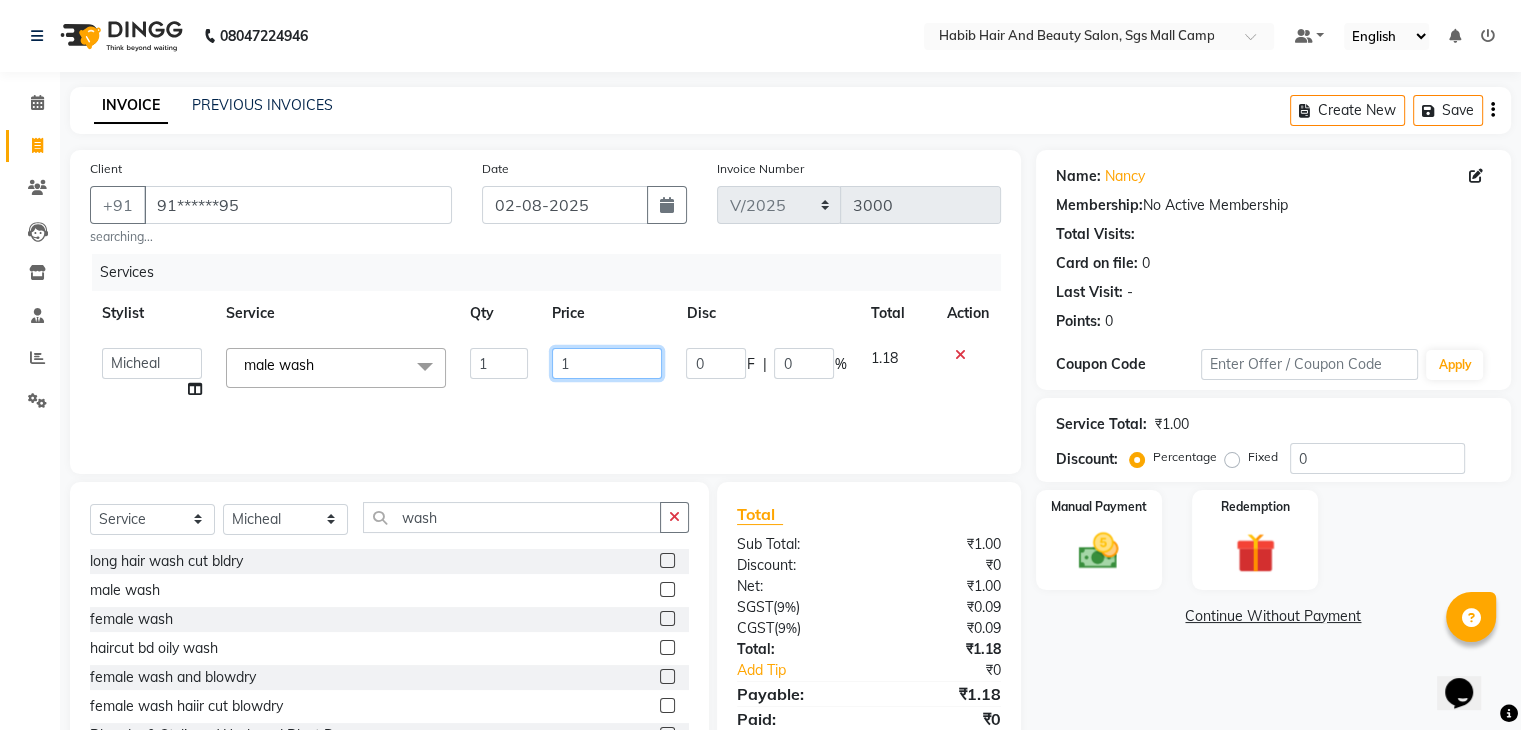click on "1" 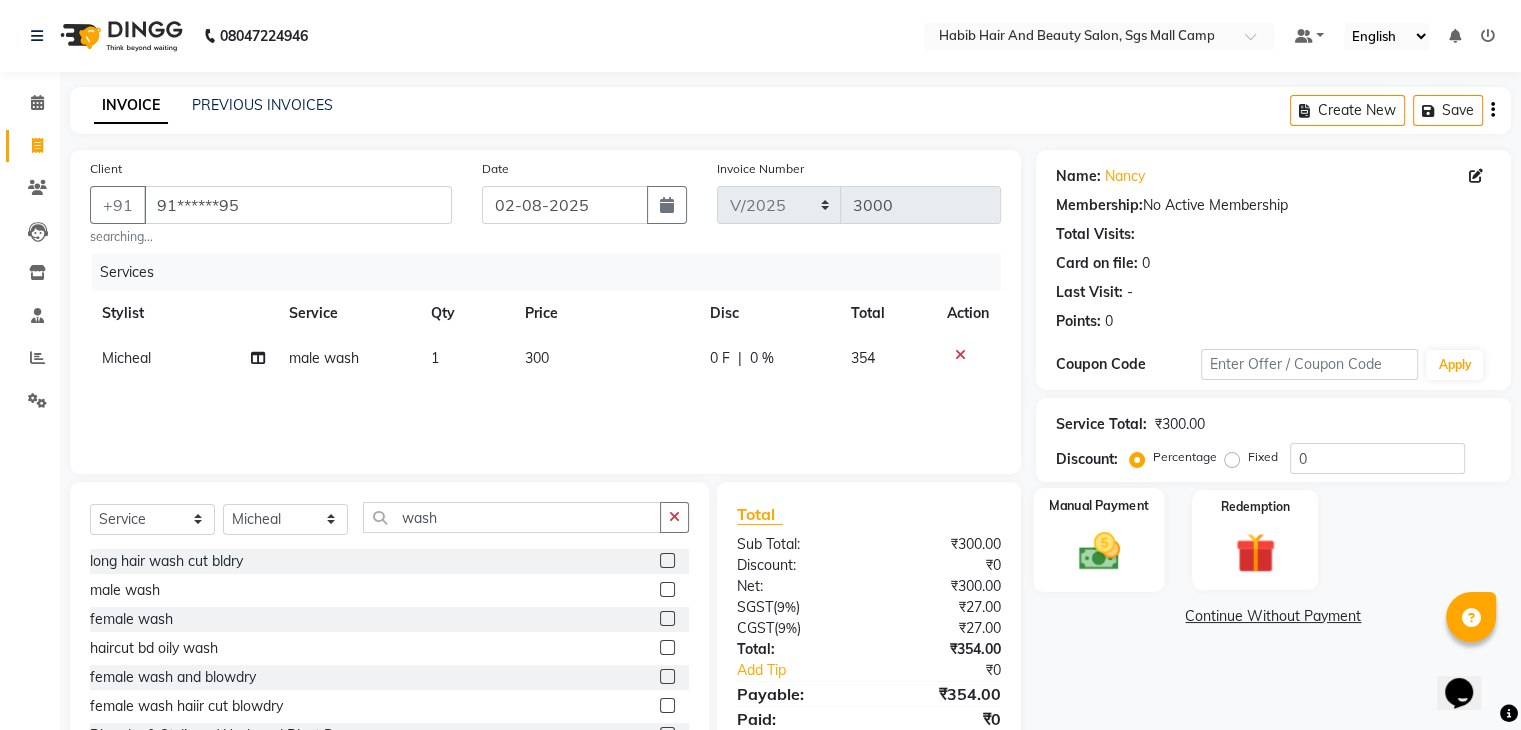 click on "Manual Payment" 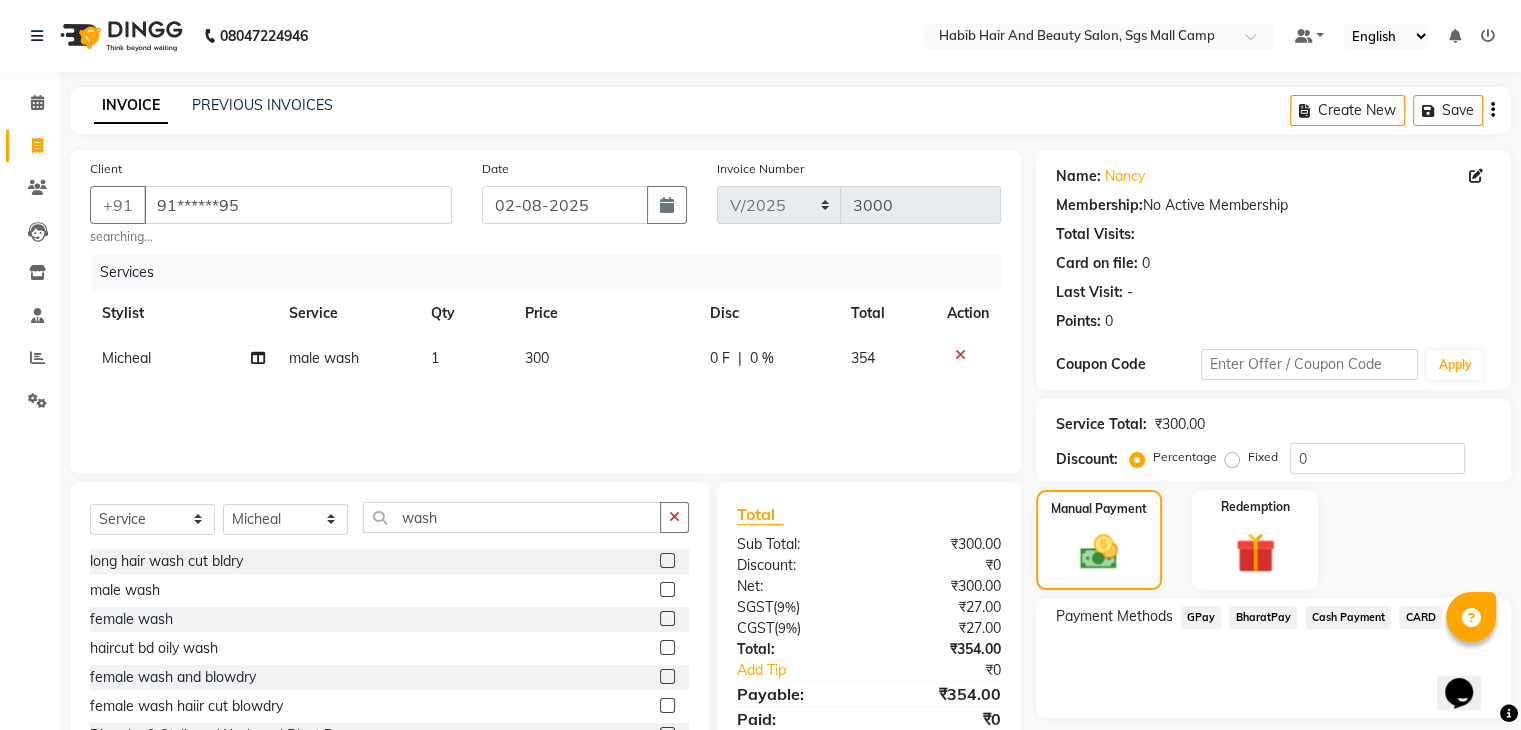 click on "BharatPay" 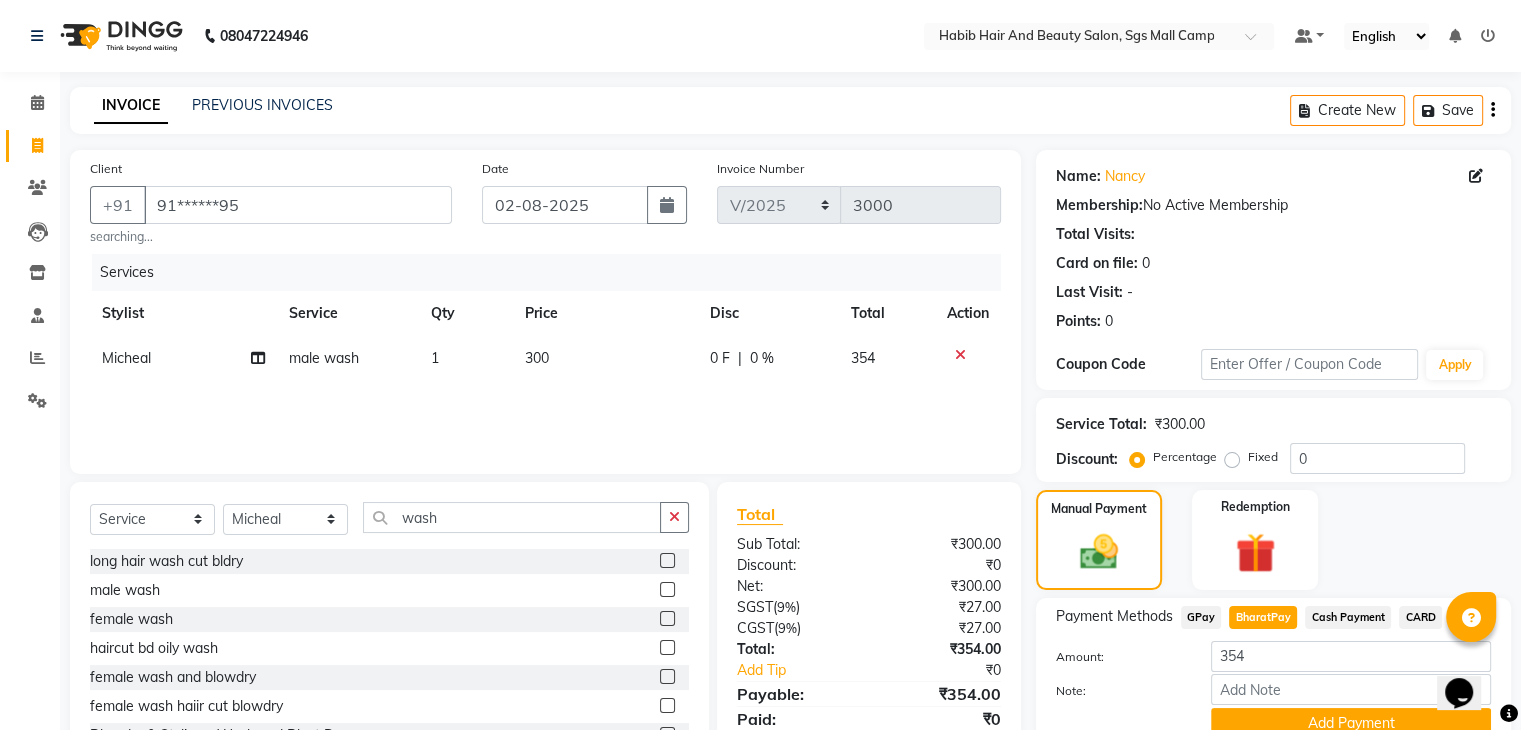 scroll, scrollTop: 89, scrollLeft: 0, axis: vertical 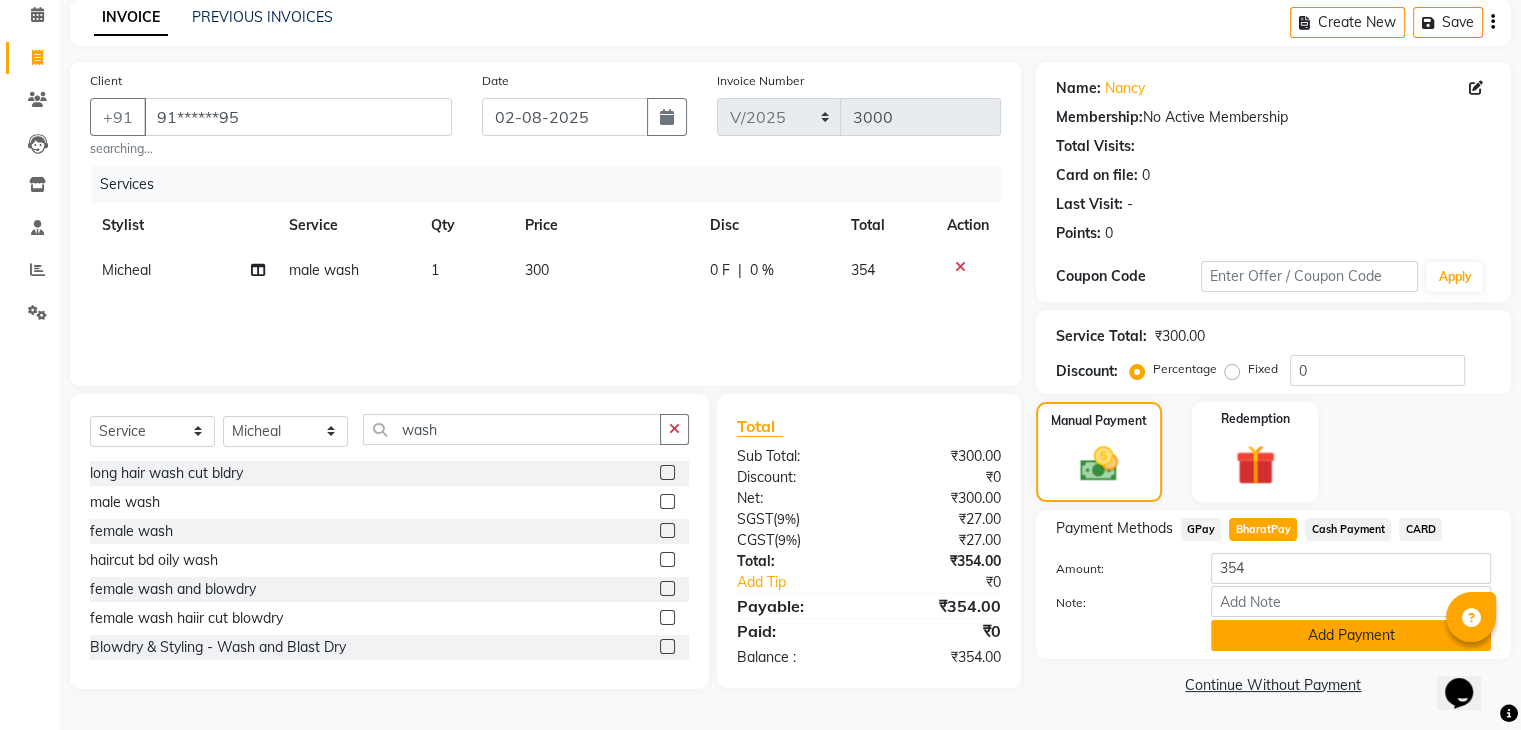 click on "Add Payment" 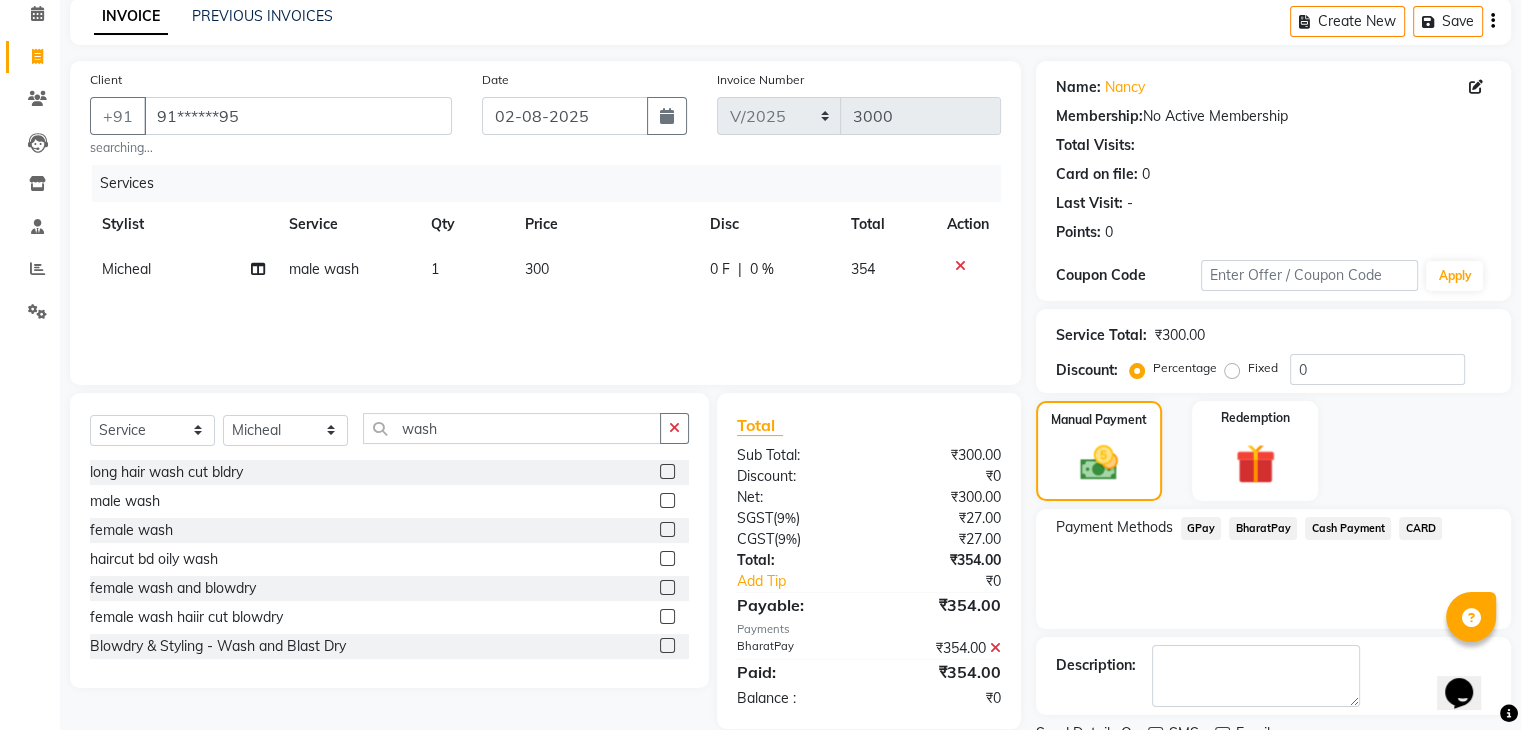 scroll, scrollTop: 171, scrollLeft: 0, axis: vertical 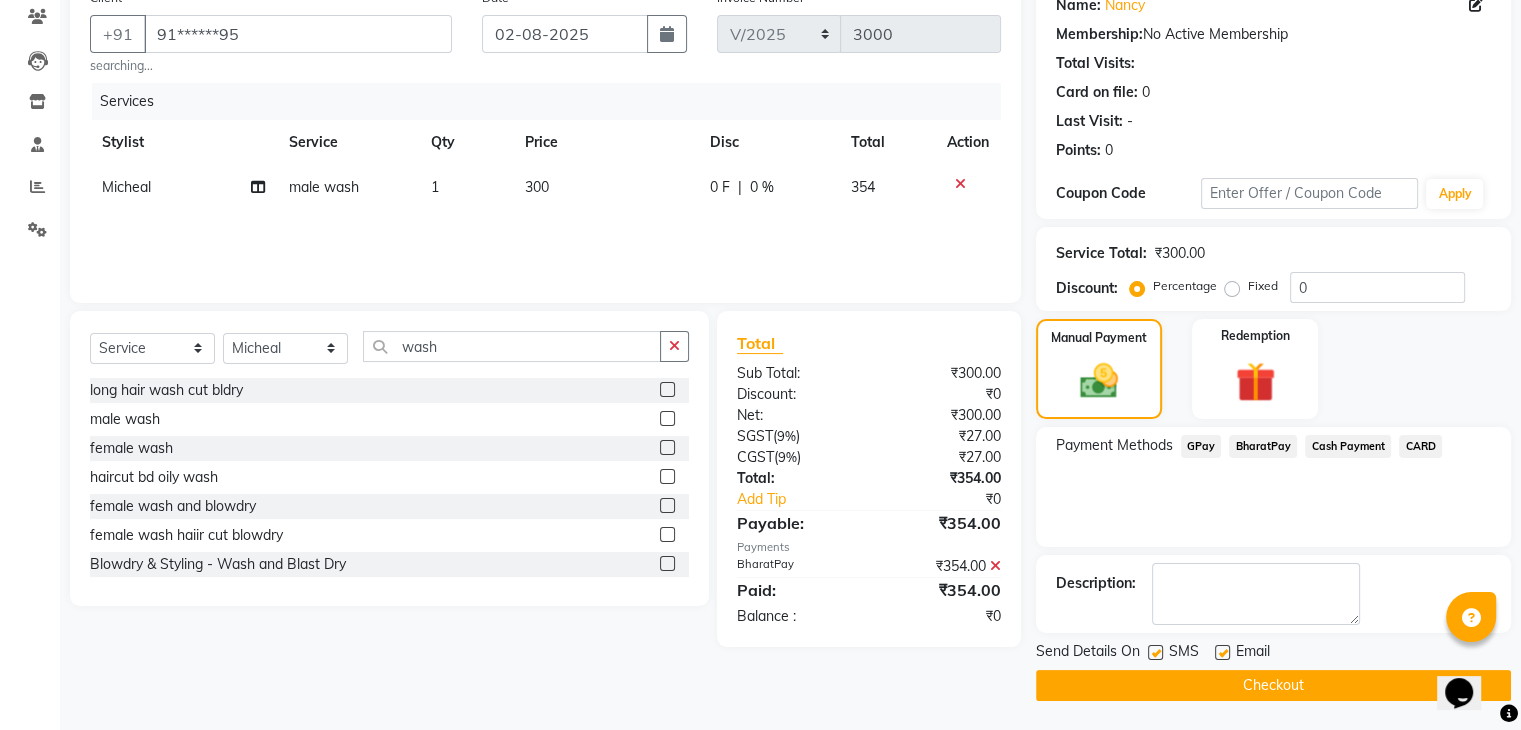 click on "Checkout" 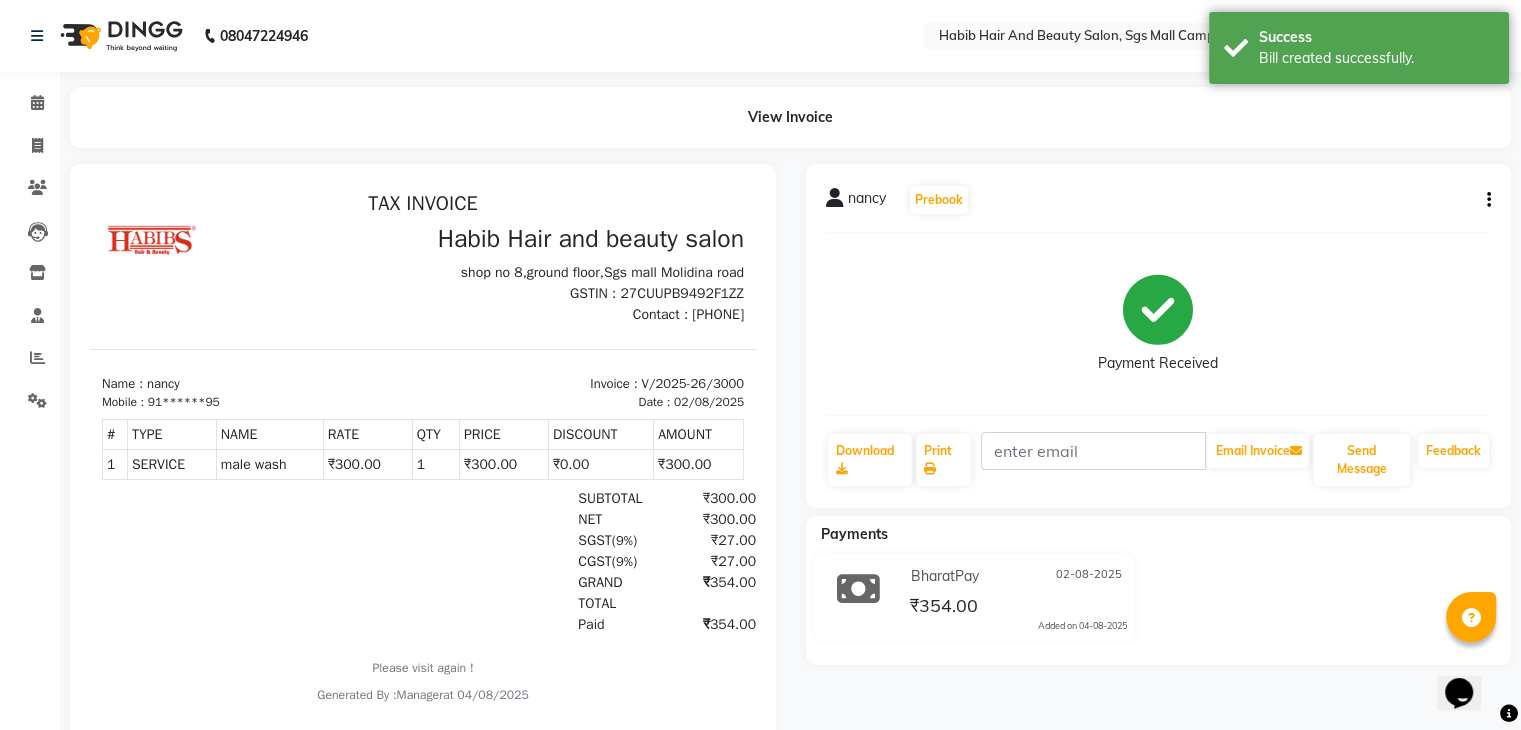 scroll, scrollTop: 0, scrollLeft: 0, axis: both 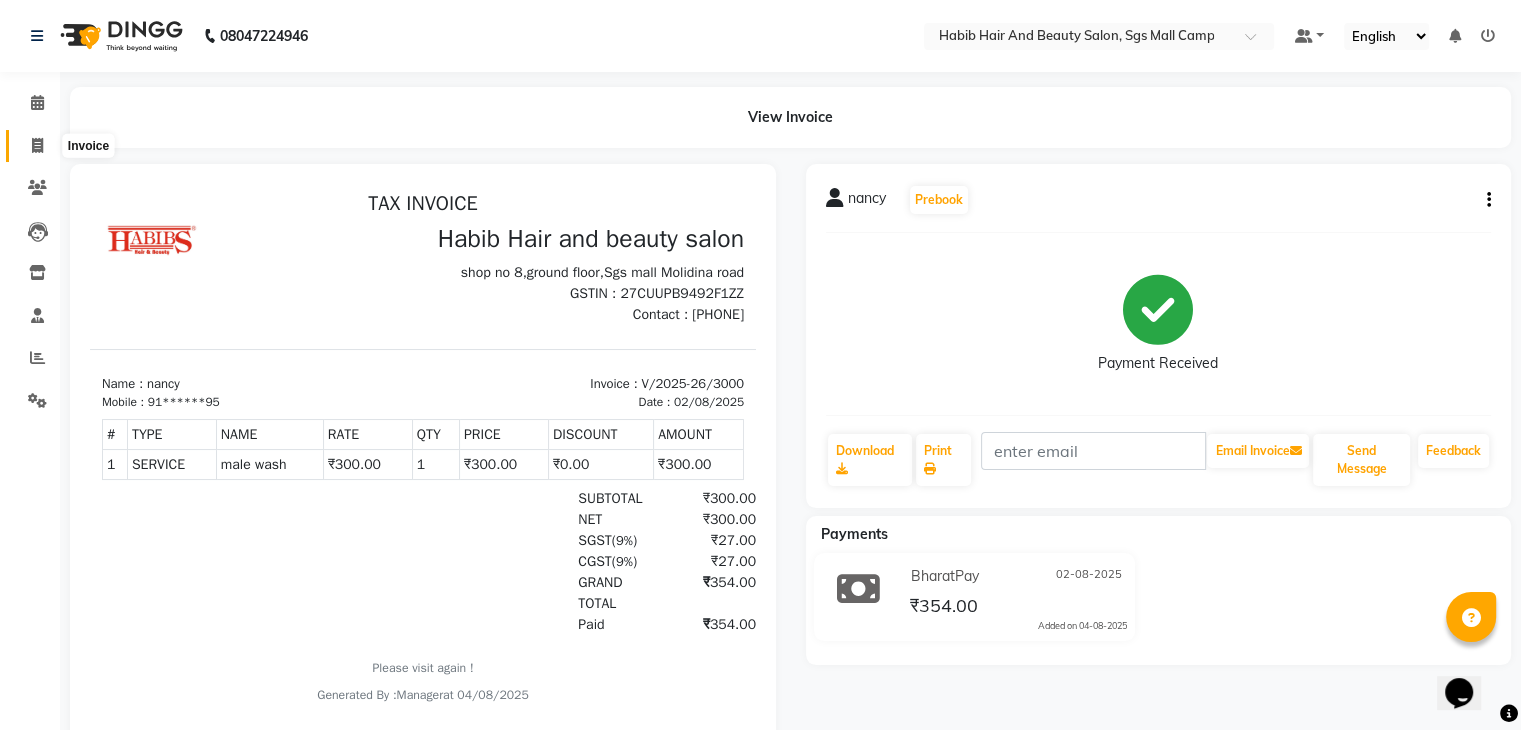 click 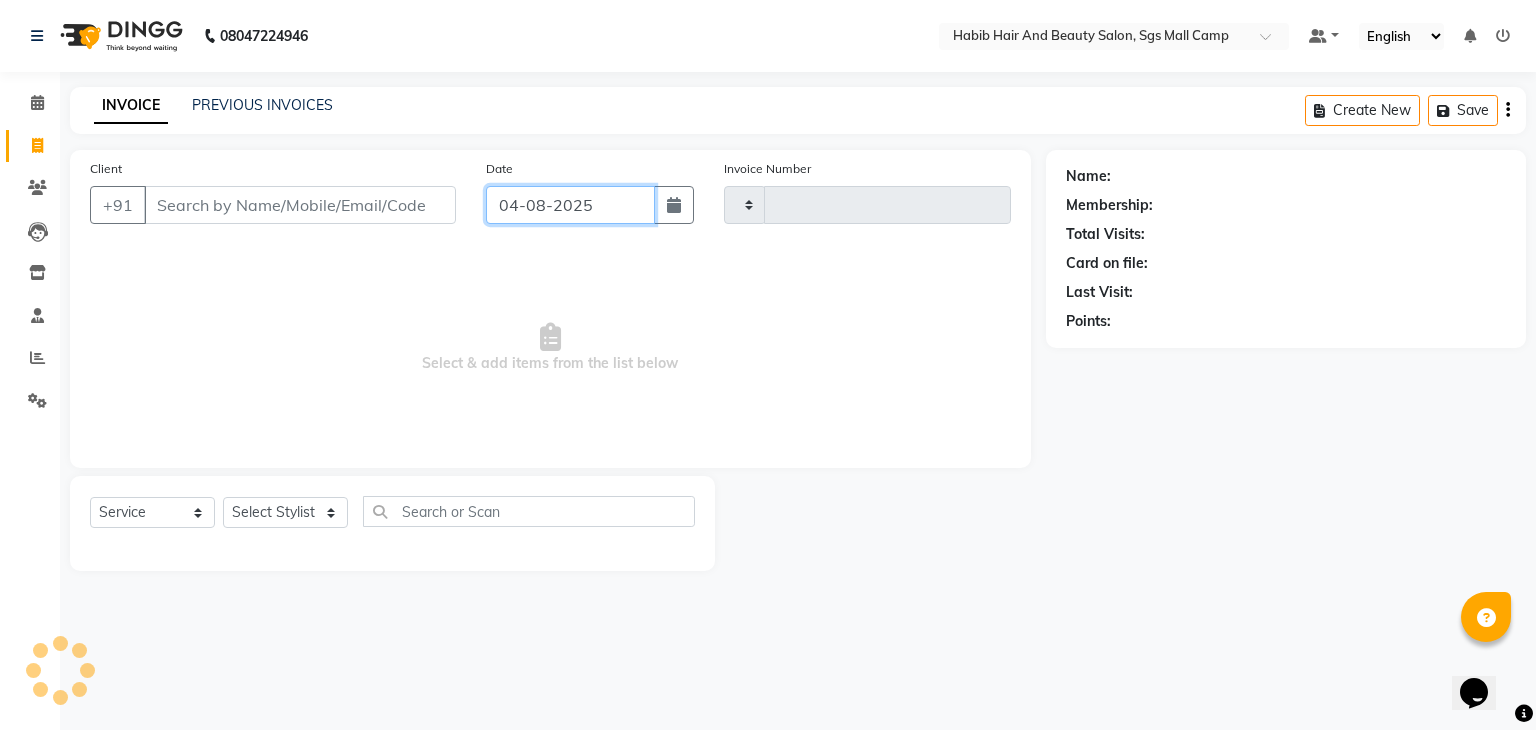 click on "04-08-2025" 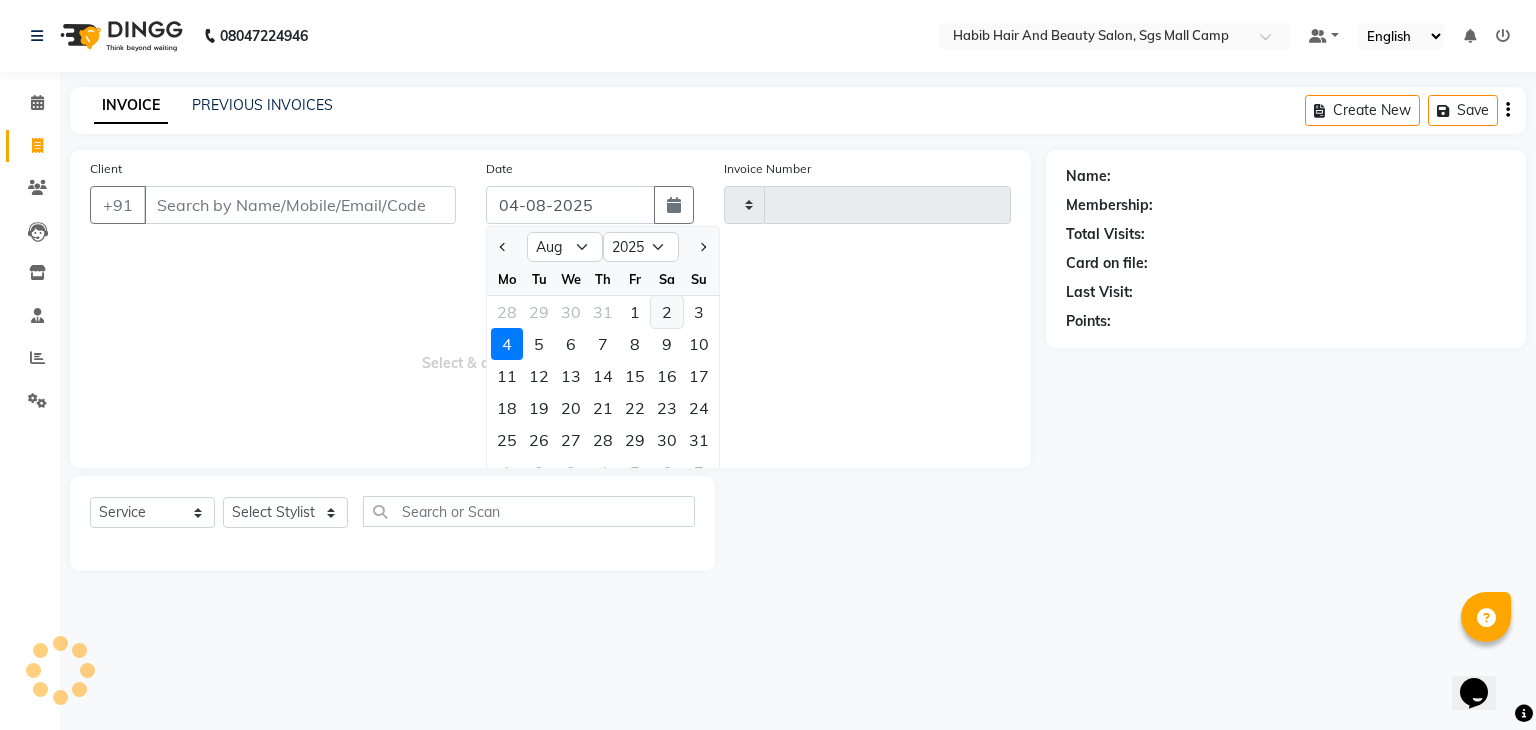click on "2" 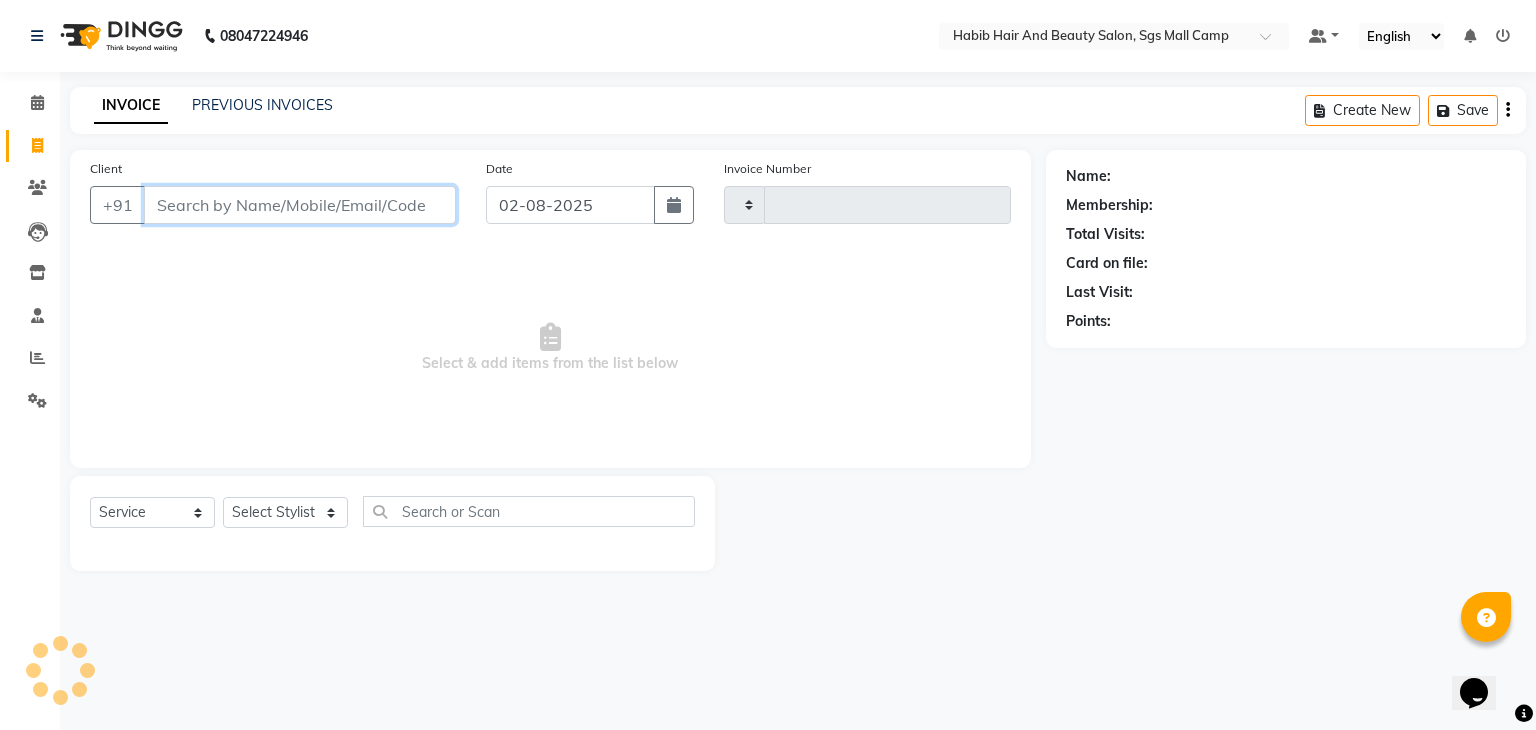 click on "Client" at bounding box center [300, 205] 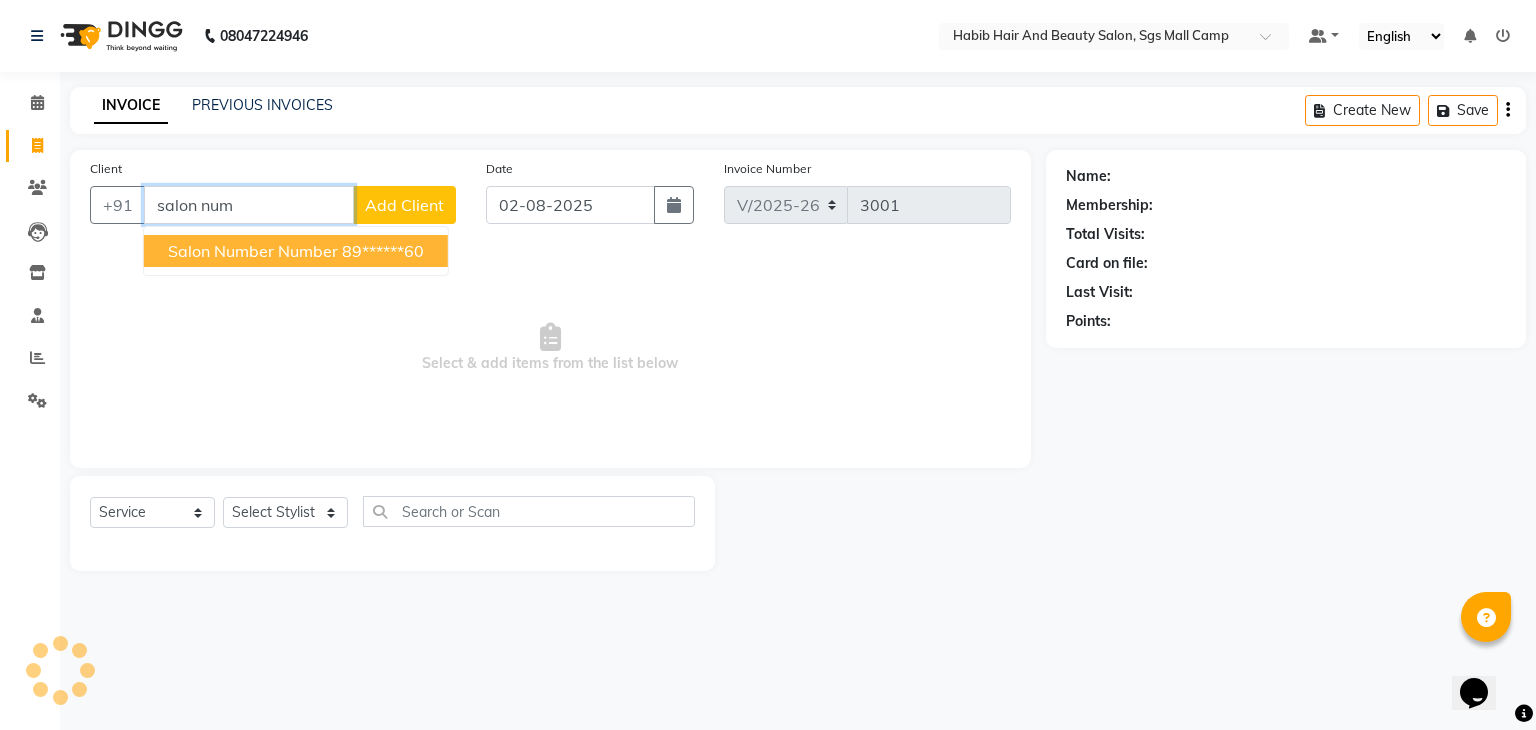 click on "salon number number" at bounding box center (253, 251) 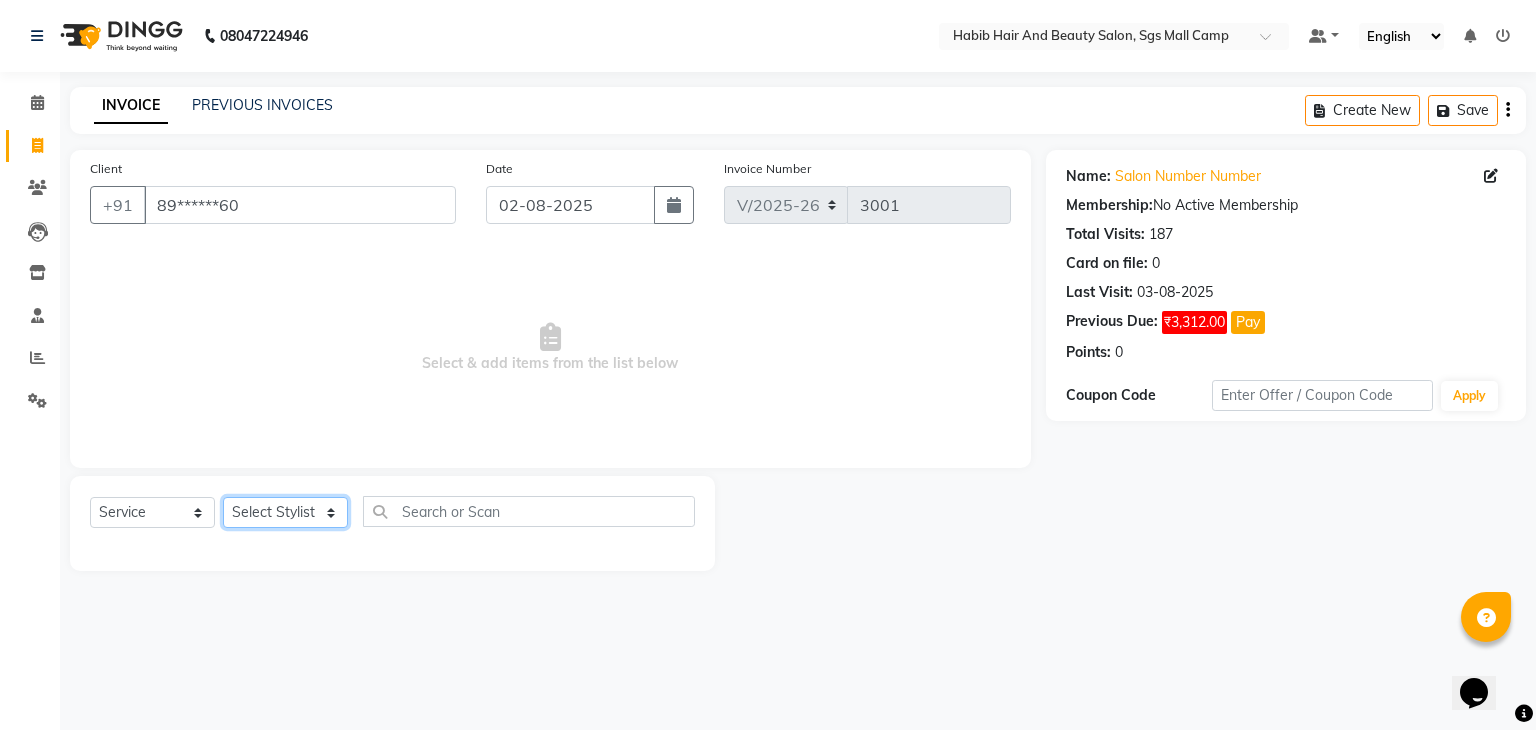 click on "Select Stylist [FIRST] [FIRST]  [FIRST] Manager [FIRST]  [FIRST] [FIRST]  [FIRST] [FIRST] [FIRST]" 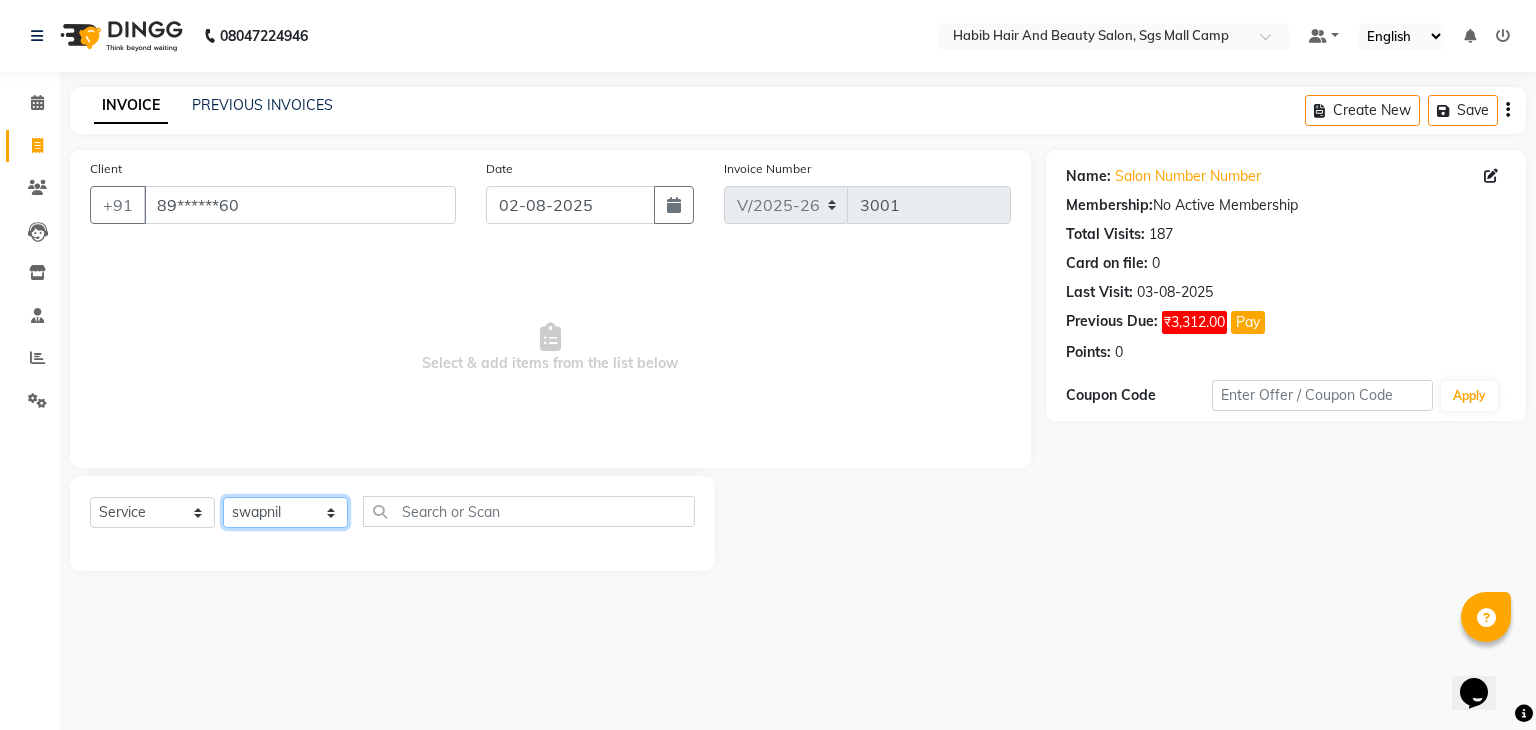 click on "Select Stylist [FIRST] [FIRST]  [FIRST] Manager [FIRST]  [FIRST] [FIRST]  [FIRST] [FIRST] [FIRST]" 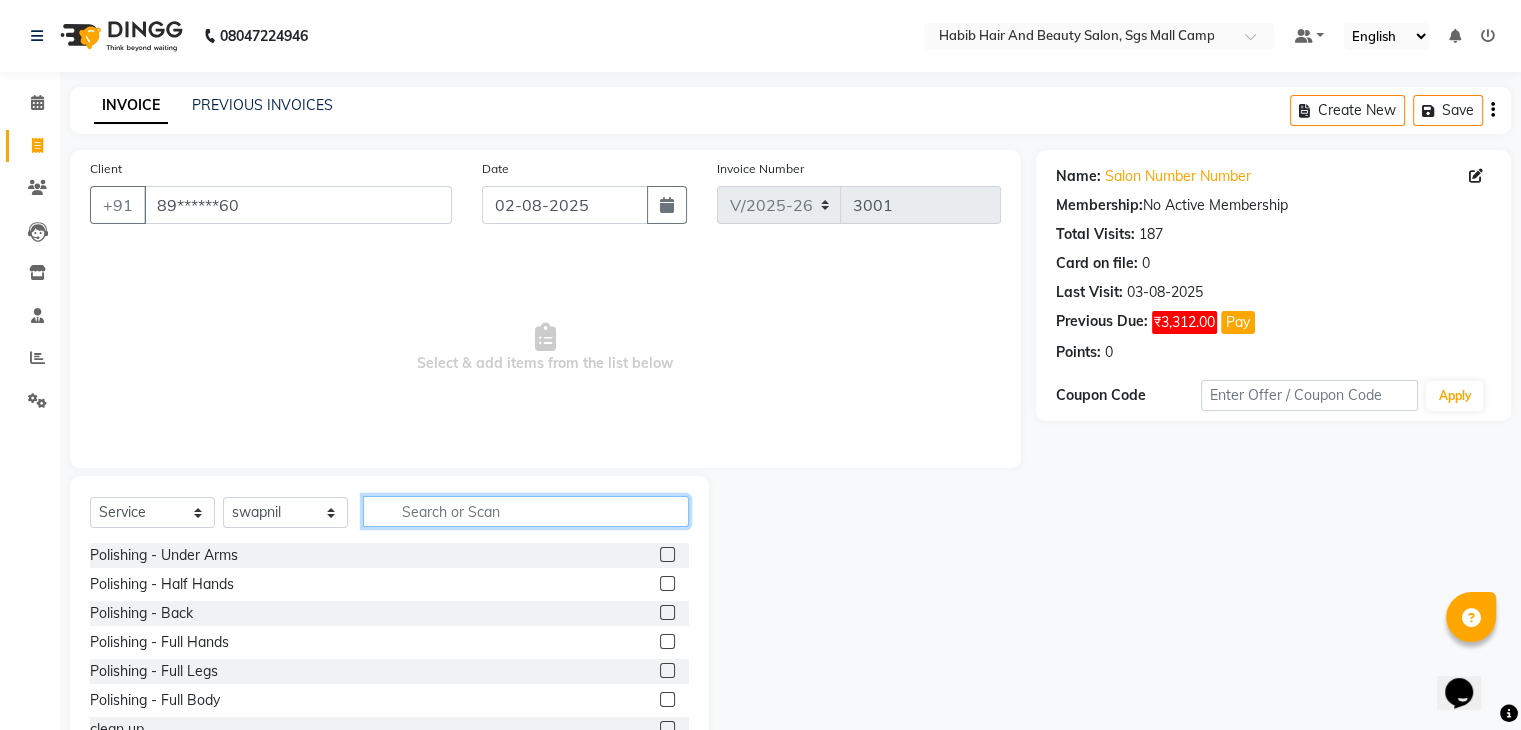 click 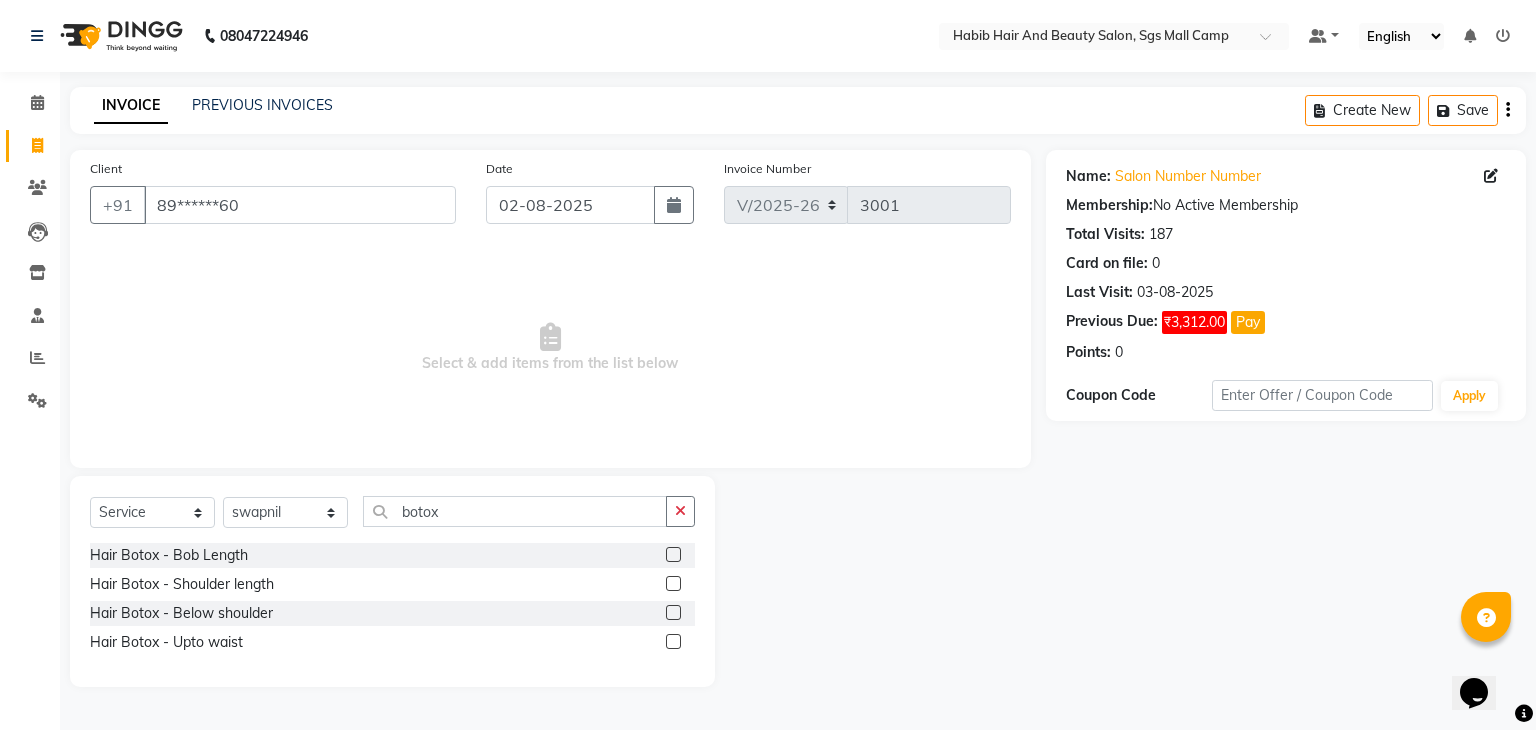 click 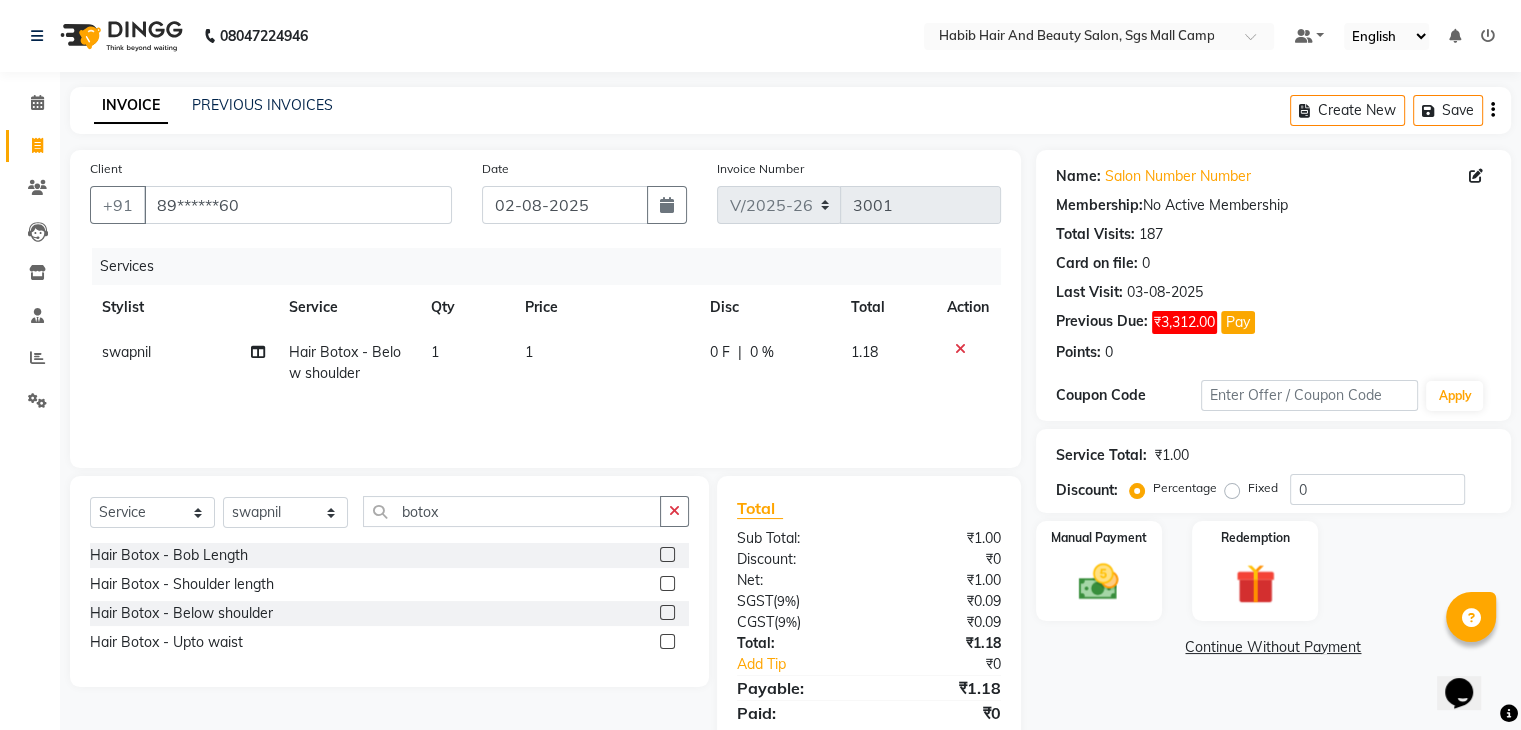 click on "1" 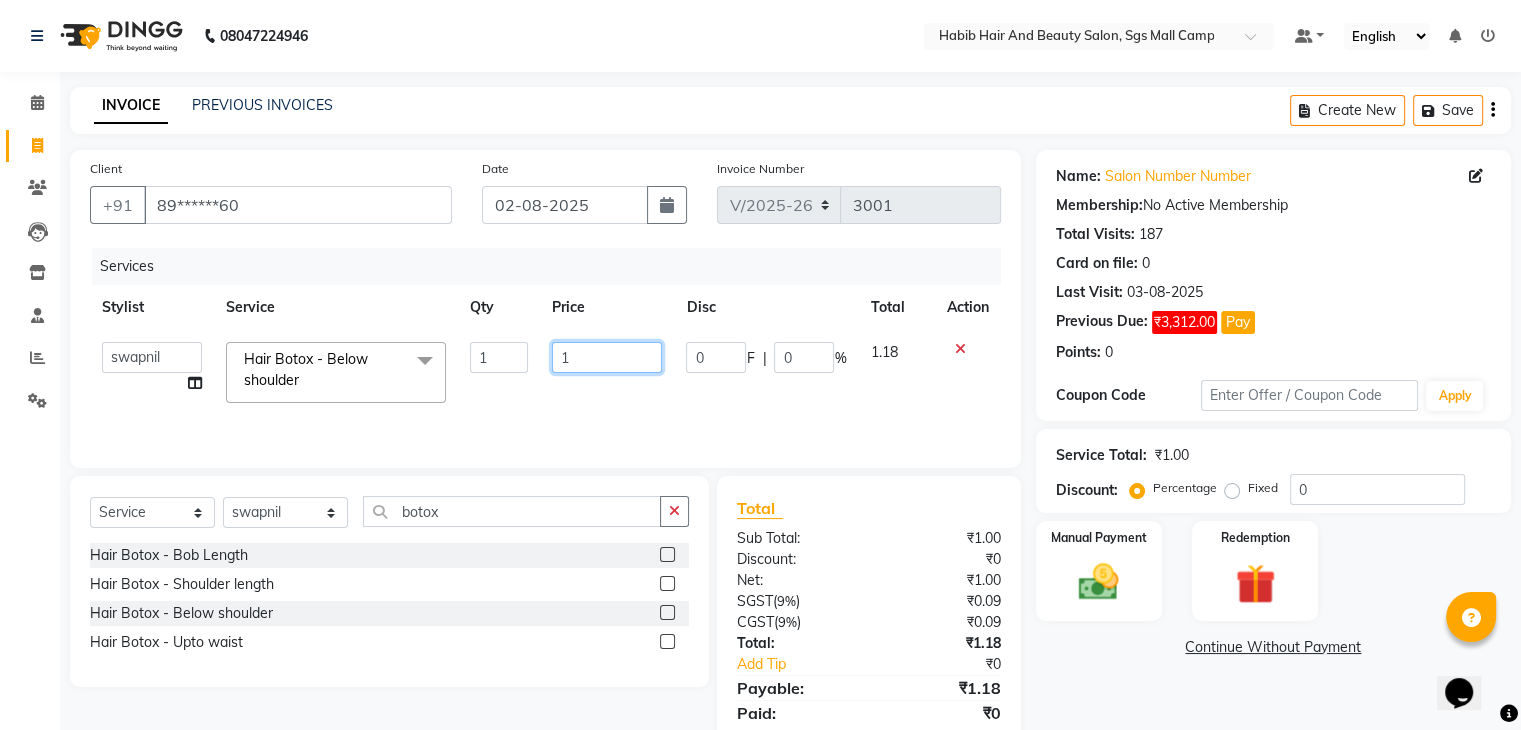 click on "1" 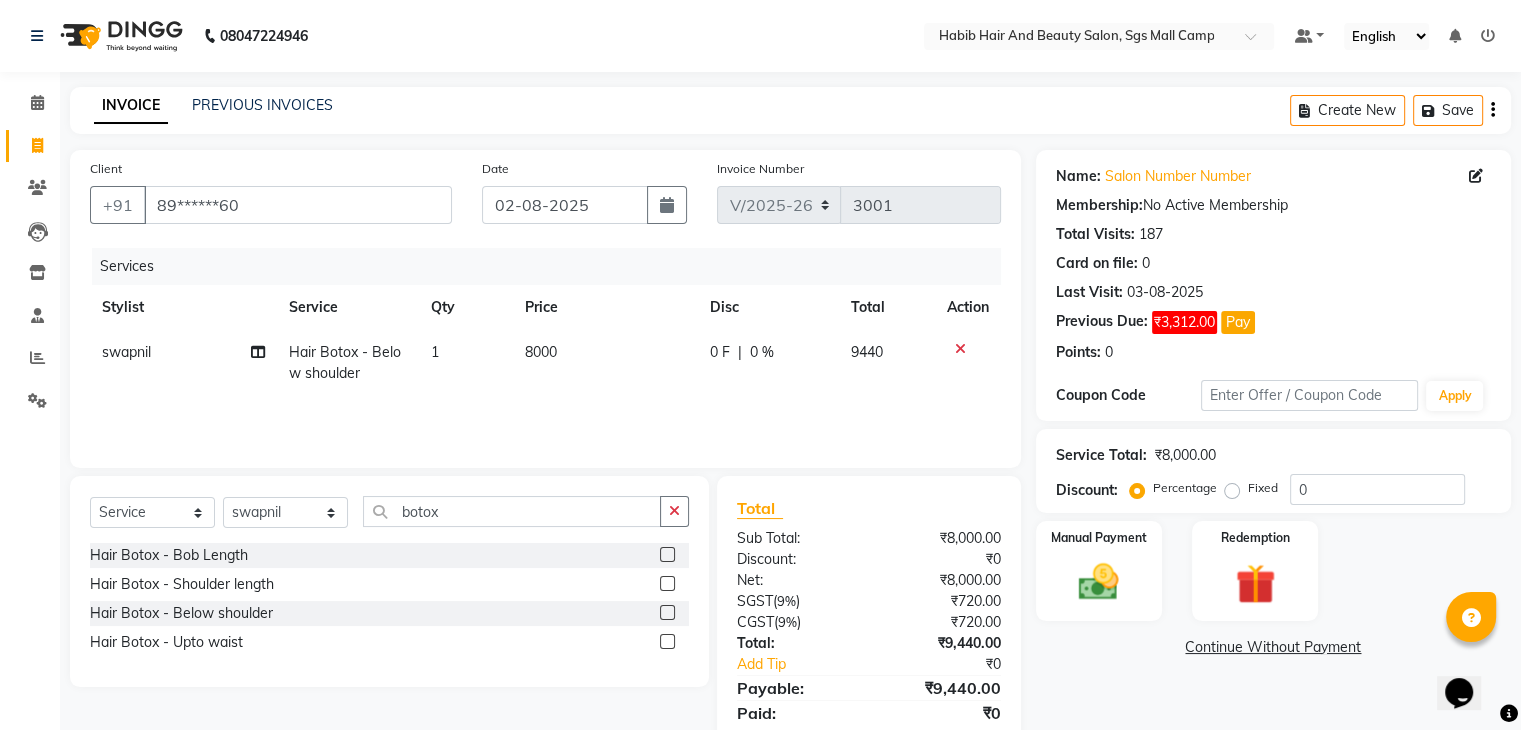 click 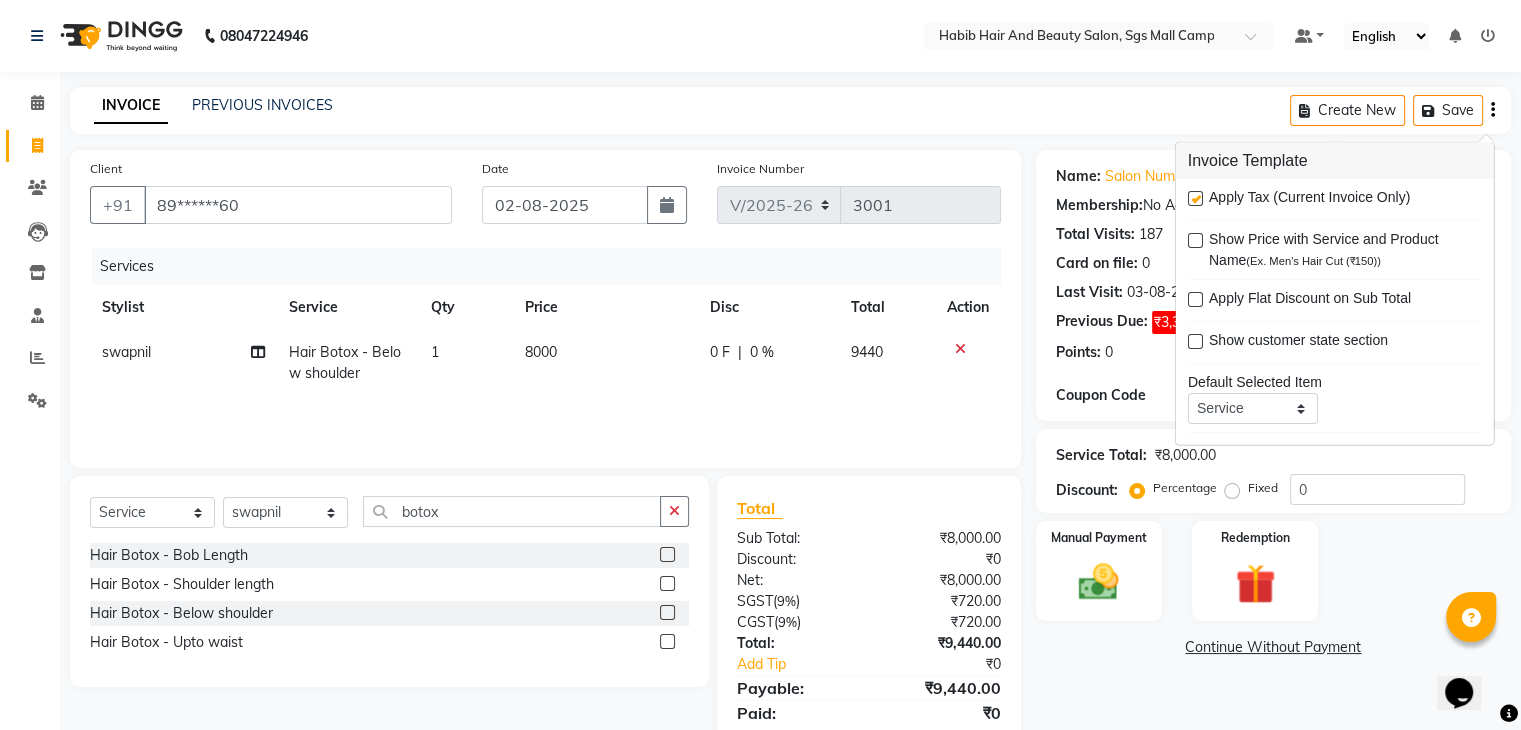 click at bounding box center (1195, 198) 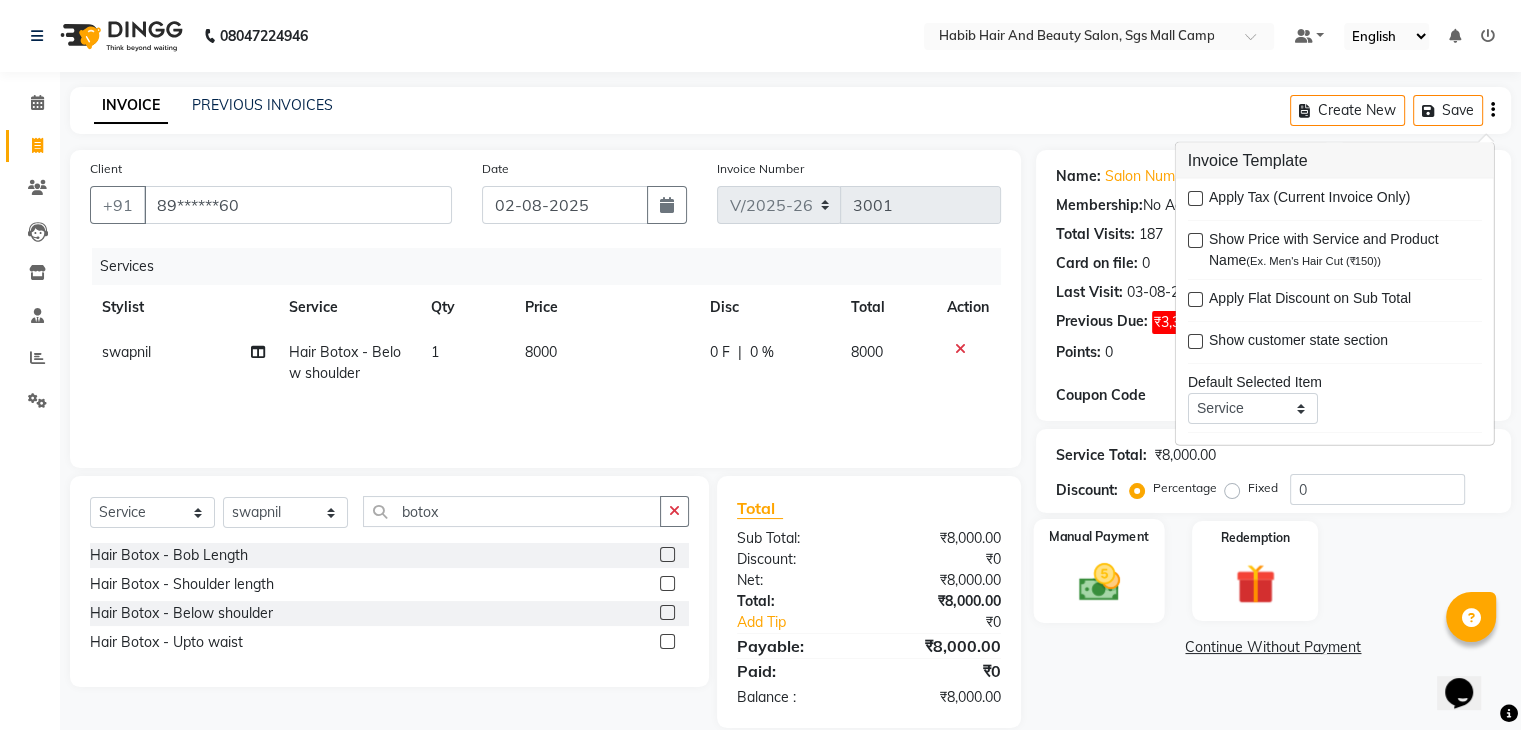click 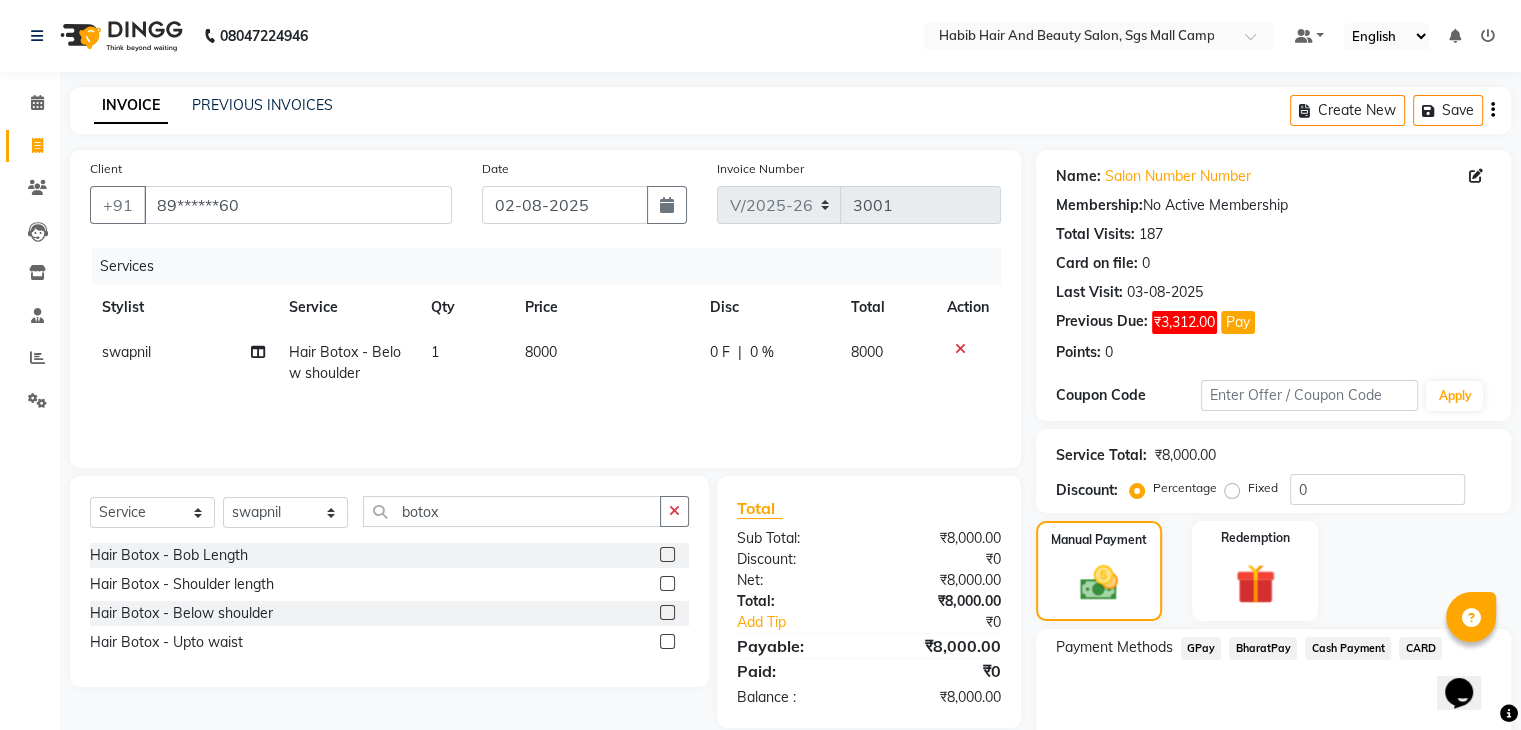 click on "Cash Payment" 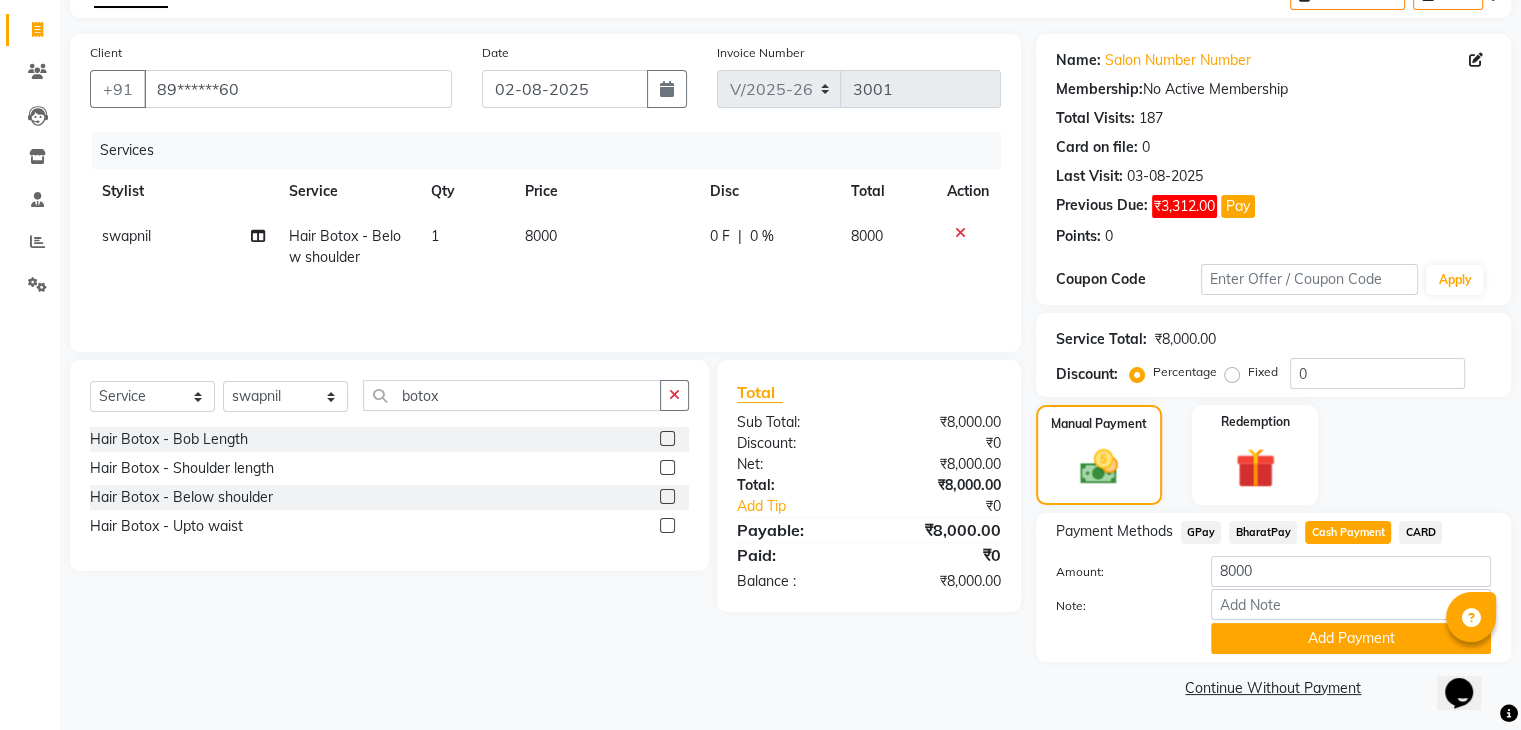 scroll, scrollTop: 120, scrollLeft: 0, axis: vertical 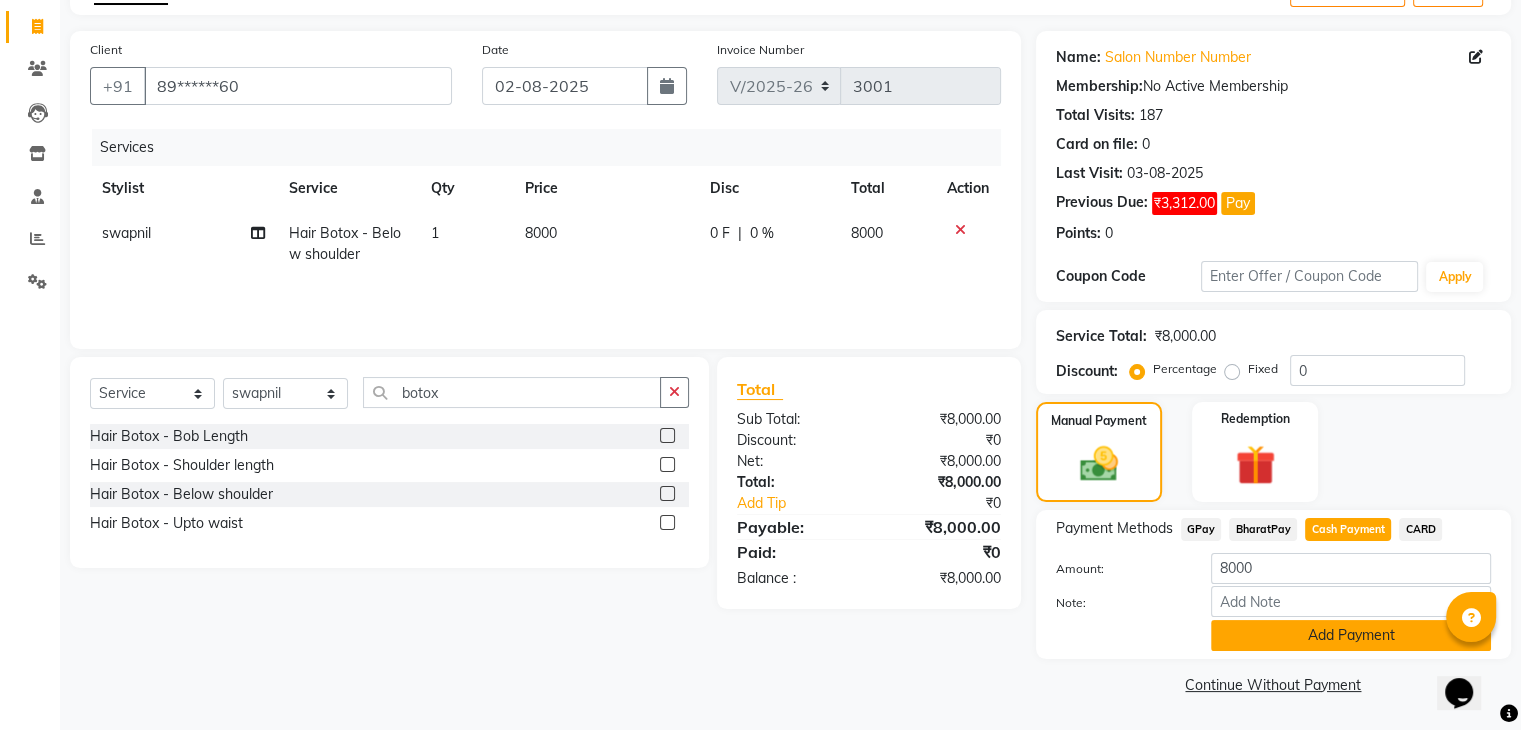 click on "Add Payment" 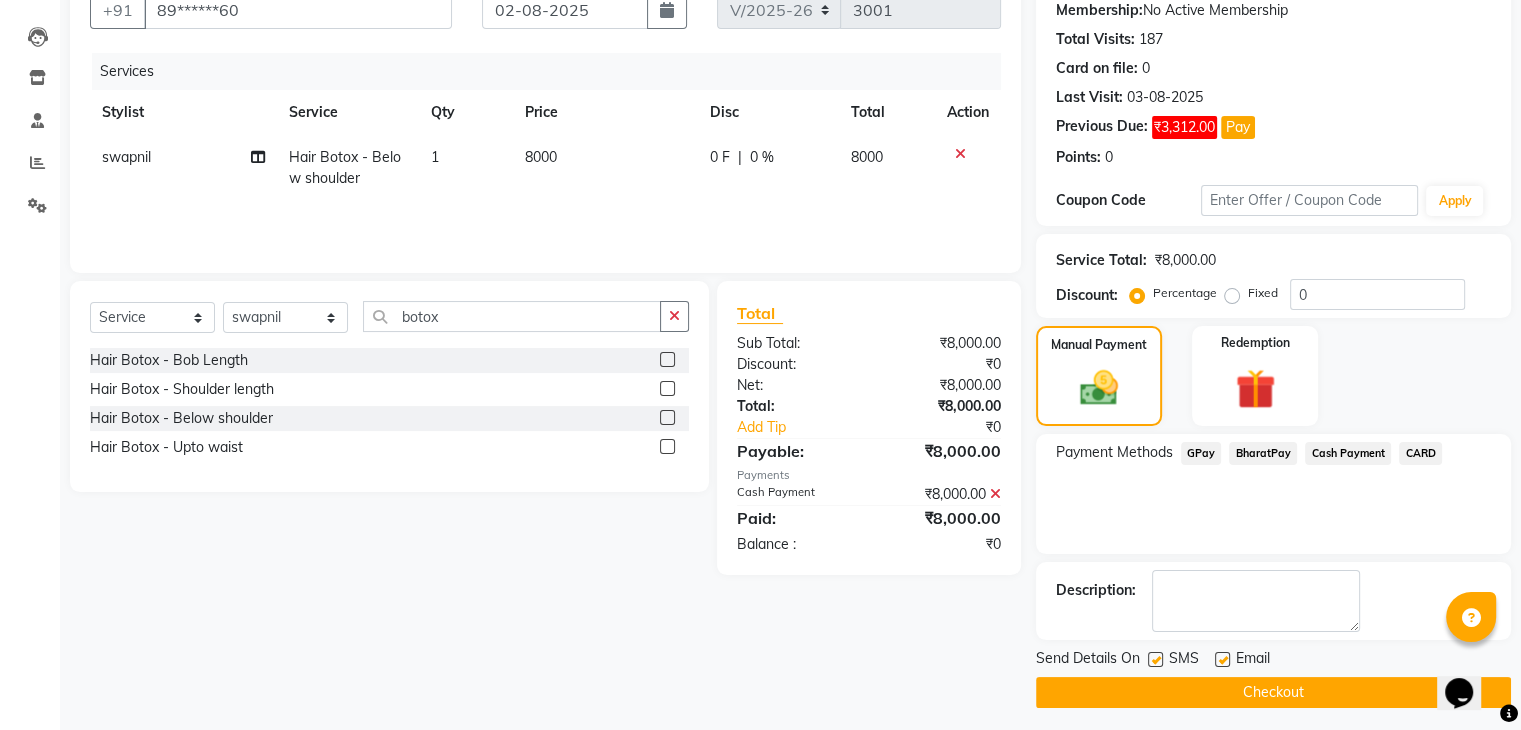 scroll, scrollTop: 201, scrollLeft: 0, axis: vertical 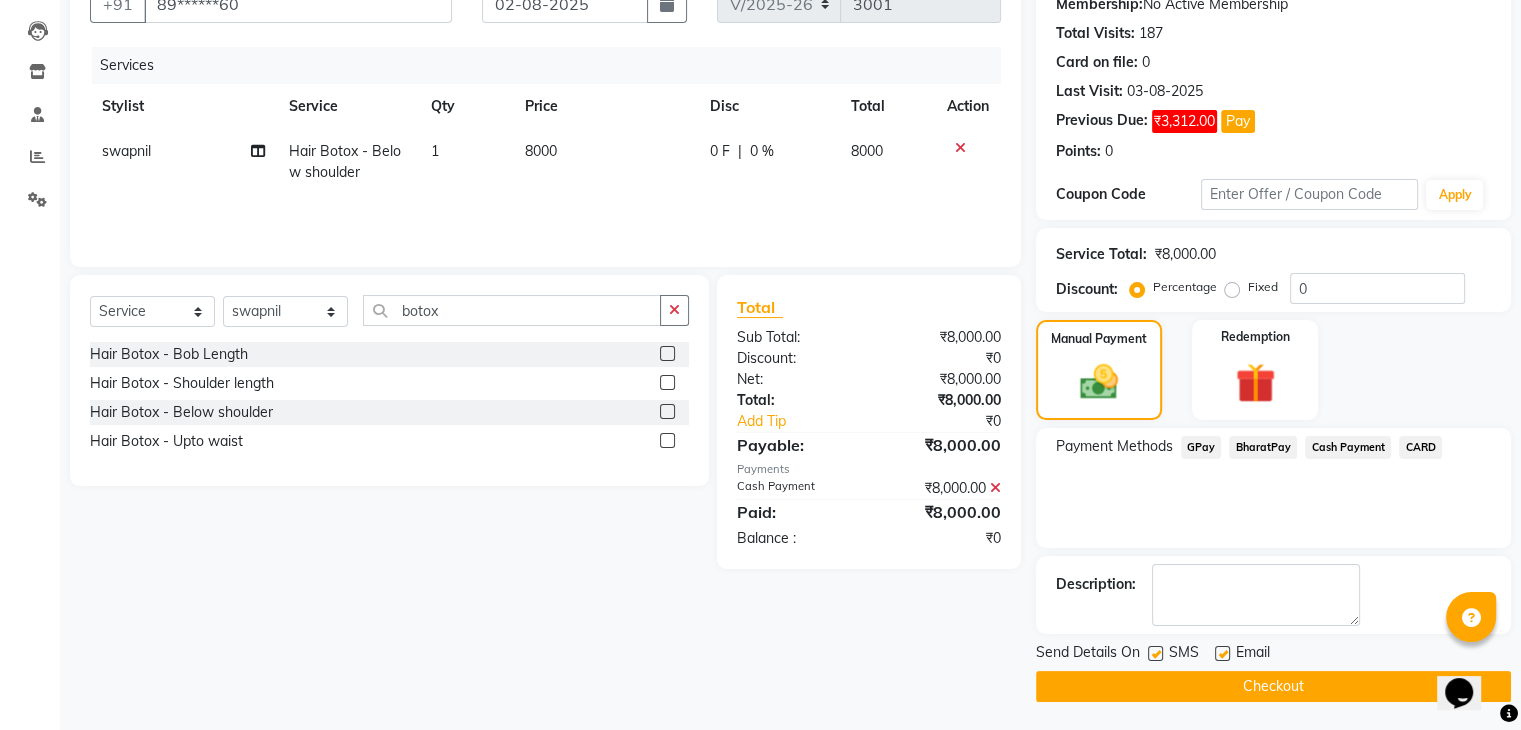 click on "Checkout" 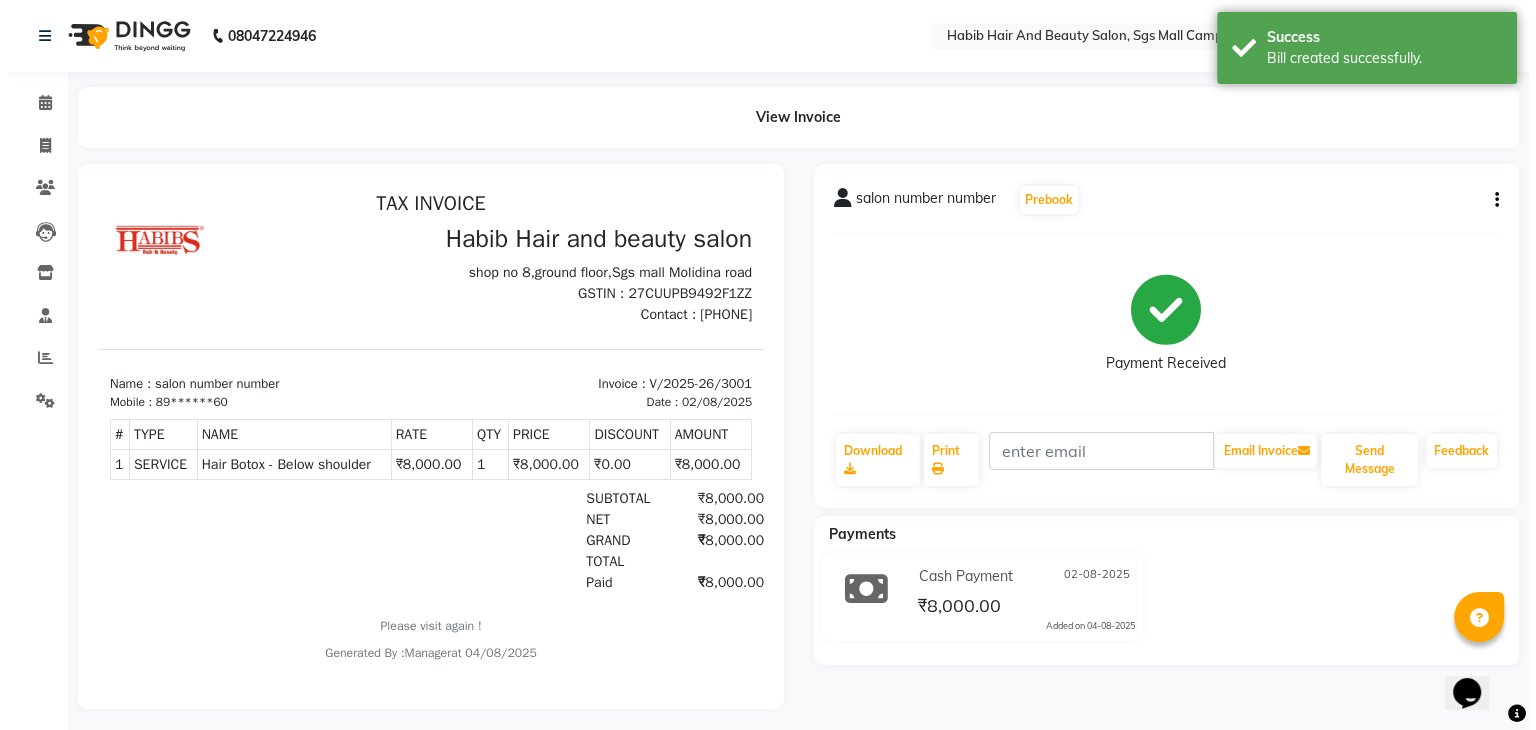 scroll, scrollTop: 0, scrollLeft: 0, axis: both 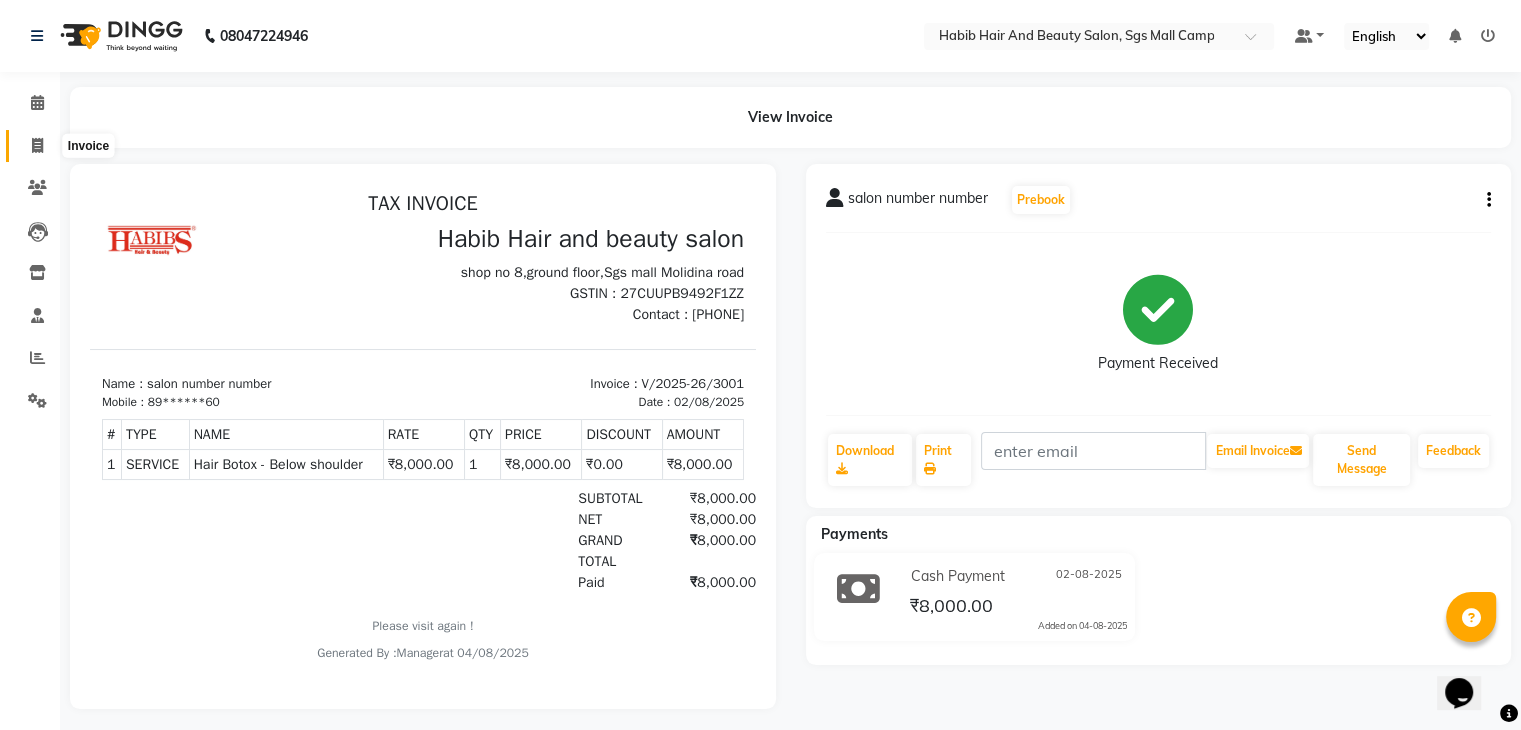 click 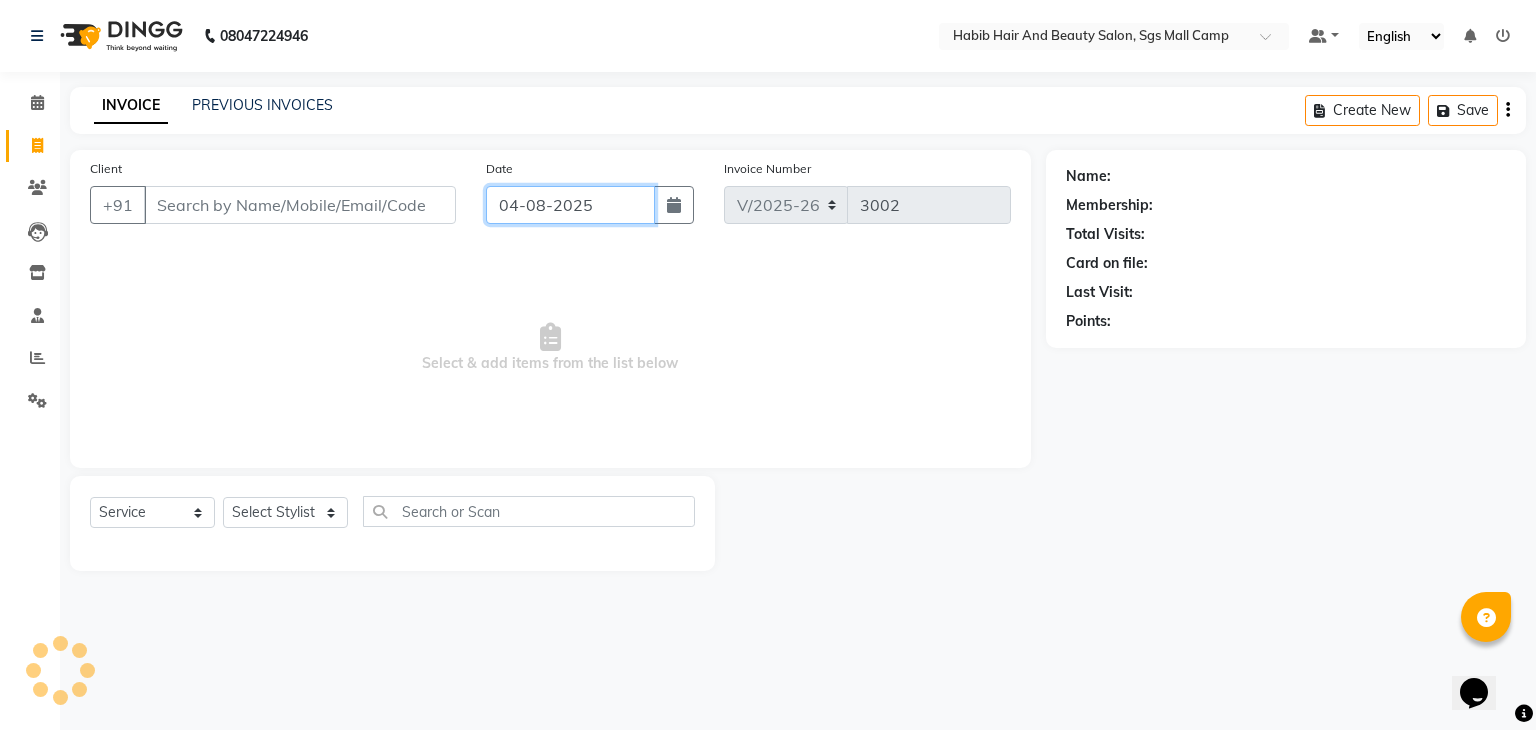 click on "04-08-2025" 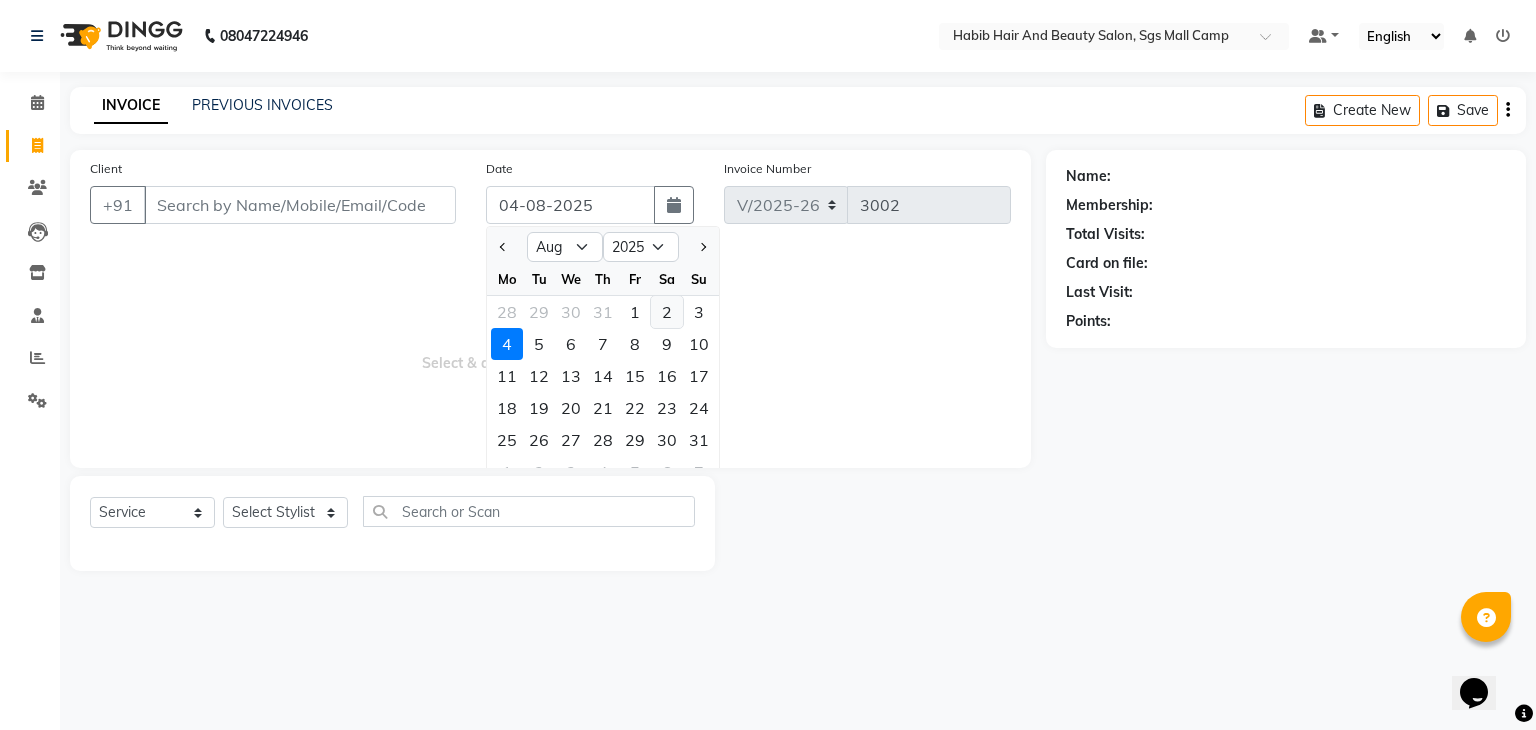 click on "2" 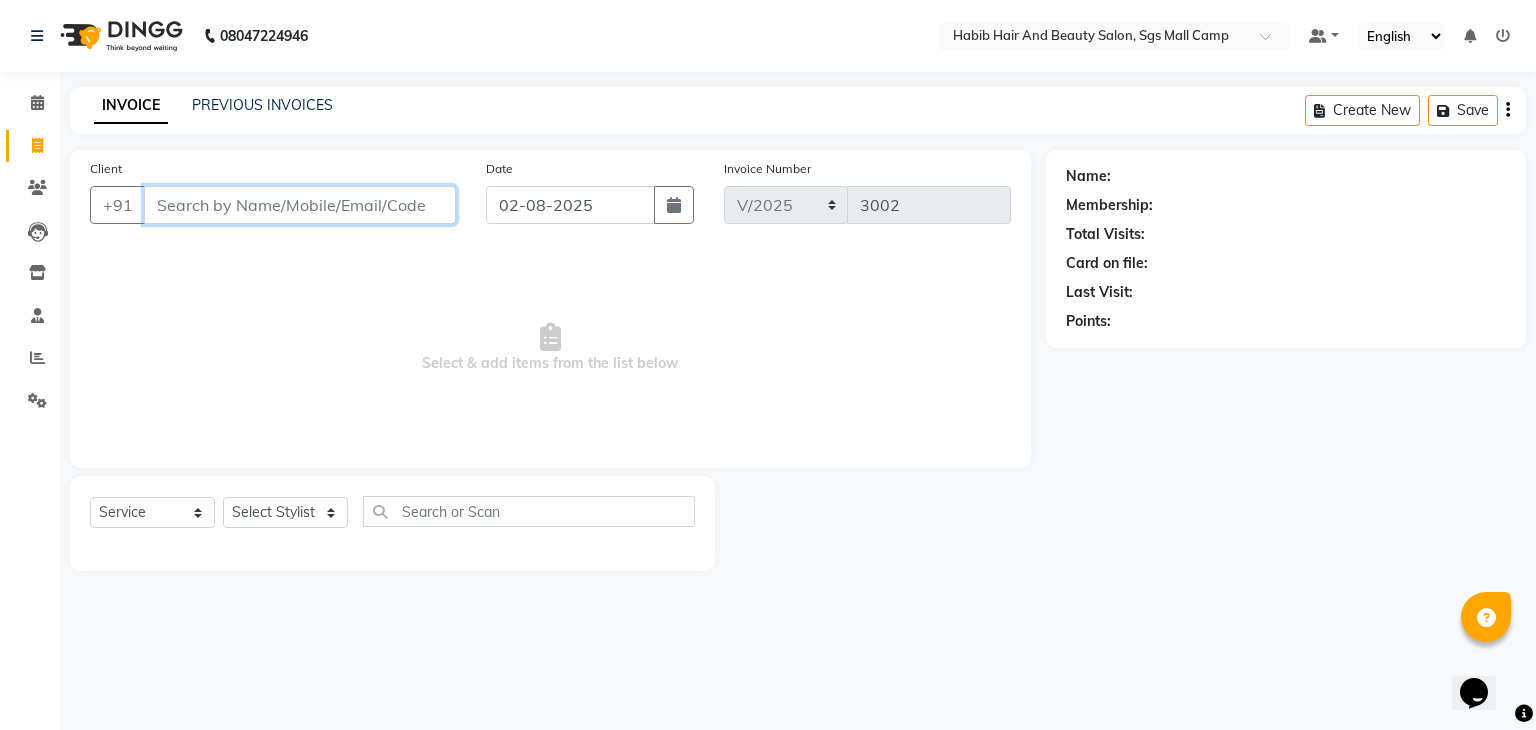 click on "Client" at bounding box center (300, 205) 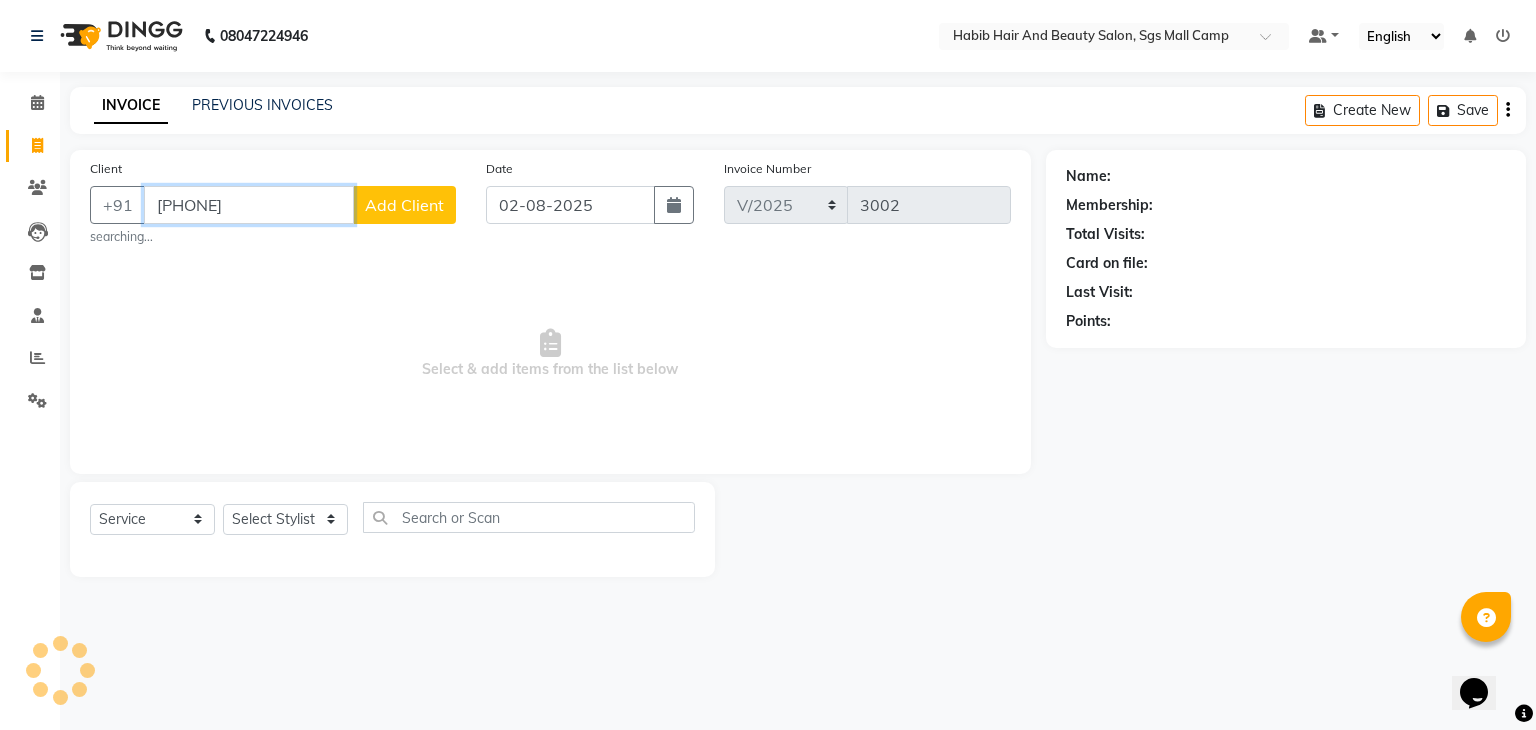 drag, startPoint x: 180, startPoint y: 214, endPoint x: 310, endPoint y: 184, distance: 133.41664 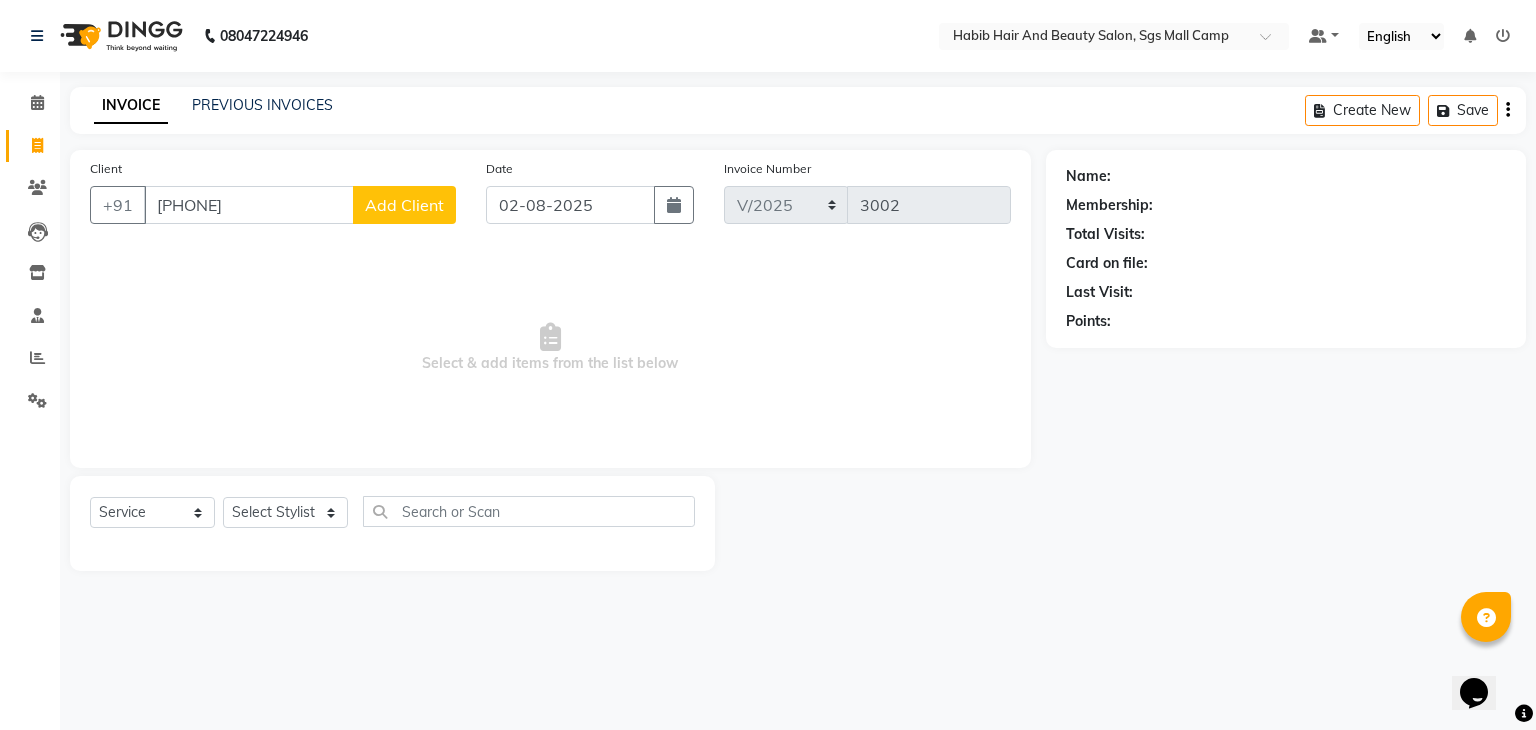 click on "Add Client" 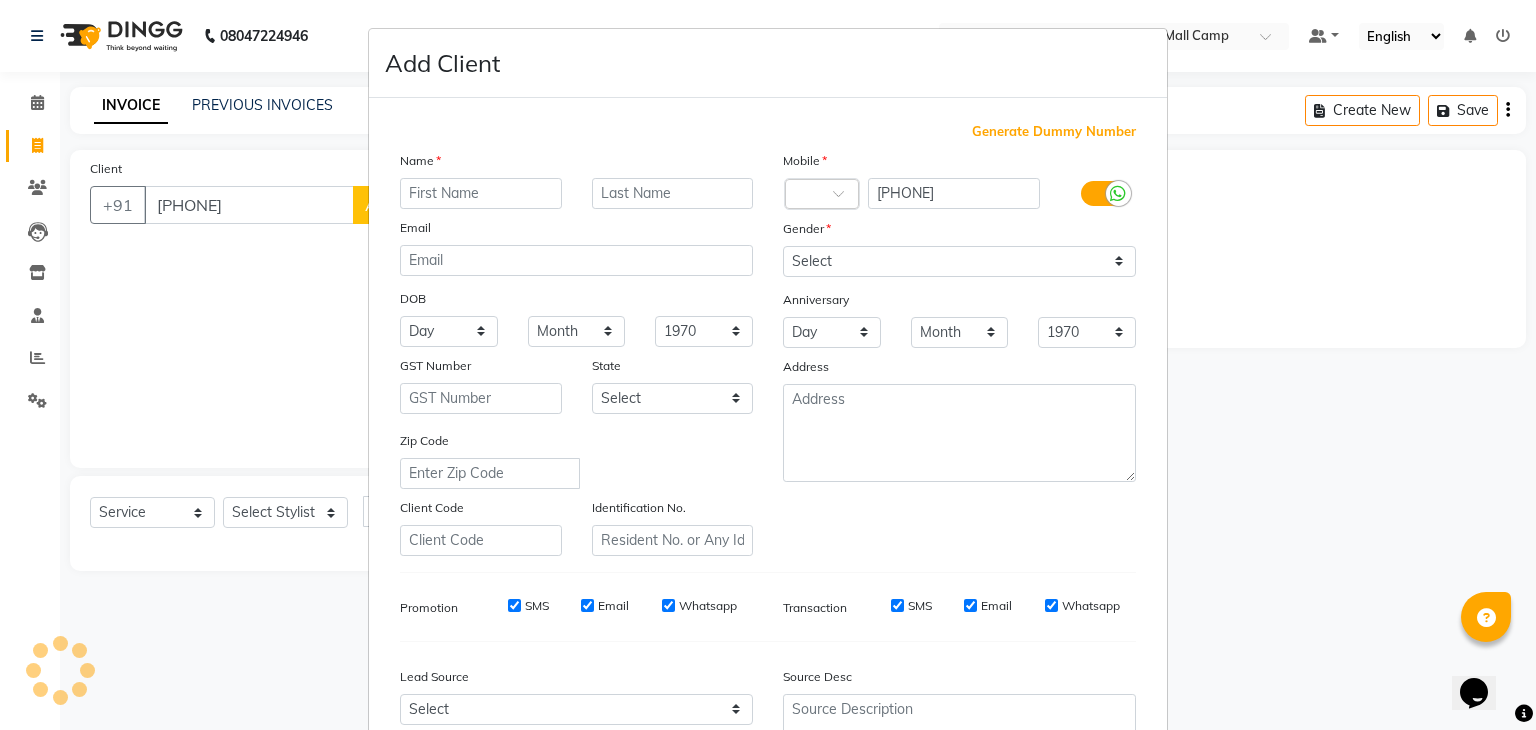 click at bounding box center (481, 193) 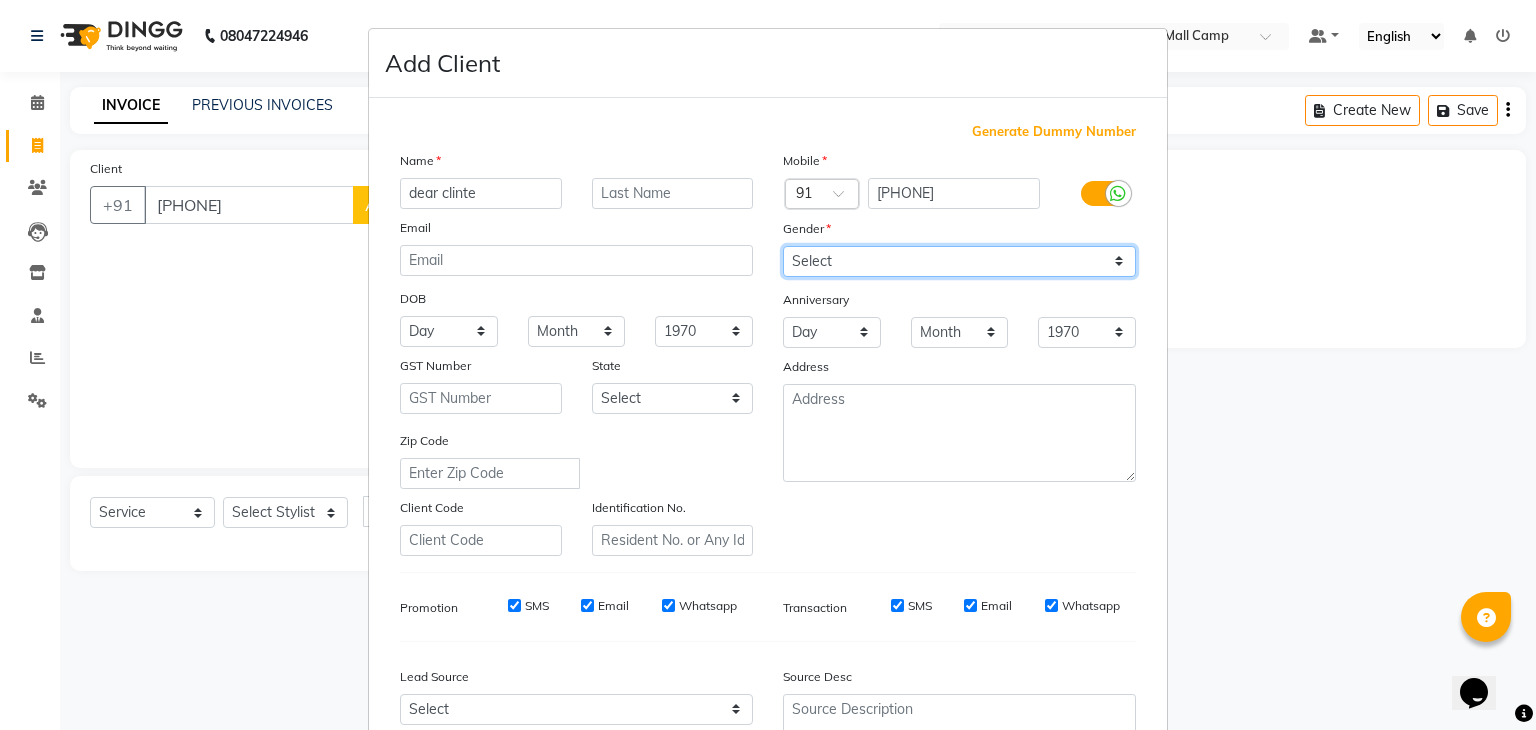 click on "Select Male Female Other Prefer Not To Say" at bounding box center (959, 261) 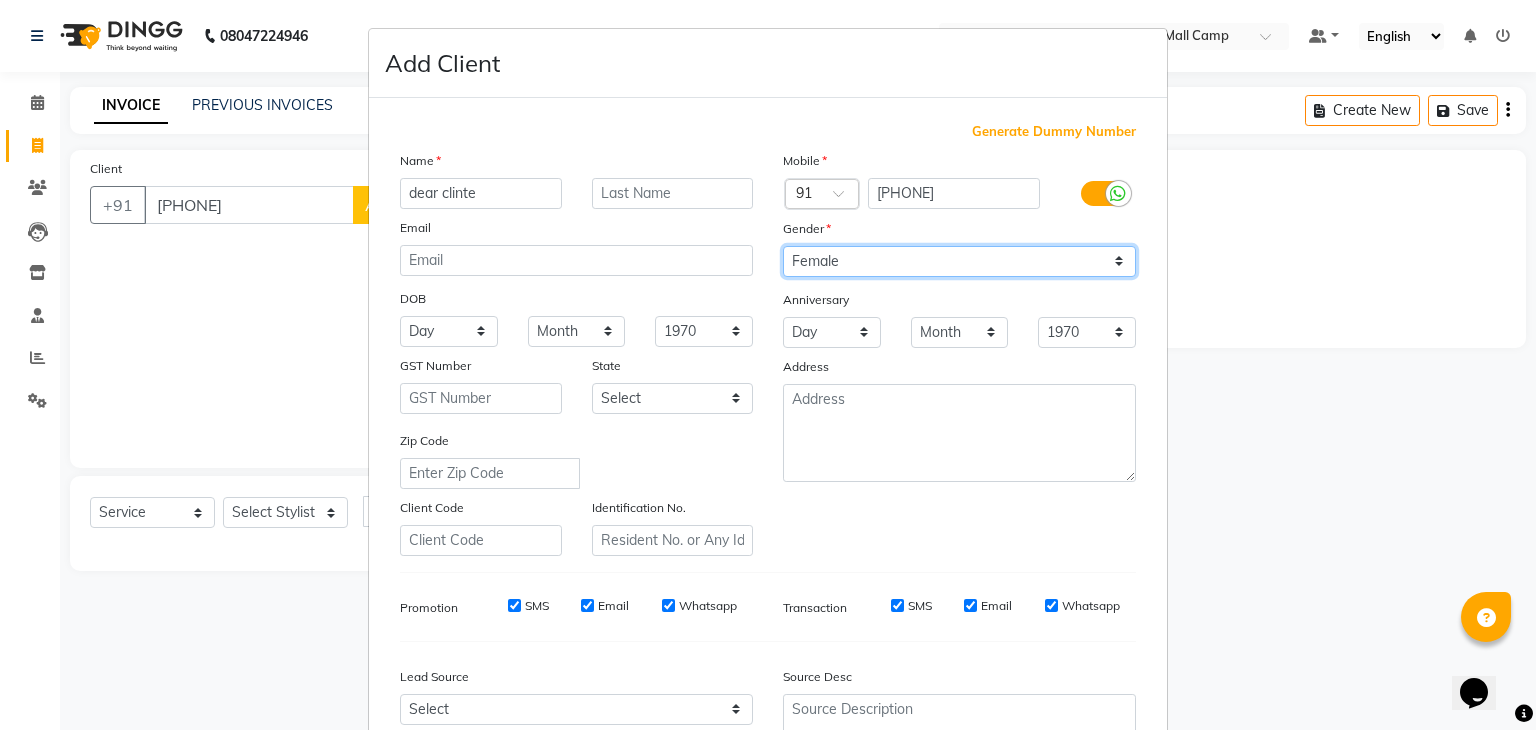 click on "Select Male Female Other Prefer Not To Say" at bounding box center [959, 261] 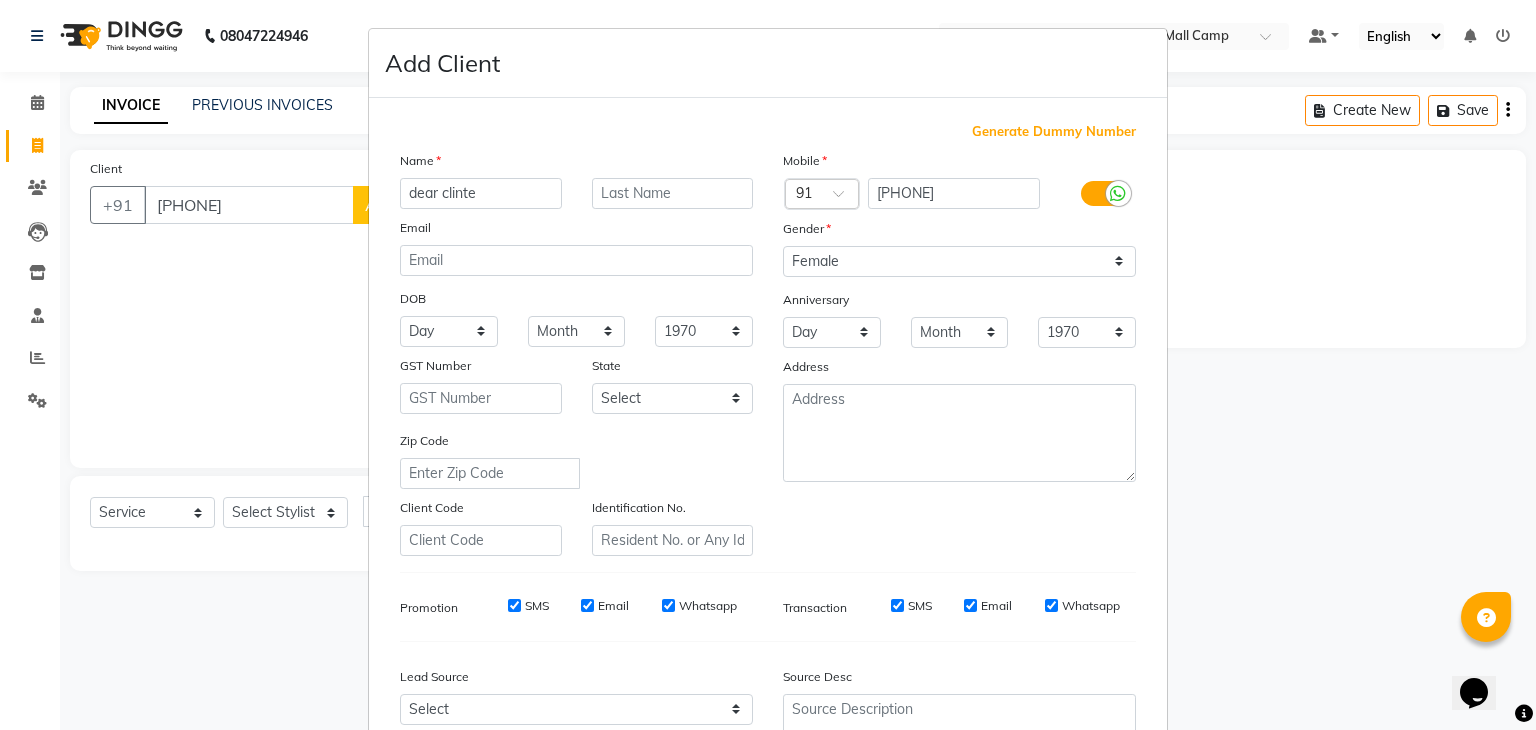 click on "Zip Code" at bounding box center [576, 459] 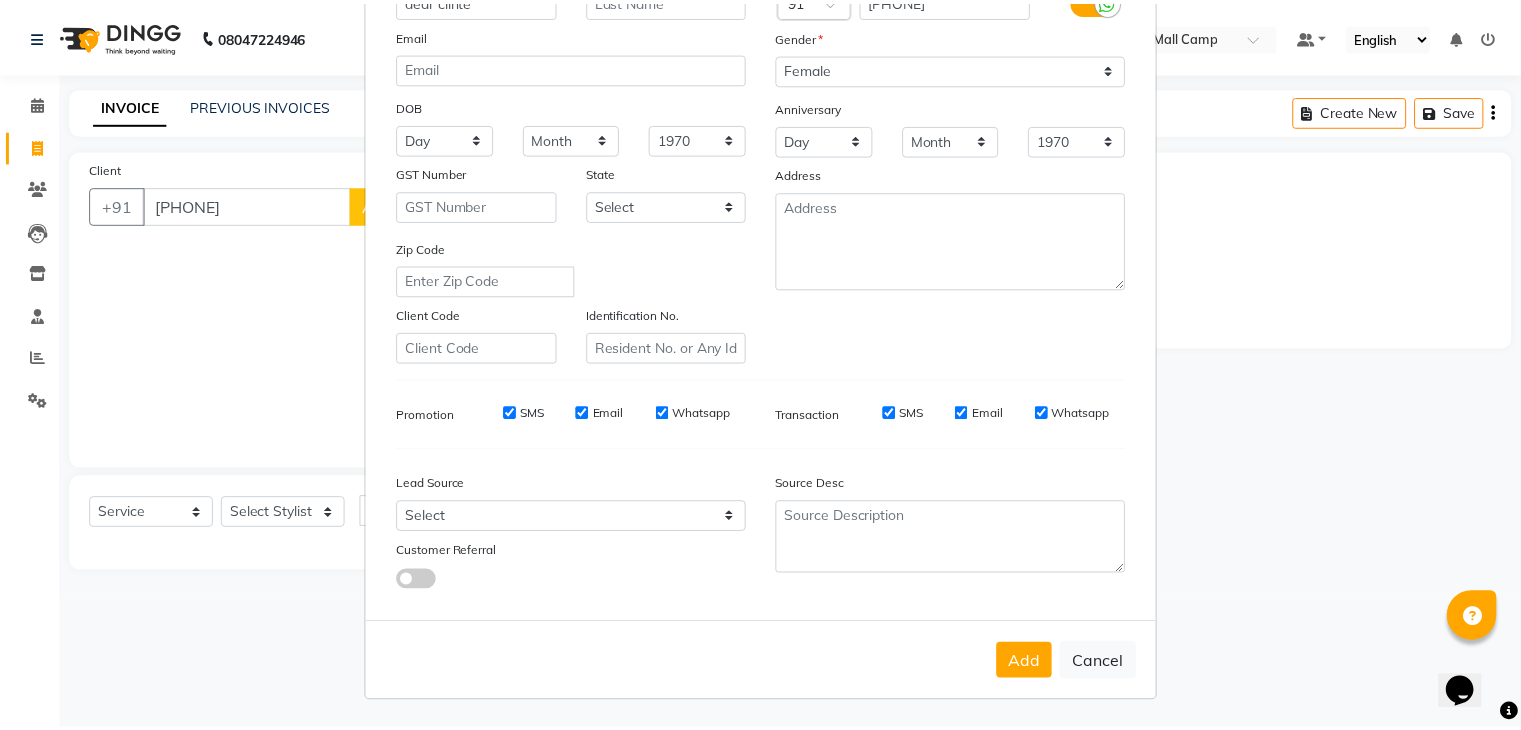 scroll, scrollTop: 203, scrollLeft: 0, axis: vertical 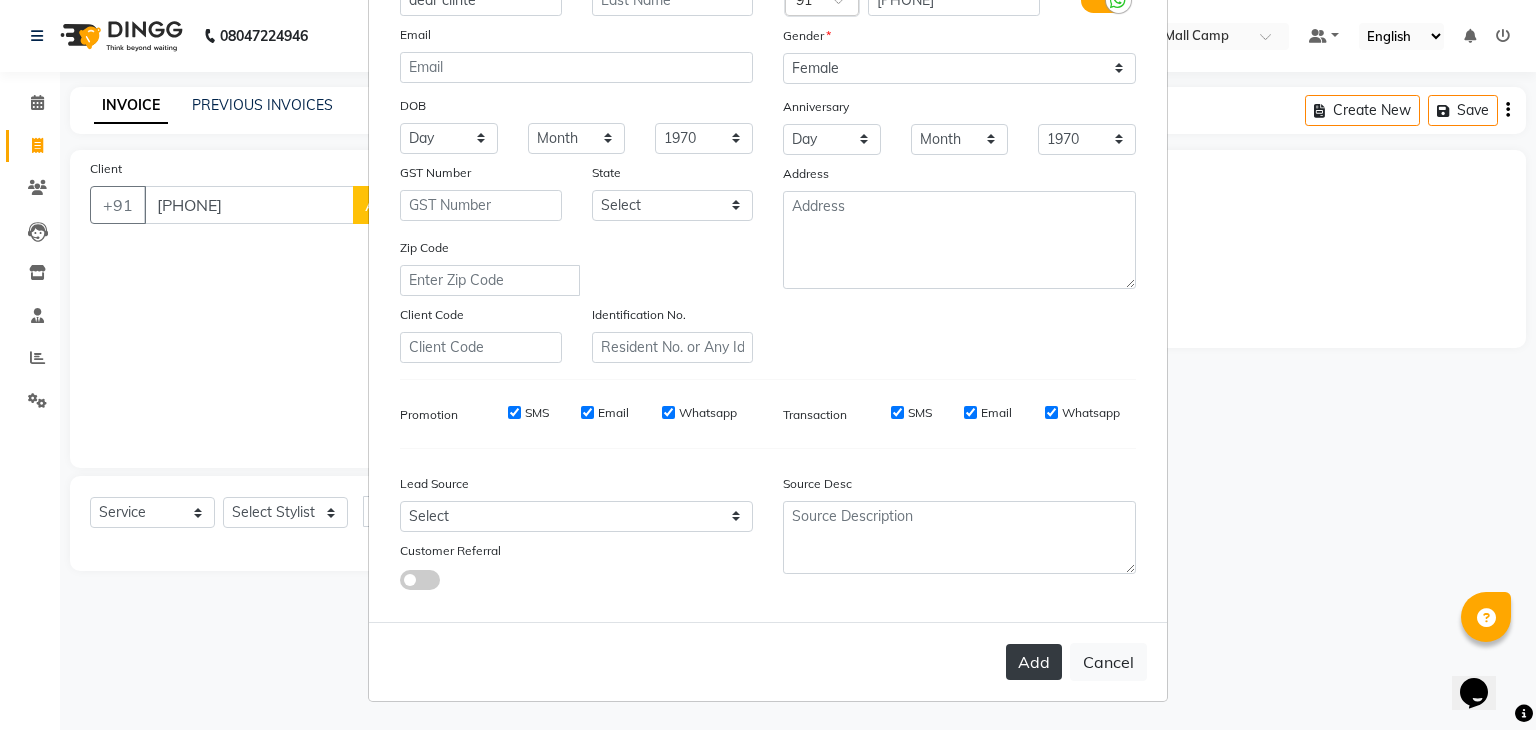 click on "Add" at bounding box center (1034, 662) 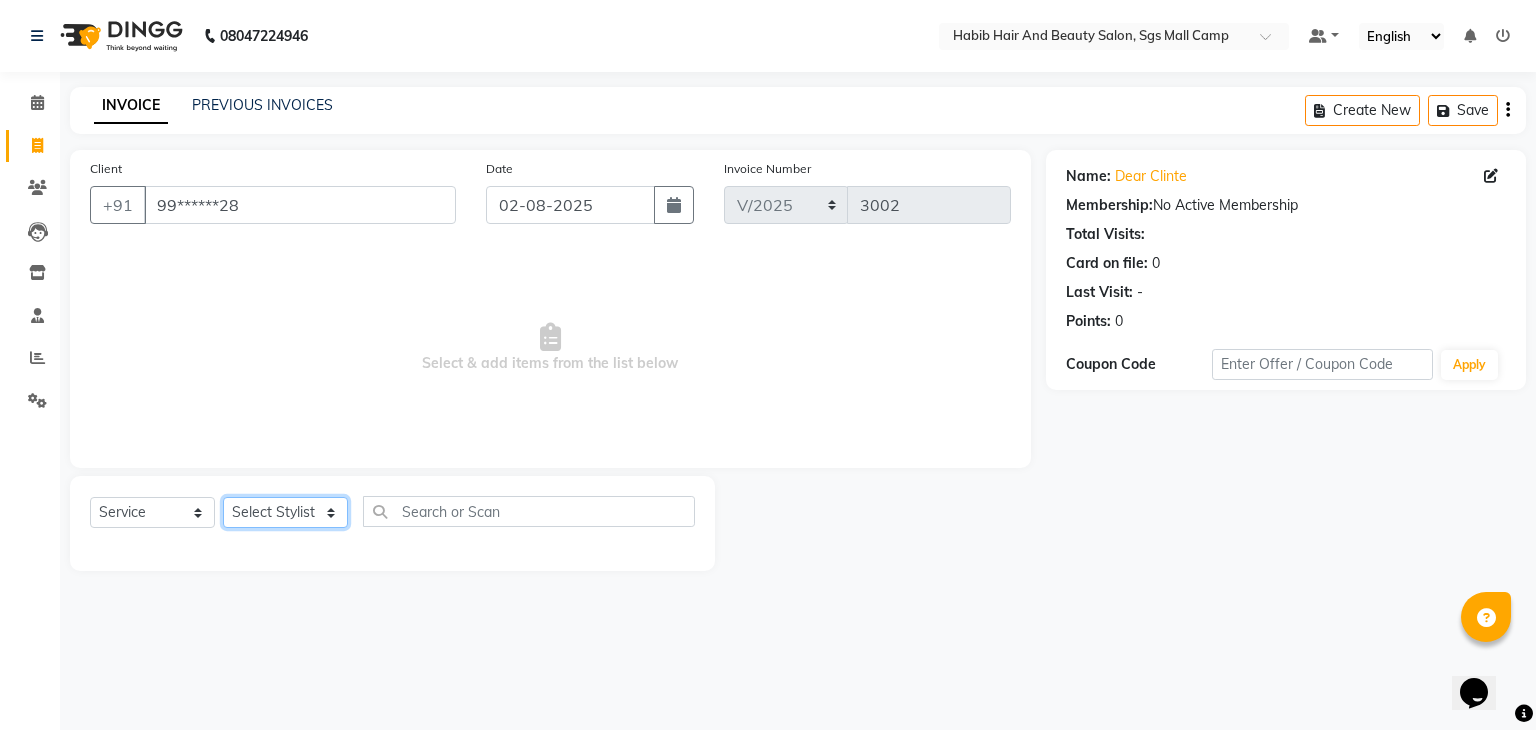 click on "Select Stylist [FIRST] [FIRST]  [FIRST] Manager [FIRST]  [FIRST] [FIRST]  [FIRST] [FIRST] [FIRST]" 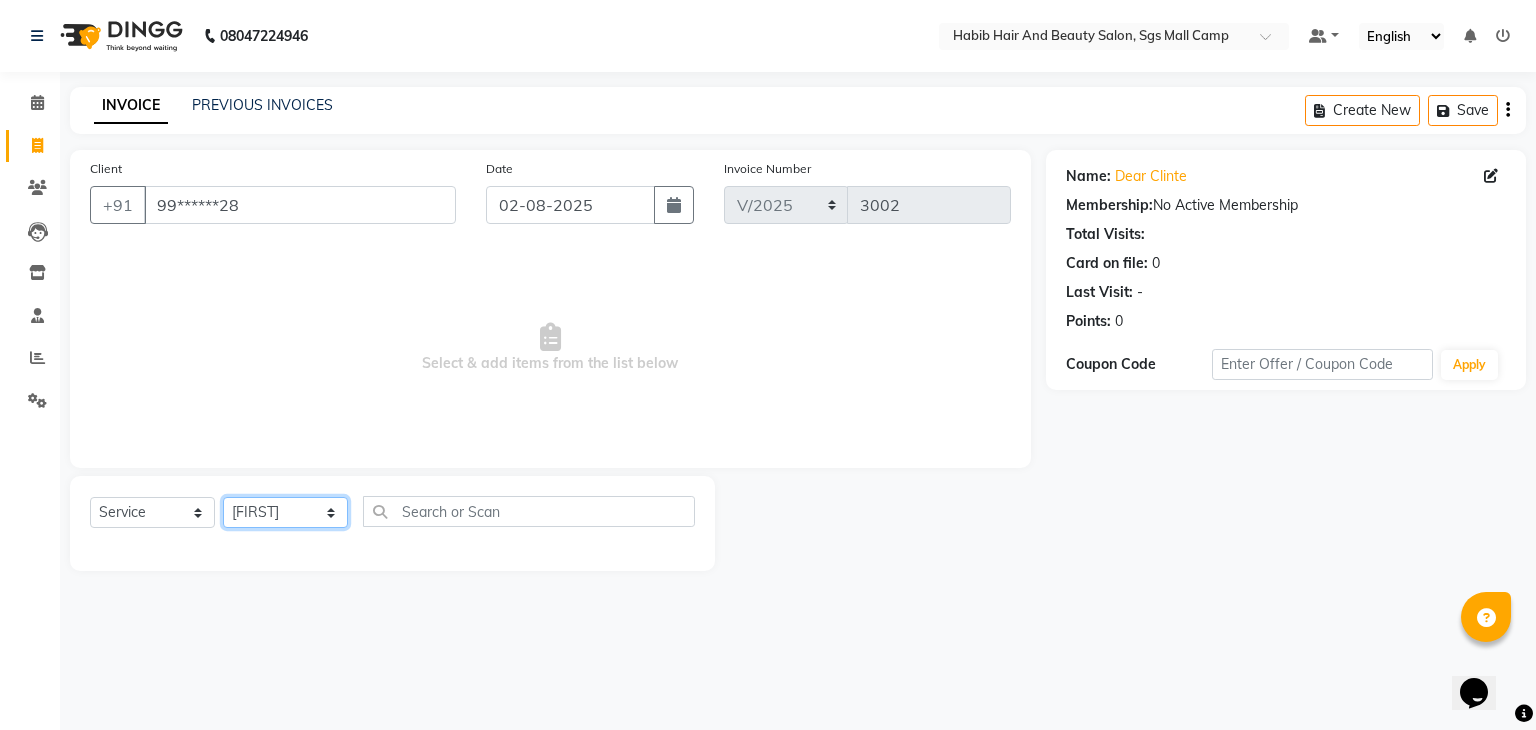 click on "Select Stylist [FIRST] [FIRST]  [FIRST] Manager [FIRST]  [FIRST] [FIRST]  [FIRST] [FIRST] [FIRST]" 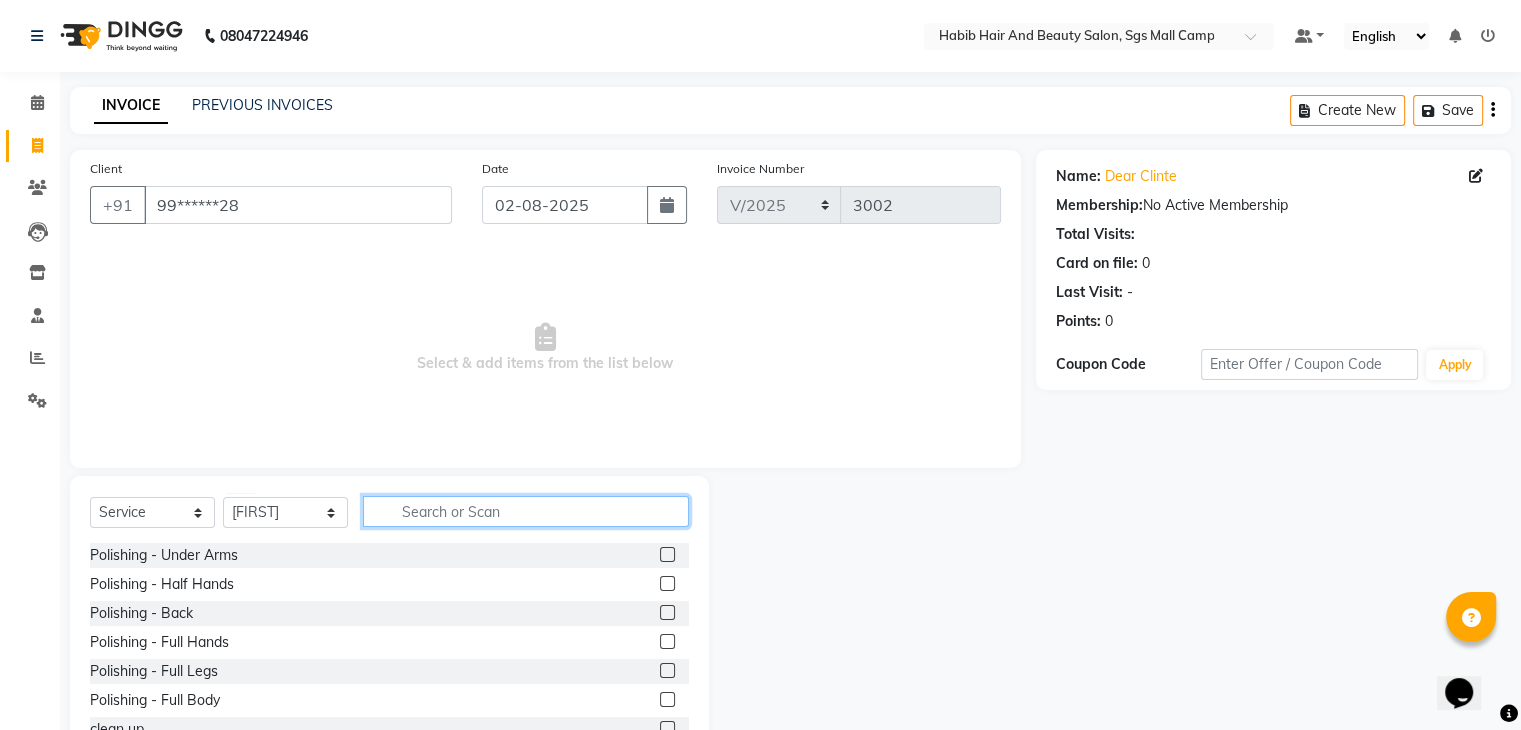 click 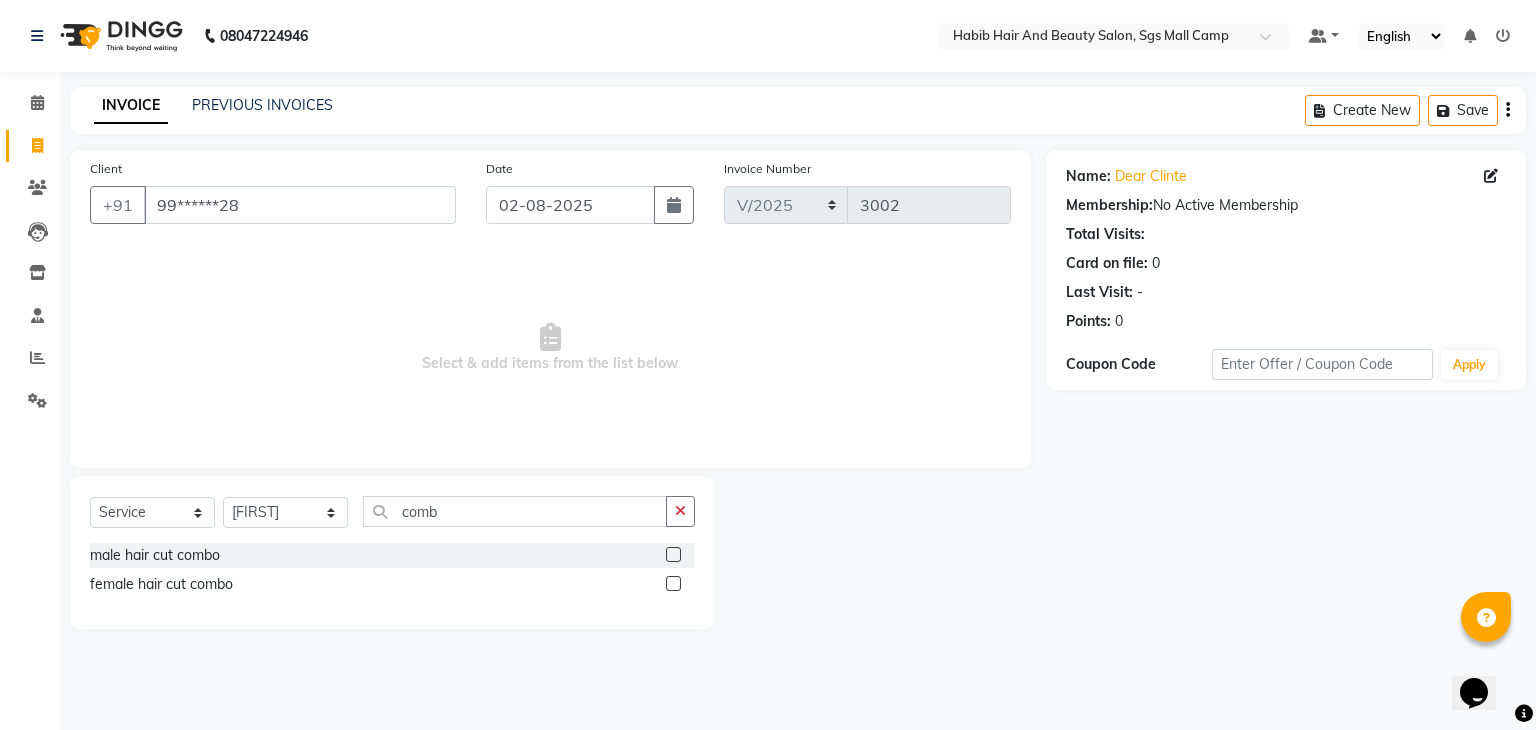 click 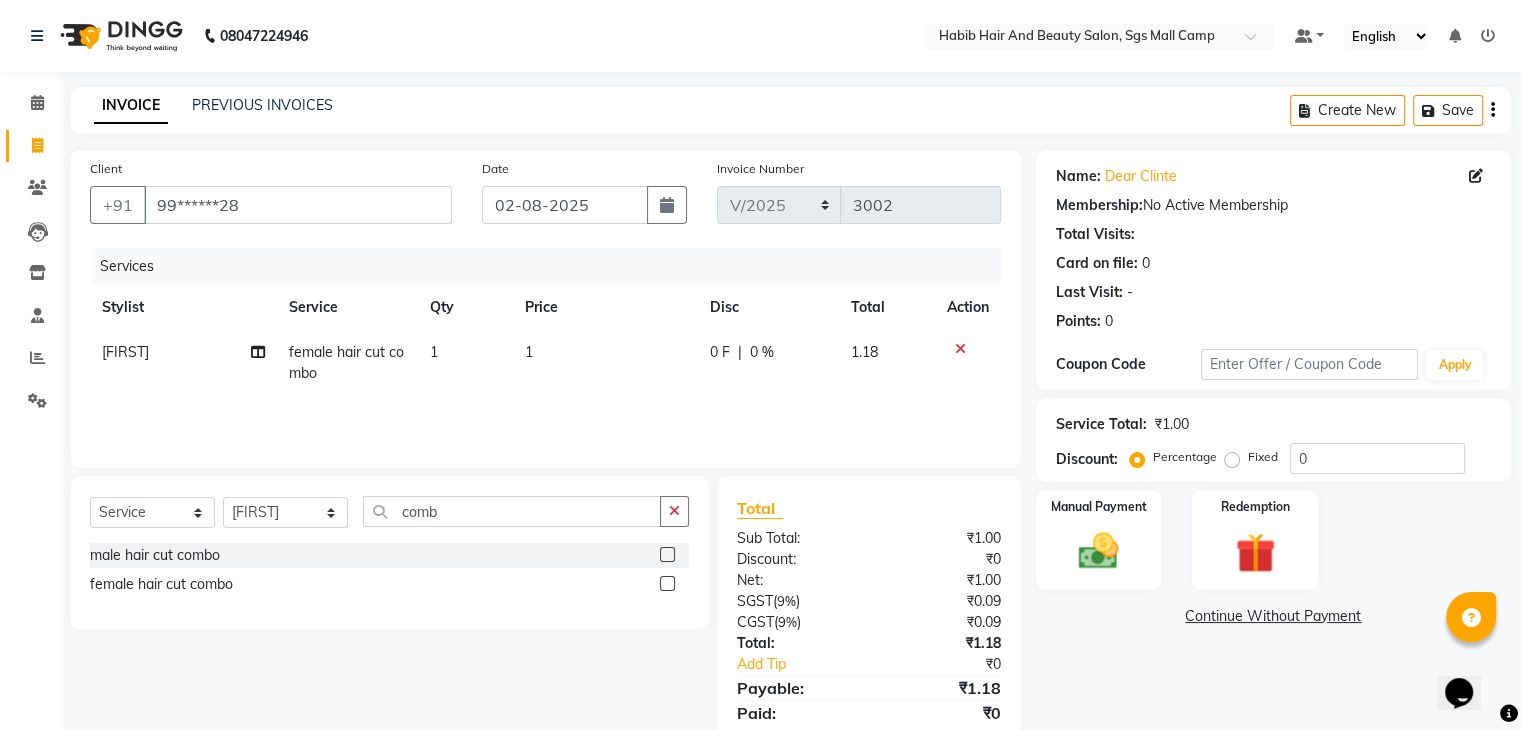 click on "1" 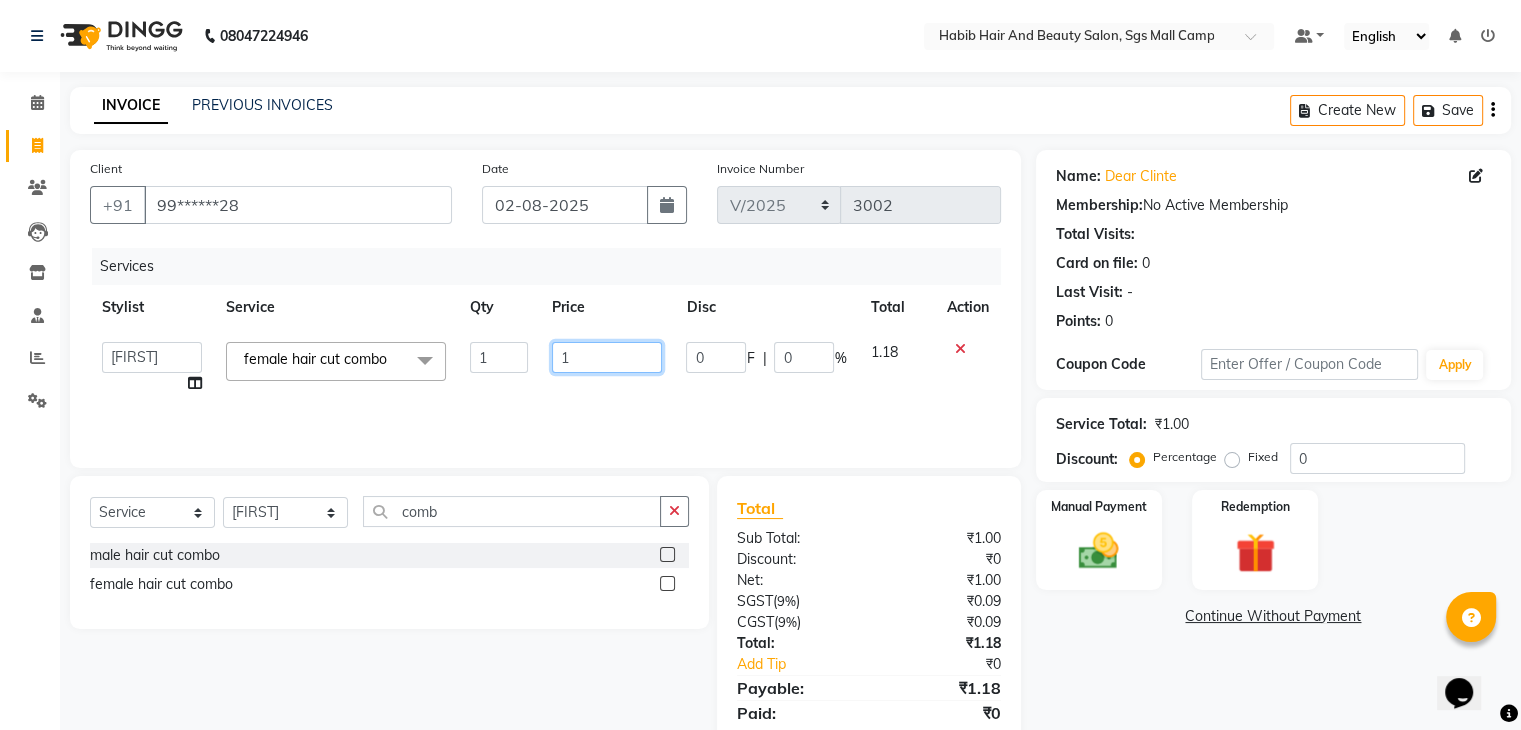 click on "1" 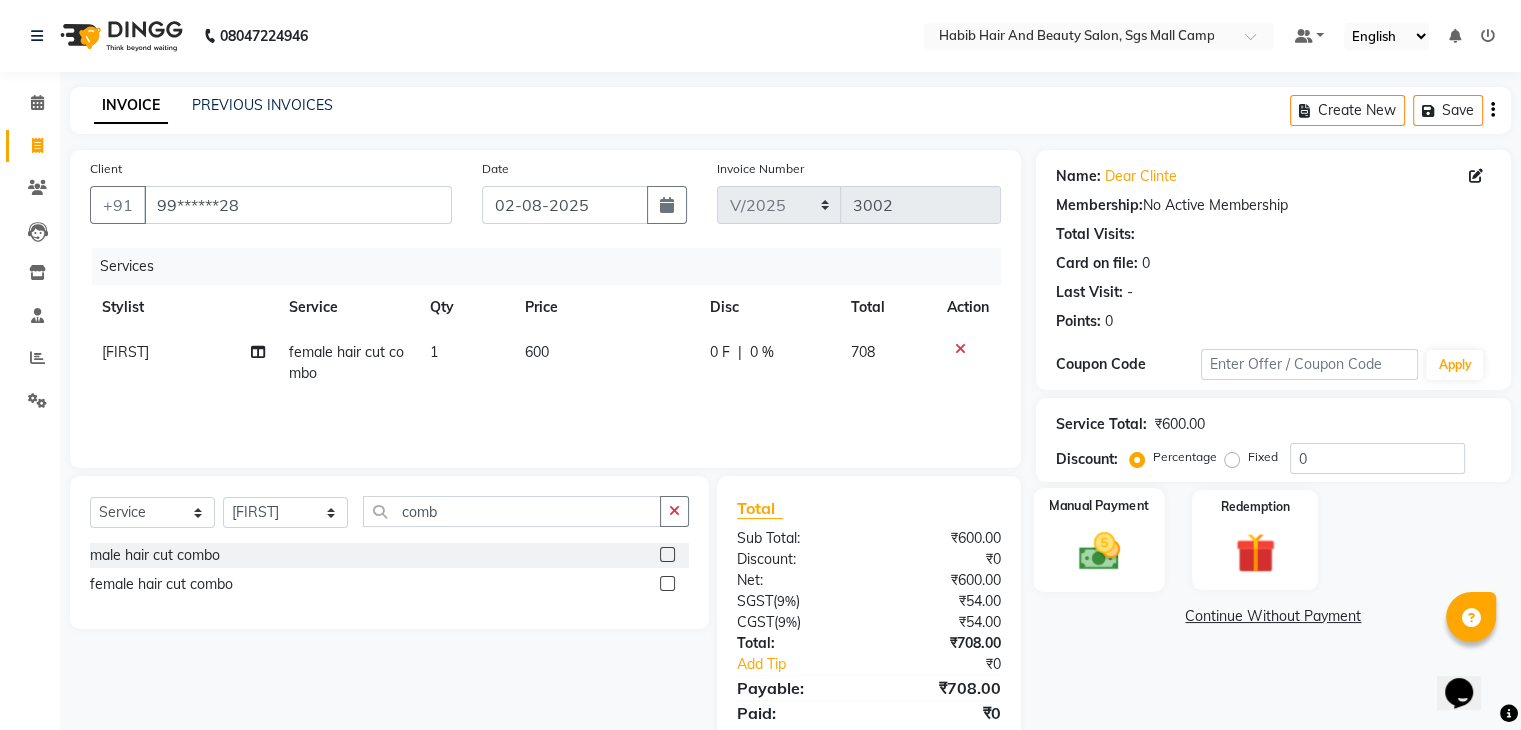 click 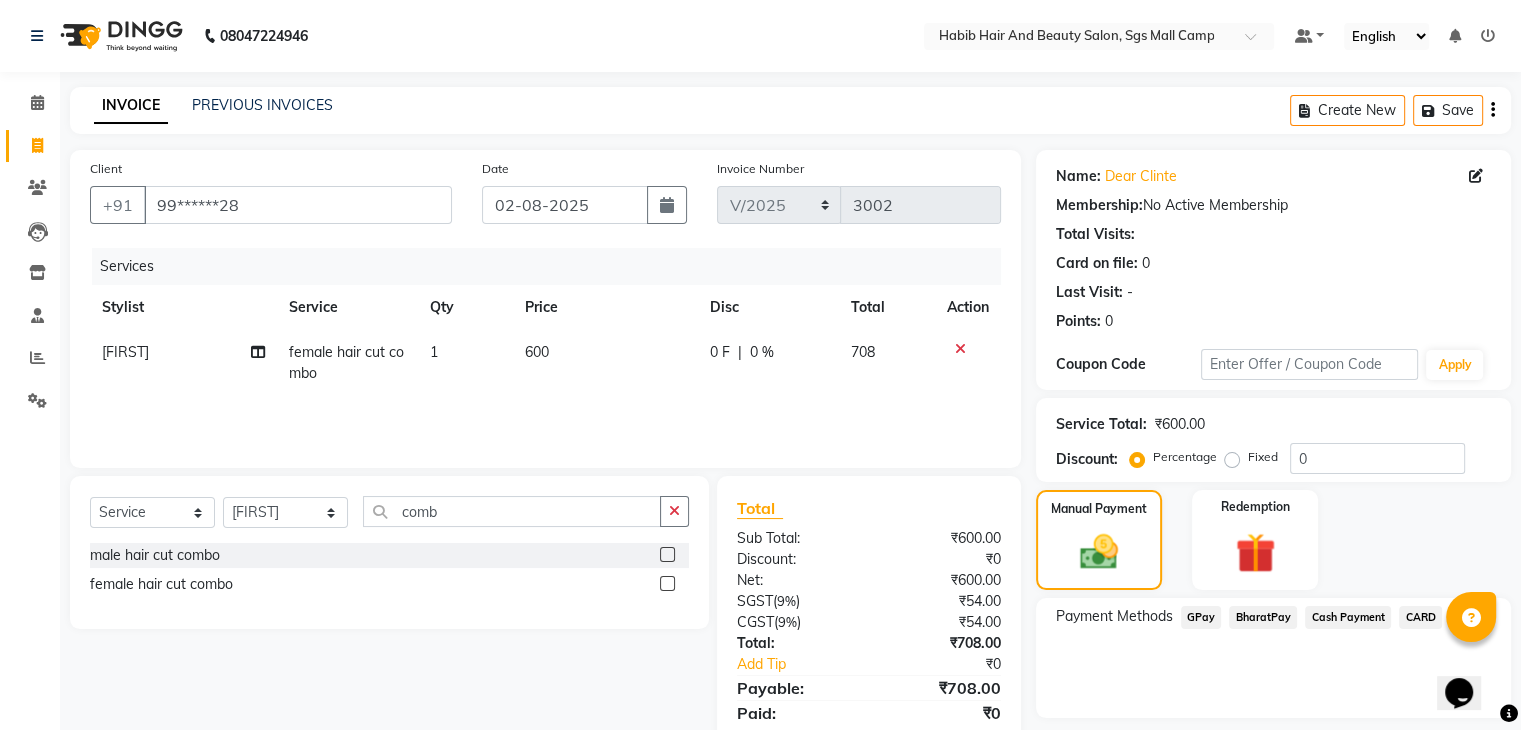 click on "CARD" 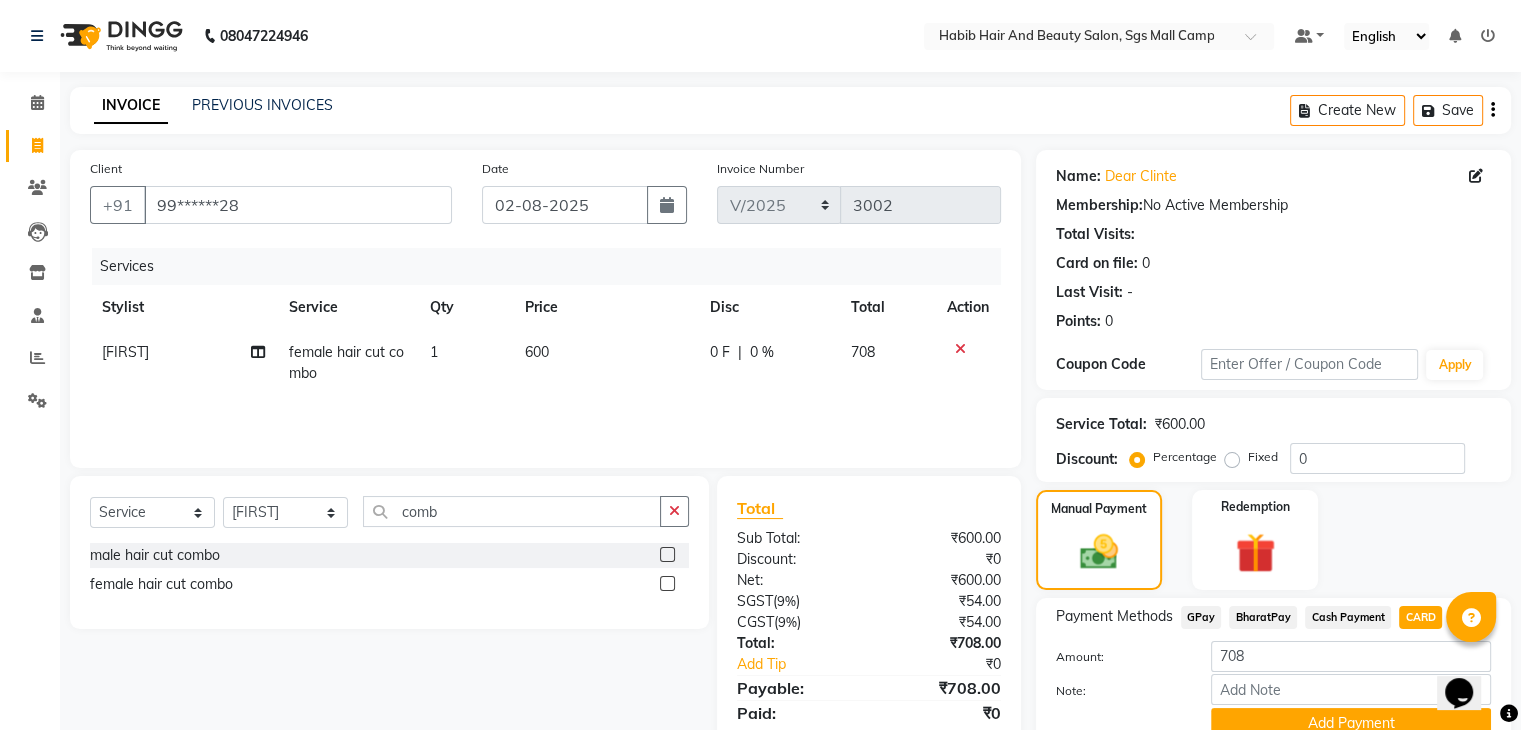 scroll, scrollTop: 89, scrollLeft: 0, axis: vertical 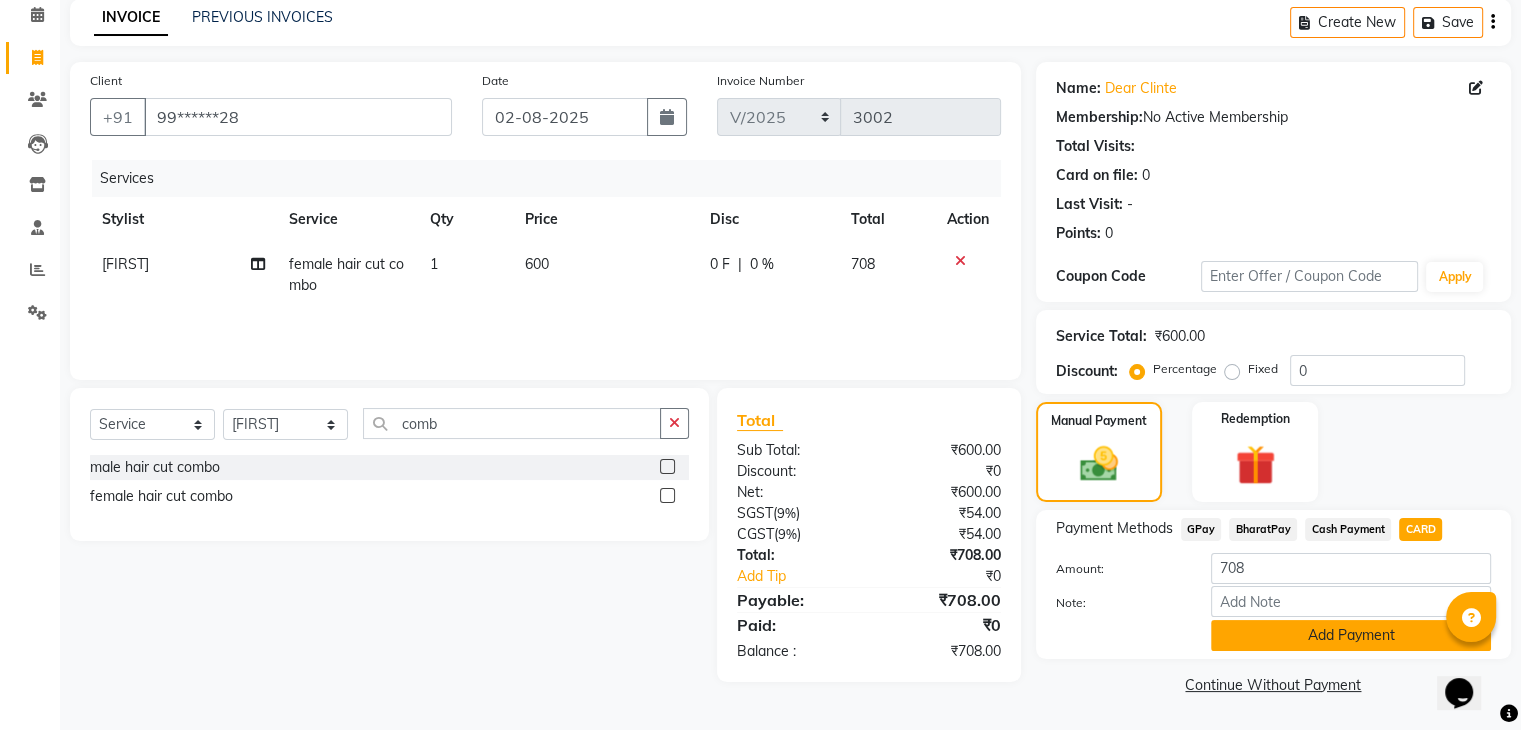 click on "Add Payment" 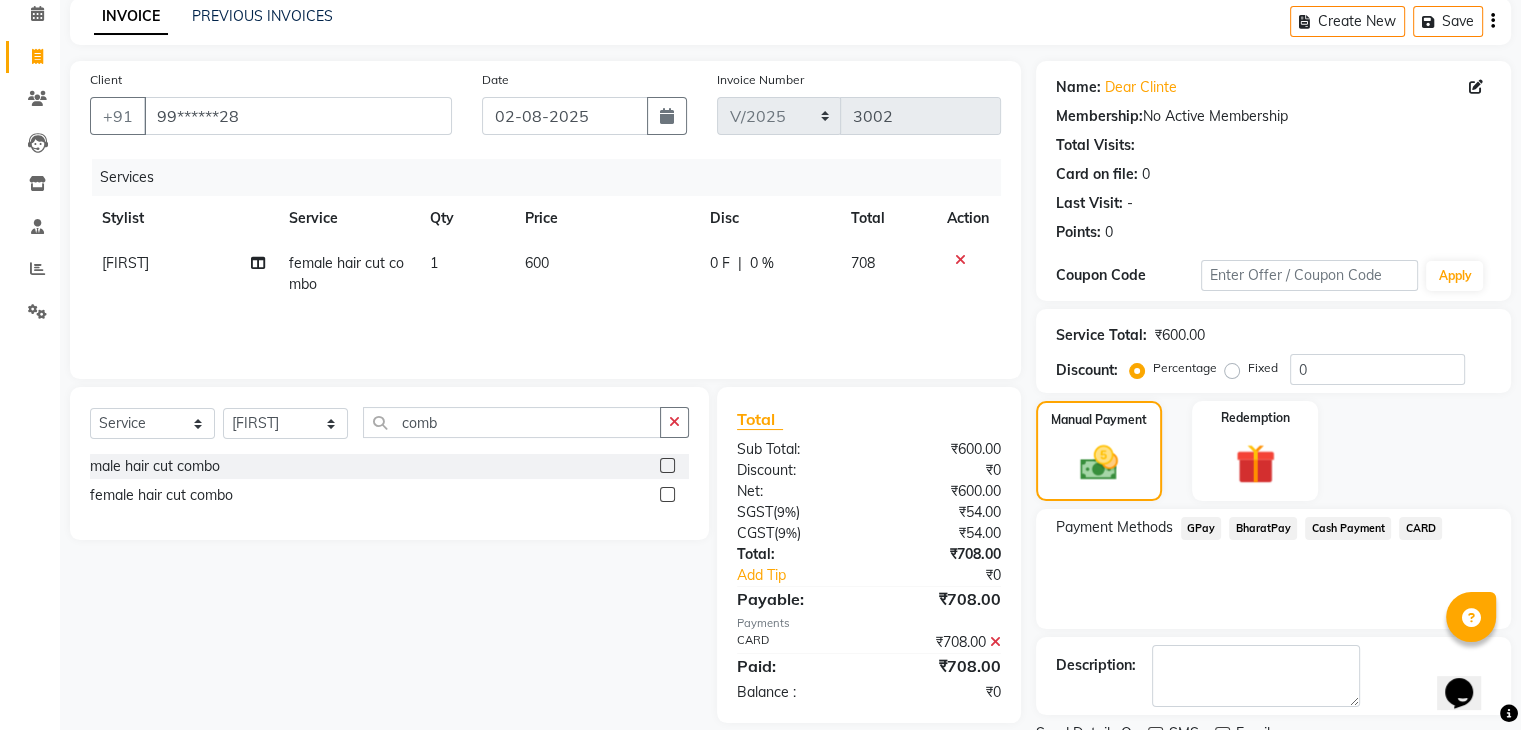 scroll, scrollTop: 171, scrollLeft: 0, axis: vertical 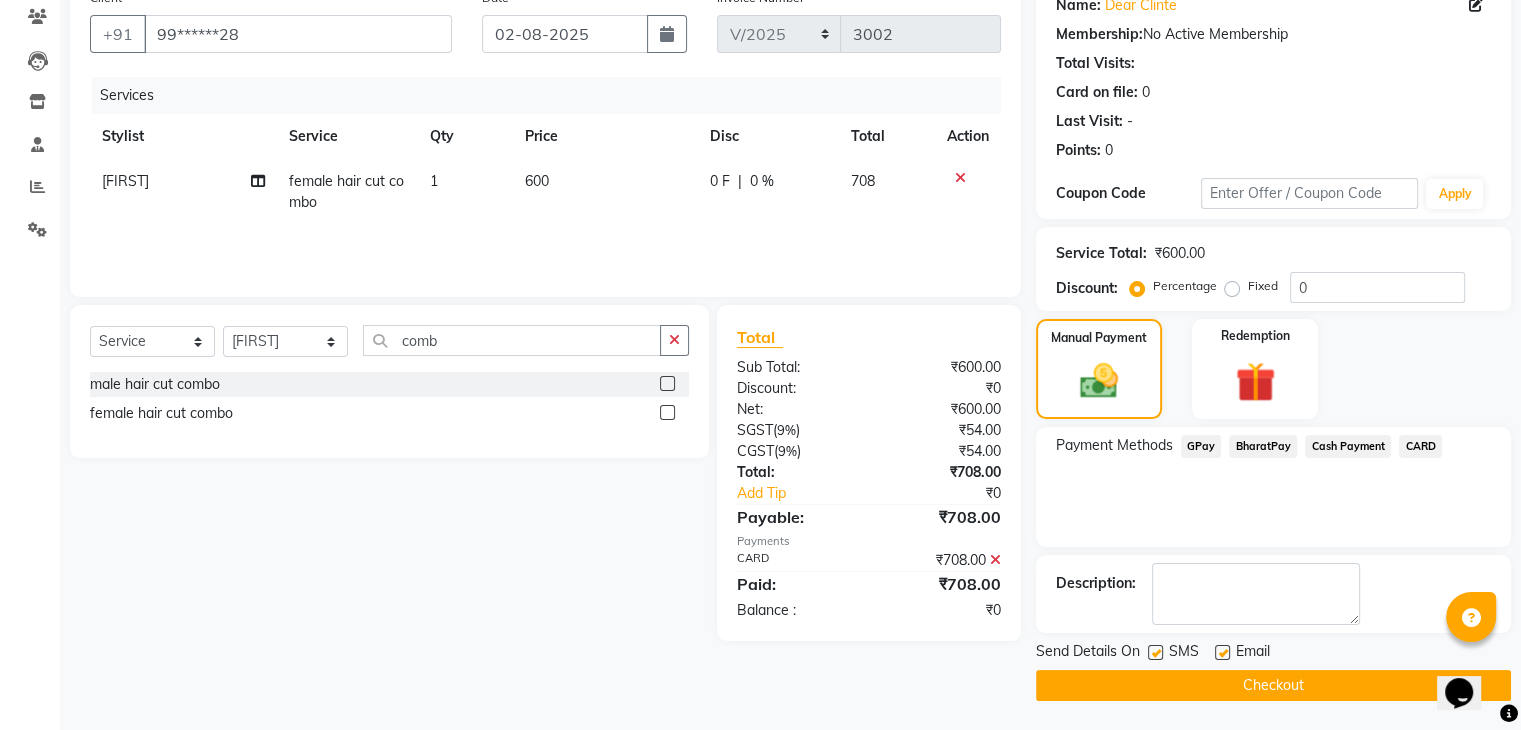 click on "Checkout" 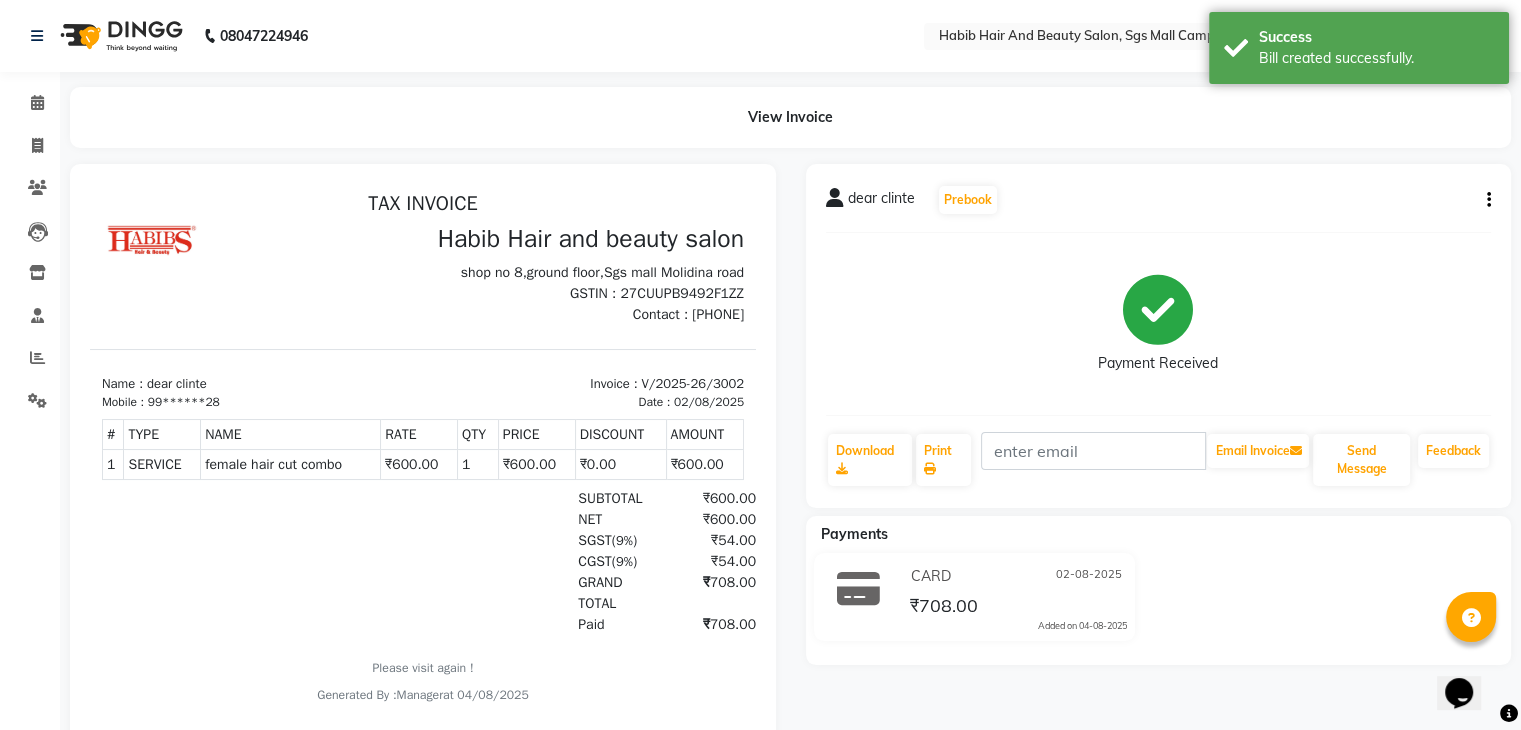 scroll, scrollTop: 0, scrollLeft: 0, axis: both 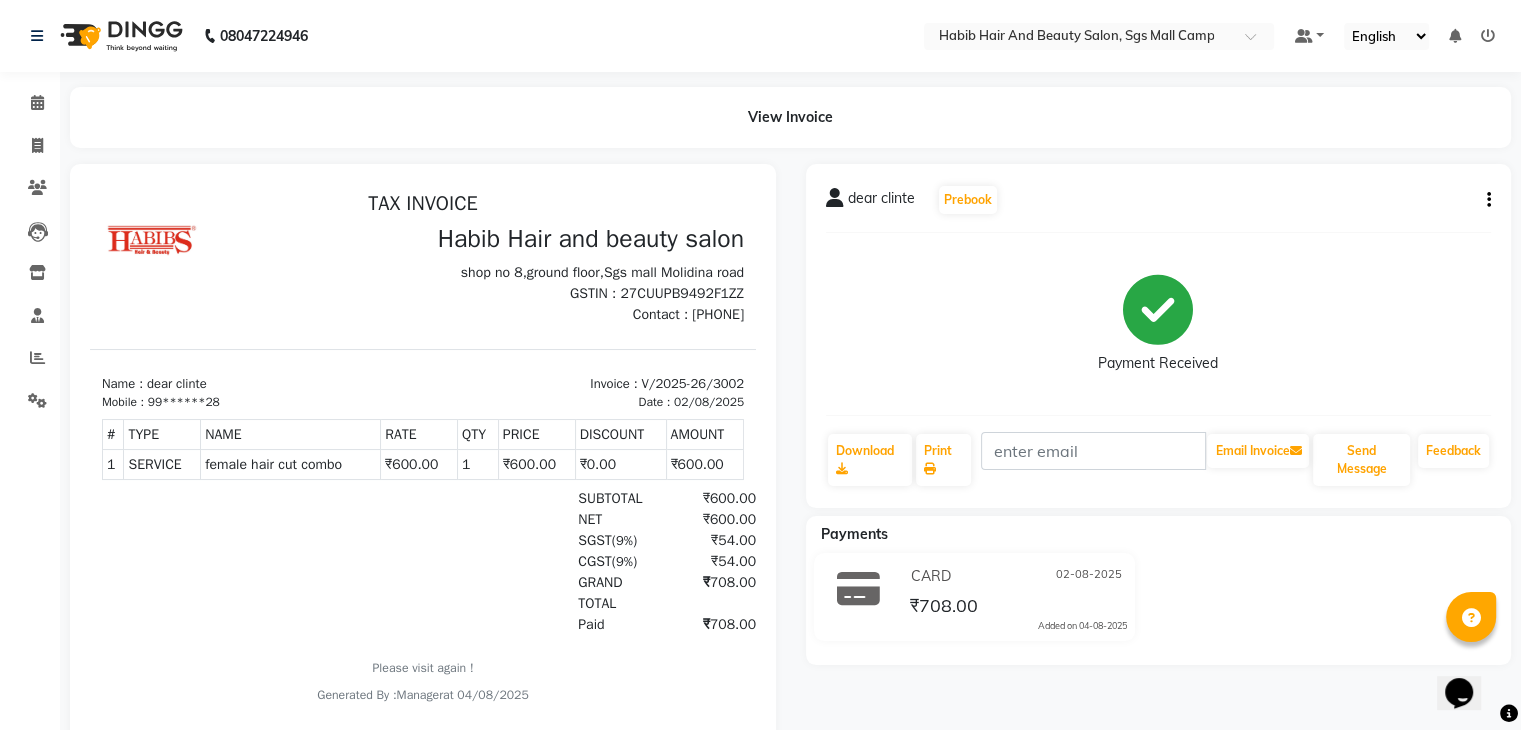 click on "Invoice" 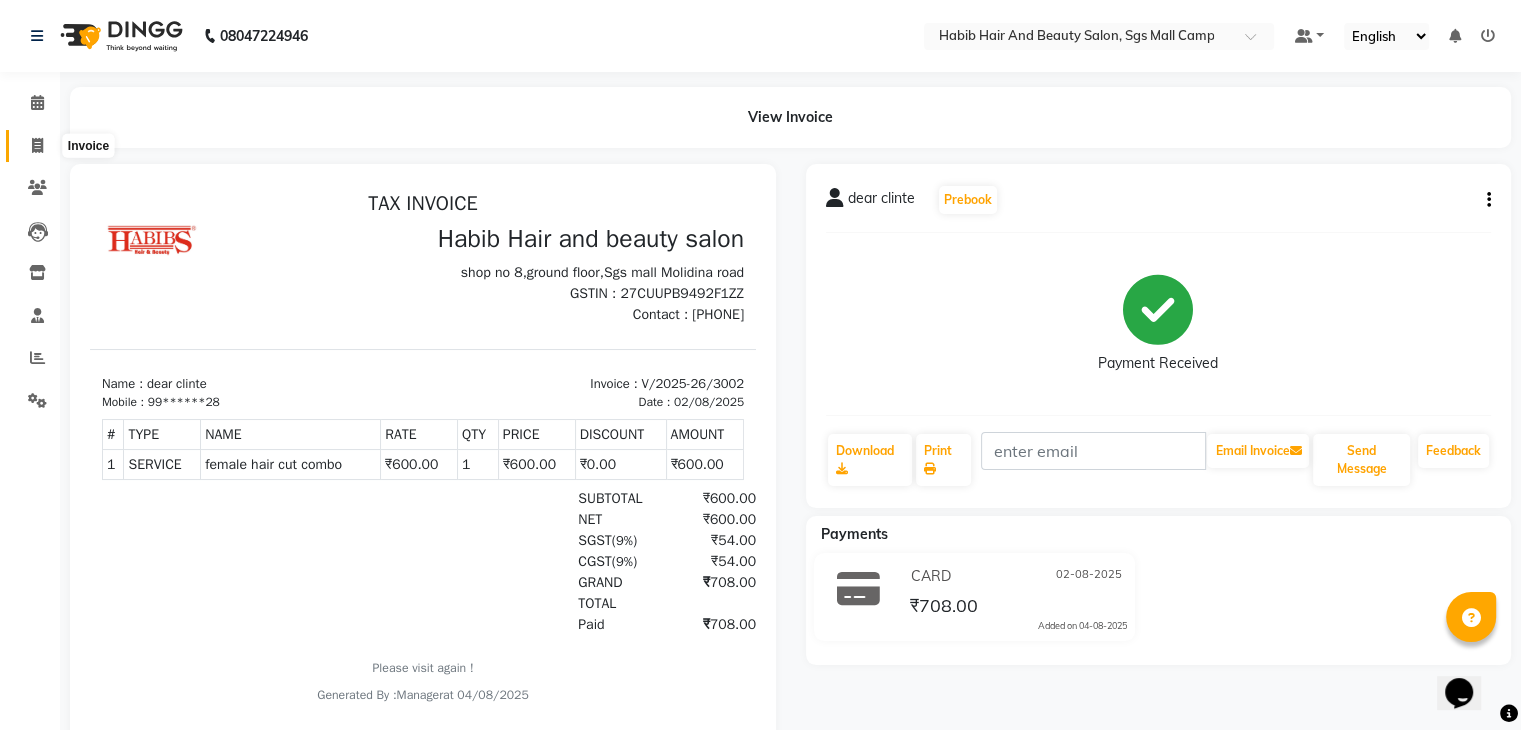 click 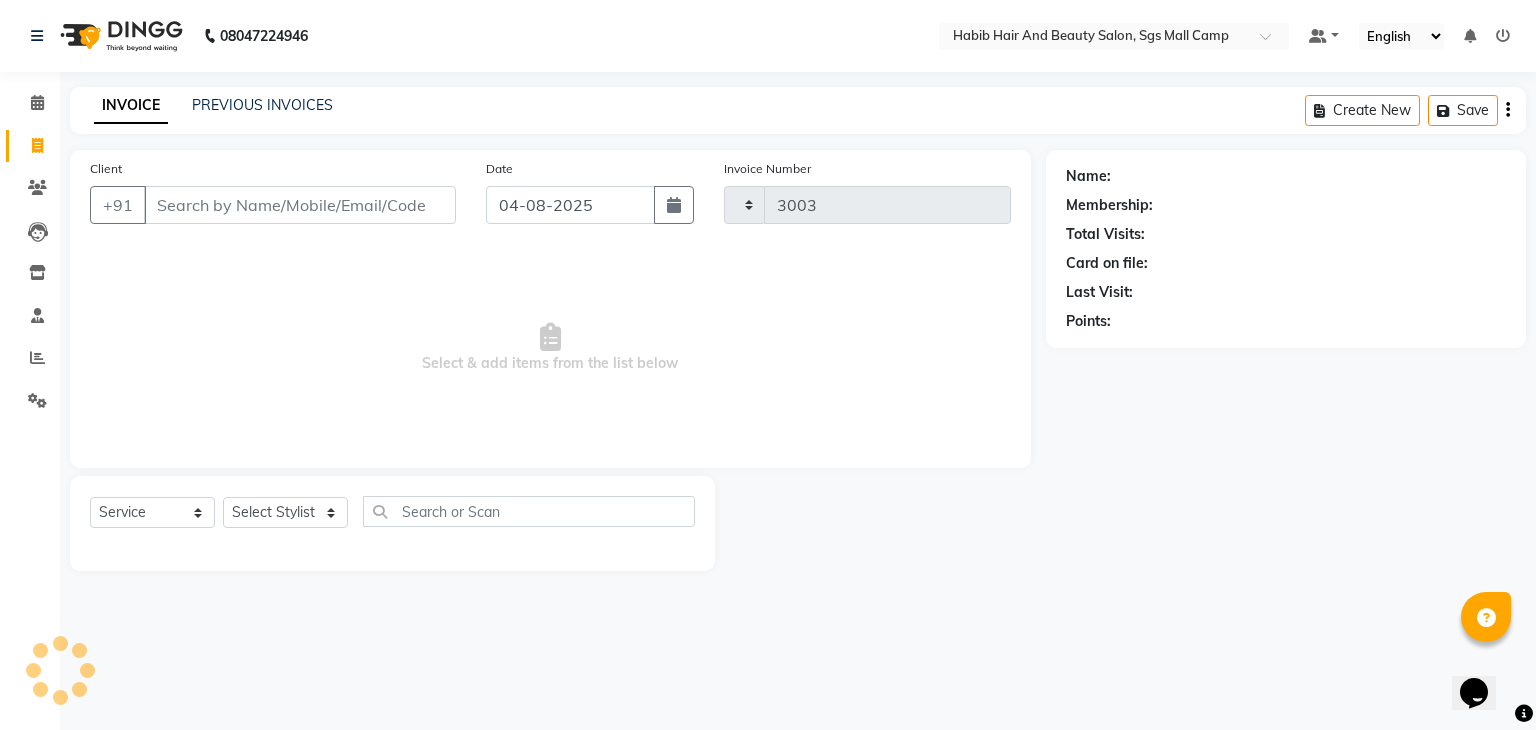 click on "Client" at bounding box center (300, 205) 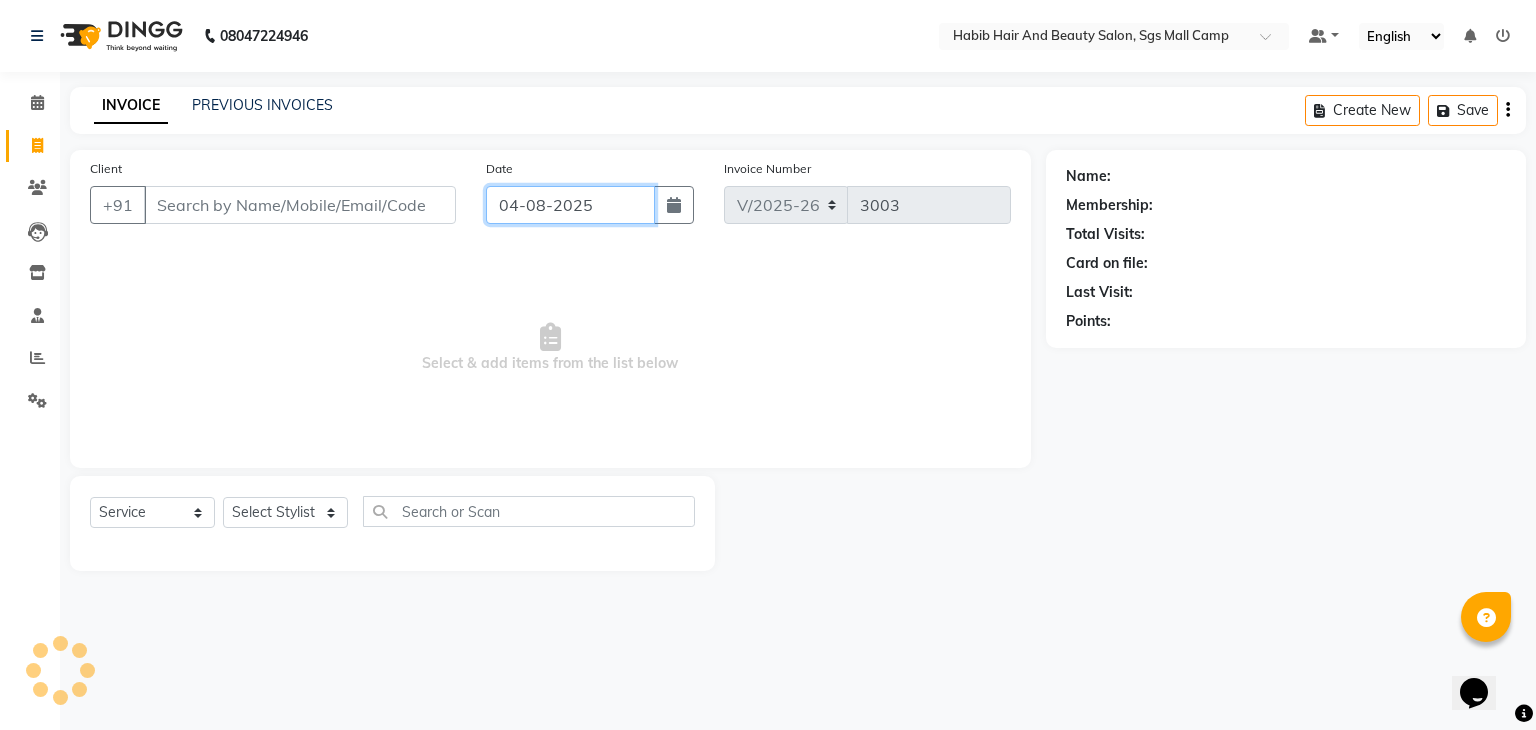 click on "04-08-2025" 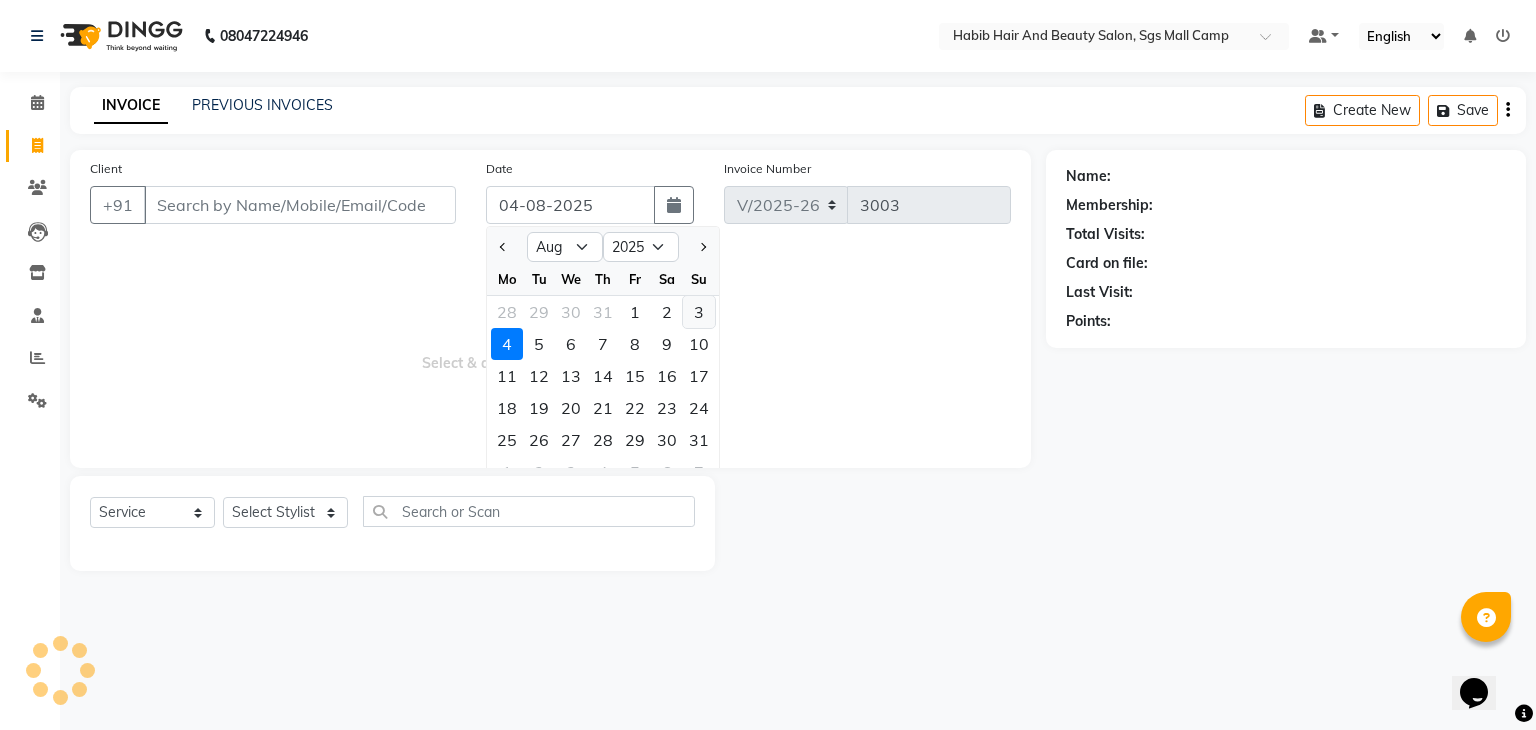 click on "3" 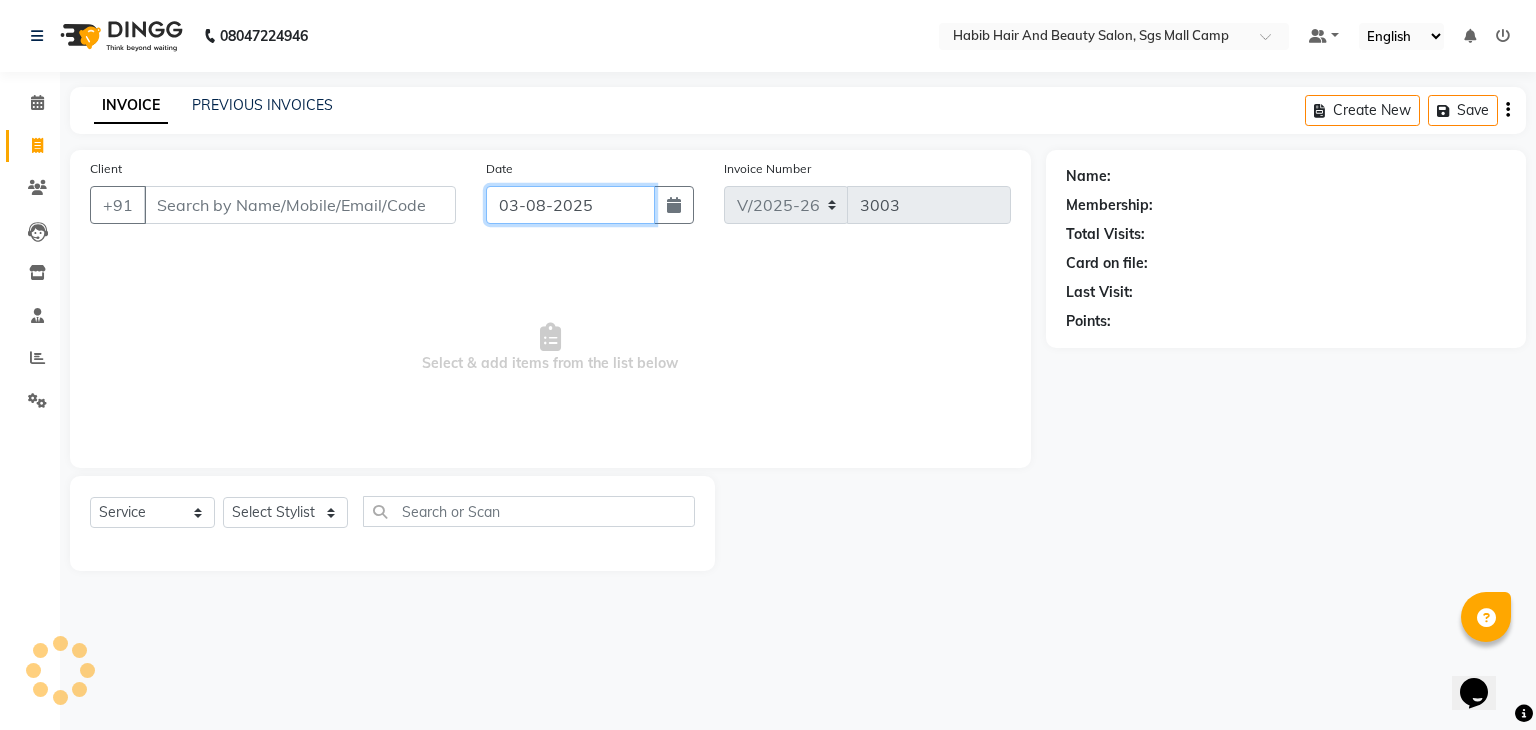 click on "03-08-2025" 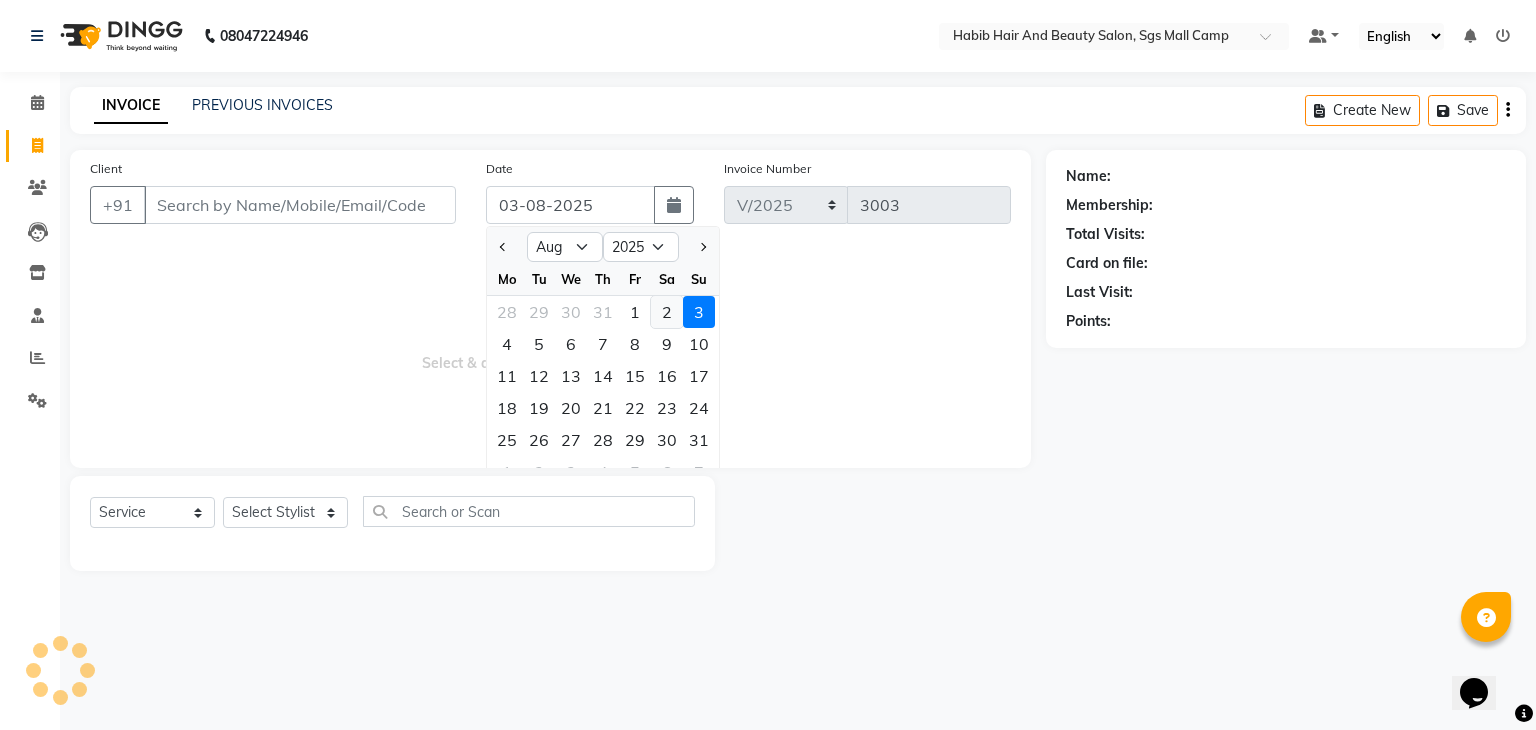 click on "2" 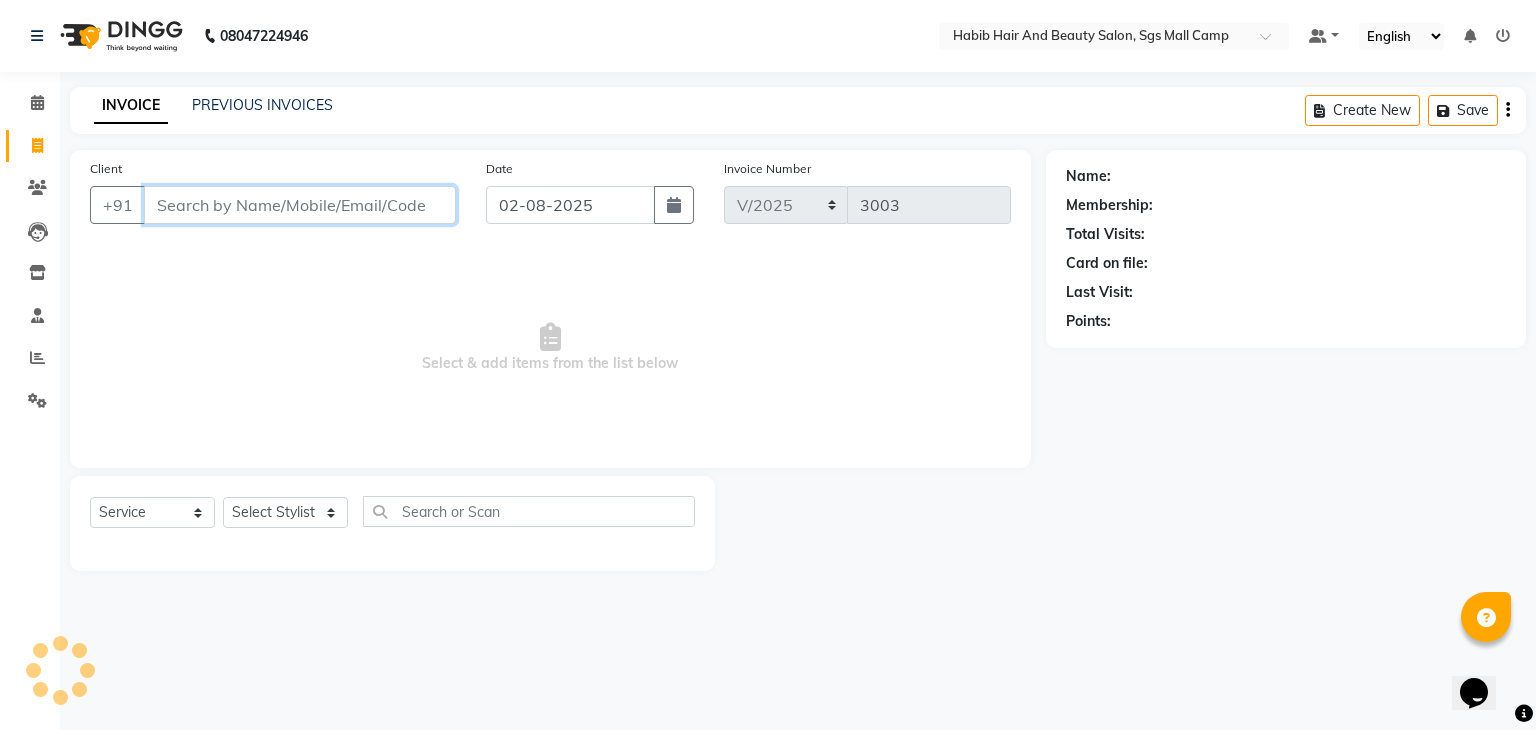 click on "Client" at bounding box center (300, 205) 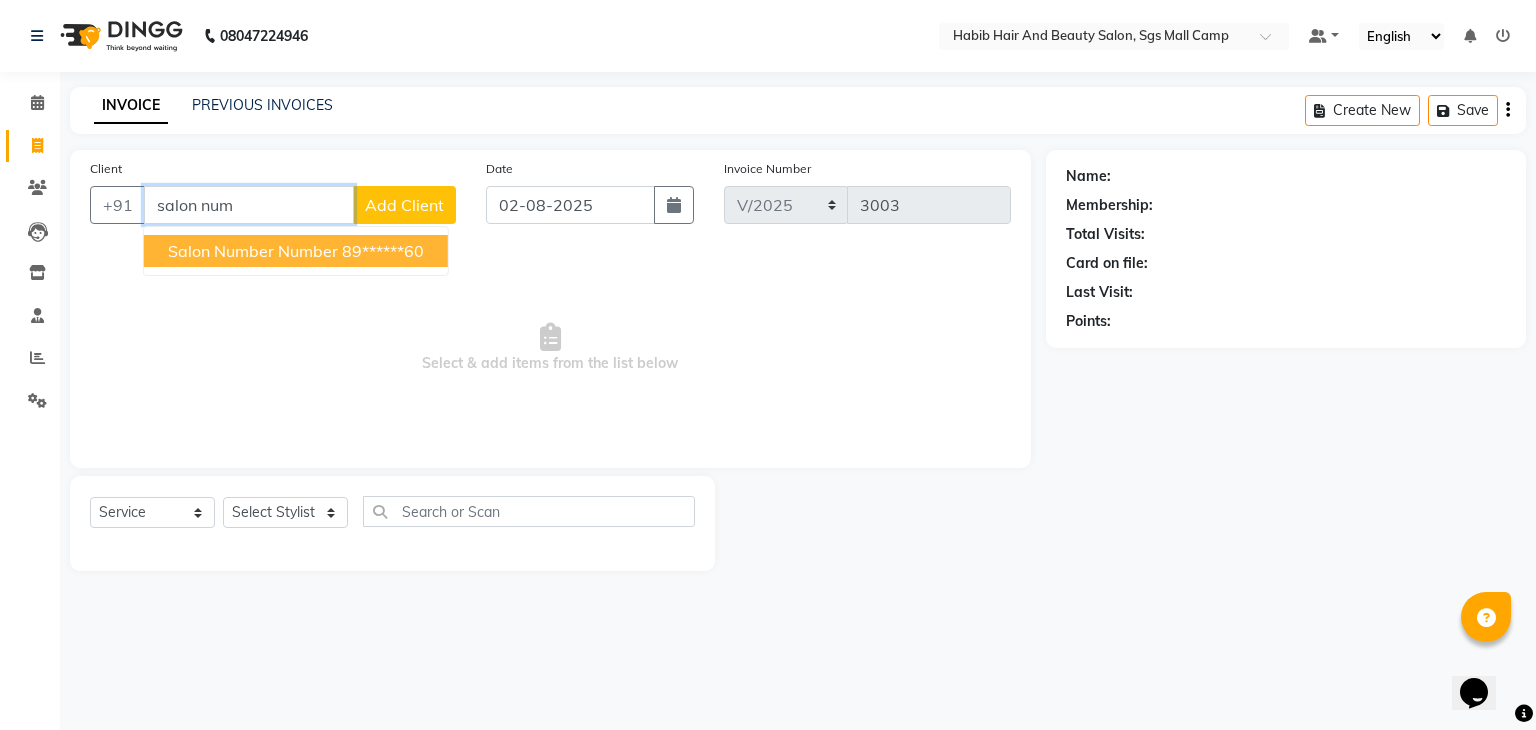 click on "89******60" at bounding box center [383, 251] 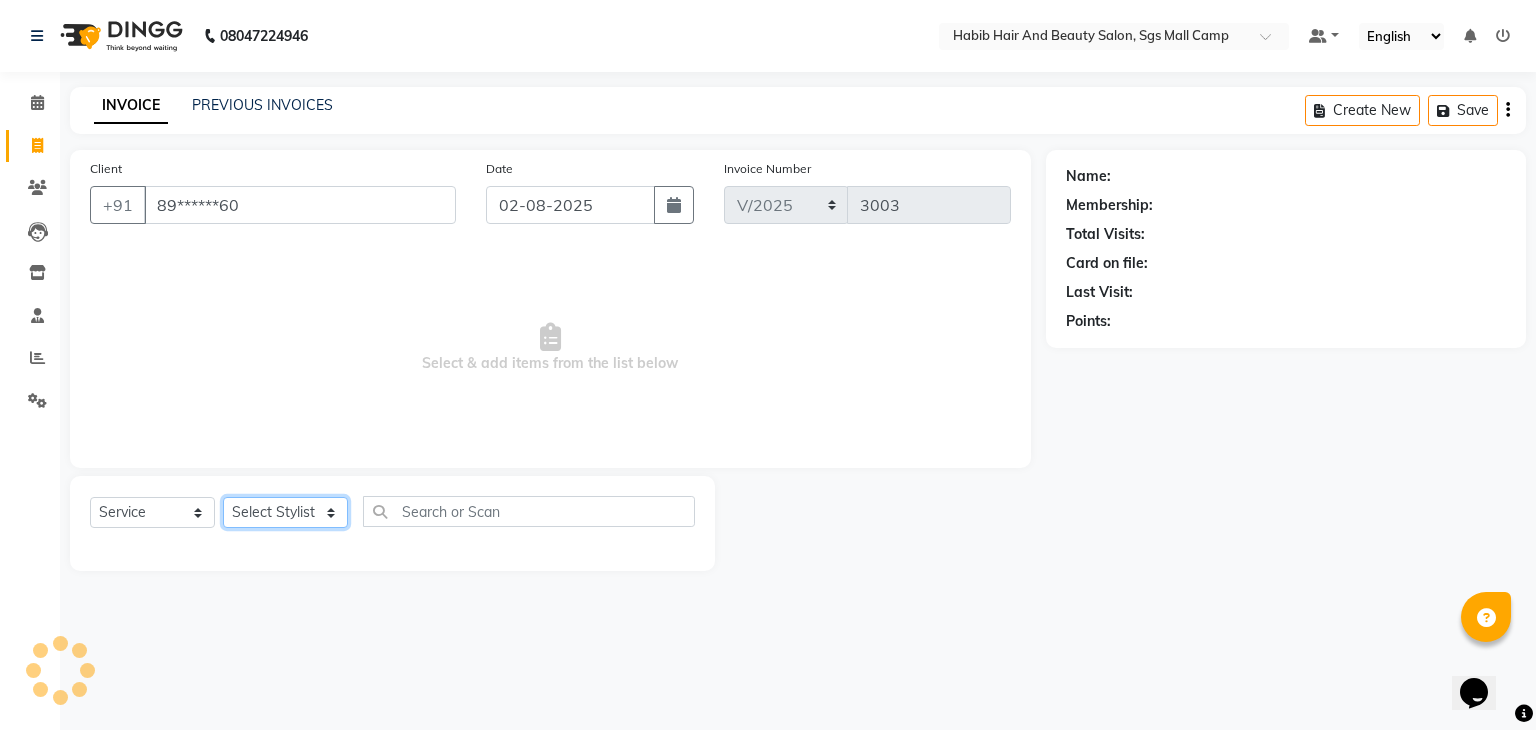 click on "Select Stylist [FIRST] [FIRST]  [FIRST] Manager [FIRST]  [FIRST] [FIRST]  [FIRST] [FIRST] [FIRST]" 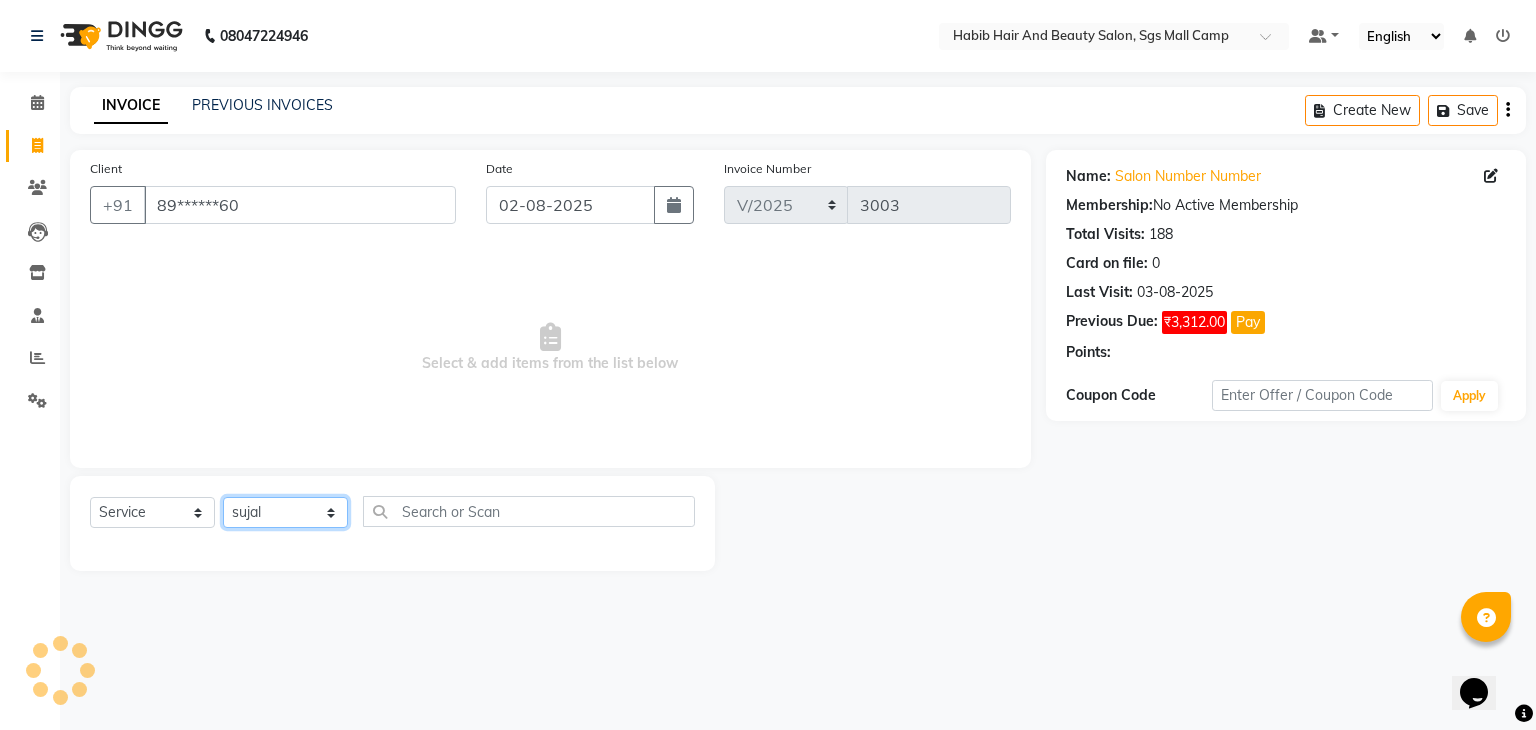 click on "Select Stylist [FIRST] [FIRST]  [FIRST] Manager [FIRST]  [FIRST] [FIRST]  [FIRST] [FIRST] [FIRST]" 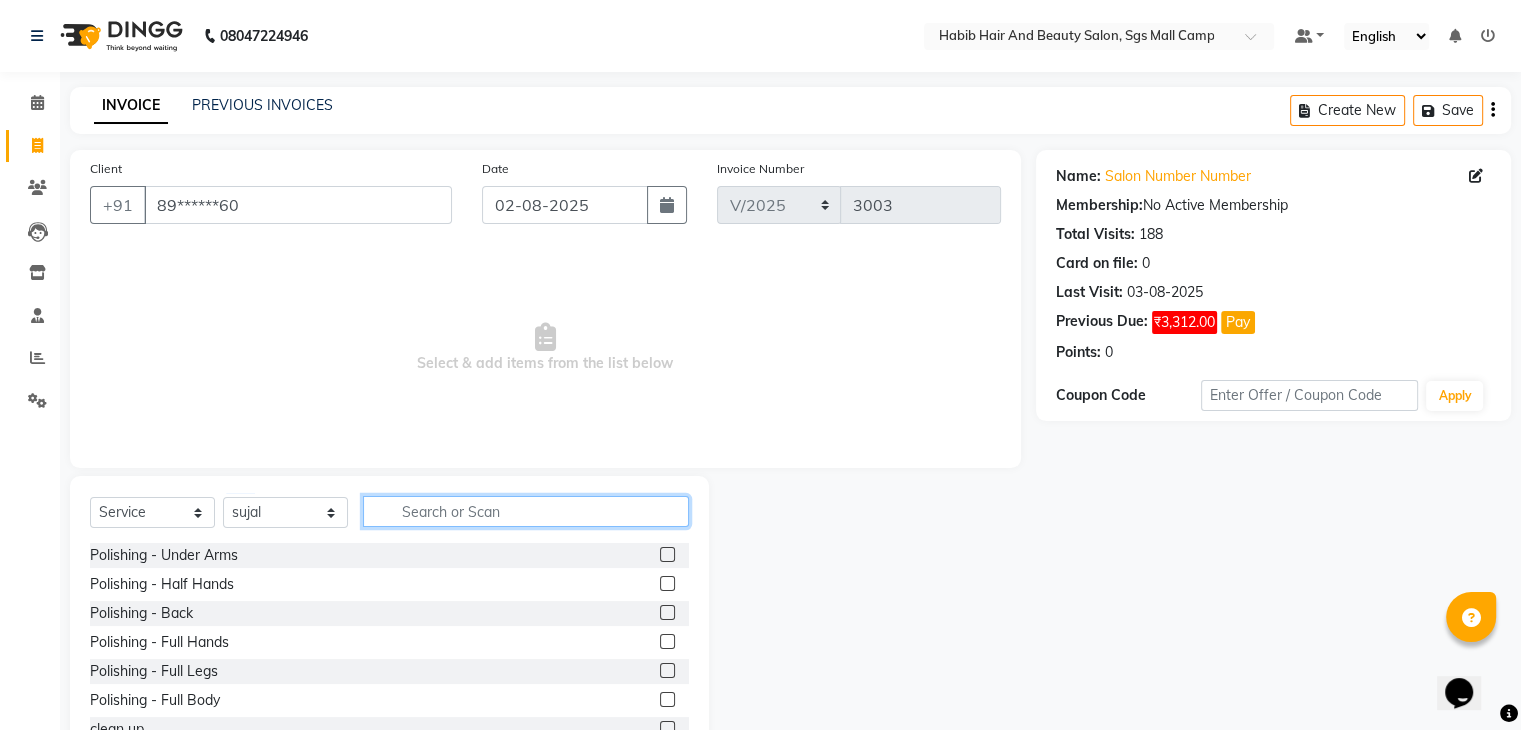 click 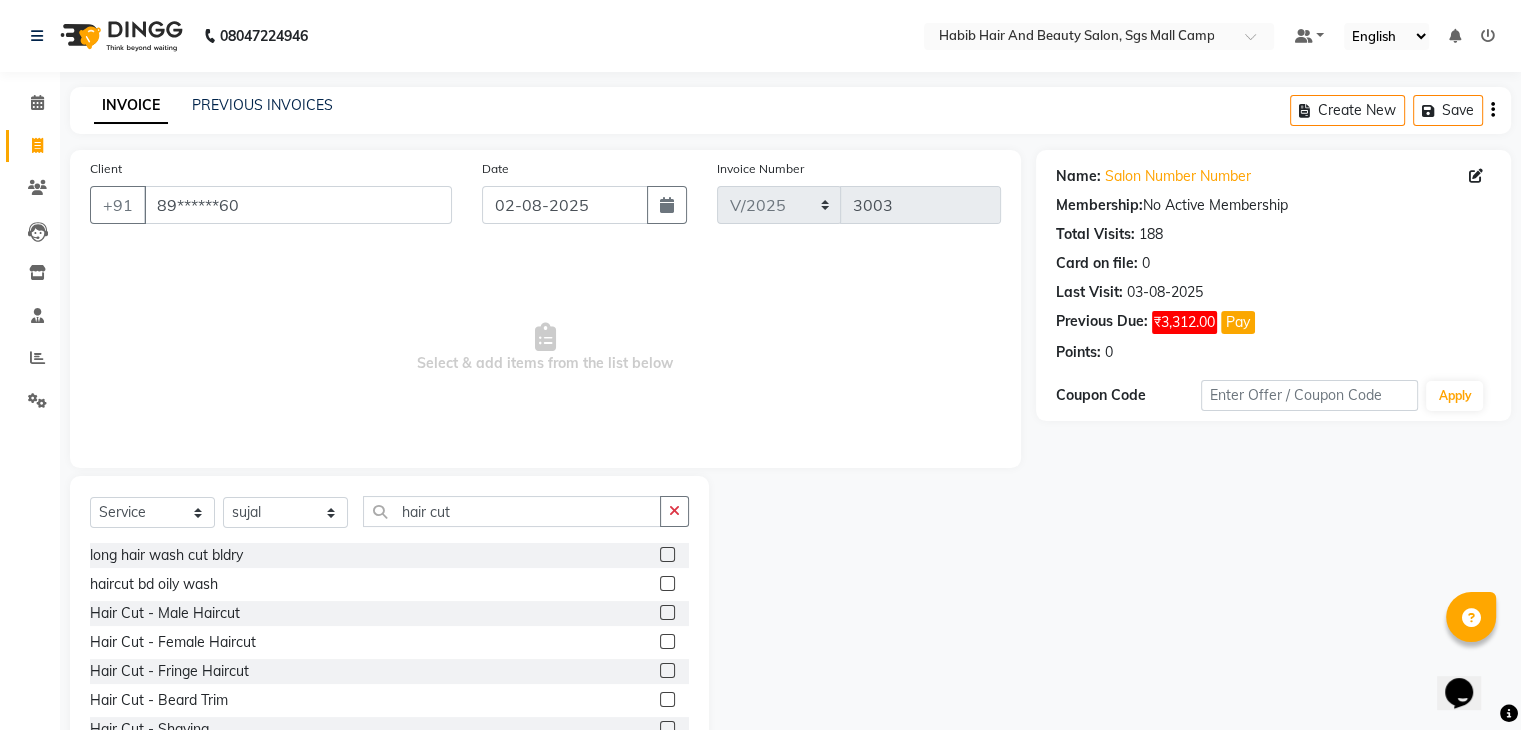 click 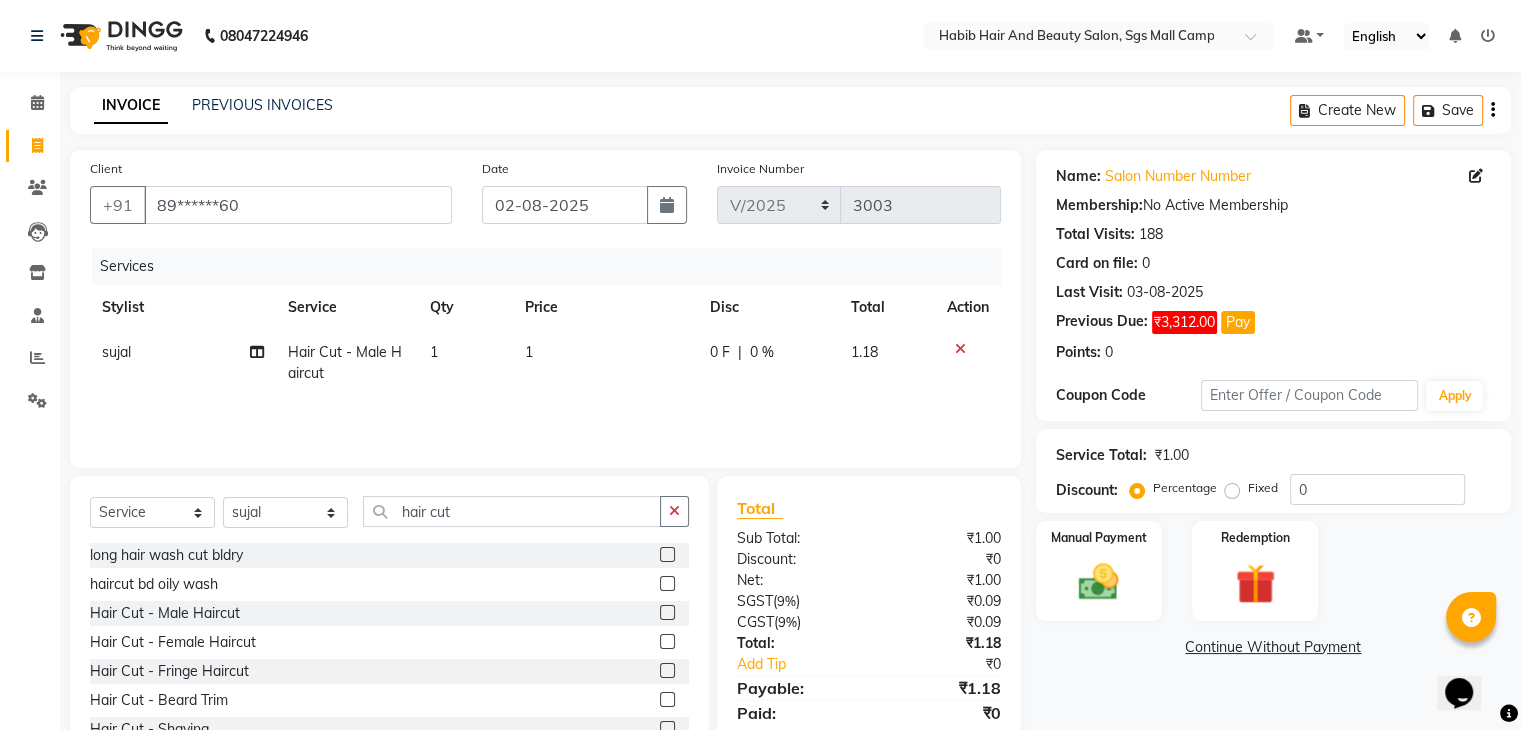 click 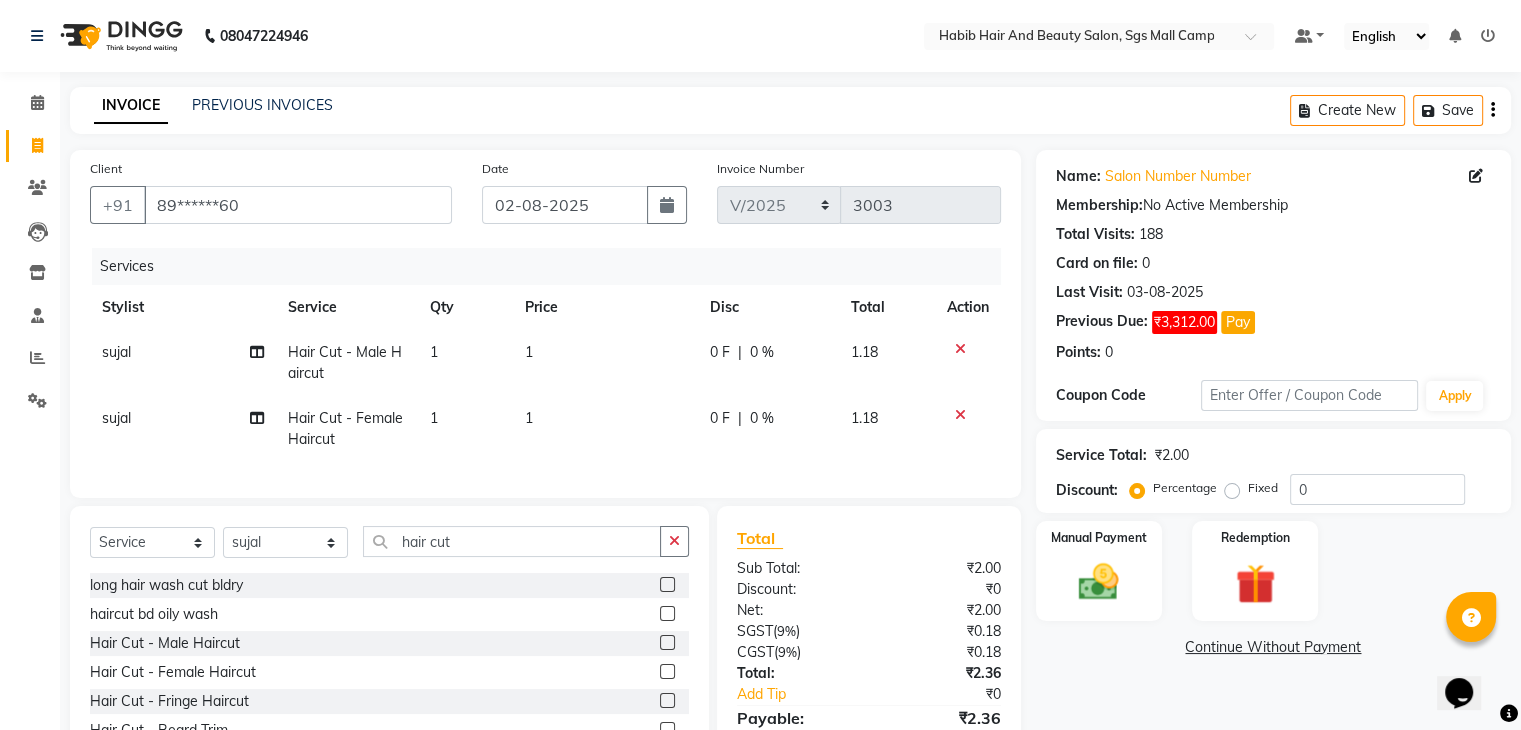 click 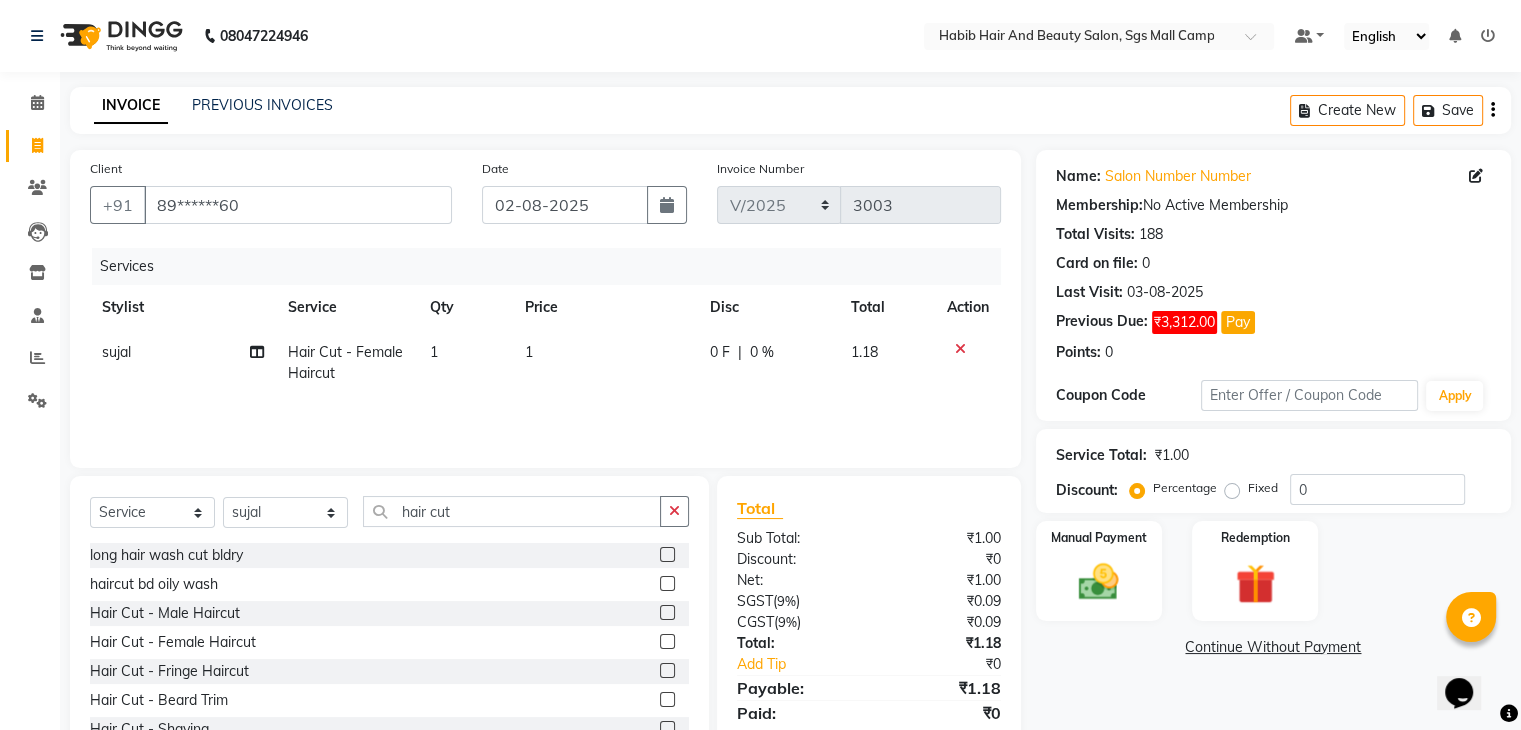 click on "1" 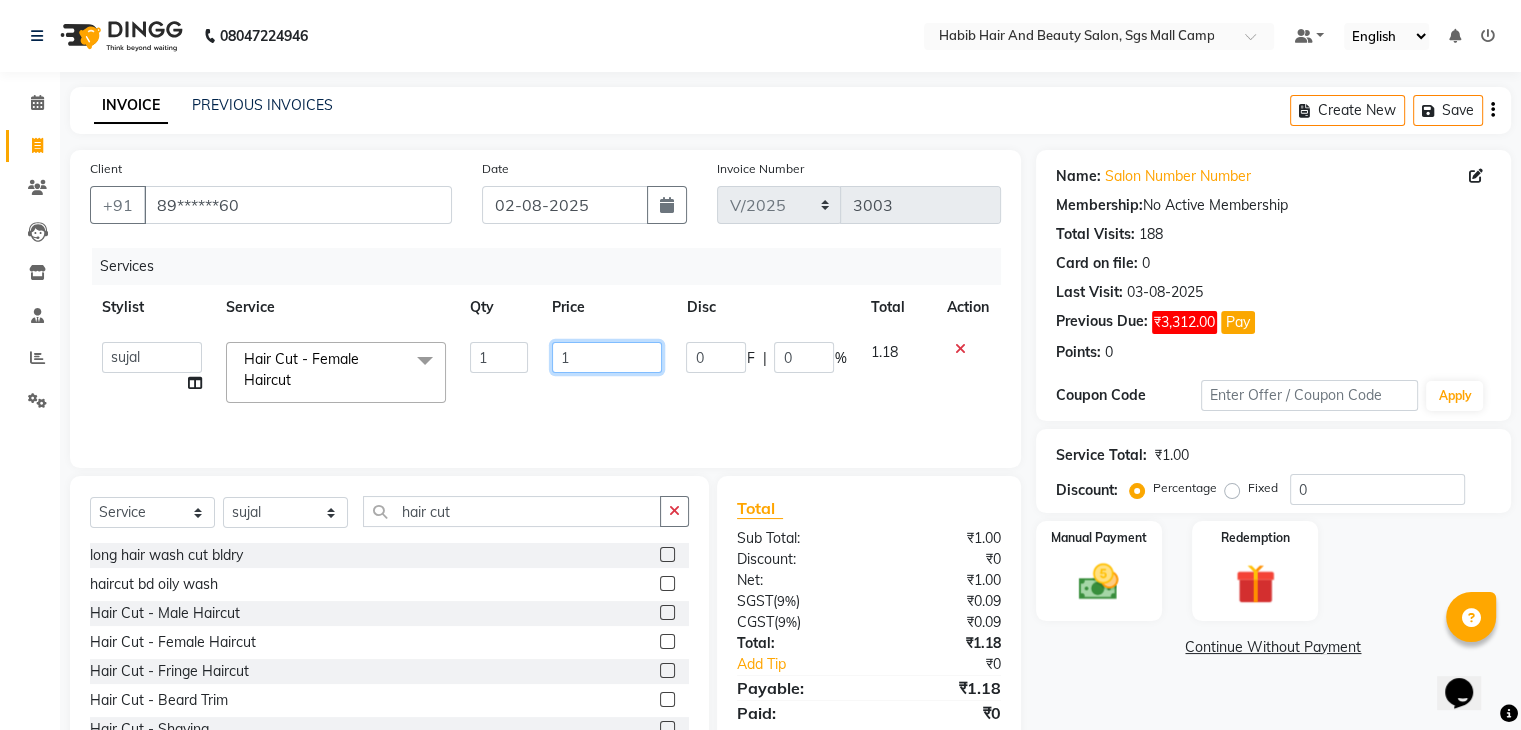 click on "1" 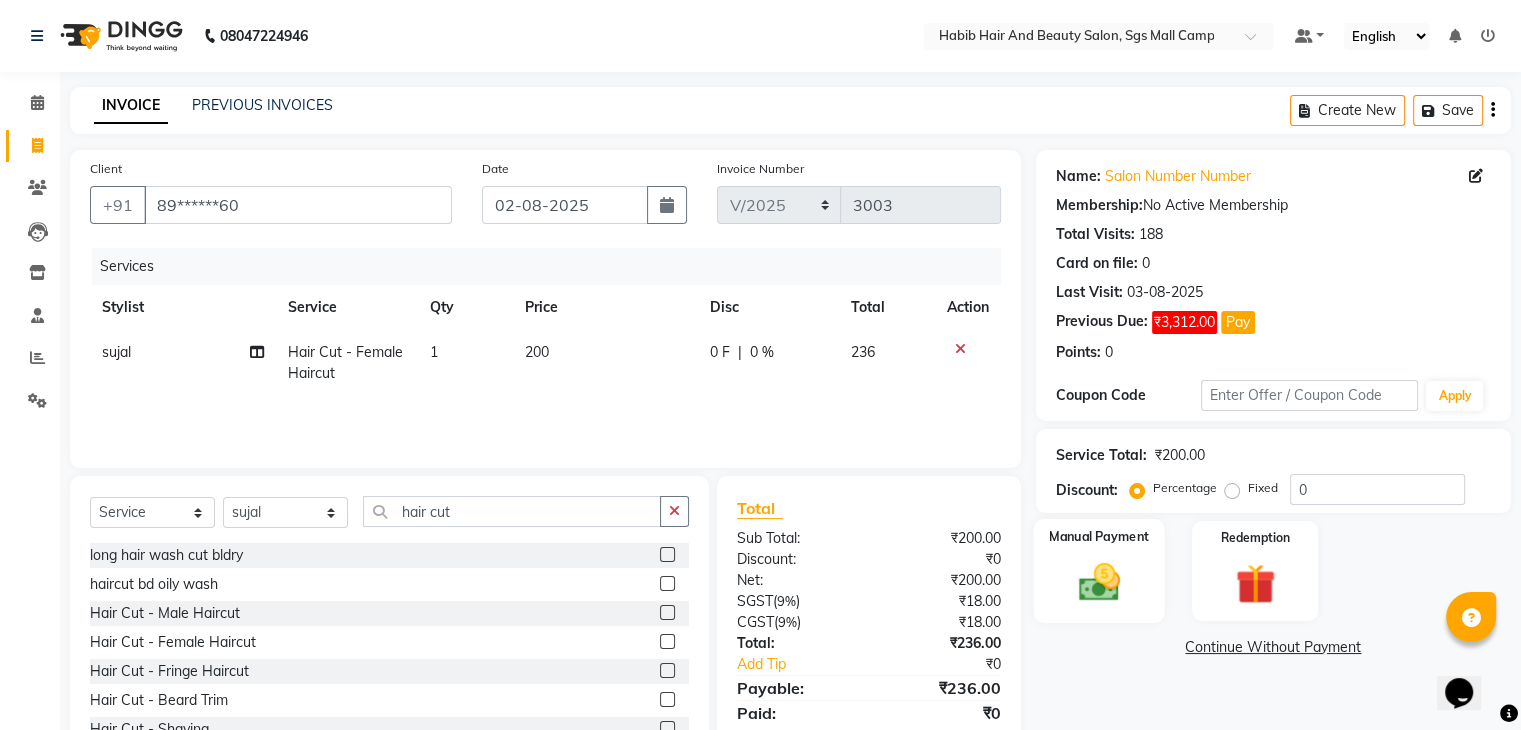 click on "Manual Payment" 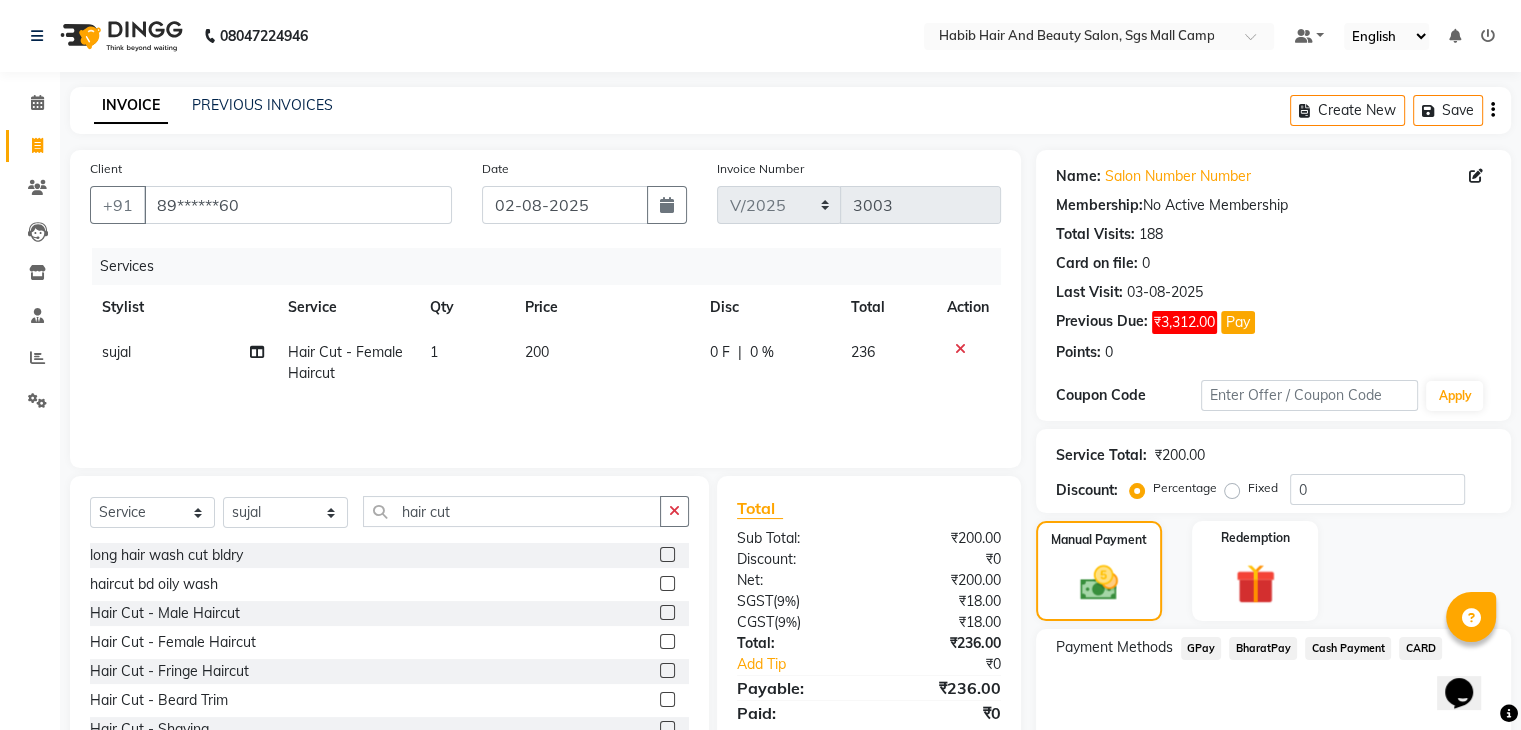 click on "BharatPay" 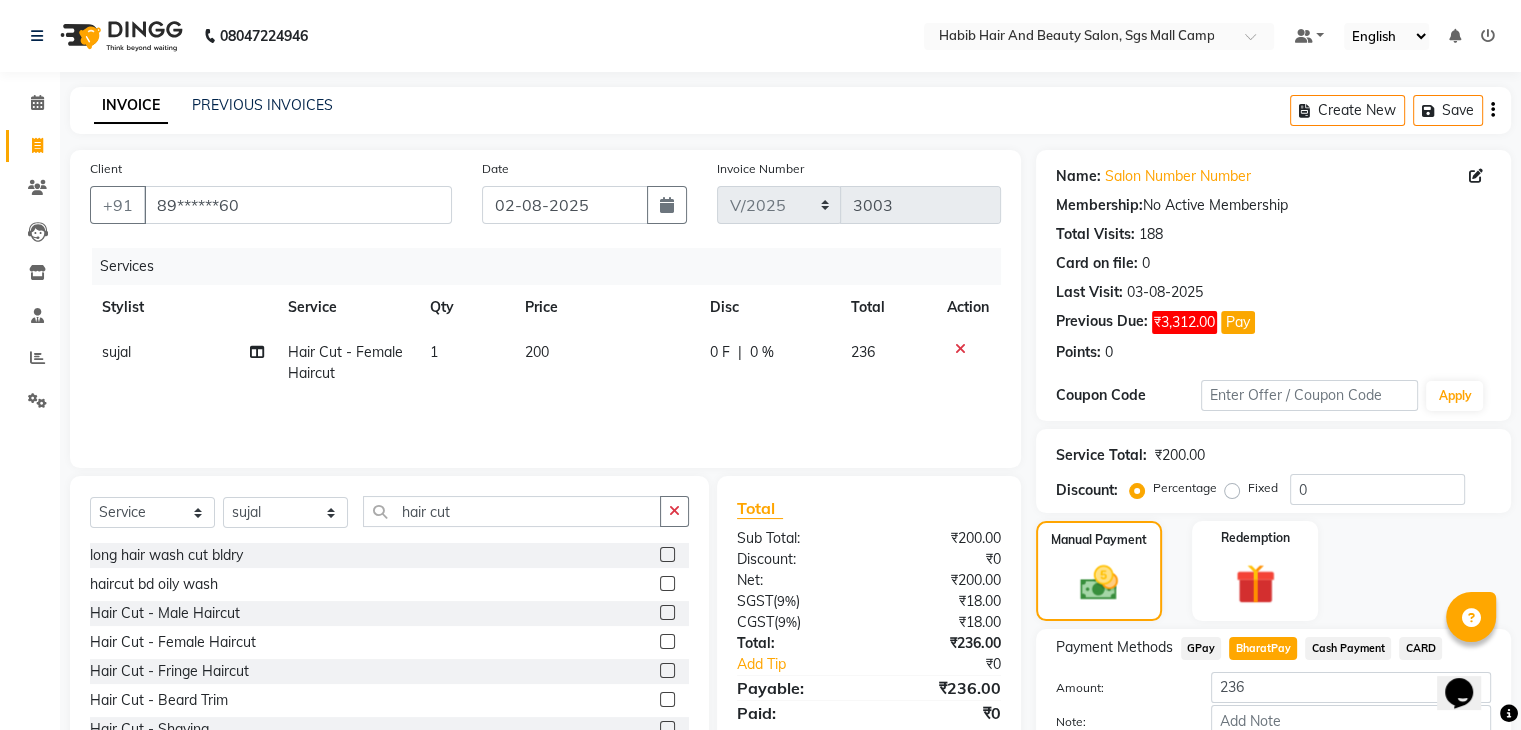 scroll, scrollTop: 120, scrollLeft: 0, axis: vertical 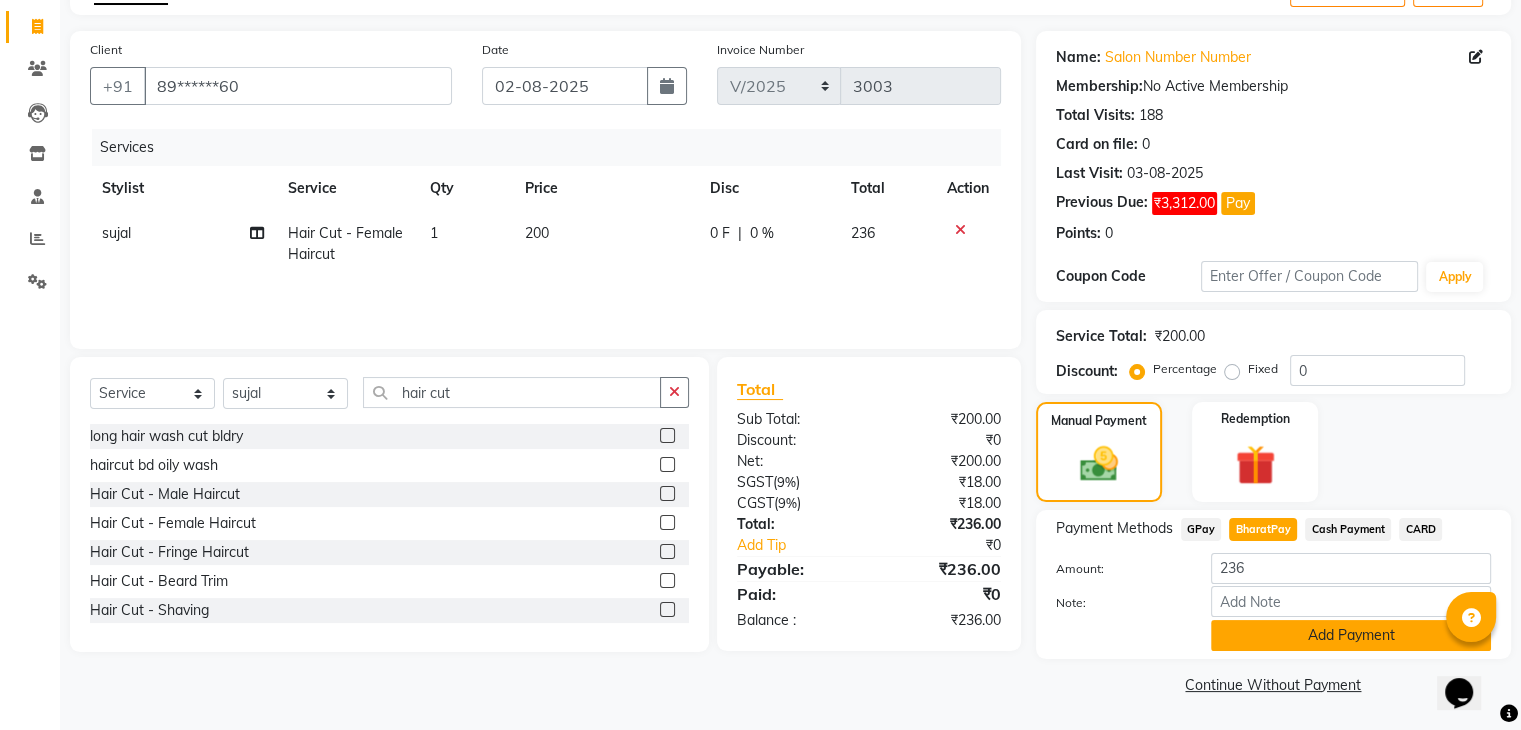 click on "Add Payment" 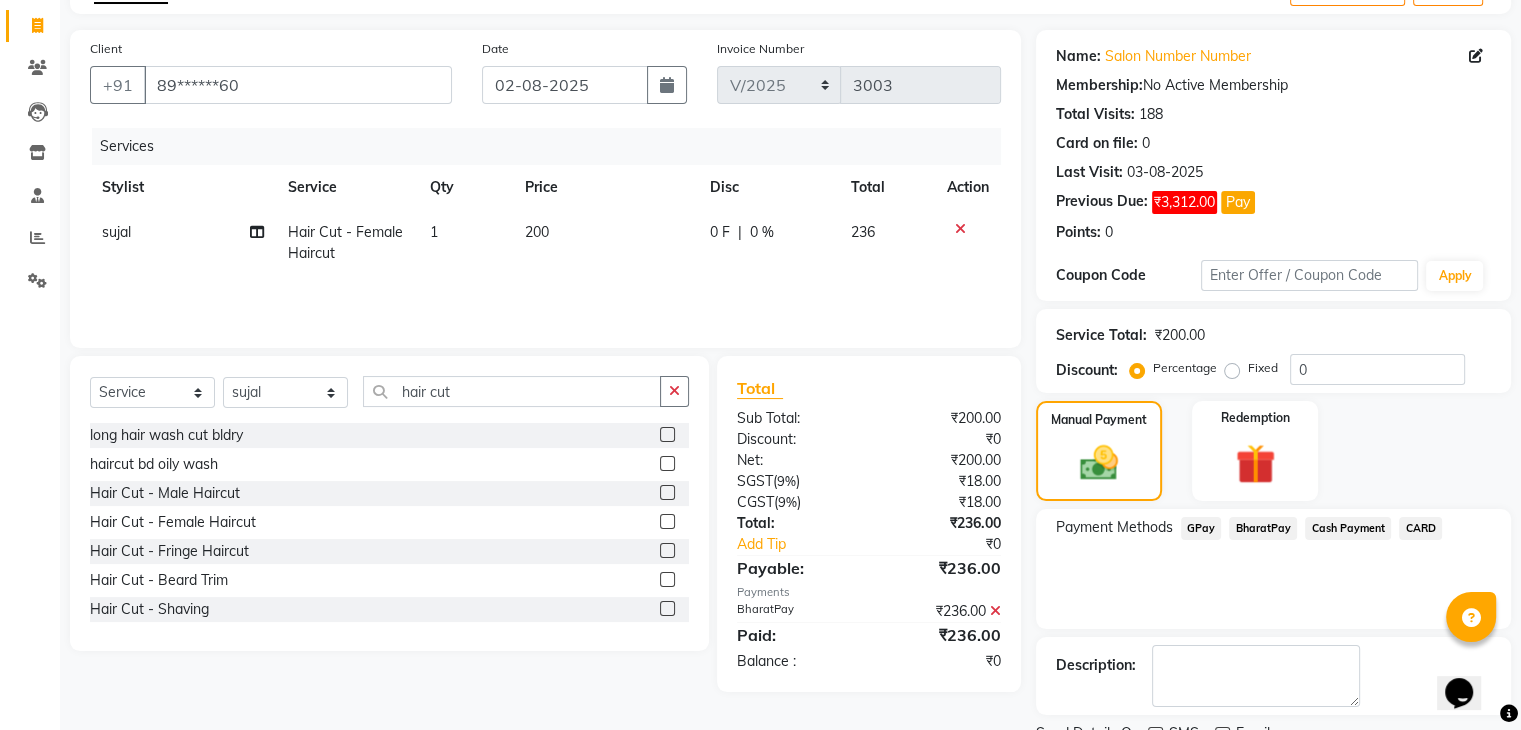 scroll, scrollTop: 201, scrollLeft: 0, axis: vertical 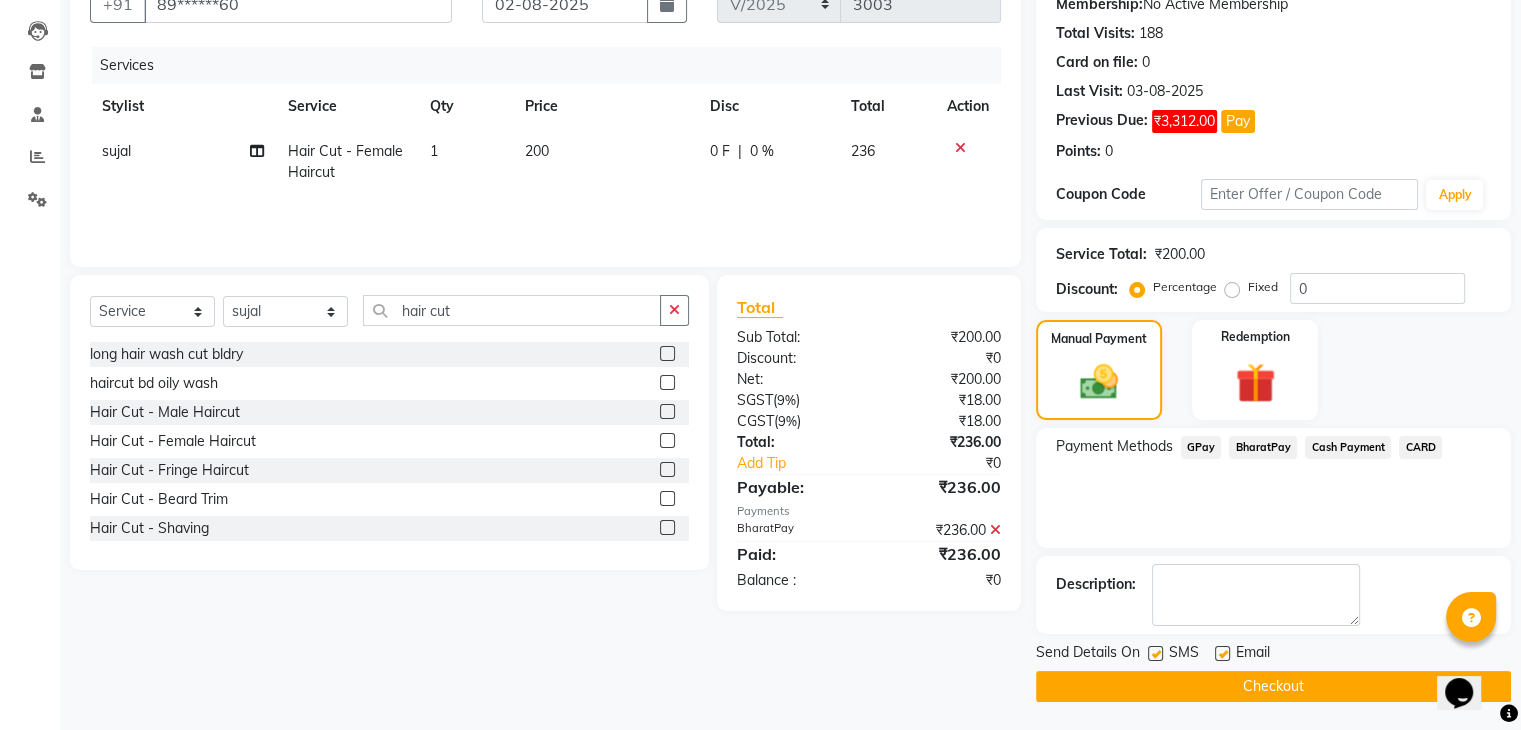click on "Checkout" 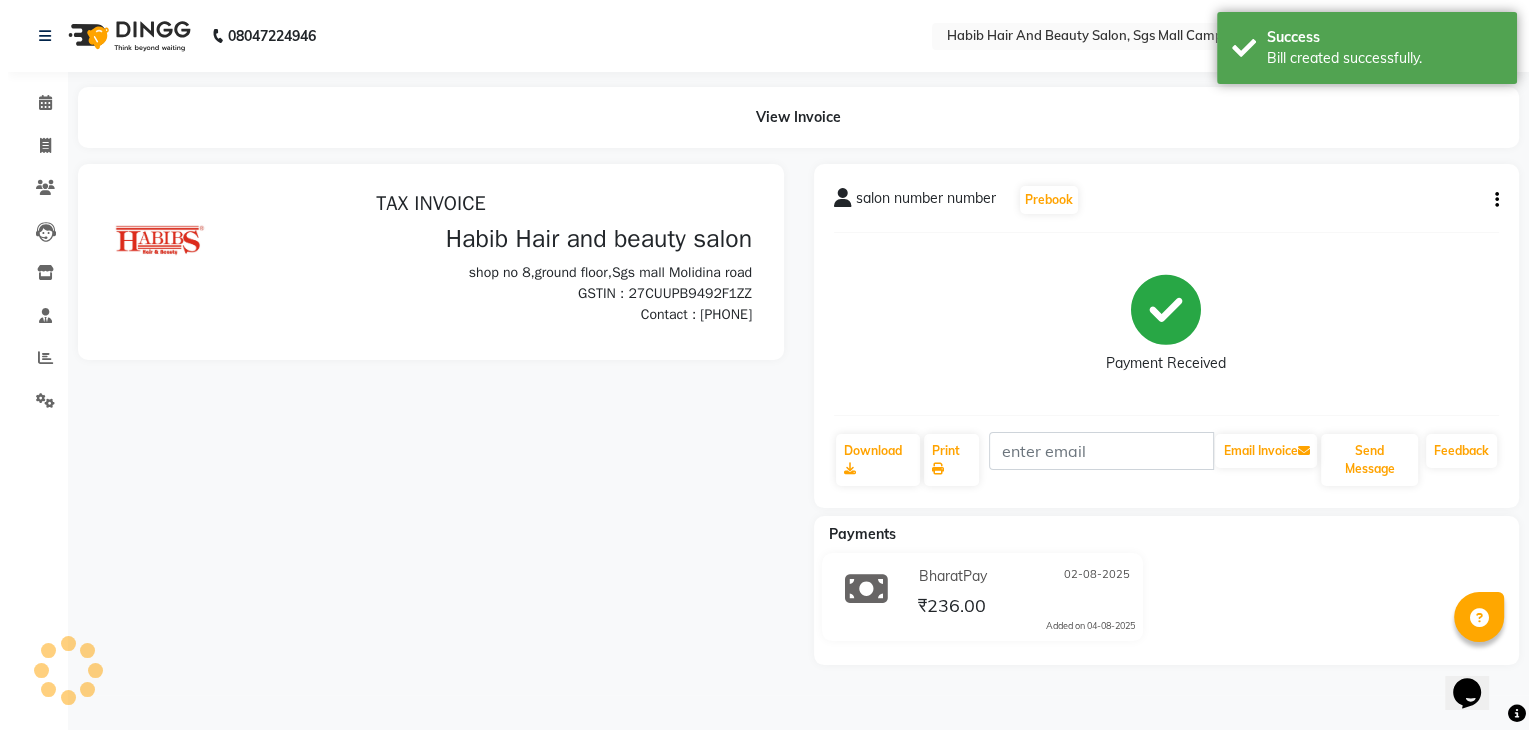 scroll, scrollTop: 0, scrollLeft: 0, axis: both 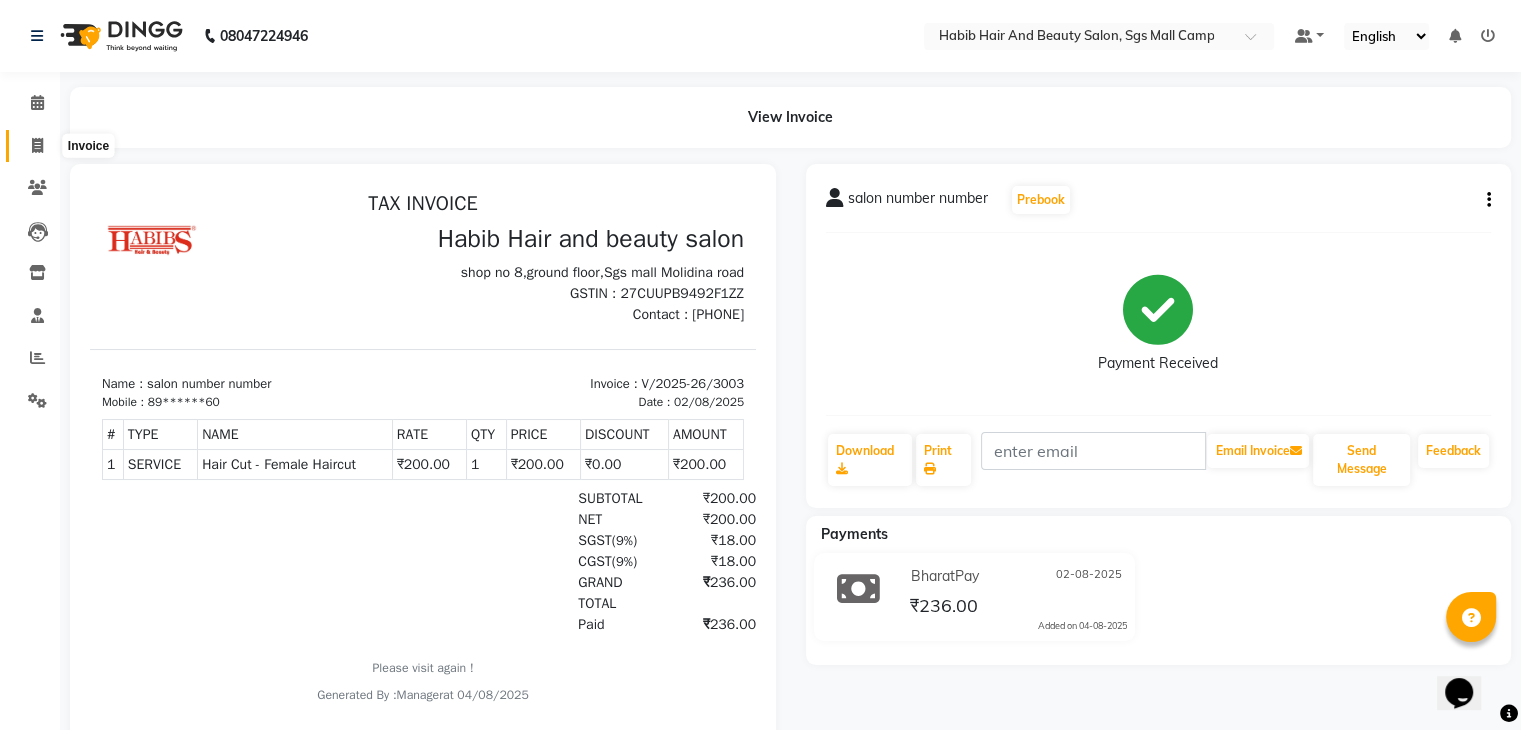 click 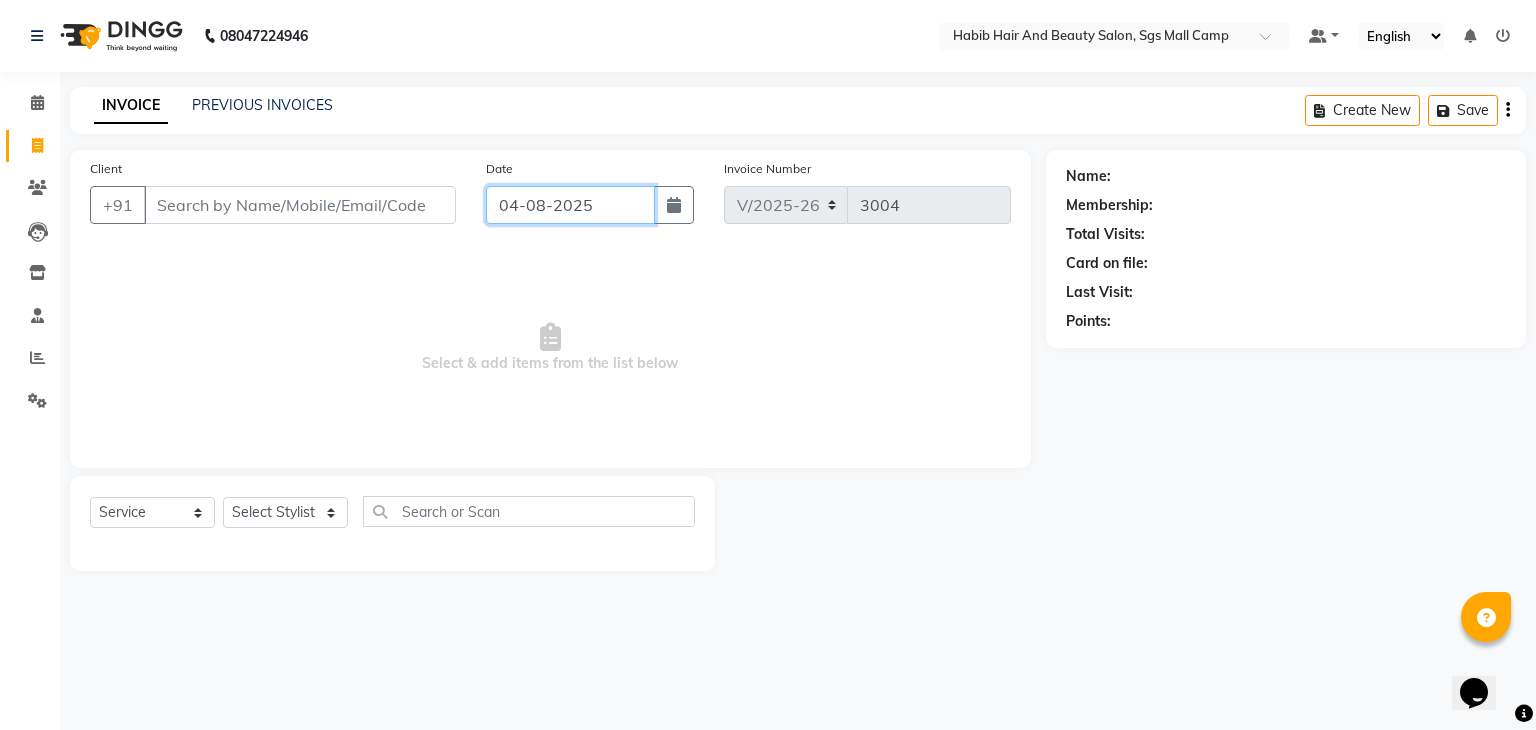 click on "04-08-2025" 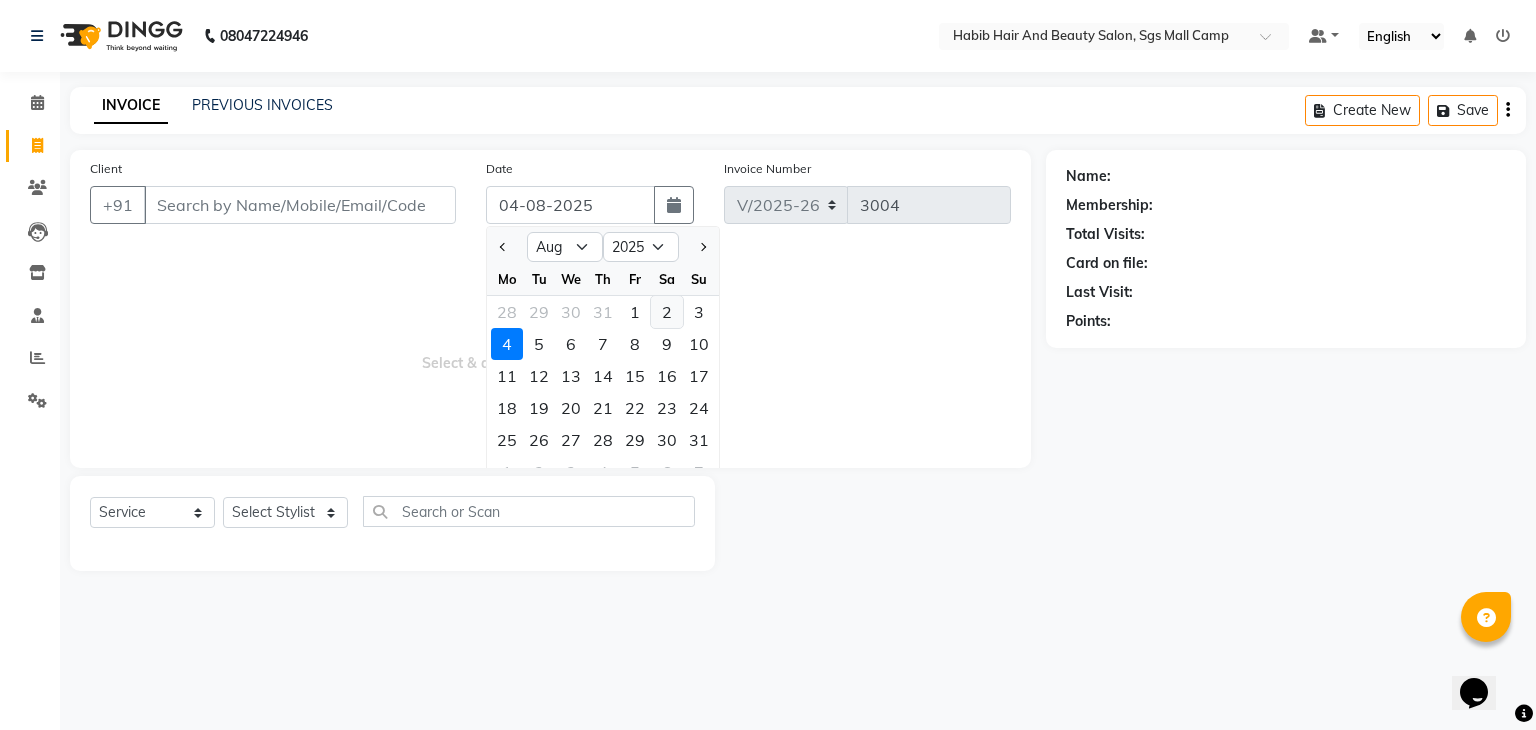 click on "2" 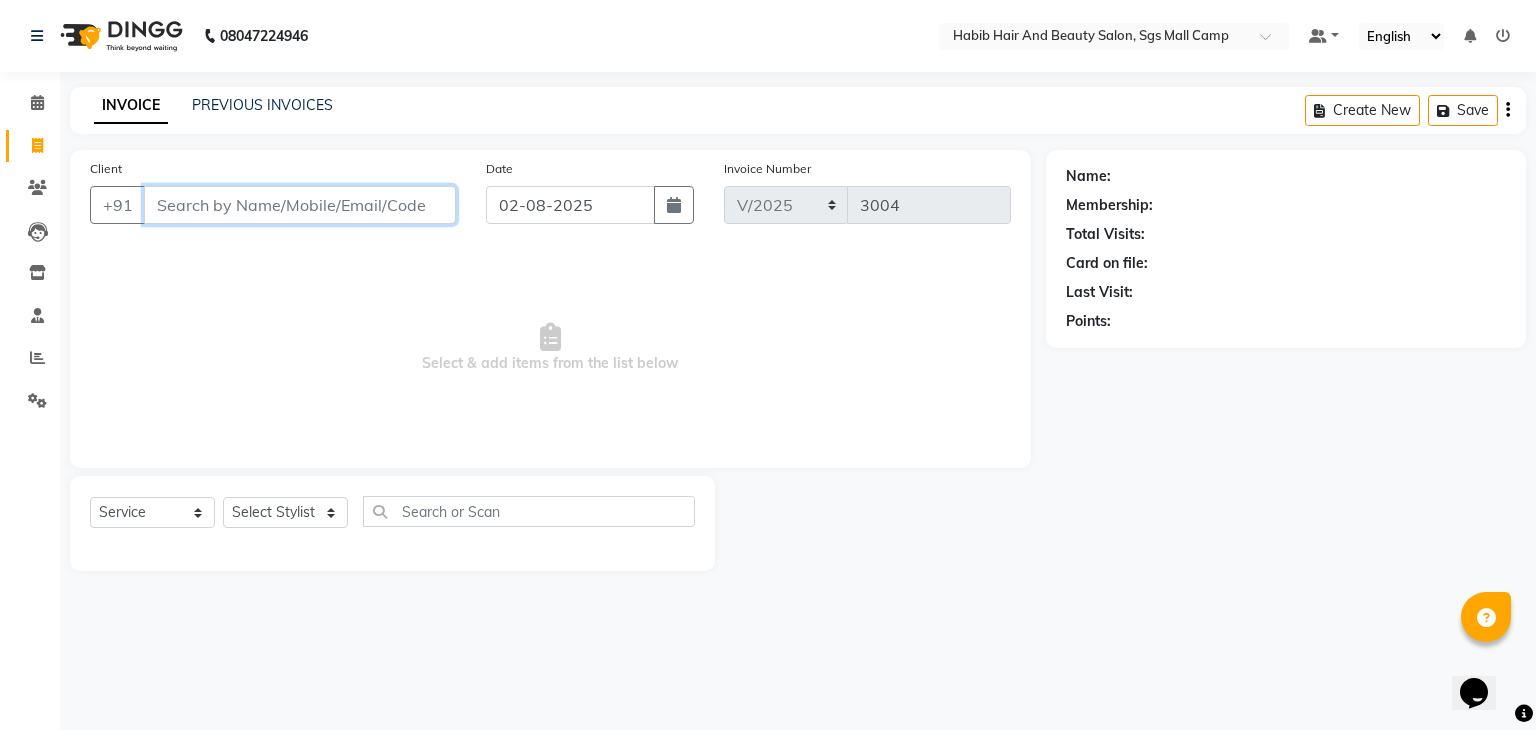 click on "Client" at bounding box center (300, 205) 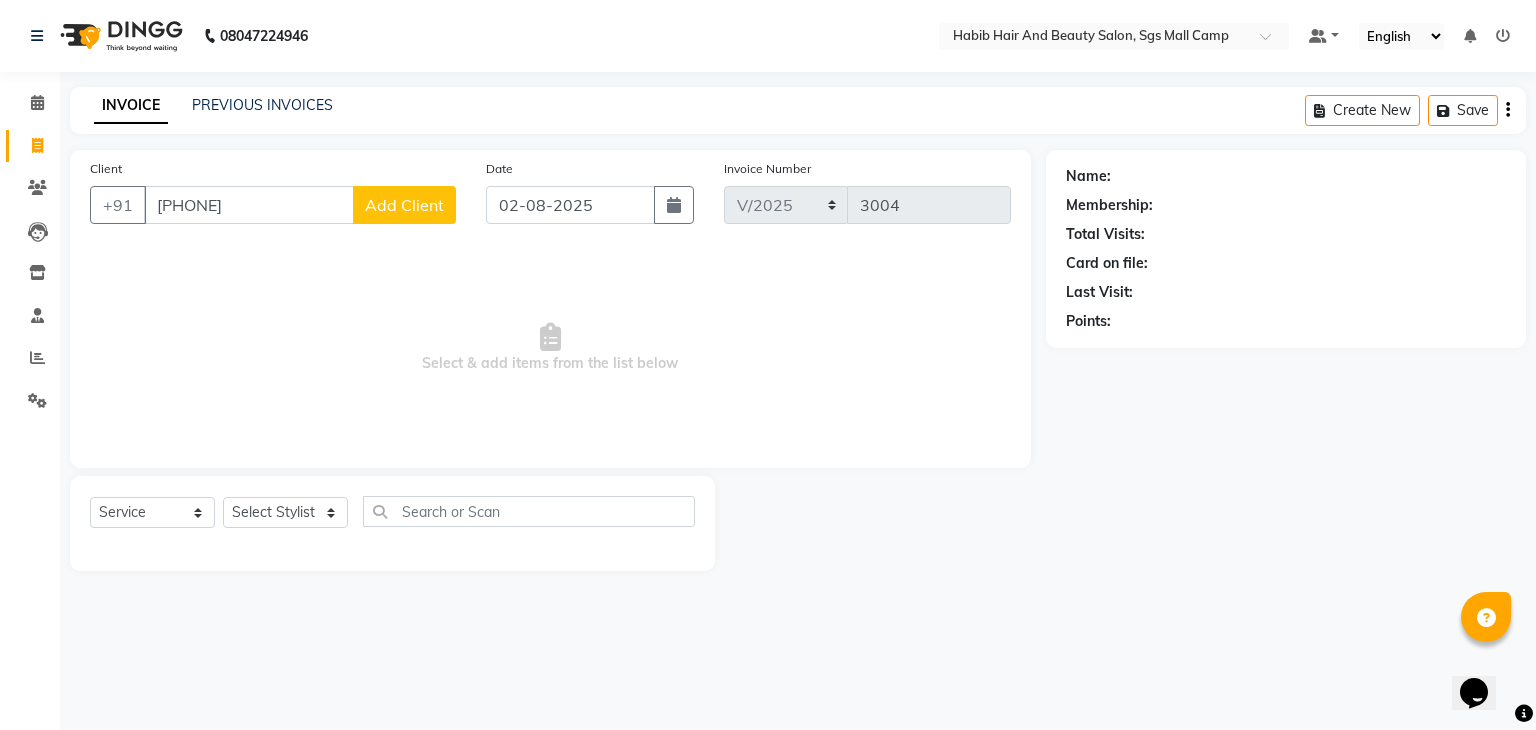 click on "Add Client" 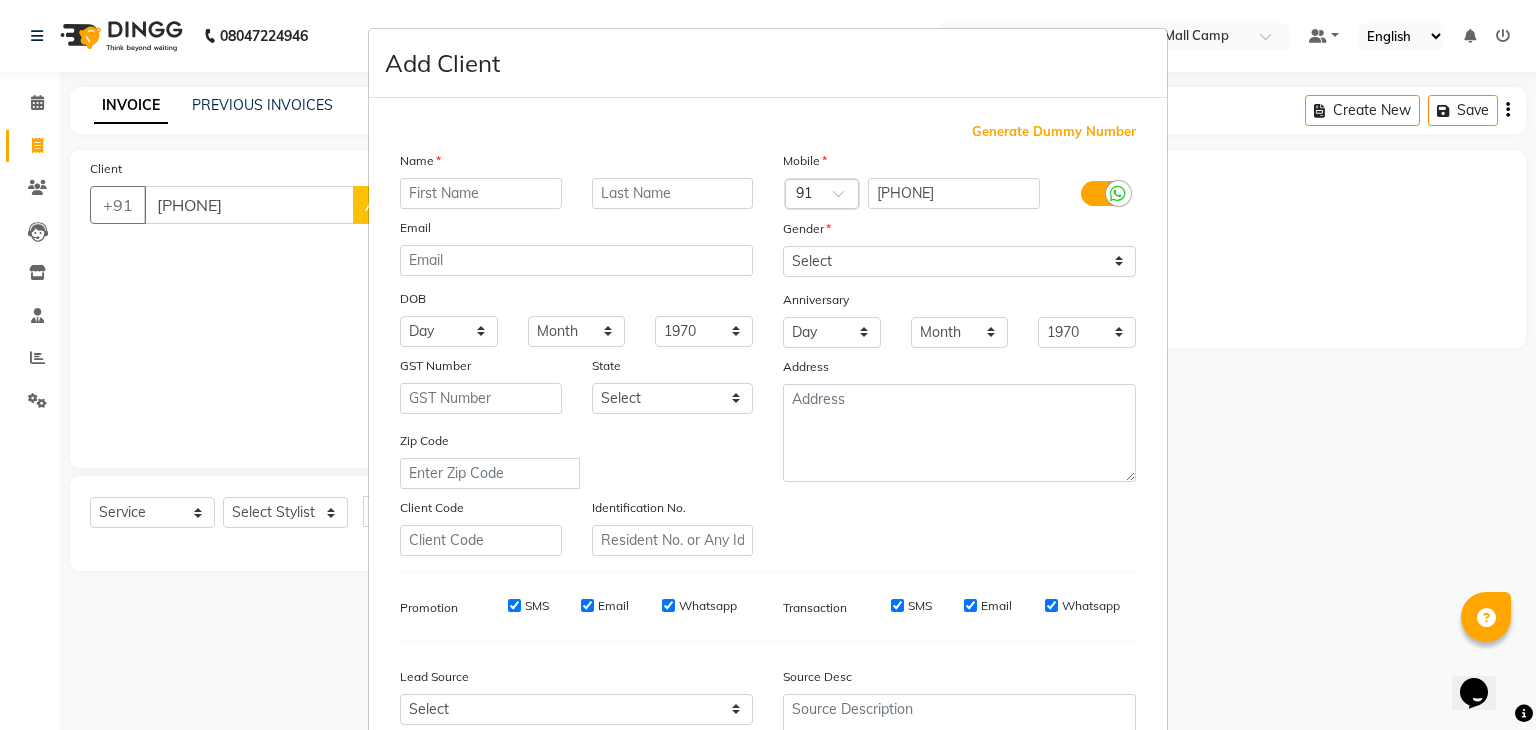click at bounding box center [481, 193] 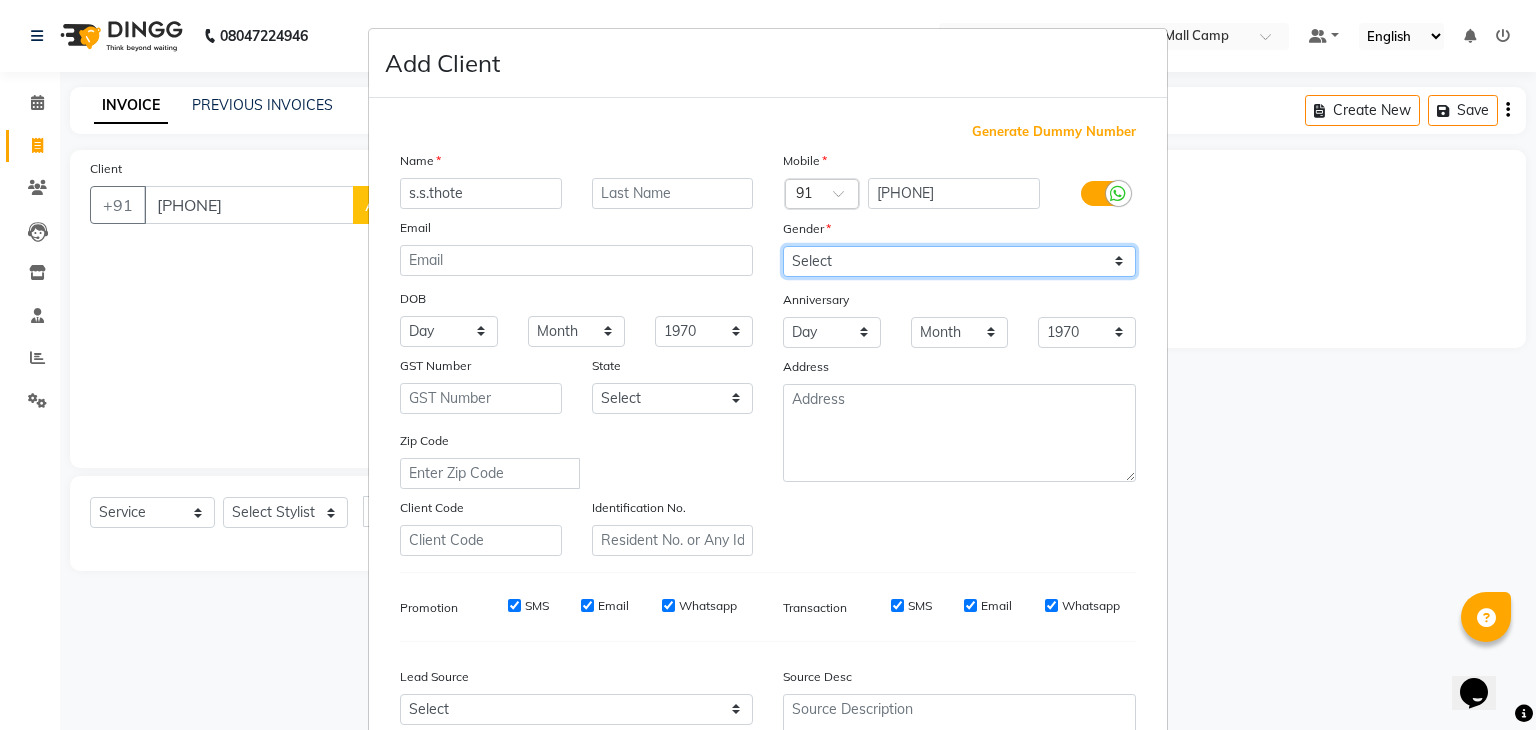 click on "Select Male Female Other Prefer Not To Say" at bounding box center [959, 261] 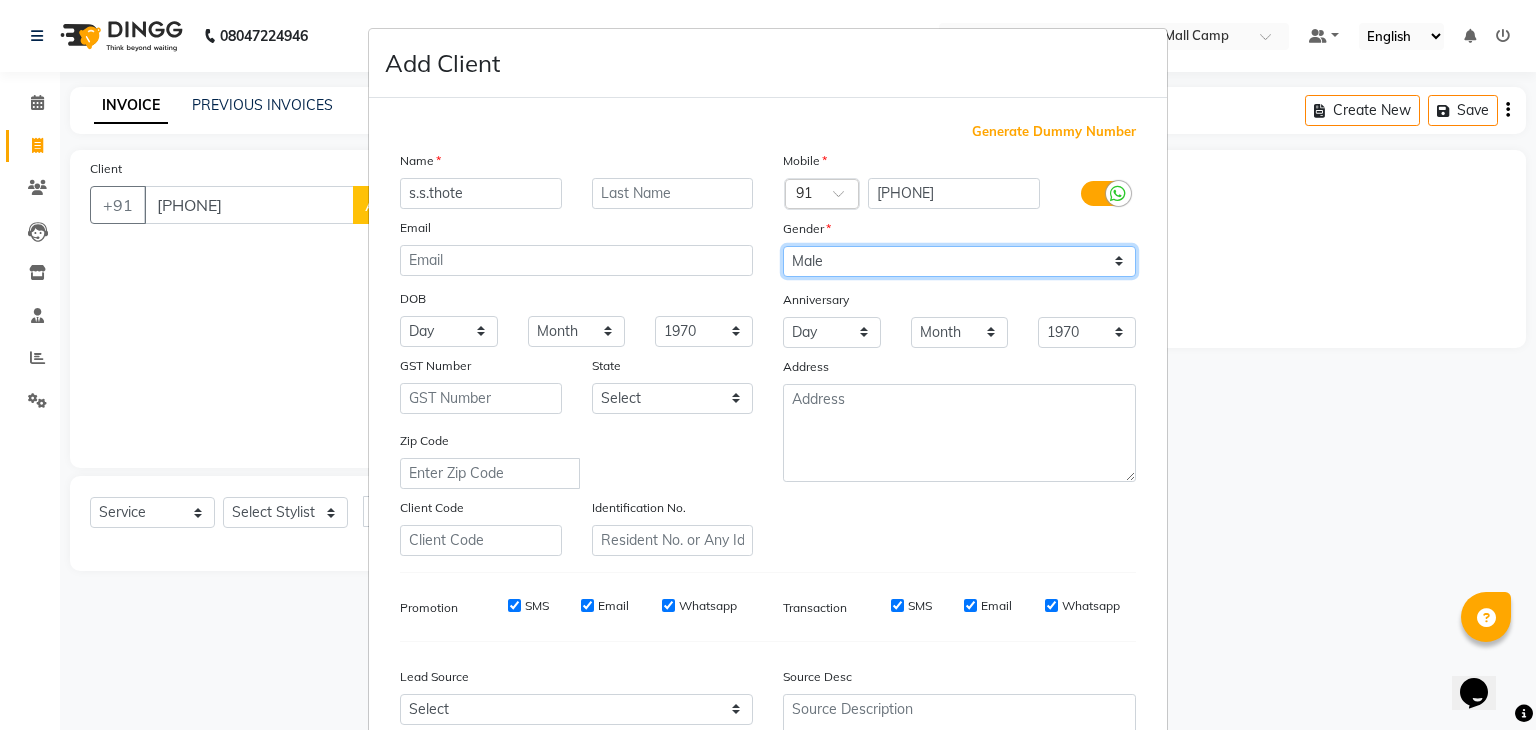 click on "Select Male Female Other Prefer Not To Say" at bounding box center (959, 261) 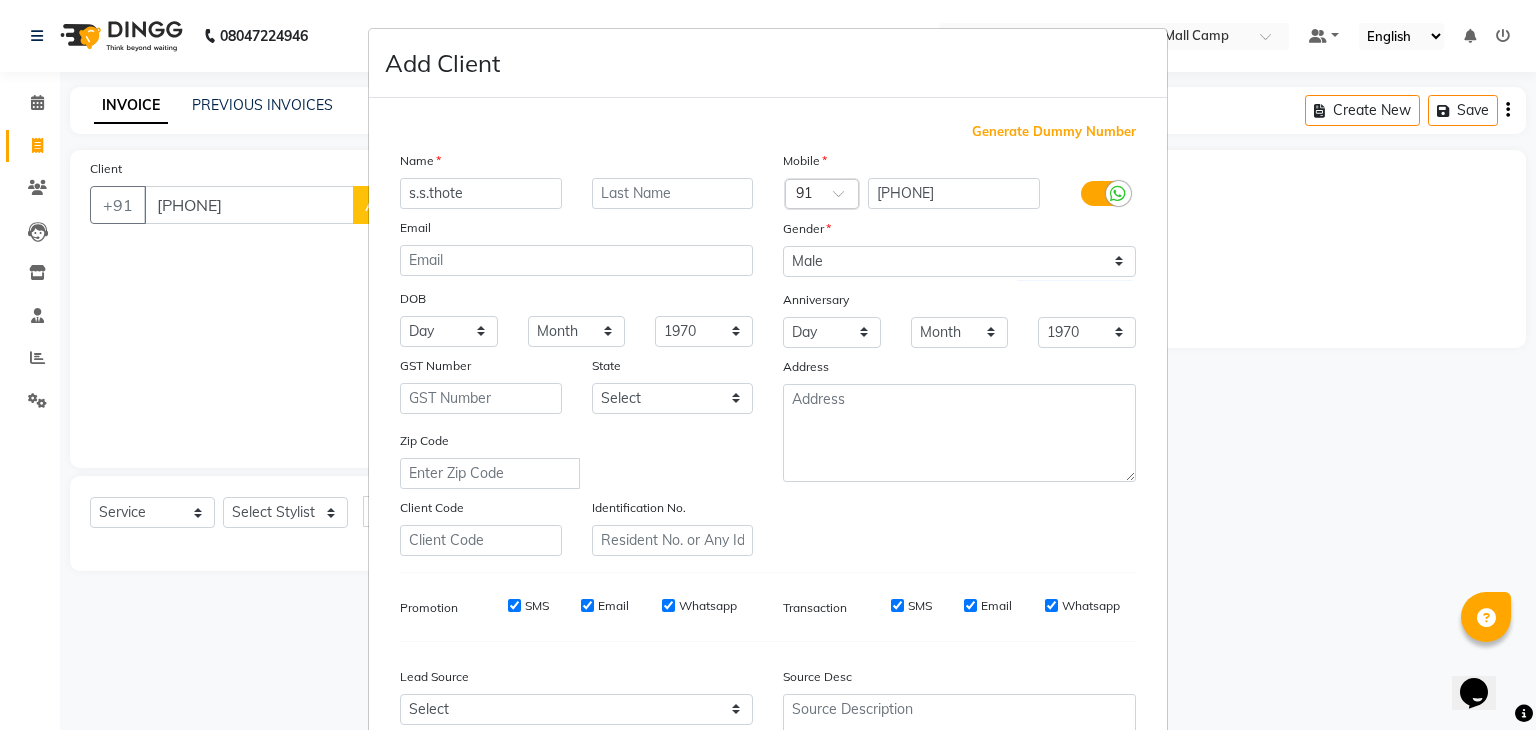 click on "Zip Code" at bounding box center (576, 459) 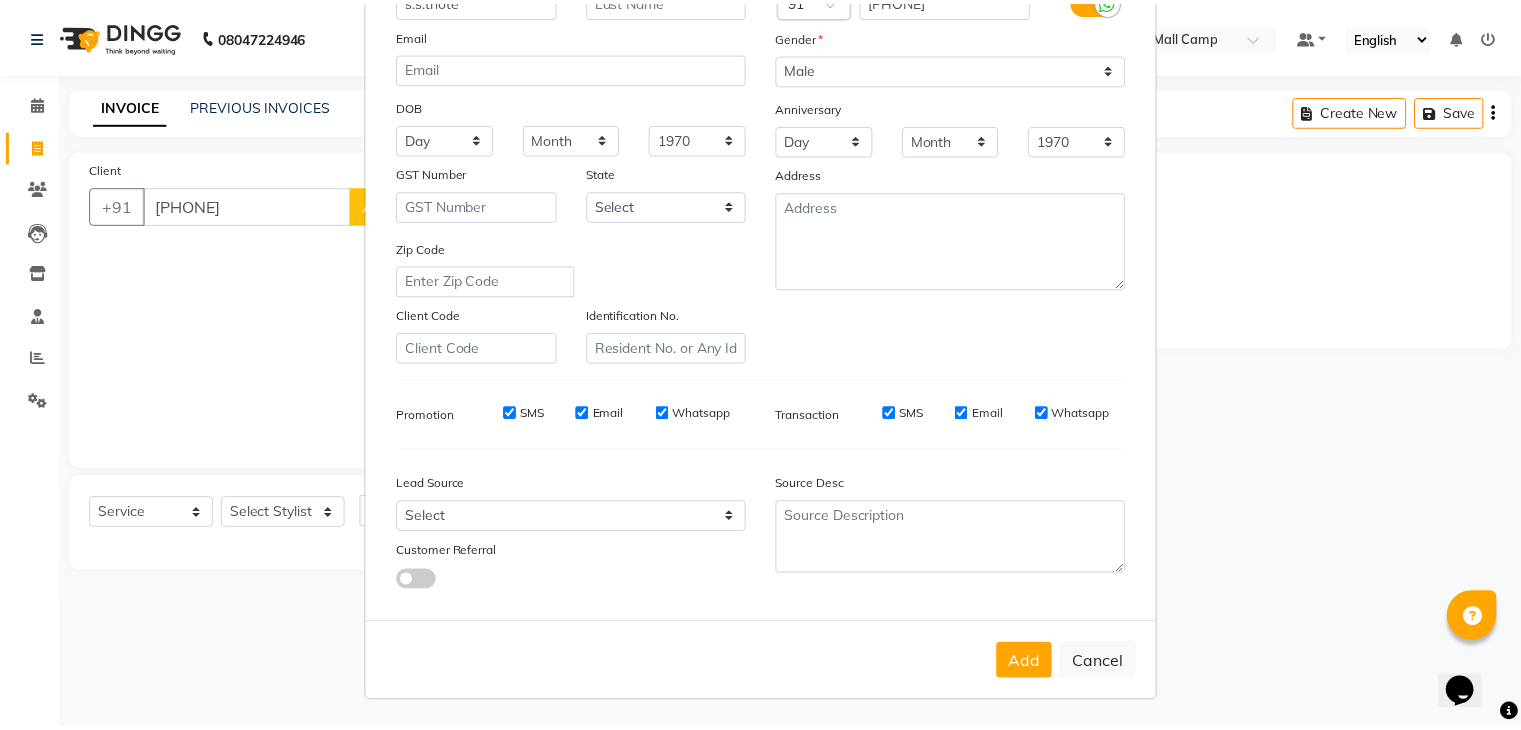 scroll, scrollTop: 203, scrollLeft: 0, axis: vertical 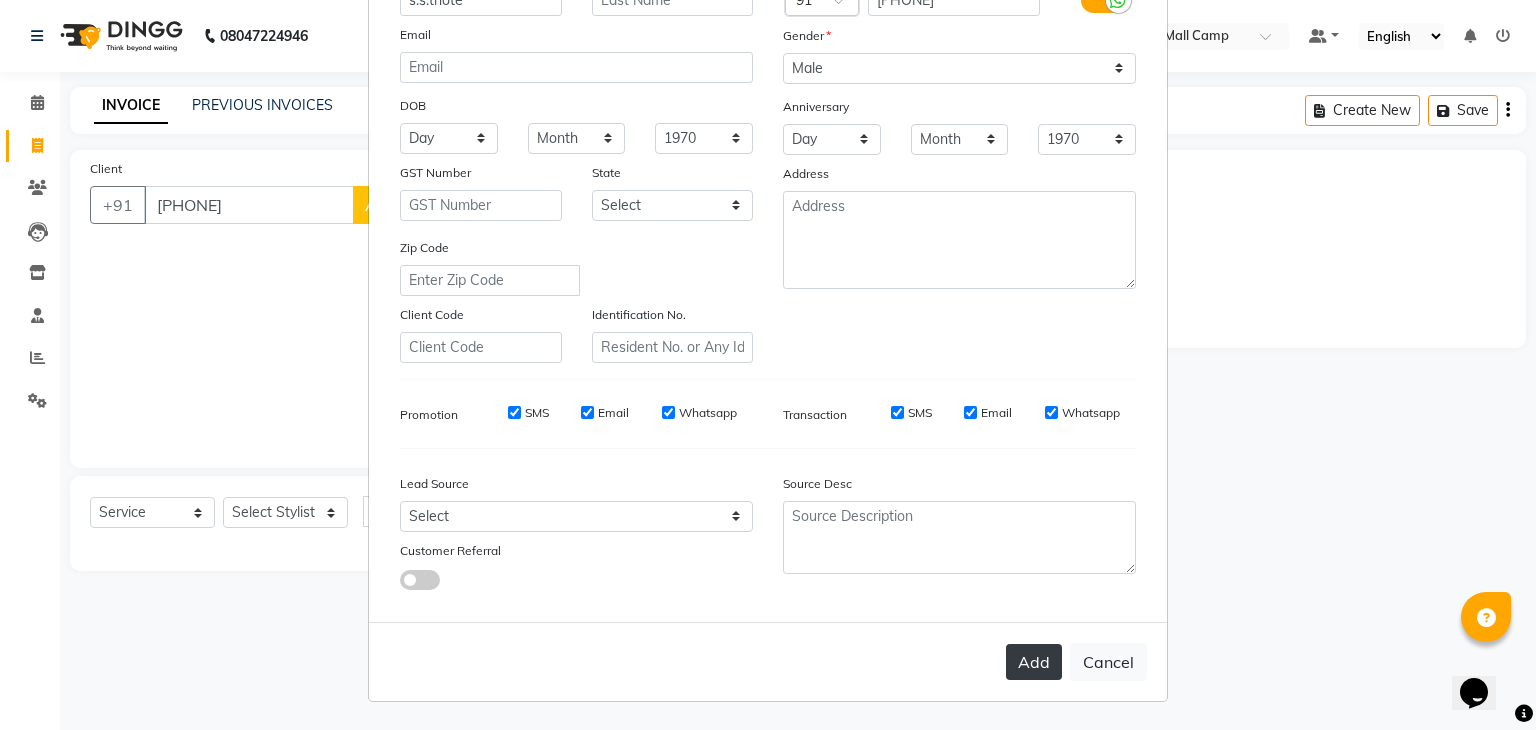 click on "Add" at bounding box center [1034, 662] 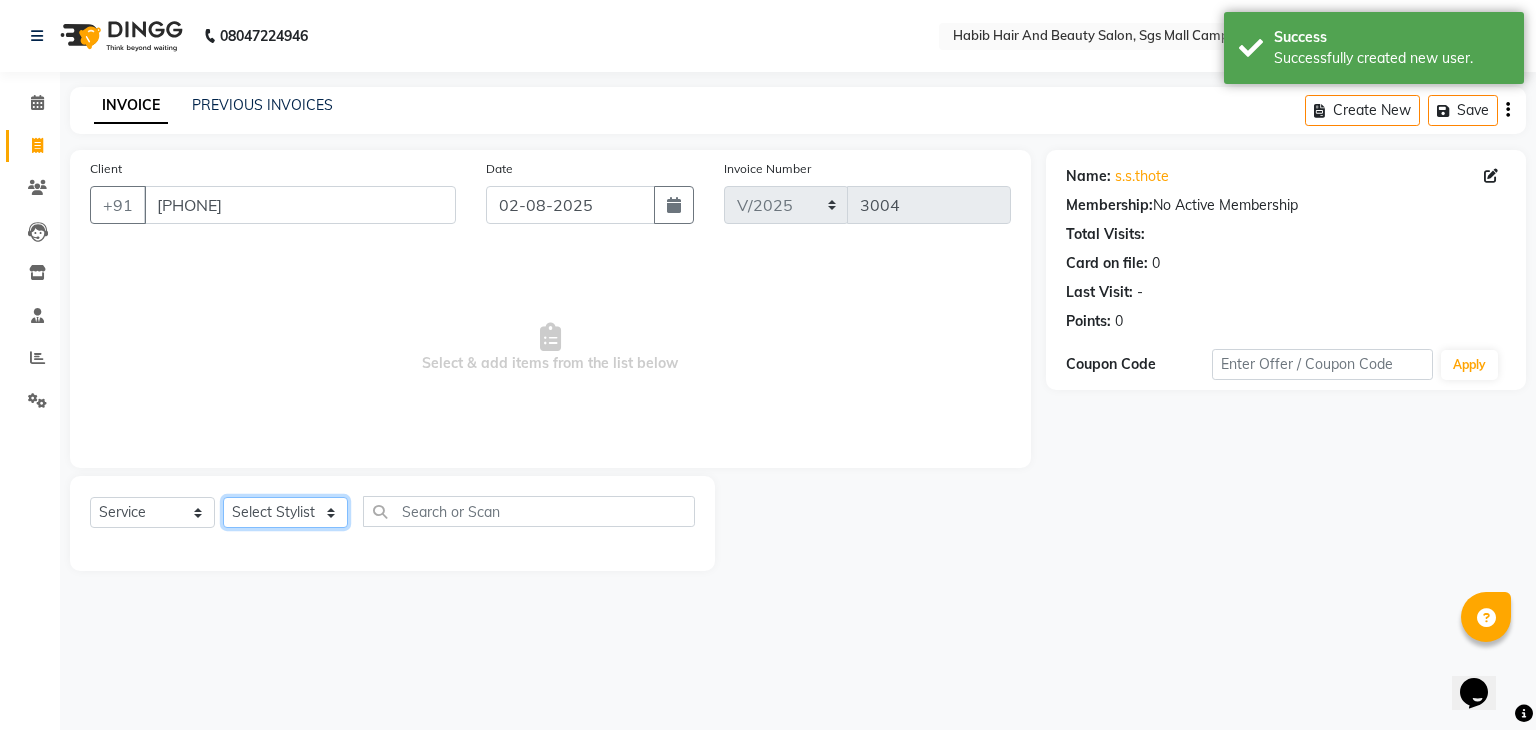 click on "Select Stylist [FIRST] [FIRST]  [FIRST] Manager [FIRST]  [FIRST] [FIRST]  [FIRST] [FIRST] [FIRST]" 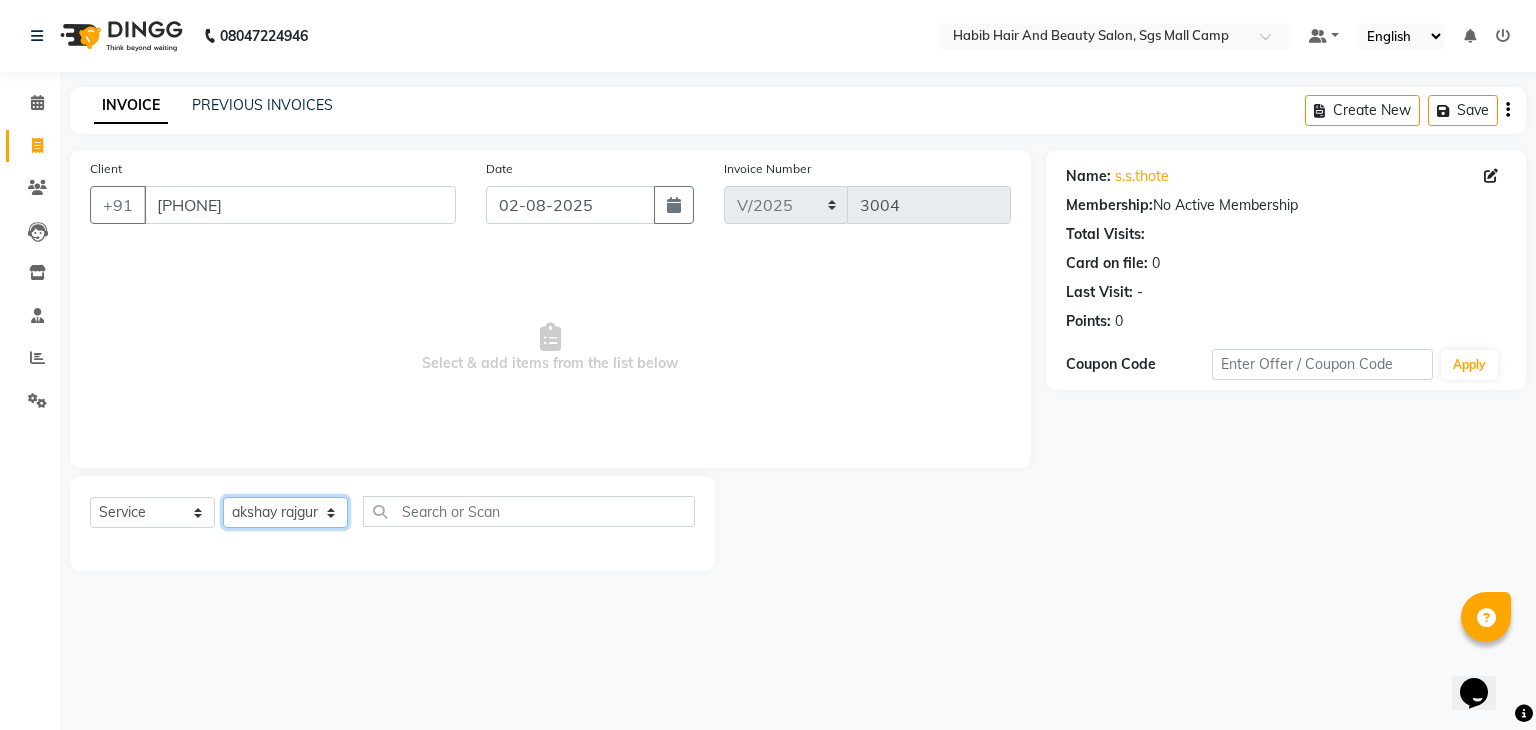 click on "Select Stylist [FIRST] [FIRST]  [FIRST] Manager [FIRST]  [FIRST] [FIRST]  [FIRST] [FIRST] [FIRST]" 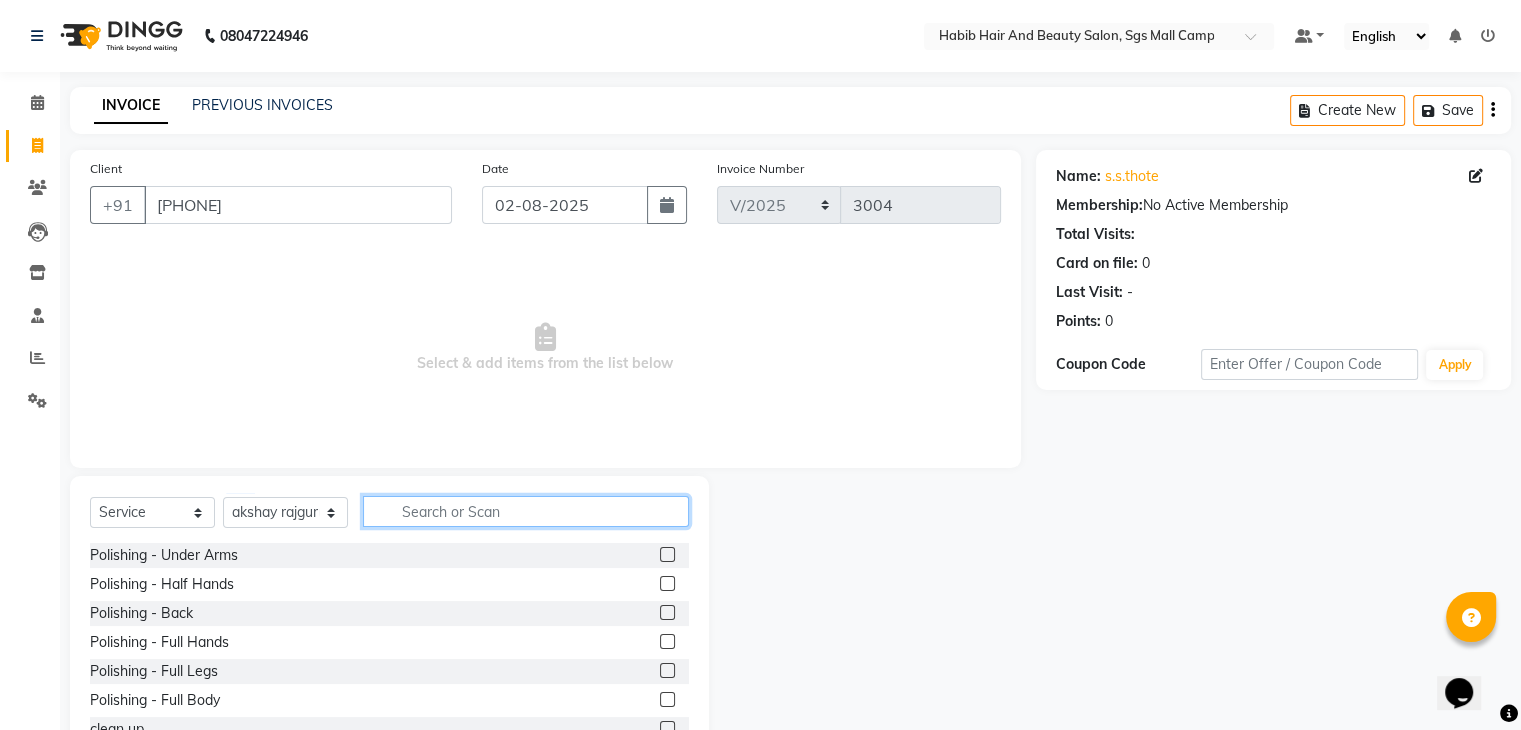 click 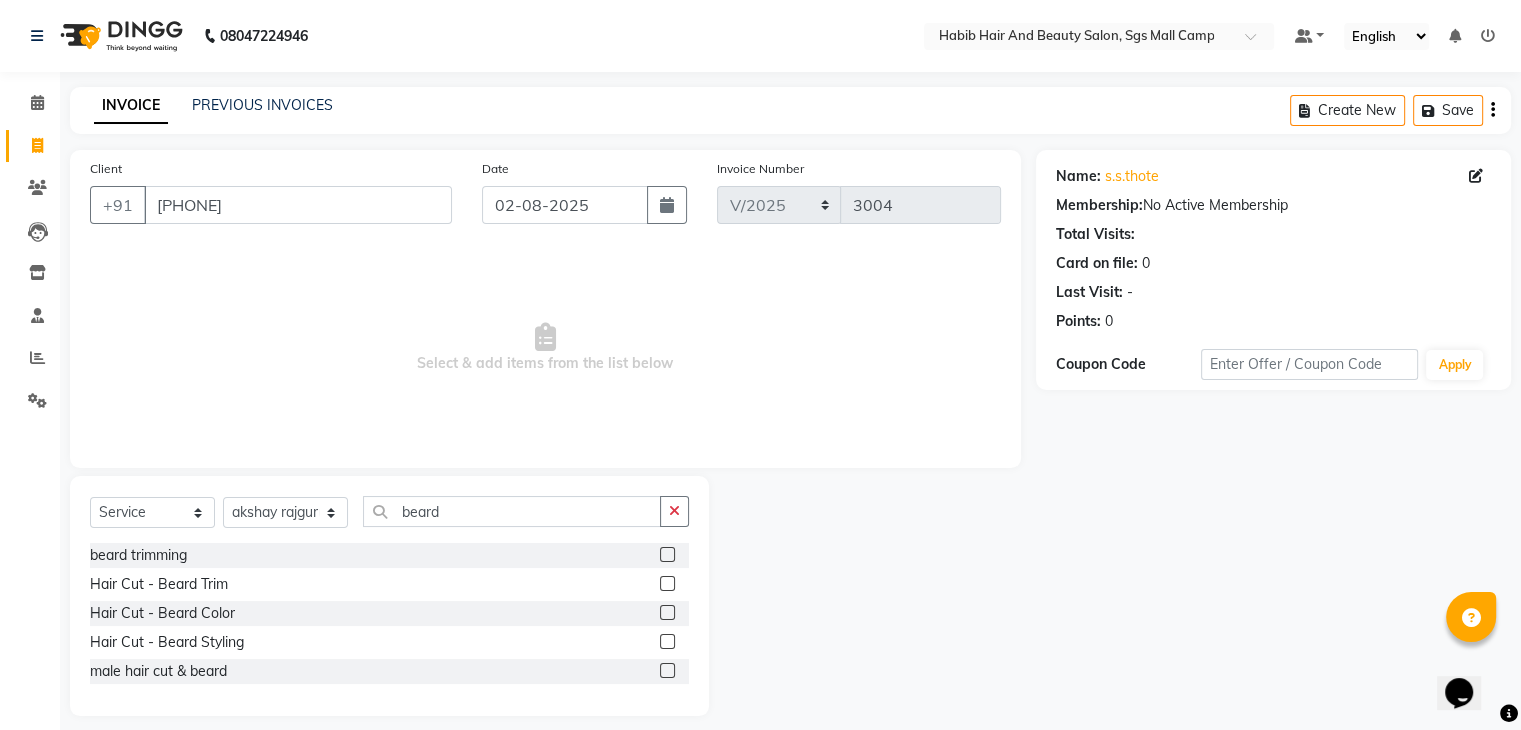 click 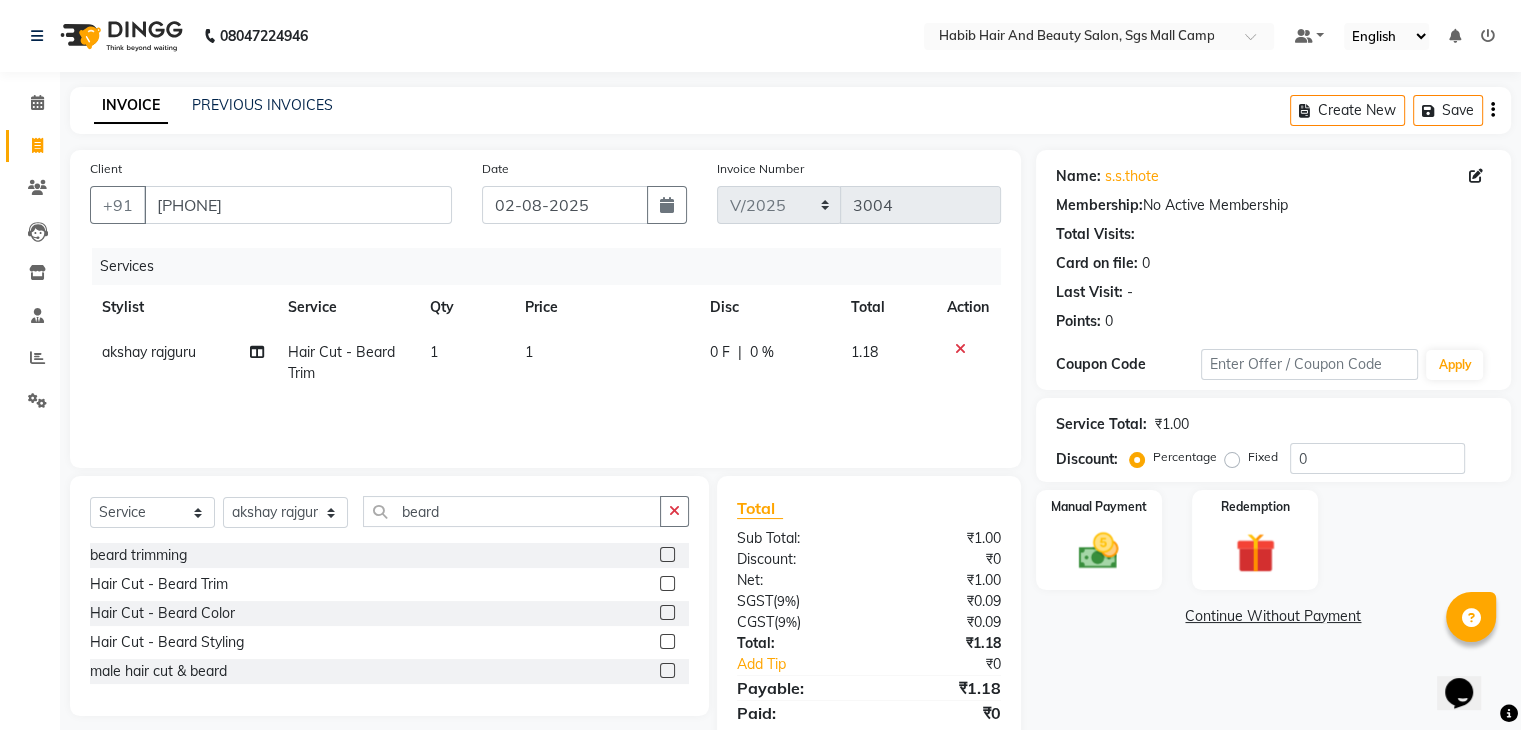 click on "1" 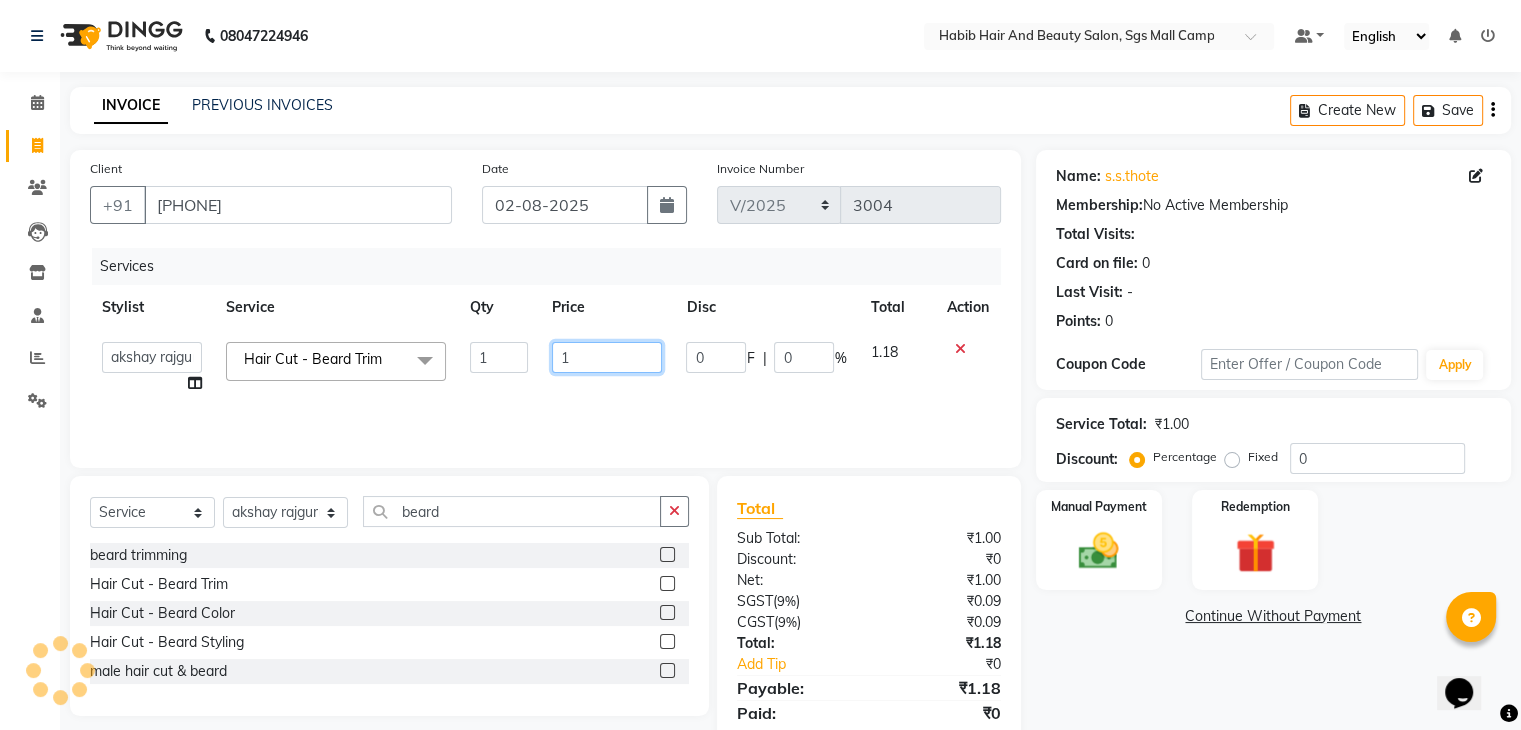 click on "1" 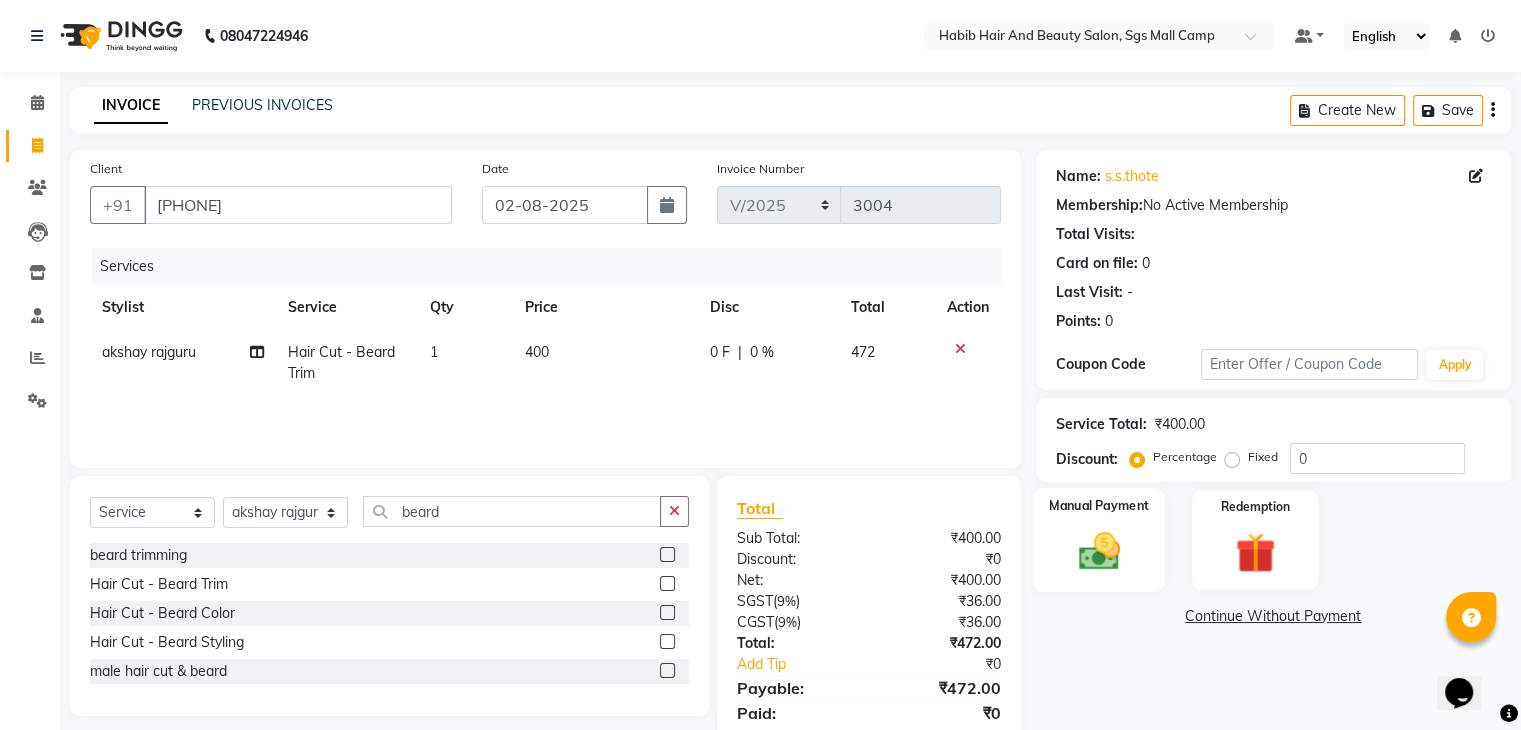 click 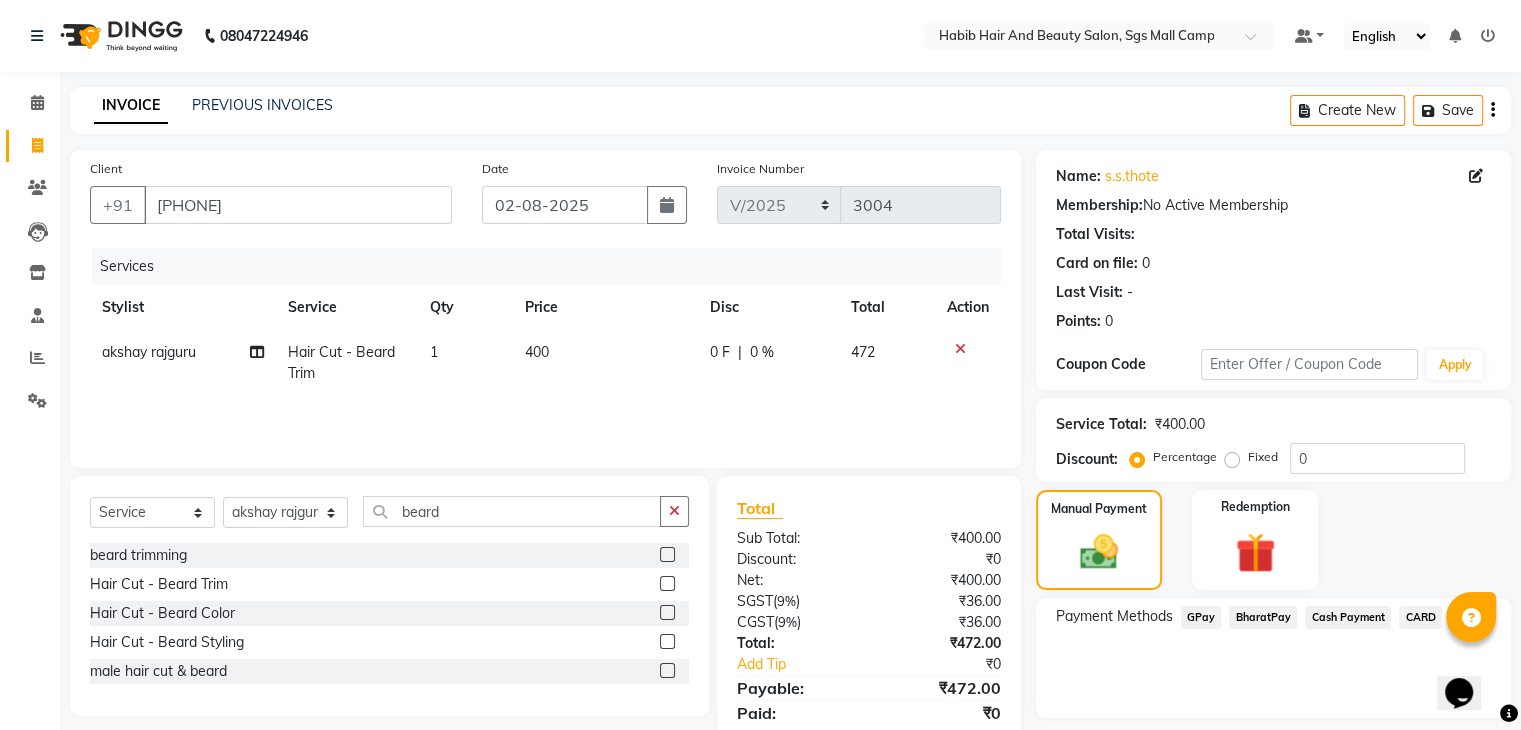 click on "BharatPay" 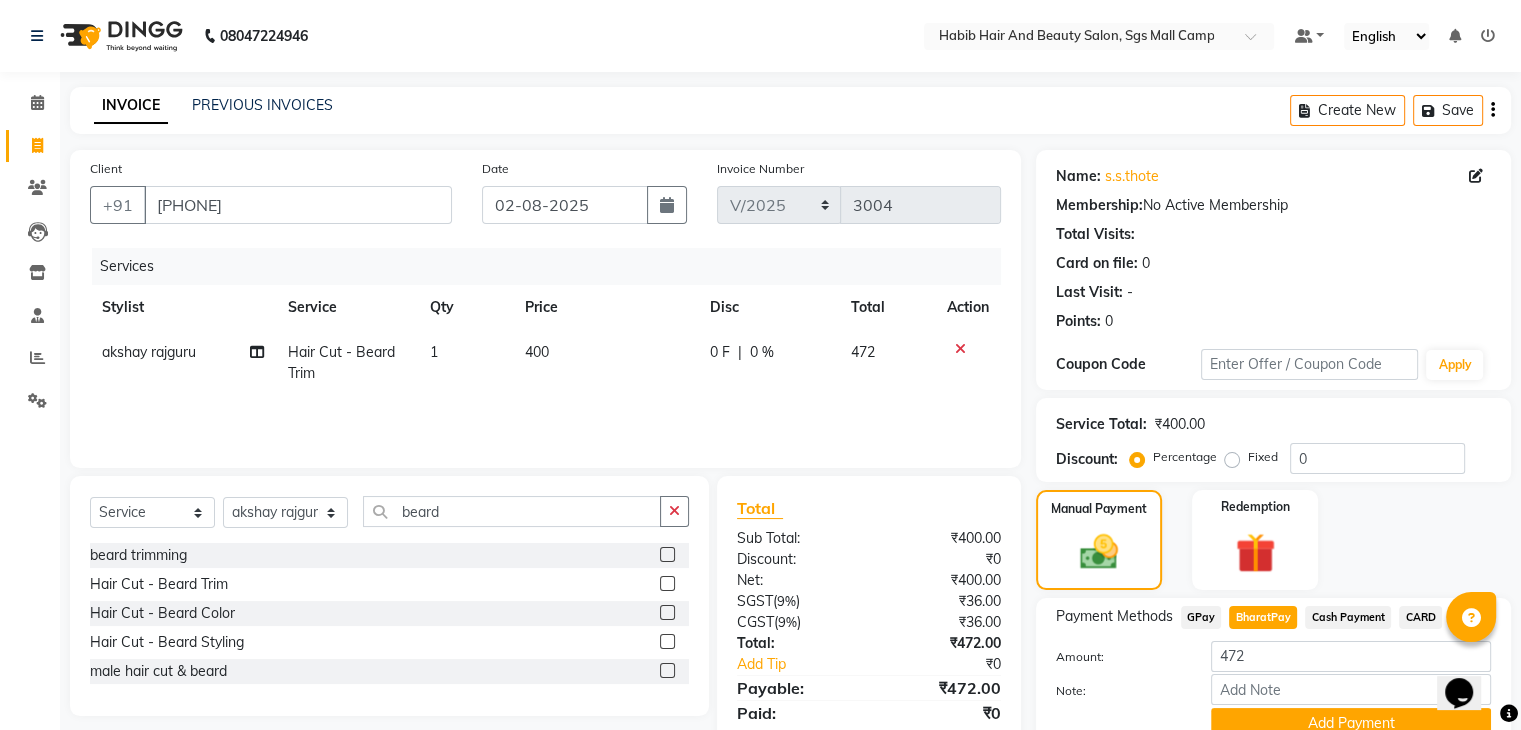 scroll, scrollTop: 89, scrollLeft: 0, axis: vertical 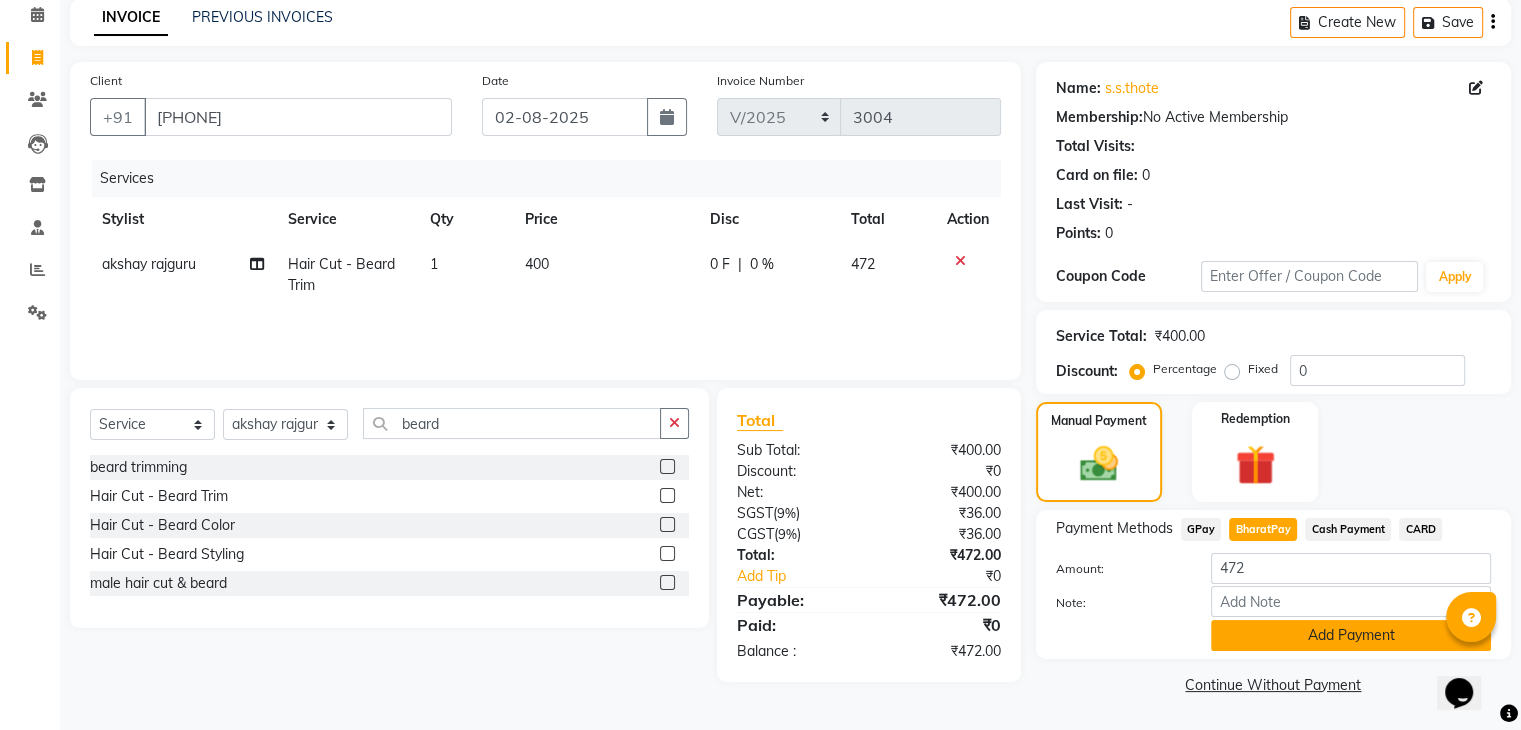 click on "Add Payment" 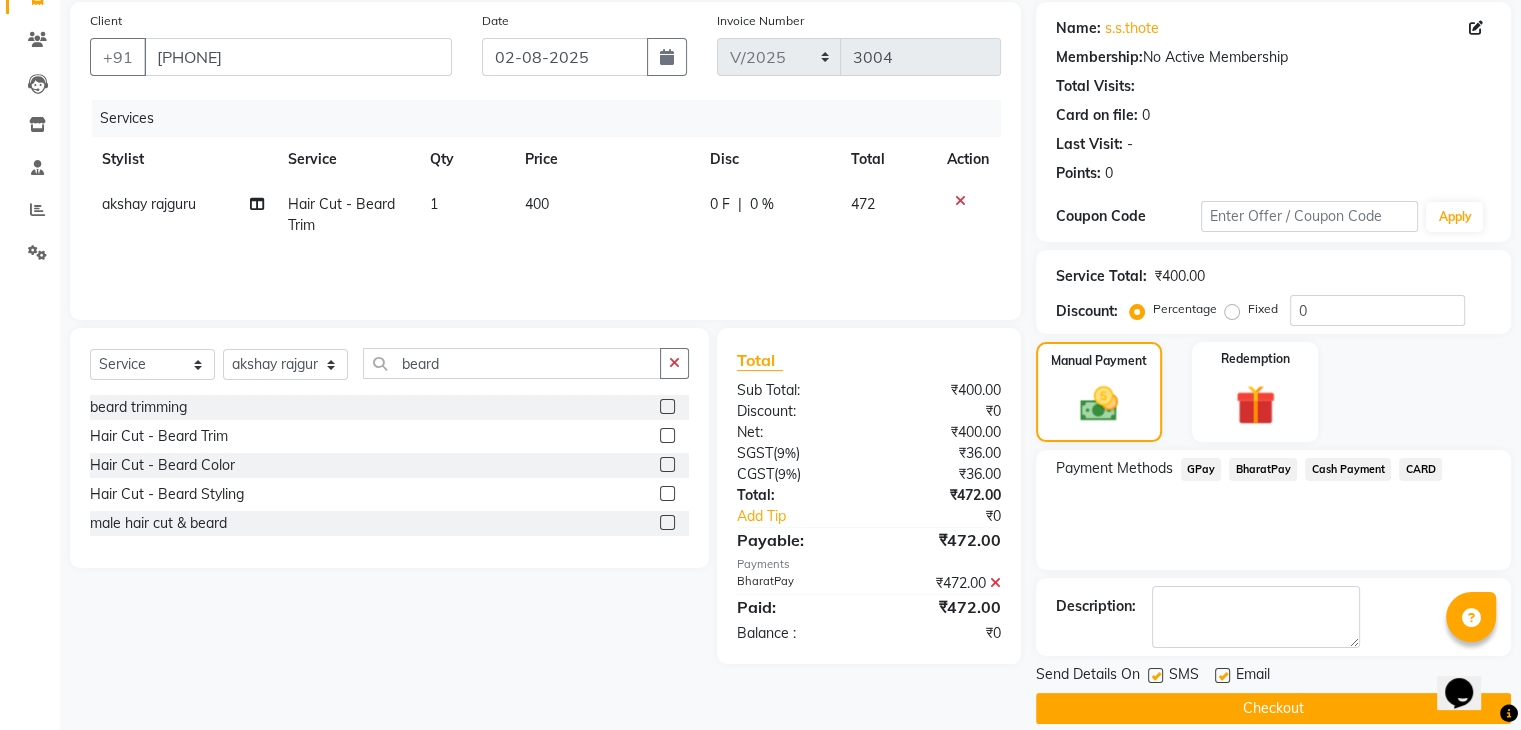 scroll, scrollTop: 171, scrollLeft: 0, axis: vertical 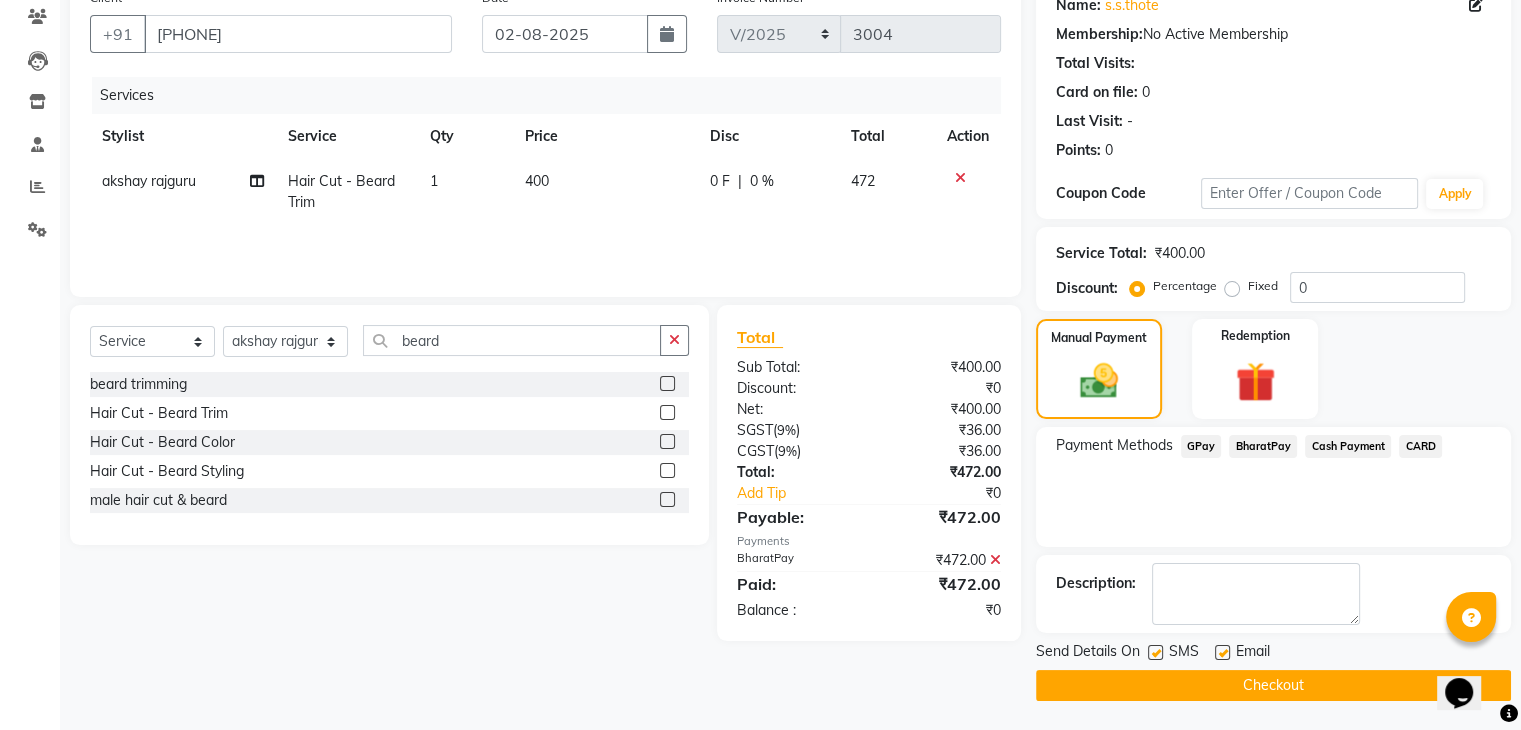 click on "Checkout" 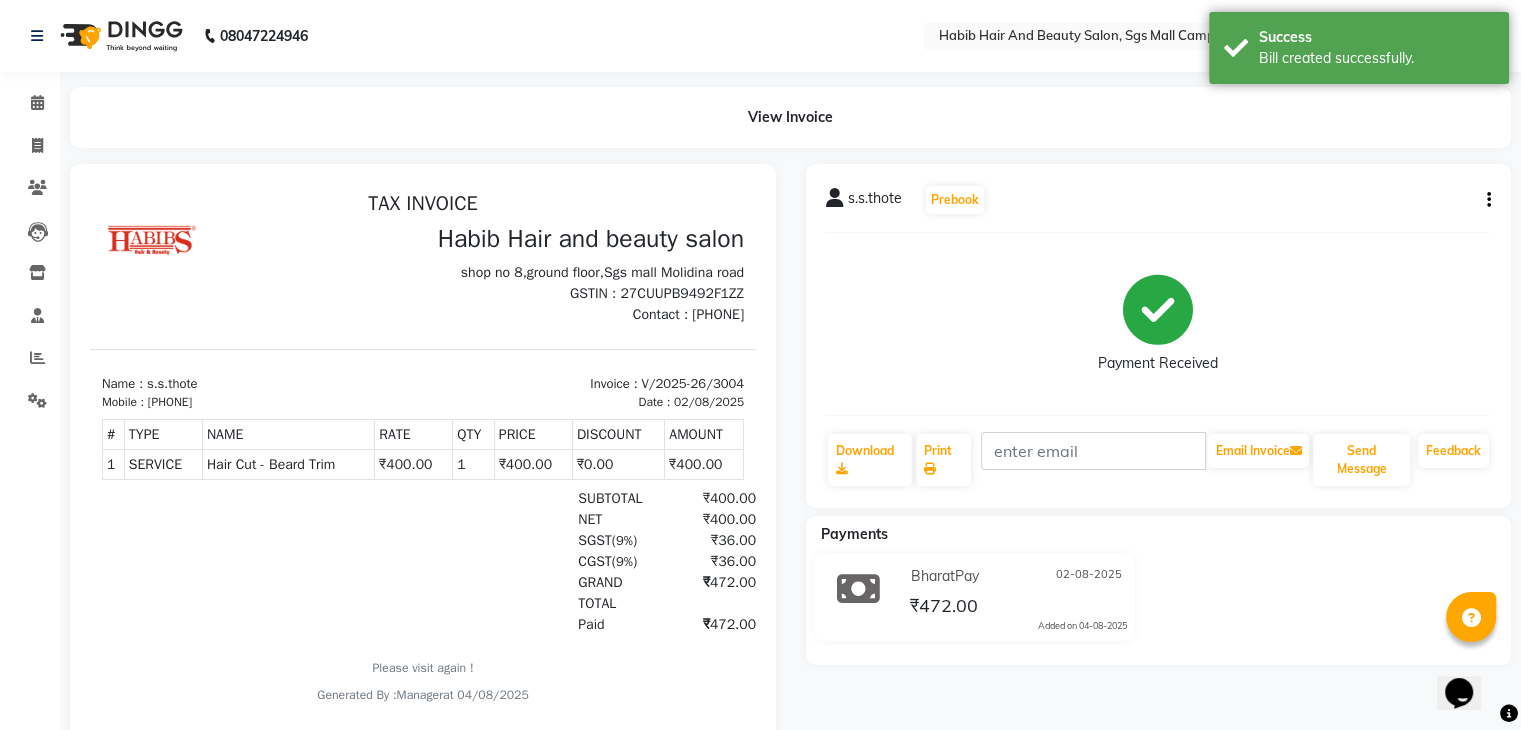 scroll, scrollTop: 0, scrollLeft: 0, axis: both 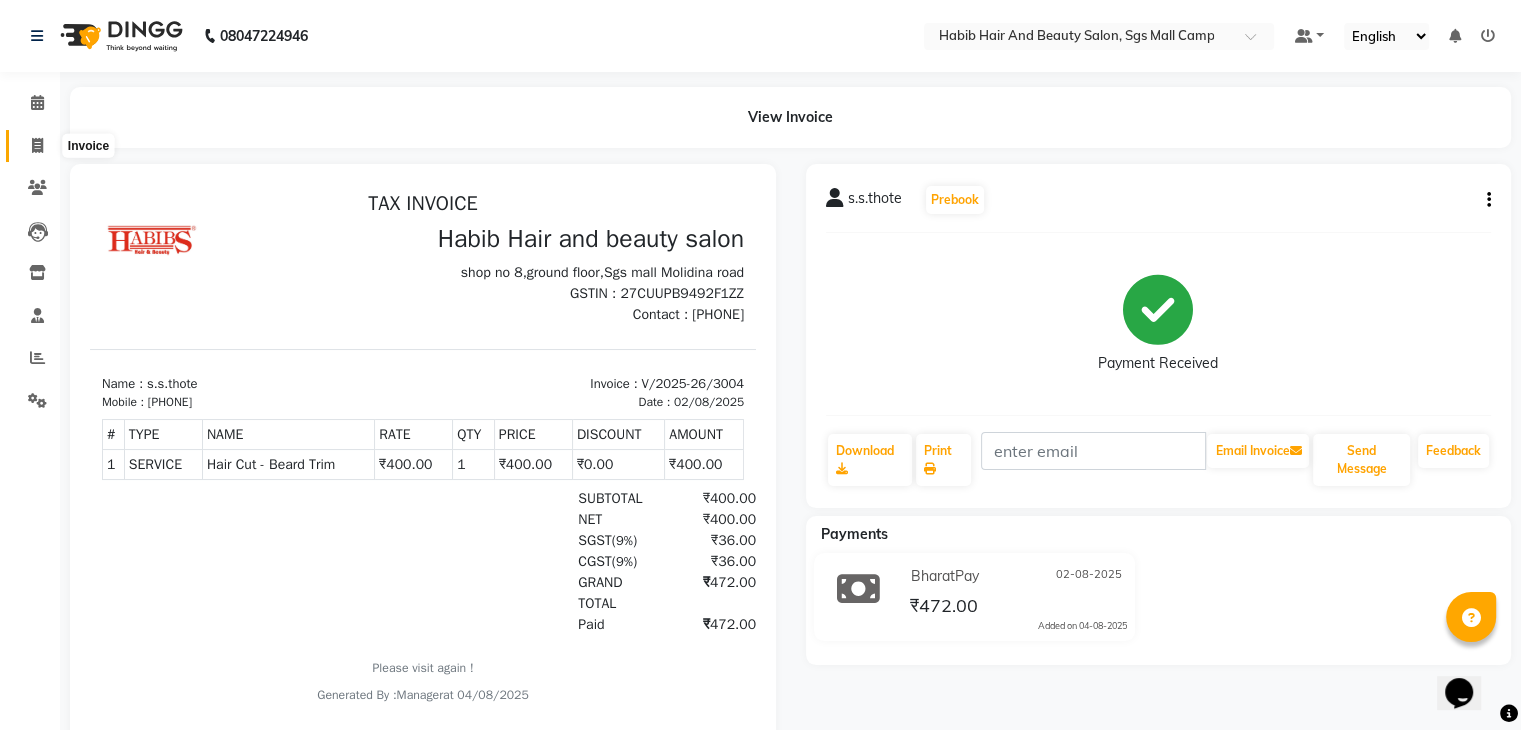 click 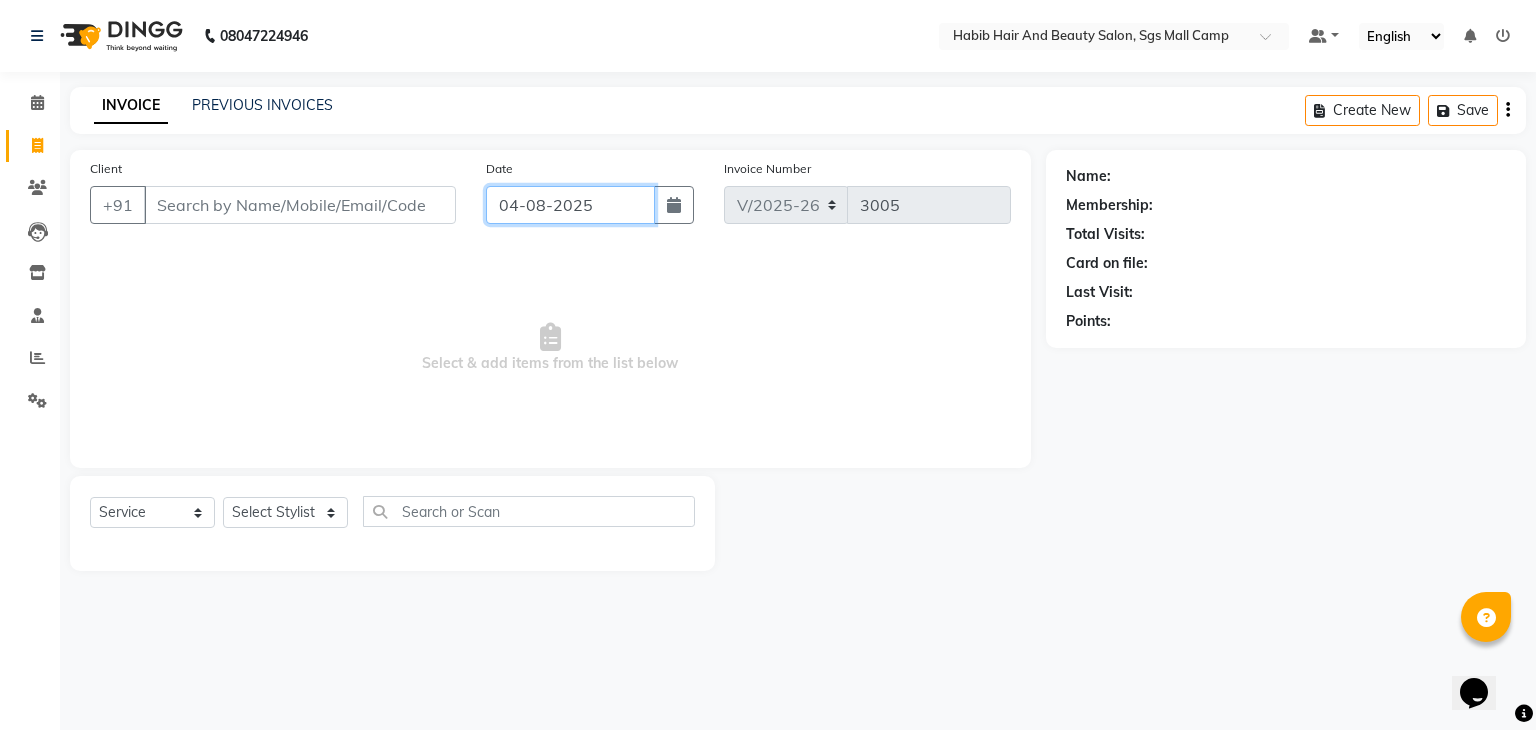 click on "04-08-2025" 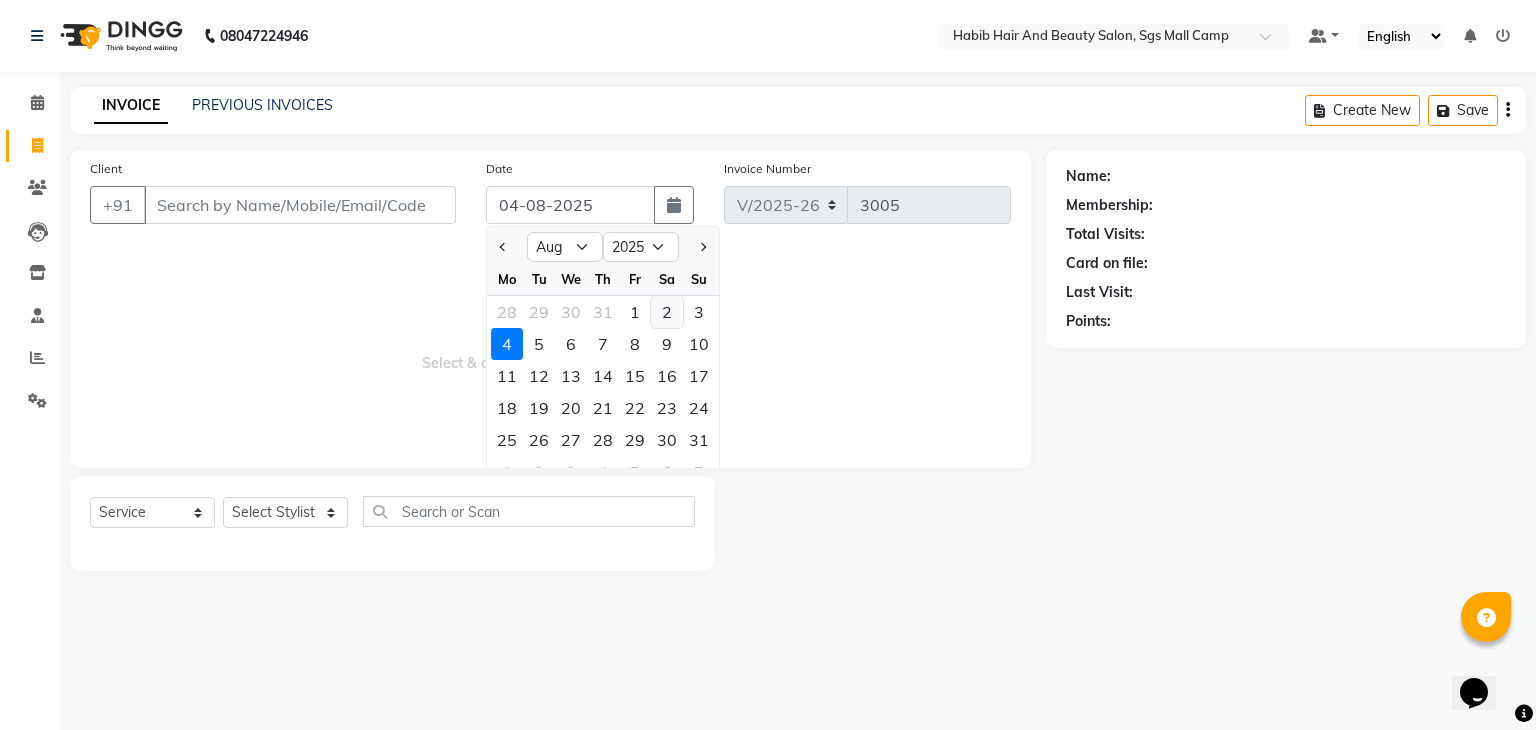 click on "2" 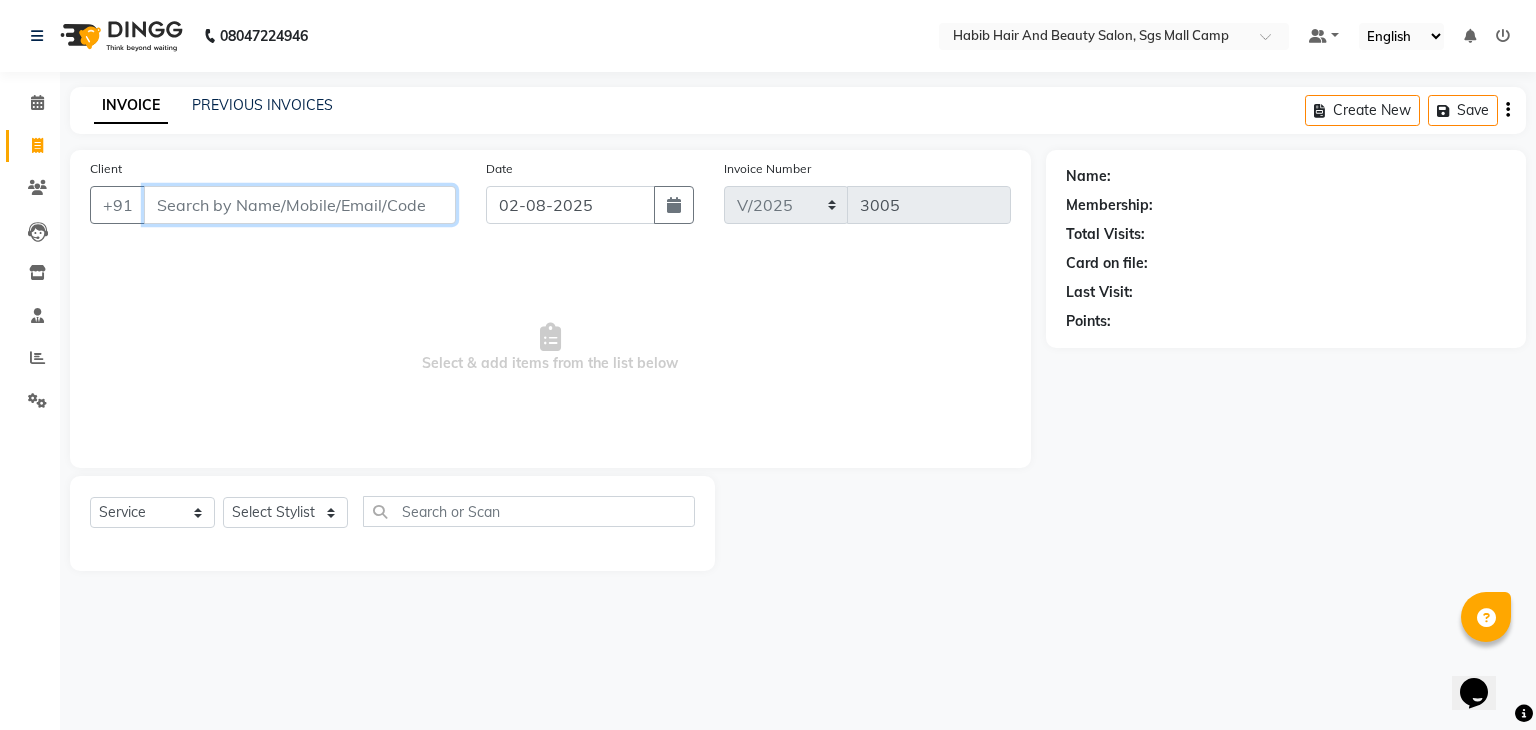 click on "Client" at bounding box center (300, 205) 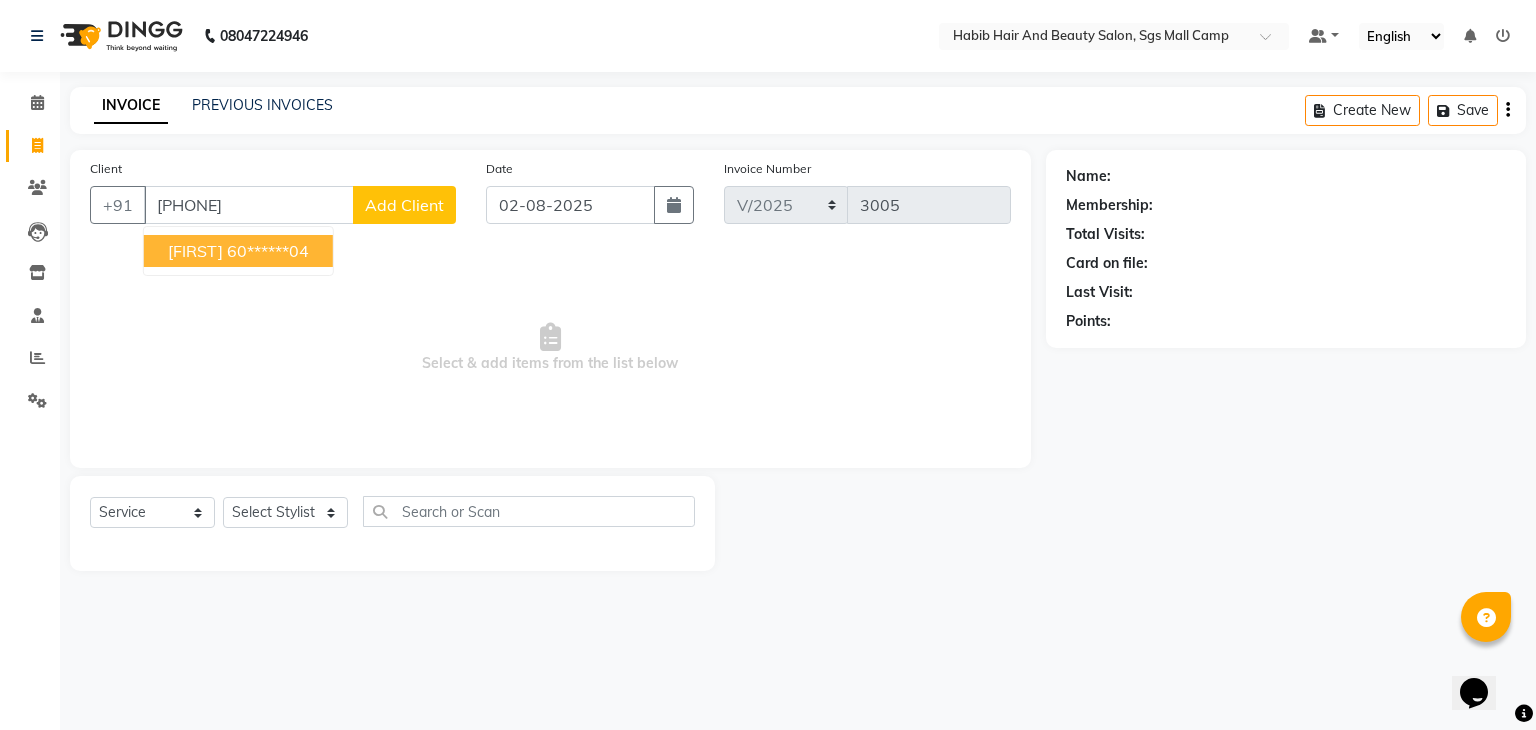 click on "Select & add items from the list below" at bounding box center (550, 348) 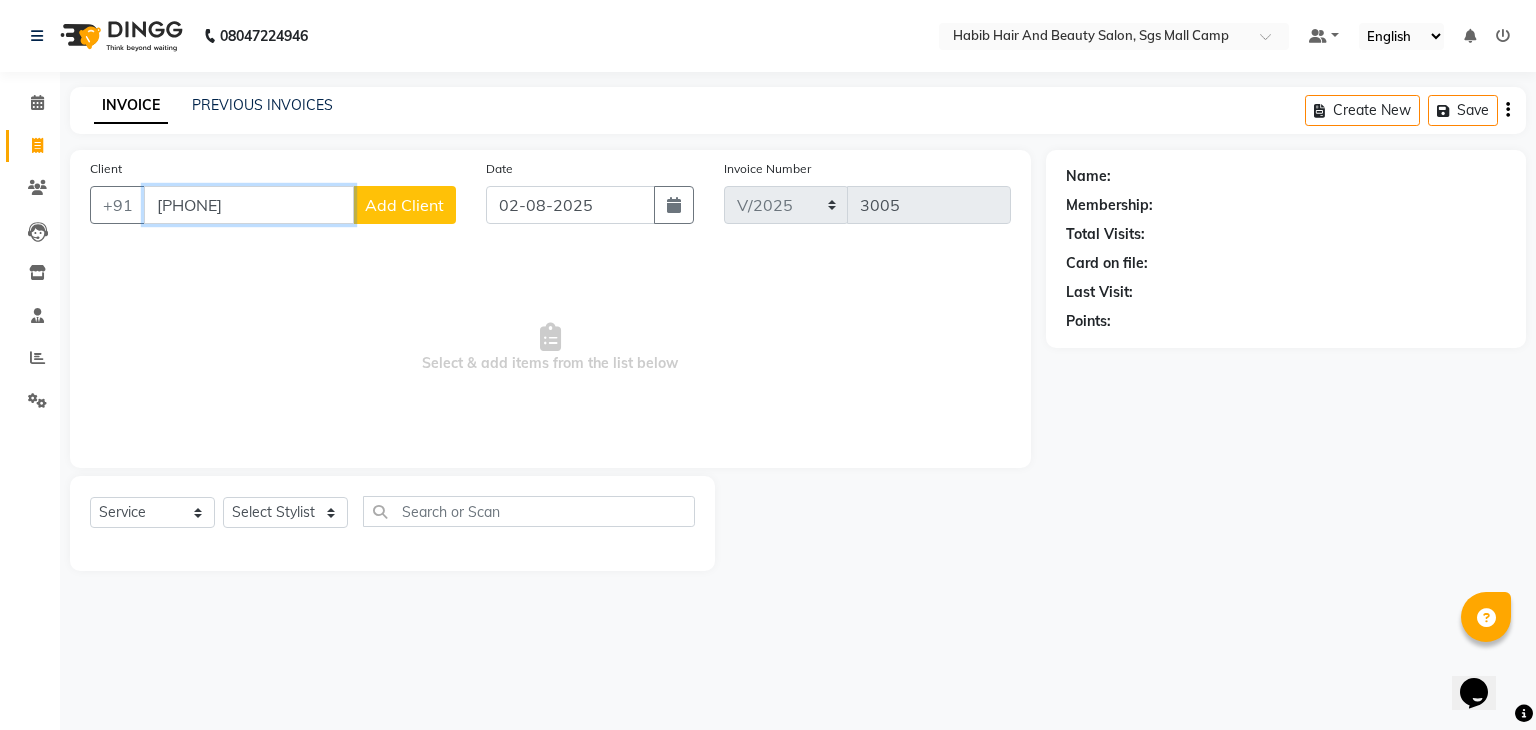 click on "[PHONE]" at bounding box center (249, 205) 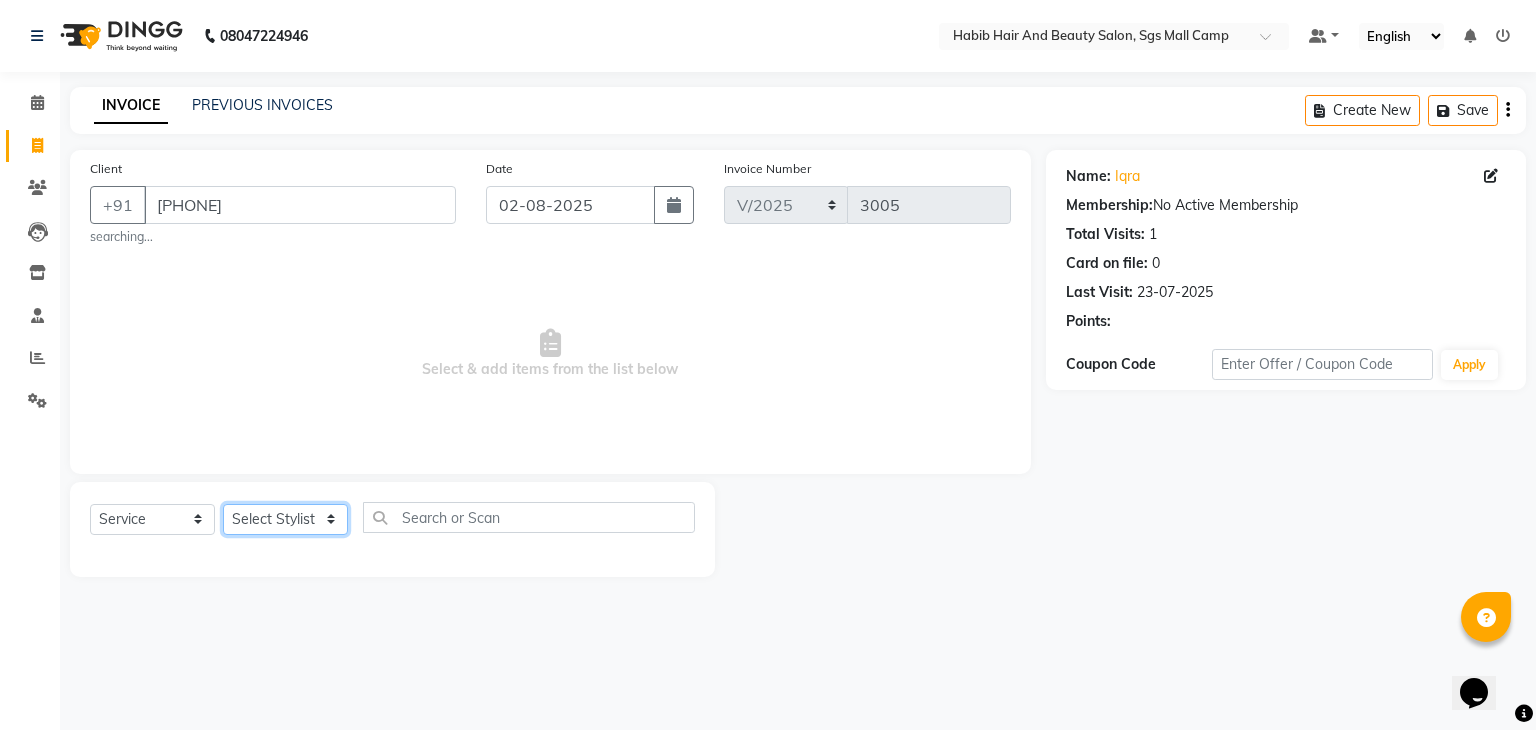 click on "Select Stylist [FIRST] [FIRST]  [FIRST] Manager [FIRST]  [FIRST] [FIRST]  [FIRST] [FIRST] [FIRST]" 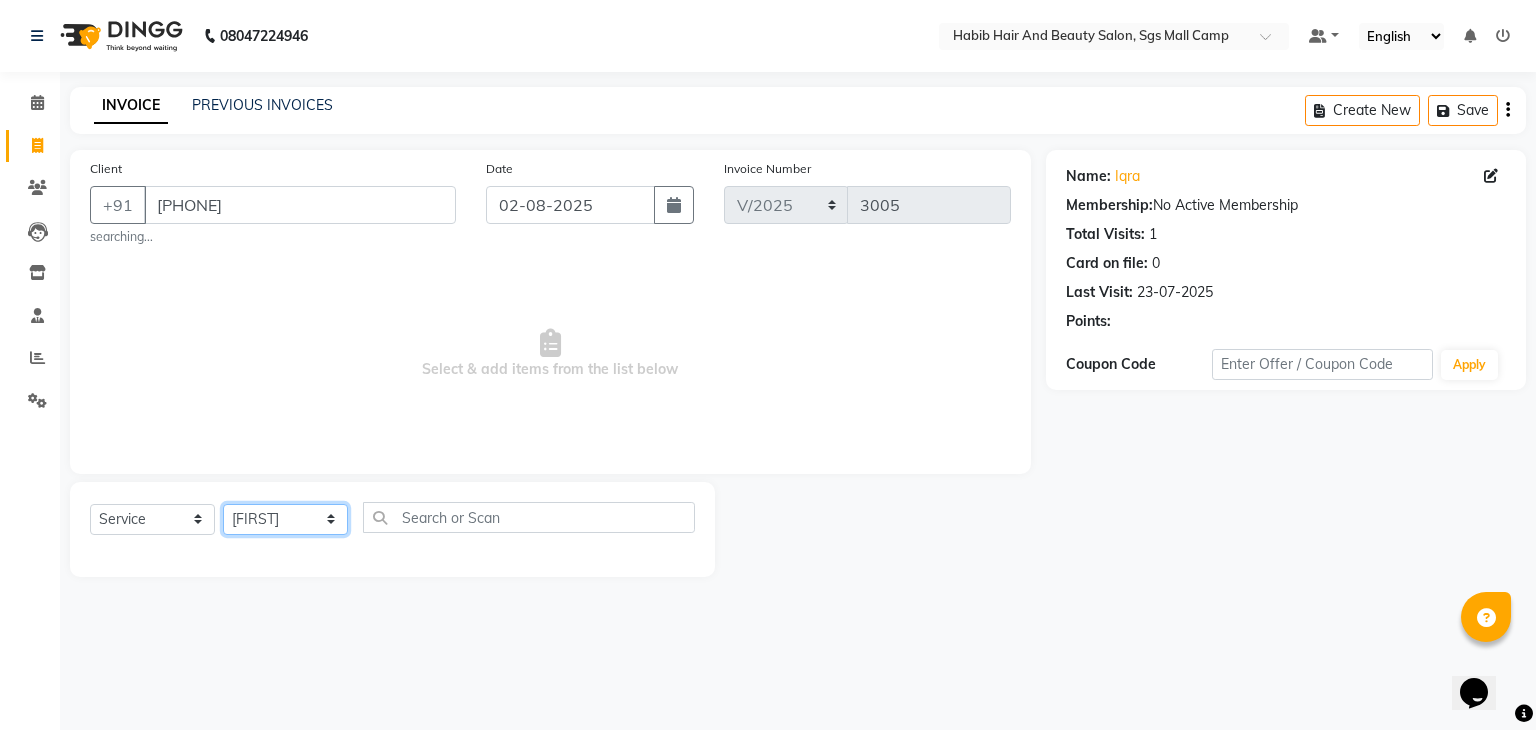 click on "Select Stylist [FIRST] [FIRST]  [FIRST] Manager [FIRST]  [FIRST] [FIRST]  [FIRST] [FIRST] [FIRST]" 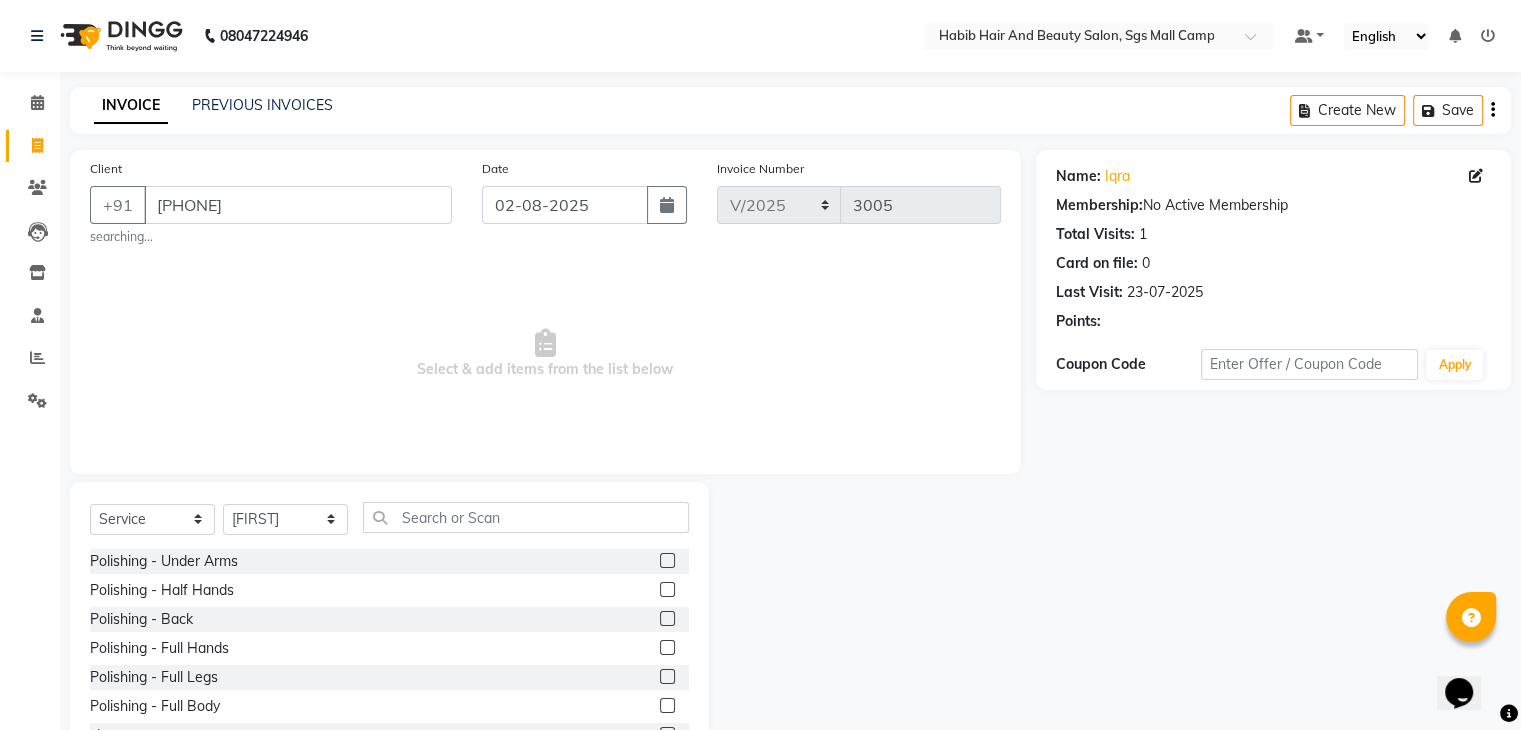 click on "Select  Service  Product  Membership  Package VoucherPrepaid Gift Card  Select Stylist [FIRST] [FIRST]  [FIRST] Manager [FIRST]  [FIRST] [FIRST]  [FIRST] [FIRST] [FIRST] Polishing - Under Arms  Polishing - Half Hands  Polishing - Back  Polishing - Full Hands  Polishing - Full Legs  Polishing - Full Body  clean up  products  waxing  female nor hcut wsh bd  extra root touch  basic spa  long hair wash cut bldry  femal highlight  femal highlight  male wash  tip gel extention  gel polish  beard trimming  male blowdry   nail cutting  D-Tan/Bleach - Upper Lip  D-Tan/Bleach - Face & Neck  D-Tan/Bleach - Back Neck  D-Tan/Bleach - Under Arms  D-Tan/Bleach - Full Arms  D-Tan/Bleach - Full Legs  D-Tan/Bleach - Half Arms  D-Tan/Bleach - Full Back or Front  D-Tan/Bleach - Half Back or Stomach  D-Tan/Bleach - Feet or Palms  D-Tan/Bleach - Full Body  upperlips  upperlips wax  male globle  globle  Make-Up, Hairstyle And Saree Draping - Saree Draping  Make-Up, Hairstyle And Saree Draping - Make-up: Simple  facial" 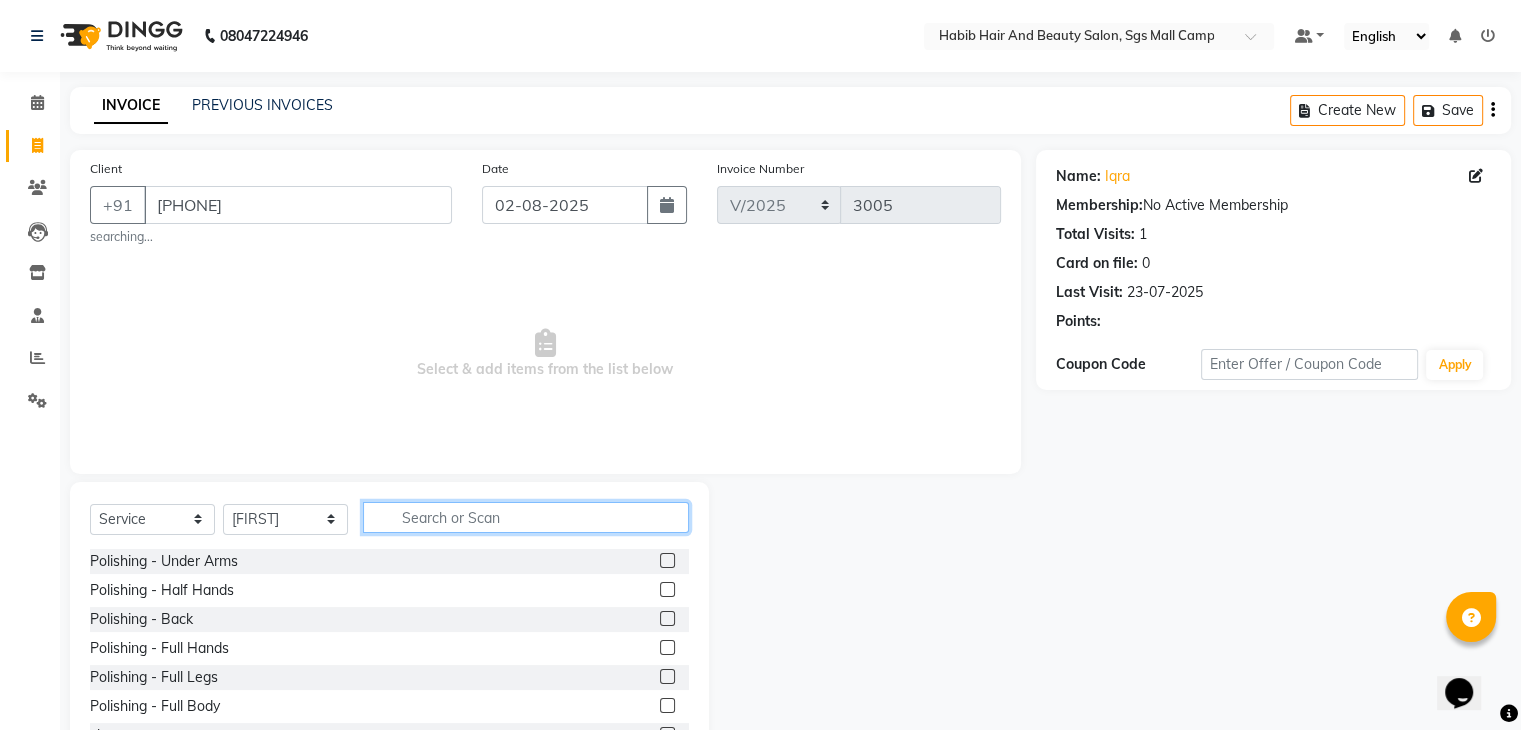 click 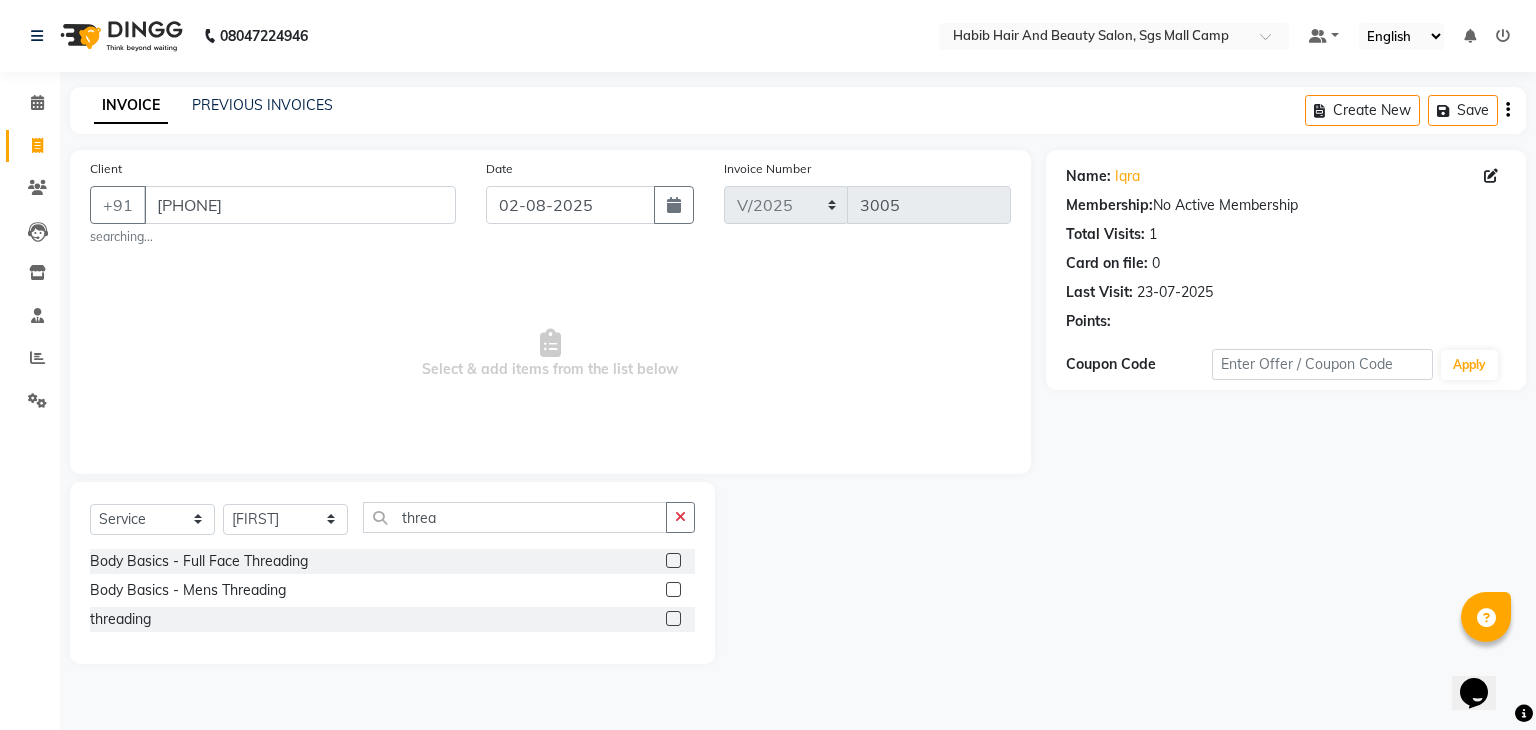 click 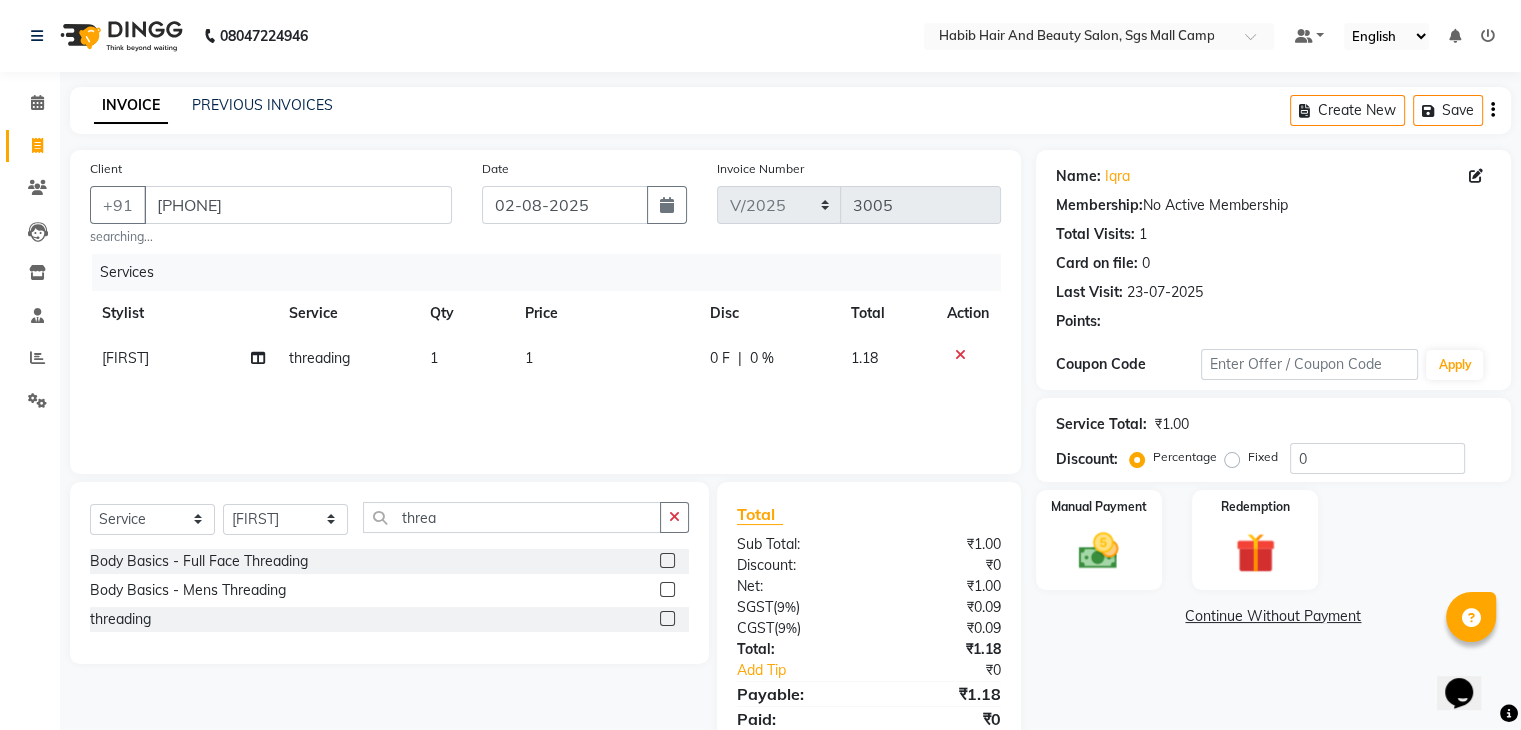 click on "Price" 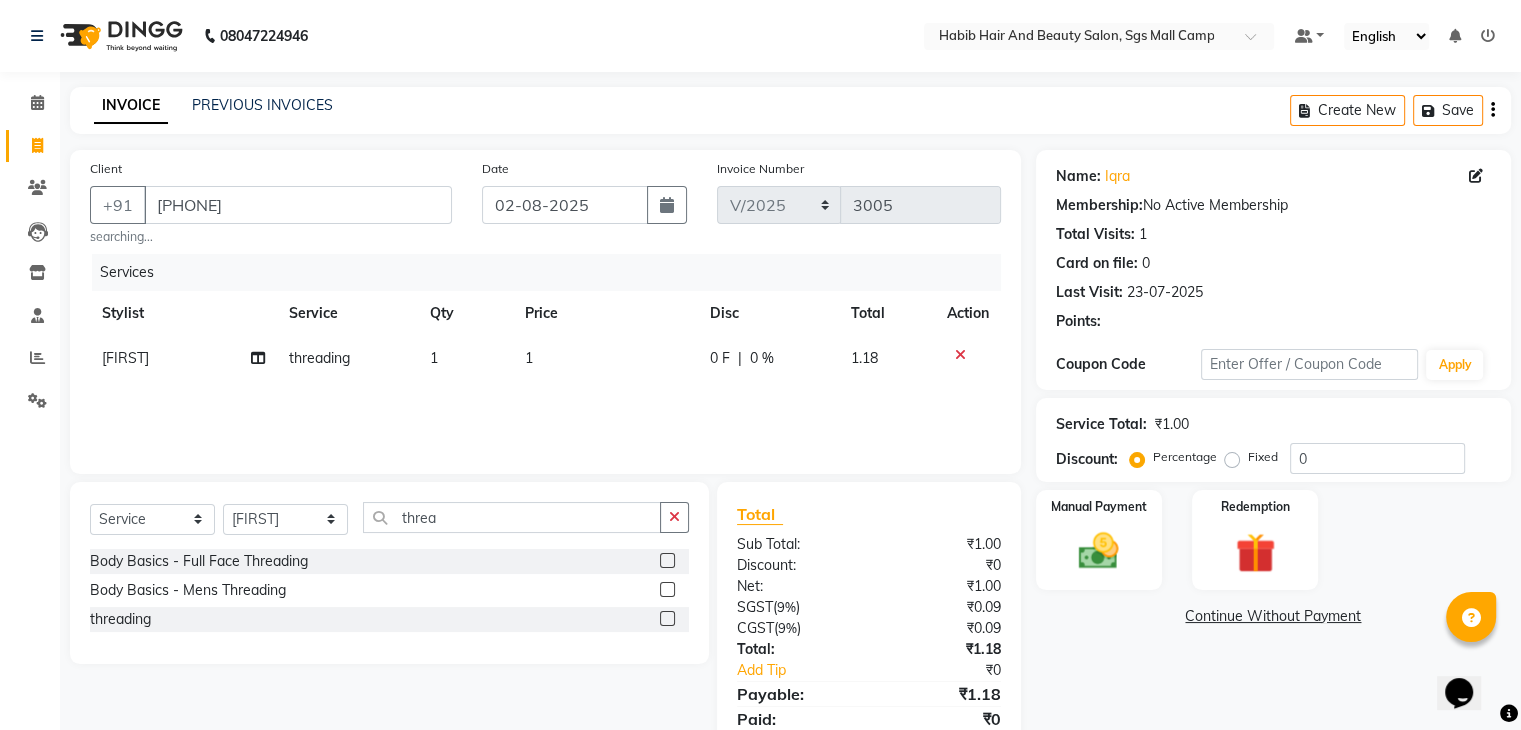 click on "1" 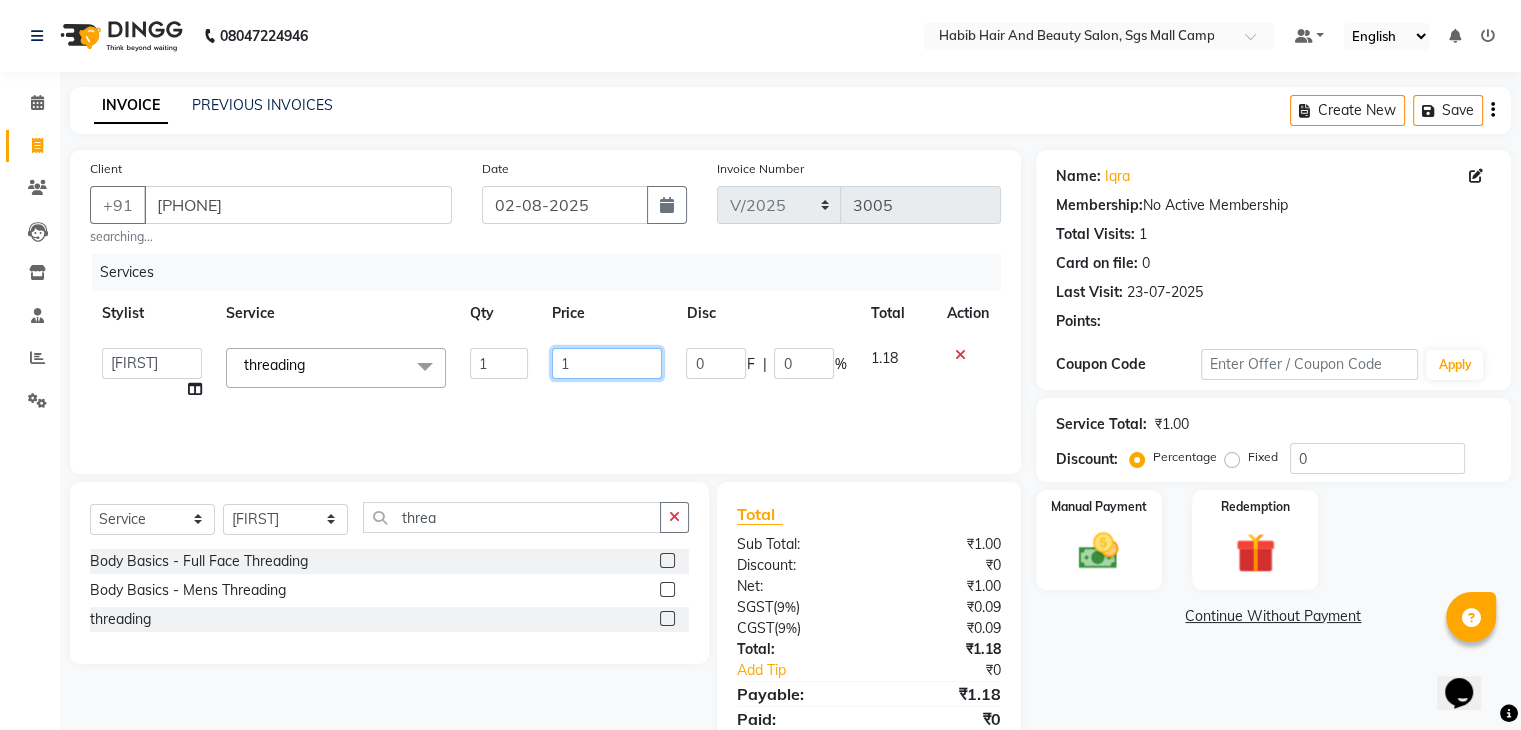click on "1" 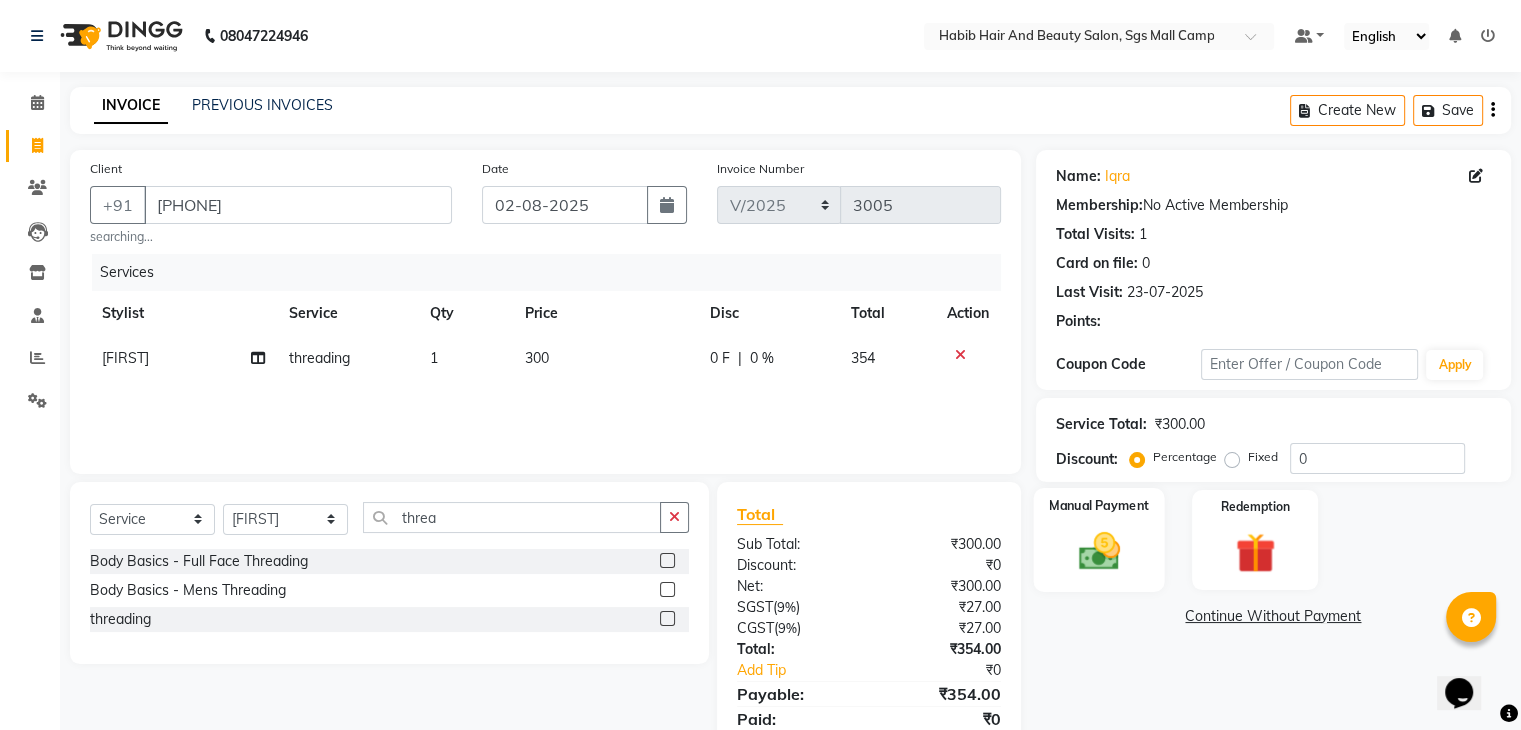 click 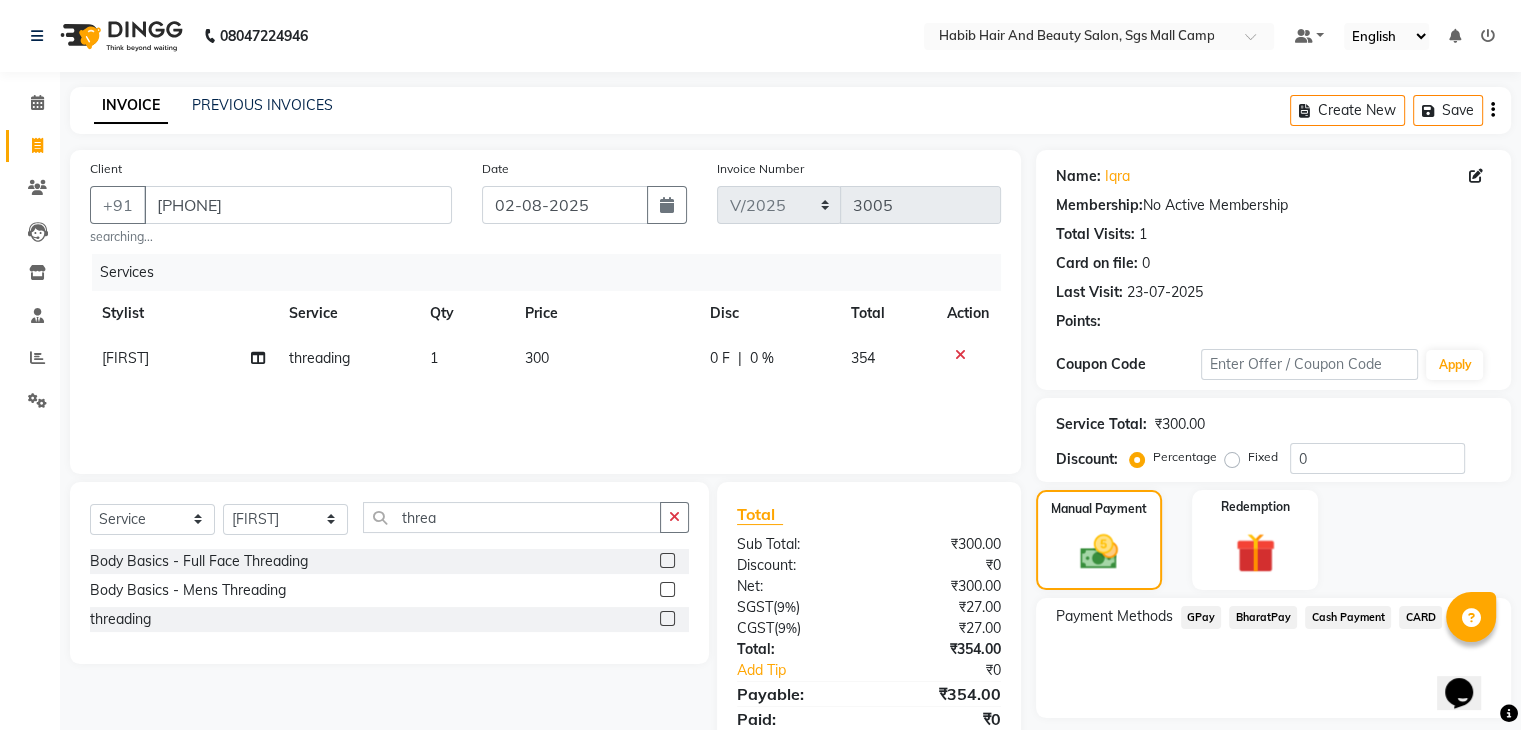 click on "Cash Payment" 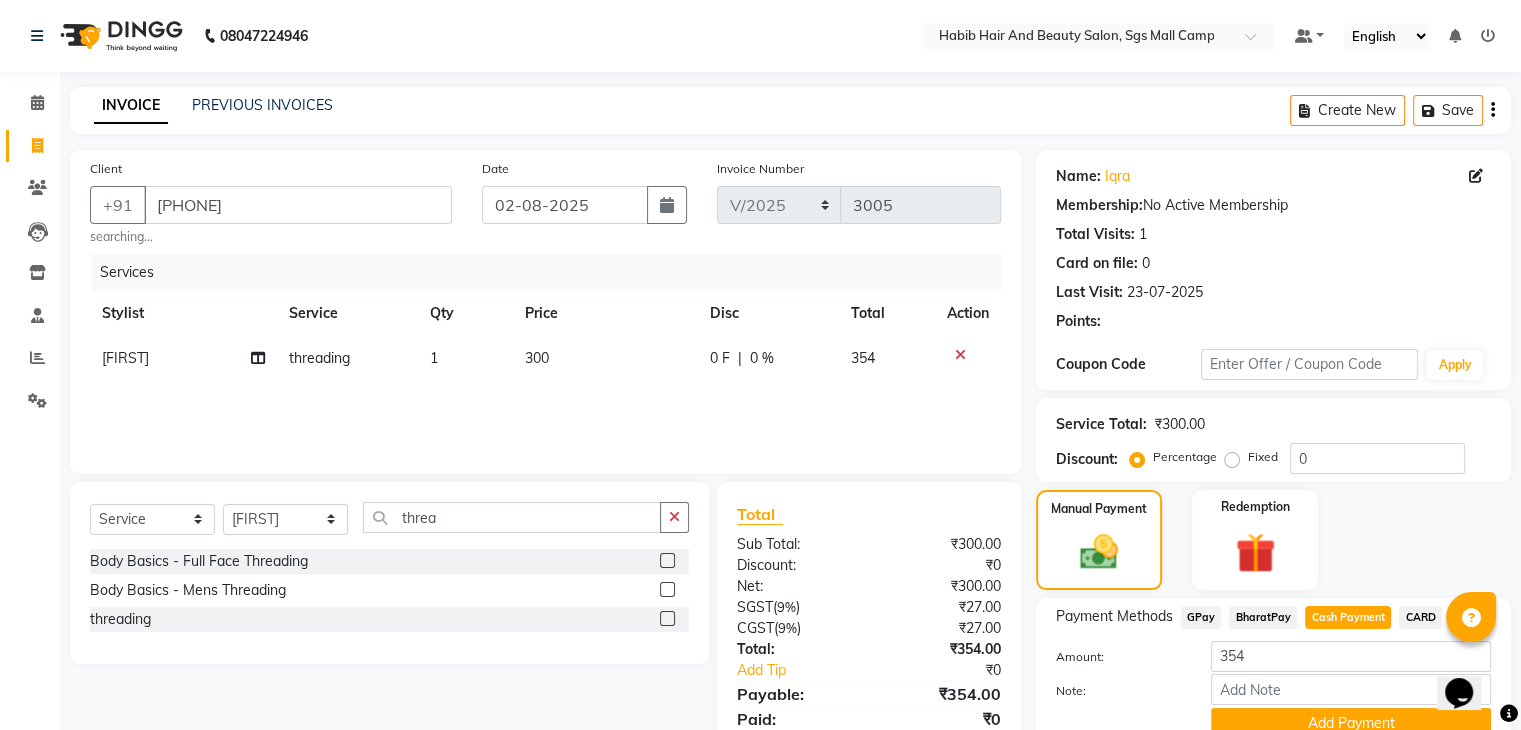 scroll, scrollTop: 89, scrollLeft: 0, axis: vertical 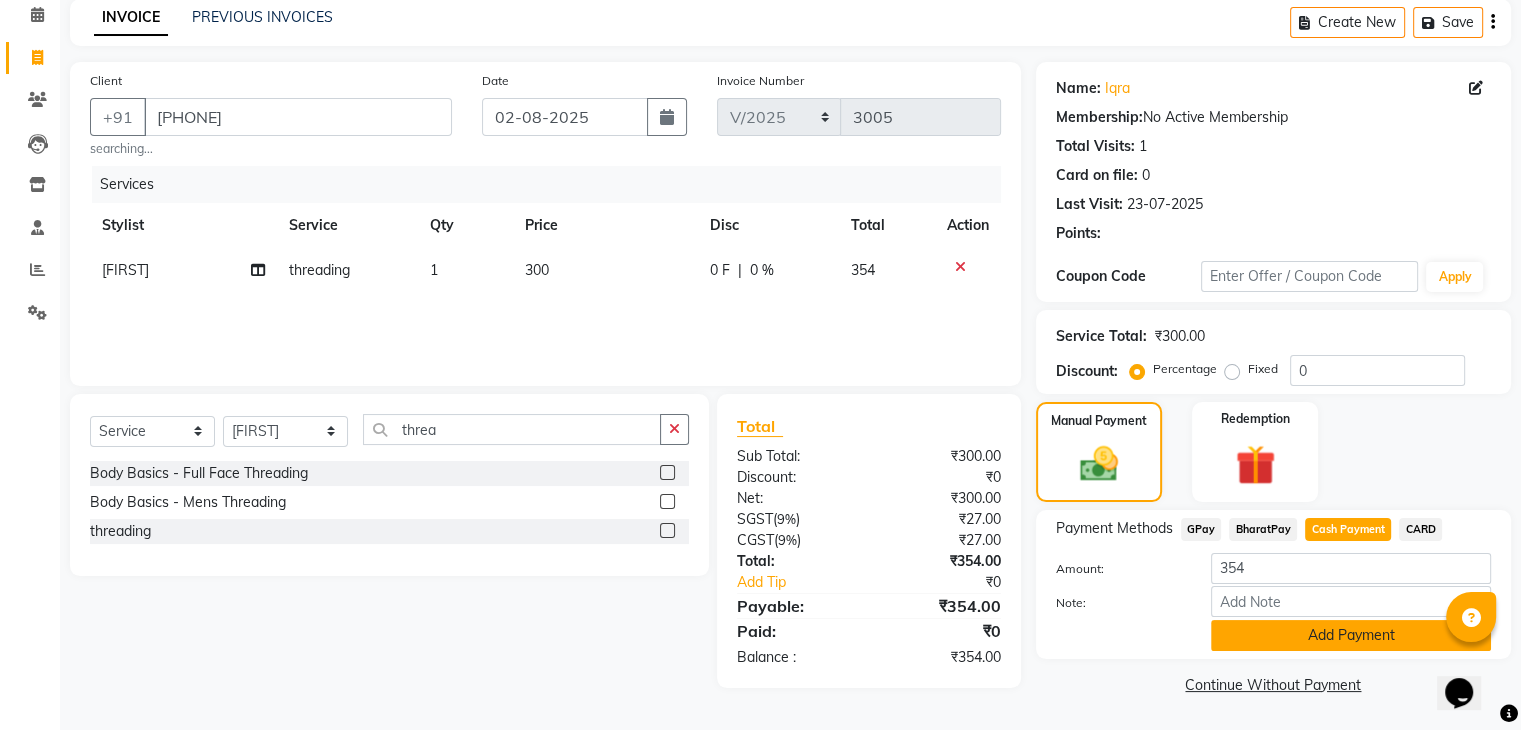 click on "Add Payment" 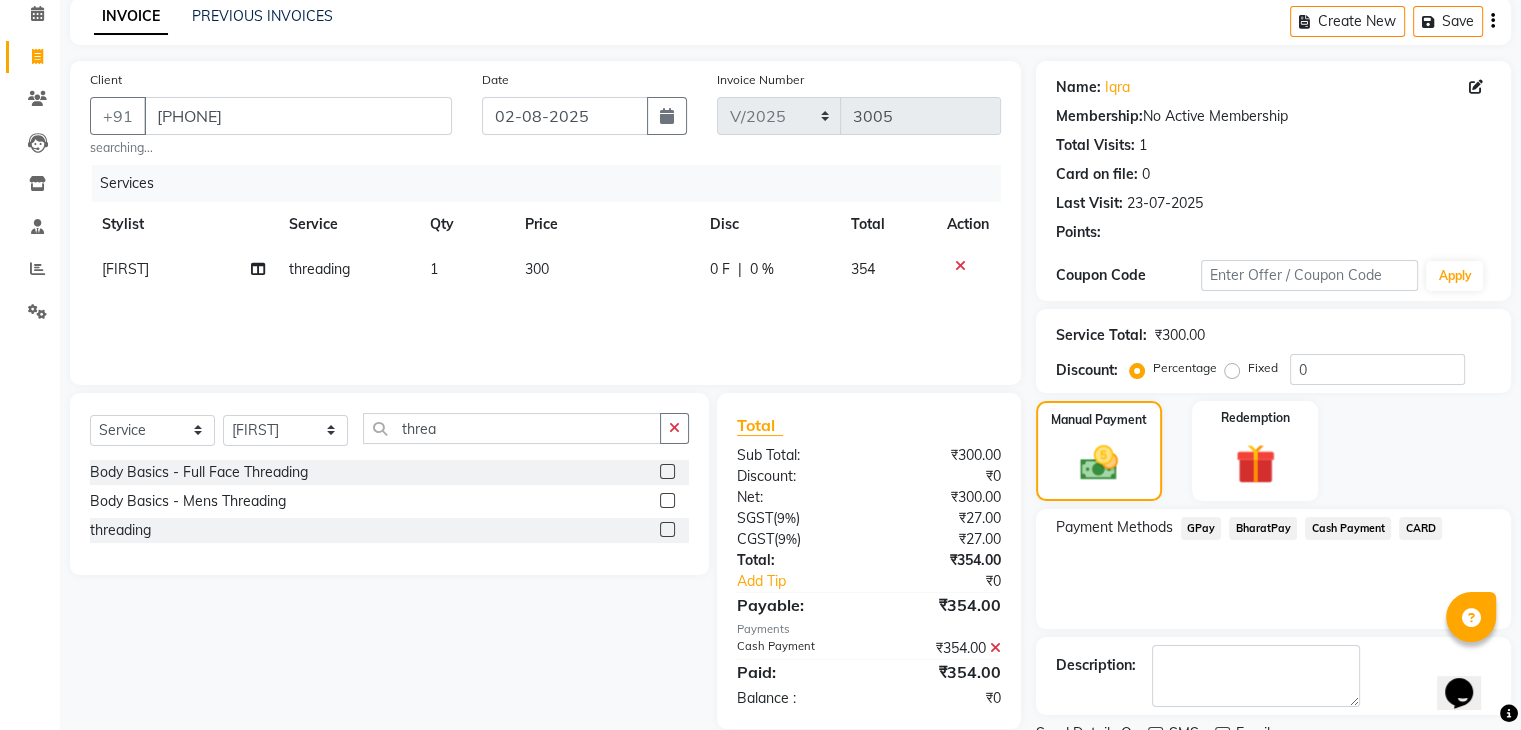 scroll, scrollTop: 171, scrollLeft: 0, axis: vertical 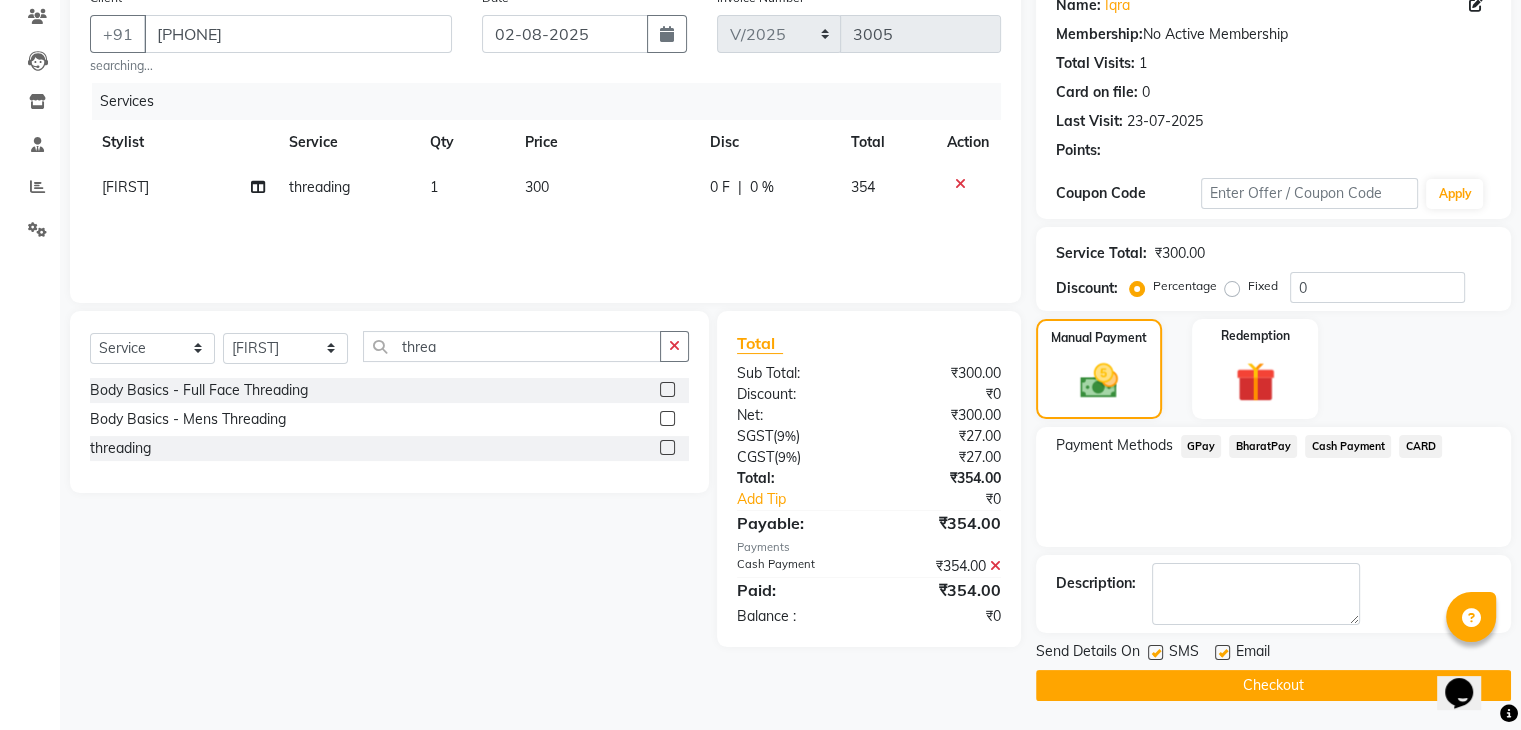 click on "Checkout" 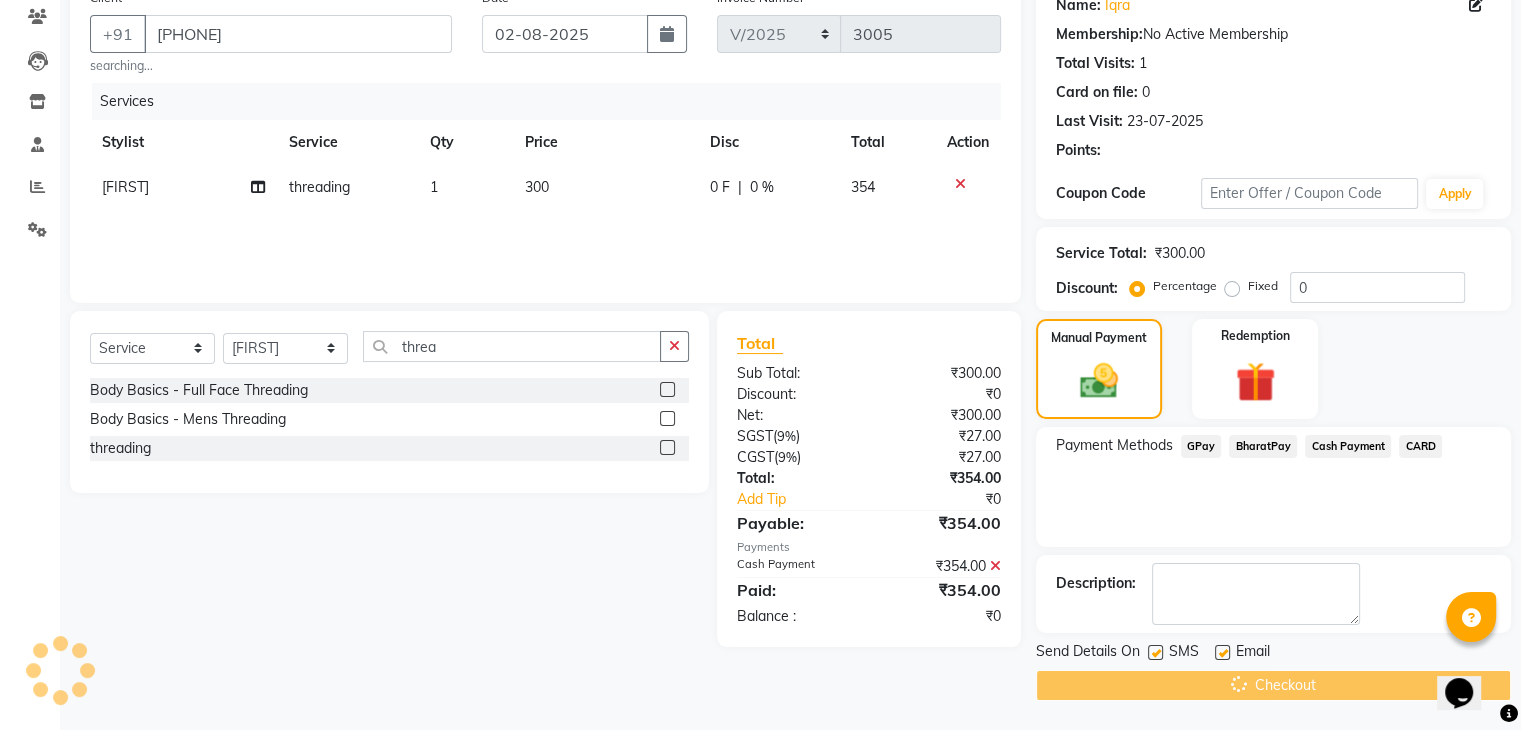 scroll, scrollTop: 0, scrollLeft: 0, axis: both 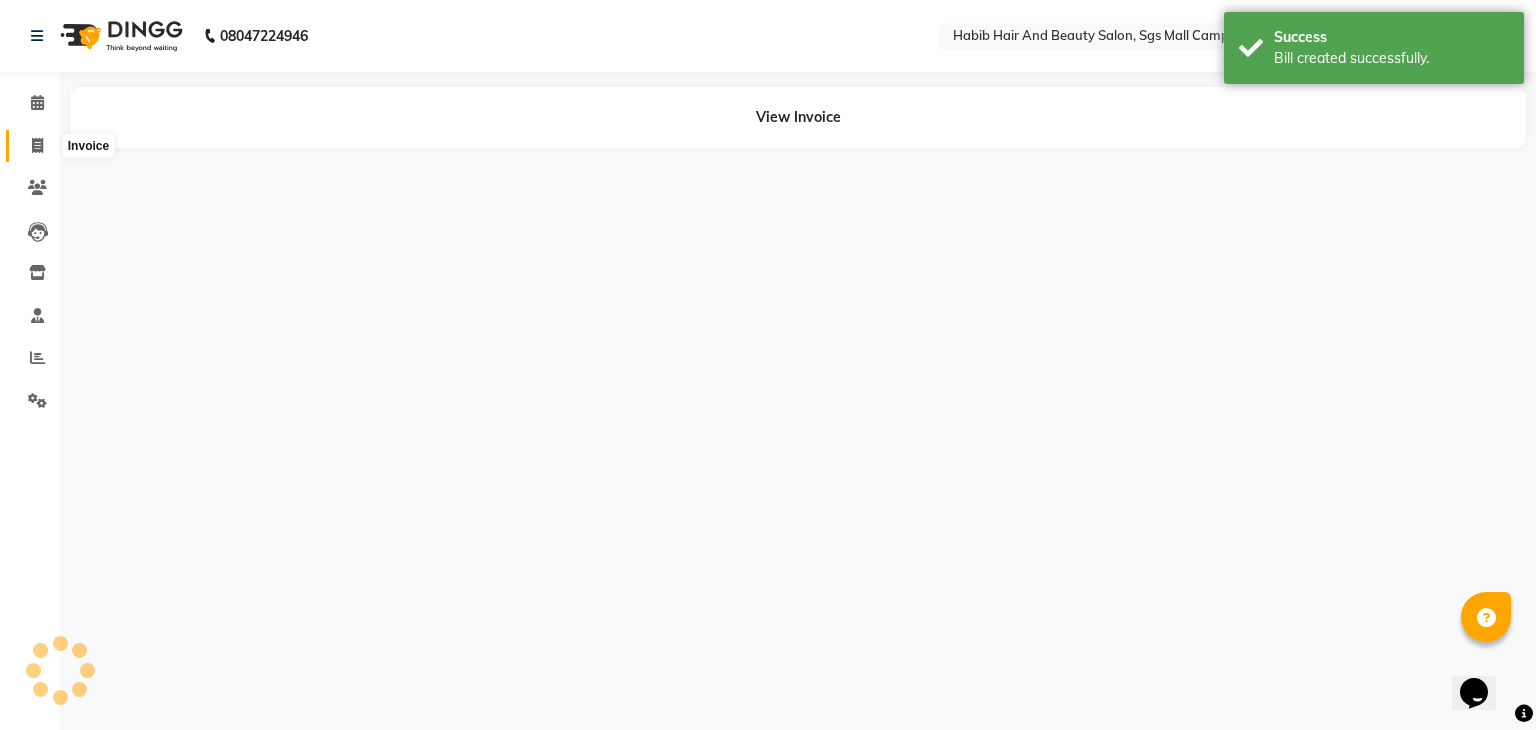click 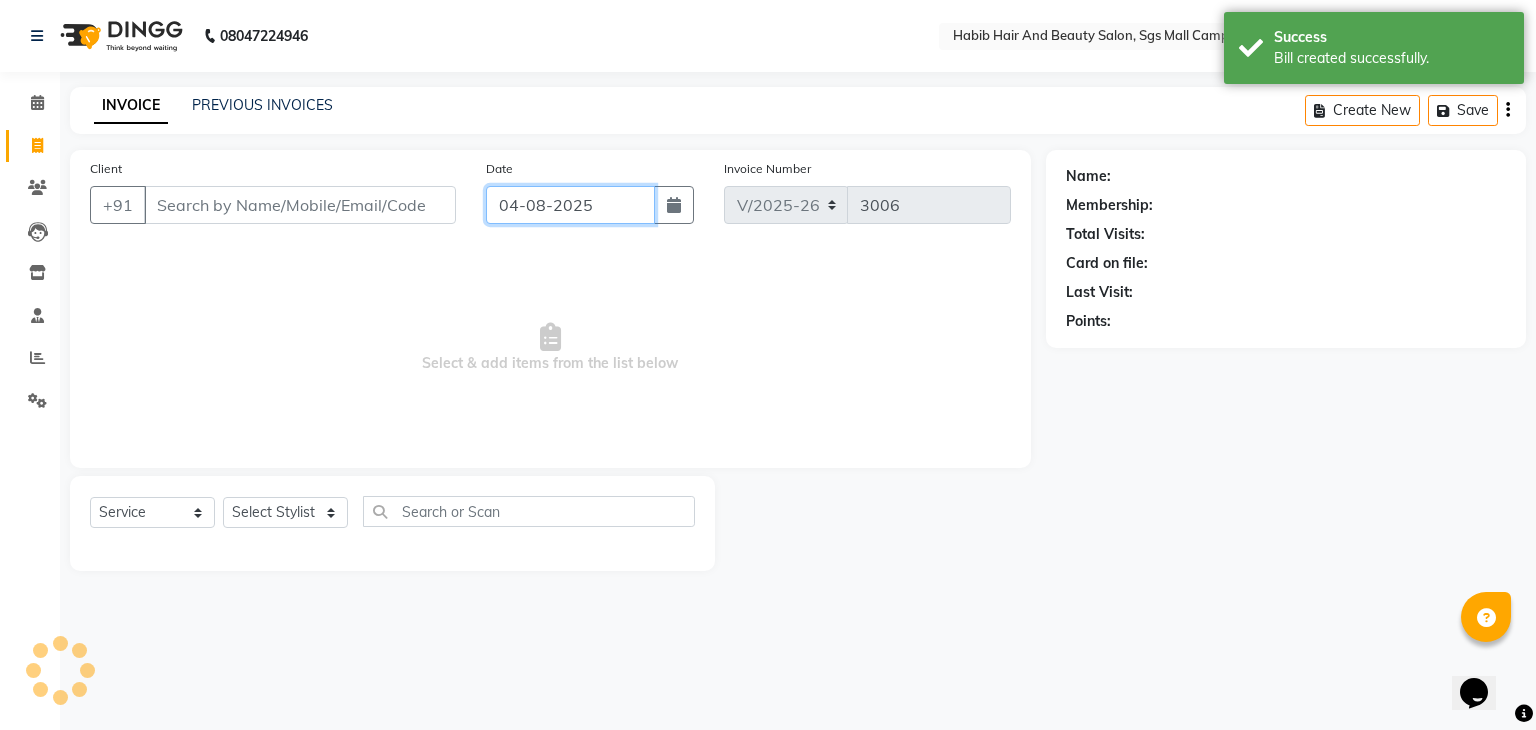 click on "04-08-2025" 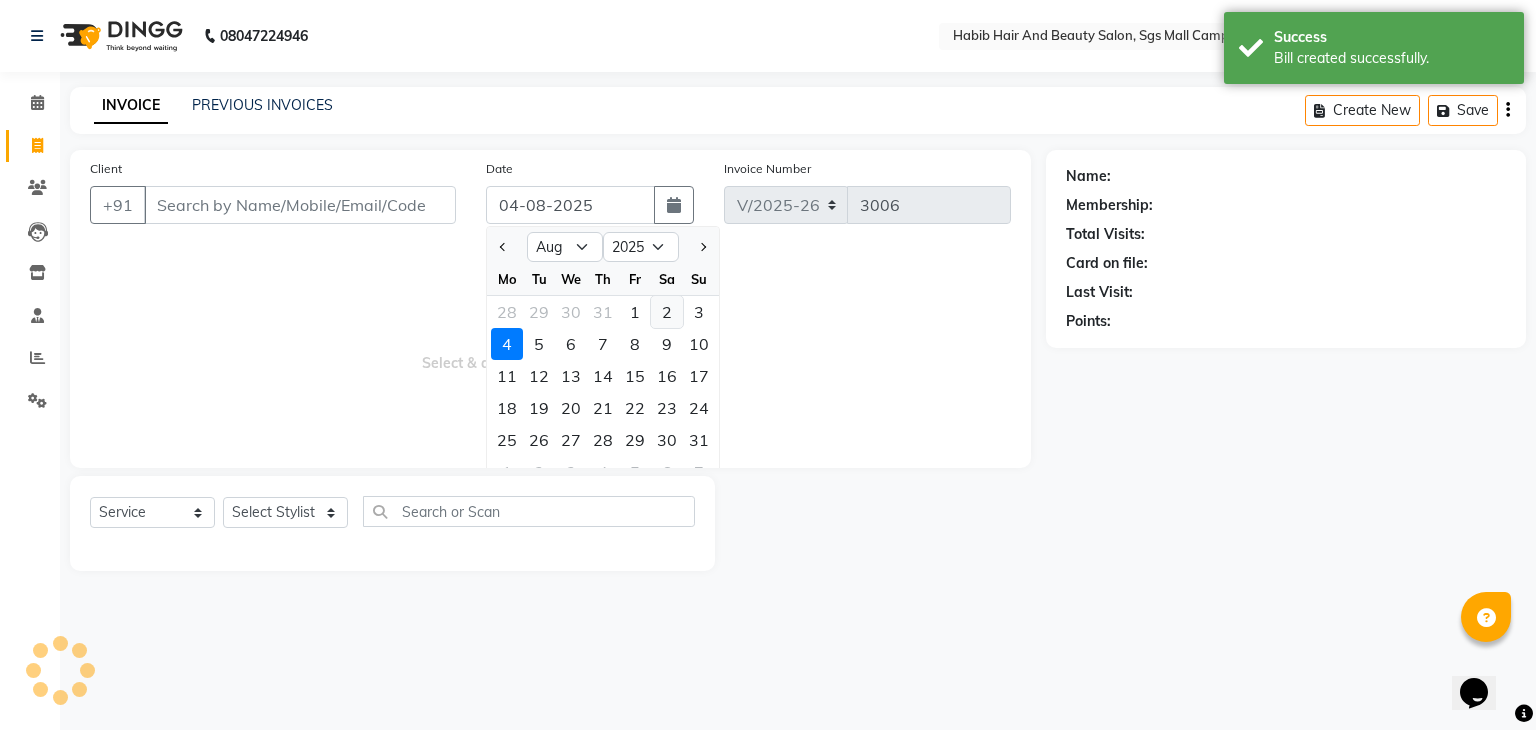 click on "2" 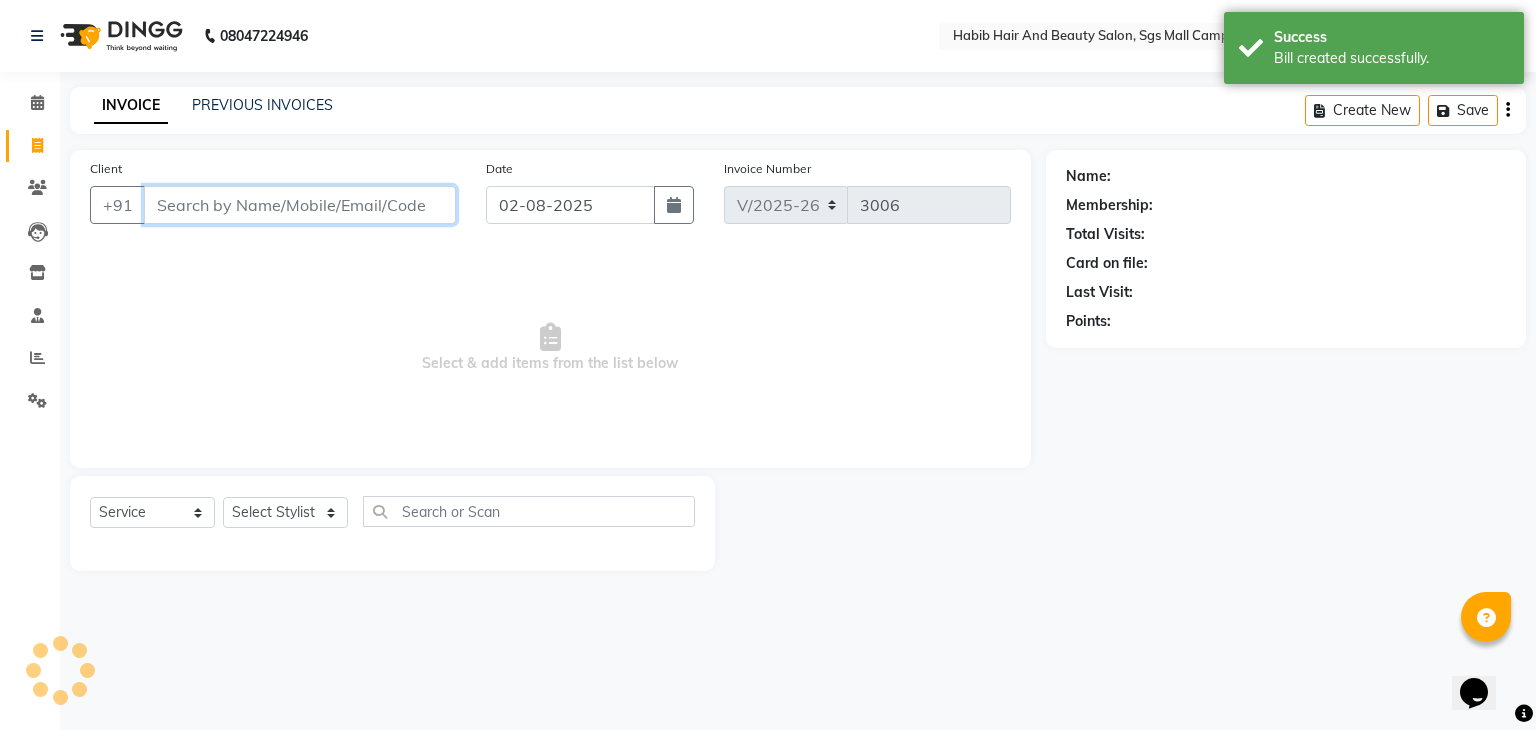 click on "Client" at bounding box center (300, 205) 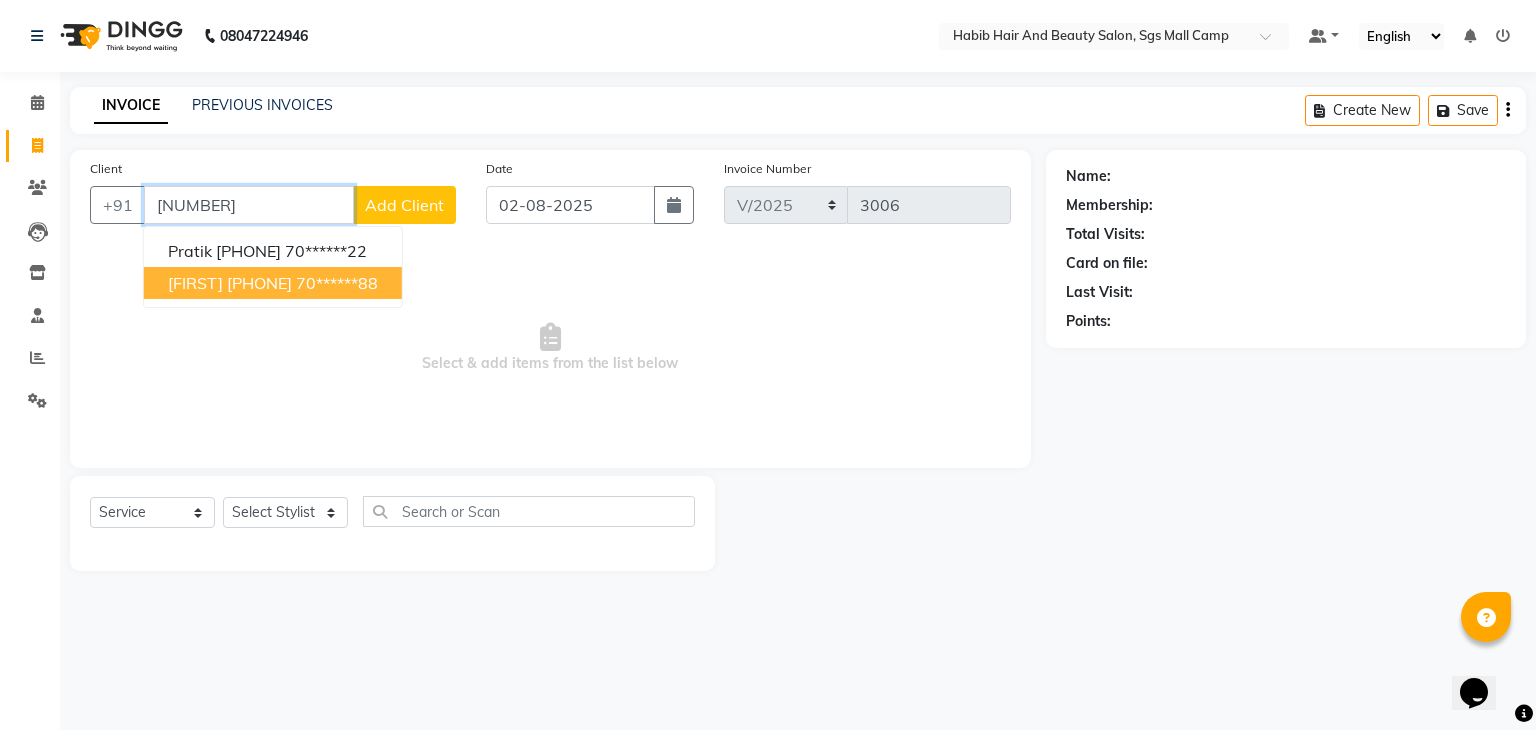 click on "70******88" at bounding box center (337, 283) 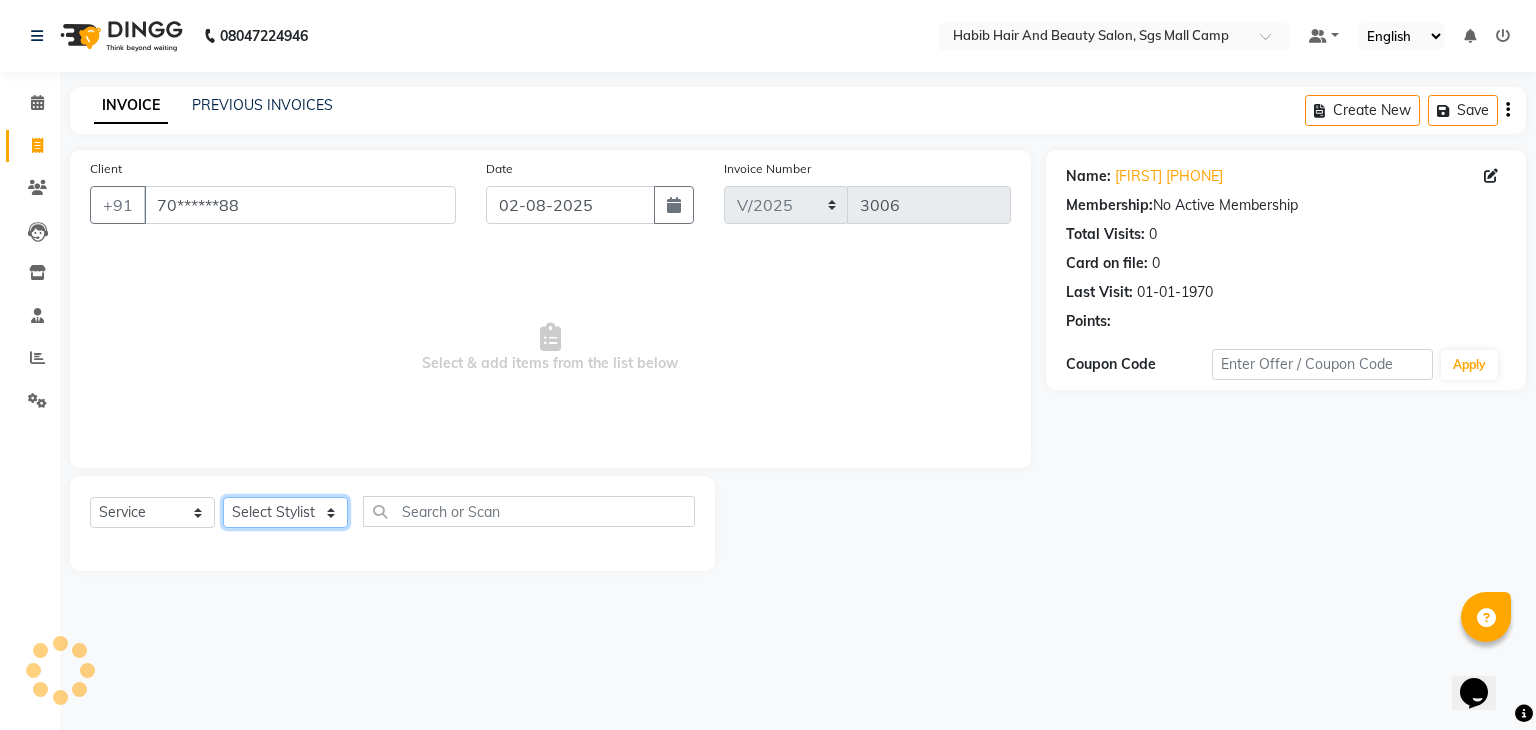 click on "Select Stylist [FIRST] [FIRST]  [FIRST] Manager [FIRST]  [FIRST] [FIRST]  [FIRST] [FIRST] [FIRST]" 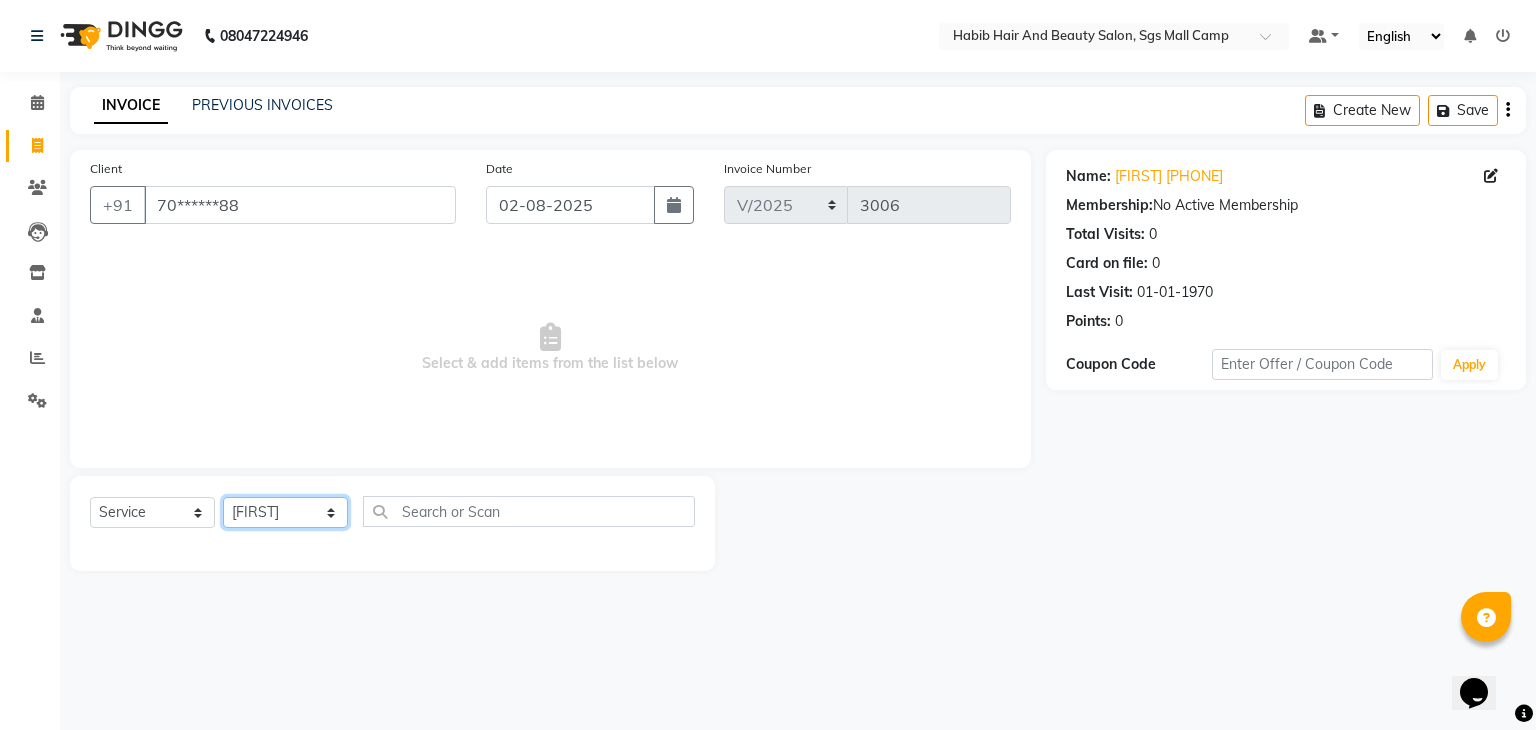 click on "Select Stylist [FIRST] [FIRST]  [FIRST] Manager [FIRST]  [FIRST] [FIRST]  [FIRST] [FIRST] [FIRST]" 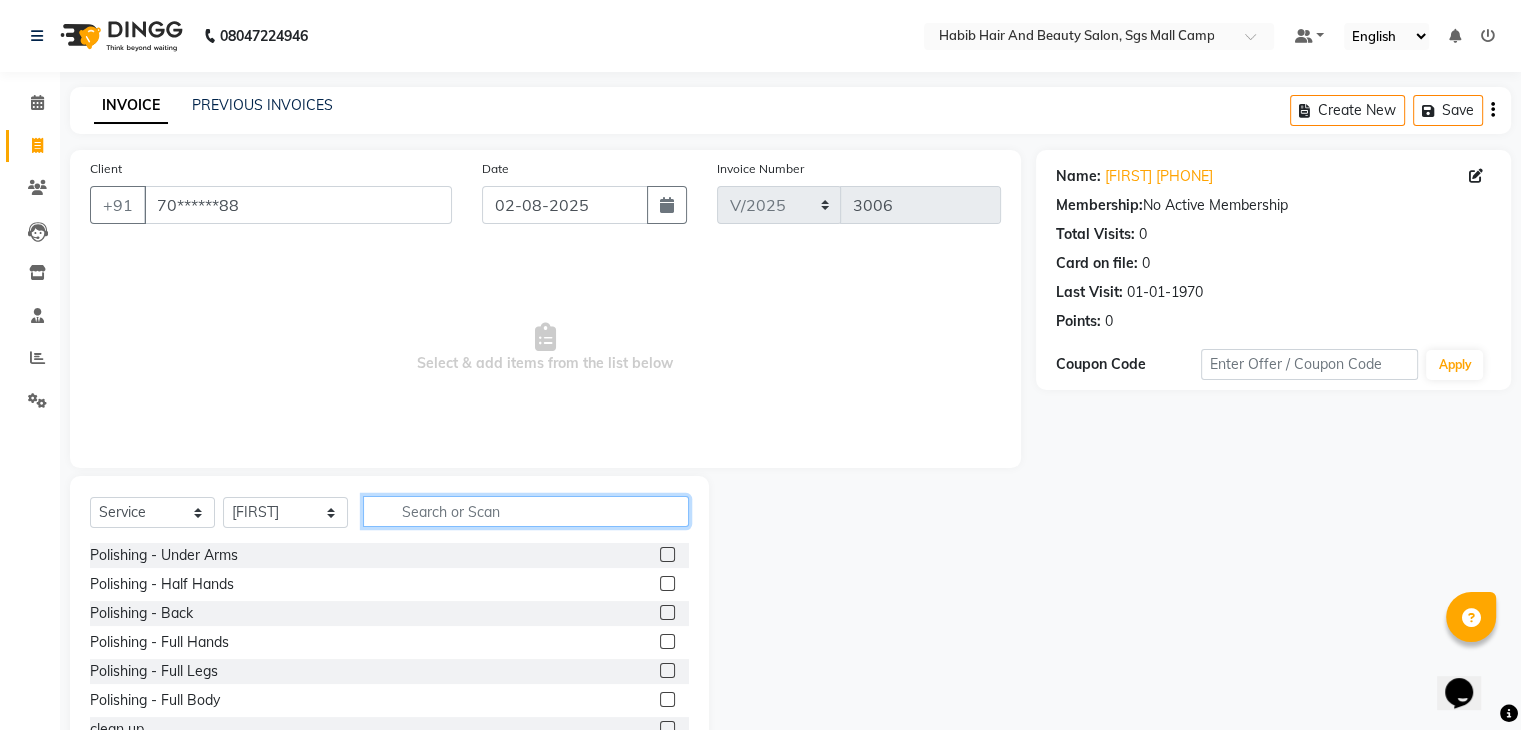 click 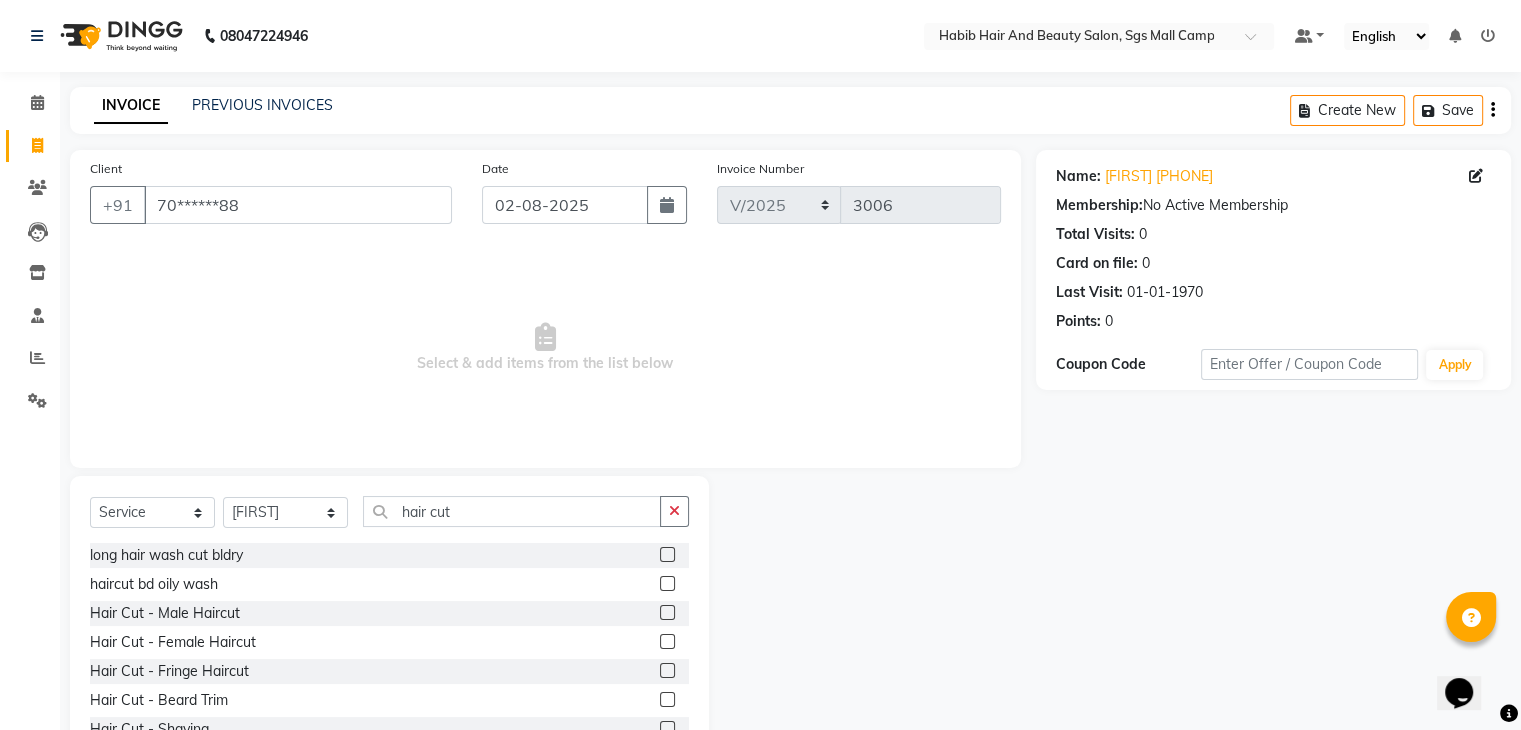 click 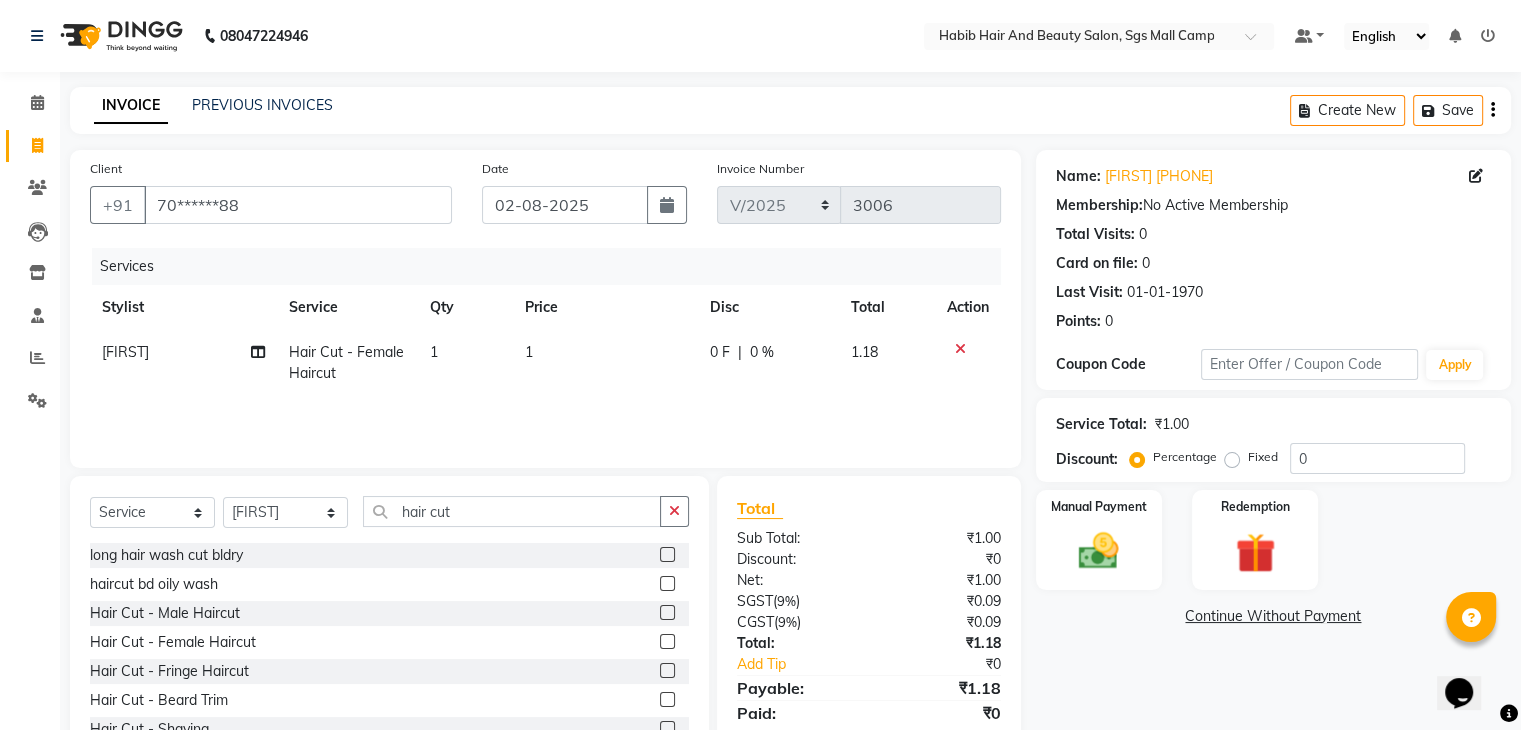 click on "1" 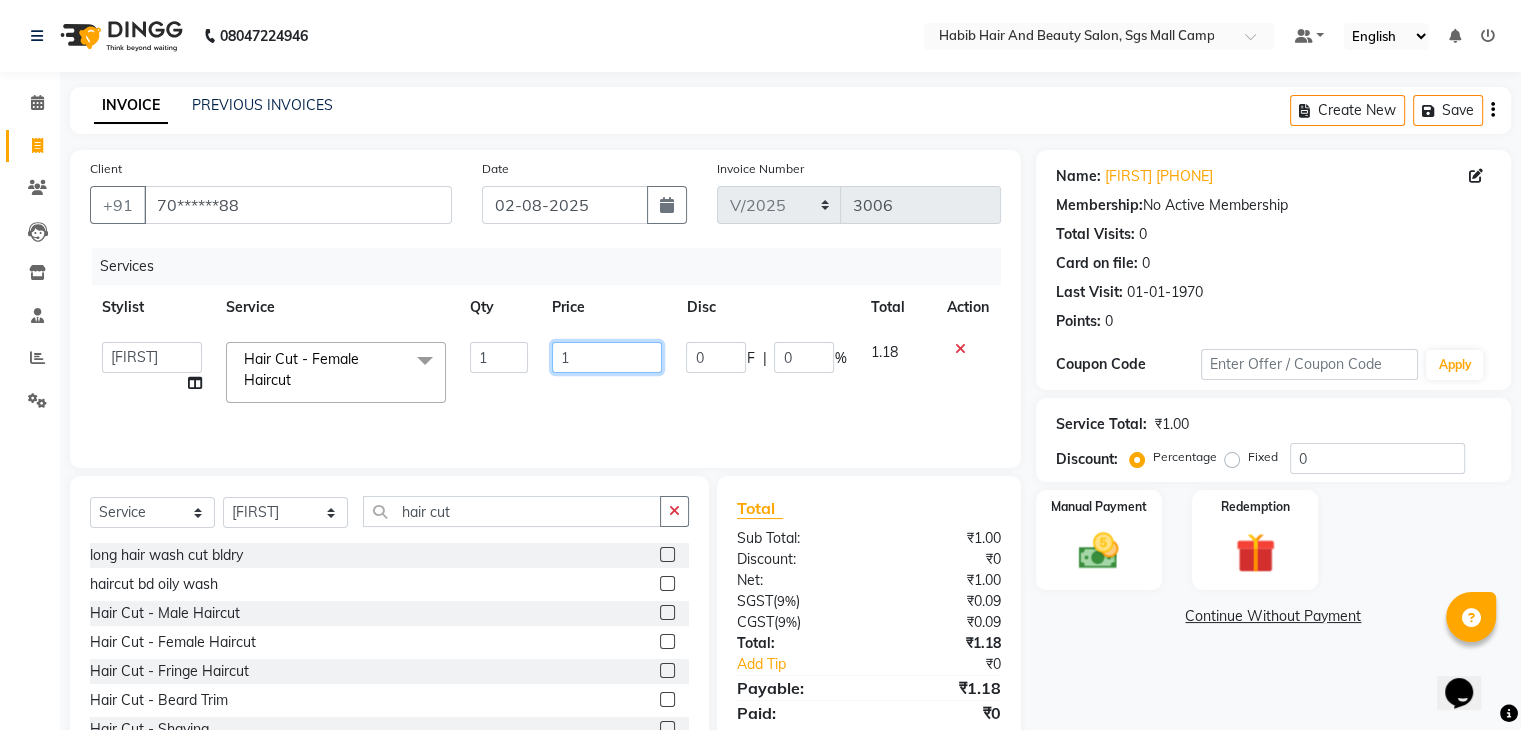 click on "1" 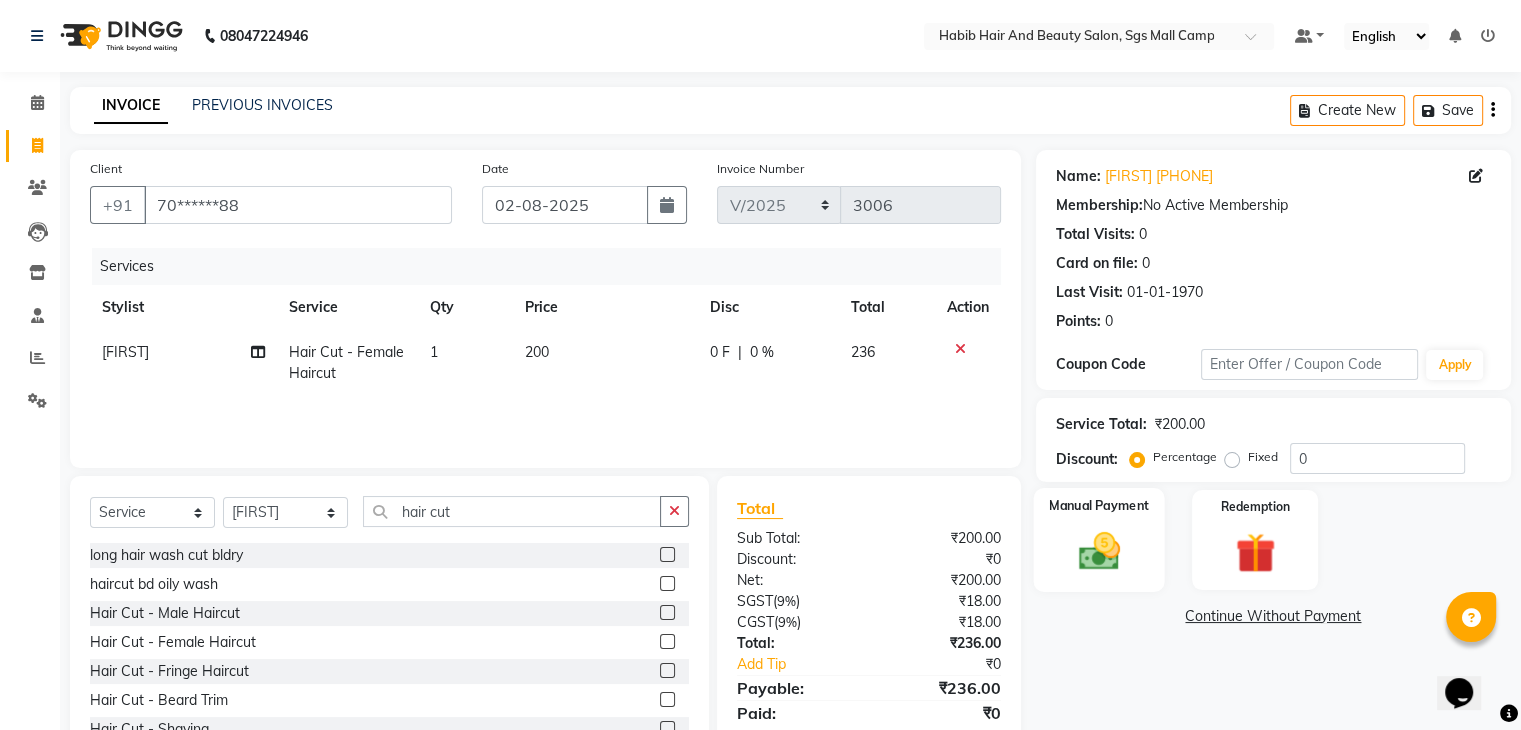 click on "Manual Payment" 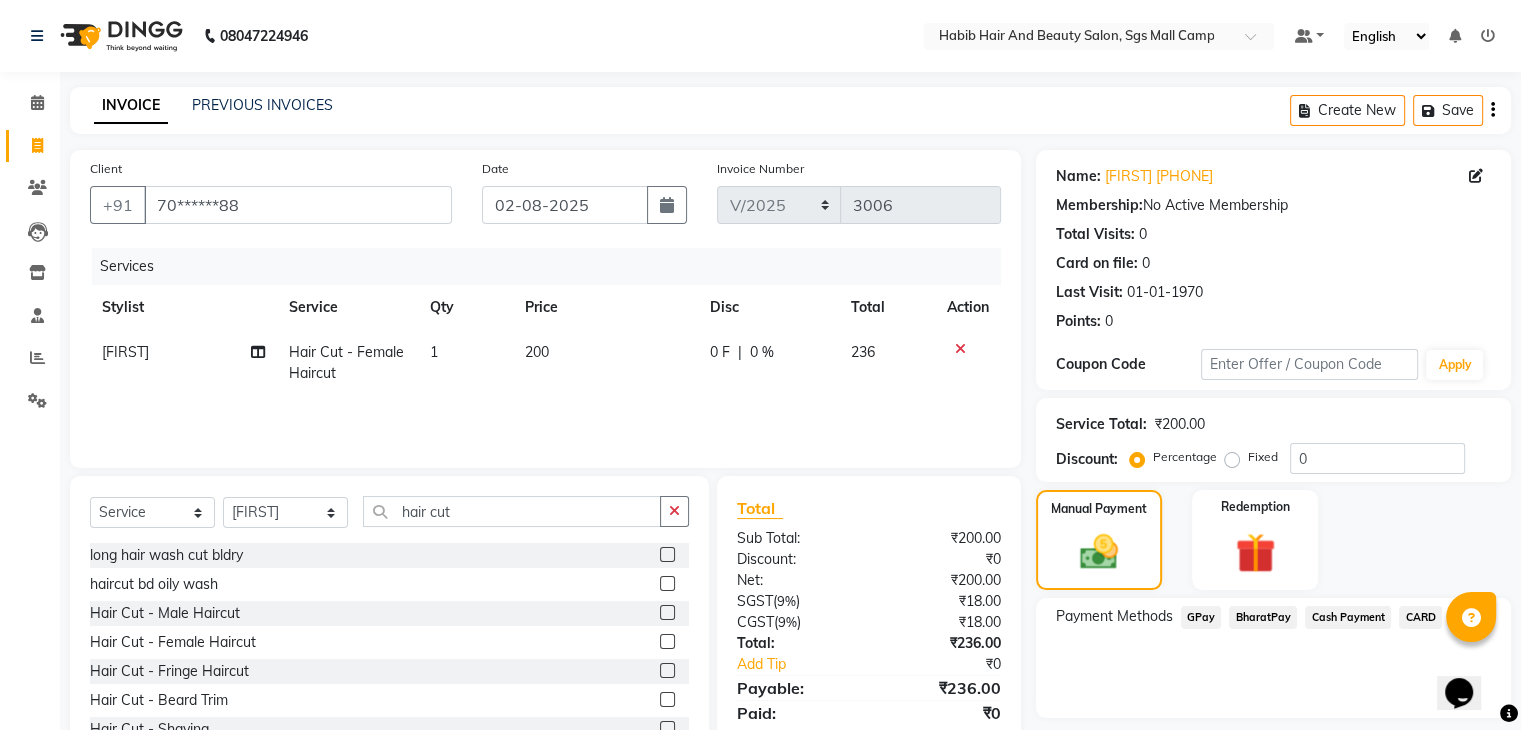 click on "BharatPay" 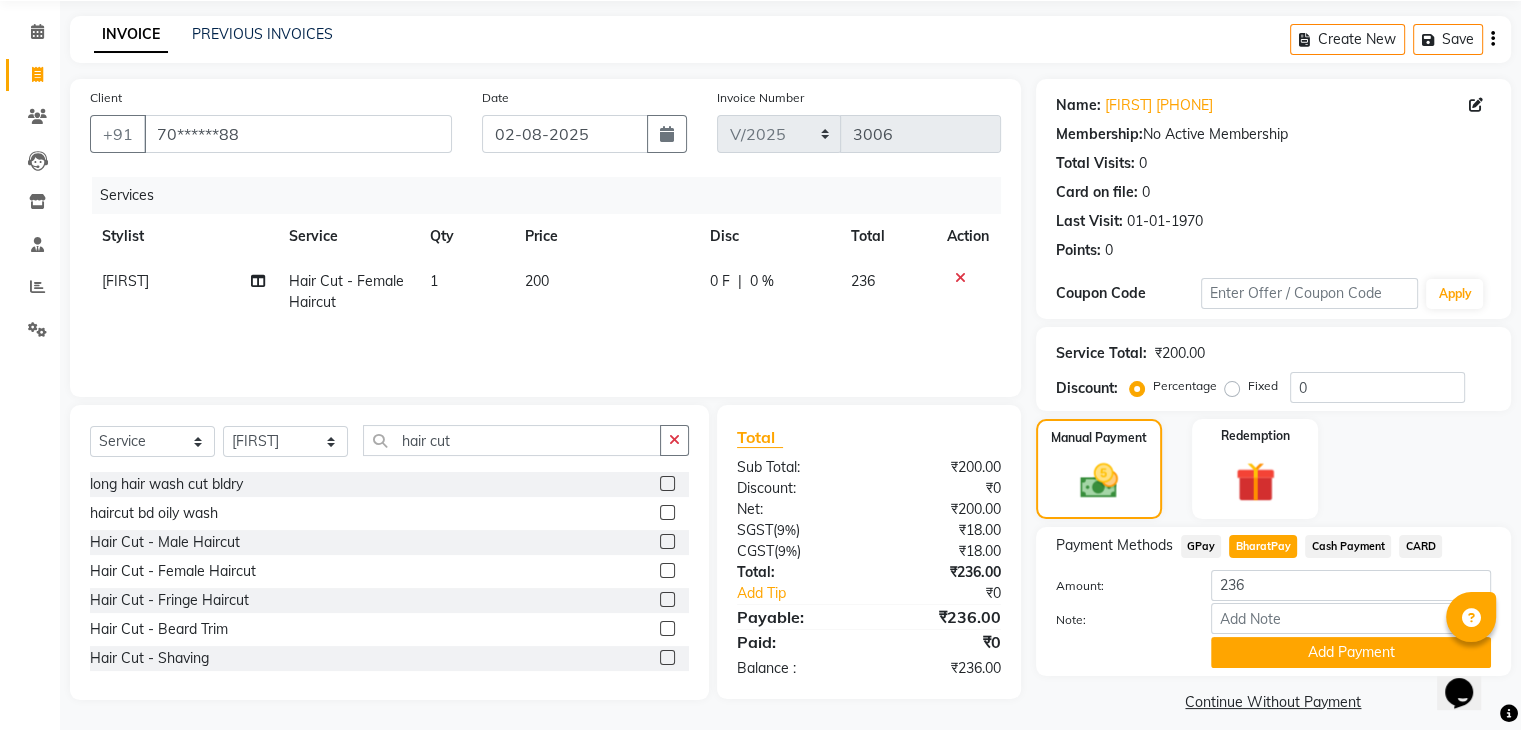 scroll, scrollTop: 89, scrollLeft: 0, axis: vertical 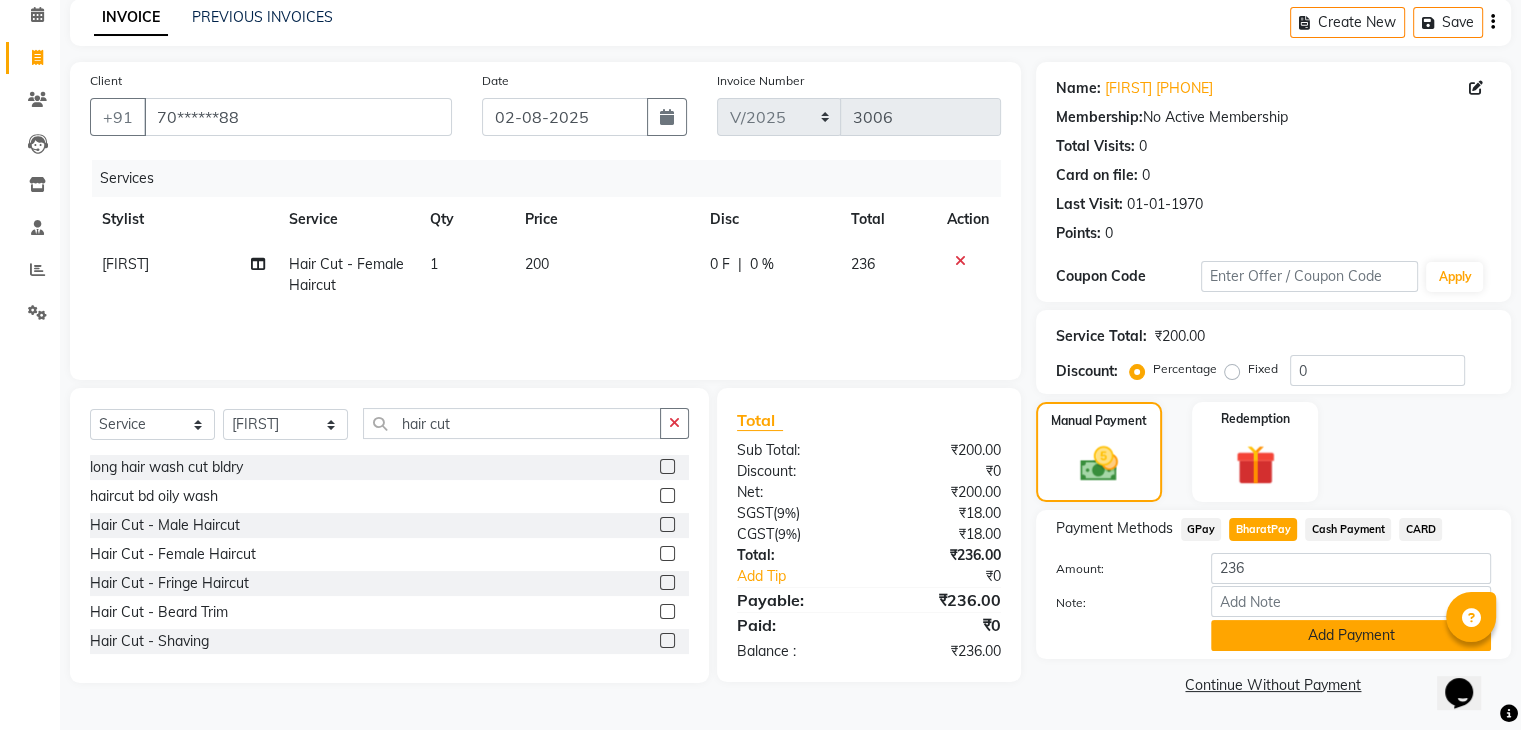 click on "Add Payment" 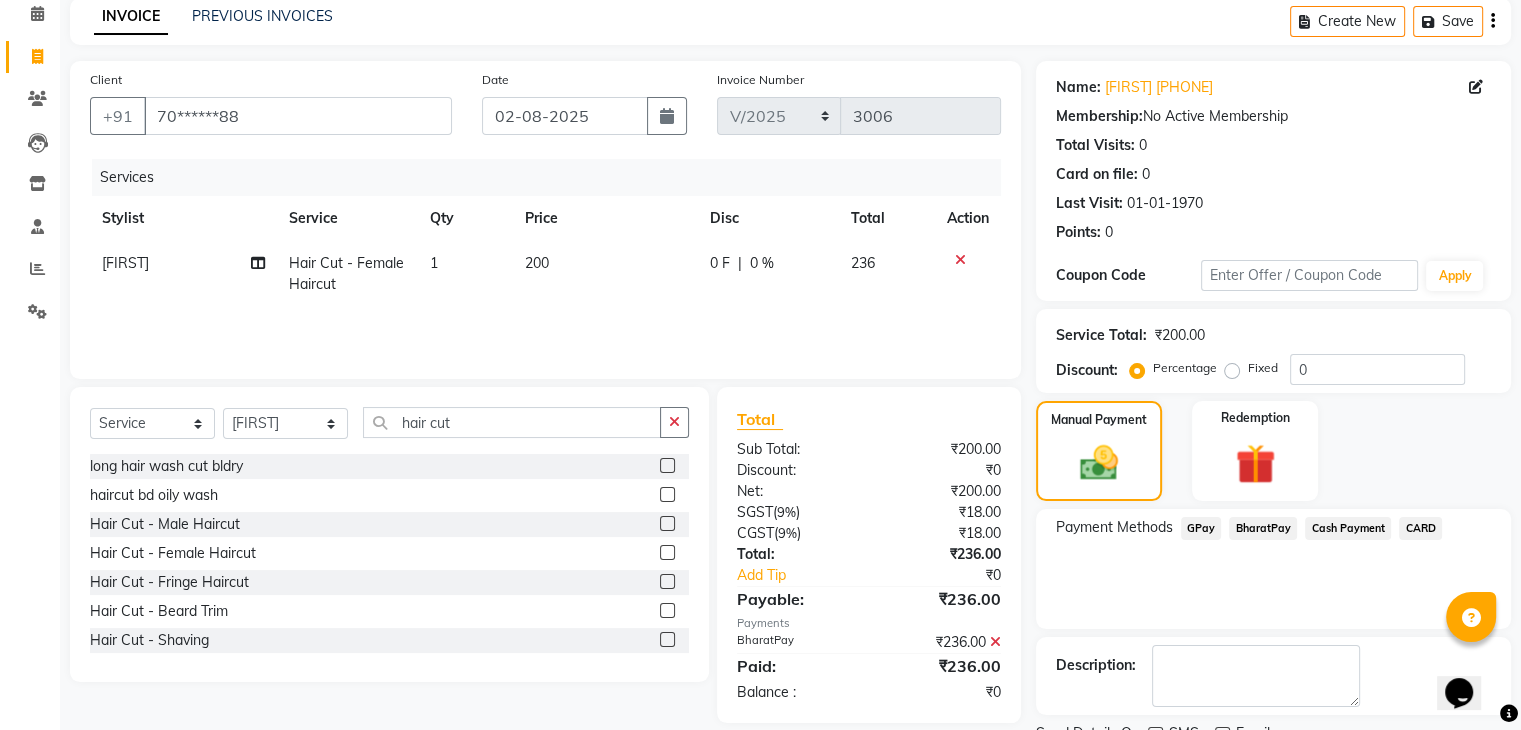 scroll, scrollTop: 171, scrollLeft: 0, axis: vertical 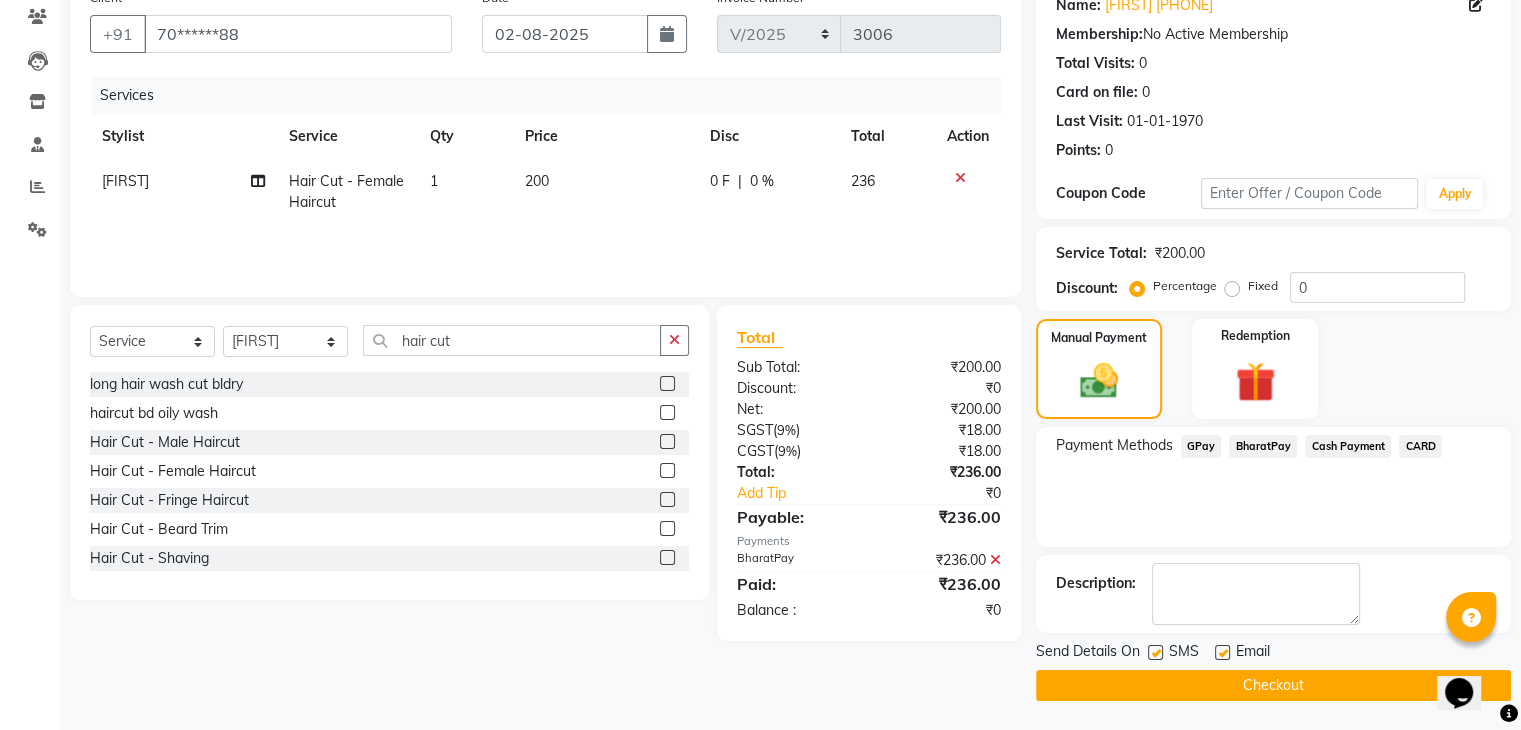 click on "Checkout" 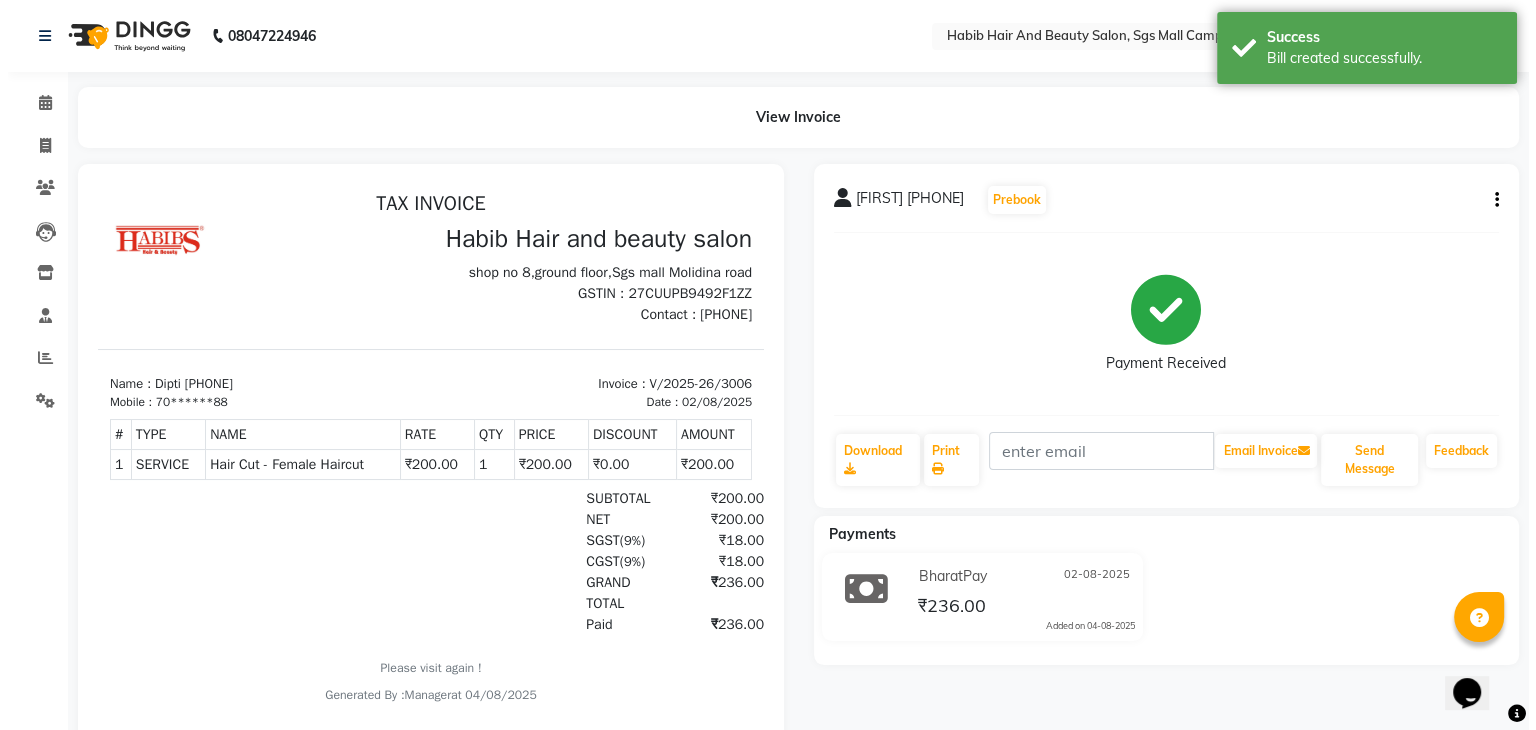 scroll, scrollTop: 0, scrollLeft: 0, axis: both 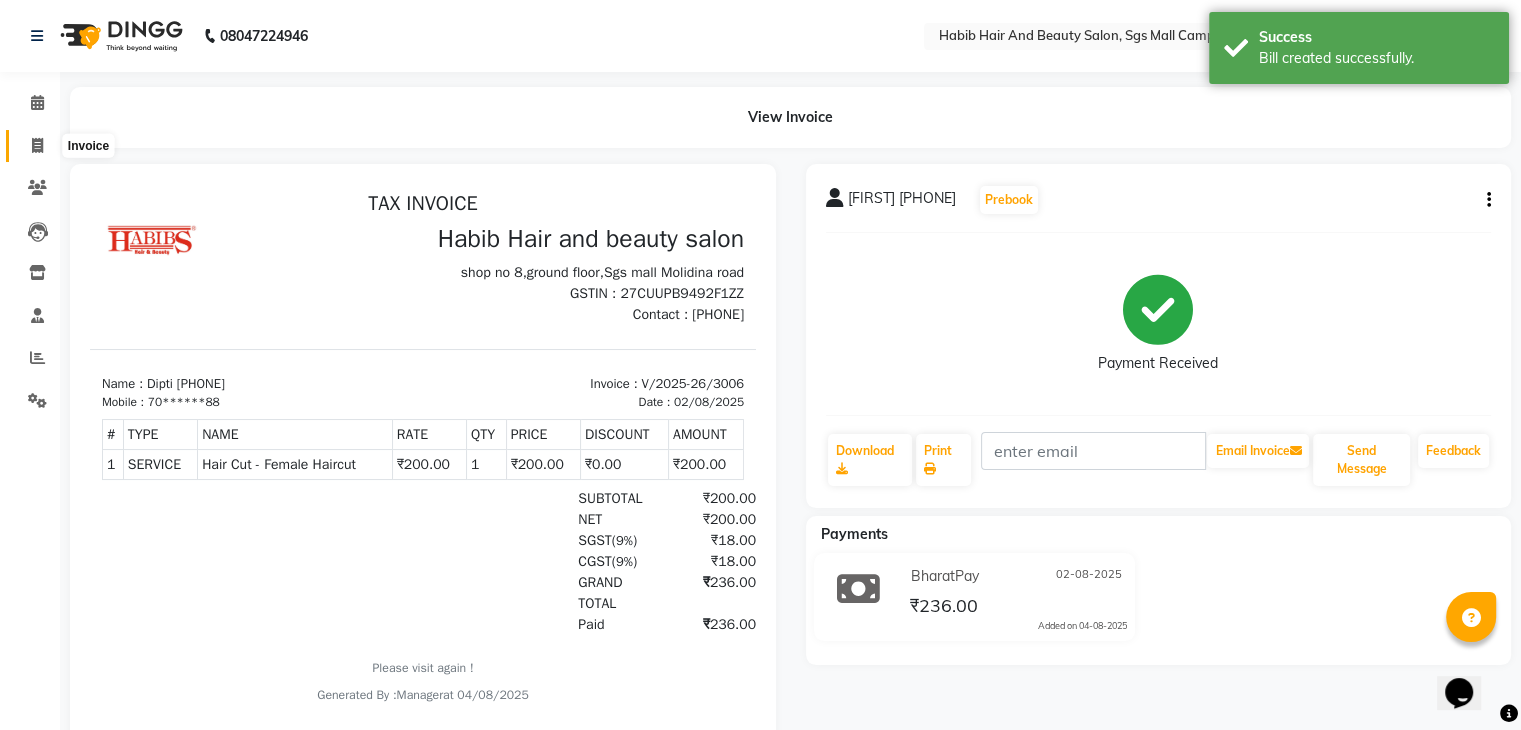 click 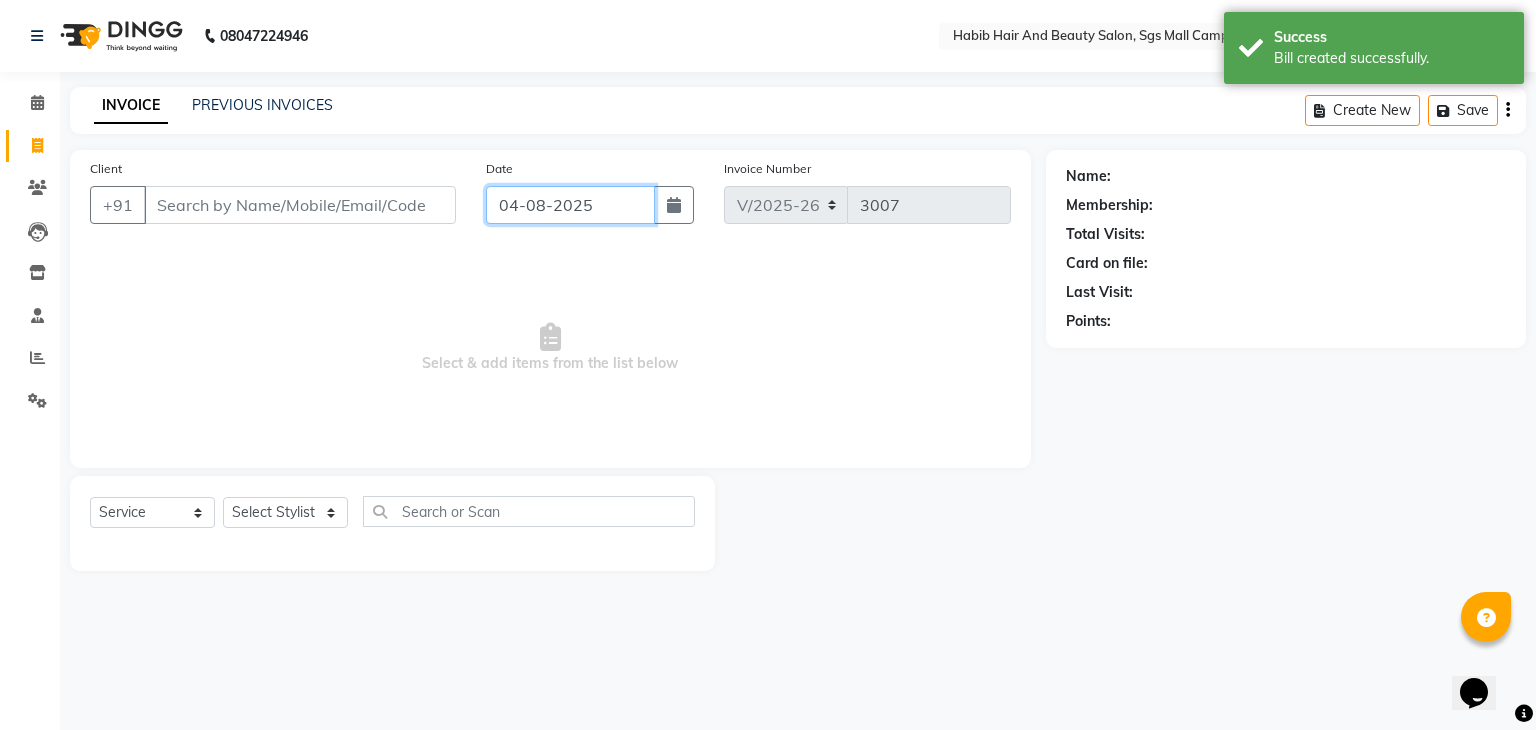 click on "04-08-2025" 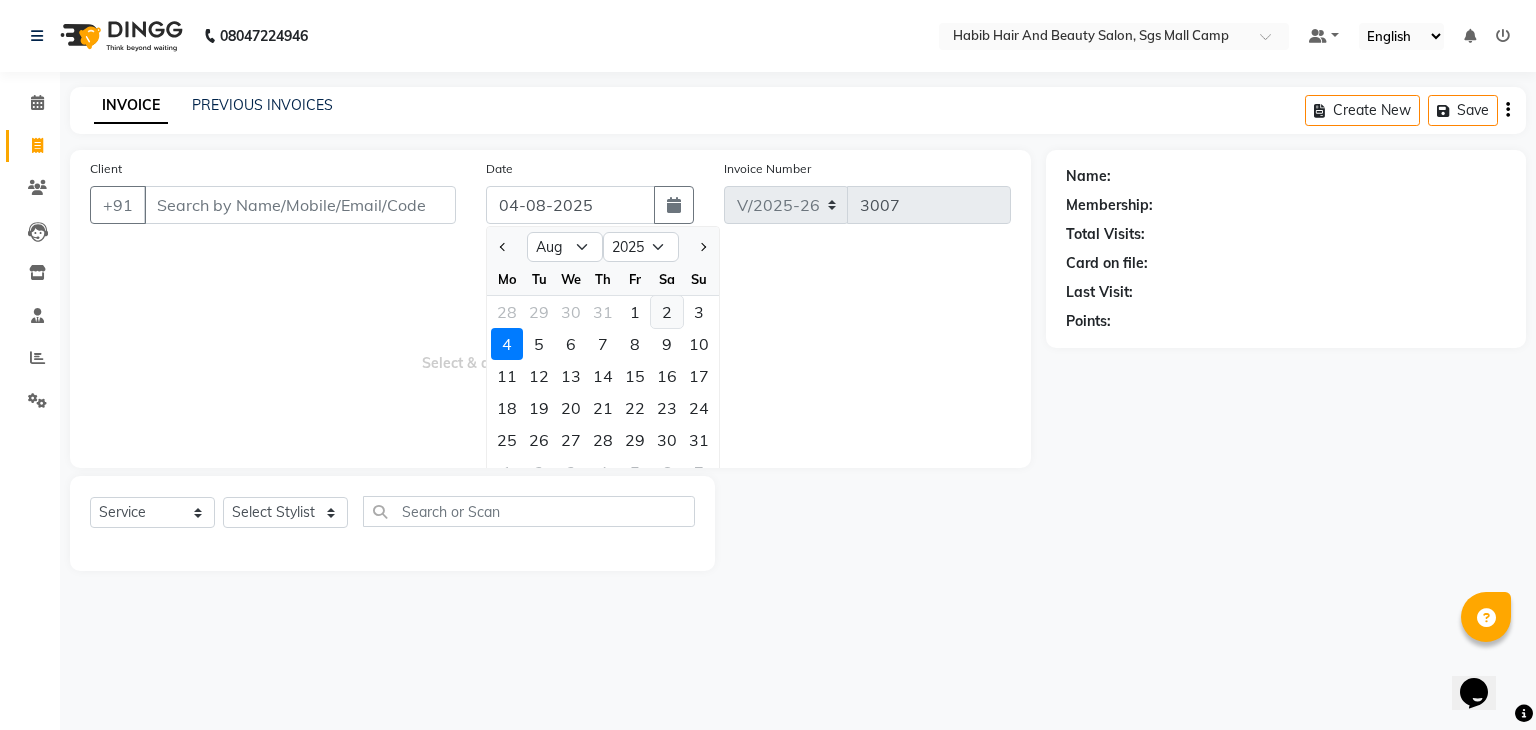 click on "2" 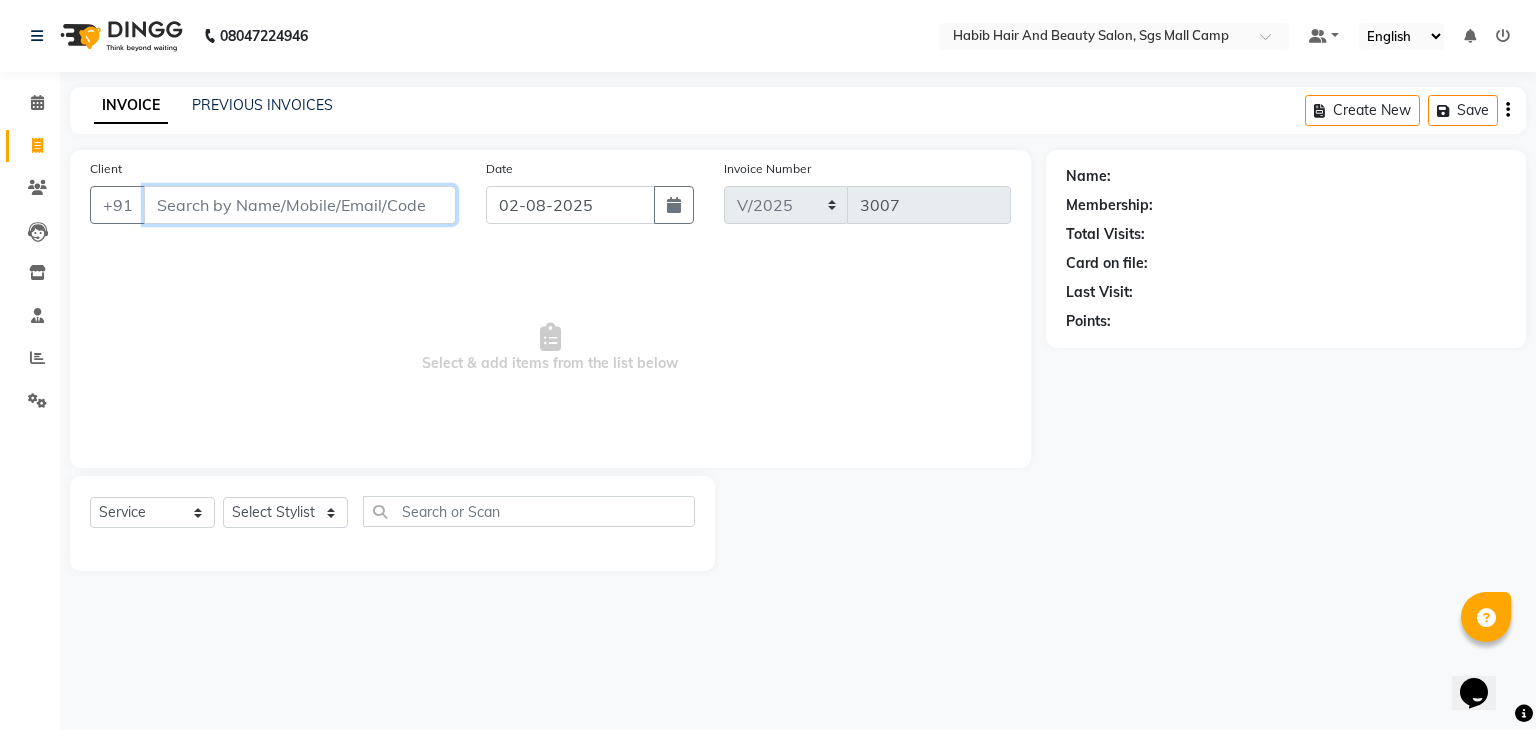 click on "Client" at bounding box center [300, 205] 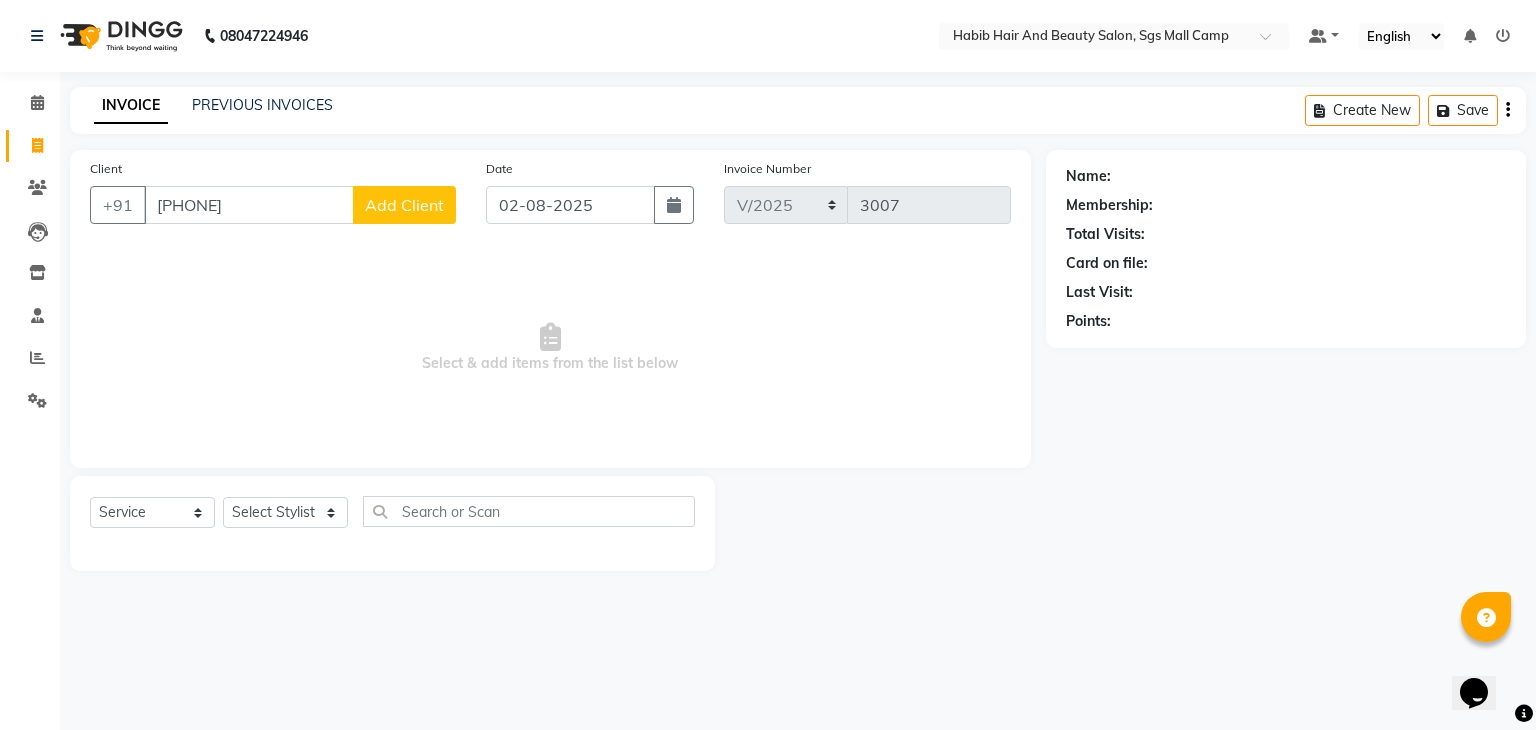 click on "Add Client" 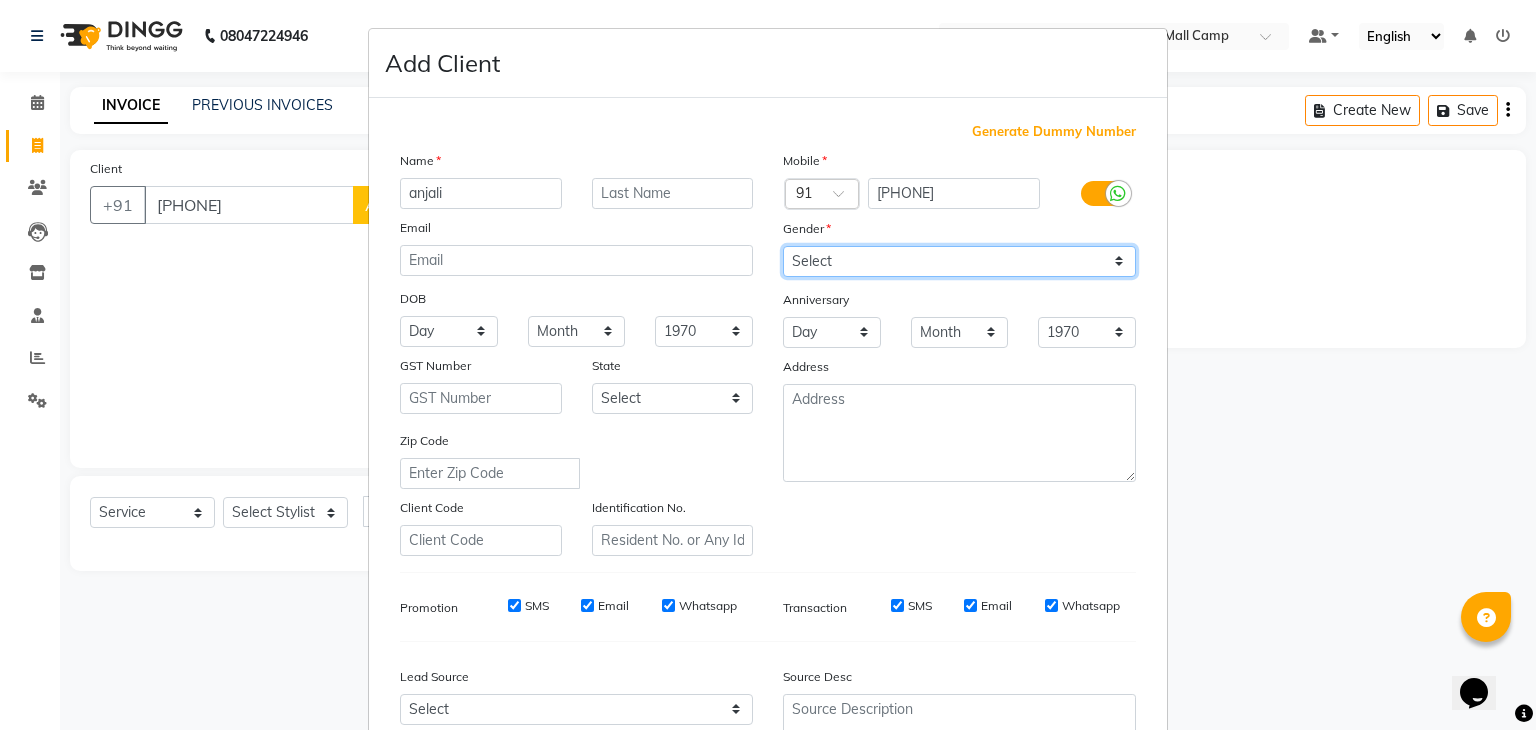 click on "Select Male Female Other Prefer Not To Say" at bounding box center (959, 261) 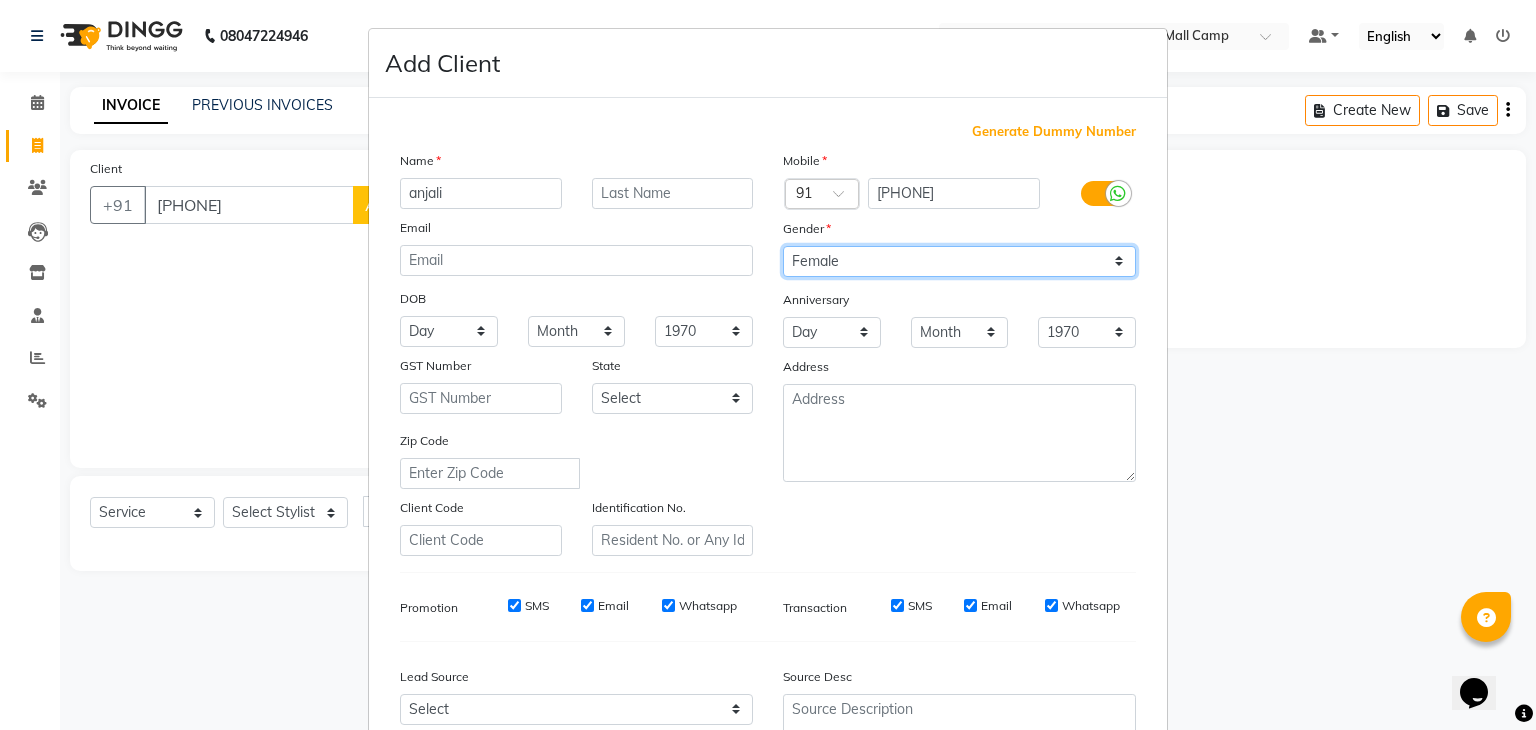 click on "Select Male Female Other Prefer Not To Say" at bounding box center (959, 261) 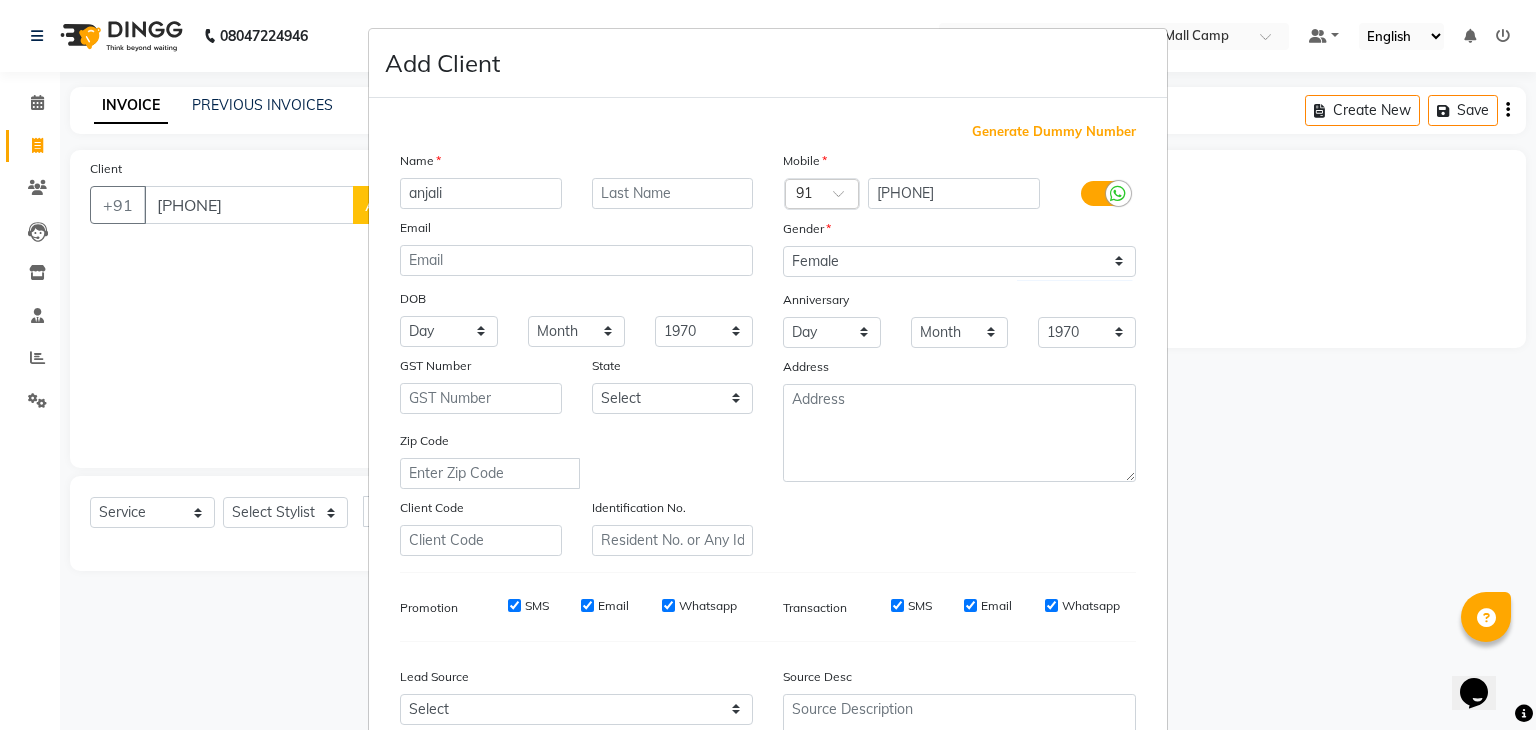 click on "Zip Code" at bounding box center [576, 459] 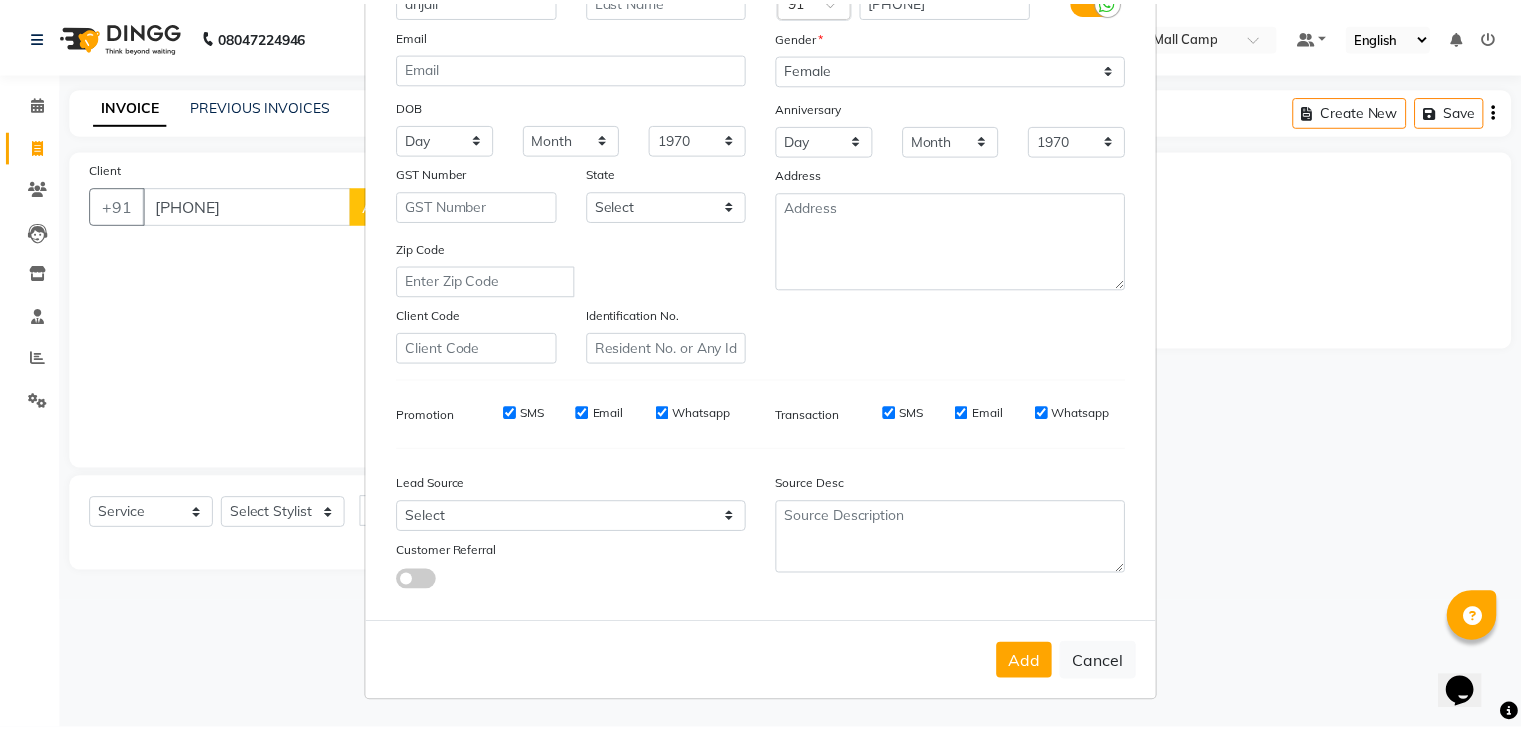scroll, scrollTop: 203, scrollLeft: 0, axis: vertical 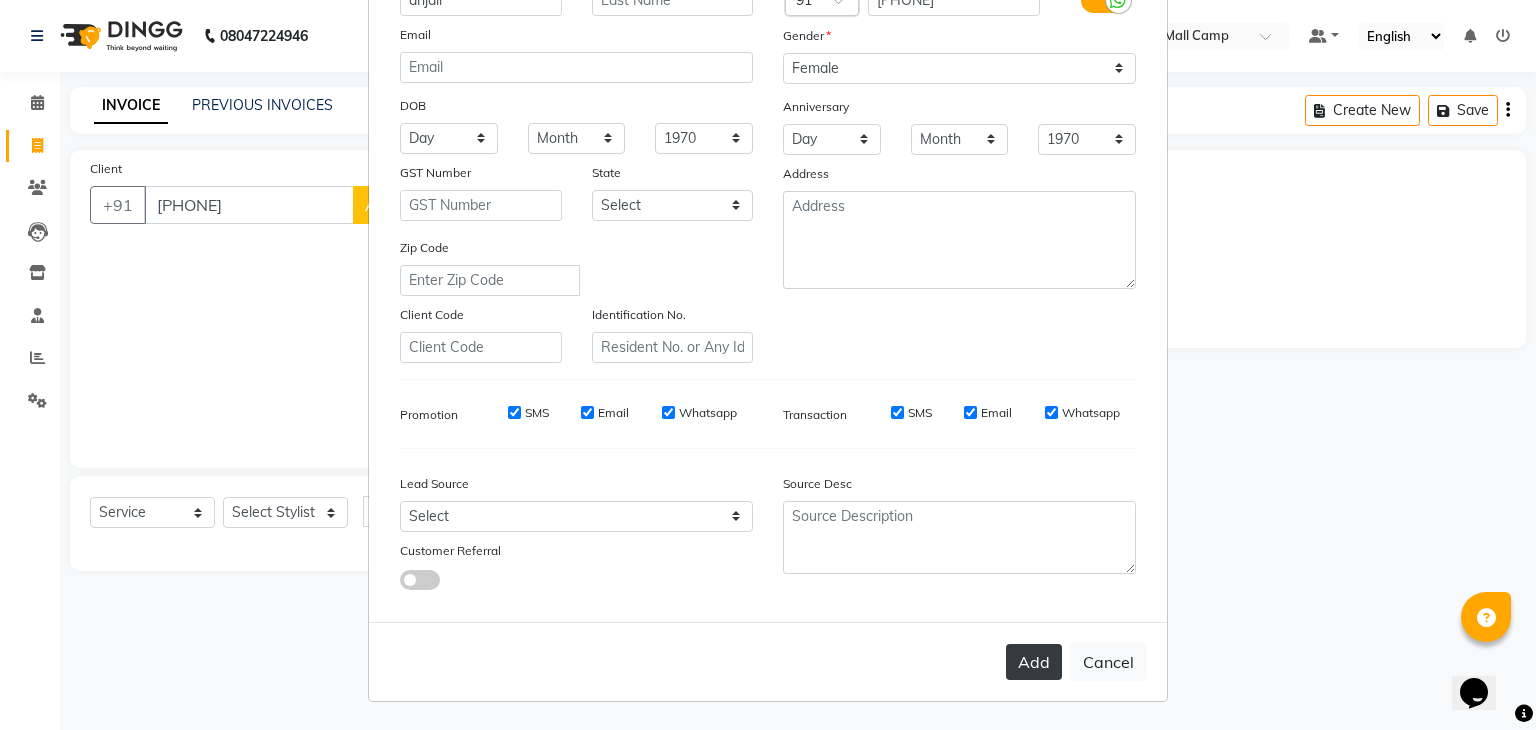 click on "Add" at bounding box center [1034, 662] 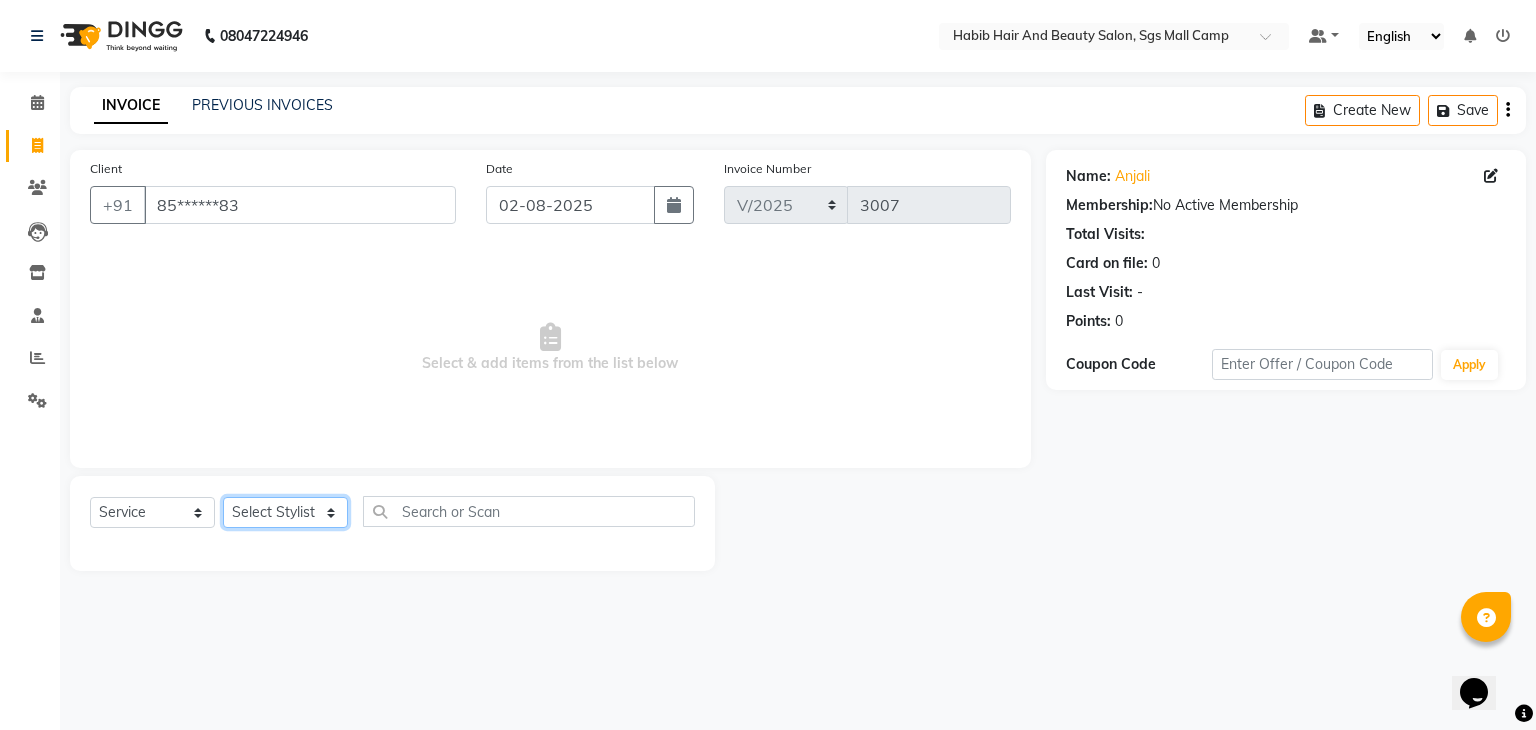 click on "Select Stylist [FIRST] [FIRST]  [FIRST] Manager [FIRST]  [FIRST] [FIRST]  [FIRST] [FIRST] [FIRST]" 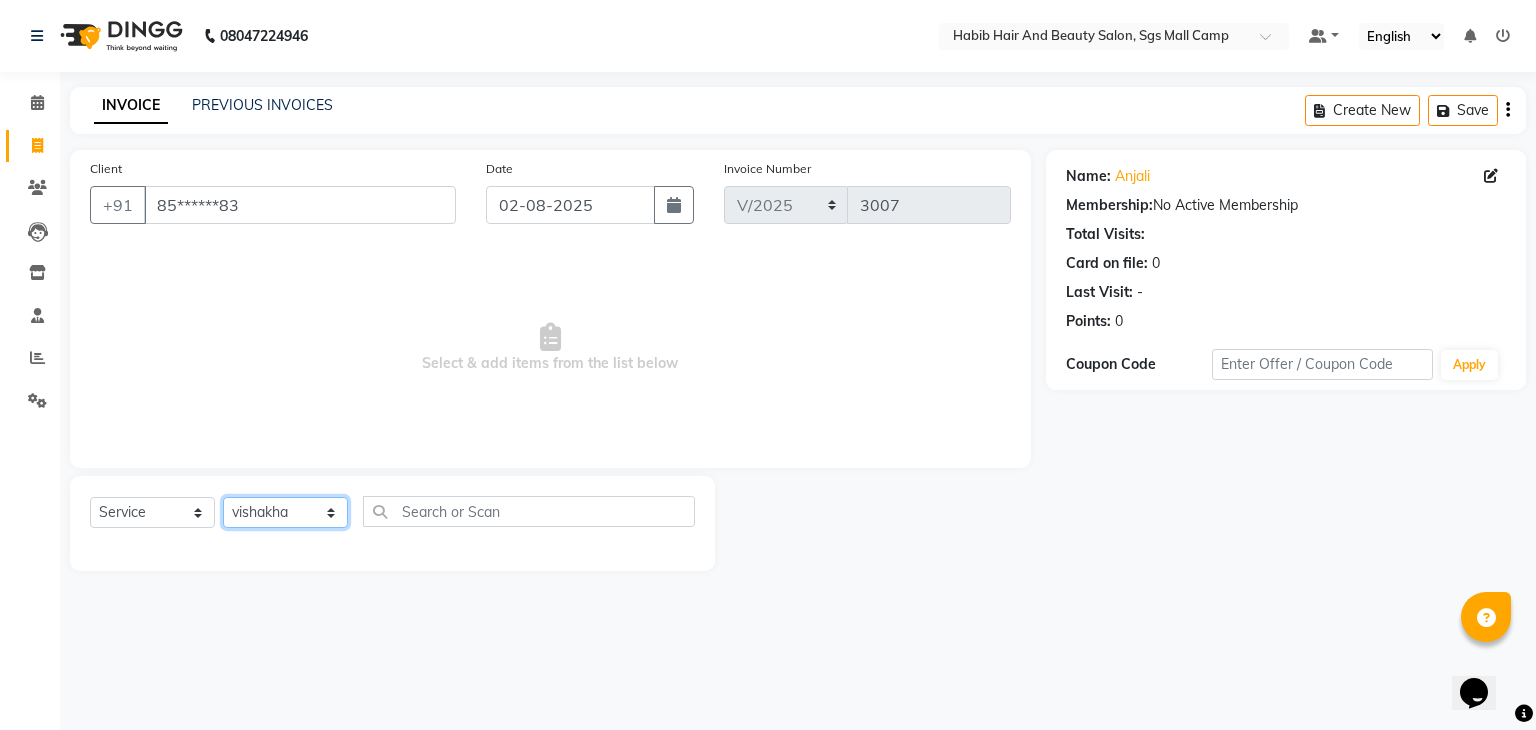 click on "Select Stylist [FIRST] [FIRST]  [FIRST] Manager [FIRST]  [FIRST] [FIRST]  [FIRST] [FIRST] [FIRST]" 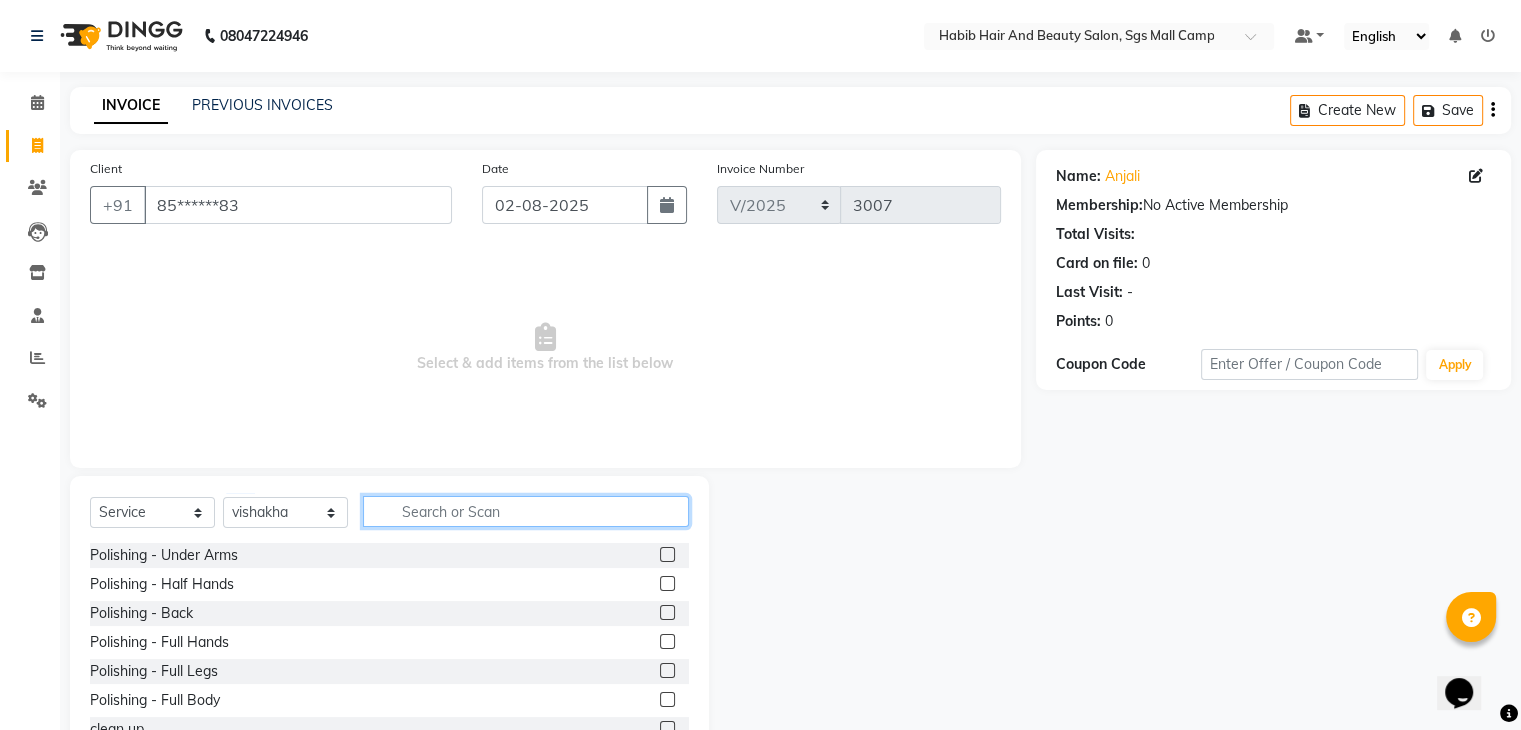 click 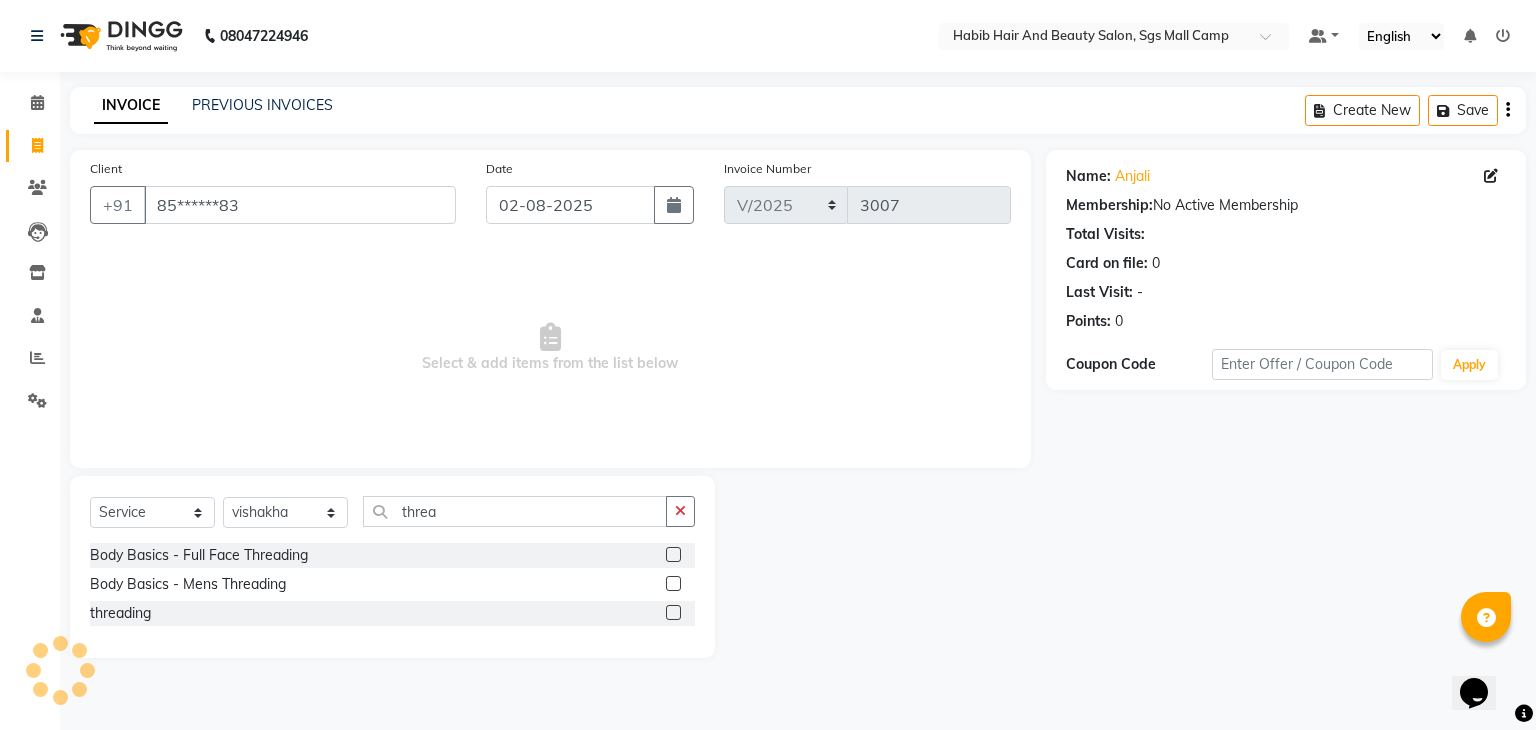 click 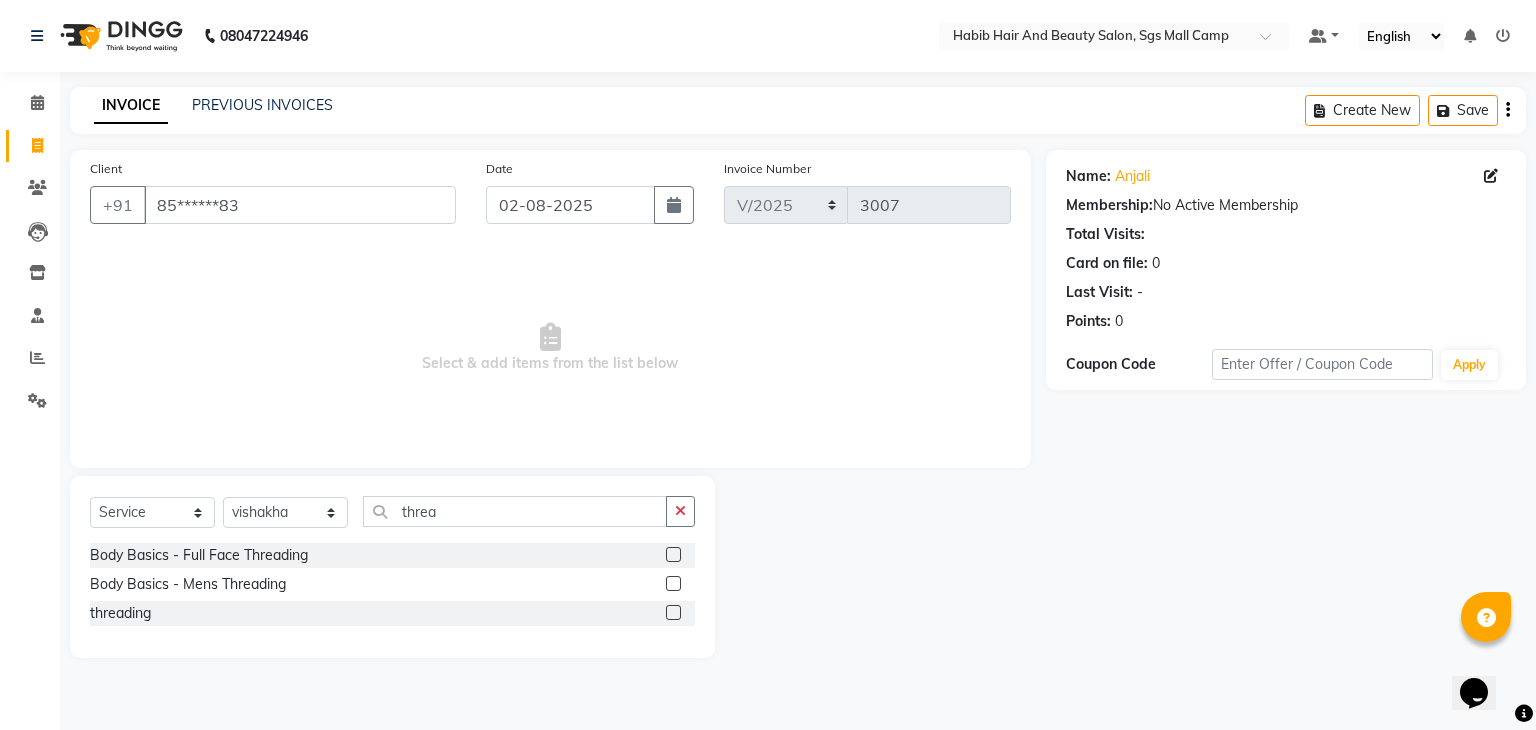 click 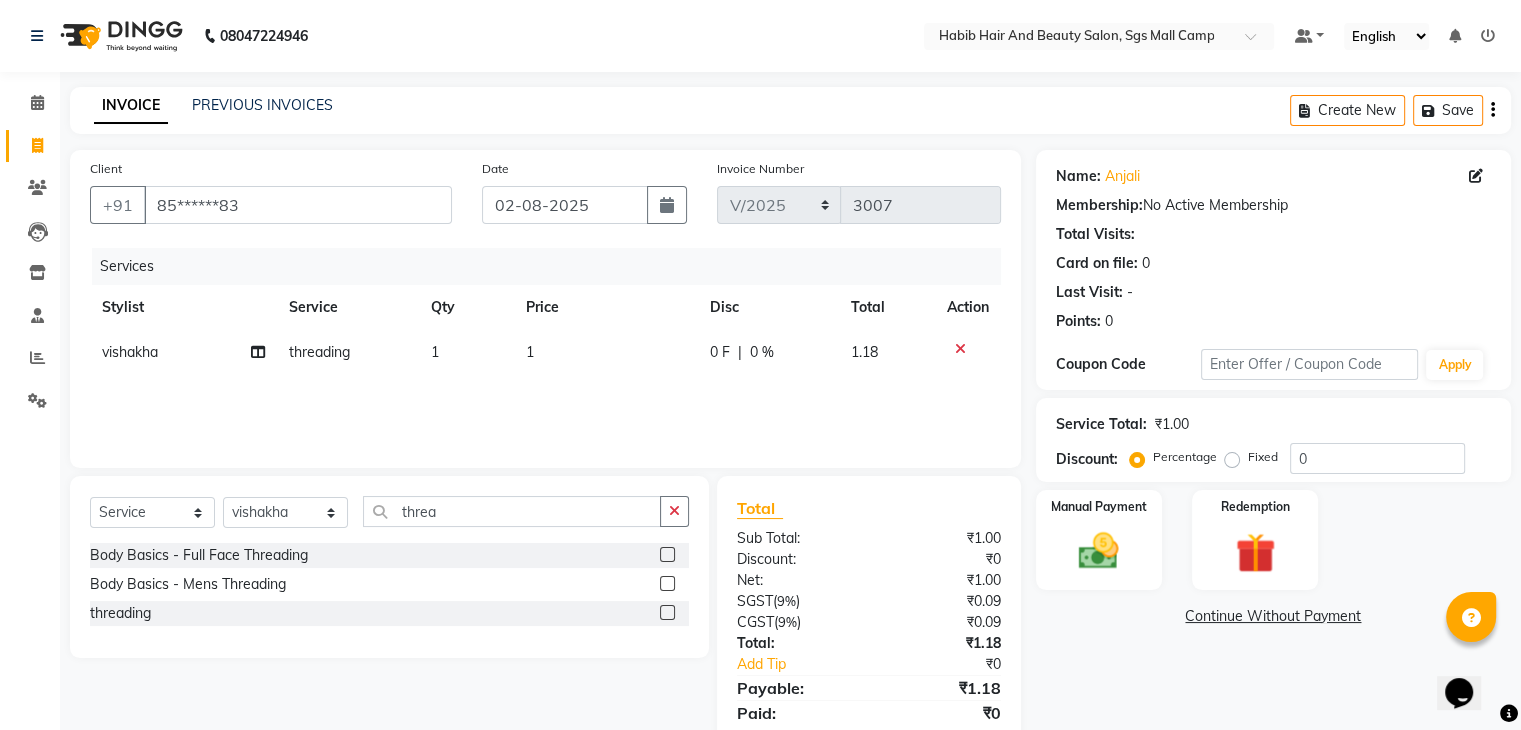 click on "1" 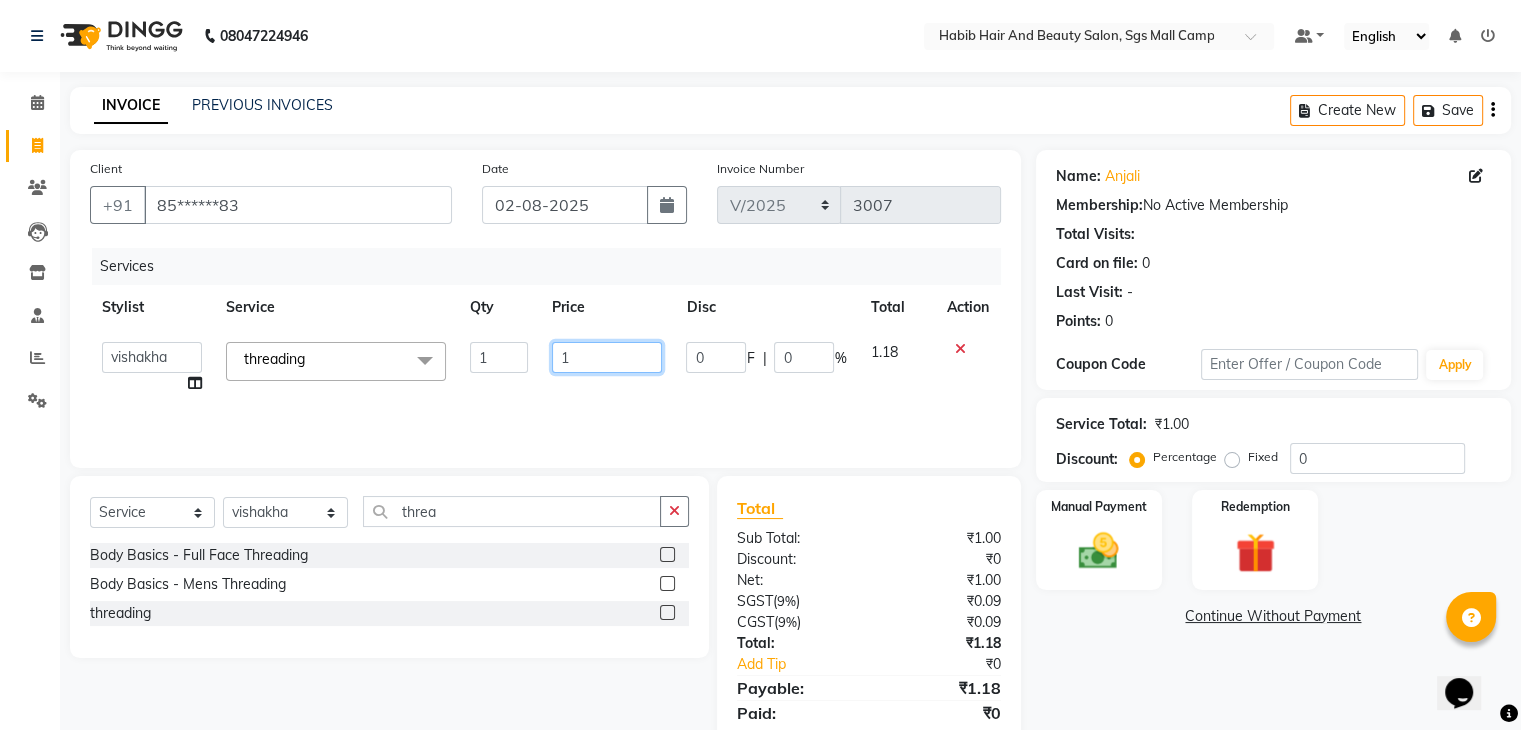 click on "1" 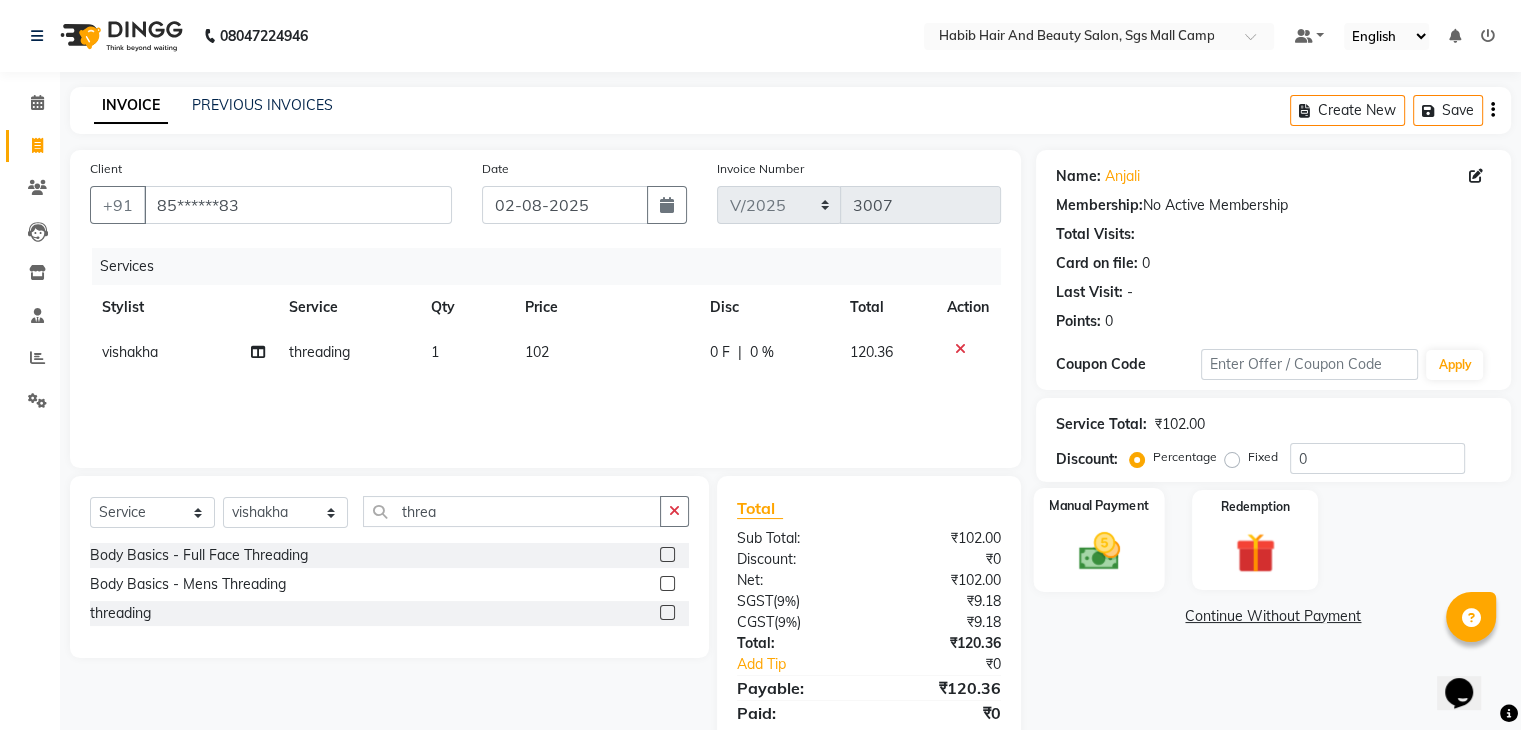 click 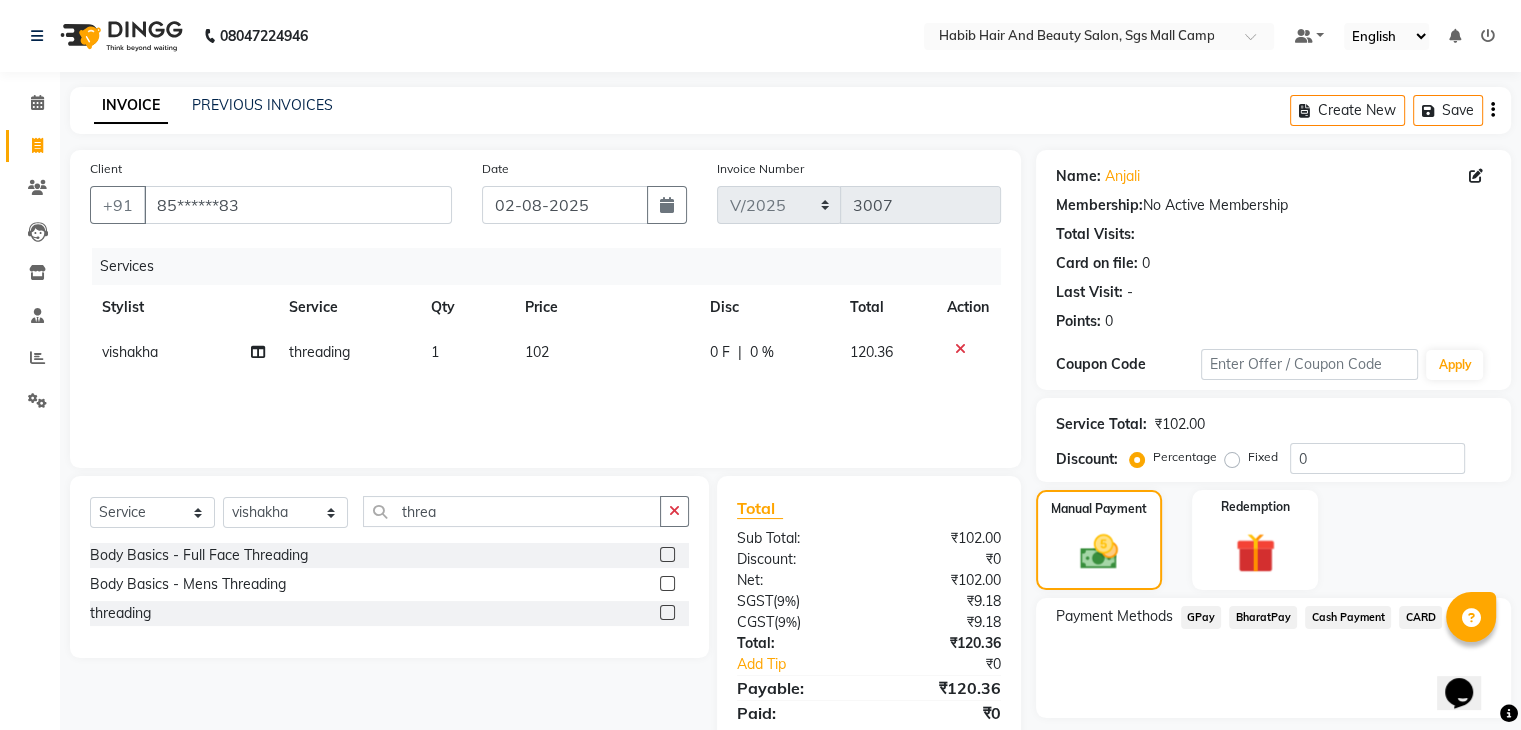 click on "BharatPay" 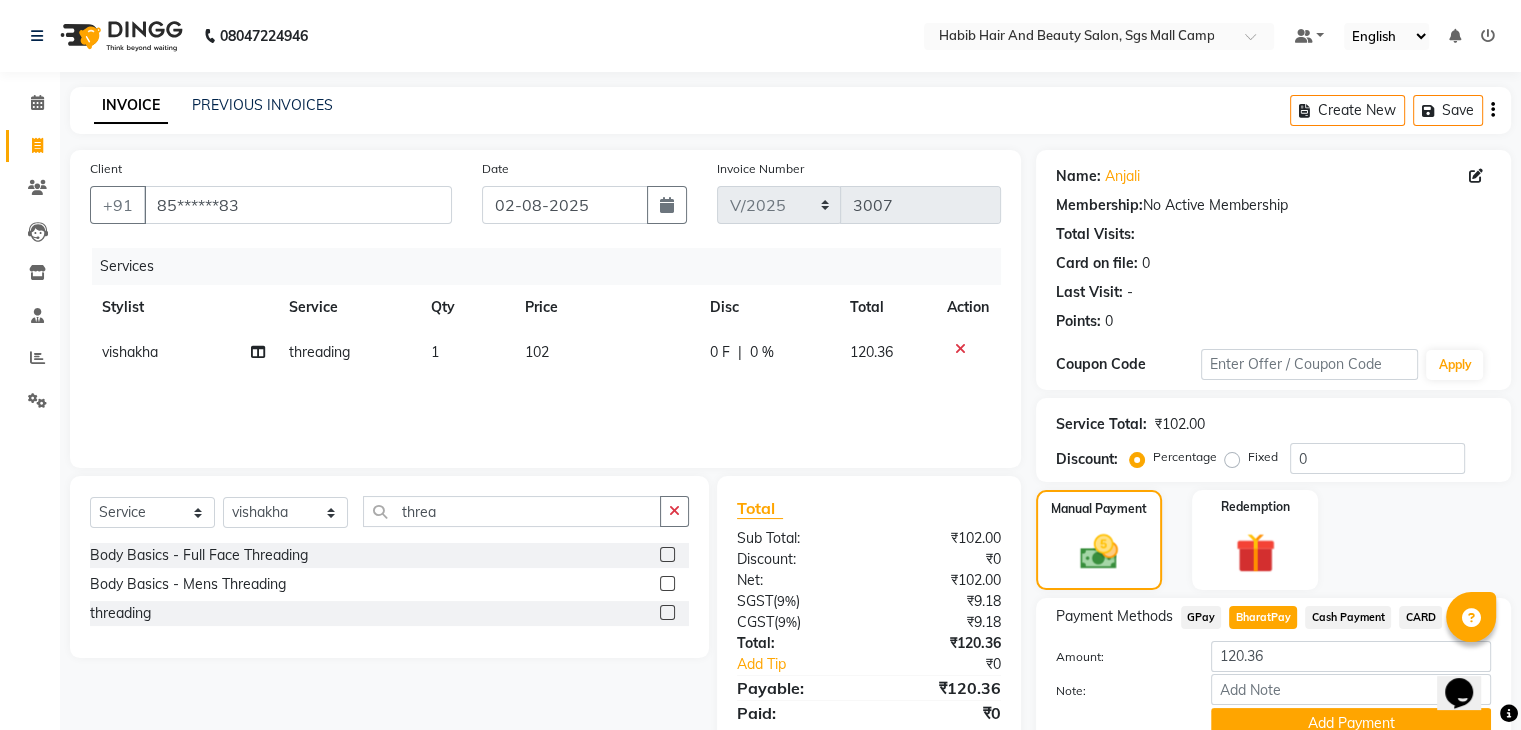 scroll, scrollTop: 89, scrollLeft: 0, axis: vertical 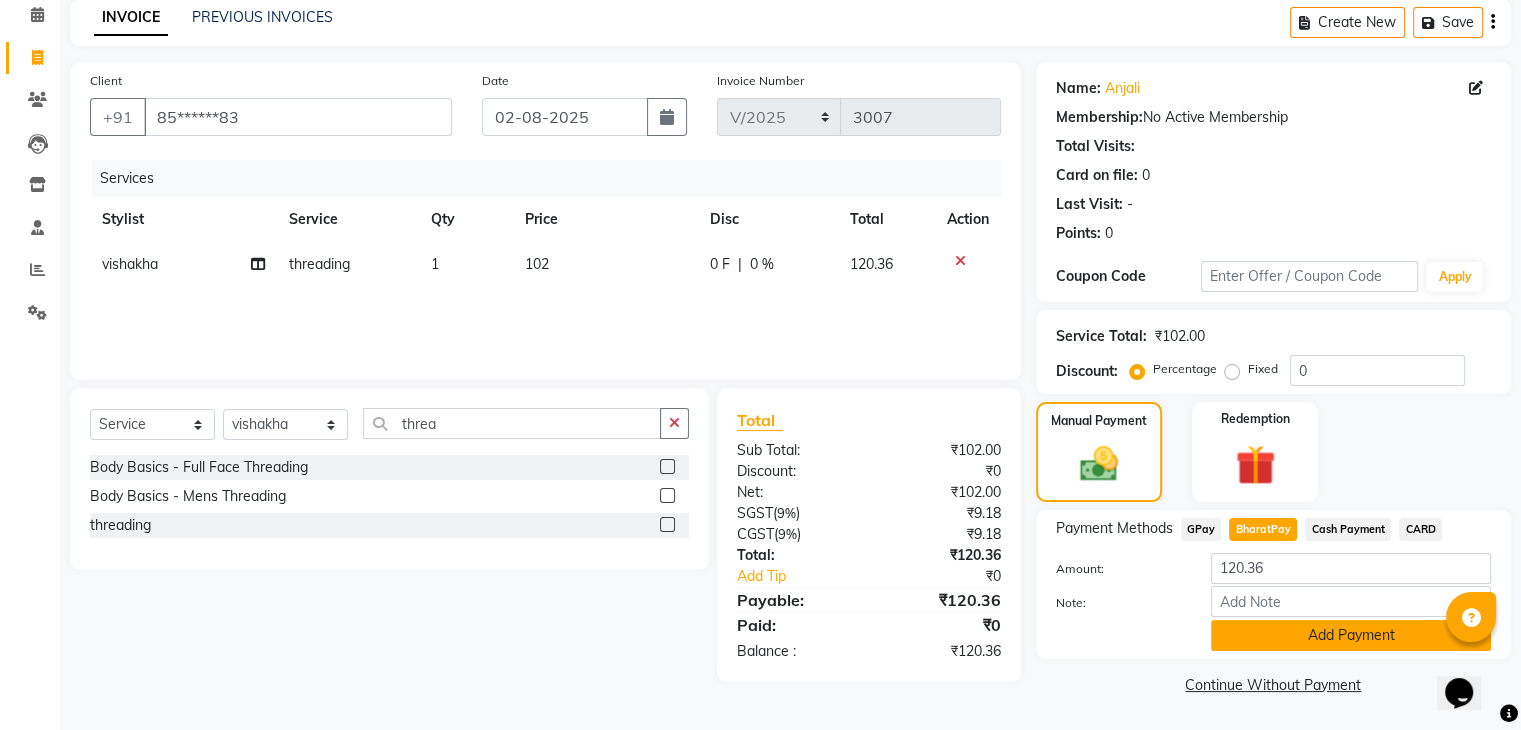 click on "Add Payment" 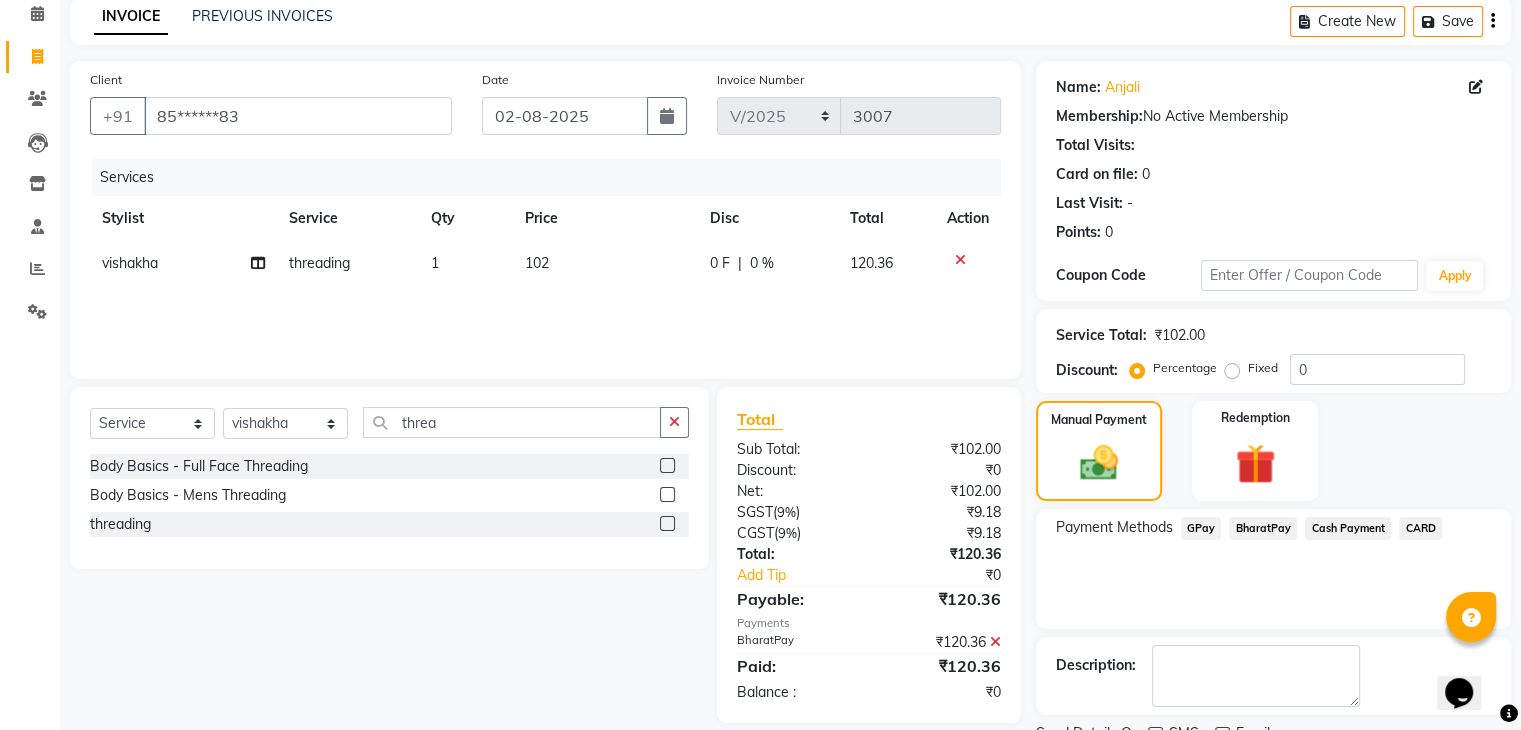 scroll, scrollTop: 171, scrollLeft: 0, axis: vertical 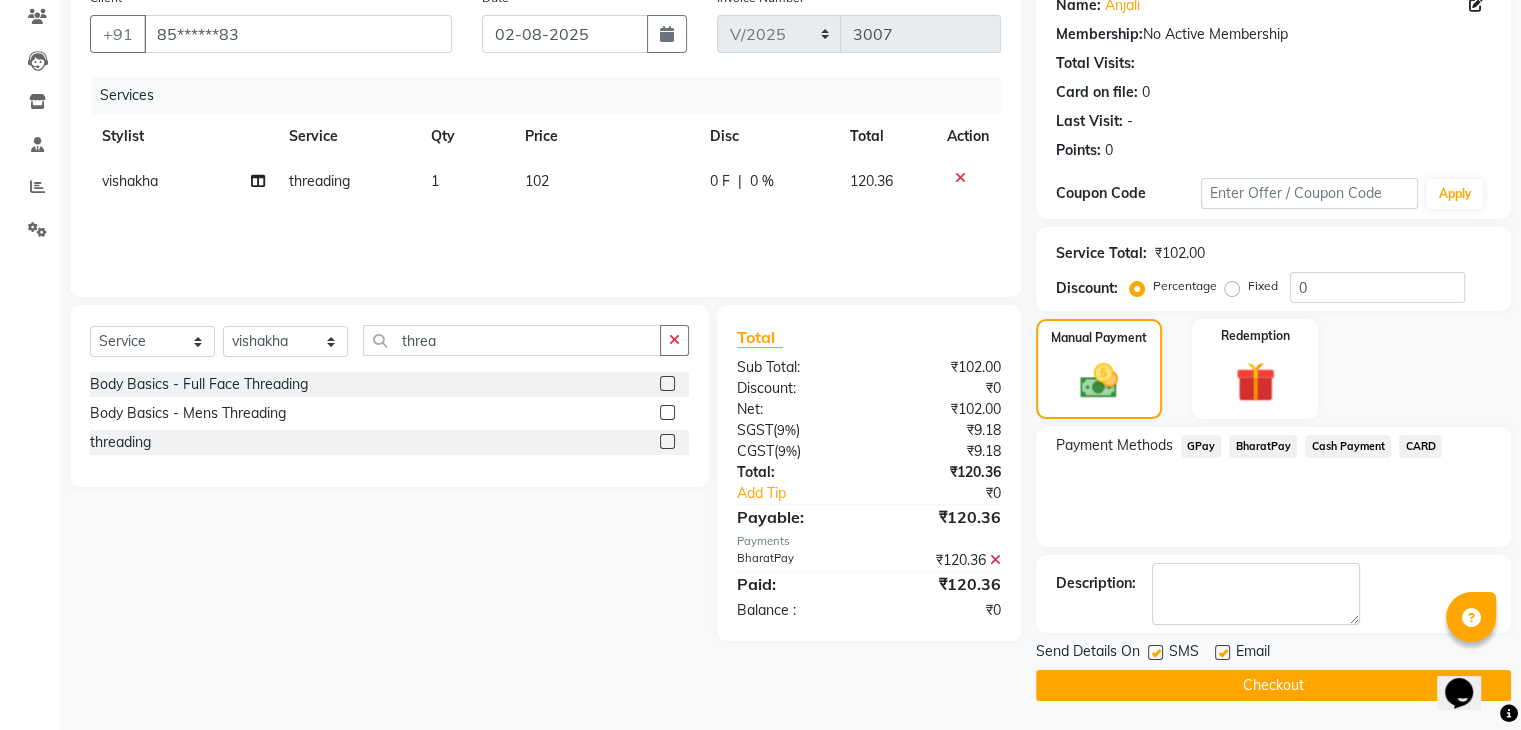 click on "Checkout" 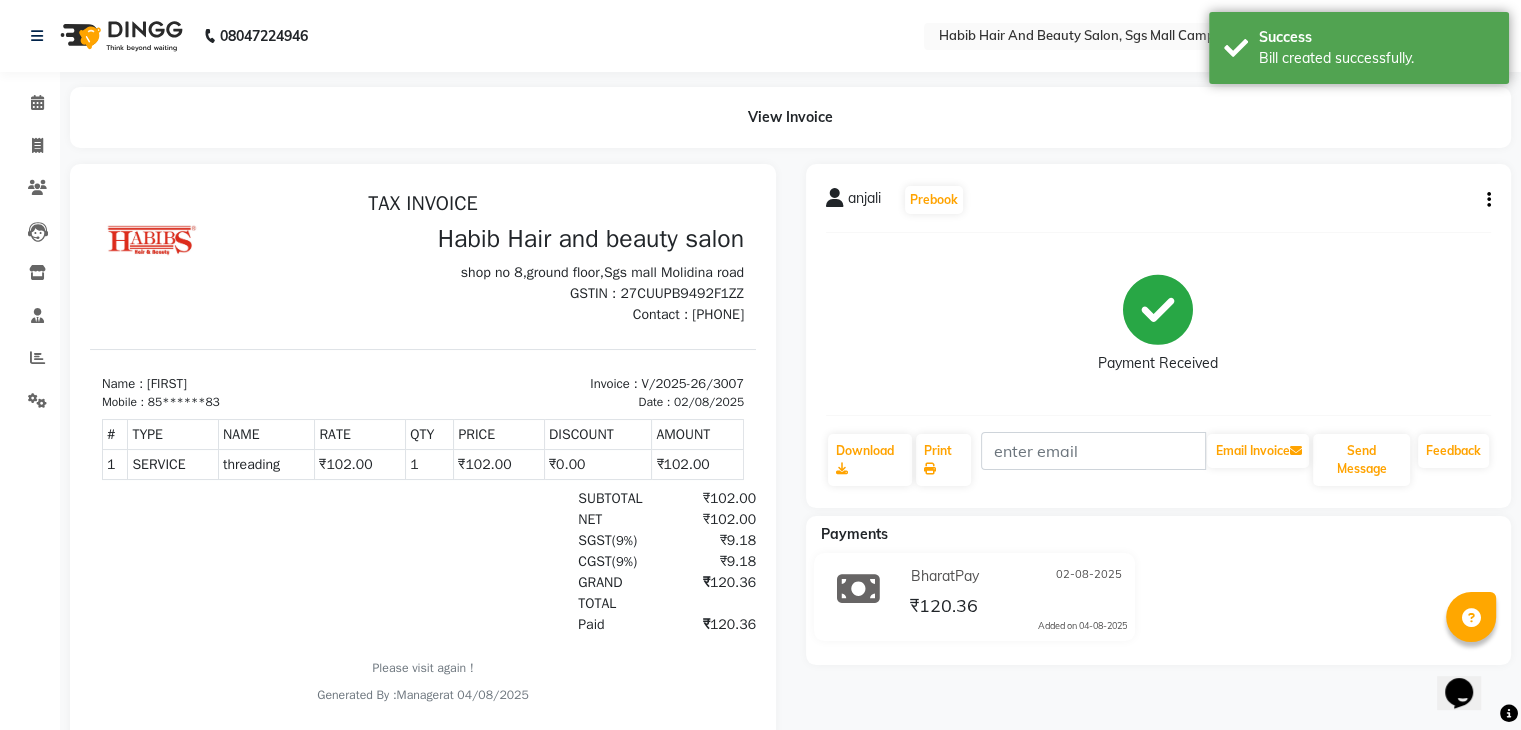 scroll, scrollTop: 0, scrollLeft: 0, axis: both 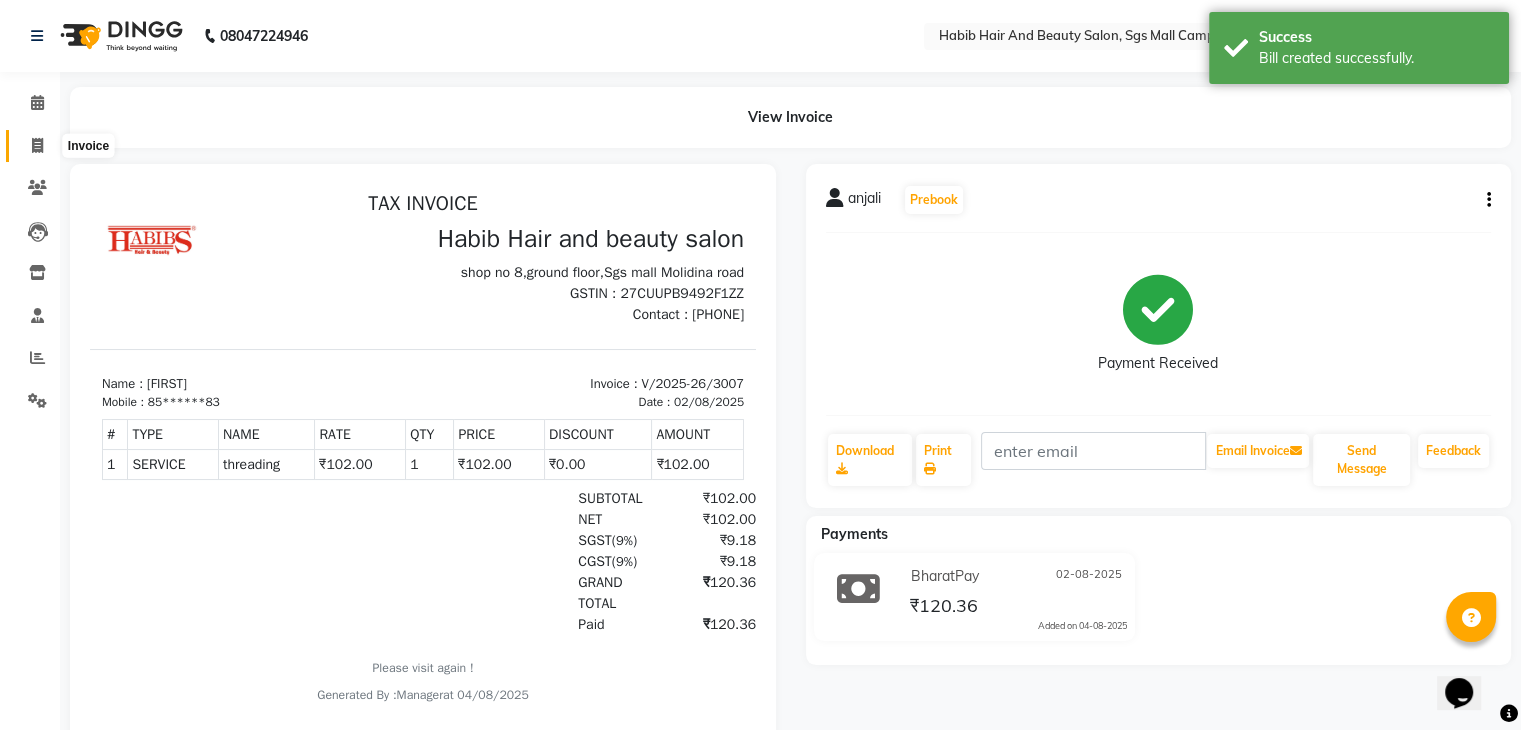 click 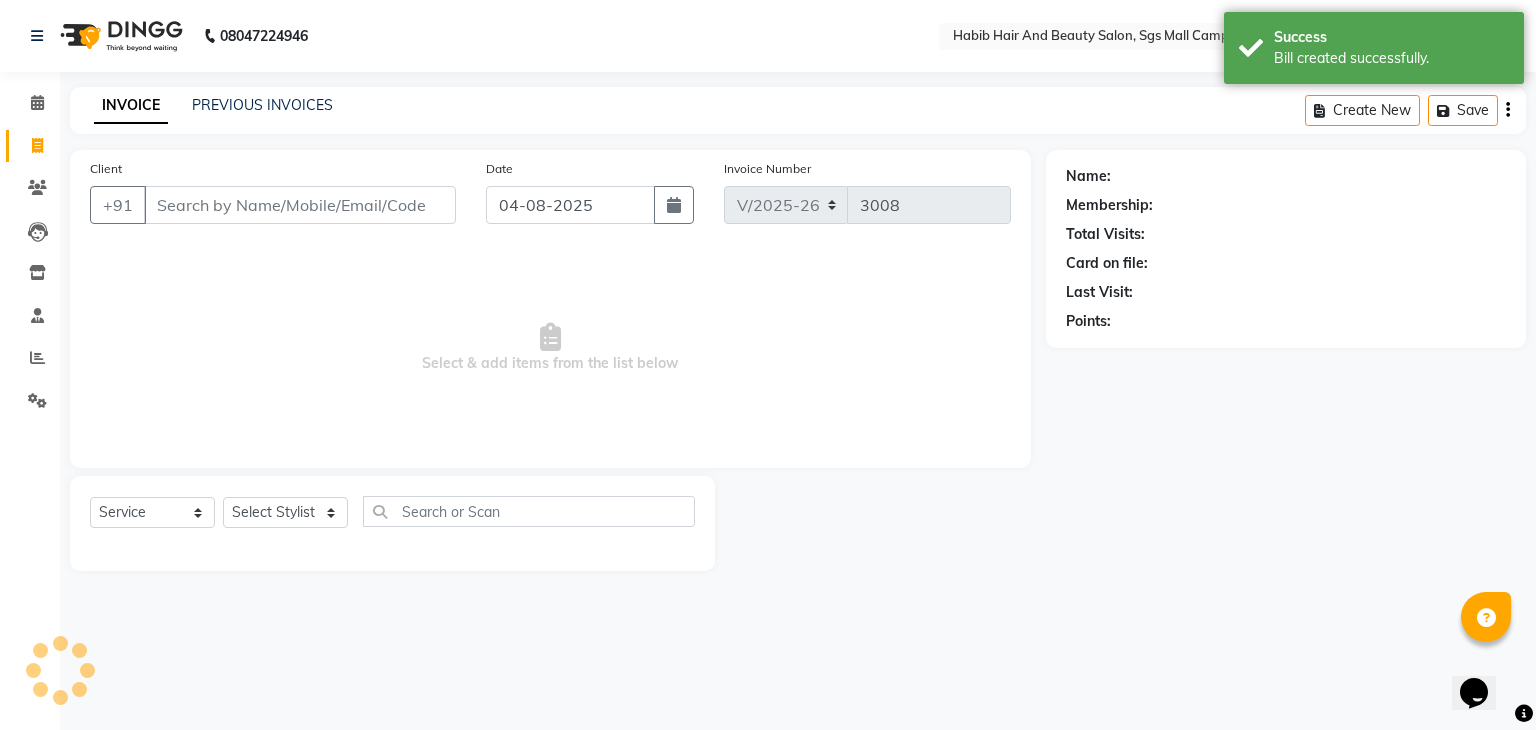 click on "Date 04-08-2025" 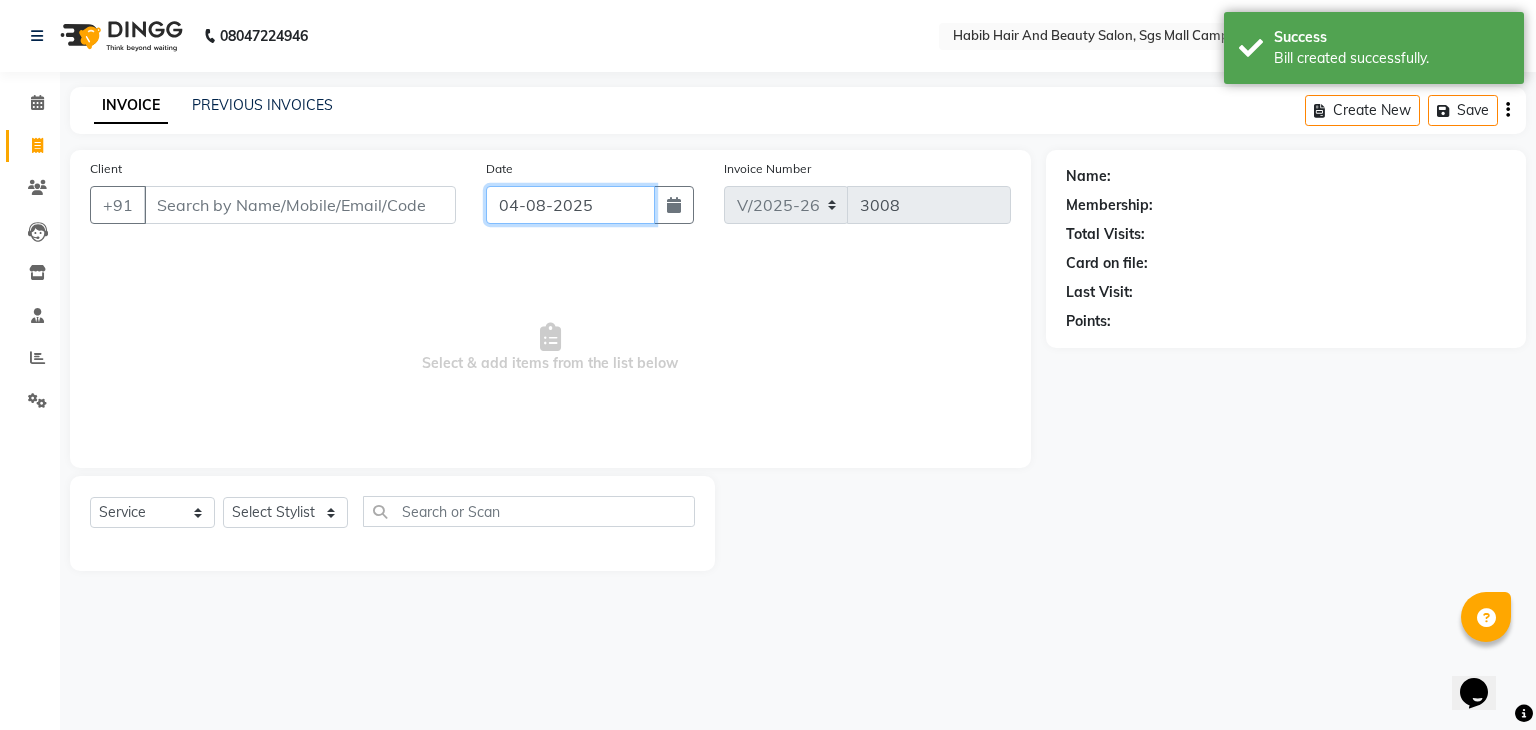 click on "04-08-2025" 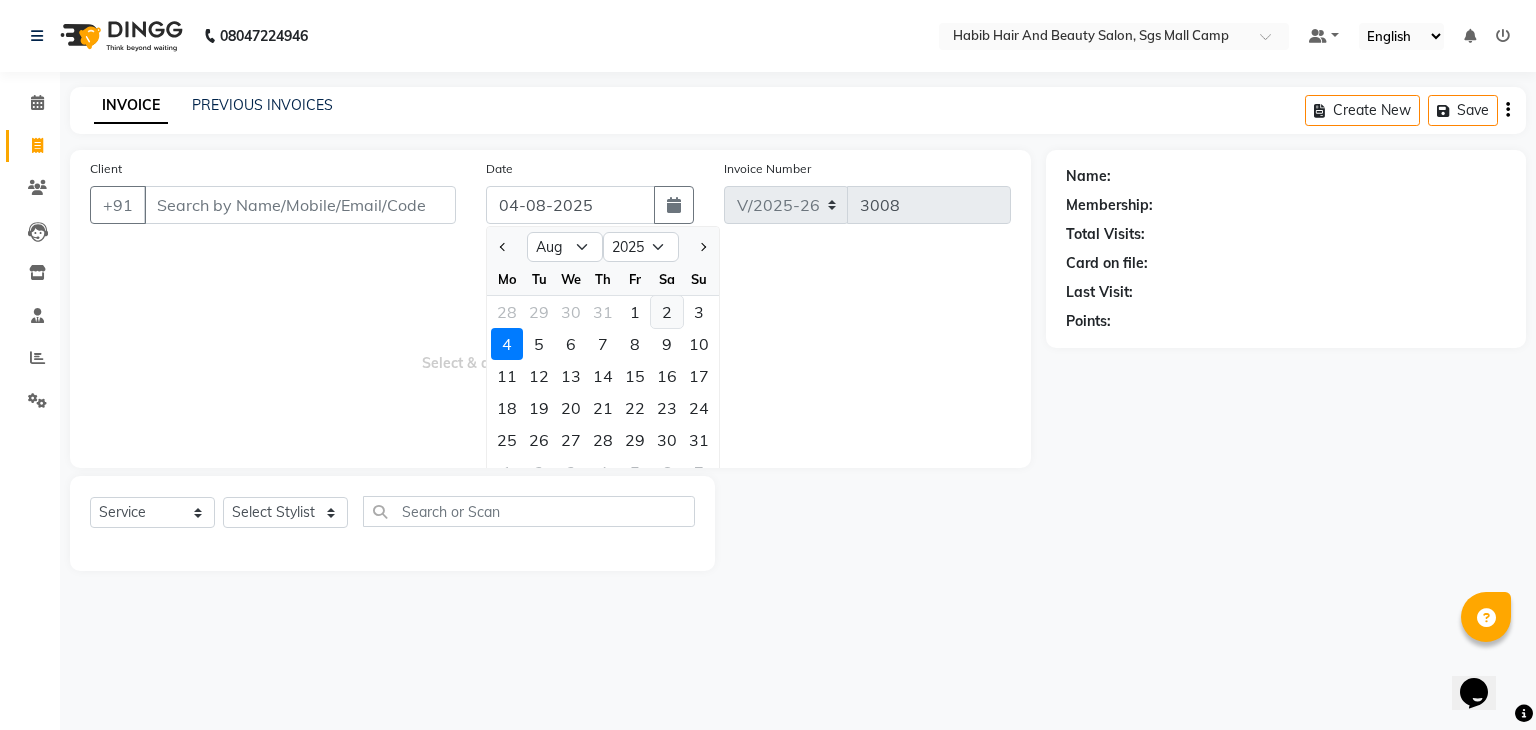 click on "2" 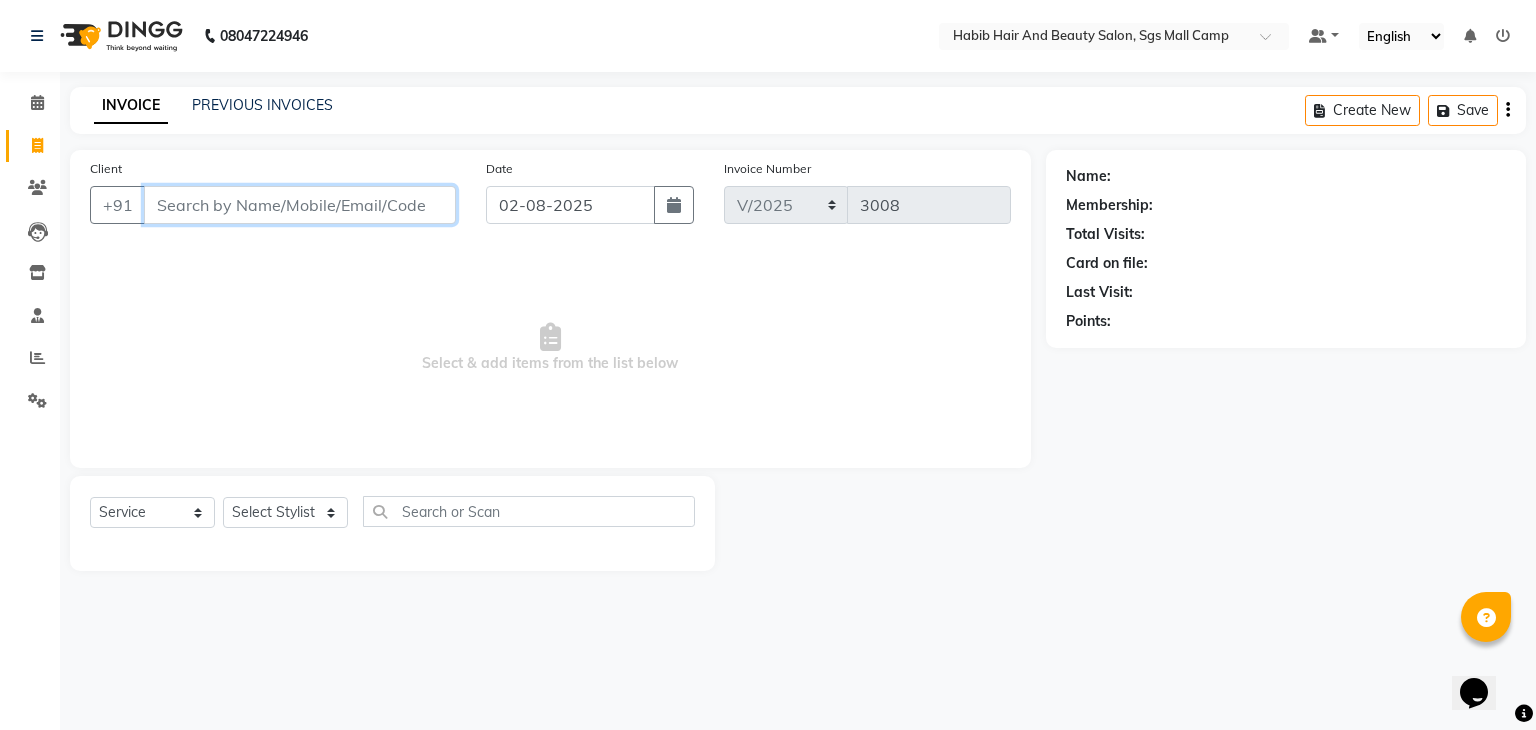 click on "Client" at bounding box center (300, 205) 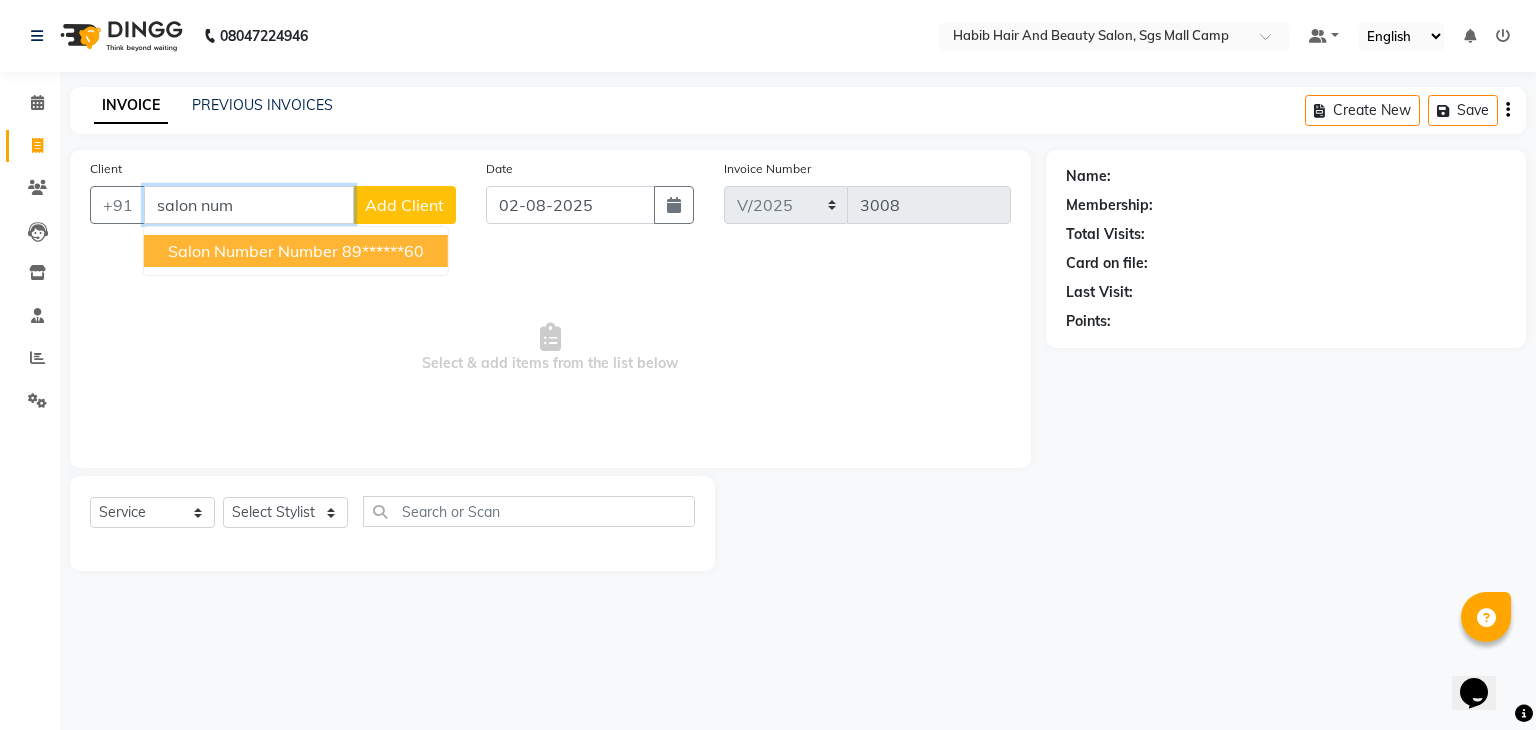 click on "salon number number" at bounding box center [253, 251] 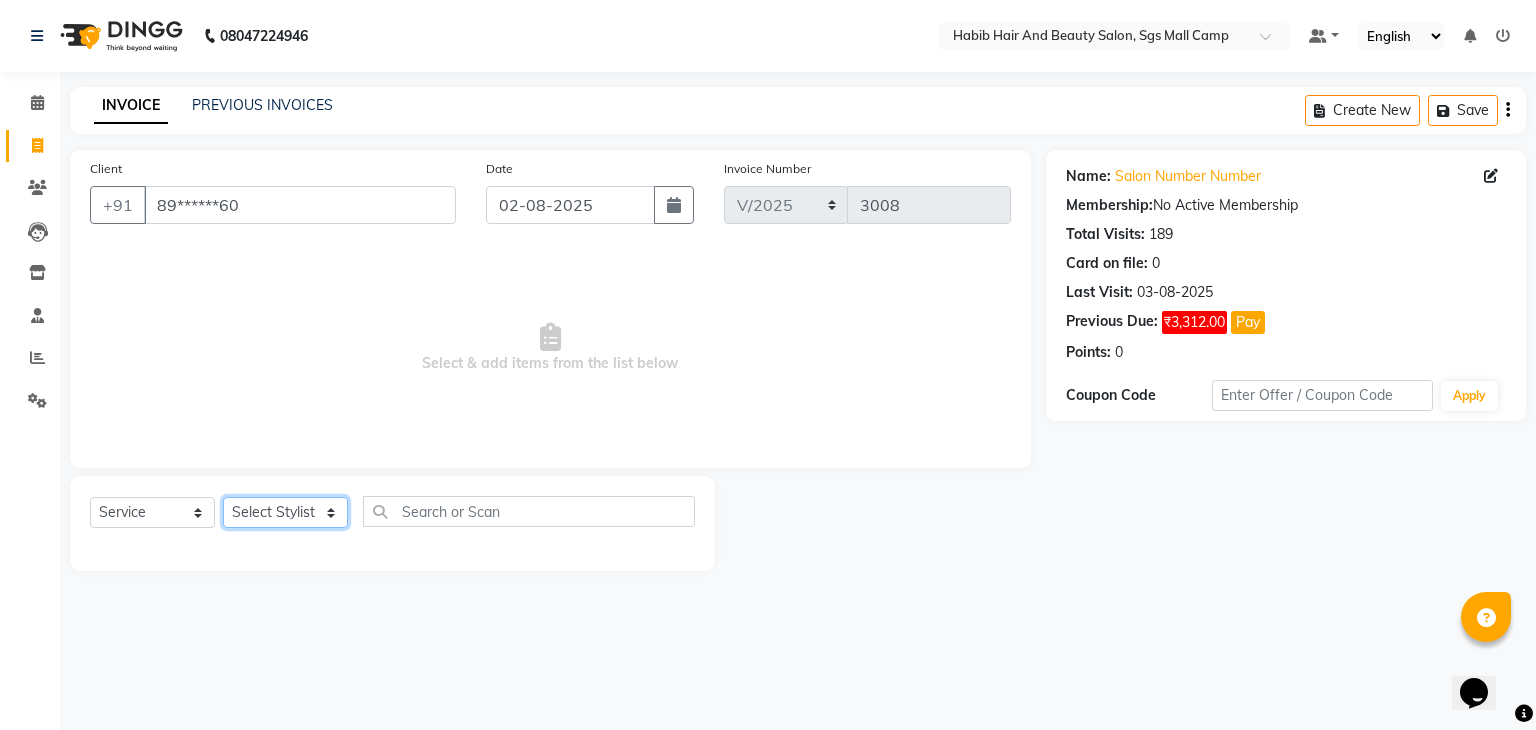 click on "Select Stylist [FIRST] [FIRST]  [FIRST] Manager [FIRST]  [FIRST] [FIRST]  [FIRST] [FIRST] [FIRST]" 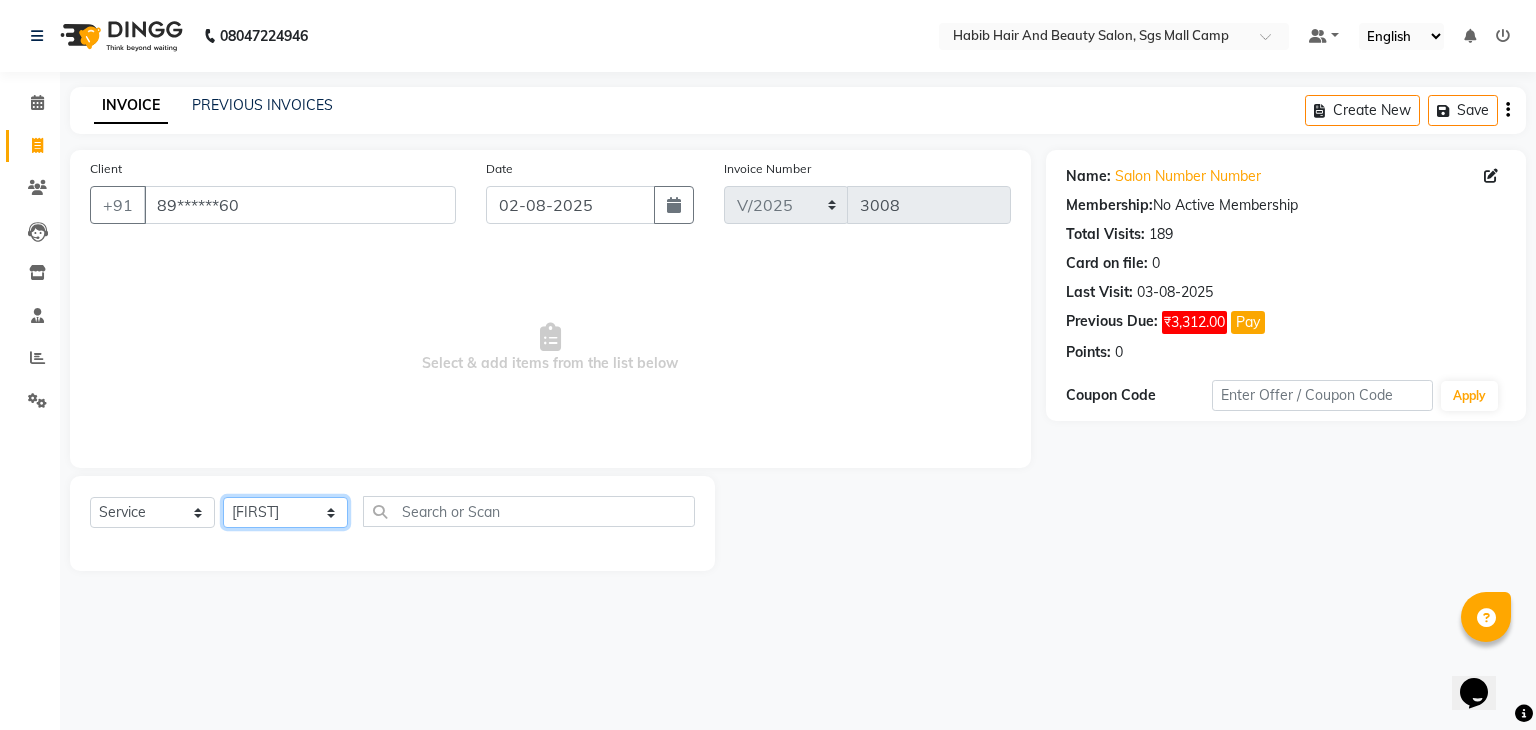 click on "Select Stylist [FIRST] [FIRST]  [FIRST] Manager [FIRST]  [FIRST] [FIRST]  [FIRST] [FIRST] [FIRST]" 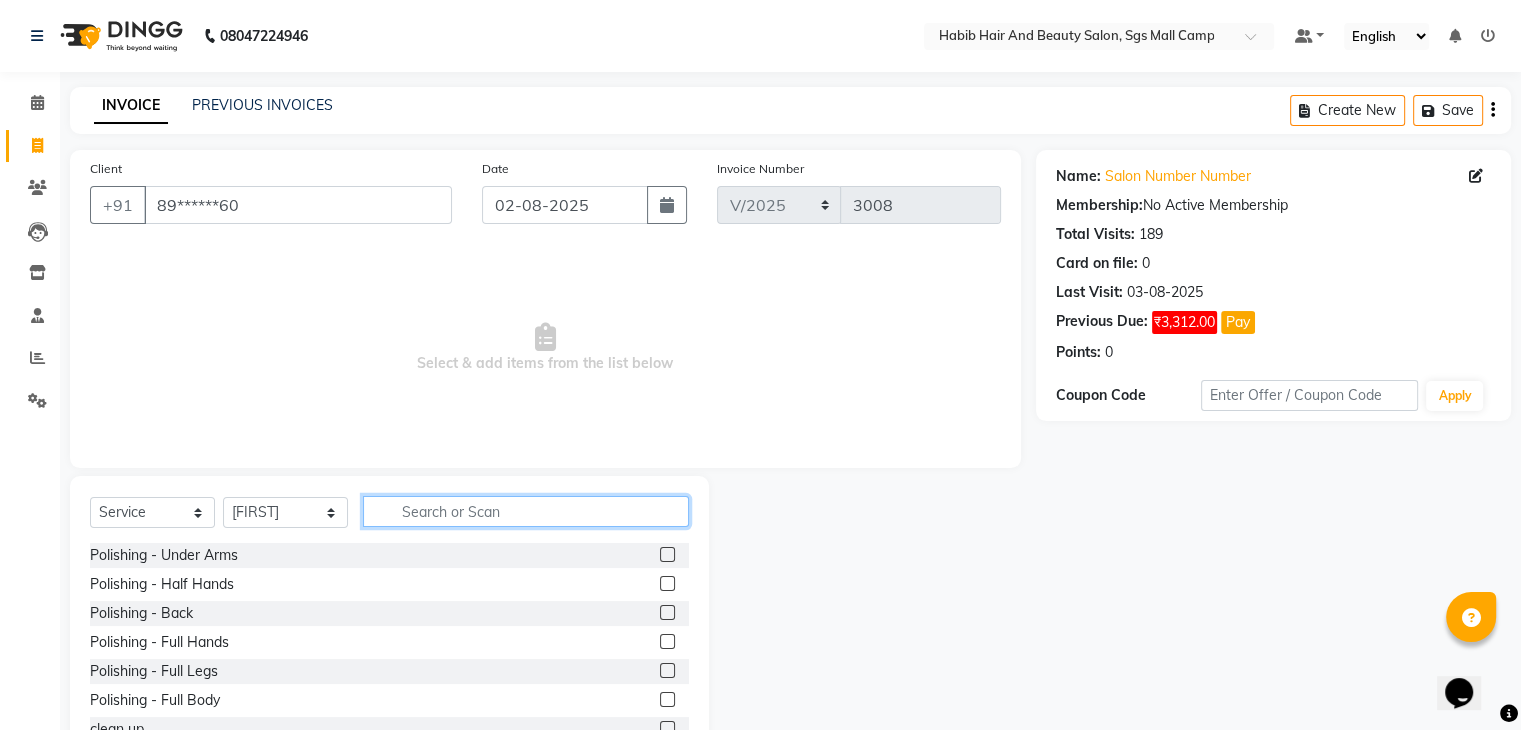 click 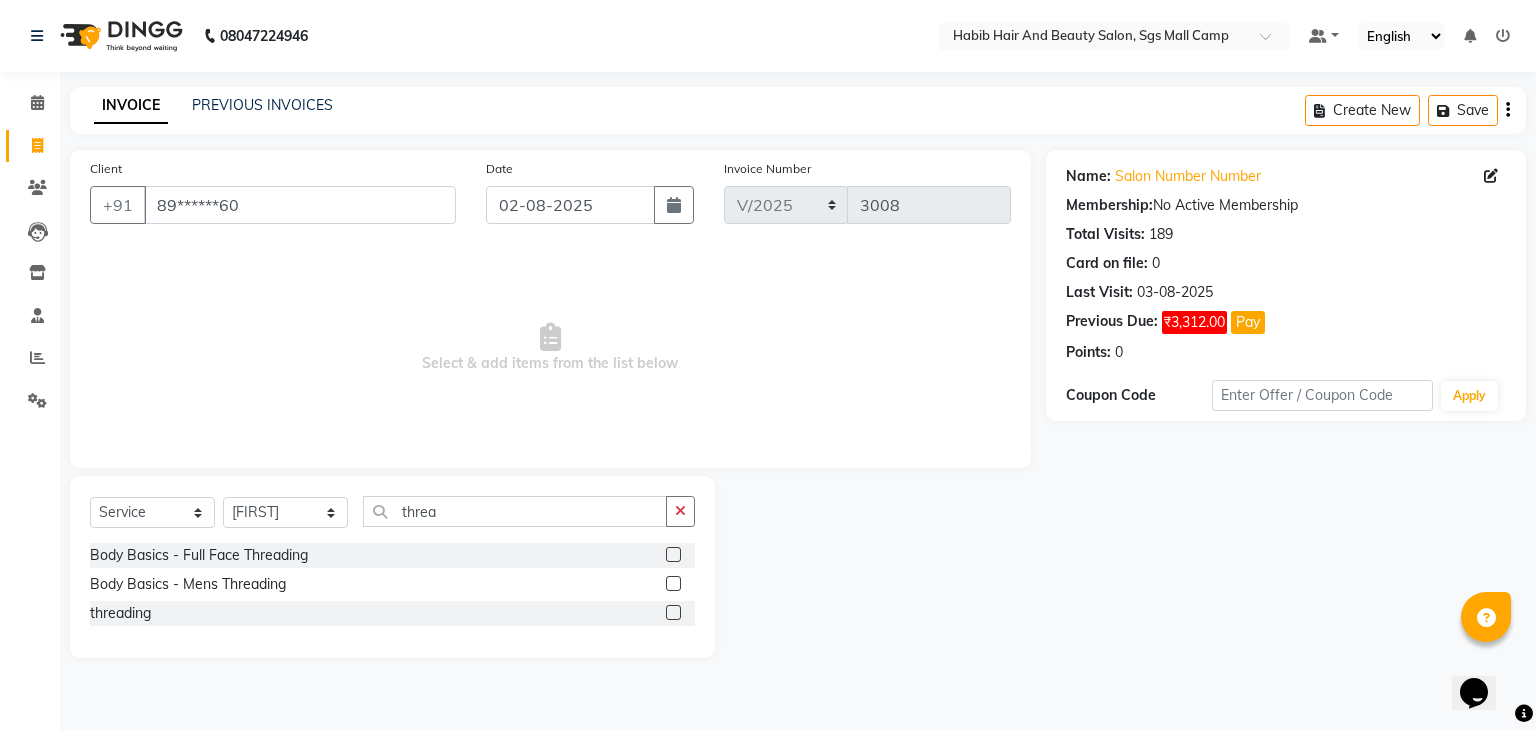 click 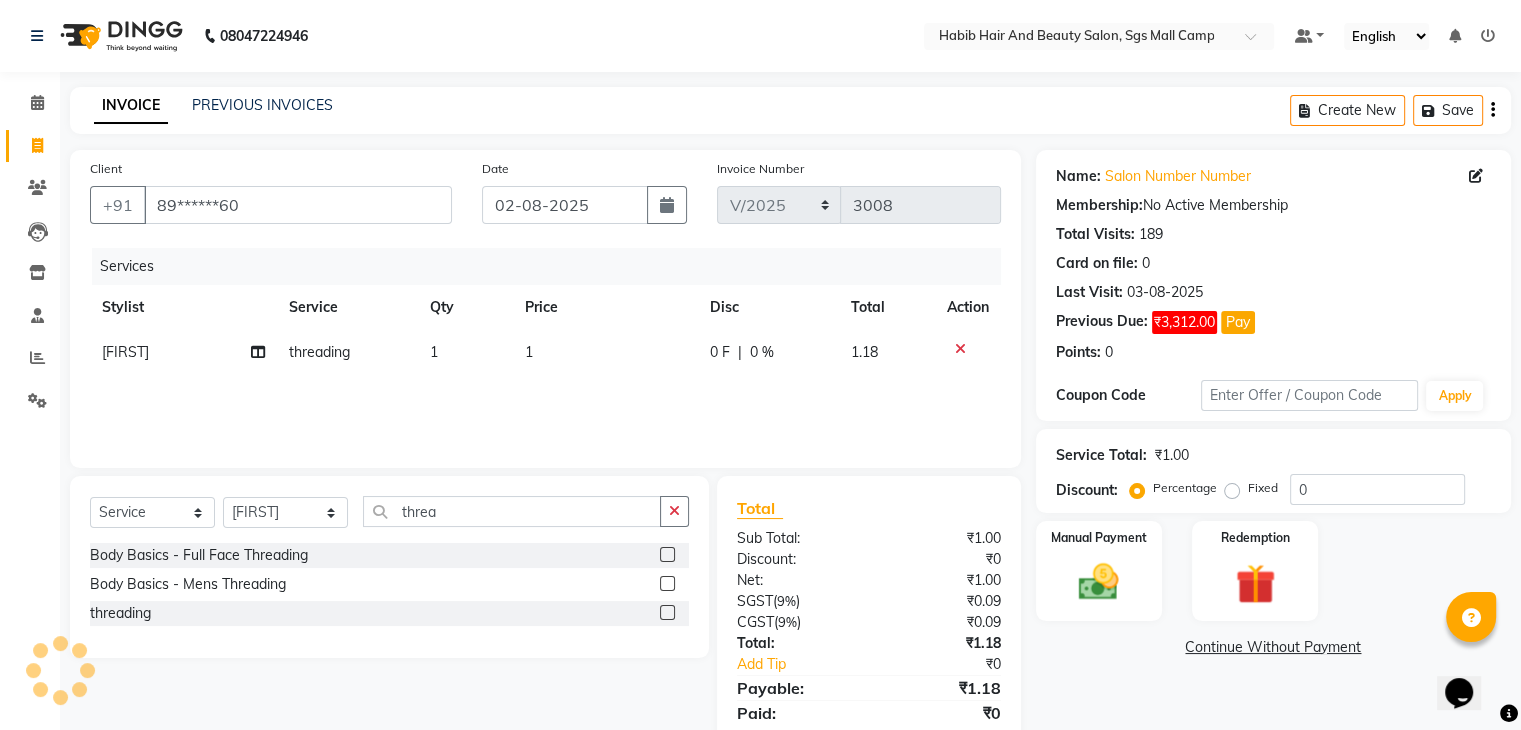 click on "1" 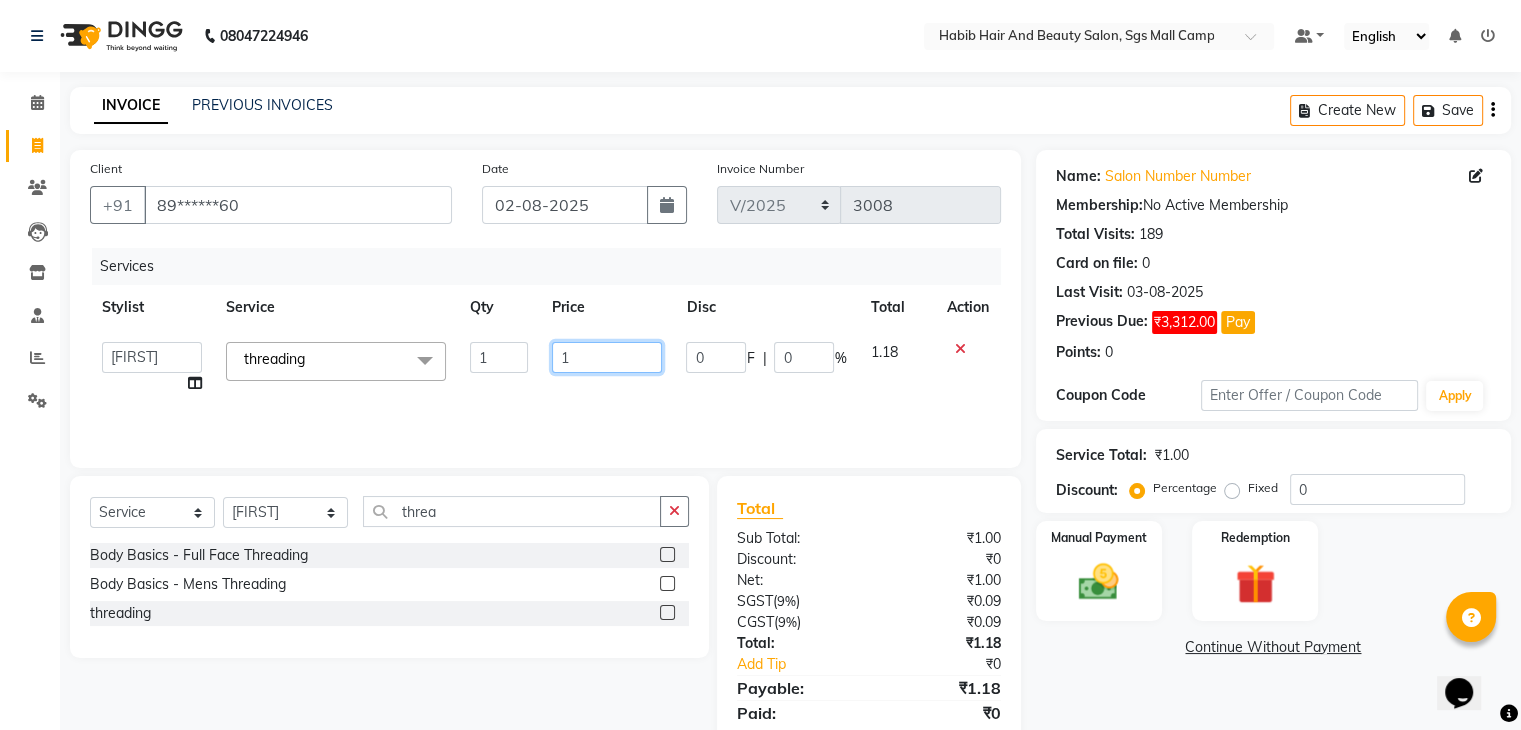 click on "1" 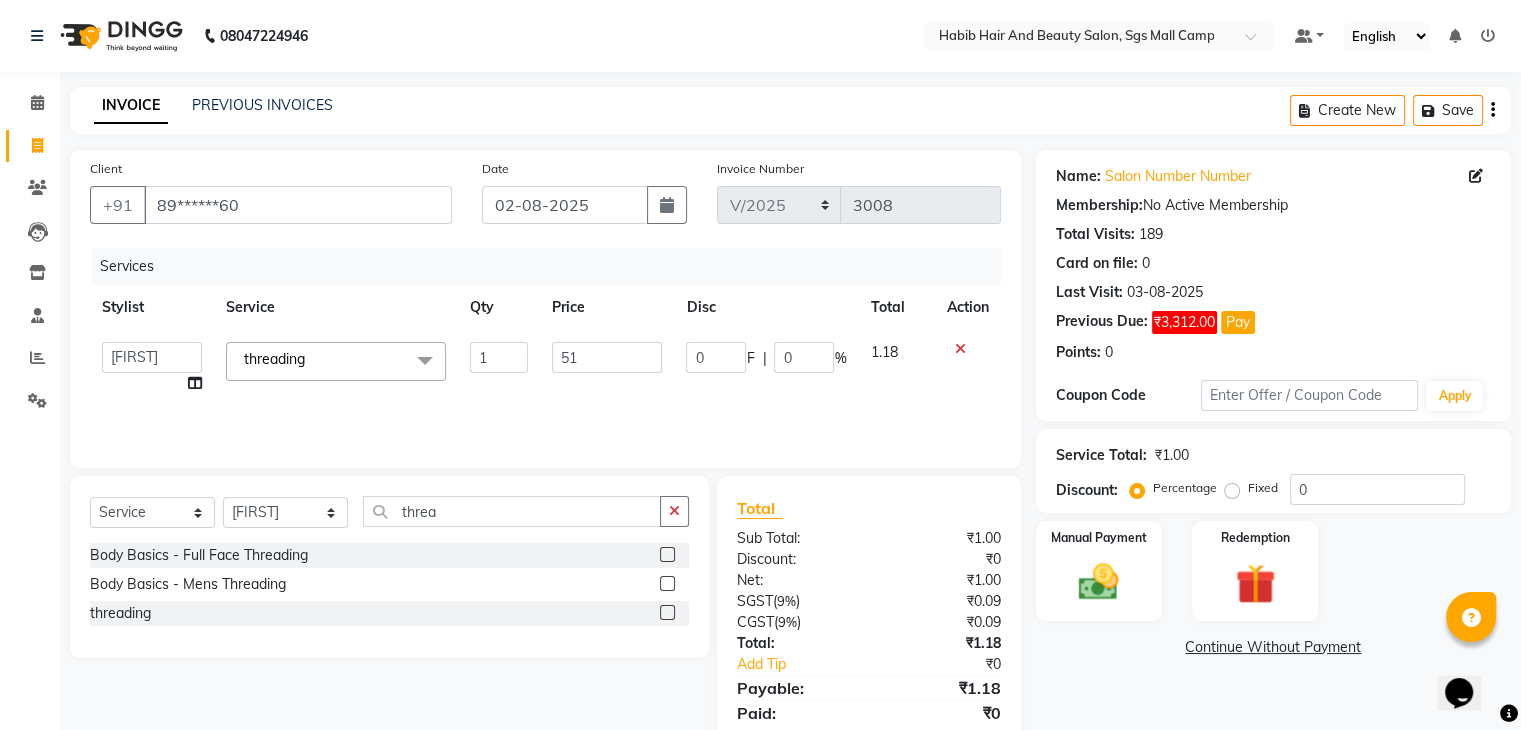 click on "Name: Salon Number Number Membership: No Active Membership Total Visits: 189 Card on file: 0 Last Visit: [DATE] Previous Due: ₹3,312.00 Pay Points: 0 Coupon Code Apply Service Total: ₹1.00 Discount: Percentage Fixed 0 Manual Payment Redemption Continue Without Payment" 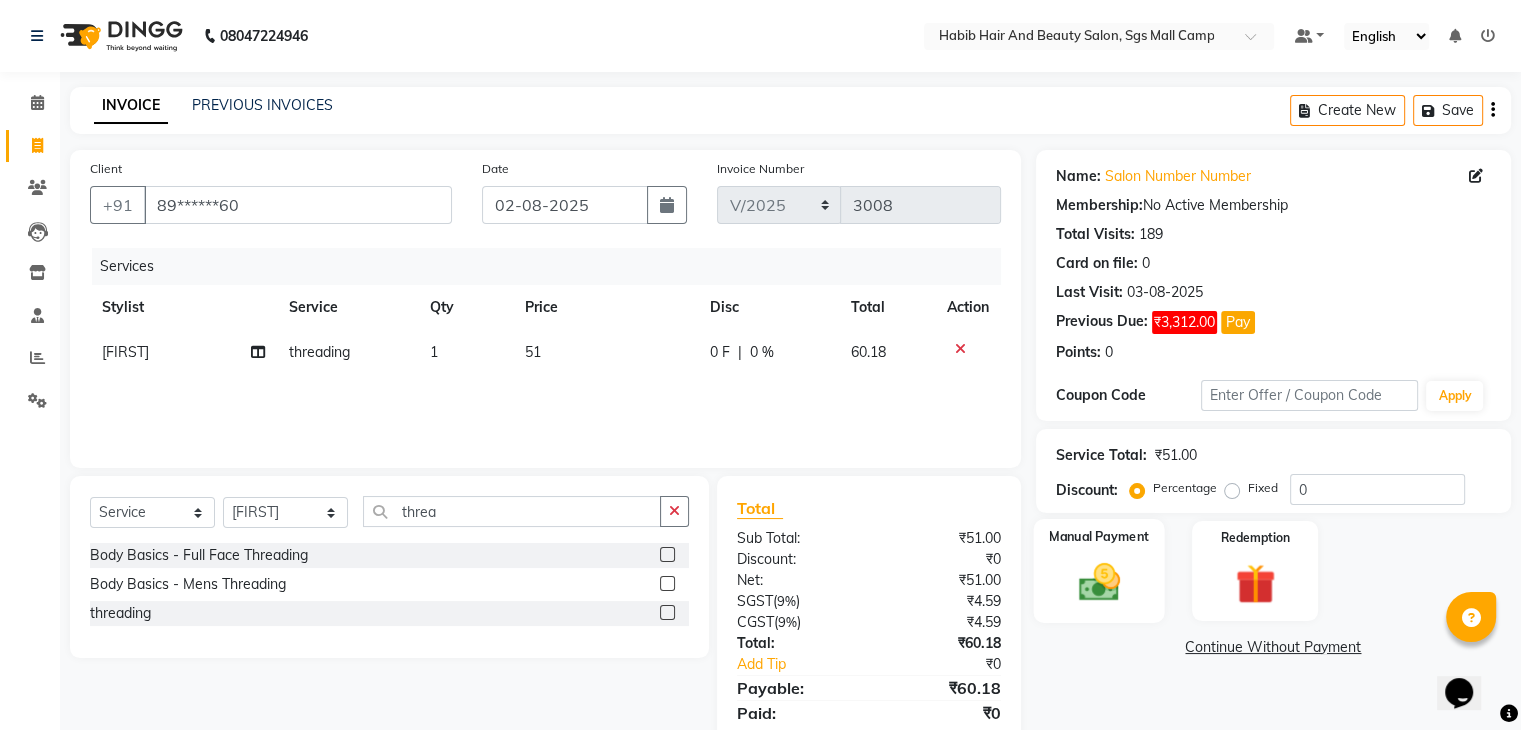 click 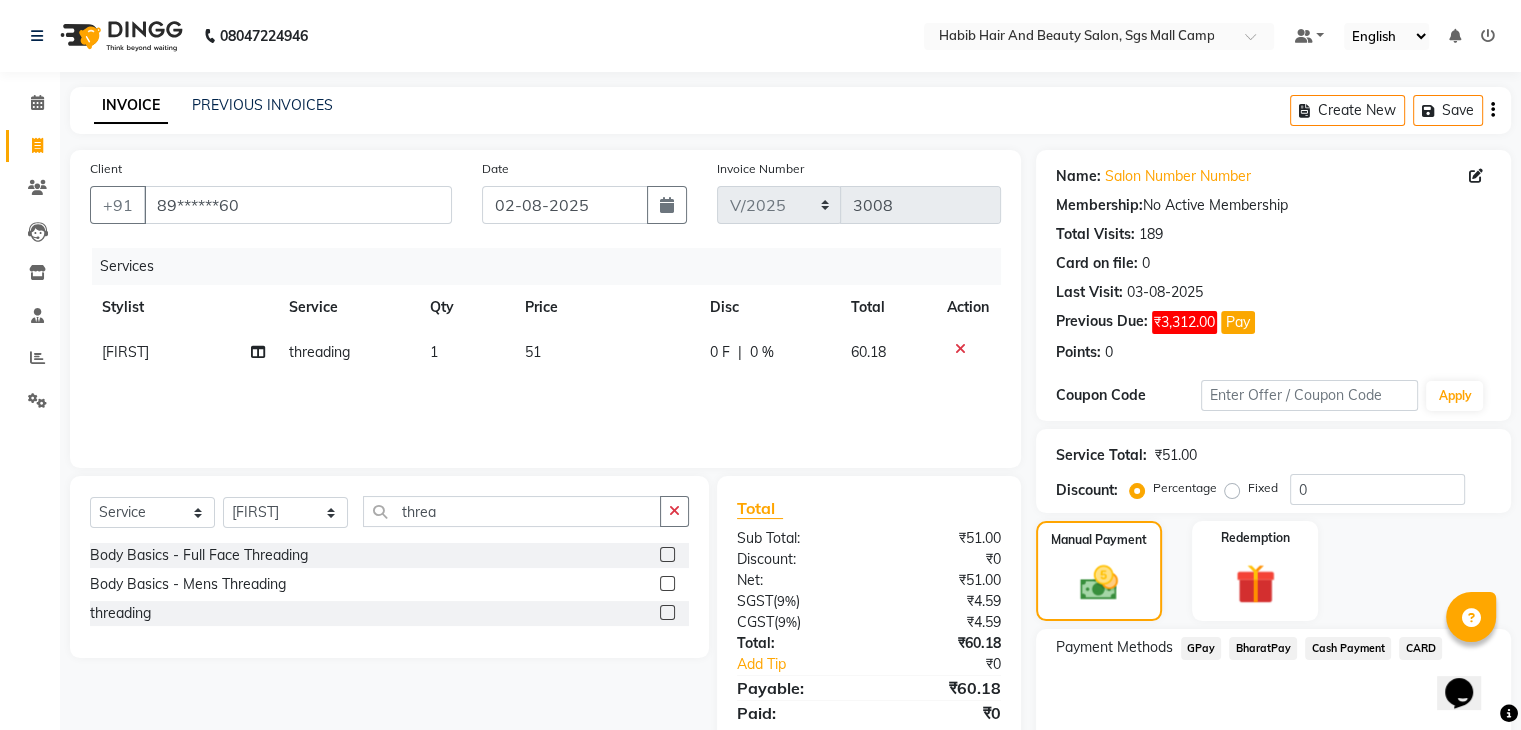 click on "Cash Payment" 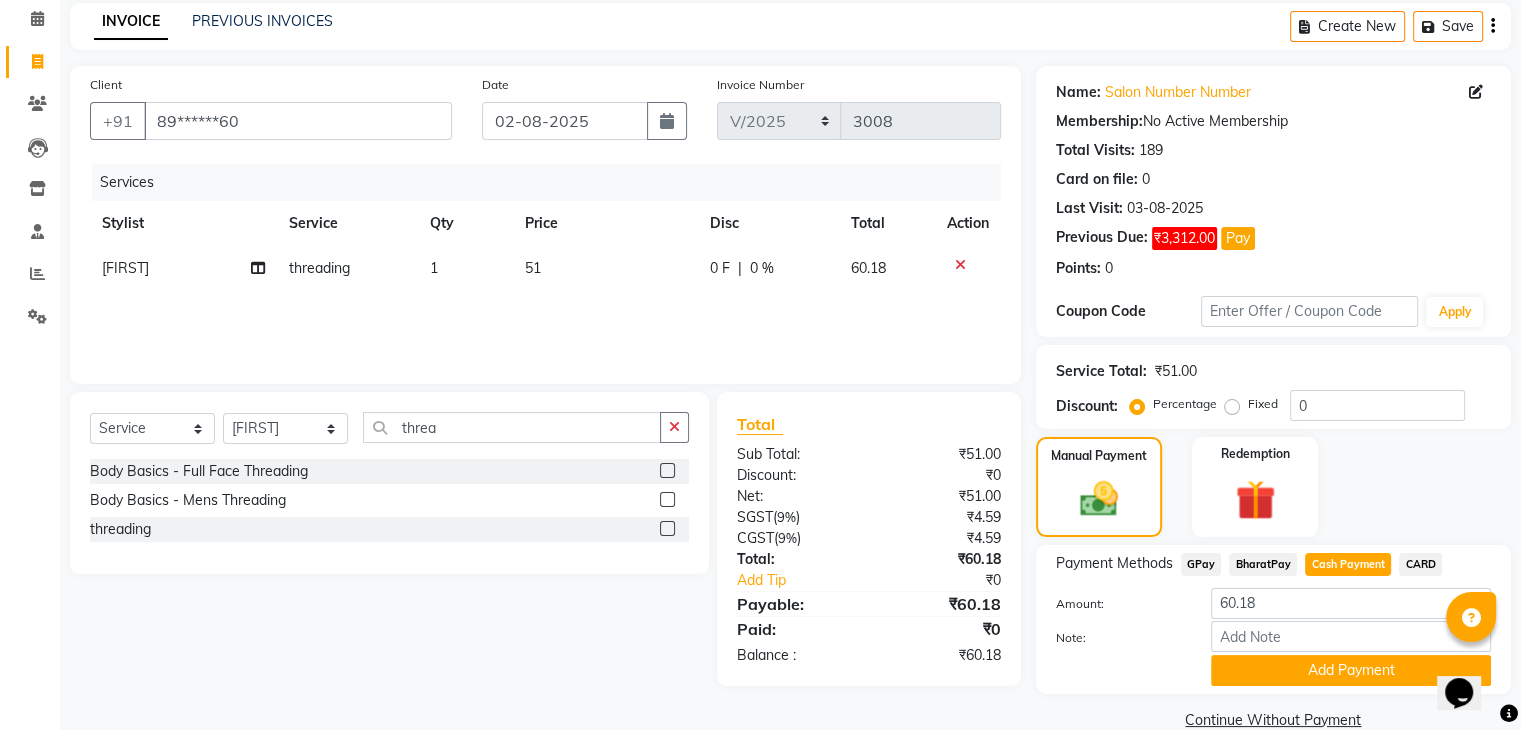 scroll, scrollTop: 120, scrollLeft: 0, axis: vertical 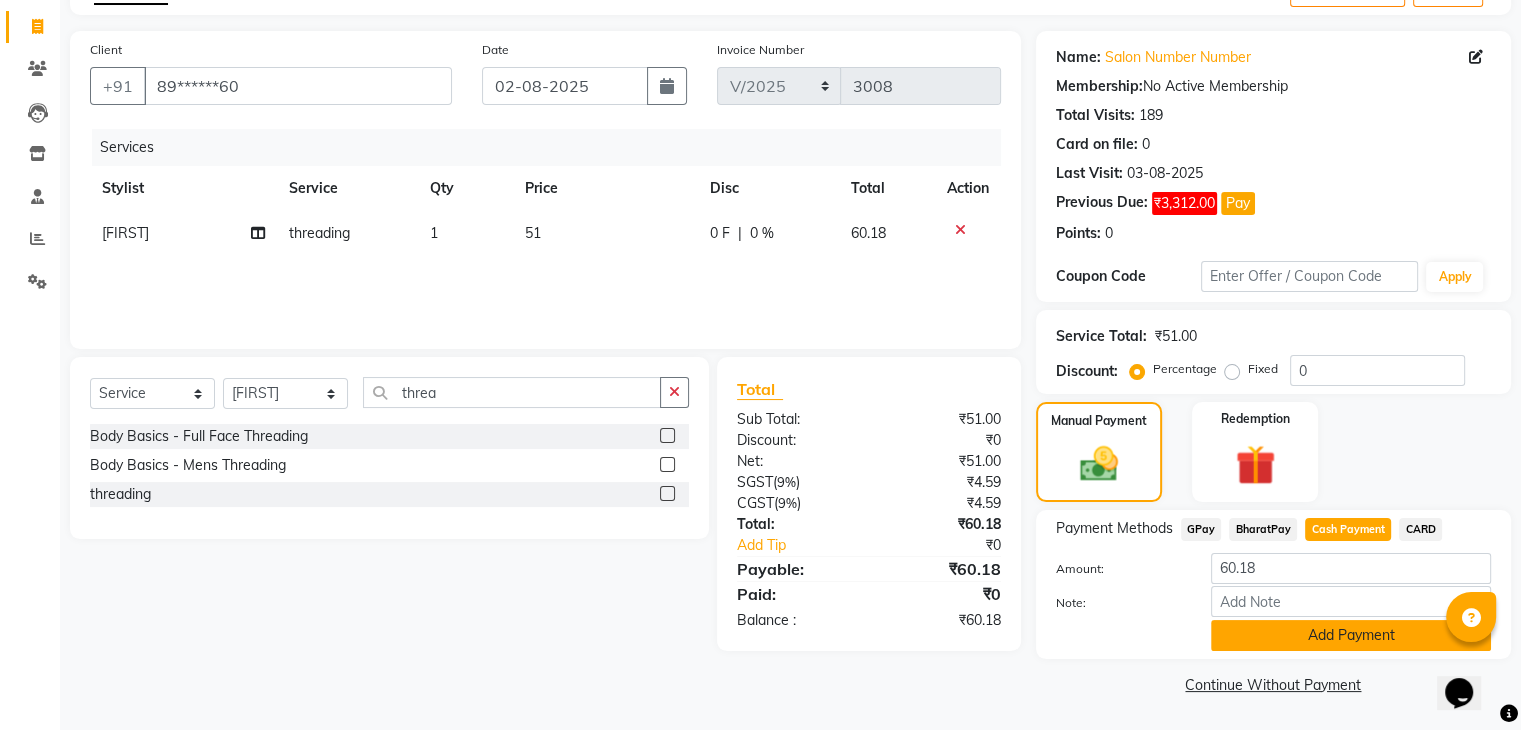 click on "Add Payment" 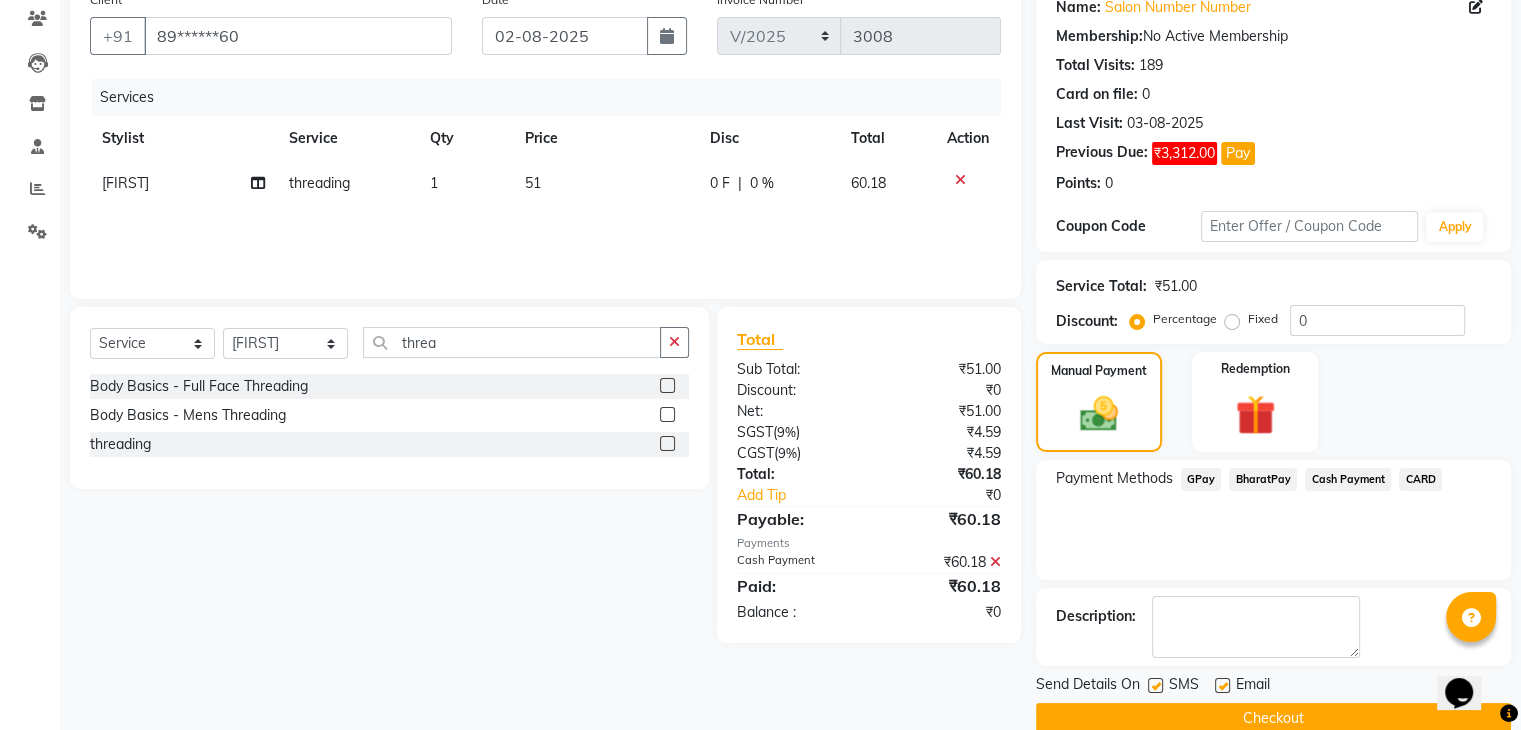 scroll, scrollTop: 201, scrollLeft: 0, axis: vertical 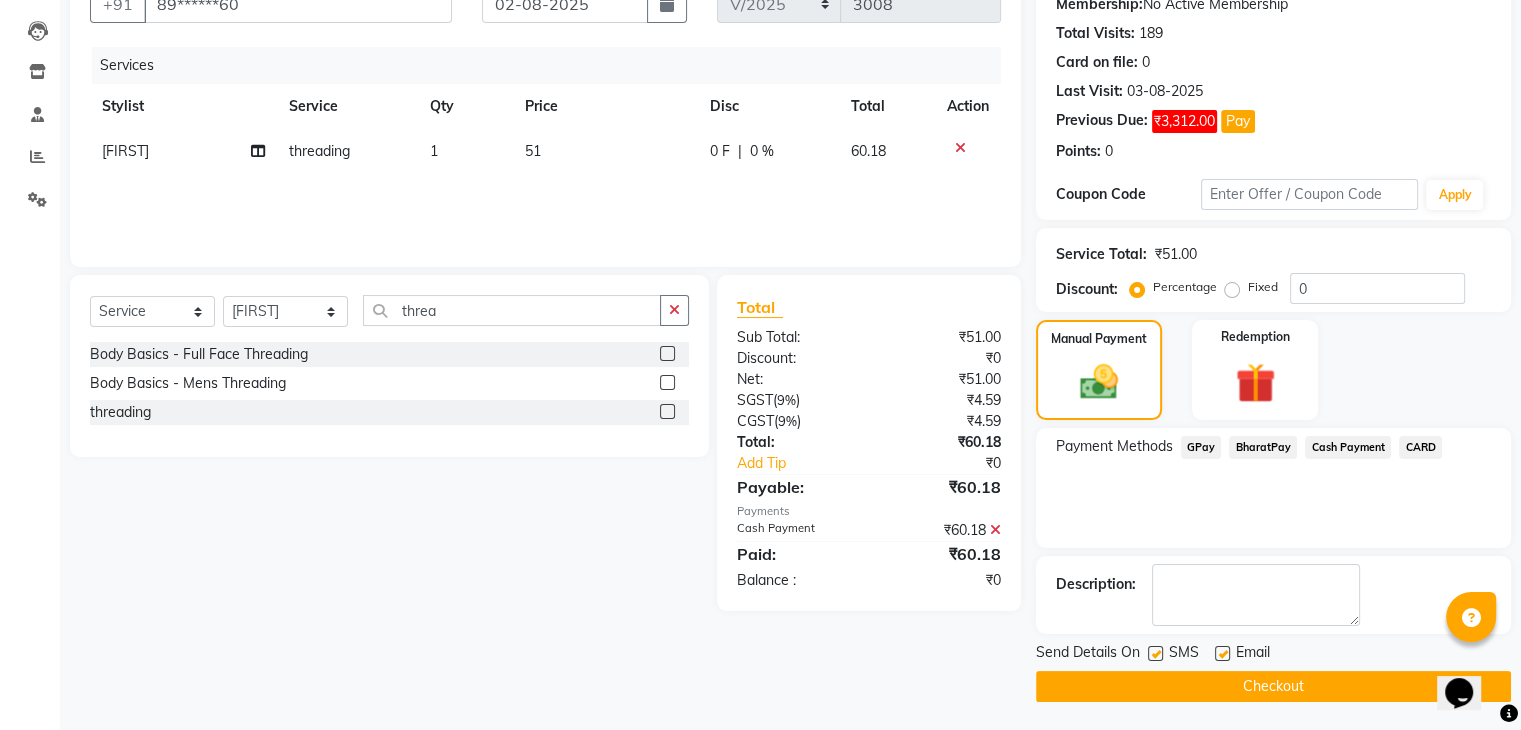 click on "Checkout" 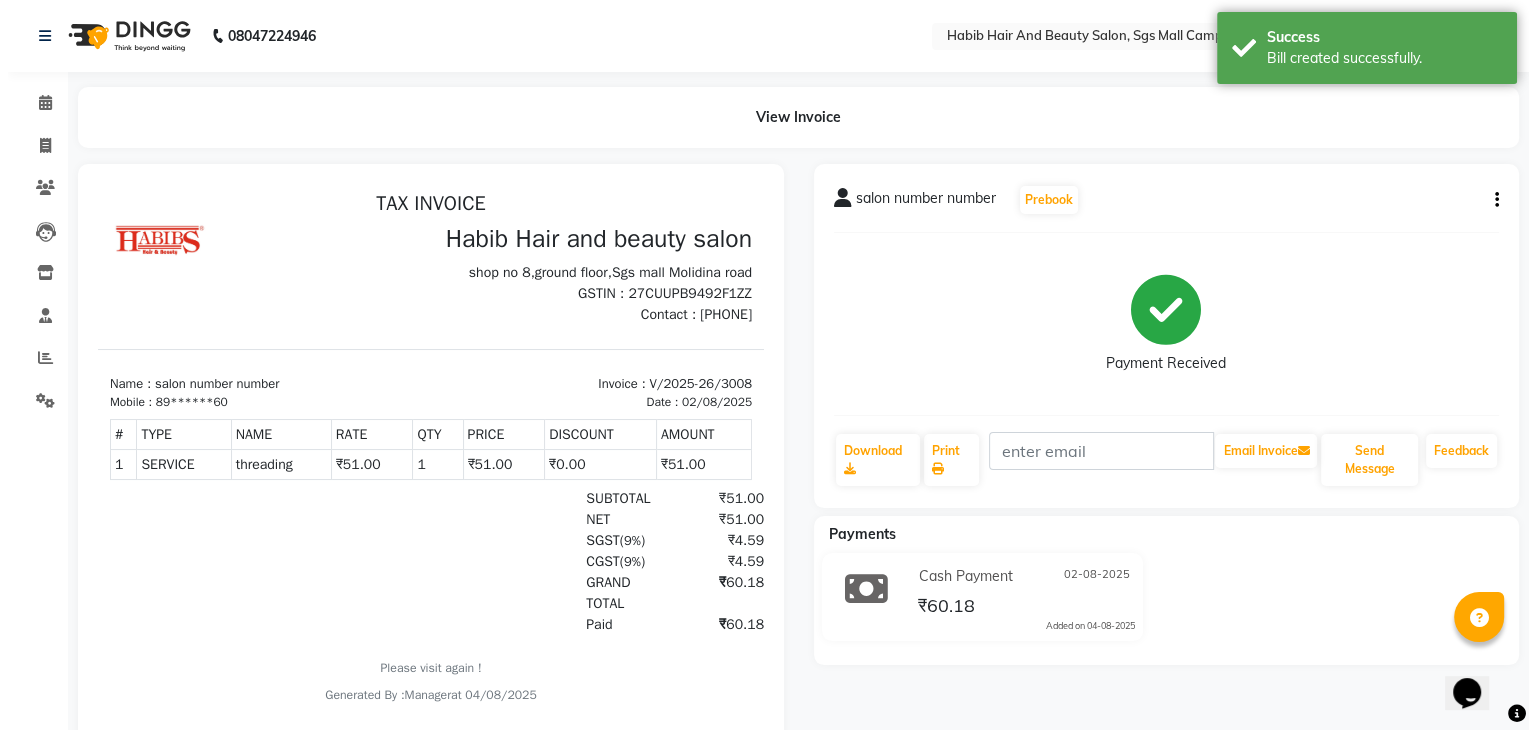 scroll, scrollTop: 0, scrollLeft: 0, axis: both 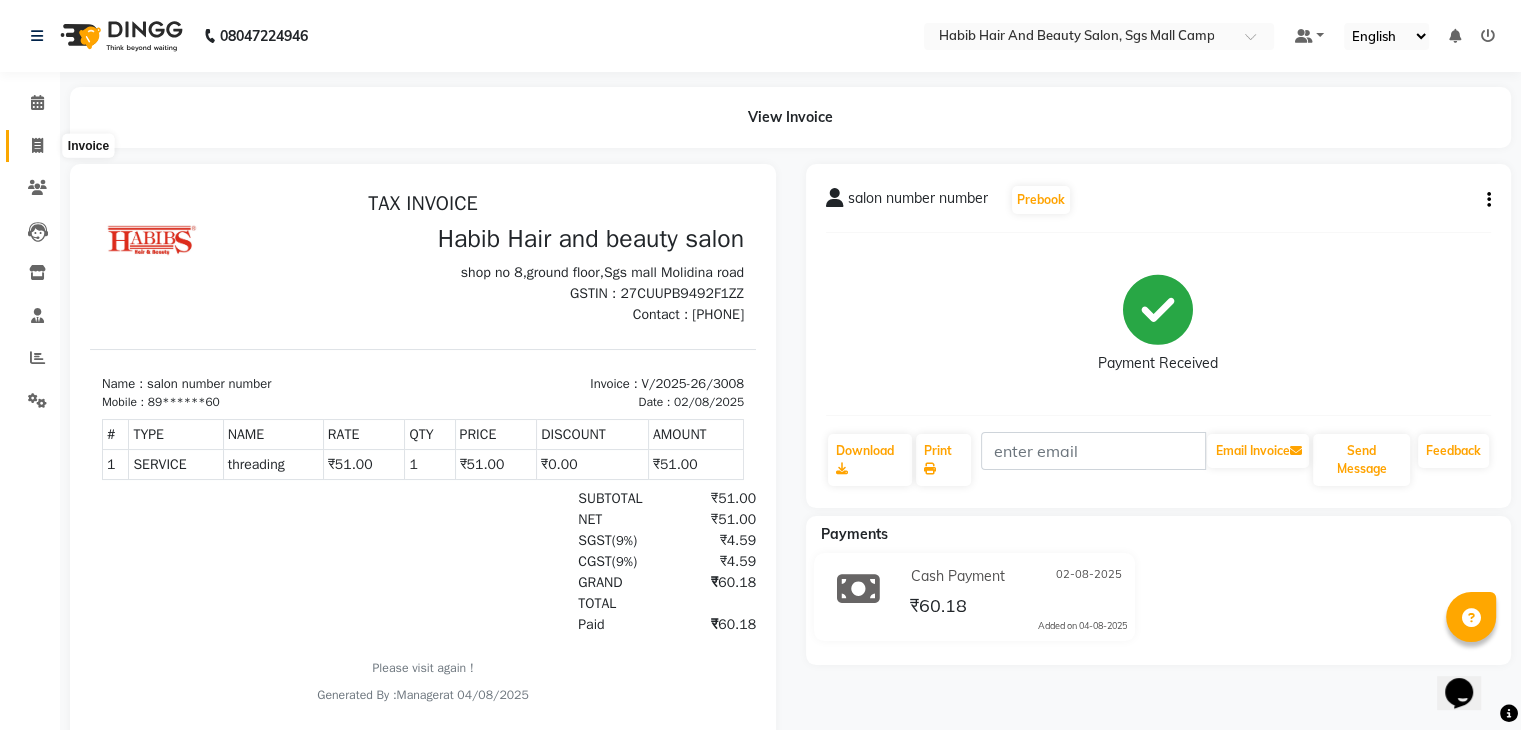click 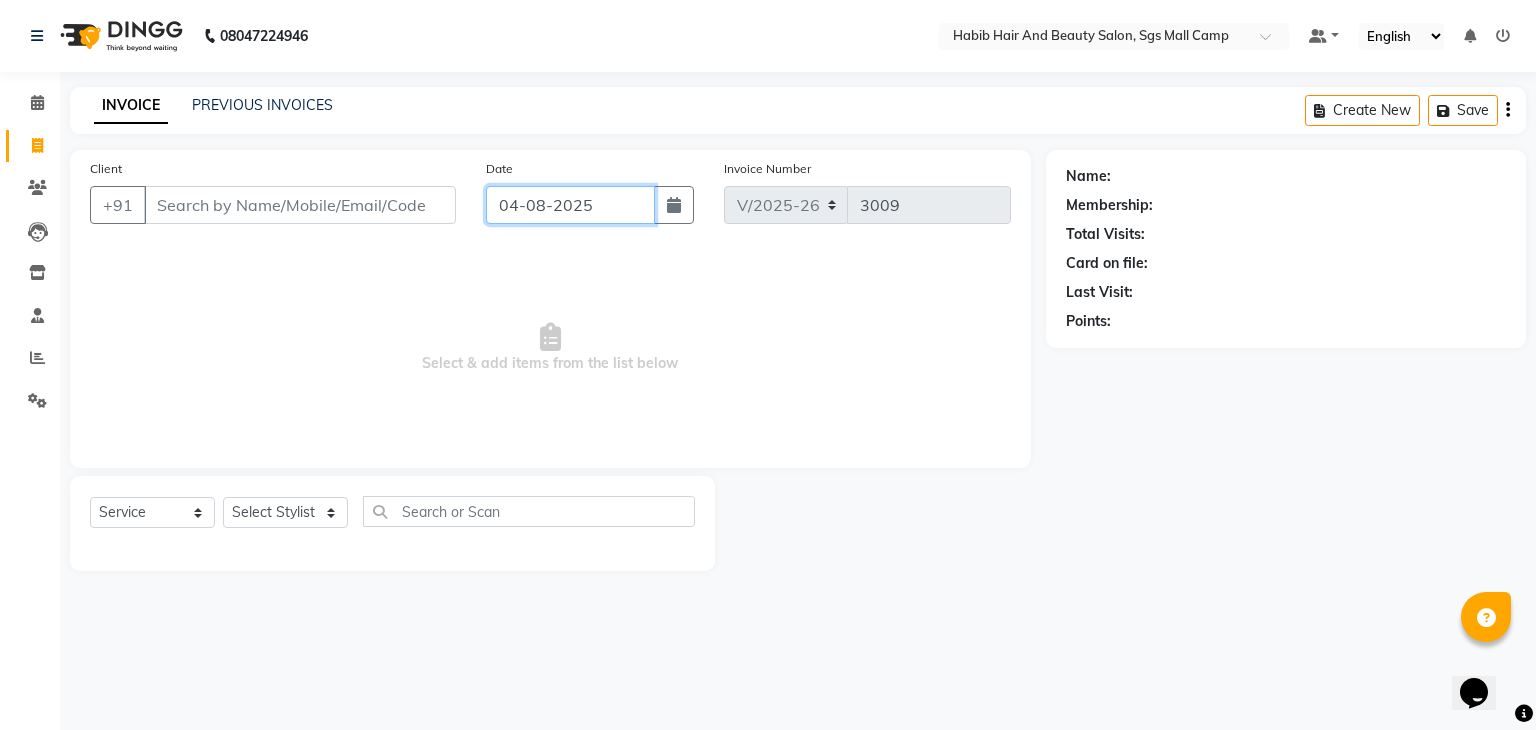 click on "04-08-2025" 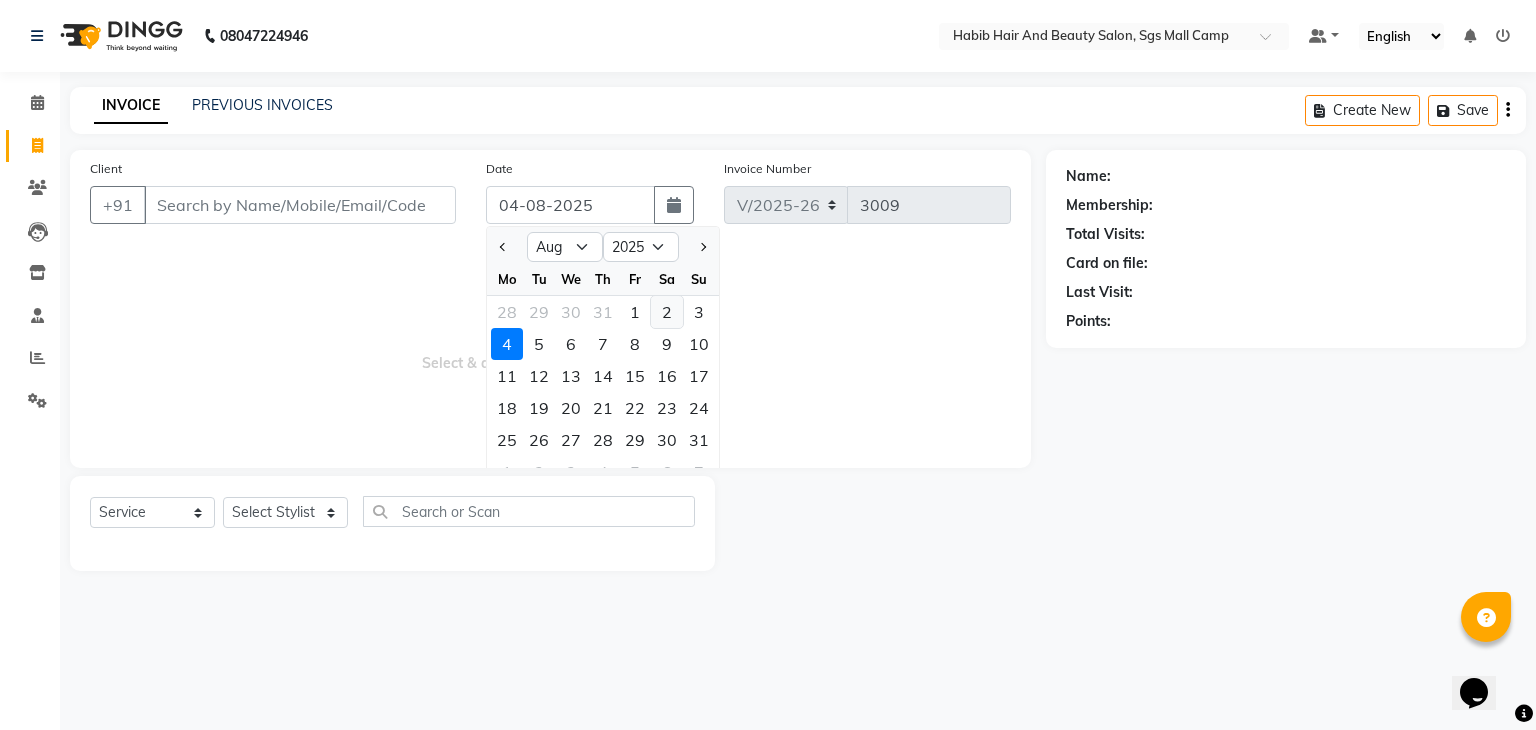 click on "2" 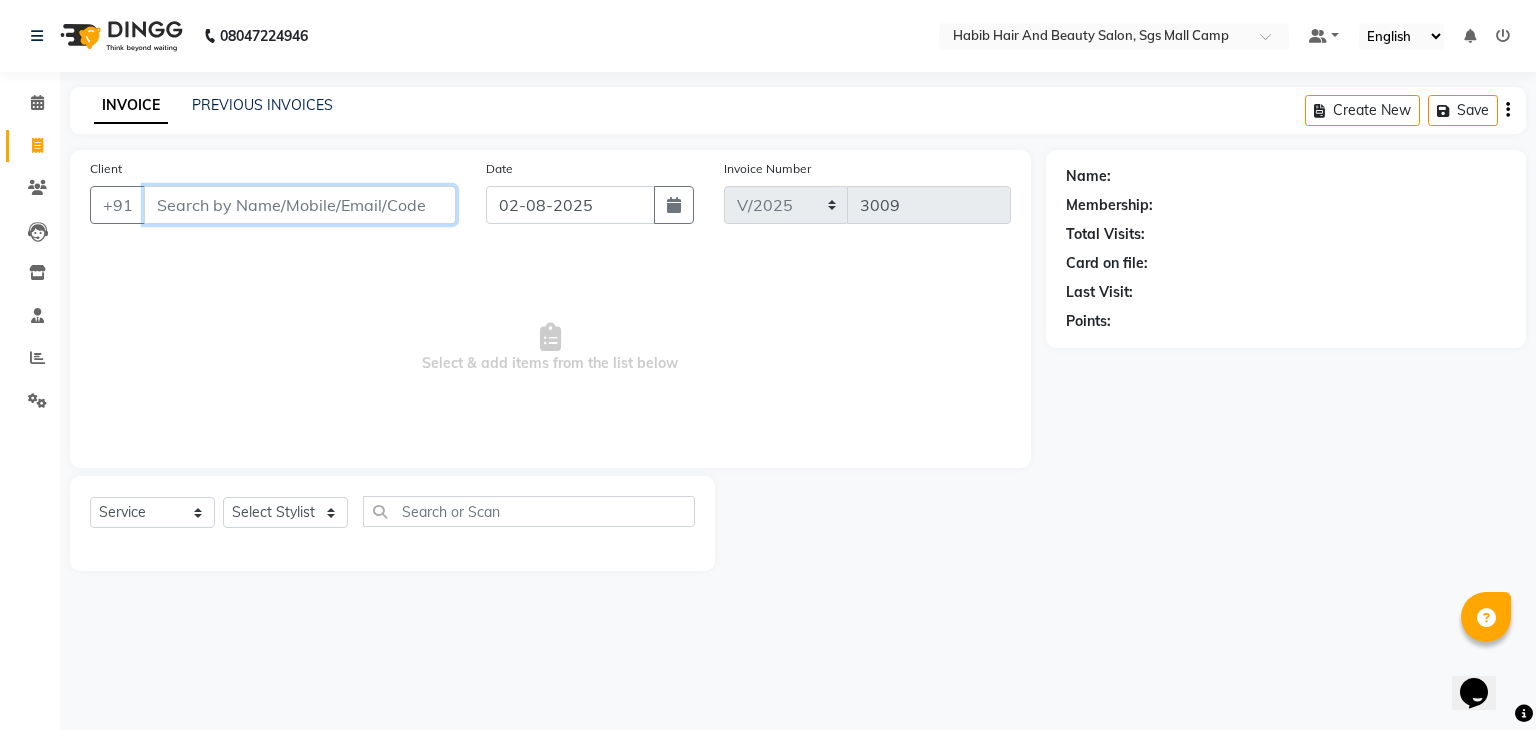 click on "Client" at bounding box center [300, 205] 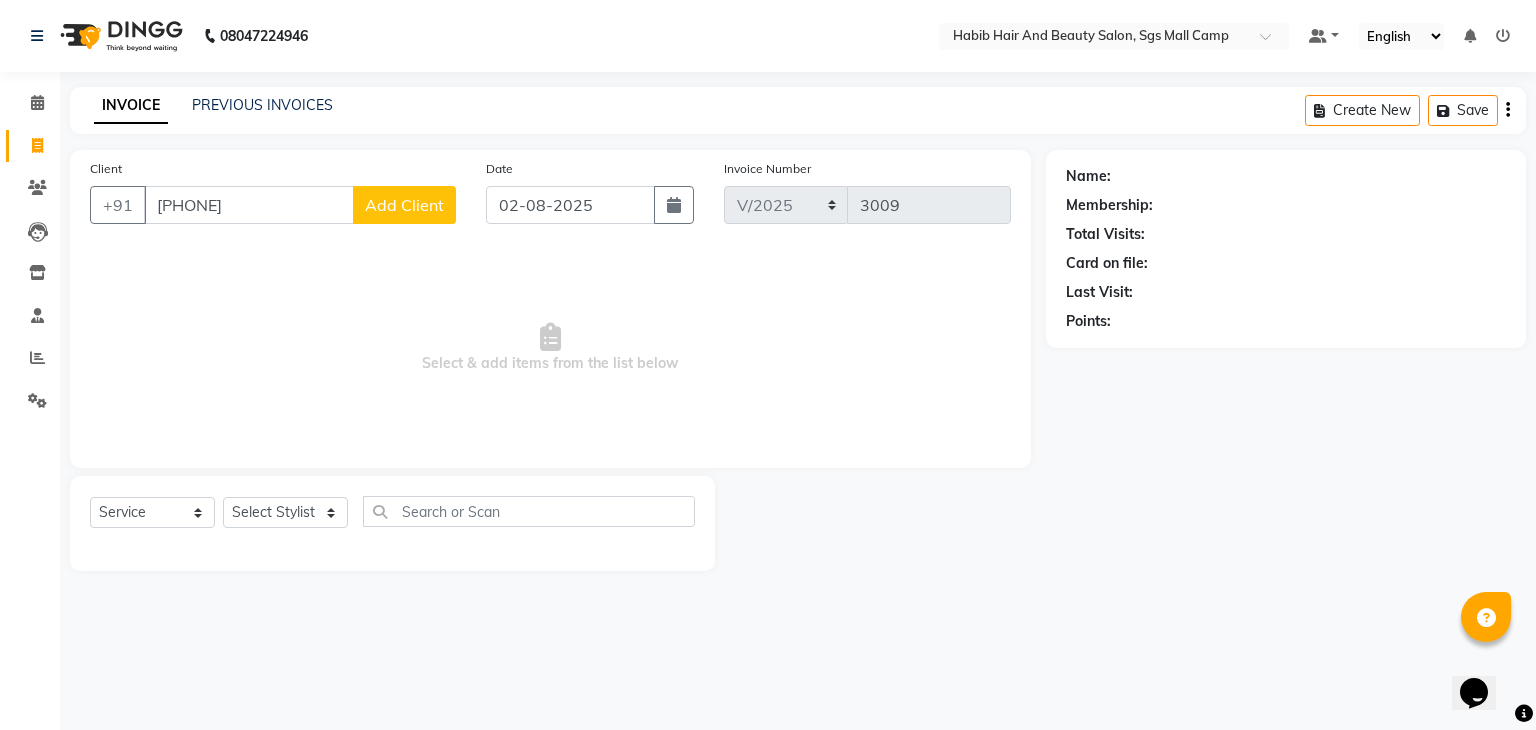 click on "Add Client" 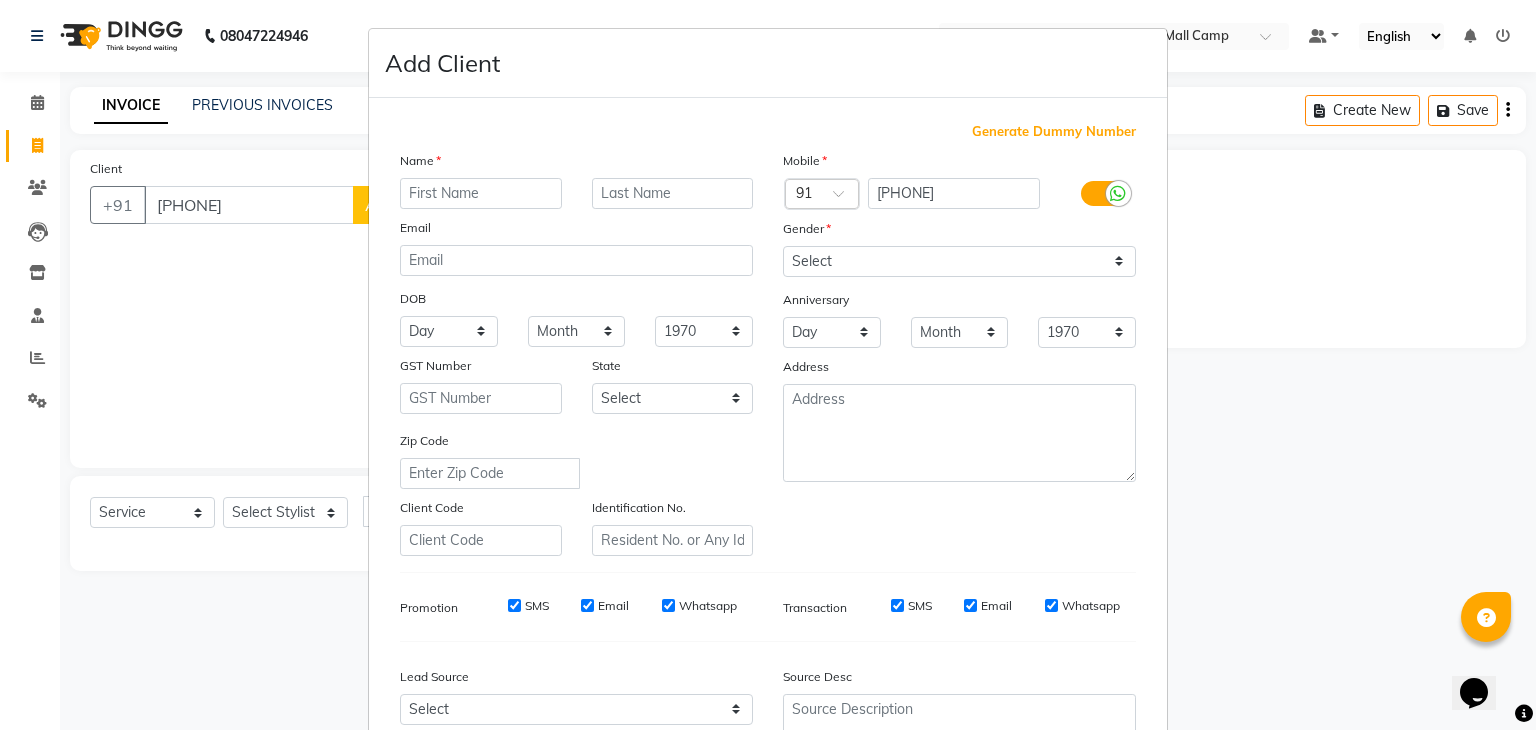 click at bounding box center [481, 193] 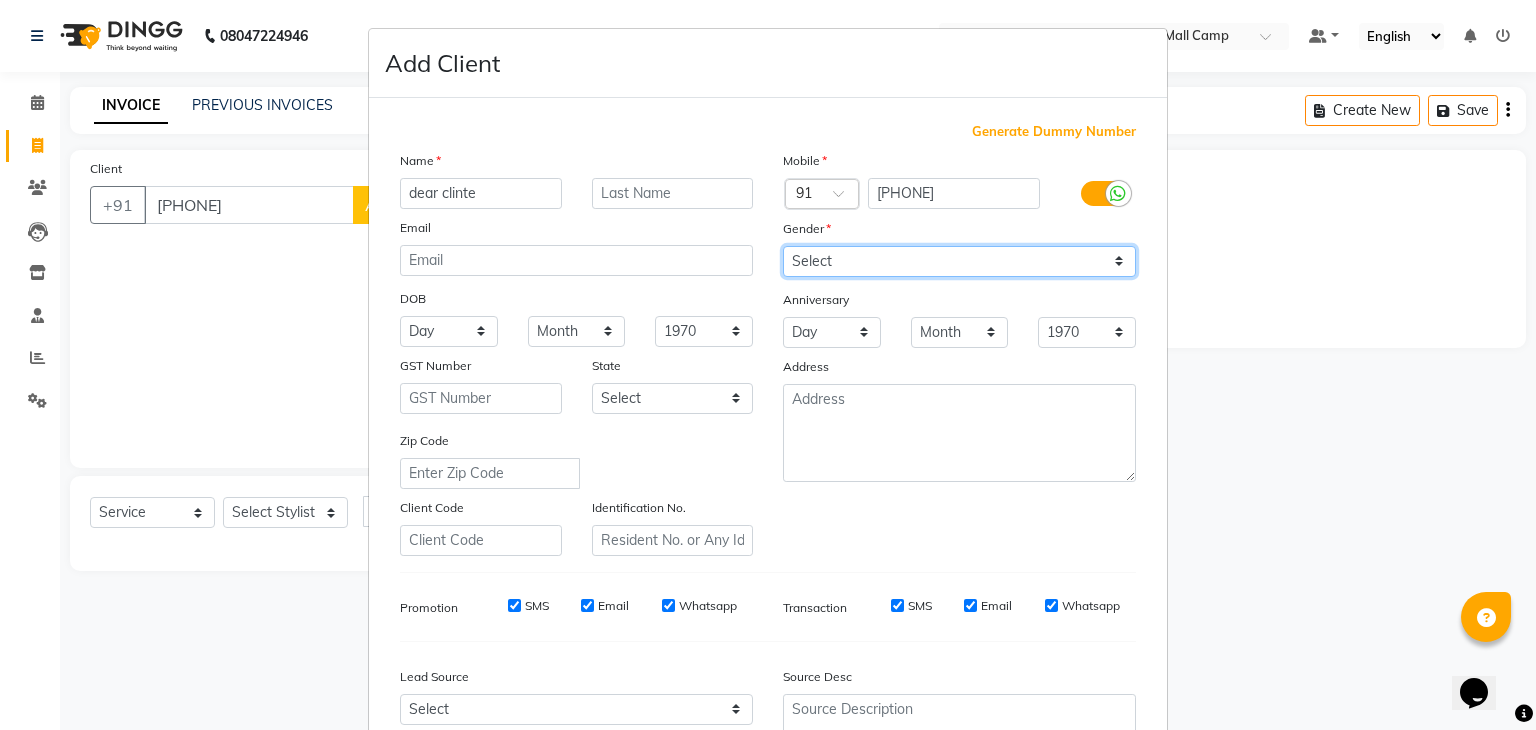 click on "Select Male Female Other Prefer Not To Say" at bounding box center [959, 261] 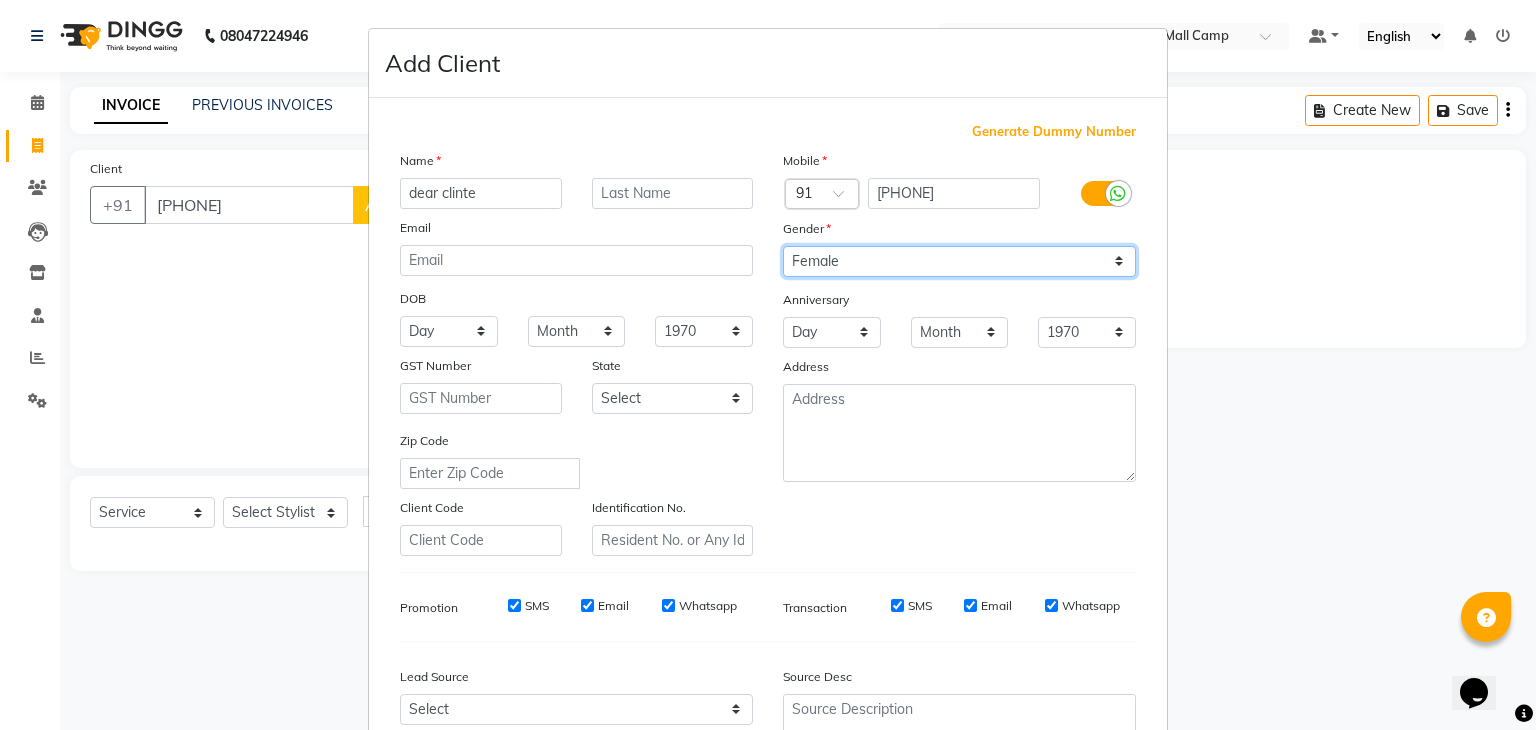 click on "Select Male Female Other Prefer Not To Say" at bounding box center (959, 261) 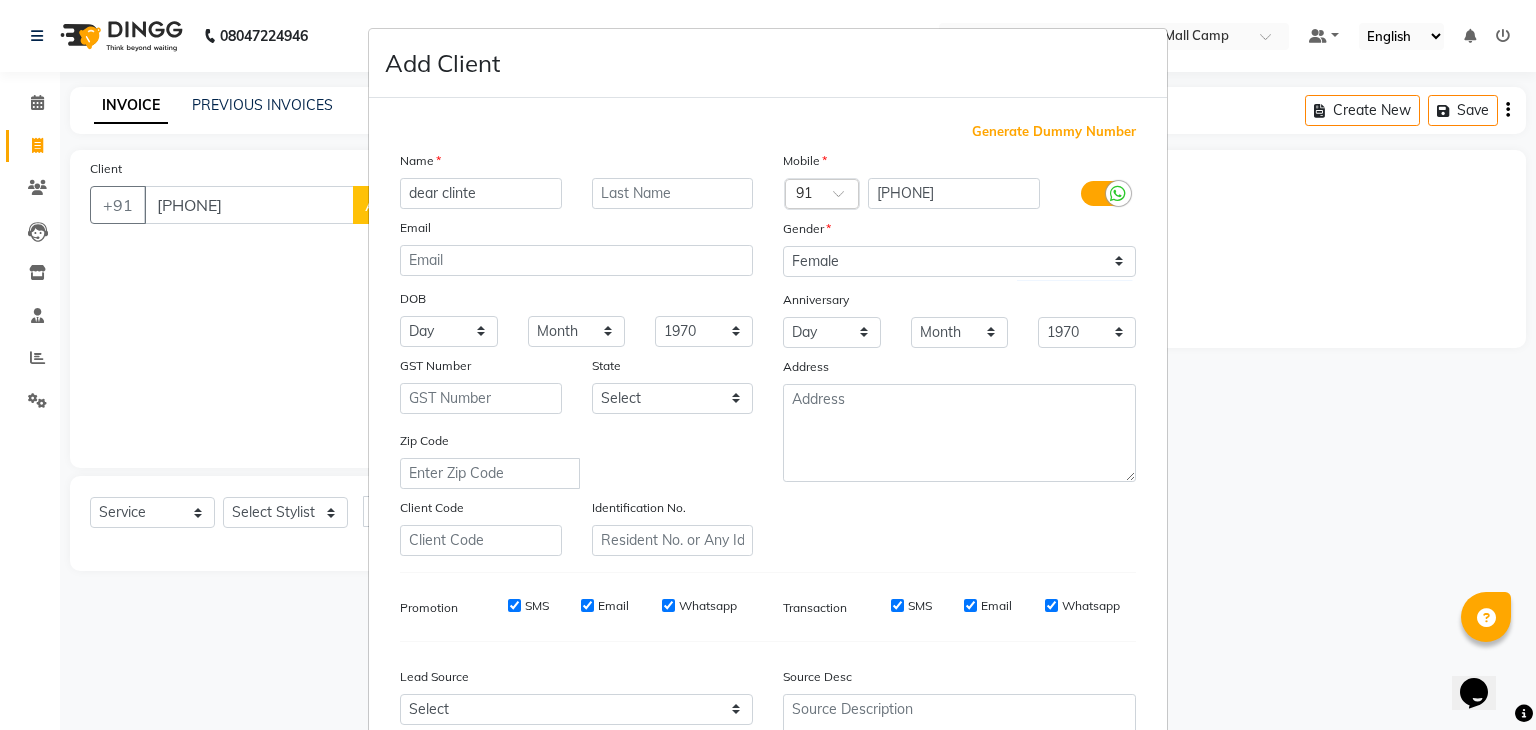 click at bounding box center [959, 433] 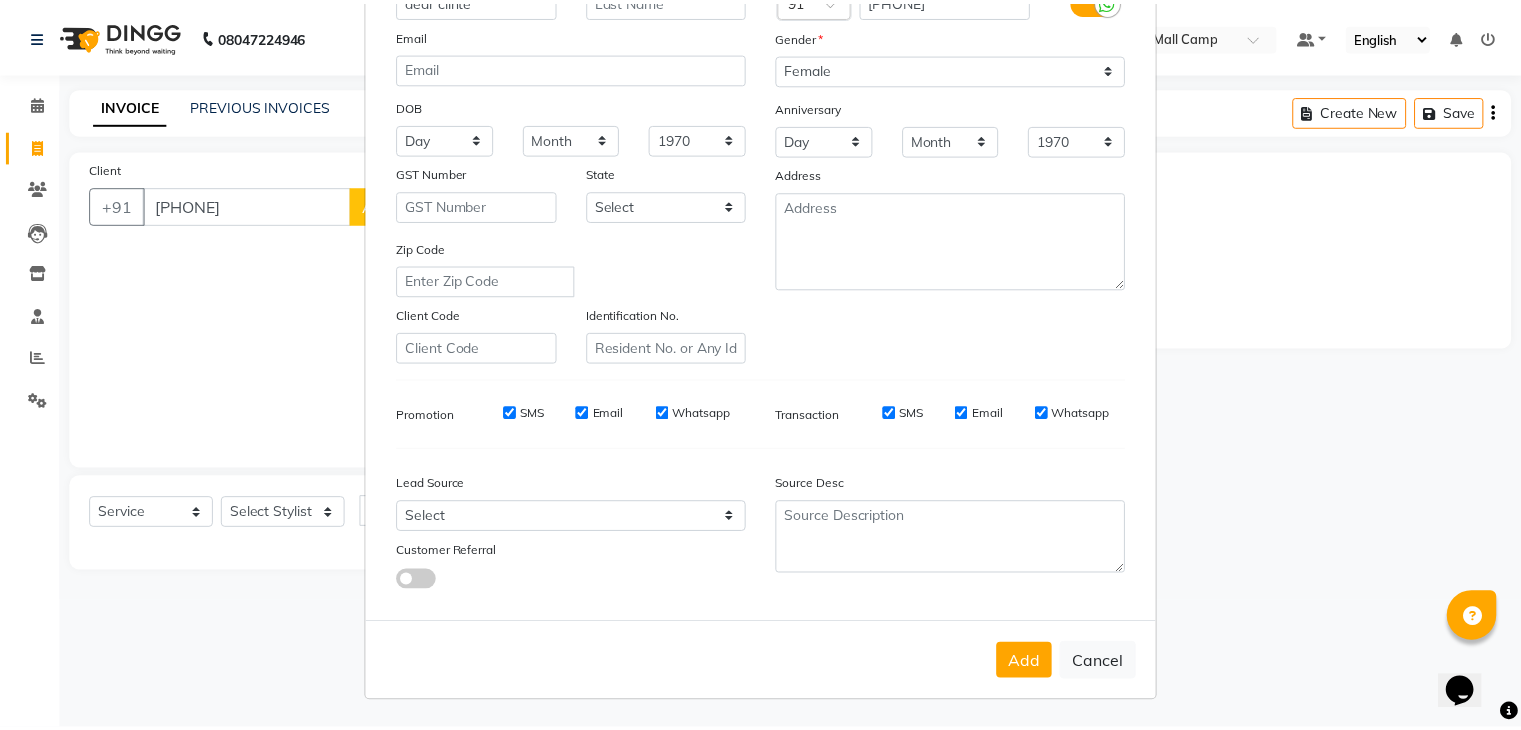 scroll, scrollTop: 203, scrollLeft: 0, axis: vertical 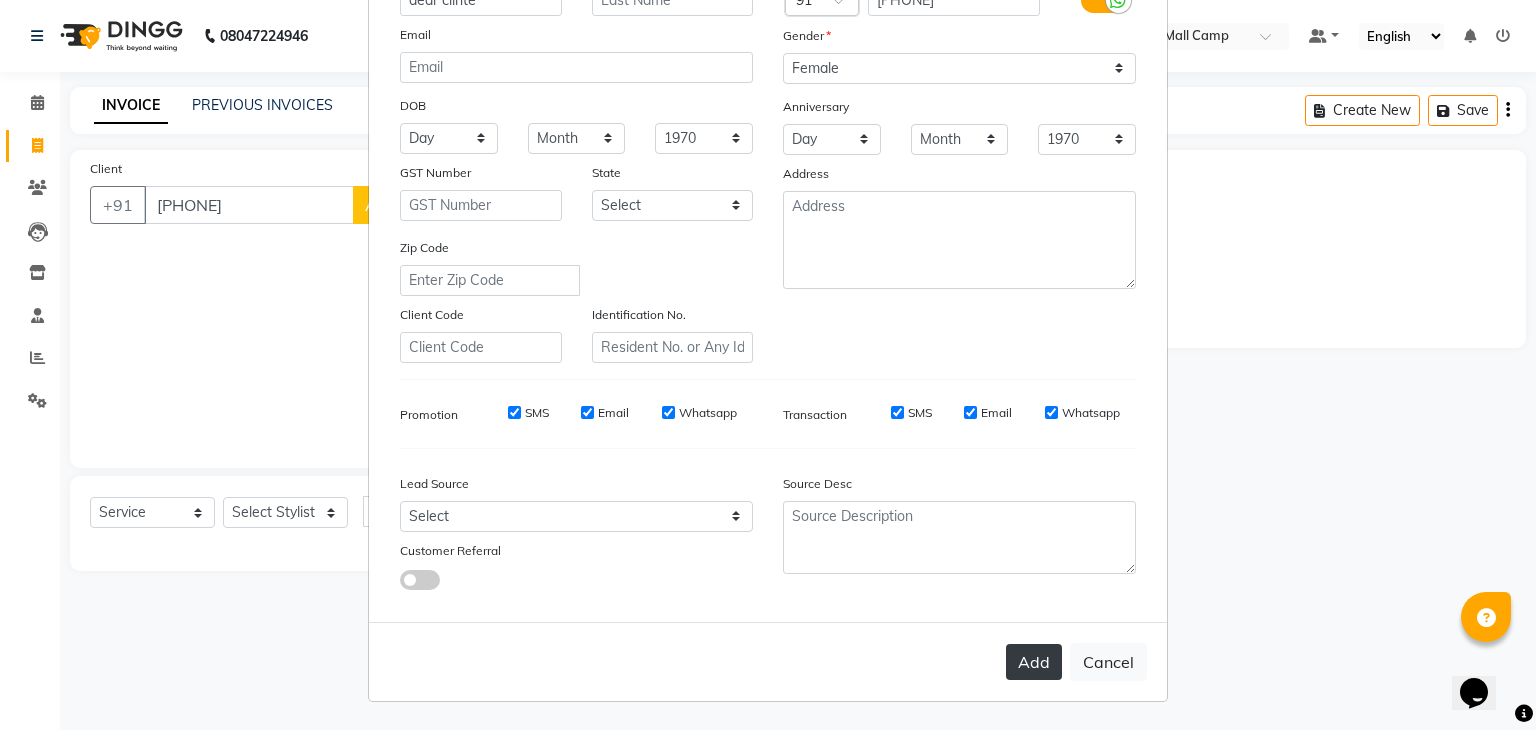 click on "Add" at bounding box center (1034, 662) 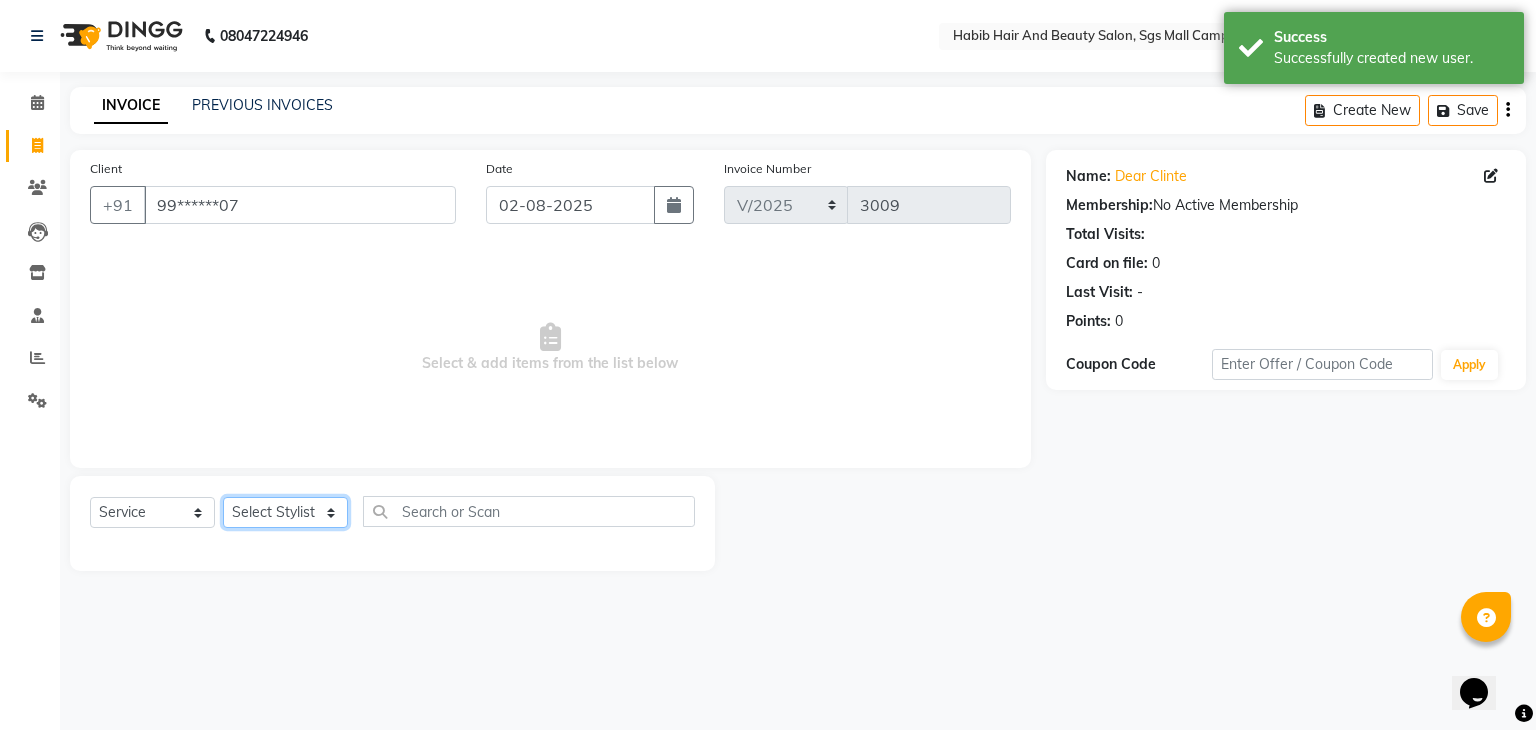 click on "Select Stylist [FIRST] [FIRST]  [FIRST] Manager [FIRST]  [FIRST] [FIRST]  [FIRST] [FIRST] [FIRST]" 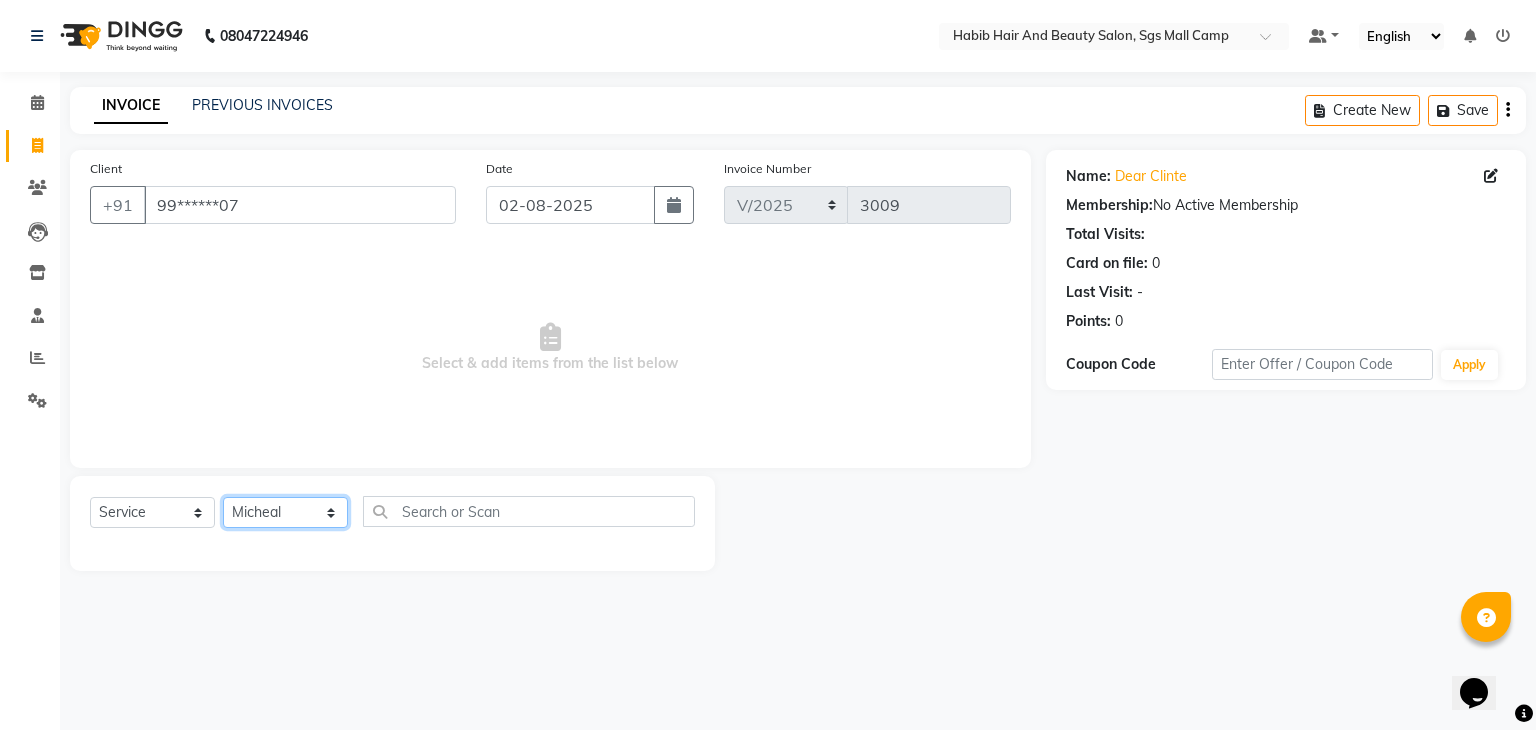 click on "Select Stylist [FIRST] [FIRST]  [FIRST] Manager [FIRST]  [FIRST] [FIRST]  [FIRST] [FIRST] [FIRST]" 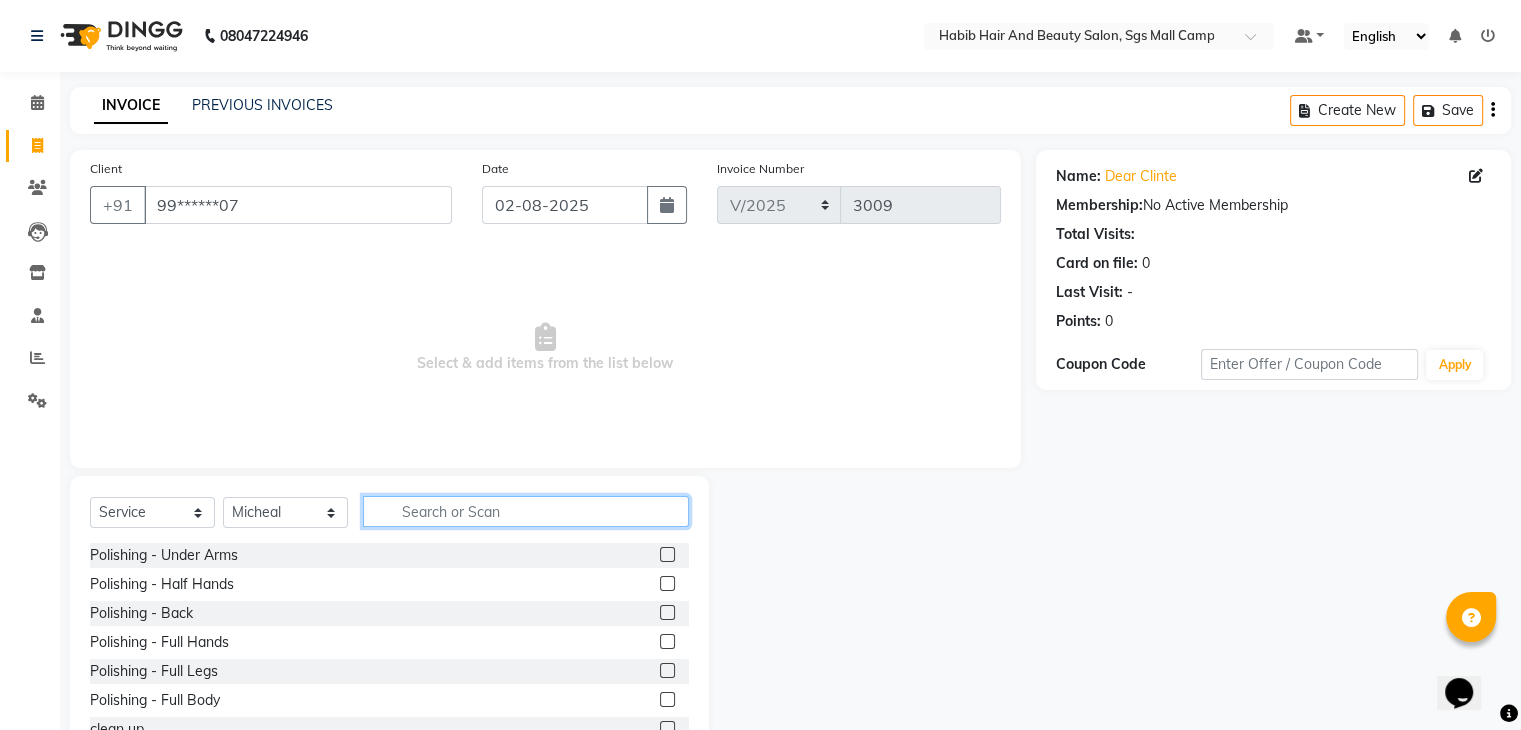 click 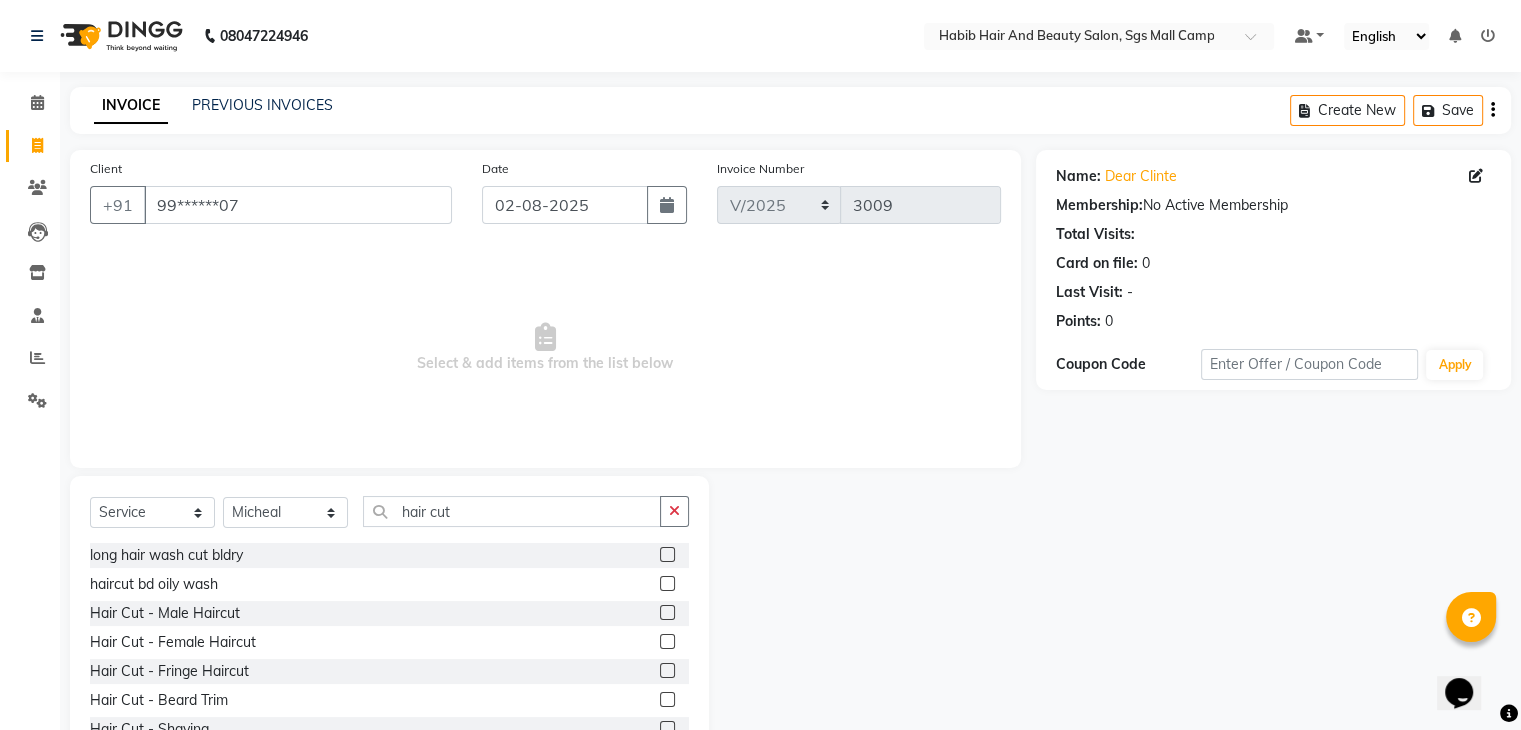 click 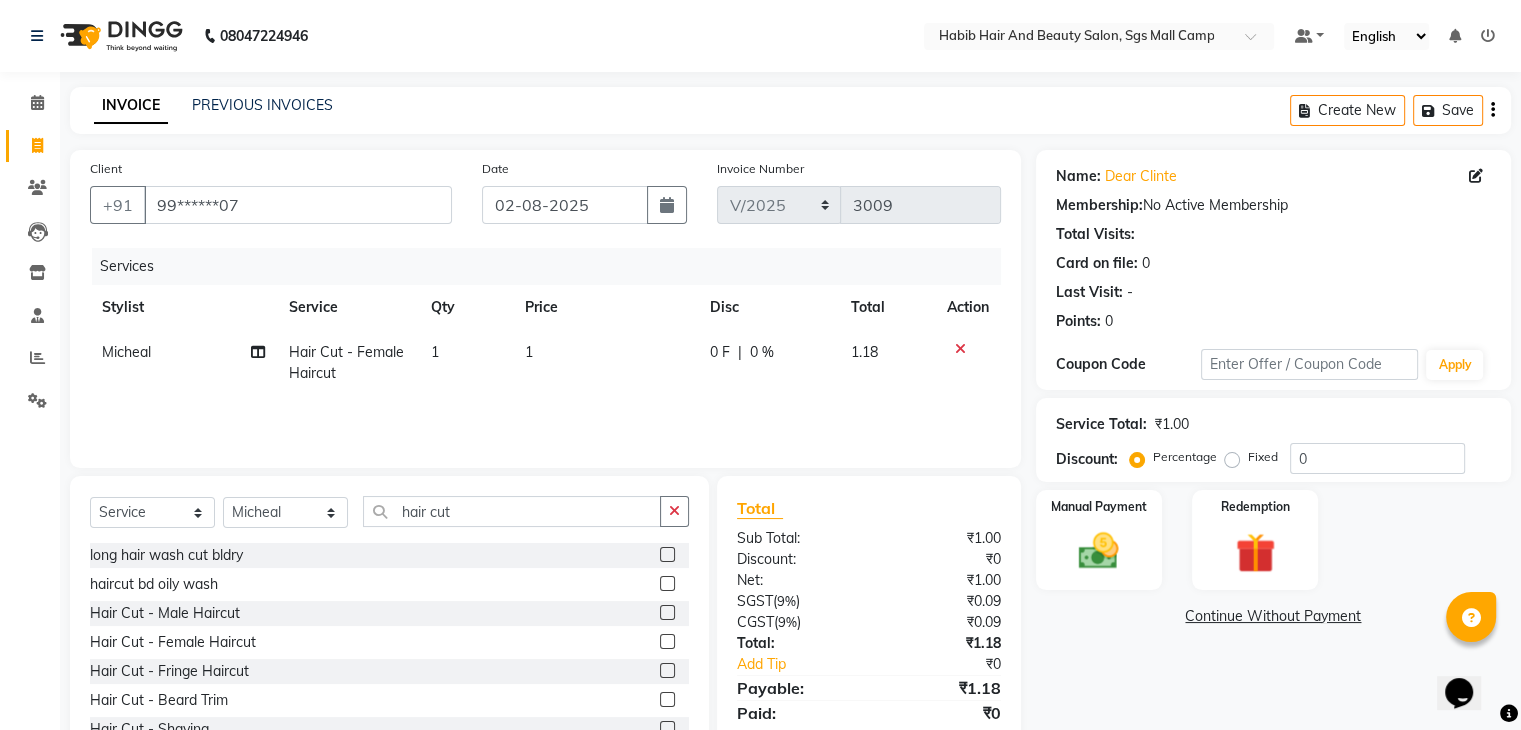 click on "1" 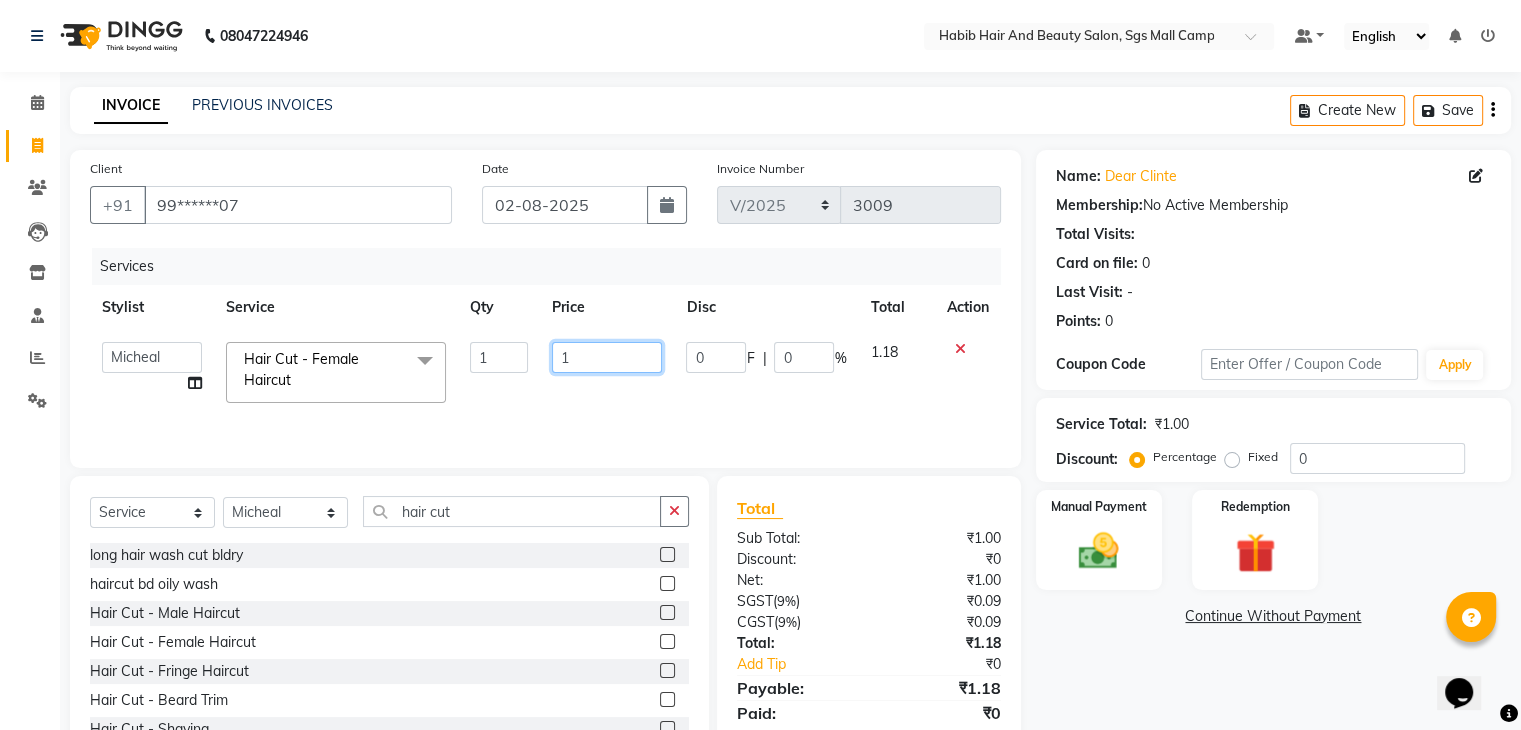 click on "1" 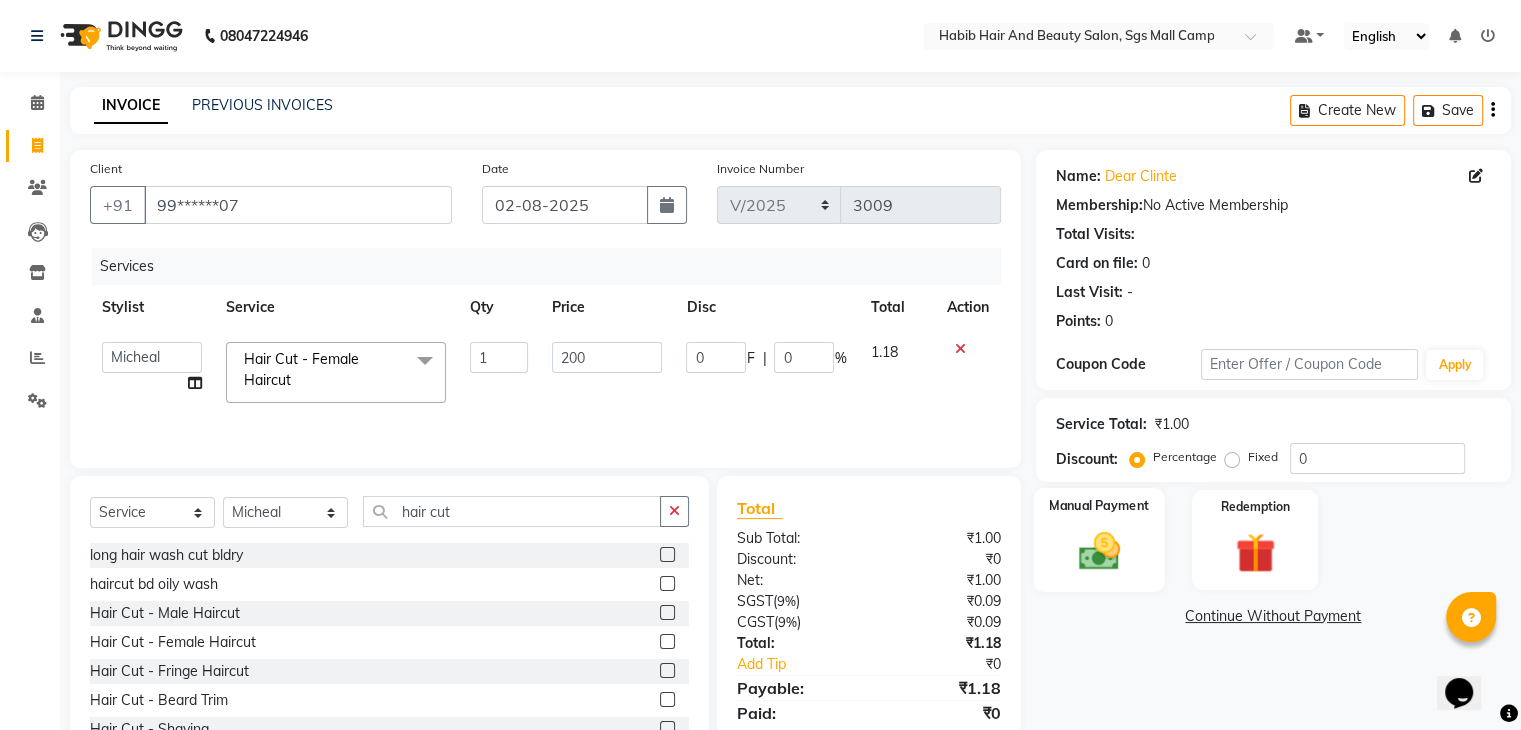click 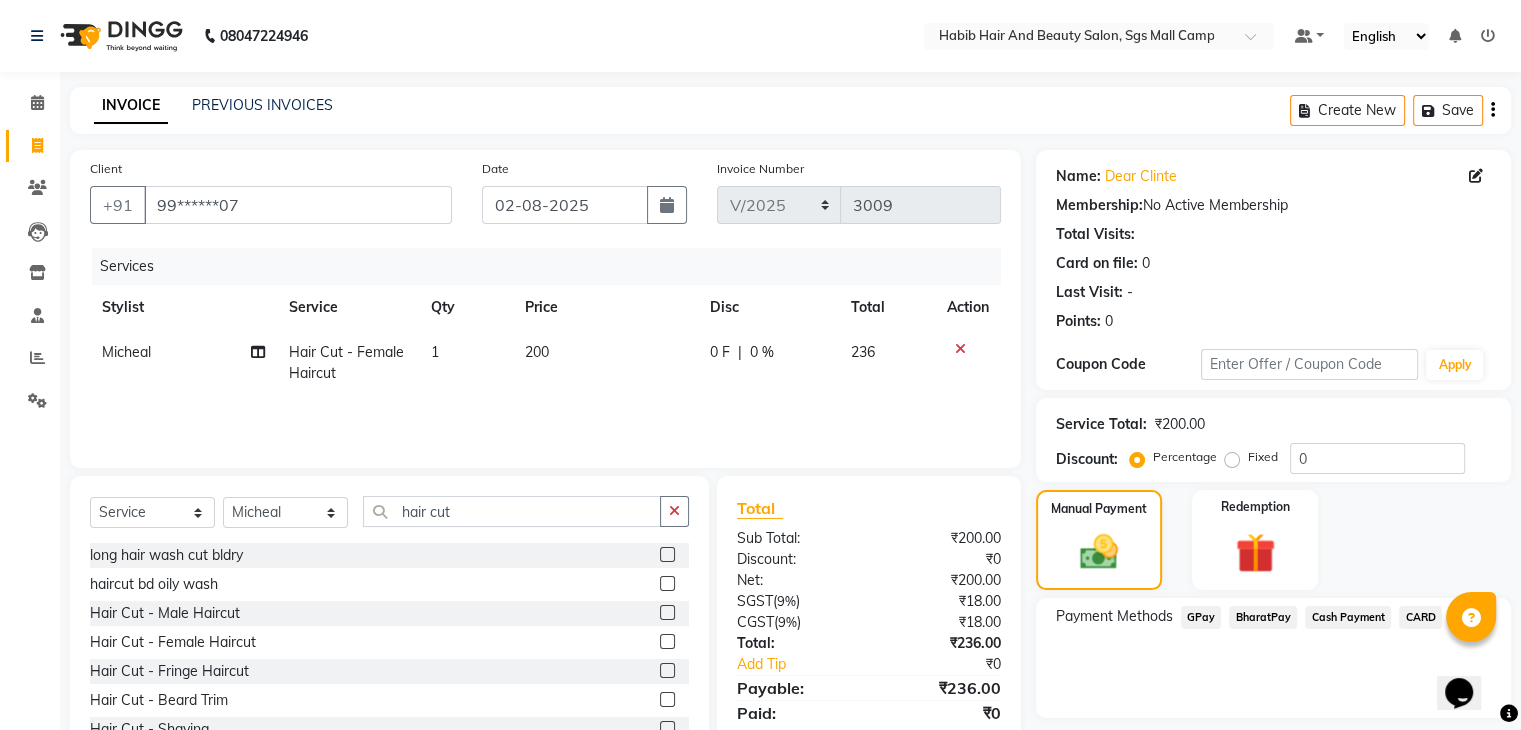 click on "CARD" 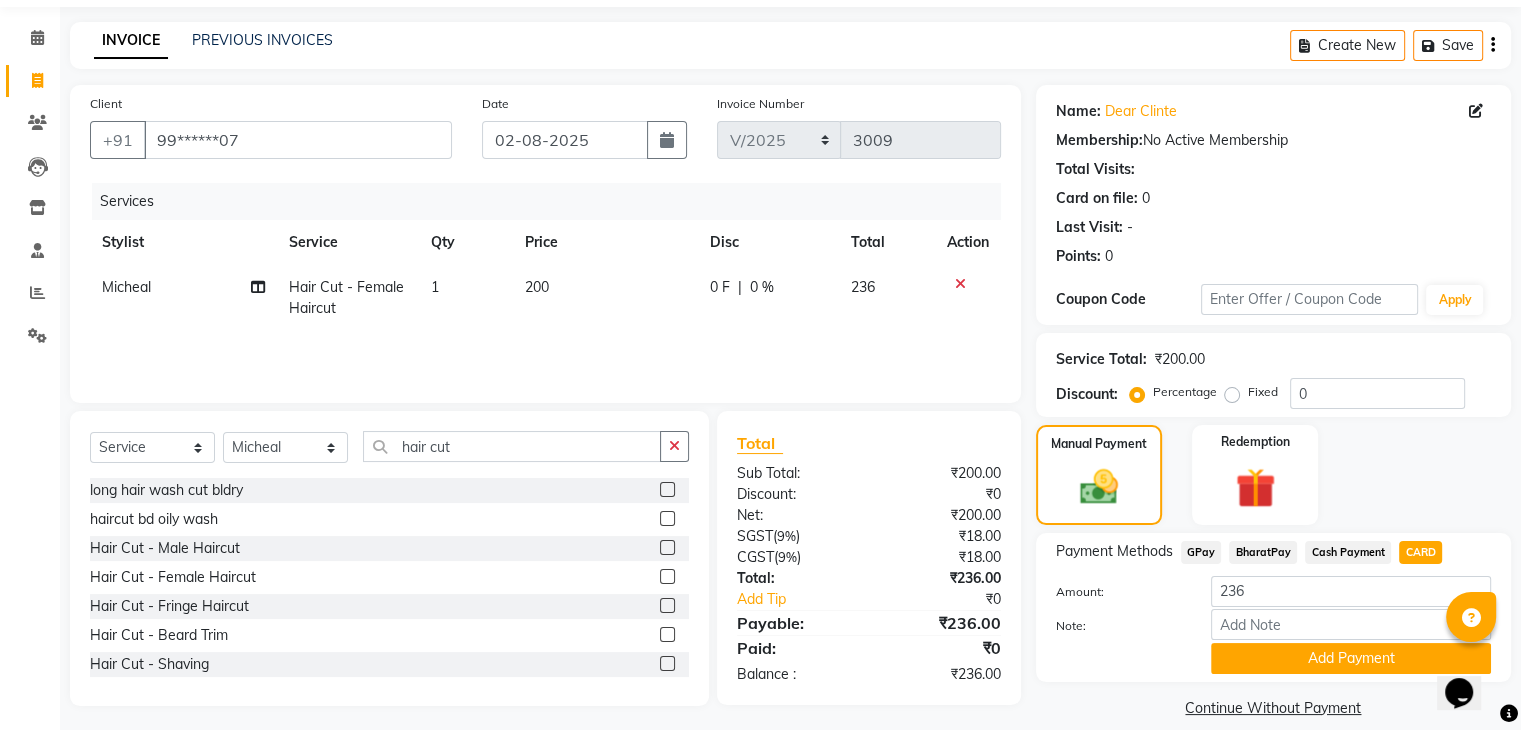 scroll, scrollTop: 89, scrollLeft: 0, axis: vertical 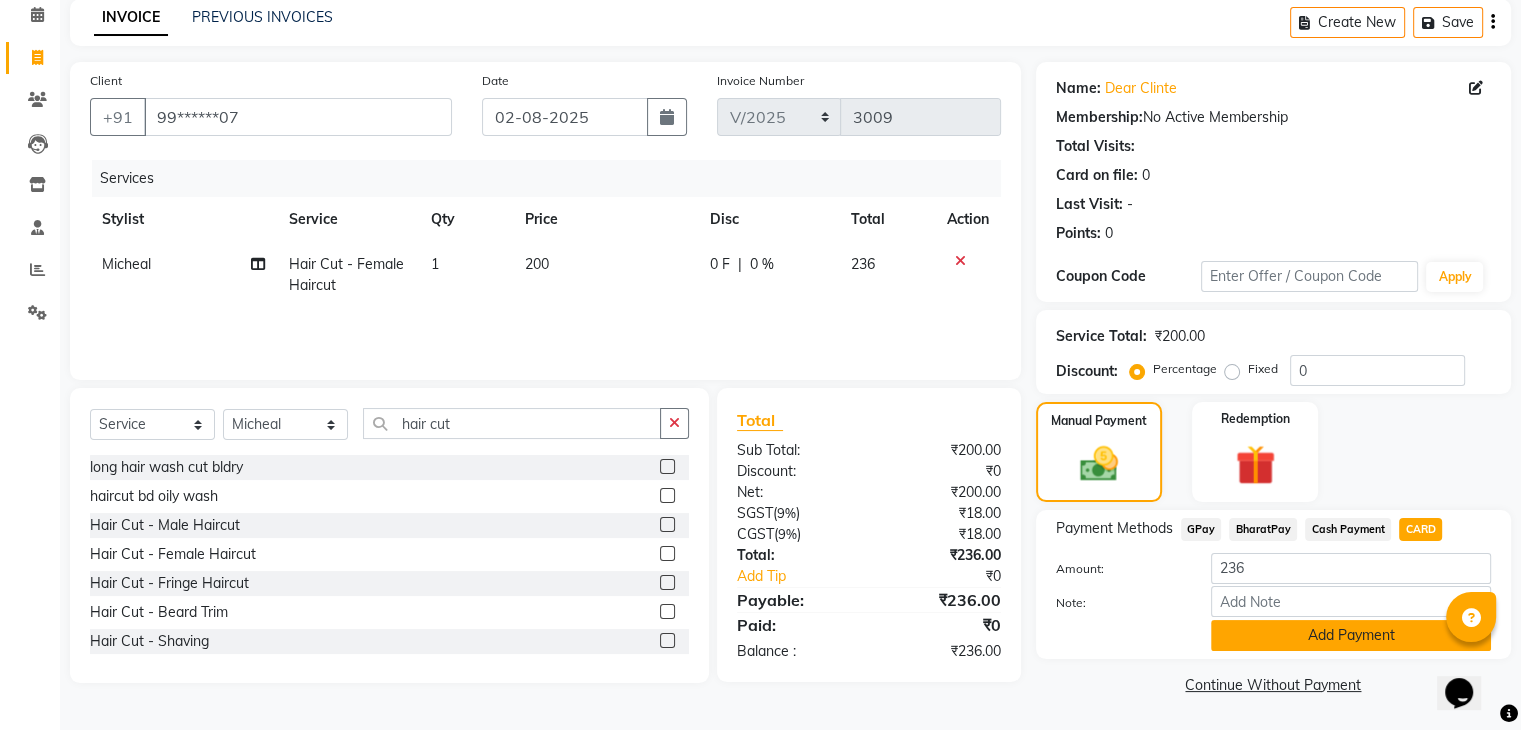 click on "Add Payment" 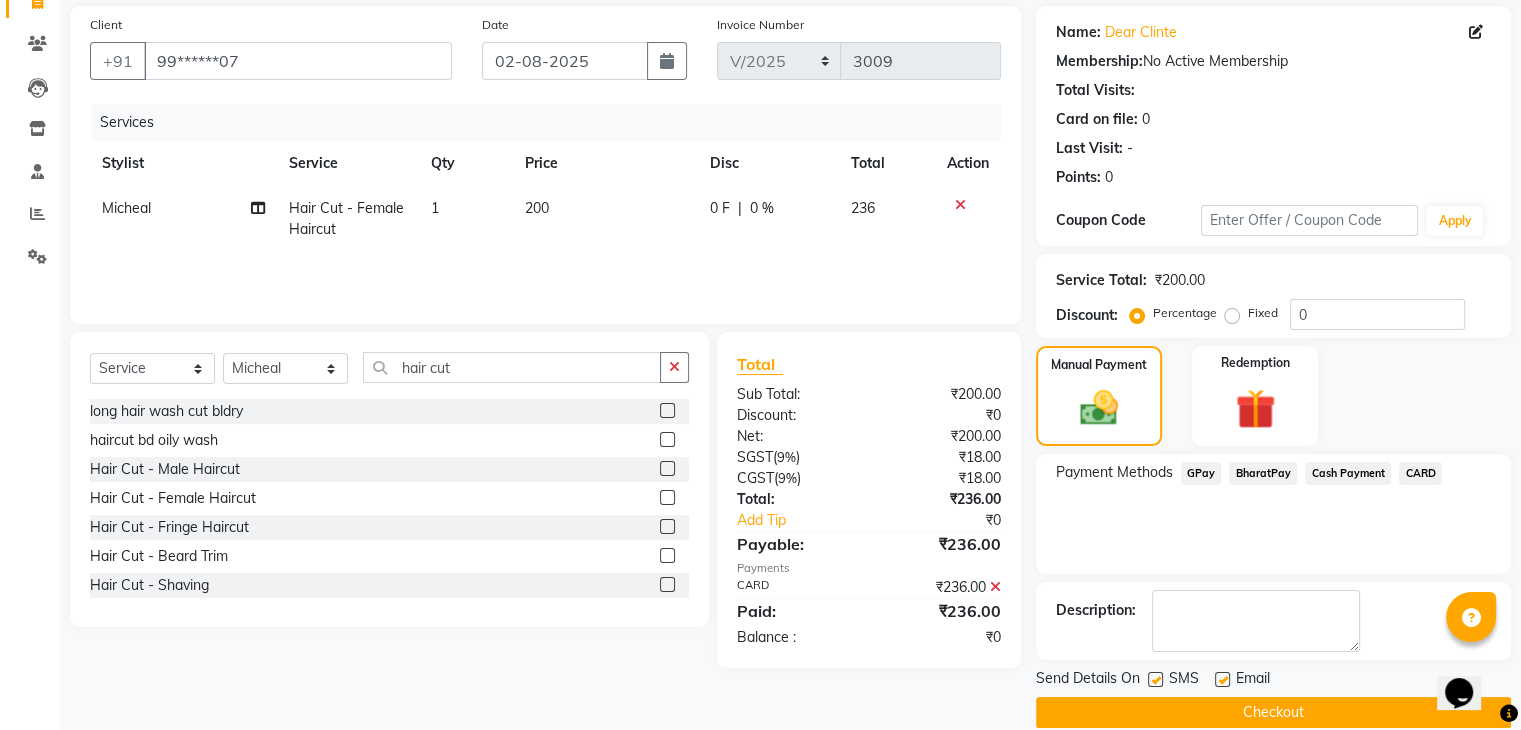 scroll, scrollTop: 171, scrollLeft: 0, axis: vertical 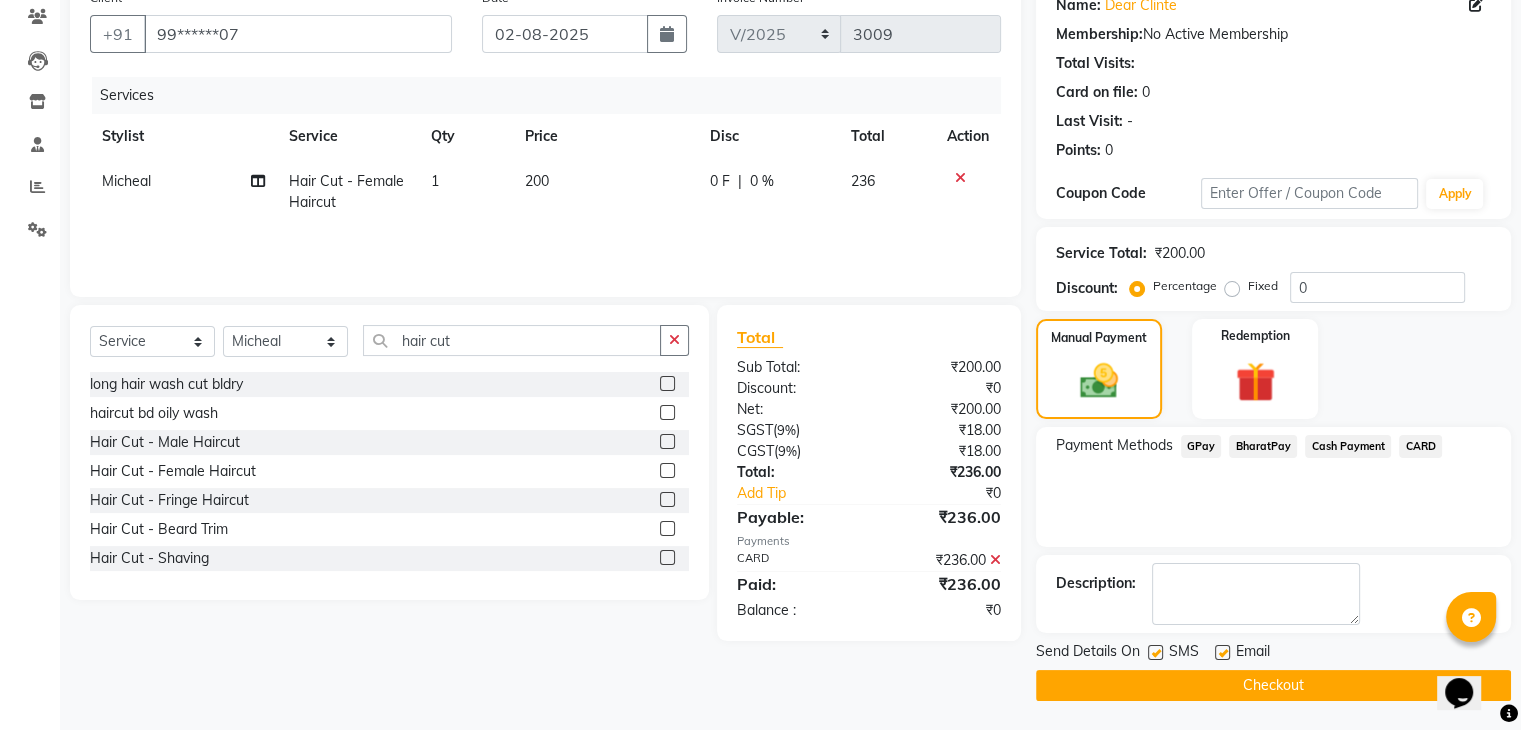 click on "Checkout" 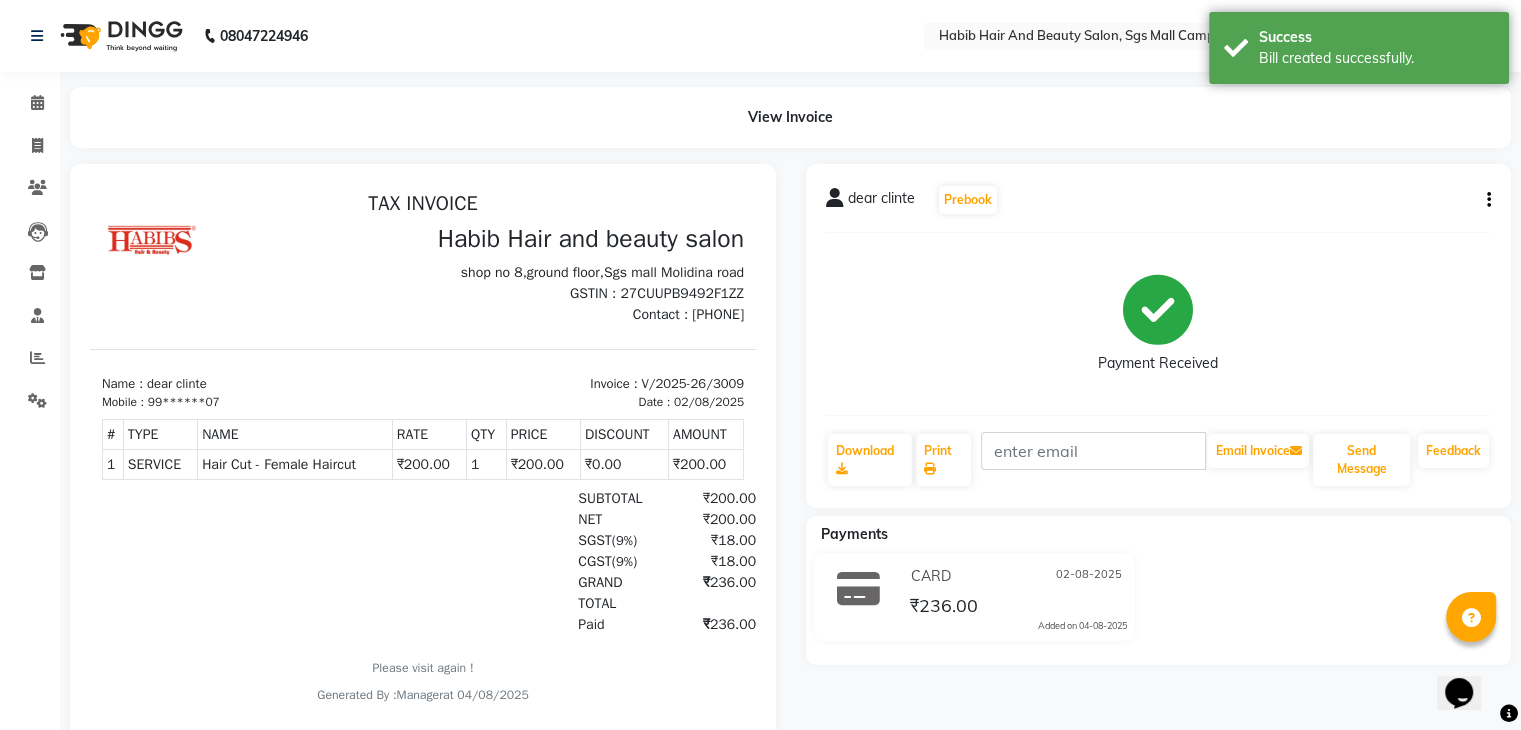 scroll, scrollTop: 0, scrollLeft: 0, axis: both 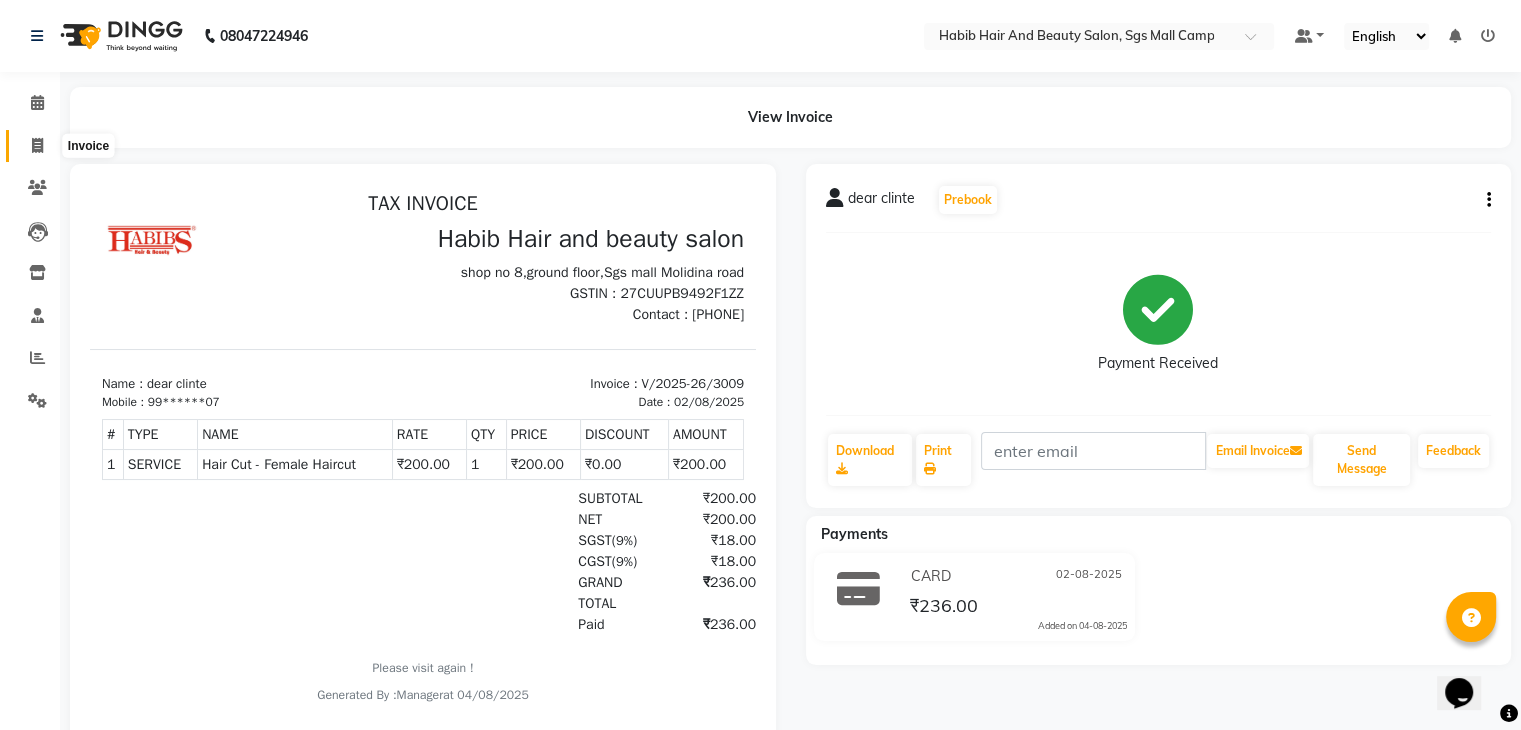 click 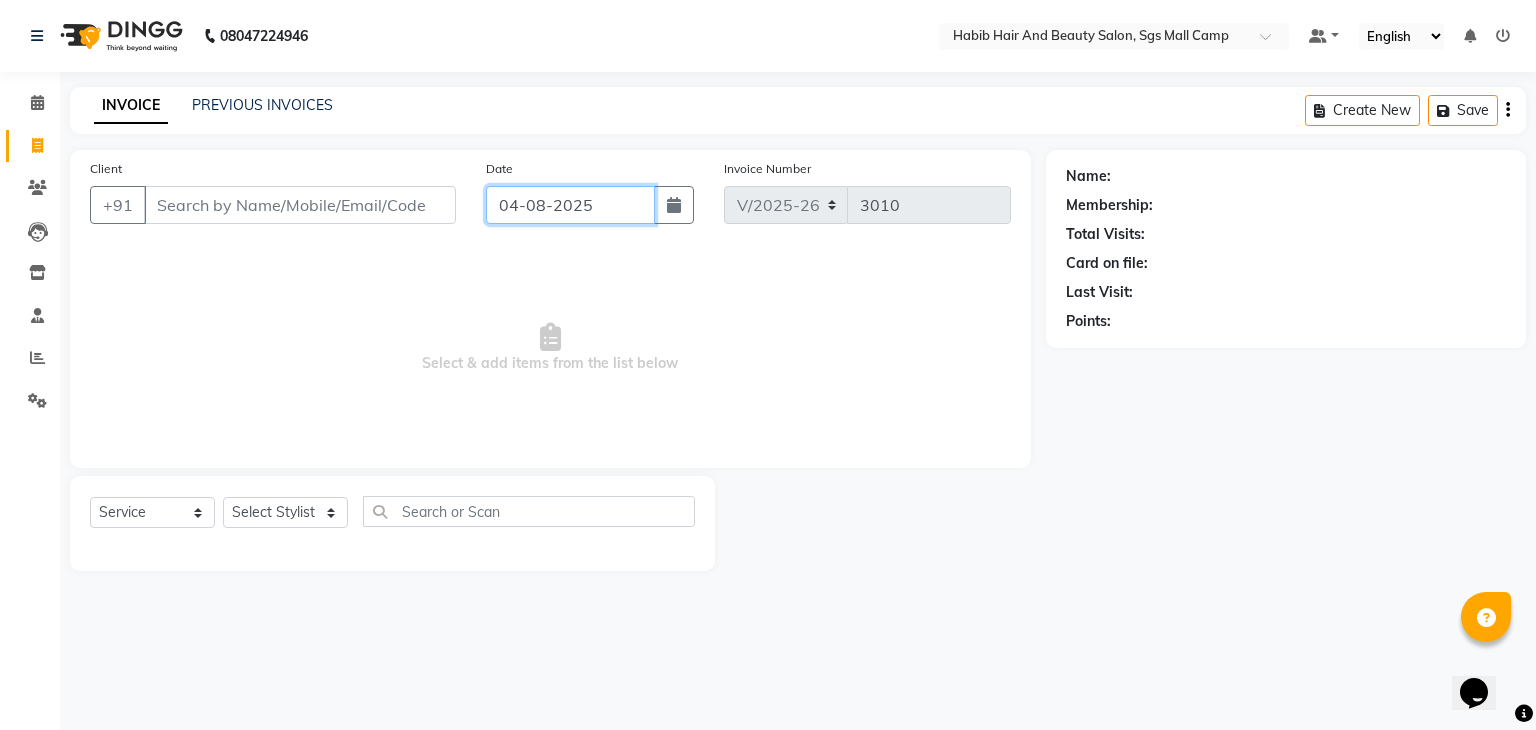 click on "04-08-2025" 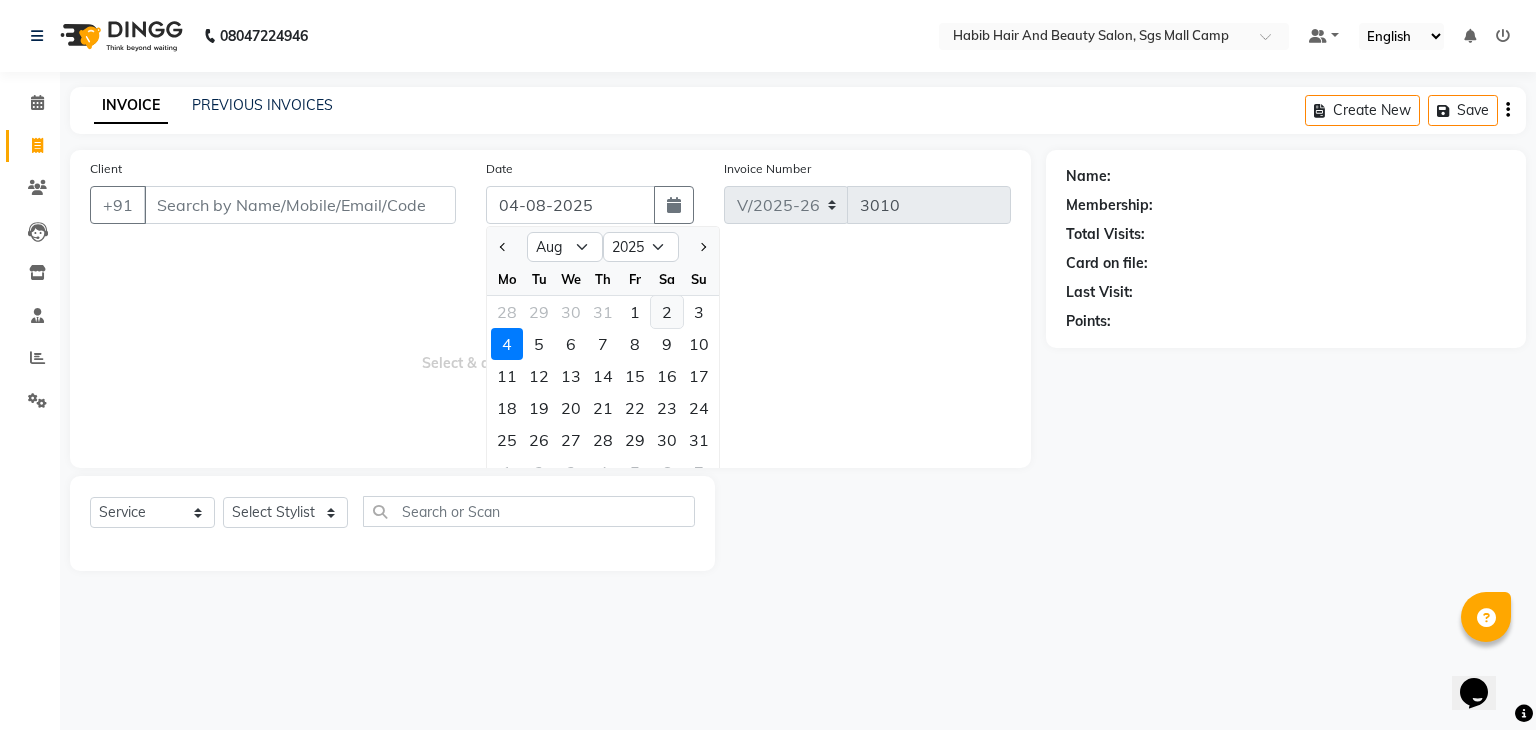 click on "2" 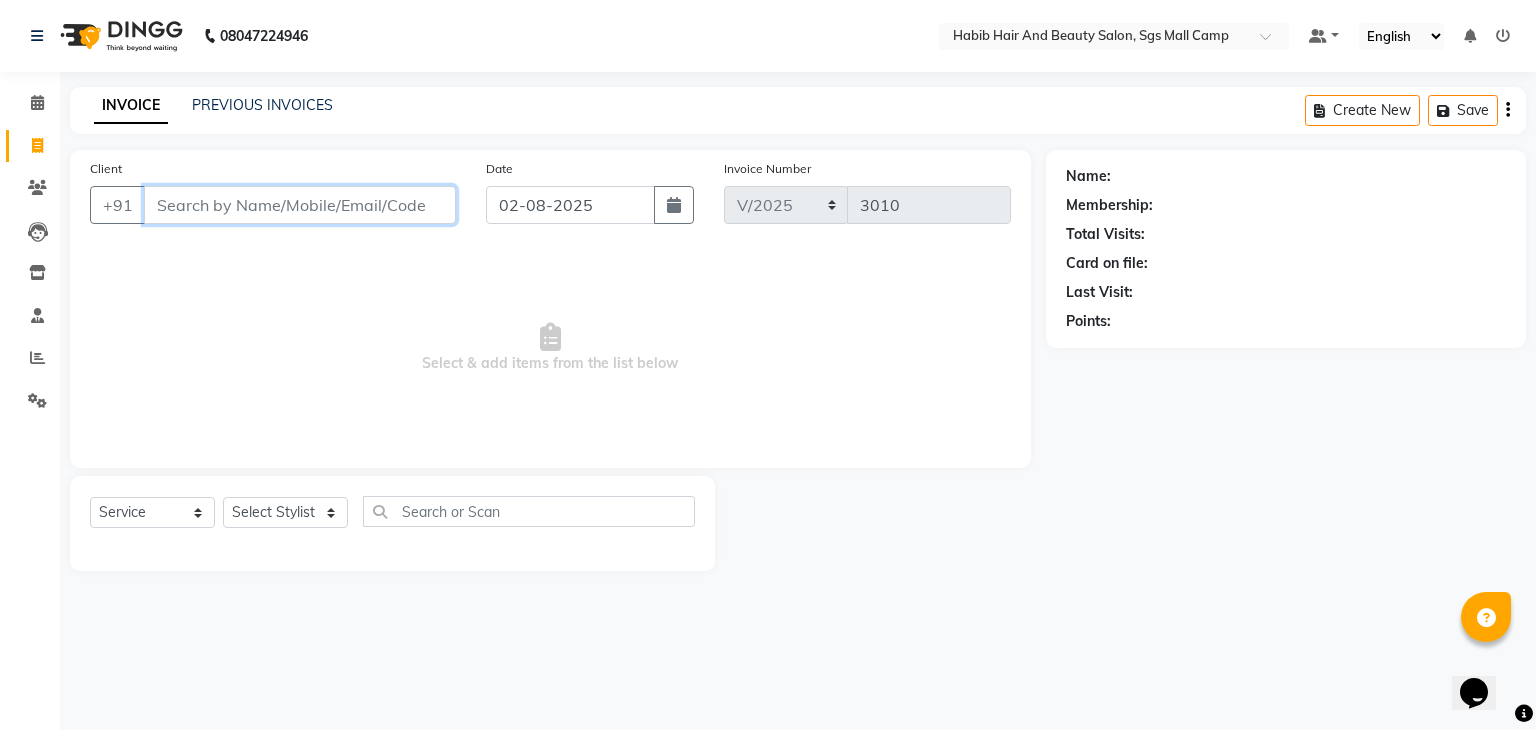 click on "Client" at bounding box center [300, 205] 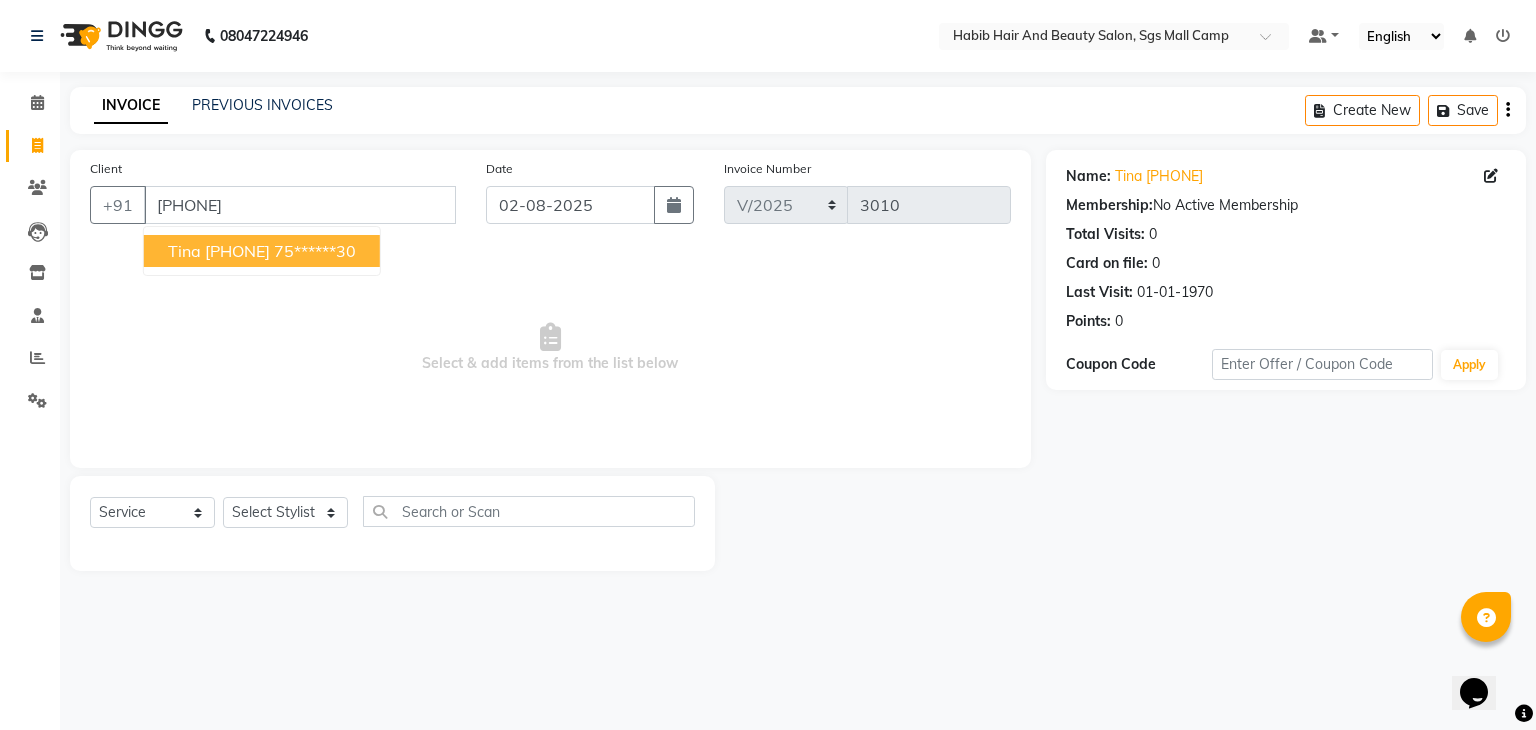 click on "75******30" at bounding box center (315, 251) 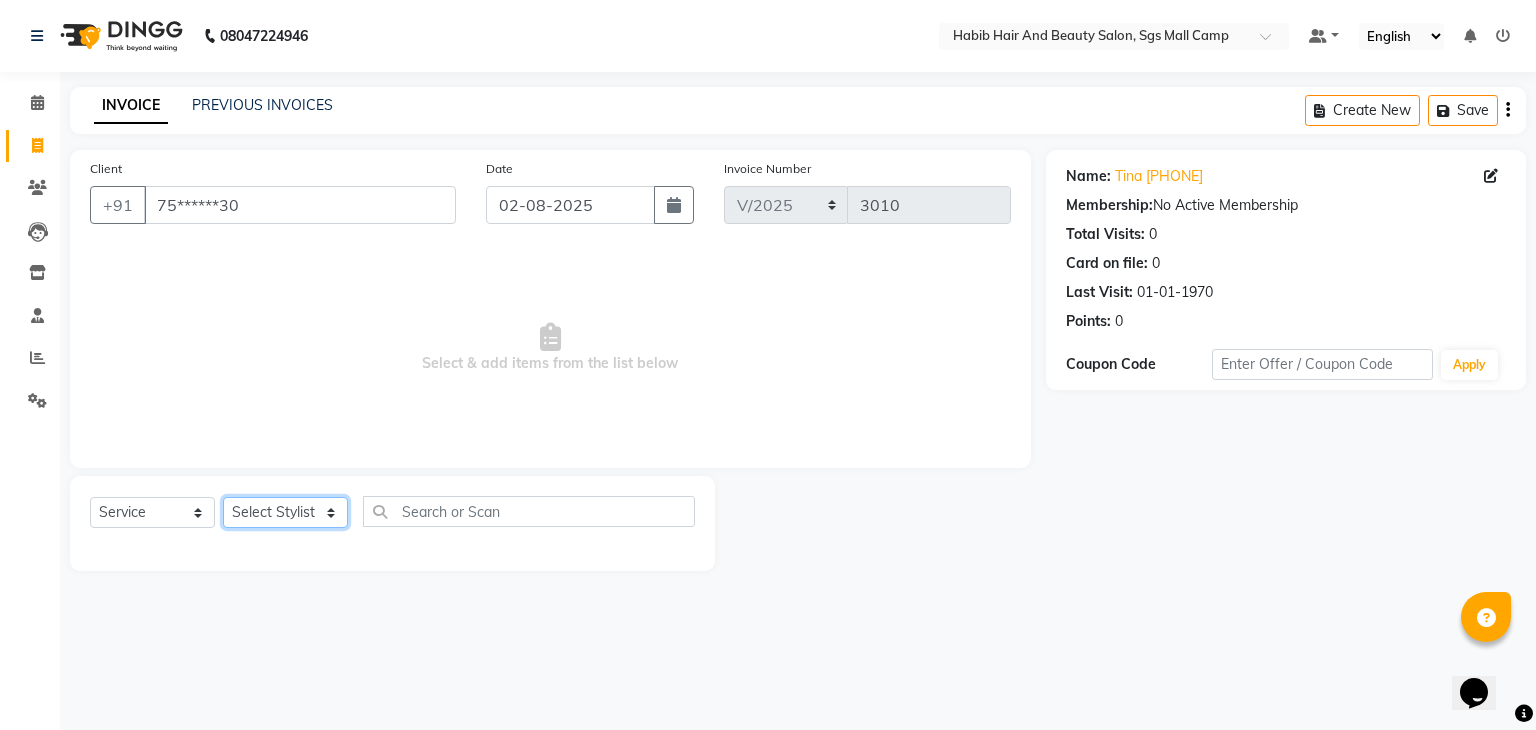 click on "Select Stylist [FIRST] [FIRST]  [FIRST] Manager [FIRST]  [FIRST] [FIRST]  [FIRST] [FIRST] [FIRST]" 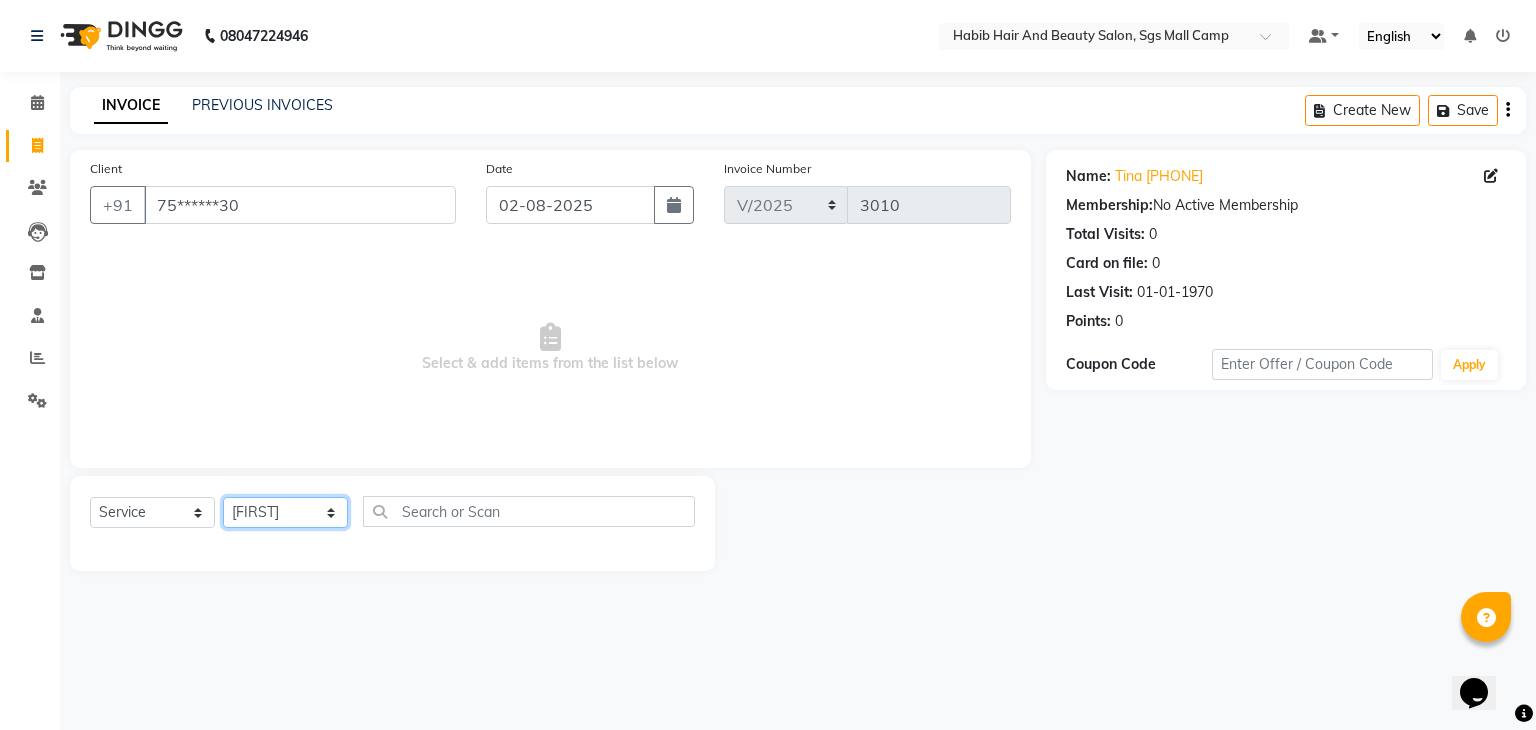 click on "Select Stylist [FIRST] [FIRST]  [FIRST] Manager [FIRST]  [FIRST] [FIRST]  [FIRST] [FIRST] [FIRST]" 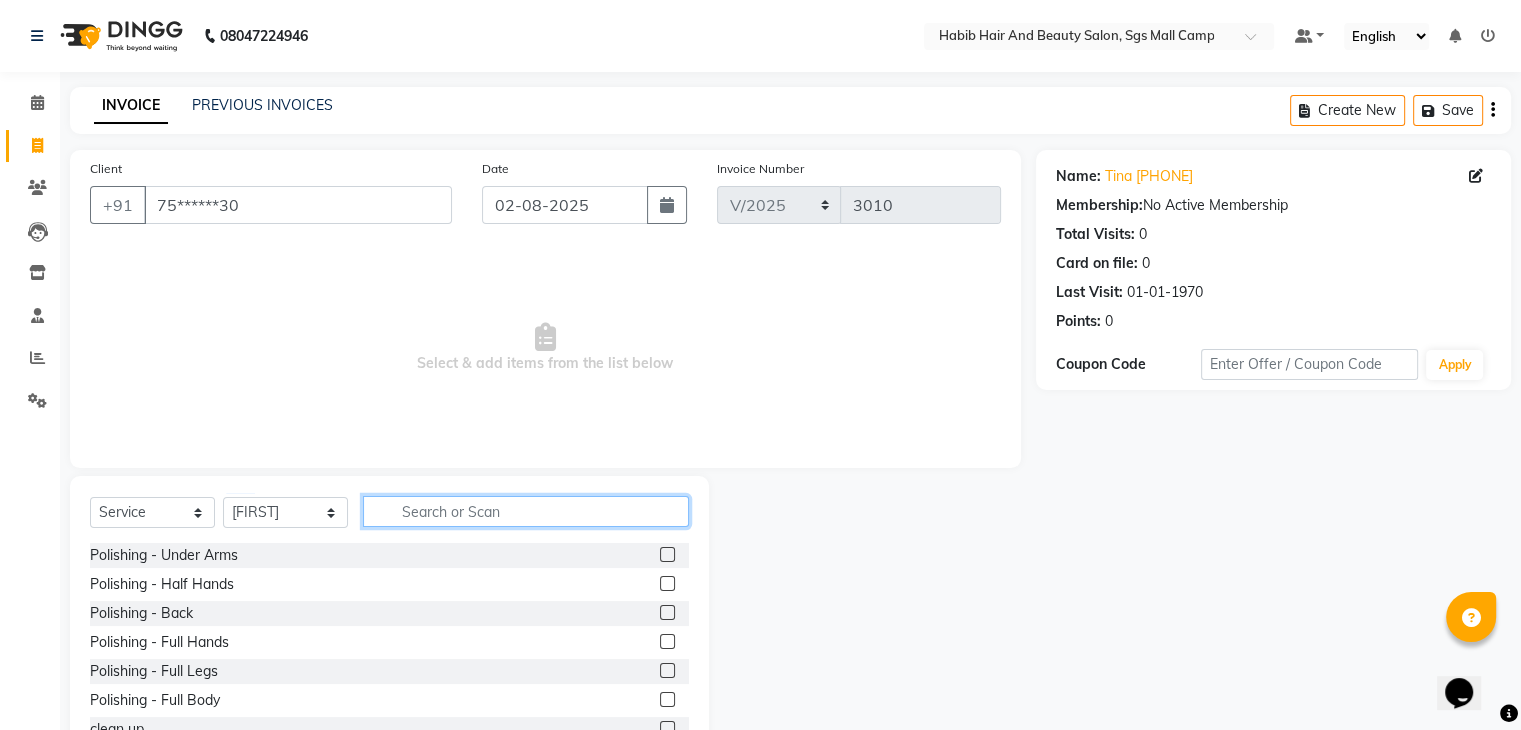 click 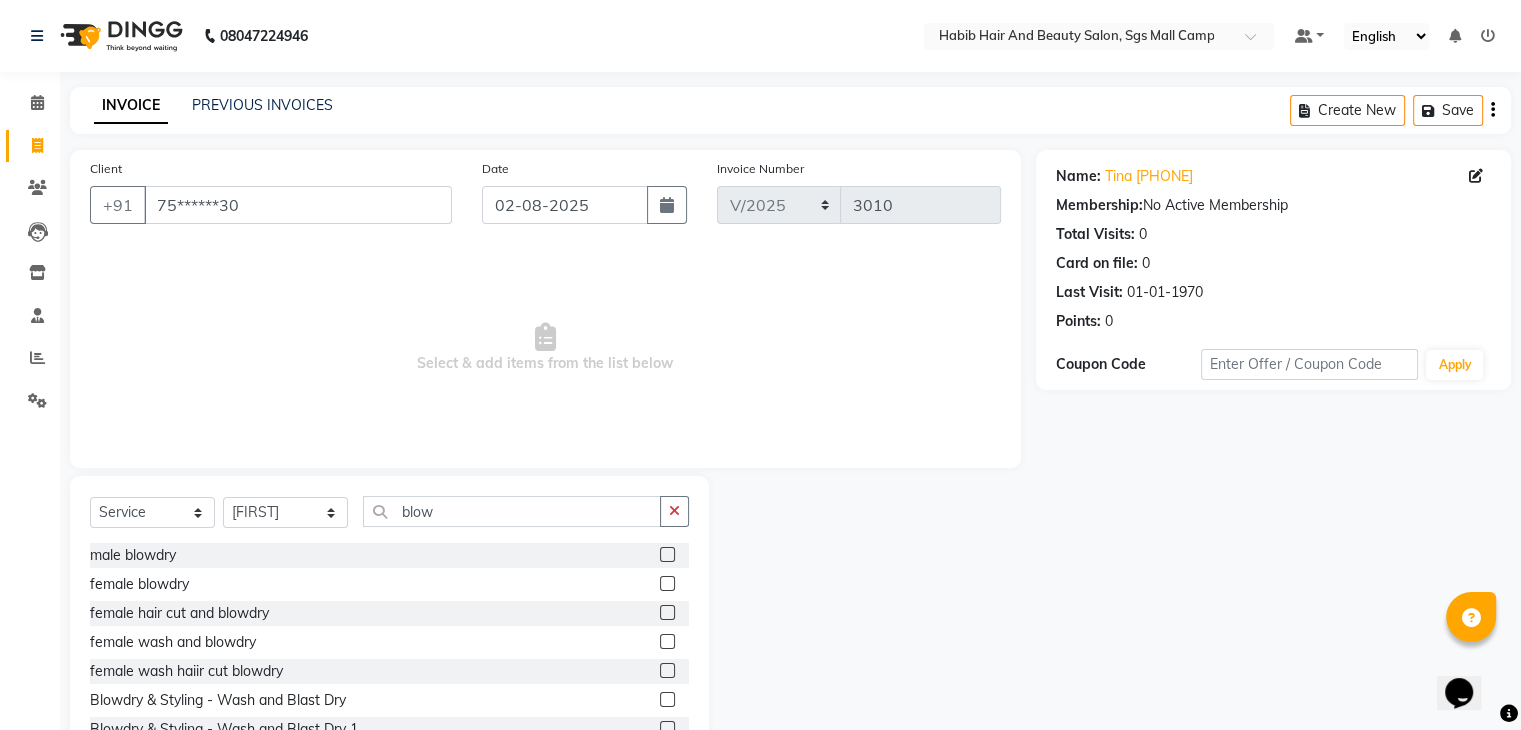 click 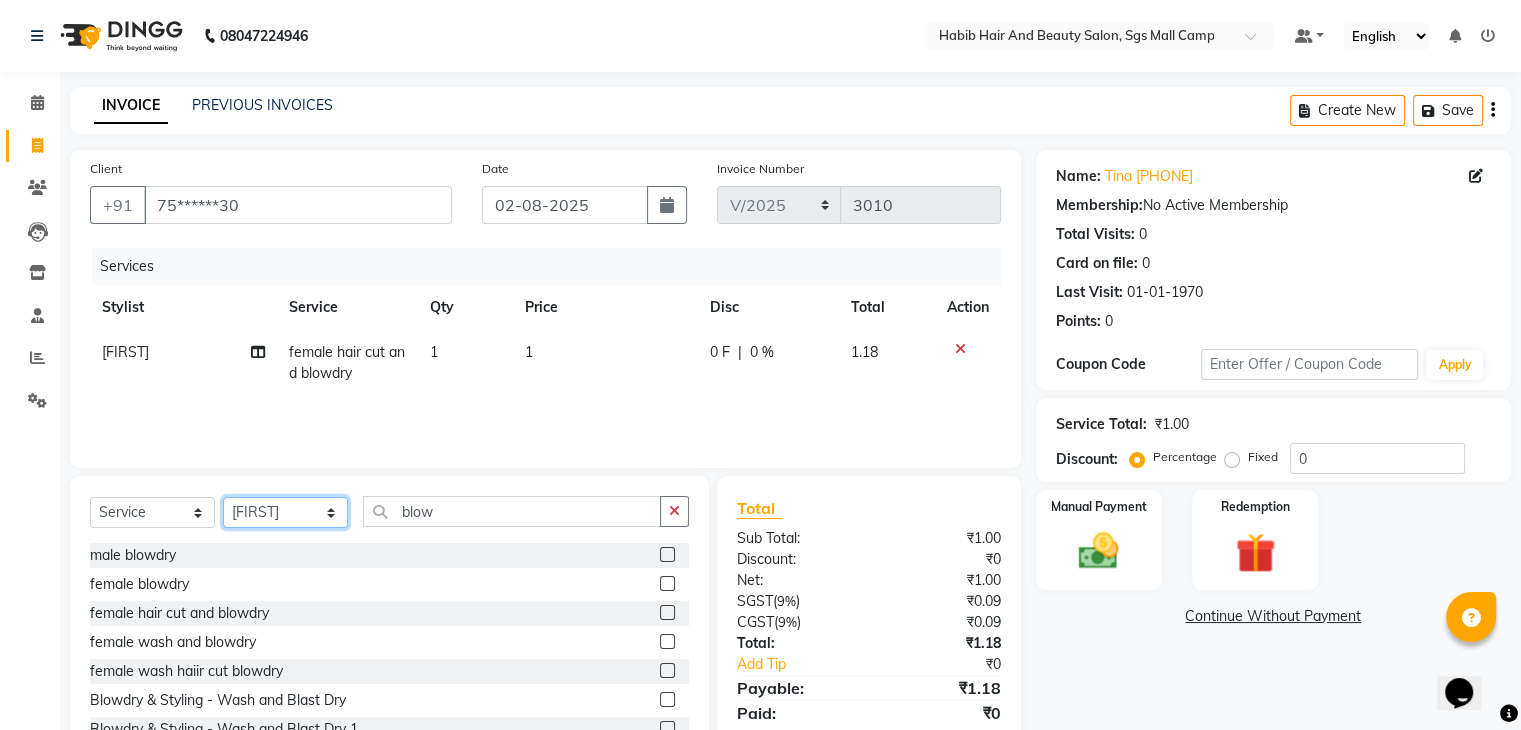 click on "Select Stylist [FIRST] [FIRST]  [FIRST] Manager [FIRST]  [FIRST] [FIRST]  [FIRST] [FIRST] [FIRST]" 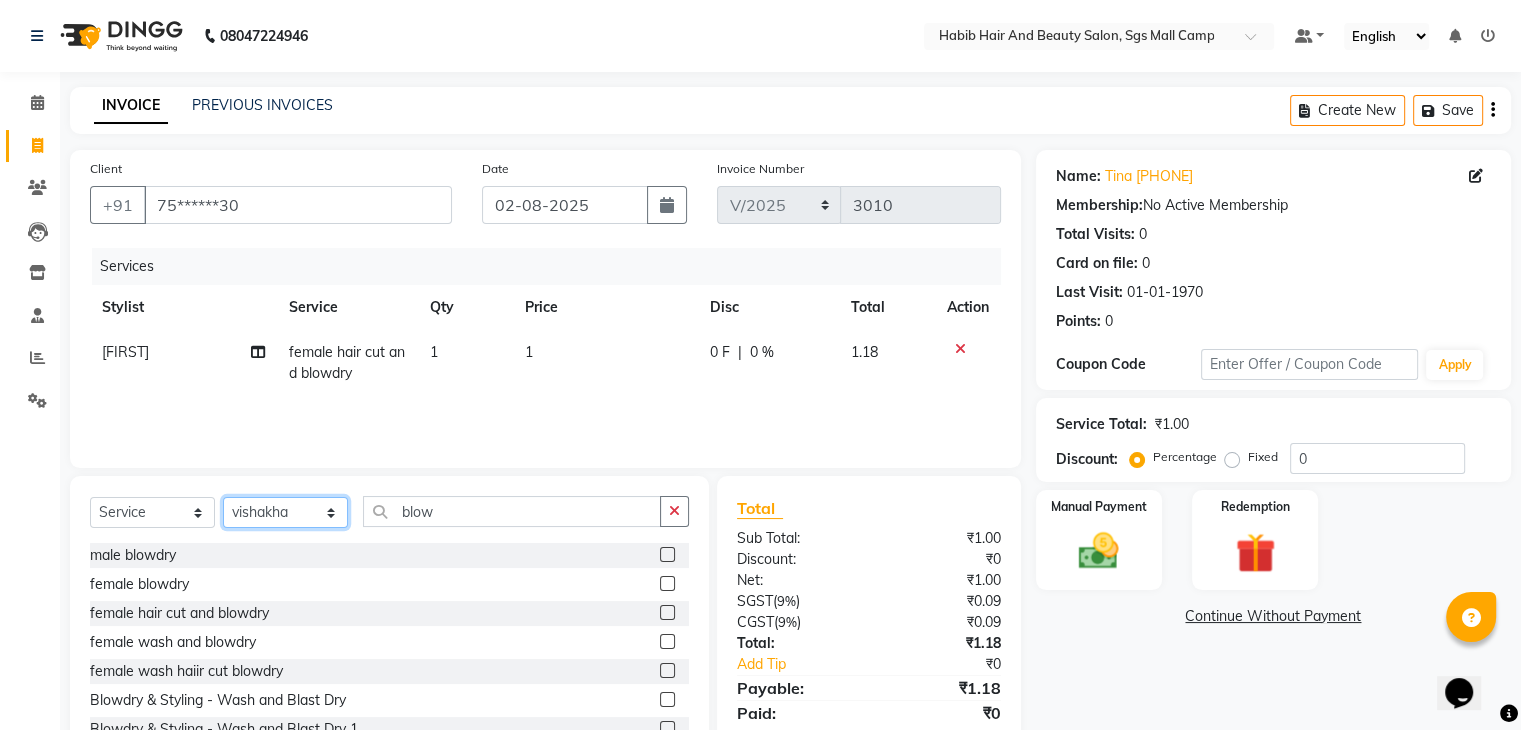 click on "Select Stylist [FIRST] [FIRST]  [FIRST] Manager [FIRST]  [FIRST] [FIRST]  [FIRST] [FIRST] [FIRST]" 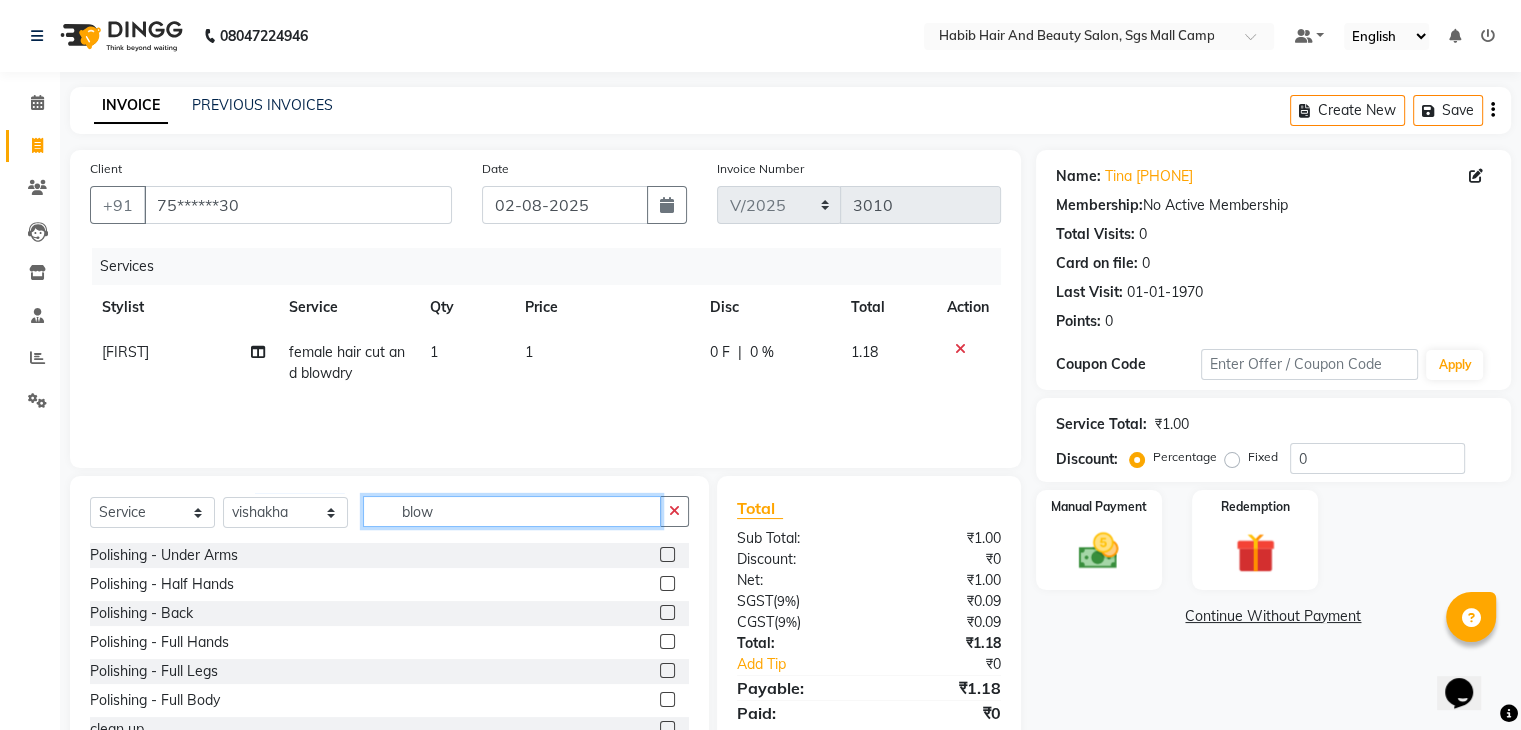 click on "blow" 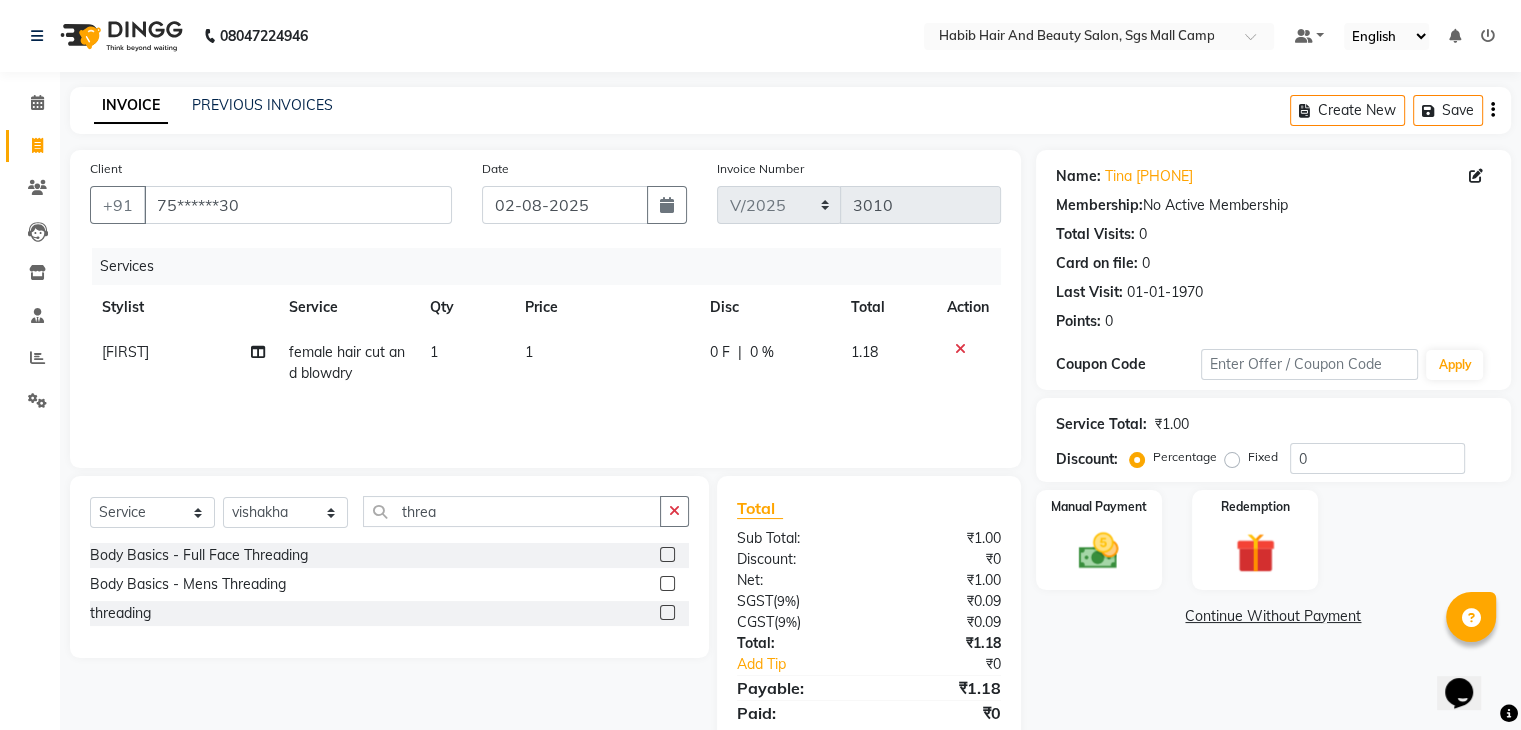 click 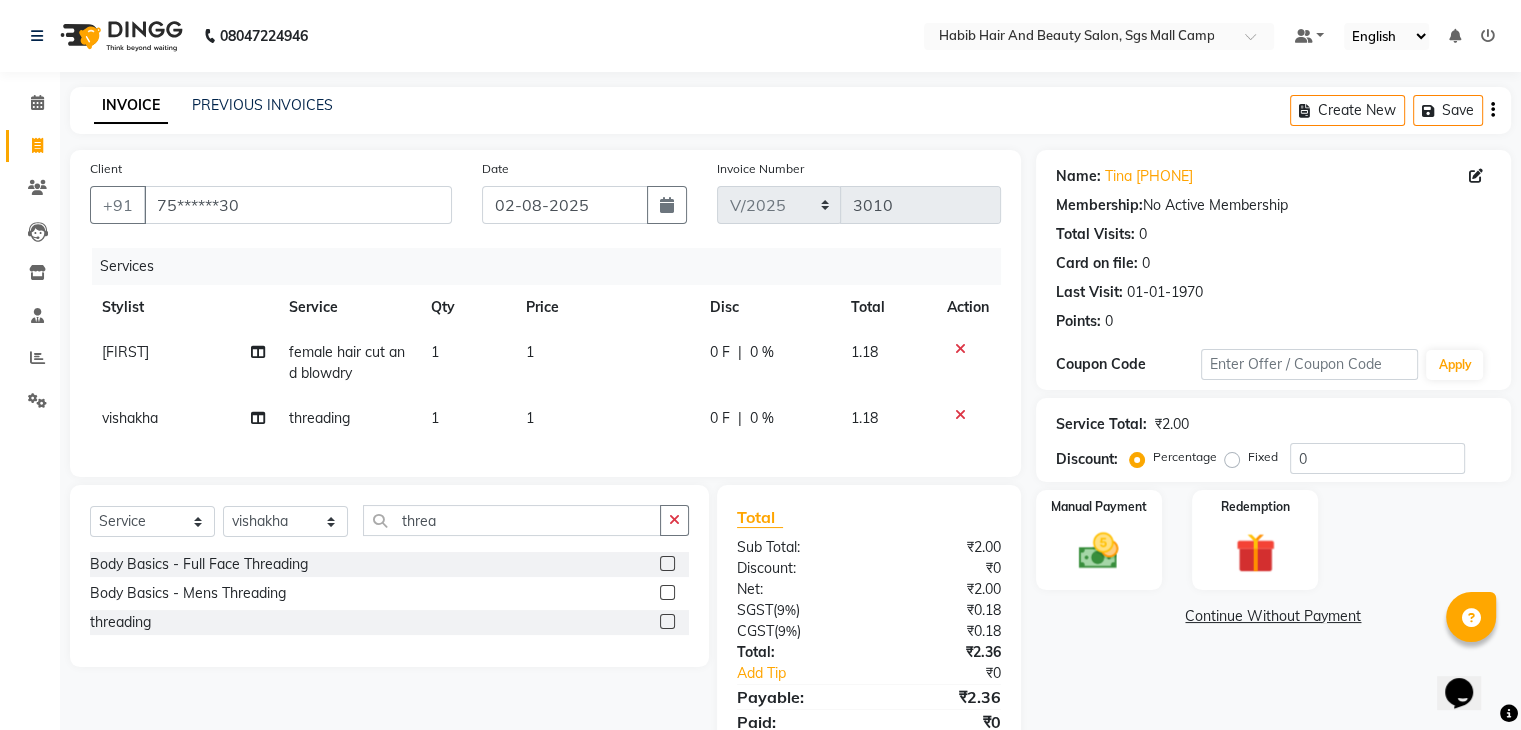 click on "1" 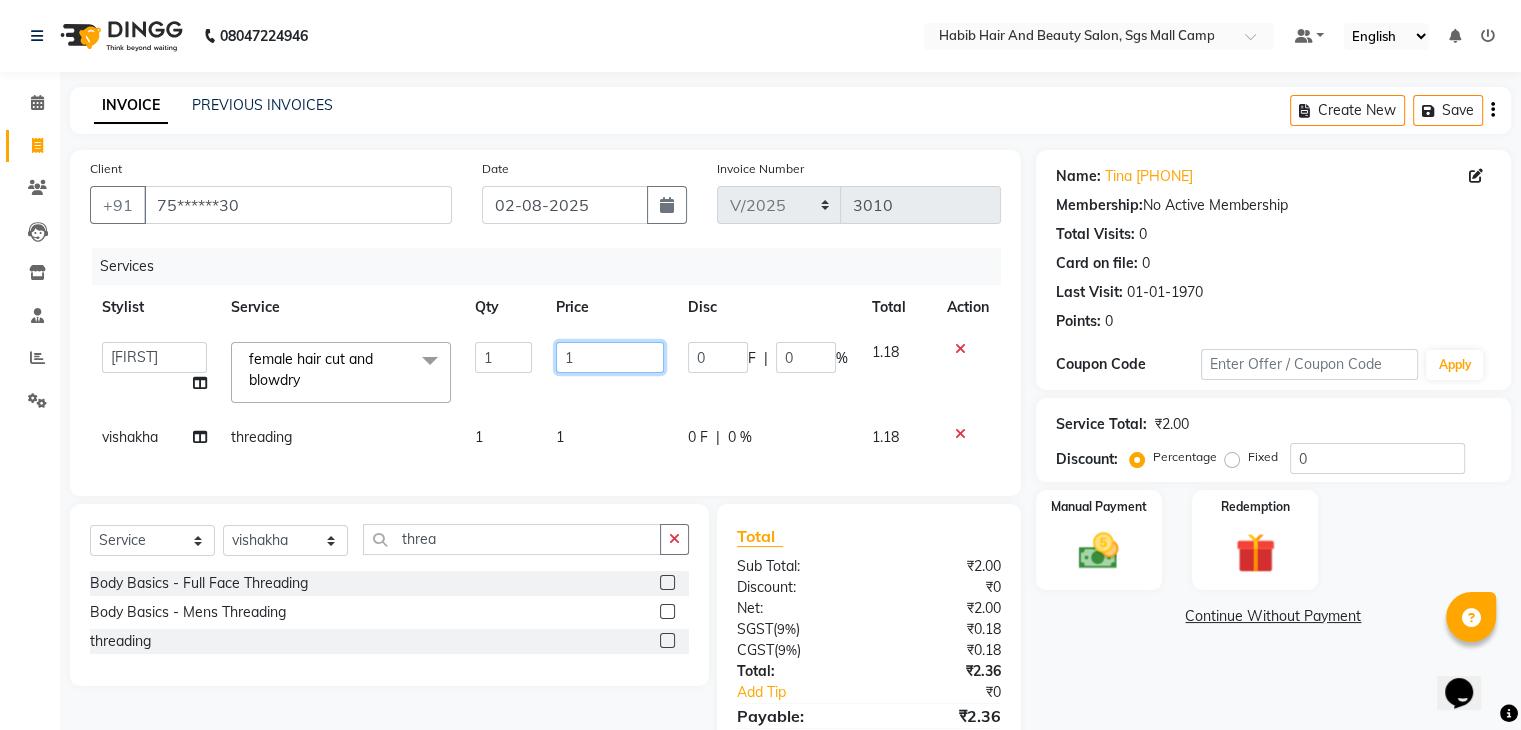 click on "1" 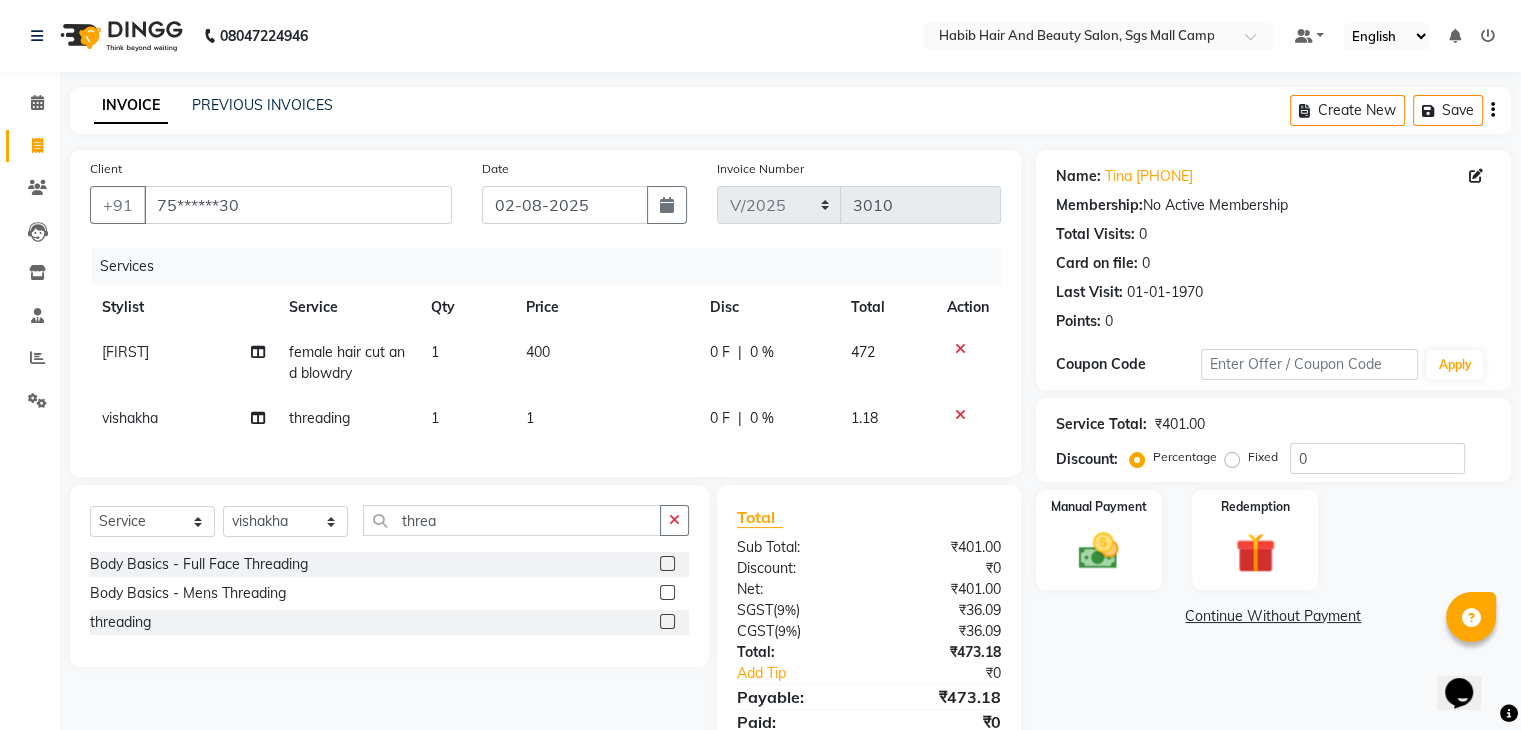 click on "1" 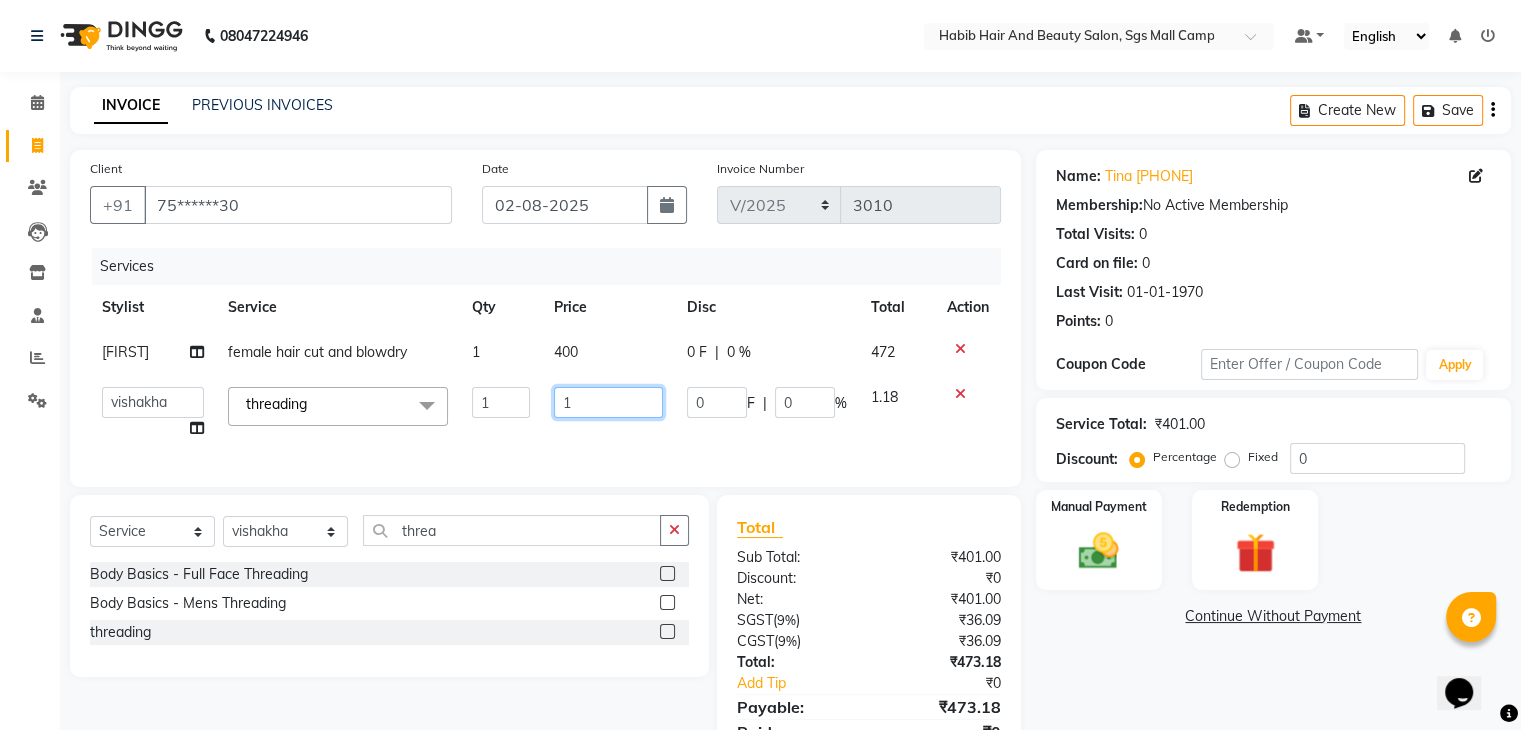 click on "1" 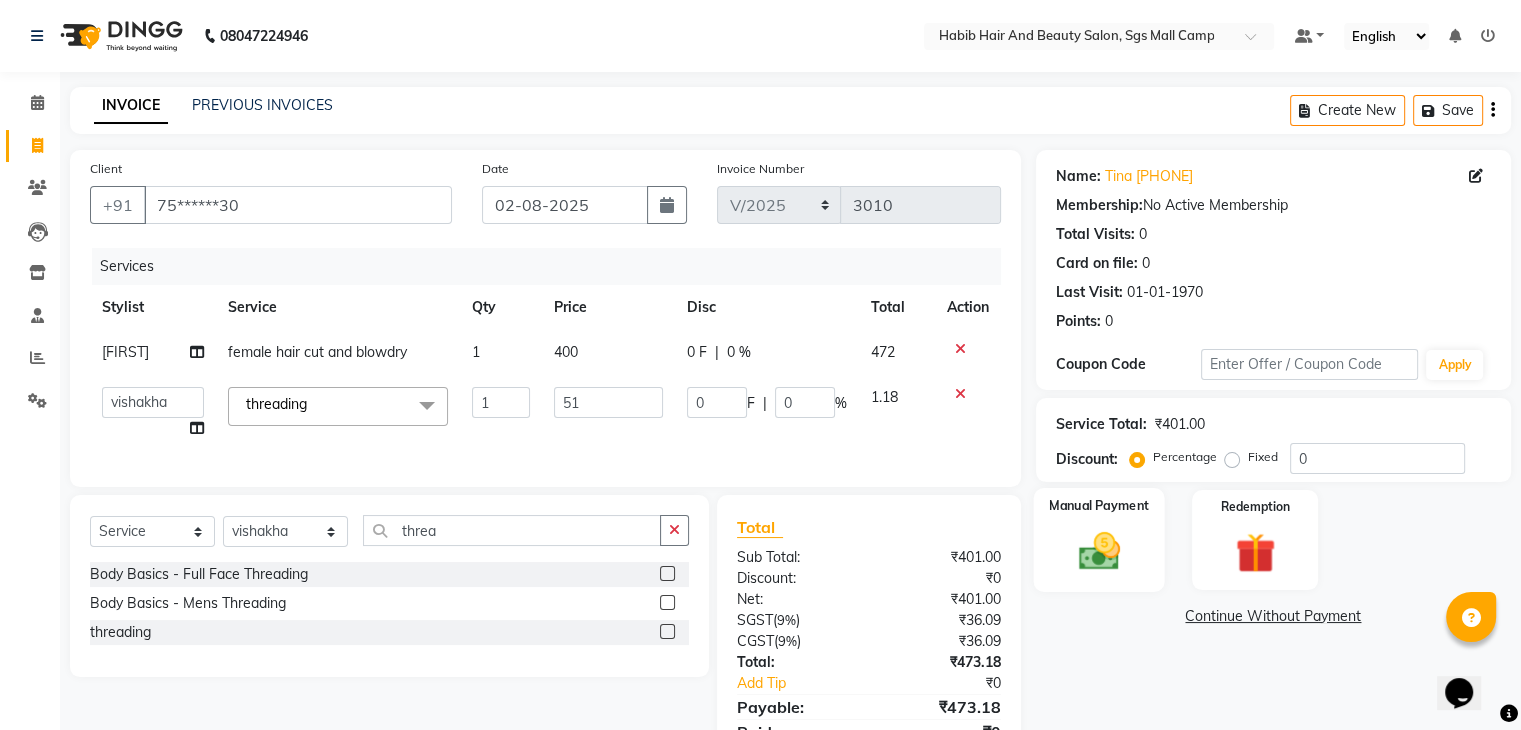 click 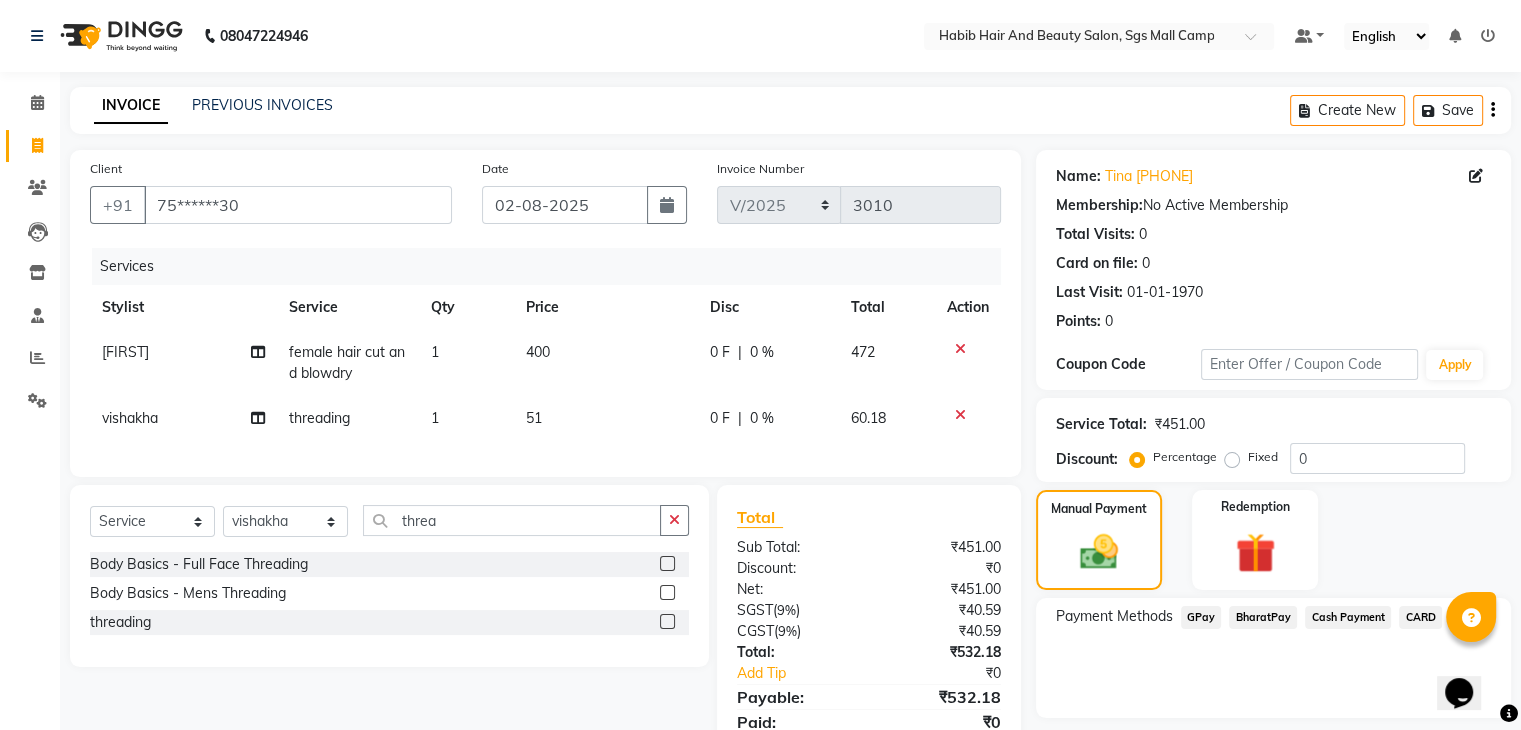 click on "BharatPay" 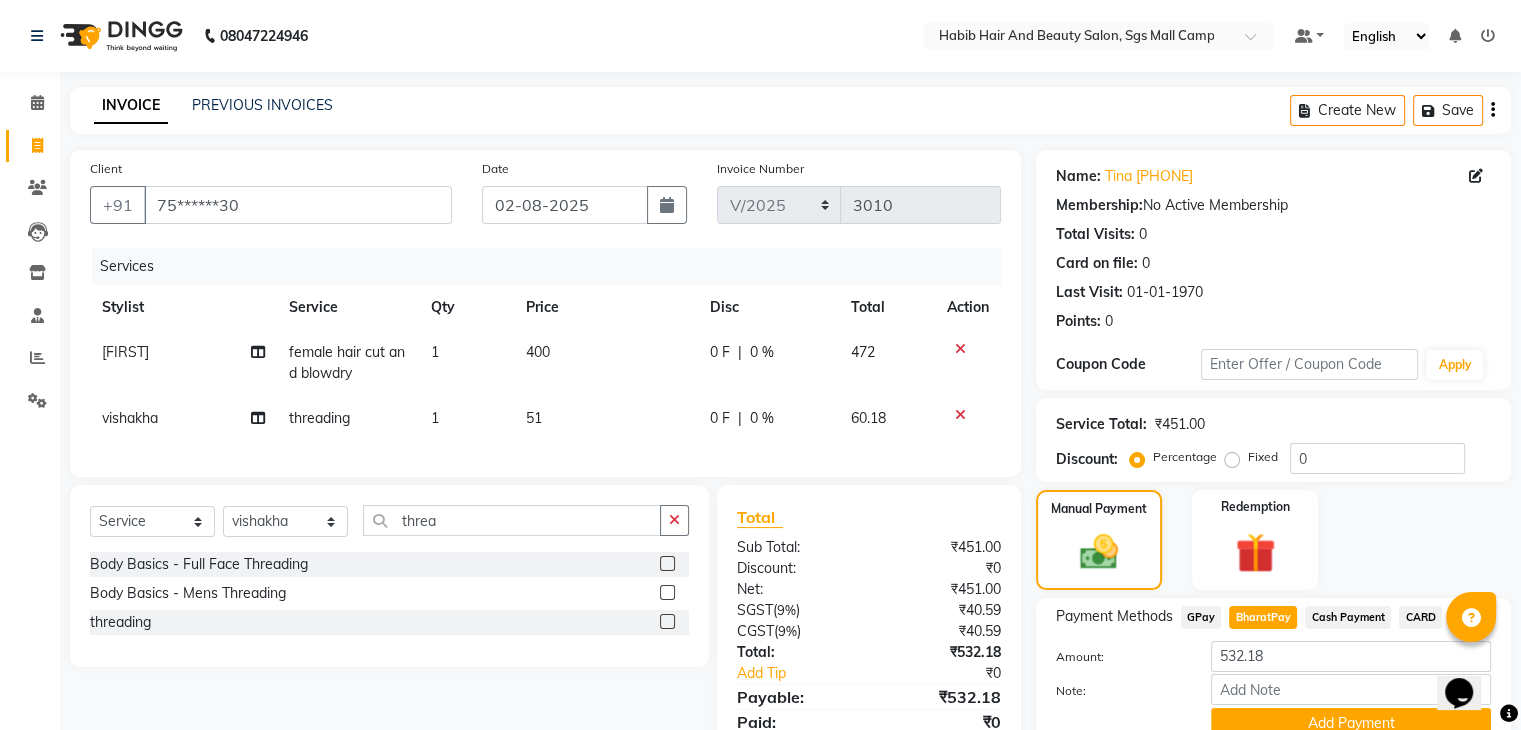 scroll, scrollTop: 95, scrollLeft: 0, axis: vertical 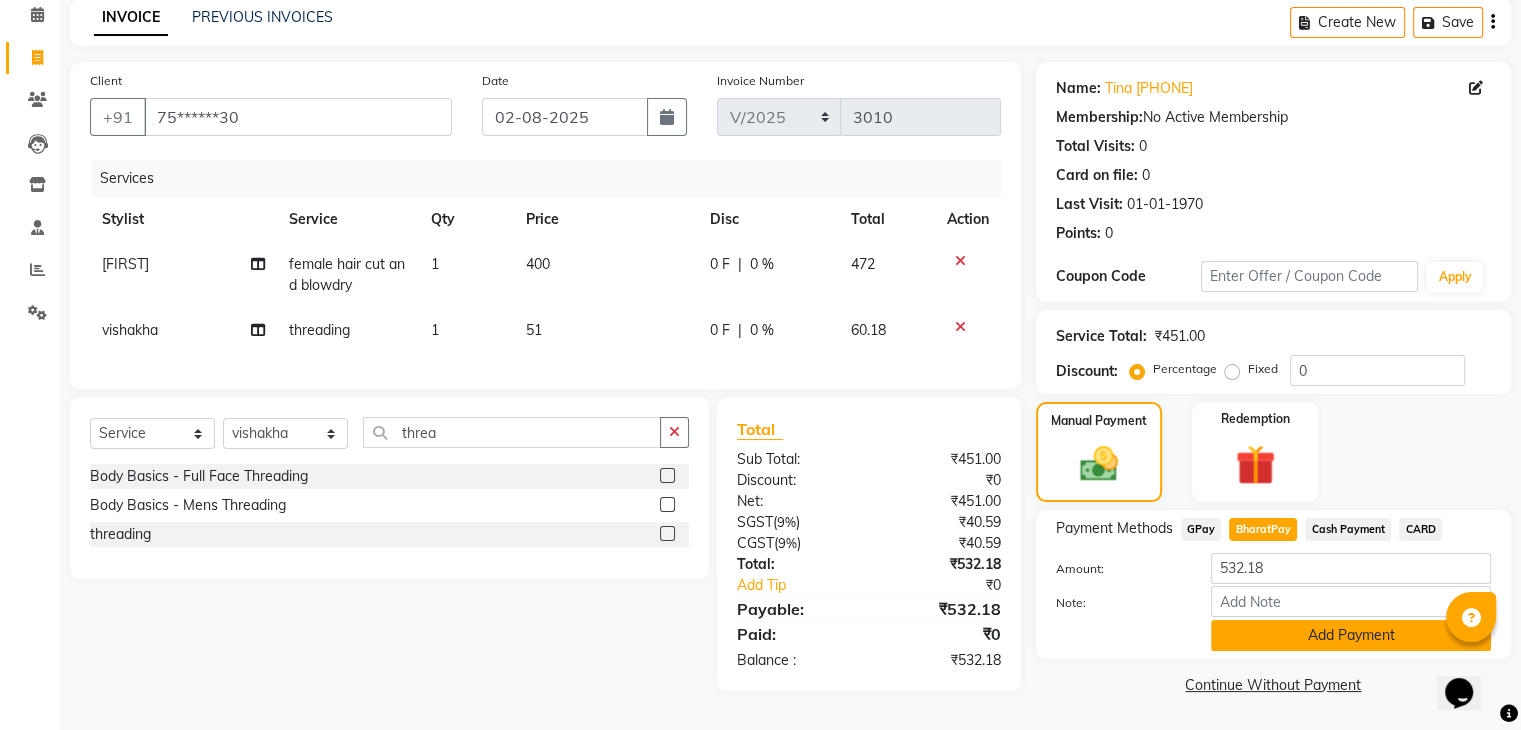 click on "Add Payment" 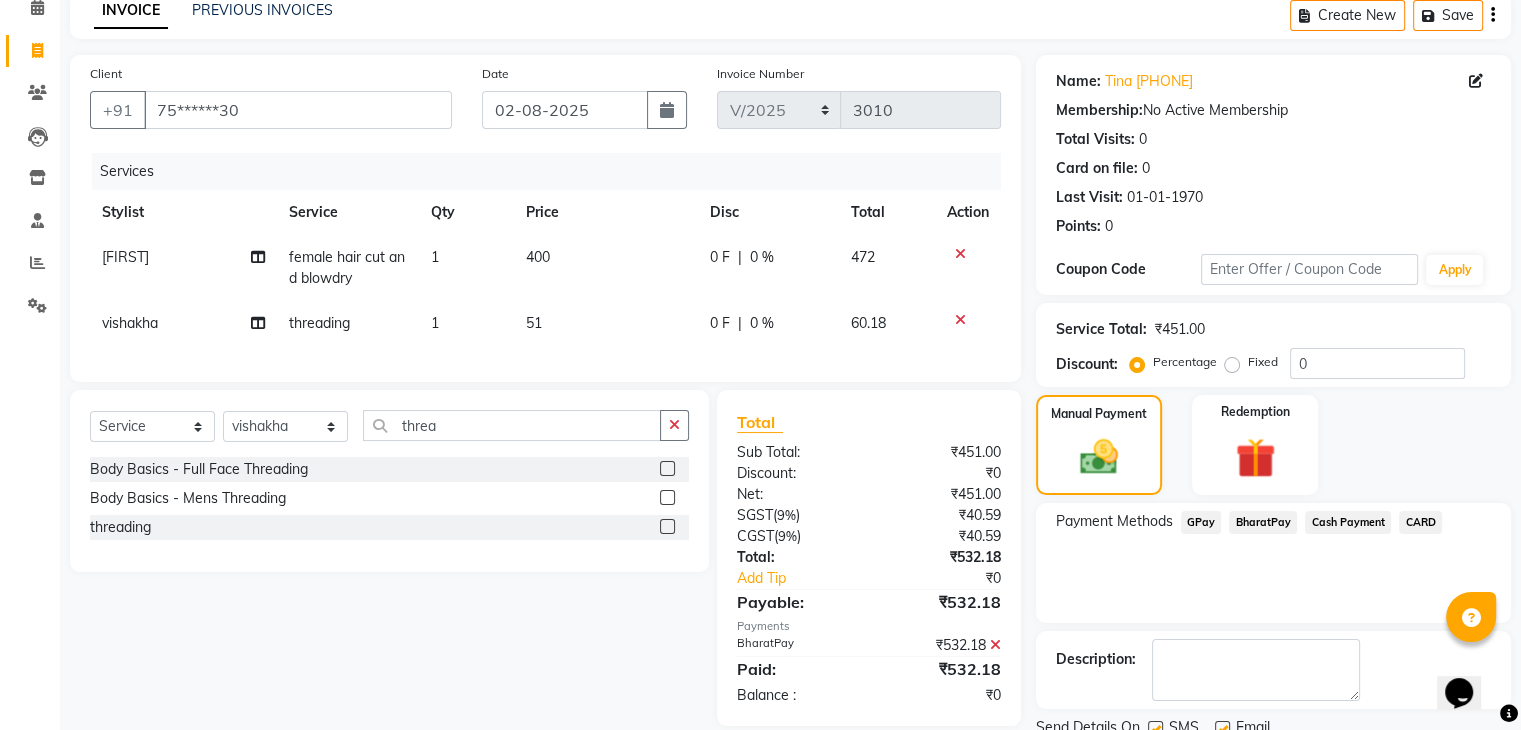 scroll, scrollTop: 171, scrollLeft: 0, axis: vertical 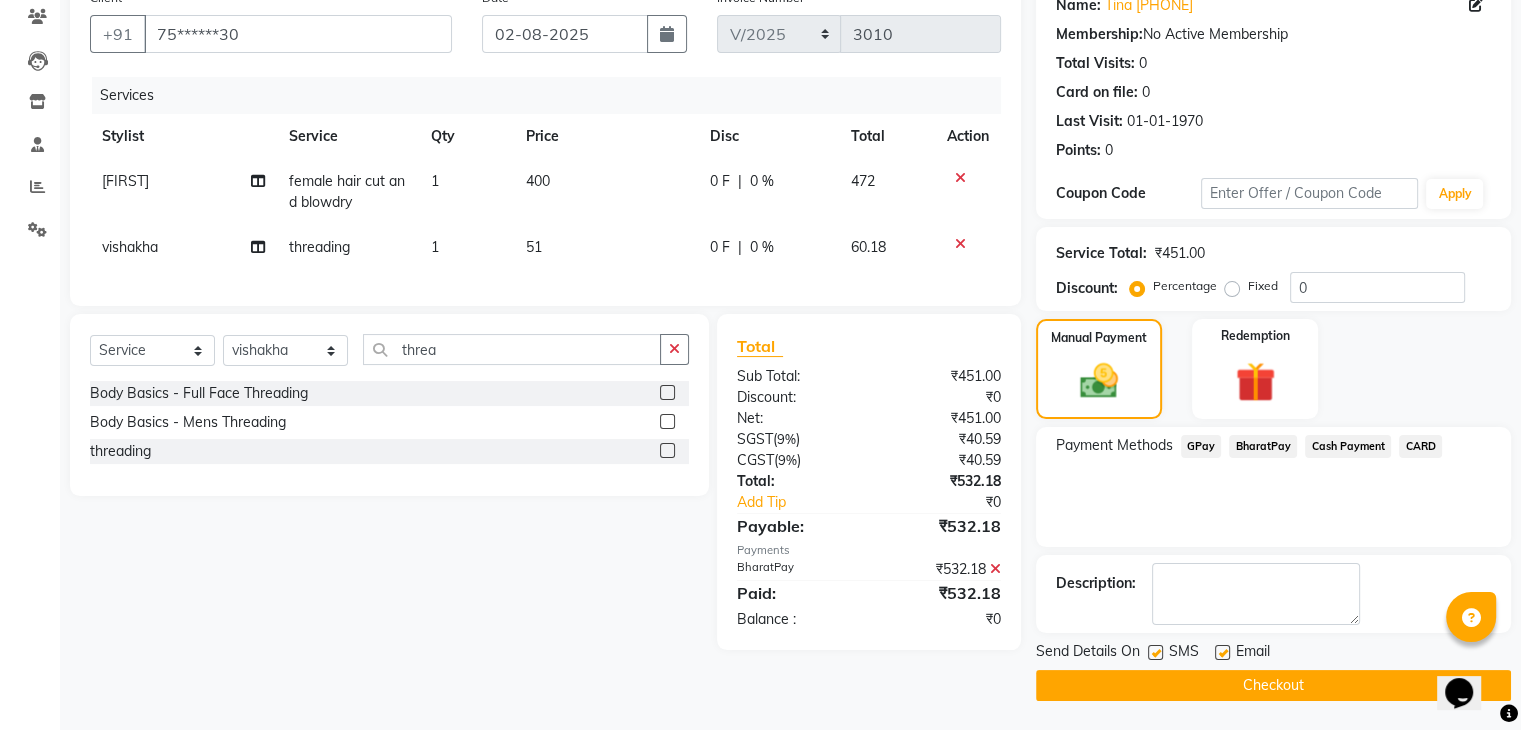 click on "Checkout" 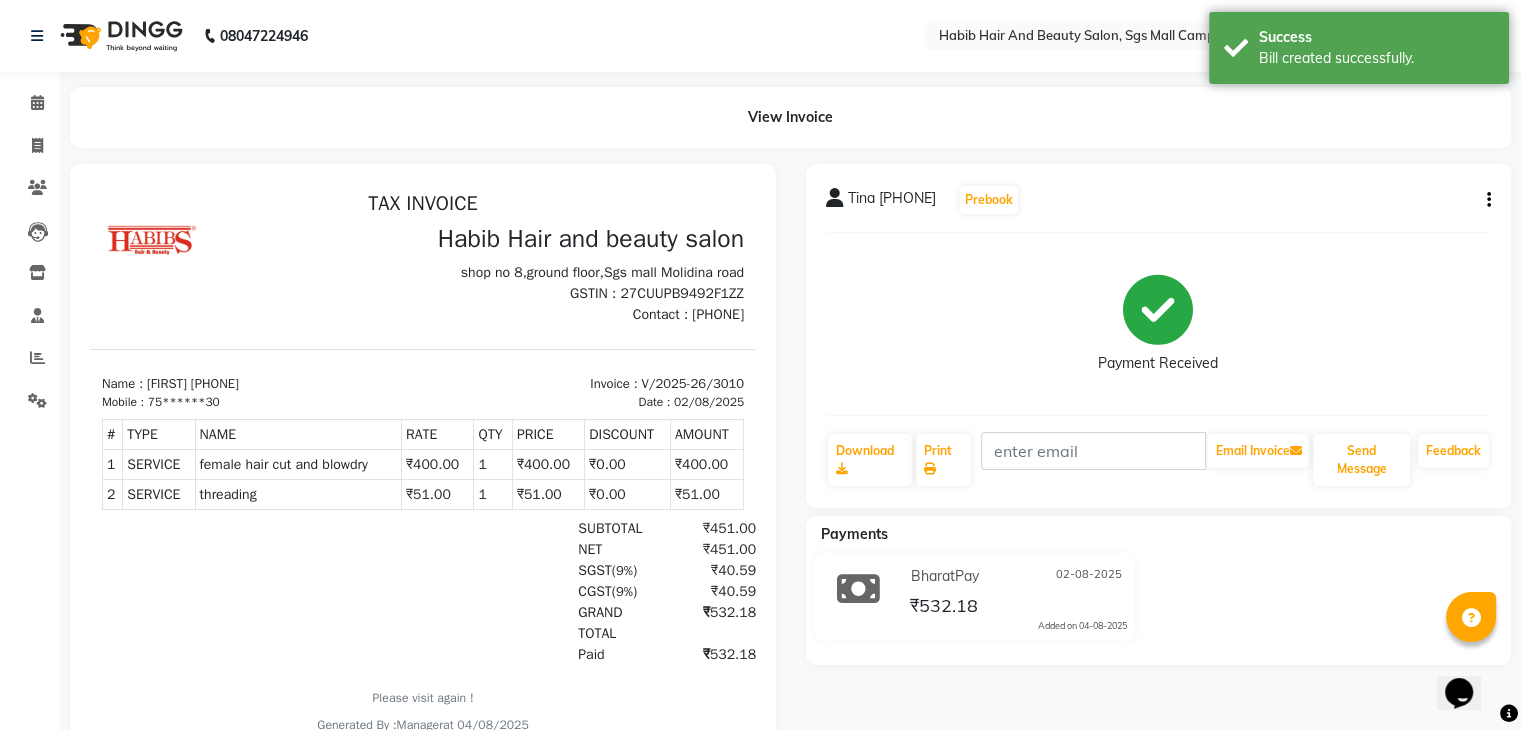 scroll, scrollTop: 0, scrollLeft: 0, axis: both 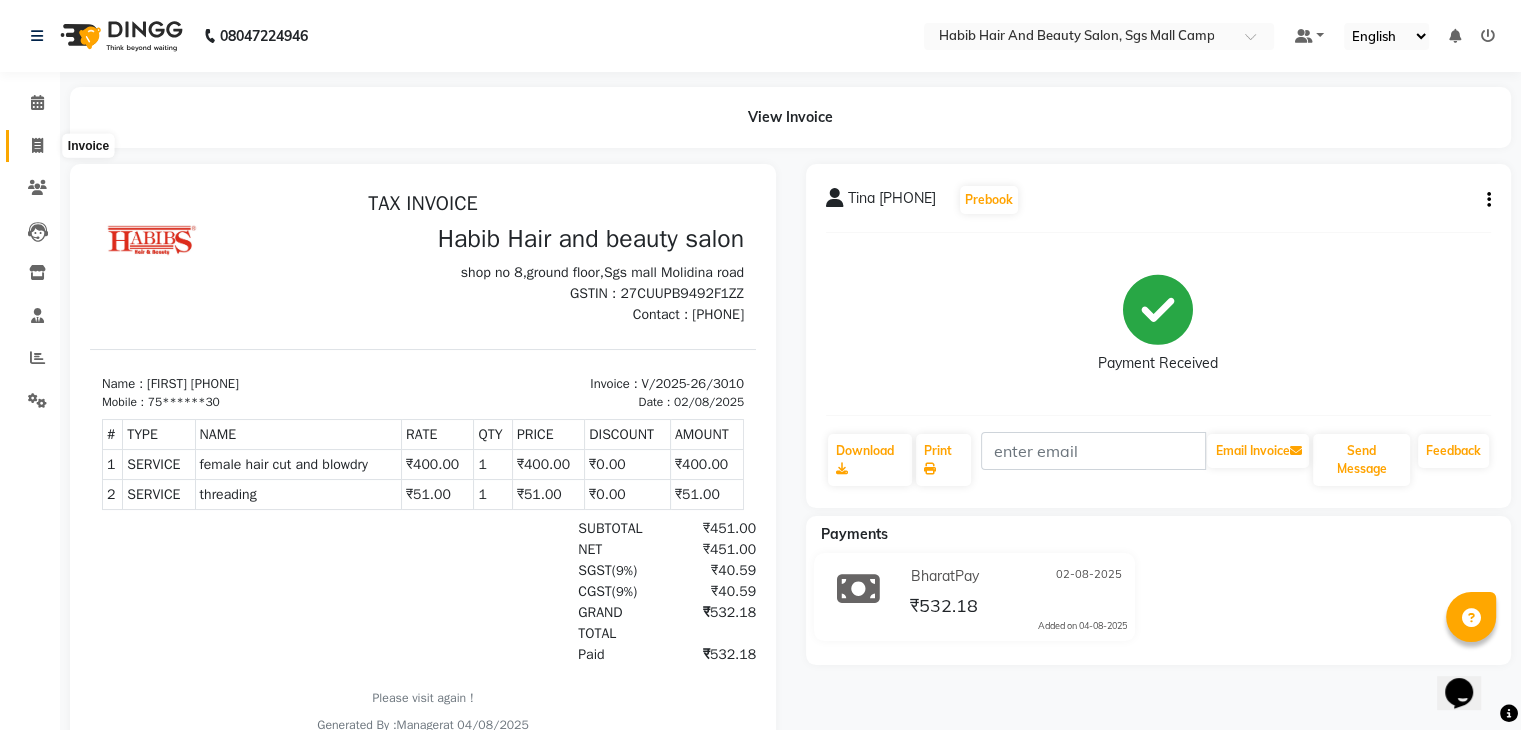 click 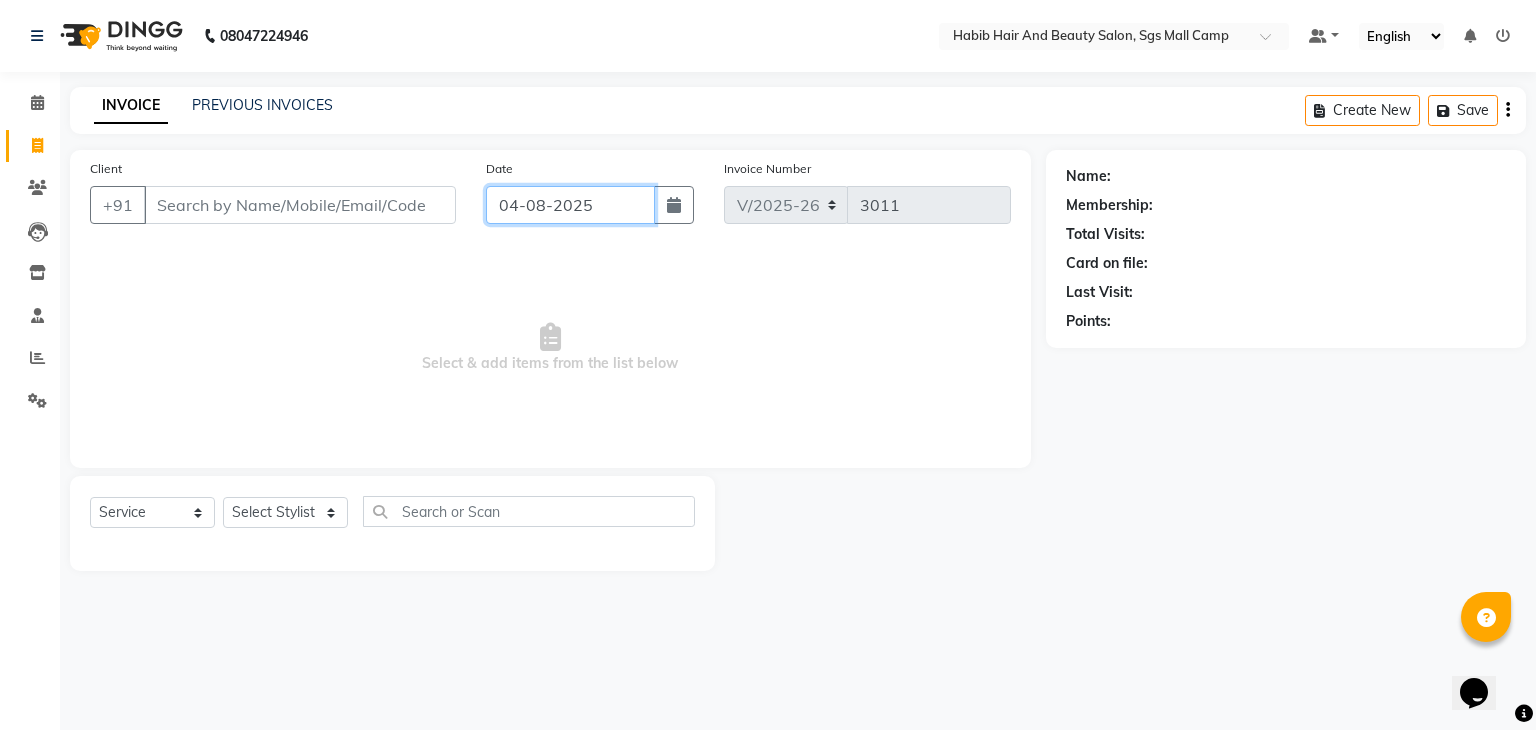 click on "04-08-2025" 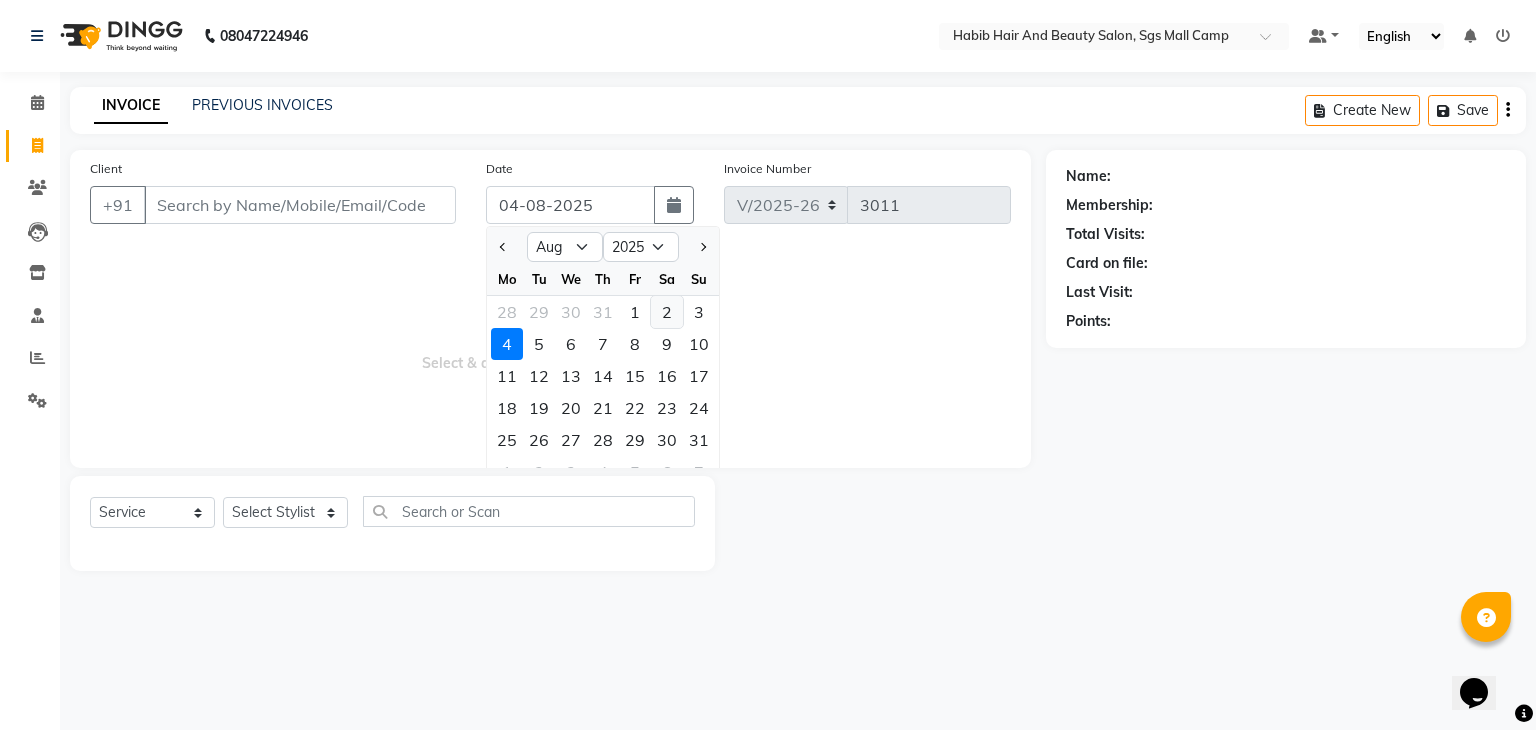click on "2" 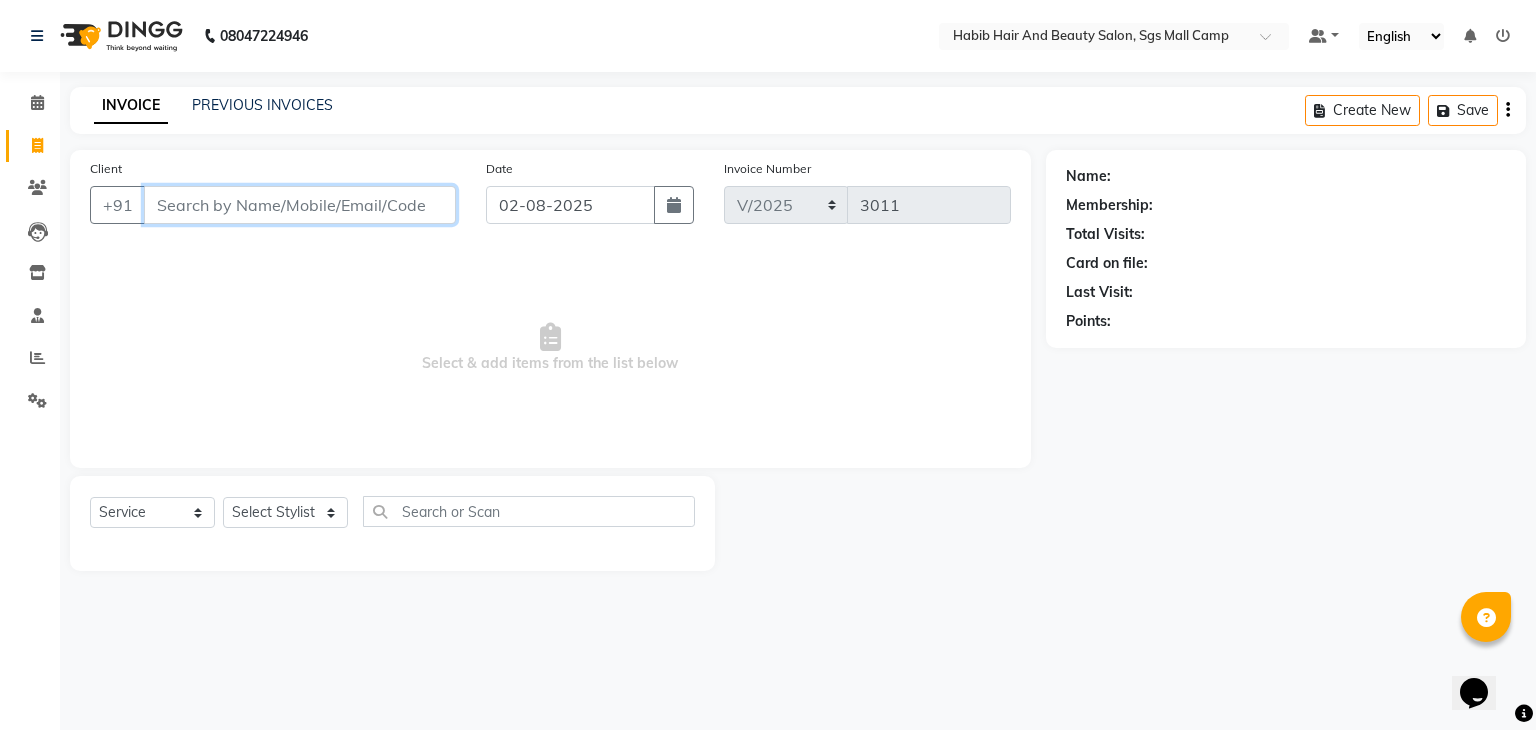 click on "Client" at bounding box center (300, 205) 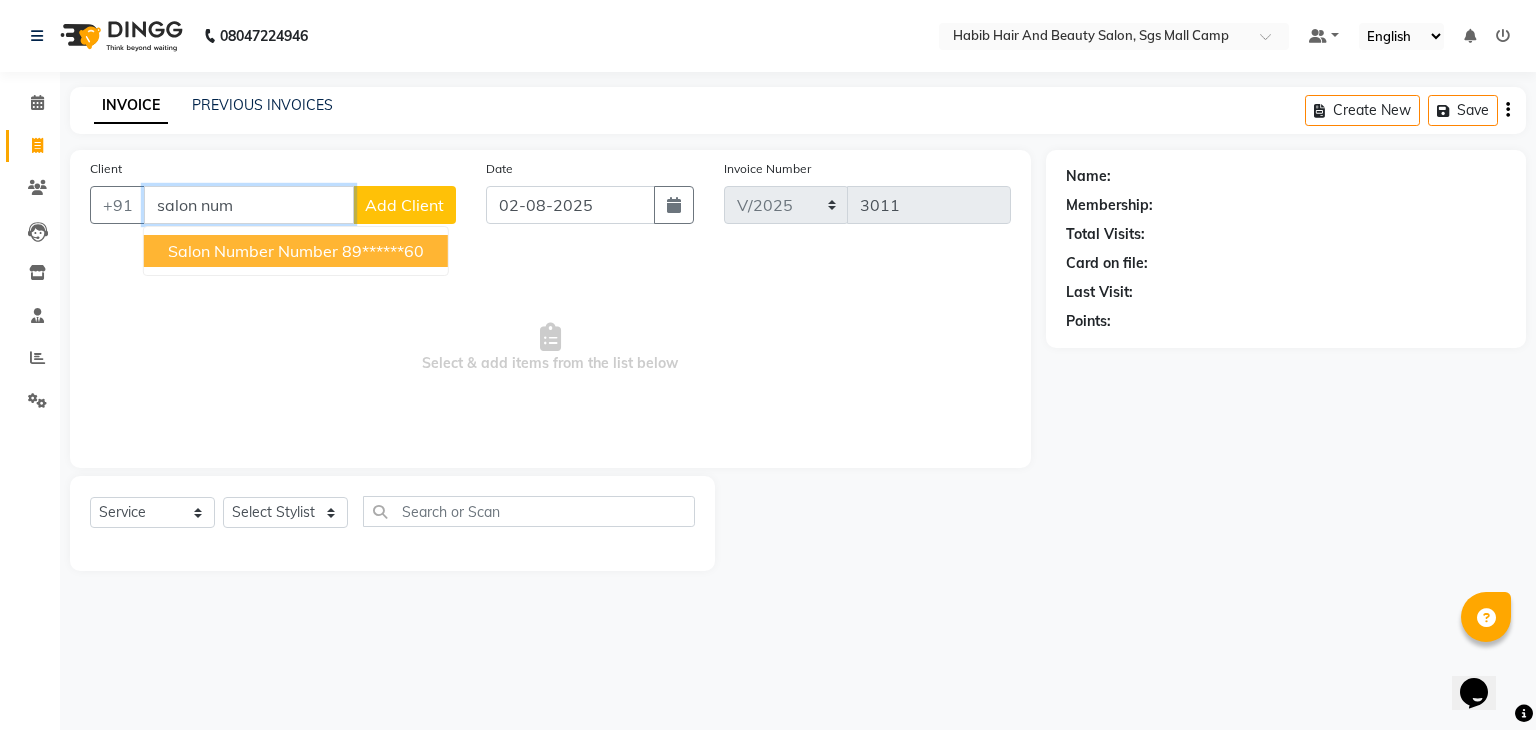 click on "salon number number" at bounding box center (253, 251) 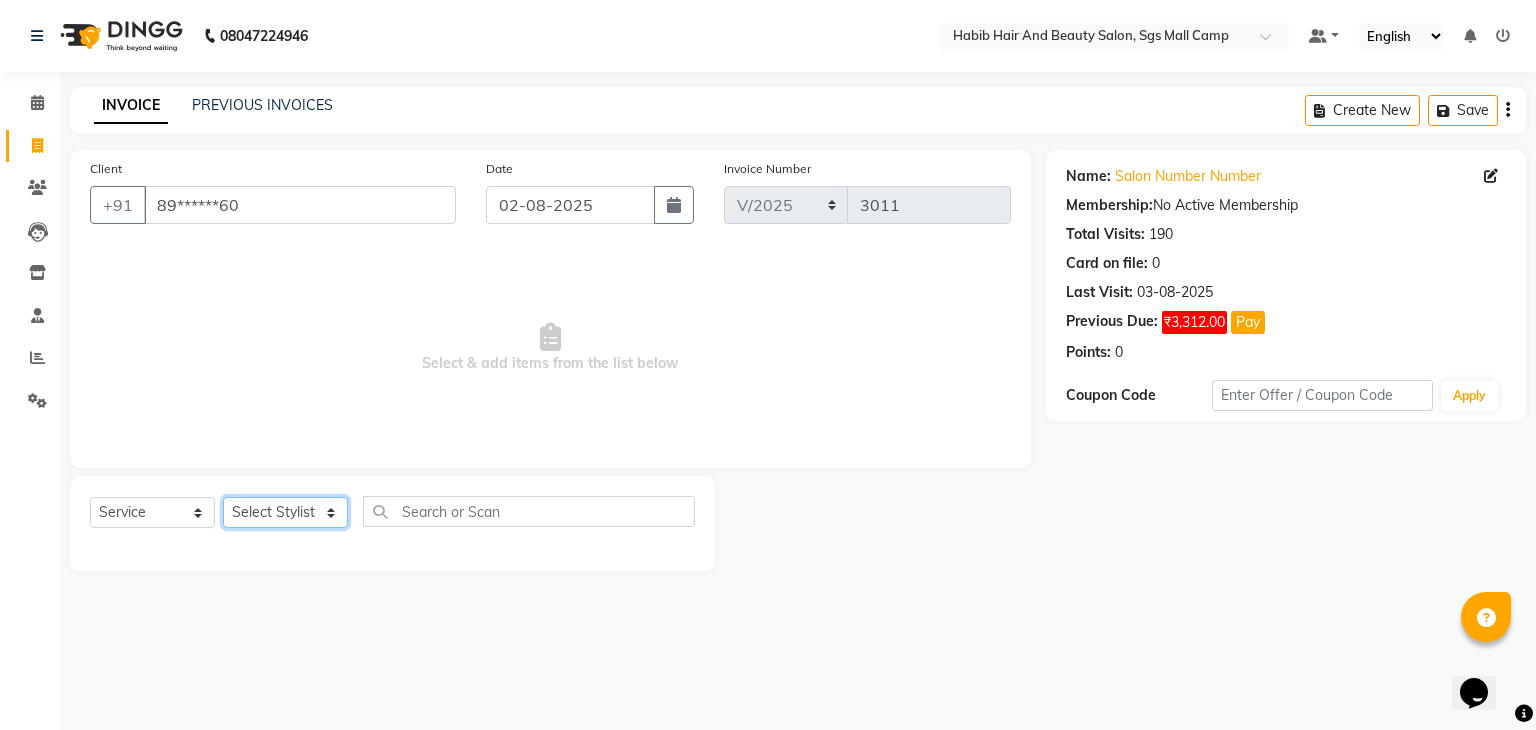 click on "Select Stylist [FIRST] [FIRST]  [FIRST] Manager [FIRST]  [FIRST] [FIRST]  [FIRST] [FIRST] [FIRST]" 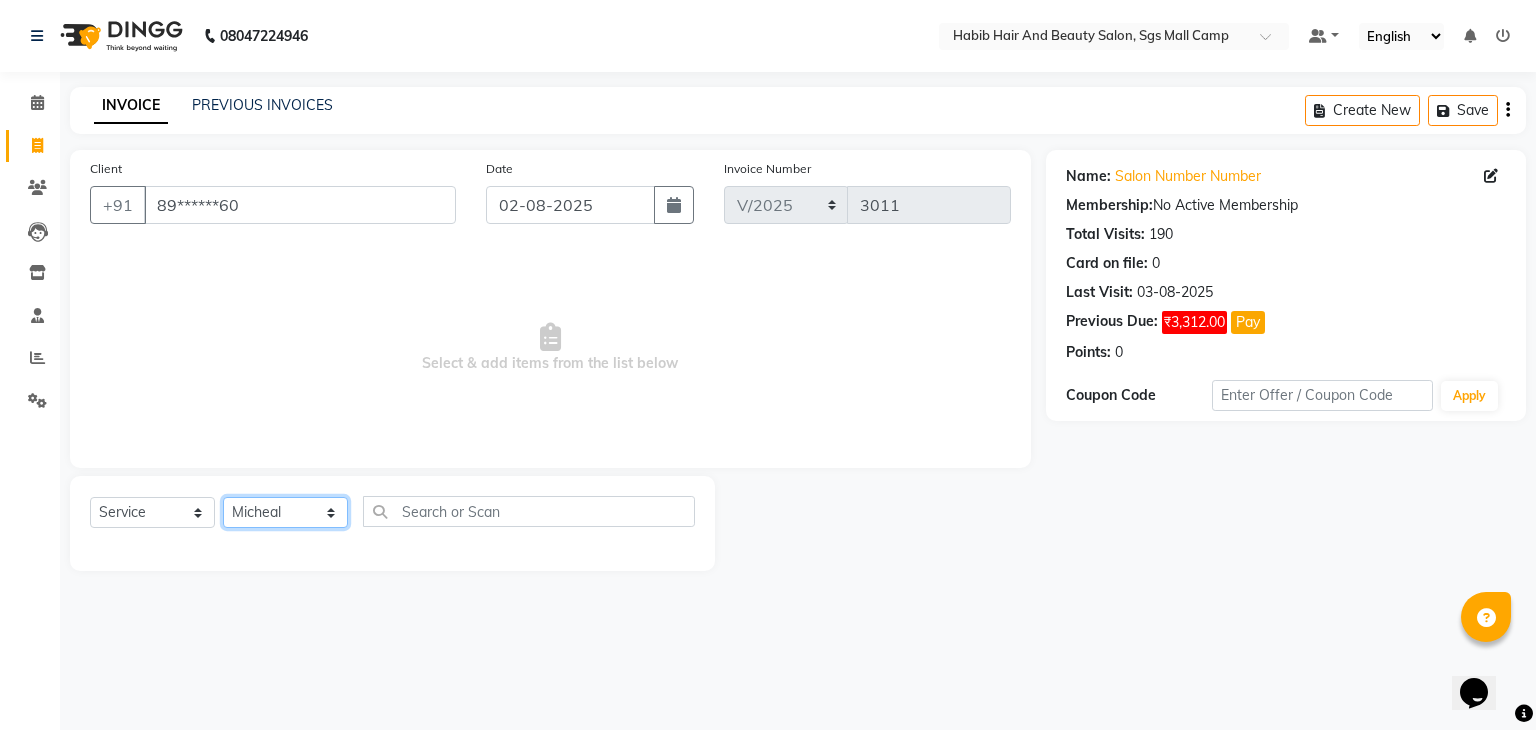 click on "Select Stylist [FIRST] [FIRST]  [FIRST] Manager [FIRST]  [FIRST] [FIRST]  [FIRST] [FIRST] [FIRST]" 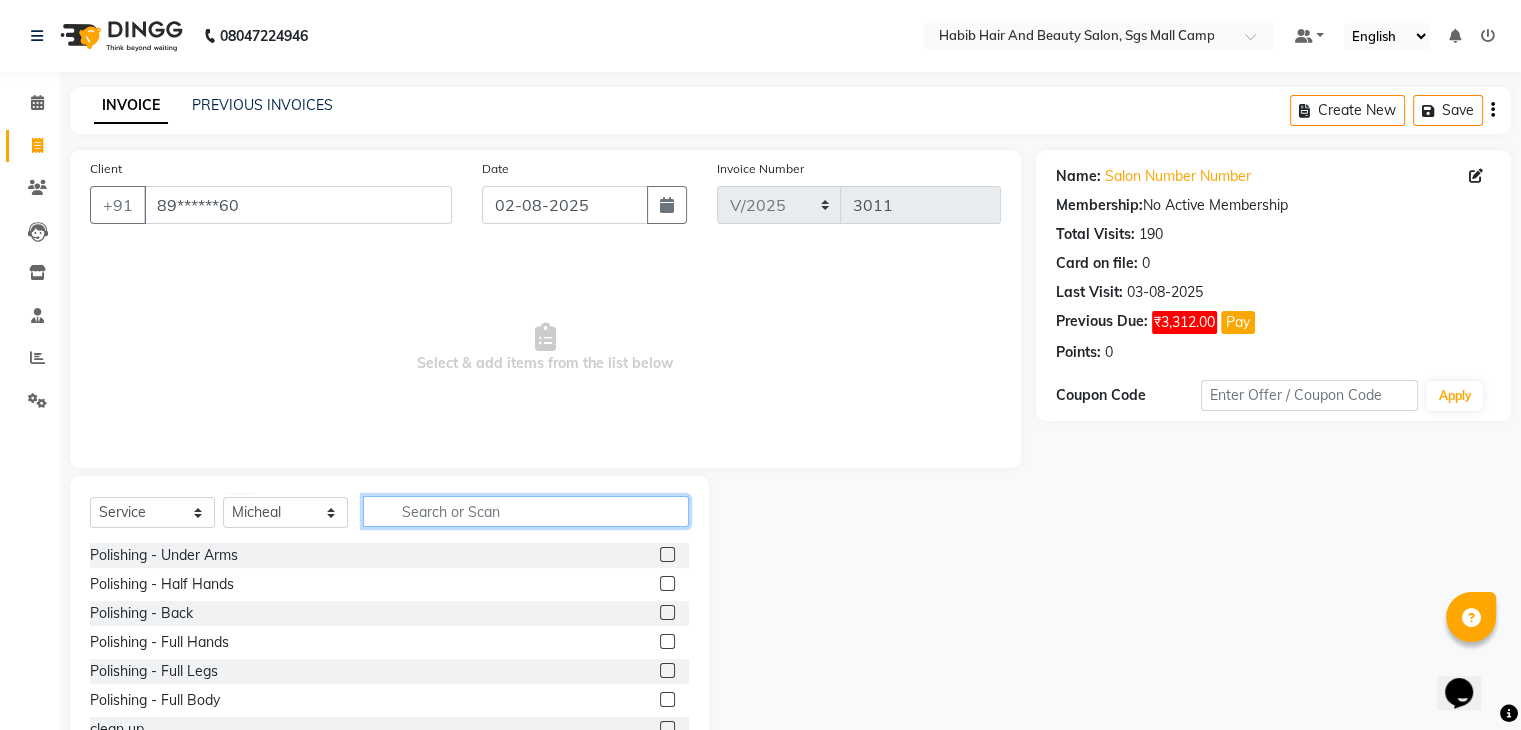 click 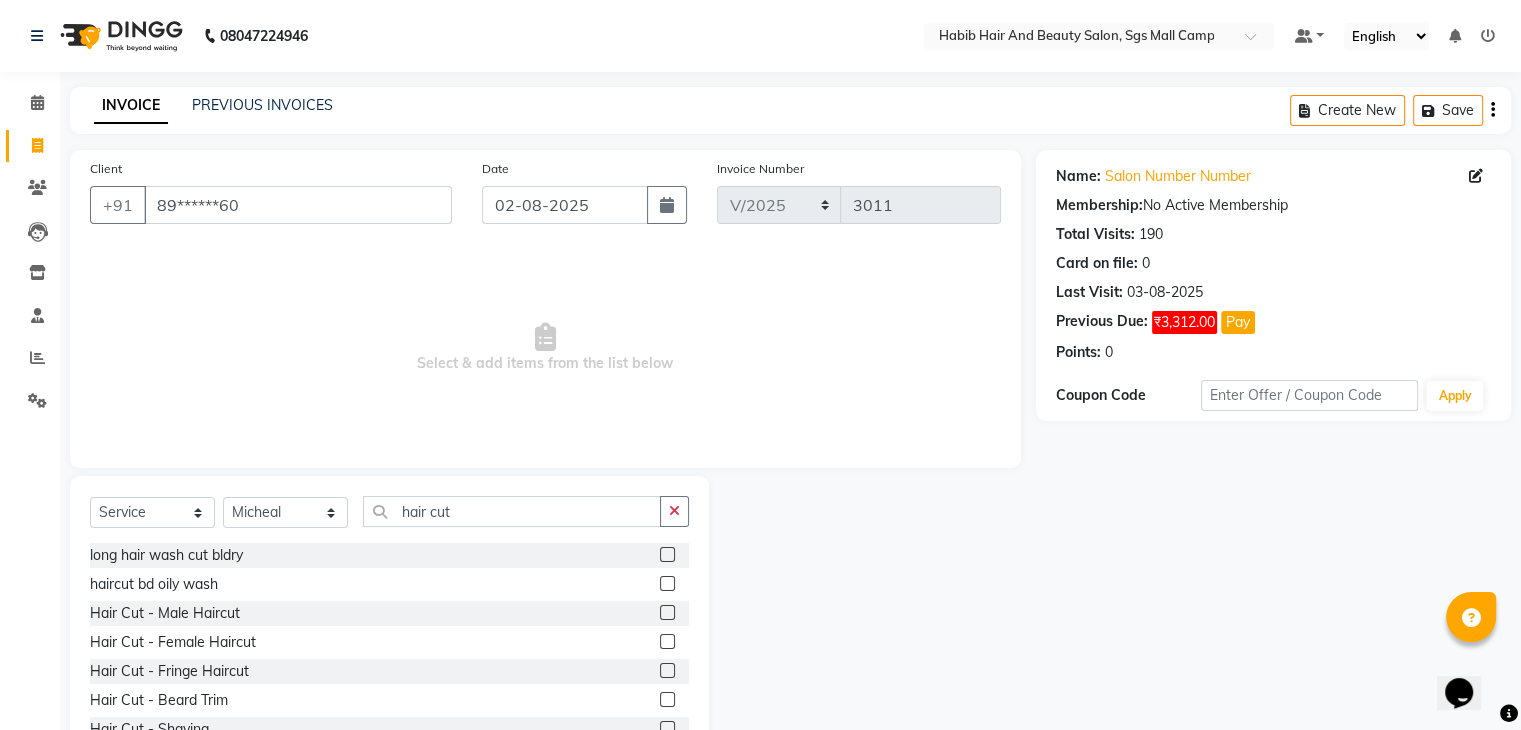 click 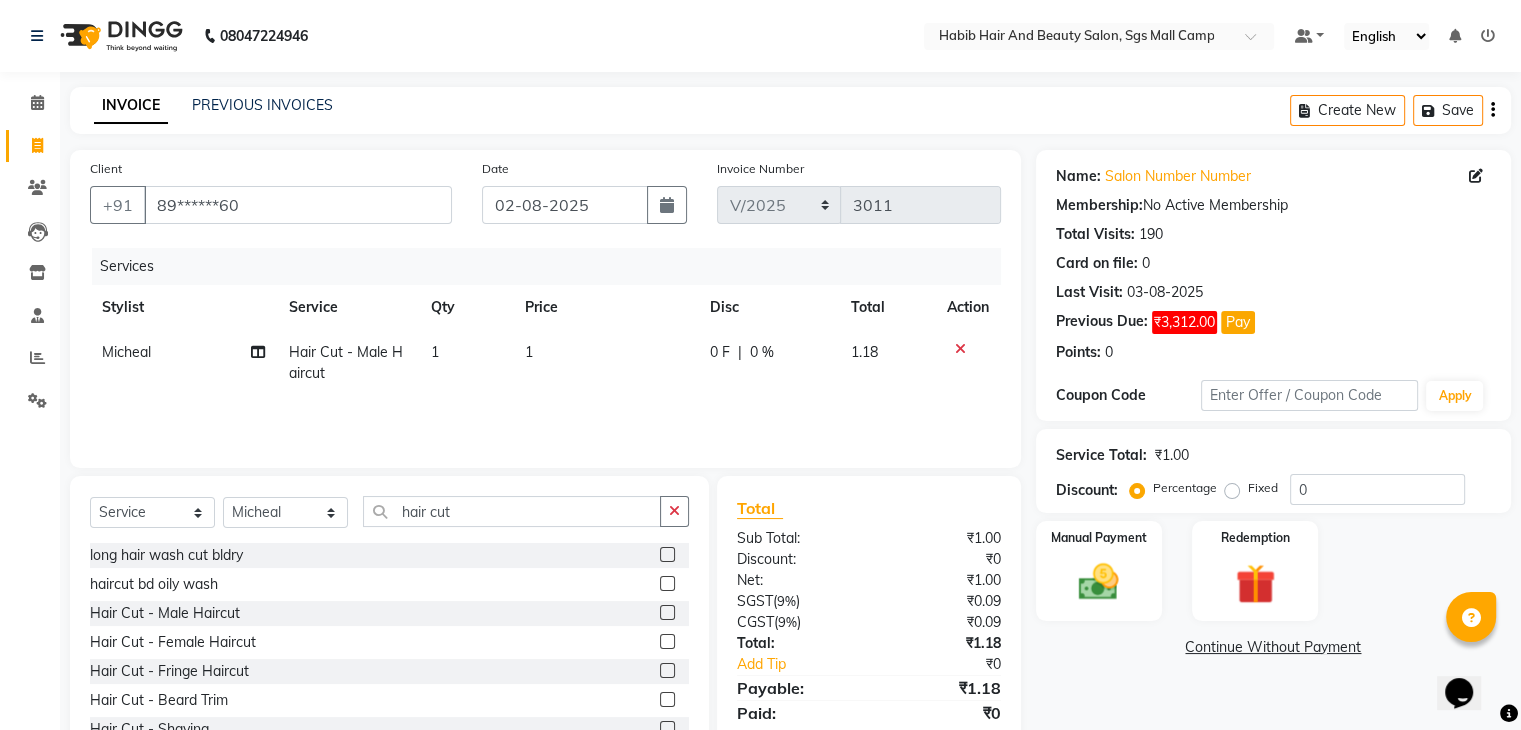 click on "1" 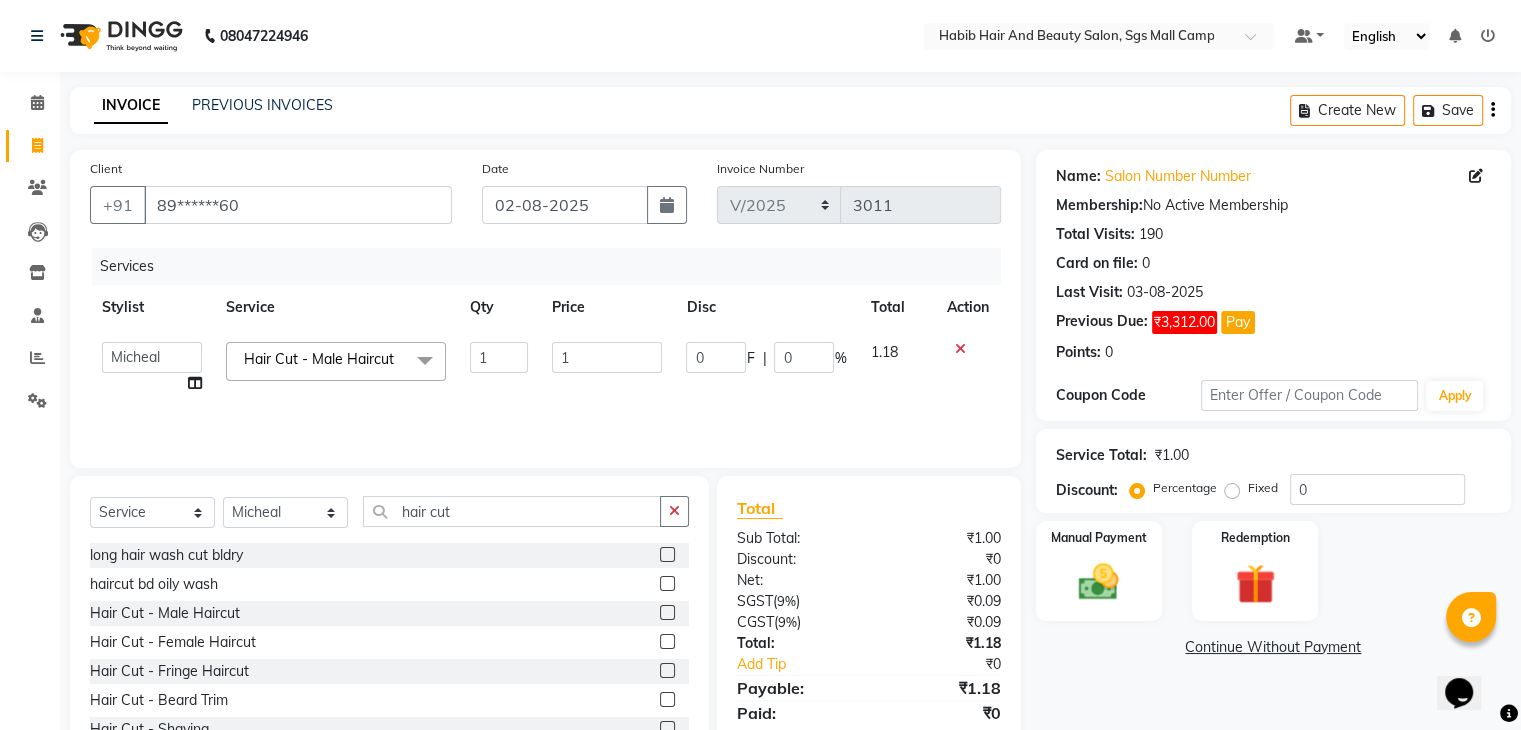 click on "1" 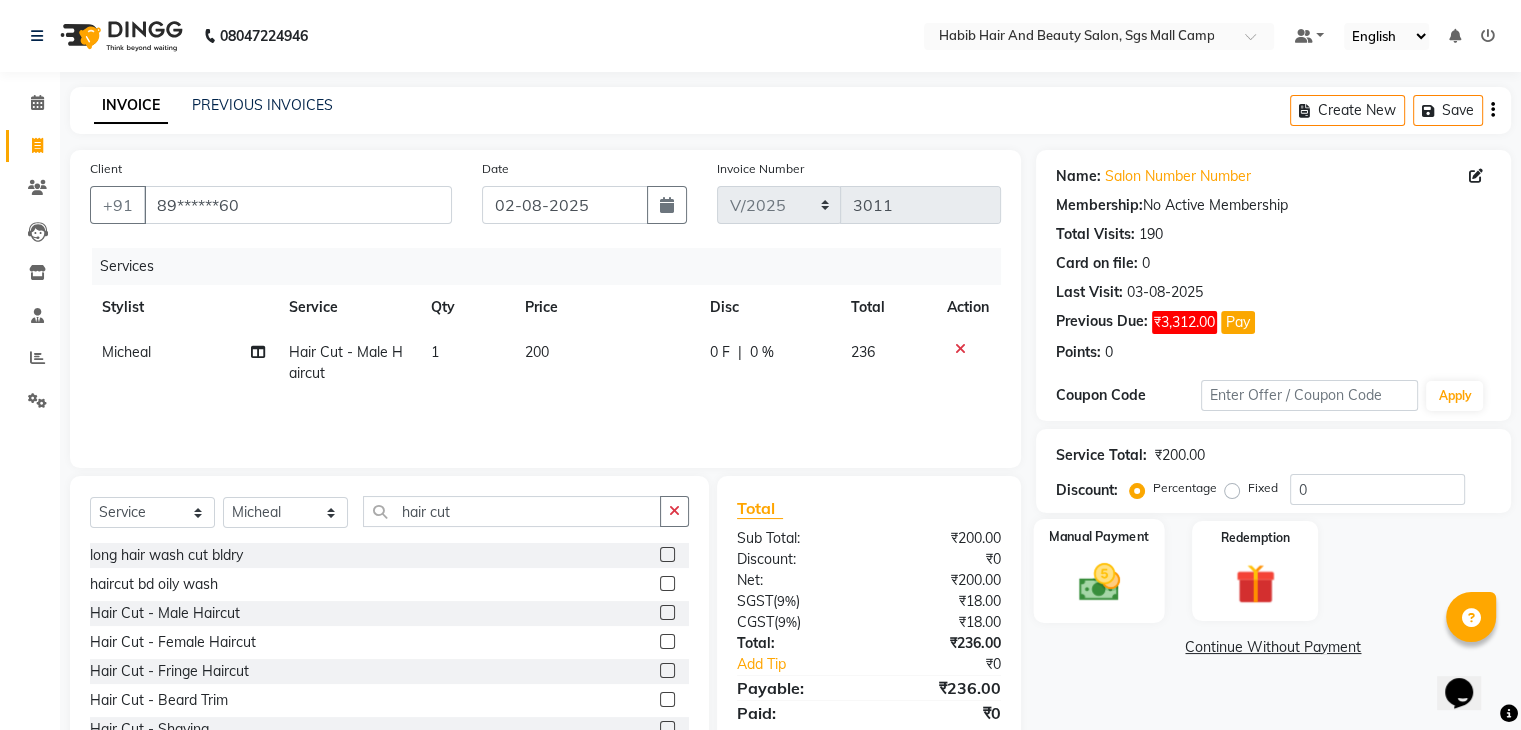 click 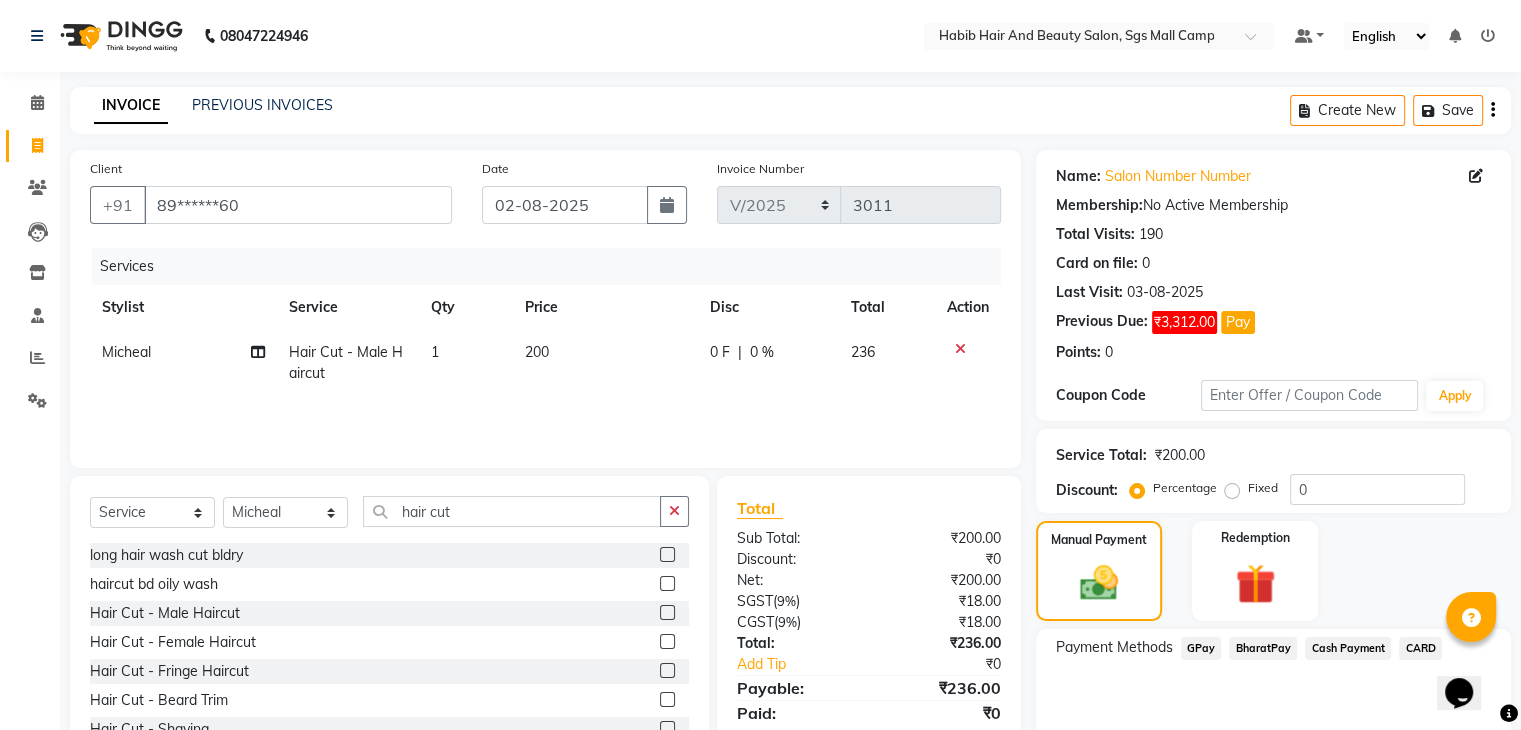 click on "BharatPay" 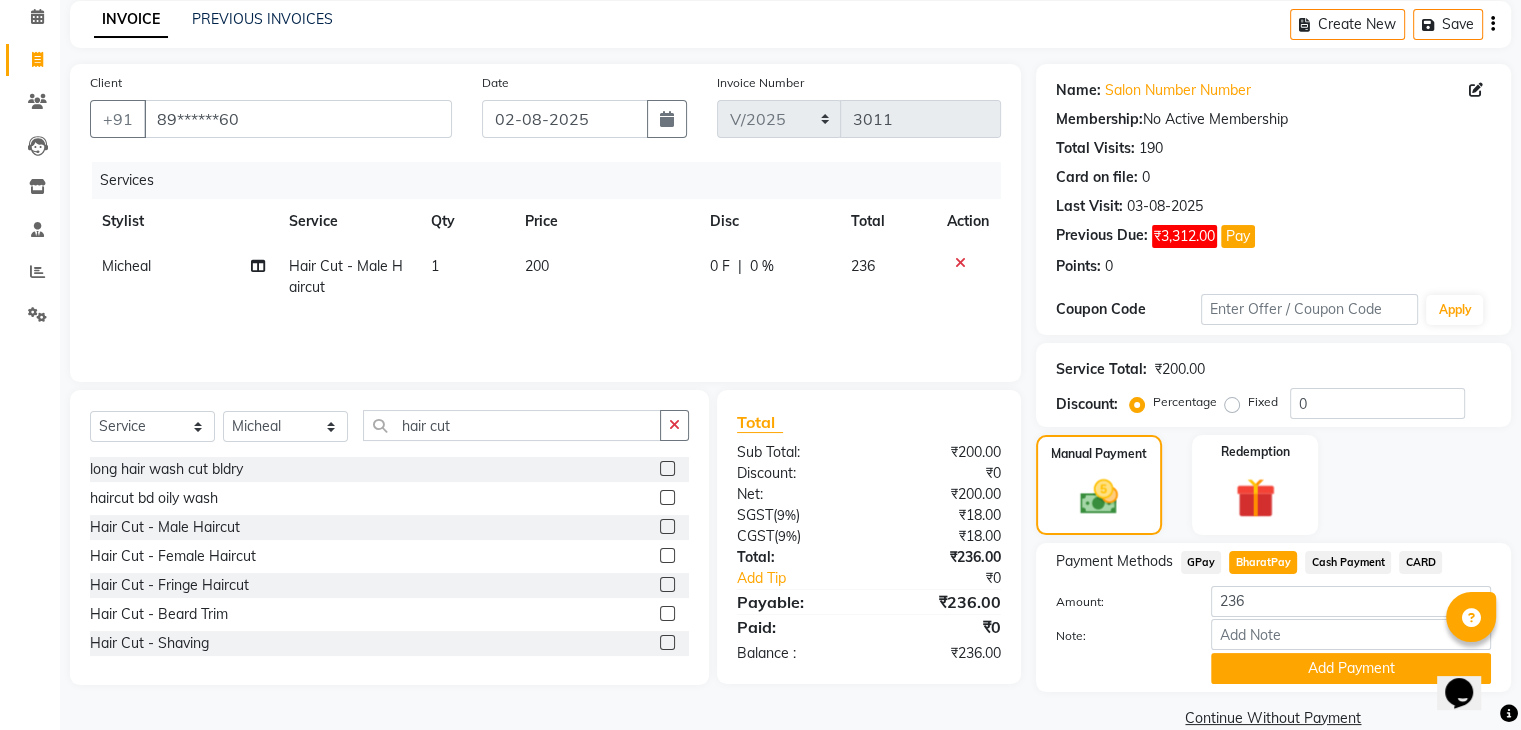 scroll, scrollTop: 120, scrollLeft: 0, axis: vertical 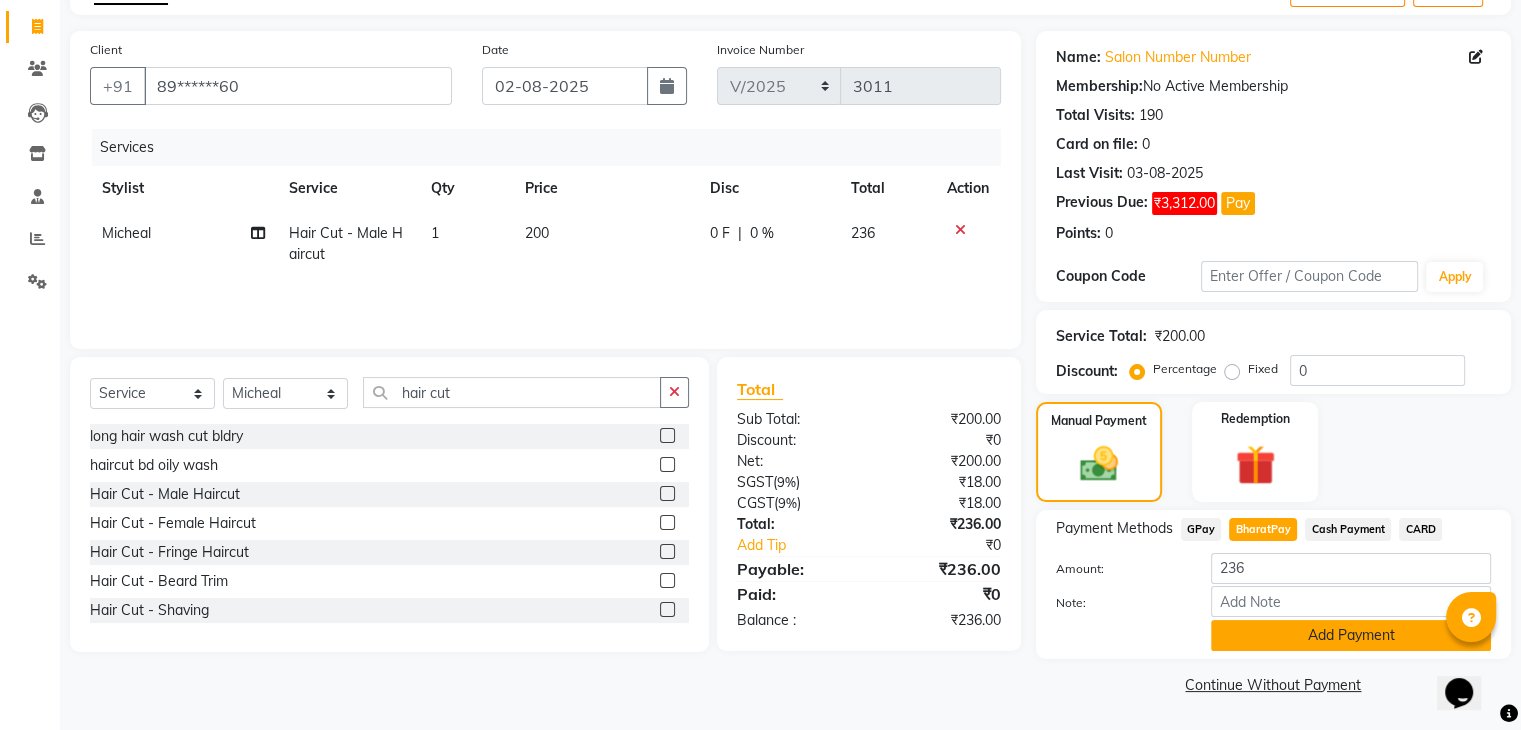 click on "Add Payment" 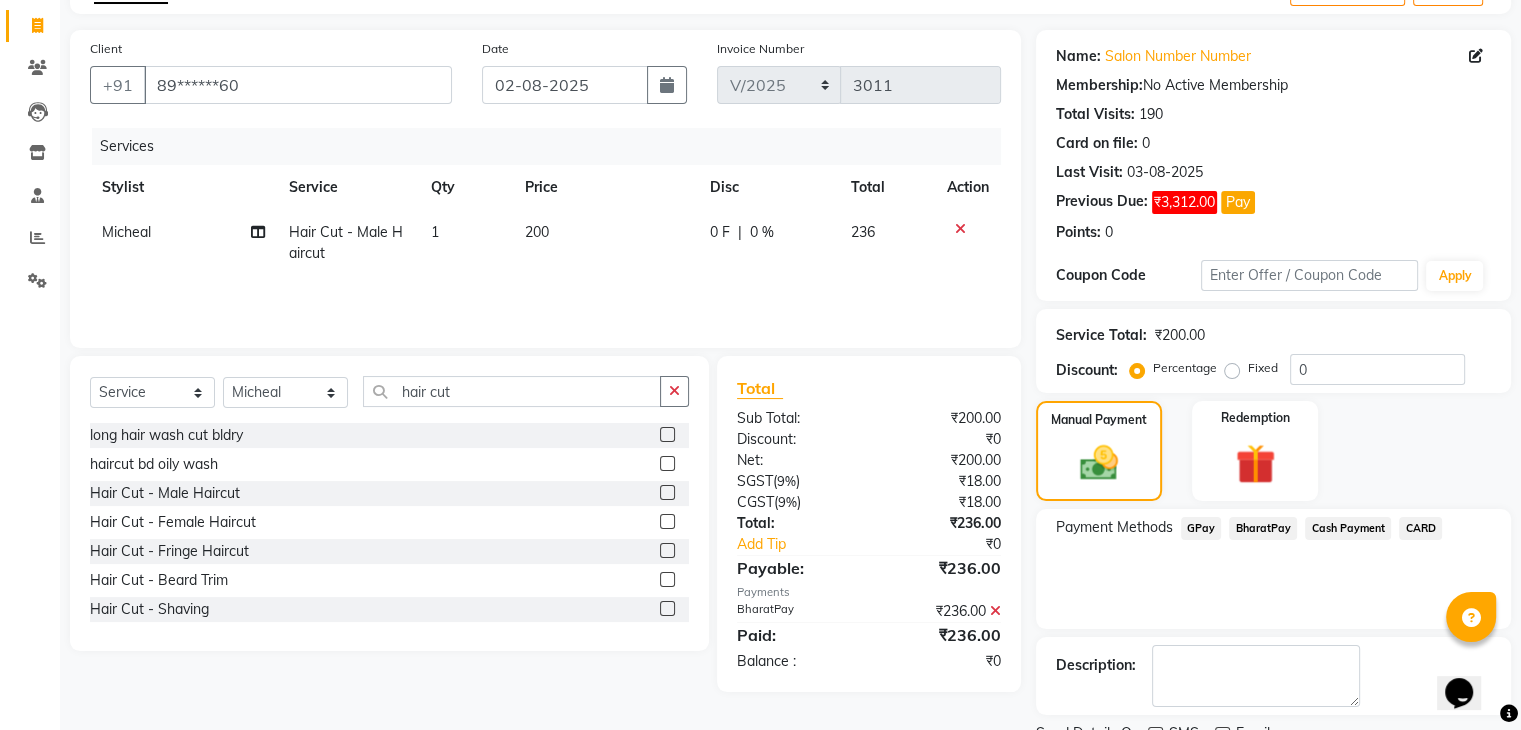 scroll, scrollTop: 160, scrollLeft: 0, axis: vertical 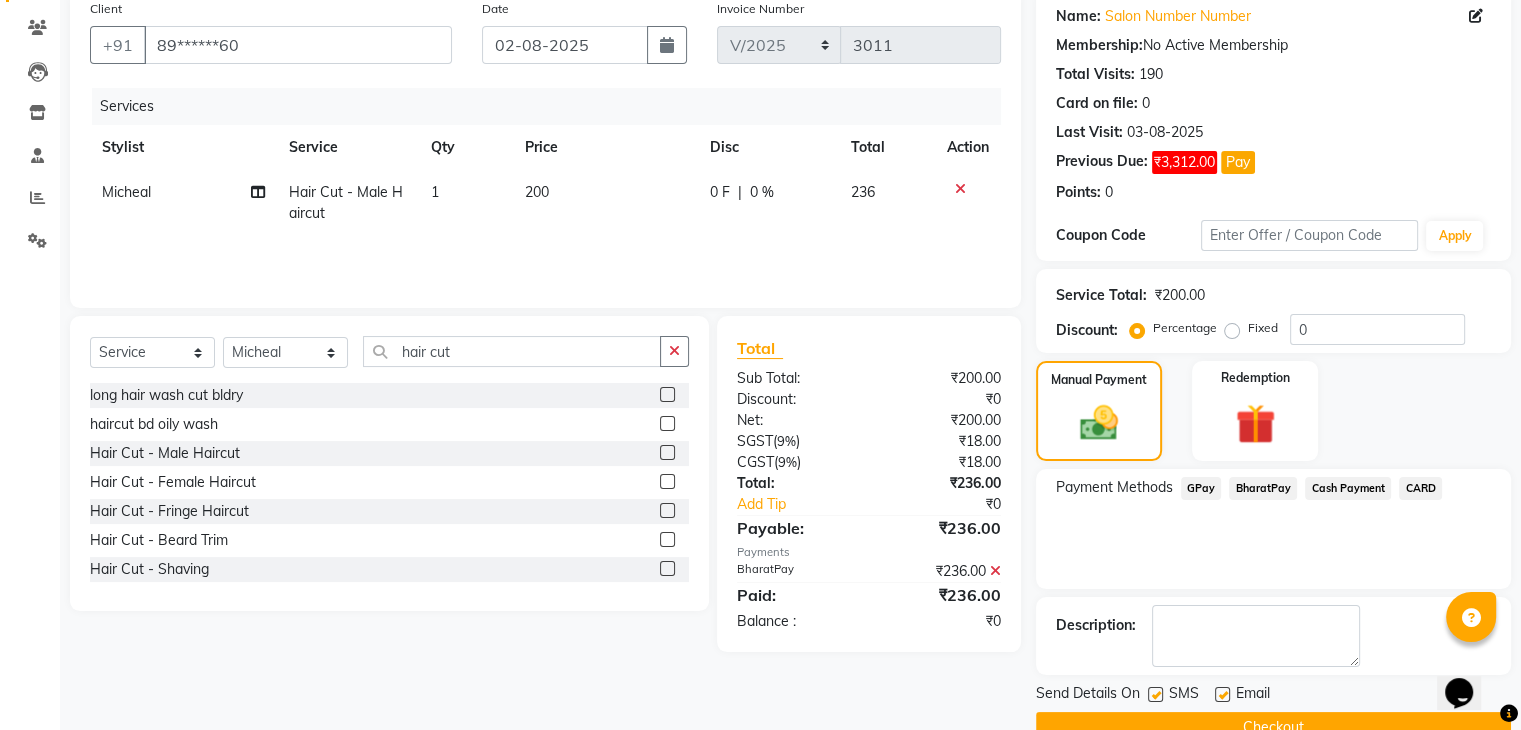 click on "Checkout" 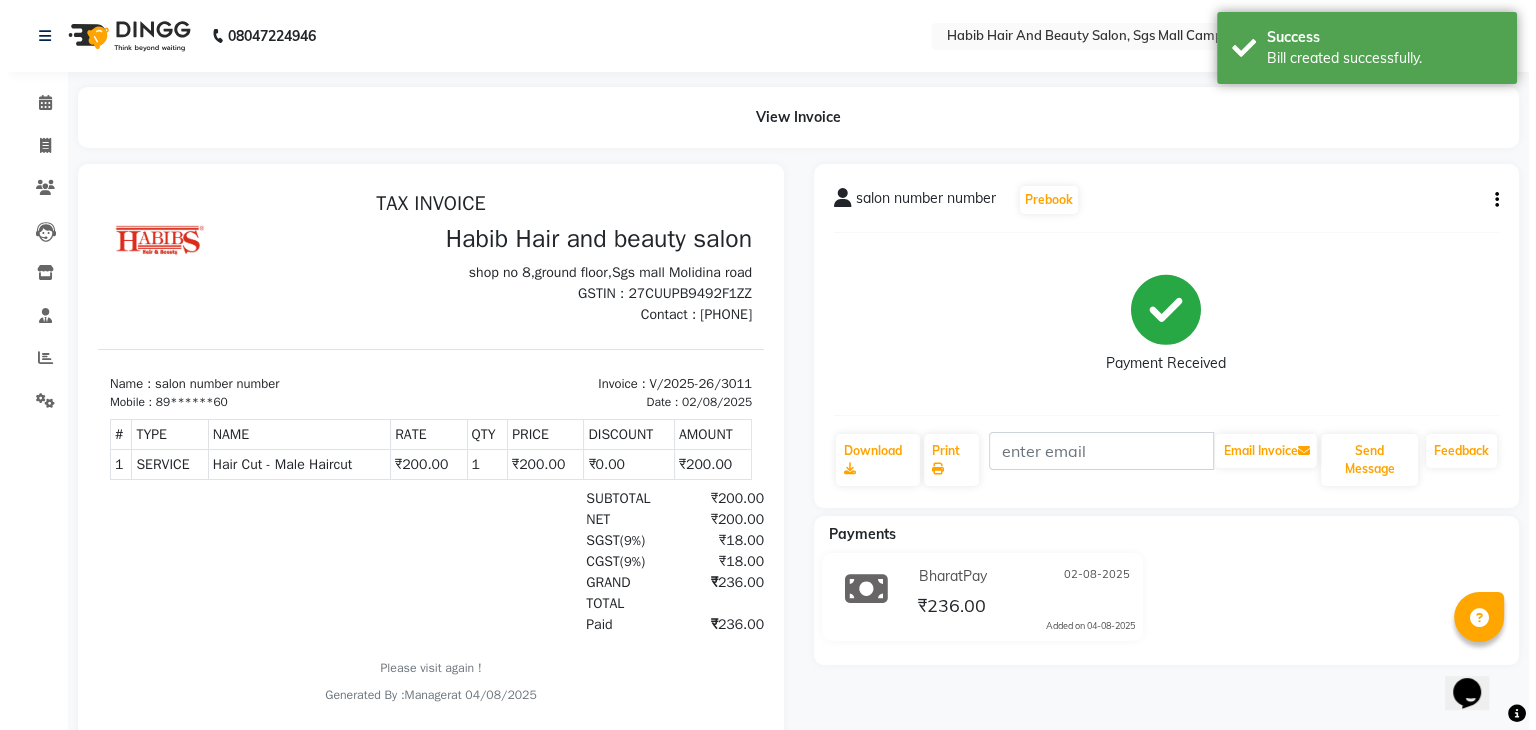 scroll, scrollTop: 0, scrollLeft: 0, axis: both 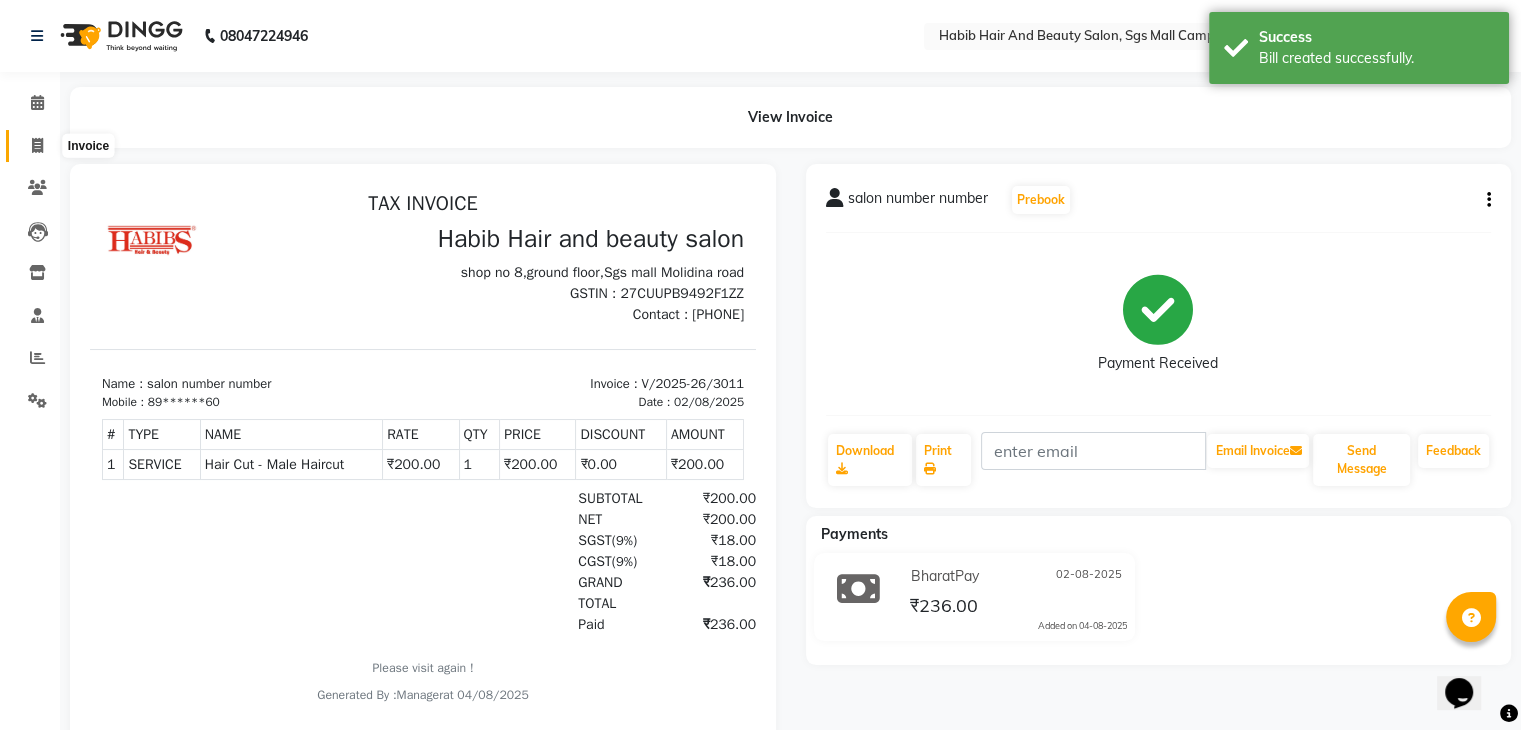 click 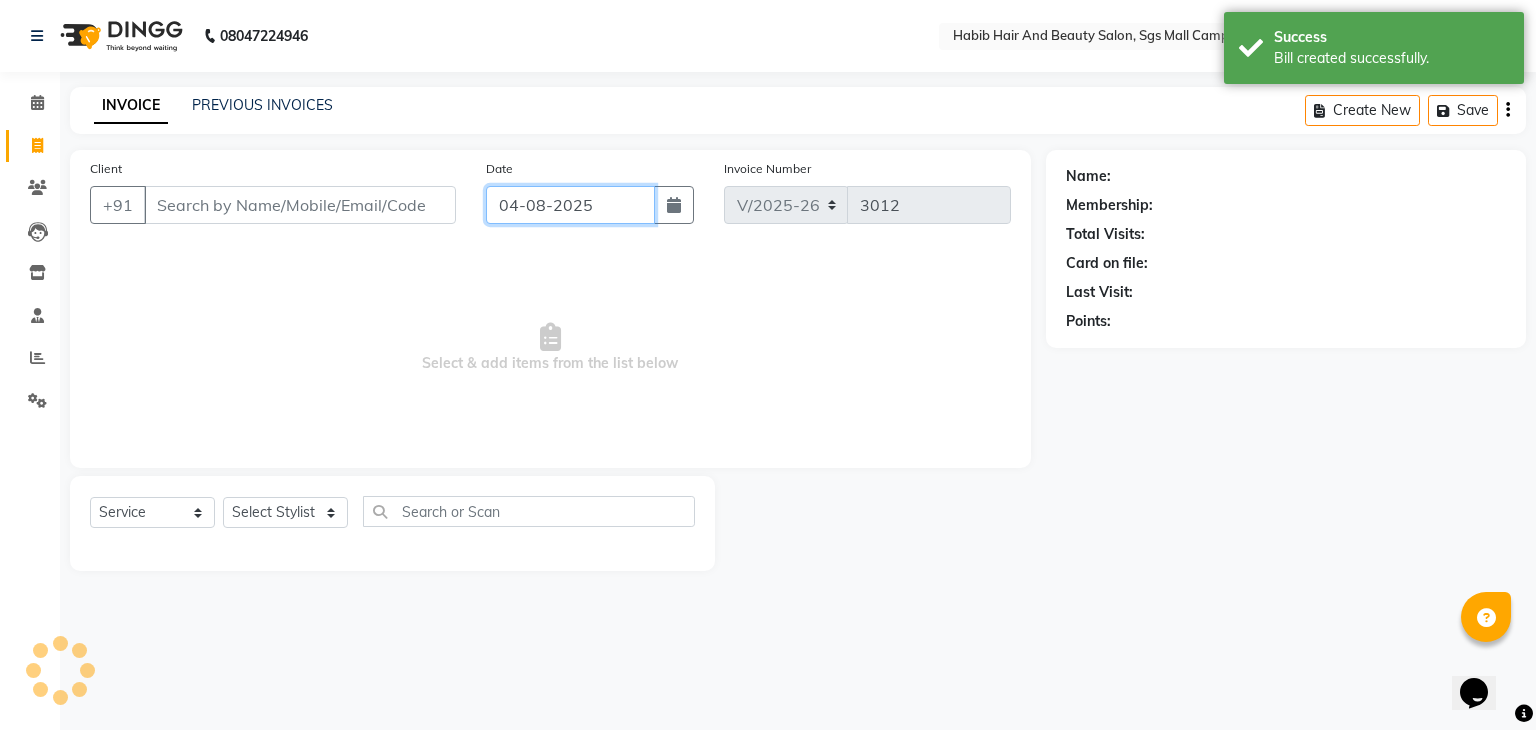 click on "04-08-2025" 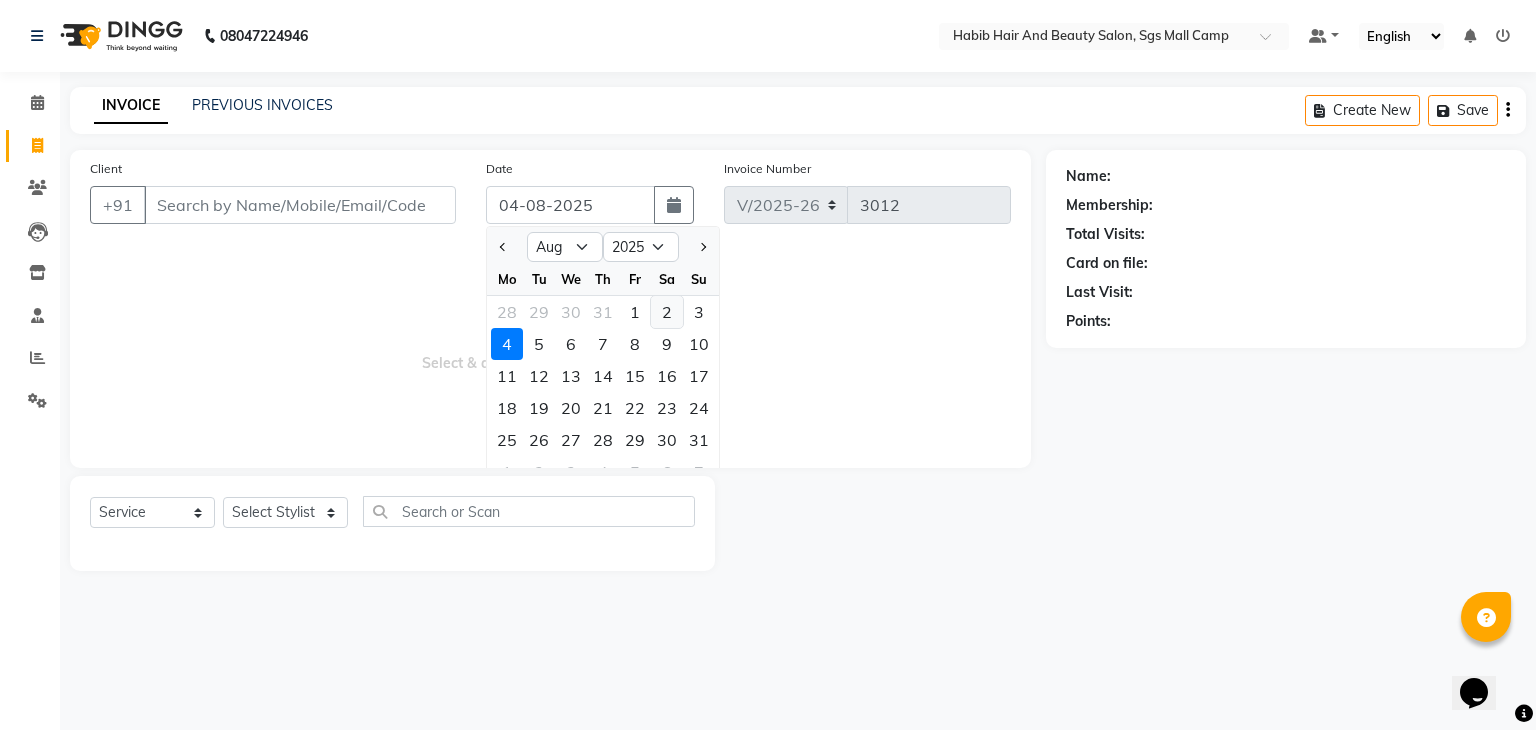 click on "2" 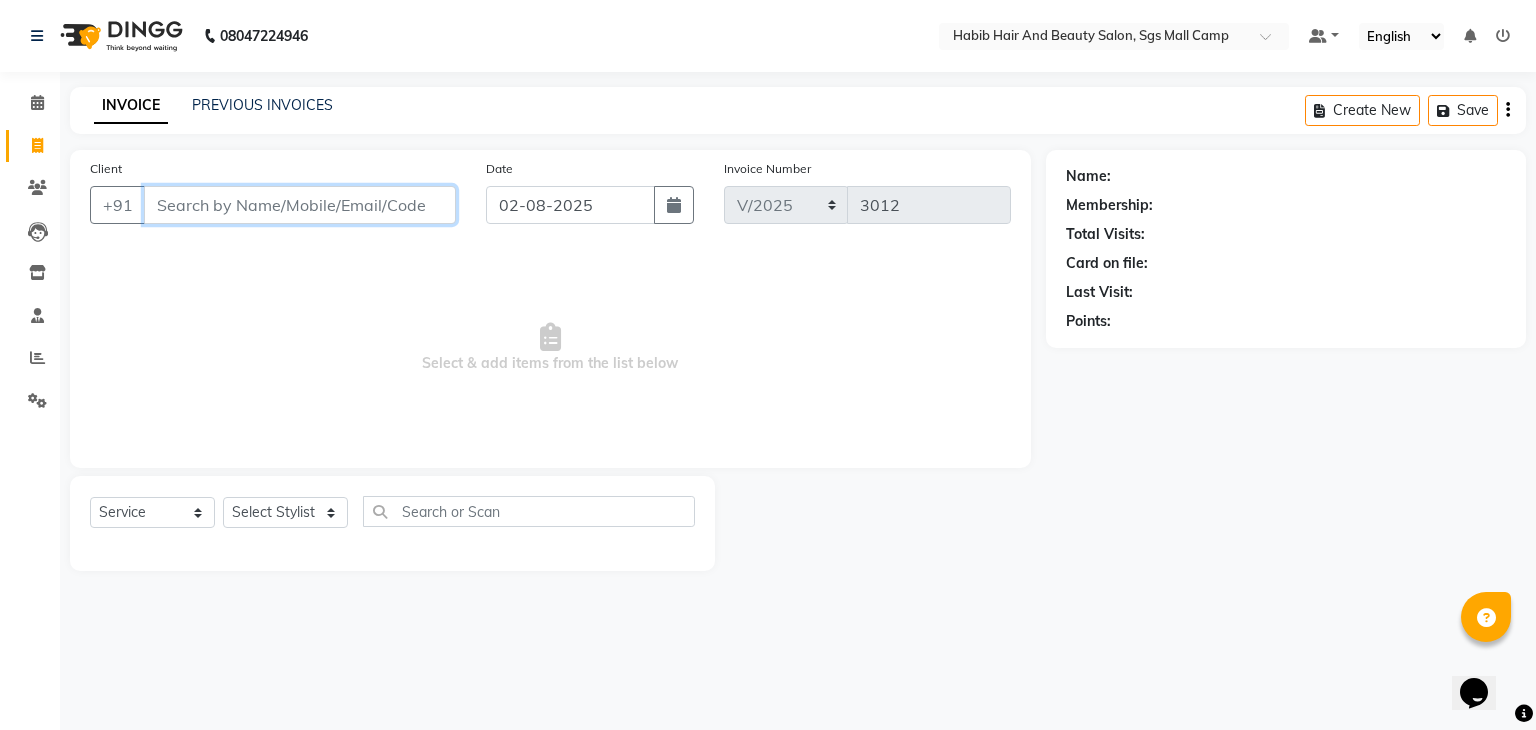 click on "Client" at bounding box center [300, 205] 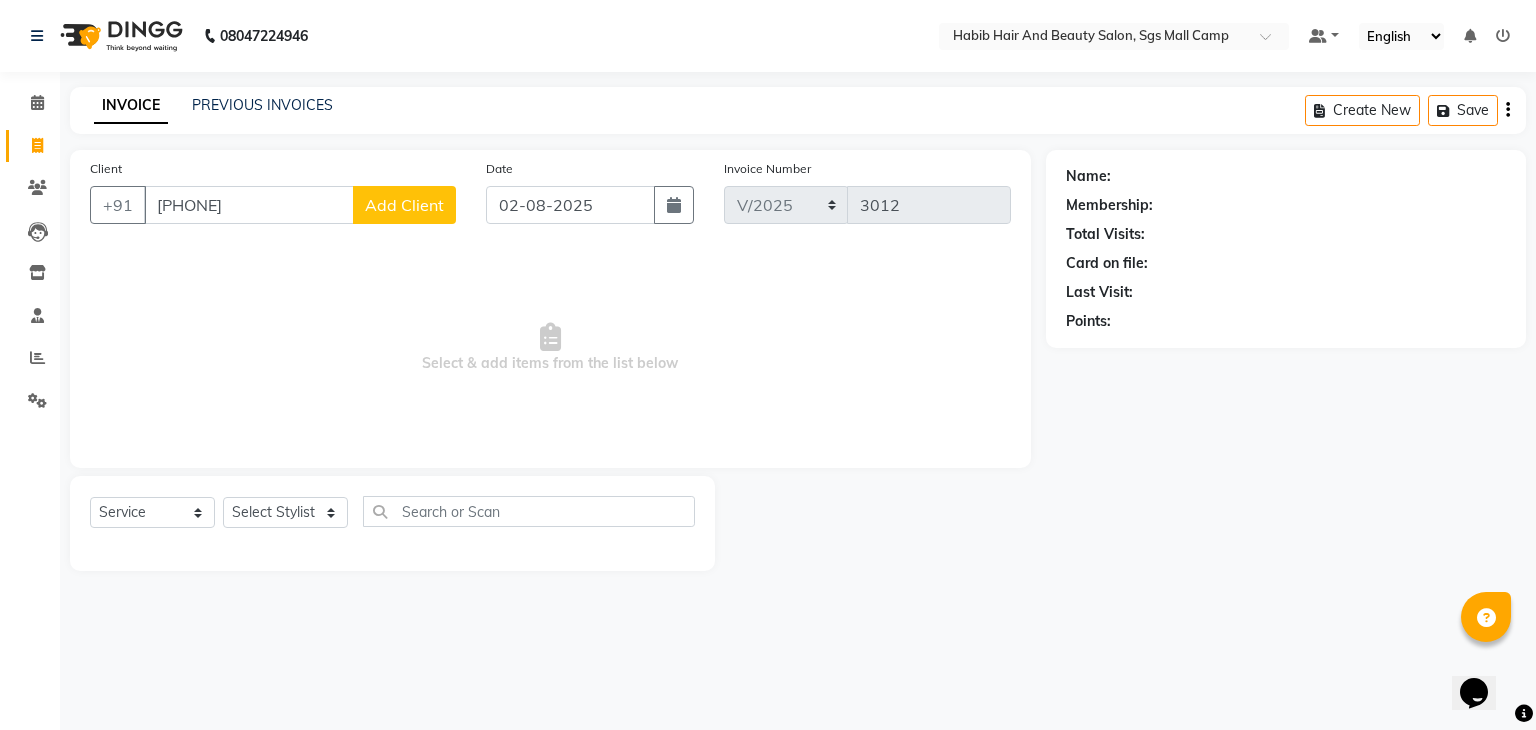 click on "Add Client" 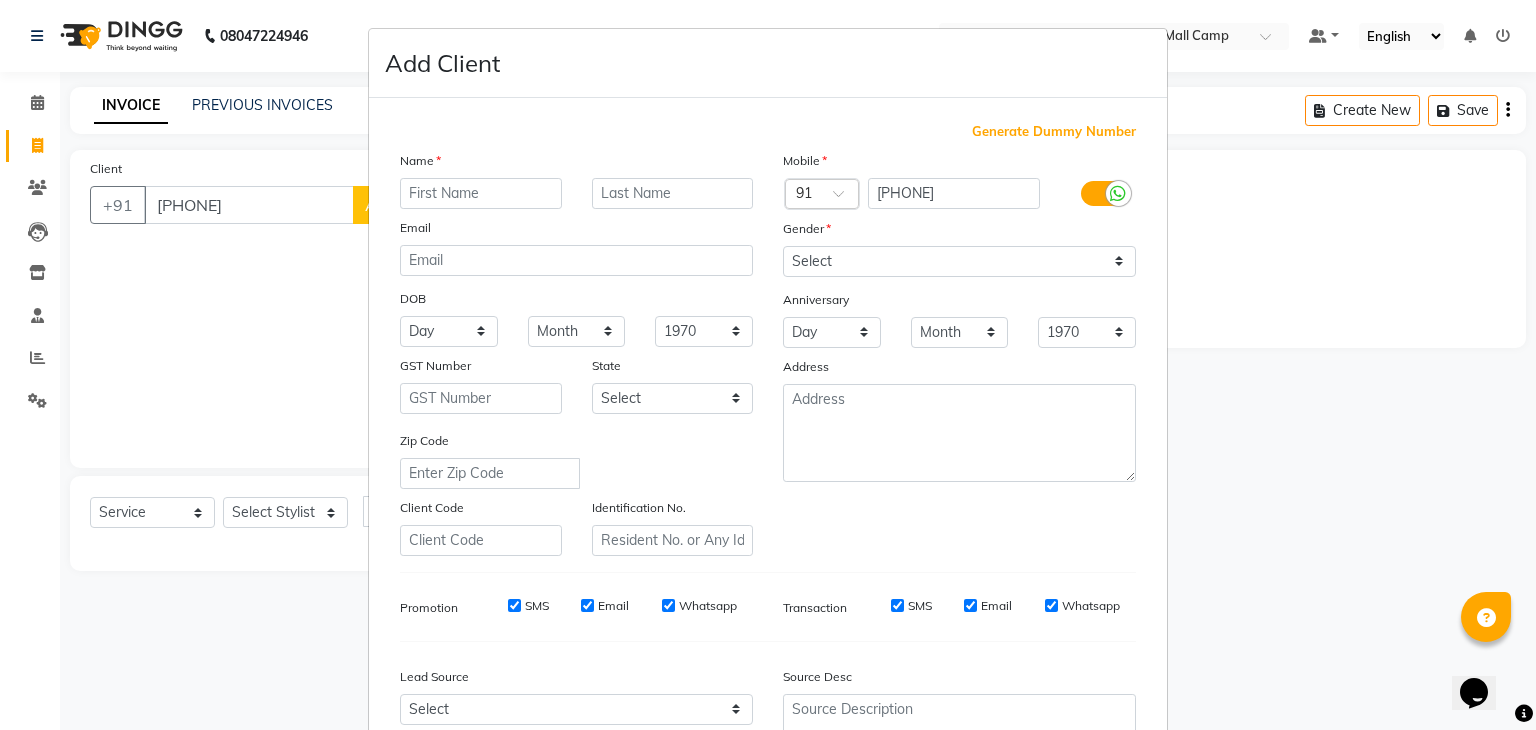 click at bounding box center (481, 193) 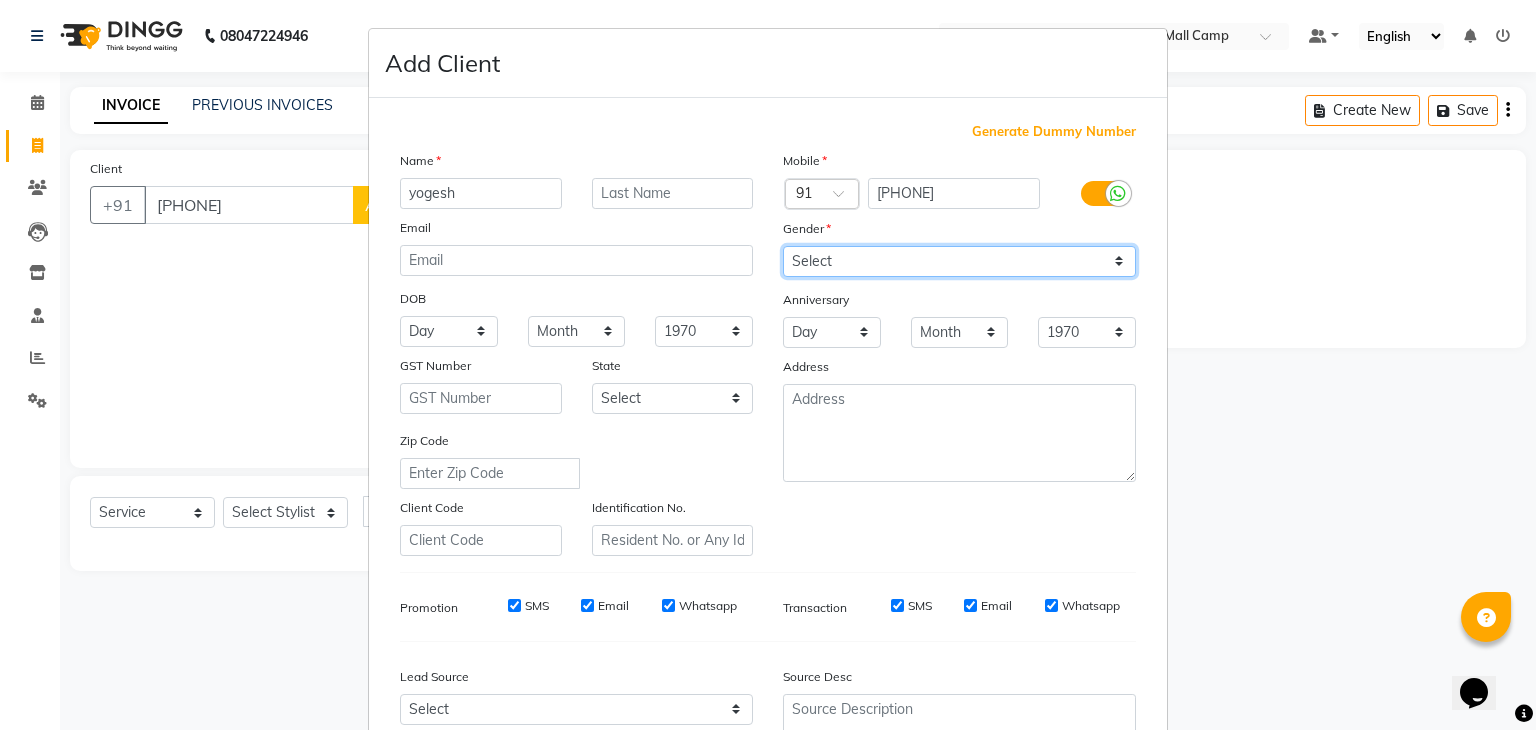 click on "Select Male Female Other Prefer Not To Say" at bounding box center [959, 261] 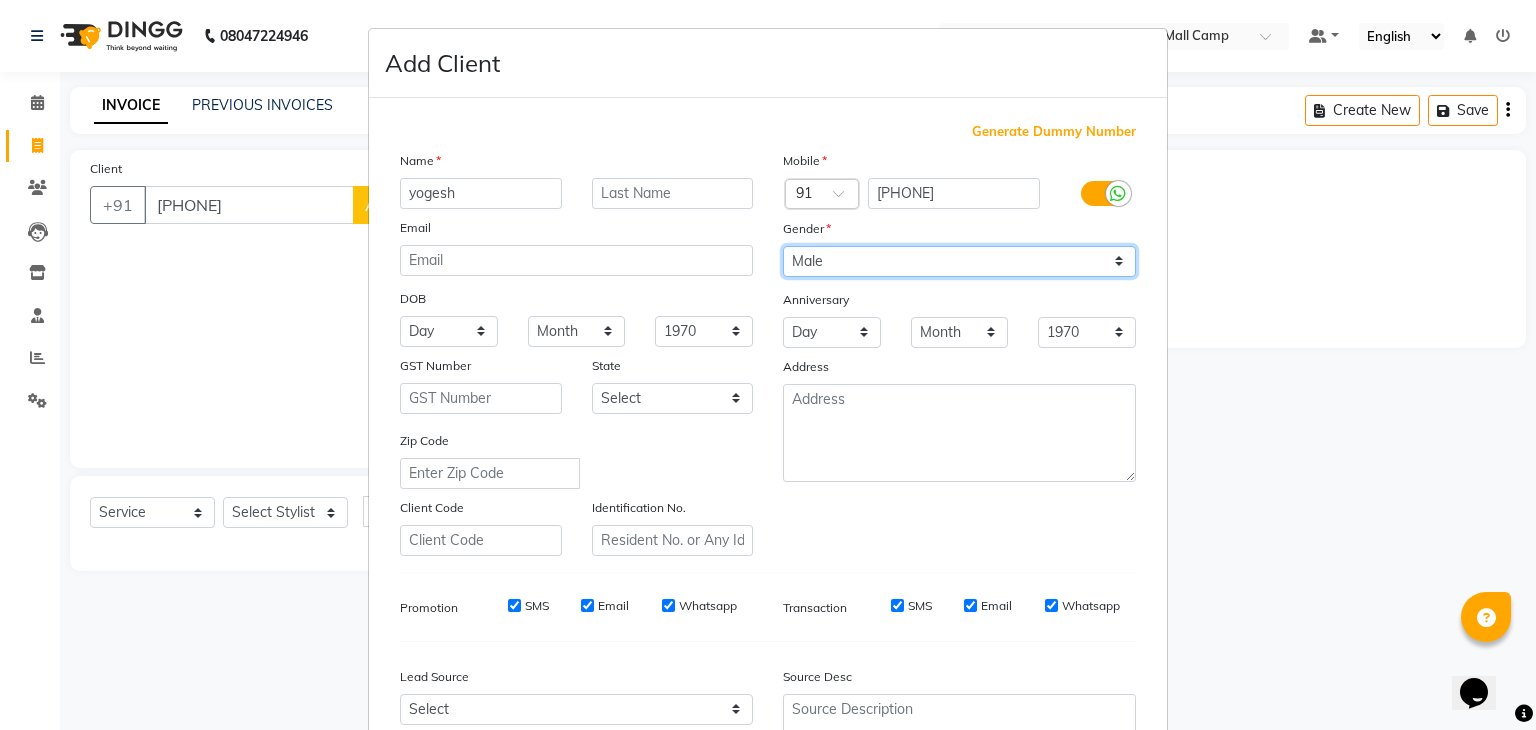 click on "Select Male Female Other Prefer Not To Say" at bounding box center (959, 261) 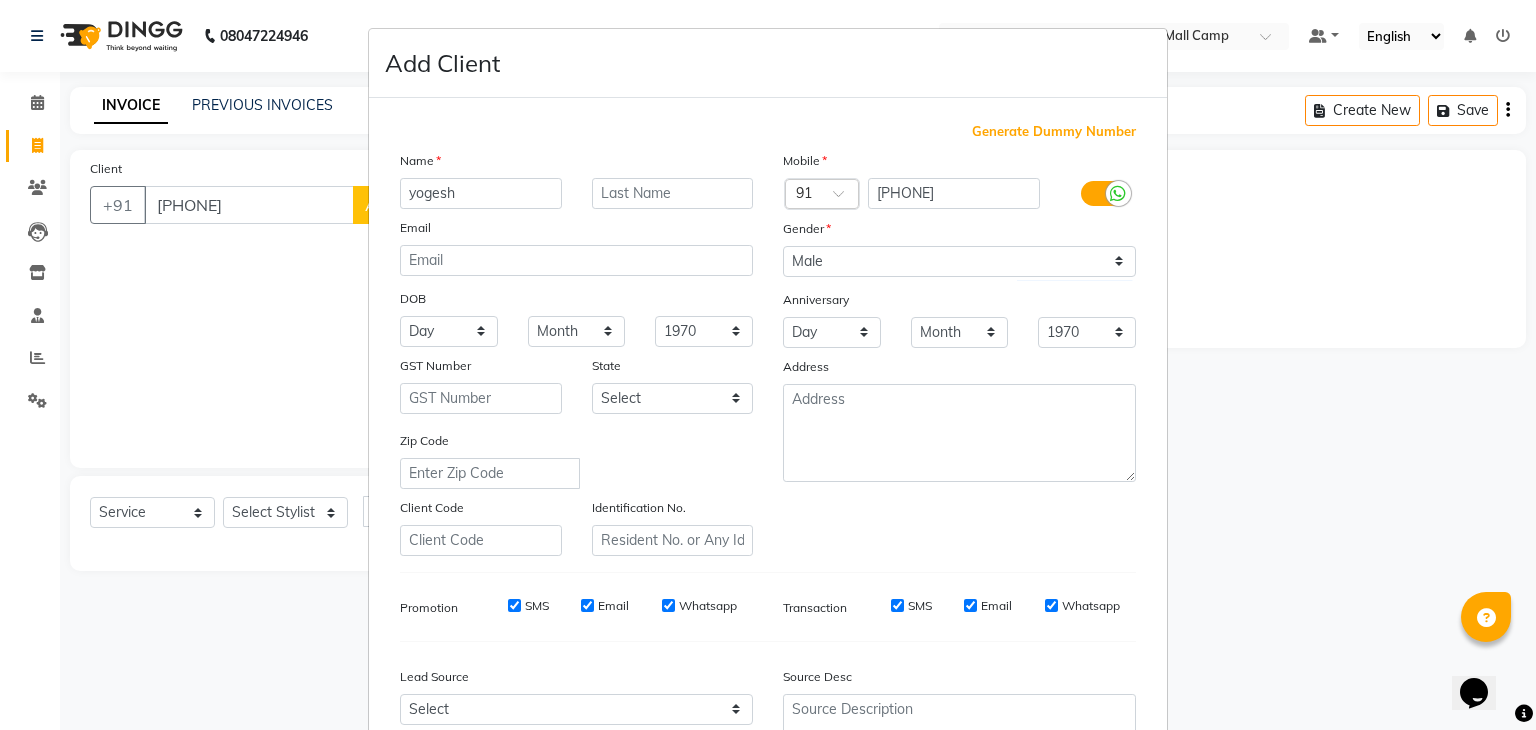click on "Zip Code" at bounding box center [576, 459] 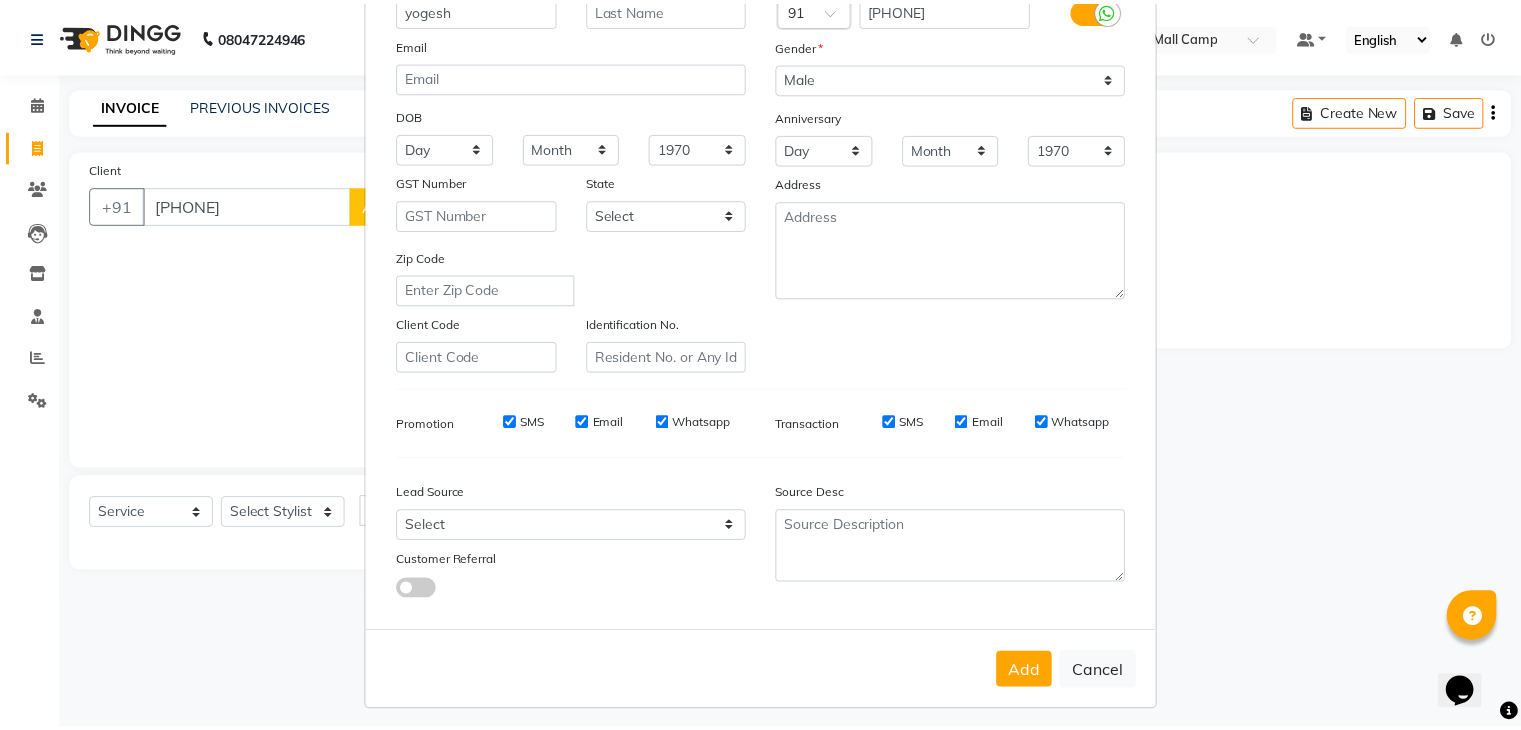 scroll, scrollTop: 200, scrollLeft: 0, axis: vertical 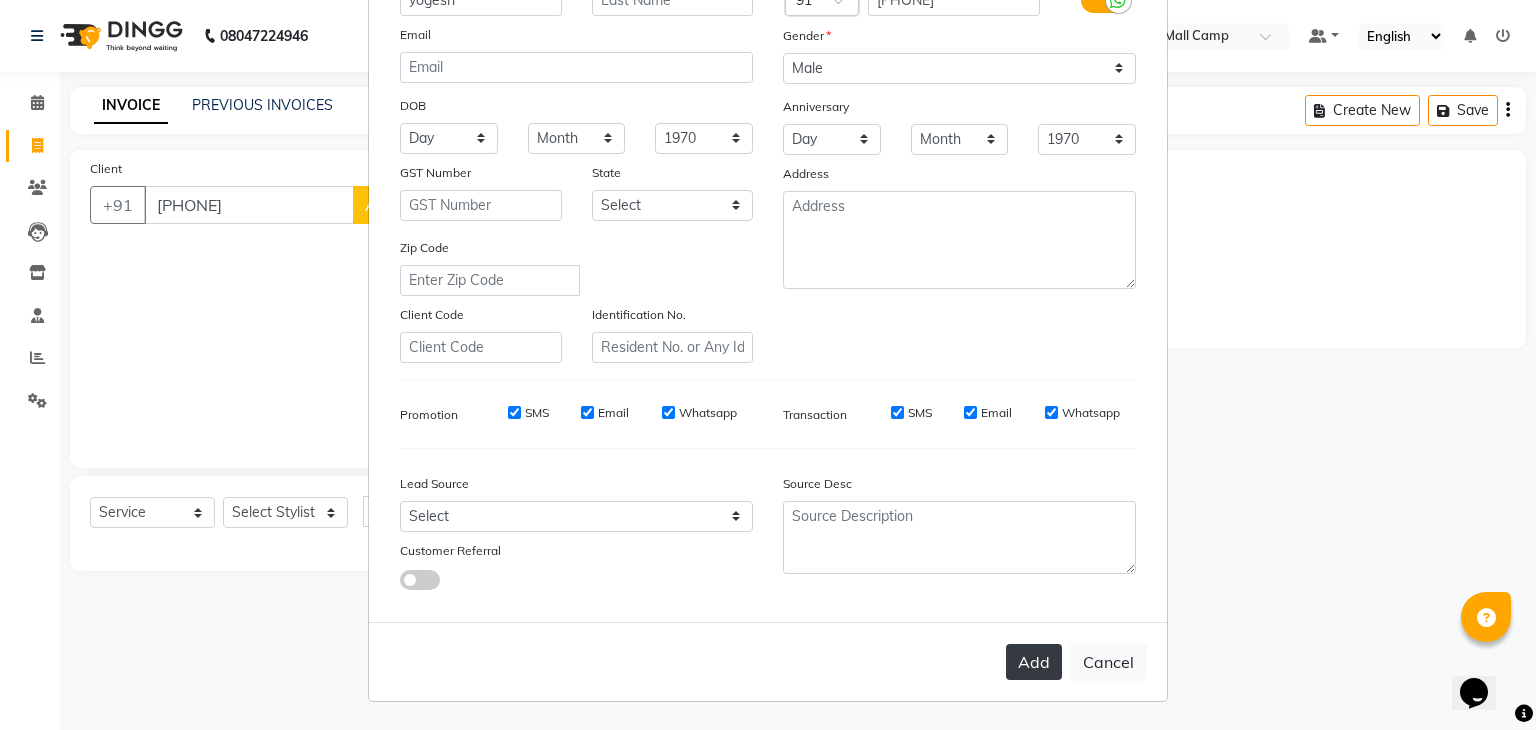 click on "Add" at bounding box center [1034, 662] 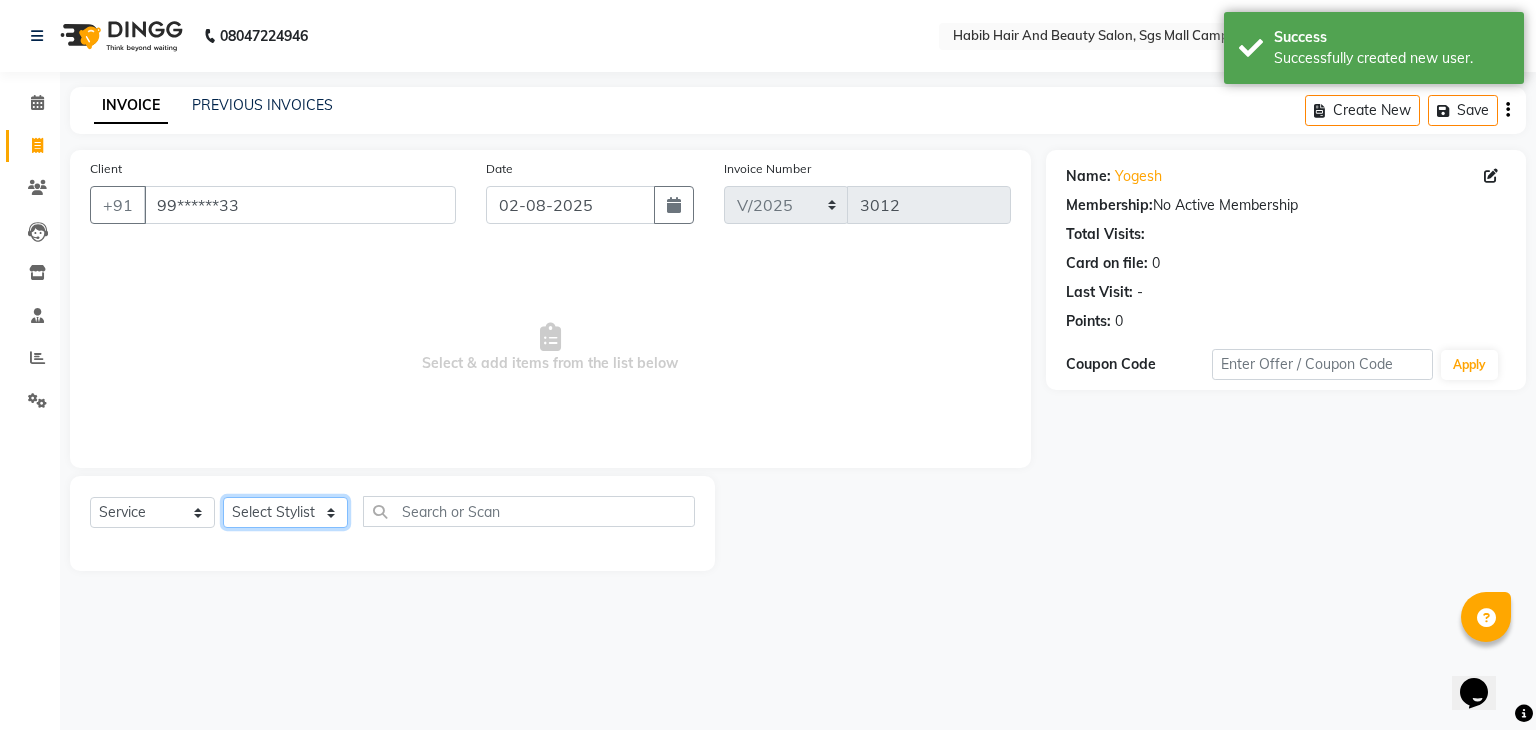 click on "Select Stylist [FIRST] [FIRST]  [FIRST] Manager [FIRST]  [FIRST] [FIRST]  [FIRST] [FIRST] [FIRST]" 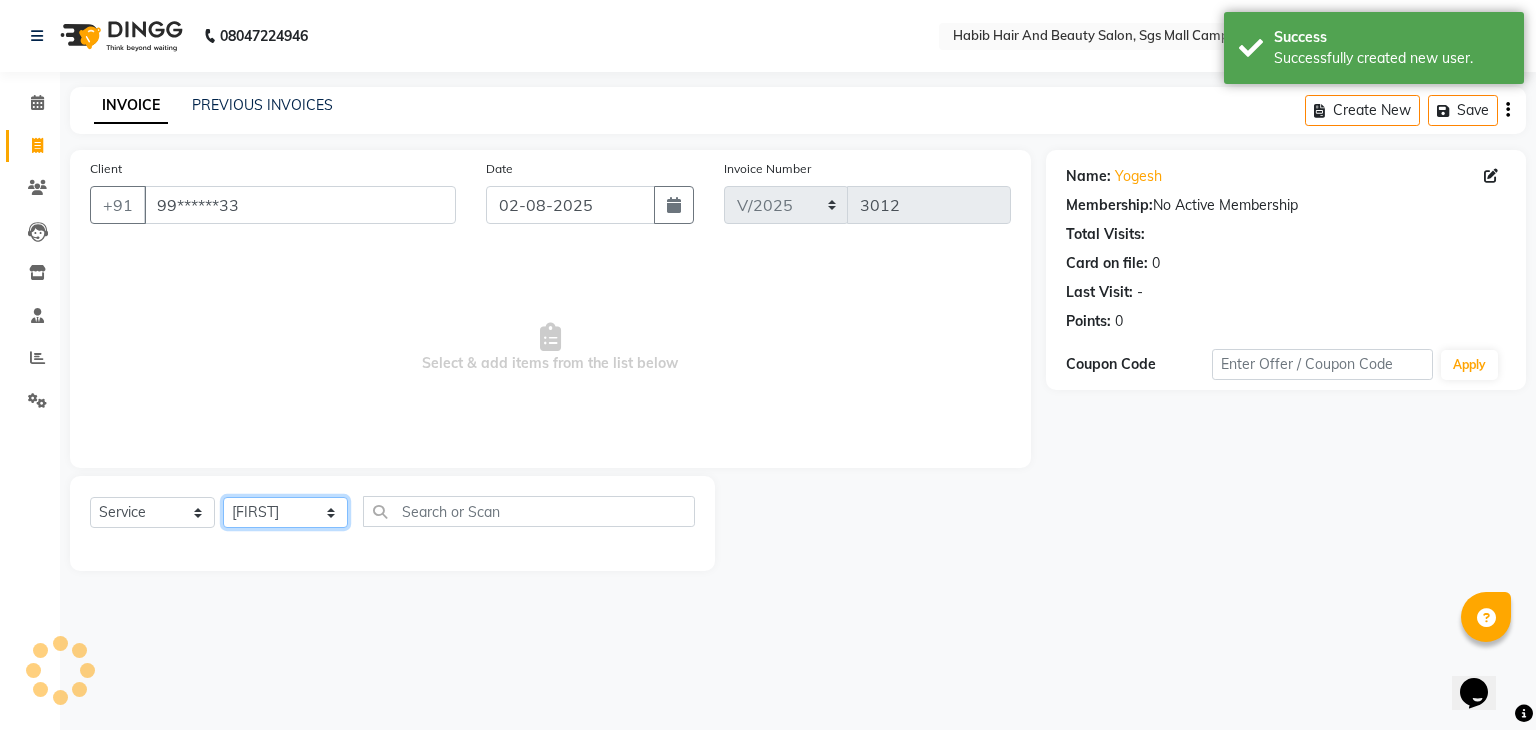 click on "Select Stylist [FIRST] [FIRST]  [FIRST] Manager [FIRST]  [FIRST] [FIRST]  [FIRST] [FIRST] [FIRST]" 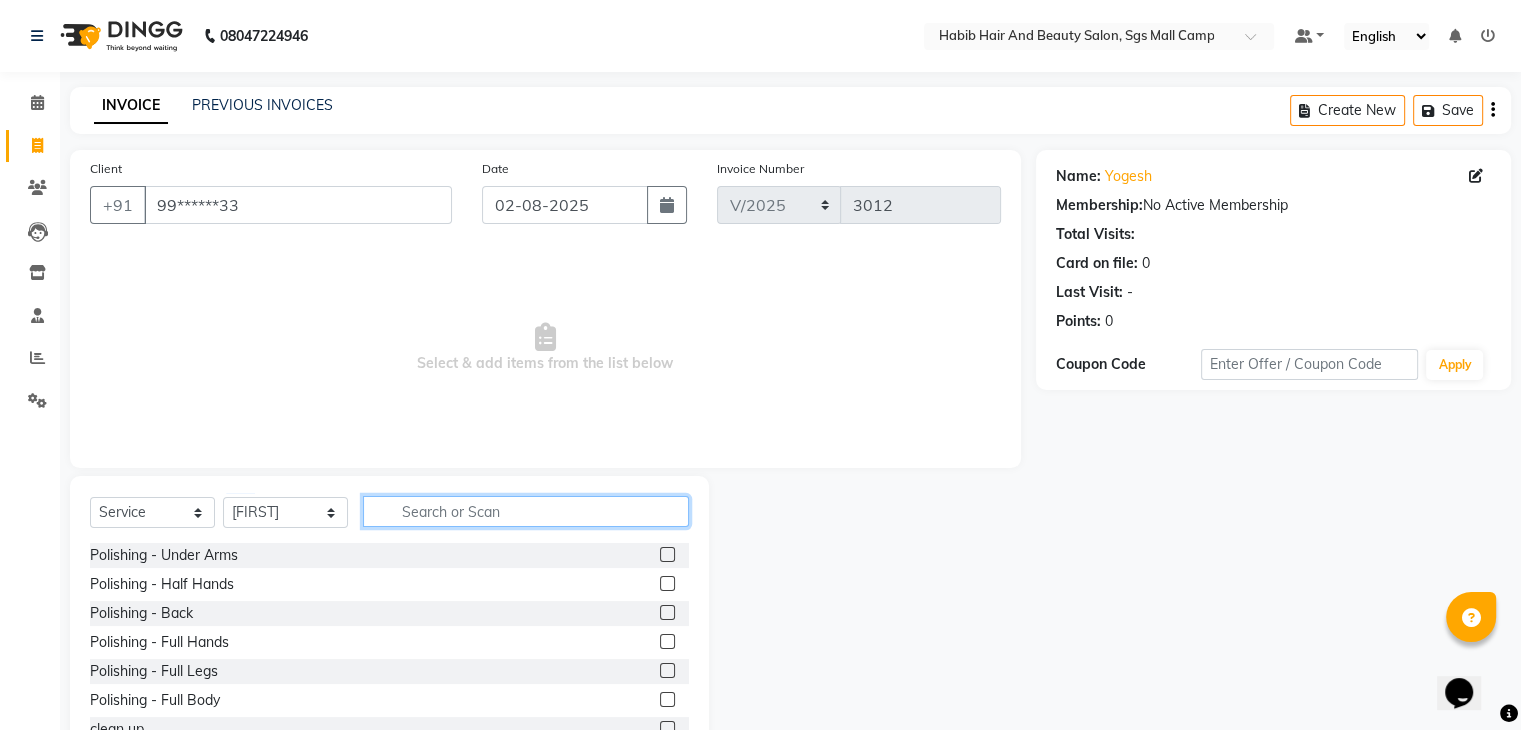click 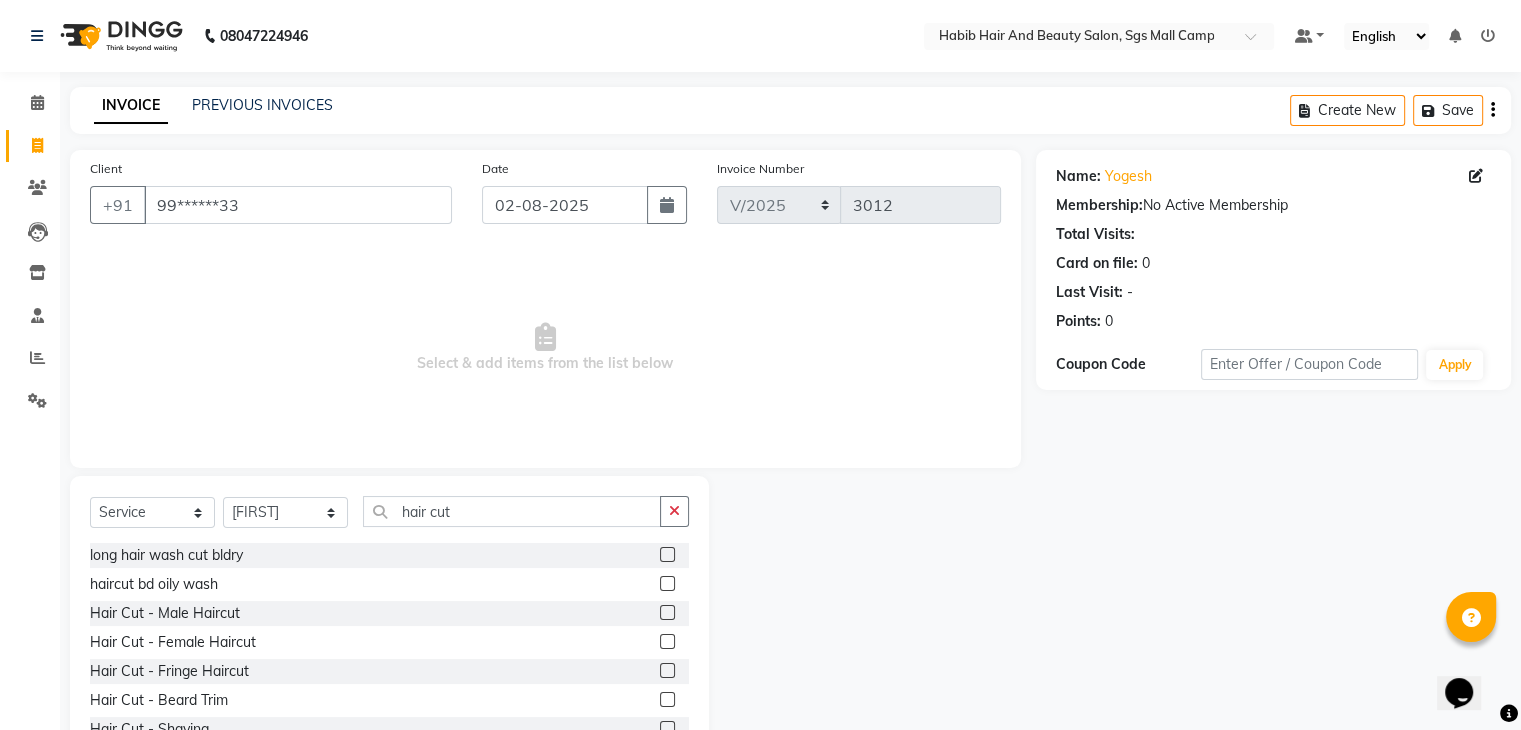 click 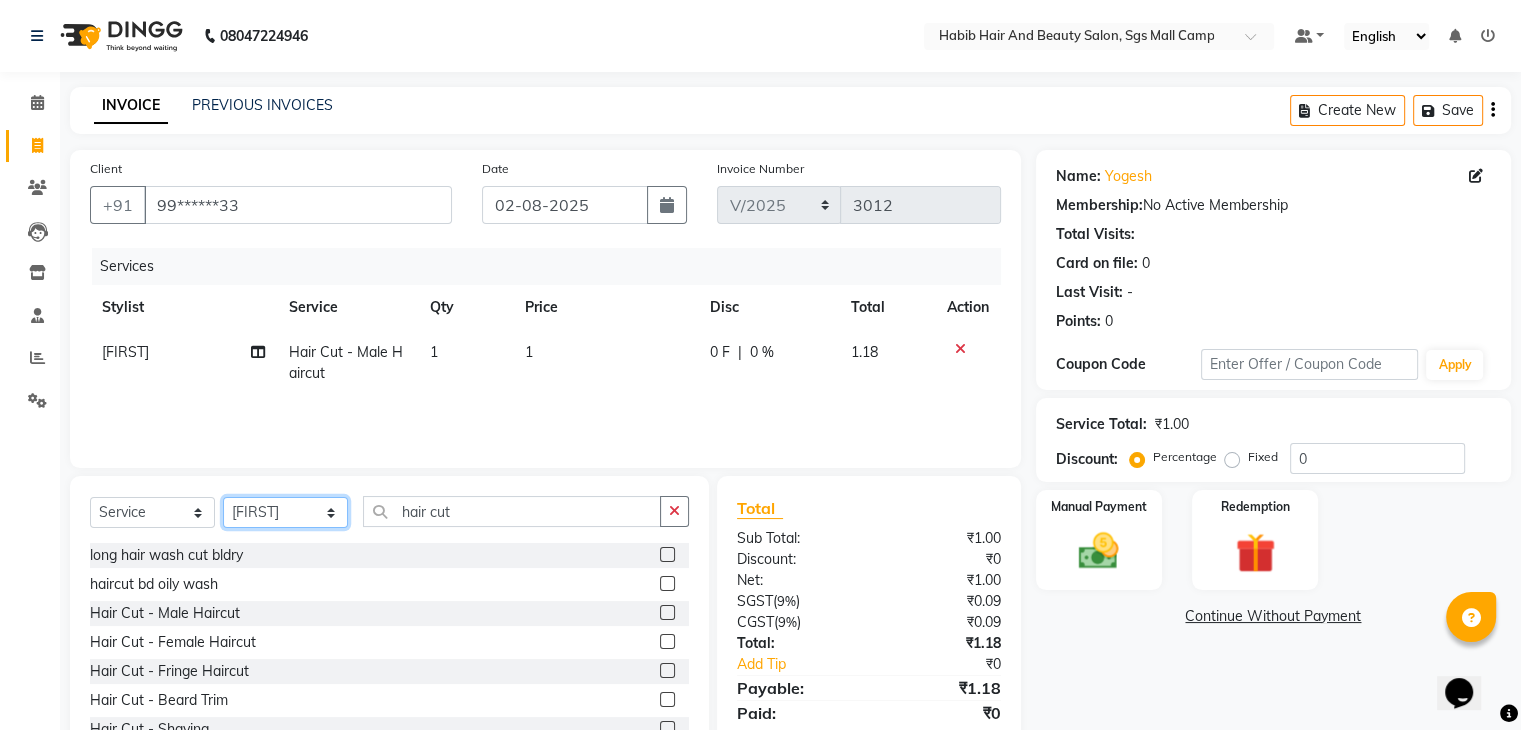 click on "Select Stylist [FIRST] [FIRST]  [FIRST] Manager [FIRST]  [FIRST] [FIRST]  [FIRST] [FIRST] [FIRST]" 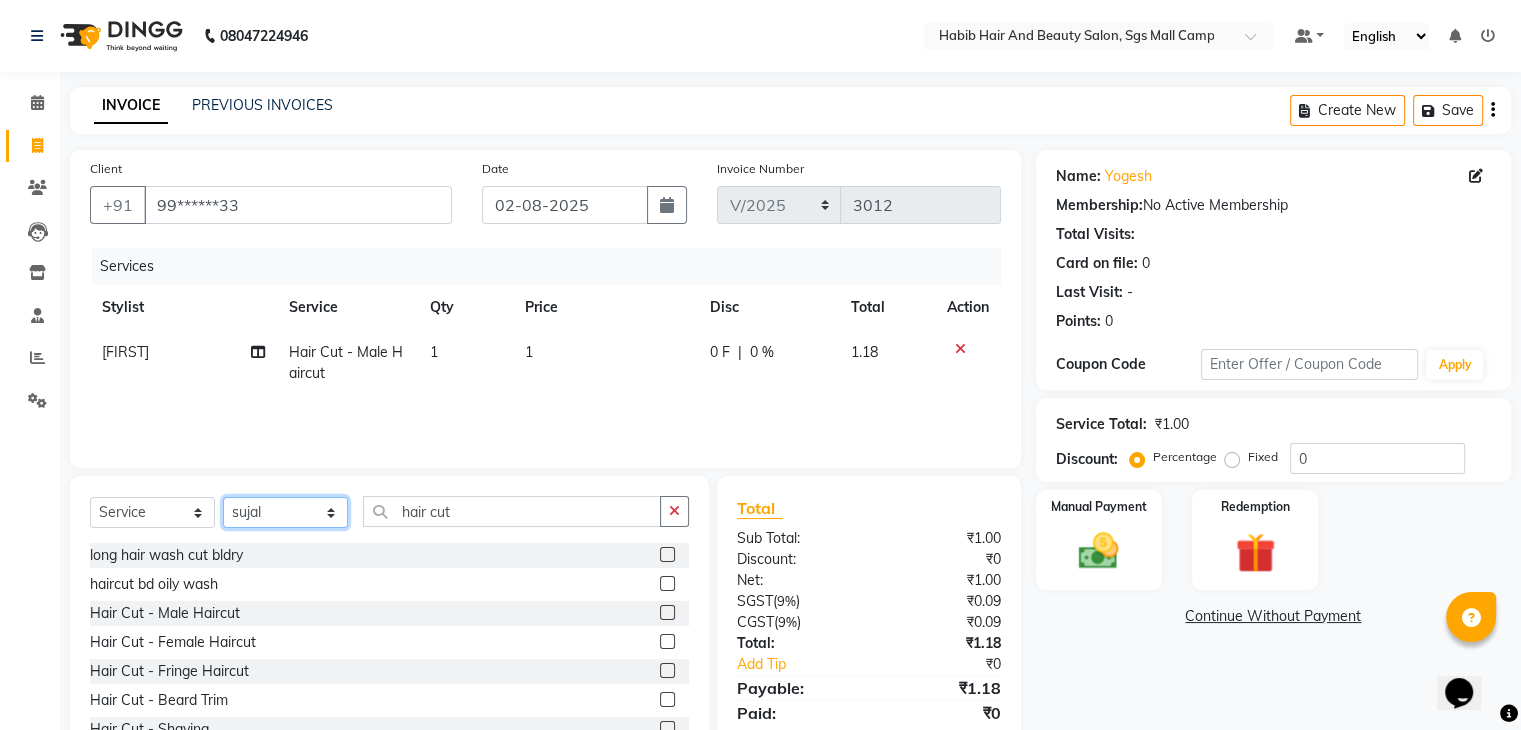 click on "Select Stylist [FIRST] [FIRST]  [FIRST] Manager [FIRST]  [FIRST] [FIRST]  [FIRST] [FIRST] [FIRST]" 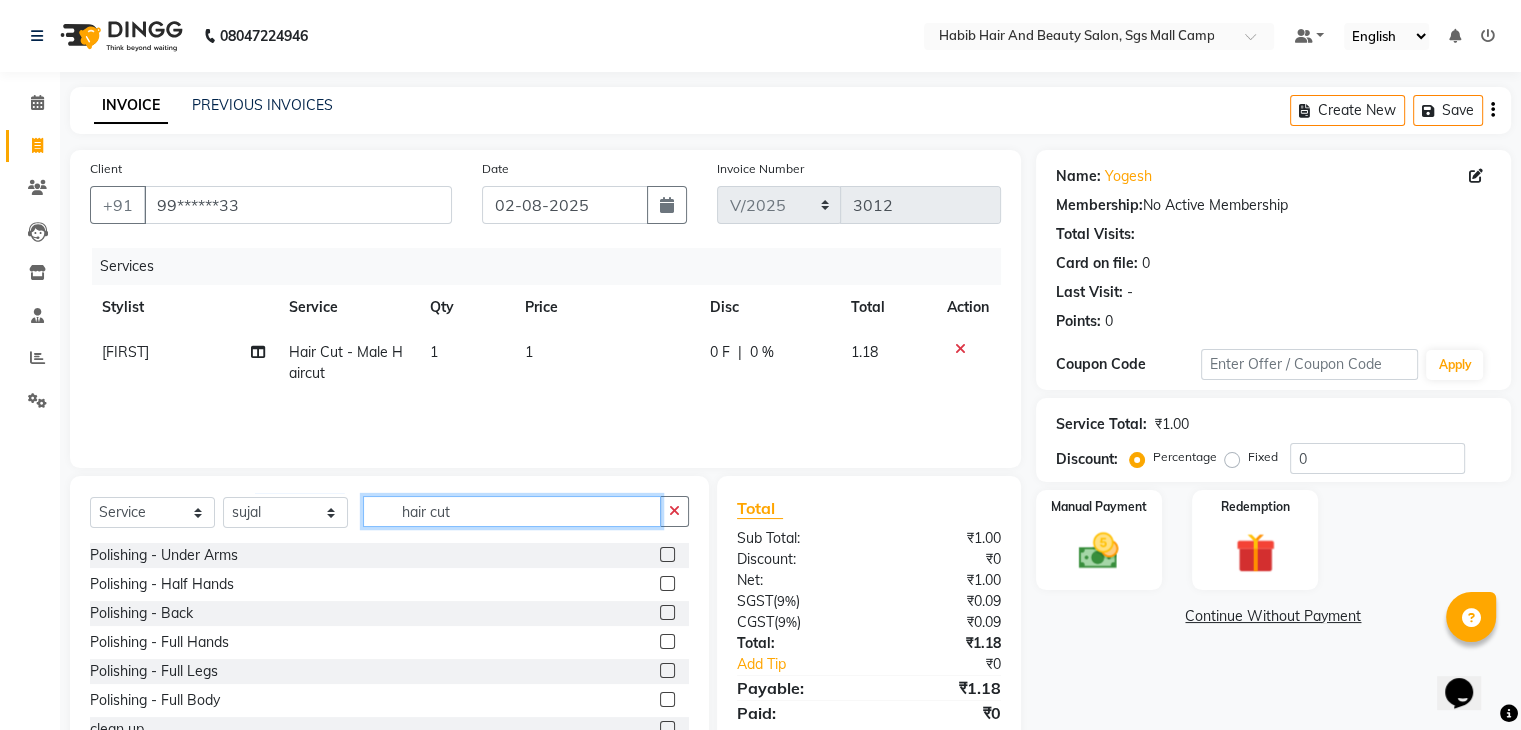 click on "hair cut" 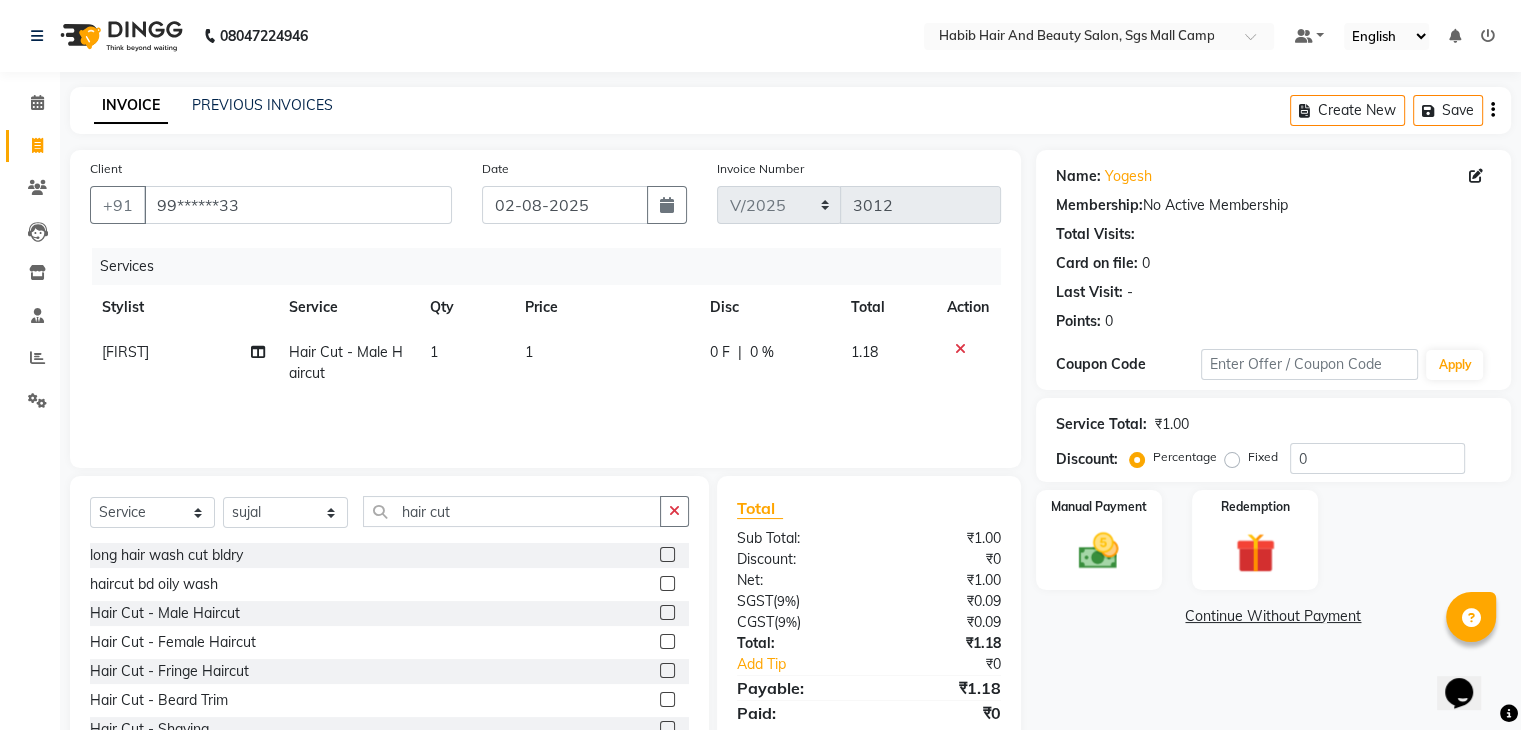 click 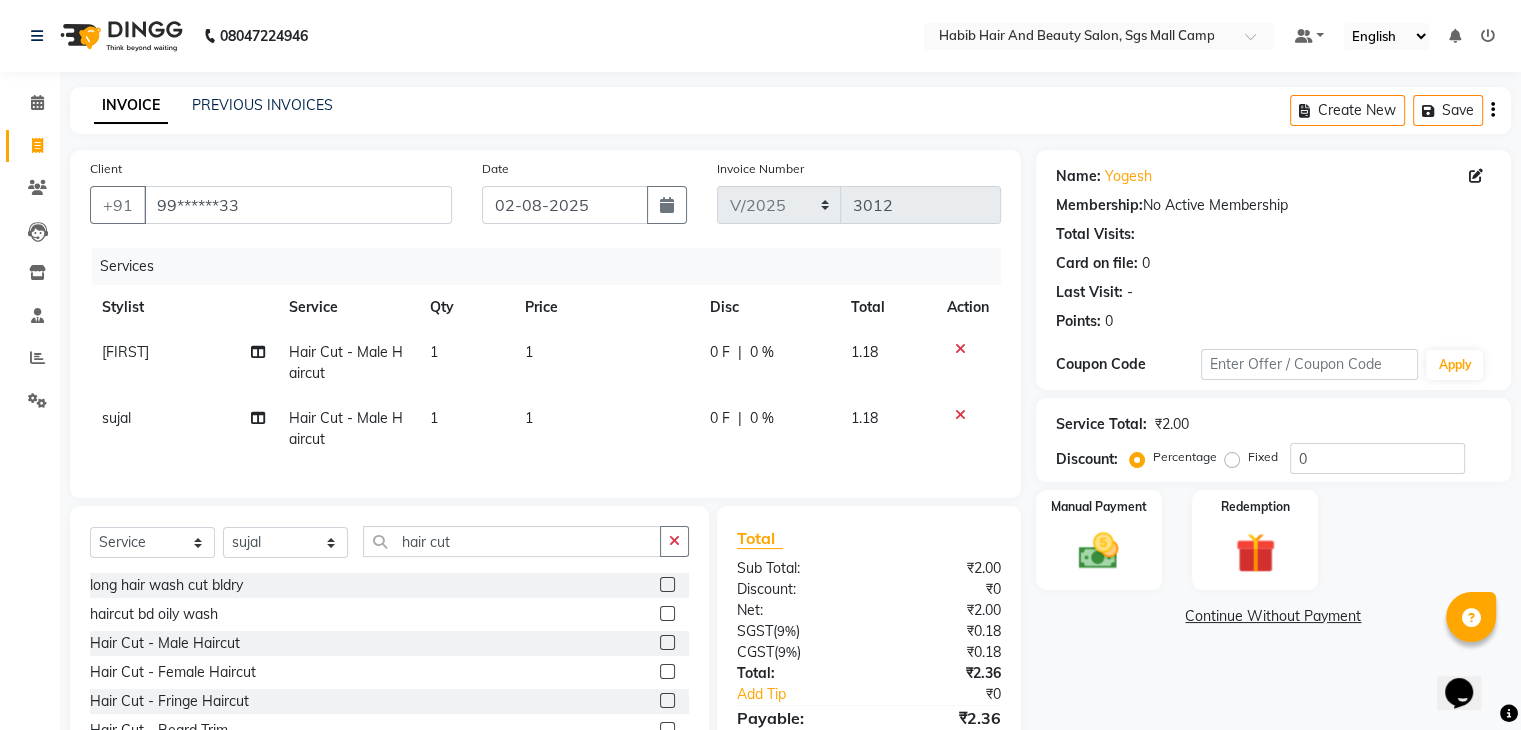 click on "1" 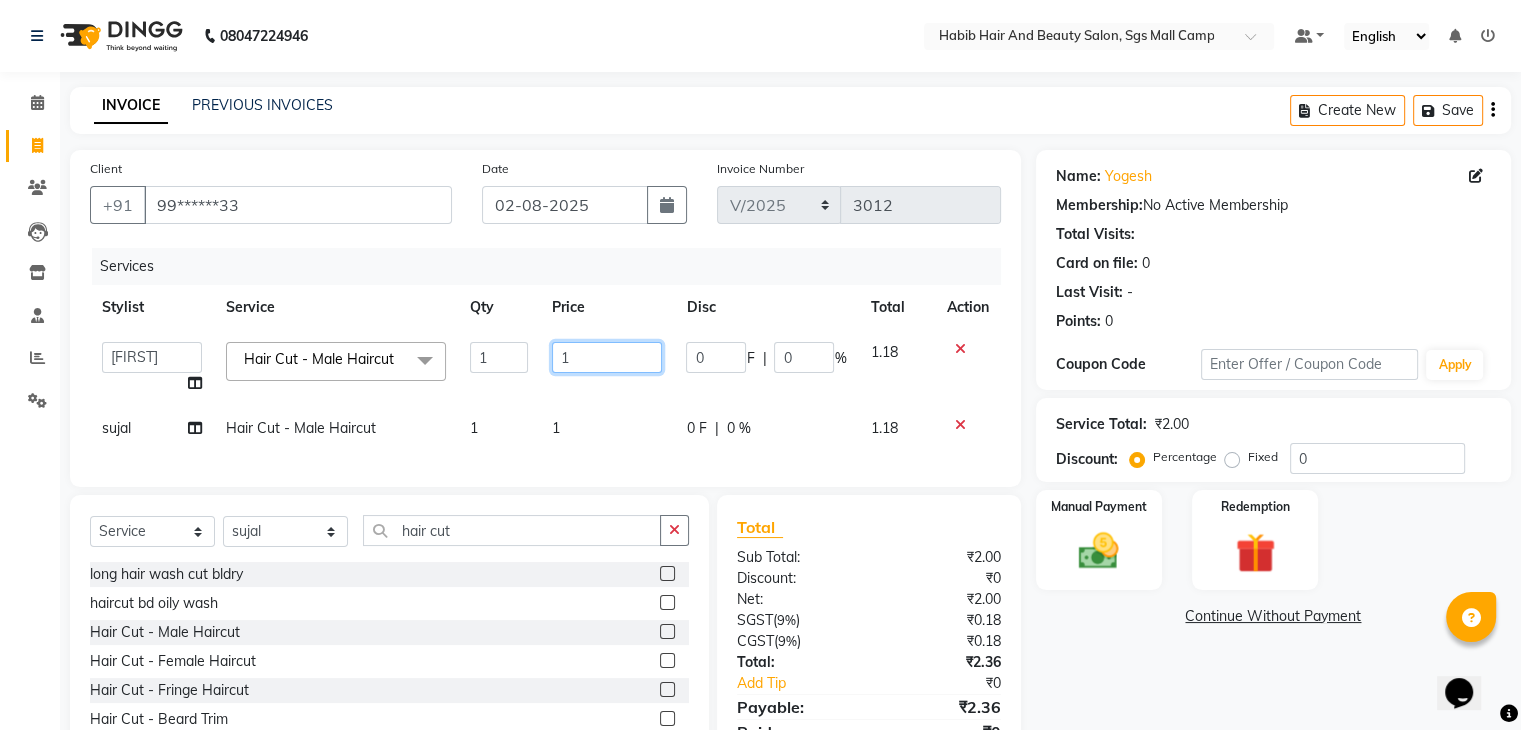 click on "1" 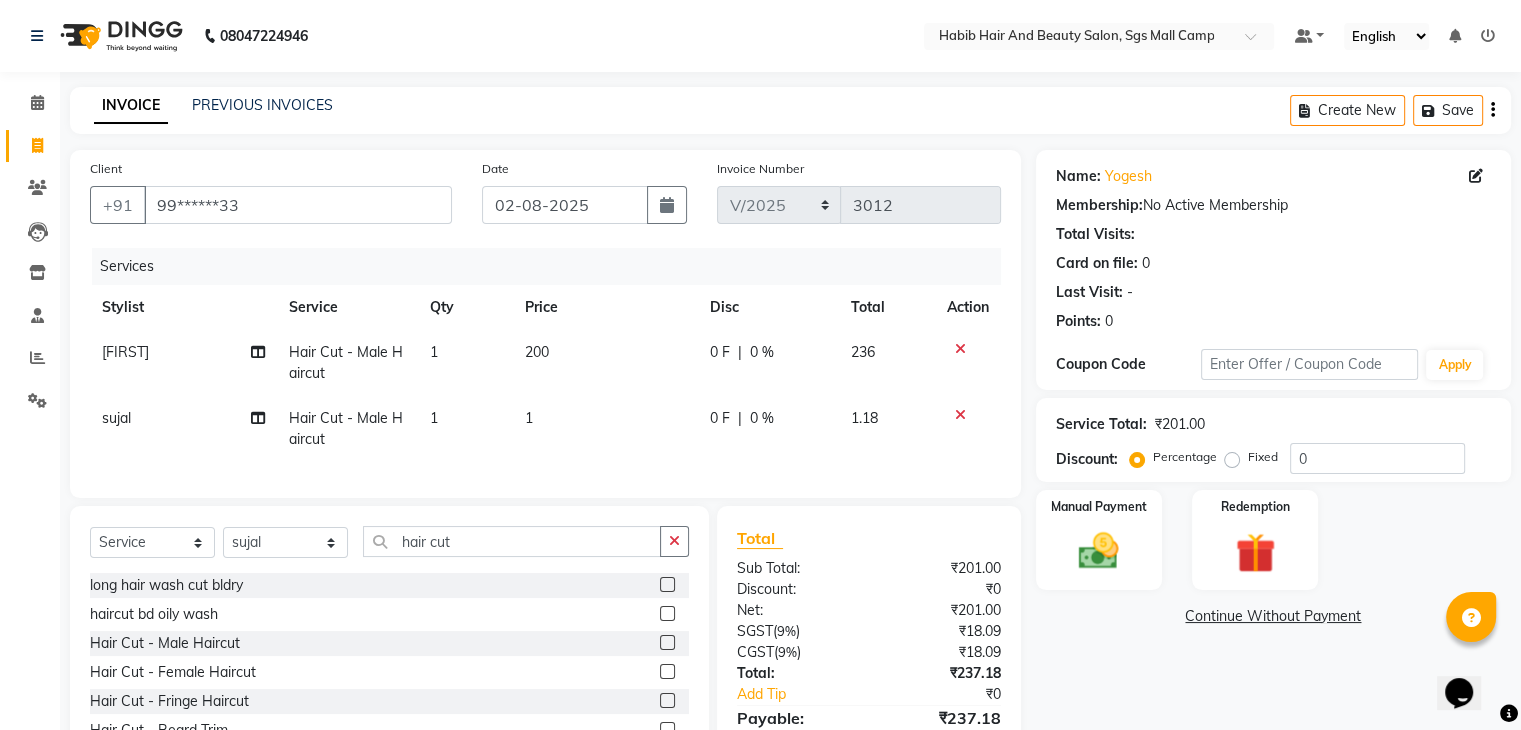 click on "1" 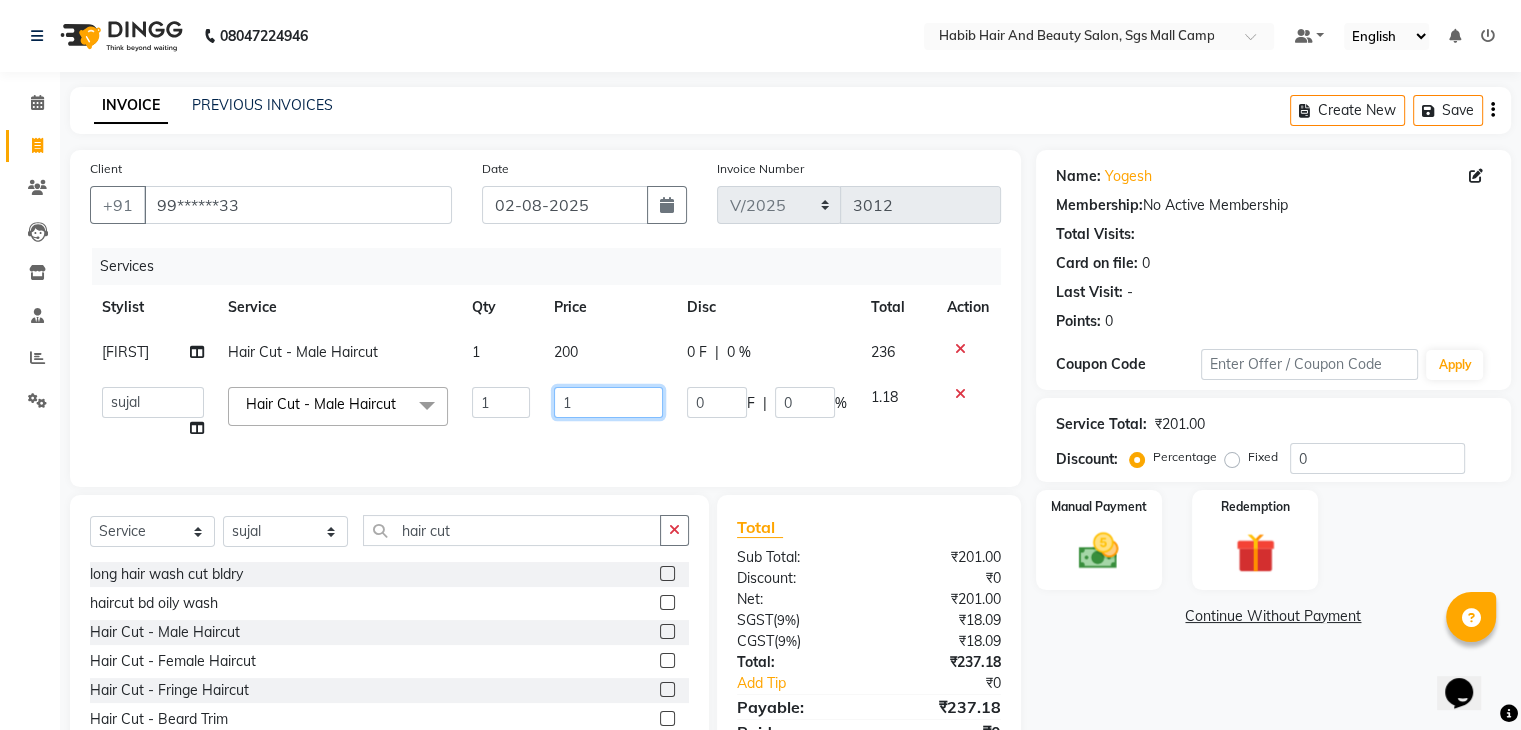 click on "1" 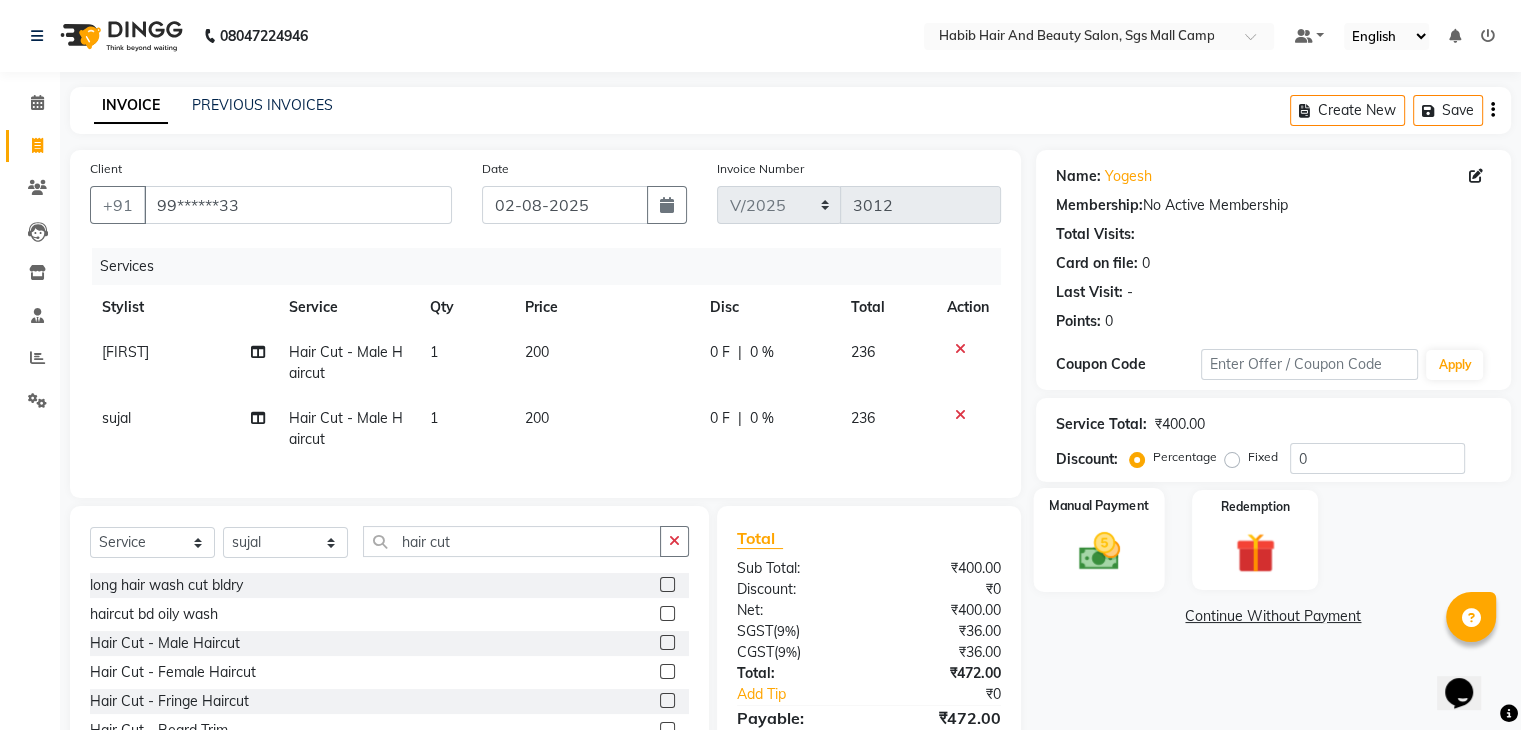 click 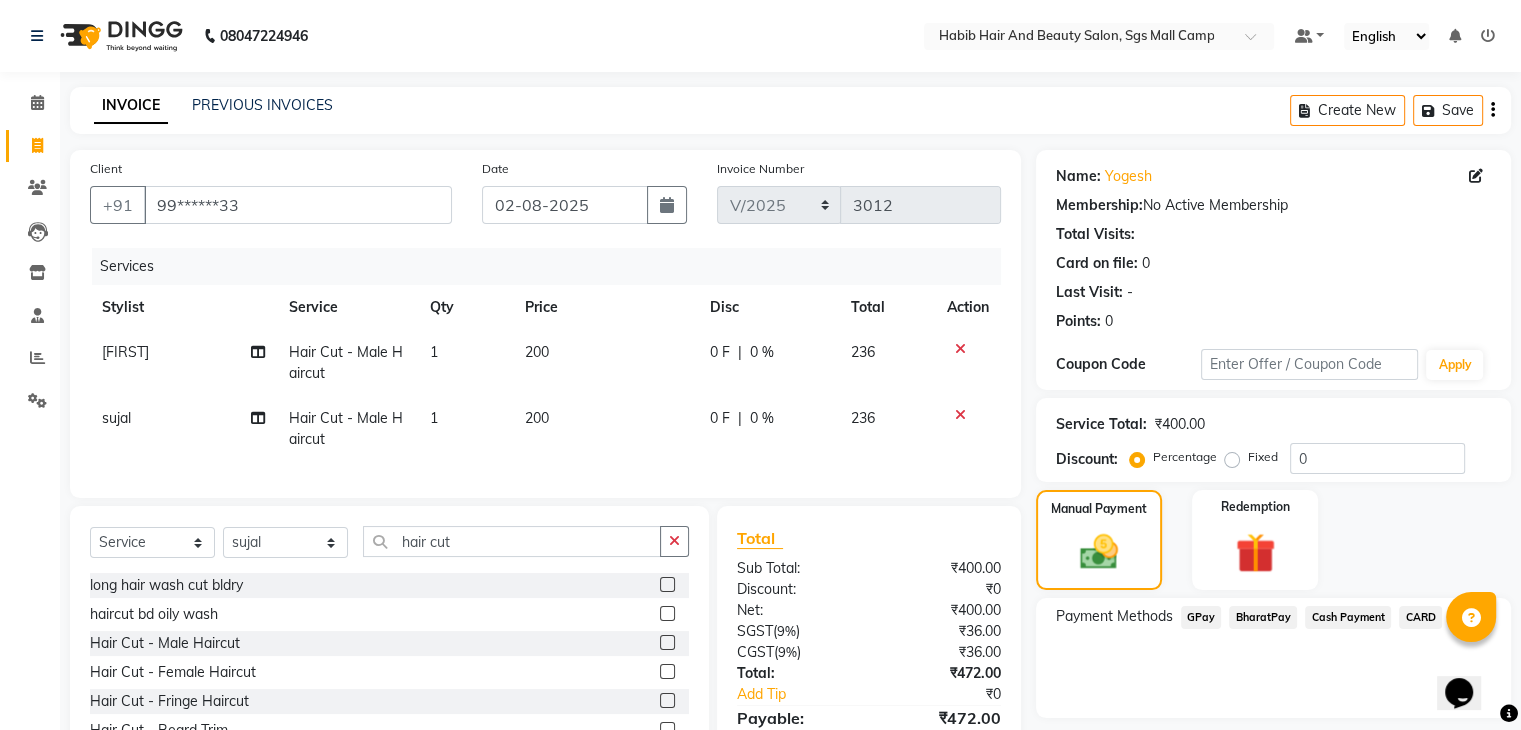 click on "BharatPay" 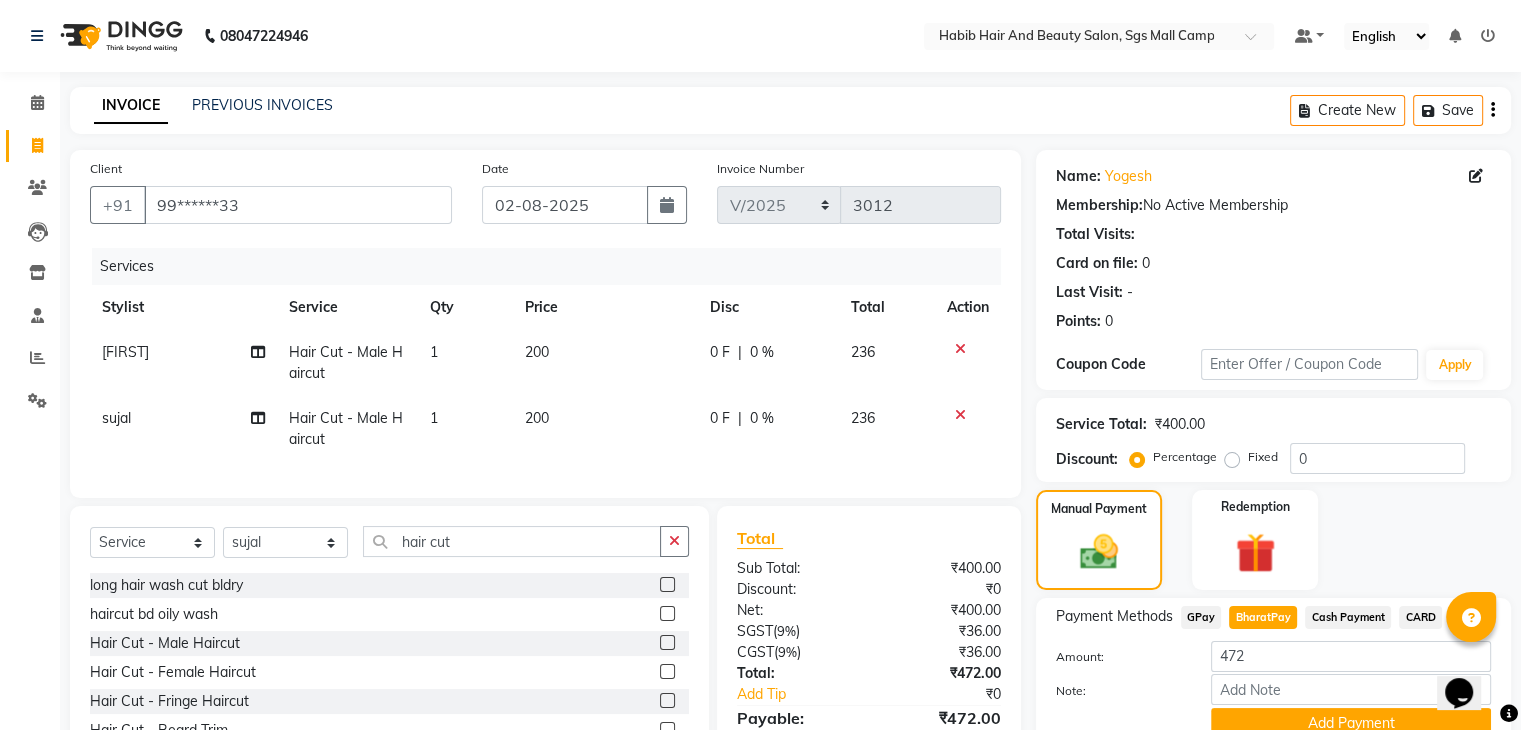 scroll, scrollTop: 117, scrollLeft: 0, axis: vertical 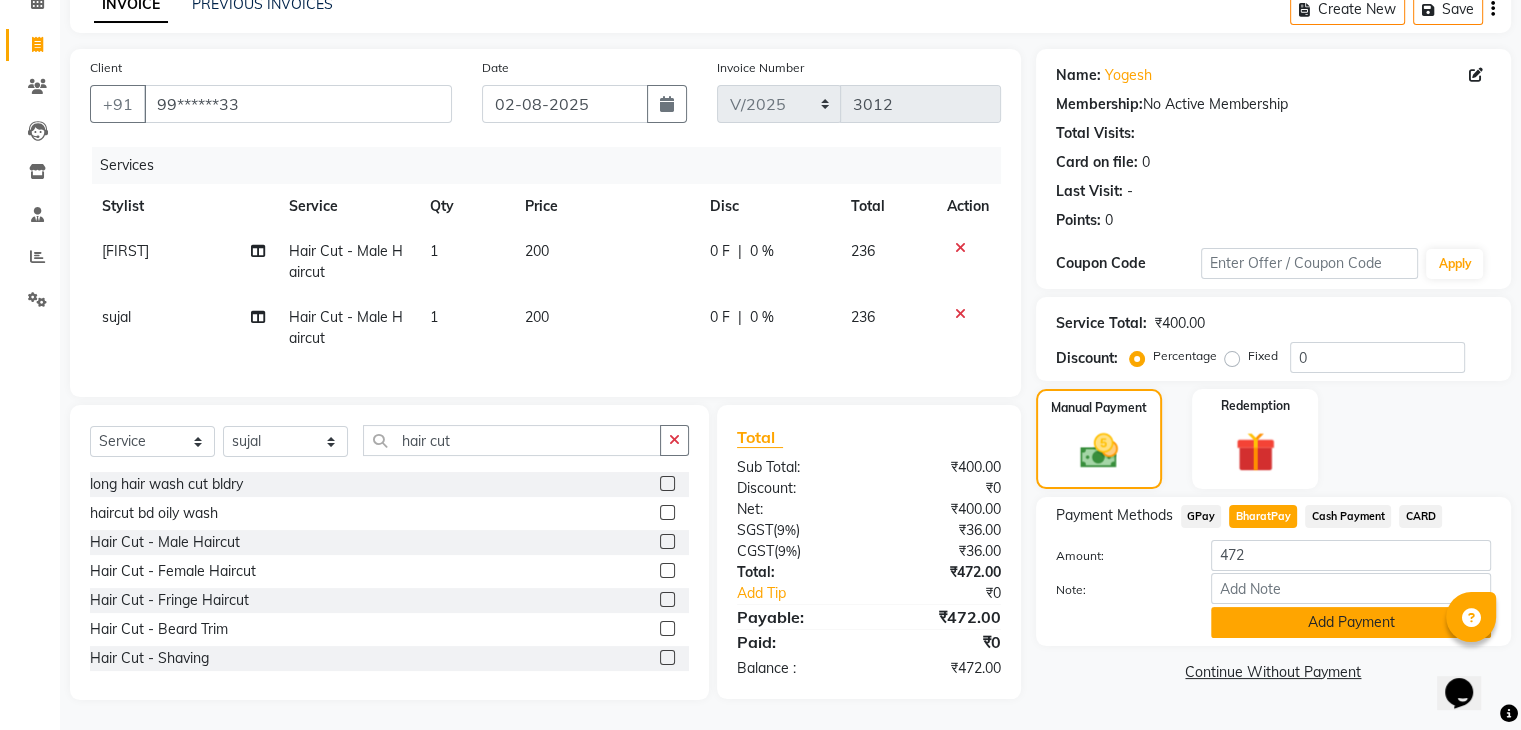click on "Add Payment" 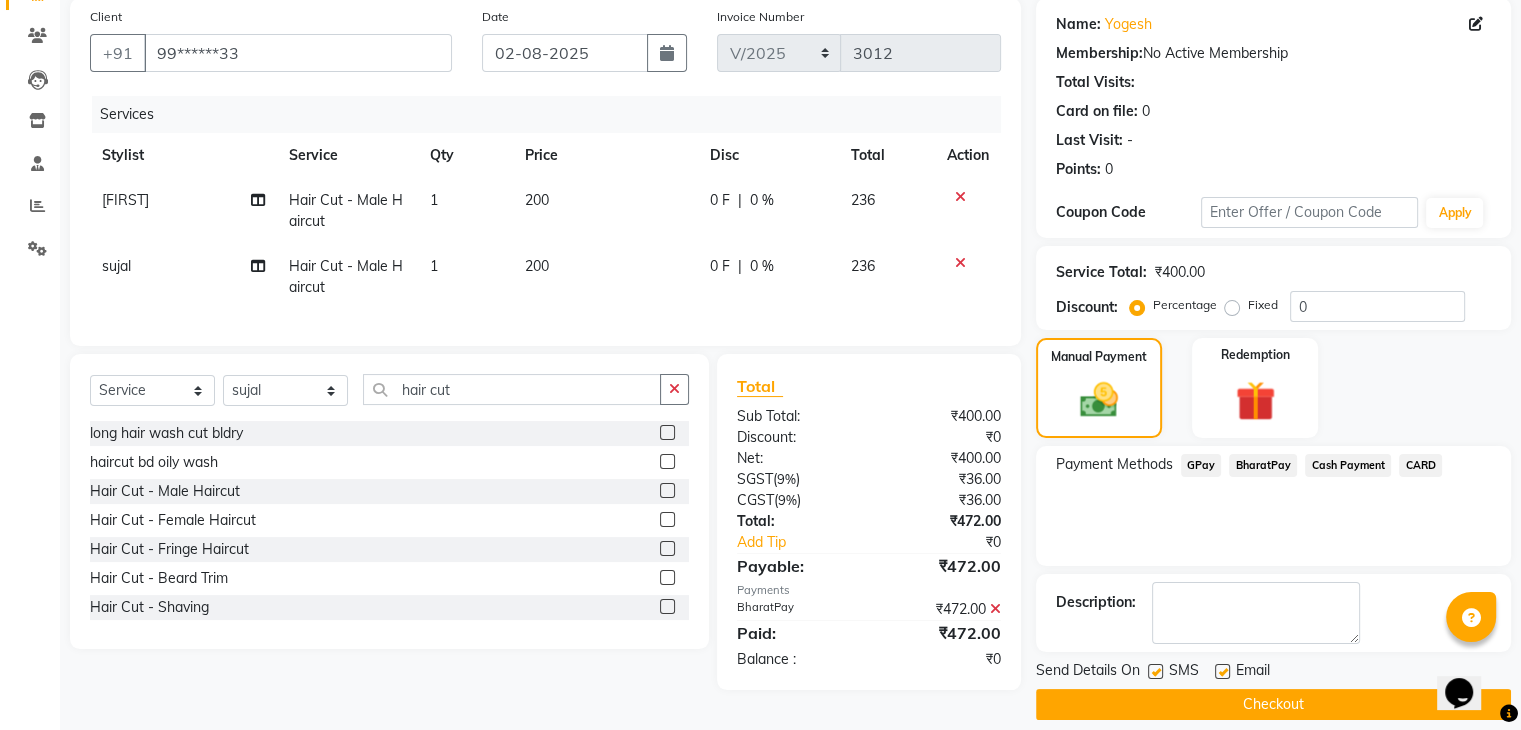 scroll, scrollTop: 171, scrollLeft: 0, axis: vertical 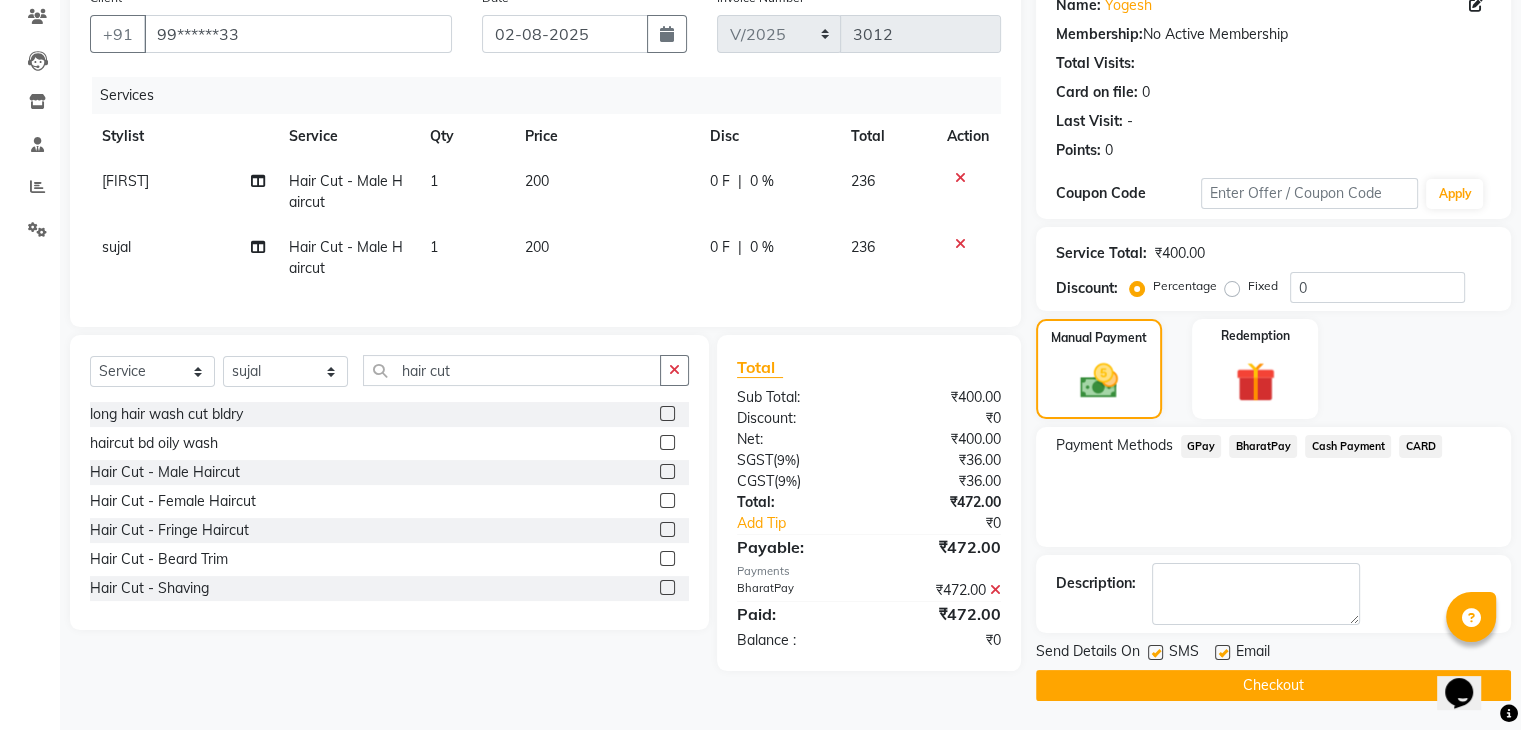 click on "Checkout" 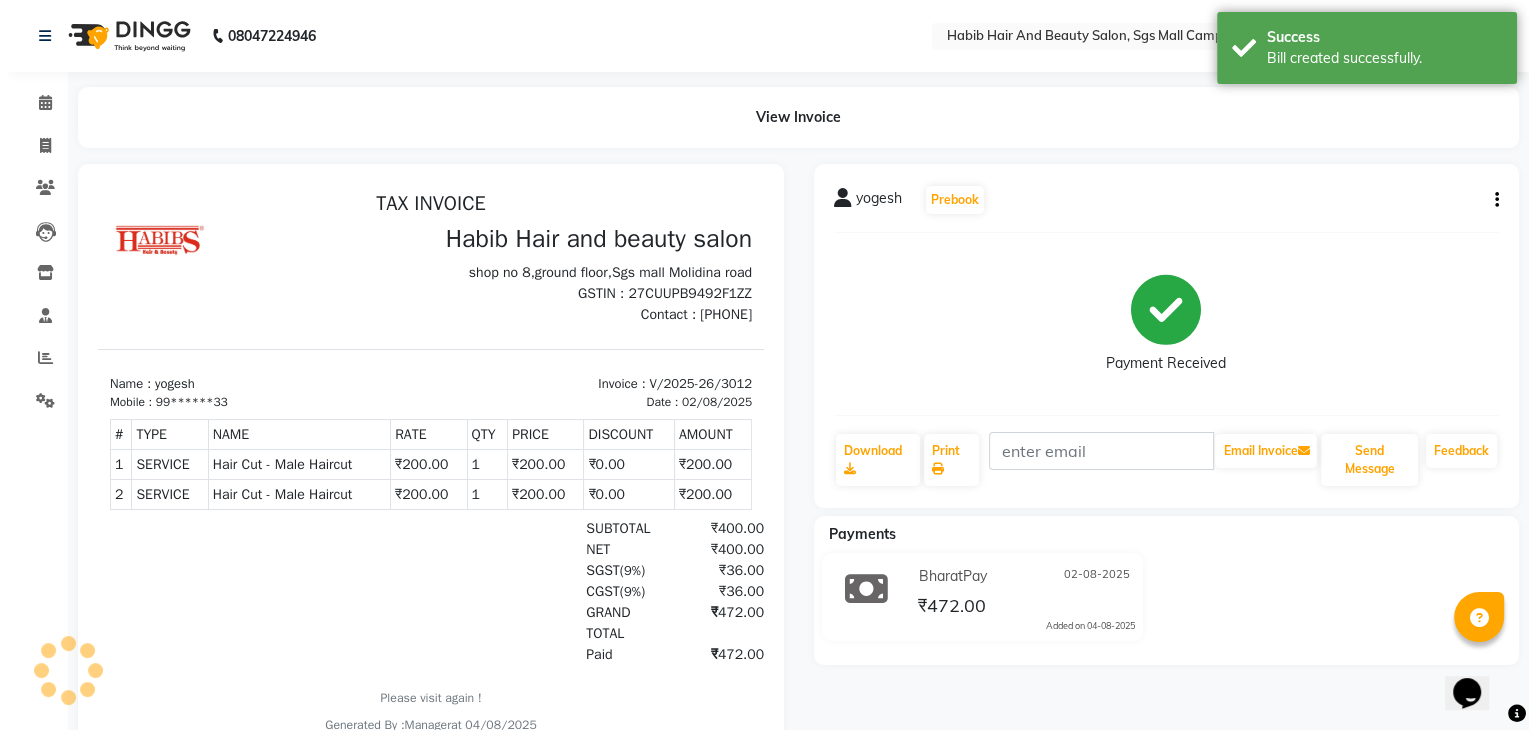 scroll, scrollTop: 0, scrollLeft: 0, axis: both 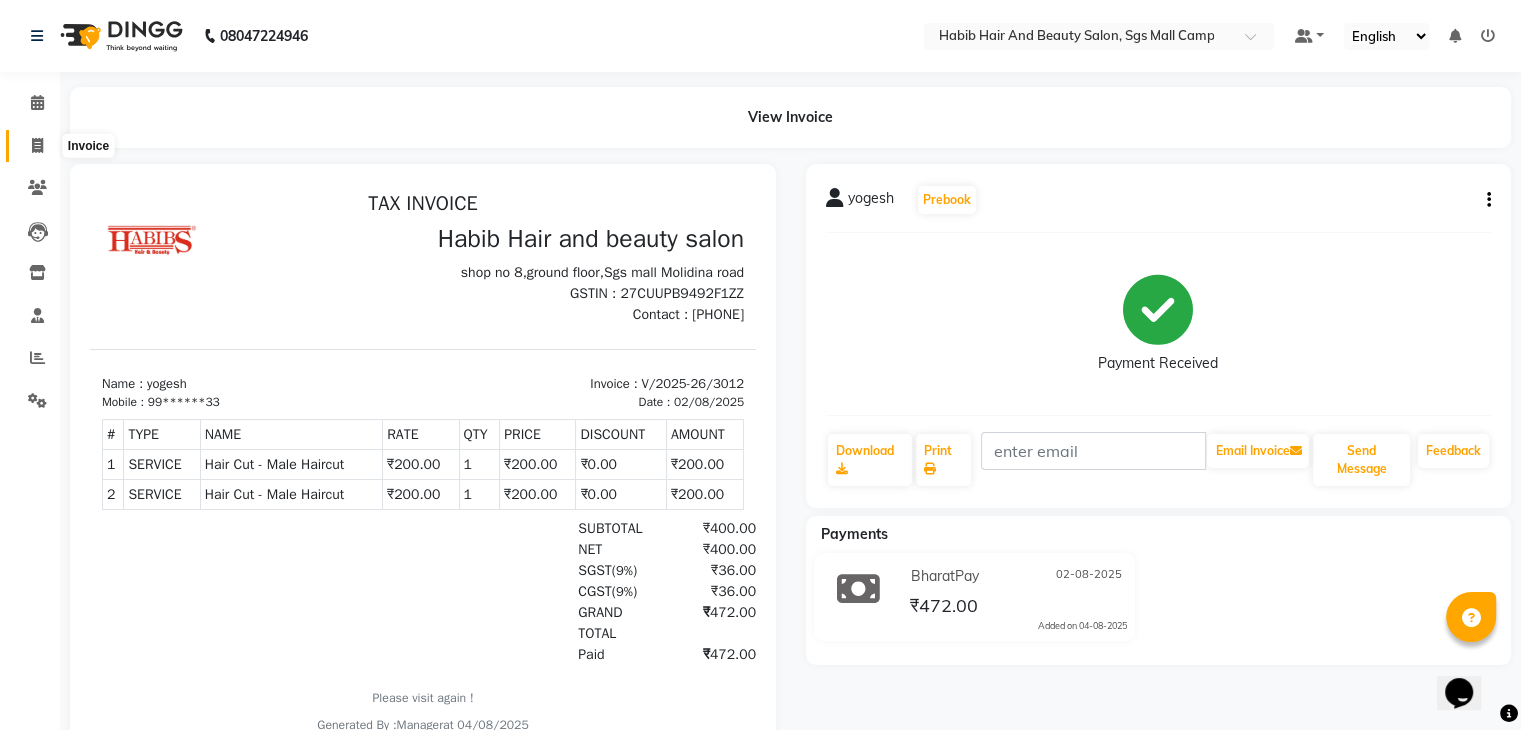 click 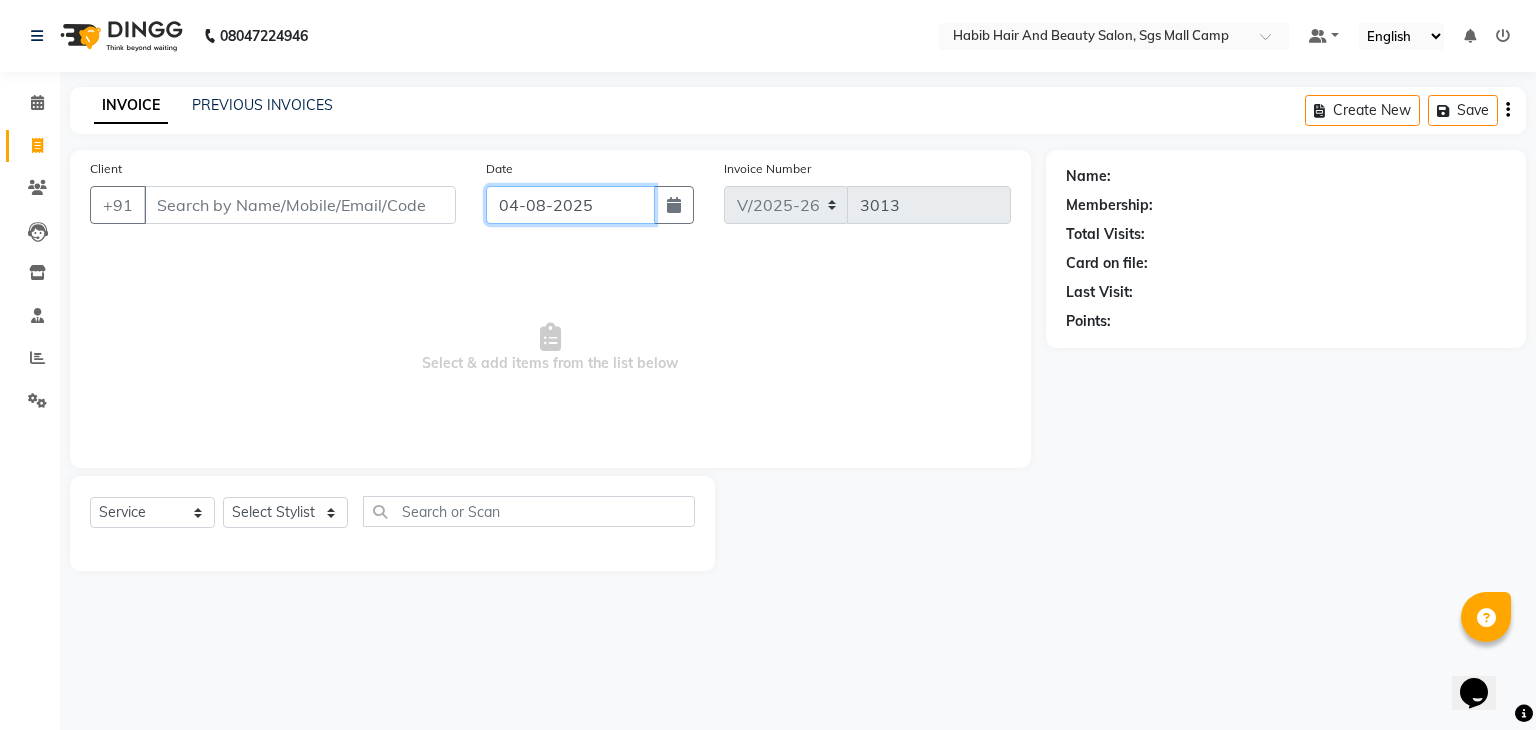 click on "04-08-2025" 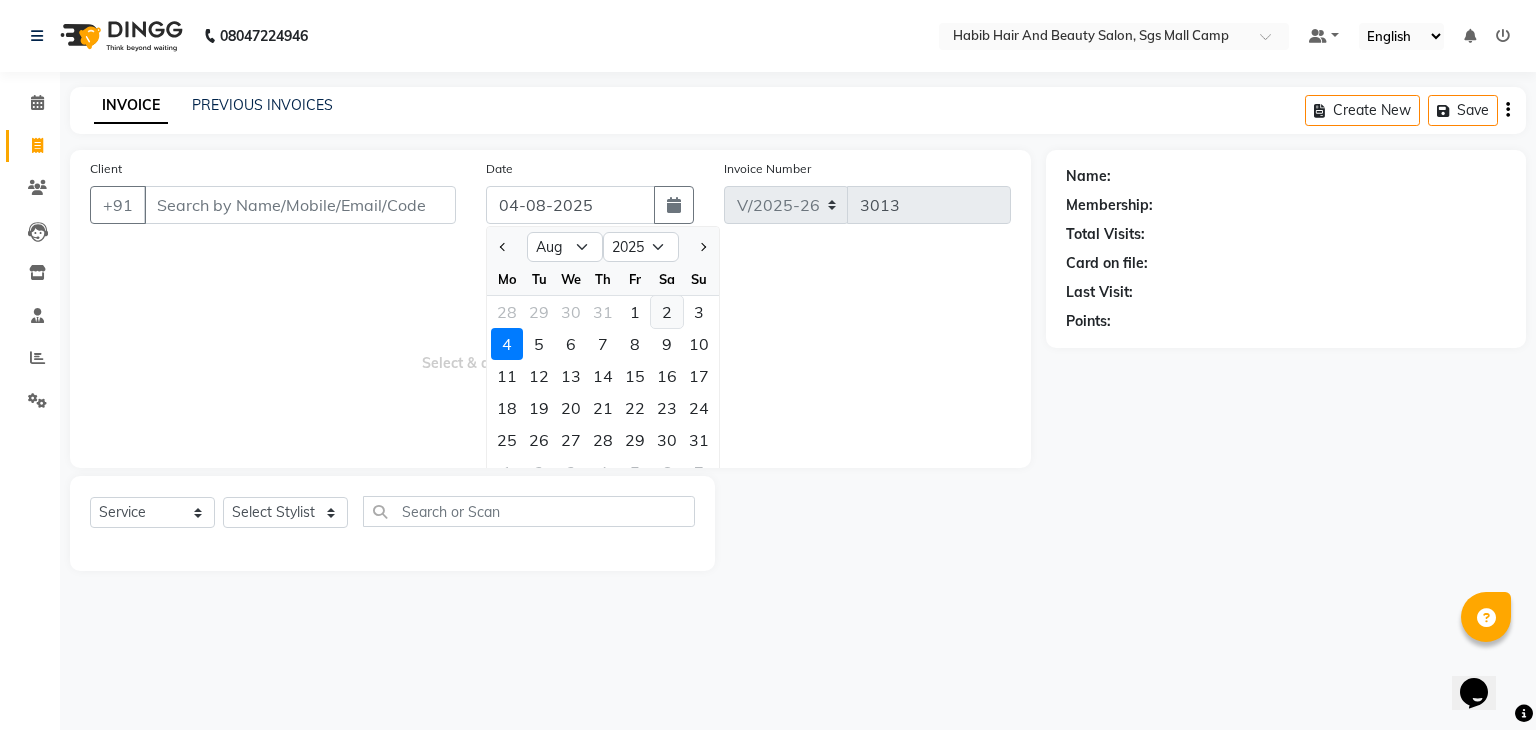 click on "2" 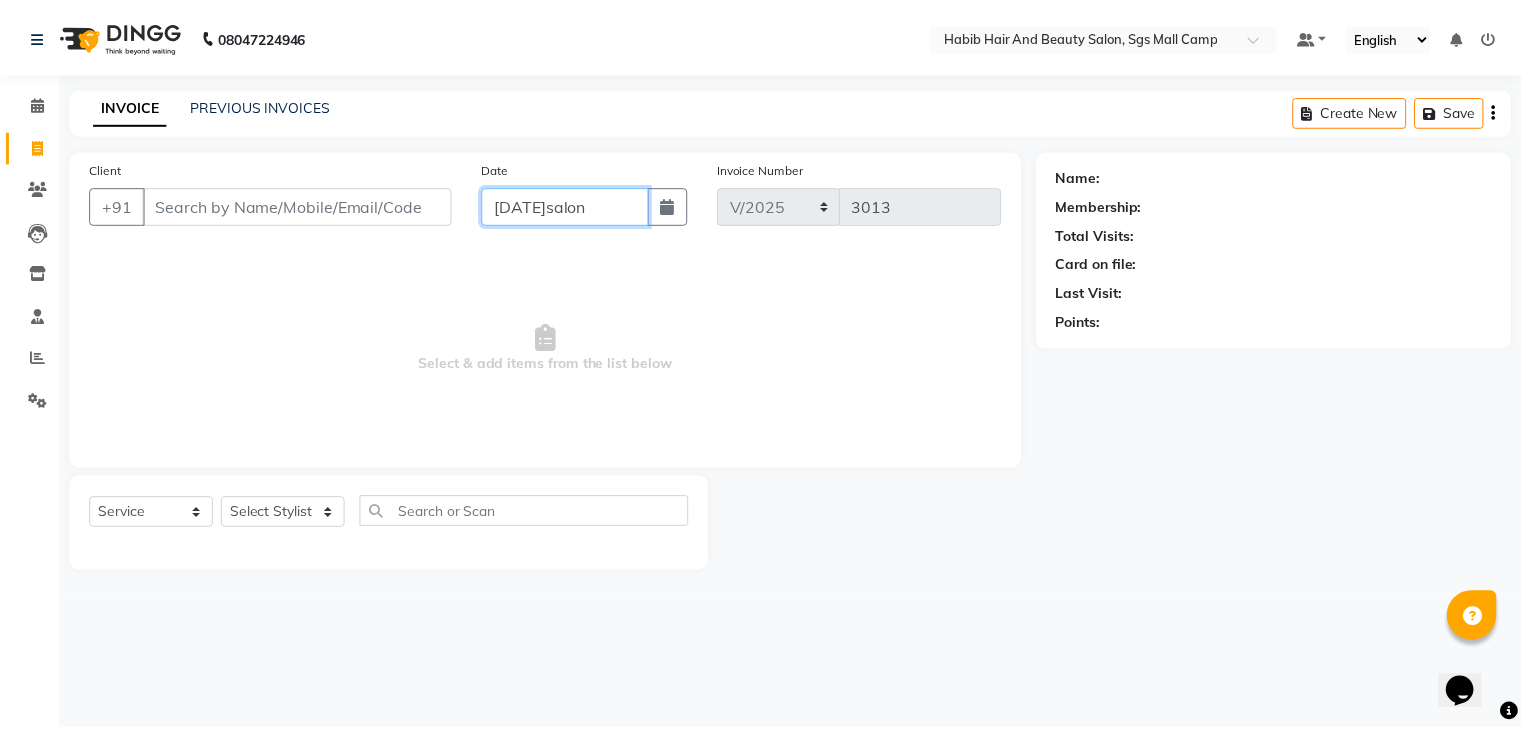 scroll, scrollTop: 0, scrollLeft: 0, axis: both 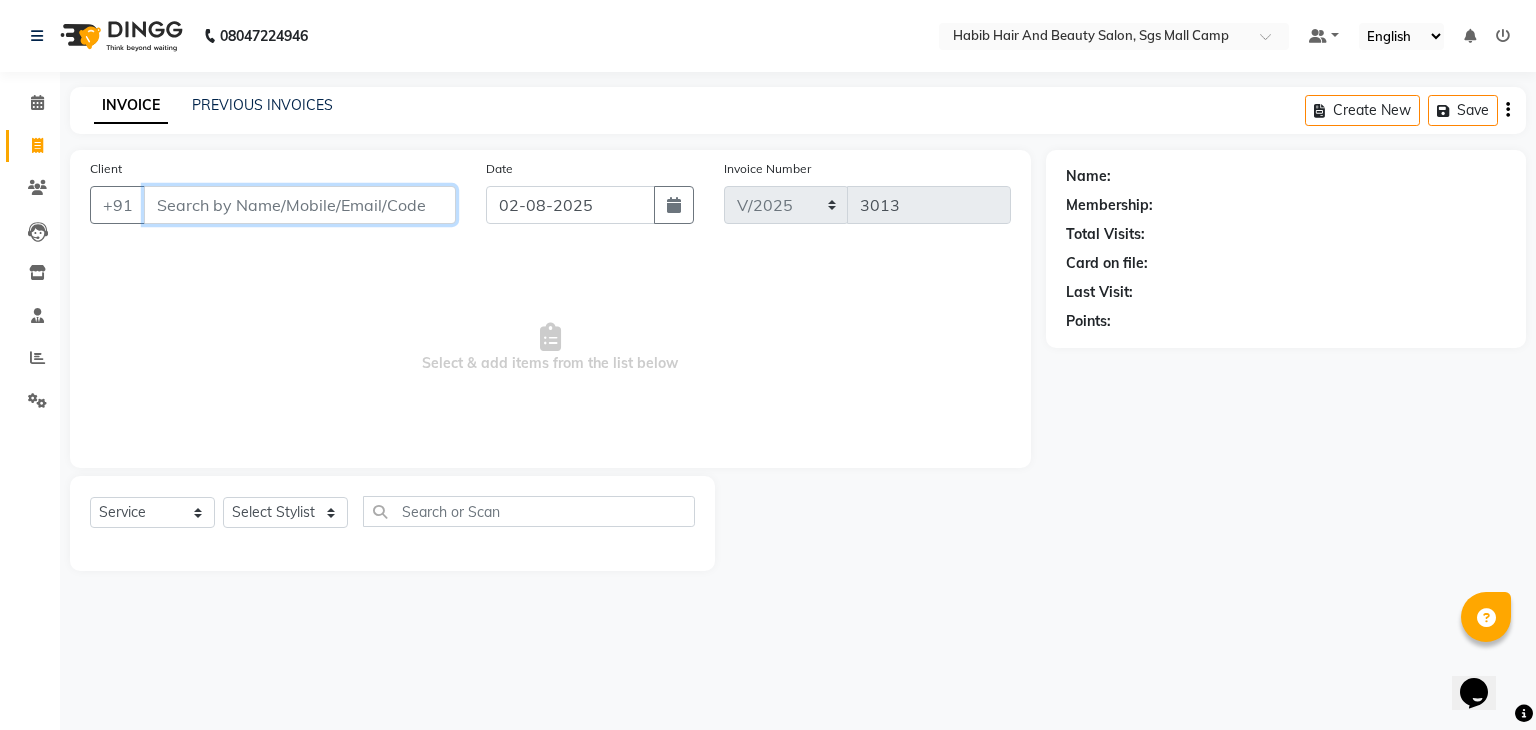 click on "Client" at bounding box center (300, 205) 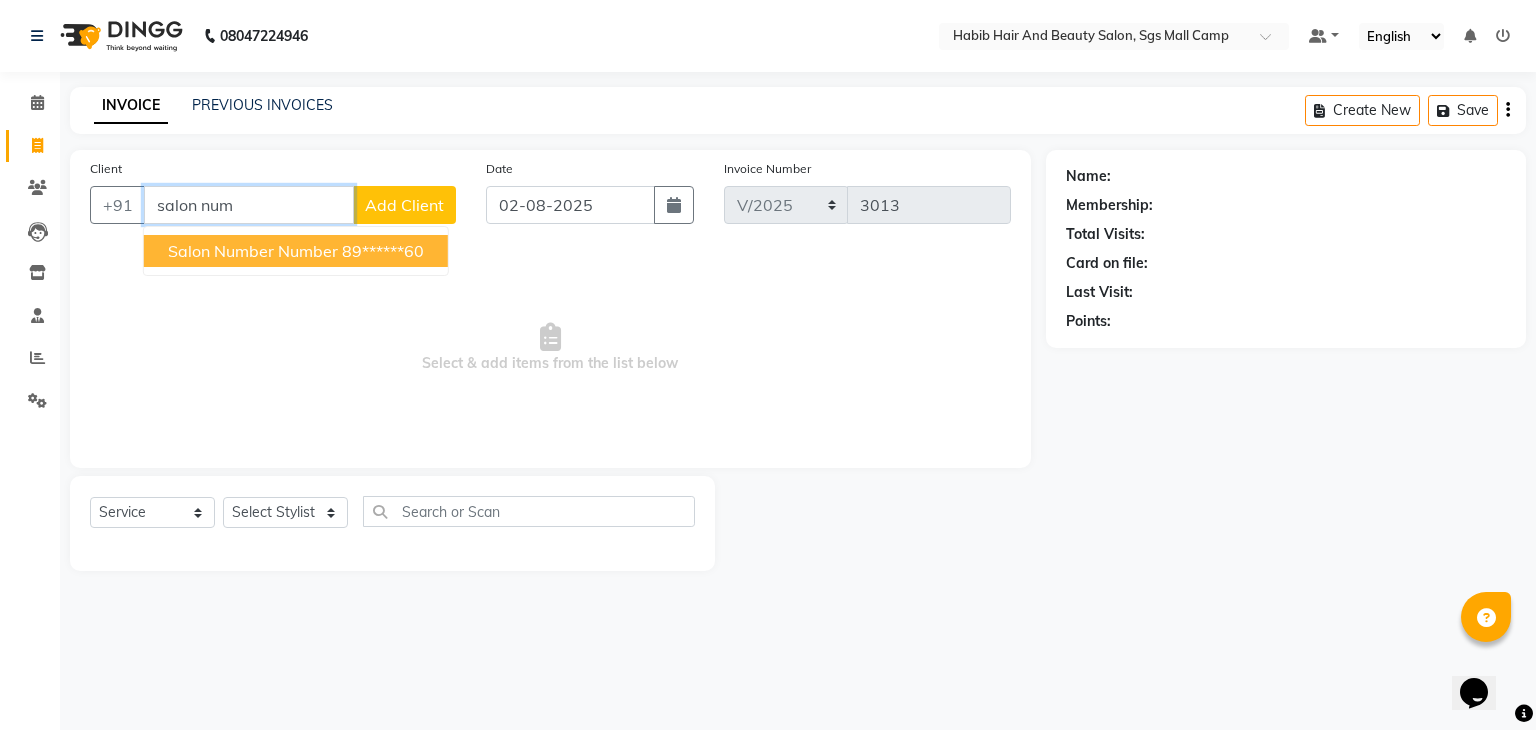 click on "salon number number" at bounding box center (253, 251) 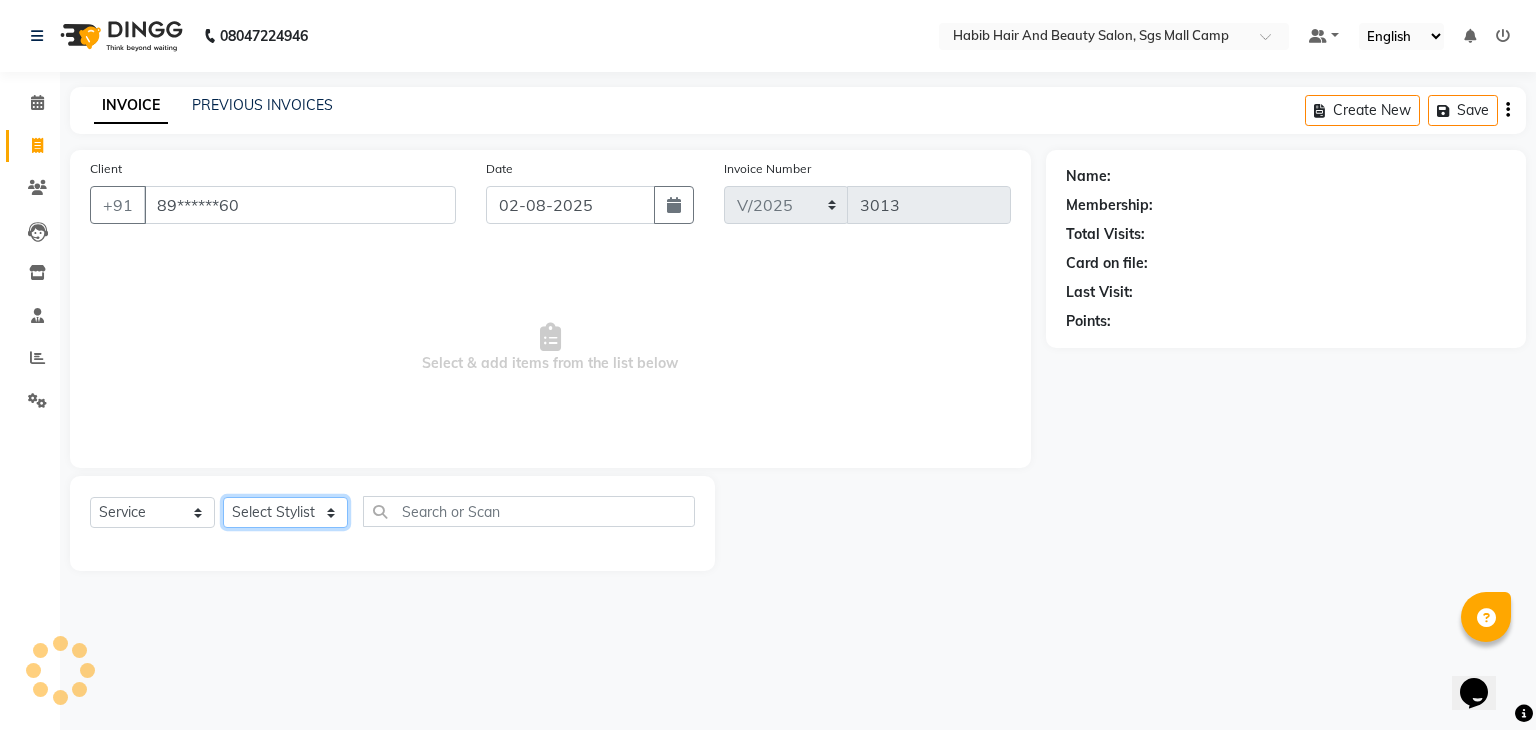 click on "Select Stylist [FIRST] [FIRST]  [FIRST] Manager [FIRST]  [FIRST] [FIRST]  [FIRST] [FIRST] [FIRST]" 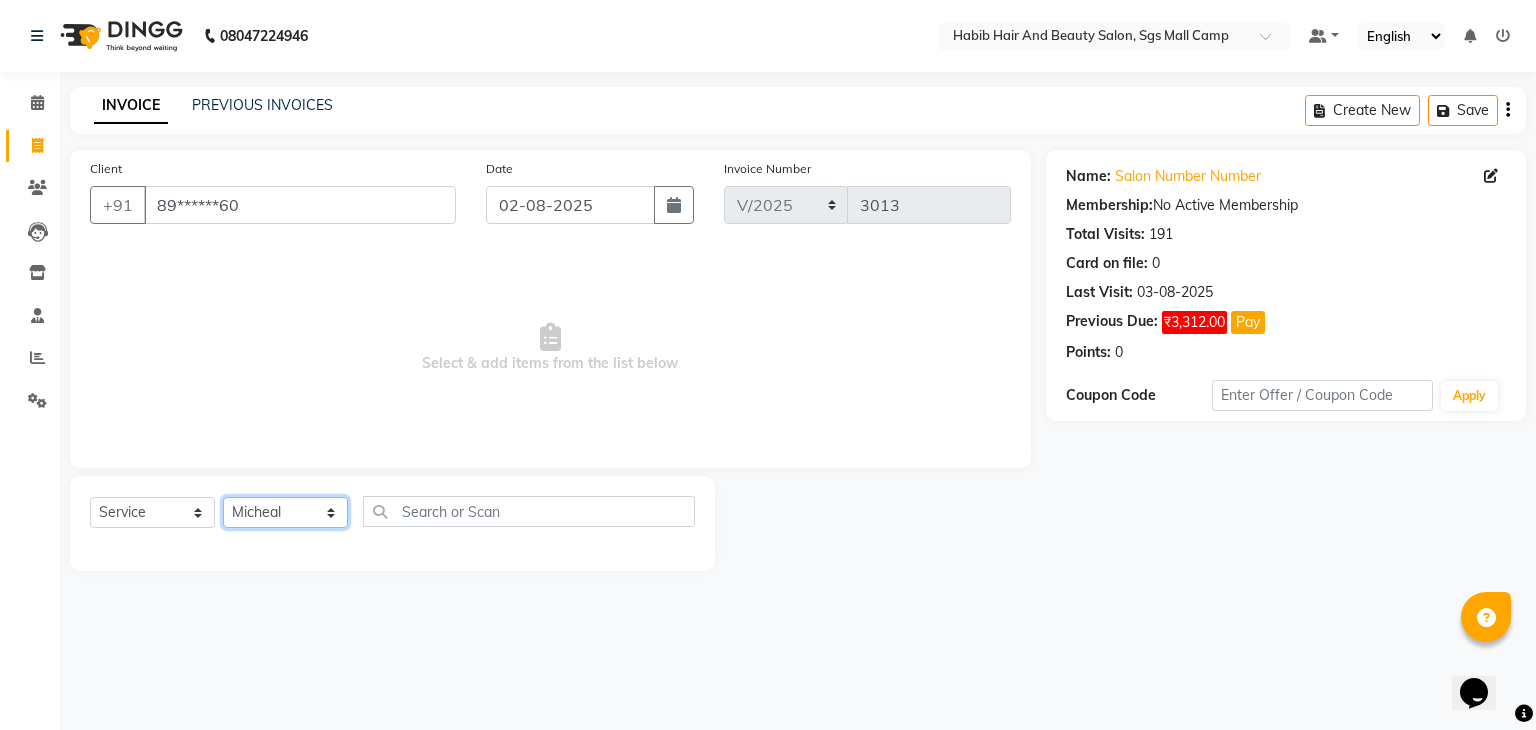 click on "Select Stylist [FIRST] [FIRST]  [FIRST] Manager [FIRST]  [FIRST] [FIRST]  [FIRST] [FIRST] [FIRST]" 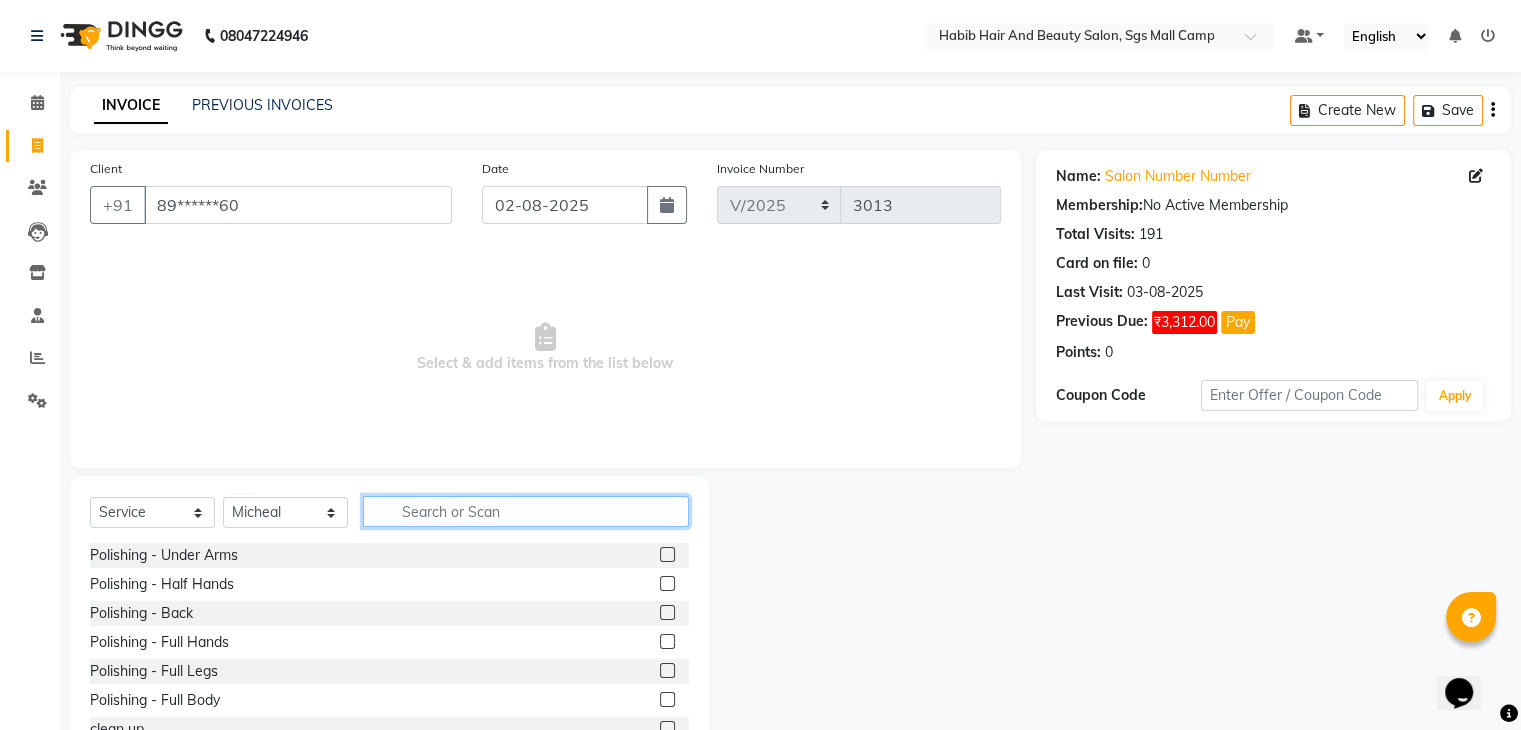 click 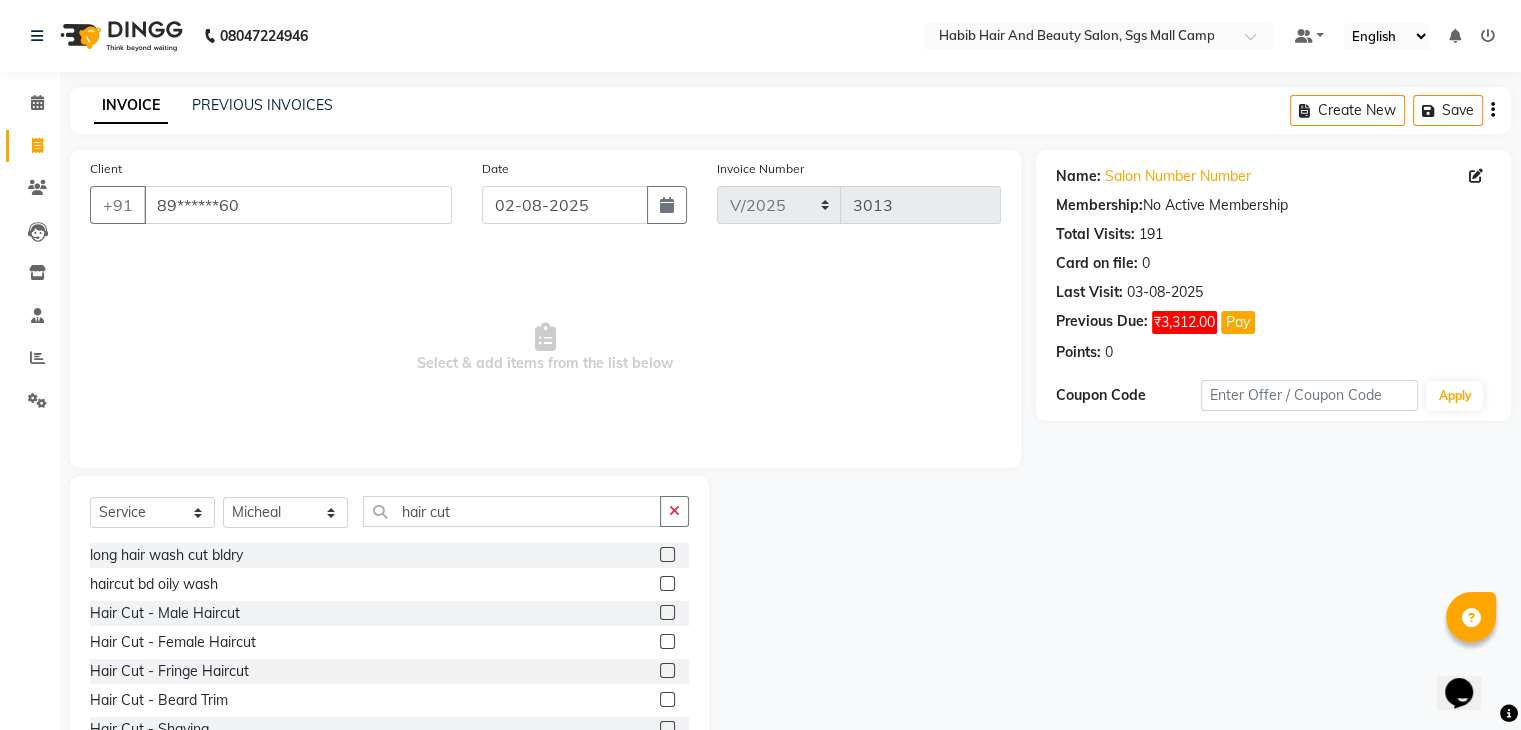 click 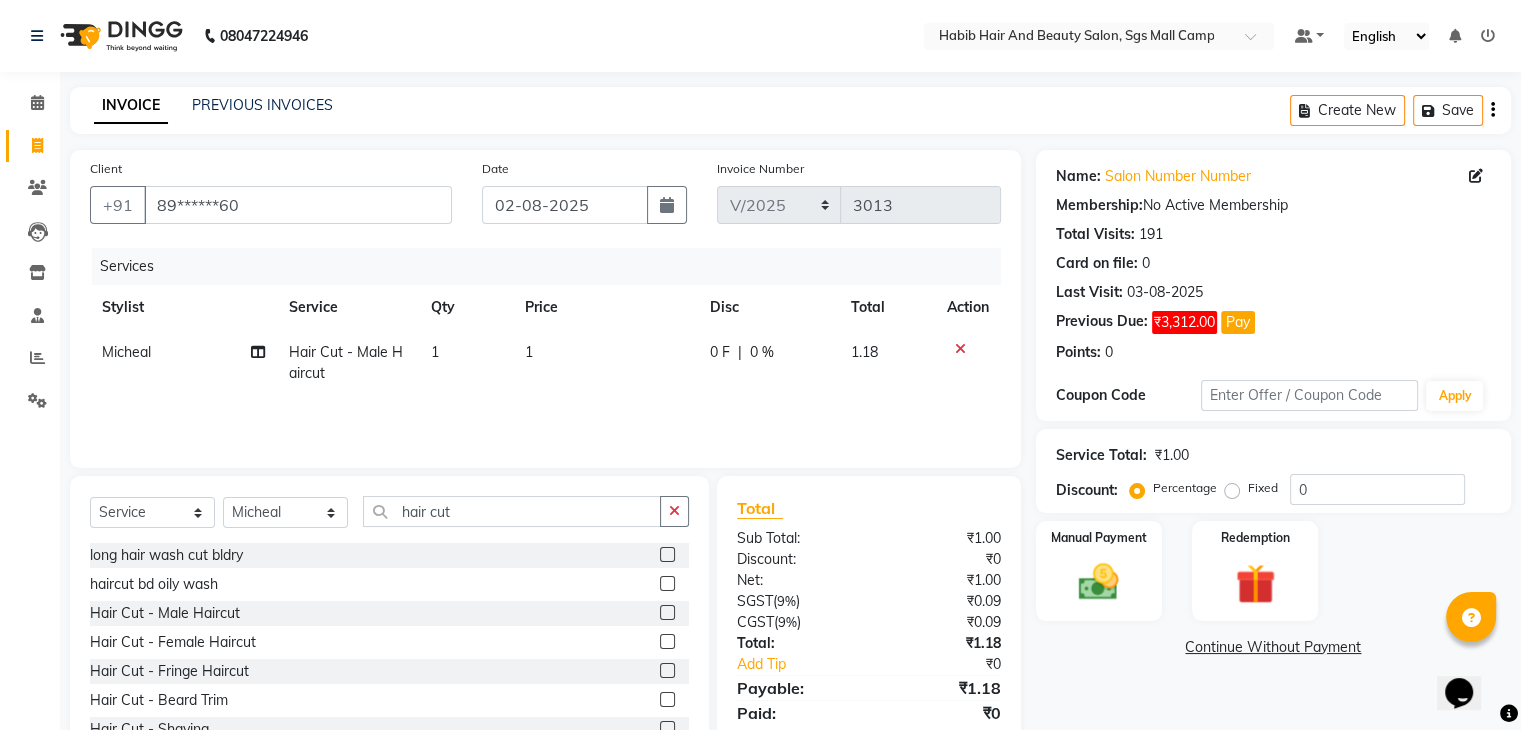 click on "1" 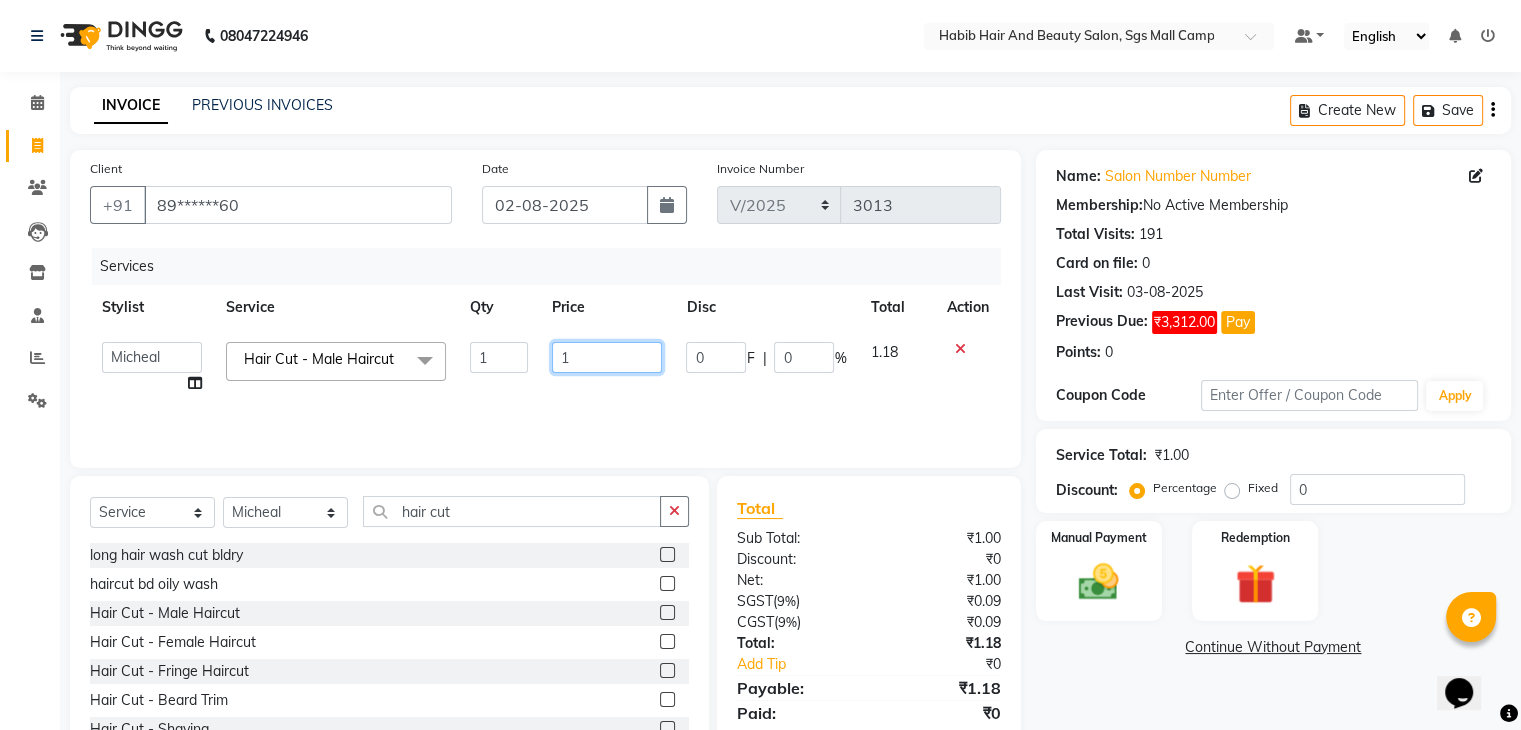 click on "1" 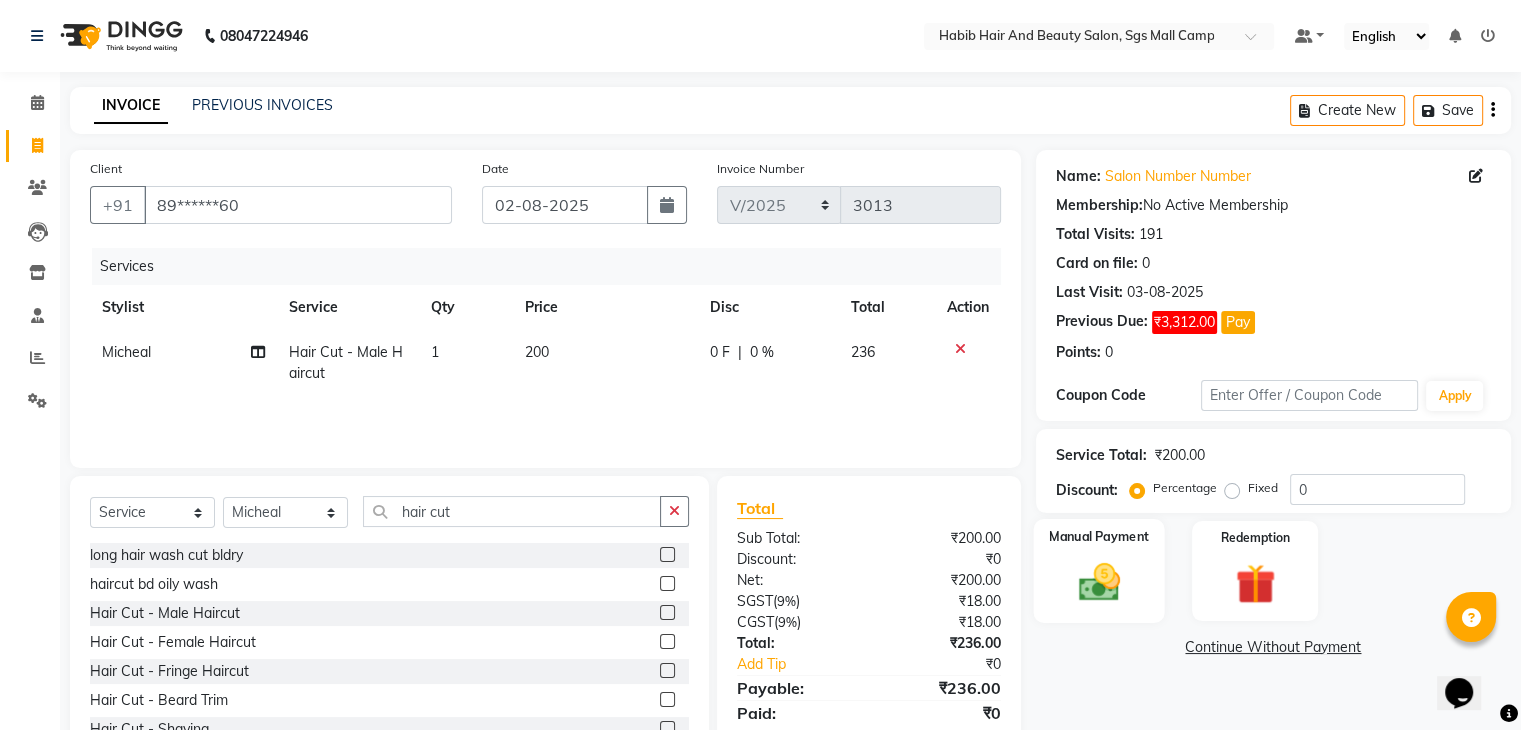 click 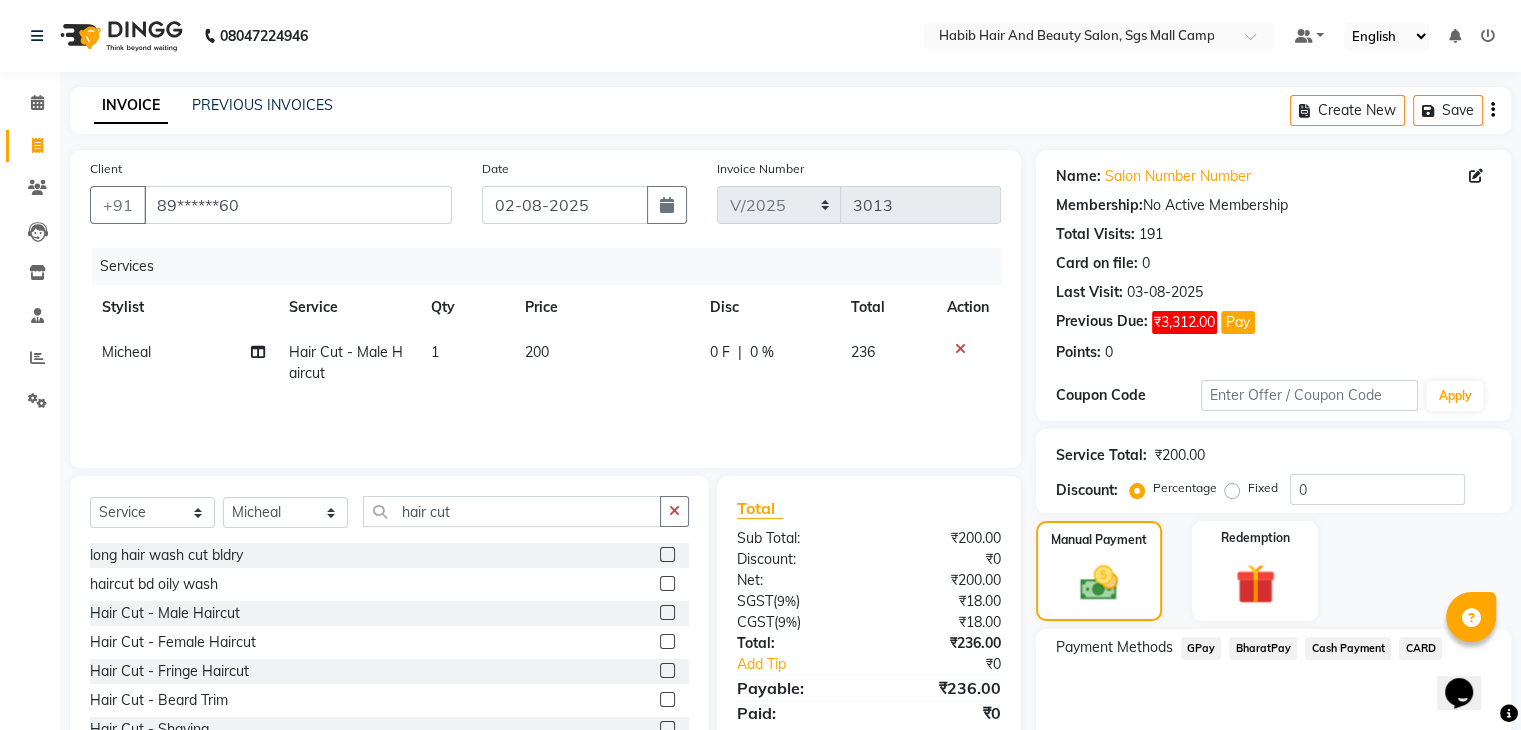 click on "Cash Payment" 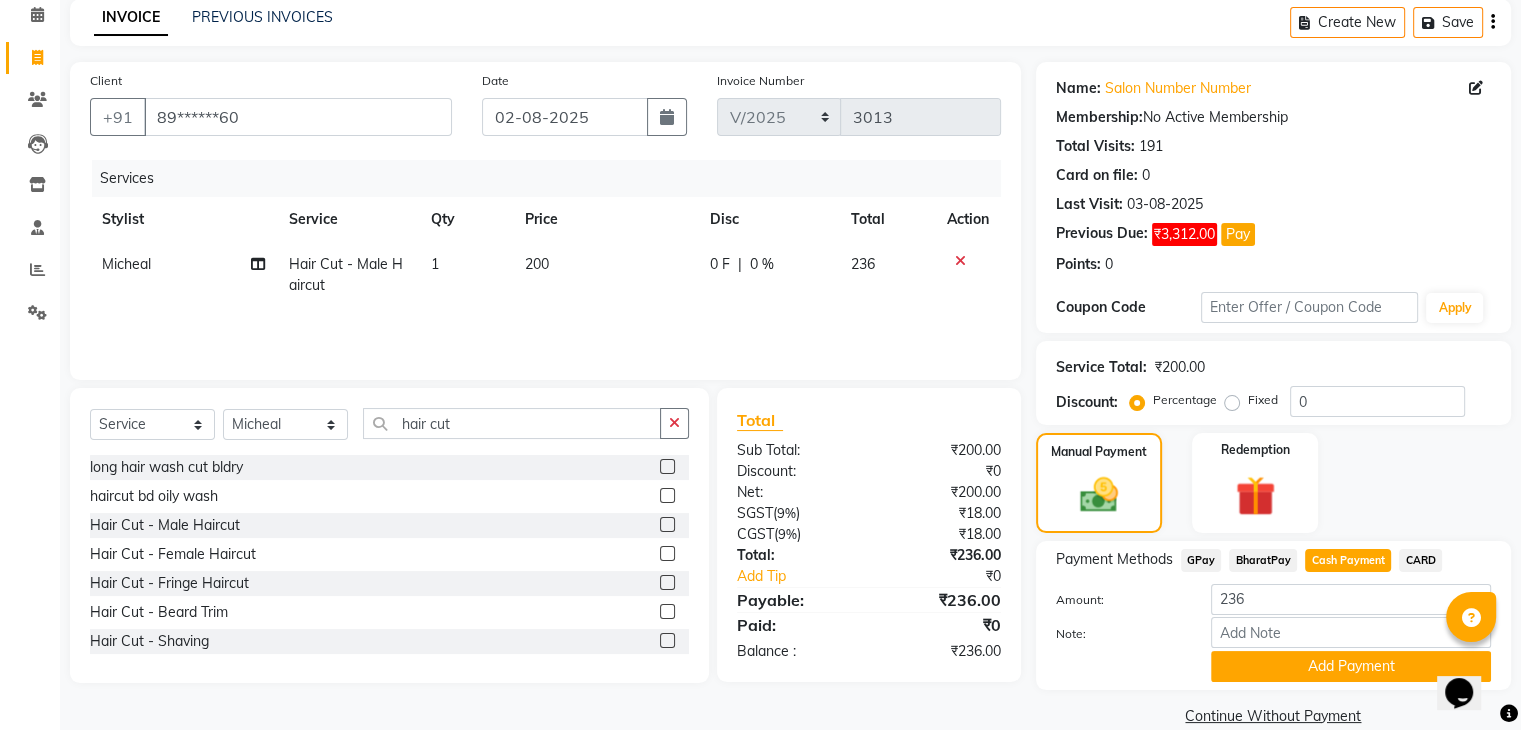 scroll, scrollTop: 120, scrollLeft: 0, axis: vertical 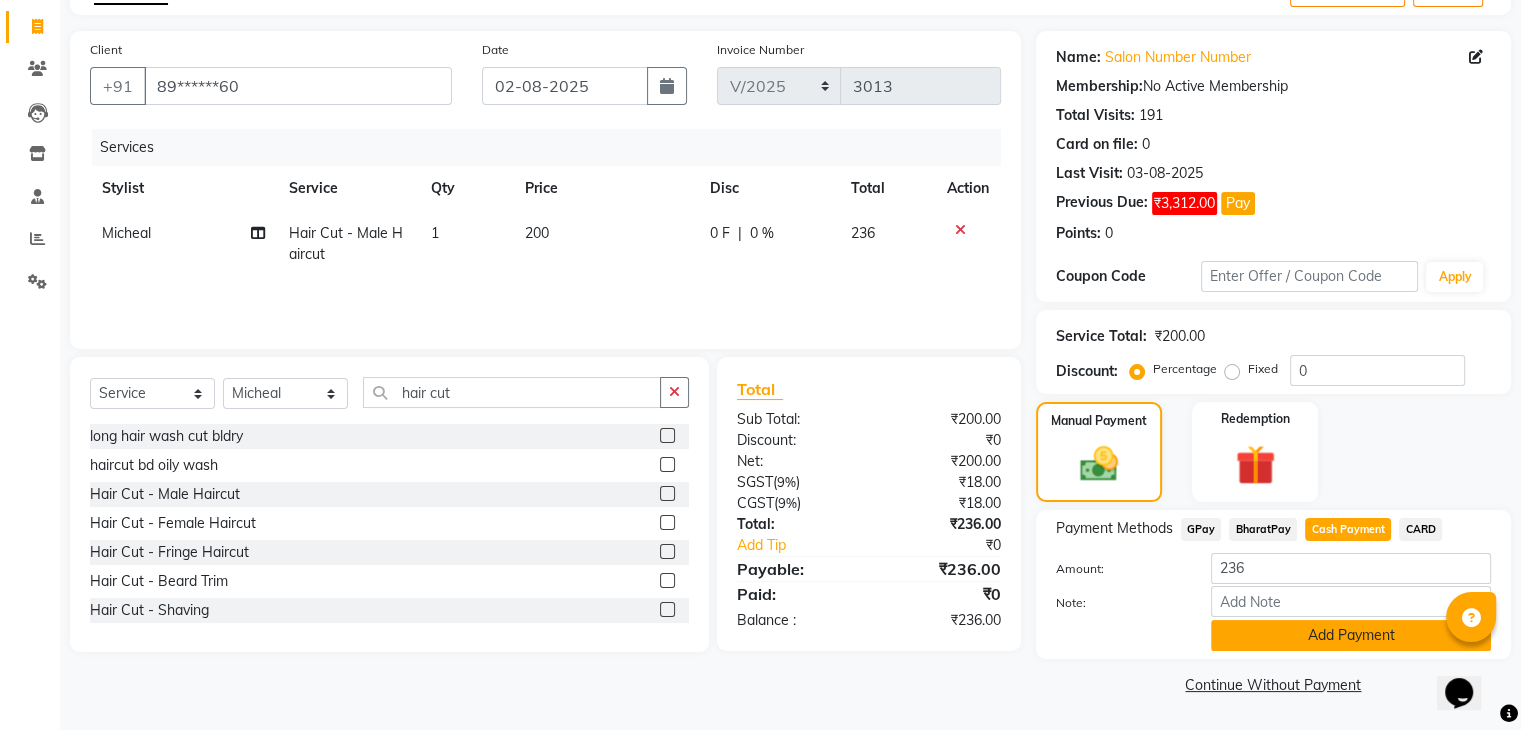 click on "Add Payment" 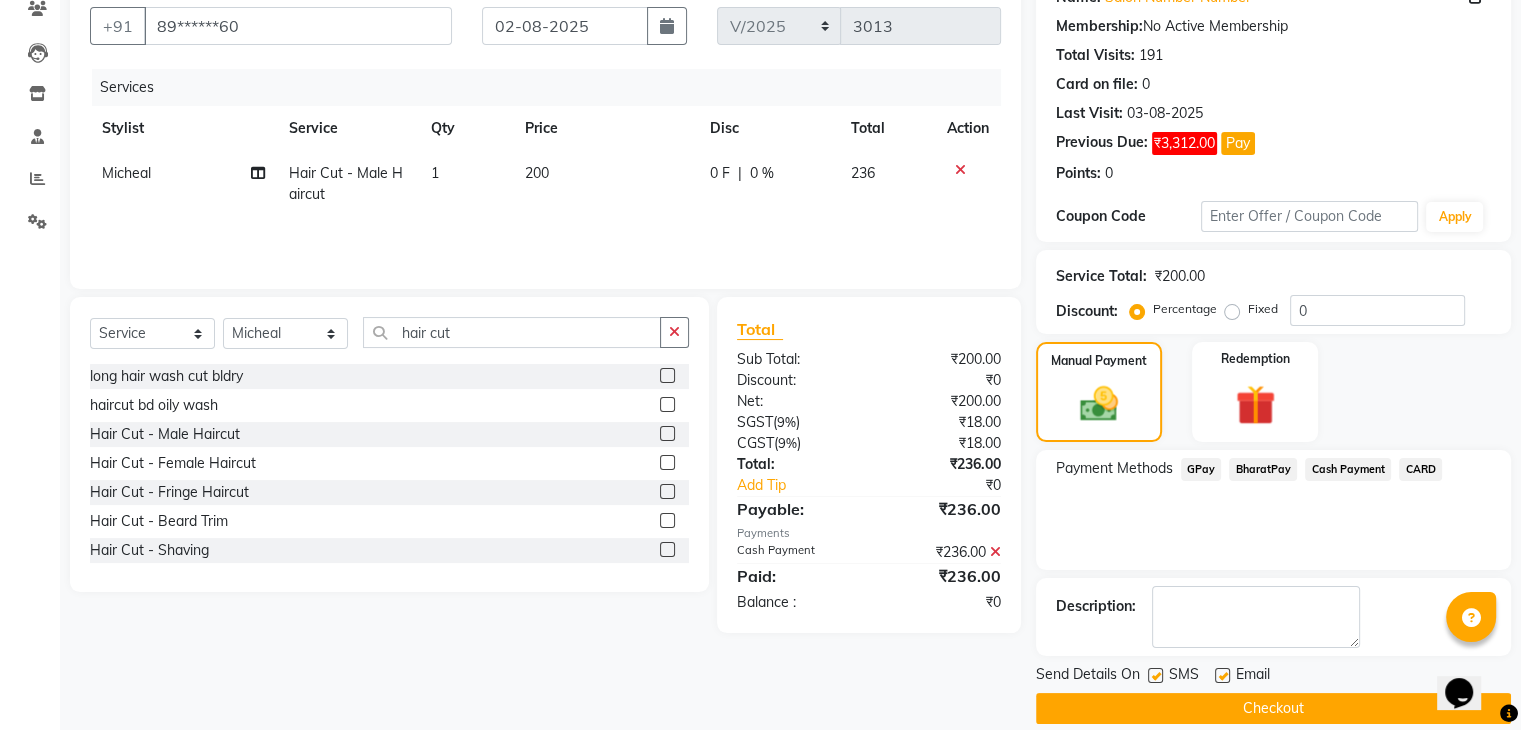 scroll, scrollTop: 201, scrollLeft: 0, axis: vertical 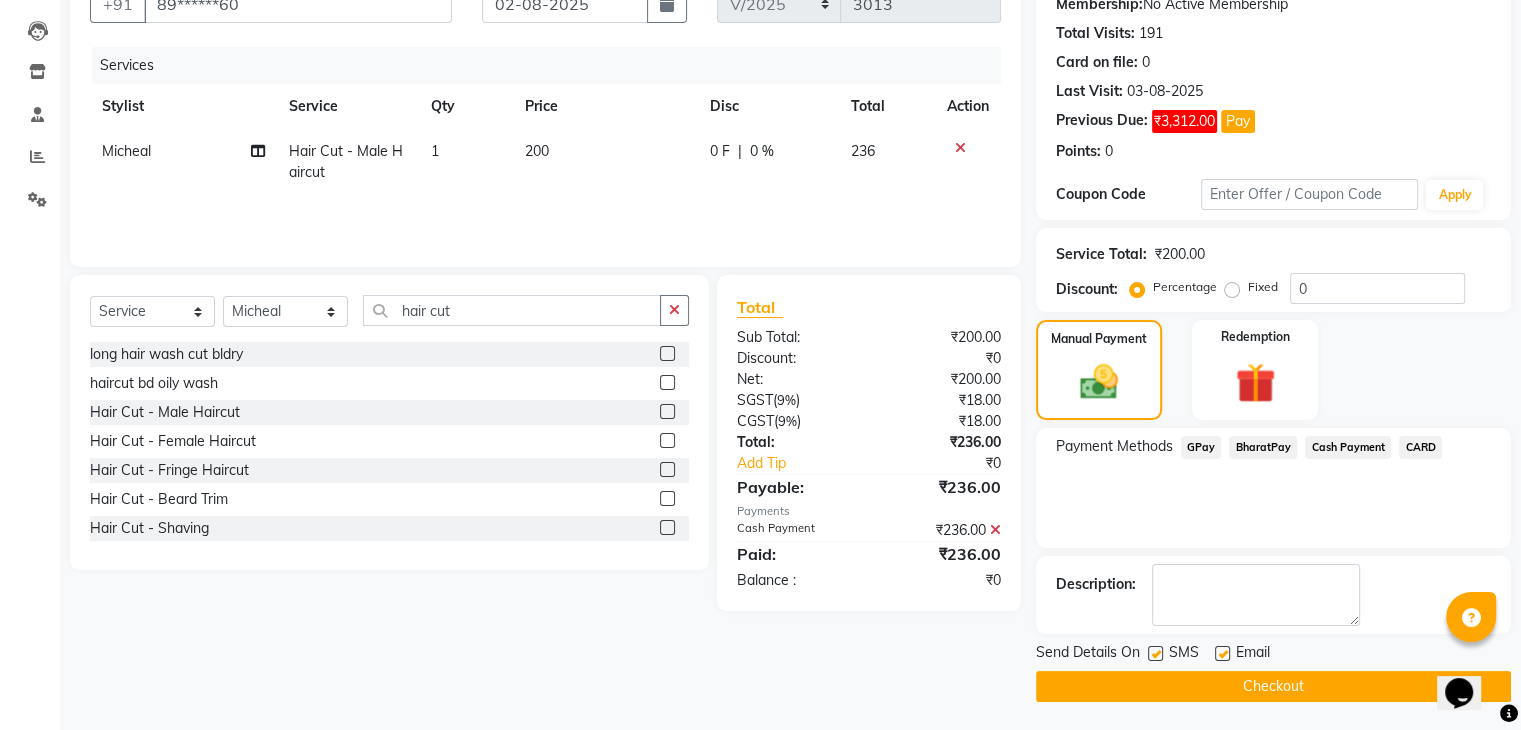 click on "Checkout" 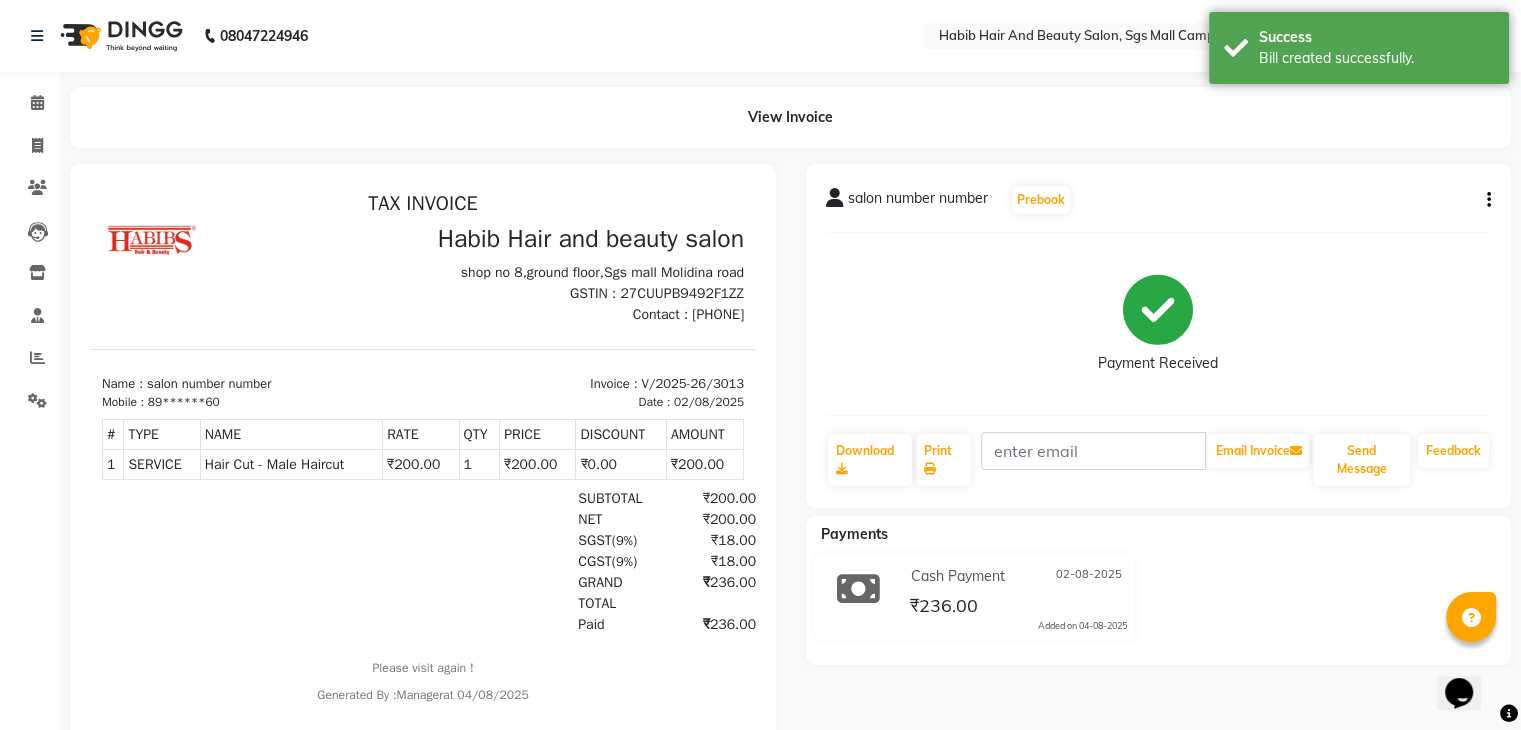 scroll, scrollTop: 0, scrollLeft: 0, axis: both 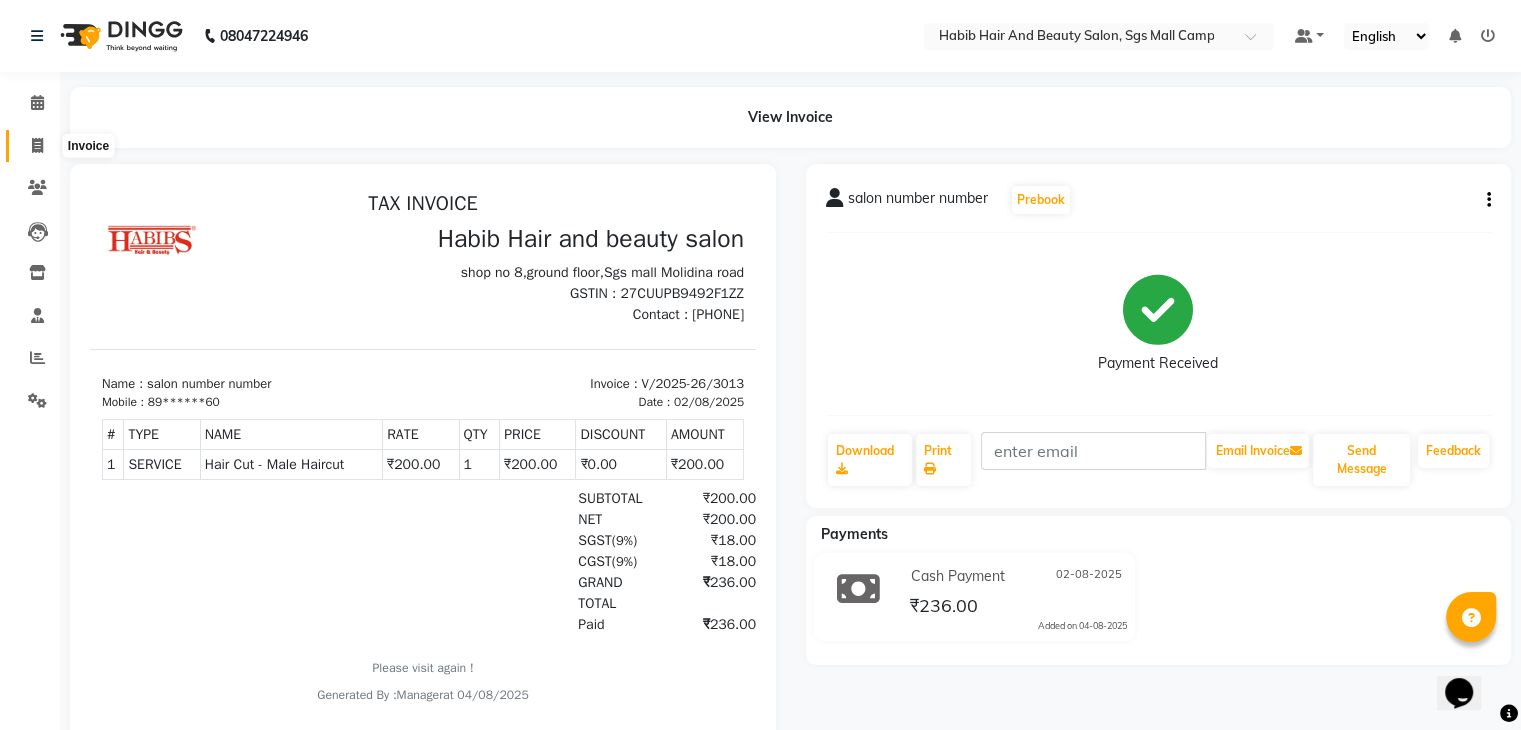 click 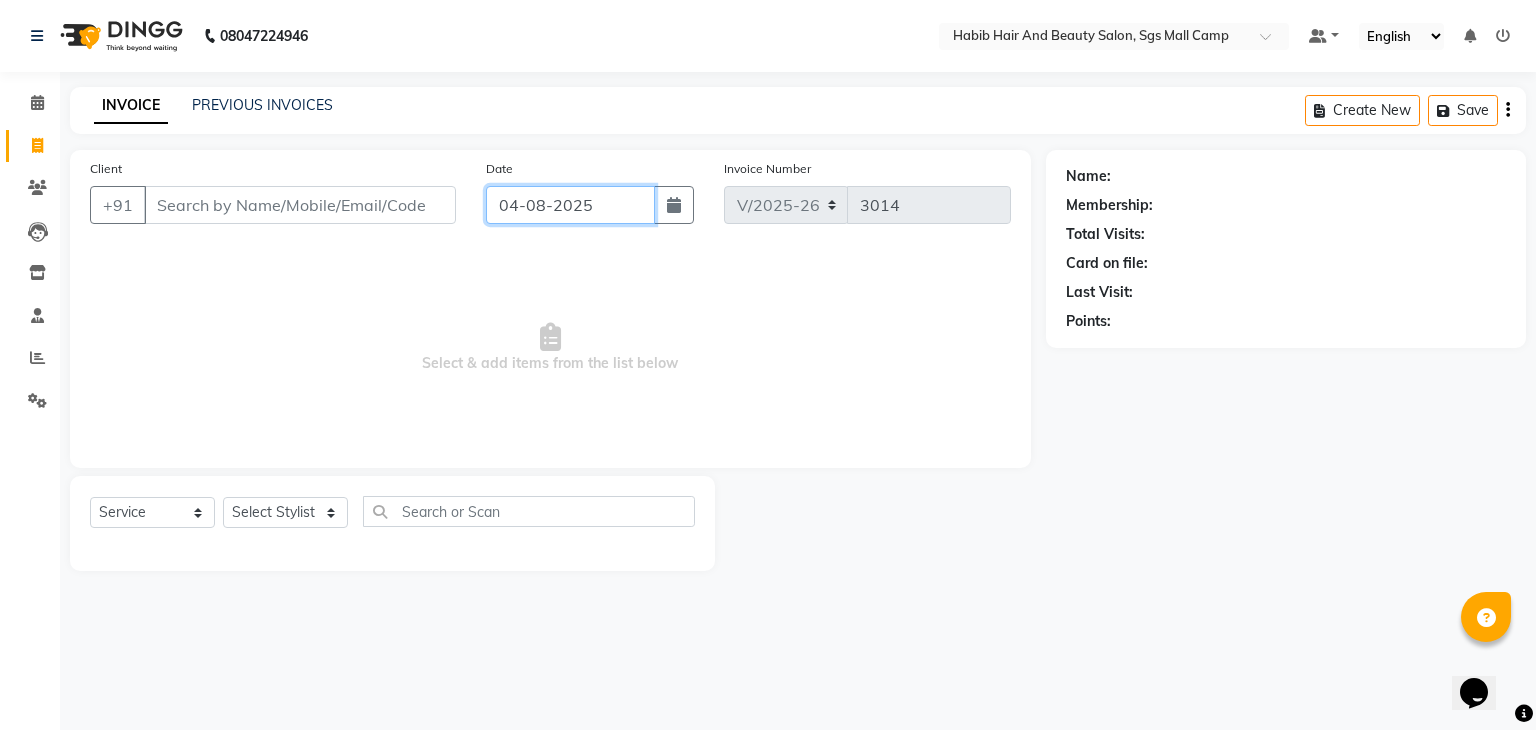 click on "04-08-2025" 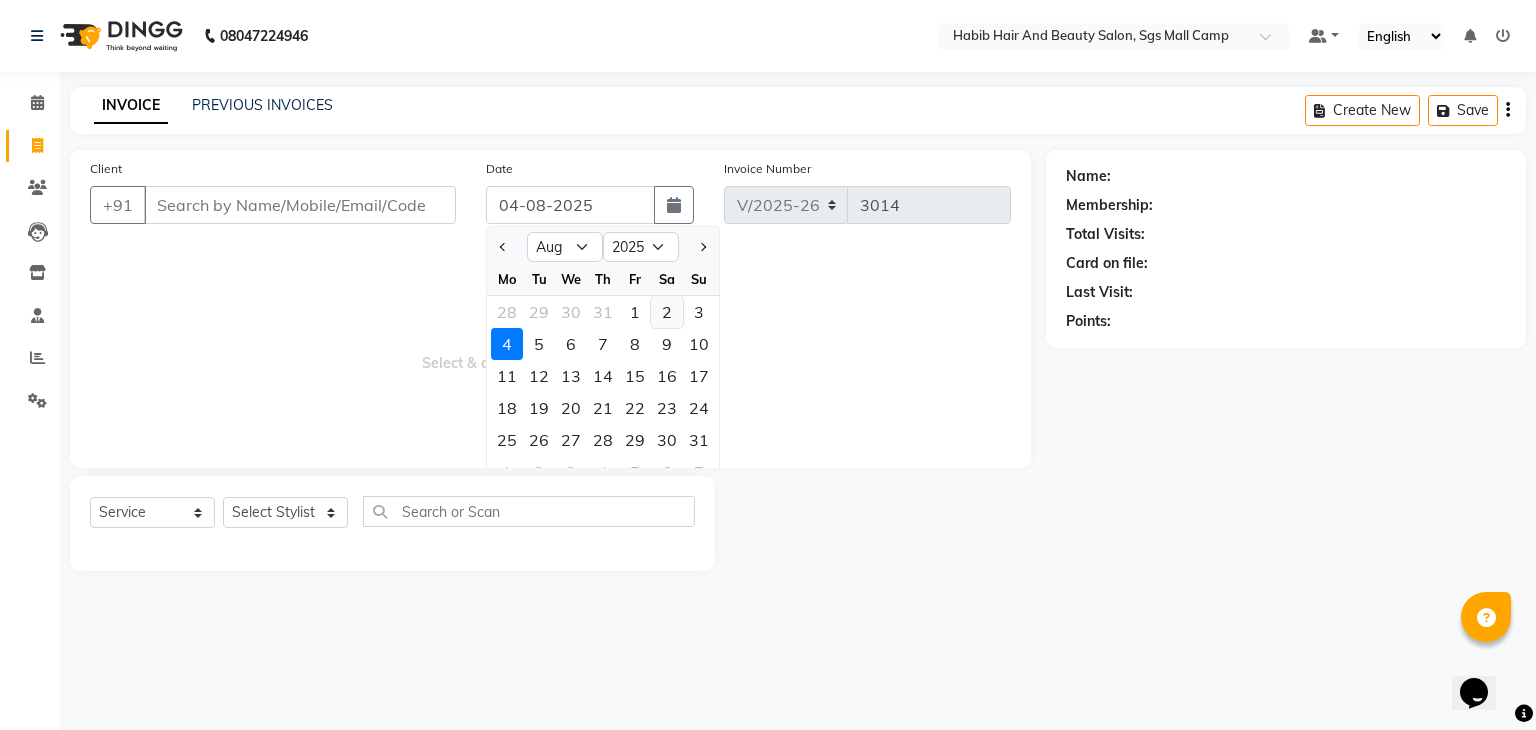 click on "2" 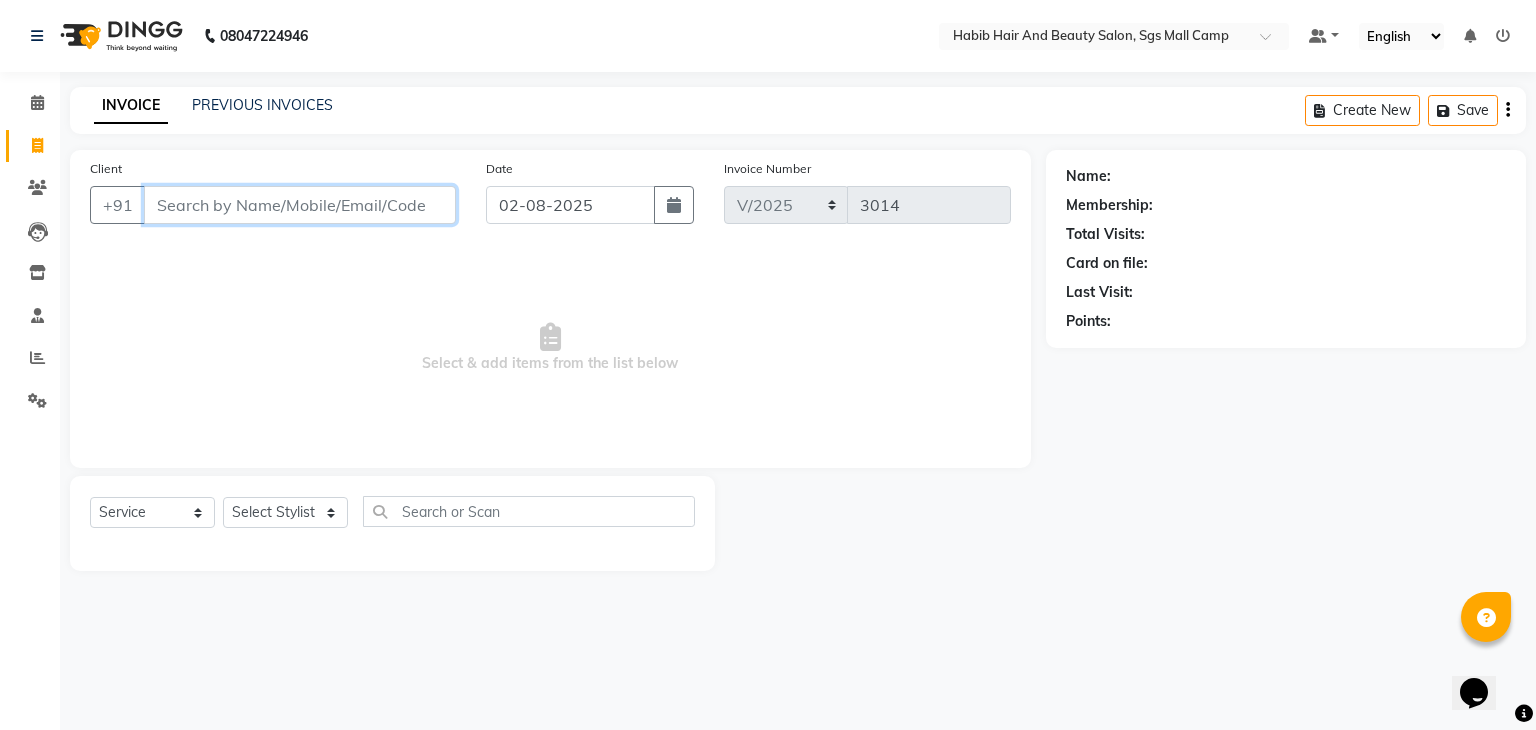click on "Client" at bounding box center [300, 205] 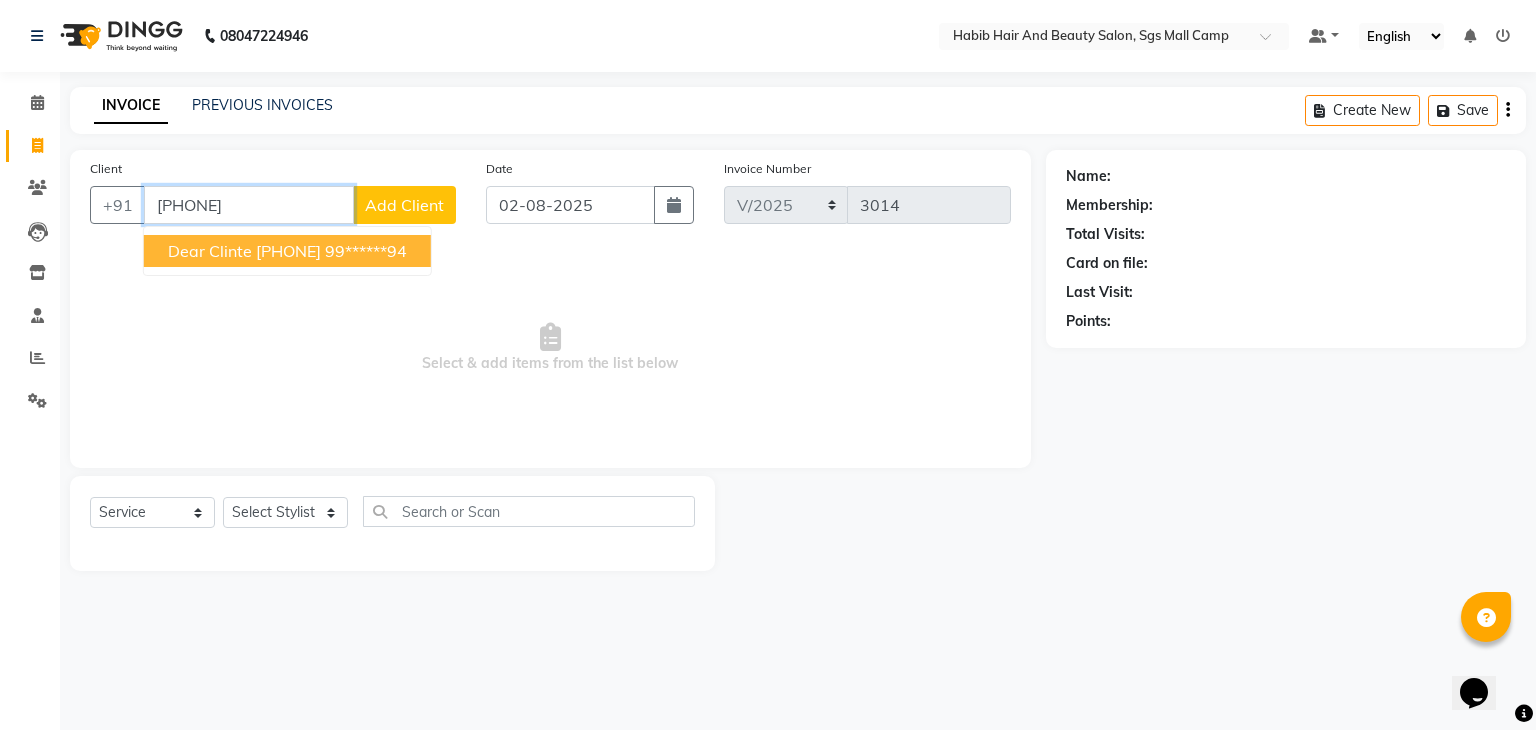 click on "Dear clinte [PHONE]" at bounding box center [244, 251] 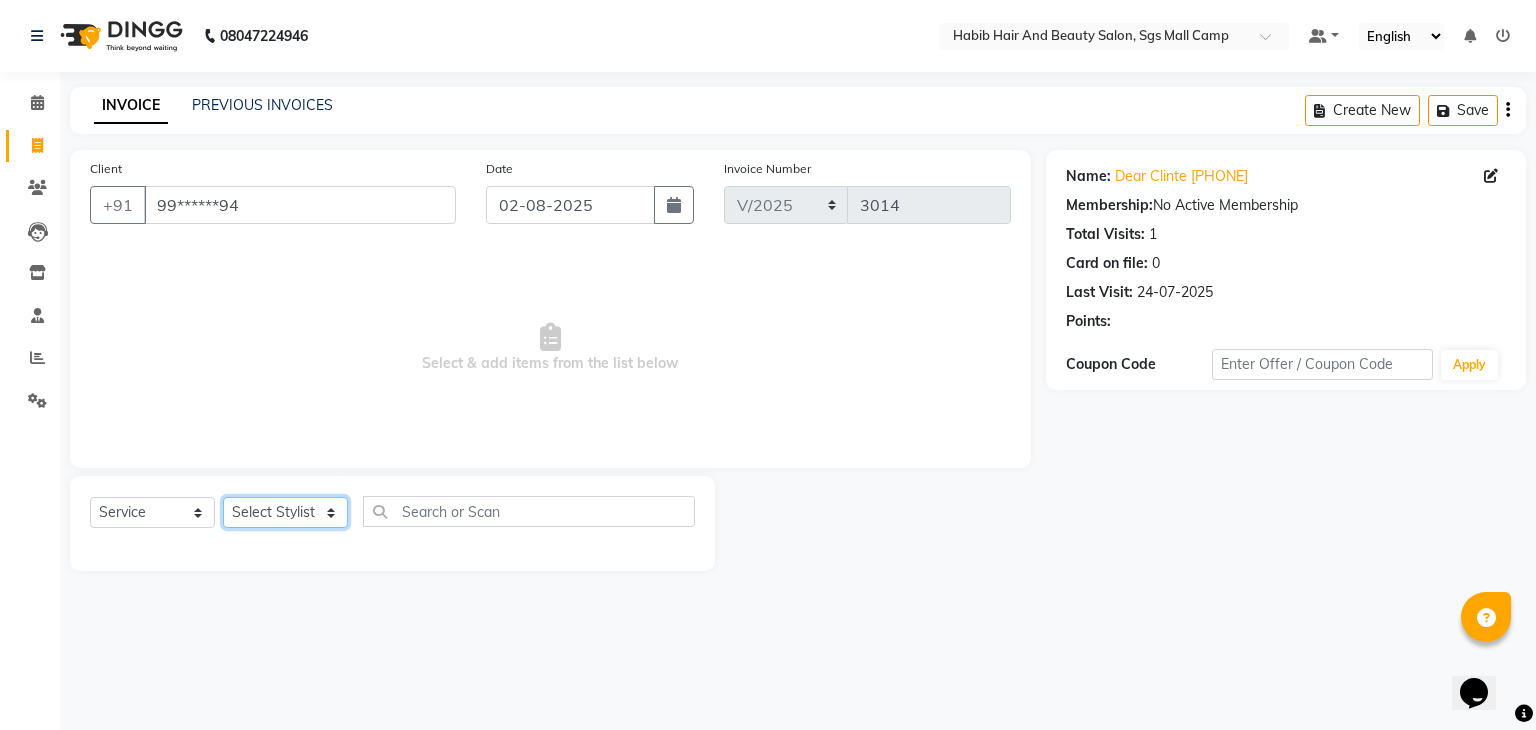 click on "Select Stylist [FIRST] [FIRST]  [FIRST] Manager [FIRST]  [FIRST] [FIRST]  [FIRST] [FIRST] [FIRST]" 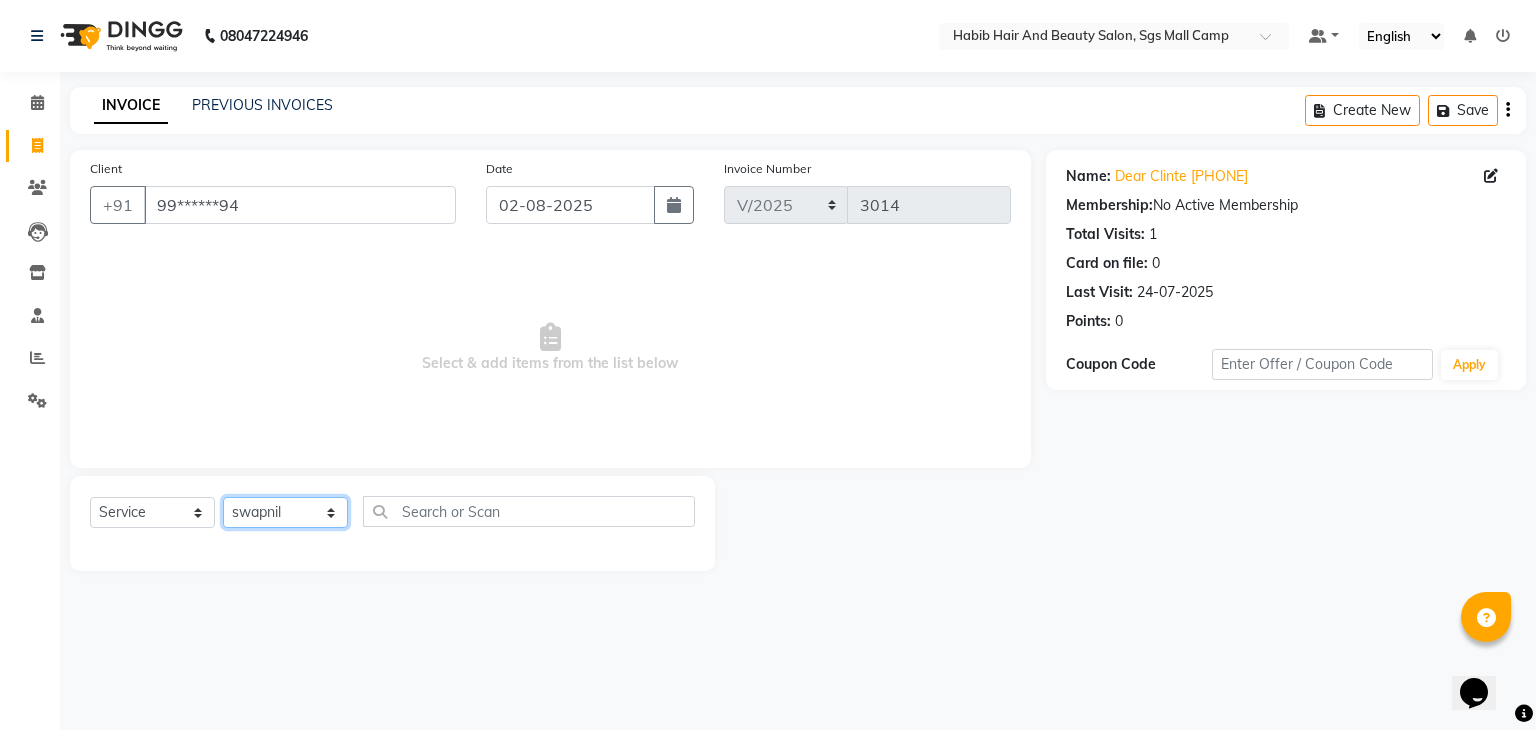 click on "Select Stylist [FIRST] [FIRST]  [FIRST] Manager [FIRST]  [FIRST] [FIRST]  [FIRST] [FIRST] [FIRST]" 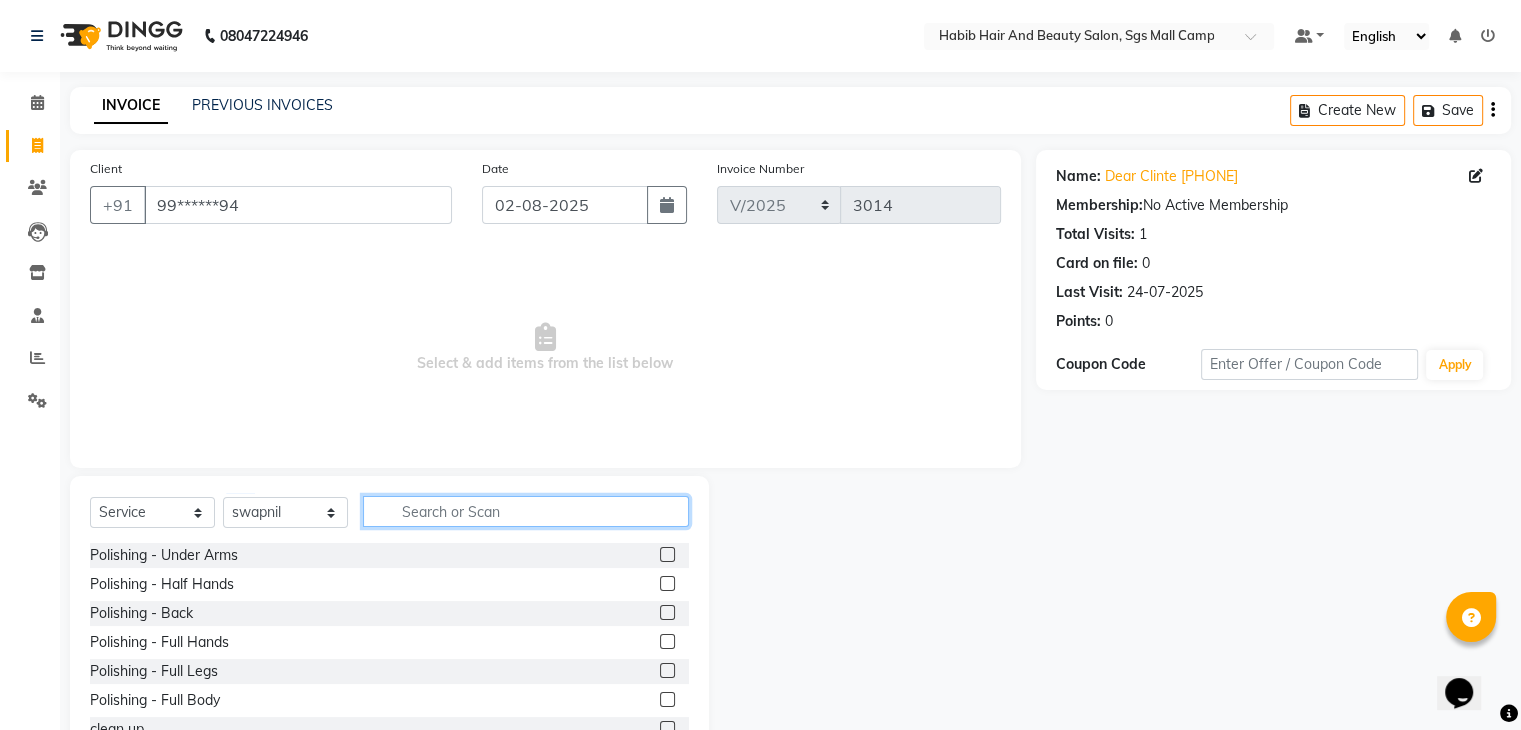 click 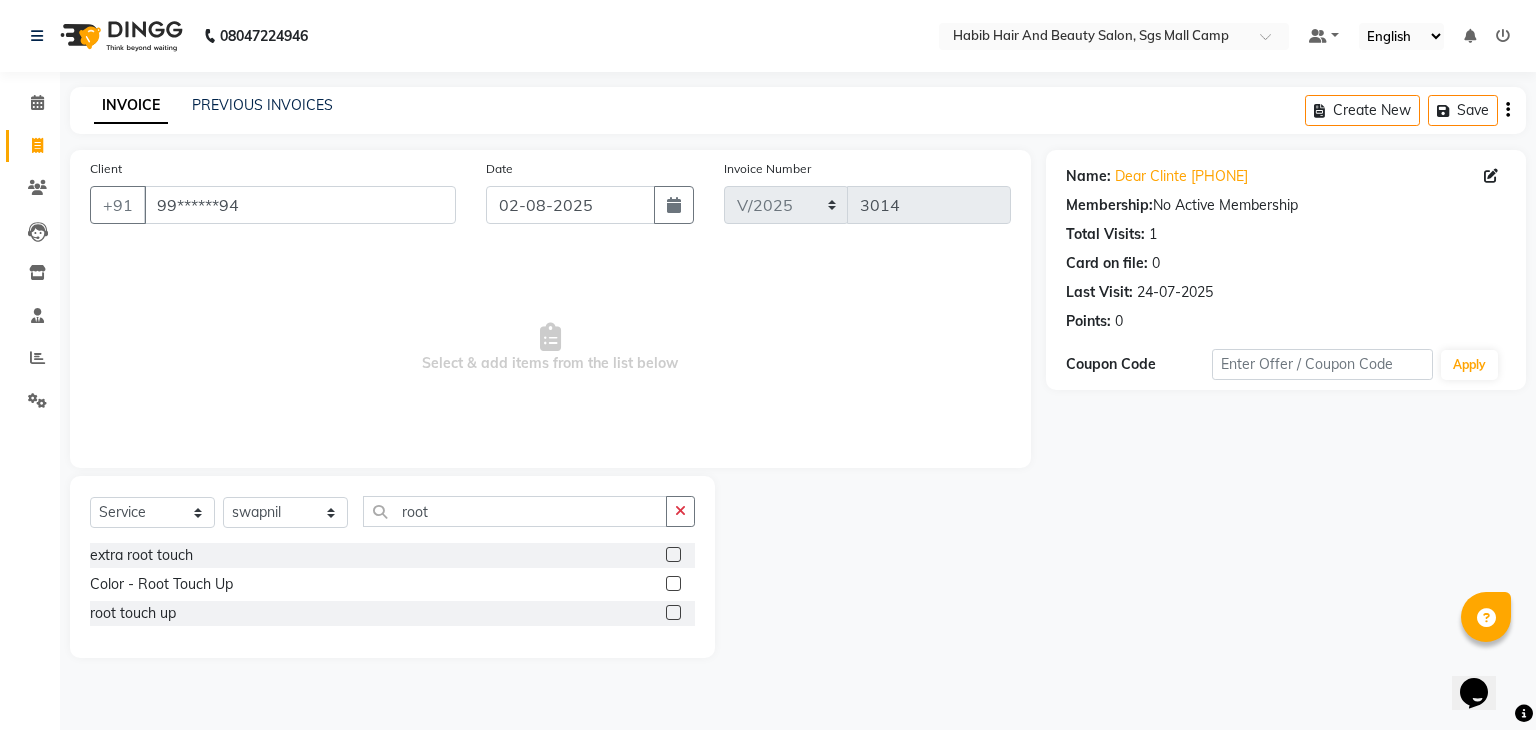 click 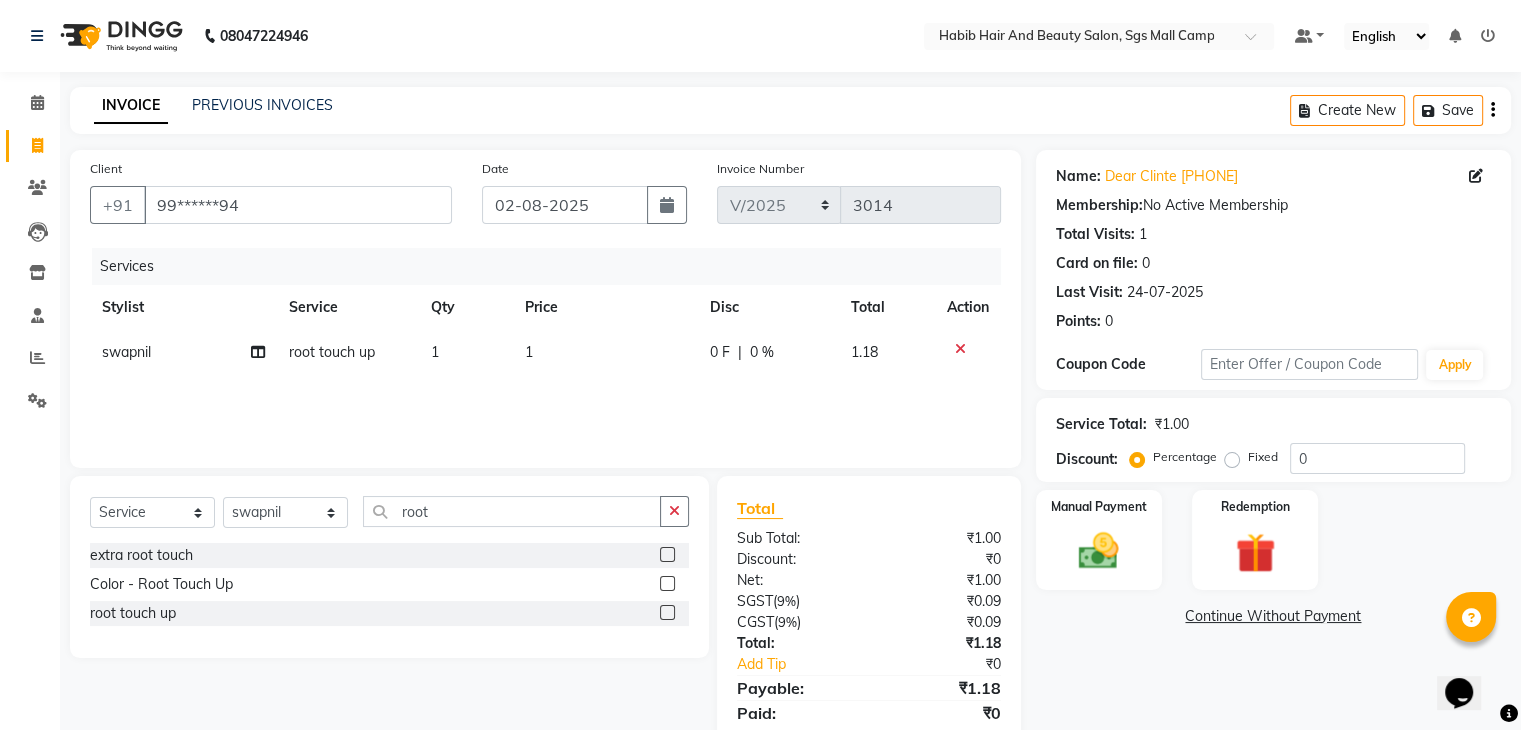 click on "1" 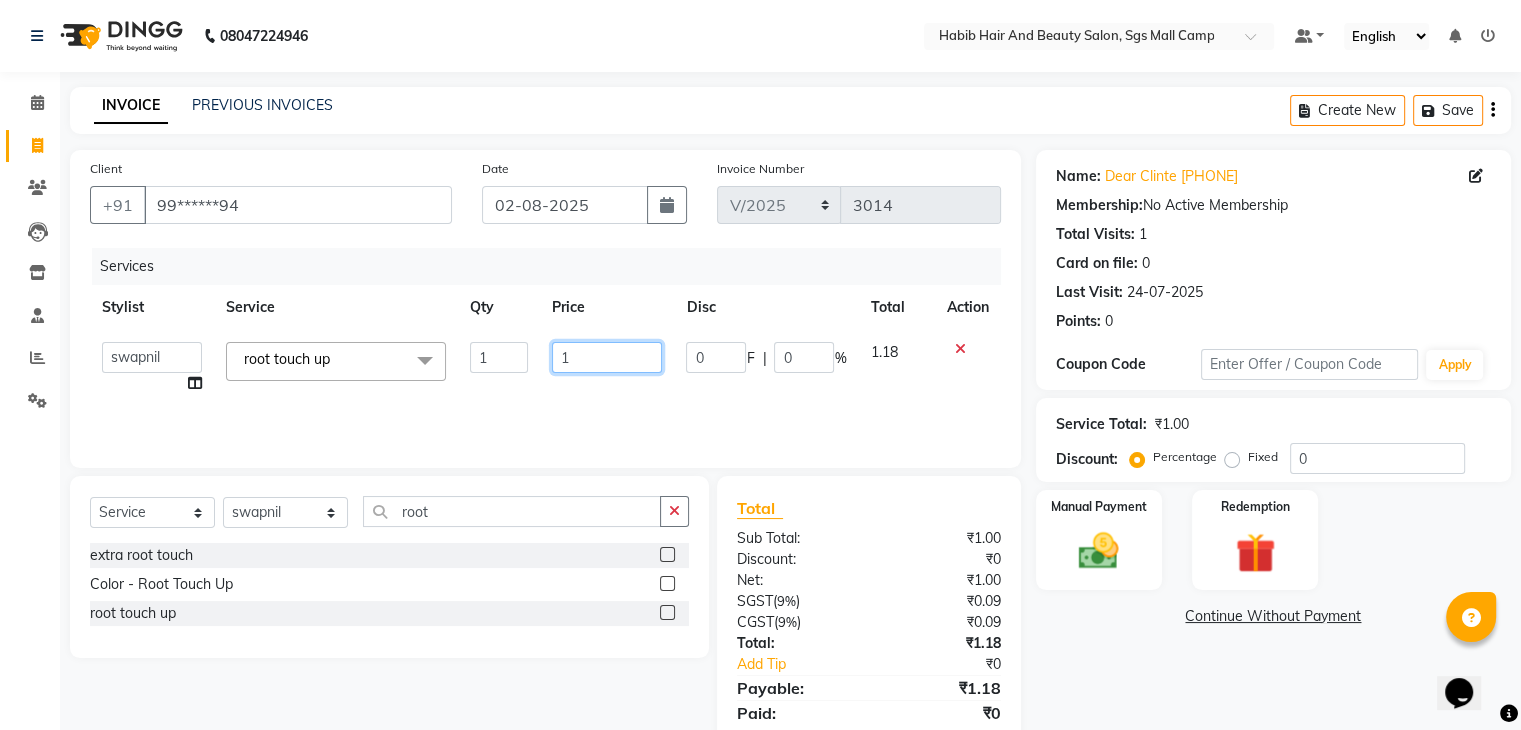 click on "1" 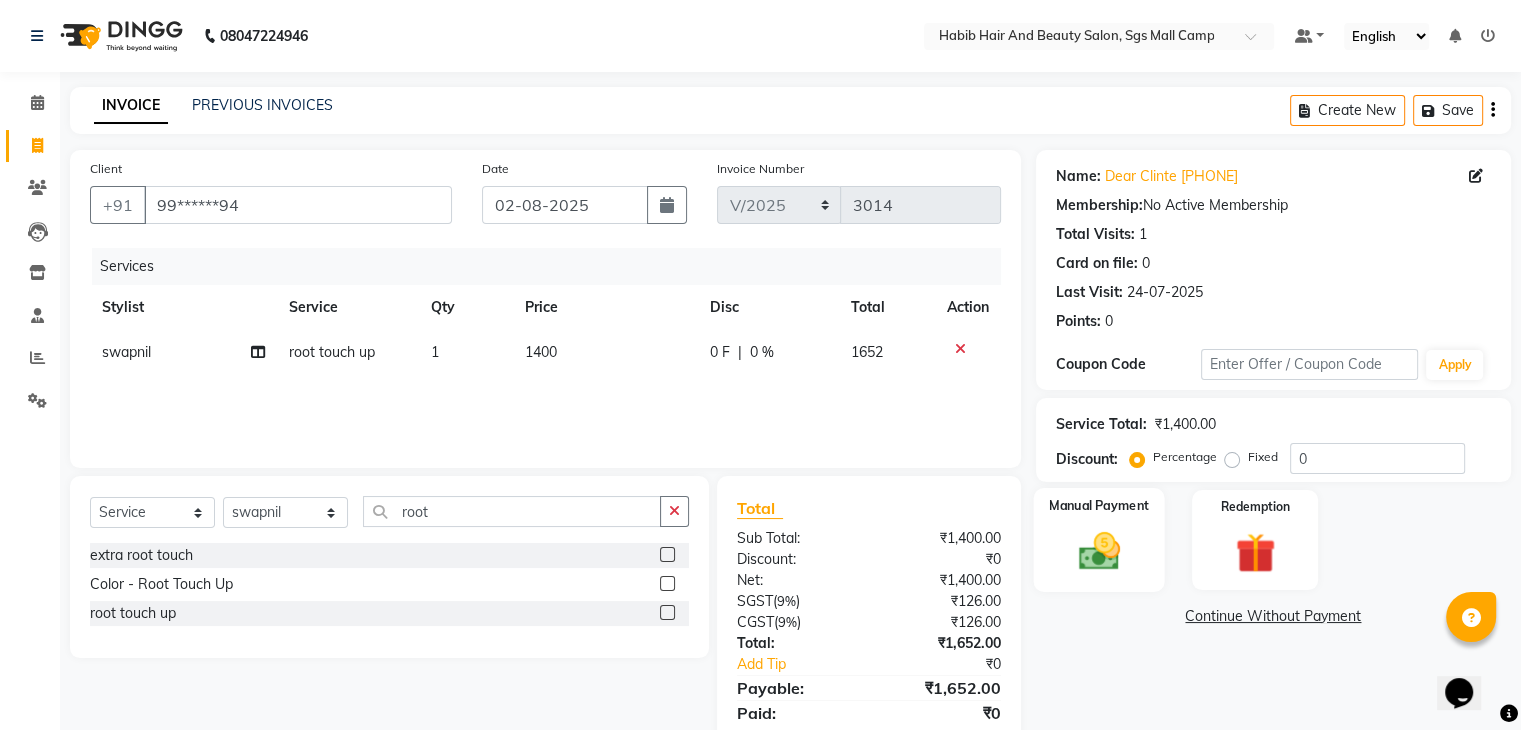 click 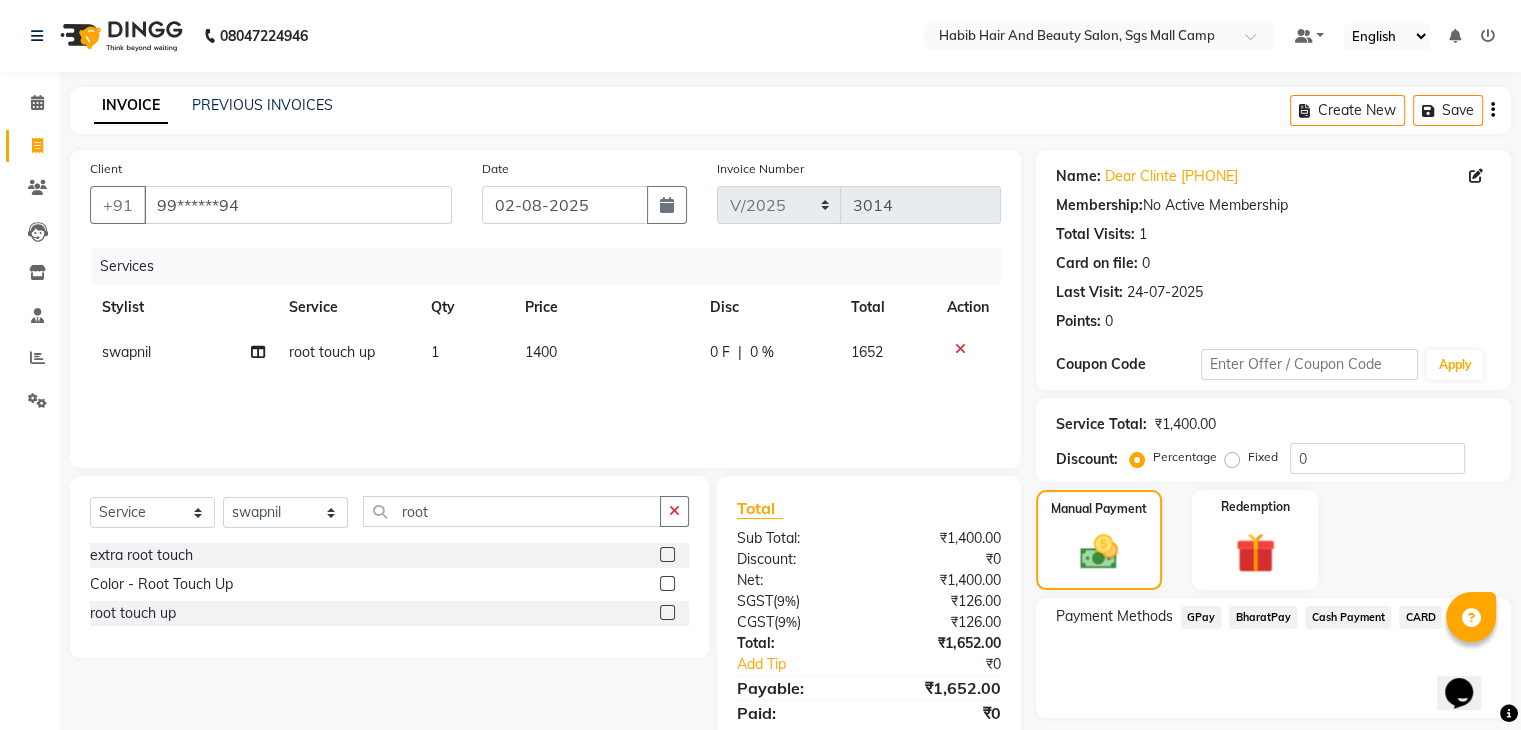 click on "Cash Payment" 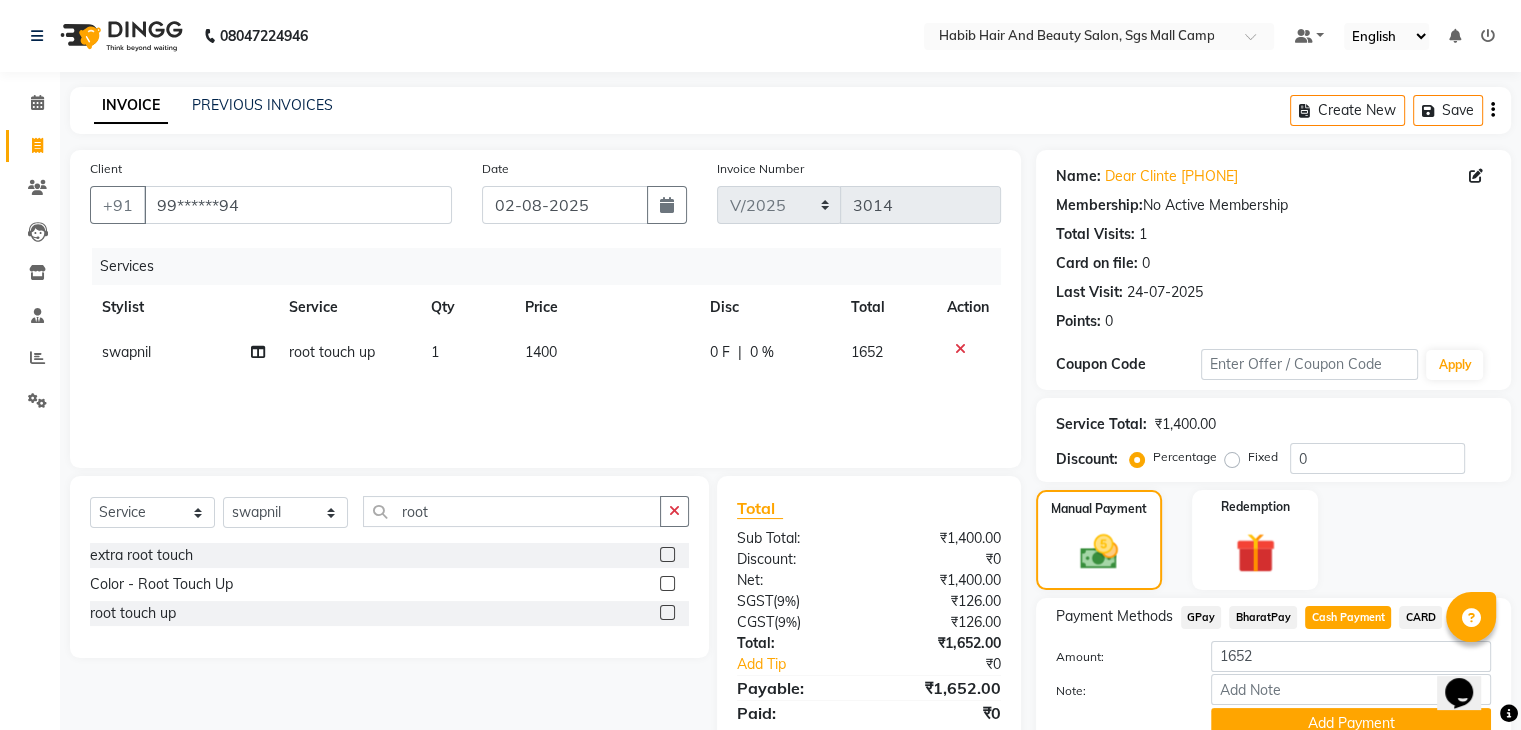 scroll, scrollTop: 89, scrollLeft: 0, axis: vertical 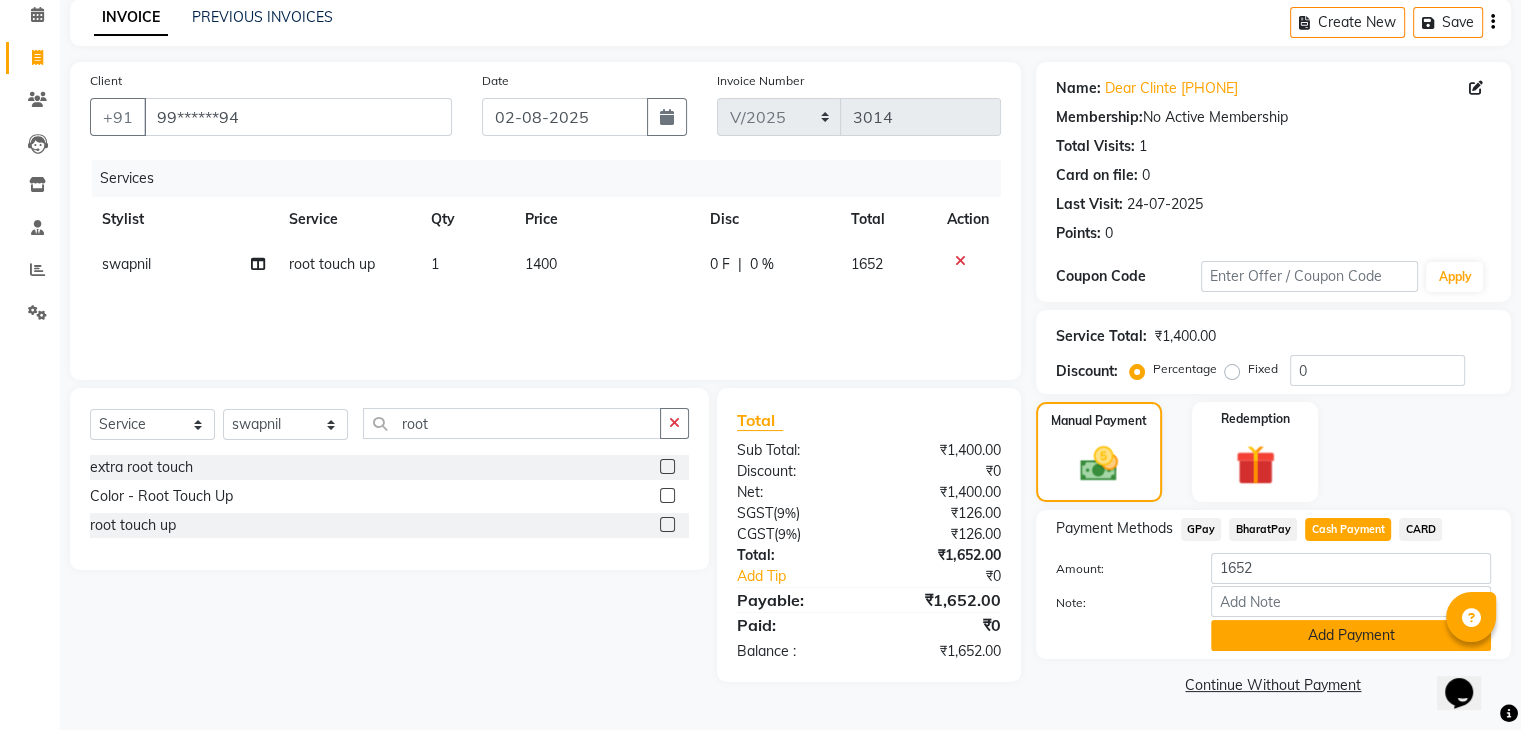 click on "Add Payment" 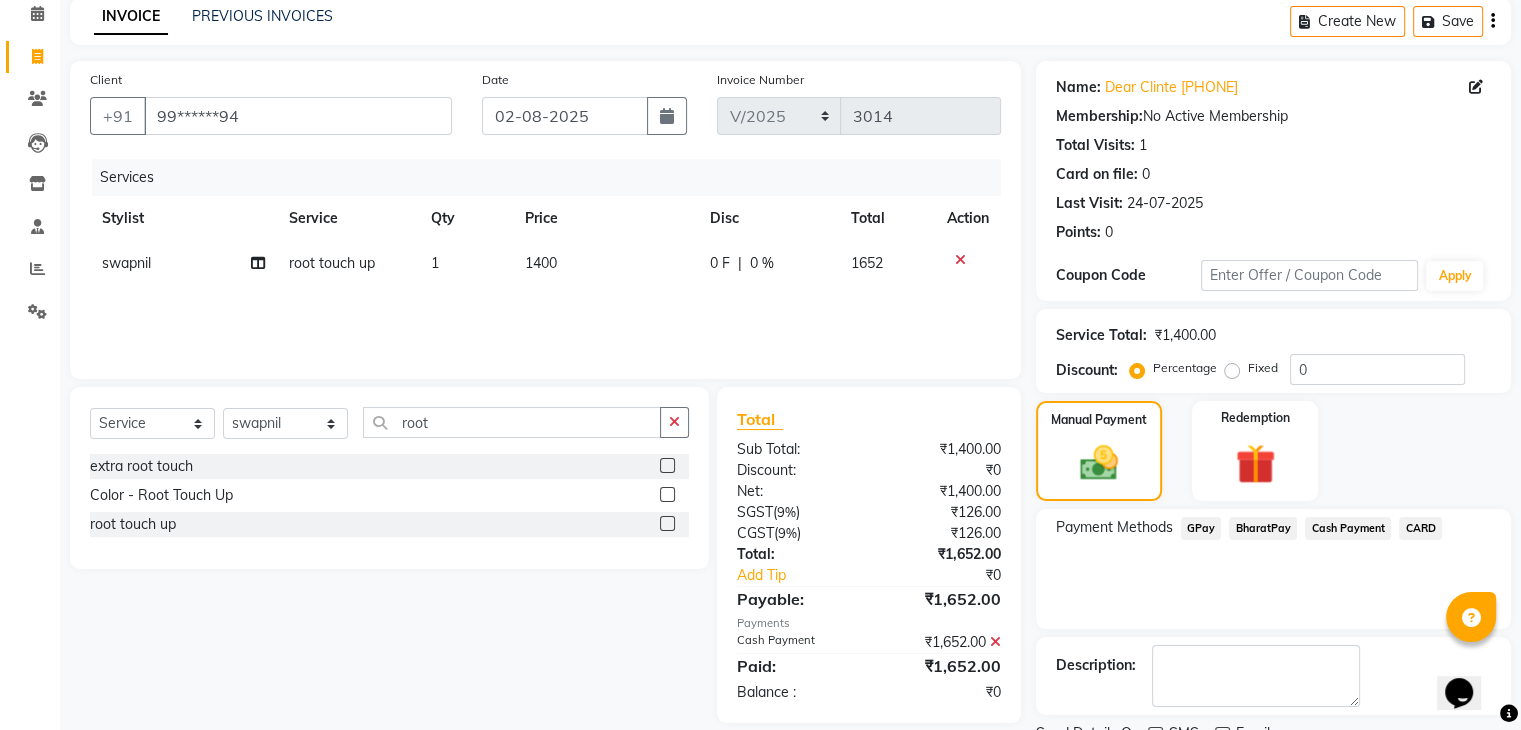 scroll, scrollTop: 171, scrollLeft: 0, axis: vertical 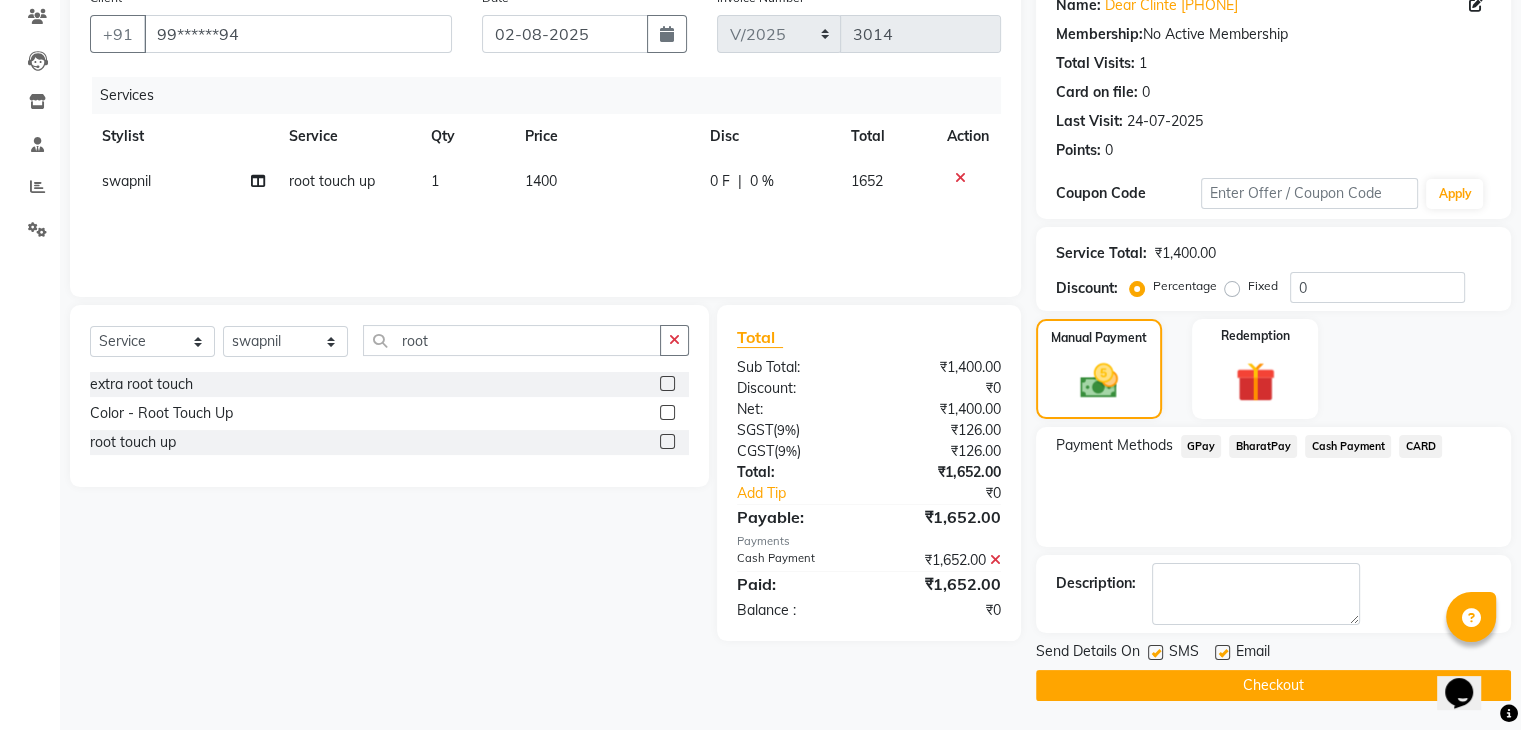 click on "Checkout" 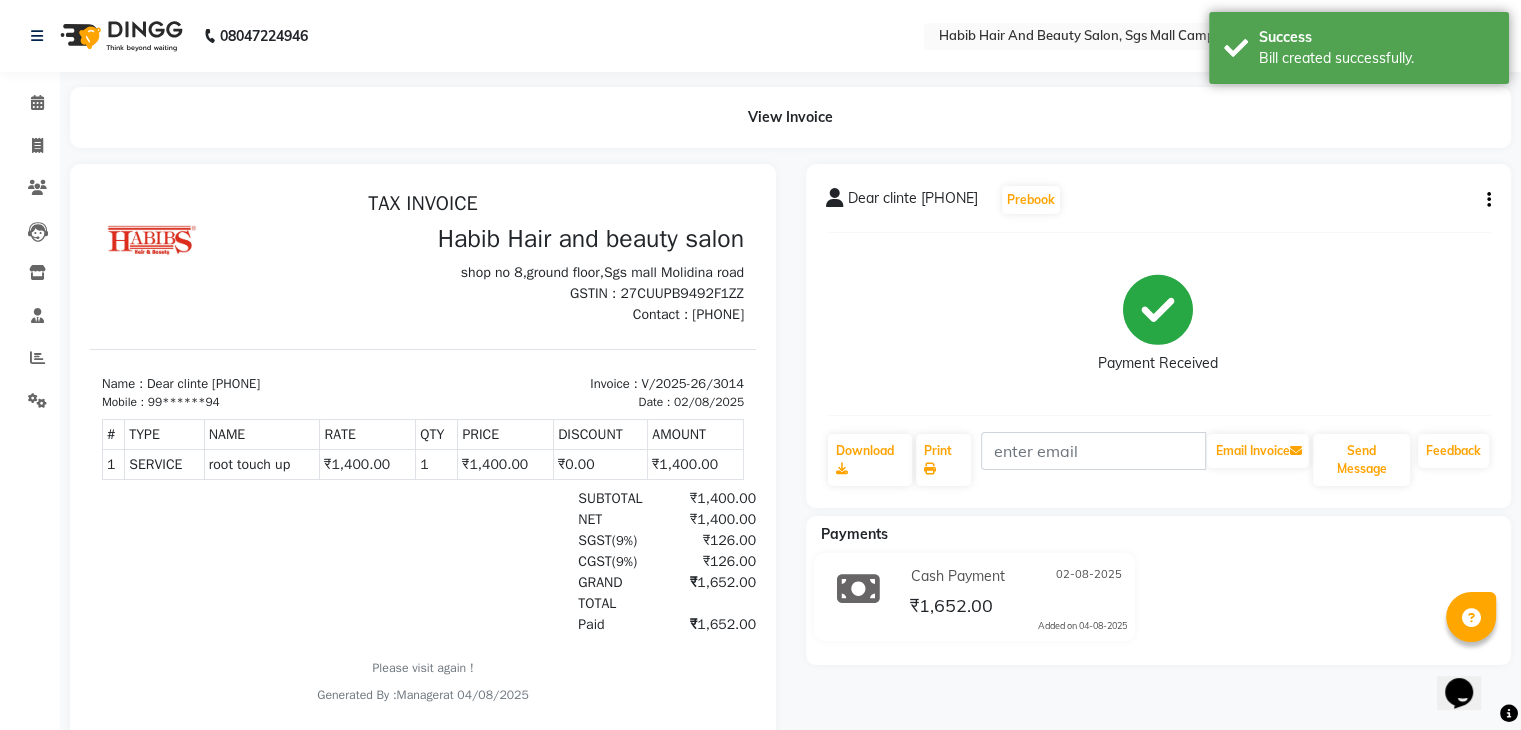 scroll, scrollTop: 0, scrollLeft: 0, axis: both 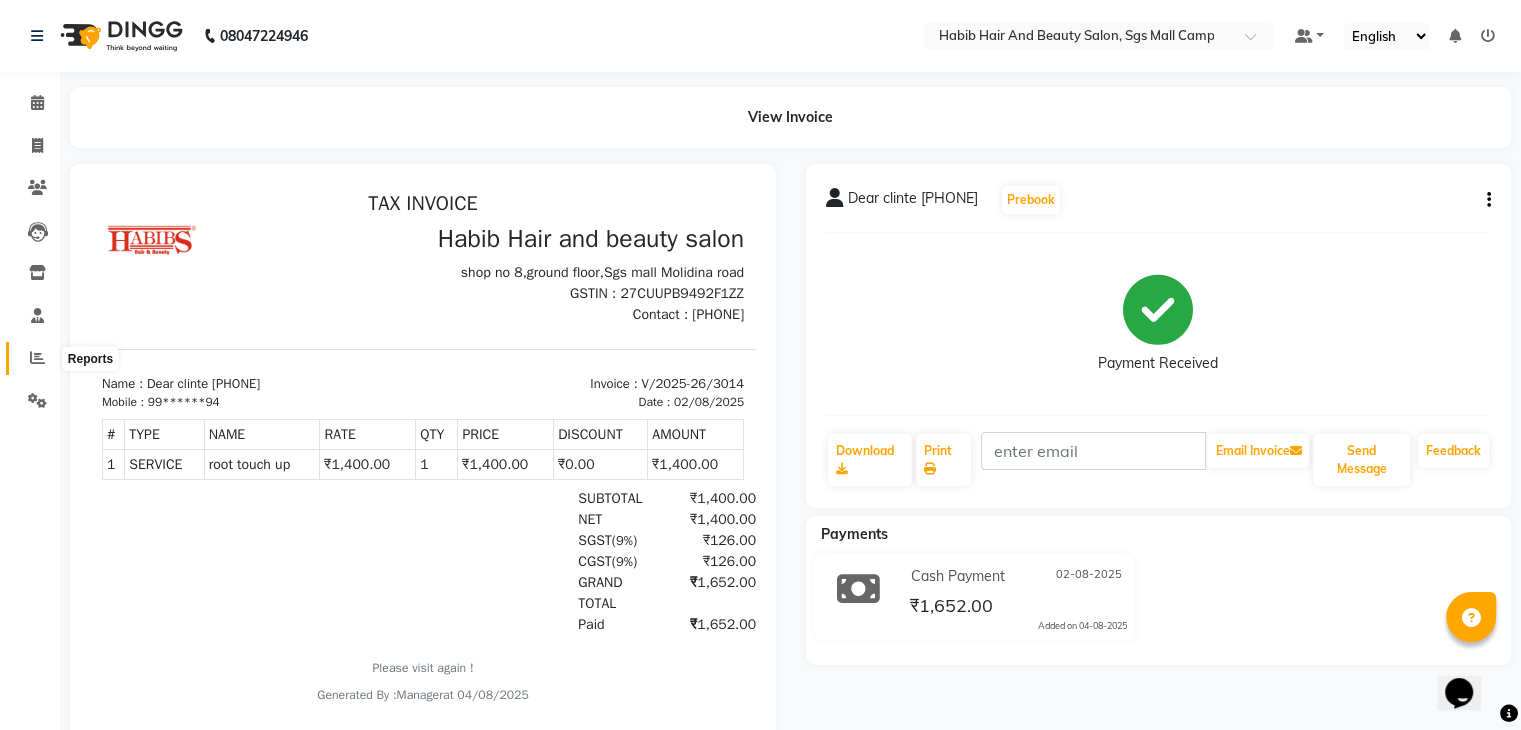 click 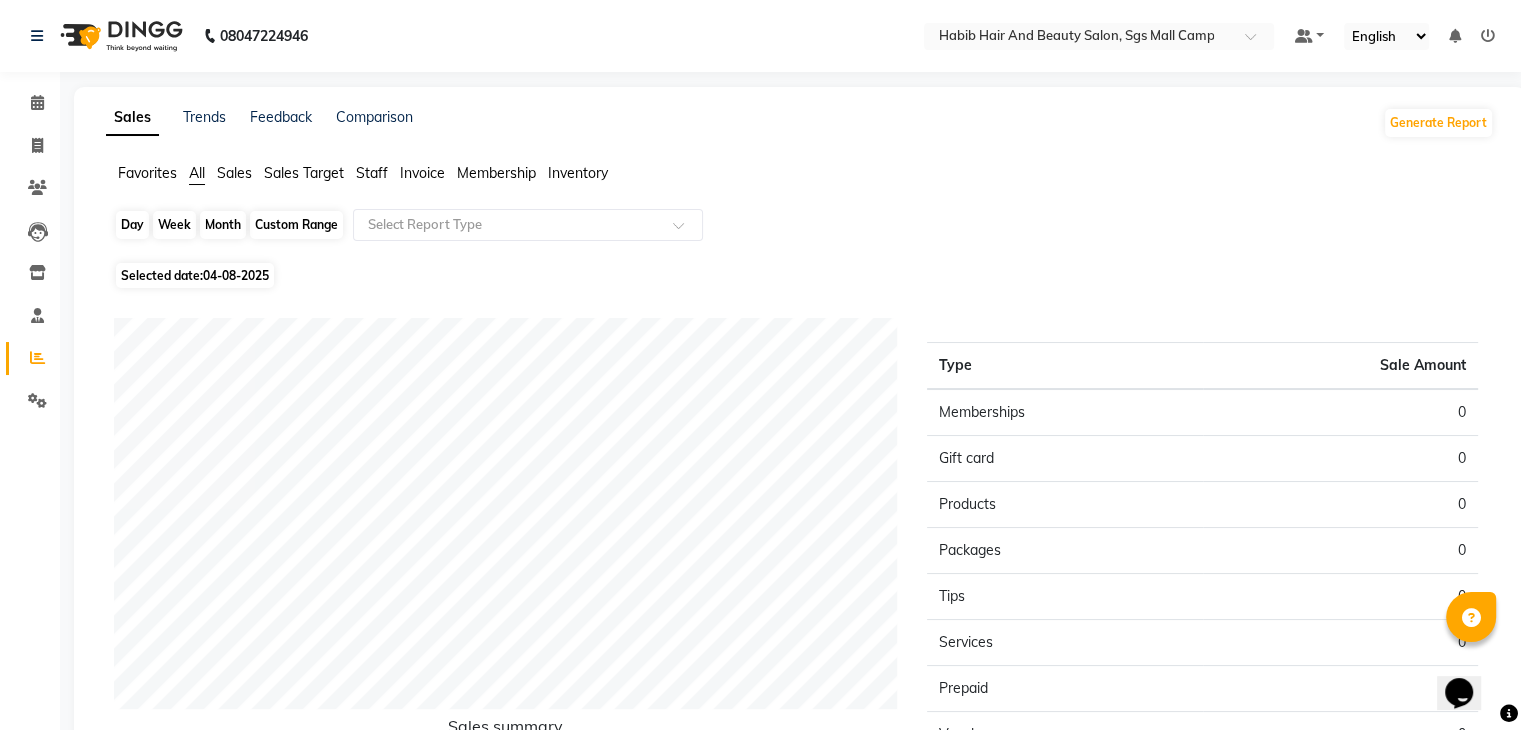 click on "Day" 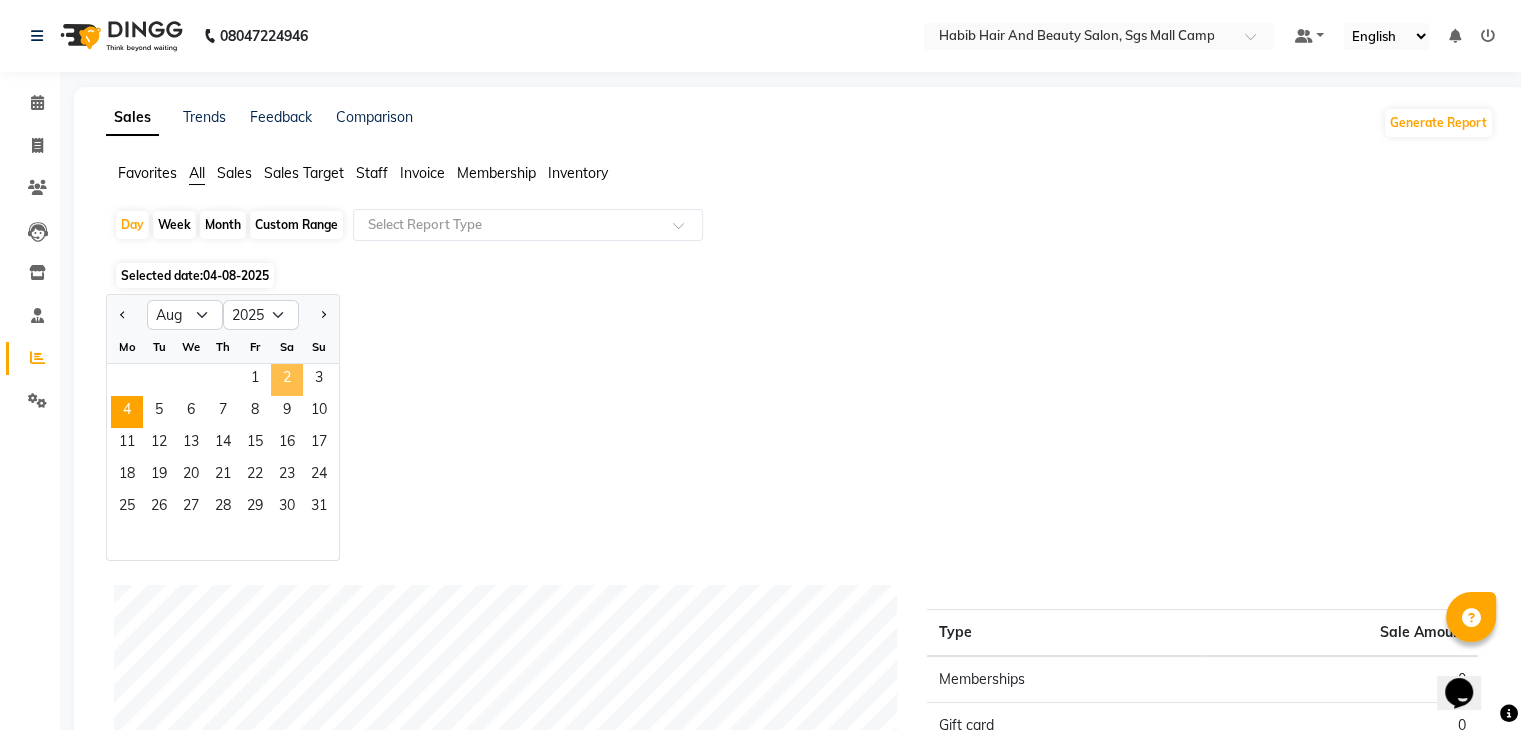 click on "2" 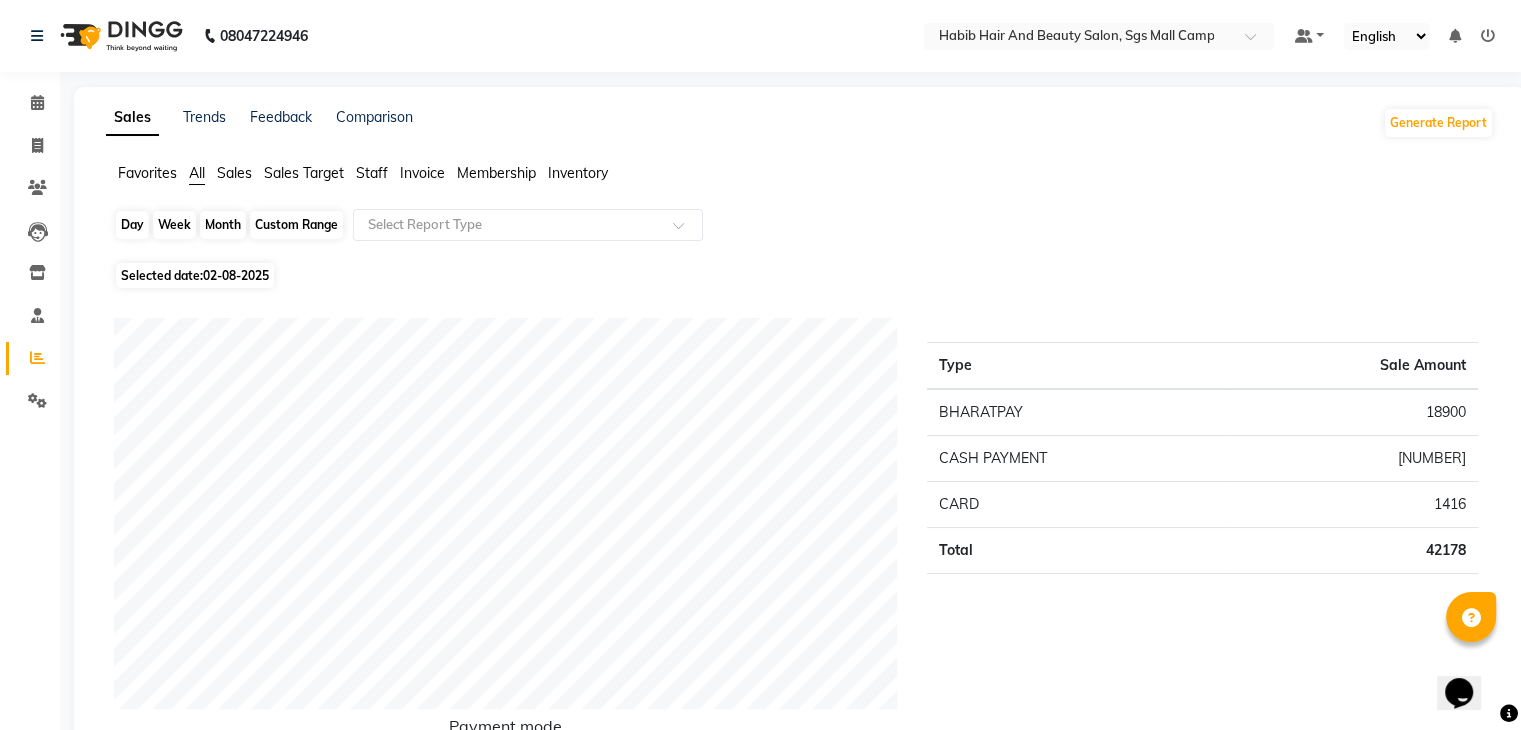 click on "Day" 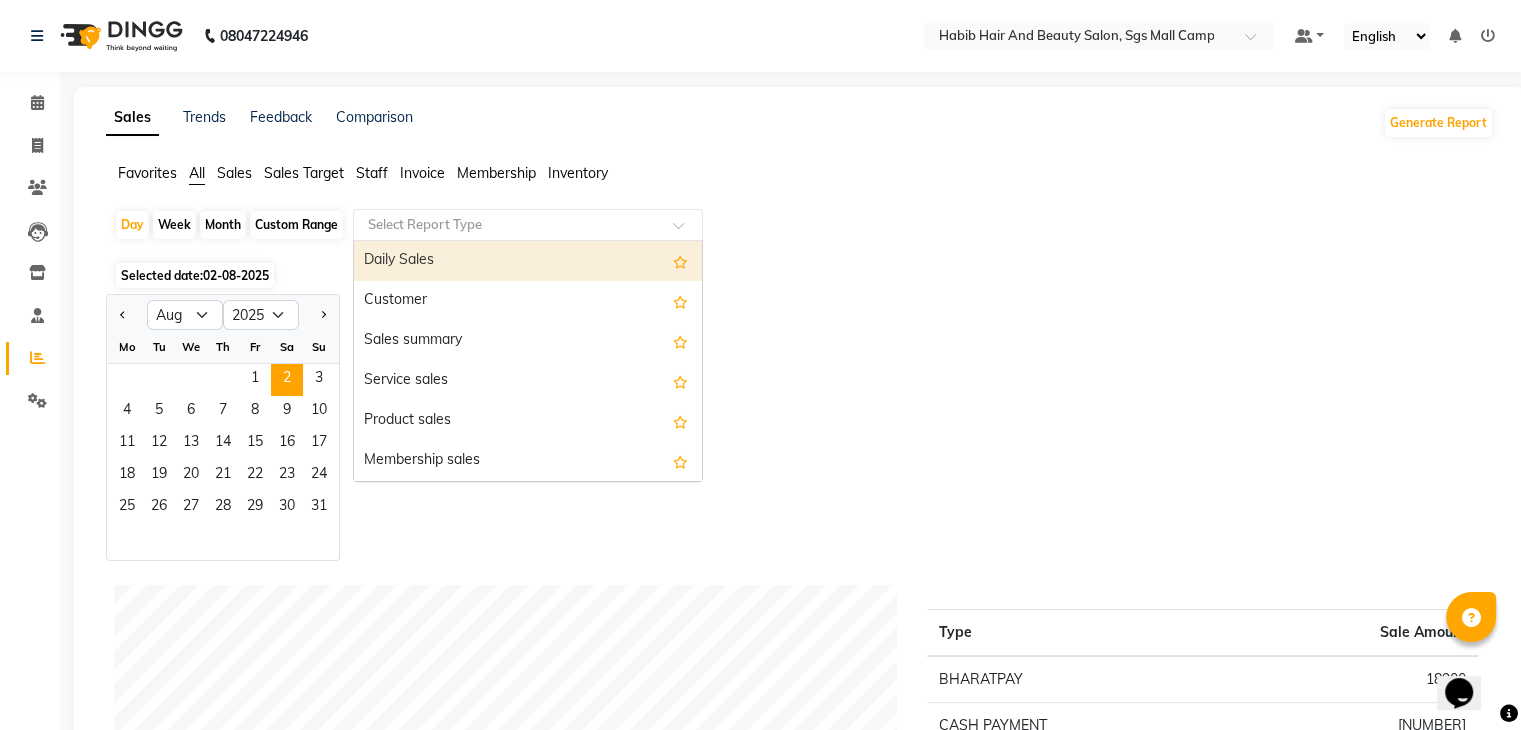 click 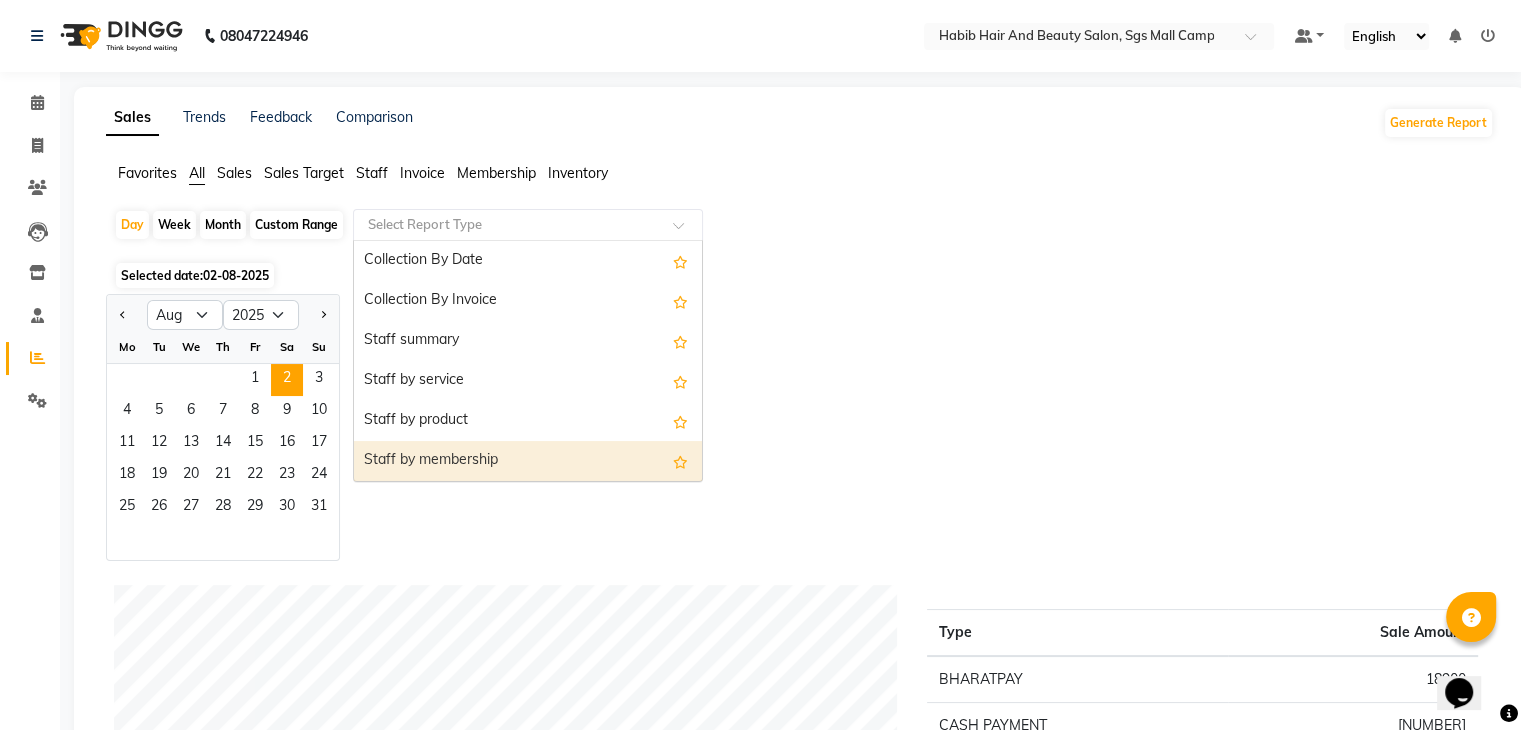 scroll, scrollTop: 680, scrollLeft: 0, axis: vertical 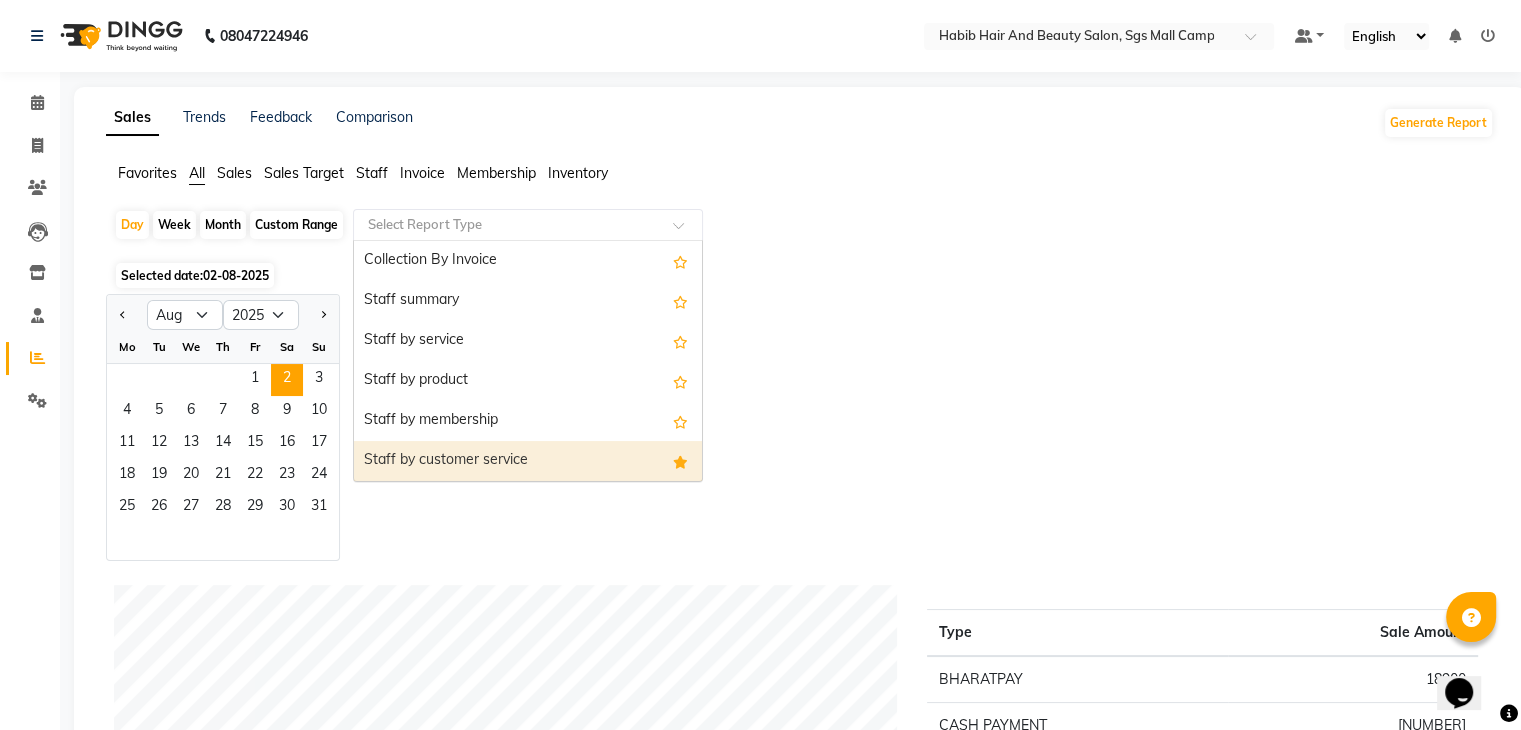 click on "Staff by customer service" at bounding box center [528, 461] 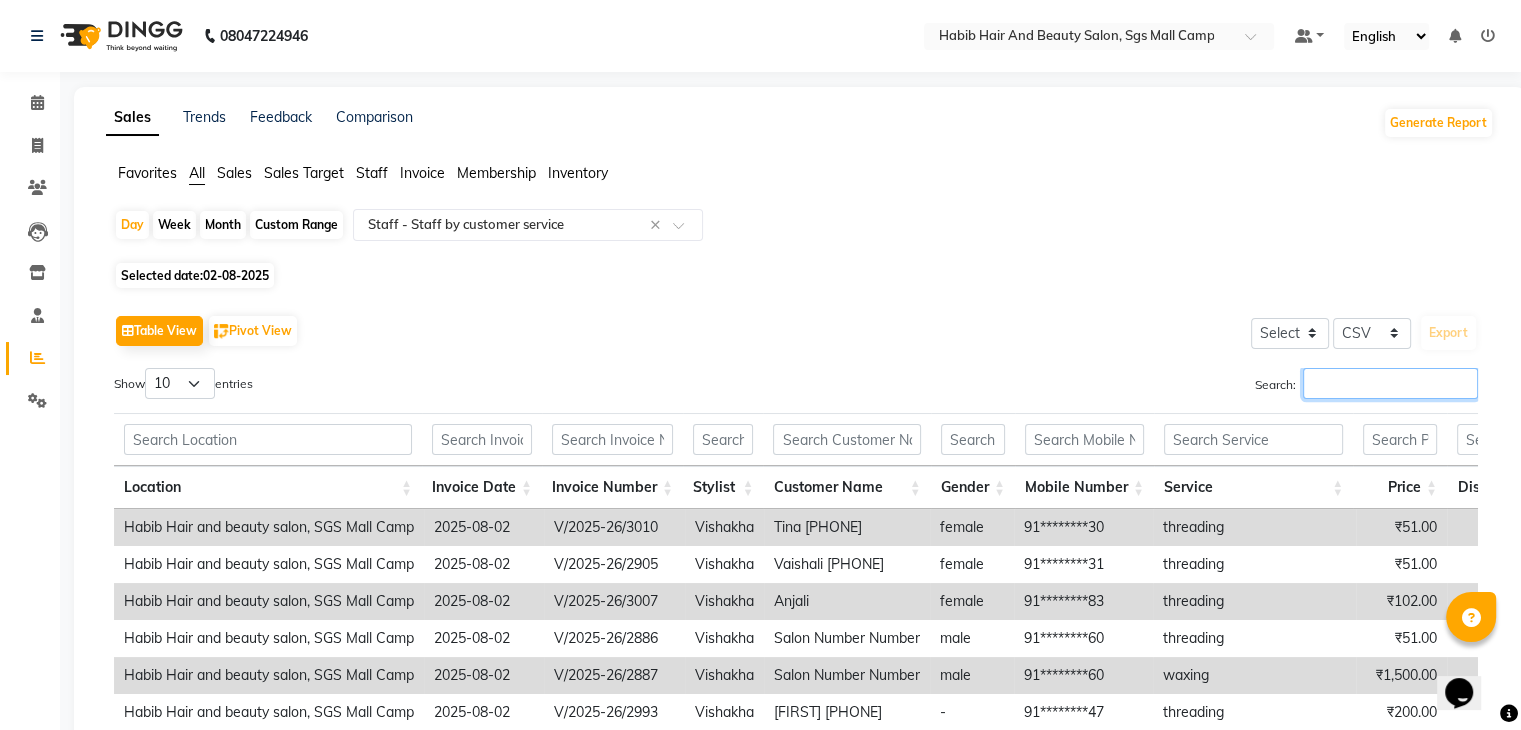 click on "Search:" at bounding box center (1390, 383) 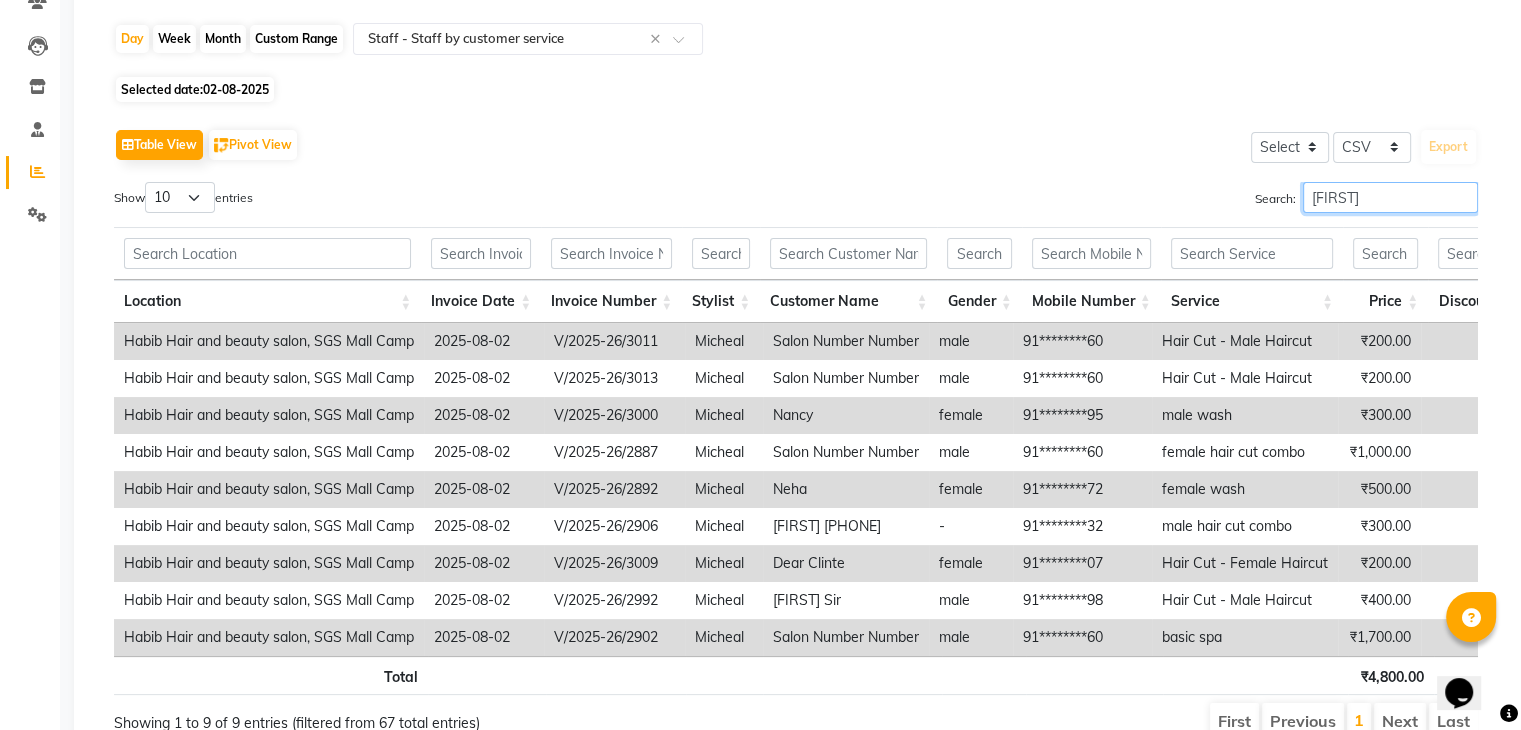 scroll, scrollTop: 292, scrollLeft: 0, axis: vertical 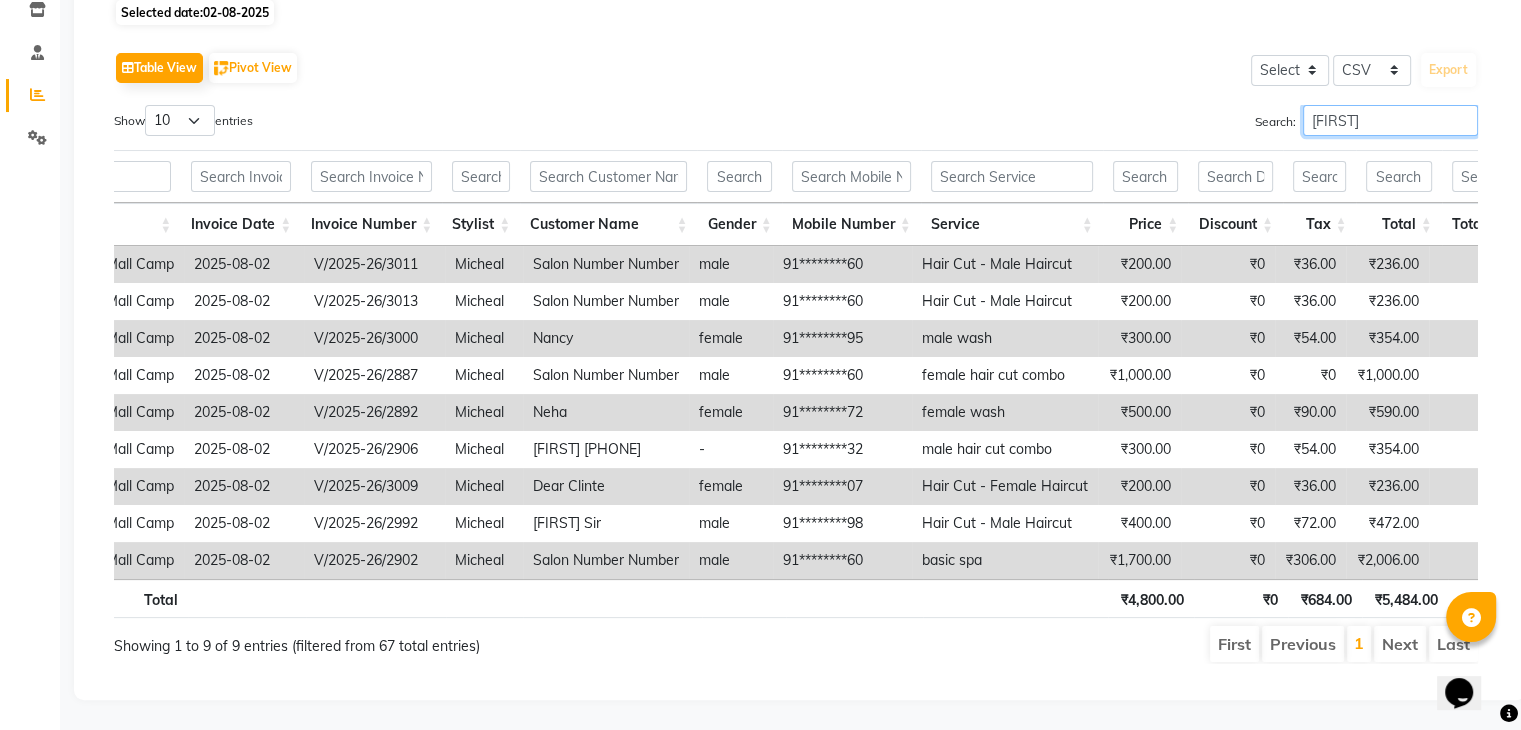click on "[FIRST]" at bounding box center (1390, 120) 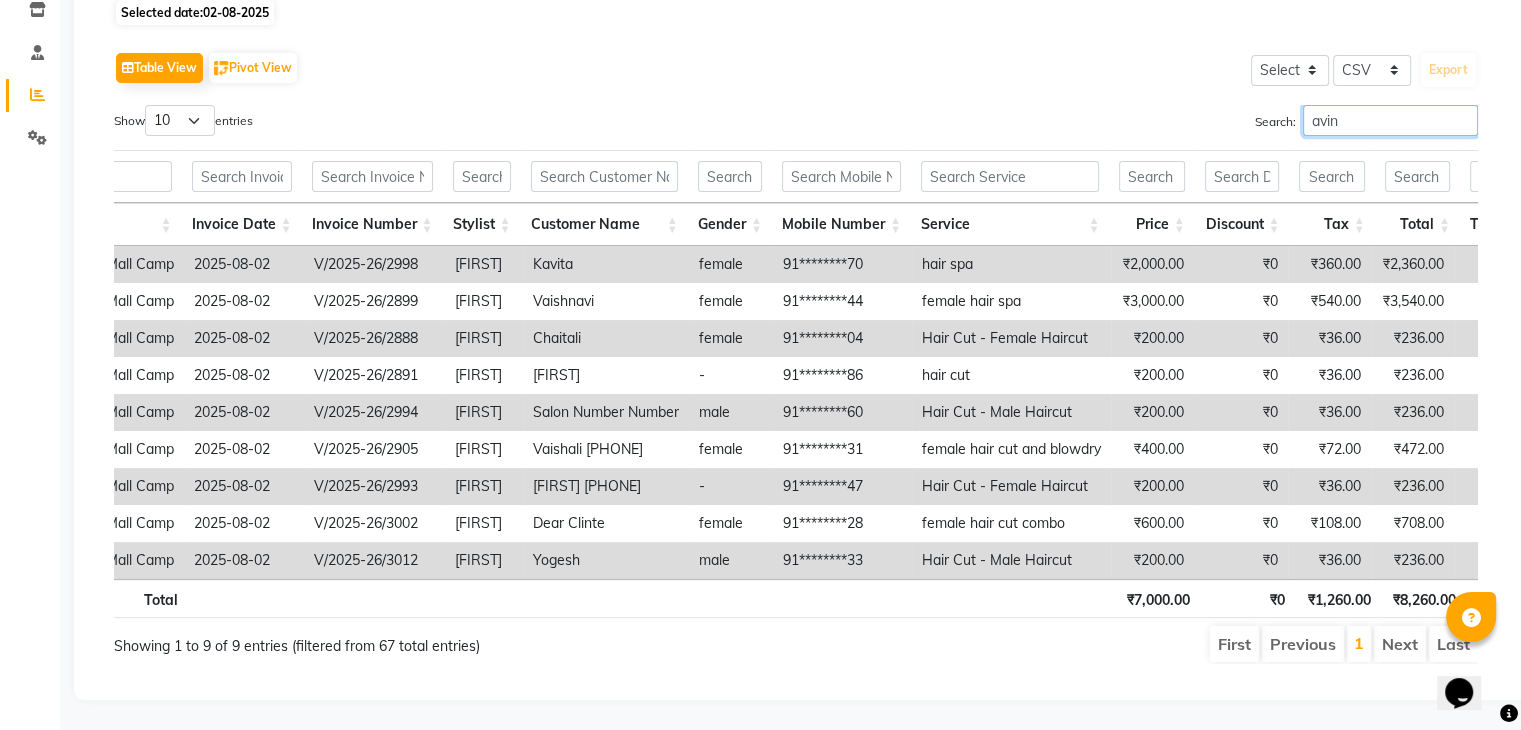 scroll, scrollTop: 217, scrollLeft: 0, axis: vertical 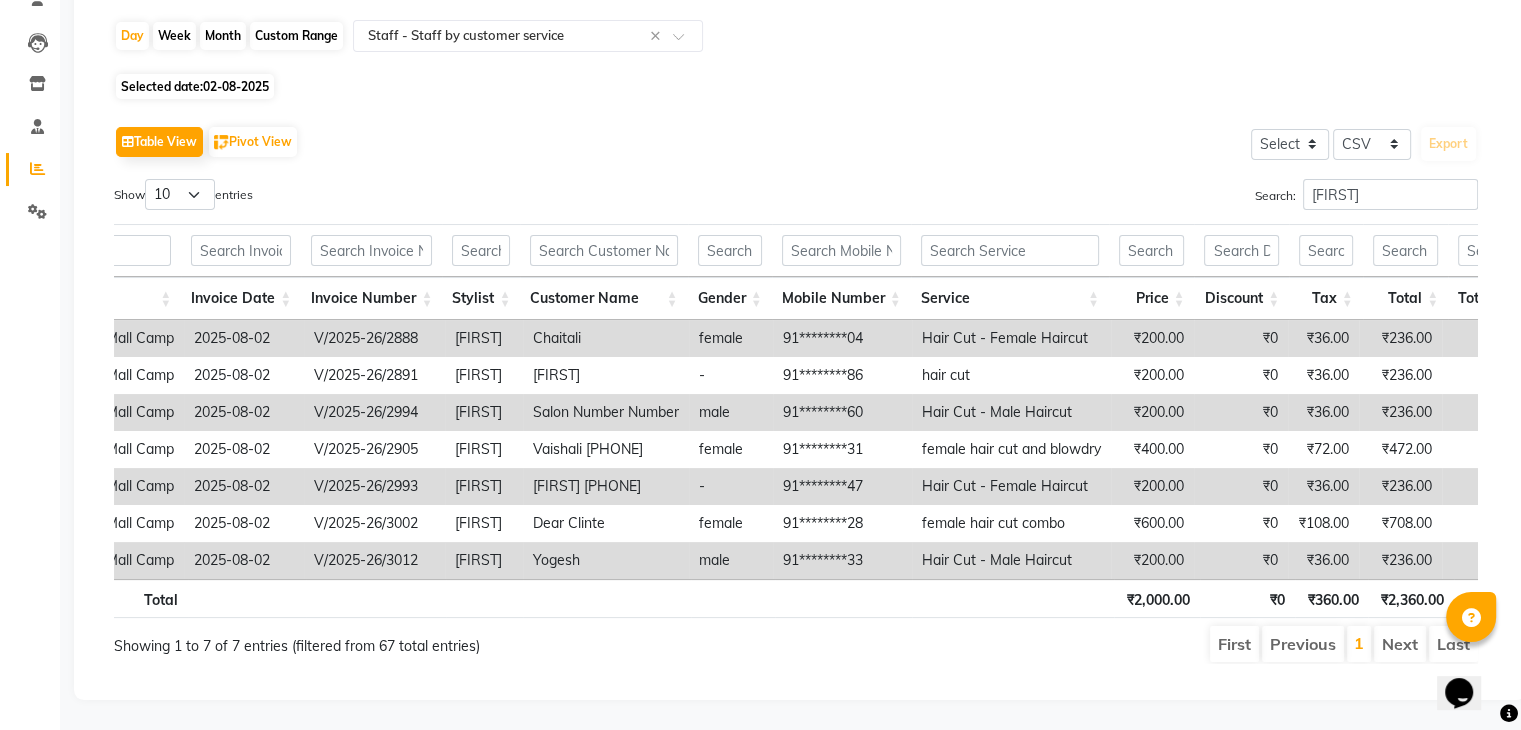 click on "Table View  Pivot View  Select Select CSV PDF  Export  Show  10 25 50 100  entries Search: avinash Location Invoice Date Invoice Number Stylist Customer Name Gender Mobile Number Service Price Discount Tax Total Total W/o Tax Invoice Total Payment Redemption Redemption Share Location Invoice Date Invoice Number Stylist Customer Name Gender Mobile Number Service Price Discount Tax Total Total W/o Tax Invoice Total Payment Redemption Redemption Share Total ₹2,000.00 ₹0 ₹360.00 ₹2,360.00 ₹2,000.00 ₹3,956.54 ₹2,360.00 ₹0 ₹0 Habib Hair and beauty salon, SGS Mall Camp [DATE] V/[YEAR]/[NUMBER] Avinash  Chaitali  female [PHONE] Hair Cut - Female Haircut ₹200.00 ₹0 ₹36.00 ₹236.00 ₹200.00 ₹828.36 ₹236.00 ₹0 ₹0 Habib Hair and beauty salon, SGS Mall Camp [DATE] V/[YEAR]/[NUMBER] Avinash  Sharique  - [PHONE] hair cut ₹200.00 ₹0 ₹36.00 ₹236.00 ₹200.00 ₹236.00 ₹236.00 ₹0 ₹0 Habib Hair and beauty salon, SGS Mall Camp [DATE] V/[YEAR]/[NUMBER] Avinash  male" 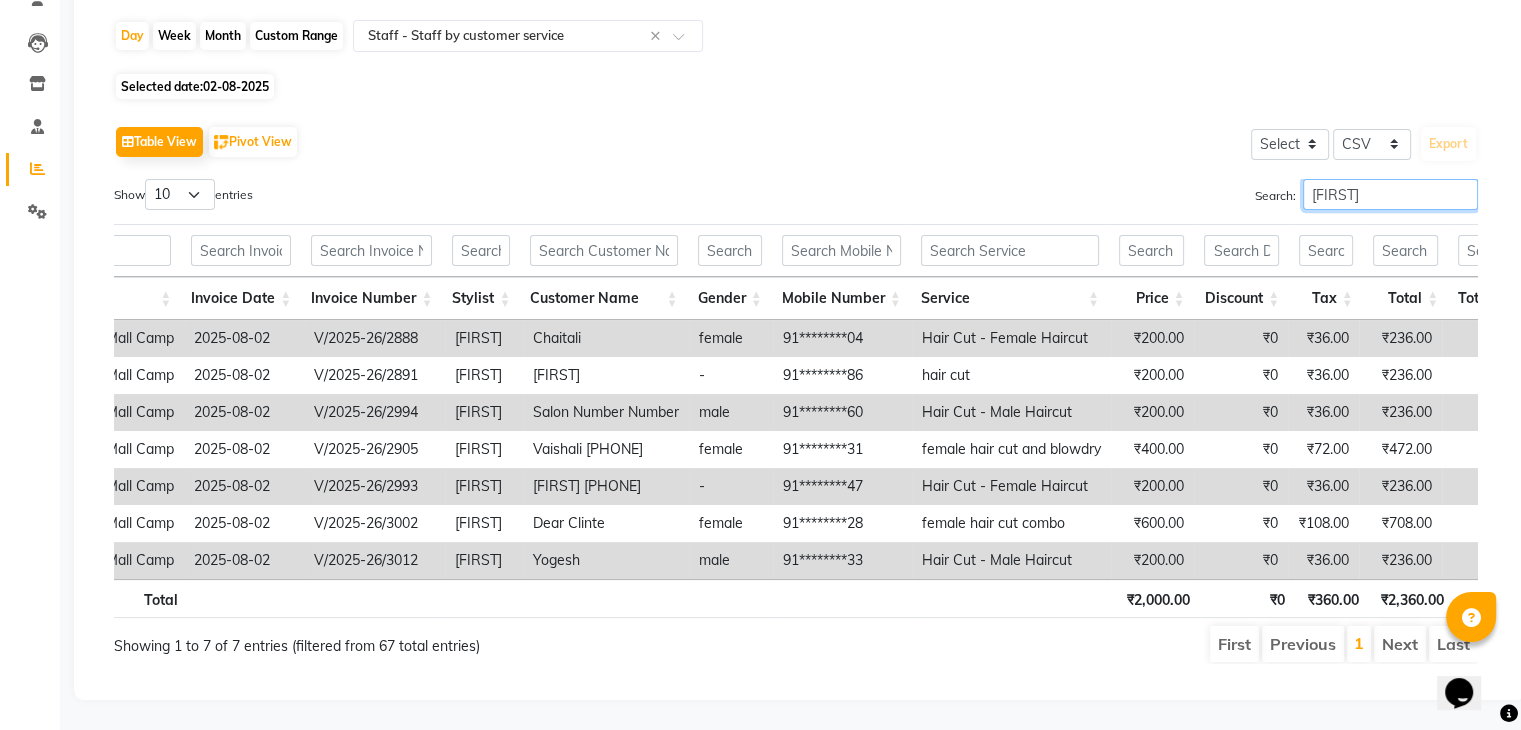 click on "[FIRST]" at bounding box center [1390, 194] 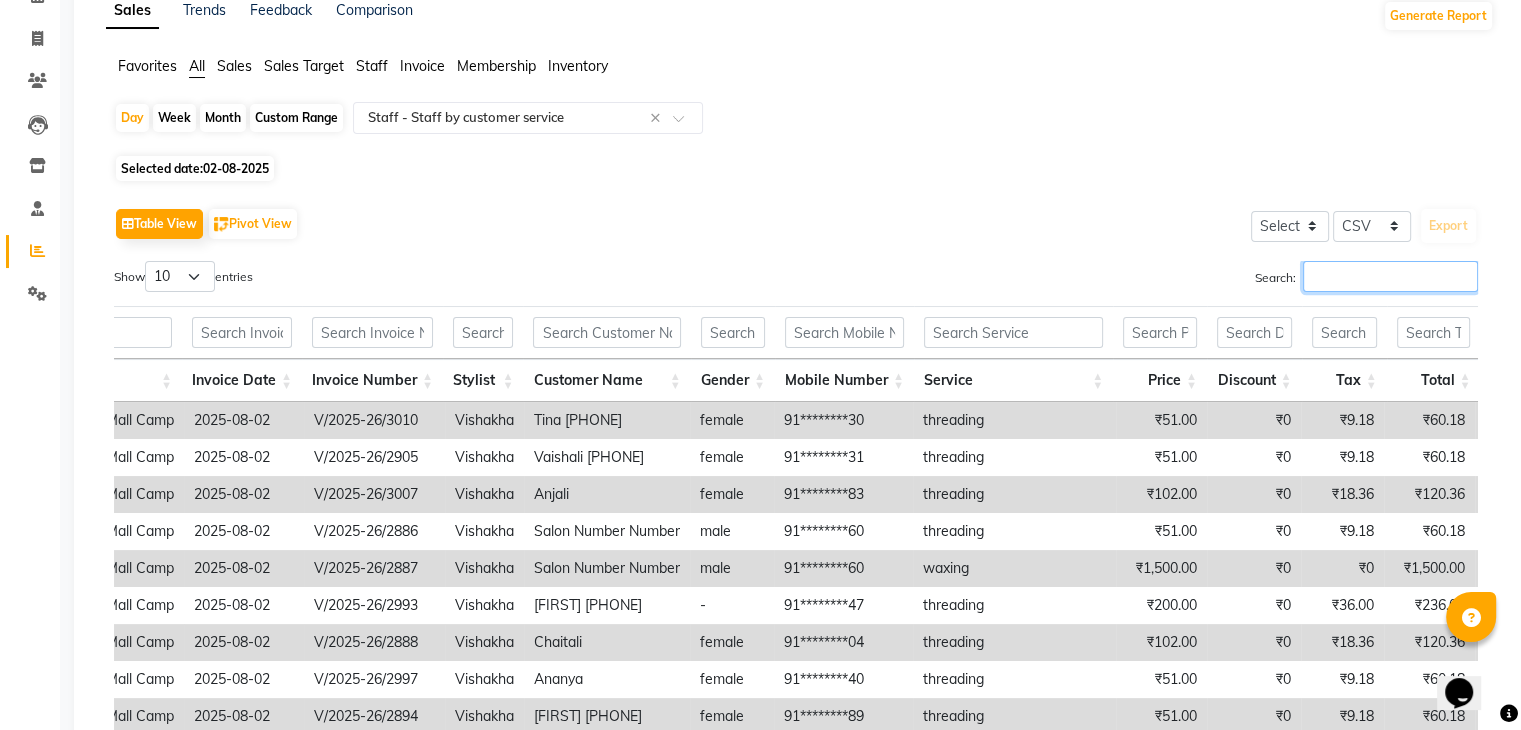scroll, scrollTop: 217, scrollLeft: 0, axis: vertical 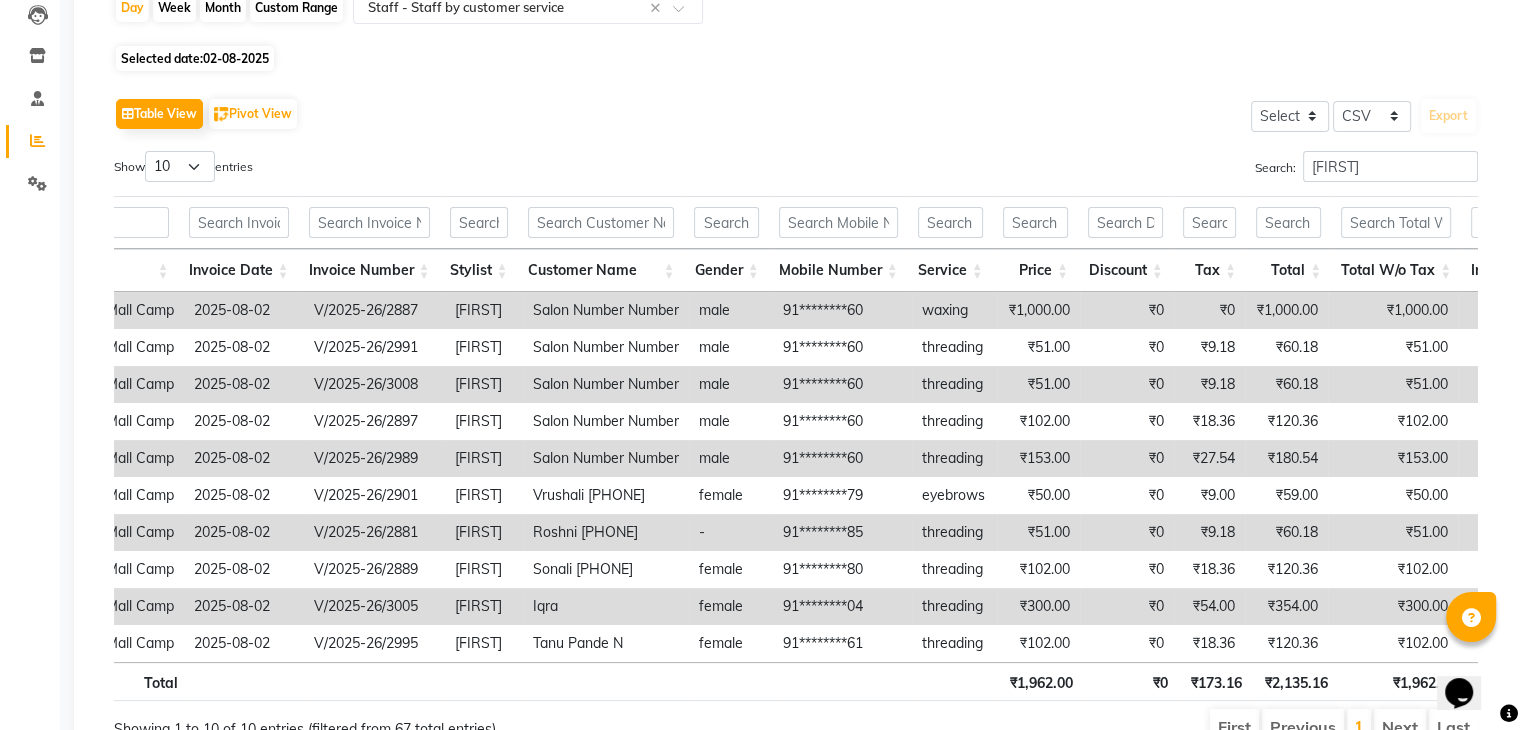 click on "Sales Trends Feedback Comparison Generate Report Favorites All Sales Sales Target Staff Invoice Membership Inventory  Day   Week   Month   Custom Range  Select Report Type × Staff -  Staff by customer service × Selected date:  02-08-2025   Table View   Pivot View  Select Select CSV PDF  Export  Show  10 25 50 100  entries Search: [FIRST] Location Invoice Date Invoice Number Stylist Customer Name Gender Mobile Number Service Price Discount Tax Total Total W/o Tax Invoice Total Payment Redemption Redemption Share Location Invoice Date Invoice Number Stylist Customer Name Gender Mobile Number Service Price Discount Tax Total Total W/o Tax Invoice Total Payment Redemption Redemption Share Total [PRICE] [PRICE] [PRICE] [PRICE] [PRICE] [PRICE] [PRICE] [PRICE] [PRICE] Habib Hair and beauty salon, SGS Mall Camp 2025-08-02 V/2025-26/2887 [FIRST] Salon Number Number male [PHONE] waxing [PRICE] [PRICE] [PRICE] [PRICE] [PRICE] [PRICE] [PRICE] [PRICE] 2025-08-02 V/2025-26/2991 [FIRST] -" 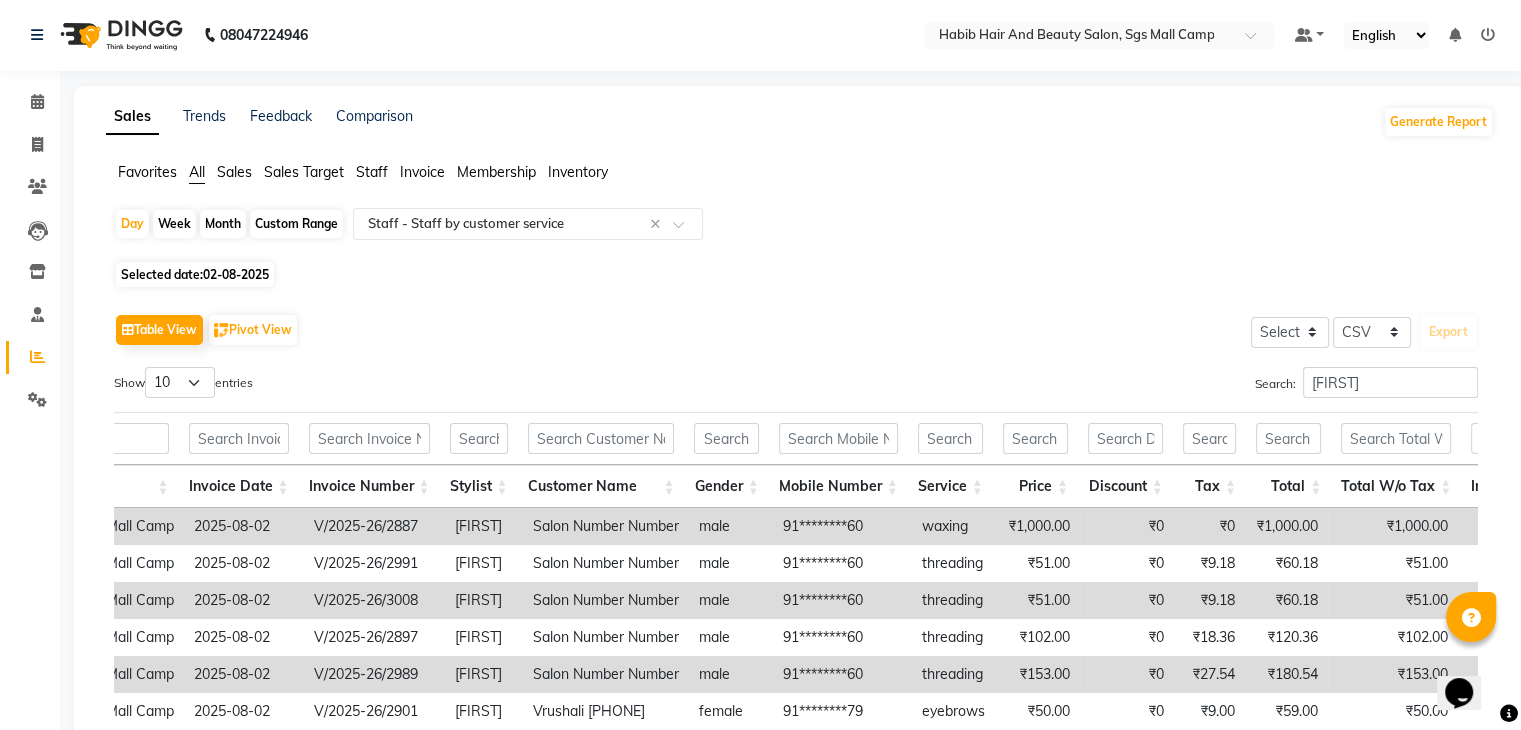 scroll, scrollTop: 0, scrollLeft: 0, axis: both 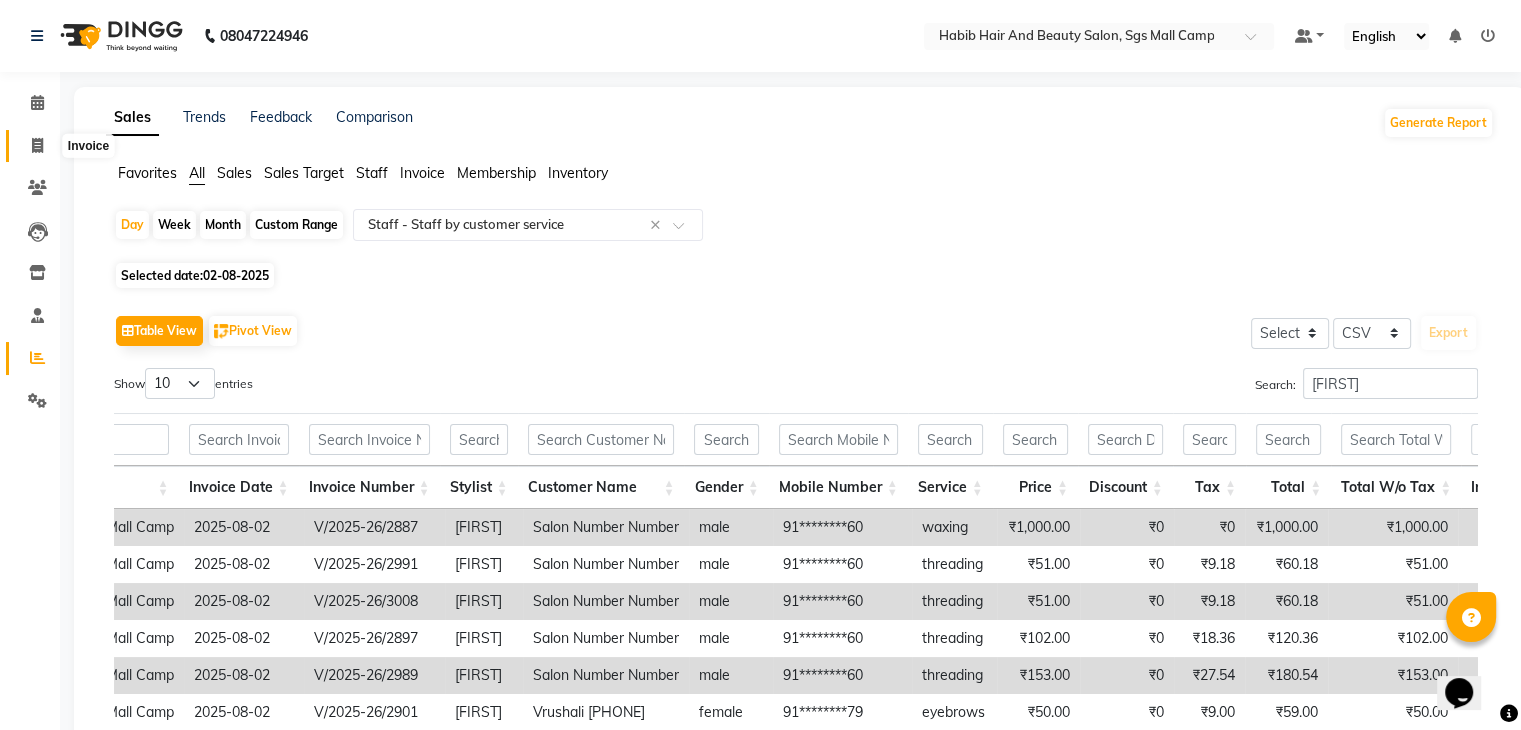 click 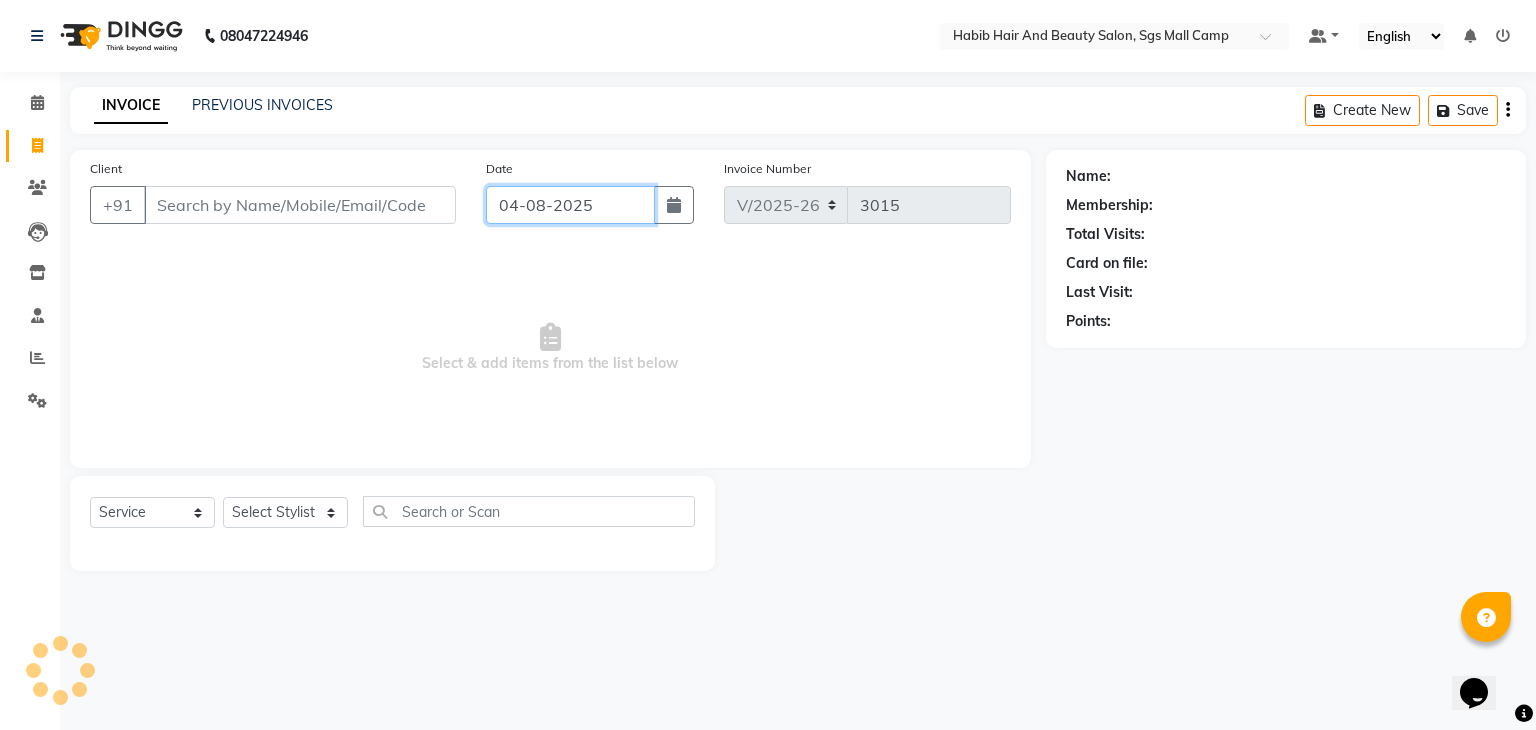click on "04-08-2025" 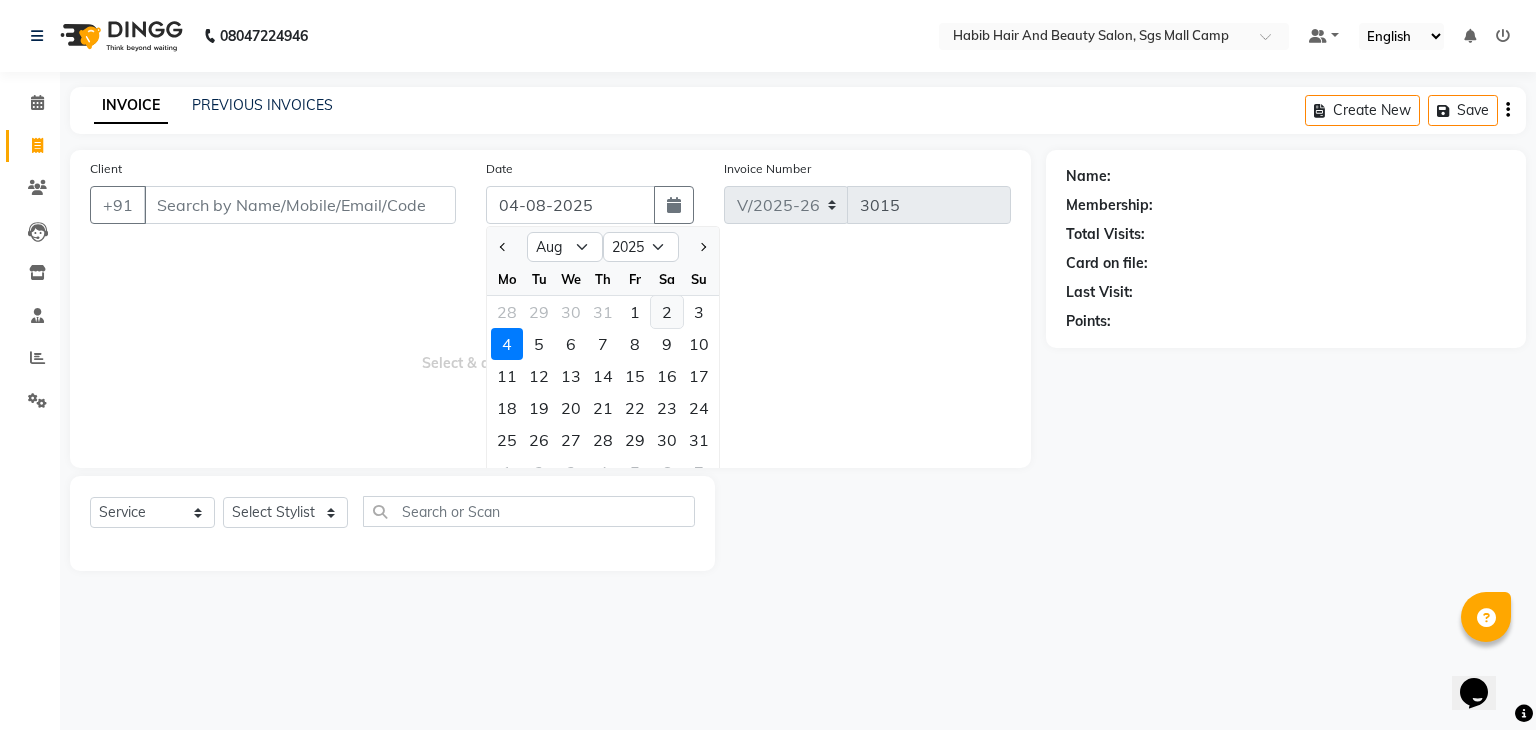 click on "2" 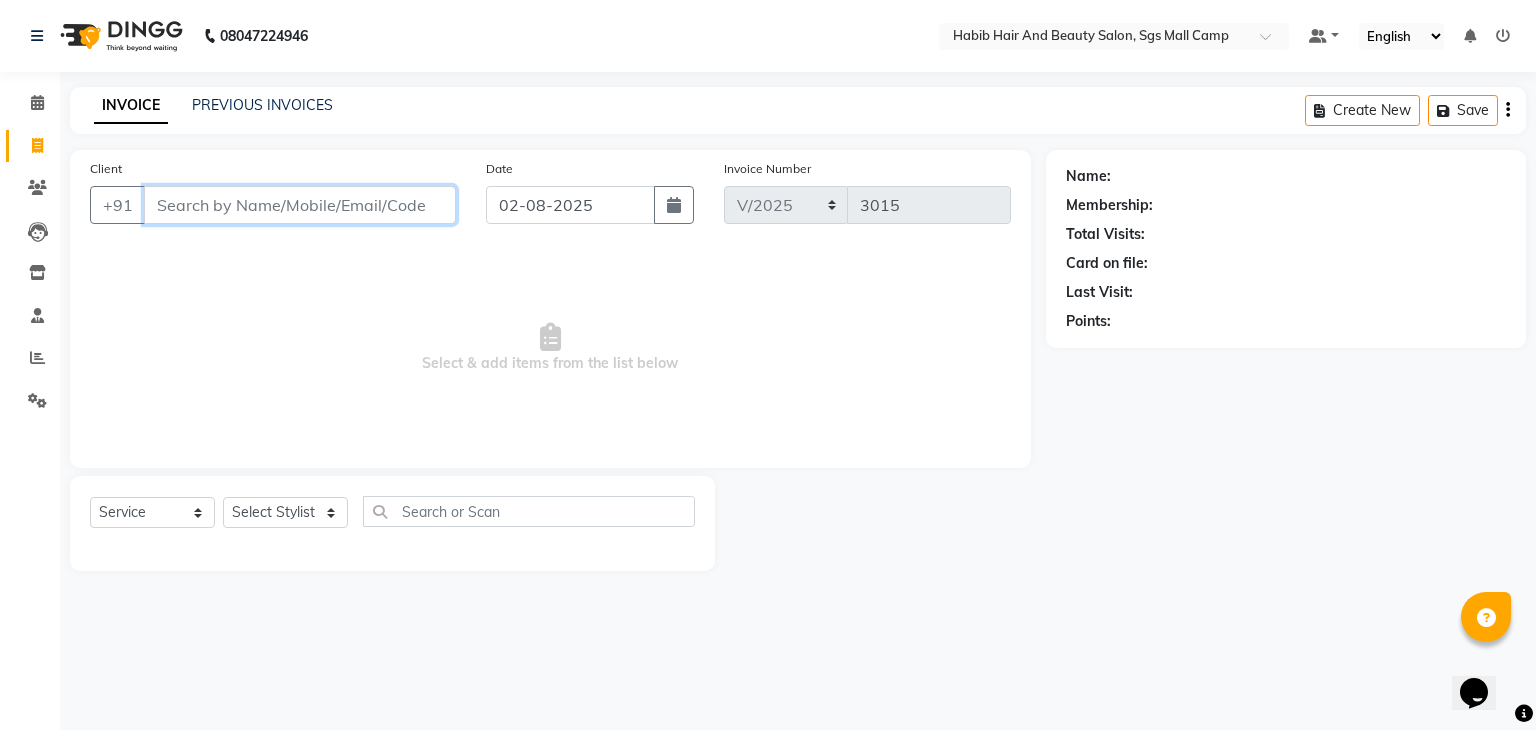 click on "Client" at bounding box center (300, 205) 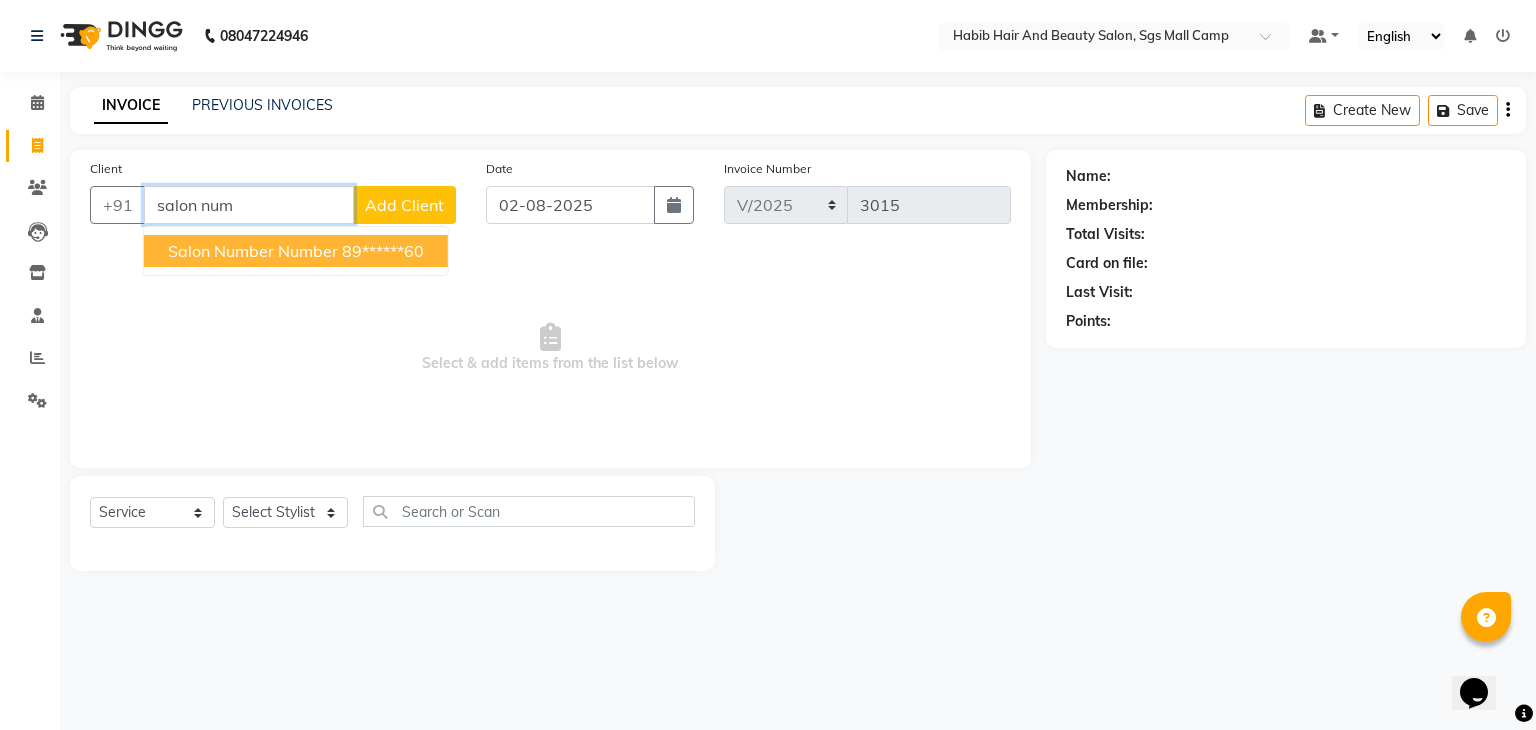 click on "salon number number" at bounding box center [253, 251] 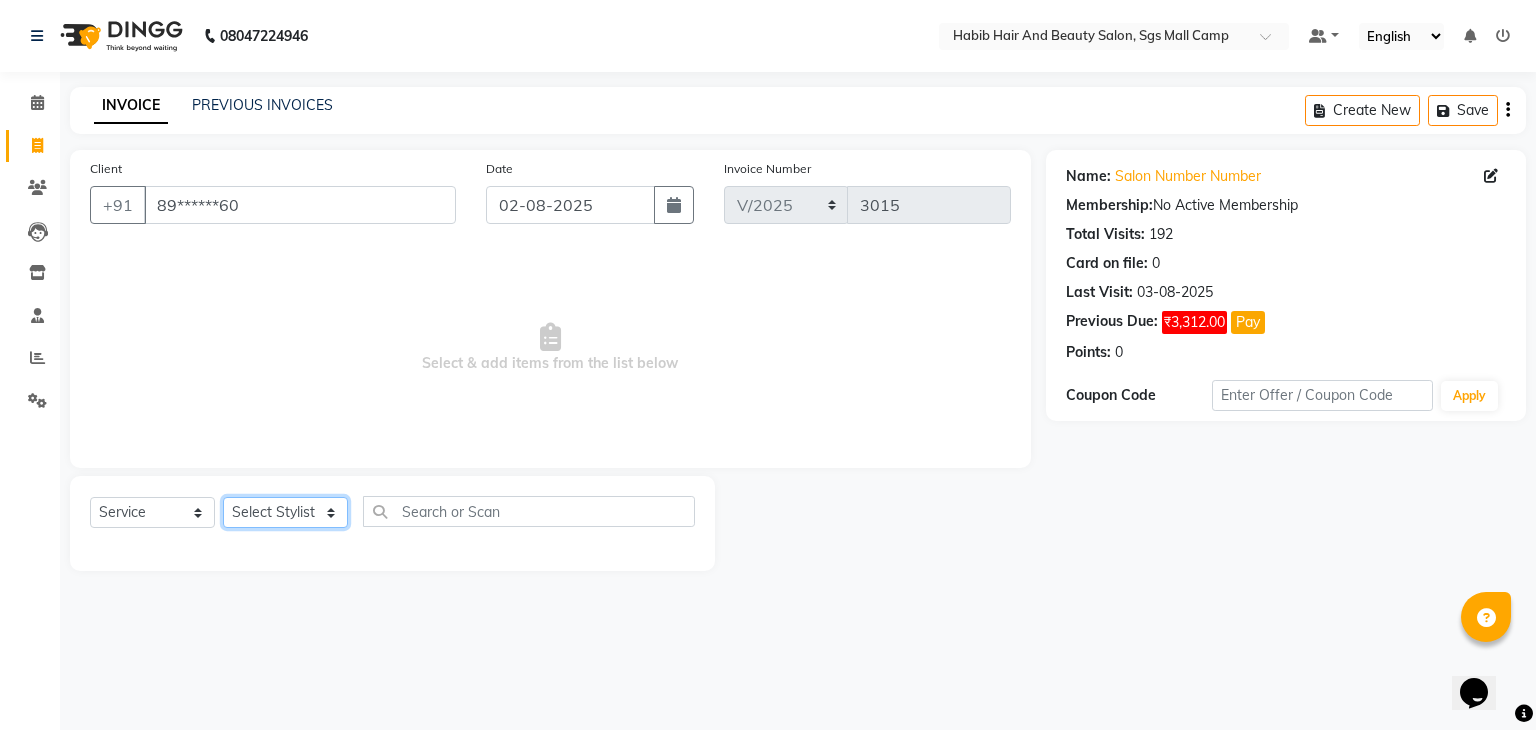 click on "Select Stylist [FIRST] [FIRST]  [FIRST] Manager [FIRST]  [FIRST] [FIRST]  [FIRST] [FIRST] [FIRST]" 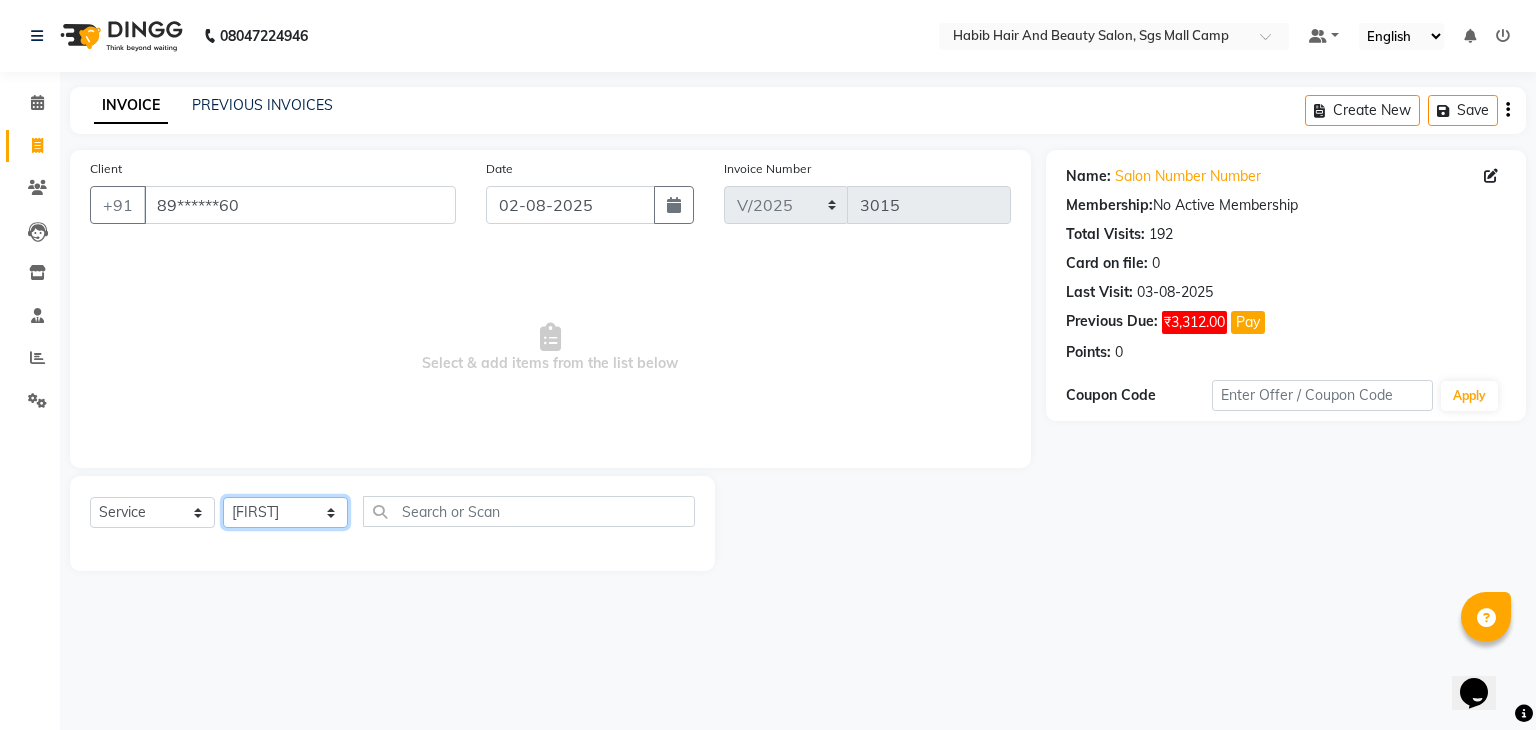 click on "Select Stylist [FIRST] [FIRST]  [FIRST] Manager [FIRST]  [FIRST] [FIRST]  [FIRST] [FIRST] [FIRST]" 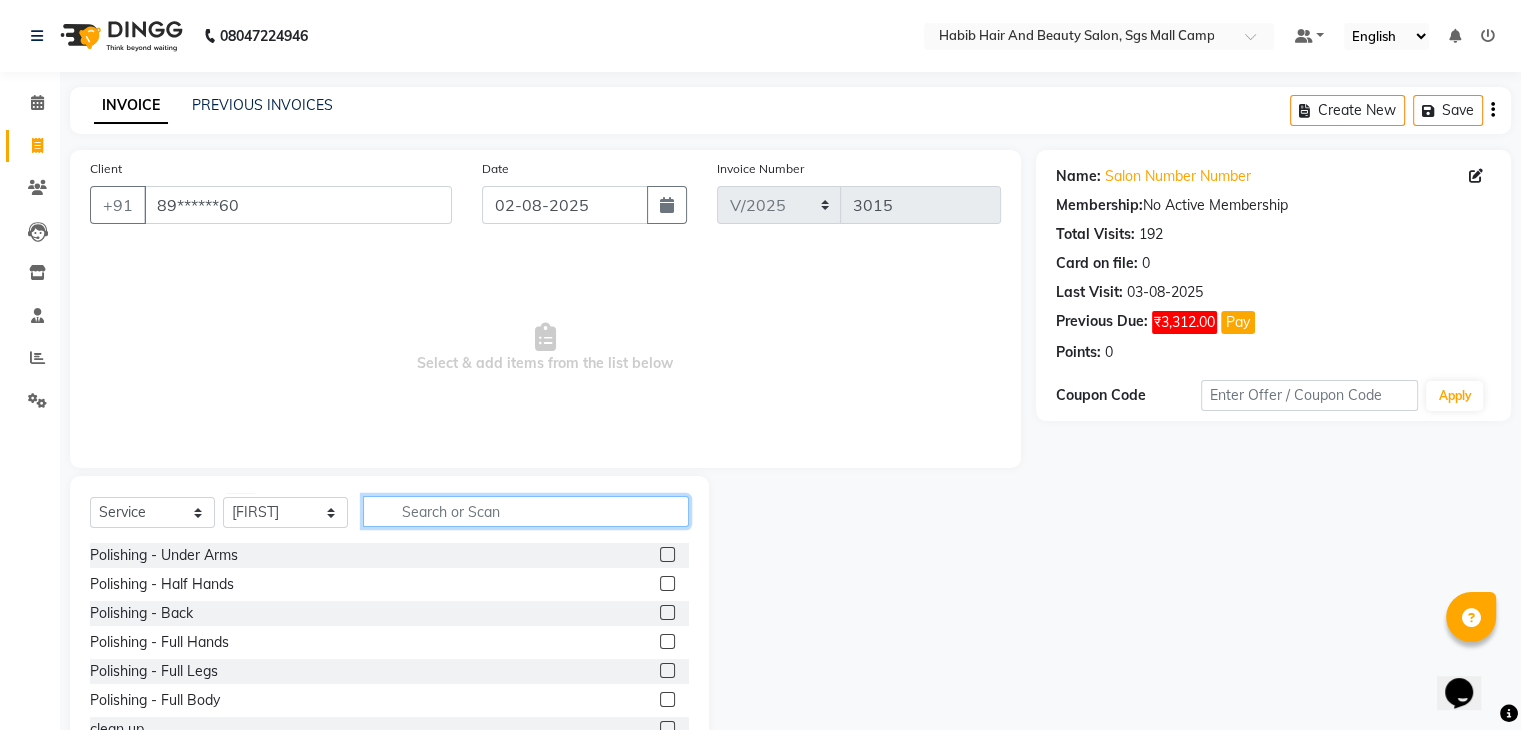 click 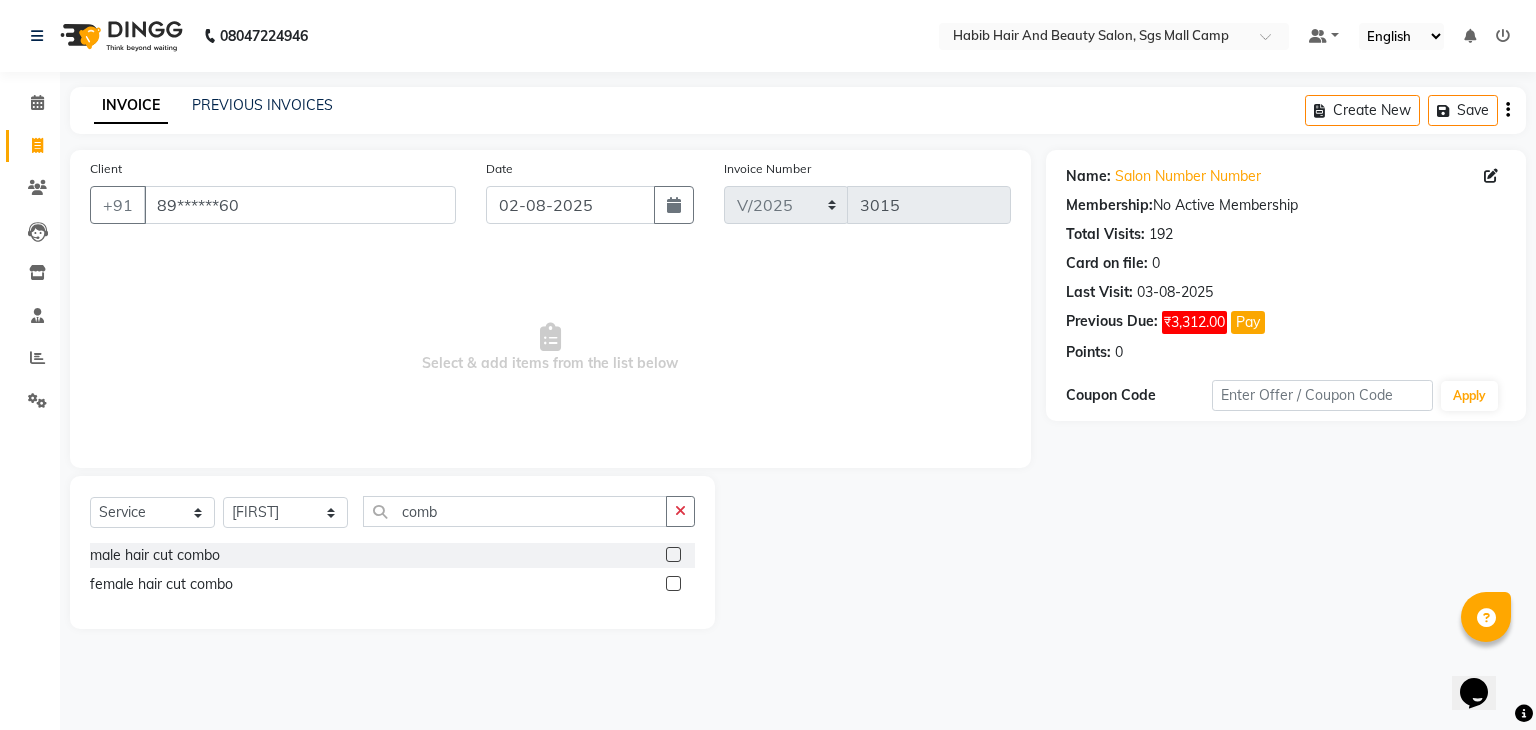 click 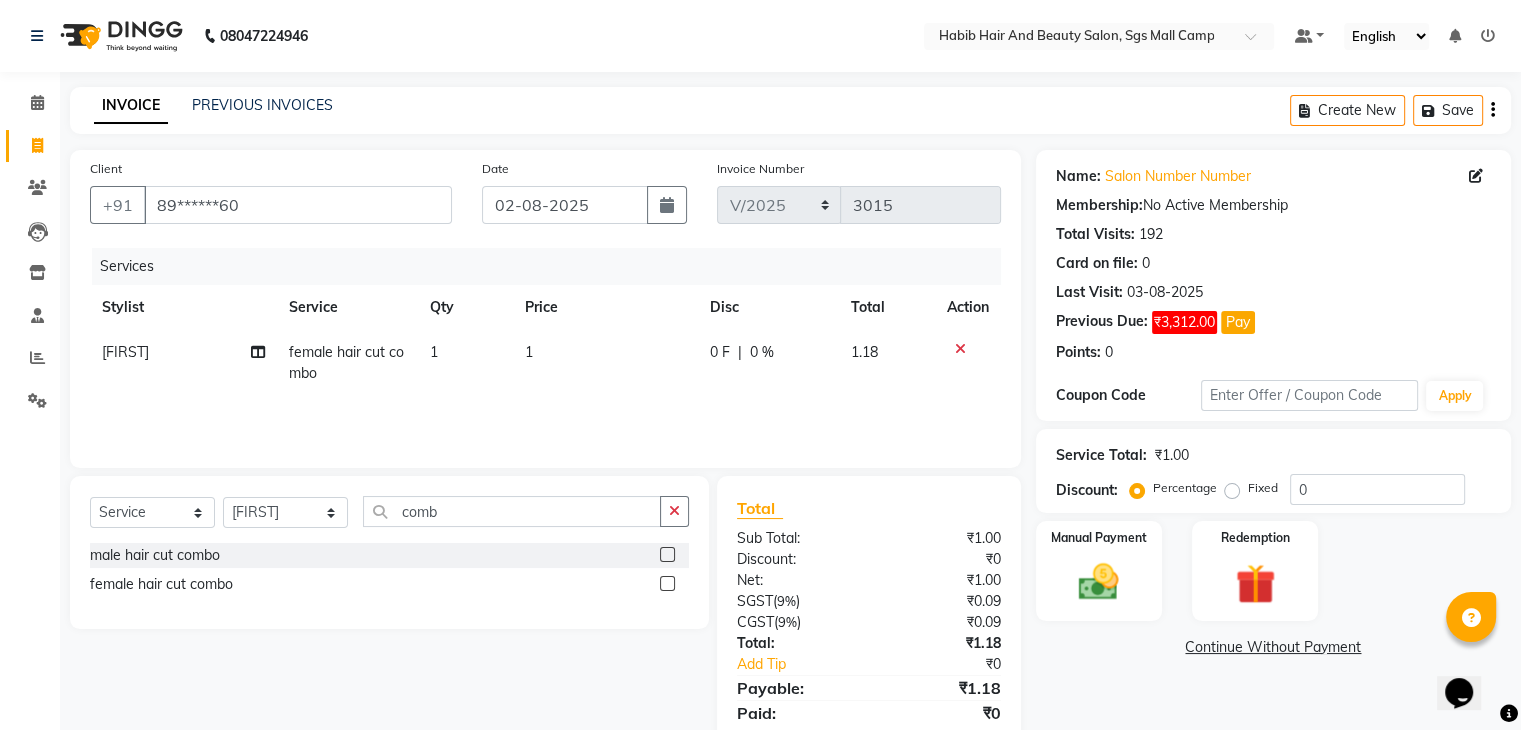 click on "1" 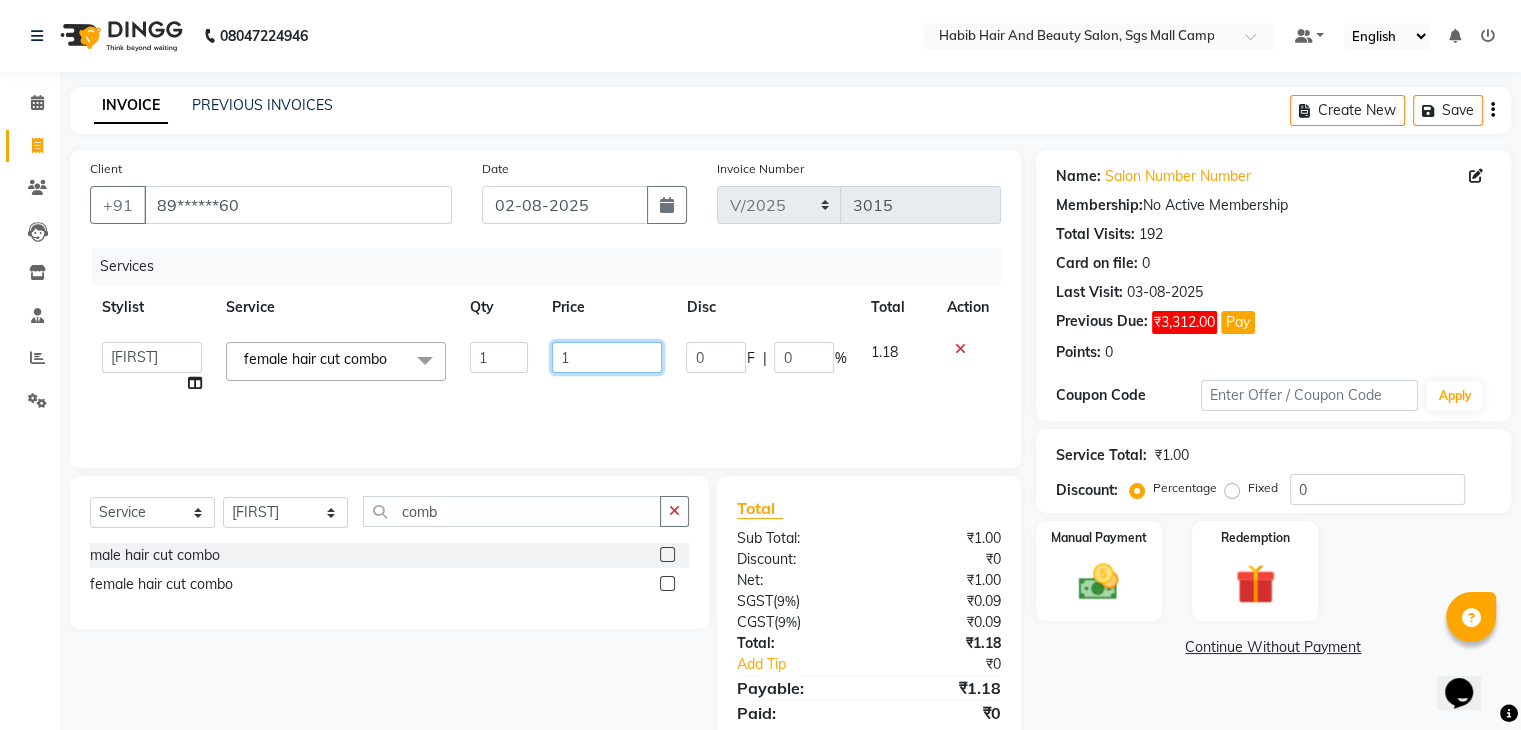 click on "1" 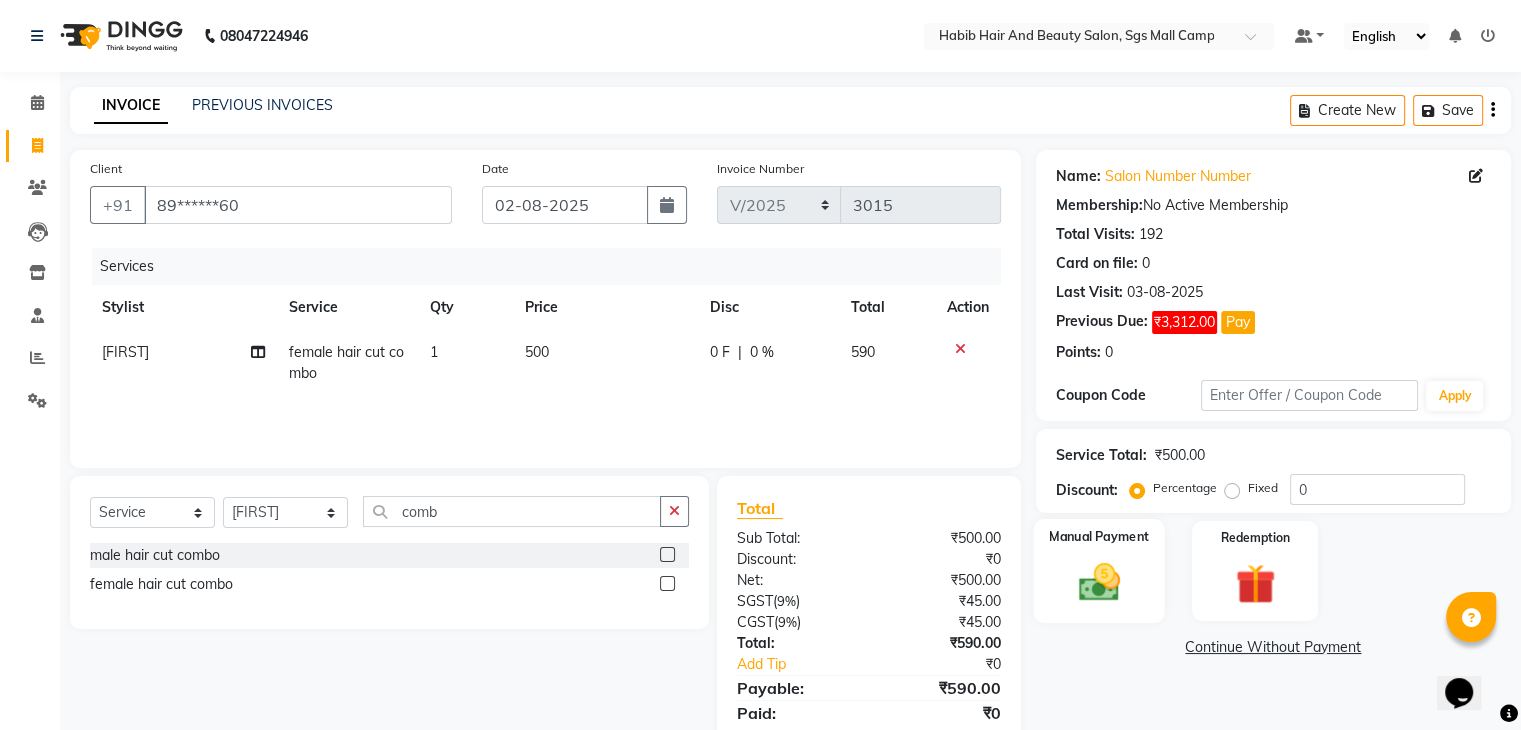 click 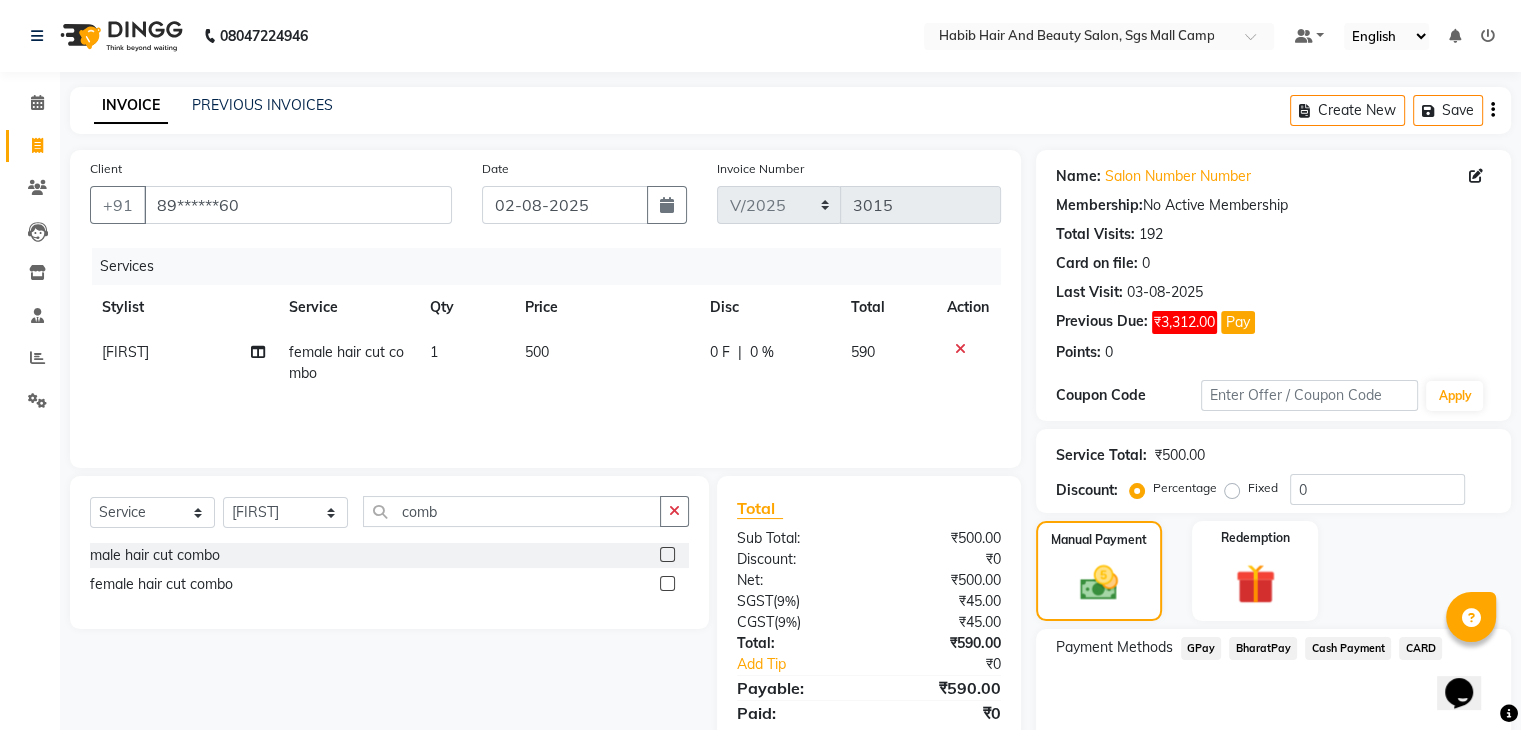 click on "Cash Payment" 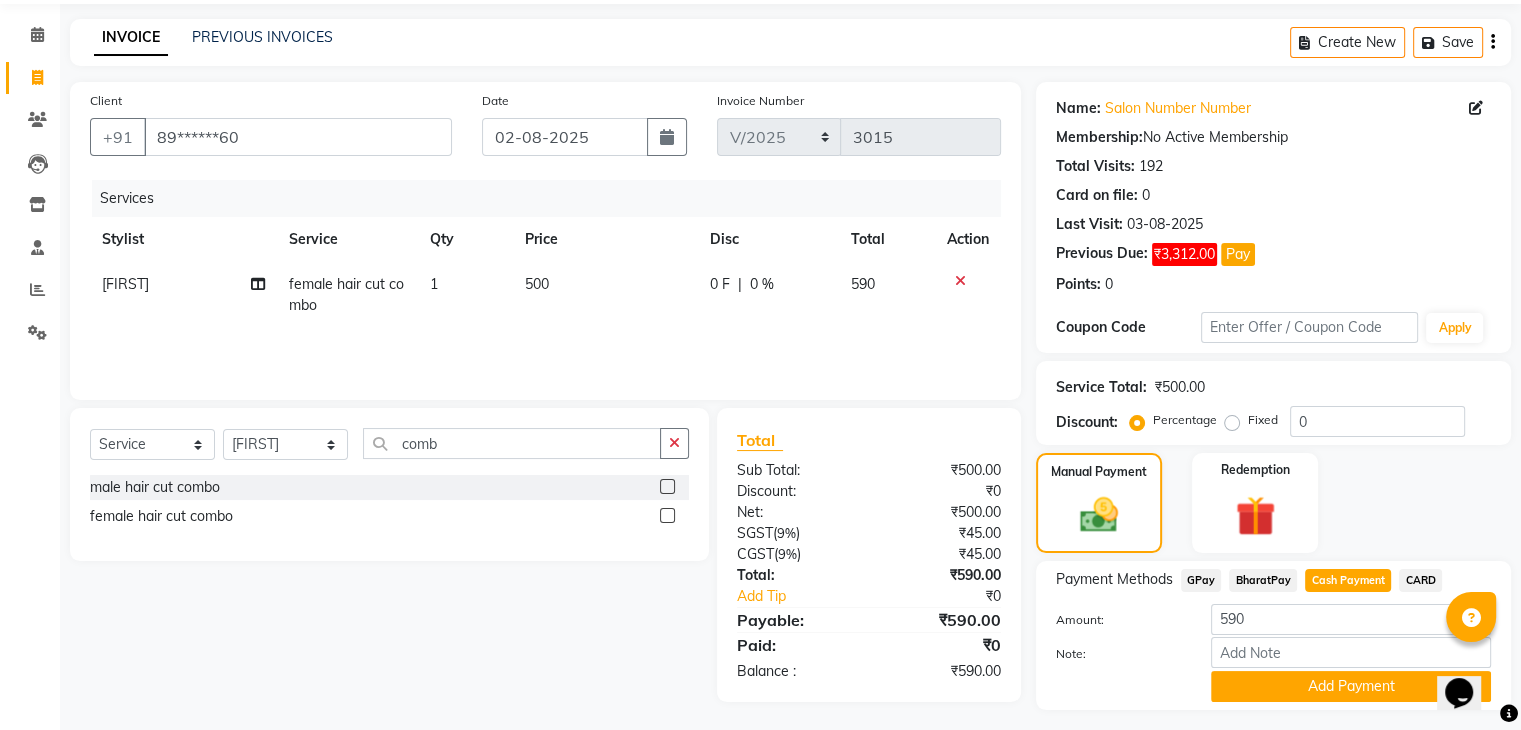 scroll, scrollTop: 120, scrollLeft: 0, axis: vertical 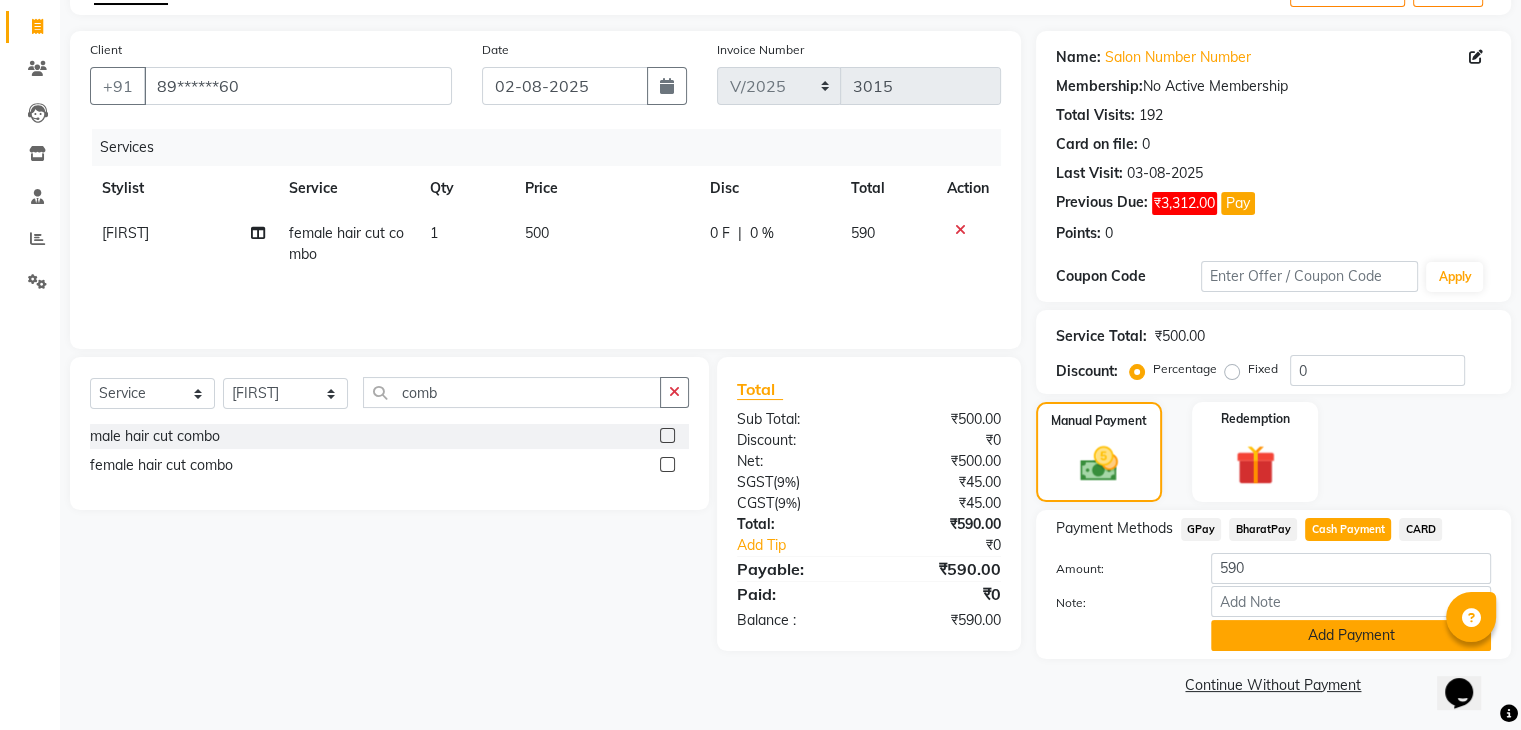 click on "Add Payment" 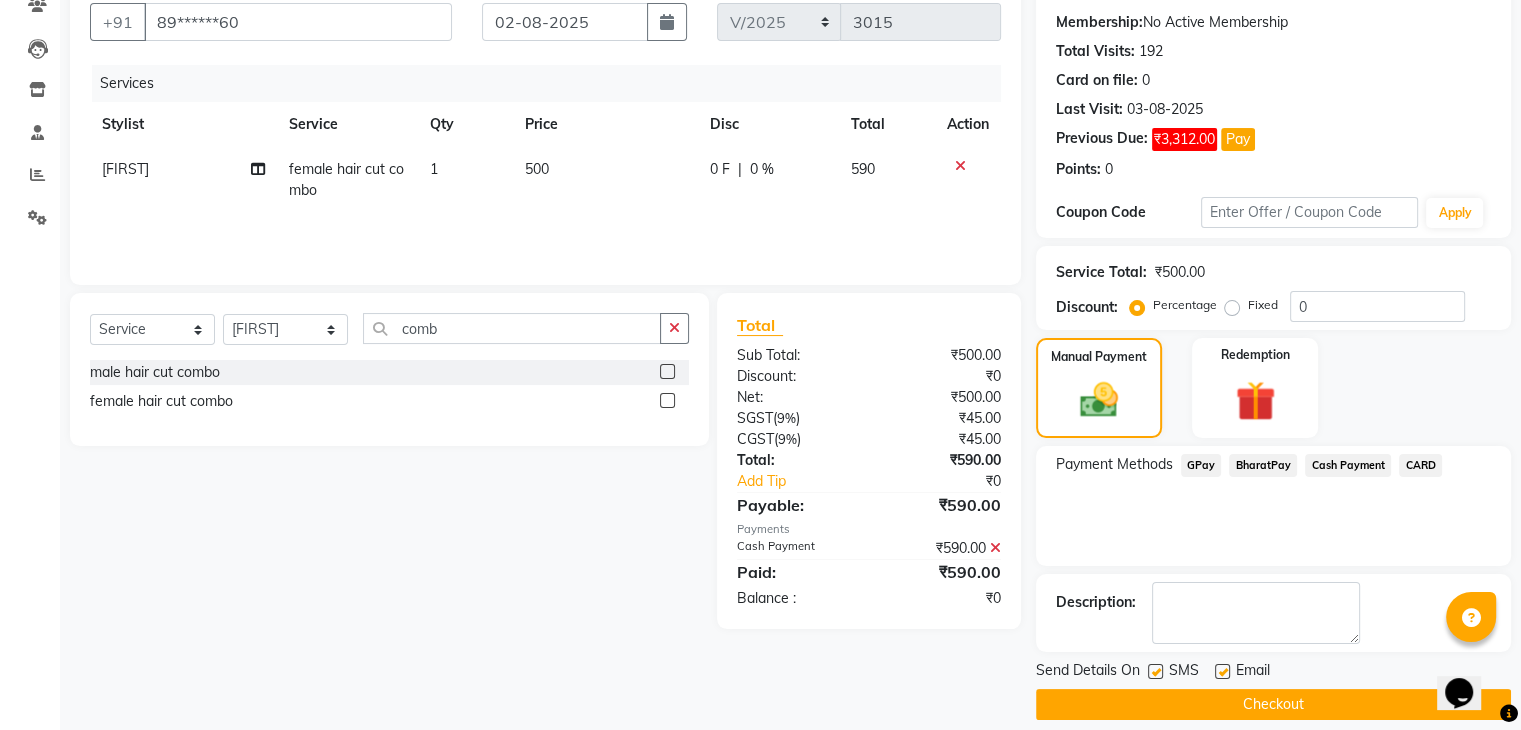 scroll, scrollTop: 201, scrollLeft: 0, axis: vertical 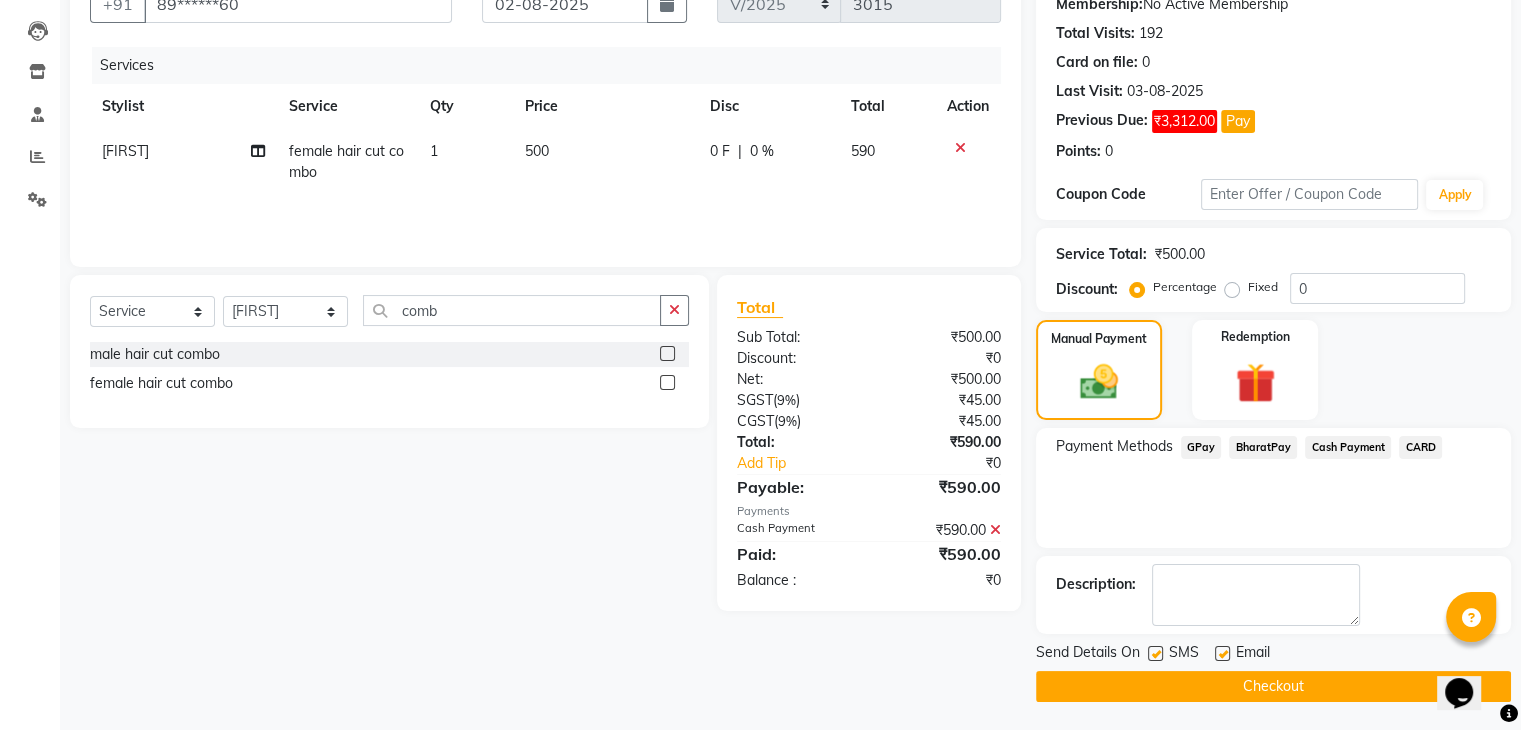 click on "Checkout" 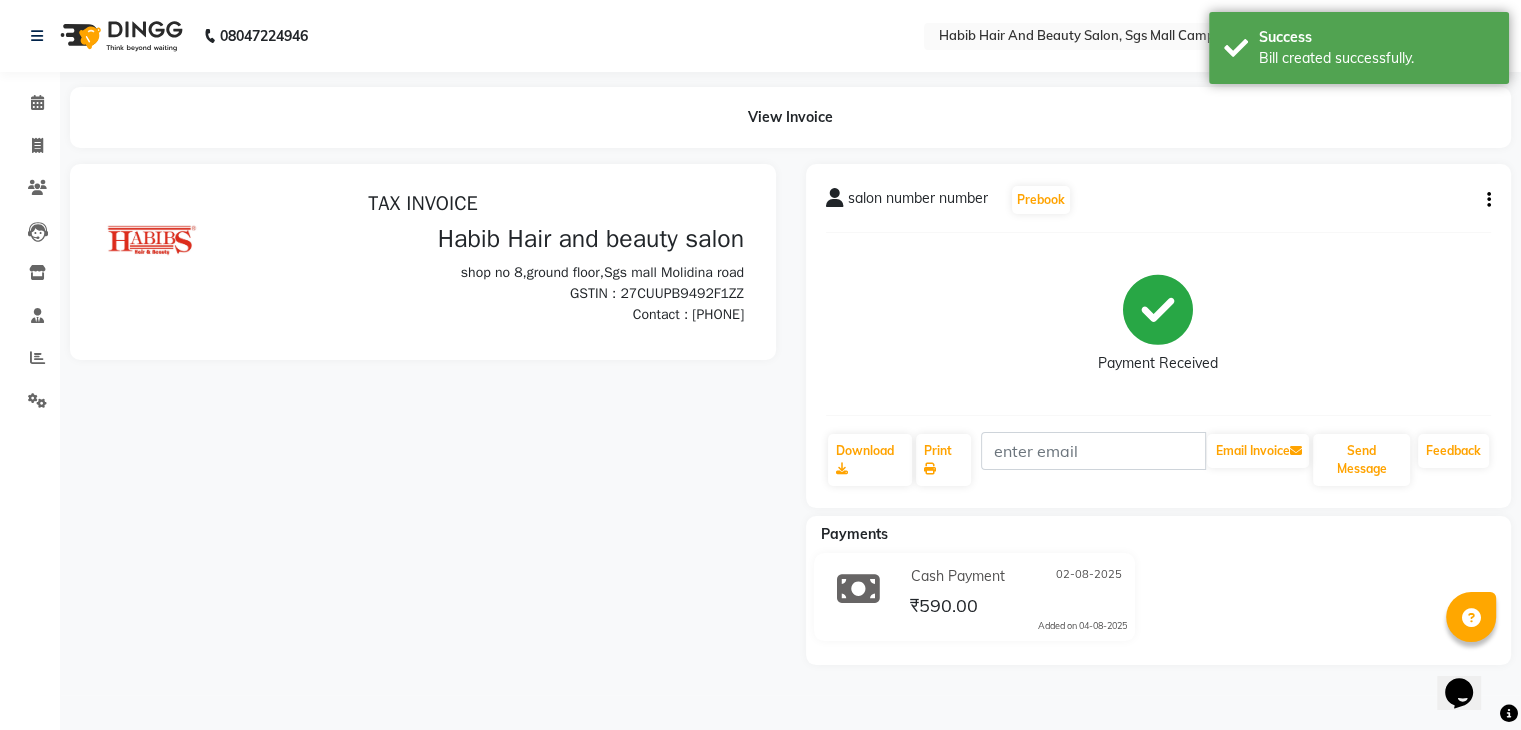 scroll, scrollTop: 0, scrollLeft: 0, axis: both 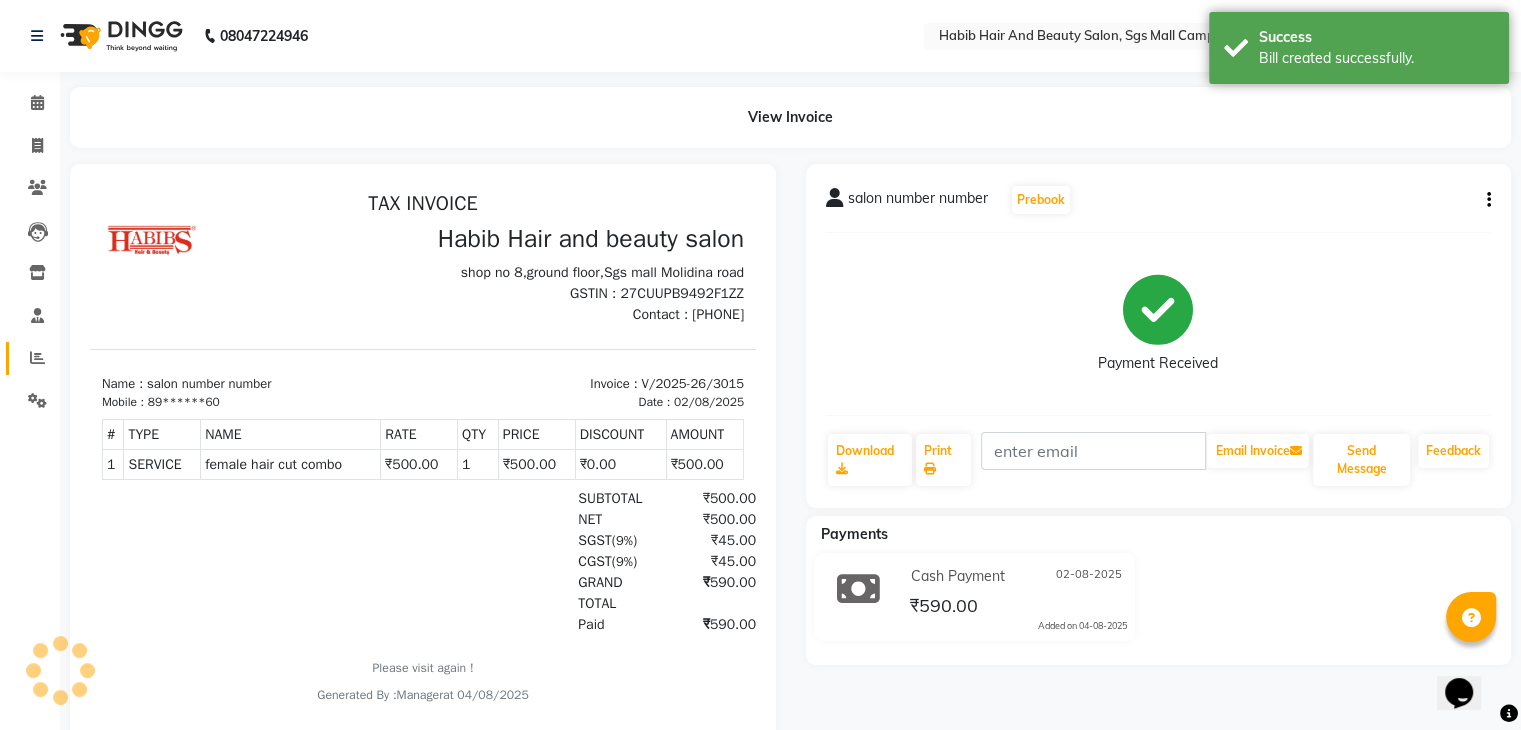 click 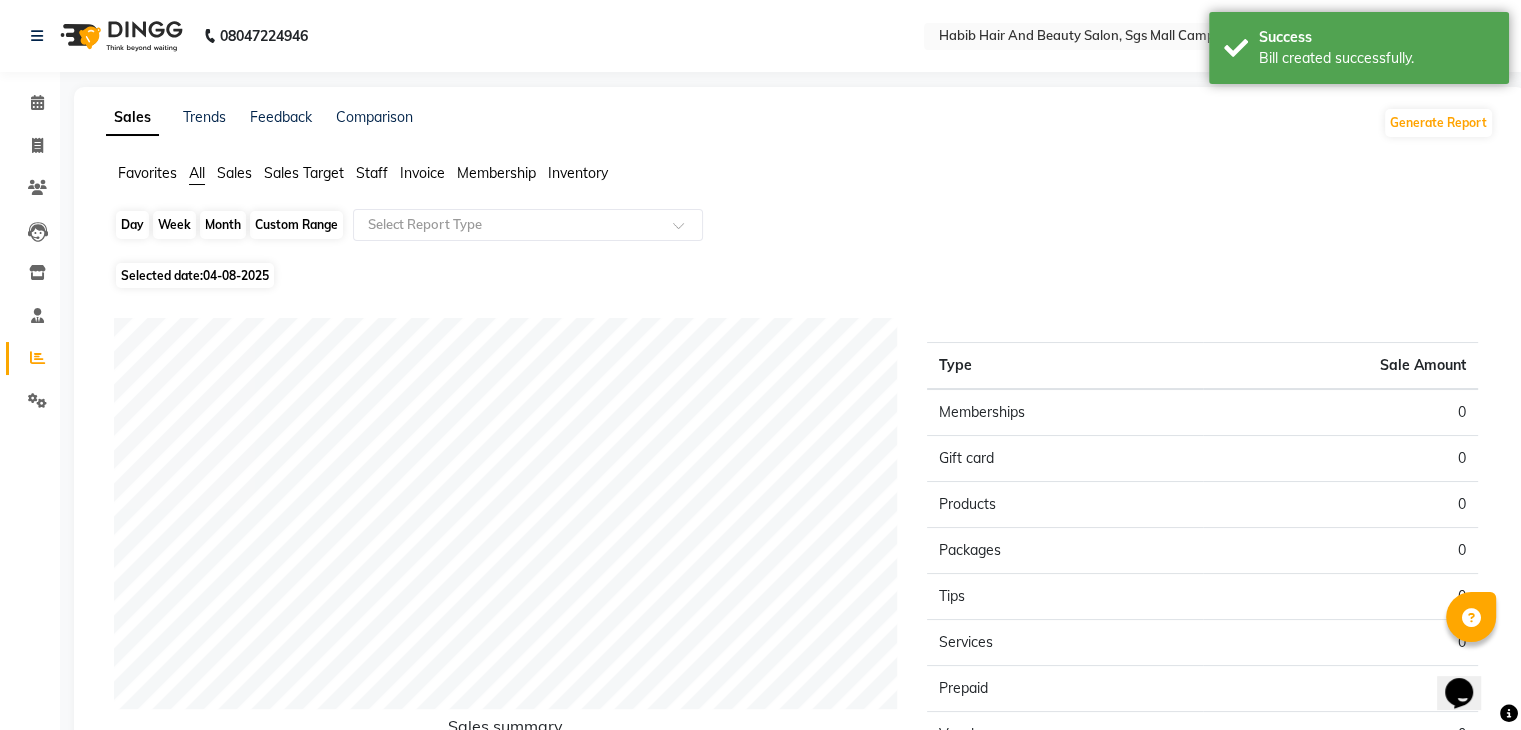 click on "Day" 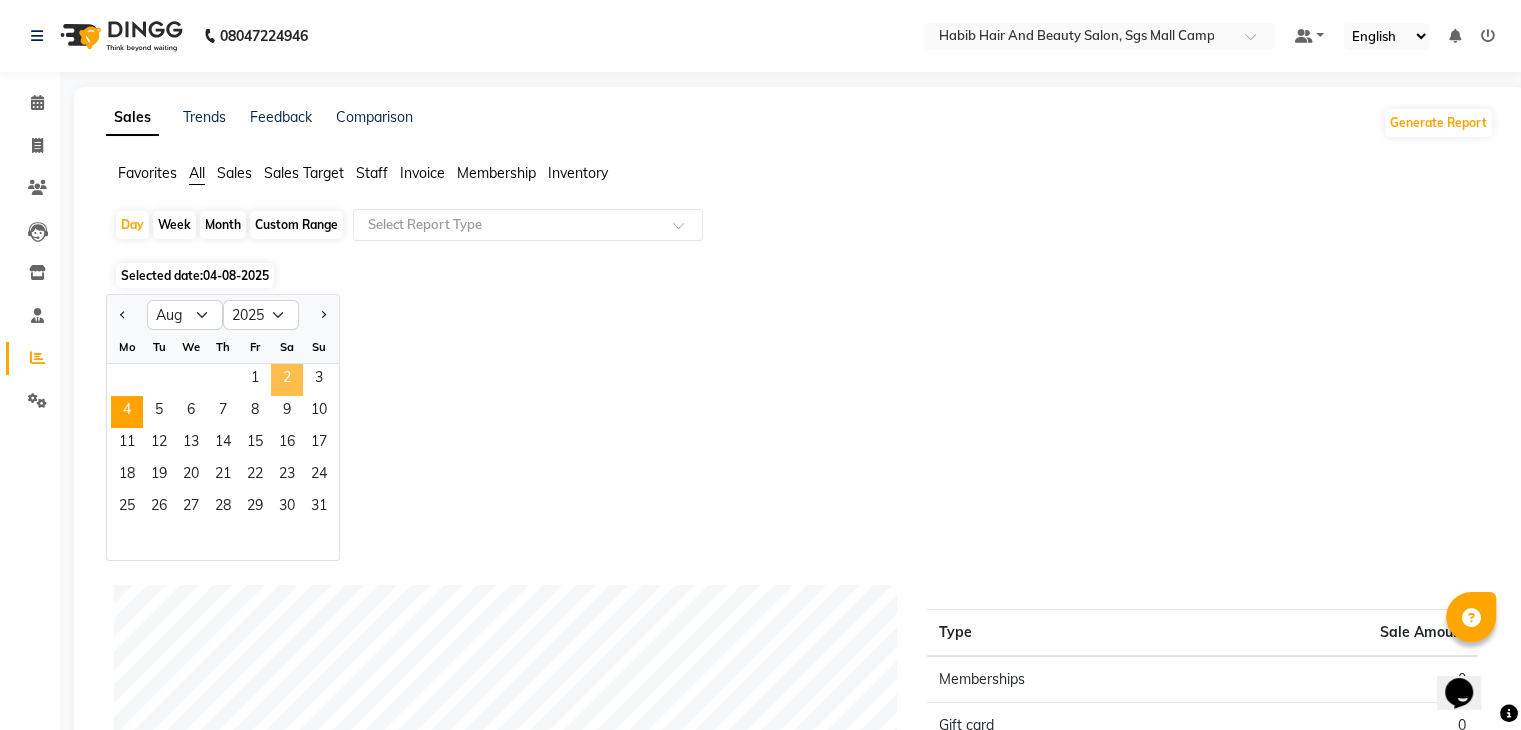 click on "2" 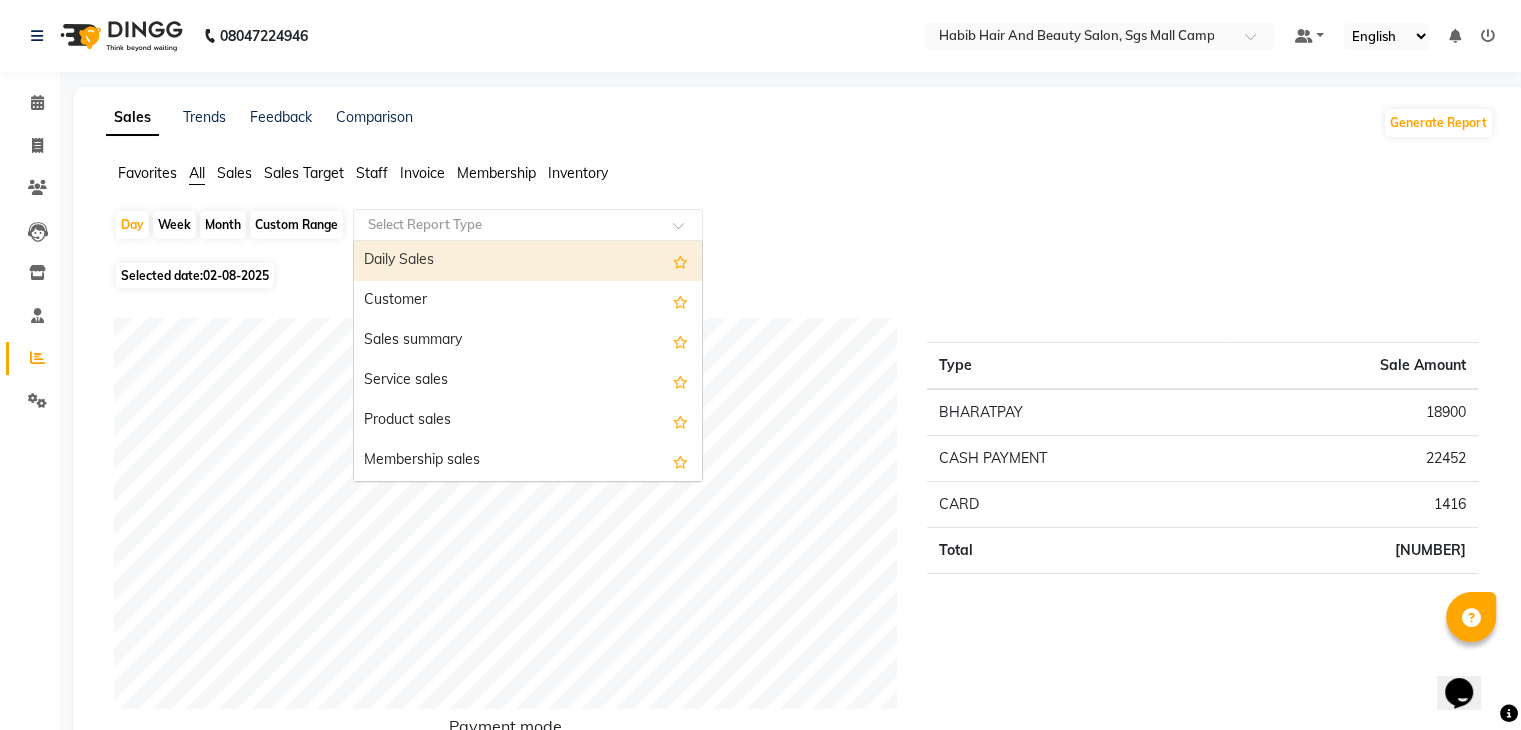 click 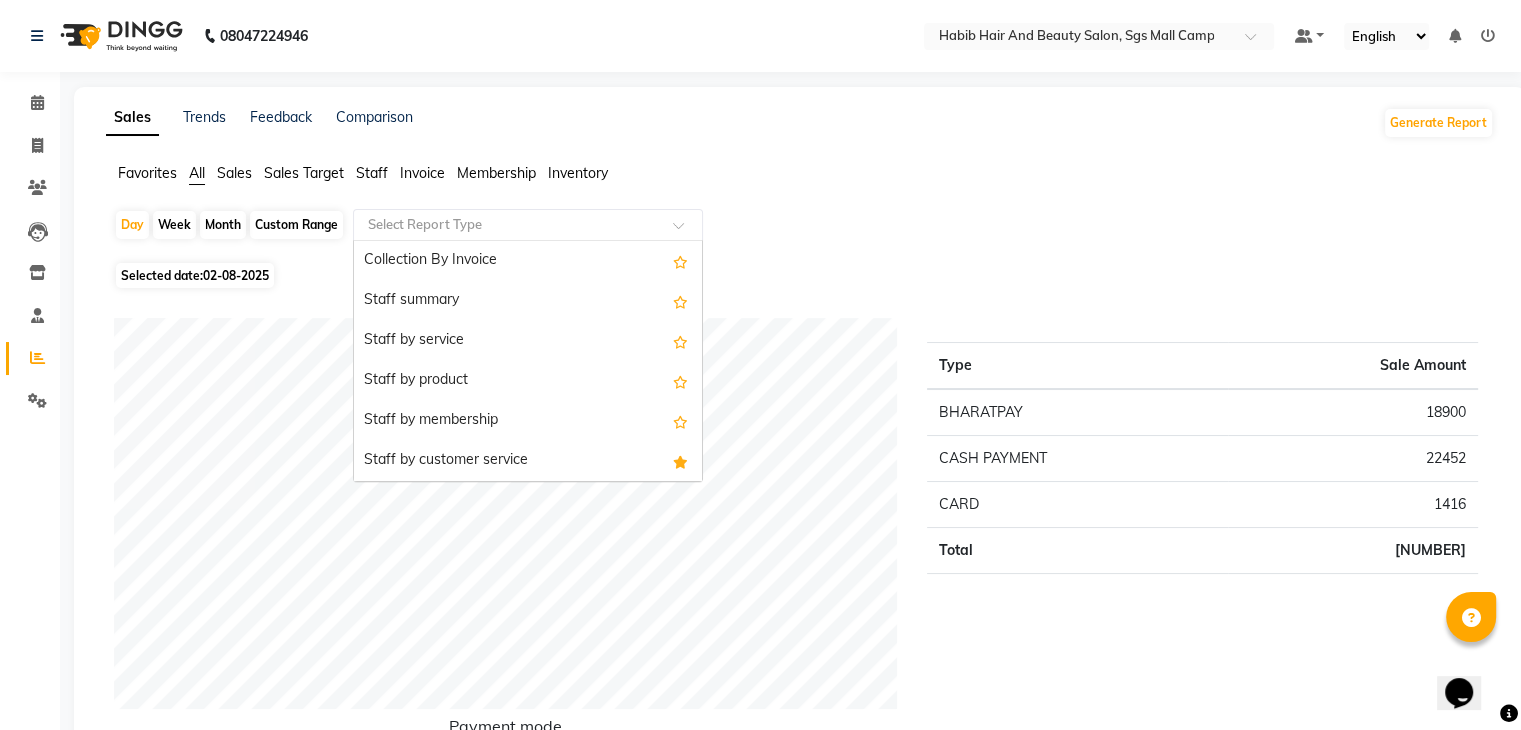 scroll, scrollTop: 720, scrollLeft: 0, axis: vertical 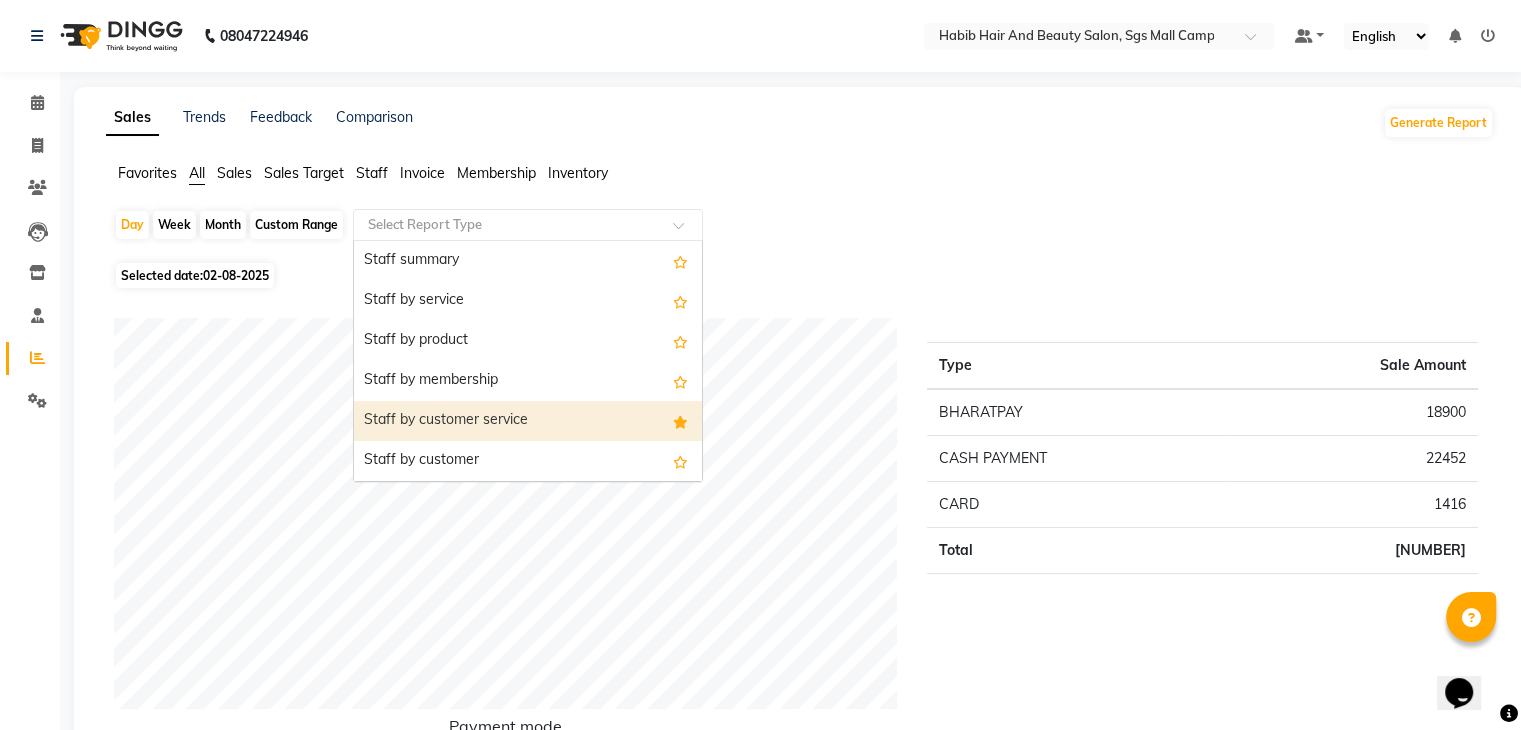 click on "Staff by customer service" at bounding box center [528, 421] 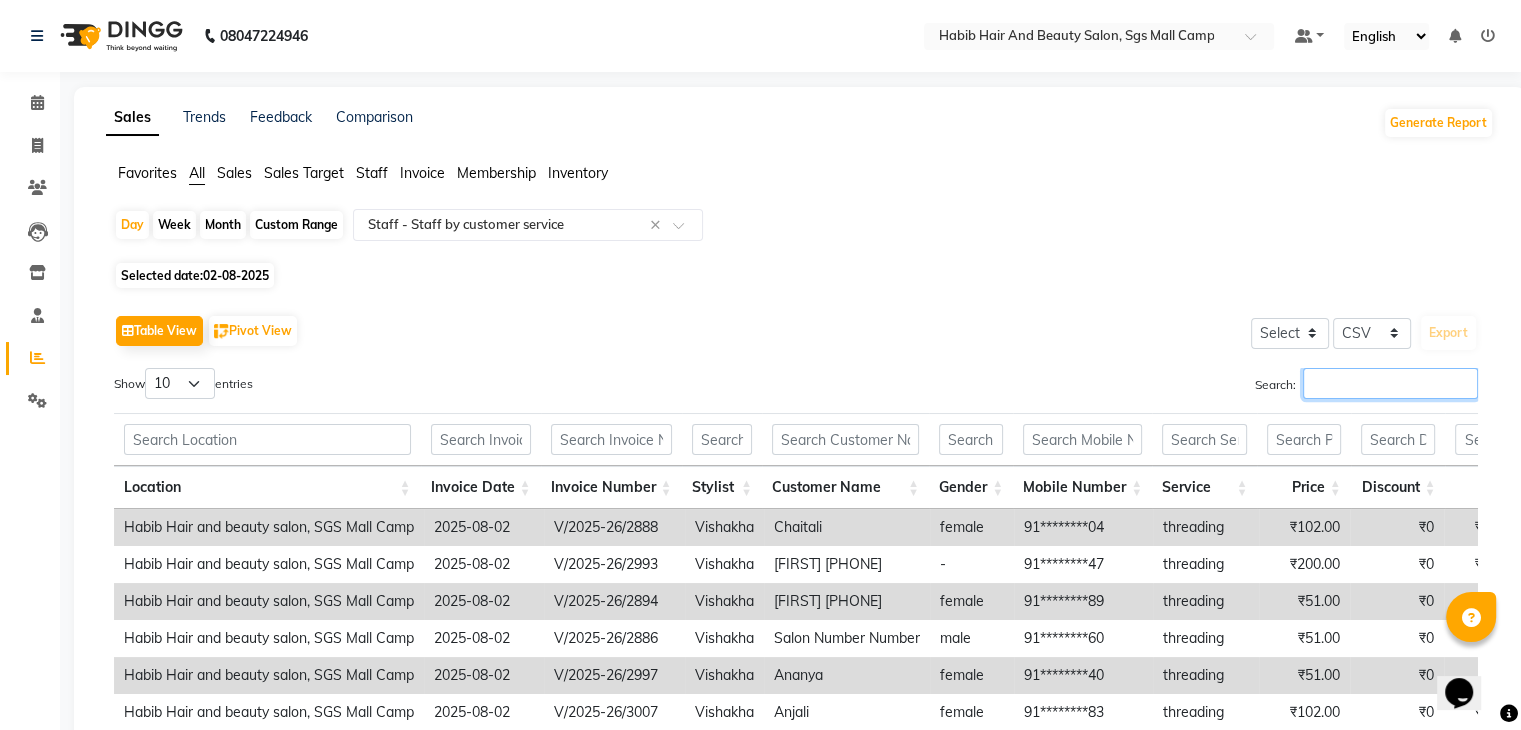 click on "Search:" at bounding box center (1390, 383) 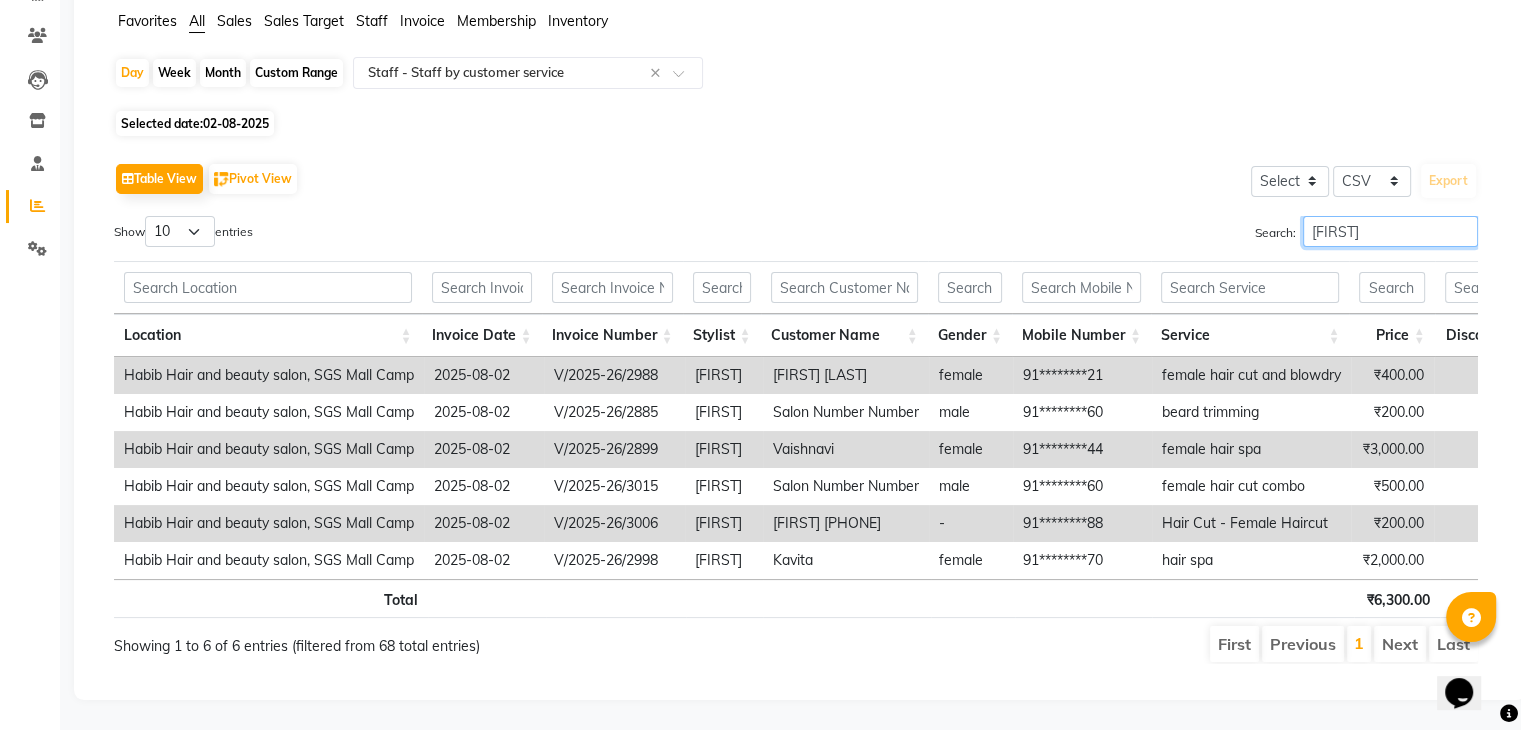 scroll, scrollTop: 180, scrollLeft: 0, axis: vertical 